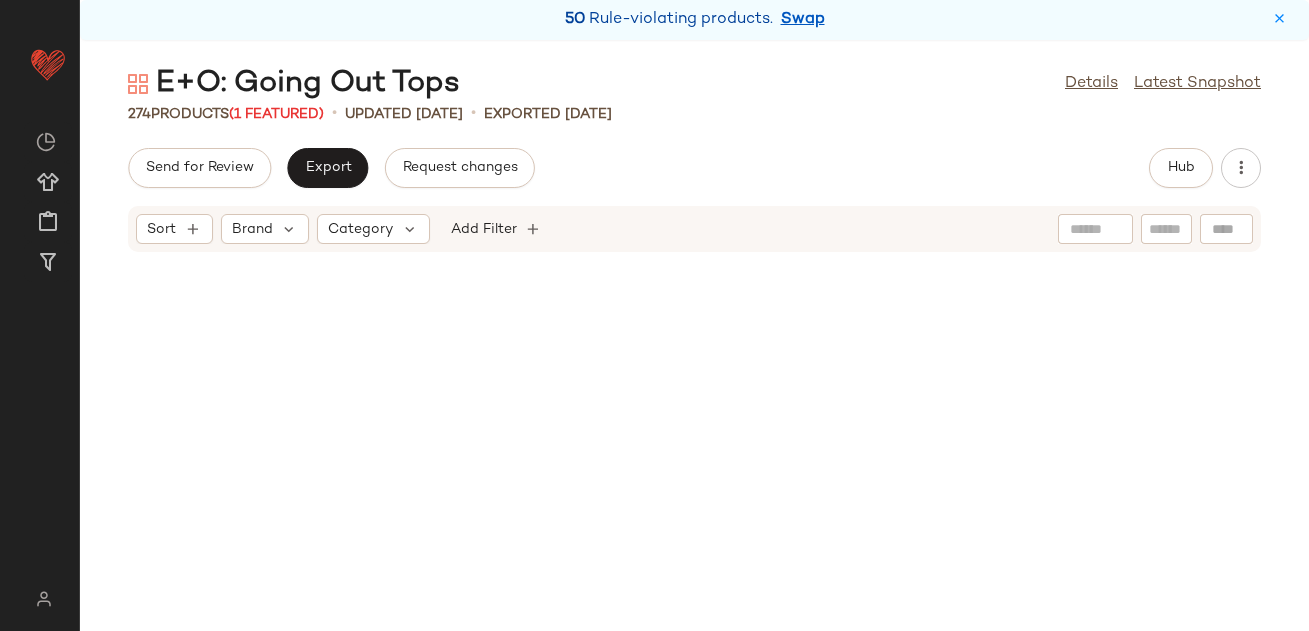 scroll, scrollTop: 0, scrollLeft: 0, axis: both 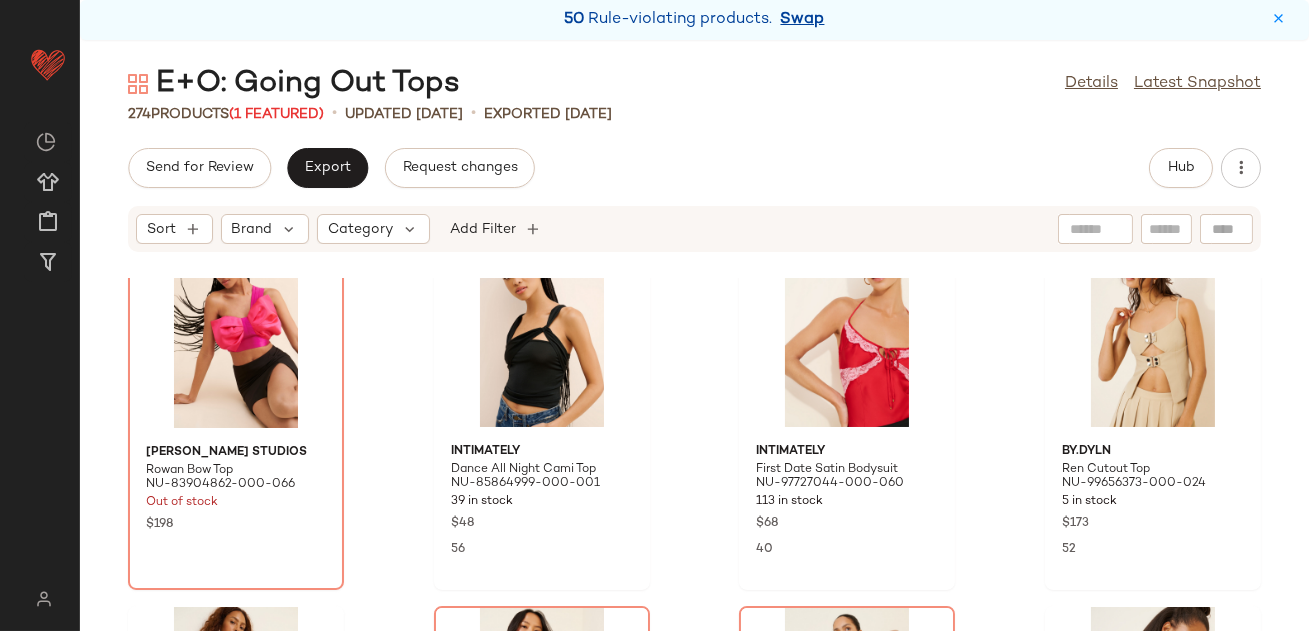 click on "Swap" at bounding box center [803, 20] 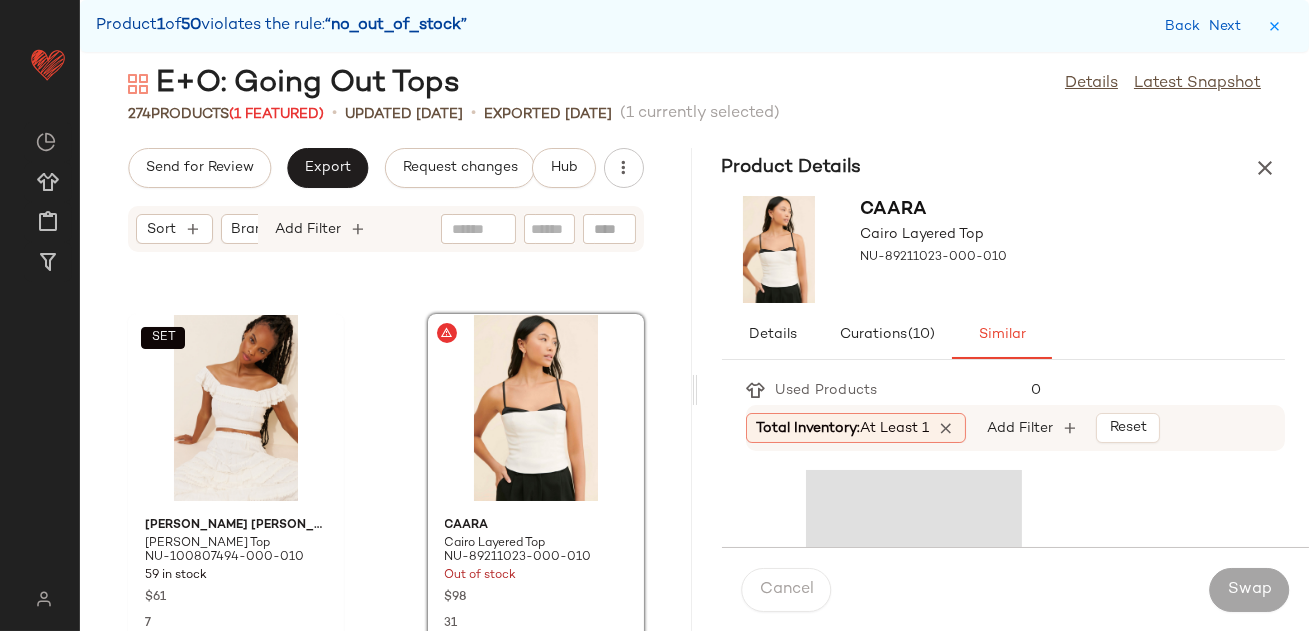 scroll, scrollTop: 381, scrollLeft: 0, axis: vertical 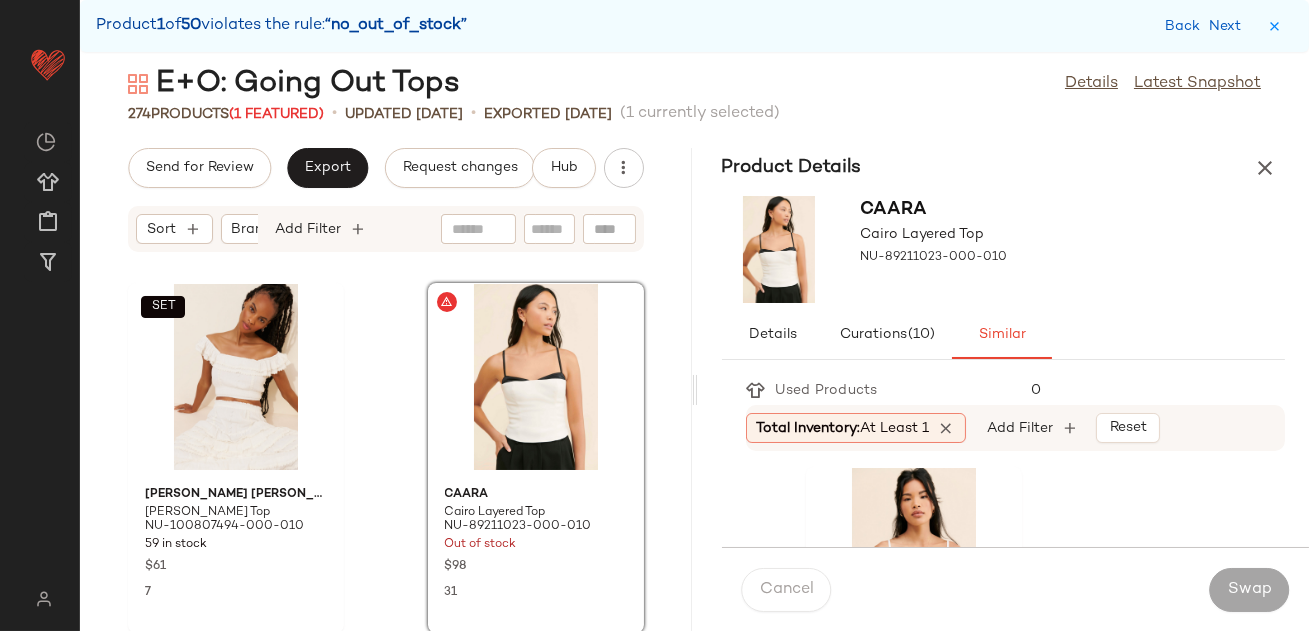 click on "Total Inventory:   At least 1" at bounding box center [843, 428] 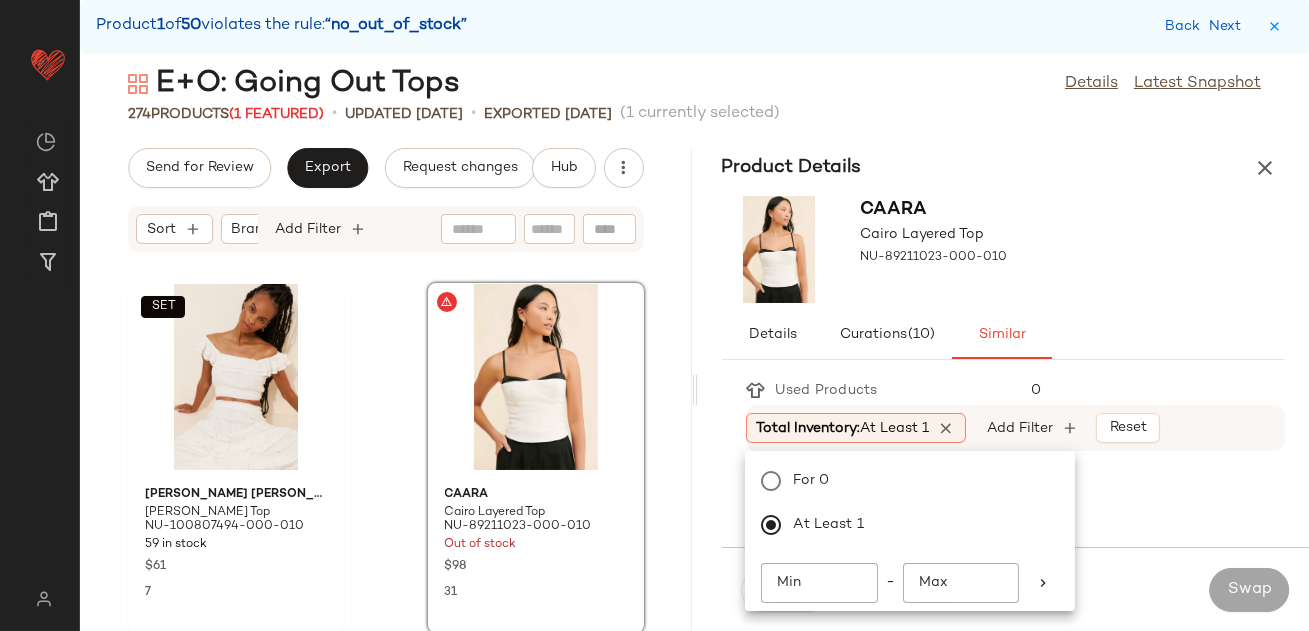 click on "Min" 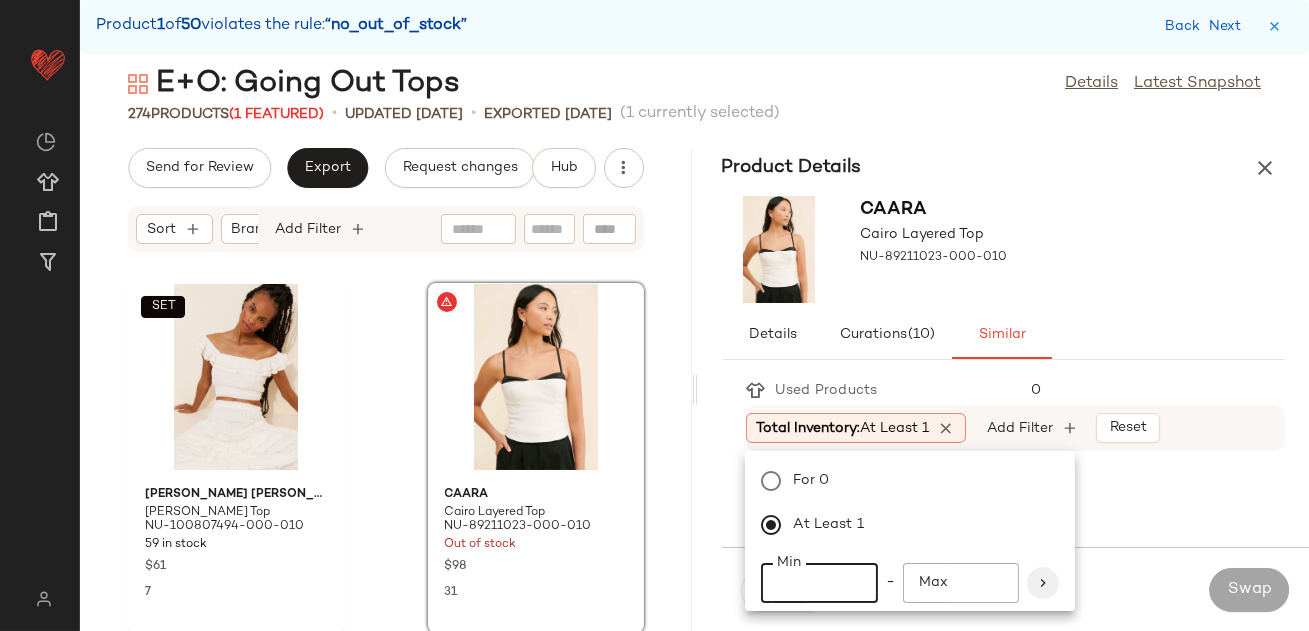 type on "**" 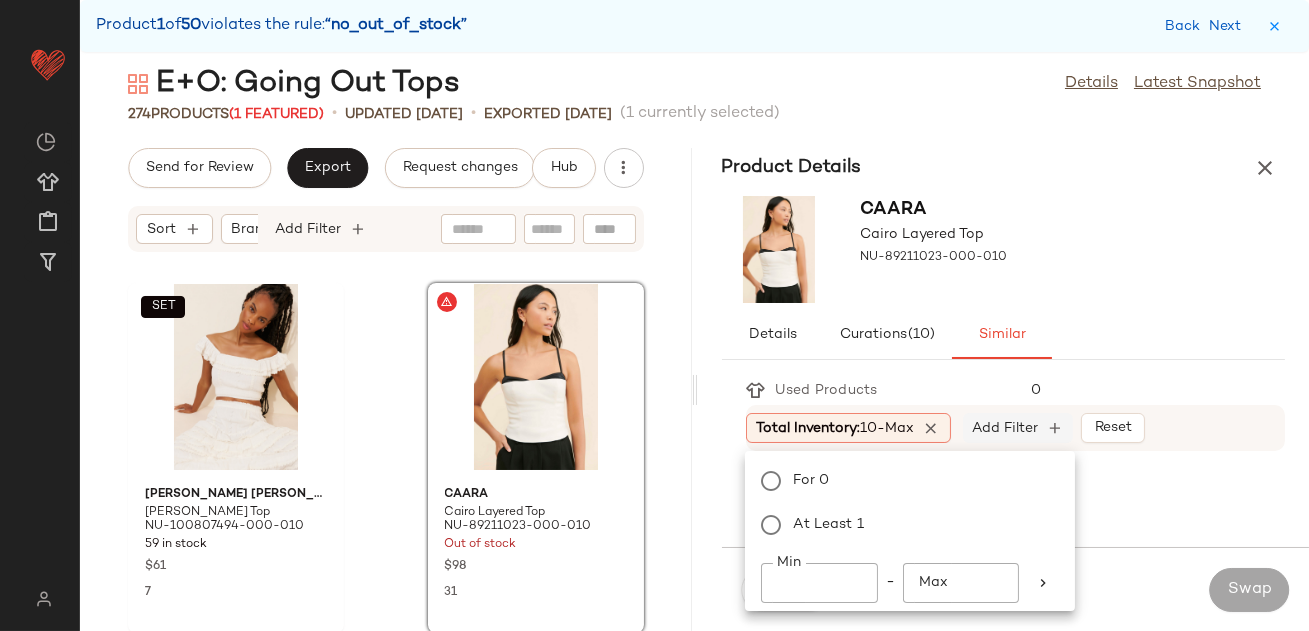 click on "Add Filter" at bounding box center (1005, 428) 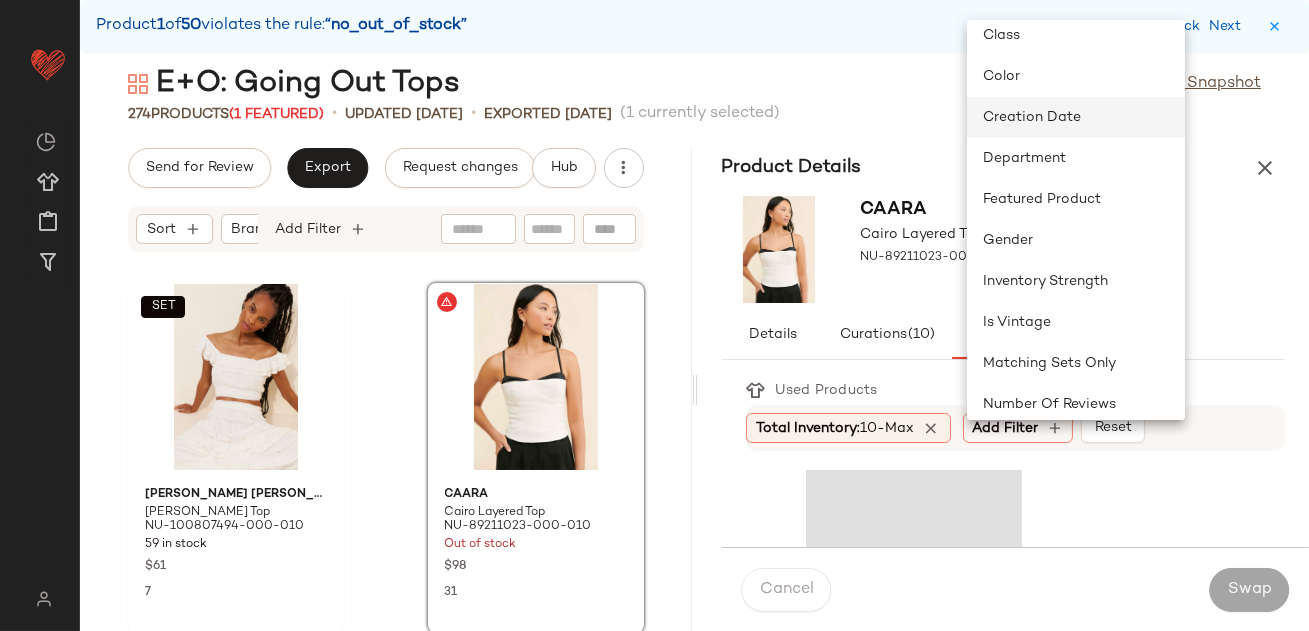 scroll, scrollTop: 476, scrollLeft: 0, axis: vertical 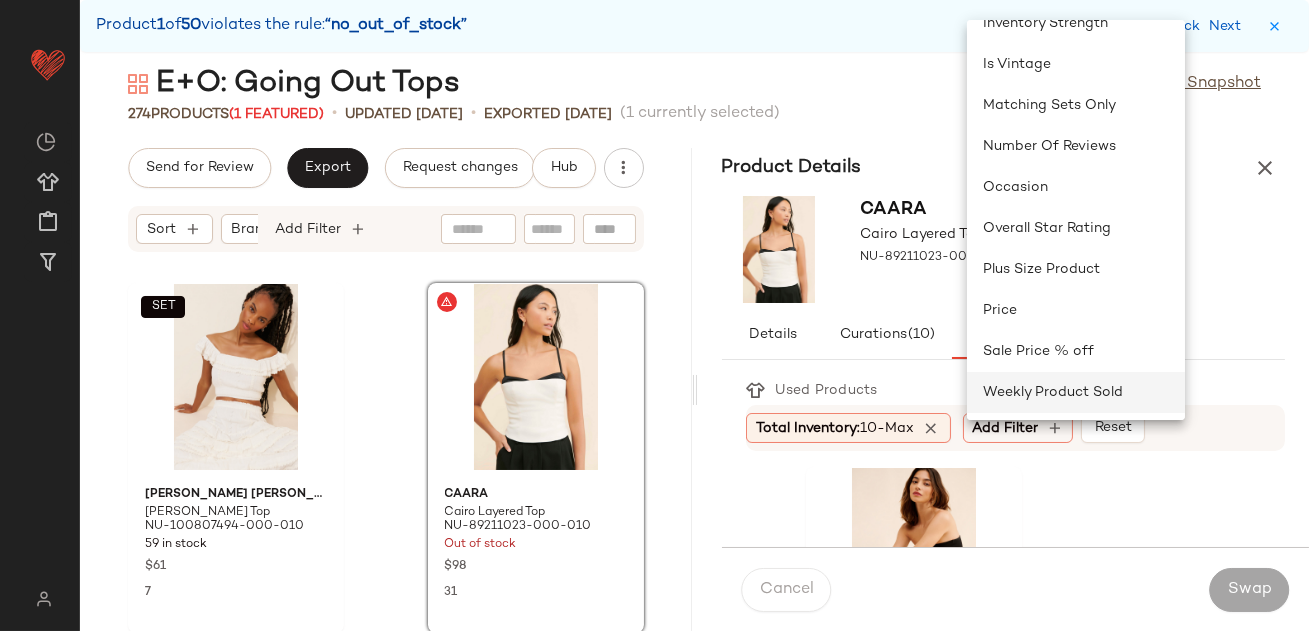 click on "Weekly Product Sold" 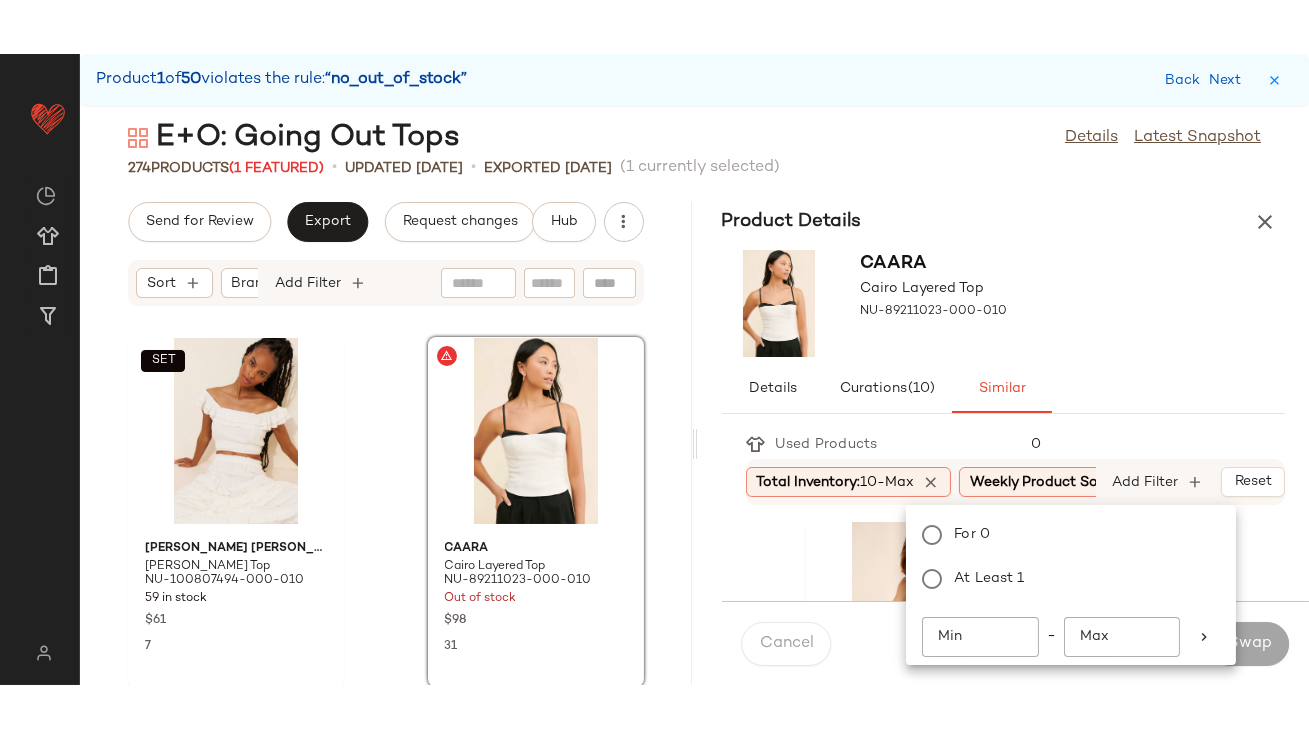 scroll, scrollTop: 0, scrollLeft: 56, axis: horizontal 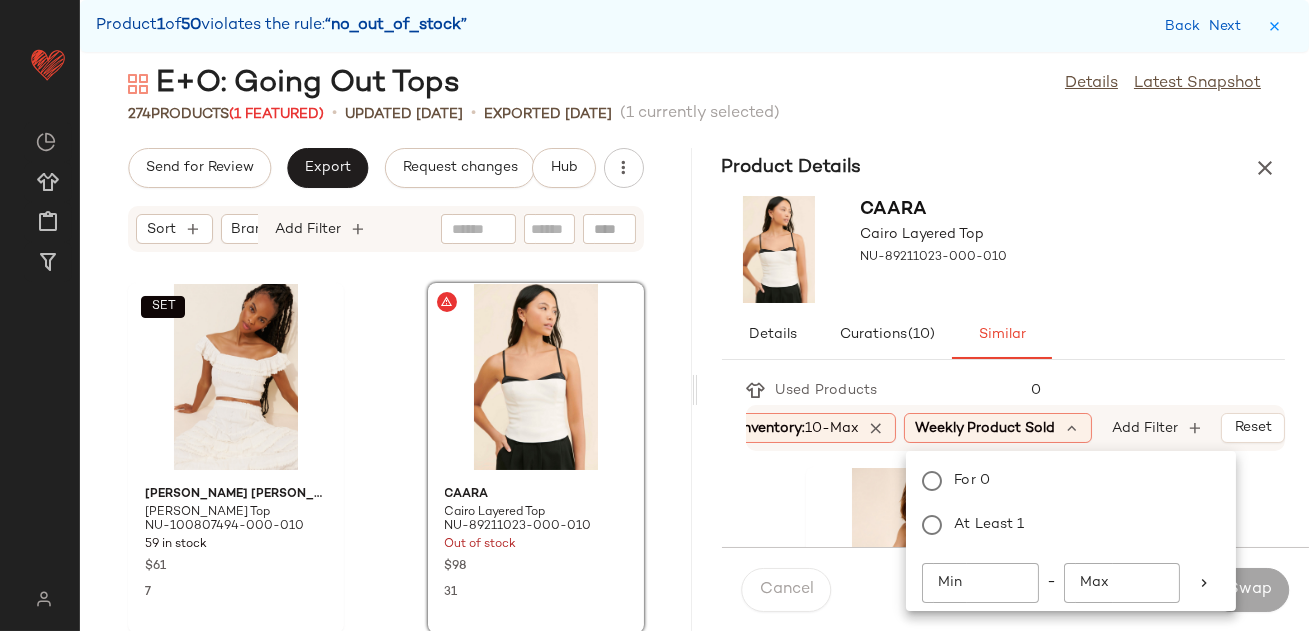 click on "Min" 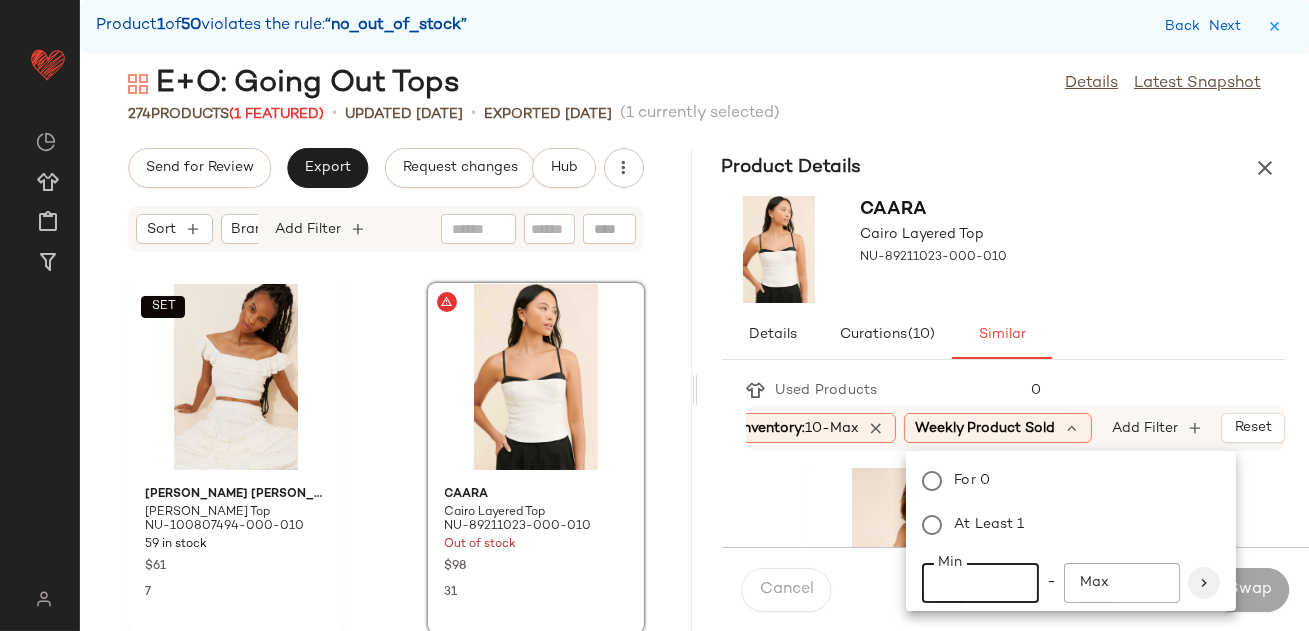 type on "**" 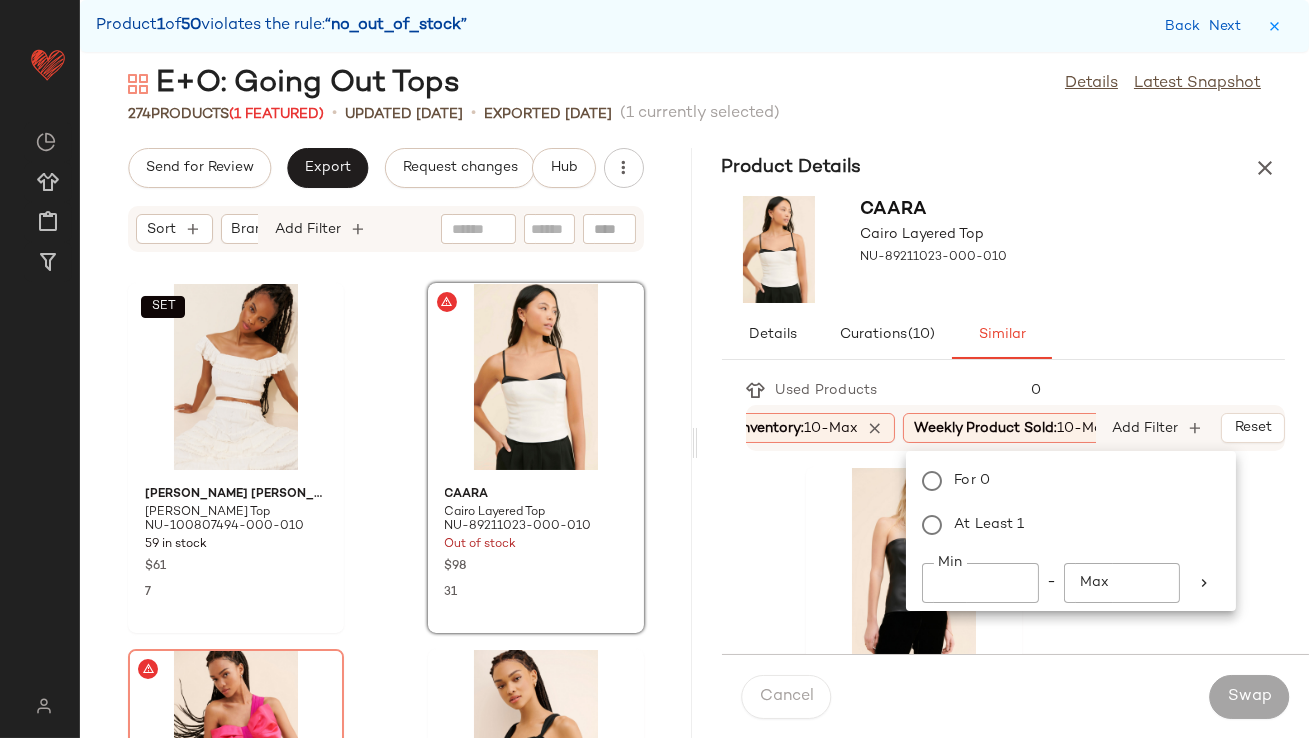 click on "CAARA Cairo Layered Top NU-89211023-000-010" at bounding box center [1004, 249] 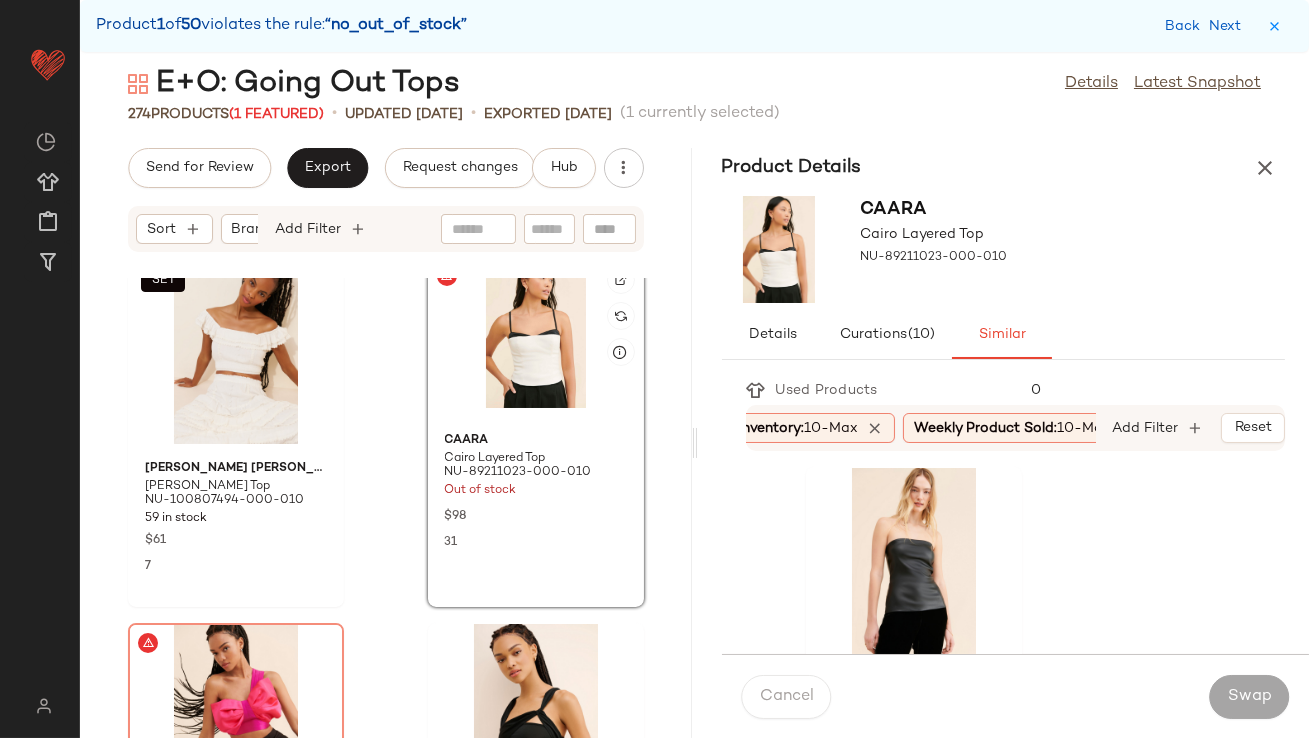 scroll, scrollTop: 428, scrollLeft: 0, axis: vertical 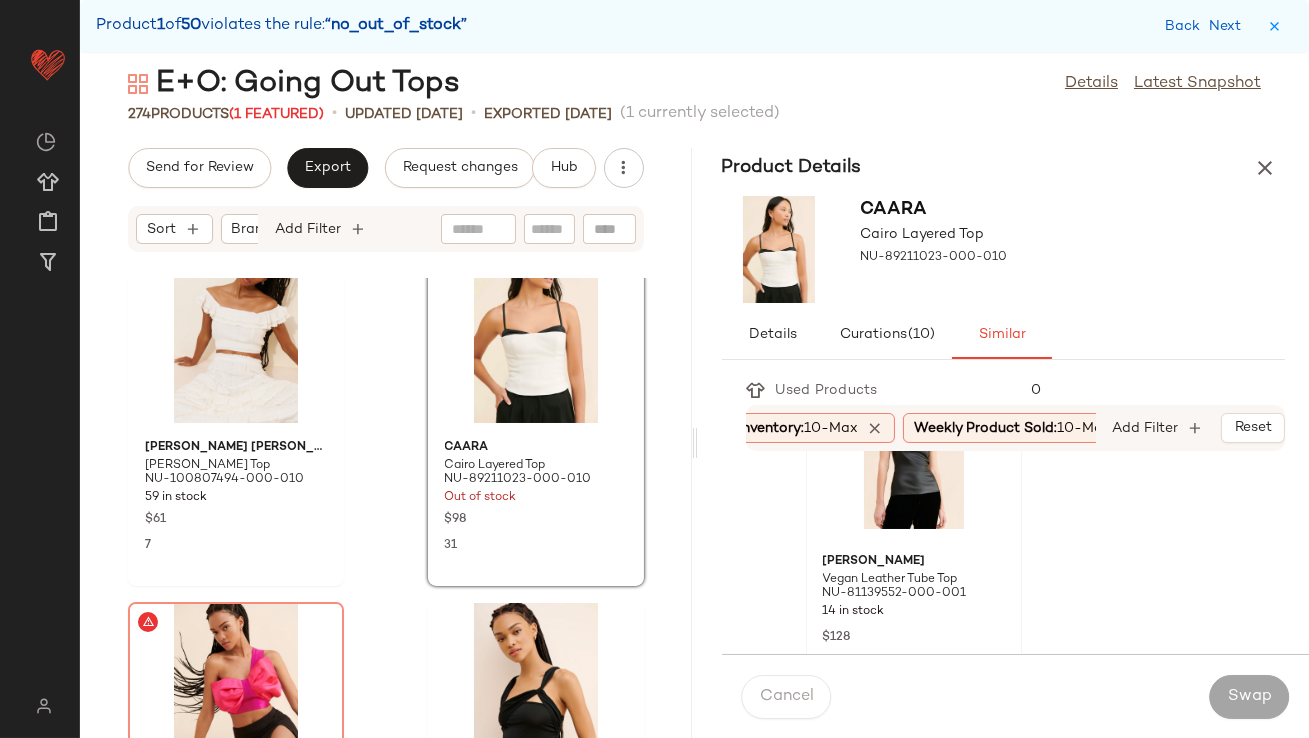 click 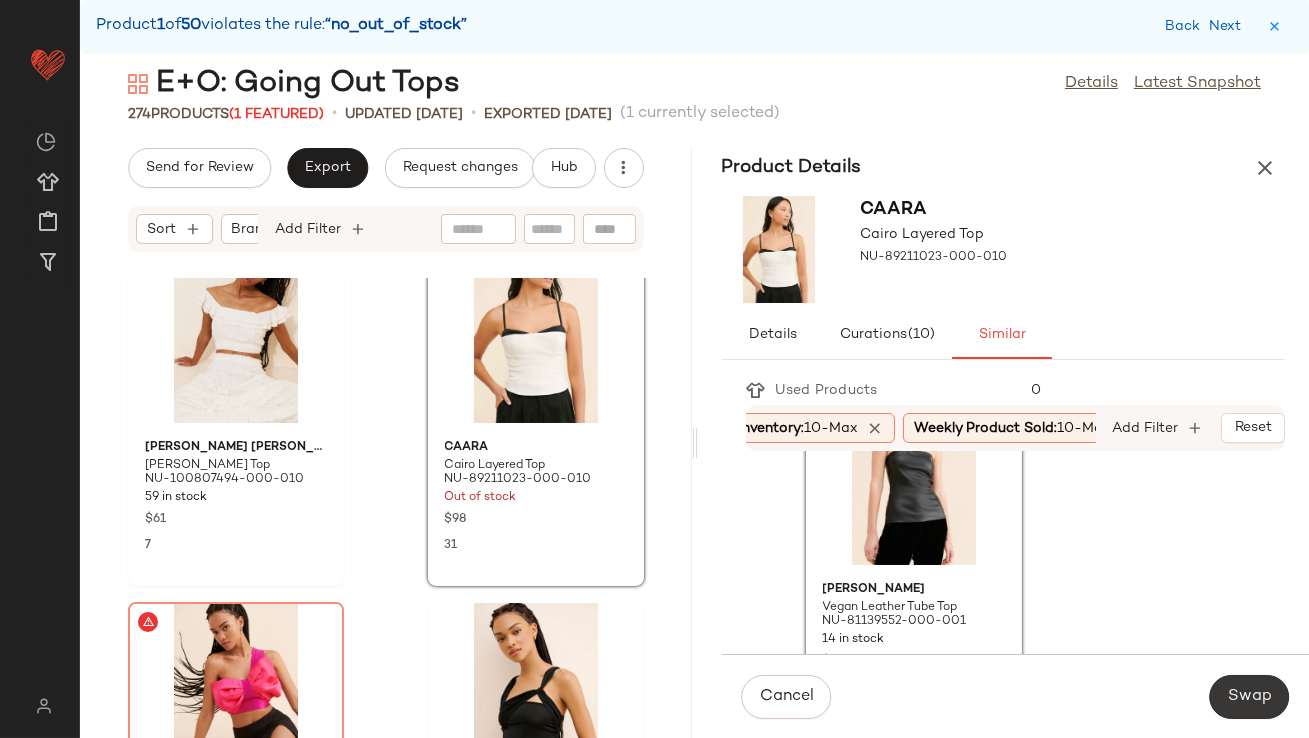 click on "Swap" at bounding box center [1249, 697] 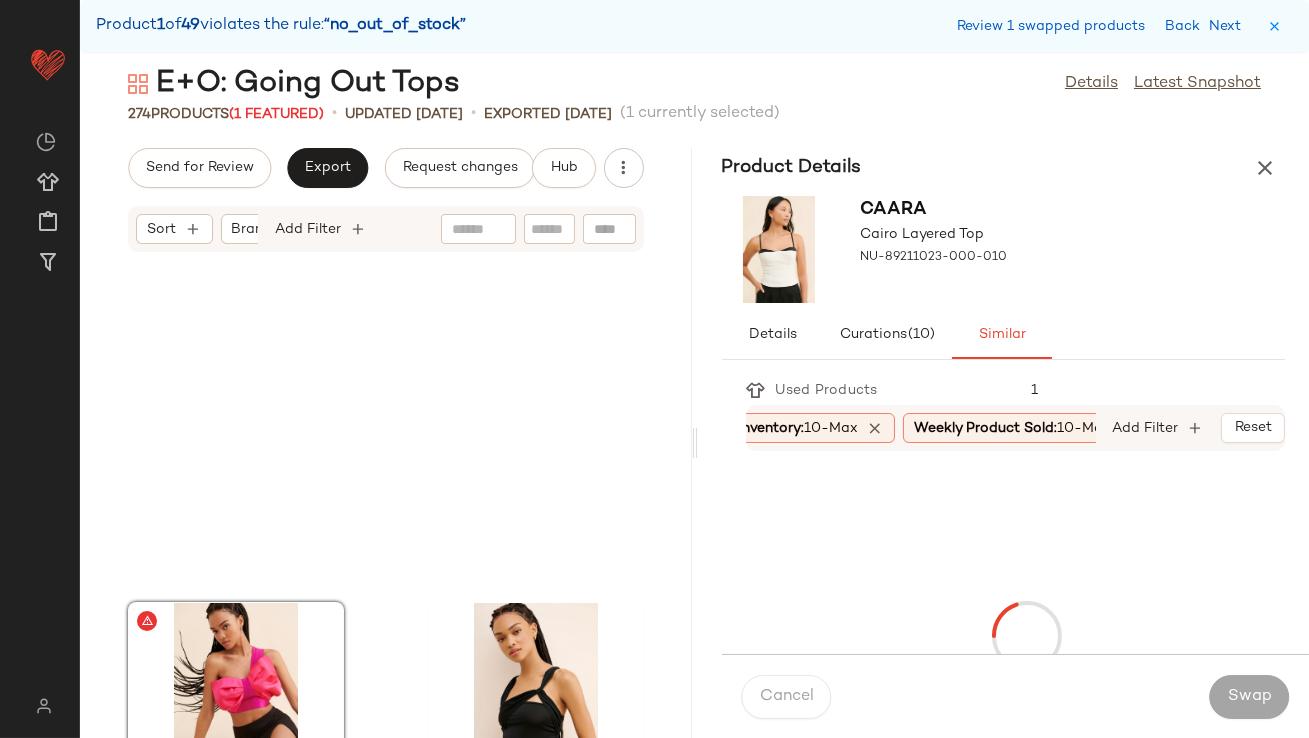 scroll, scrollTop: 731, scrollLeft: 0, axis: vertical 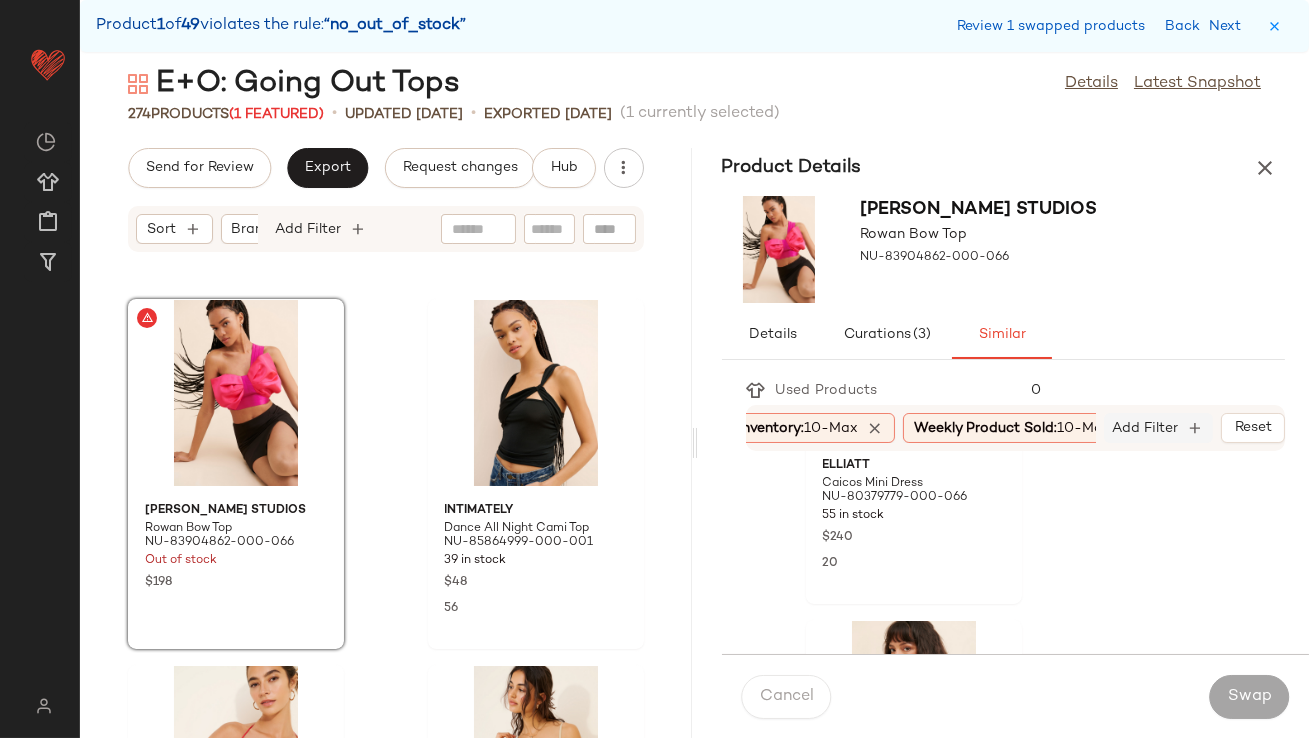 click on "Add Filter" at bounding box center (1146, 428) 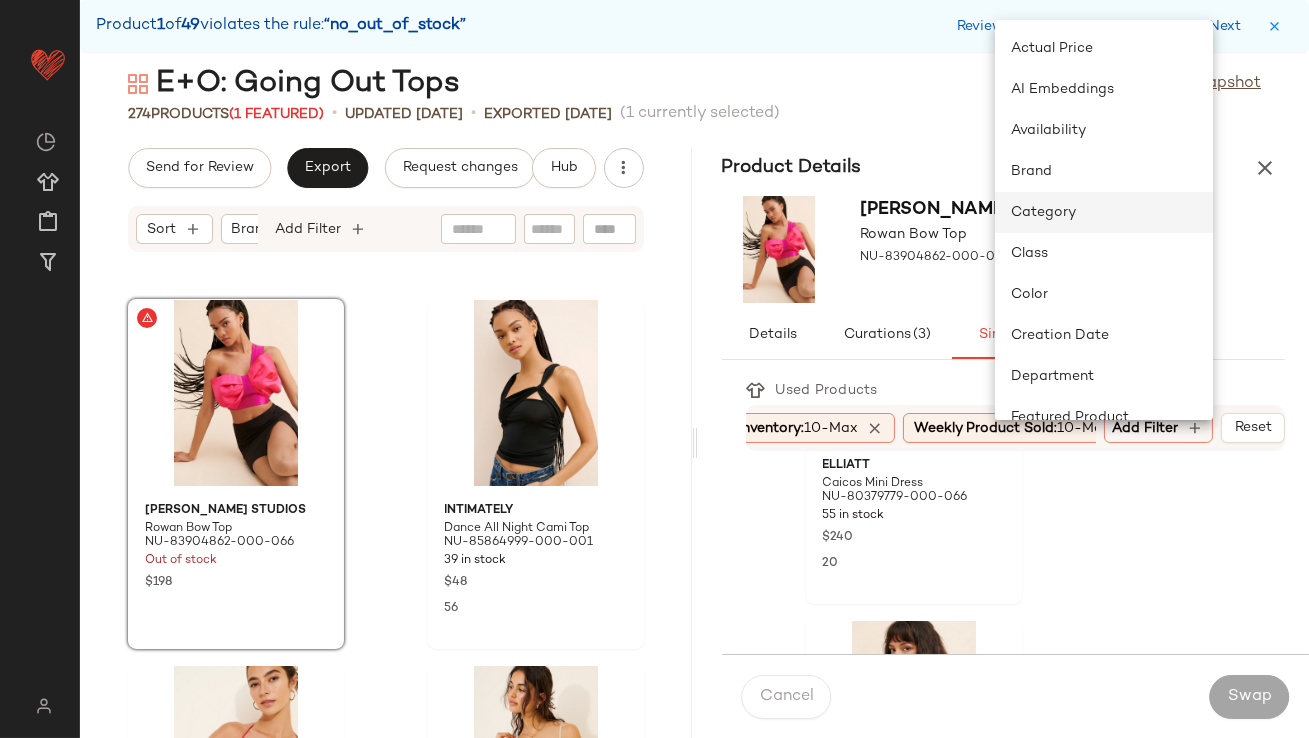 click on "Category" 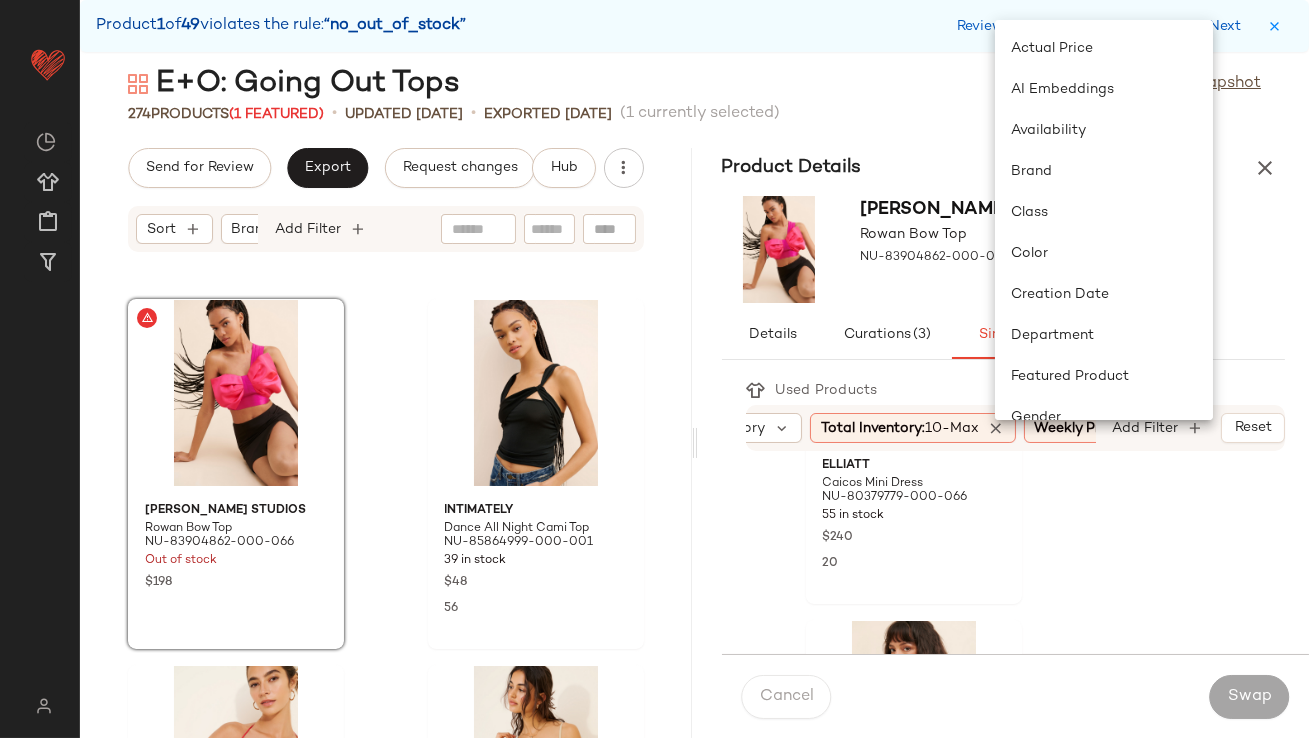 scroll, scrollTop: 0, scrollLeft: 109, axis: horizontal 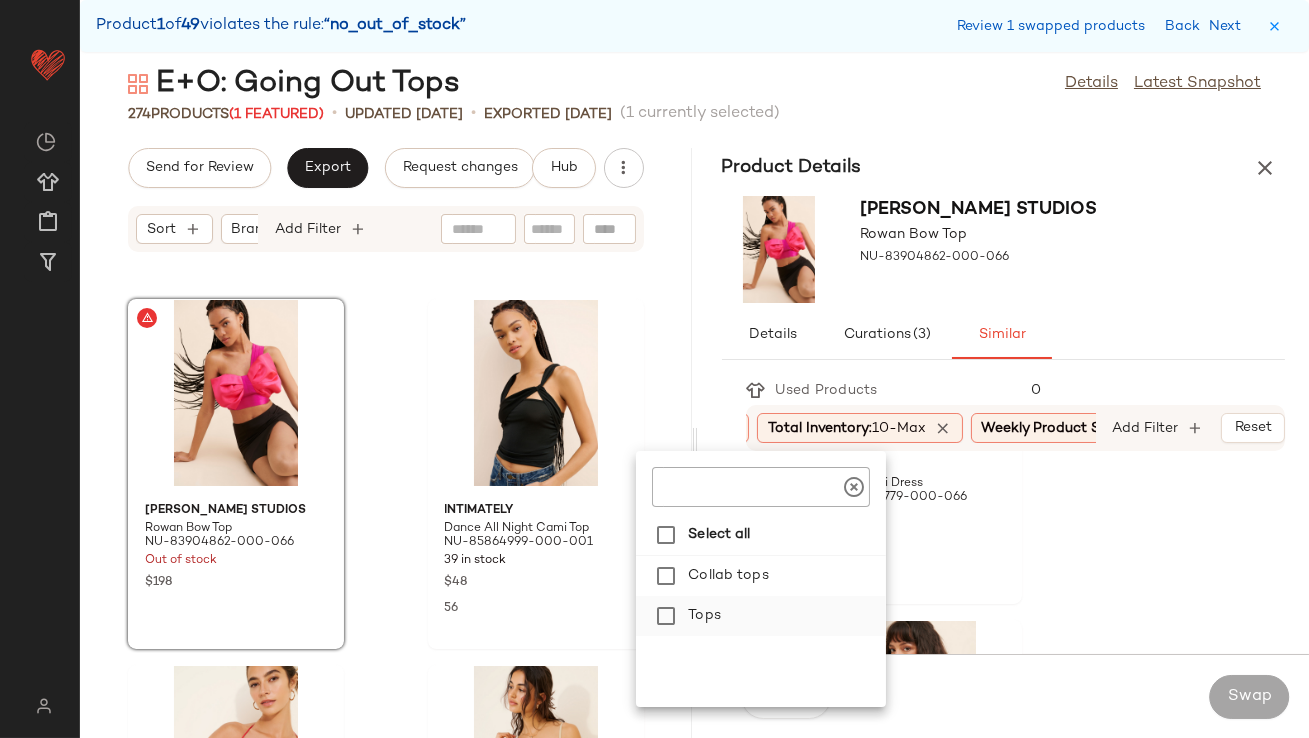 click on "Tops" at bounding box center [783, 616] 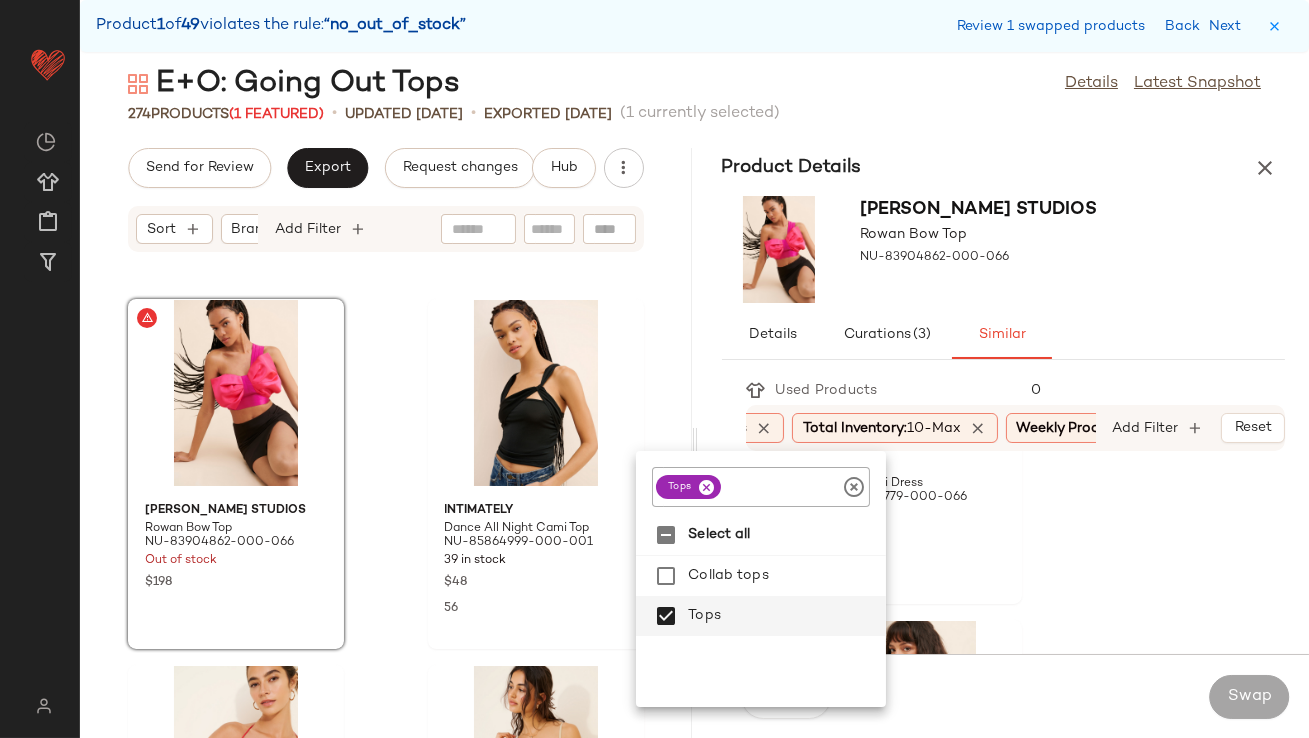 click on "Elliatt Caicos Mini Dress NU-80379779-000-066 55 in stock $240 20 Dolan Compact Bow Tube Top NU-86135696-000-001 38 in stock $118 2 Bardot Domonique Mini Dress NU-84456425-000-001 94 in stock $199 9 Endless Rose Knit Ruffle Mini Dress NU-90392226-000-001 37 in stock $120 3 If By Sea Ruffled Sash Mini Dress NU-90745910-000-066 101 in stock $128 18 Elliatt Zuri Strapless Dress NU-81002453-000-066 24 in stock $190 12 Rue Sophie Regan Twist Bodysuit NU-81085789-000-065 52 in stock $70 5 Mare Mare Asymmetrical Satin Slip Dress NU-101902963-000-066 31 in stock $188 101 Adelyn Rae Cameron One Shoulder Cape Mini Dress NU-90218058-000-066 50 in stock $130 48 The Wolf Gang Flores Rose Mini Dress NU-88746714-000-060 43 in stock $268 3 Halston Strapless Nitara Dress NU-90014242-000-054 36 in stock $445 28 The Wolf Gang Cece Mini Dress NU-90175779-000-066 72 in stock $360 6 Hudson High-Rise Wide-Leg Cargo Jeans NU-81427684-000-080 19 in stock $245 3 Elliatt Rays Mini Bow Dress NU-88894613-000-060 28 in stock $260 32 $175" 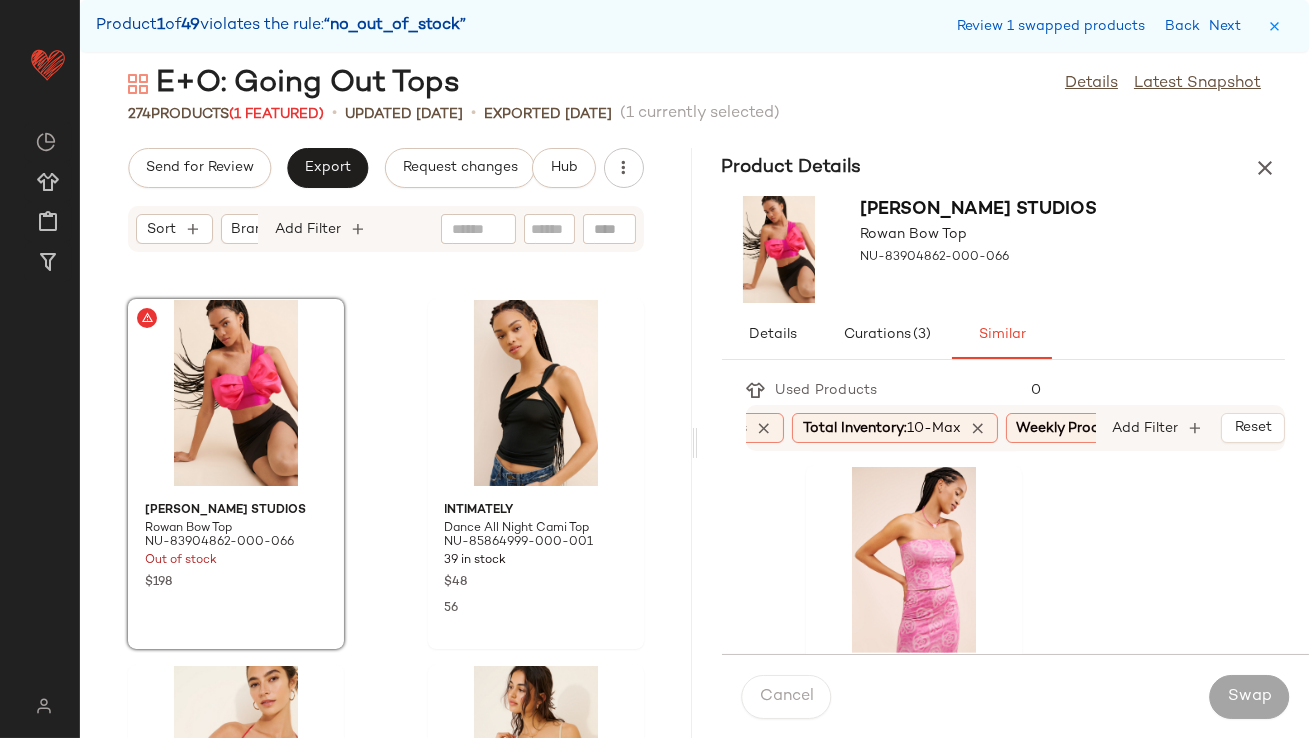 scroll, scrollTop: 1830, scrollLeft: 0, axis: vertical 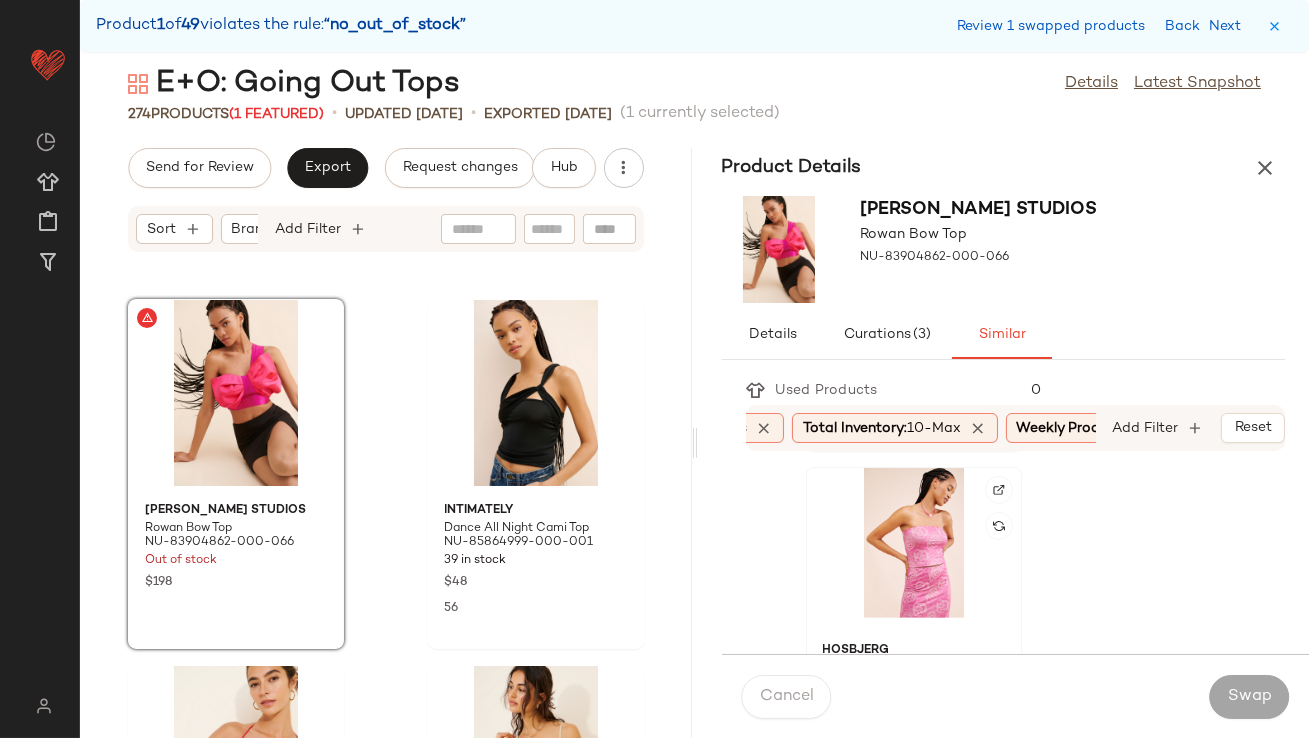 click 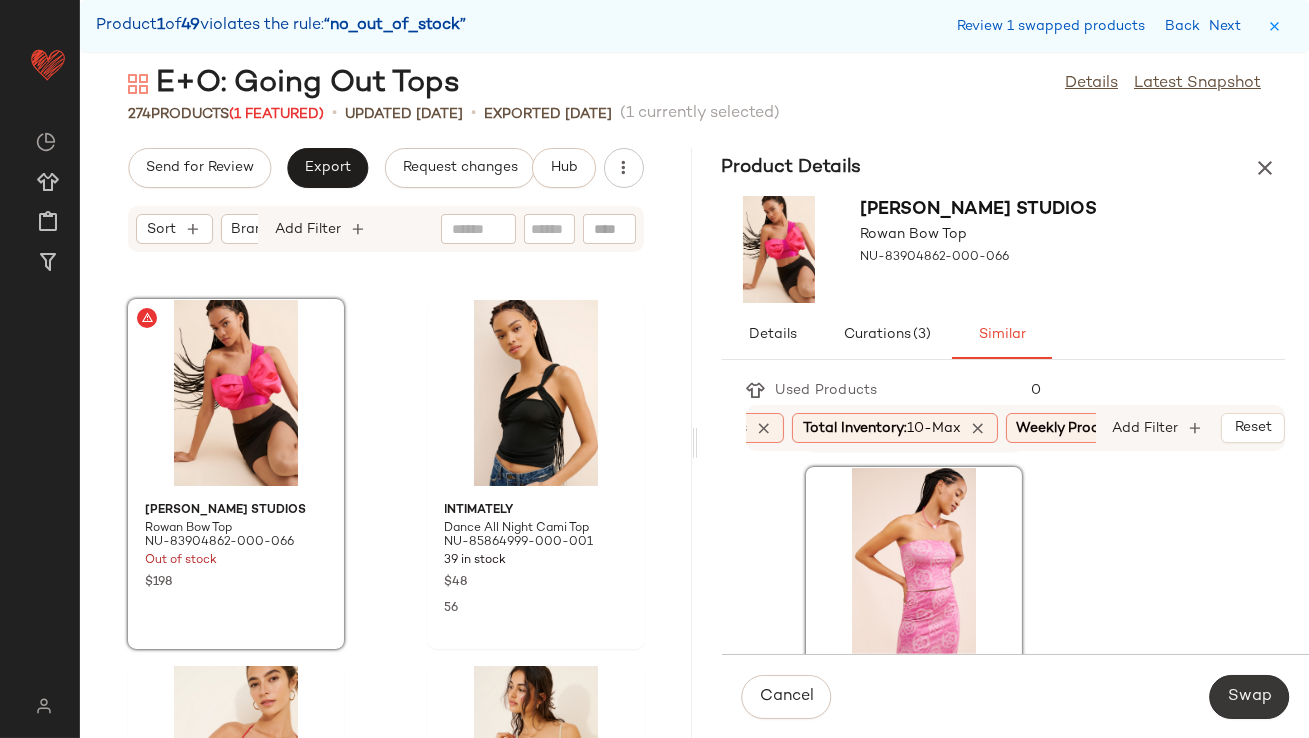 click on "Swap" 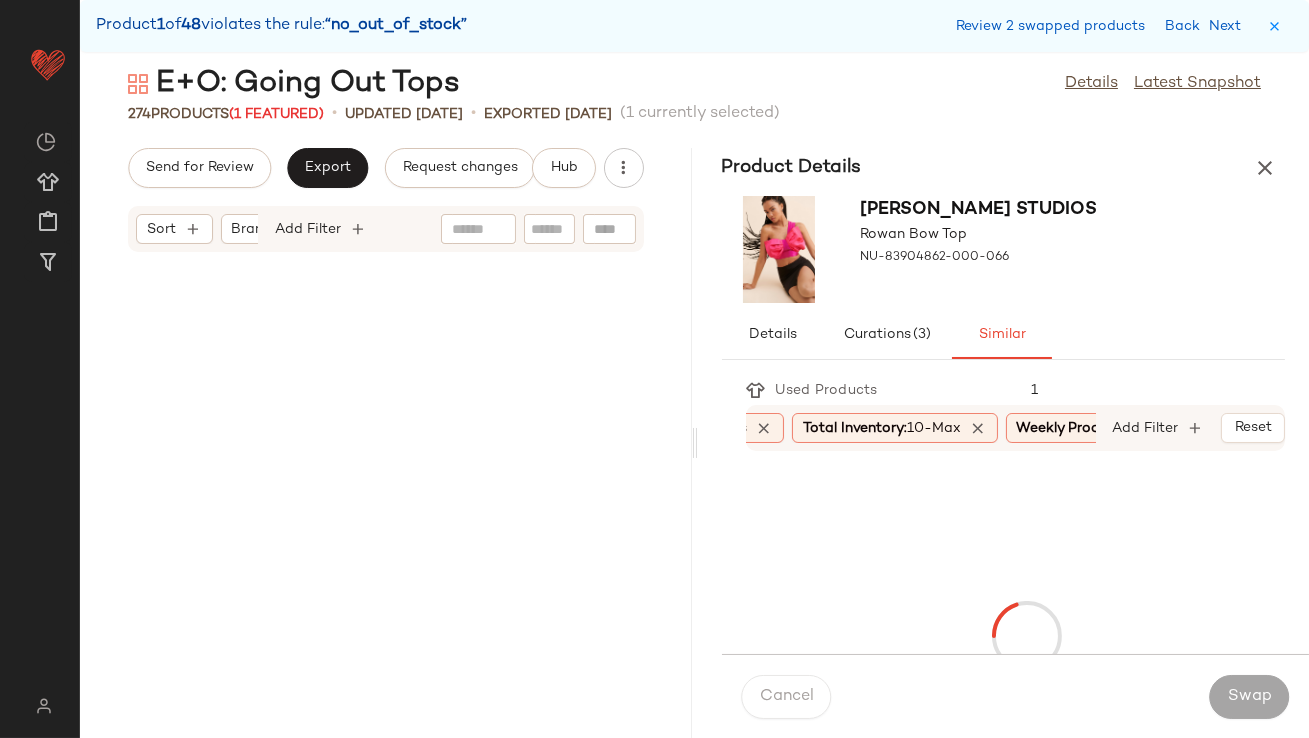 scroll, scrollTop: 1464, scrollLeft: 0, axis: vertical 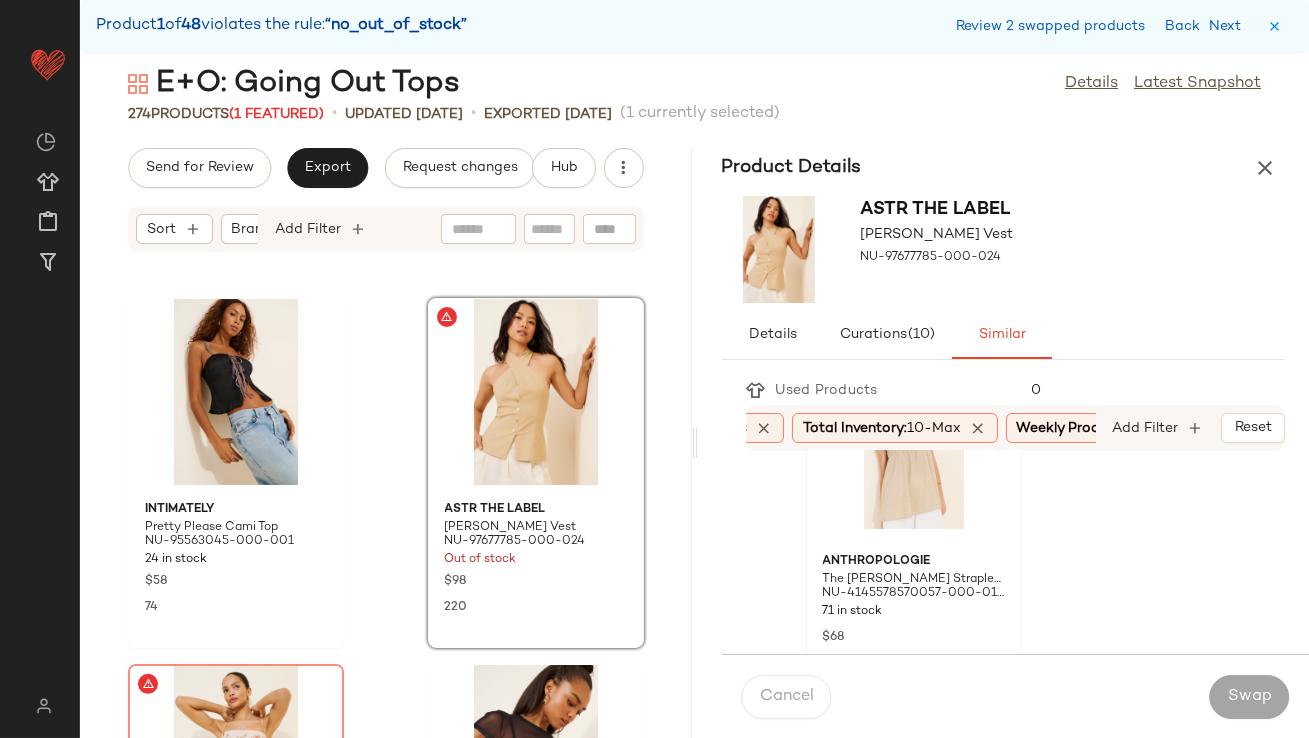 click 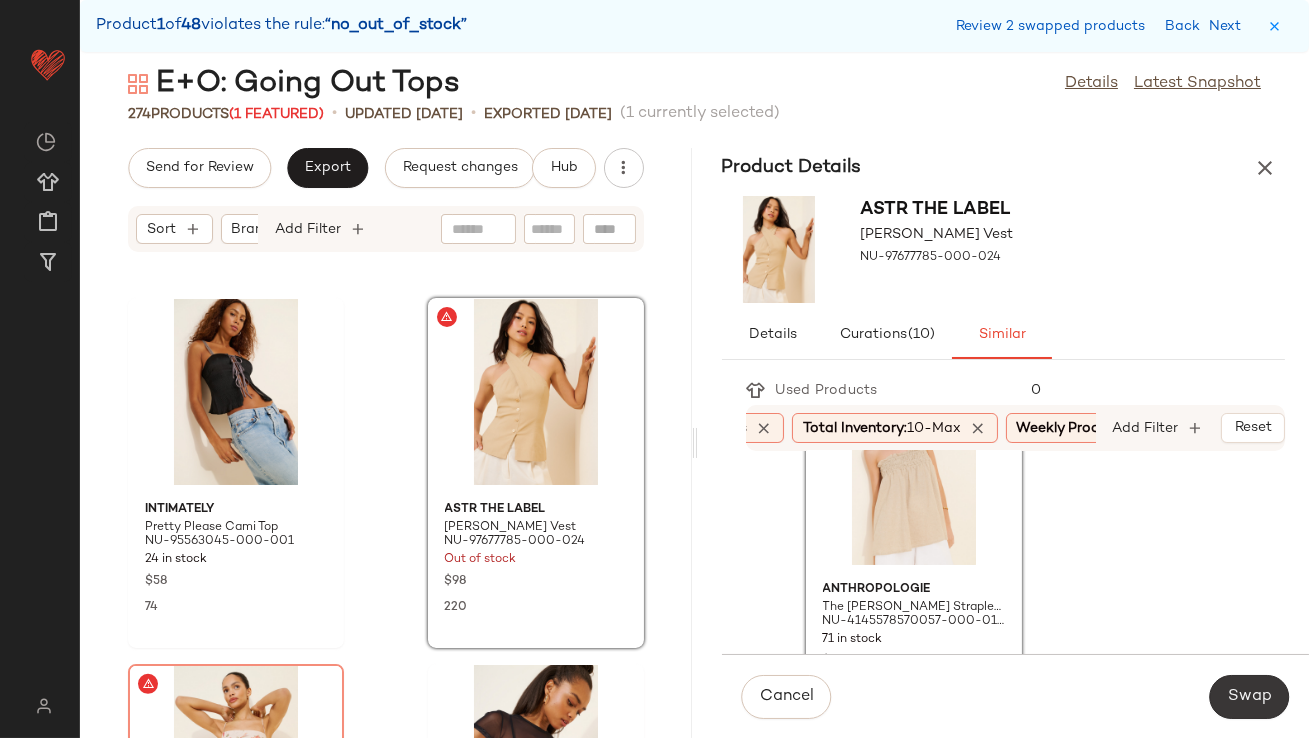 click on "Swap" at bounding box center [1249, 697] 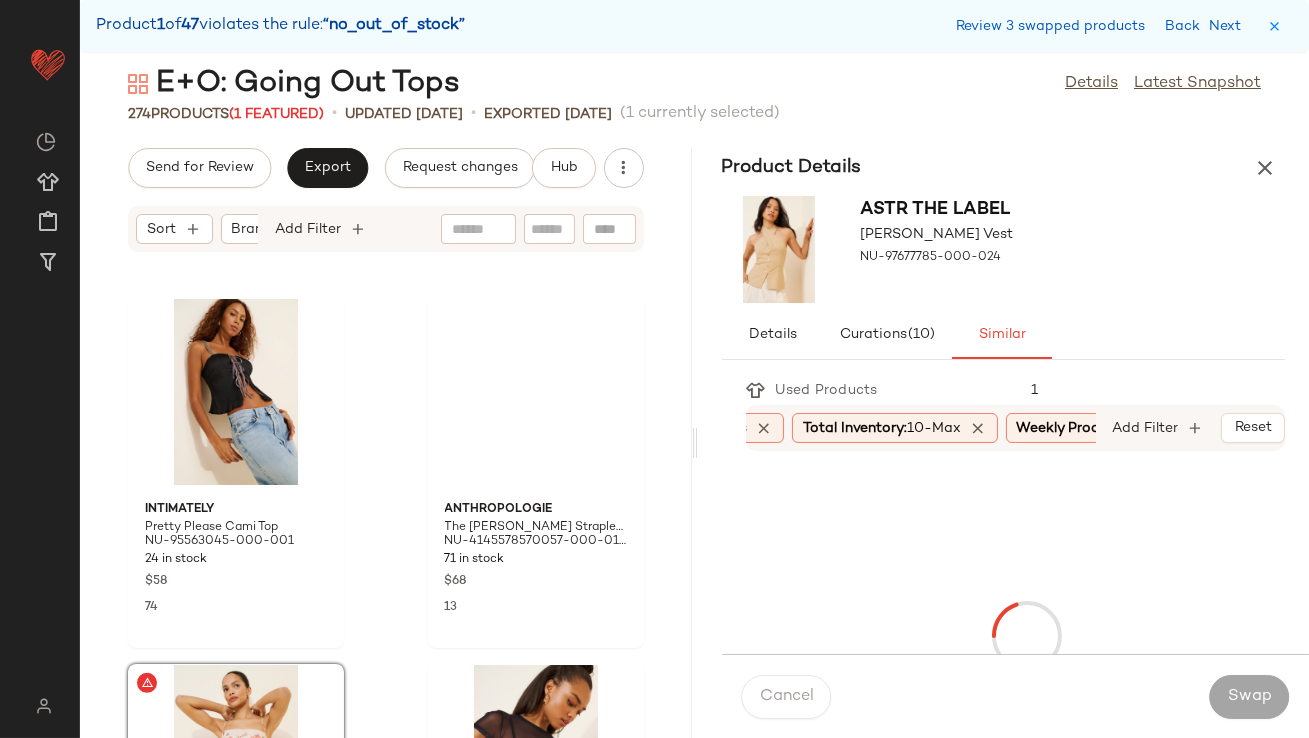 scroll, scrollTop: 1830, scrollLeft: 0, axis: vertical 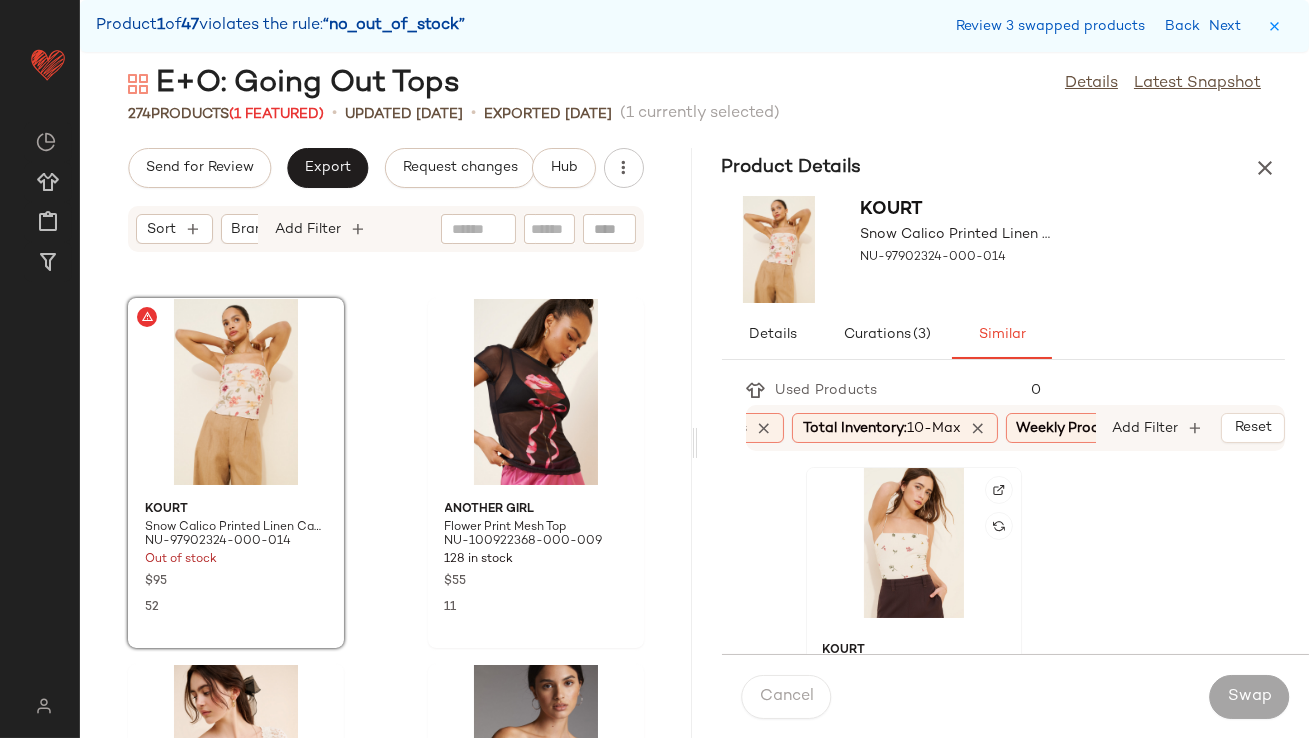 click 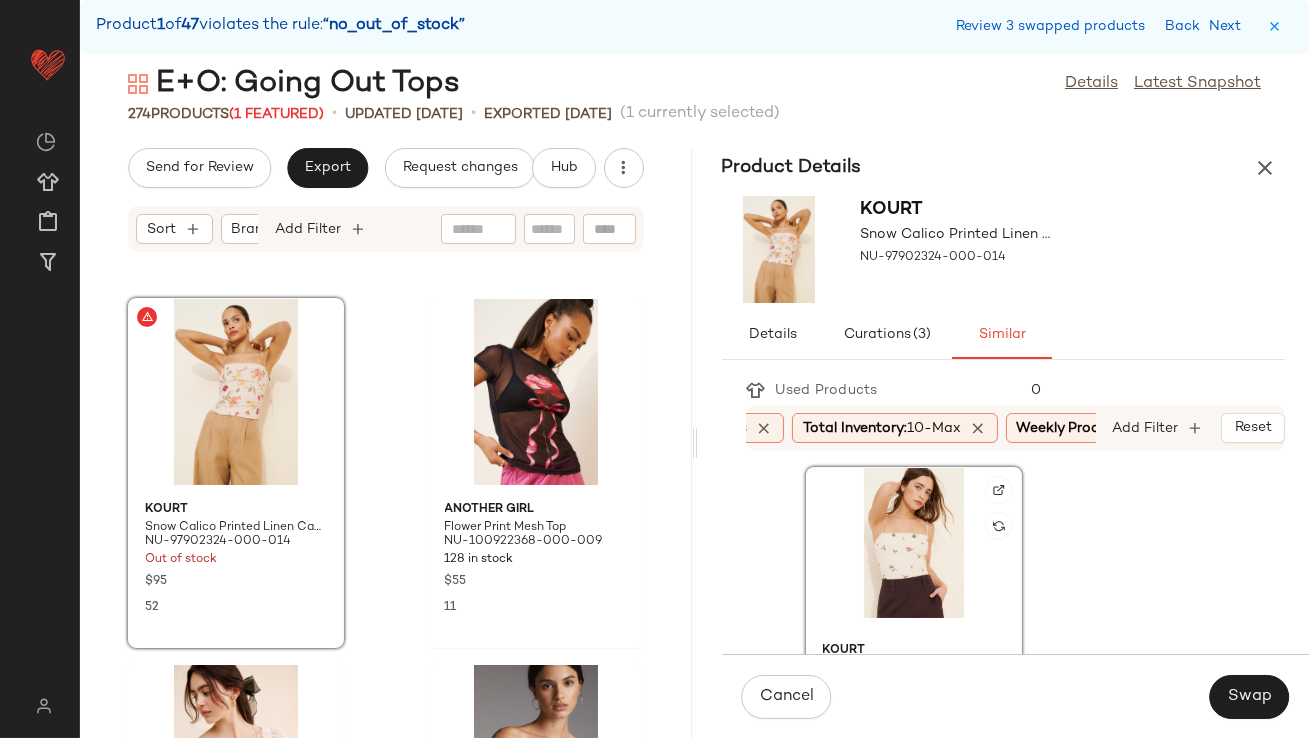scroll, scrollTop: 122, scrollLeft: 0, axis: vertical 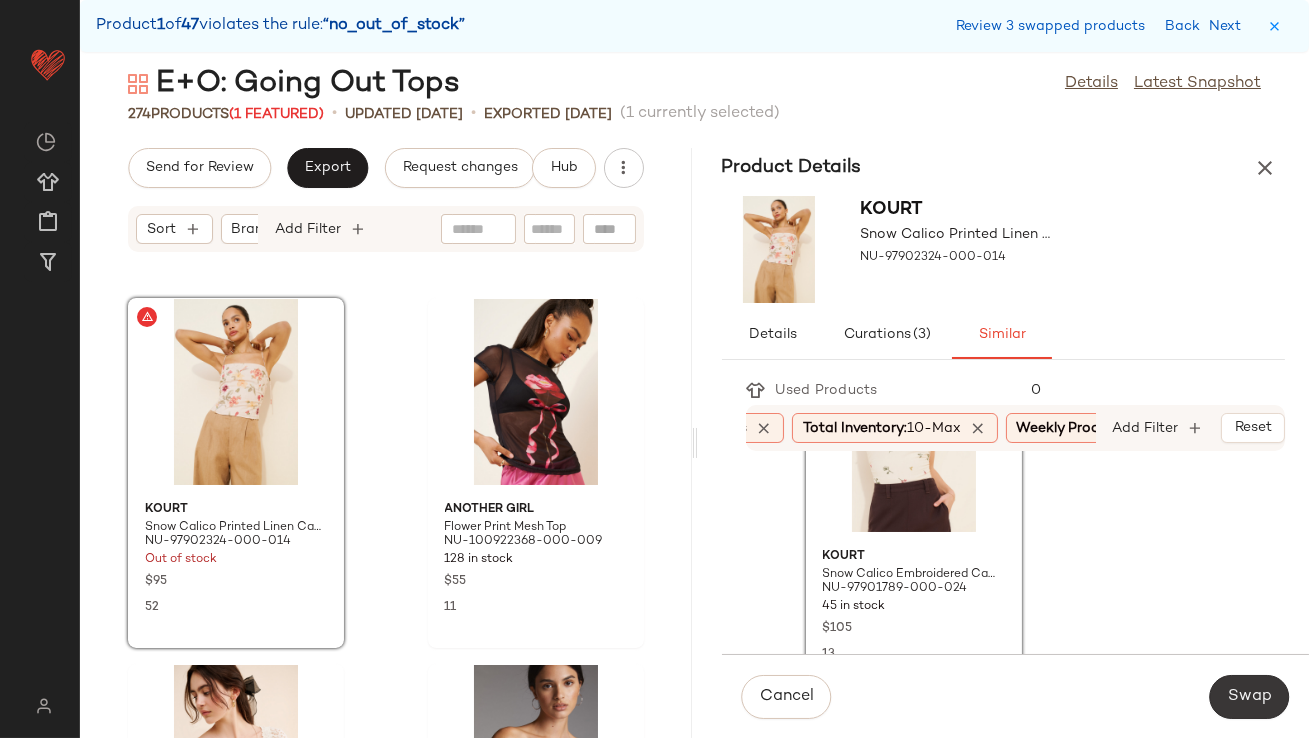 click on "Swap" 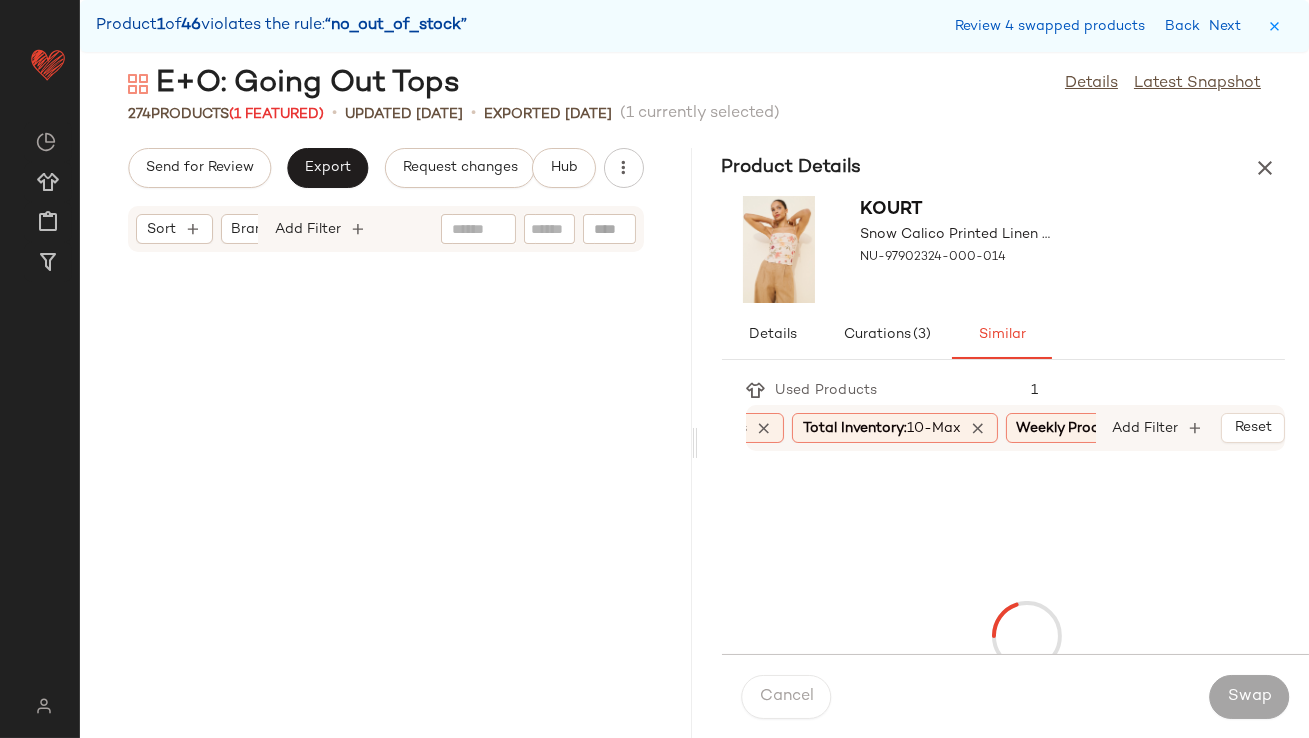 scroll, scrollTop: 4025, scrollLeft: 0, axis: vertical 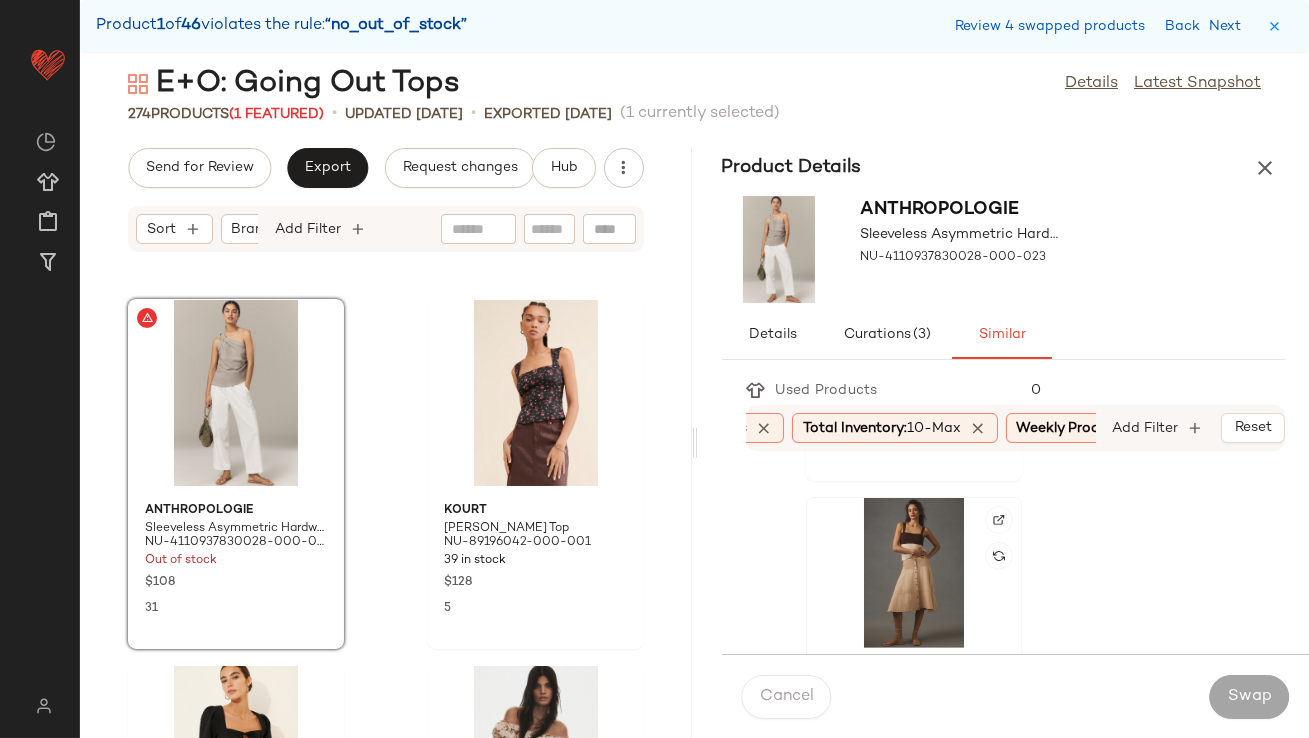 click 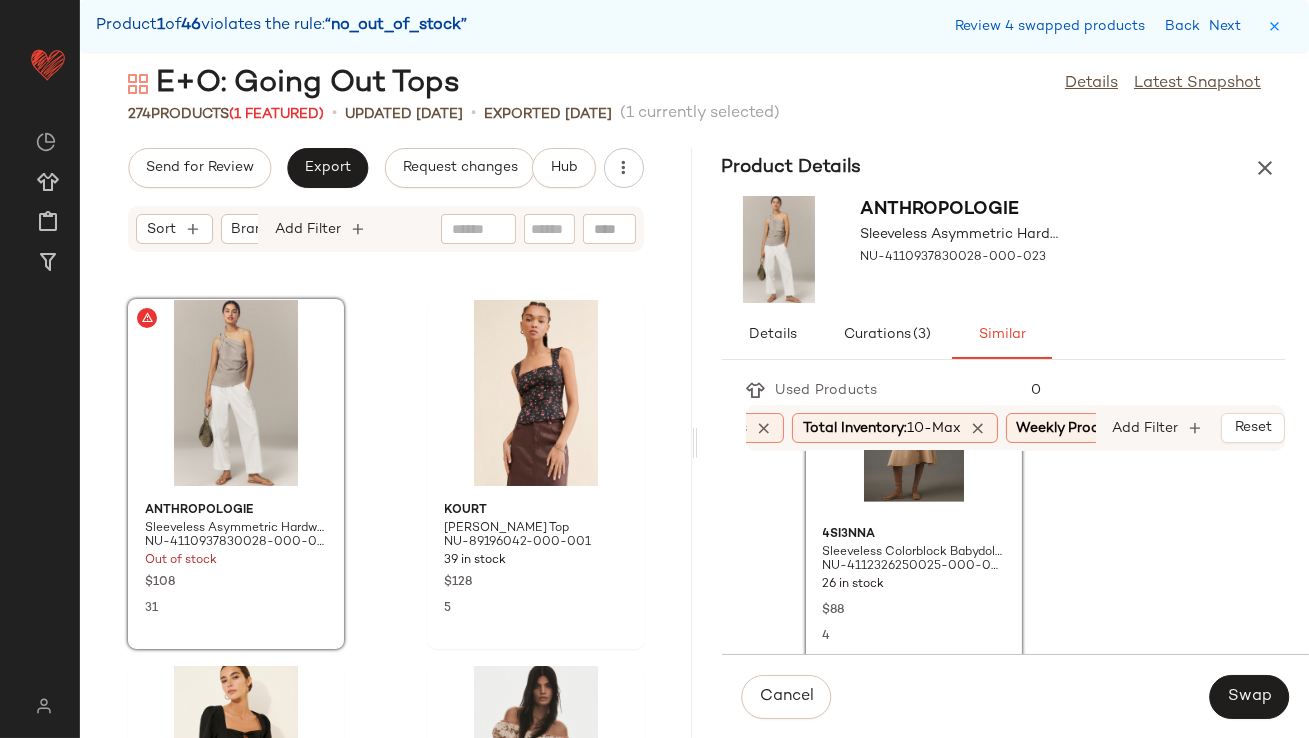 scroll, scrollTop: 2689, scrollLeft: 0, axis: vertical 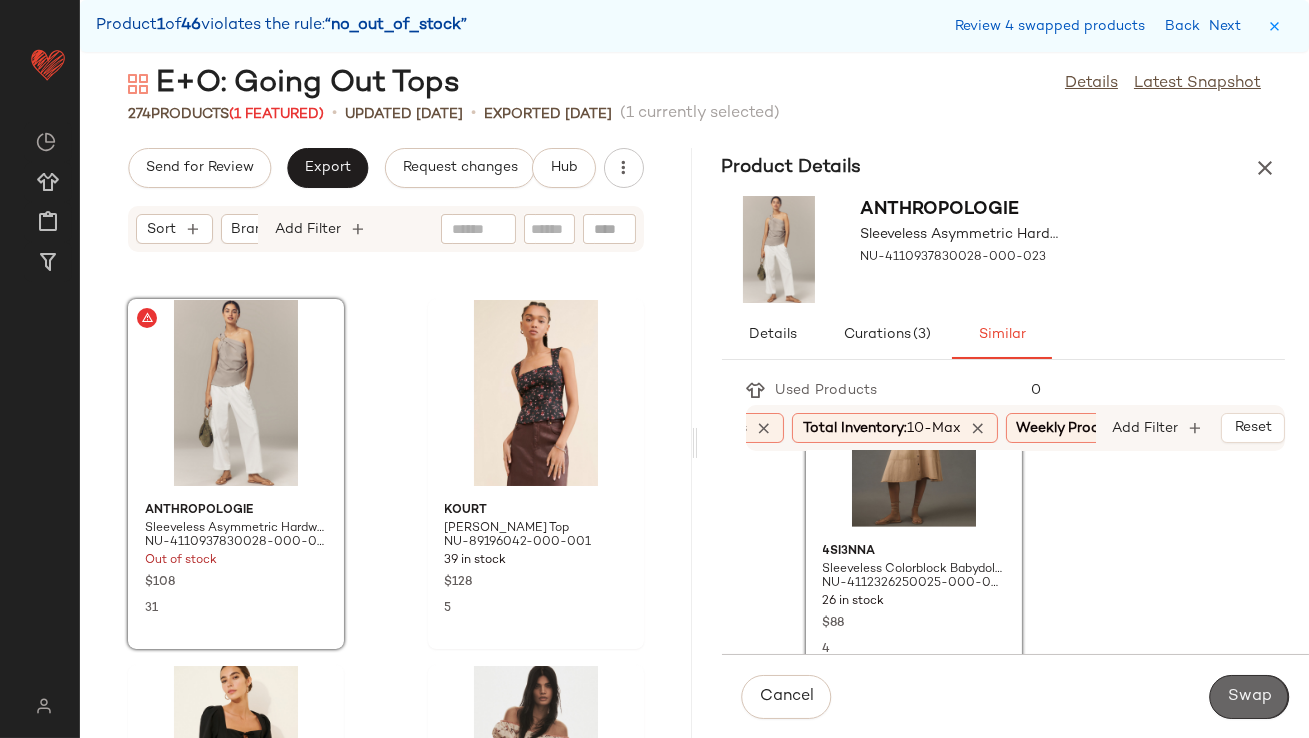 click on "Swap" at bounding box center (1249, 697) 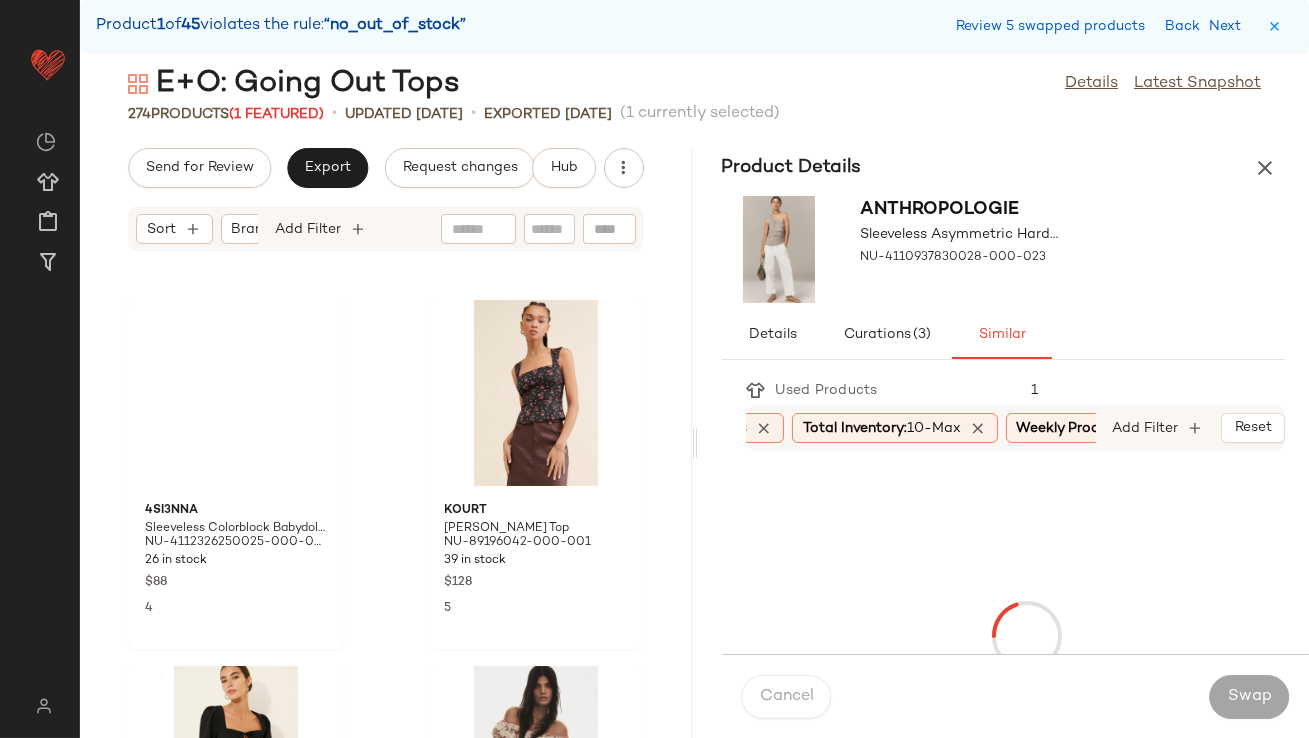 scroll, scrollTop: 4758, scrollLeft: 0, axis: vertical 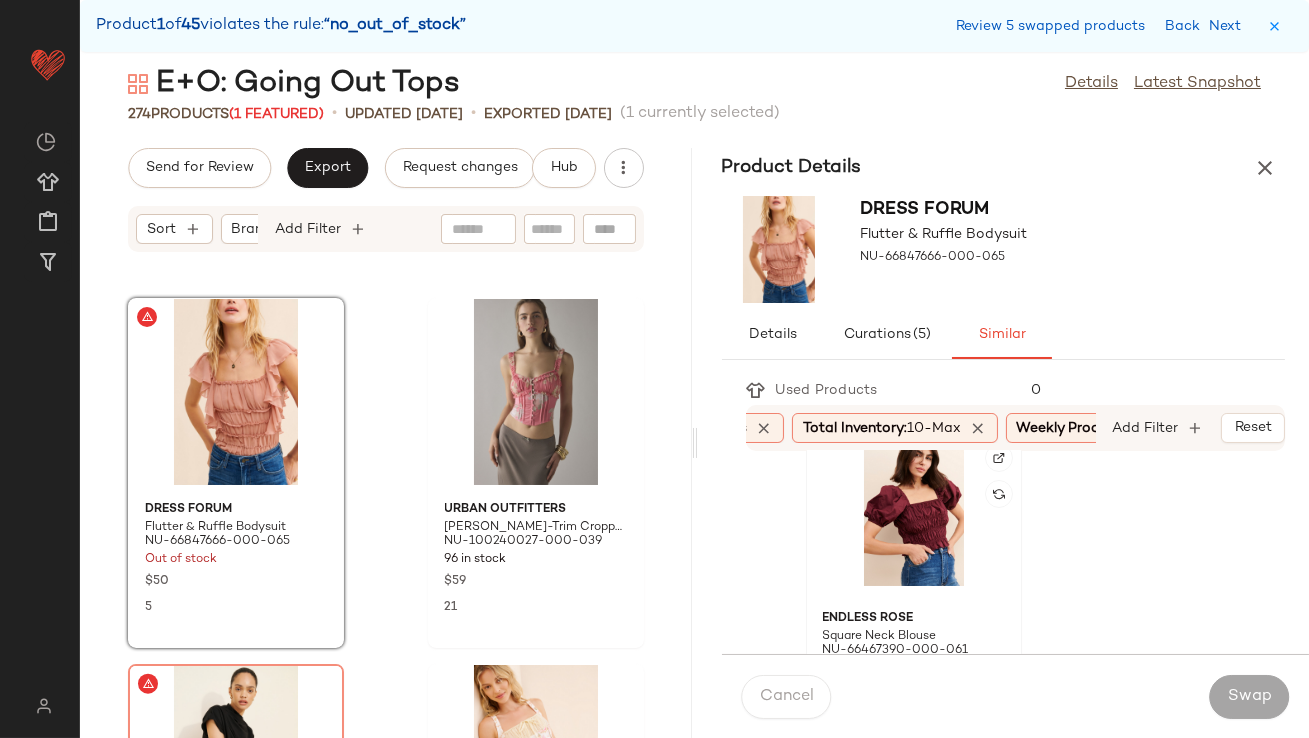 click 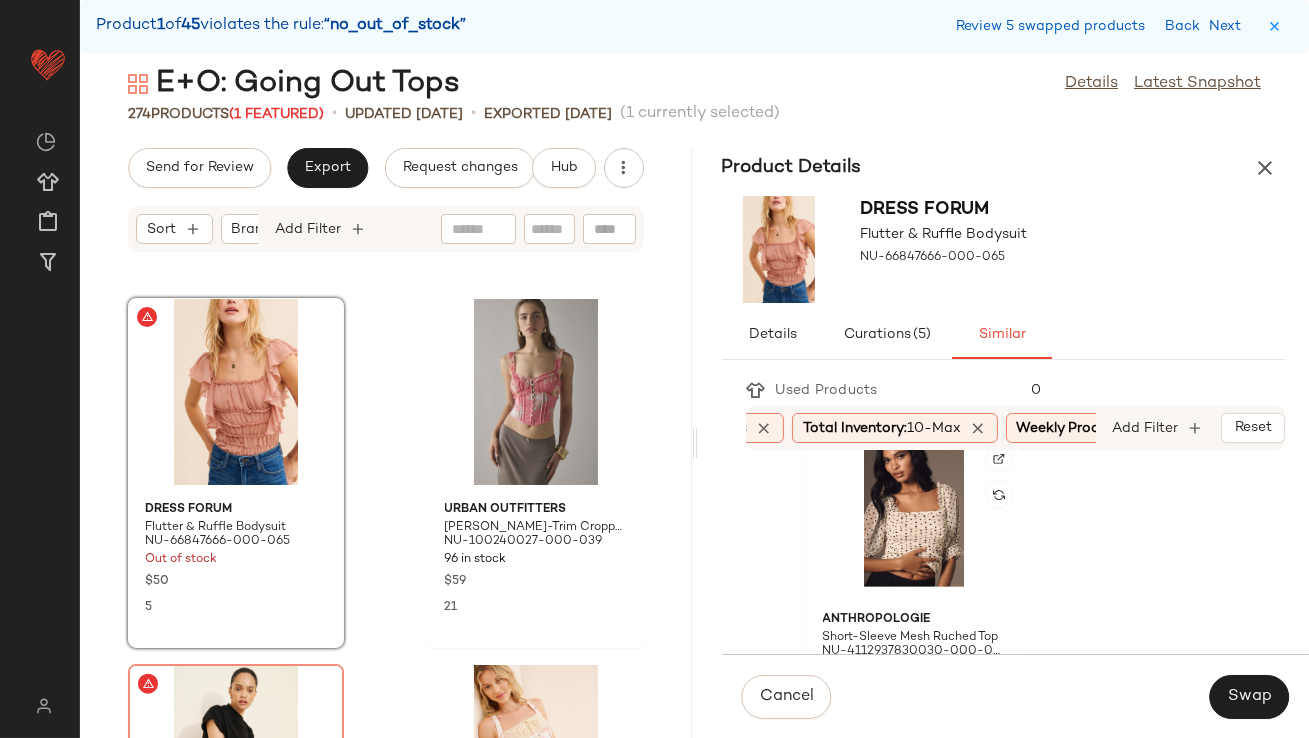 scroll, scrollTop: 2236, scrollLeft: 0, axis: vertical 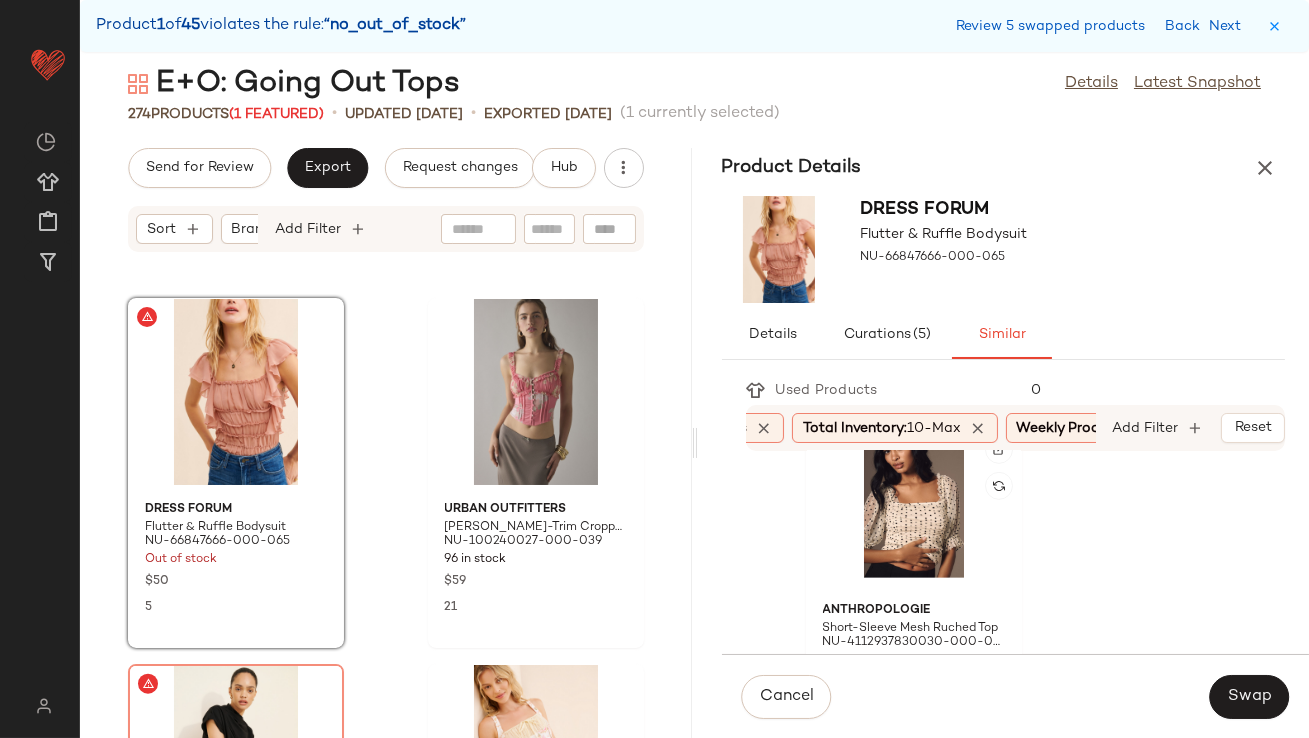 click 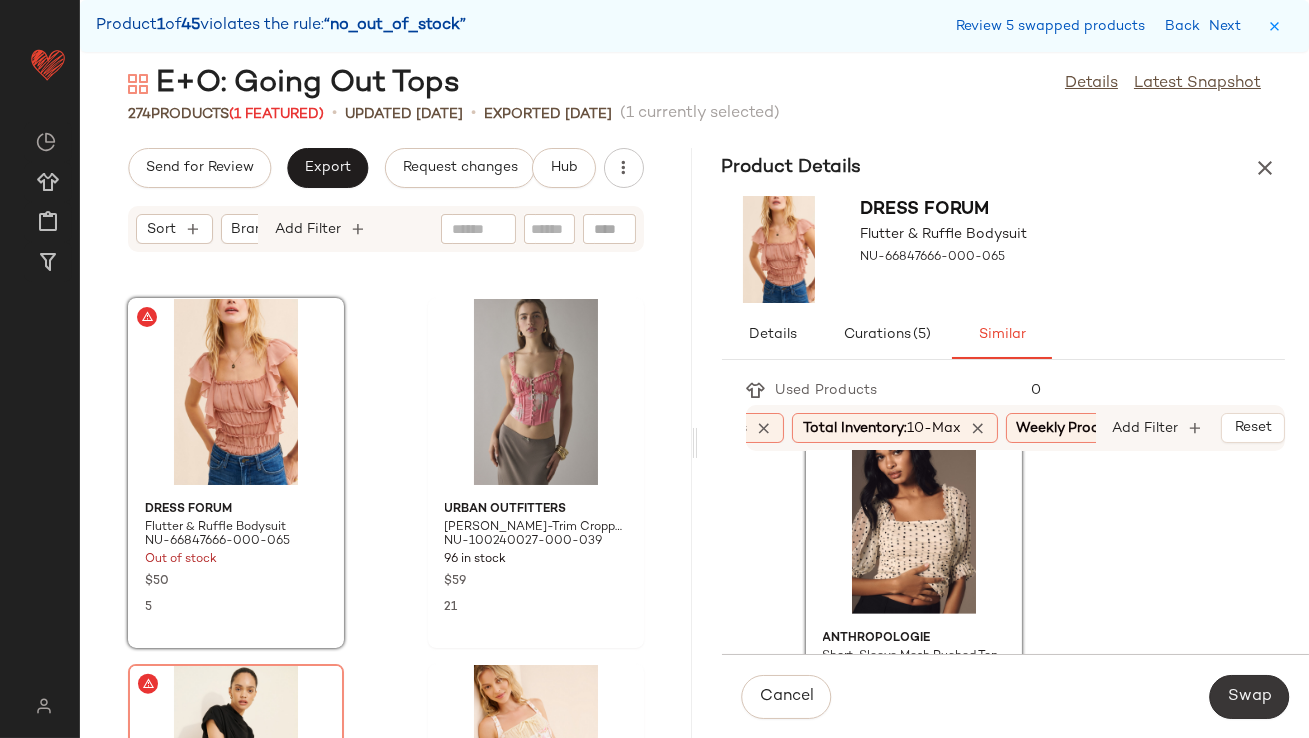 click on "Swap" at bounding box center [1249, 697] 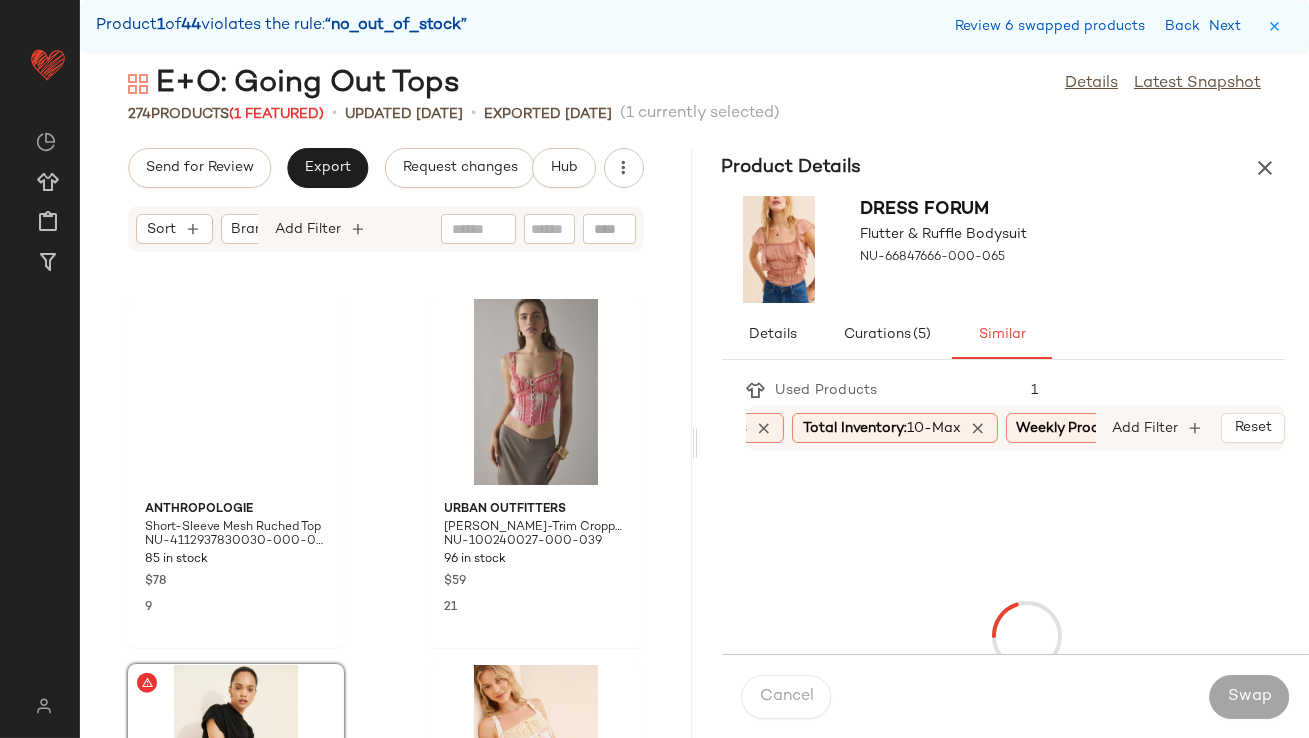 scroll, scrollTop: 5124, scrollLeft: 0, axis: vertical 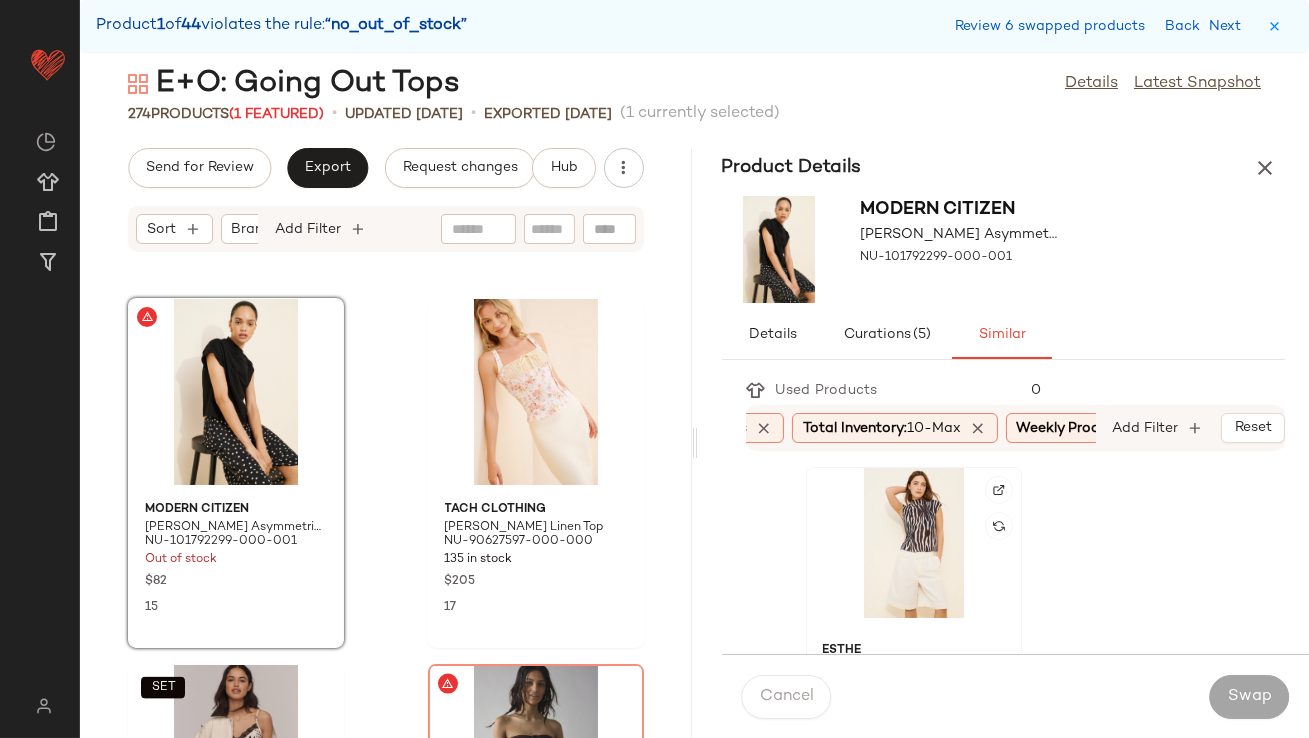 click 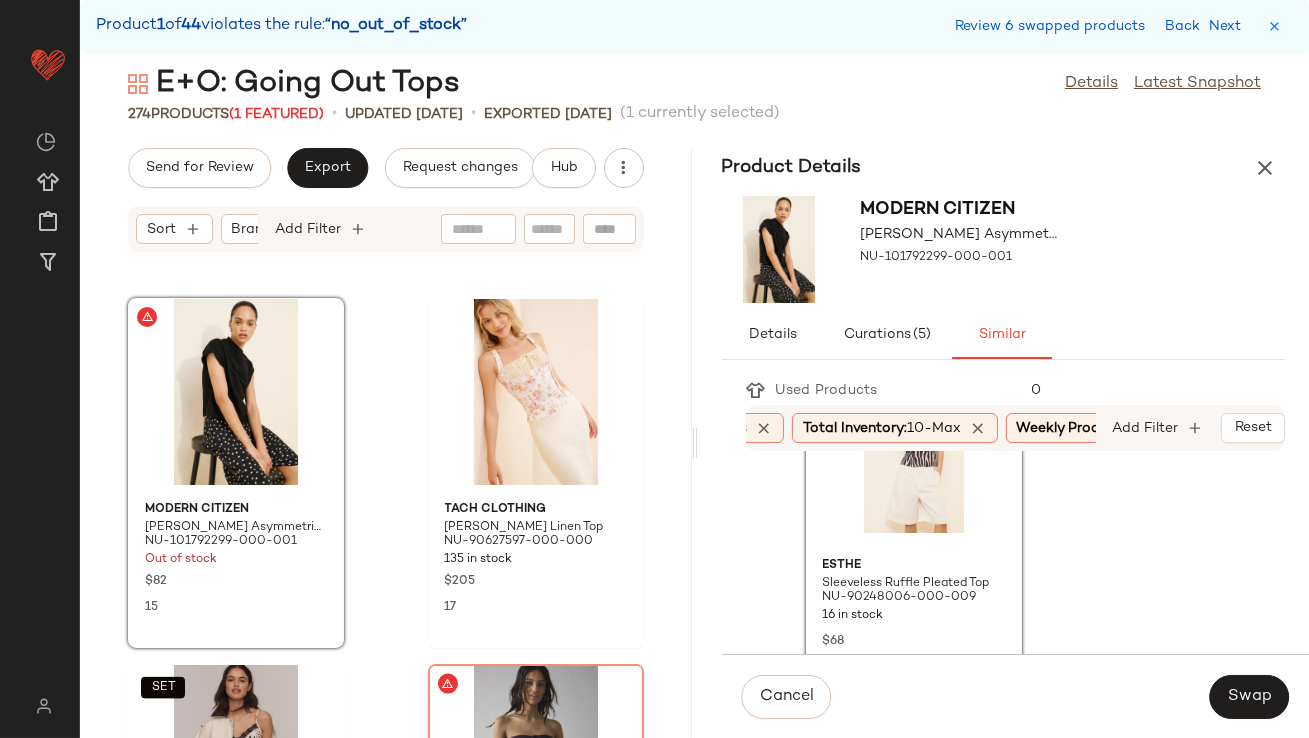 scroll, scrollTop: 87, scrollLeft: 0, axis: vertical 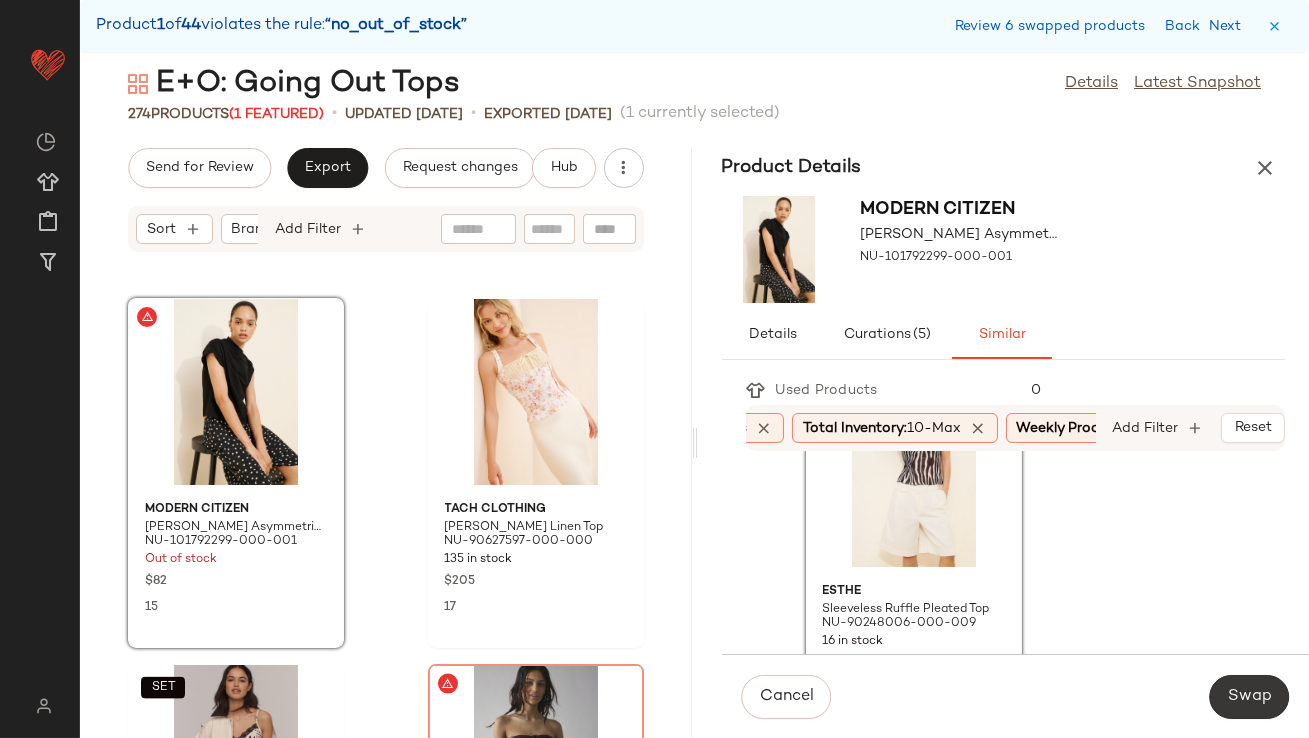 click on "Swap" 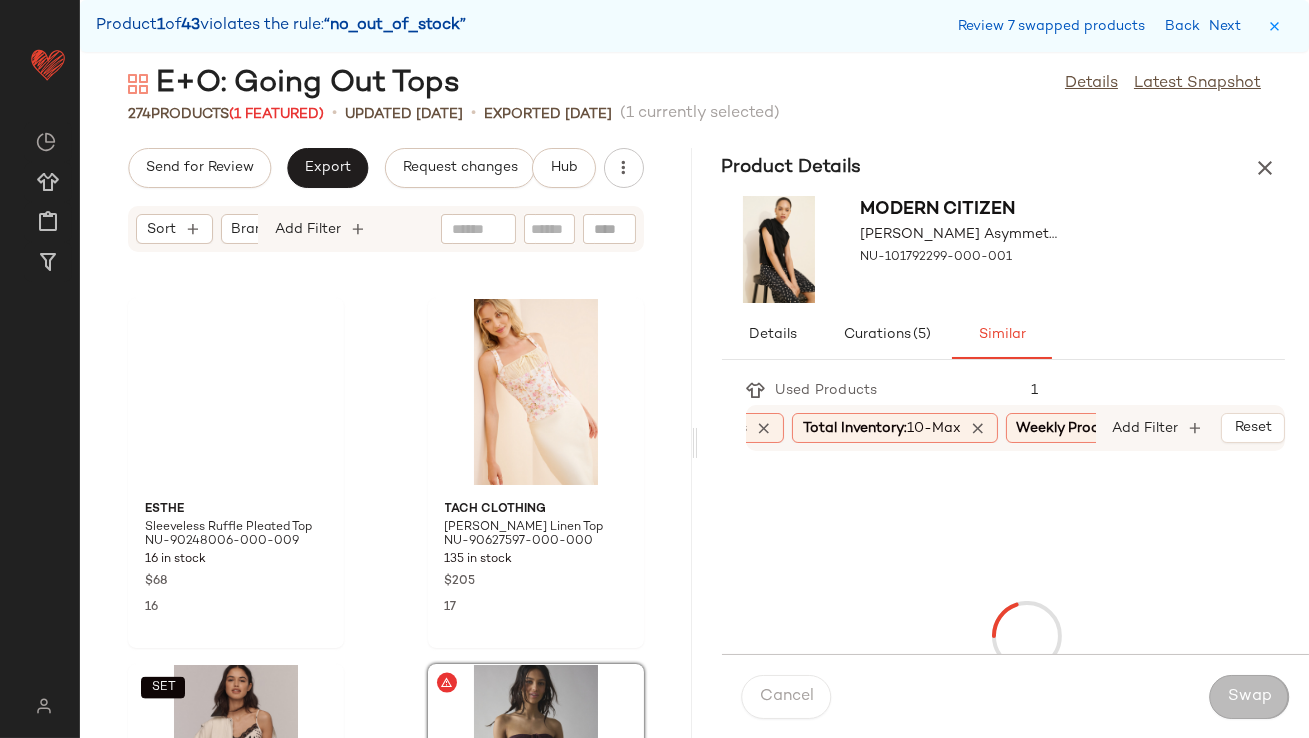 scroll, scrollTop: 5490, scrollLeft: 0, axis: vertical 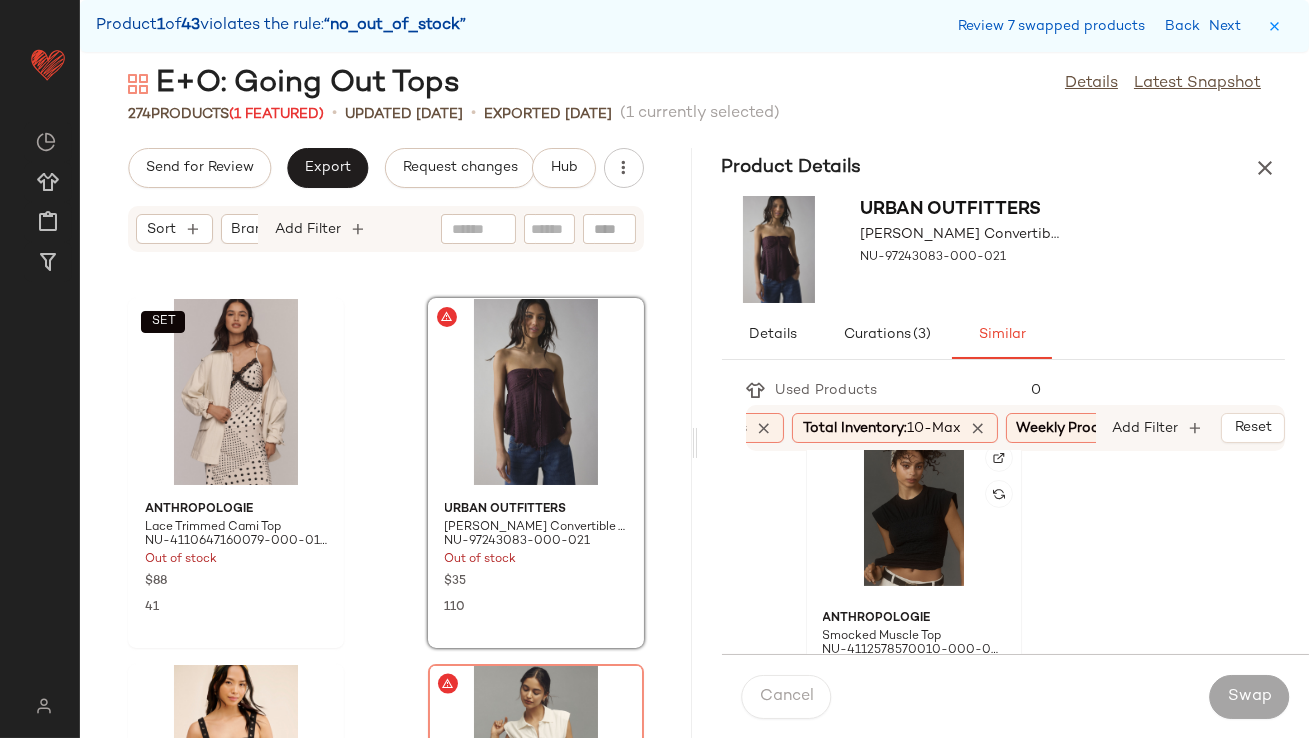 click 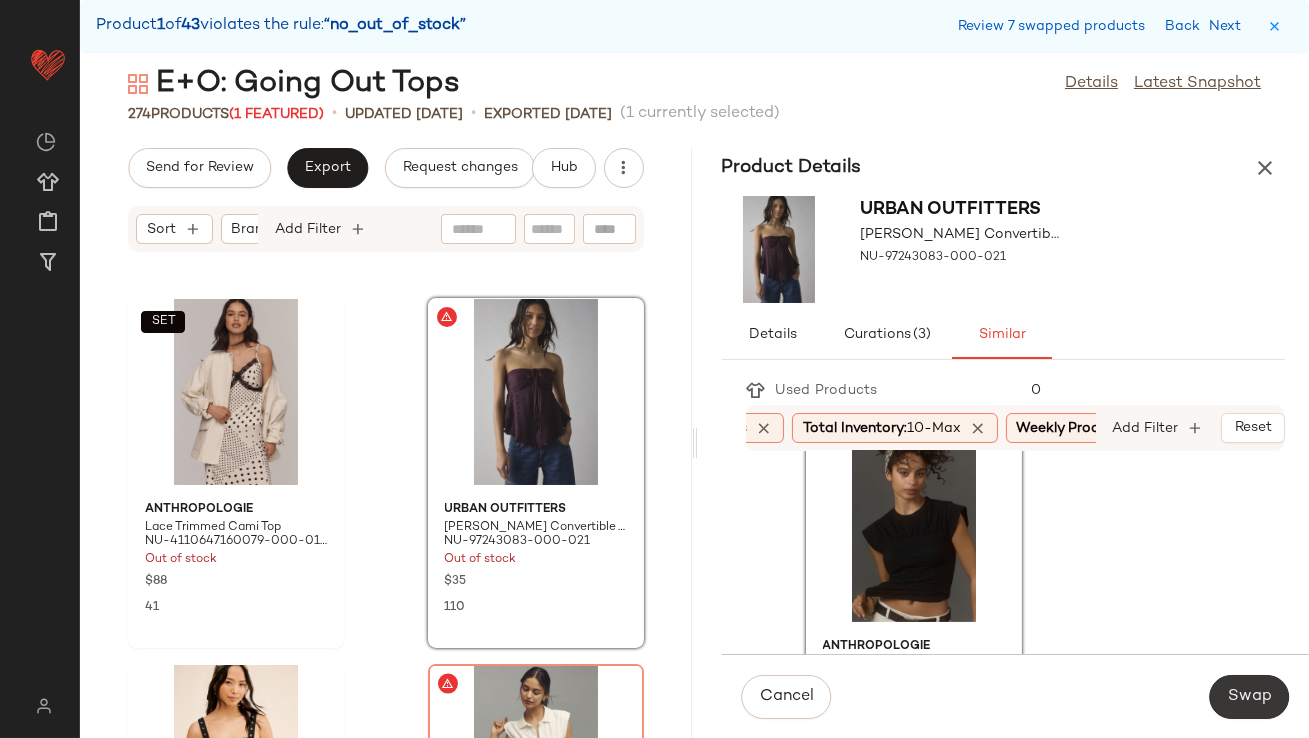 click on "Swap" at bounding box center (1249, 697) 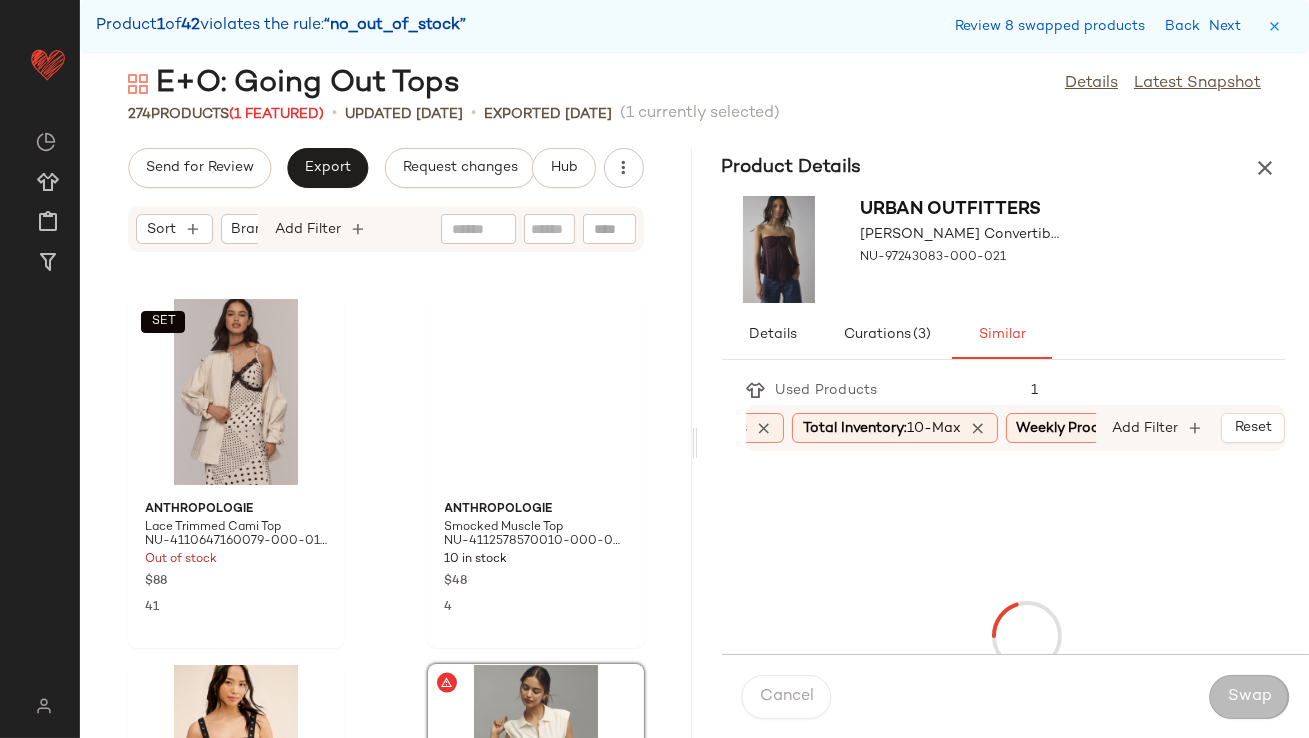 scroll, scrollTop: 5855, scrollLeft: 0, axis: vertical 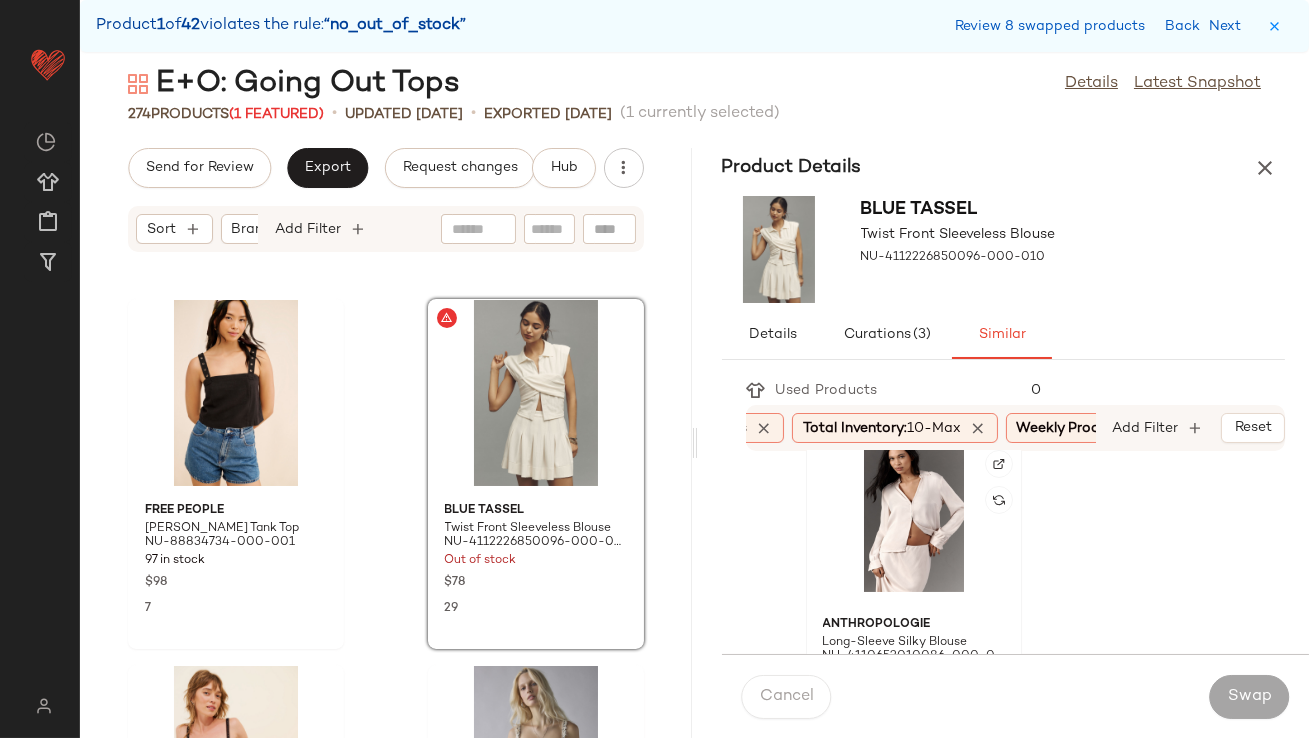 click 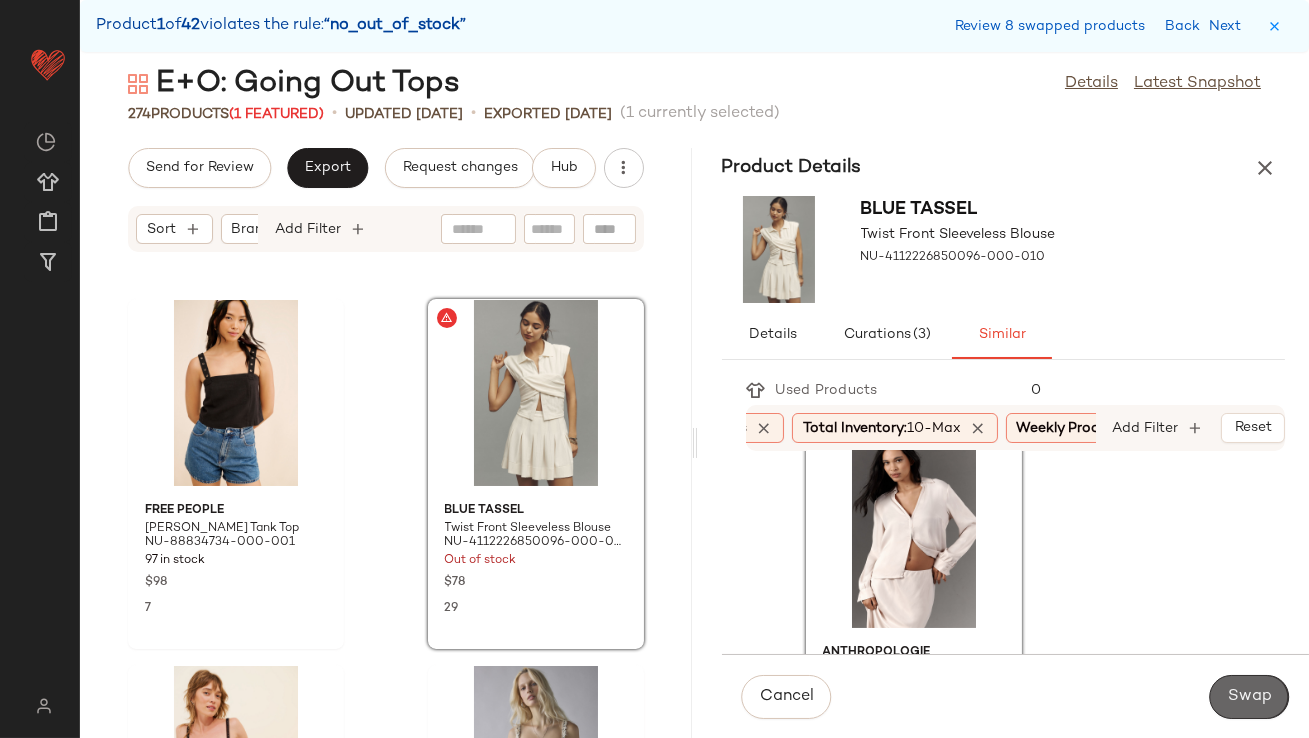 click on "Swap" at bounding box center (1249, 697) 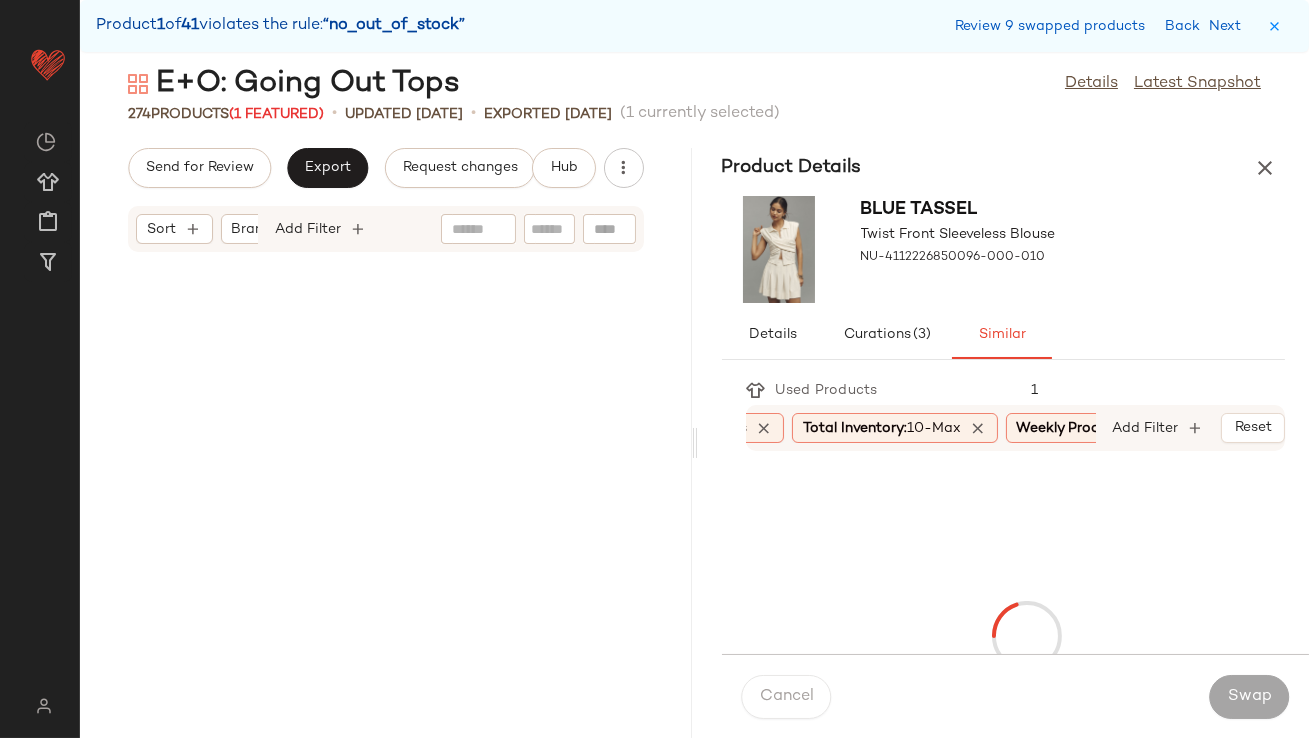 scroll, scrollTop: 8051, scrollLeft: 0, axis: vertical 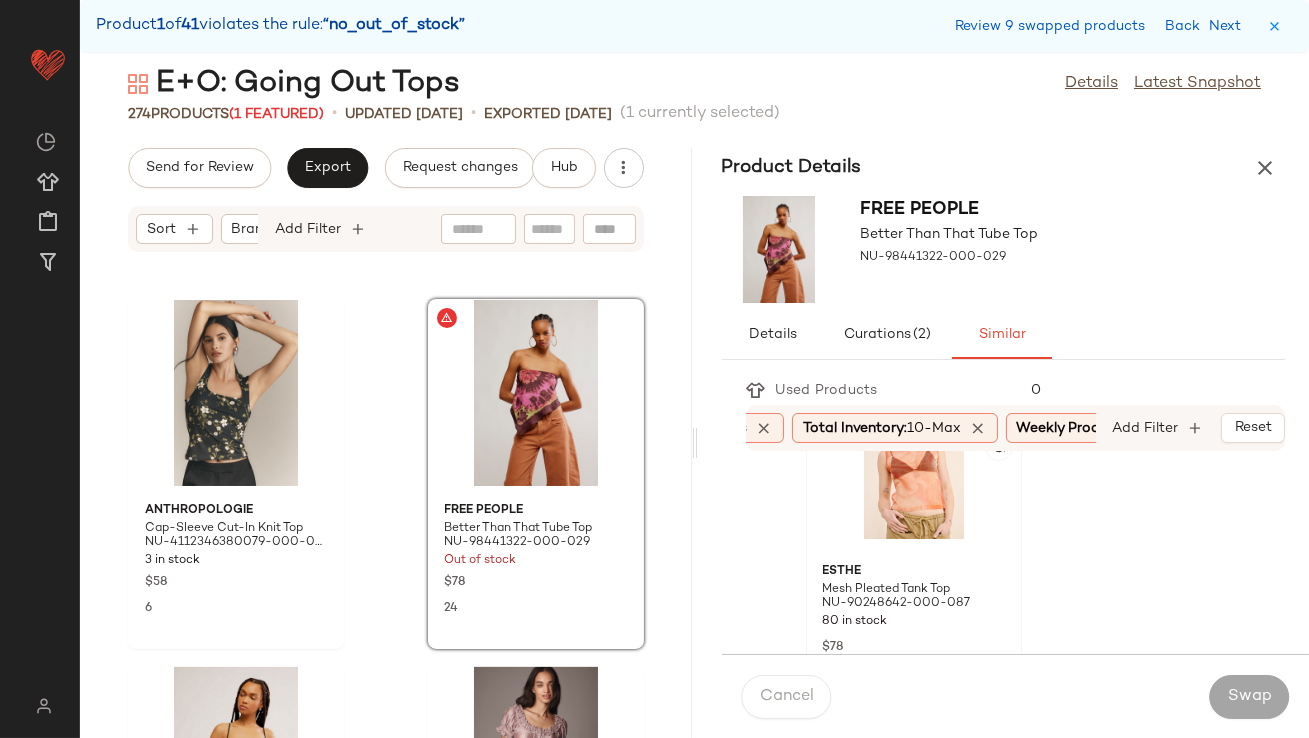 click 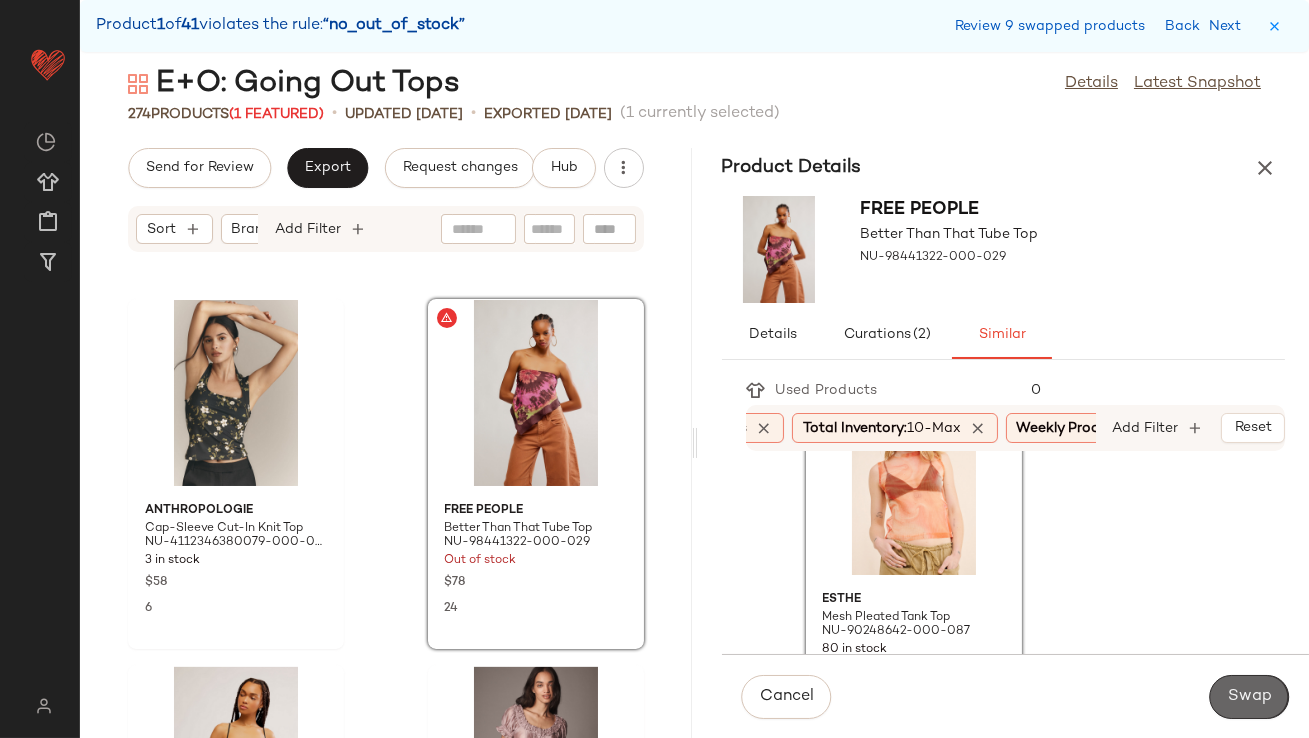 click on "Swap" at bounding box center (1249, 697) 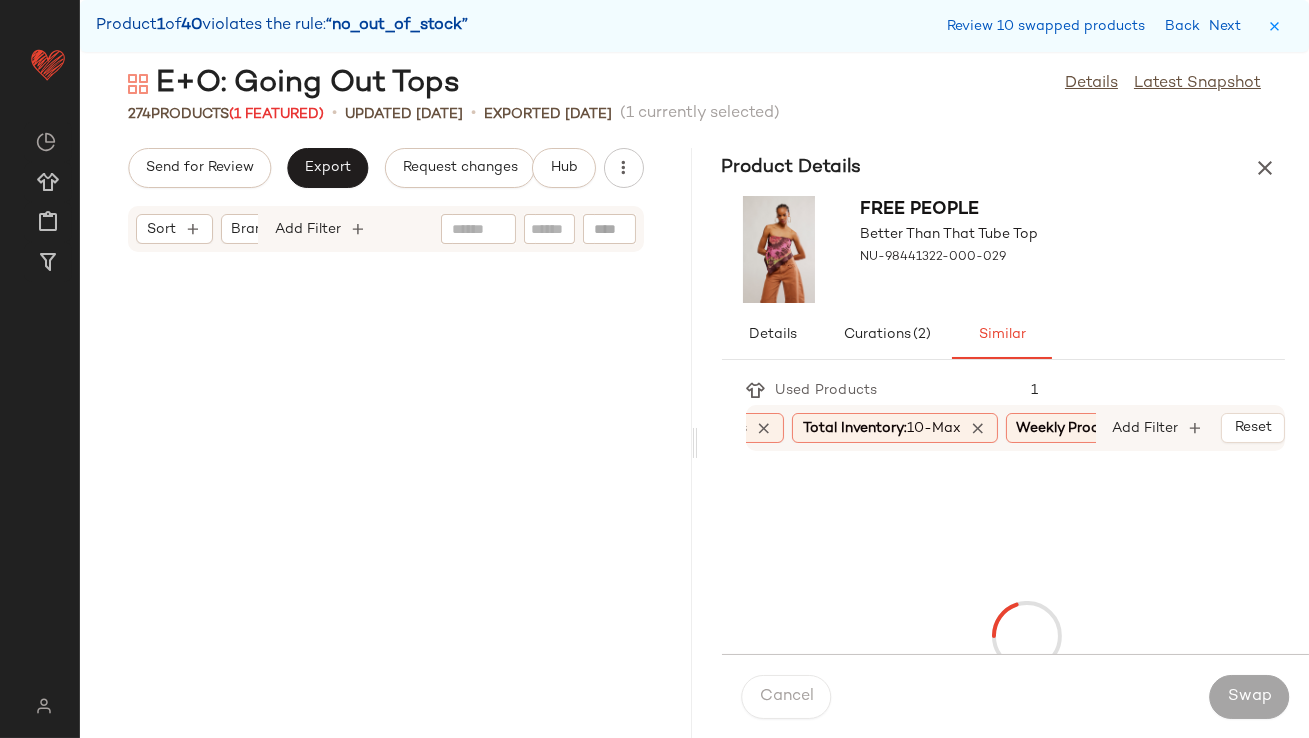 scroll, scrollTop: 9150, scrollLeft: 0, axis: vertical 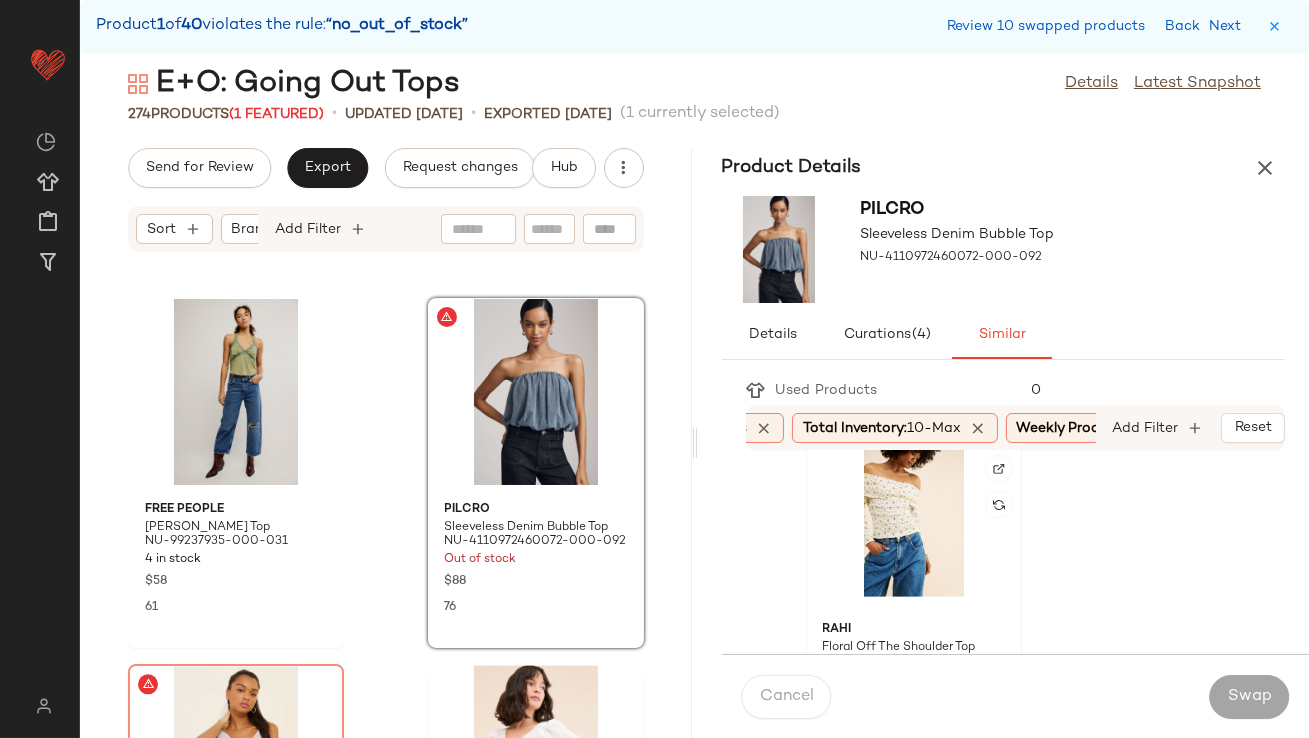 click 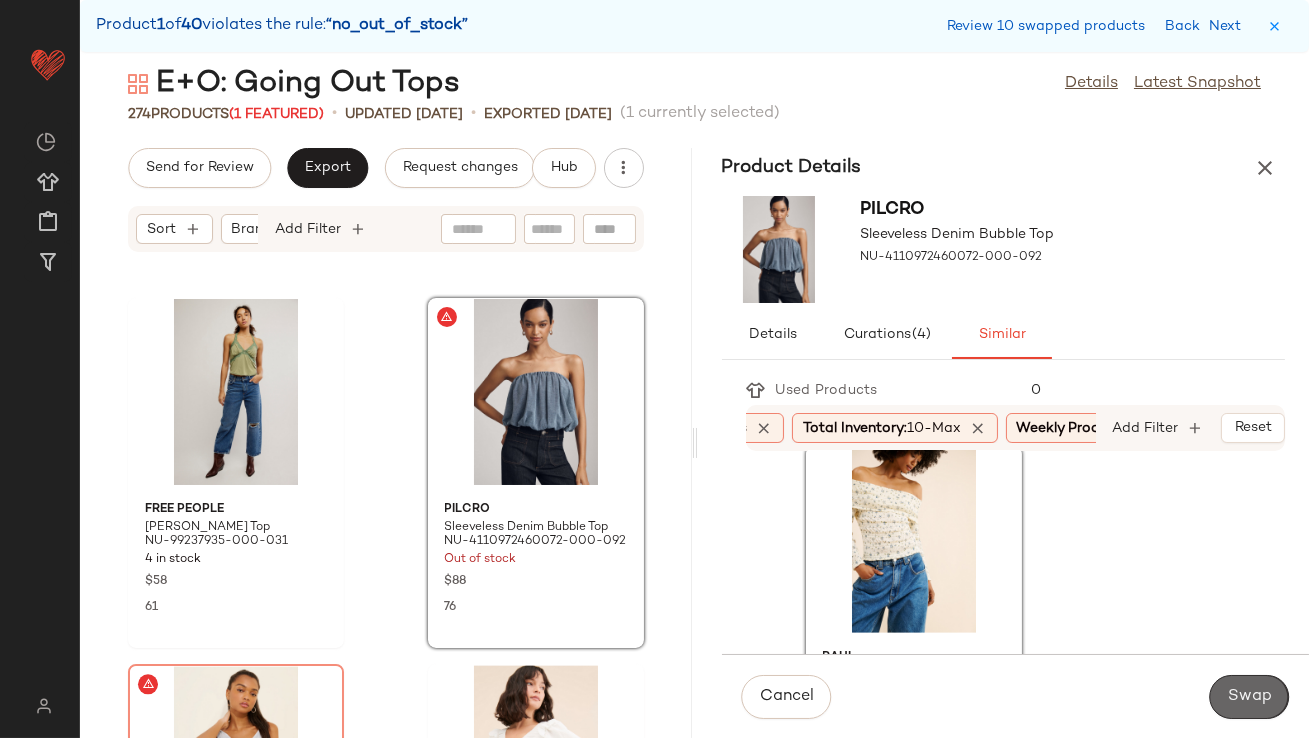 click on "Swap" 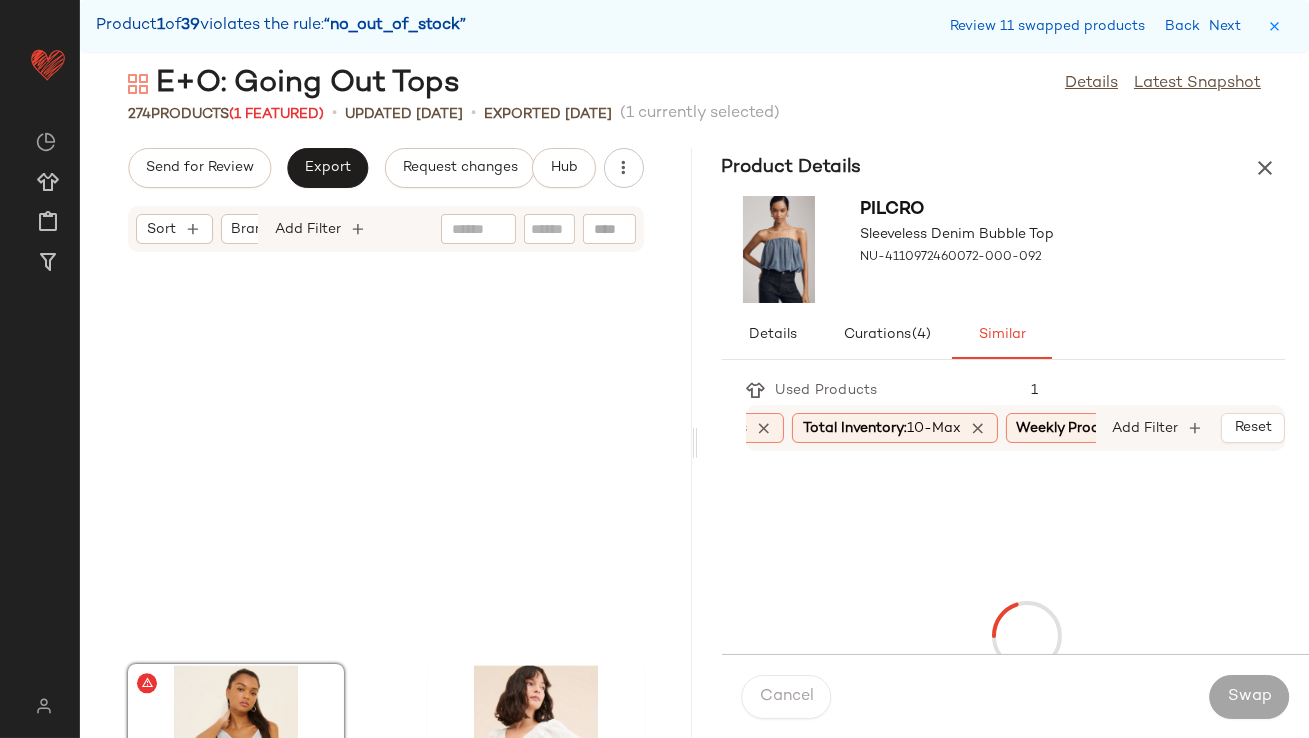 scroll, scrollTop: 9515, scrollLeft: 0, axis: vertical 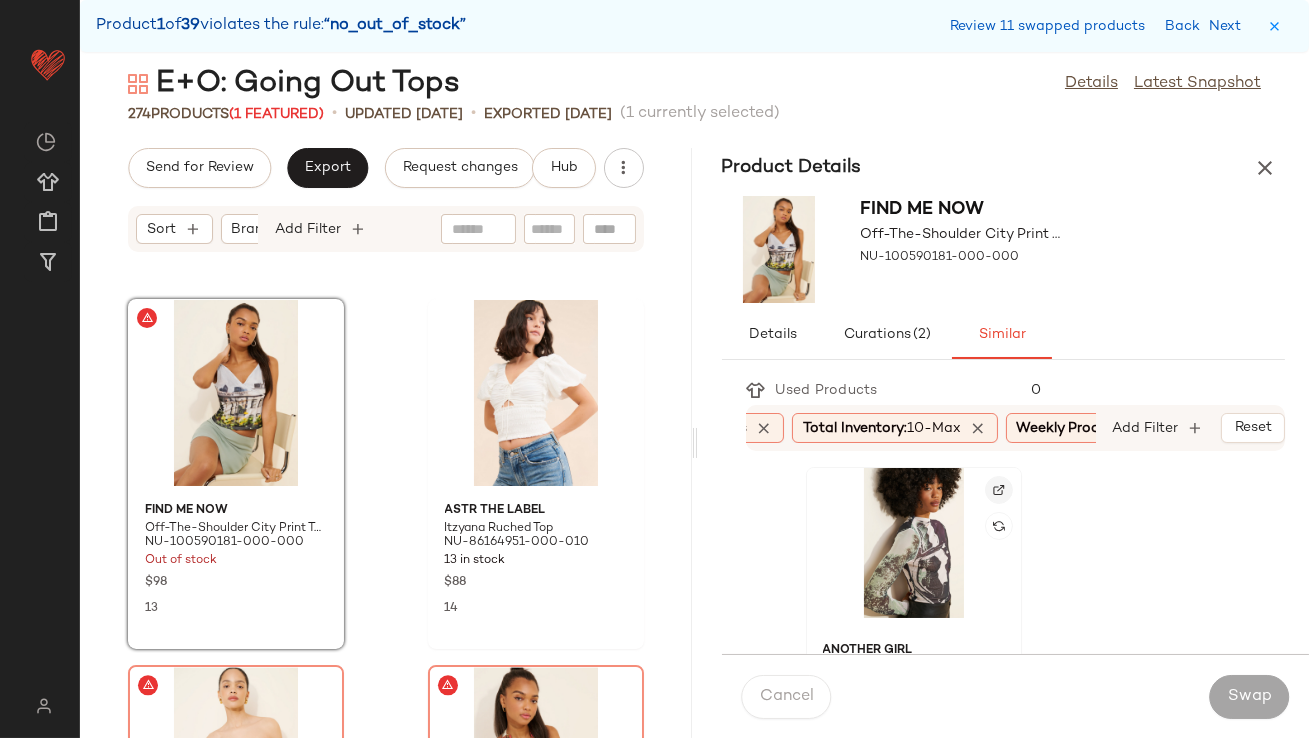 click at bounding box center [999, 490] 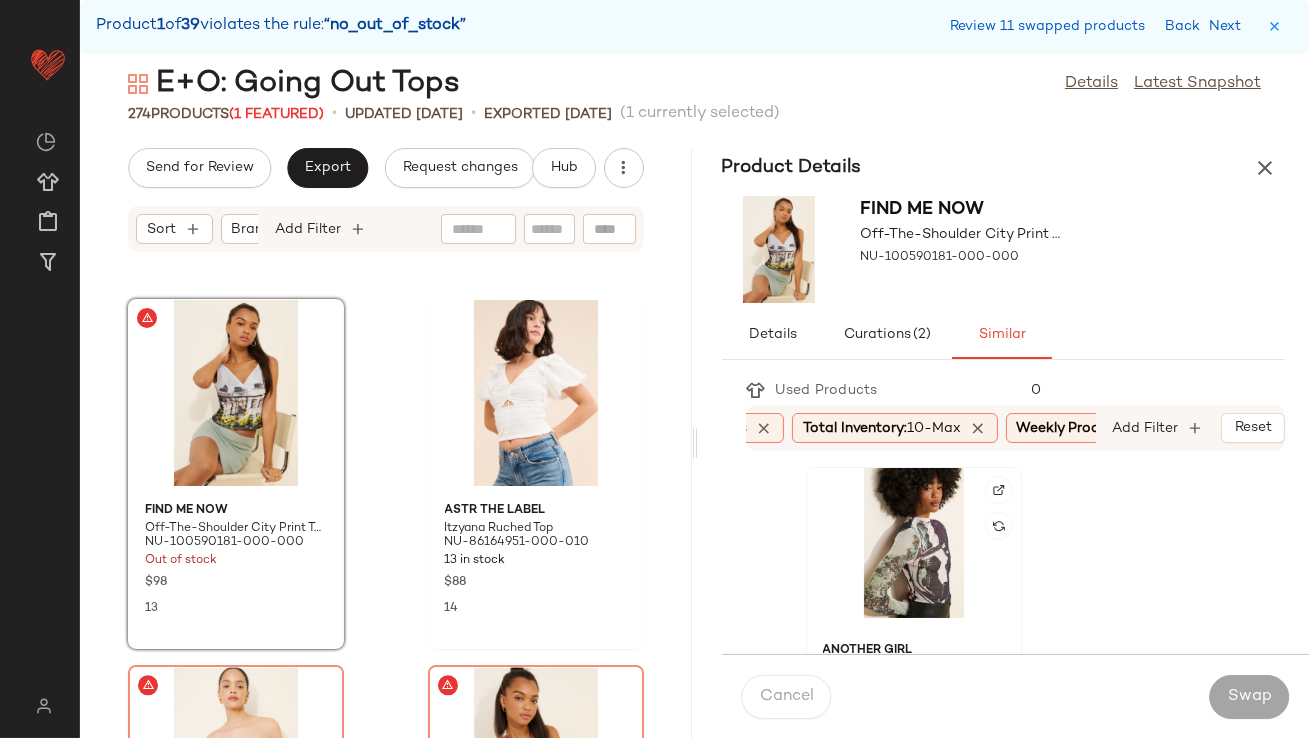 click 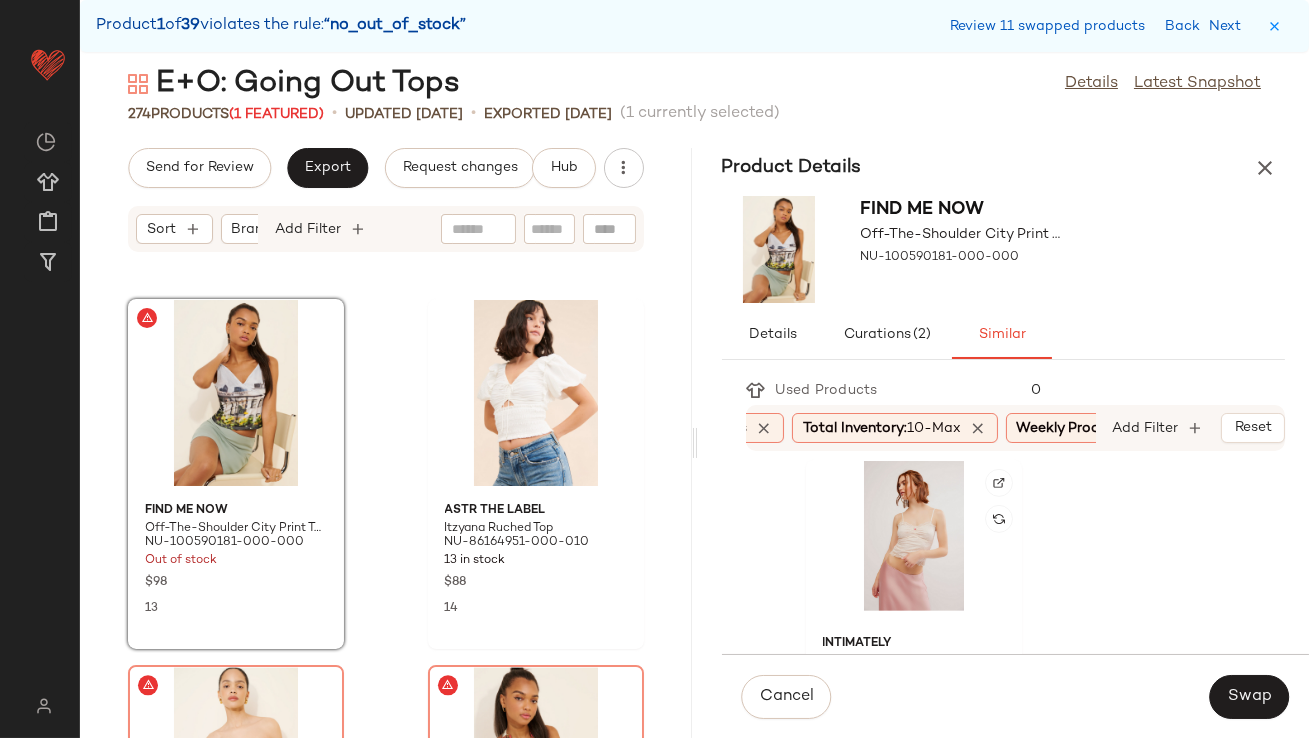 scroll, scrollTop: 1839, scrollLeft: 0, axis: vertical 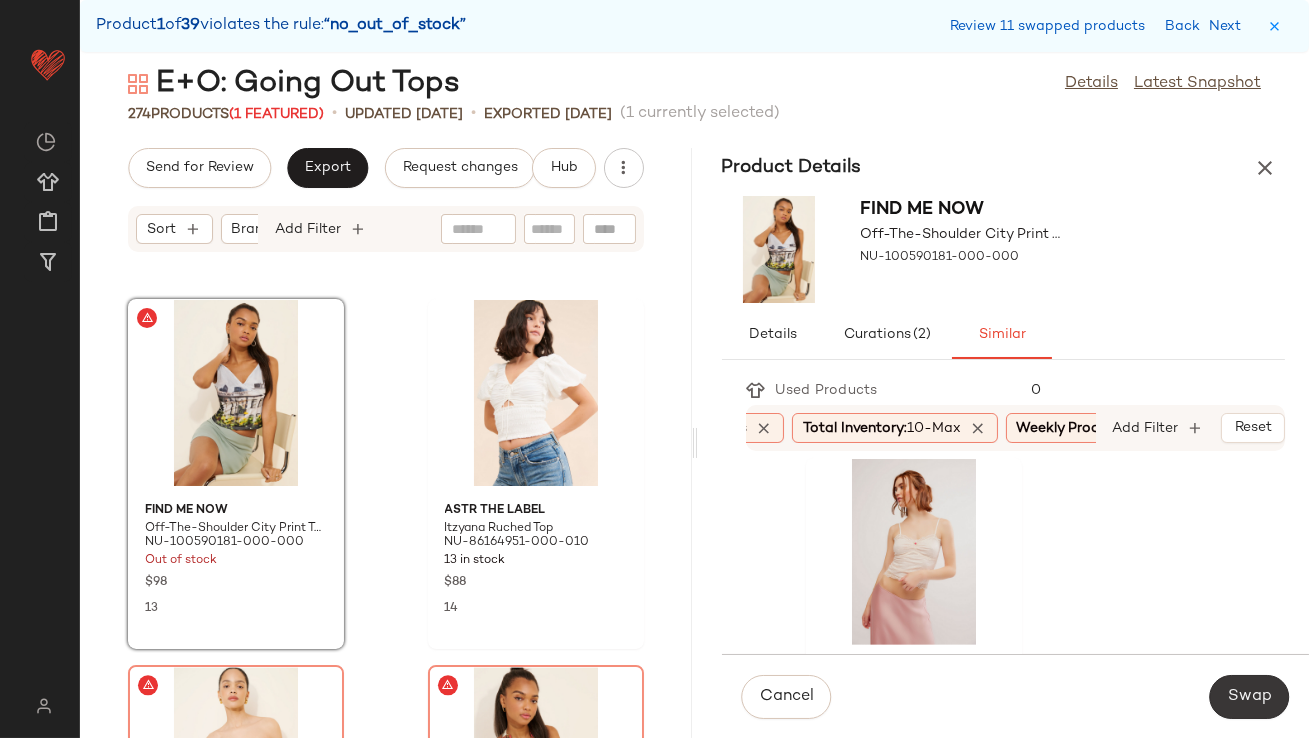 click on "Swap" 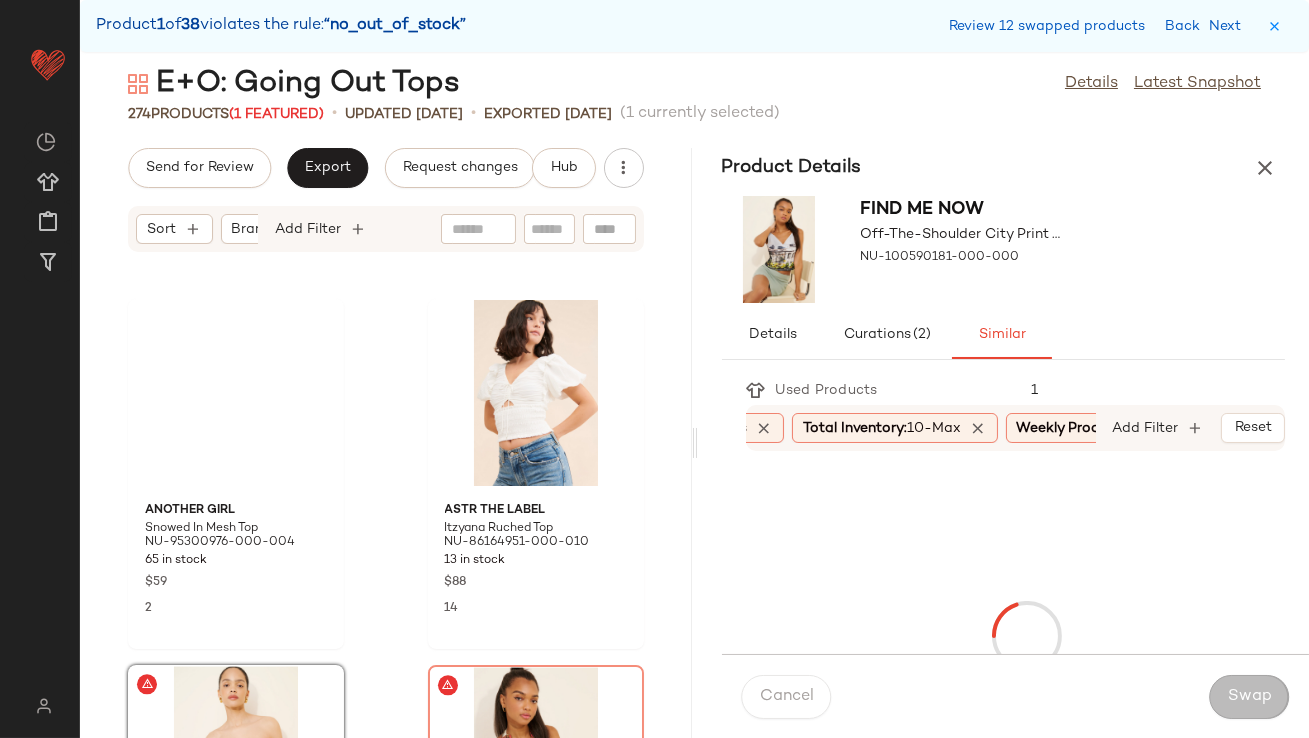 scroll, scrollTop: 9881, scrollLeft: 0, axis: vertical 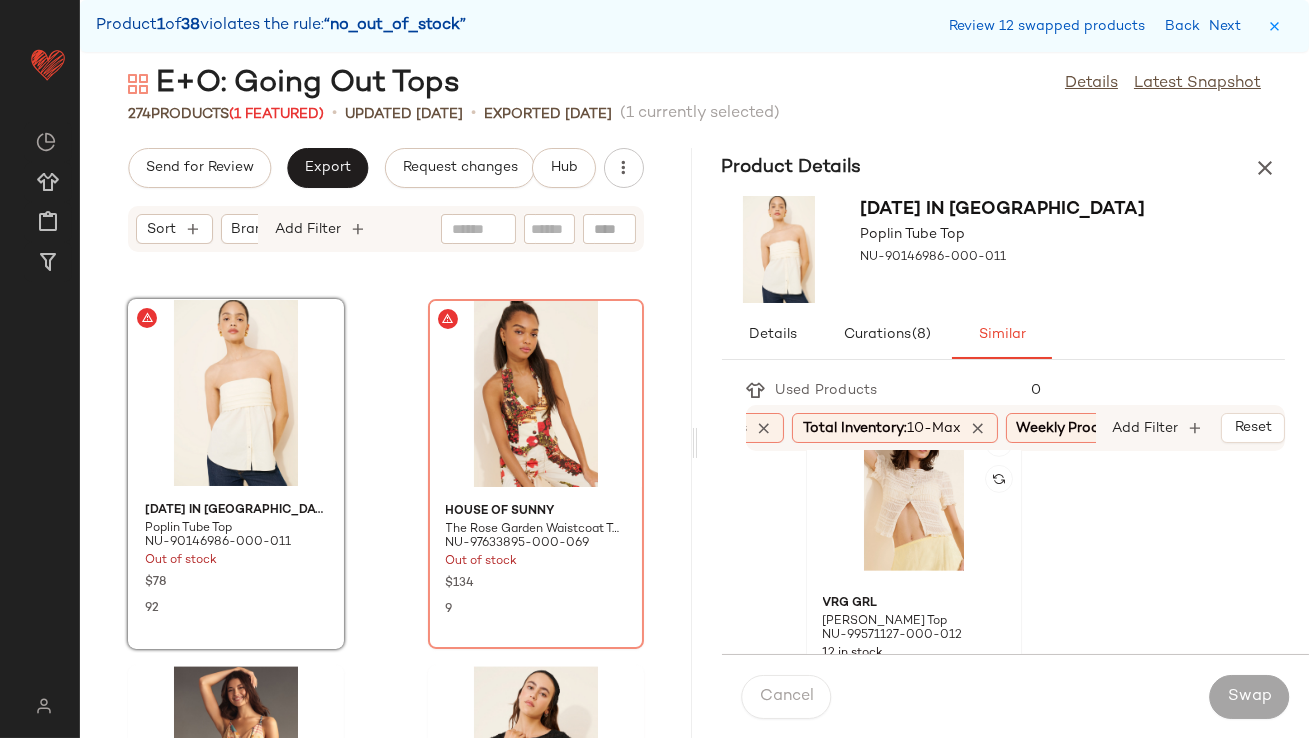 click 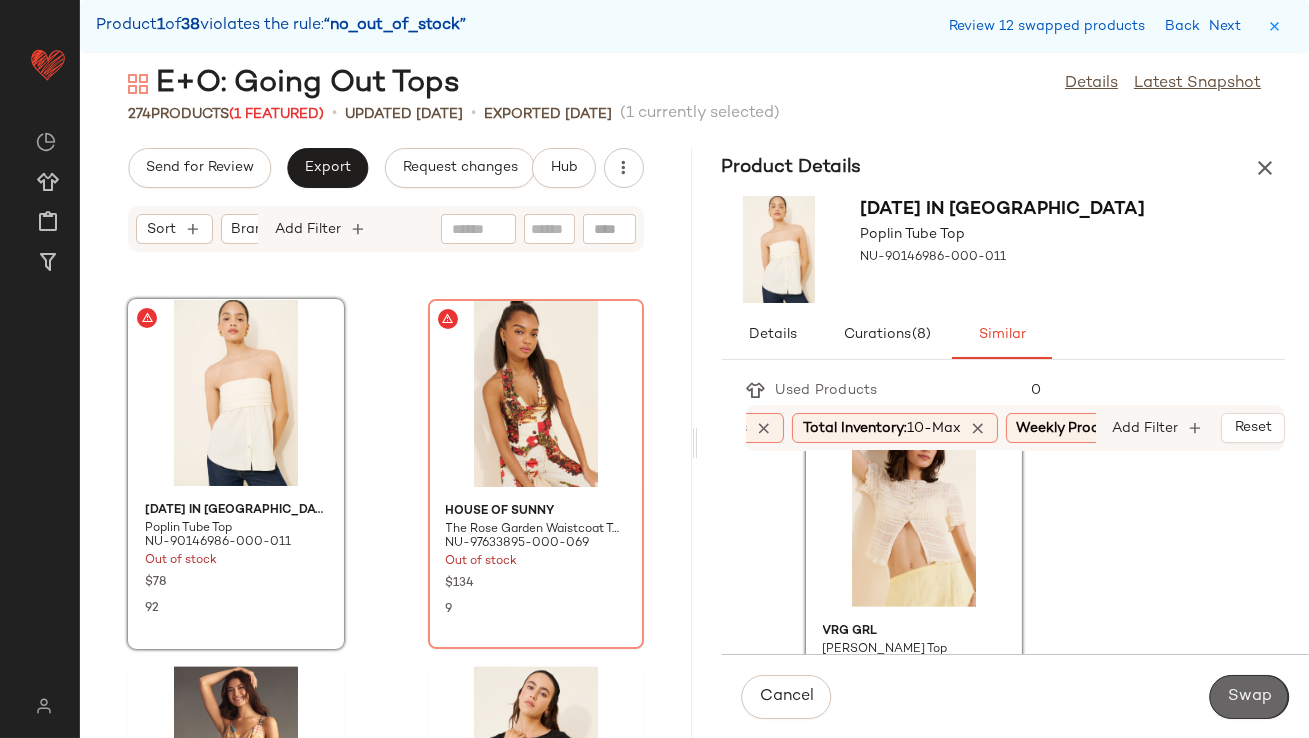 click on "Swap" 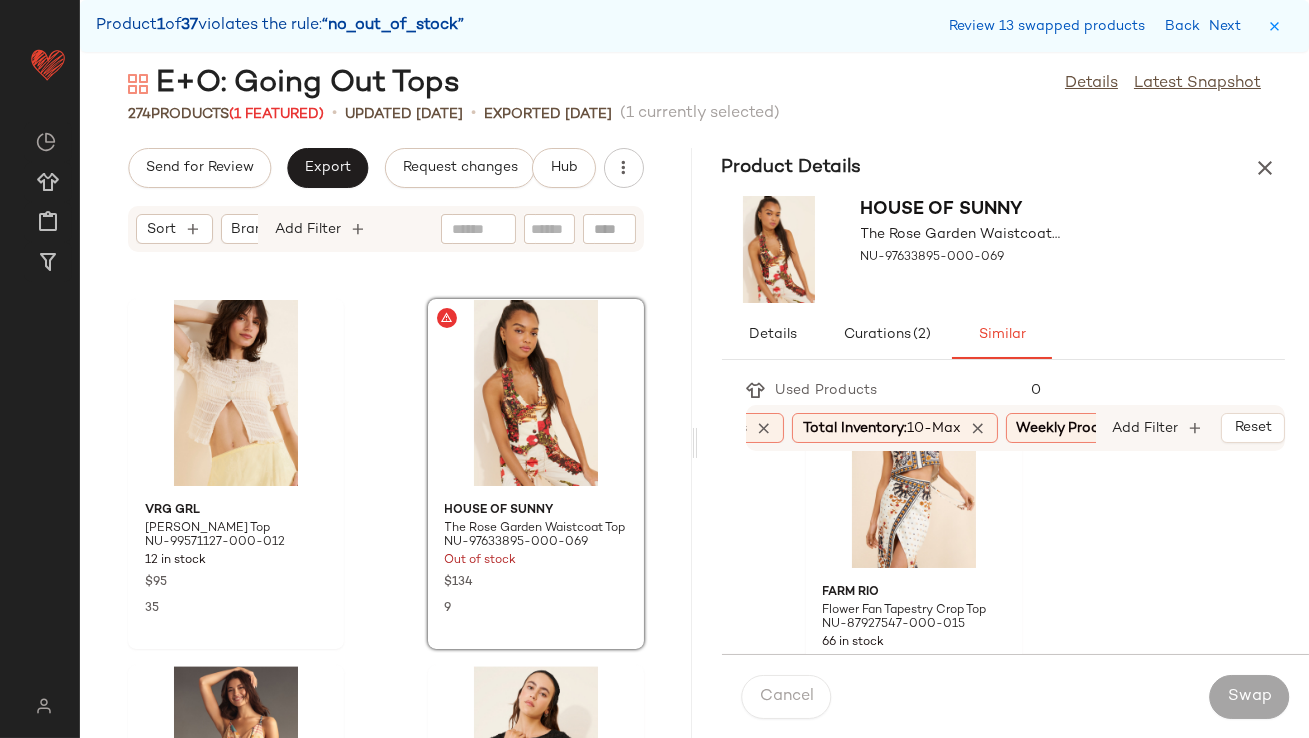 scroll, scrollTop: 93, scrollLeft: 0, axis: vertical 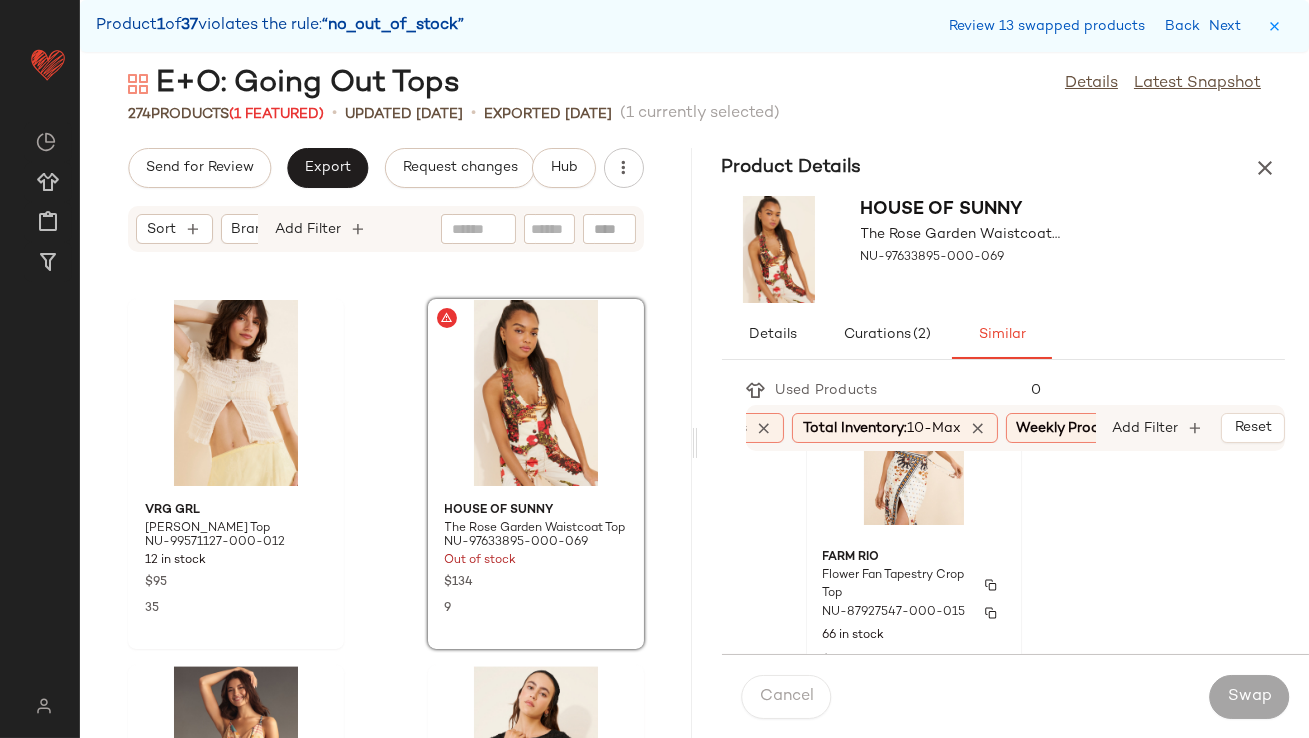 click on "Farm Rio Flower Fan Tapestry Crop Top NU-87927547-000-015 66 in stock $120 3" 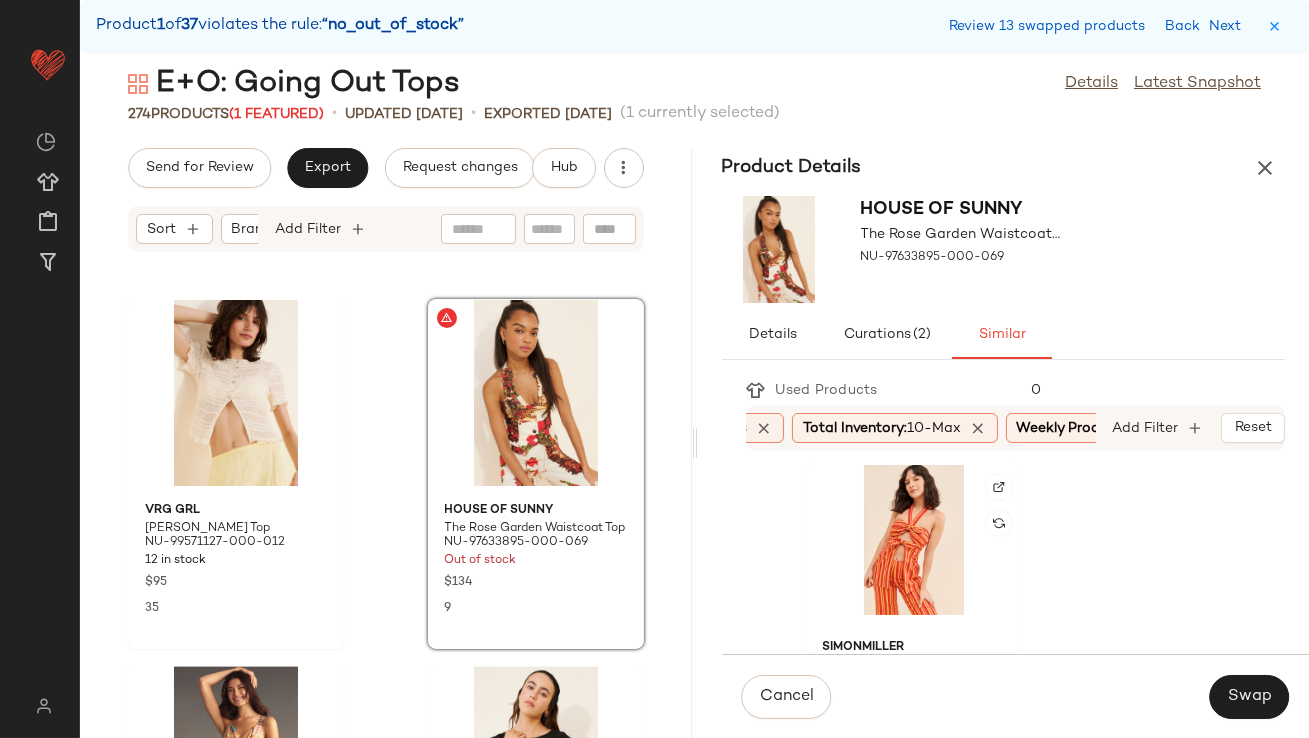 scroll, scrollTop: 729, scrollLeft: 0, axis: vertical 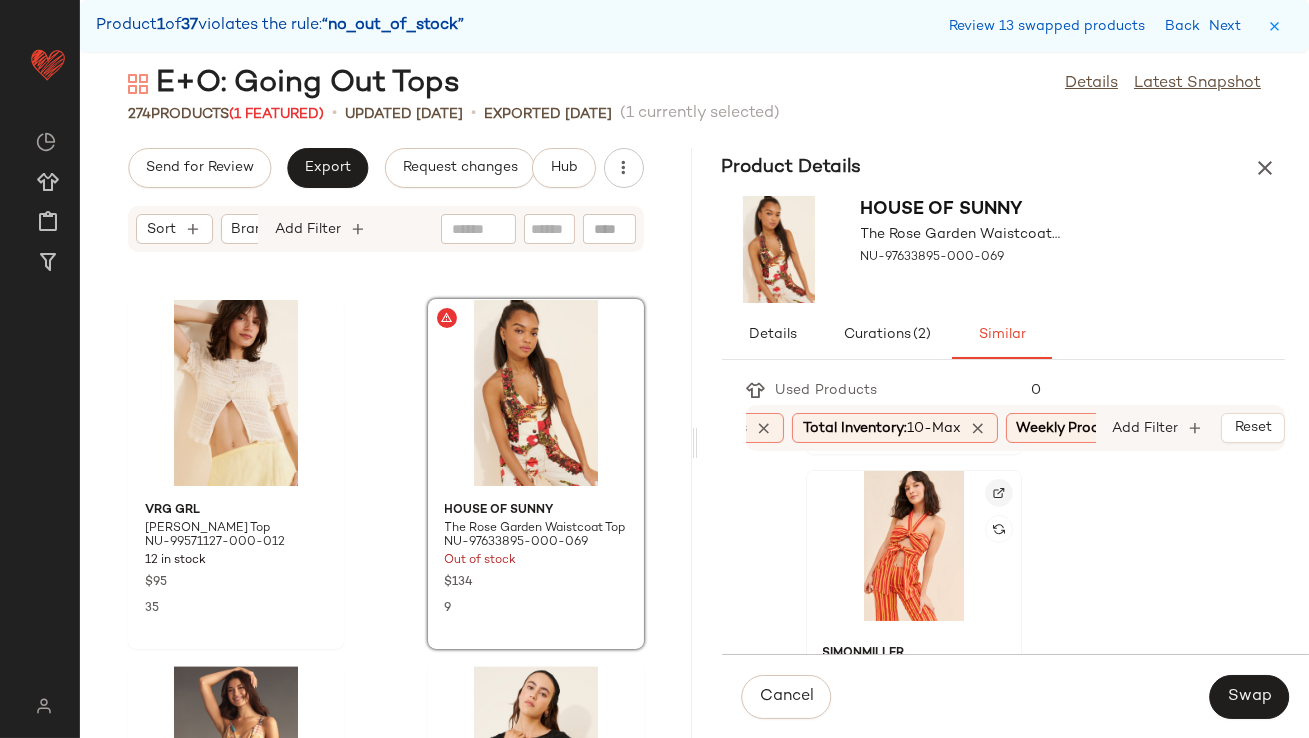 click 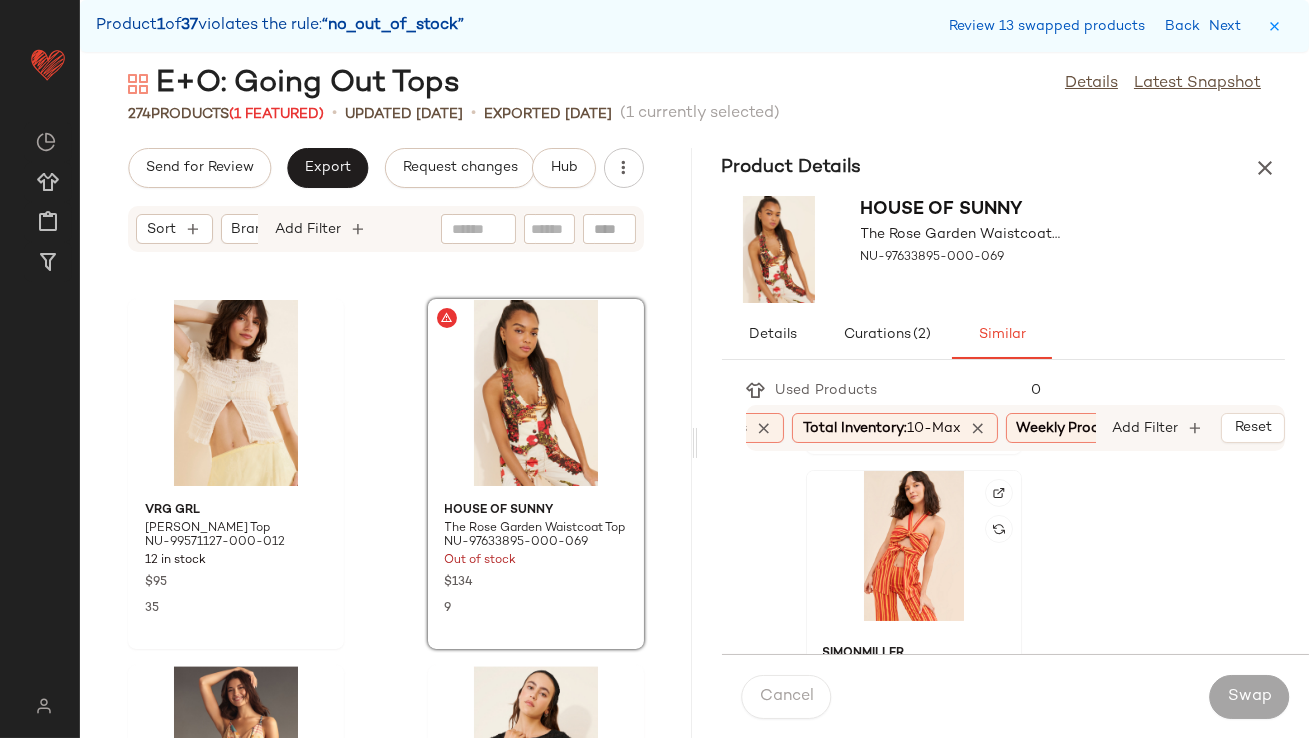 click 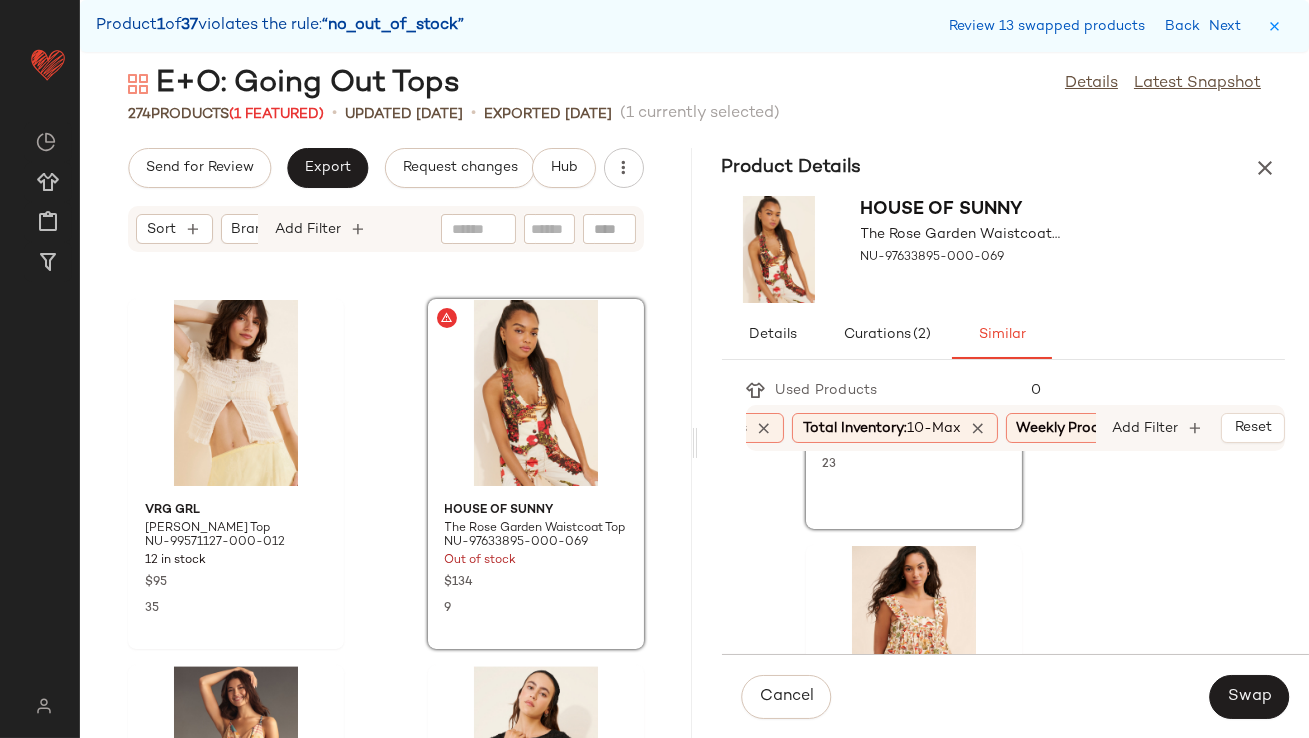 scroll, scrollTop: 1071, scrollLeft: 0, axis: vertical 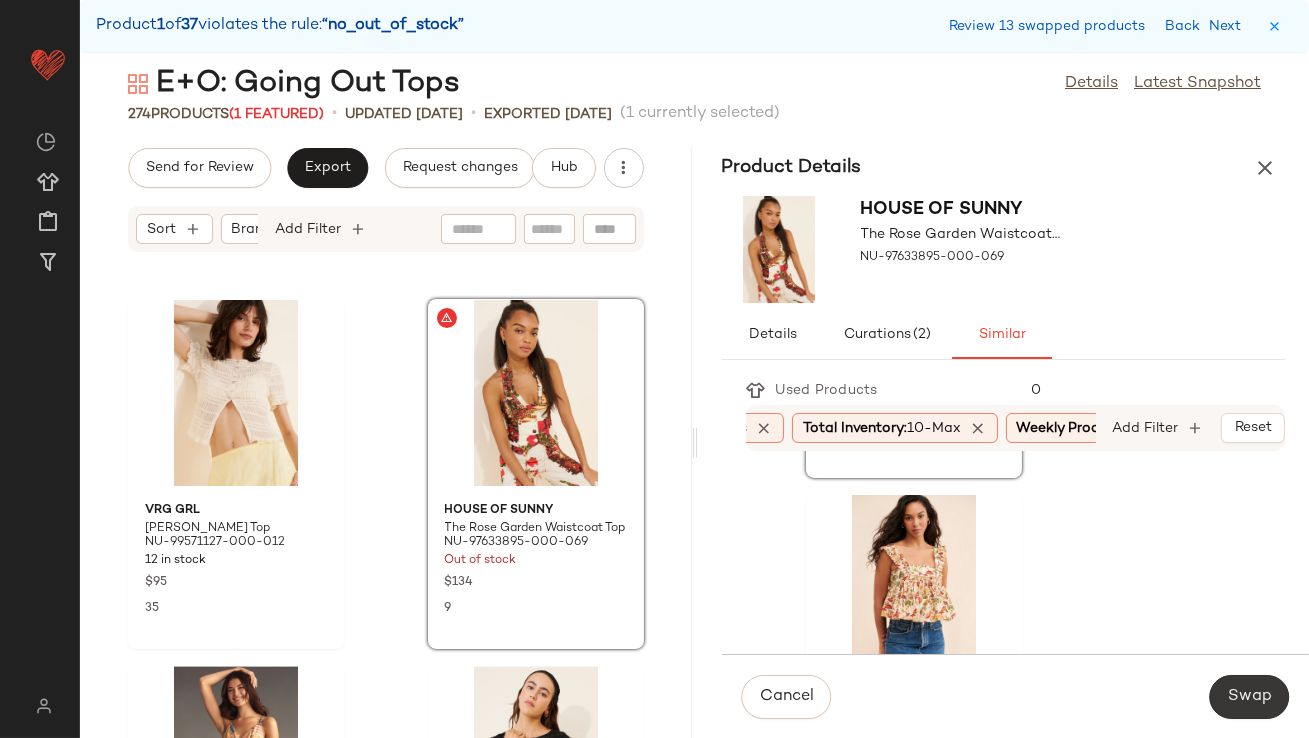 click on "Swap" 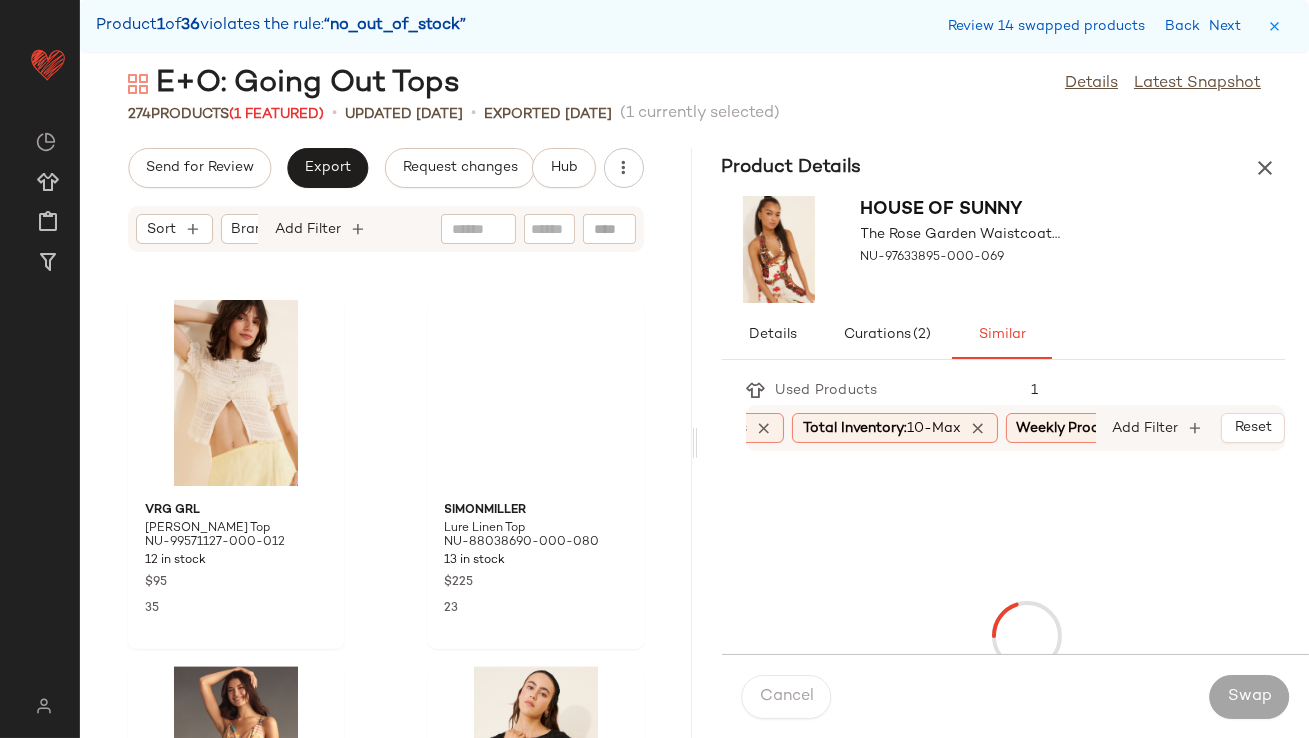 scroll, scrollTop: 10614, scrollLeft: 0, axis: vertical 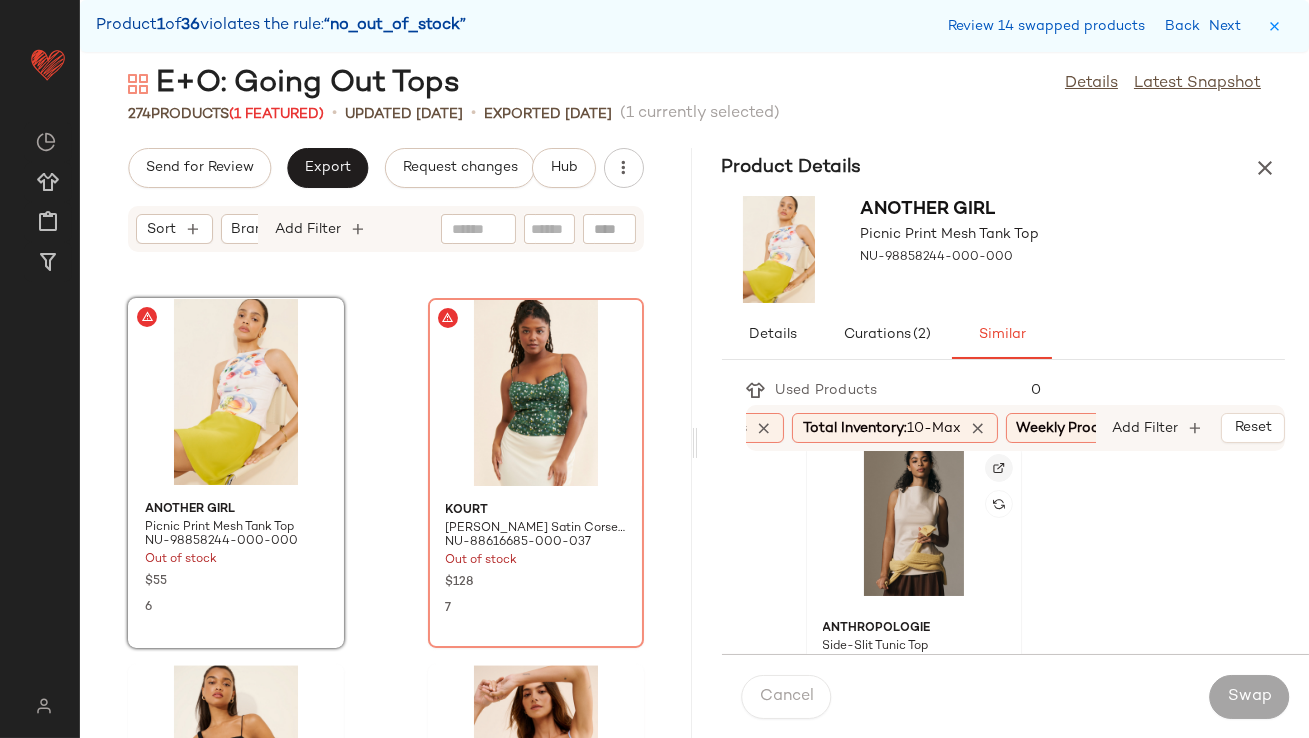 click 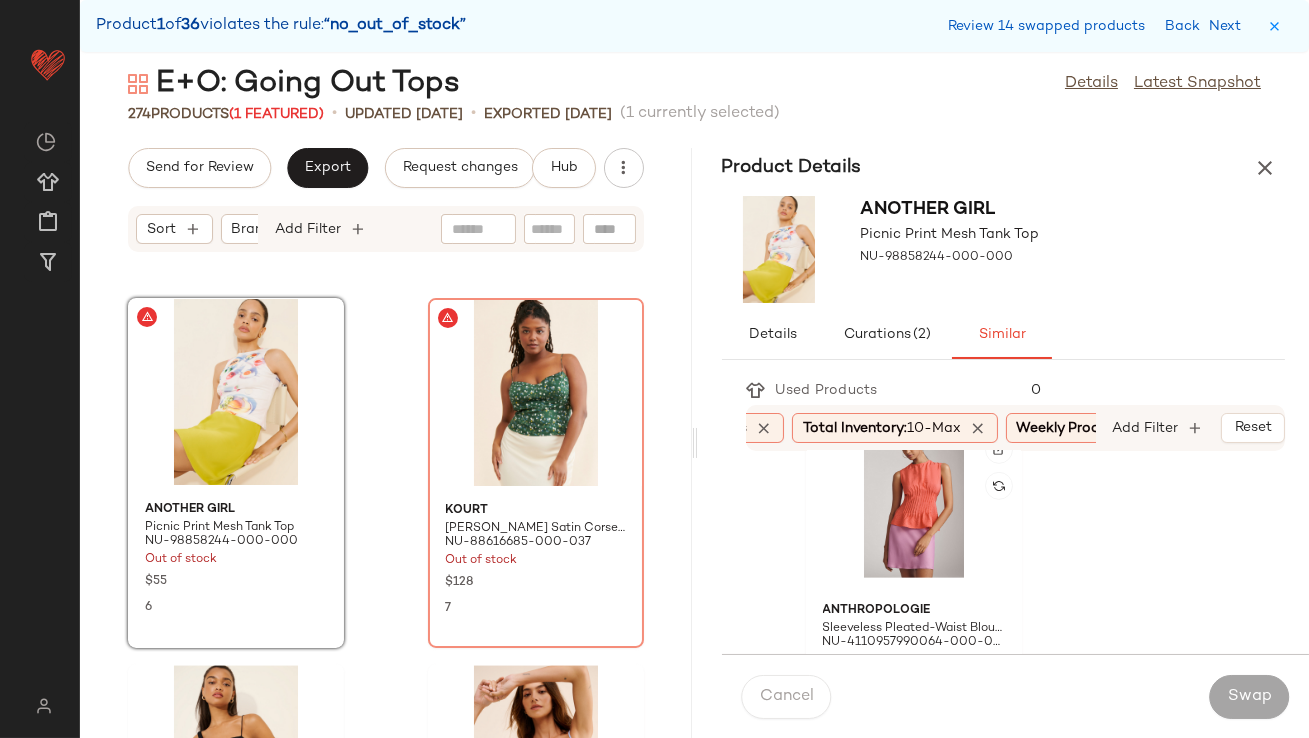scroll, scrollTop: 2231, scrollLeft: 0, axis: vertical 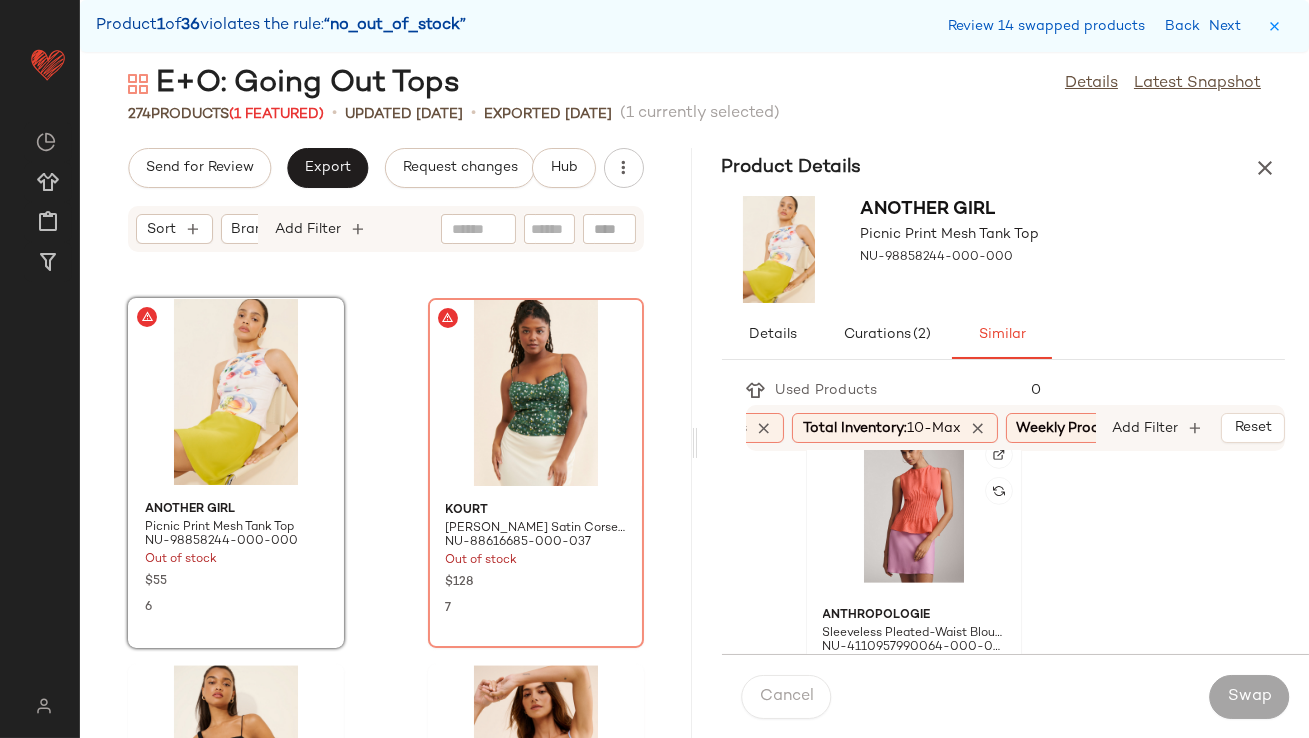 click 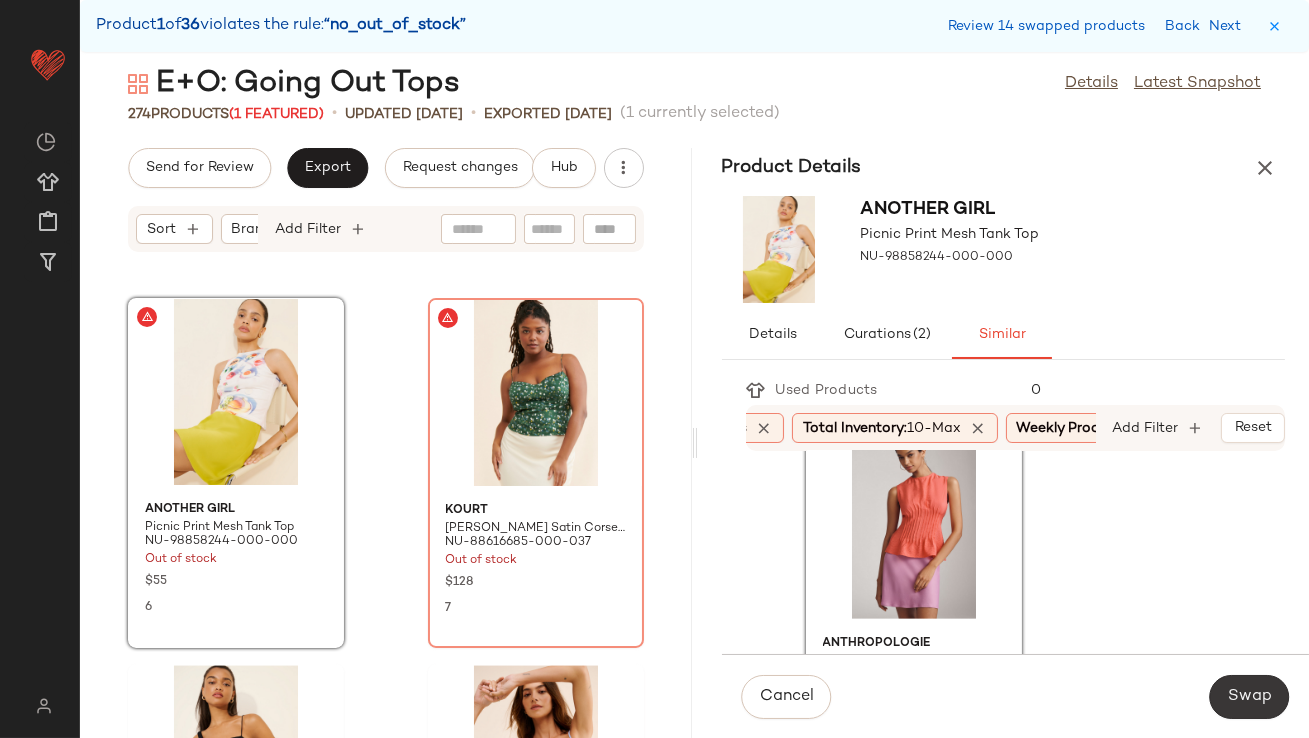 click on "Swap" at bounding box center [1249, 697] 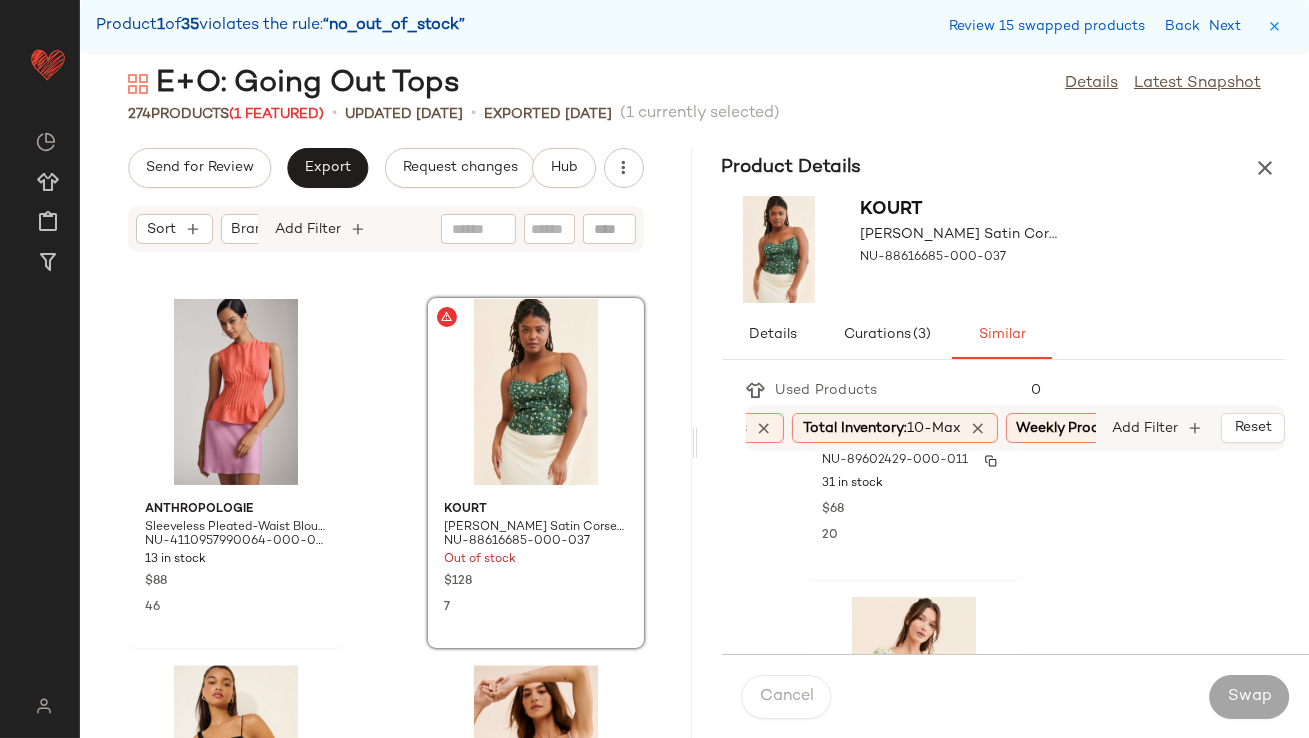 scroll, scrollTop: 248, scrollLeft: 0, axis: vertical 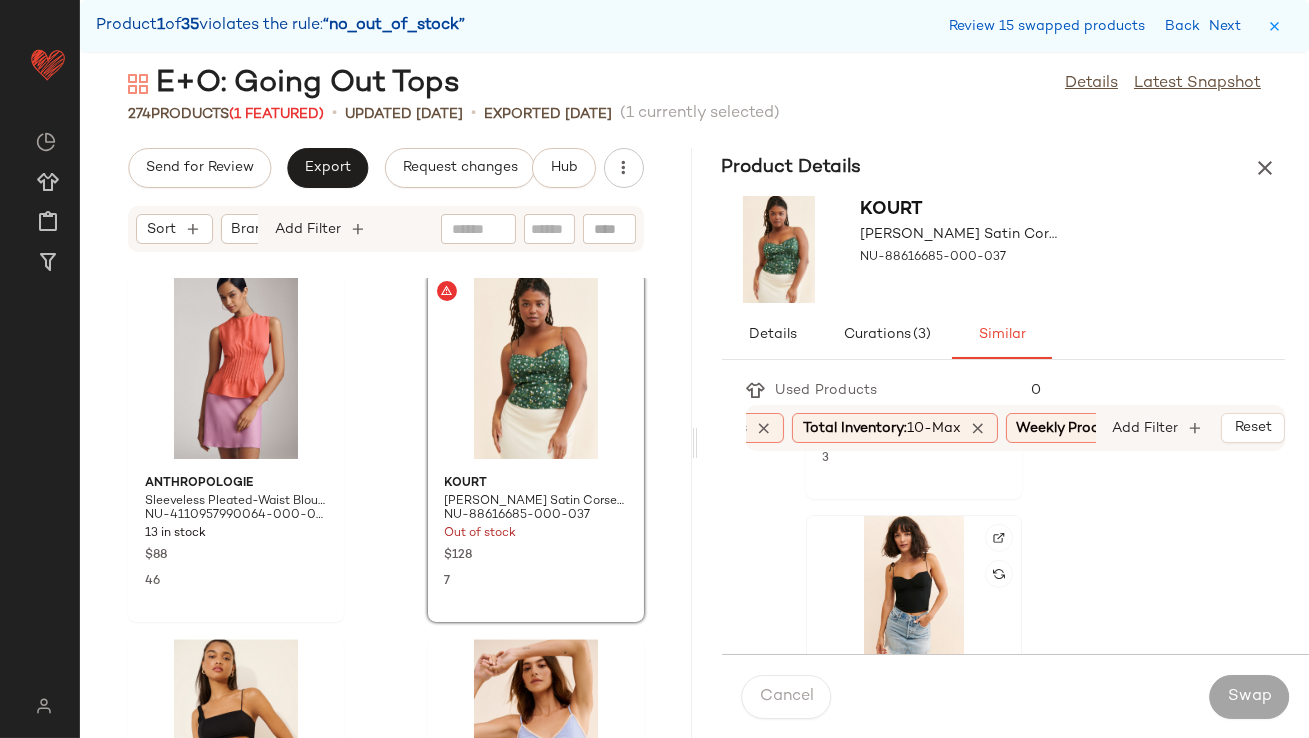 click 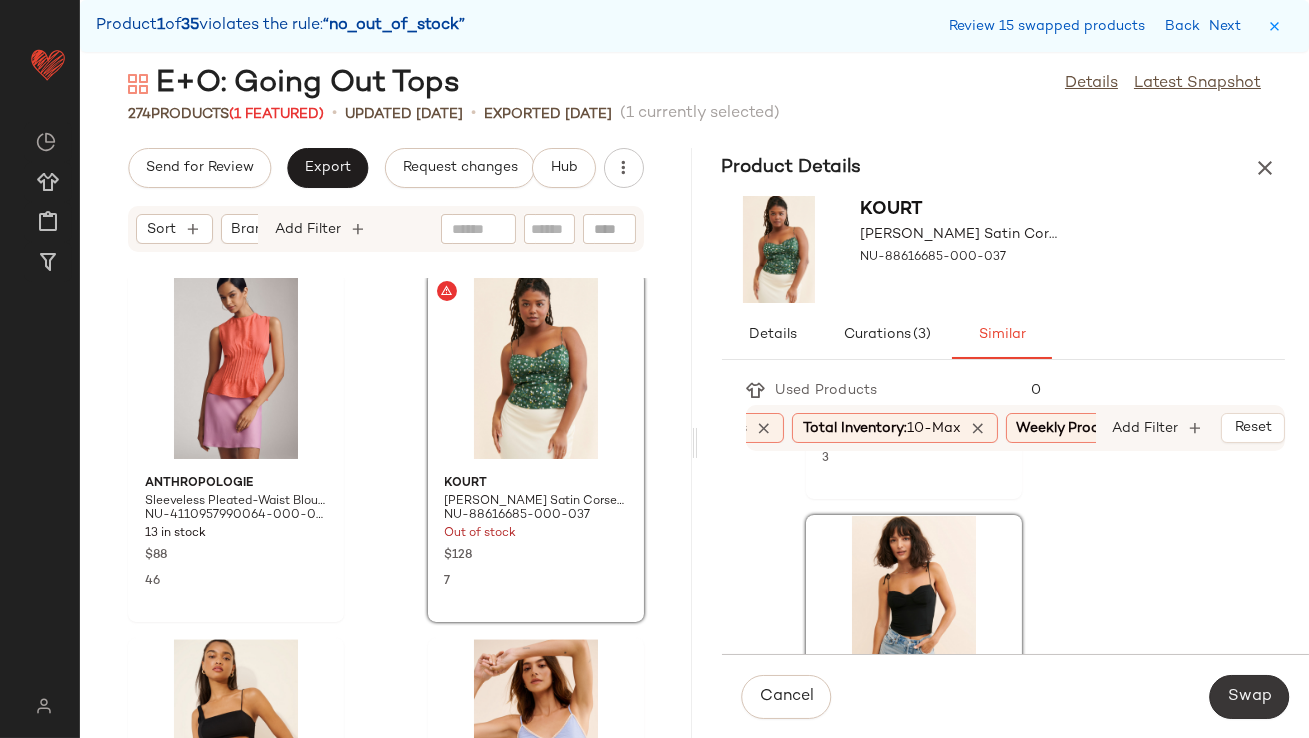 click on "Swap" 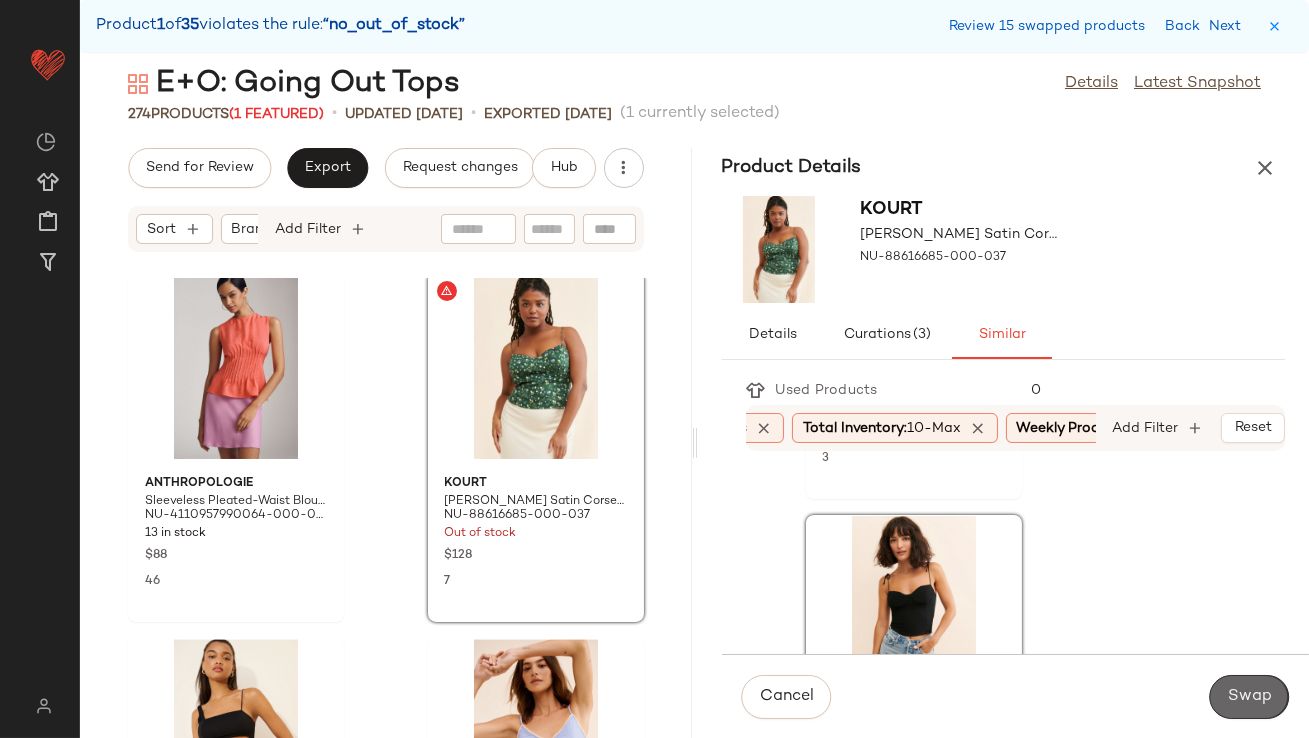 scroll, scrollTop: 11345, scrollLeft: 0, axis: vertical 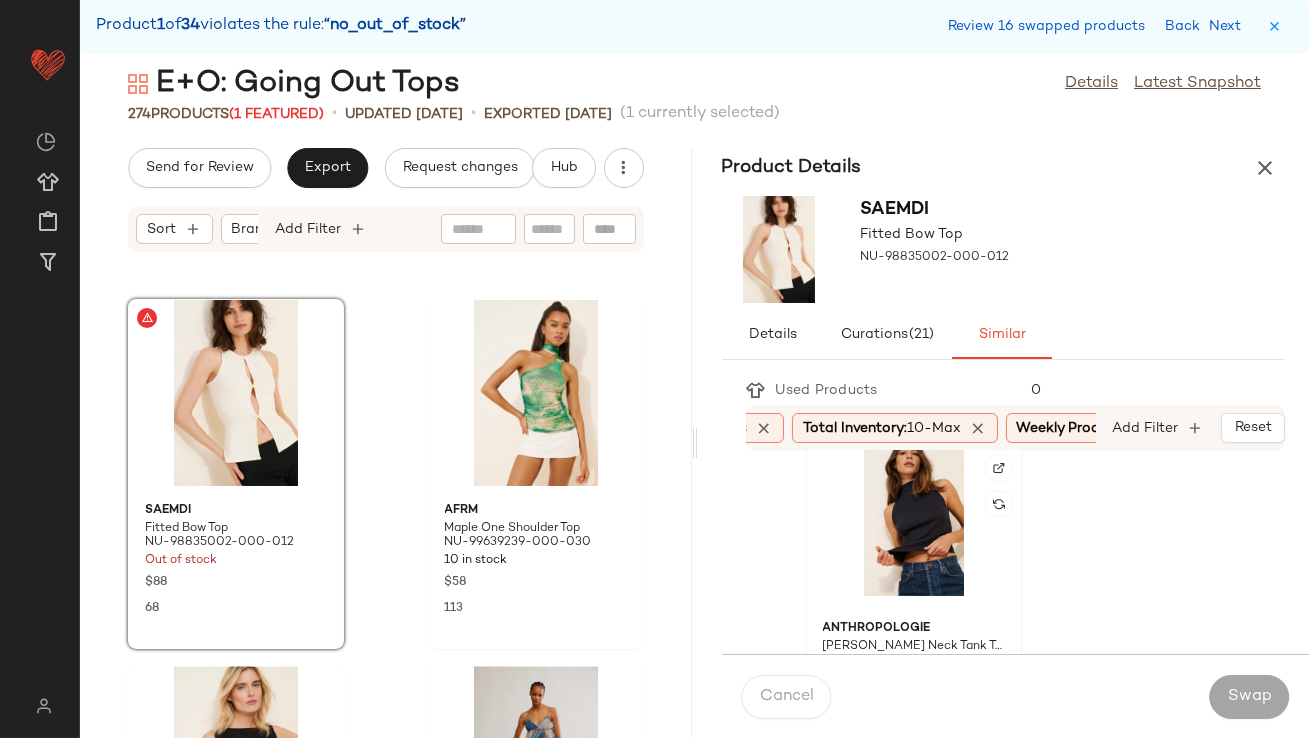 click 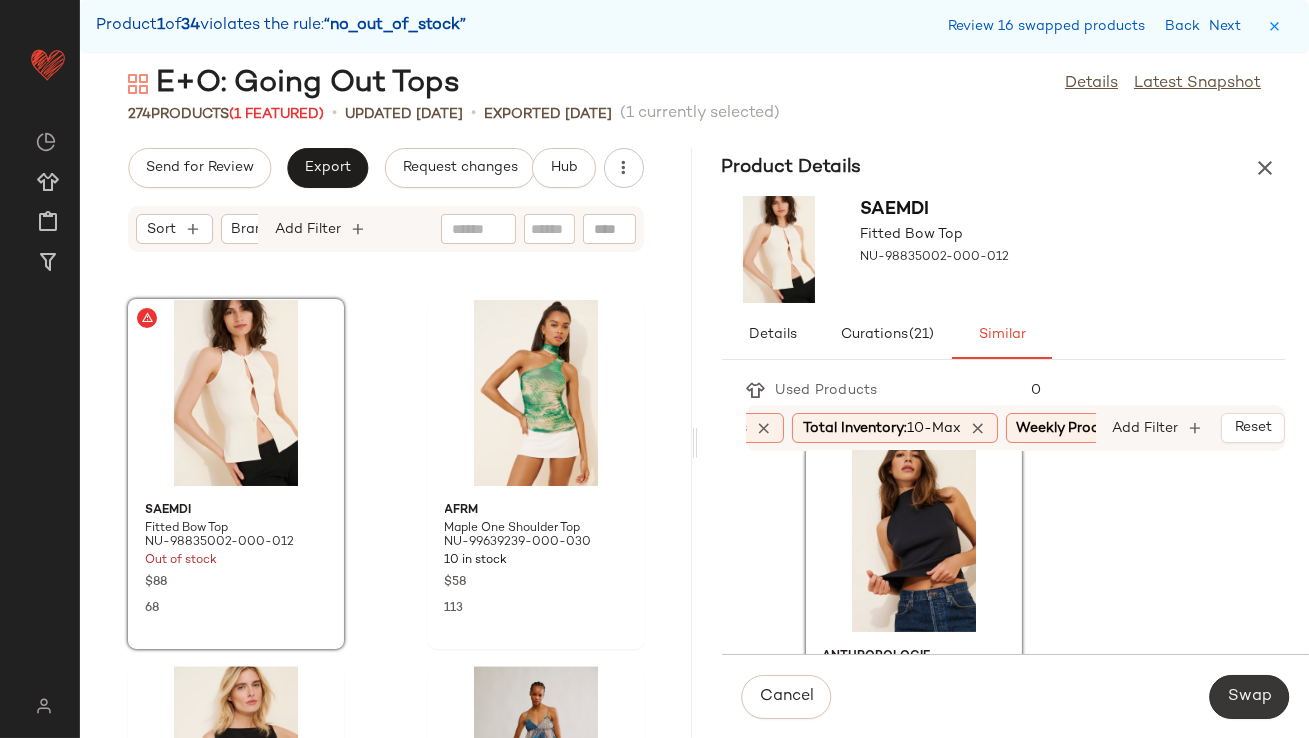 click on "Swap" 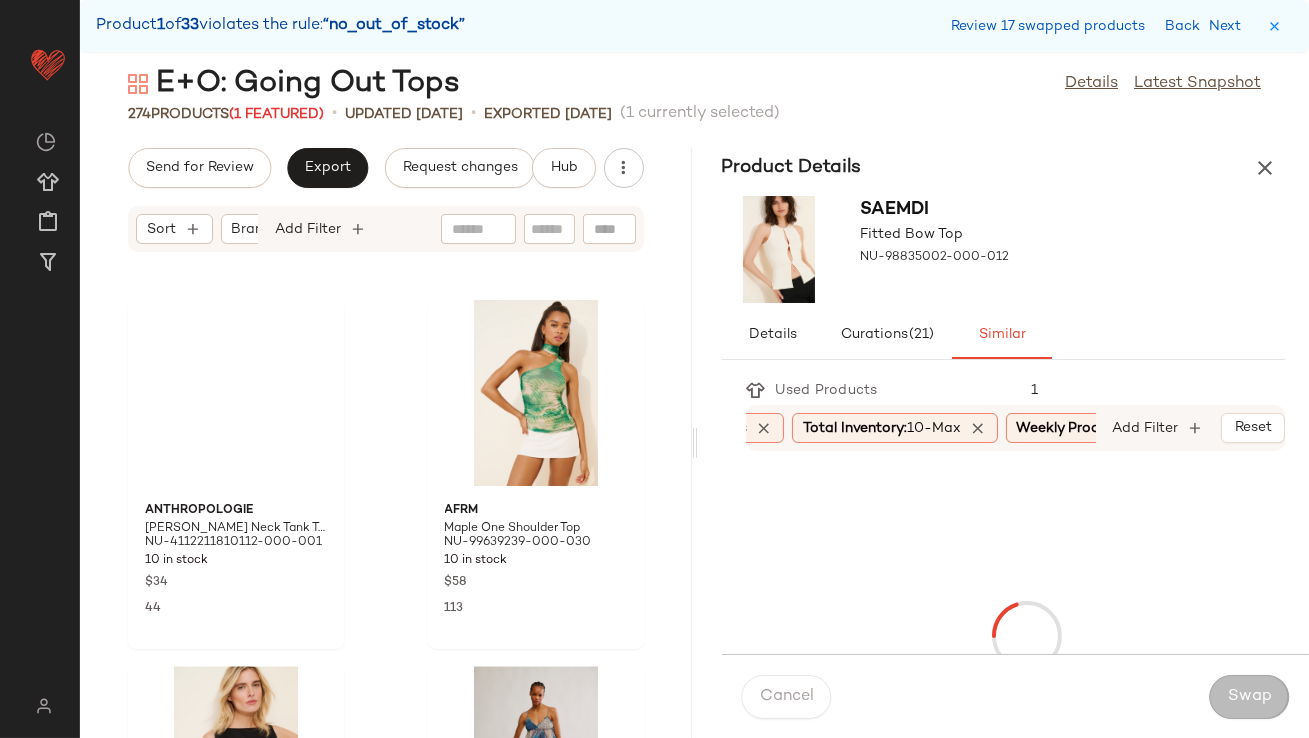 scroll, scrollTop: 13908, scrollLeft: 0, axis: vertical 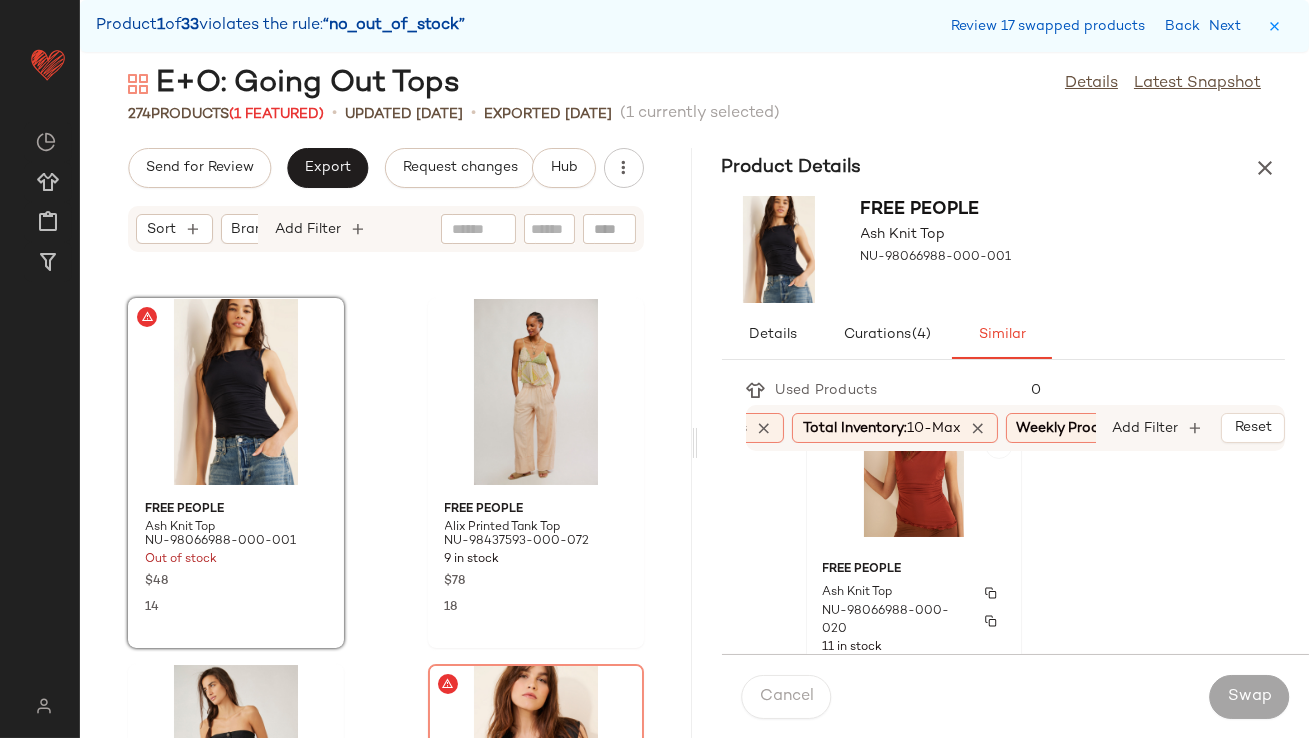 click on "Free People Ash Knit Top NU-98066988-000-020 11 in stock $48 12" 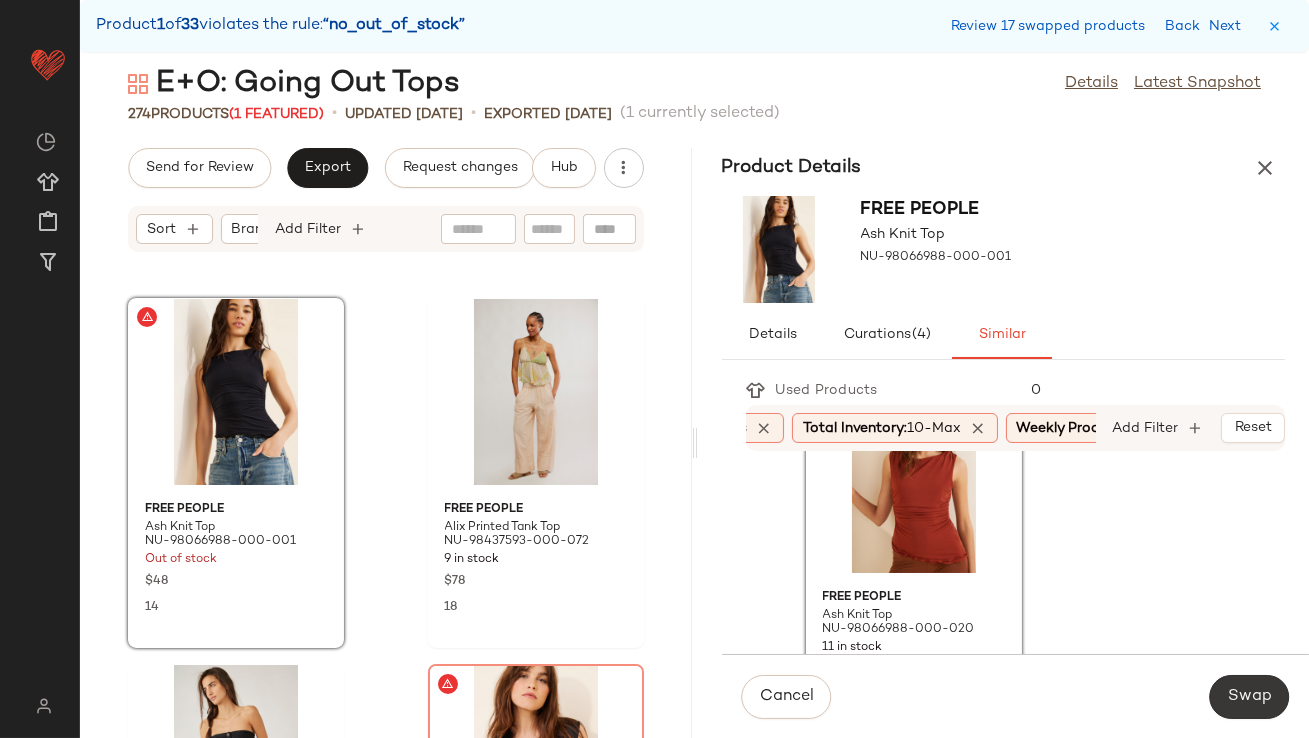 click on "Swap" 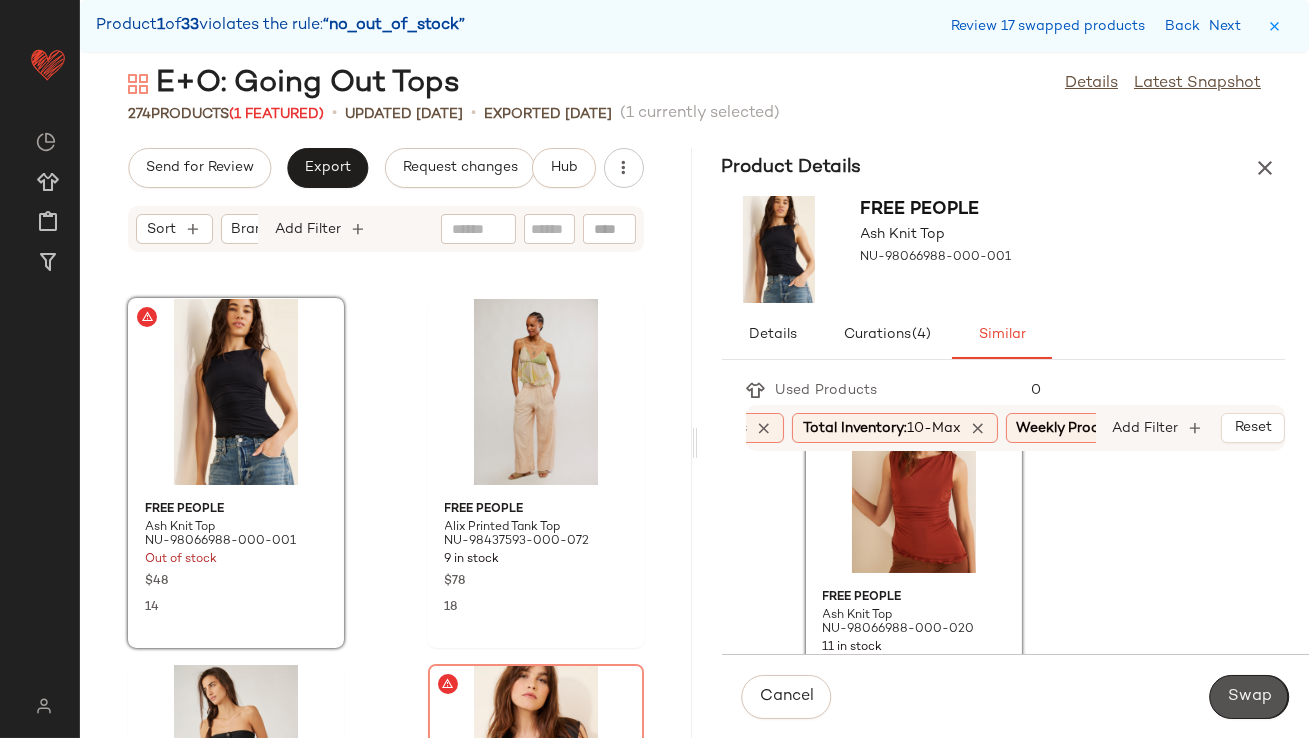 scroll, scrollTop: 14274, scrollLeft: 0, axis: vertical 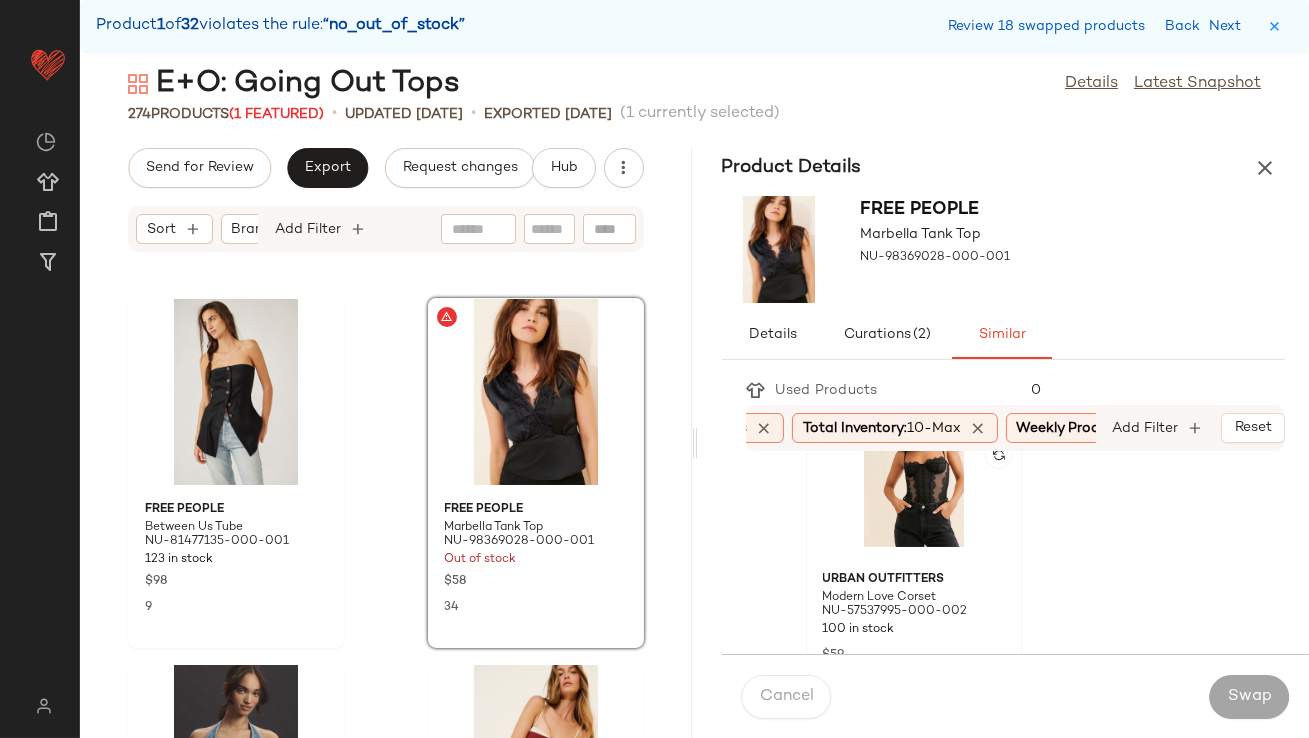 click 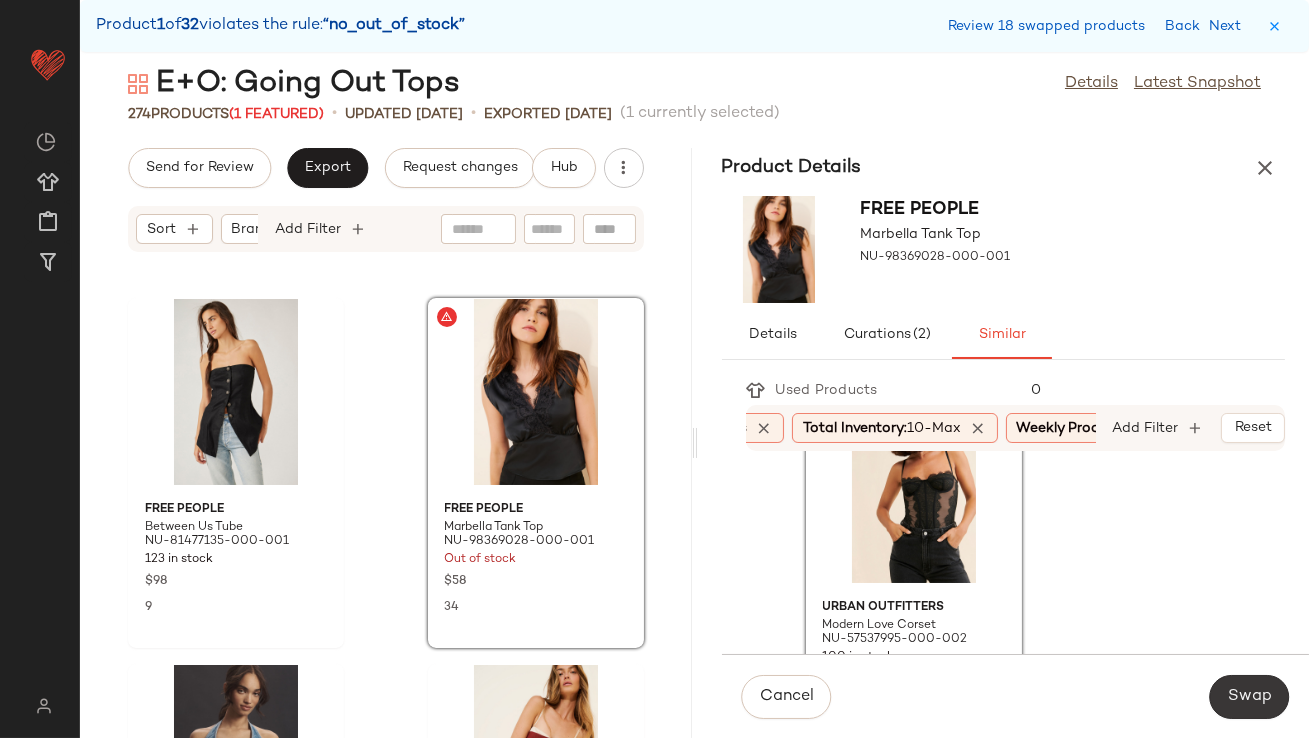click on "Swap" 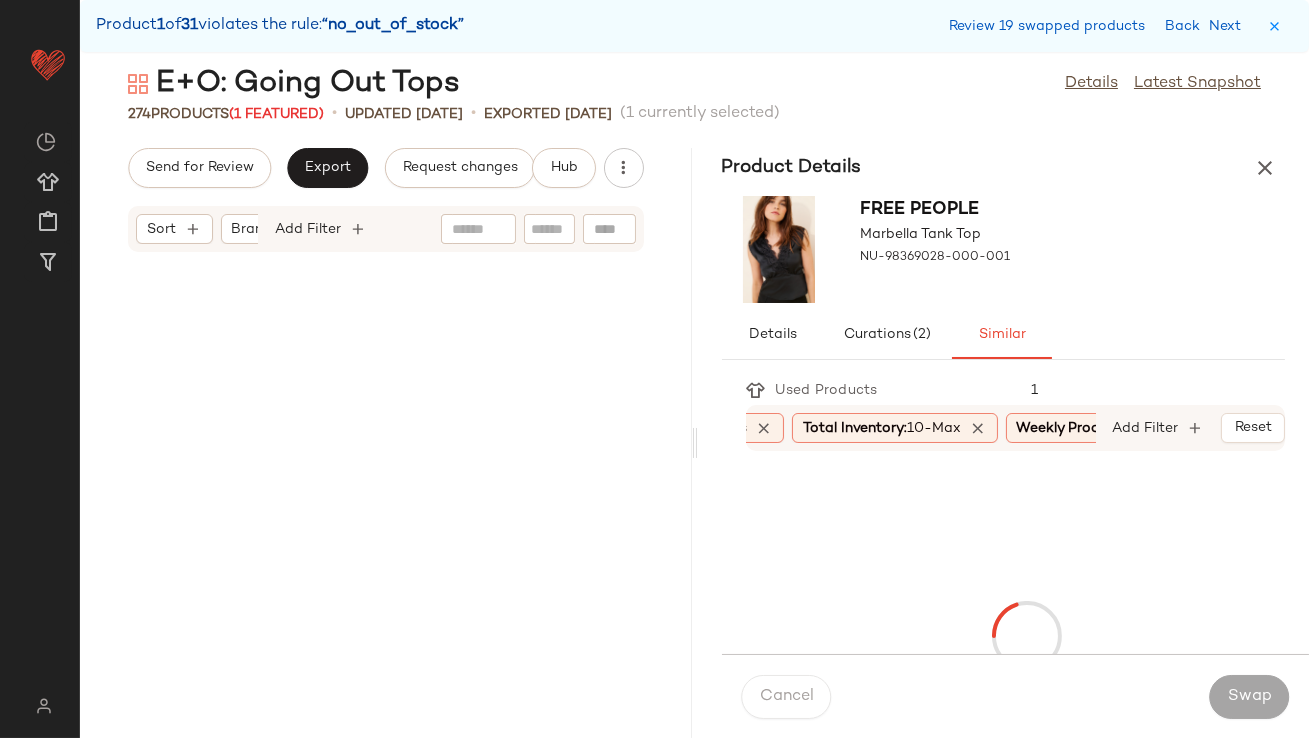 scroll, scrollTop: 15005, scrollLeft: 0, axis: vertical 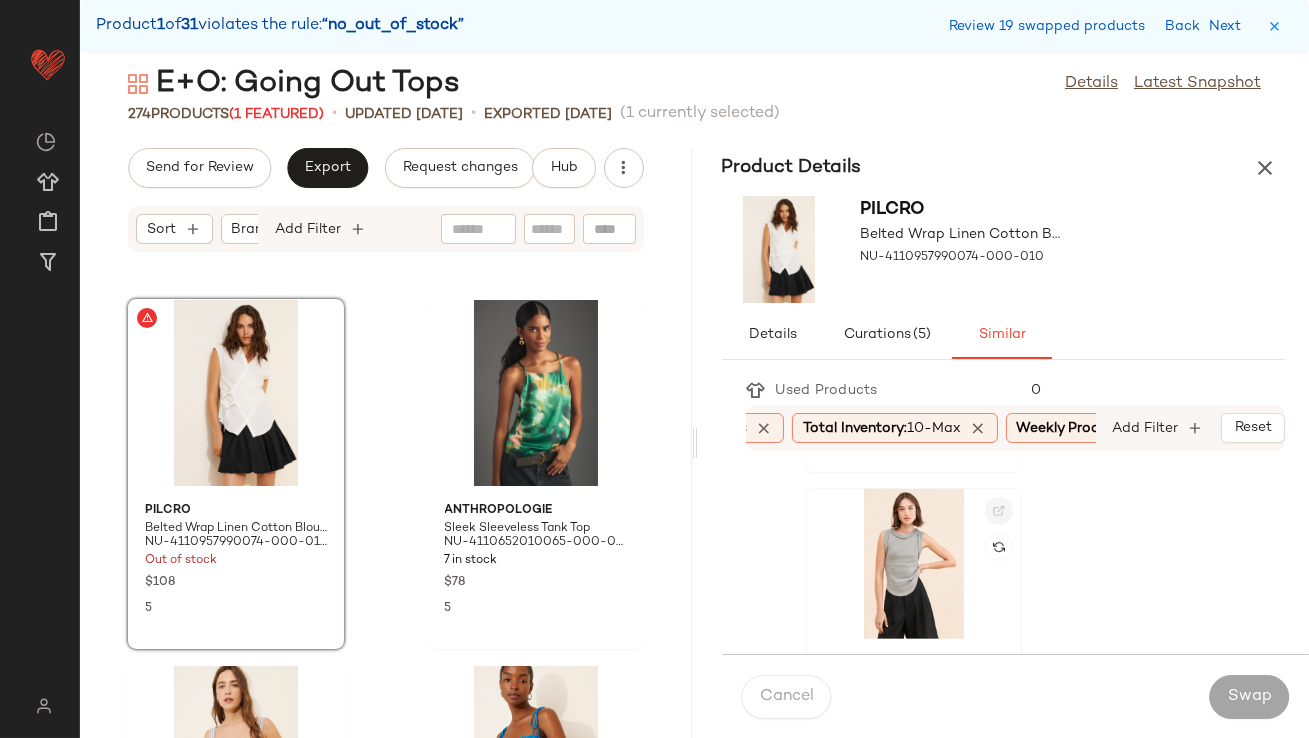 click at bounding box center [999, 511] 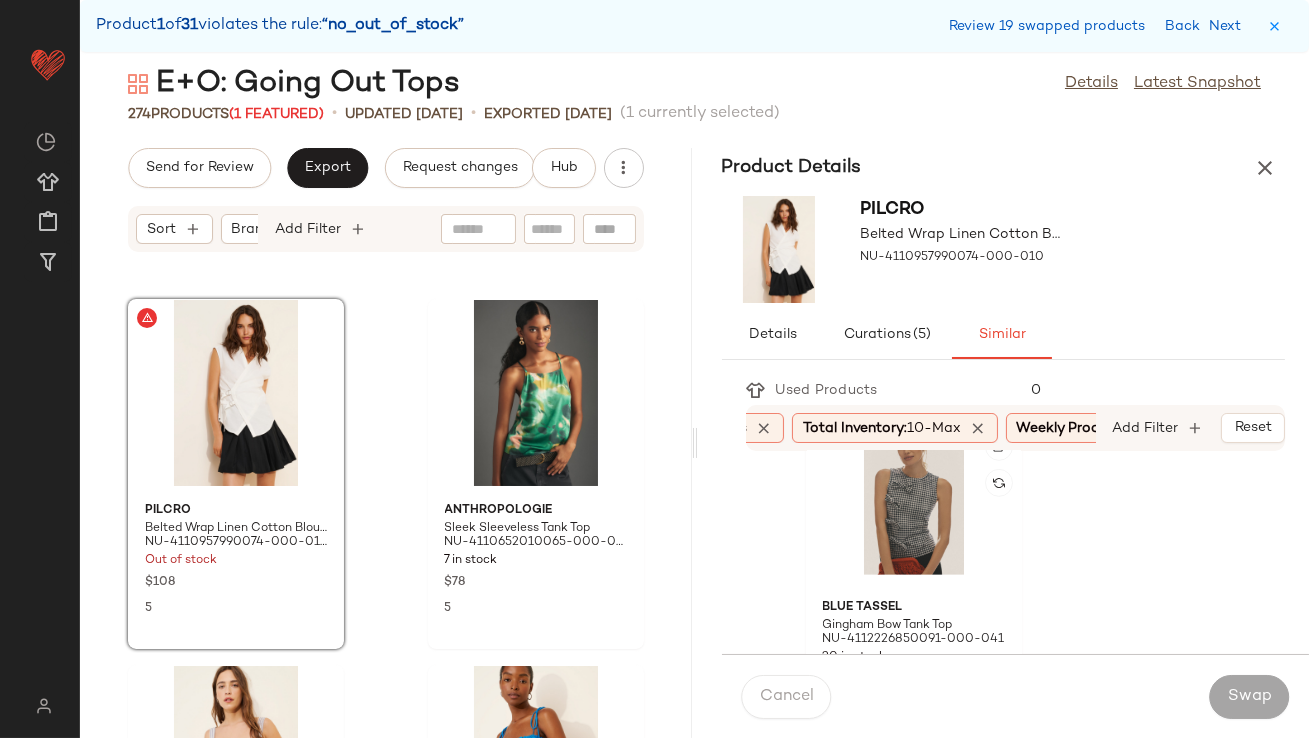 scroll, scrollTop: 2237, scrollLeft: 0, axis: vertical 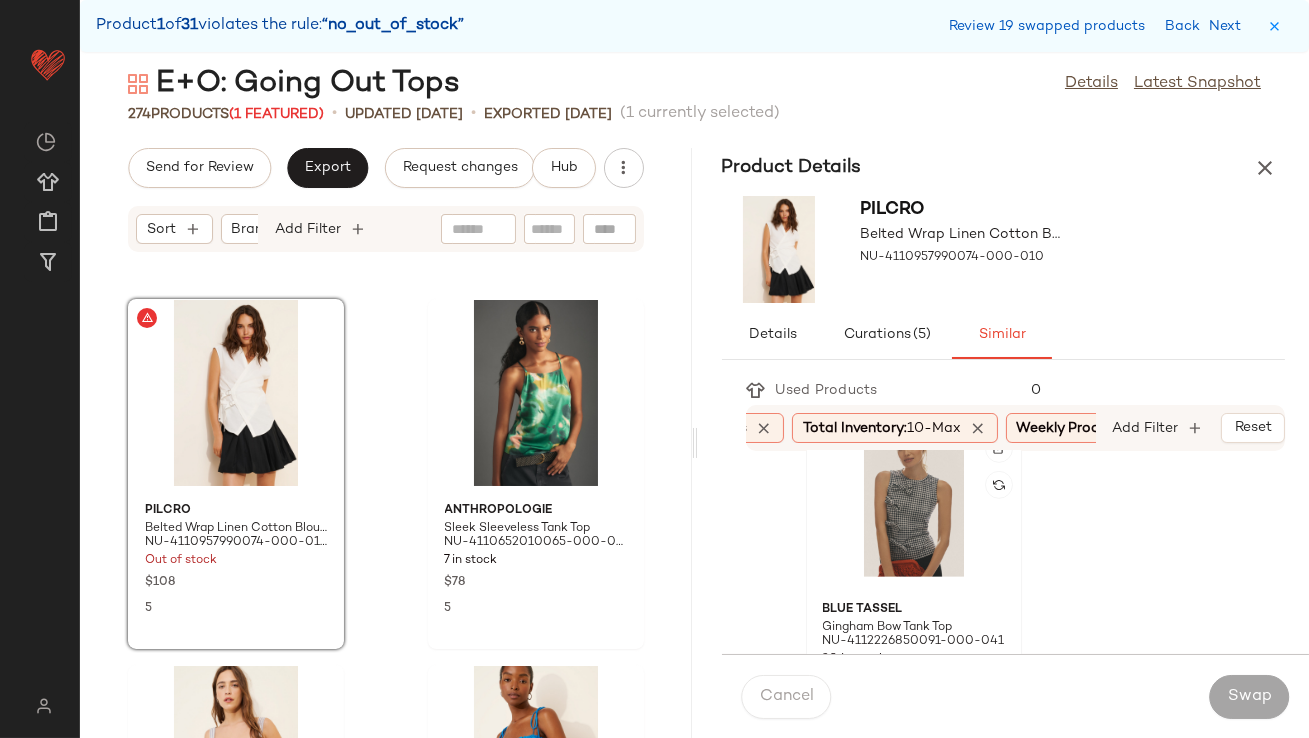 click 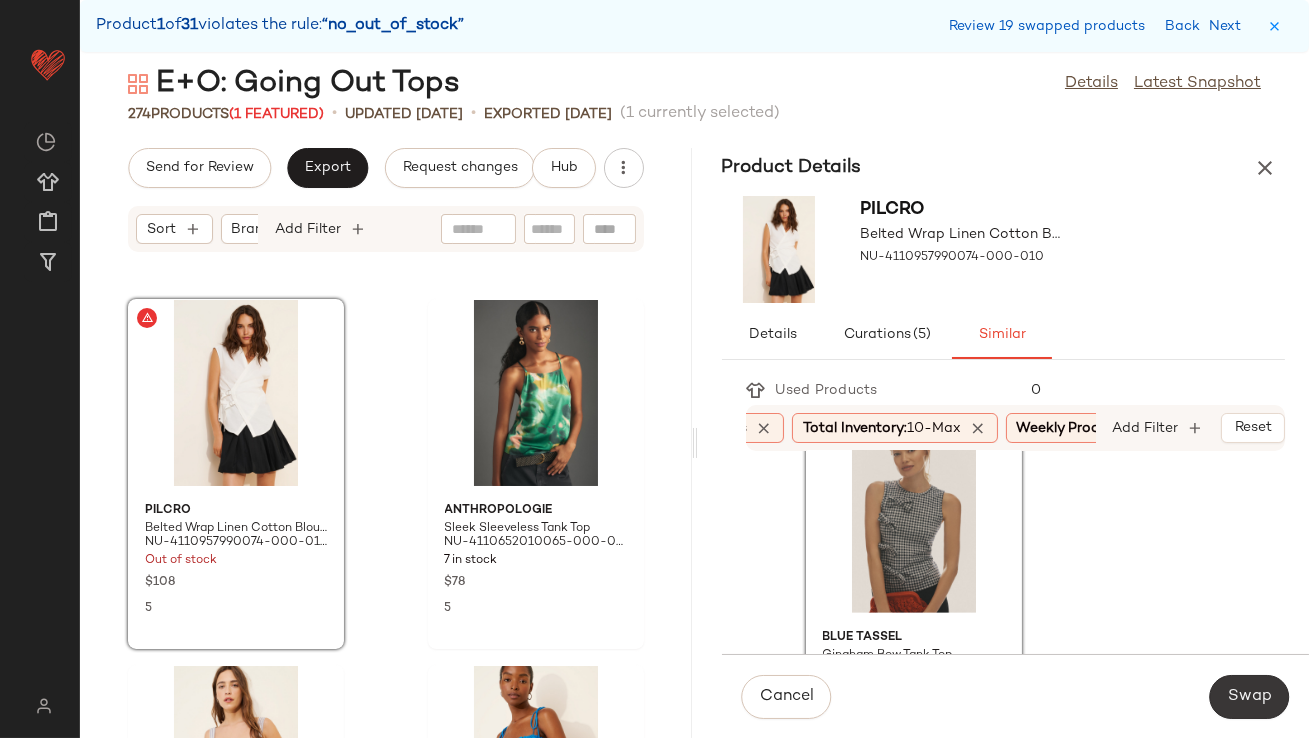 click on "Swap" at bounding box center (1249, 697) 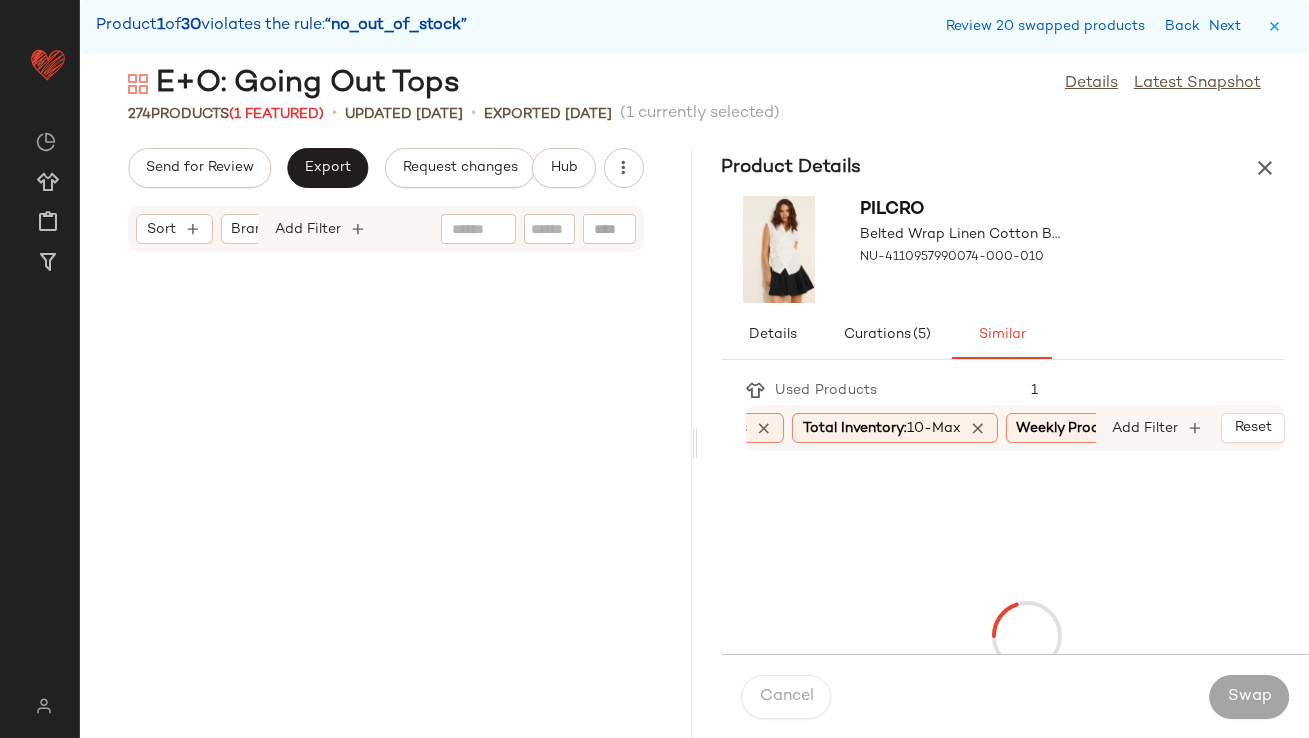 scroll, scrollTop: 15738, scrollLeft: 0, axis: vertical 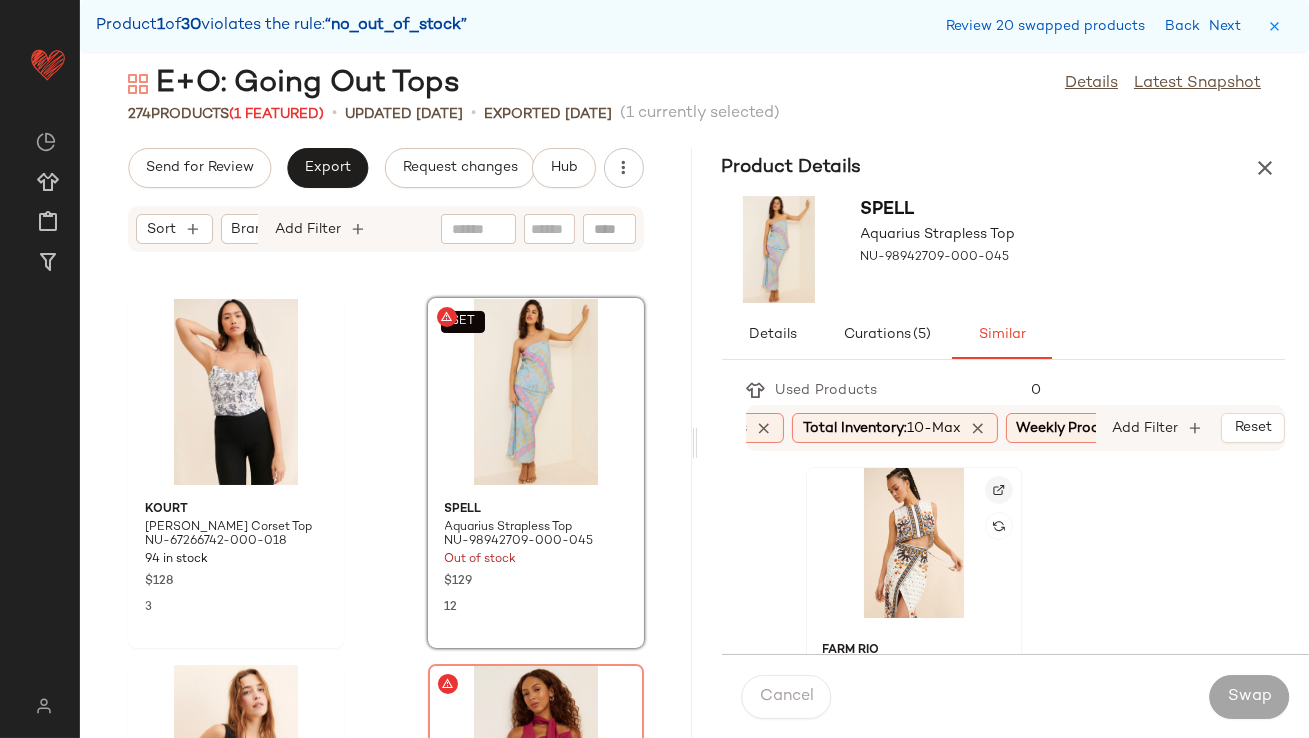 click at bounding box center [999, 490] 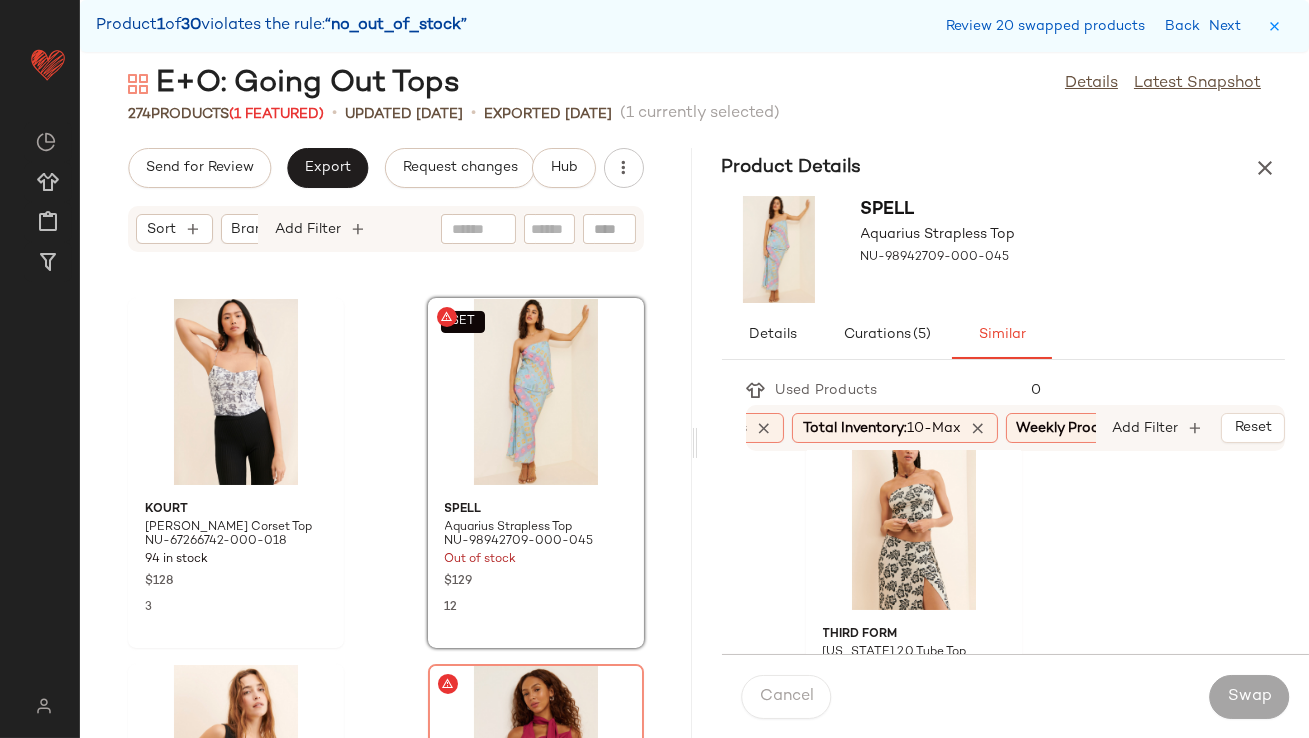 scroll, scrollTop: 420, scrollLeft: 0, axis: vertical 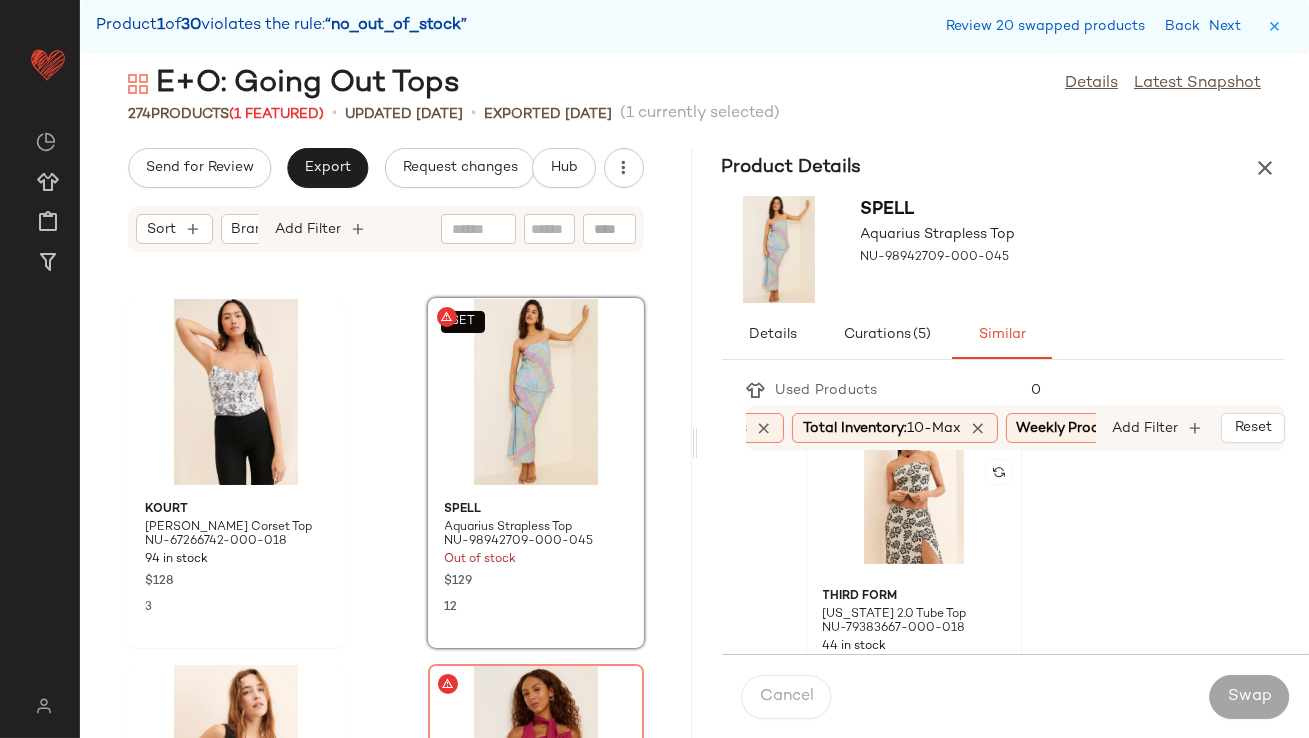 click 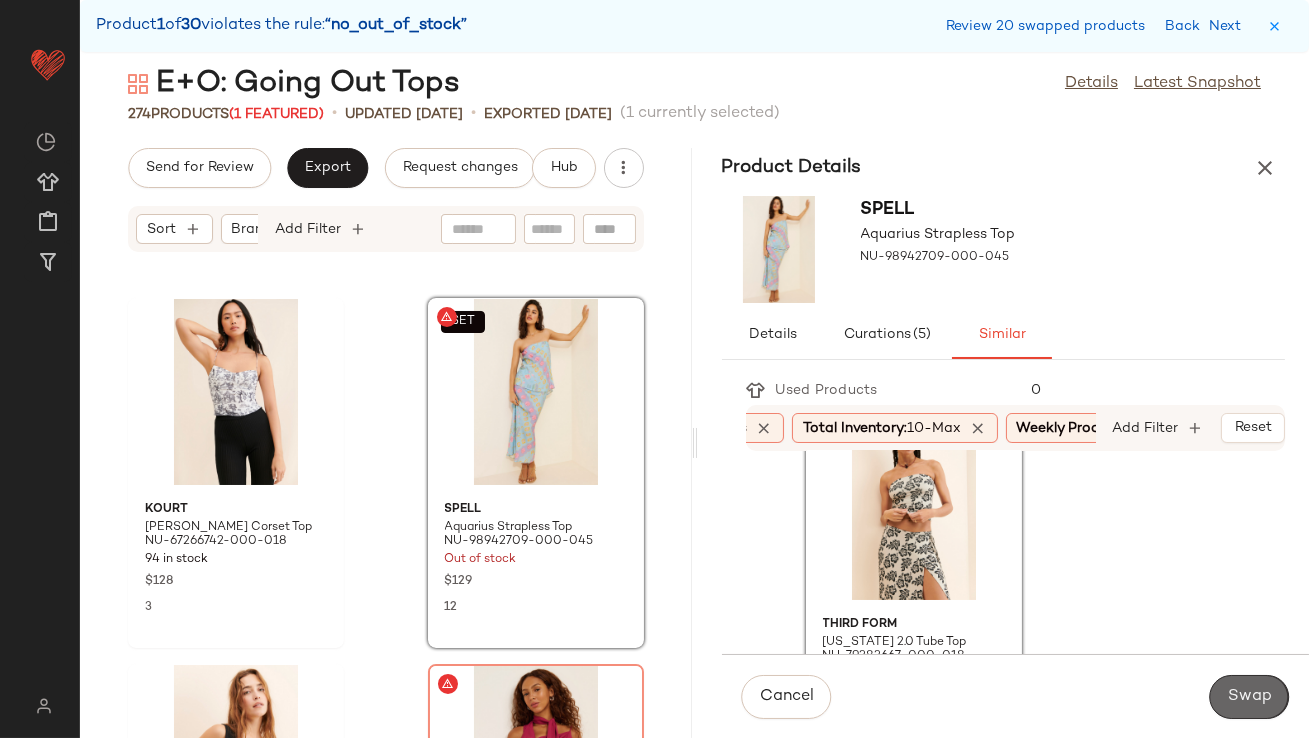 click on "Swap" 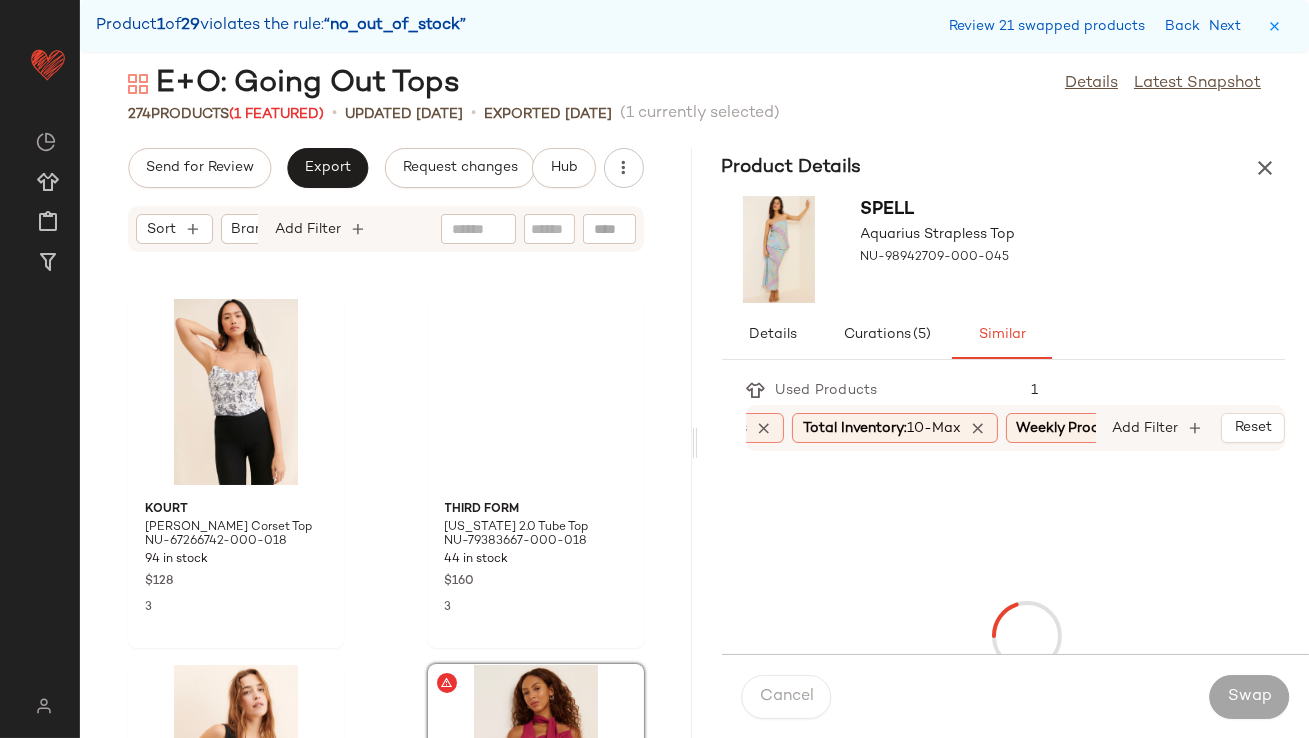scroll, scrollTop: 16104, scrollLeft: 0, axis: vertical 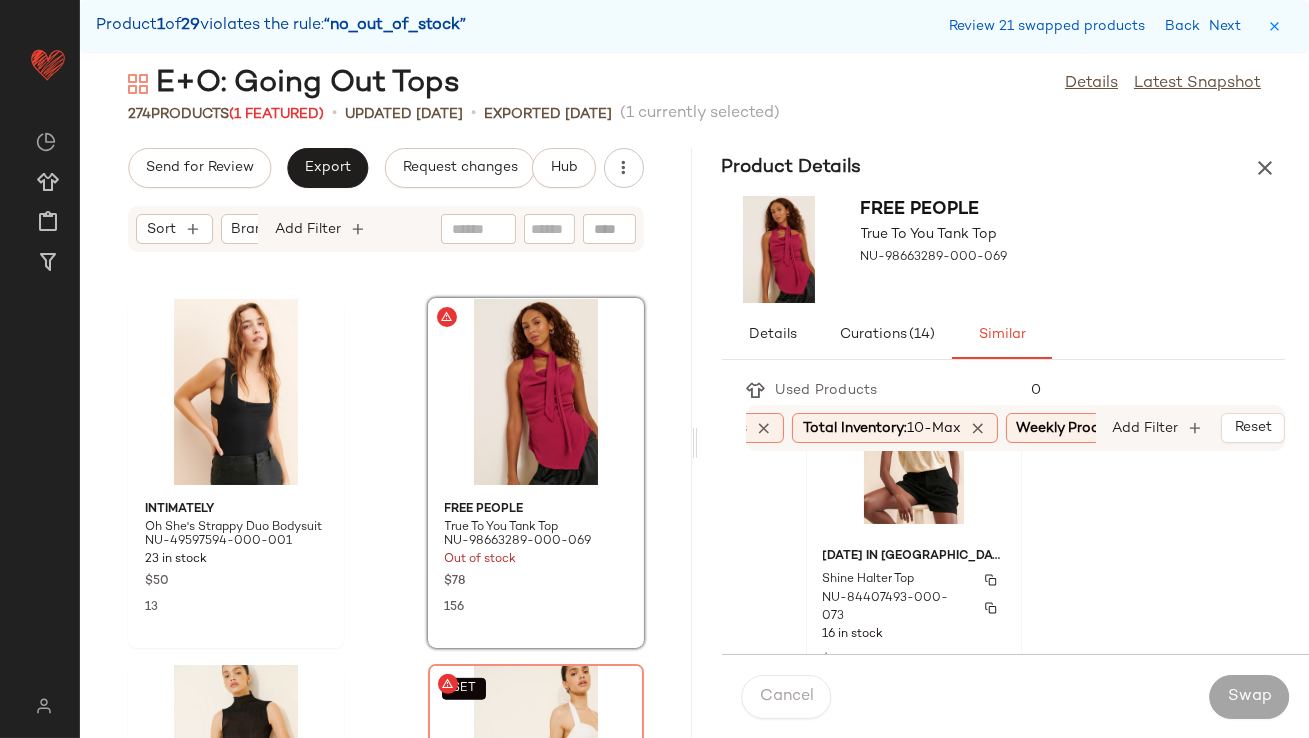 click on "Sunday in Brooklyn Shine Halter Top NU-84407493-000-073 16 in stock $68 8" 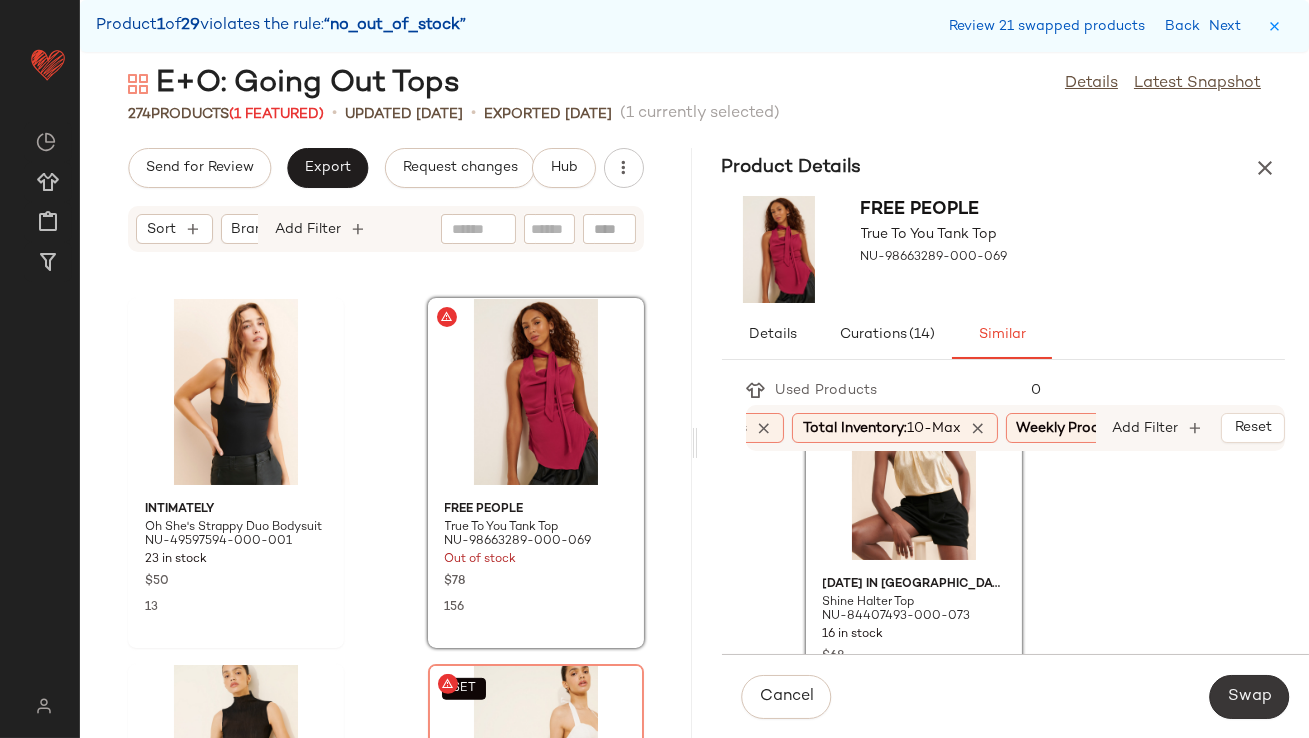 click on "Swap" at bounding box center [1249, 697] 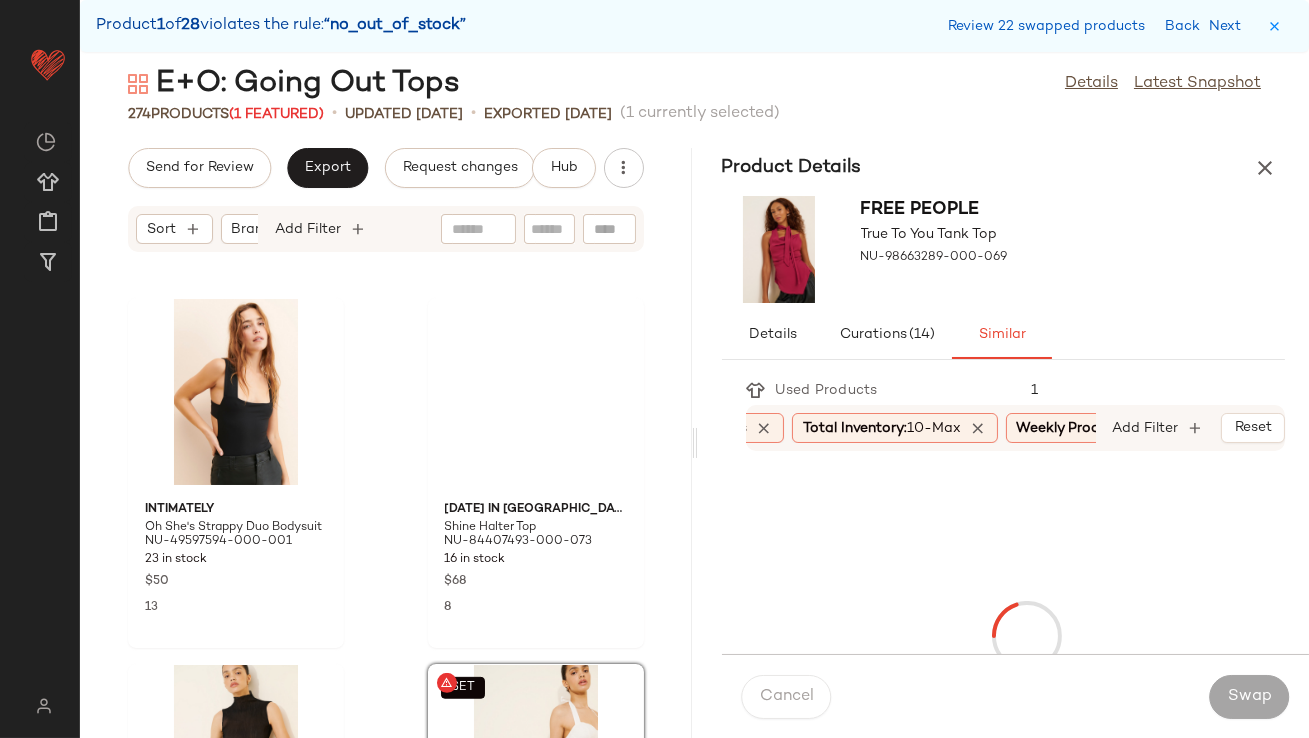scroll, scrollTop: 16470, scrollLeft: 0, axis: vertical 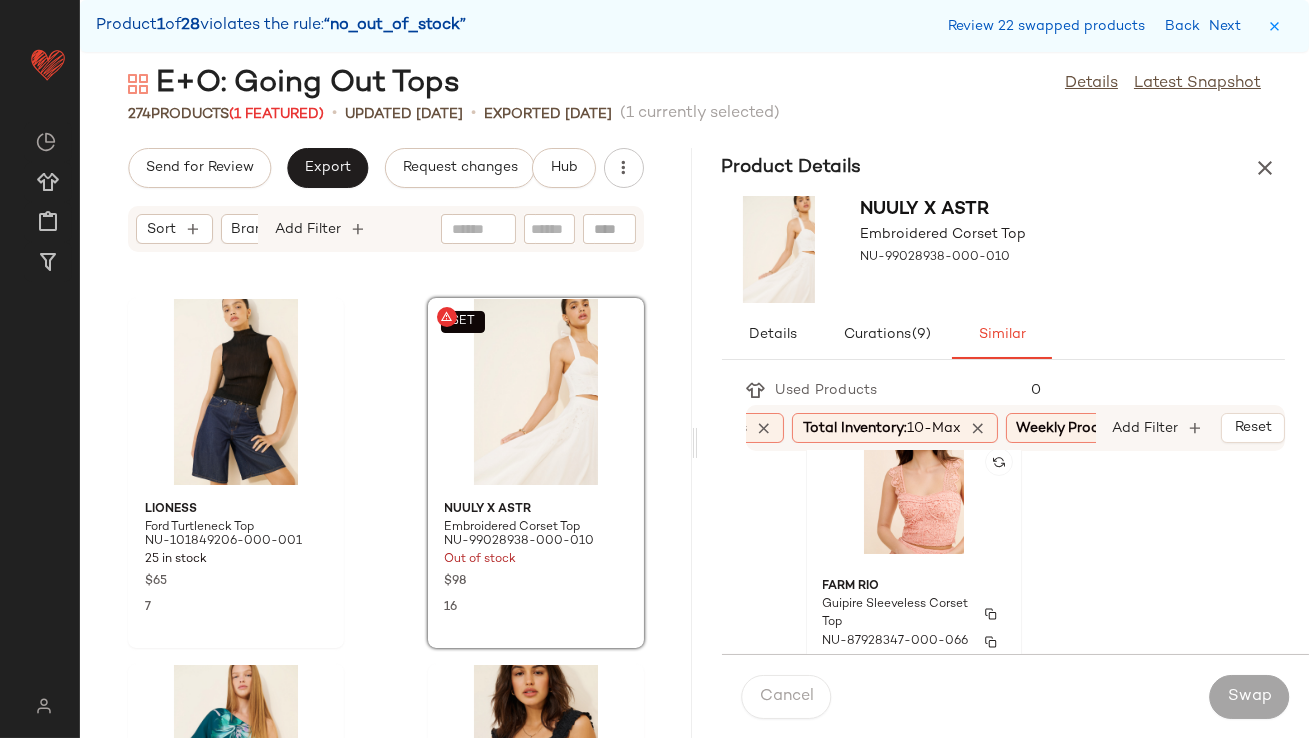 click on "Farm Rio Guipire Sleeveless Corset Top NU-87928347-000-066 60 in stock $175 12" 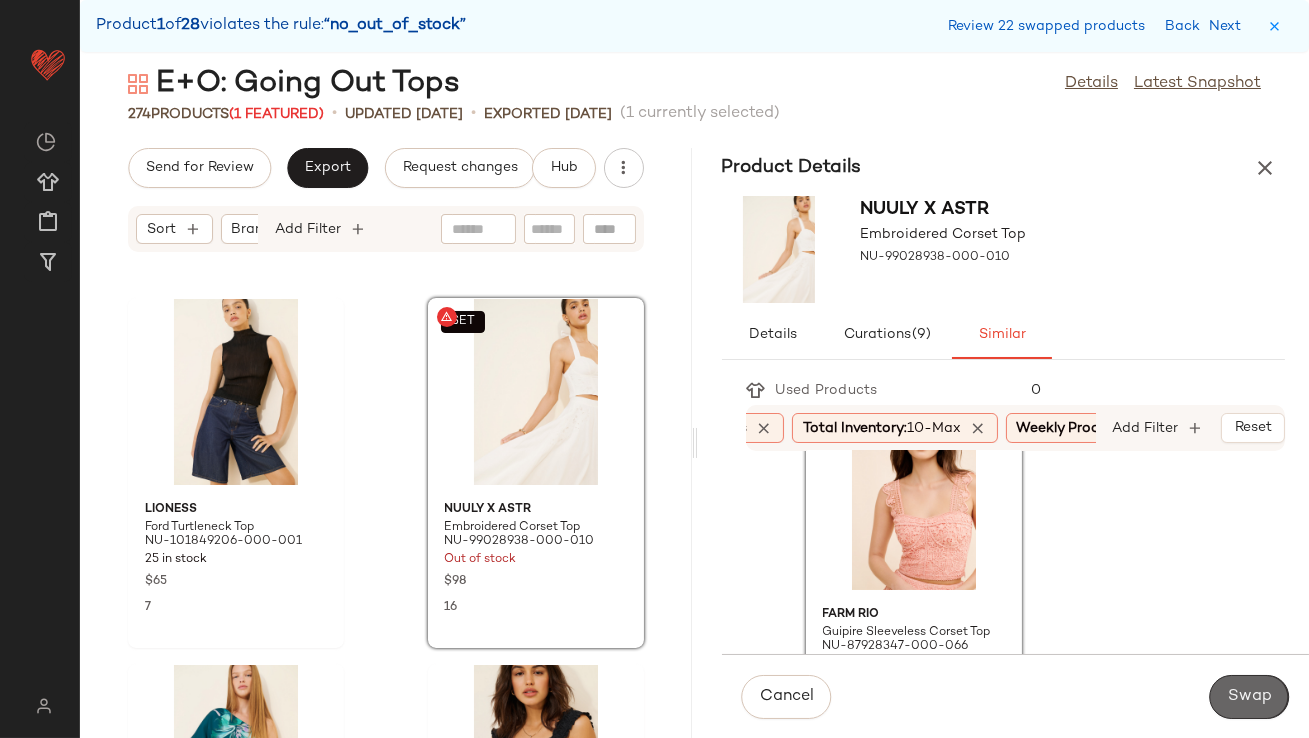 click on "Swap" at bounding box center (1249, 697) 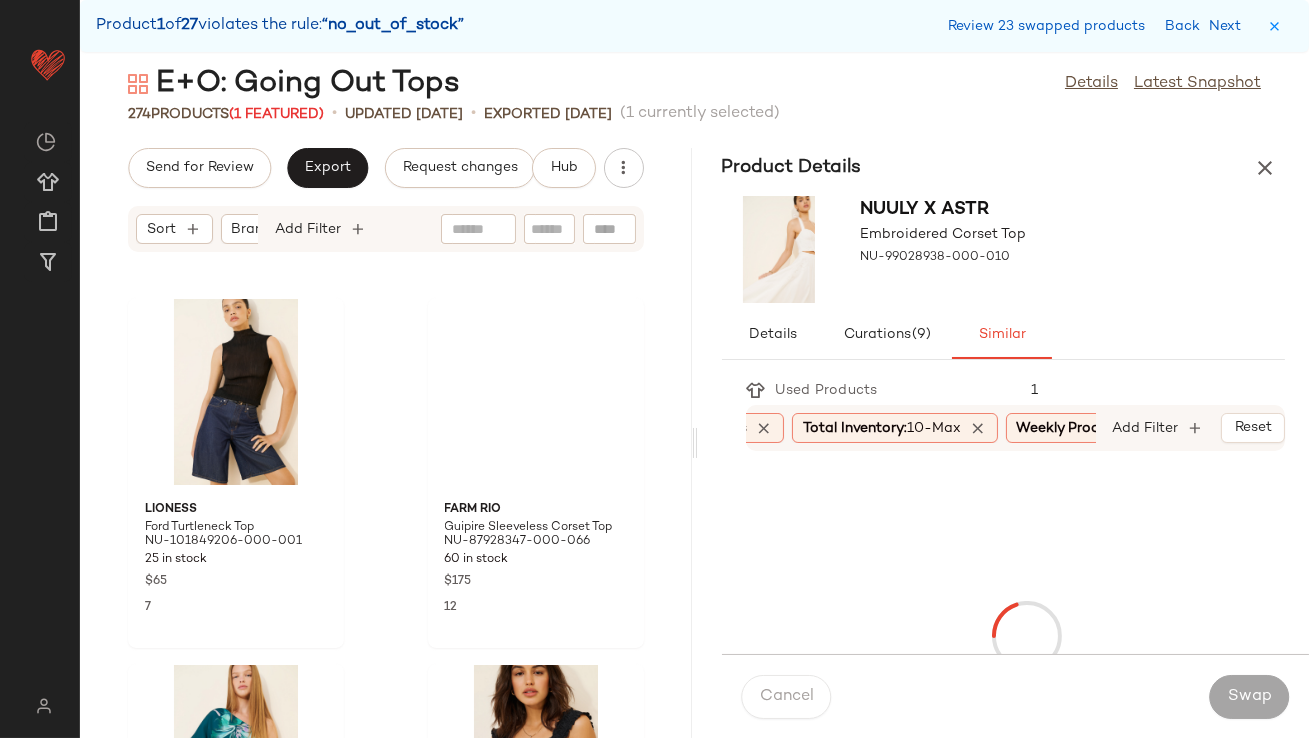 scroll, scrollTop: 17568, scrollLeft: 0, axis: vertical 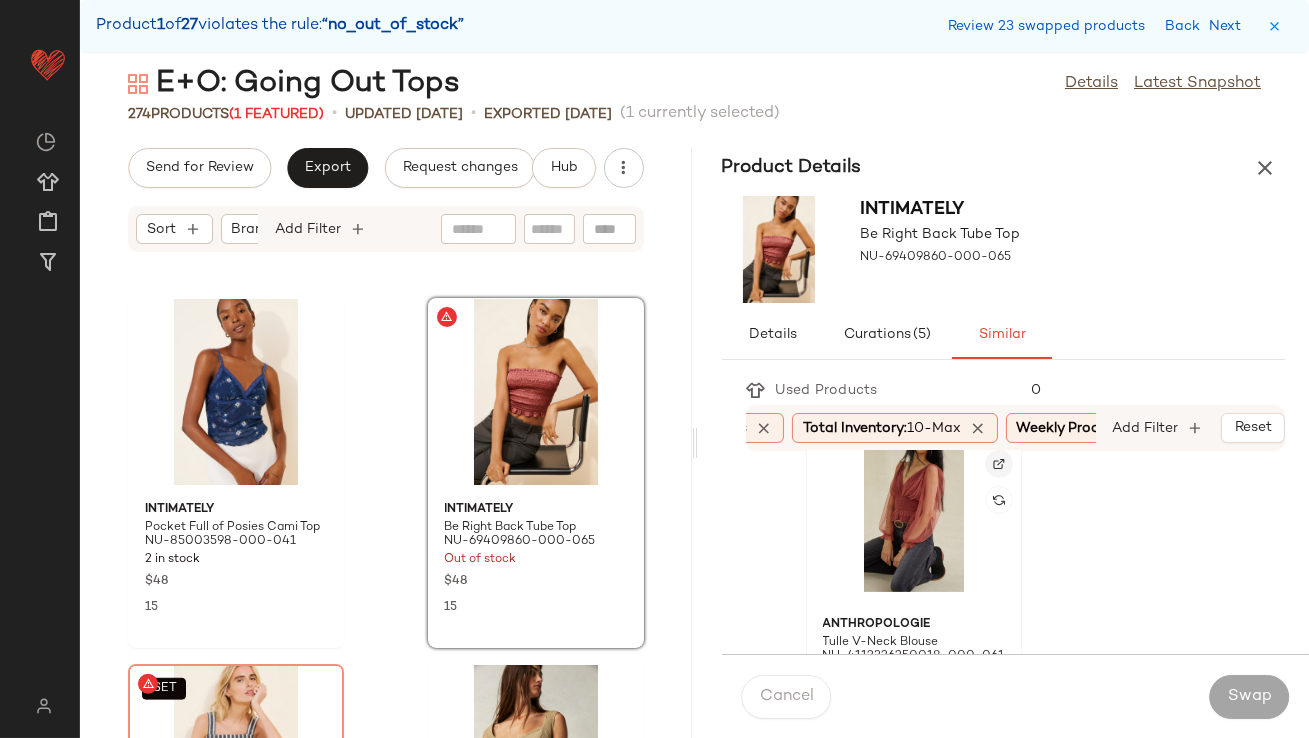 click 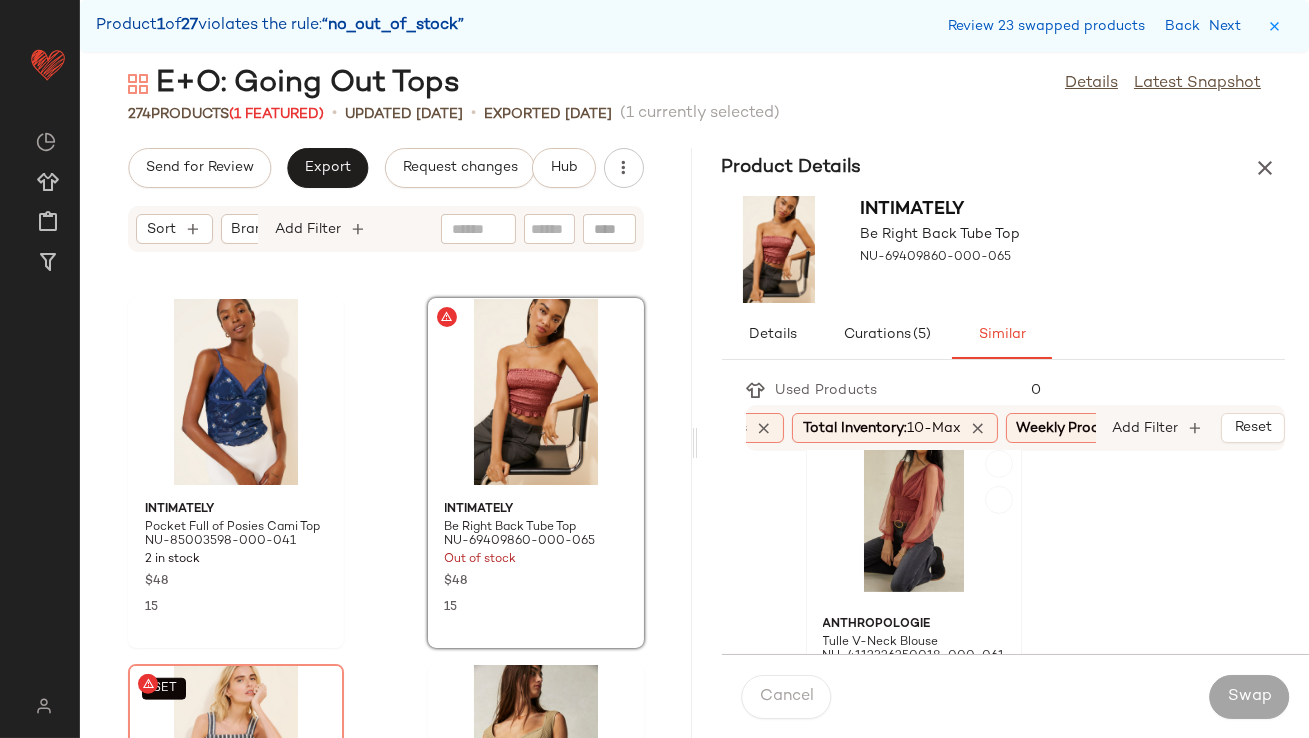 click 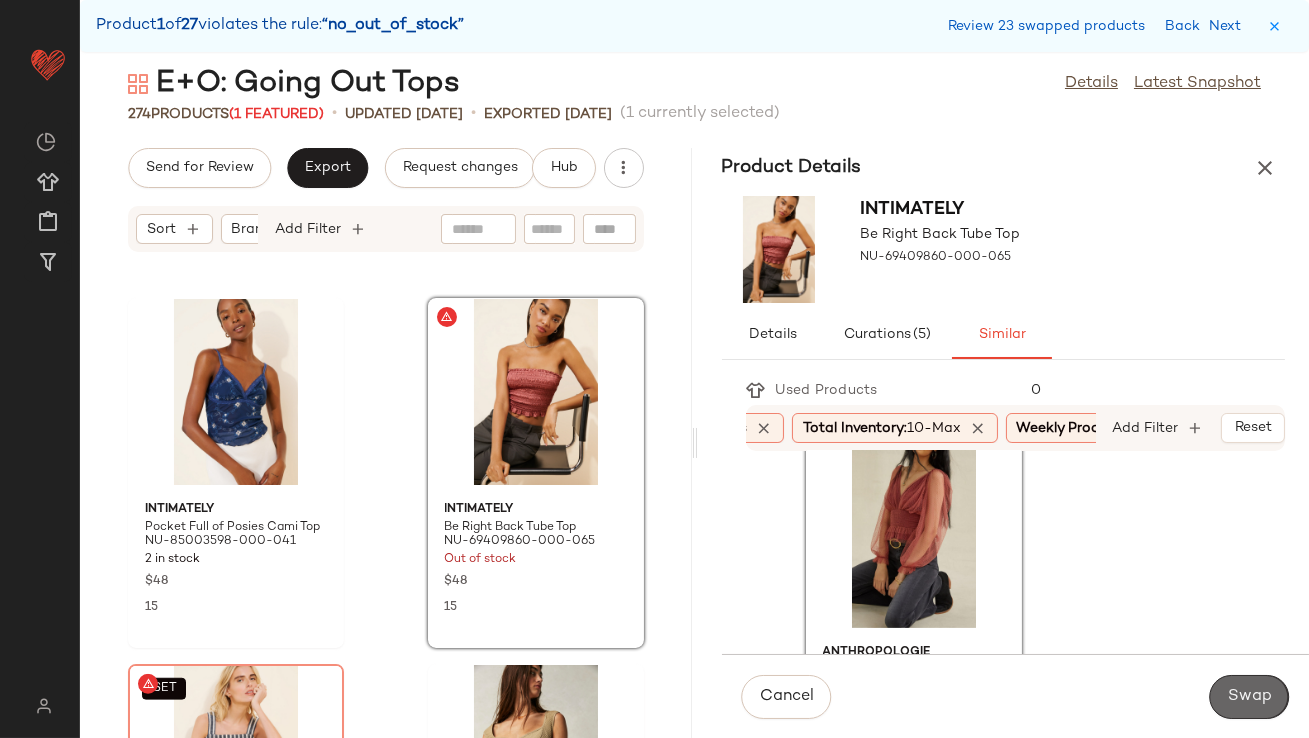 click on "Swap" 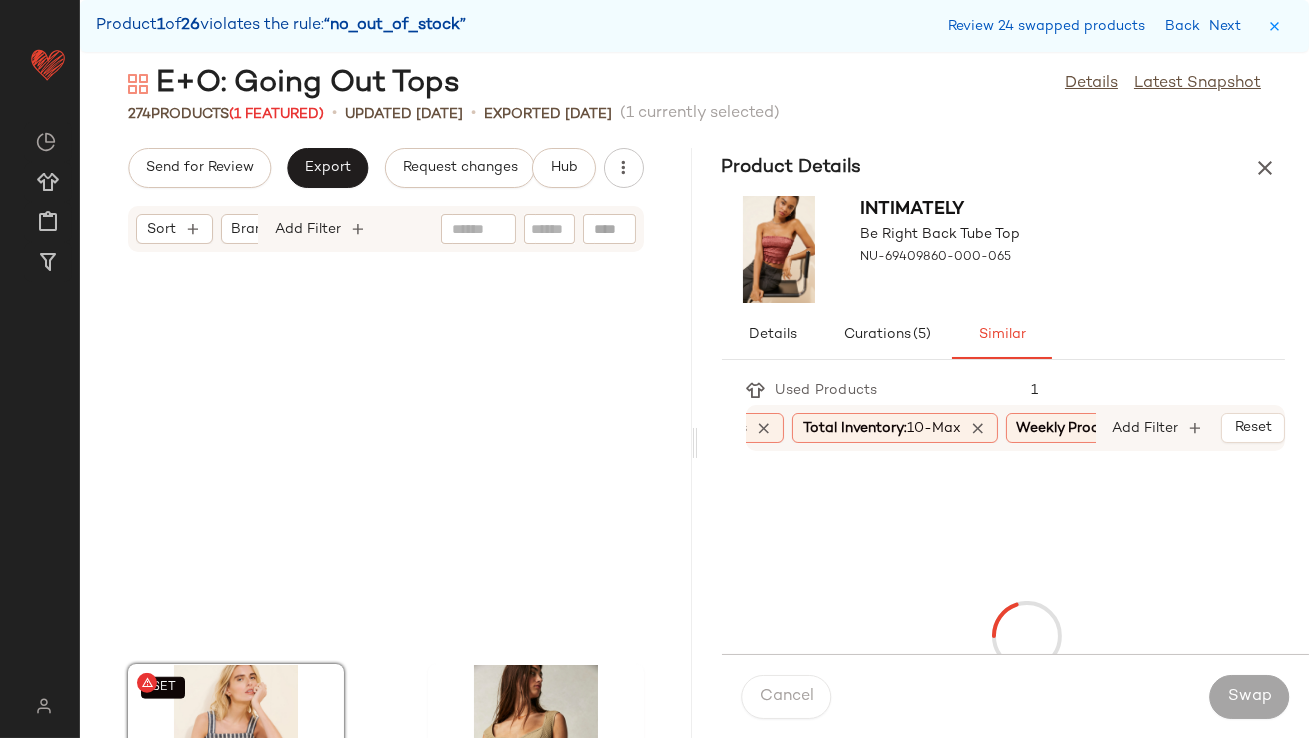 scroll, scrollTop: 17934, scrollLeft: 0, axis: vertical 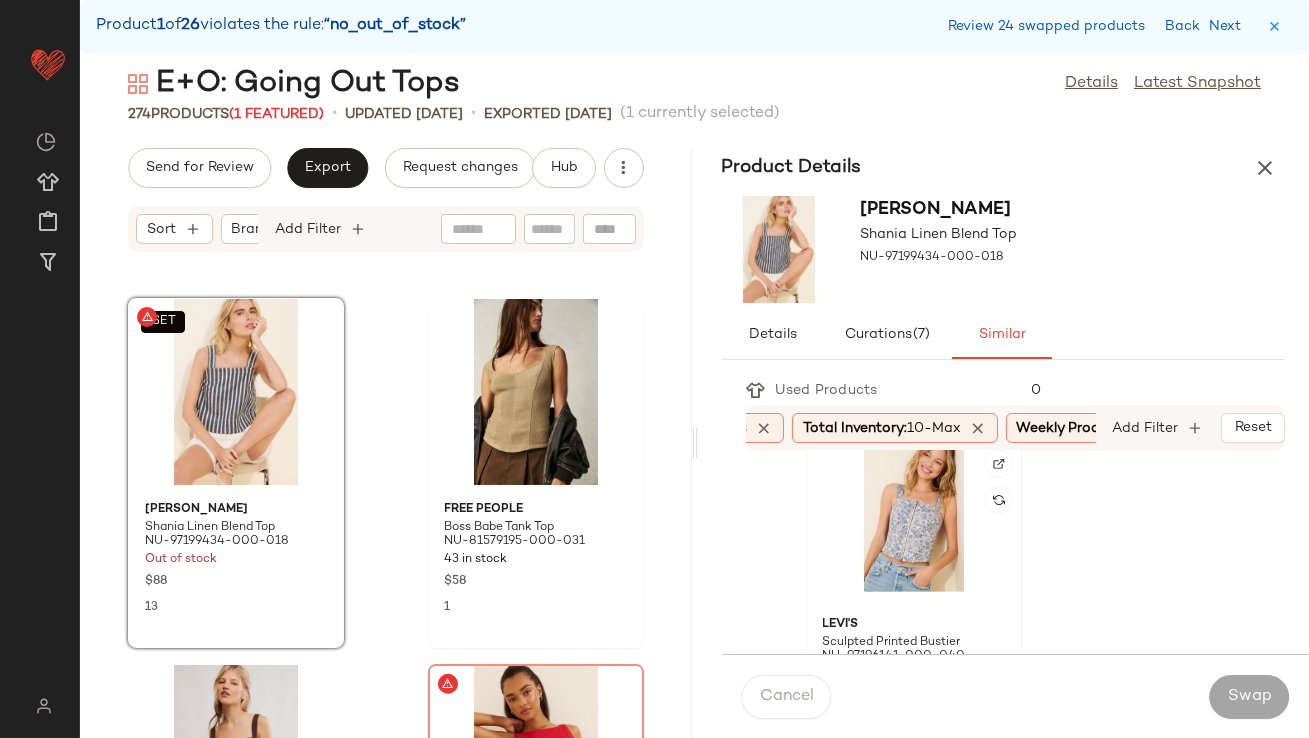 click 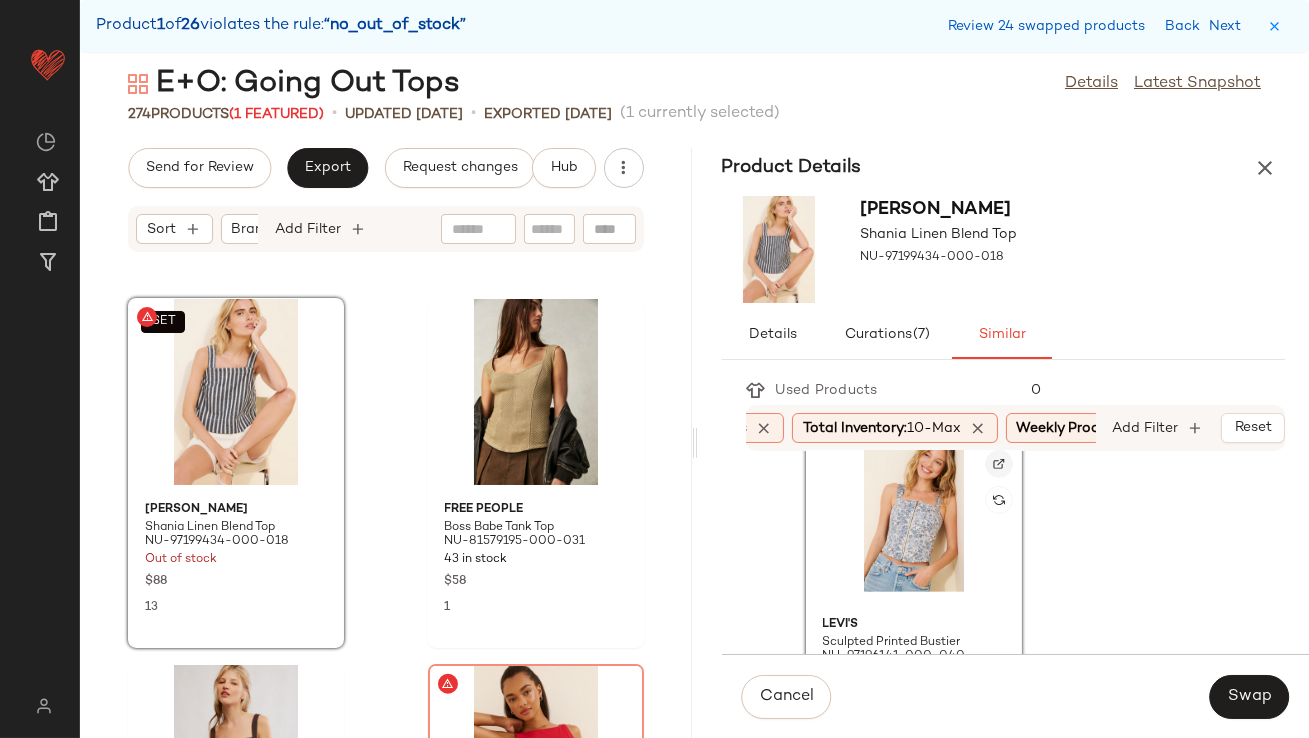 click 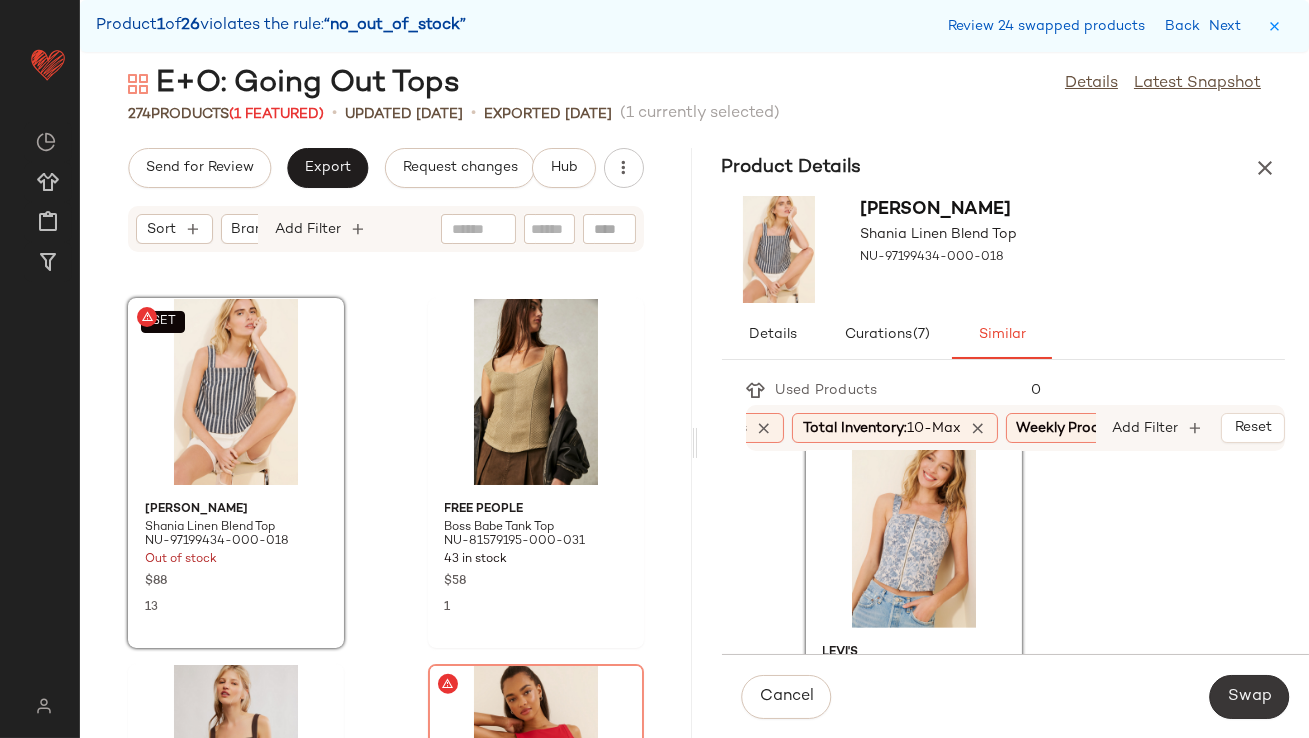click on "Swap" 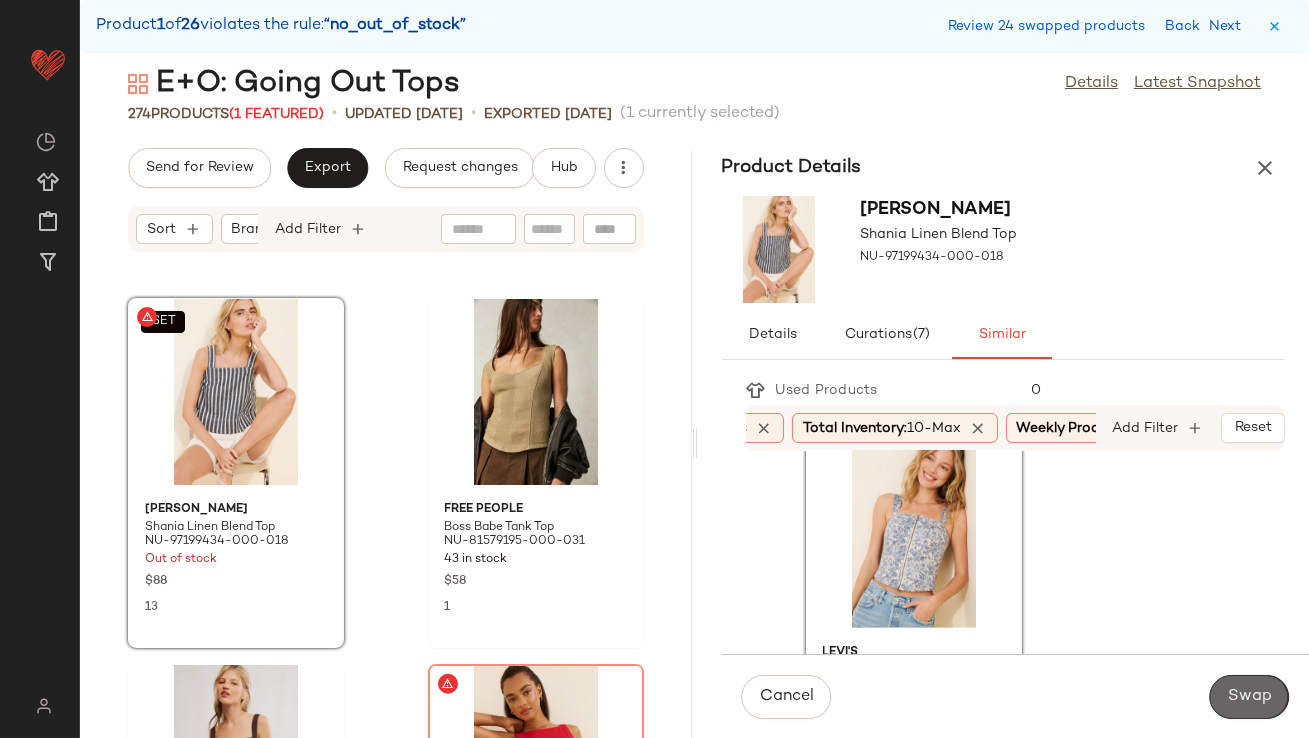scroll, scrollTop: 18300, scrollLeft: 0, axis: vertical 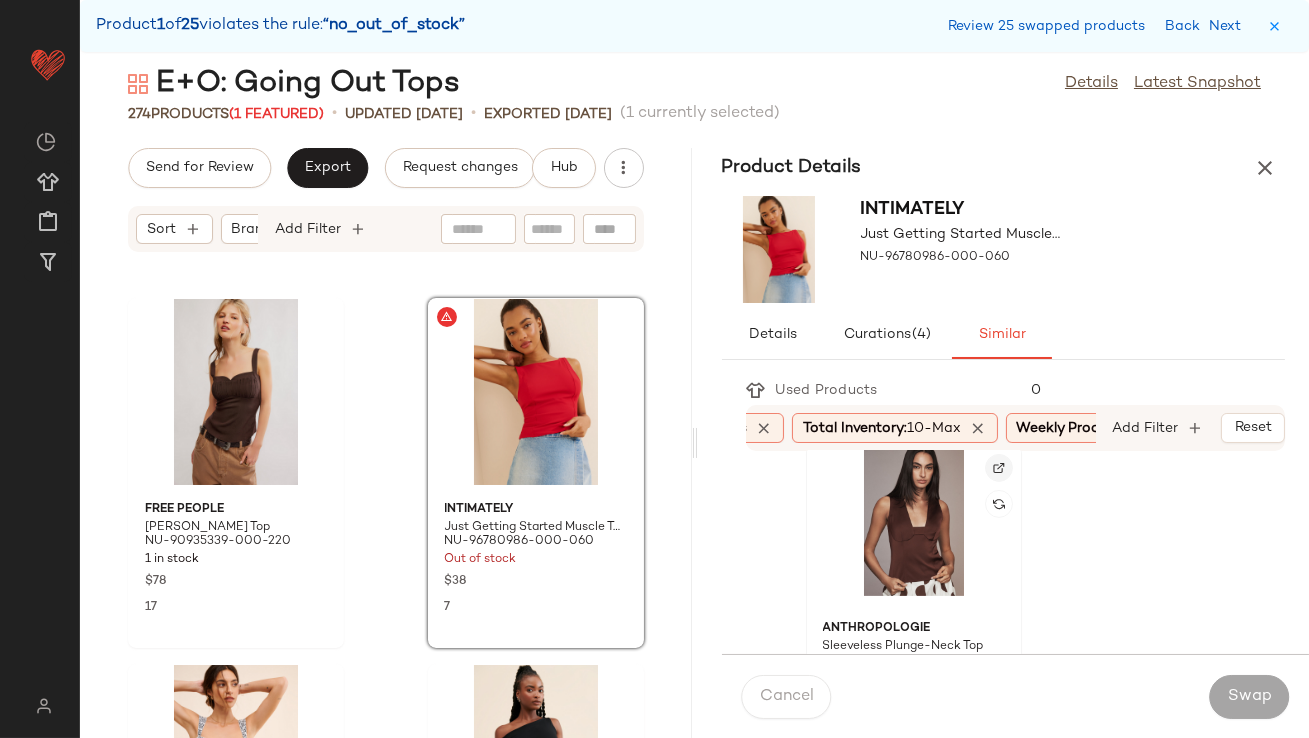 click 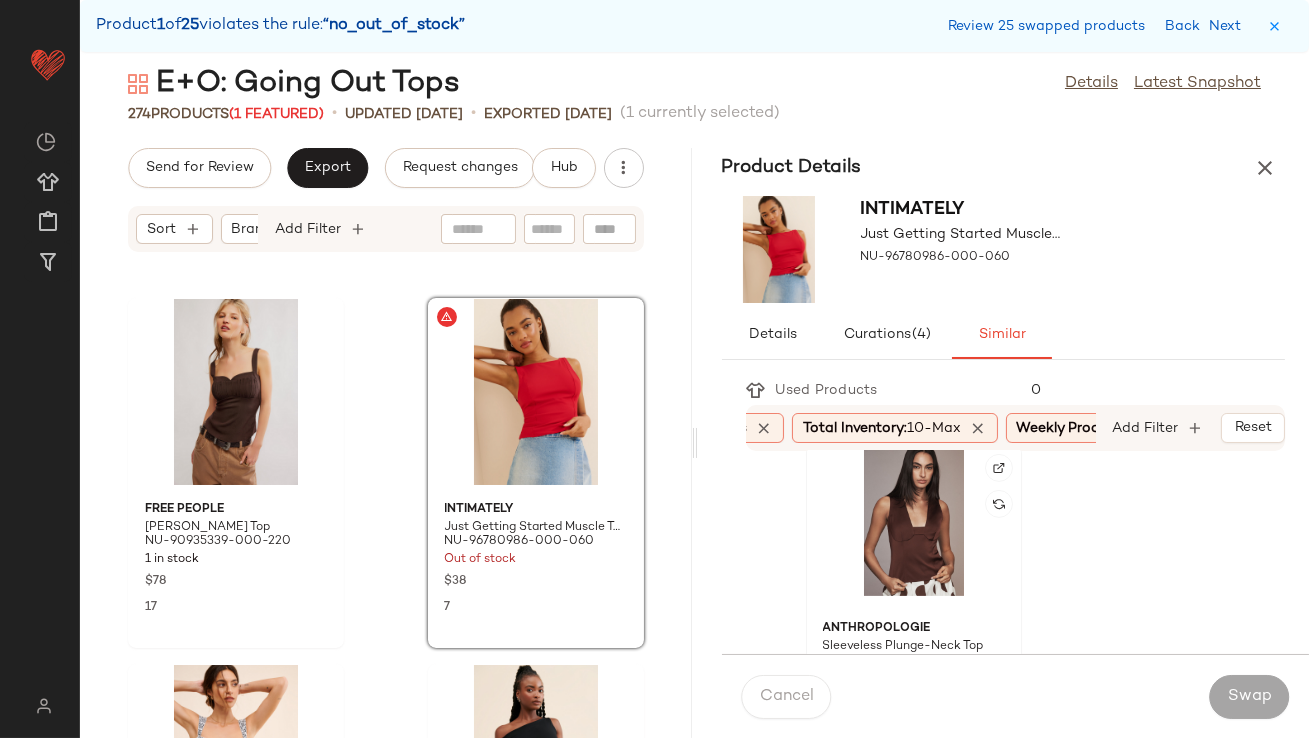 click 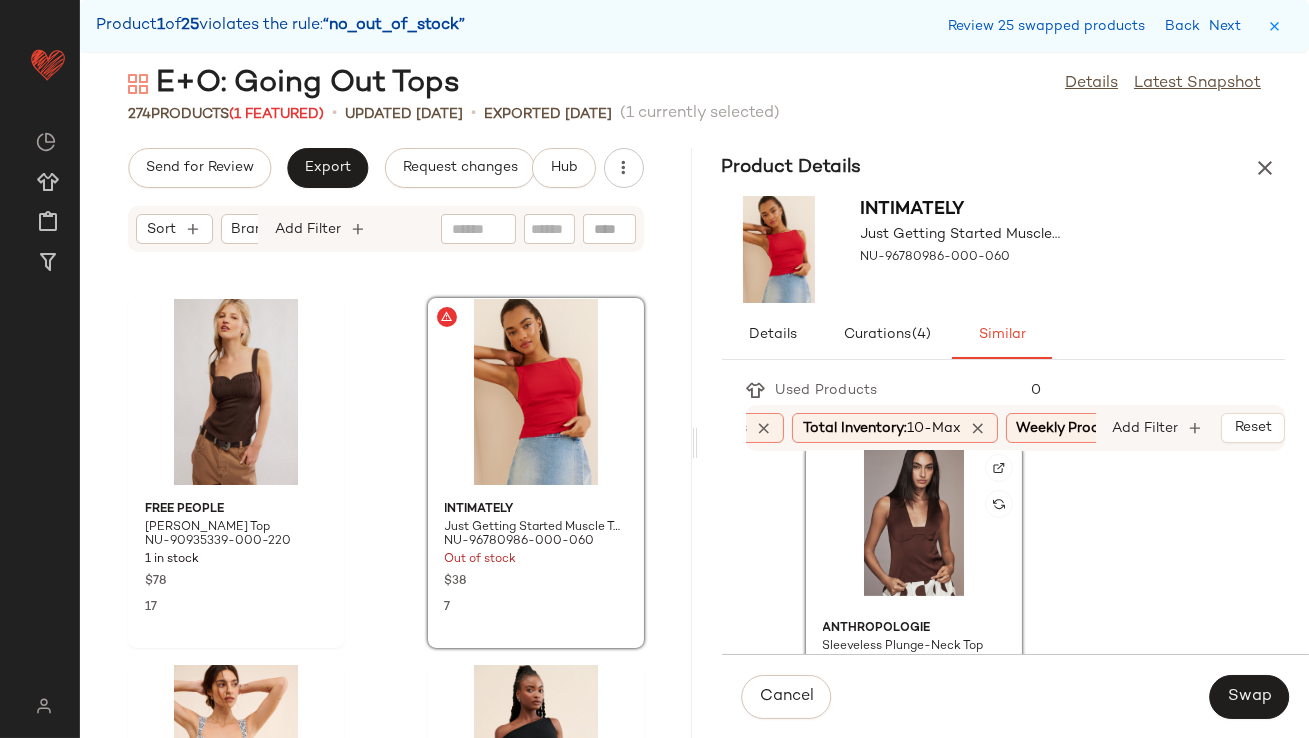 scroll, scrollTop: 1603, scrollLeft: 0, axis: vertical 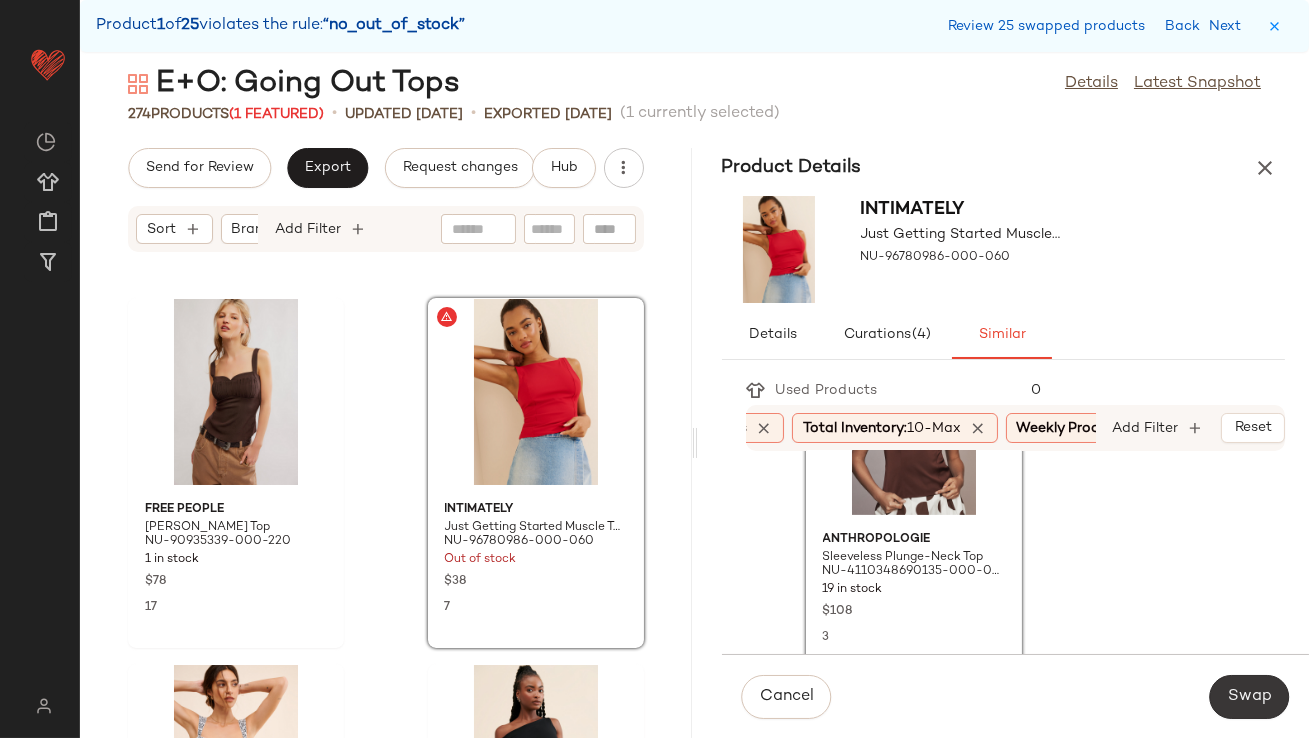 click on "Swap" 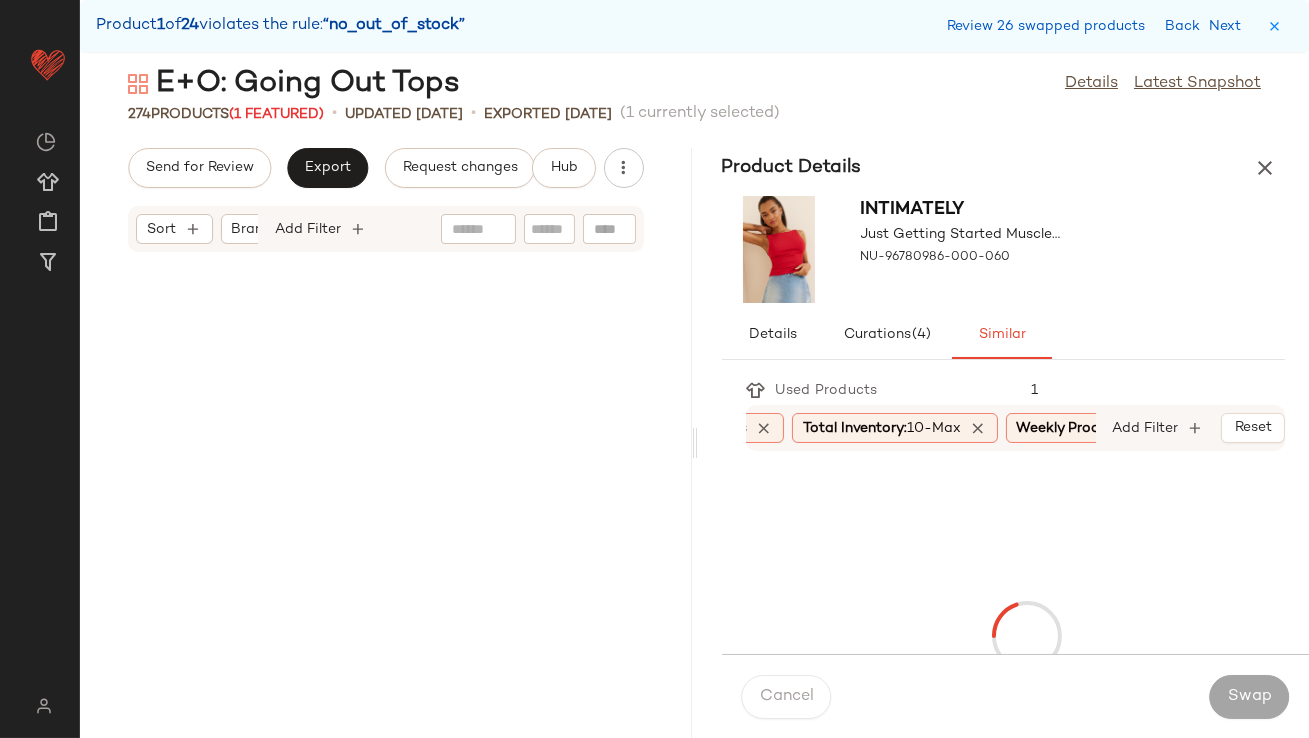 scroll, scrollTop: 19031, scrollLeft: 0, axis: vertical 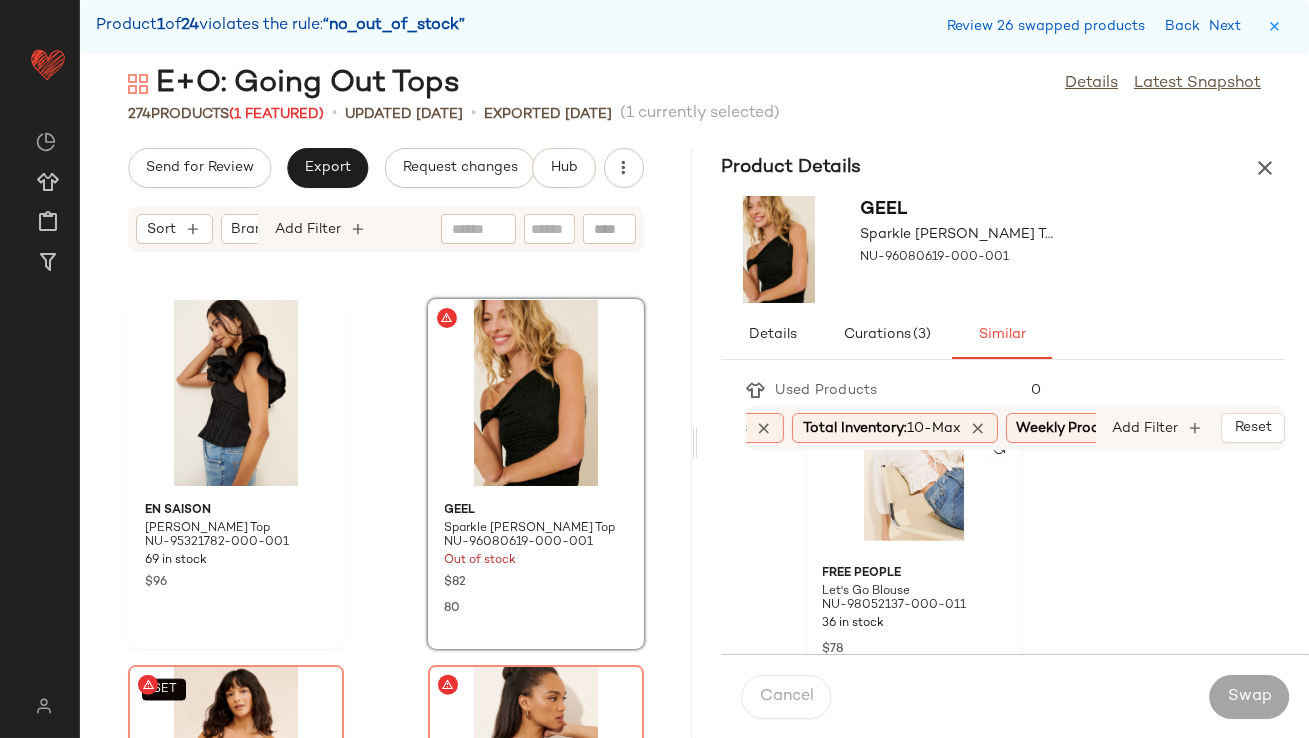 click 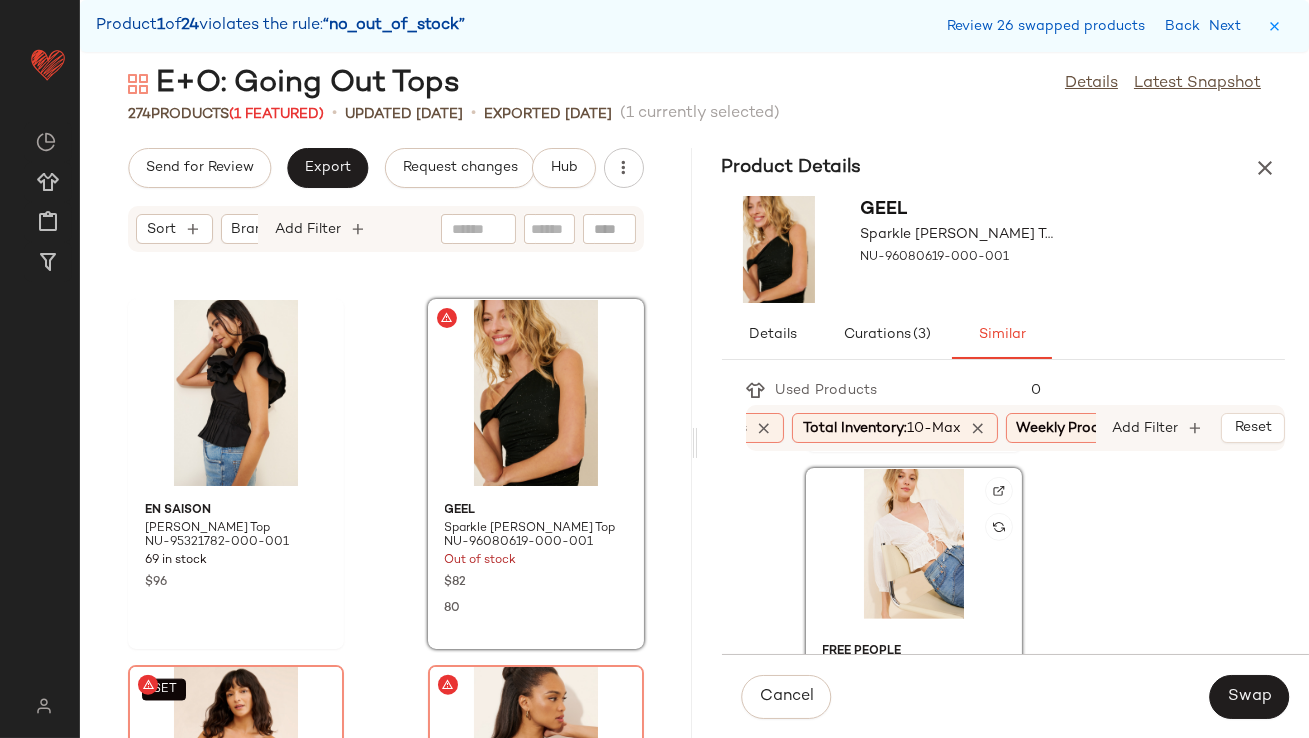 scroll, scrollTop: 2175, scrollLeft: 0, axis: vertical 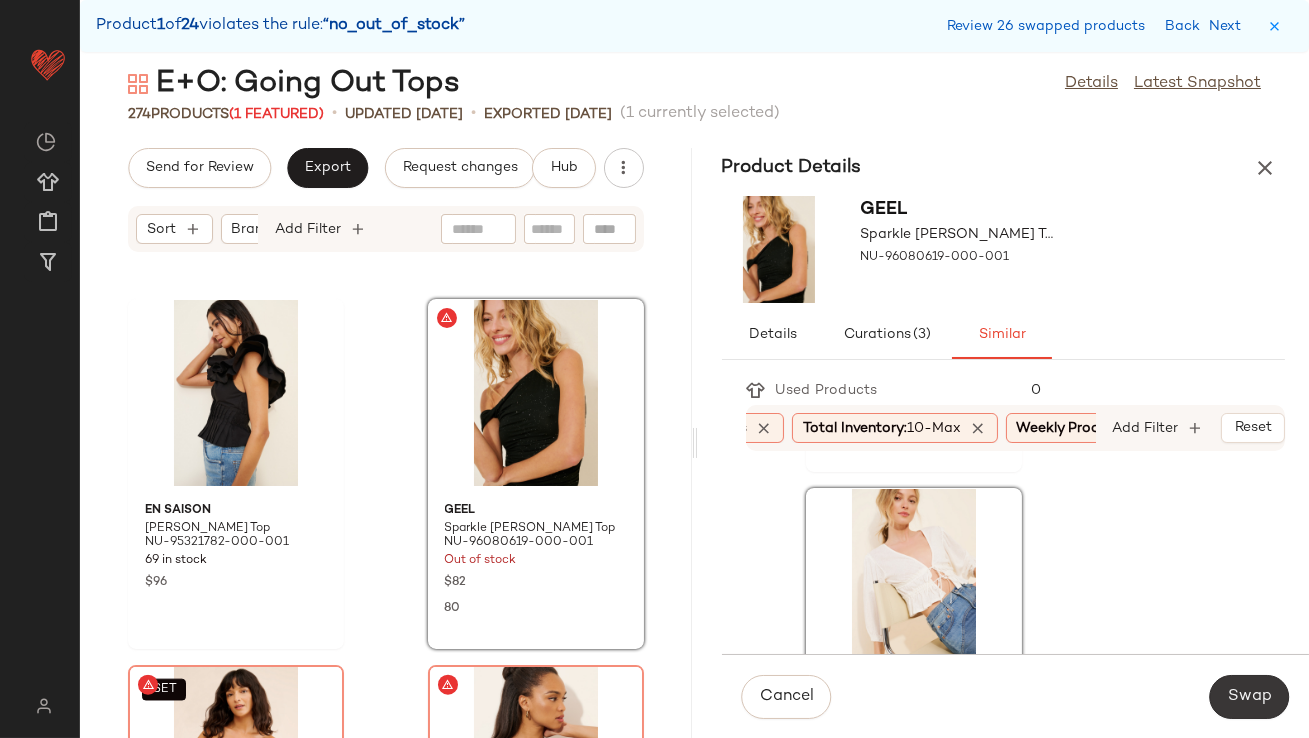 click on "Swap" at bounding box center (1249, 697) 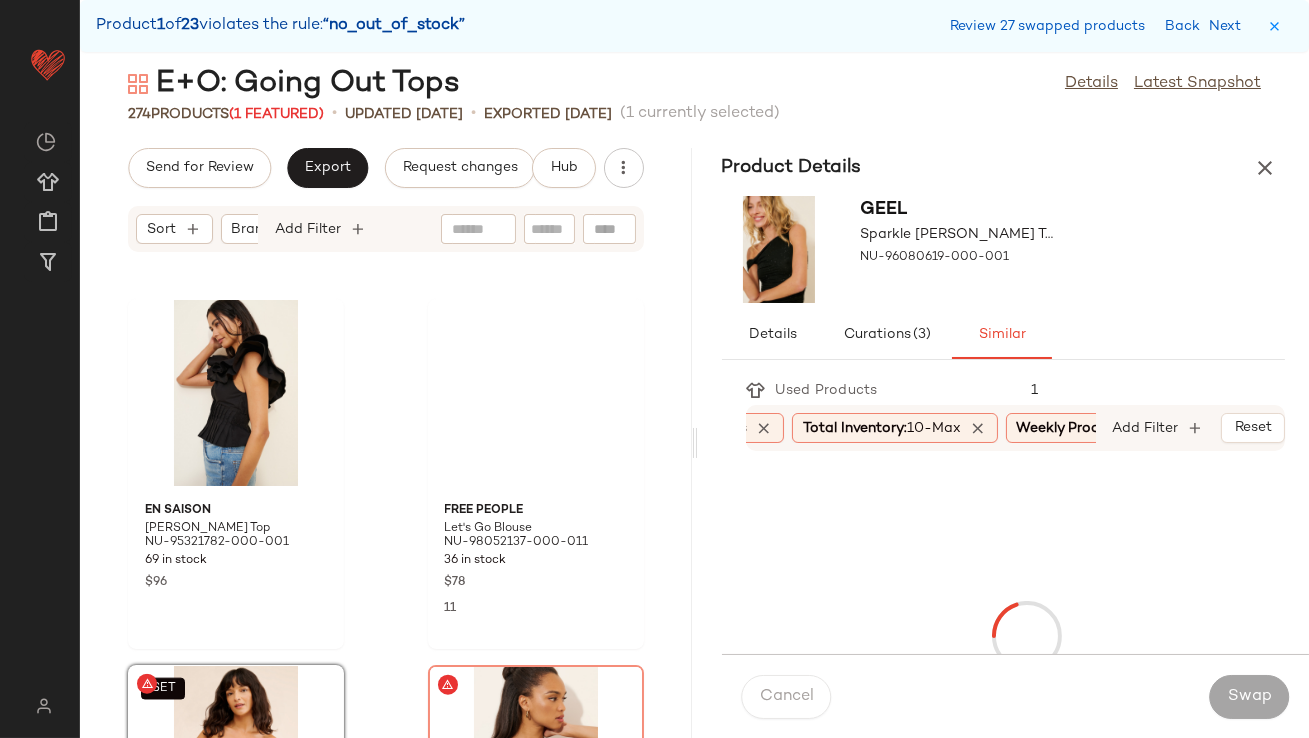 scroll, scrollTop: 19398, scrollLeft: 0, axis: vertical 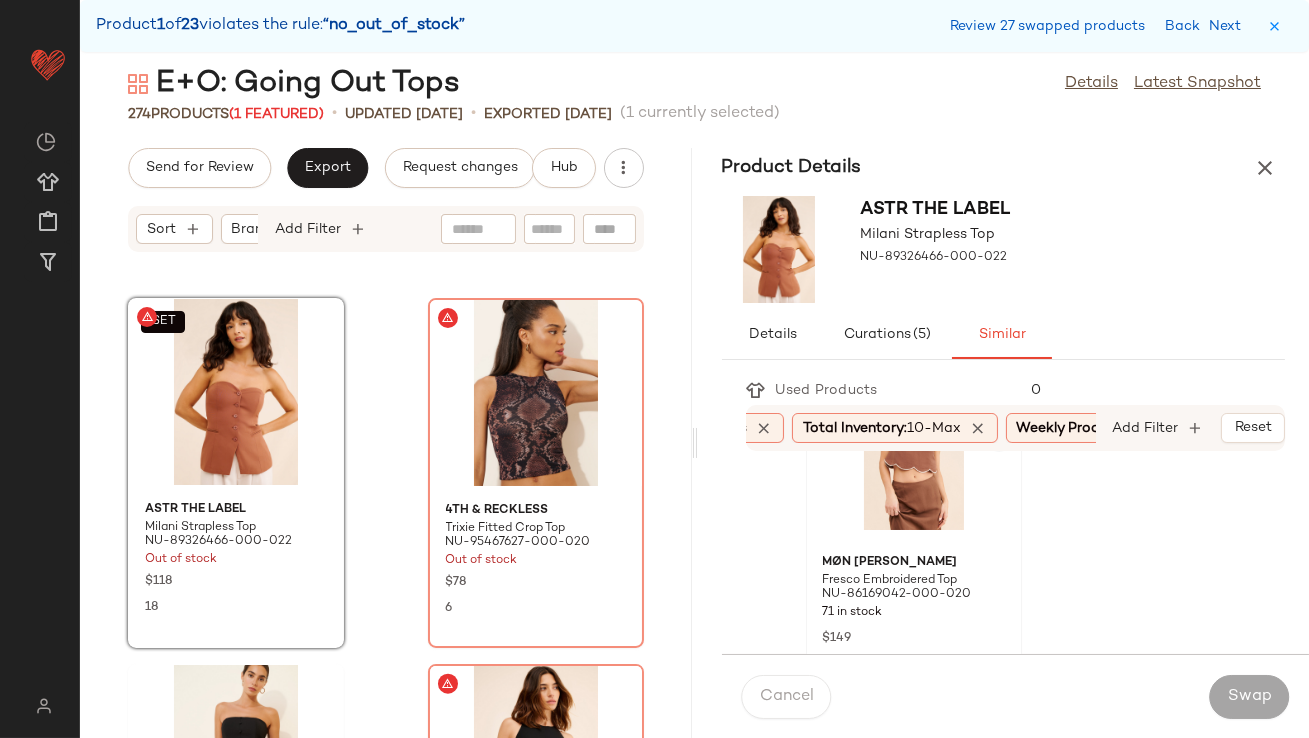 click 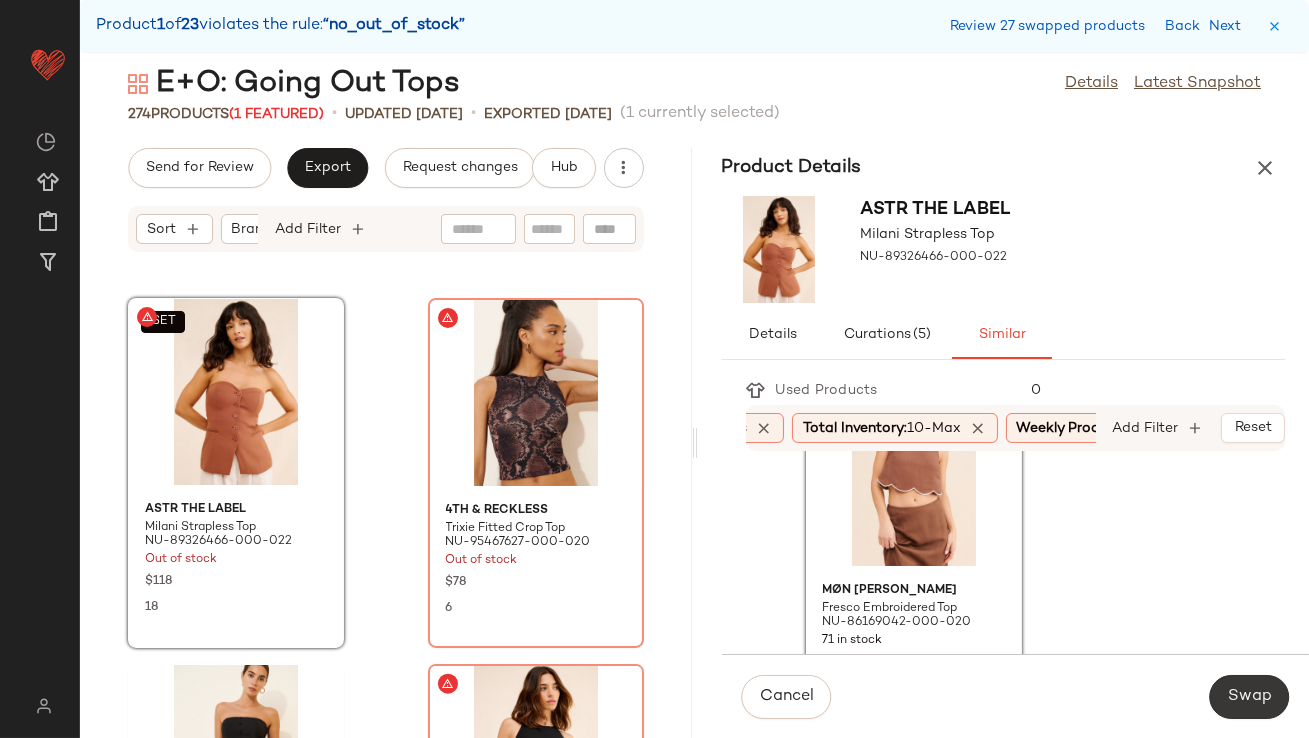 click on "Swap" 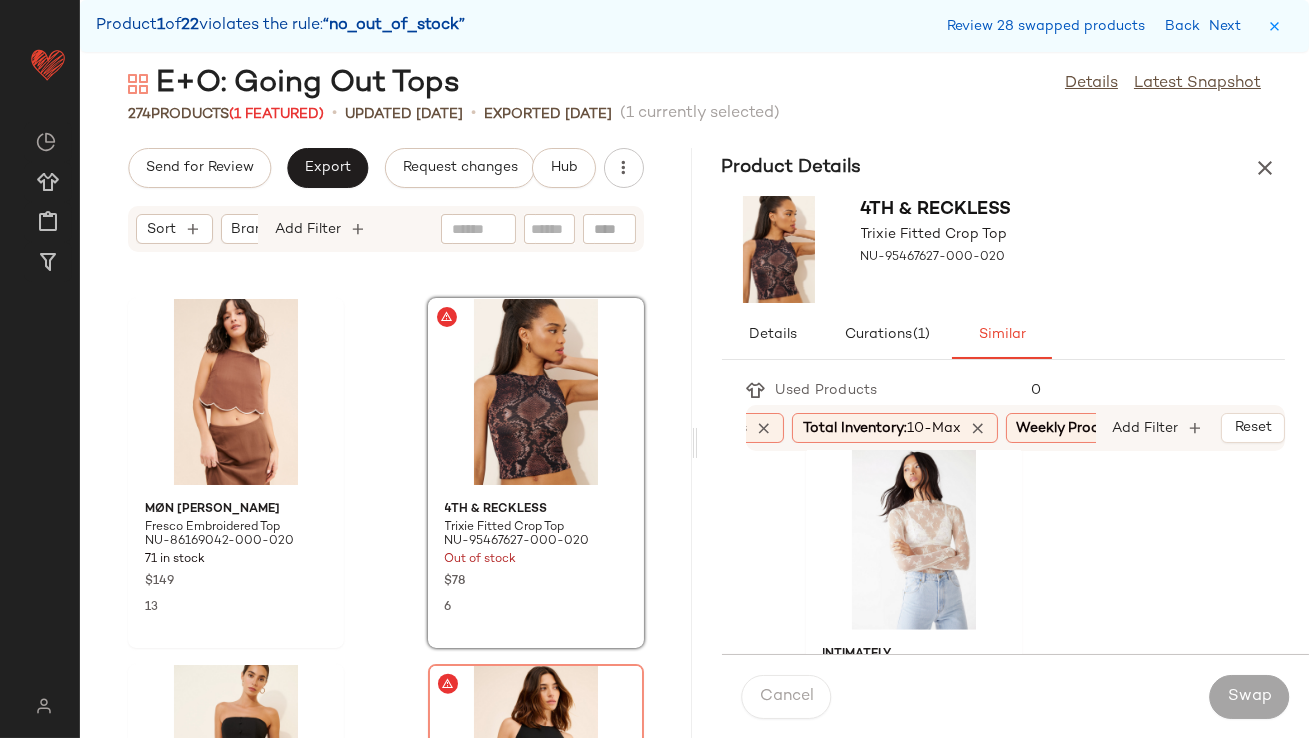 scroll, scrollTop: 3695, scrollLeft: 0, axis: vertical 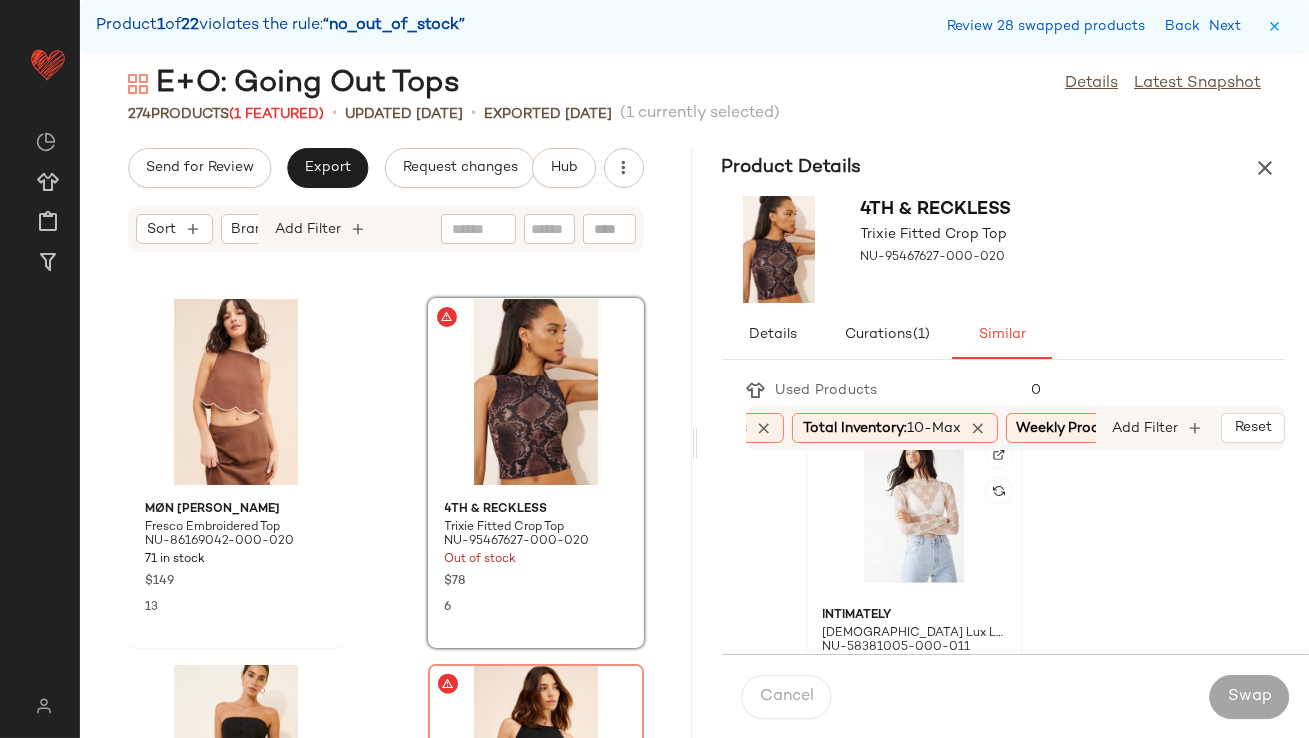 click 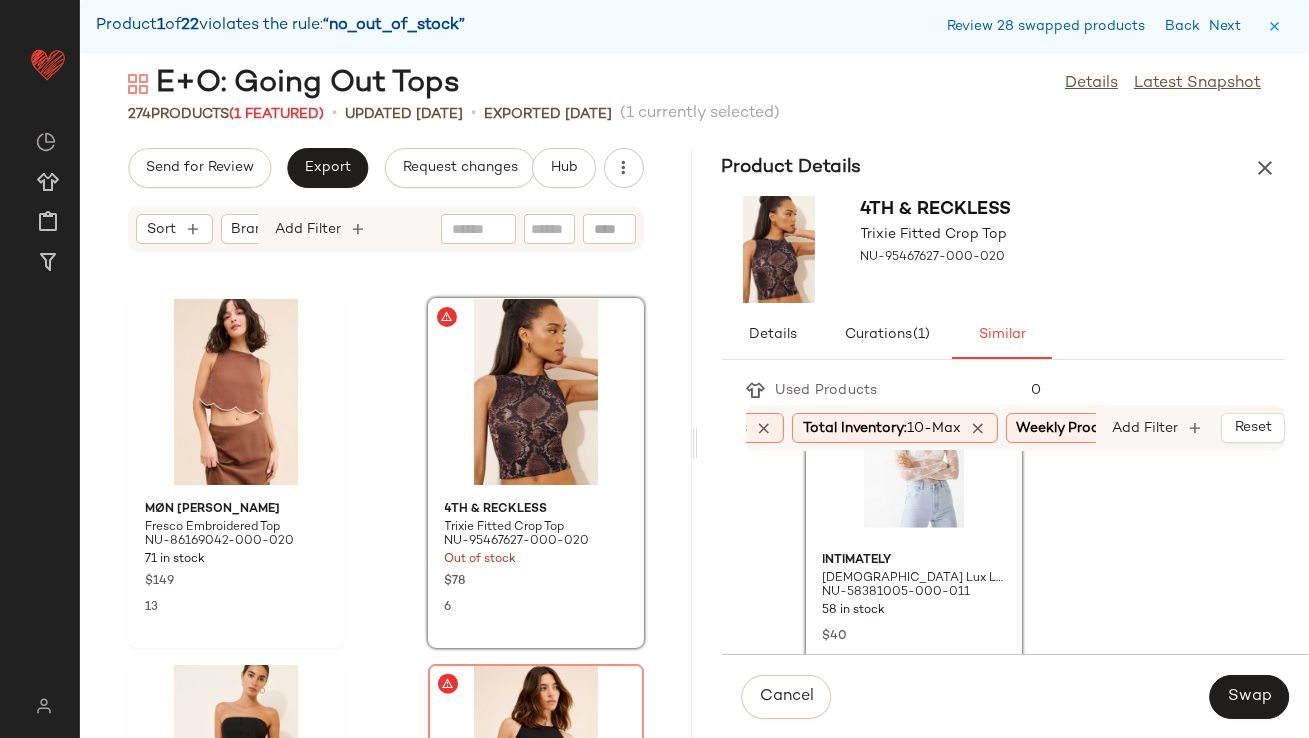 scroll, scrollTop: 3759, scrollLeft: 0, axis: vertical 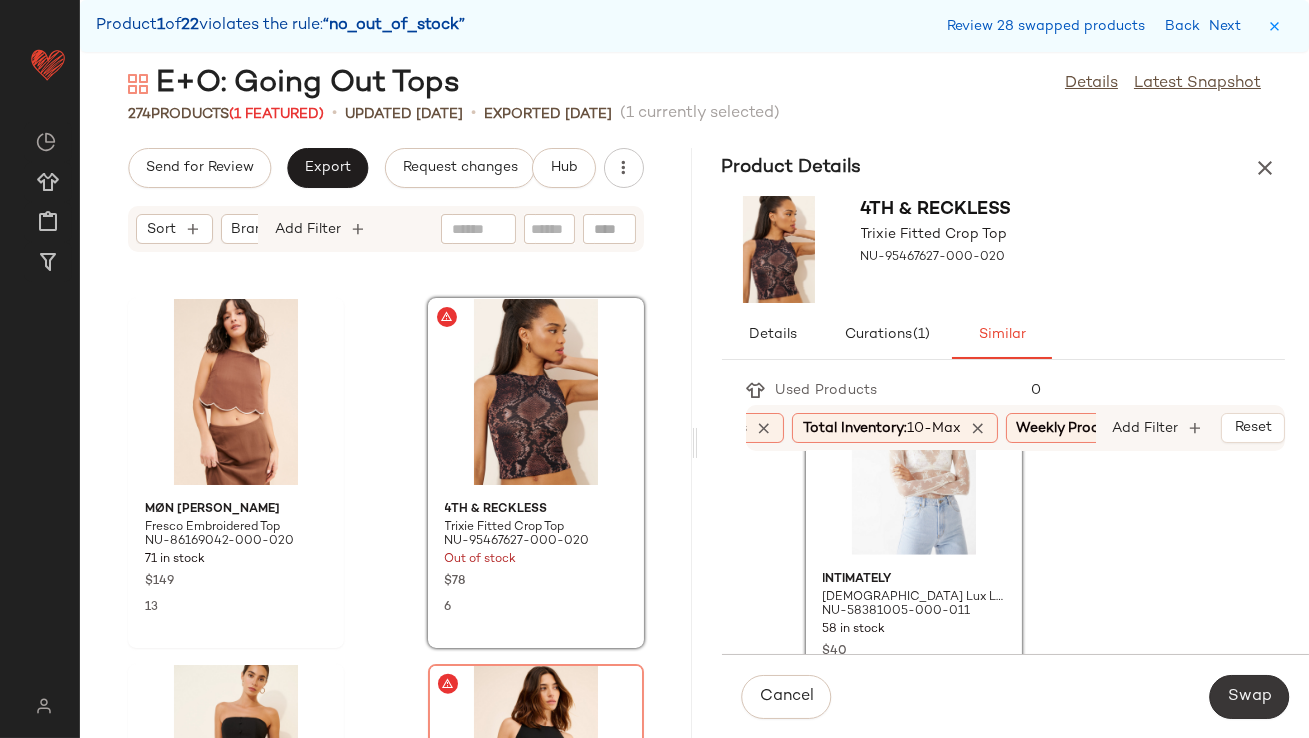 click on "Swap" 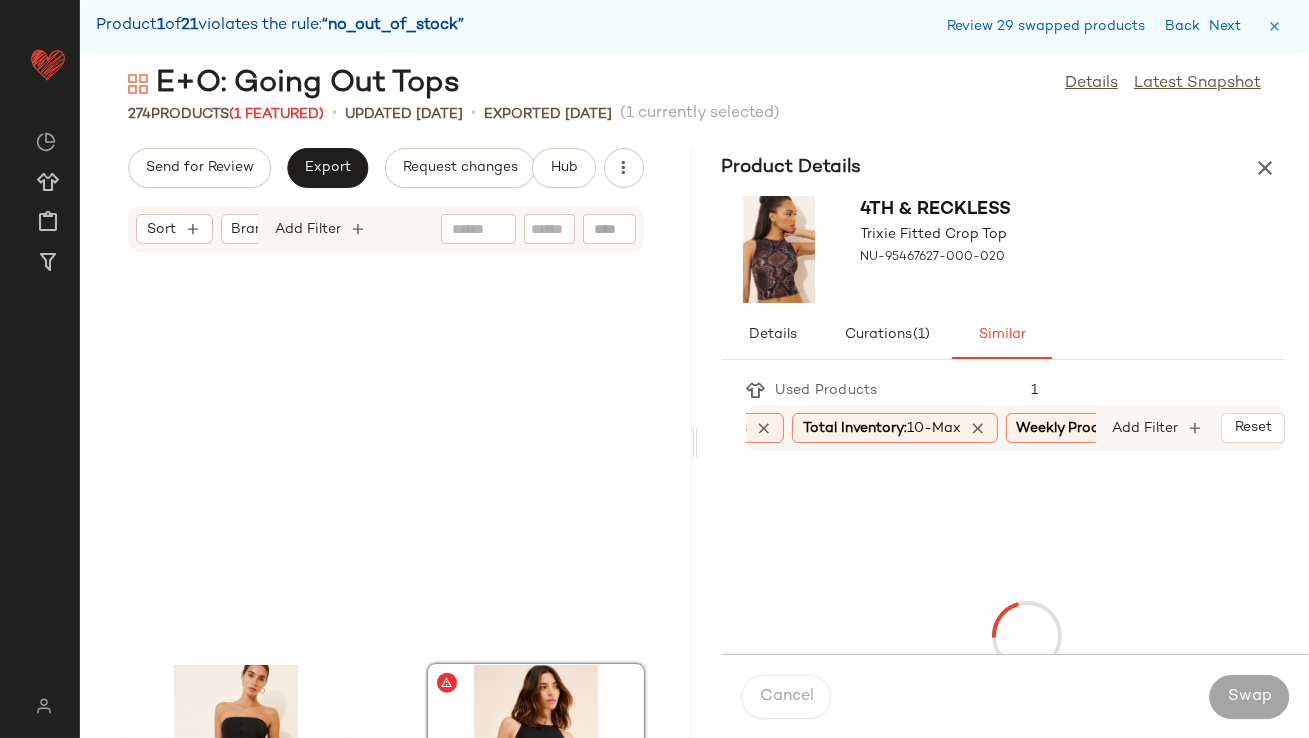 scroll, scrollTop: 19764, scrollLeft: 0, axis: vertical 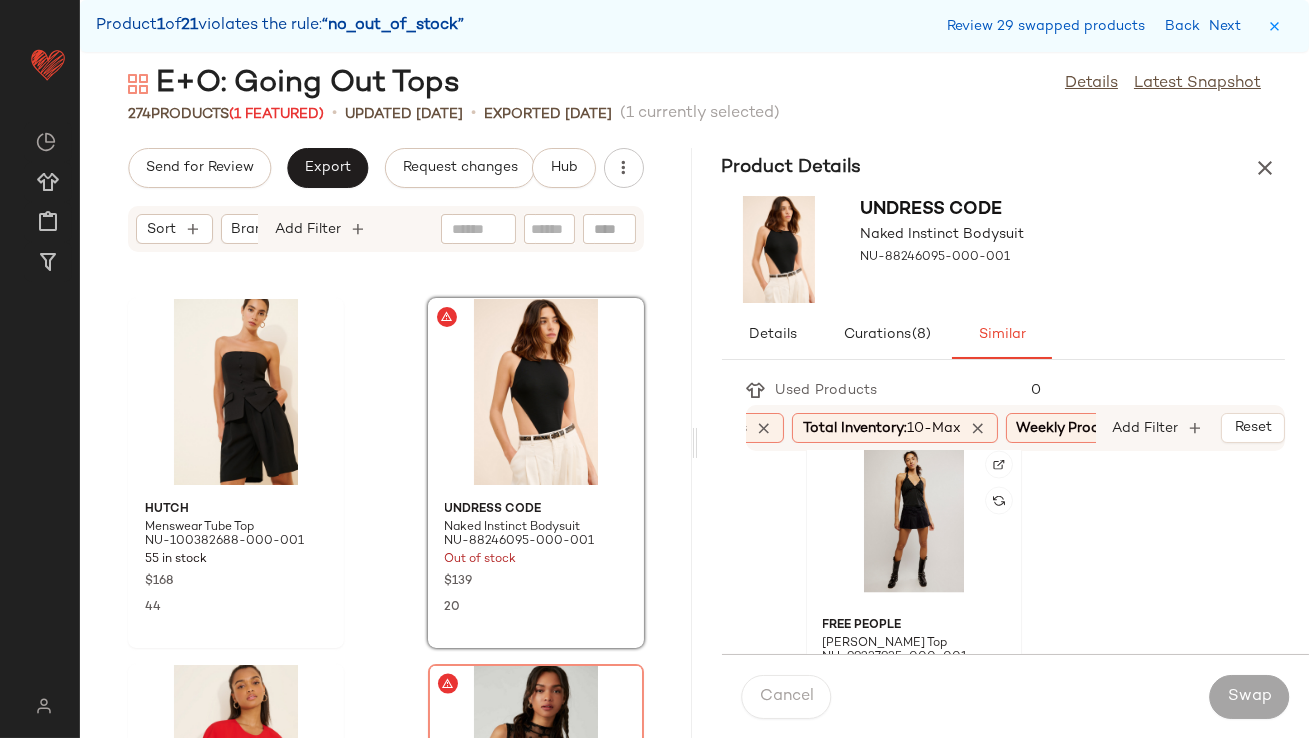 click 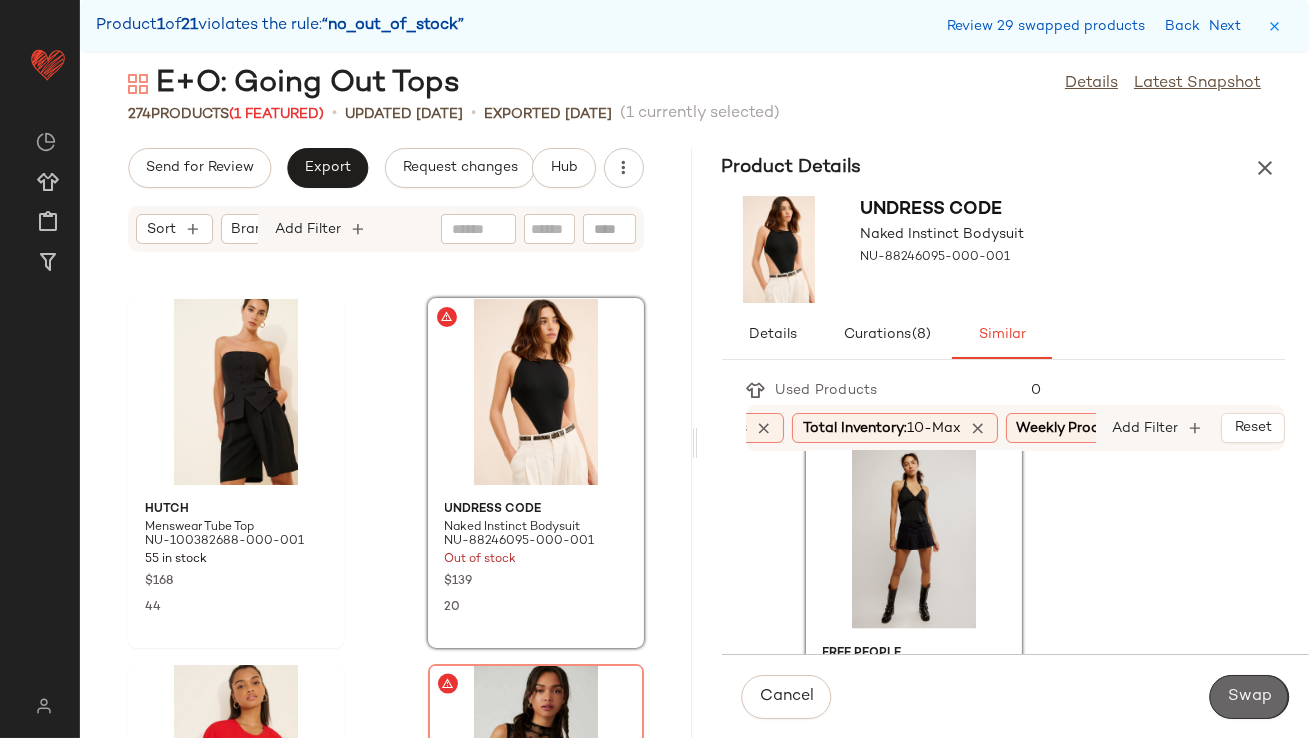 click on "Swap" 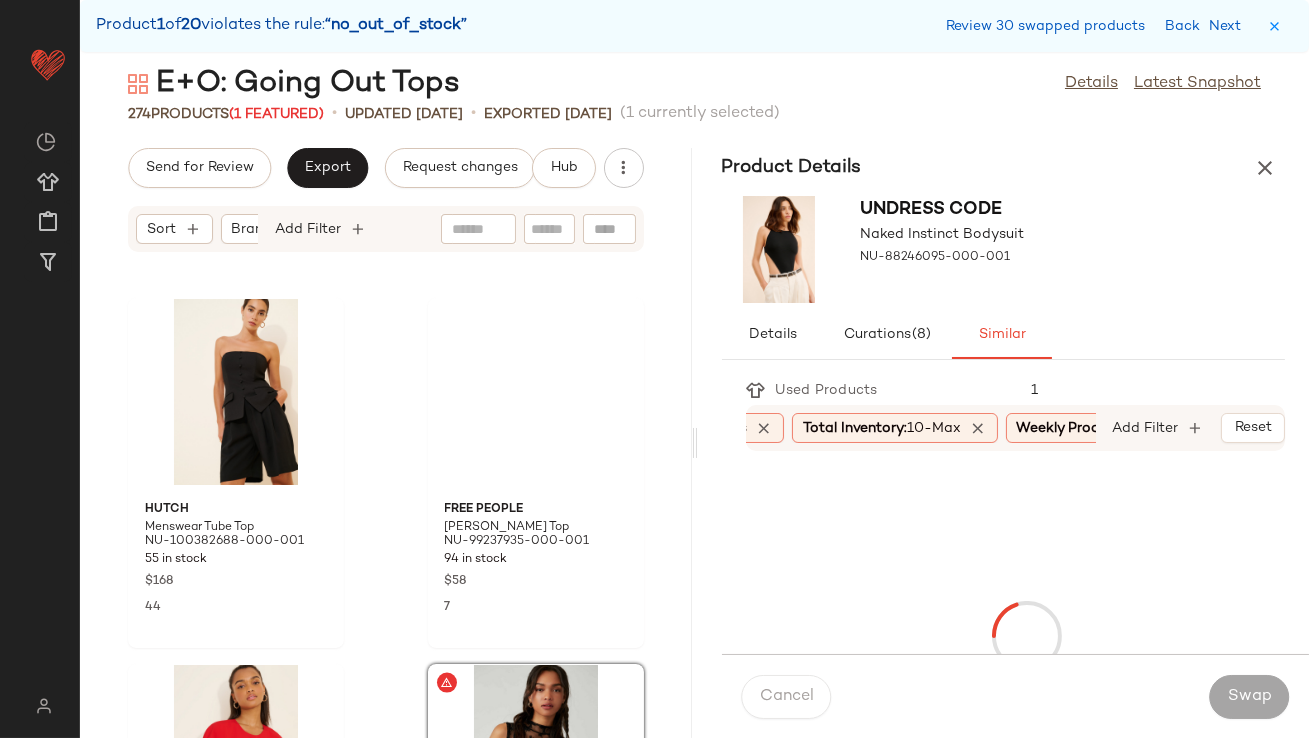 scroll, scrollTop: 20130, scrollLeft: 0, axis: vertical 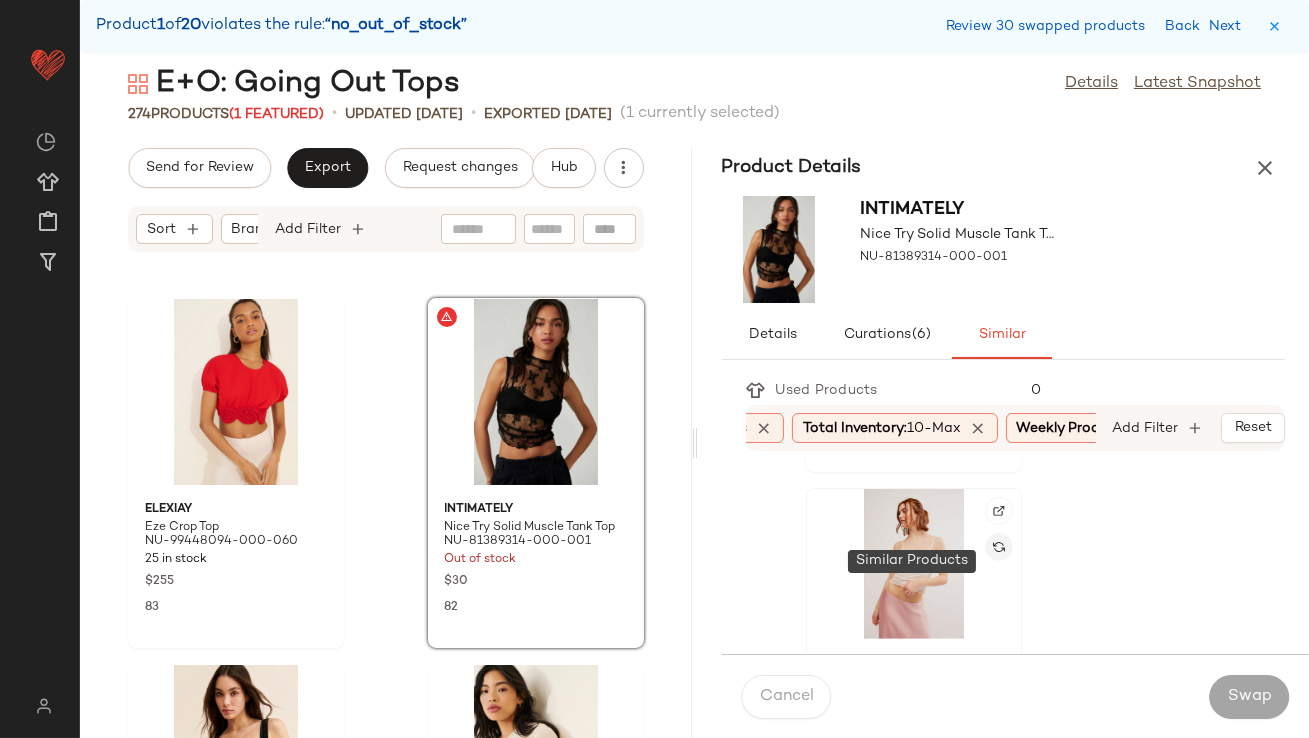 click 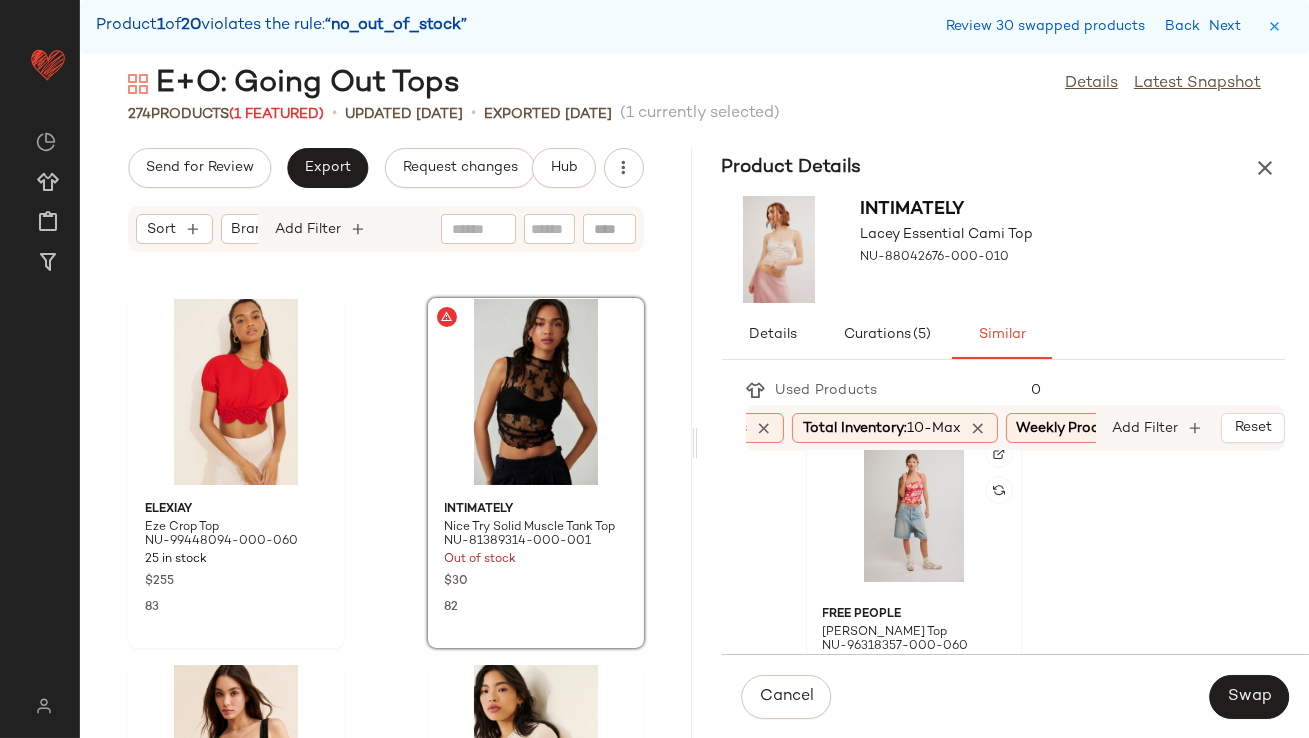 scroll, scrollTop: 397, scrollLeft: 0, axis: vertical 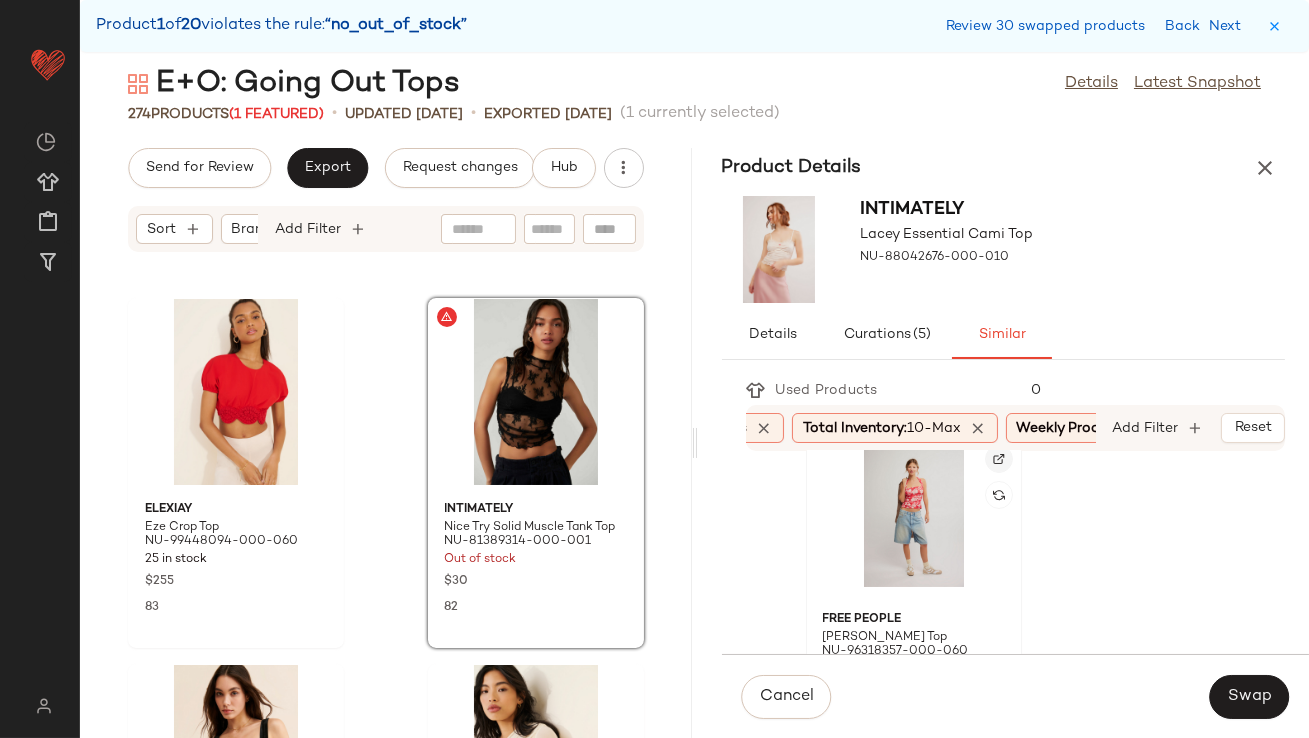 click 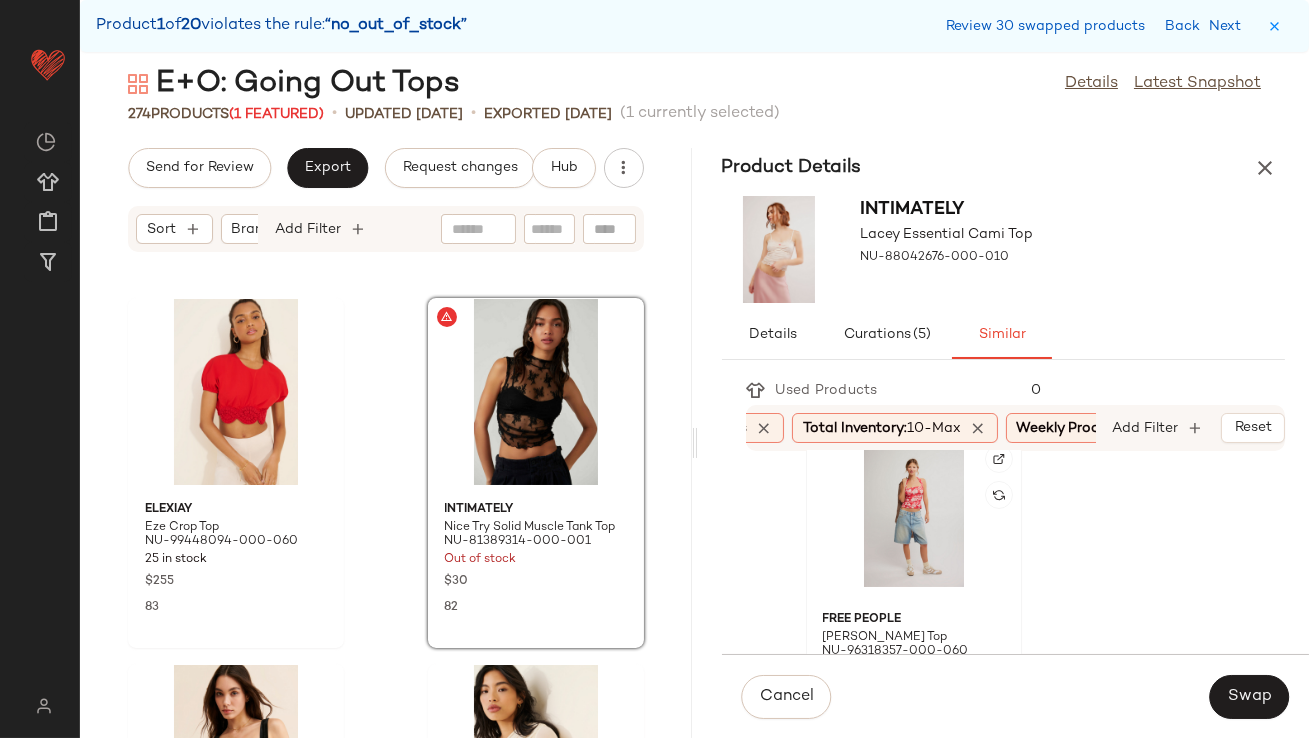 click 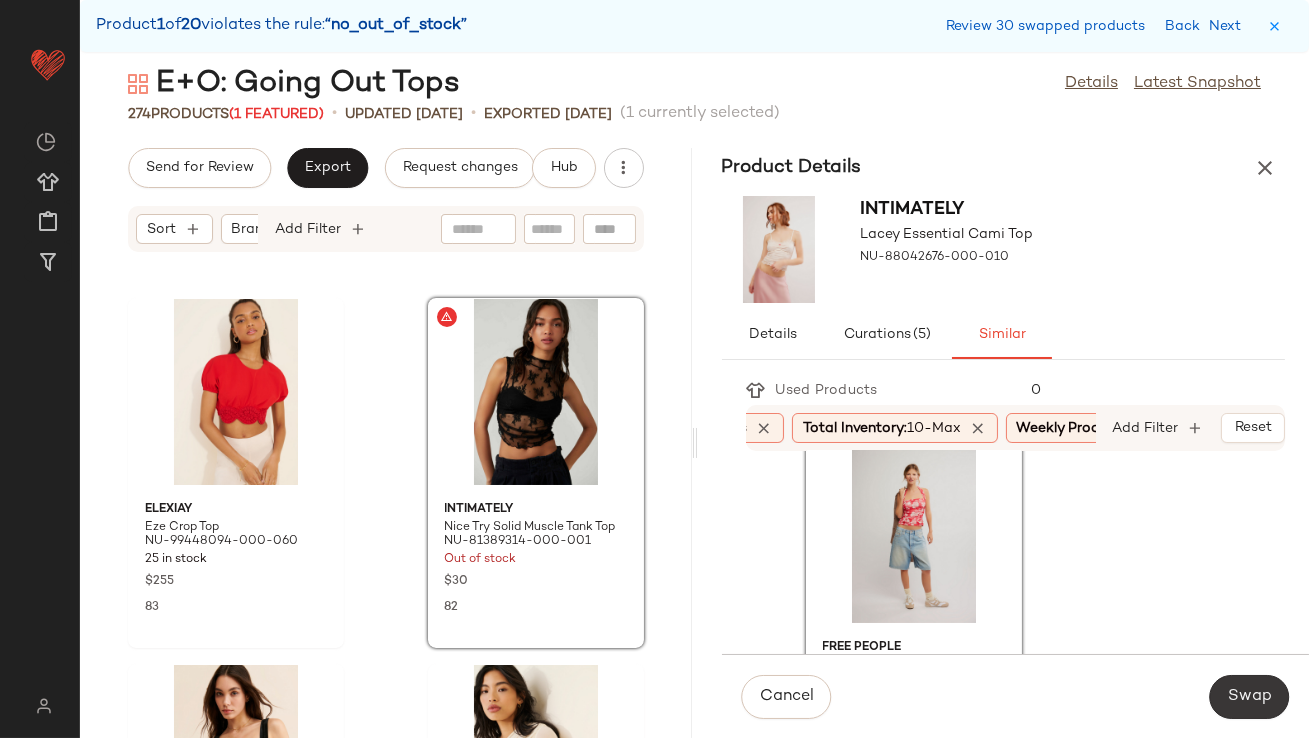 click on "Swap" at bounding box center (1249, 697) 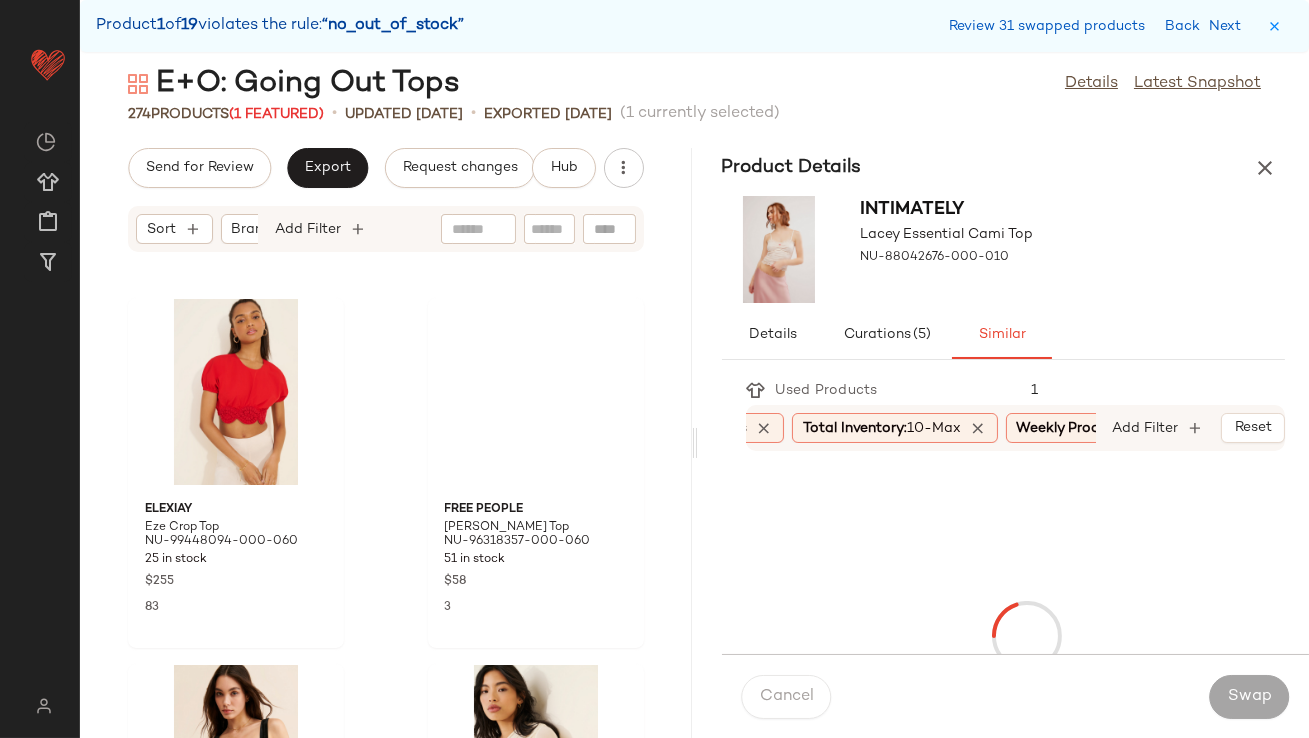 scroll, scrollTop: 21228, scrollLeft: 0, axis: vertical 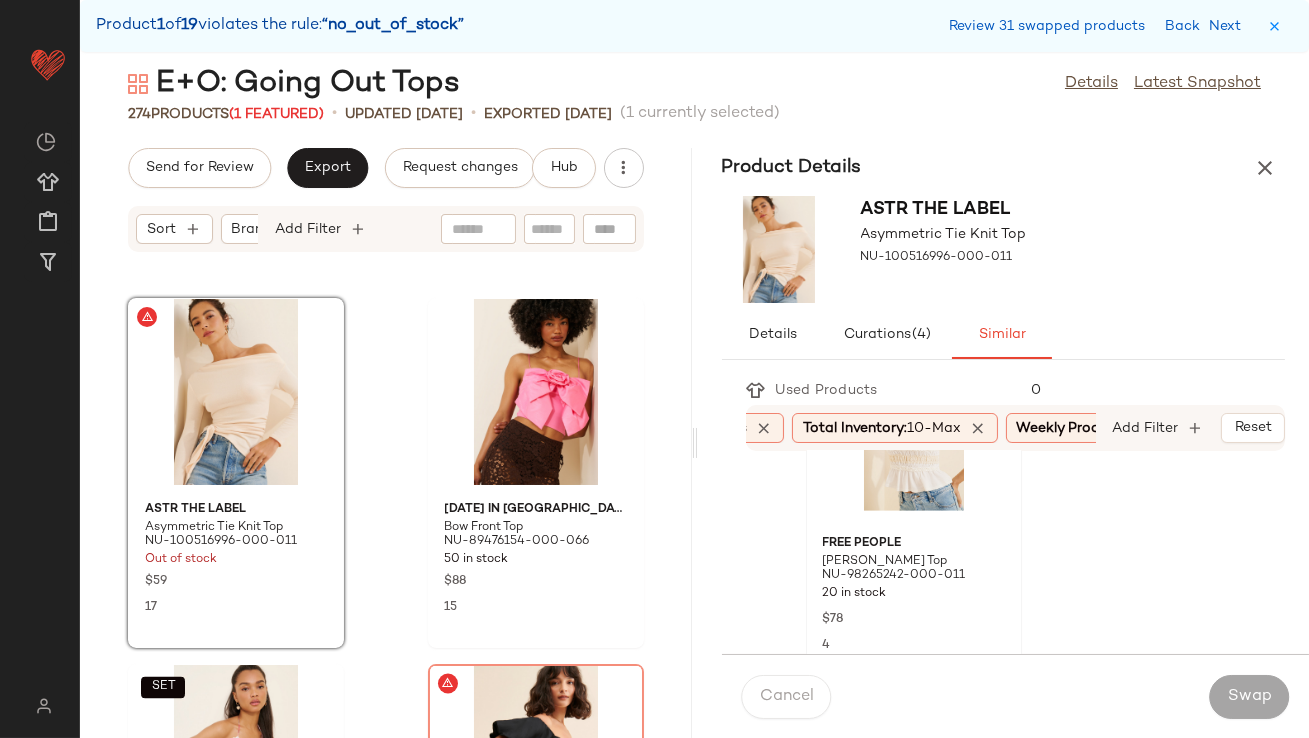 click 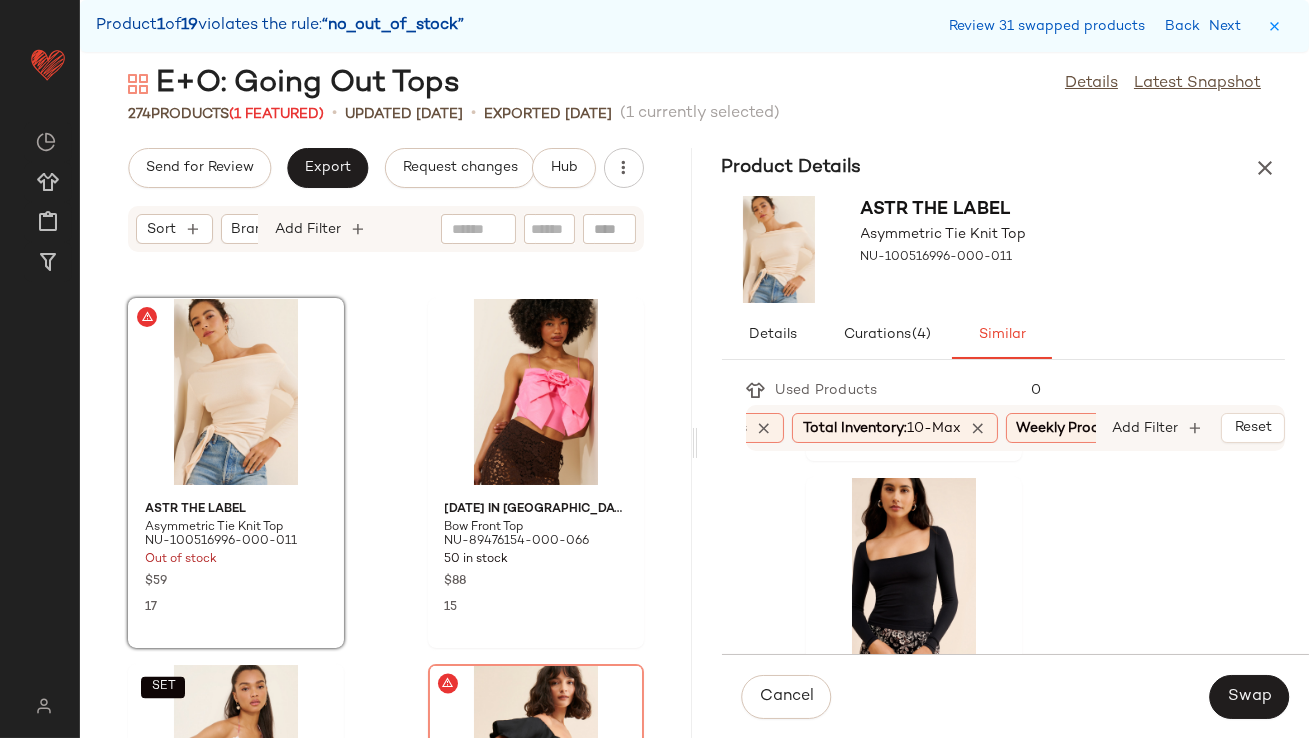 scroll, scrollTop: 3623, scrollLeft: 0, axis: vertical 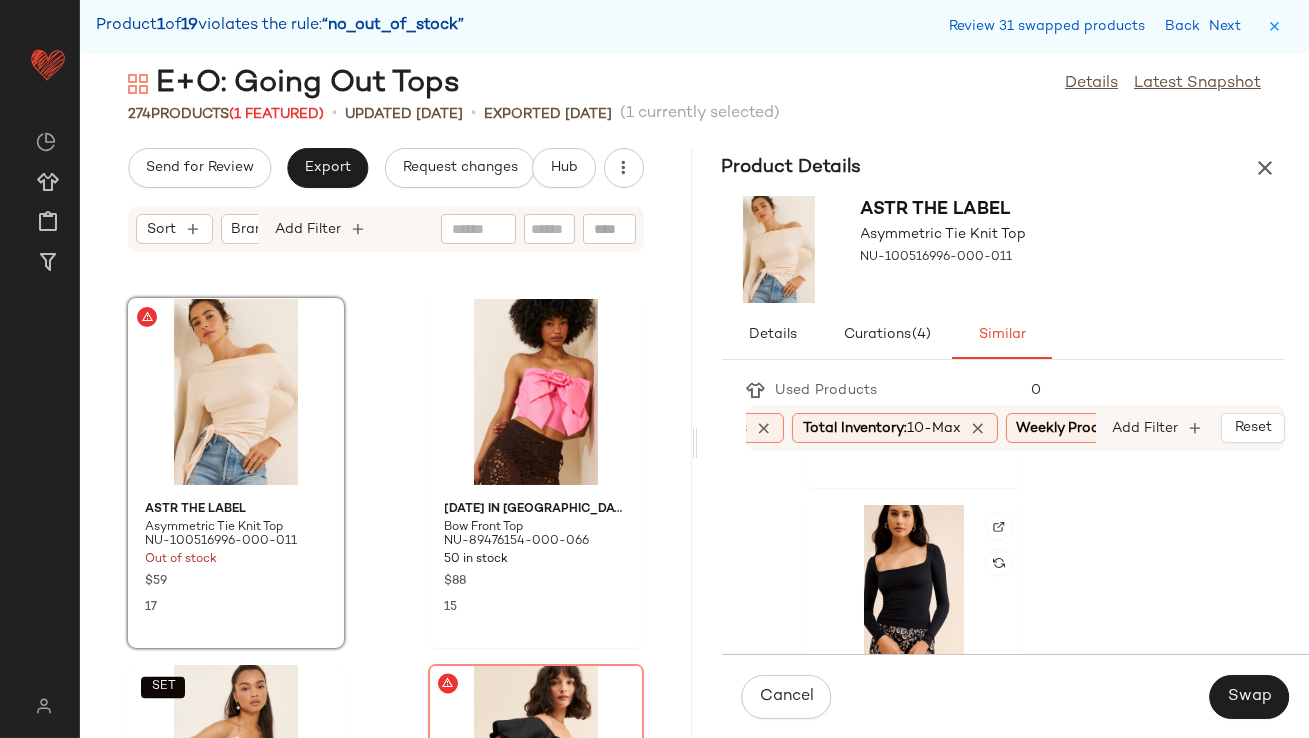 click 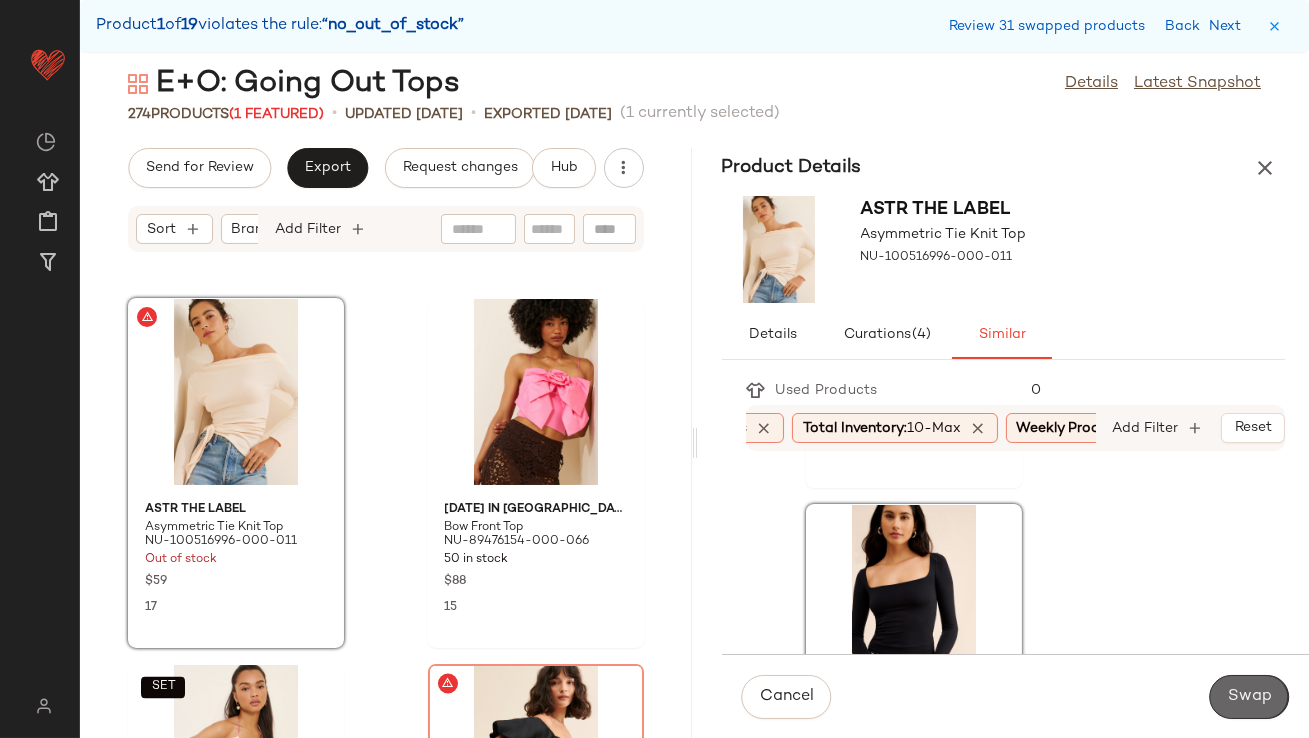 click on "Swap" at bounding box center [1249, 697] 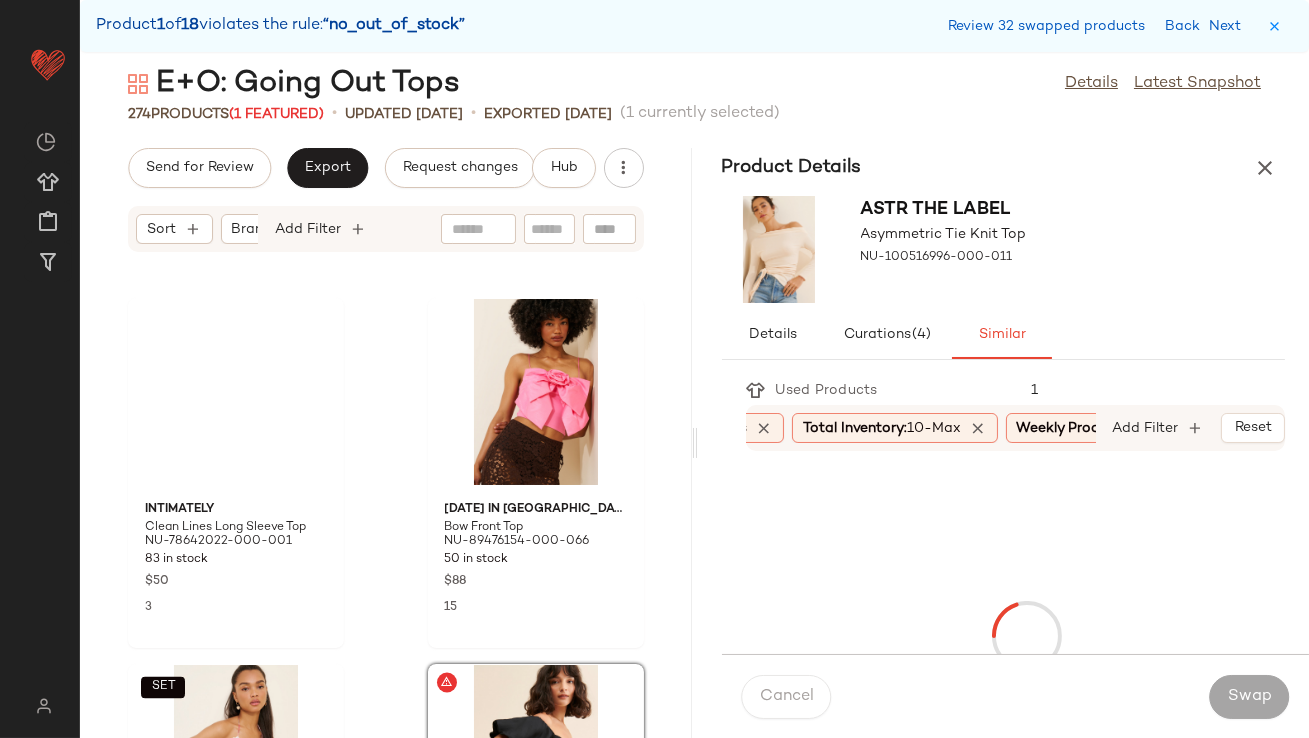 scroll, scrollTop: 21594, scrollLeft: 0, axis: vertical 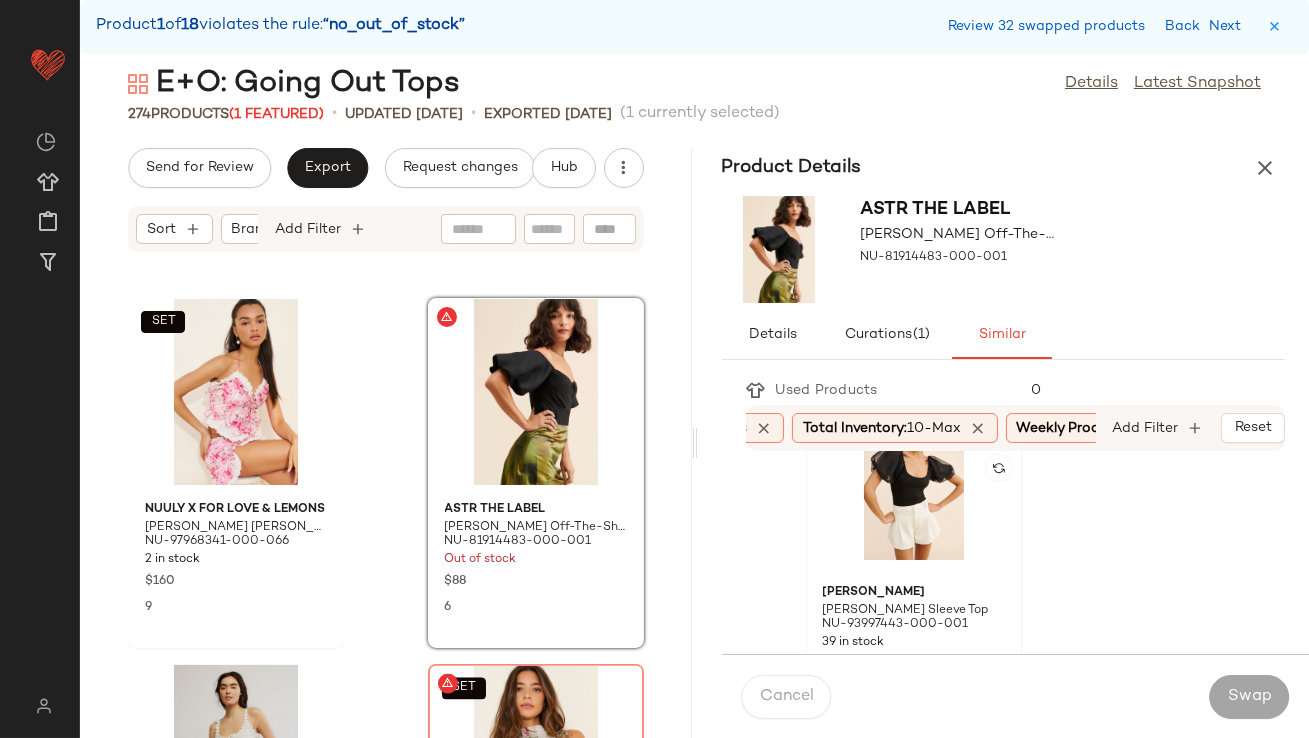 click 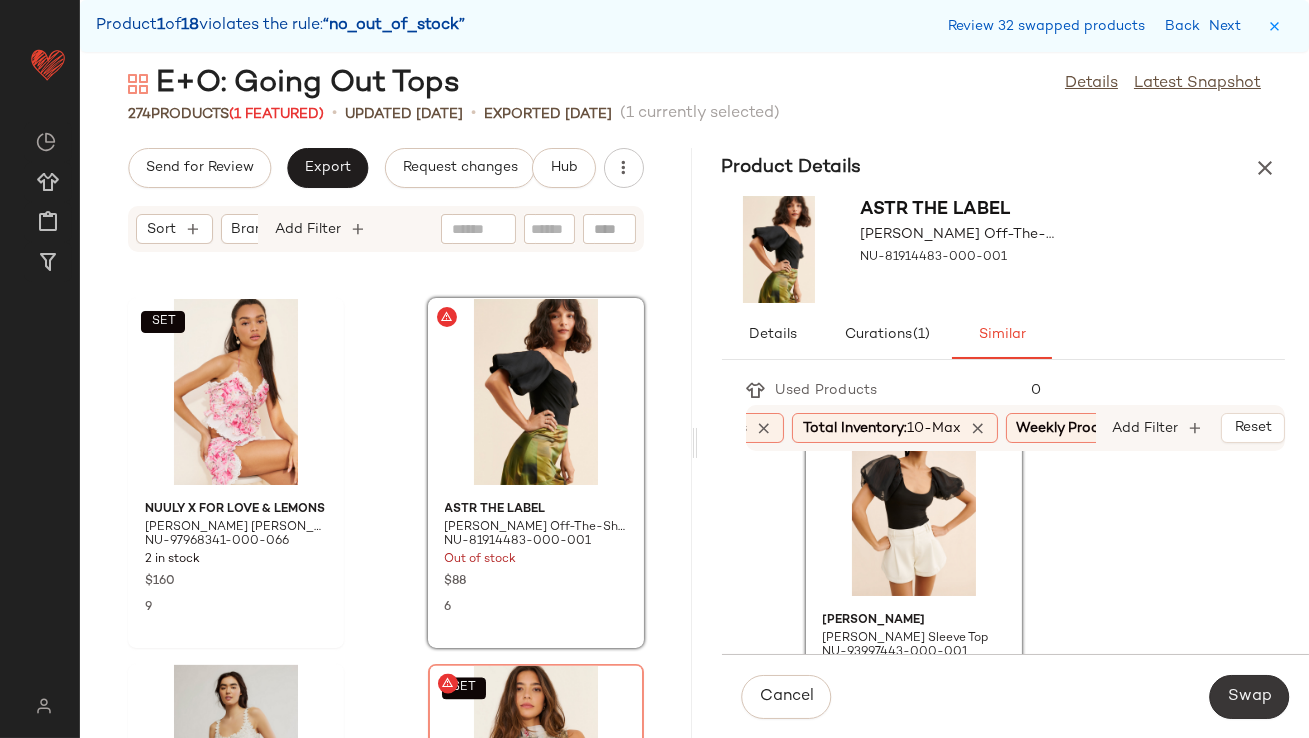click on "Swap" 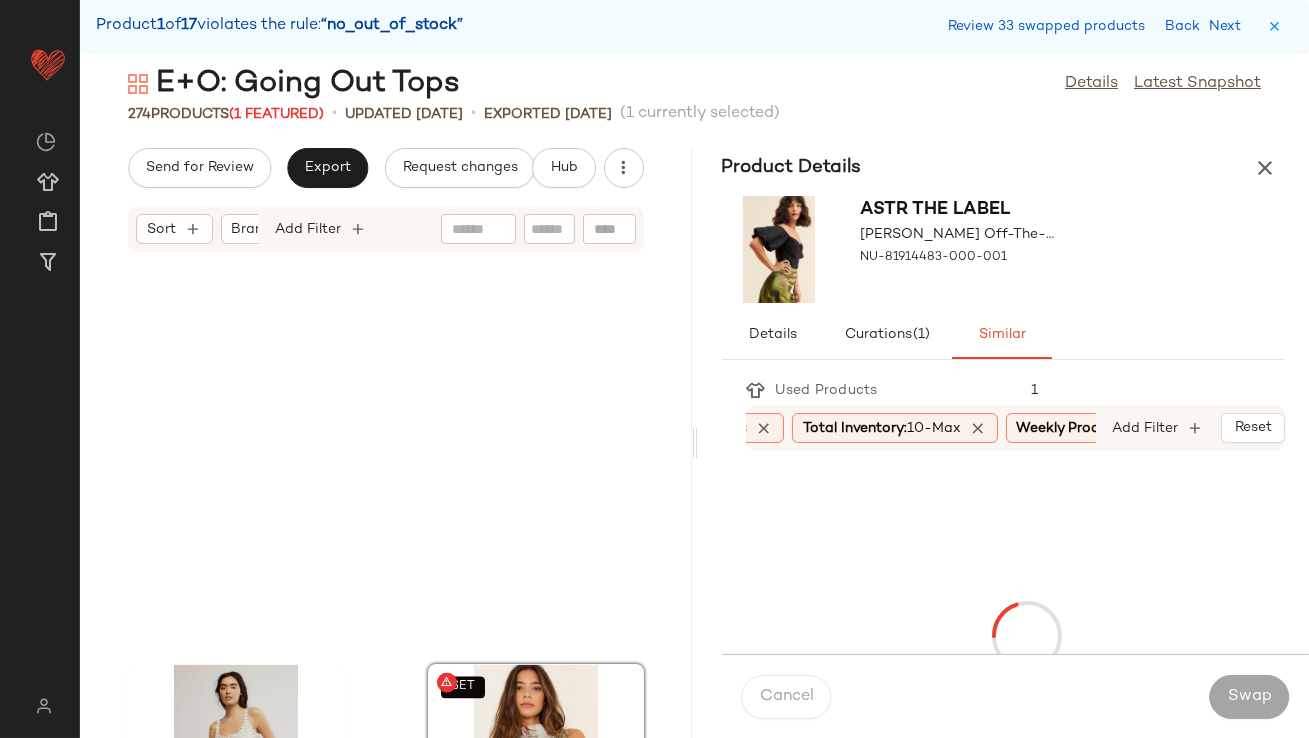 scroll, scrollTop: 21960, scrollLeft: 0, axis: vertical 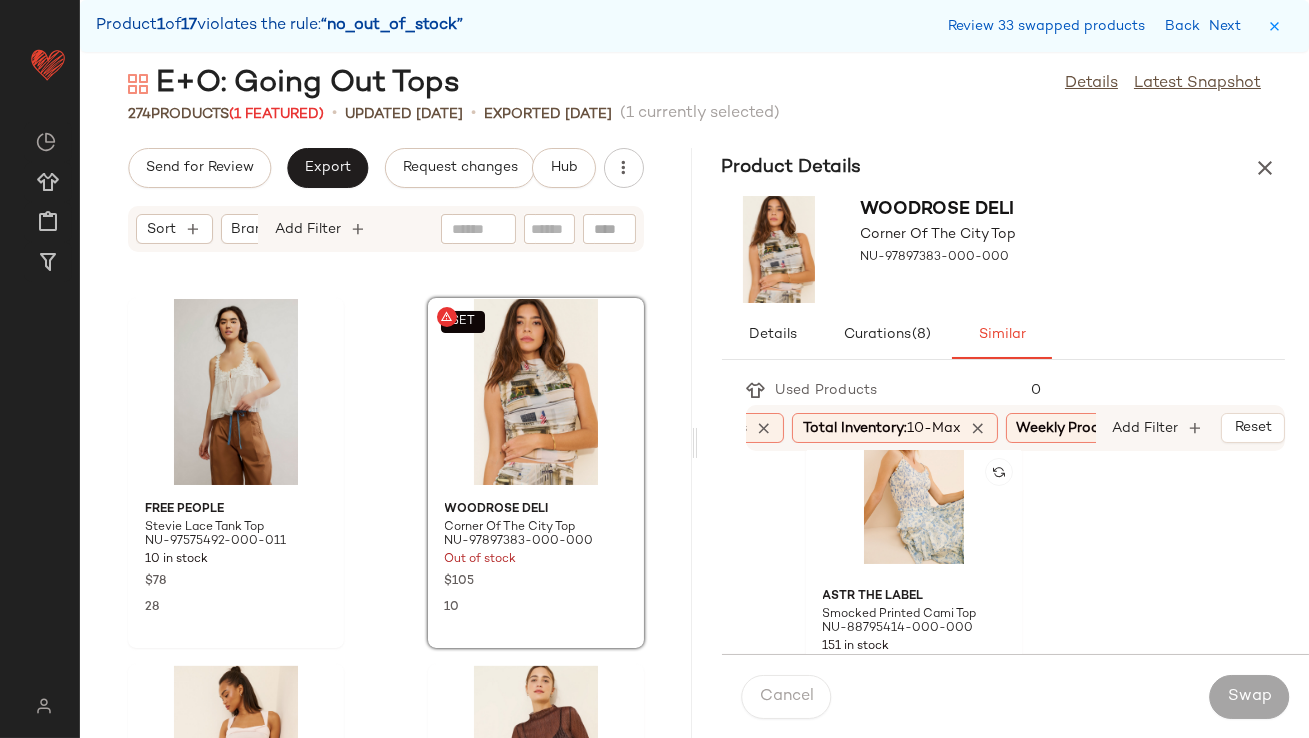 click 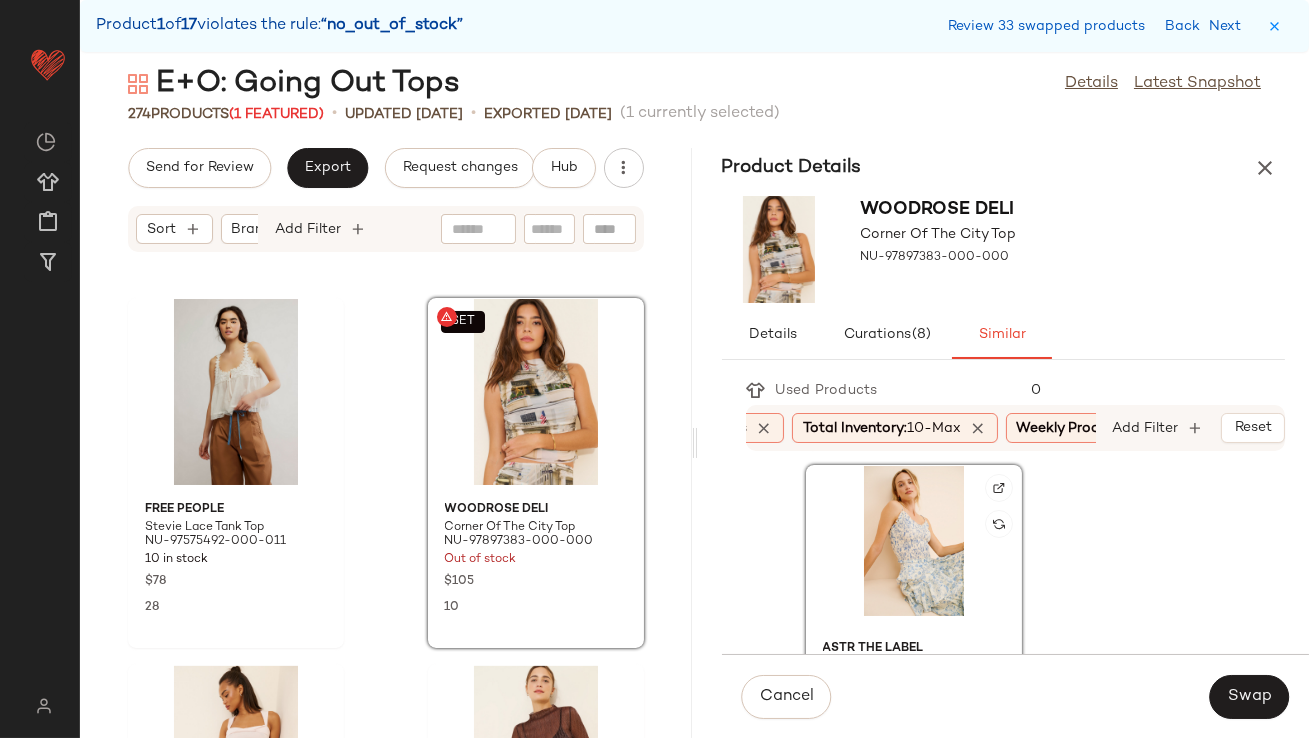 scroll, scrollTop: 722, scrollLeft: 0, axis: vertical 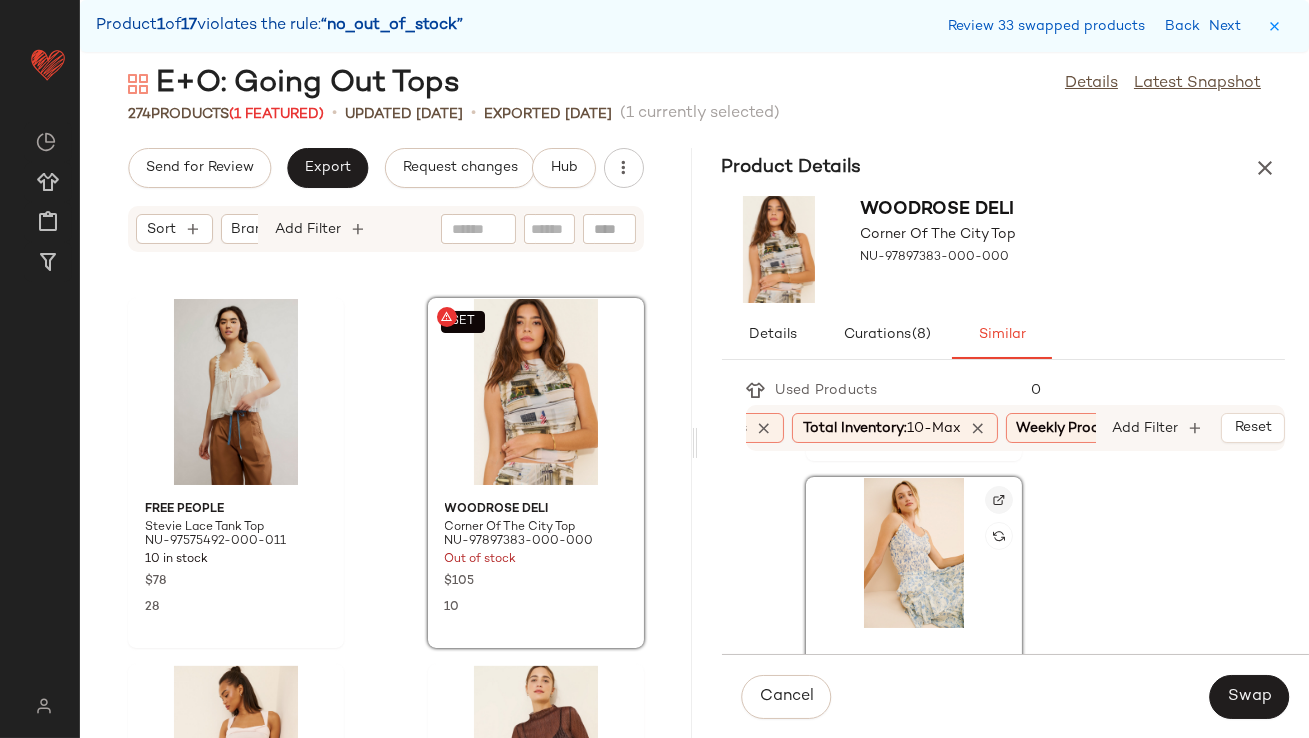 click 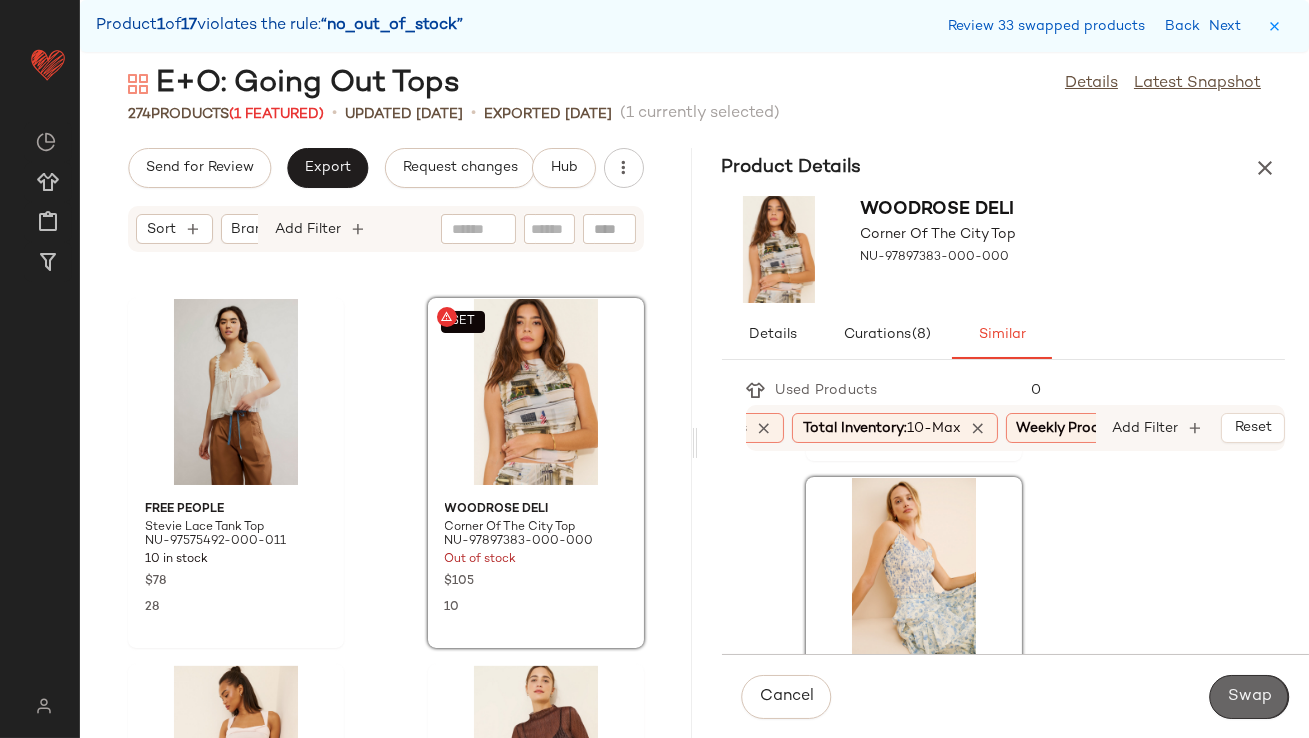 click on "Swap" 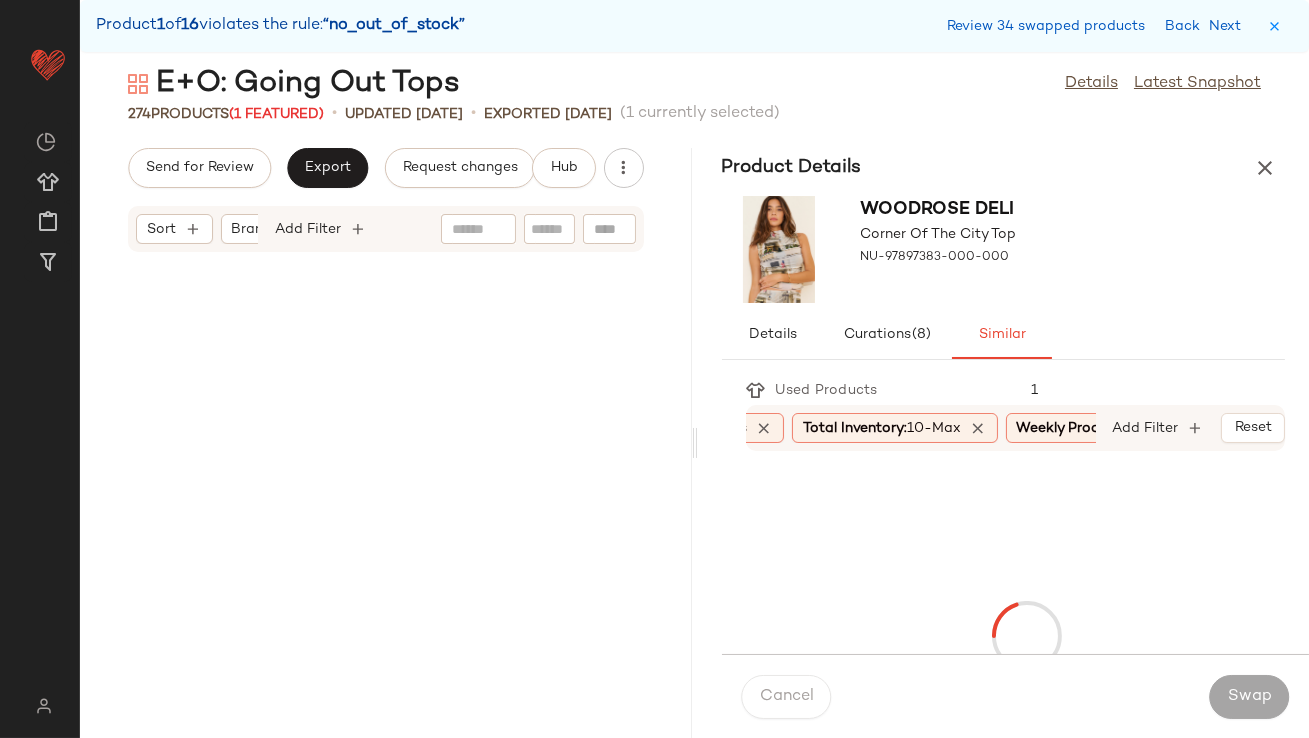 scroll, scrollTop: 23424, scrollLeft: 0, axis: vertical 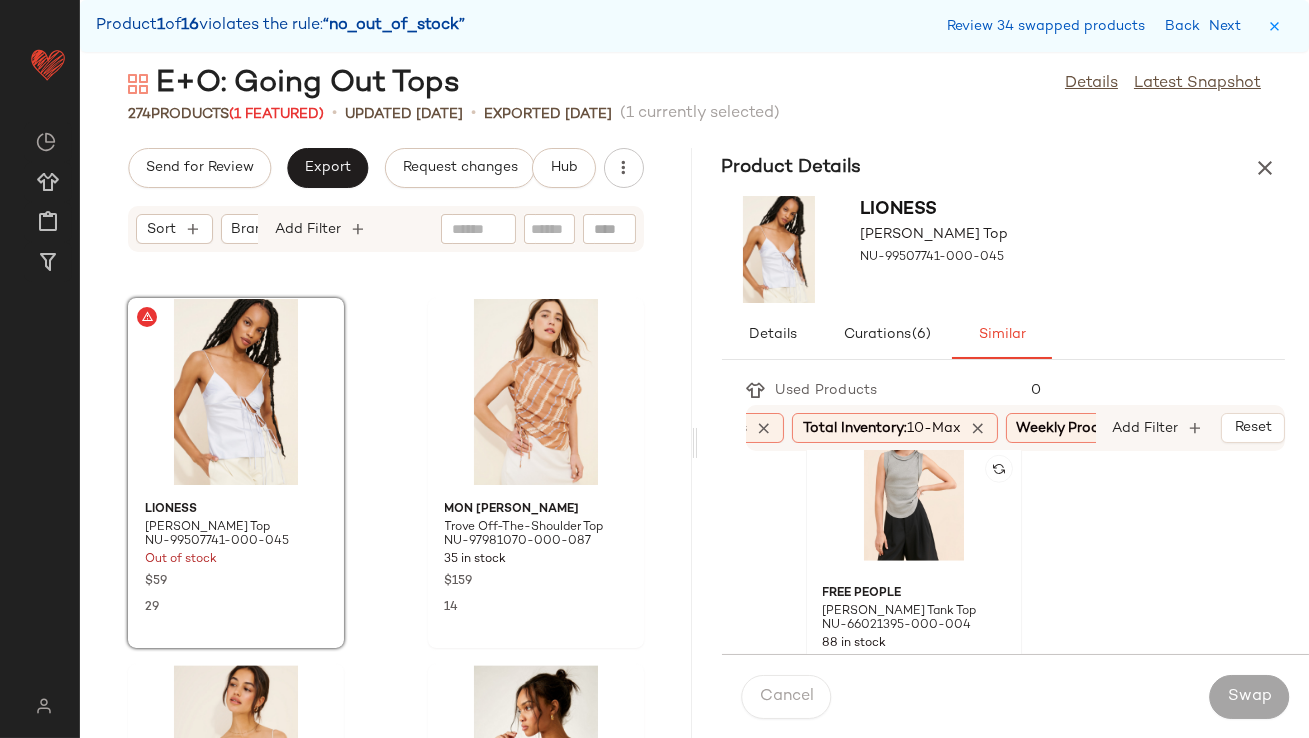 click 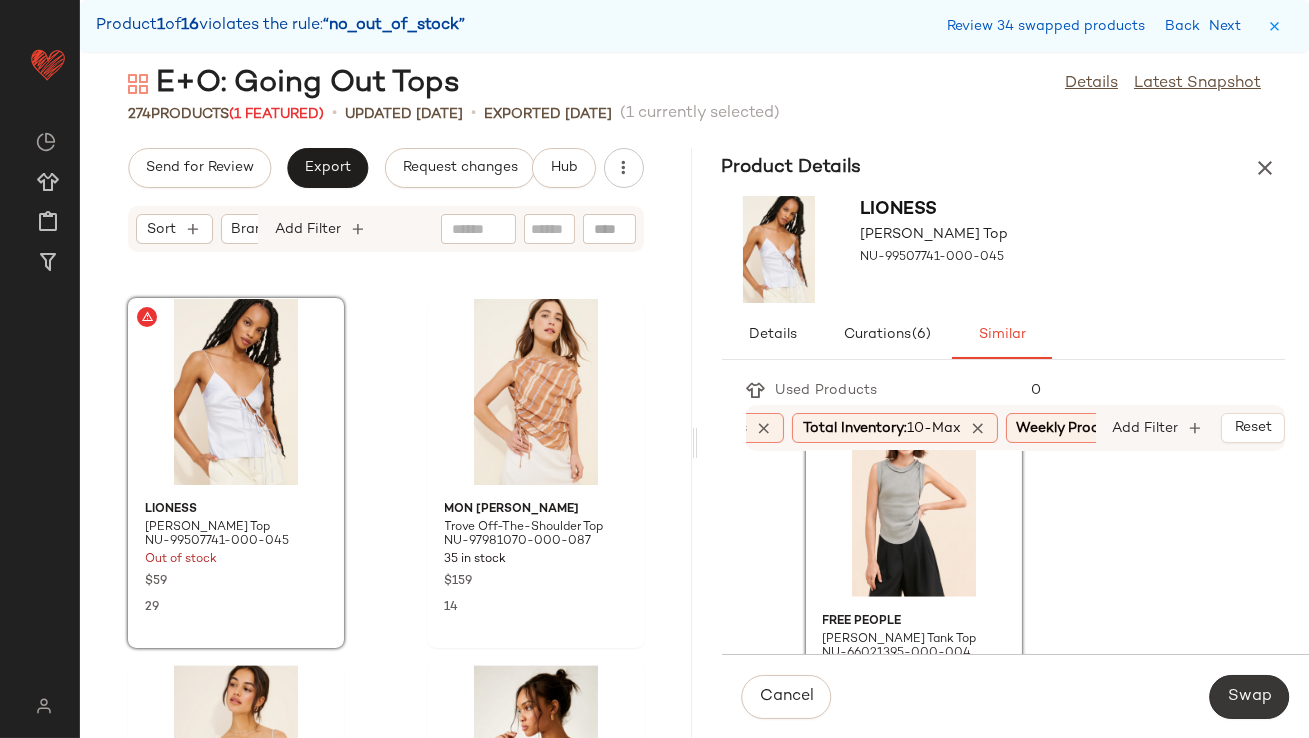 click on "Swap" 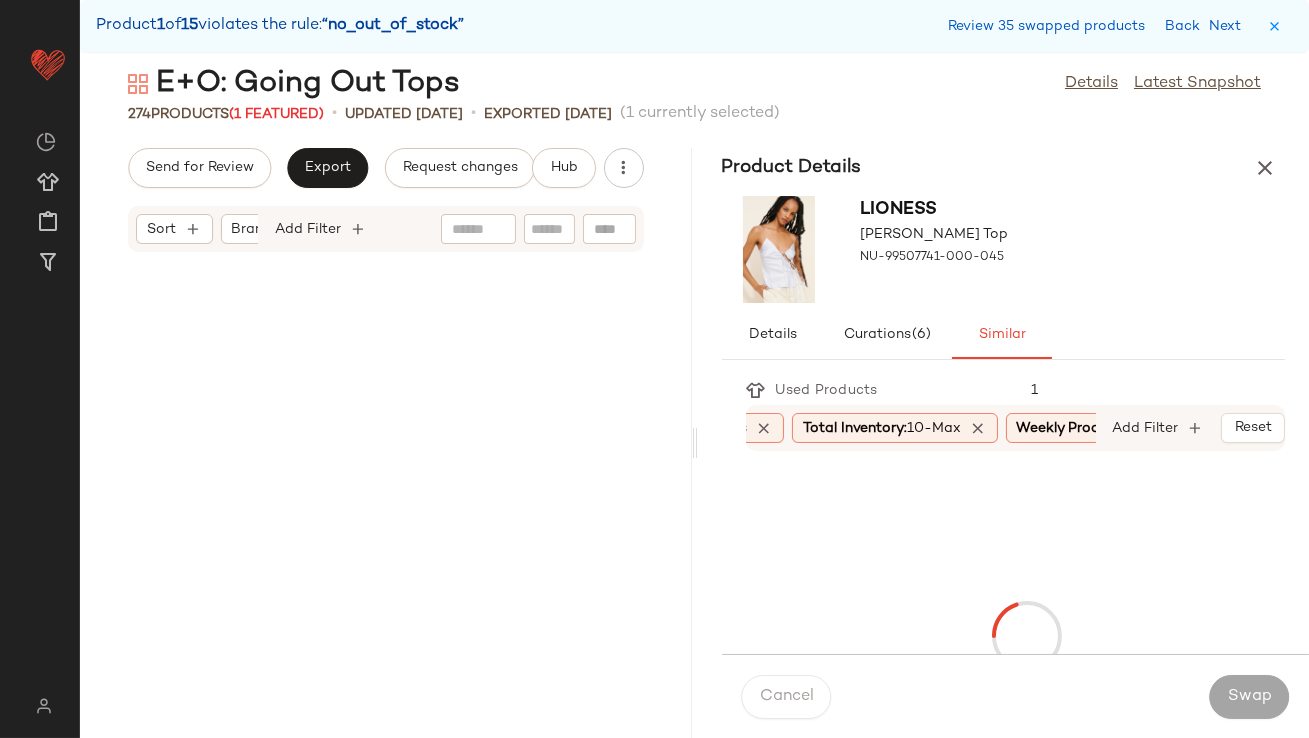 scroll, scrollTop: 24521, scrollLeft: 0, axis: vertical 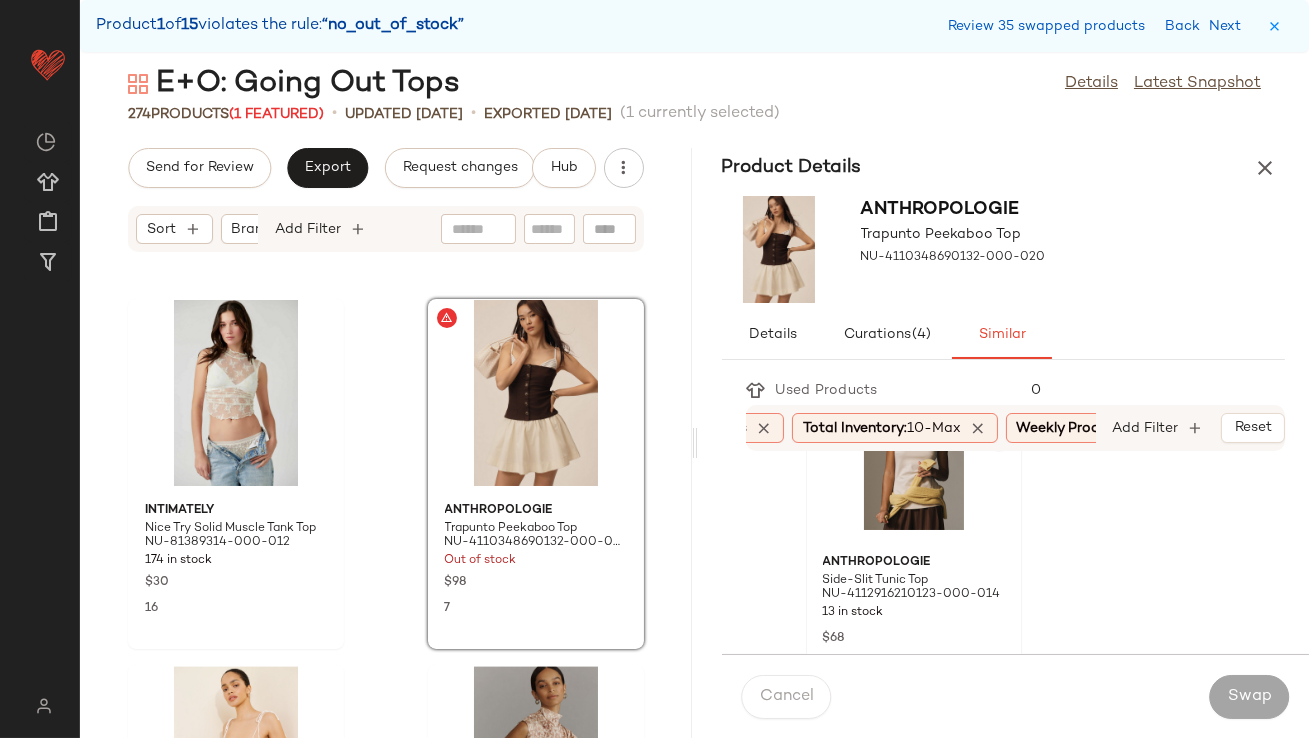 click 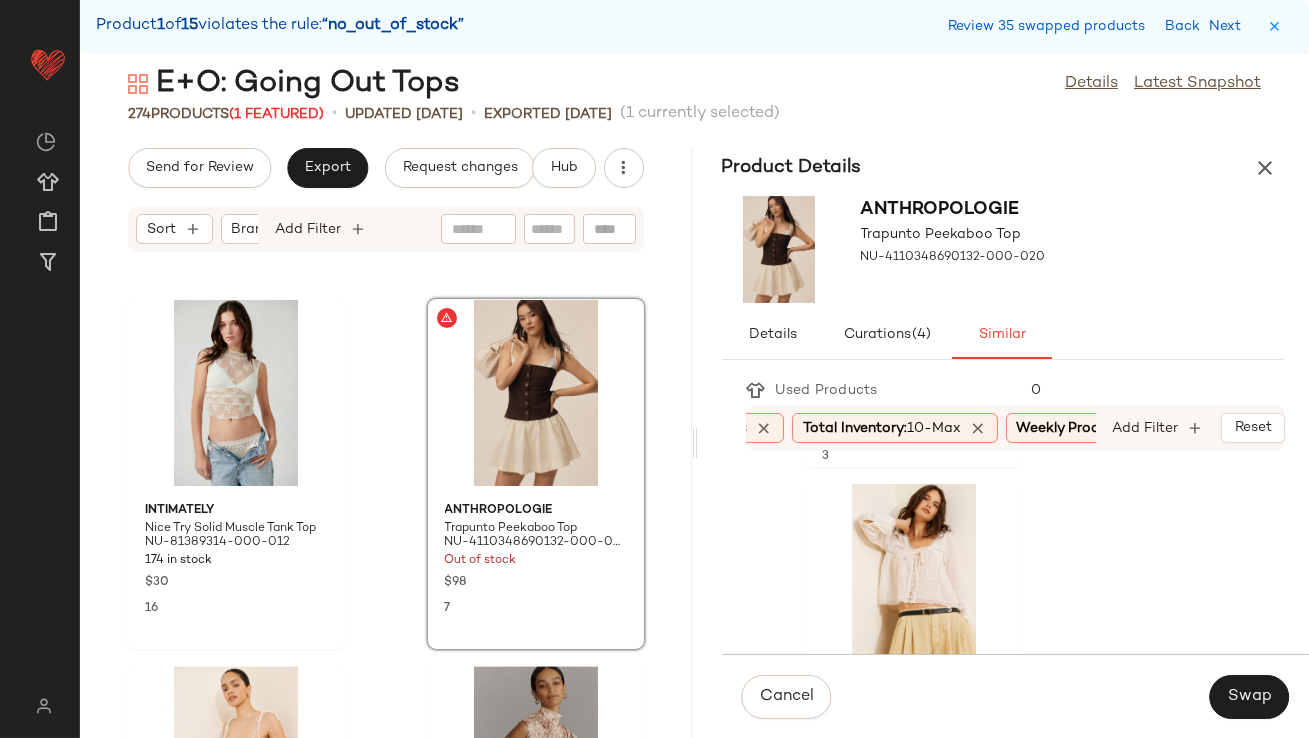 scroll, scrollTop: 2197, scrollLeft: 0, axis: vertical 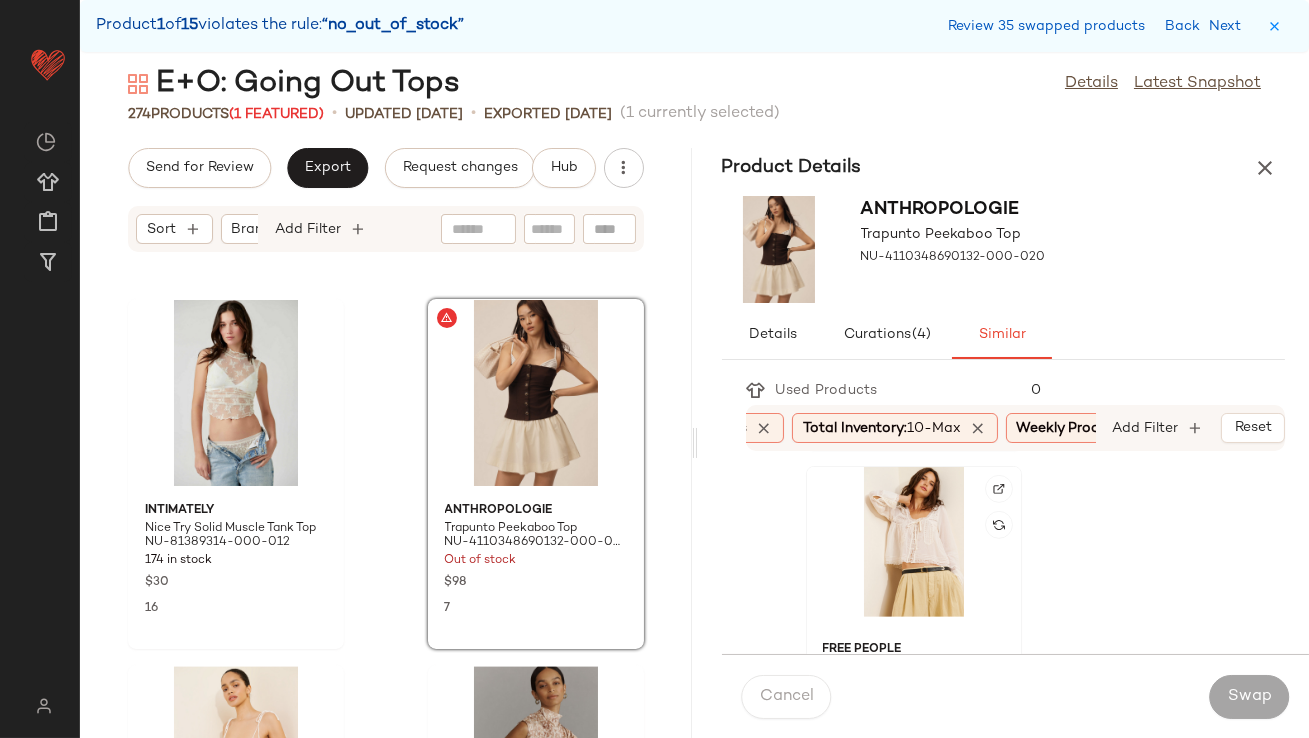 click 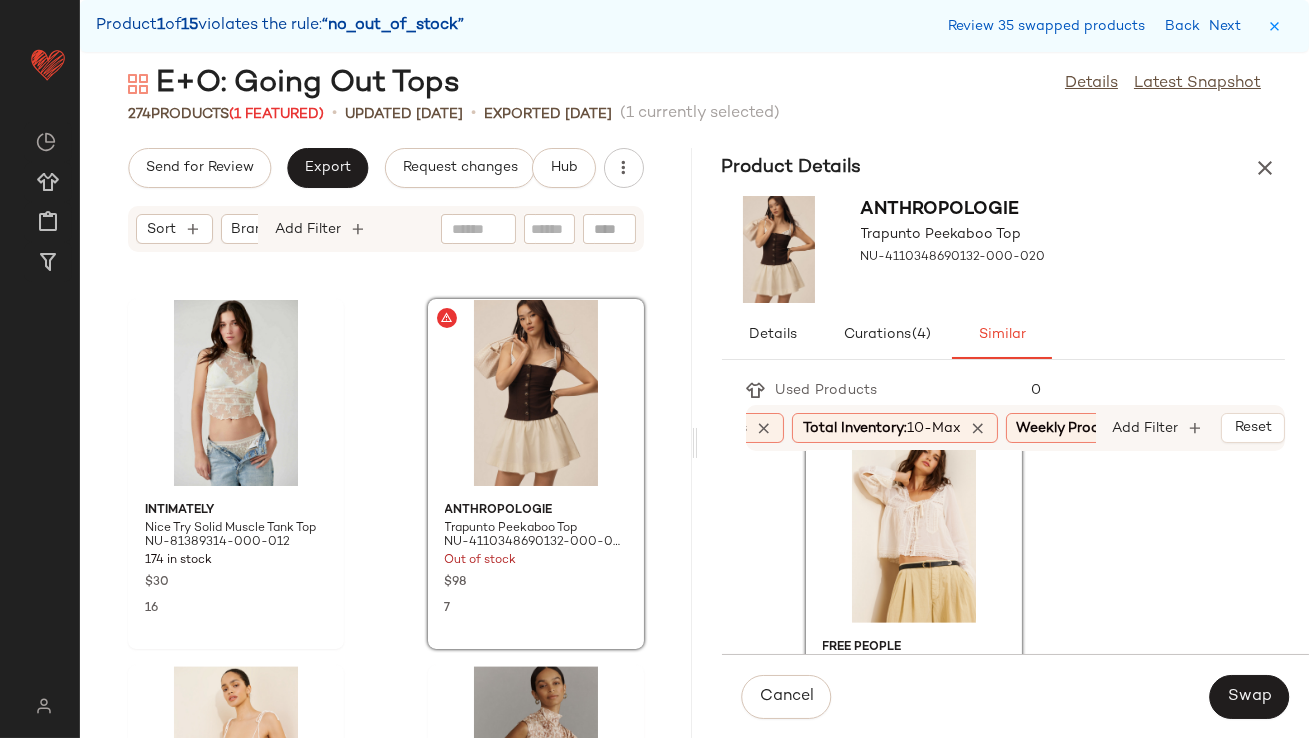 scroll, scrollTop: 2220, scrollLeft: 0, axis: vertical 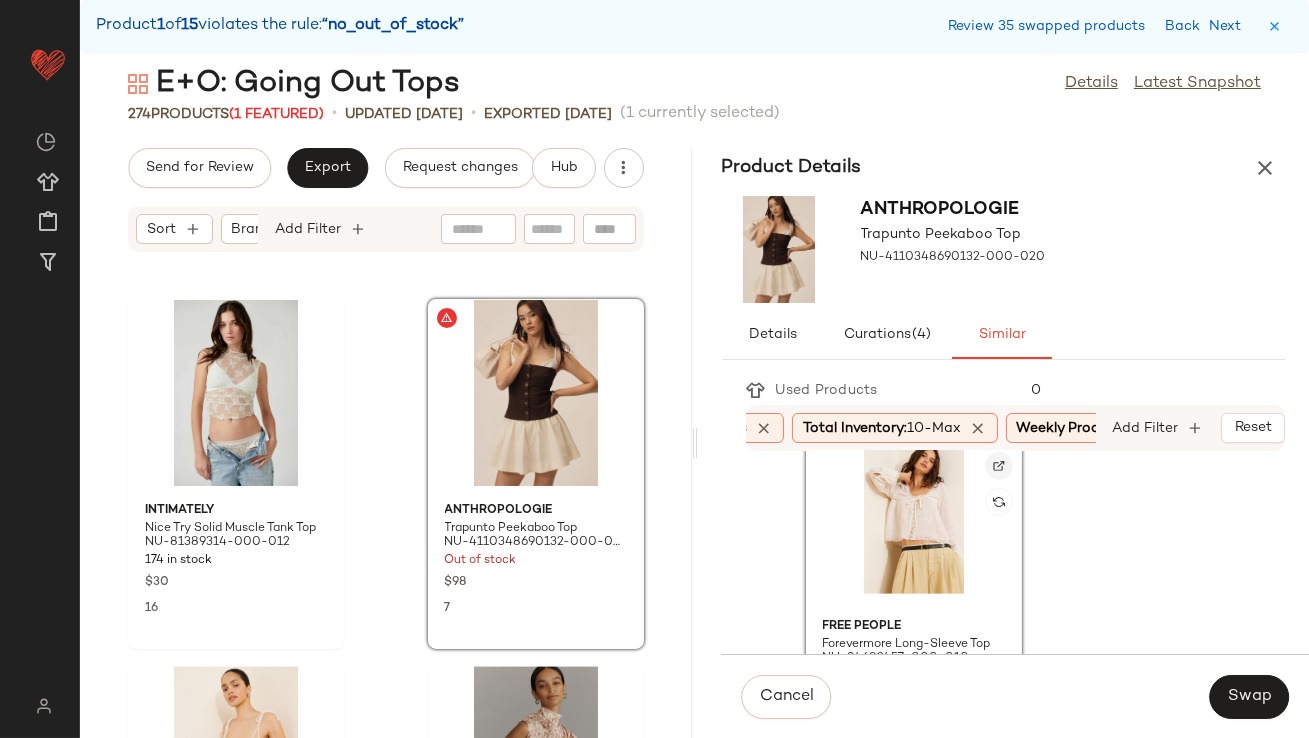 click 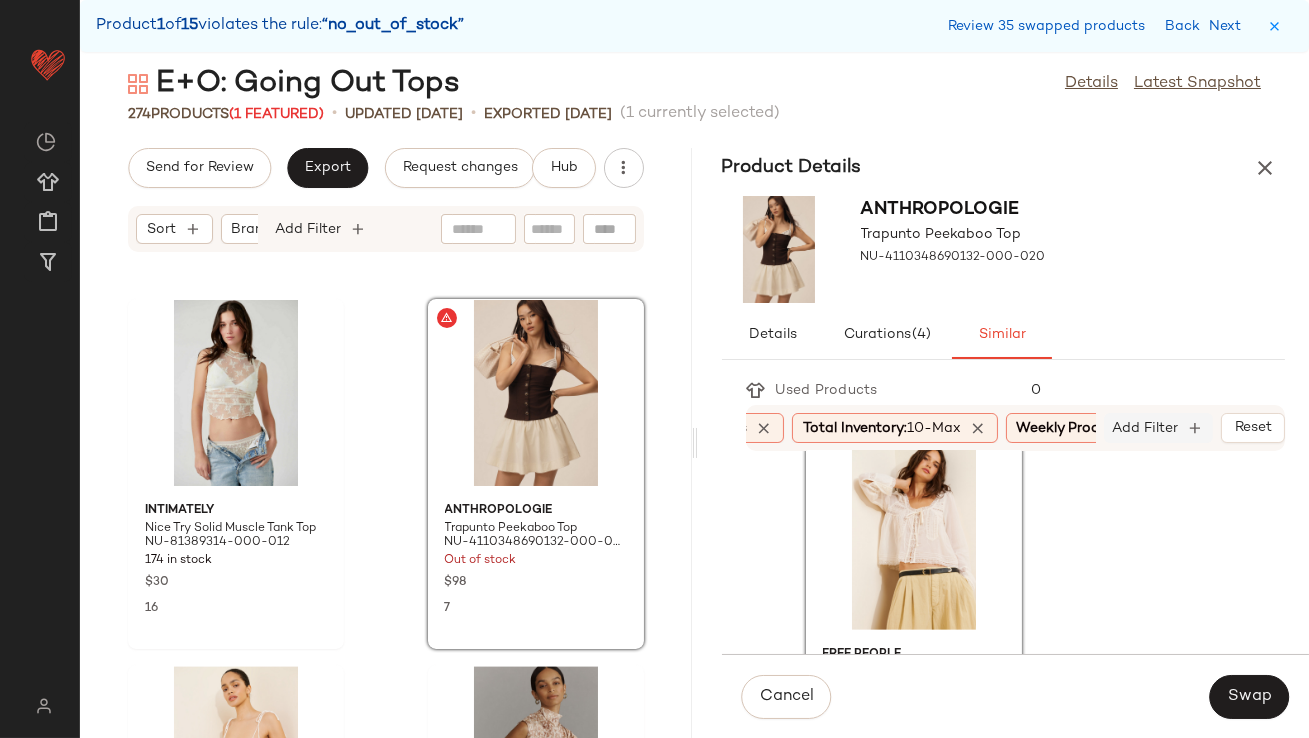 click on "Add Filter" at bounding box center (1146, 428) 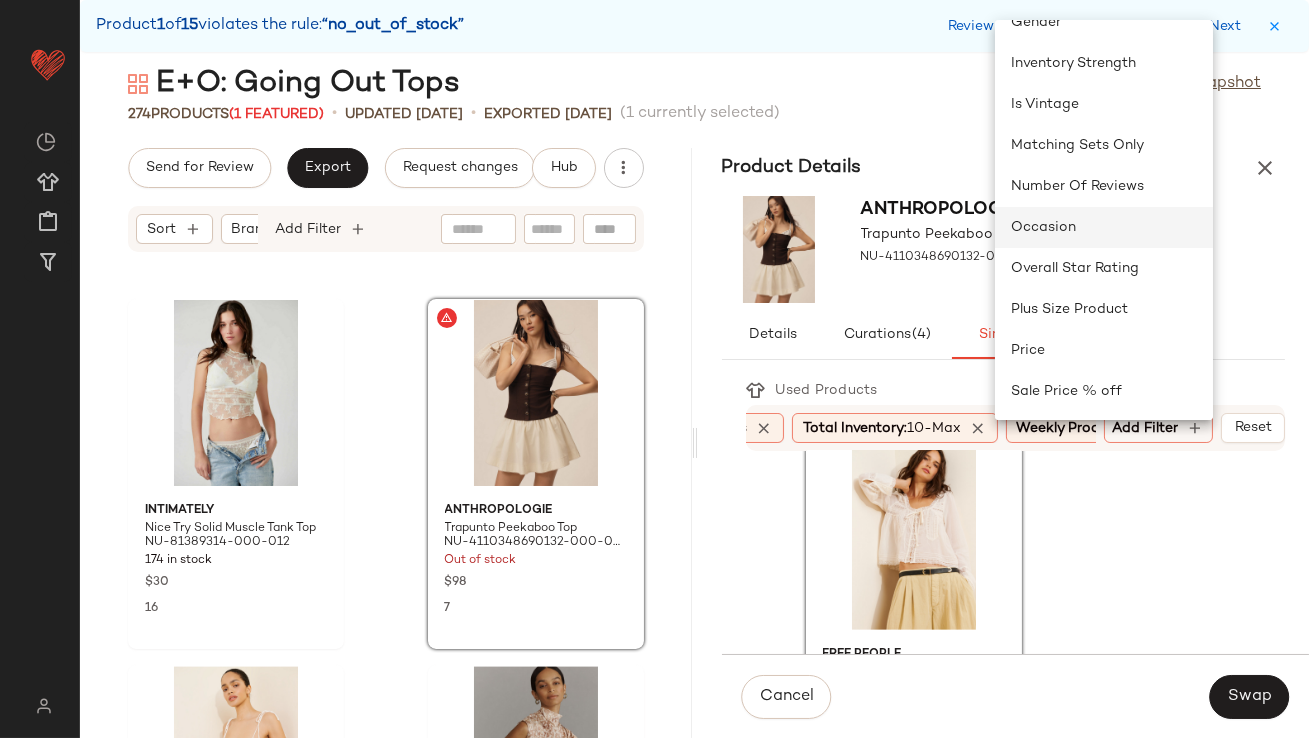 click on "Occasion" 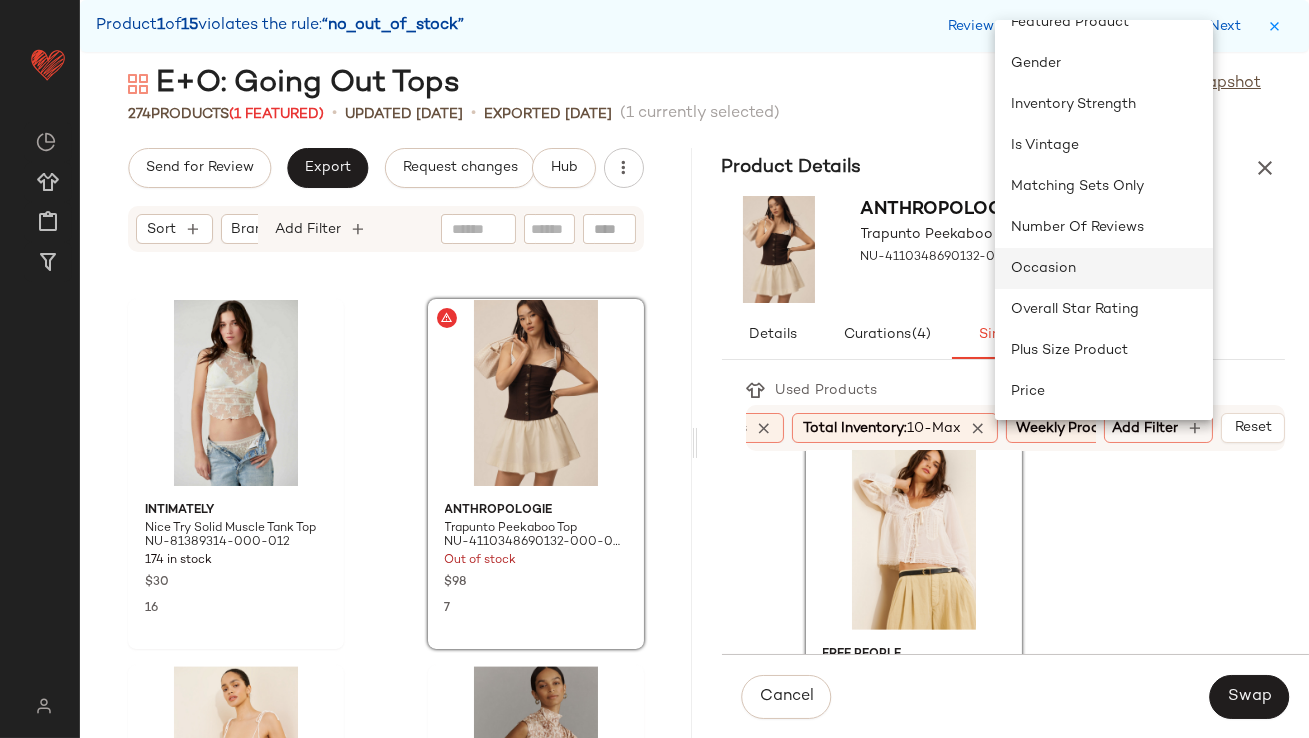 scroll, scrollTop: 0, scrollLeft: 260, axis: horizontal 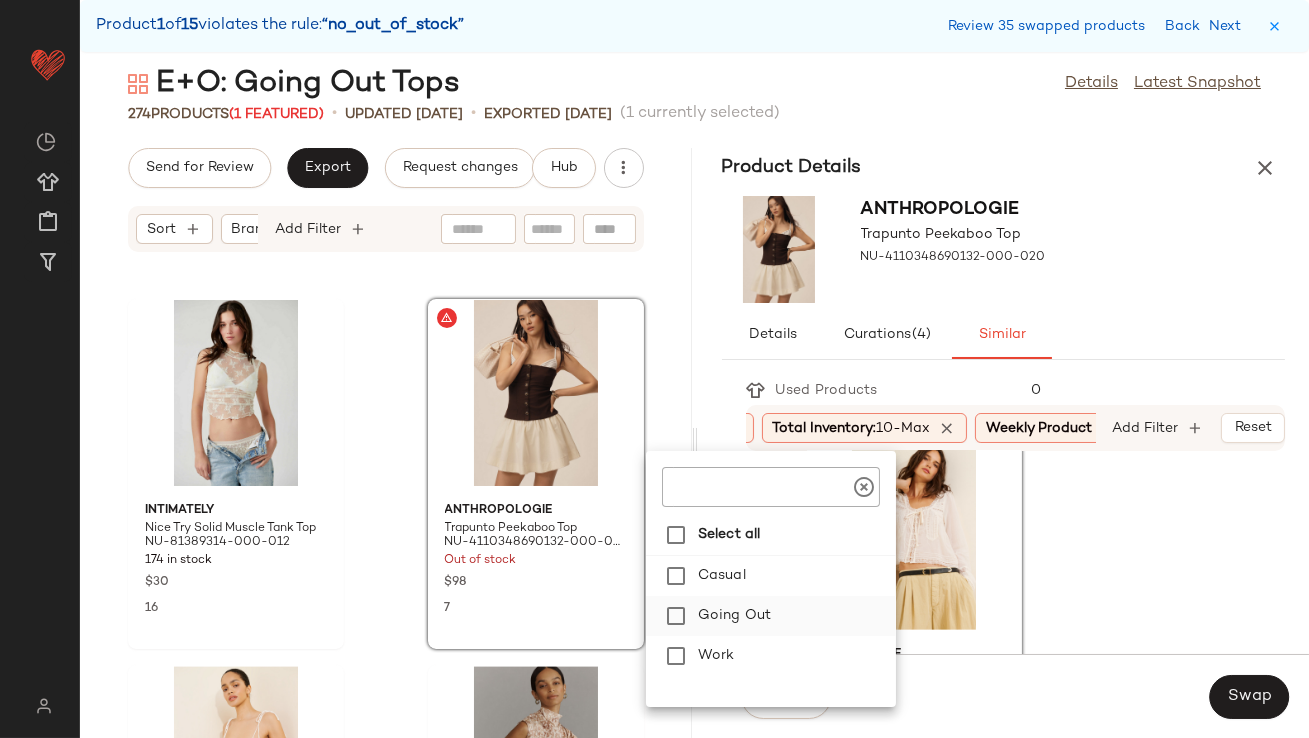 click on "Going Out" at bounding box center [793, 616] 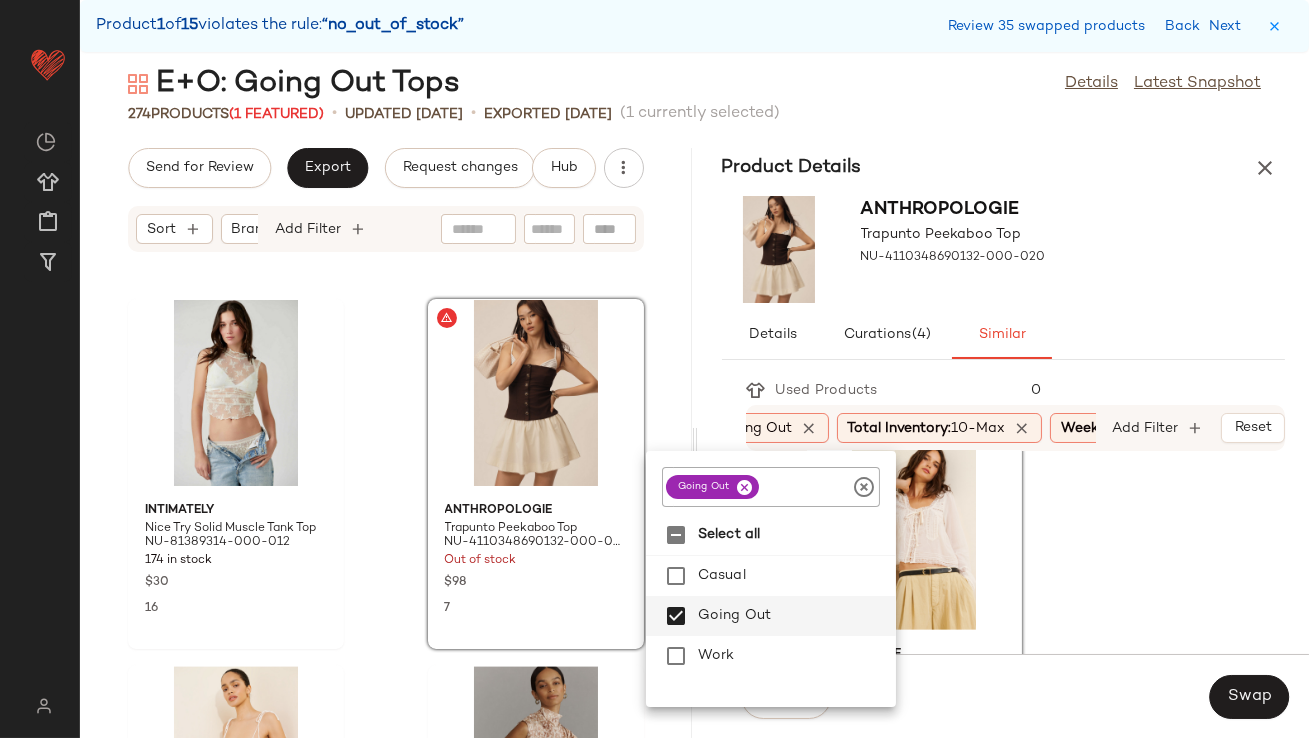 click on "Anthropologie Side-Slit Tunic Top NU-4112916210123-000-014 13 in stock $68 3 Anthropologie Puff-Sleeve Twofer Top NU-4110264840117-000-014 161 in stock $118 79 Anthropologie Adaptive Bennet Buttondown Shirt NU-4110916210373-000-010 22 in stock $98 4 Pilcro Short-Sleeve Sheer Silky Blouse NU-4110951400001-000-010 134 in stock $108 22 Nia Cropped Muscle Tank Top NU-84296649-000-010 95 in stock $74 15 Exquise The Tobie Pleated Blouse: Short-Sleeve Edition NU-4110942140010-000-030 17 in stock $138 3 Free People Forevermore Long-Sleeve Top NU-94682457-000-010 12 in stock $98 17 Anthropologie Oversized Poplin Shirt NU-4110318350061-000-020 56 in stock $98 2 Anthropologie Dylon Short-Sleeve Wide Placket Top NU-4110572540064-000-040 10 in stock $88 5 Free People Annabelle Lace Blouse NU-91844514-000-010 77 in stock $148 8 Anthropologie Puff-Sleeve Denim Buttondown Shirt NU-4110972460055-000-091 50 in stock $128 2 Pilcro The Keira Collared Button-Front Blouse: Plaid Edition NU-4110084320198-000-029 79 in stock $98 7 5" 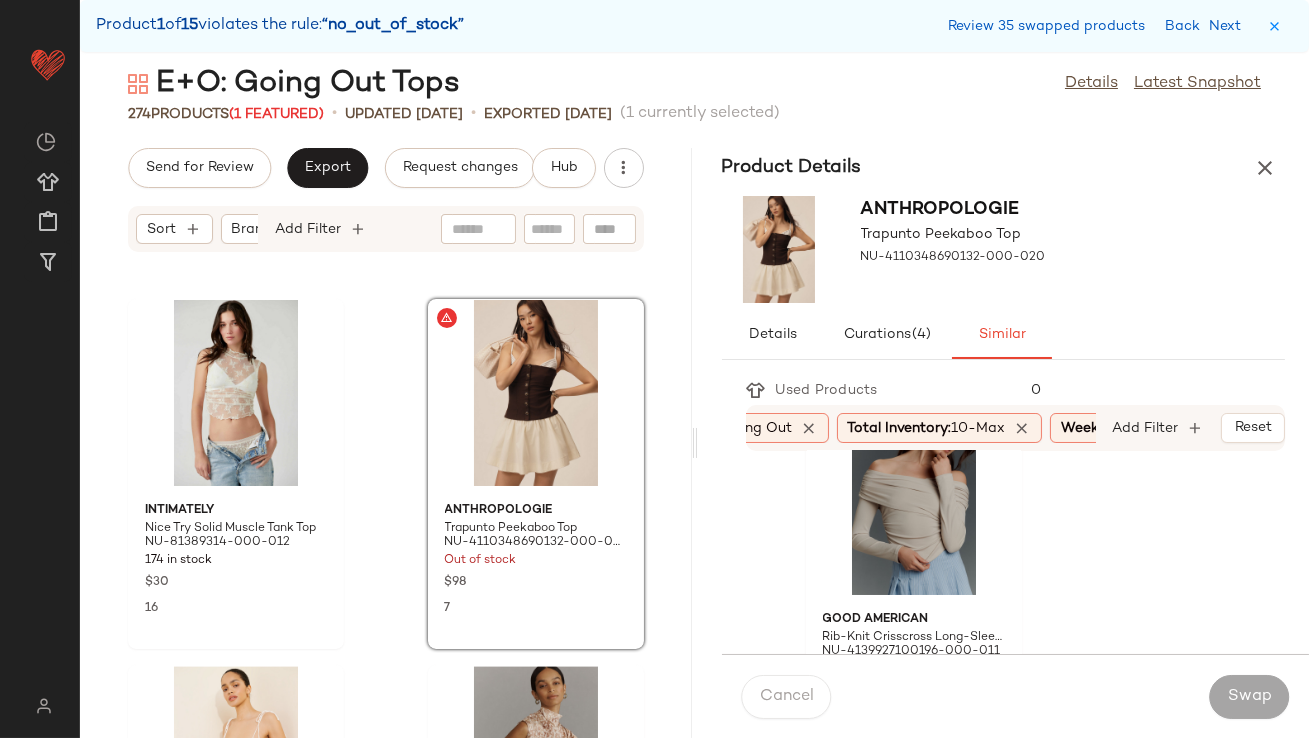 scroll, scrollTop: 411, scrollLeft: 0, axis: vertical 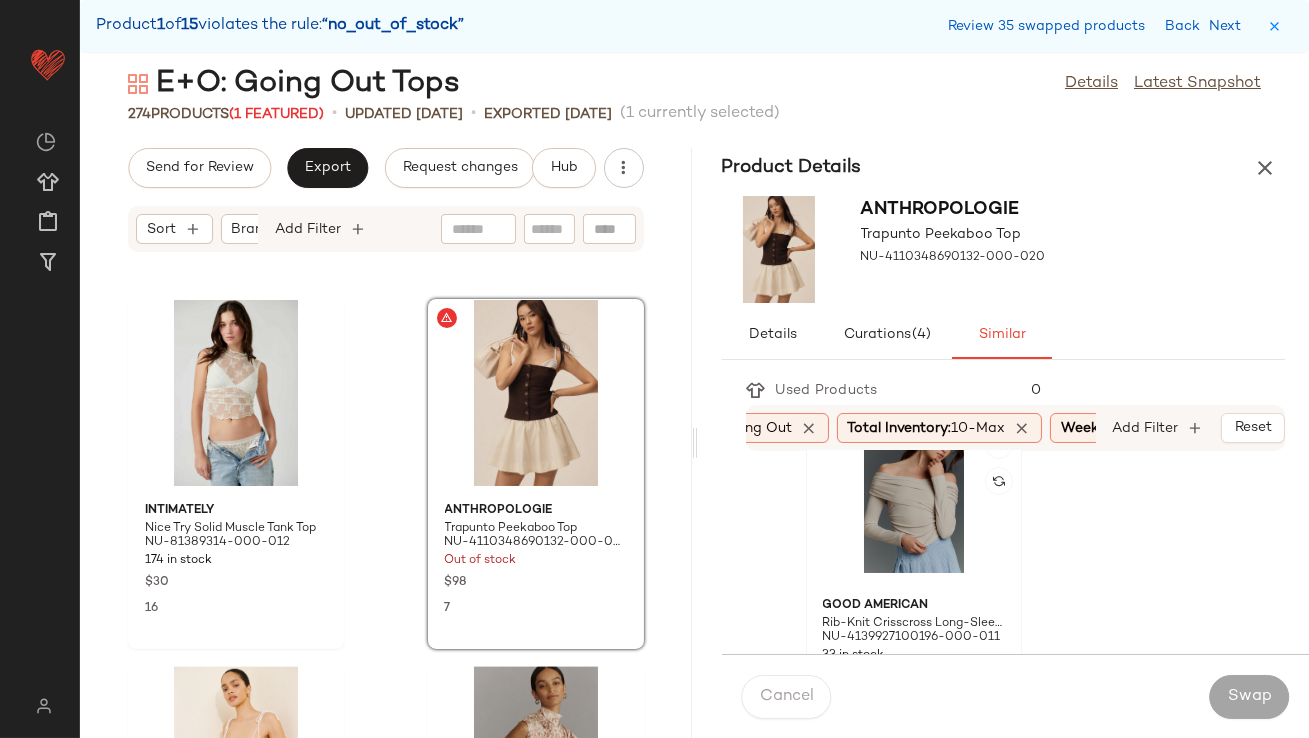 click 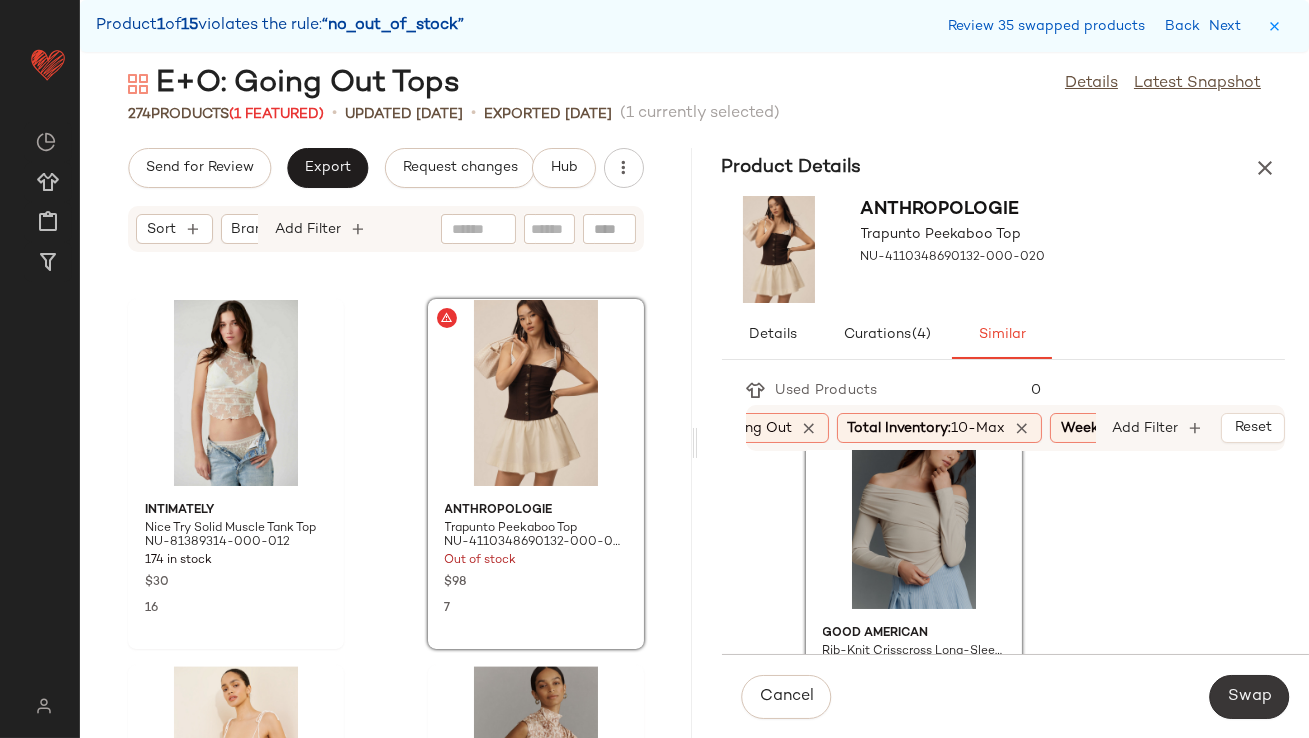click on "Swap" 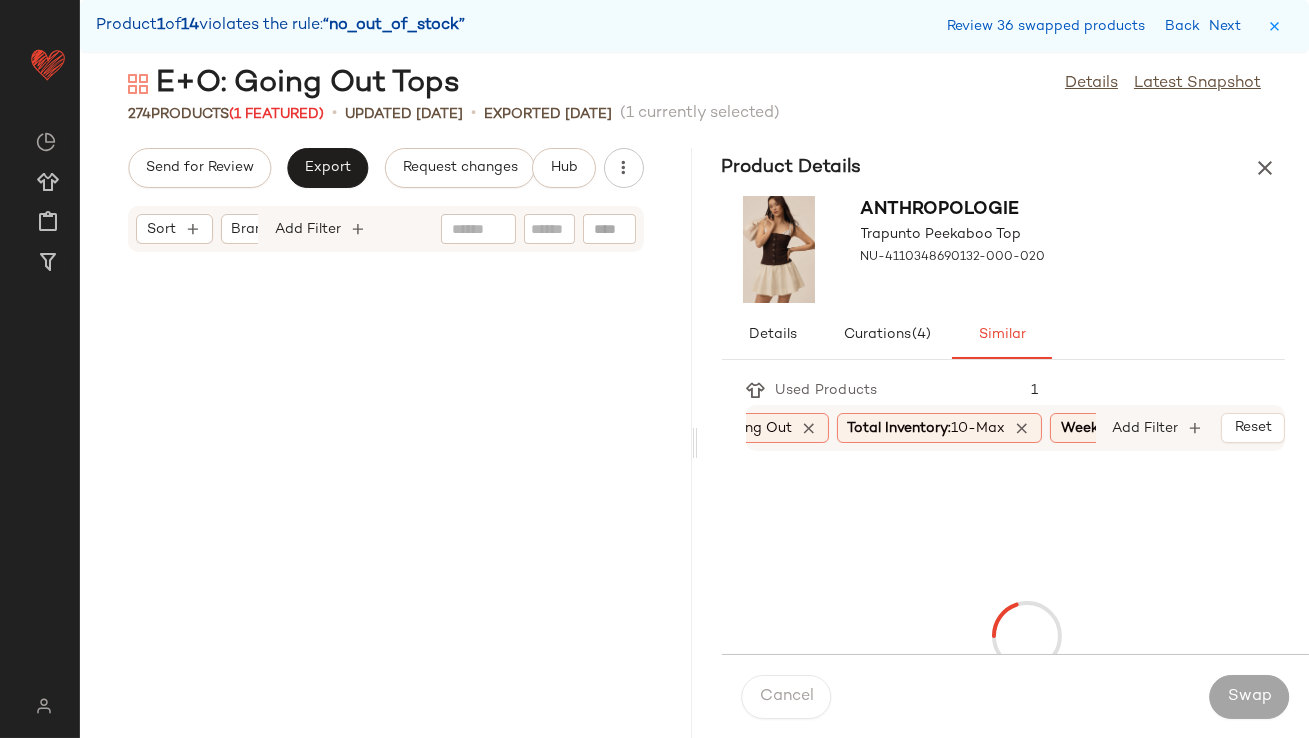 scroll, scrollTop: 25620, scrollLeft: 0, axis: vertical 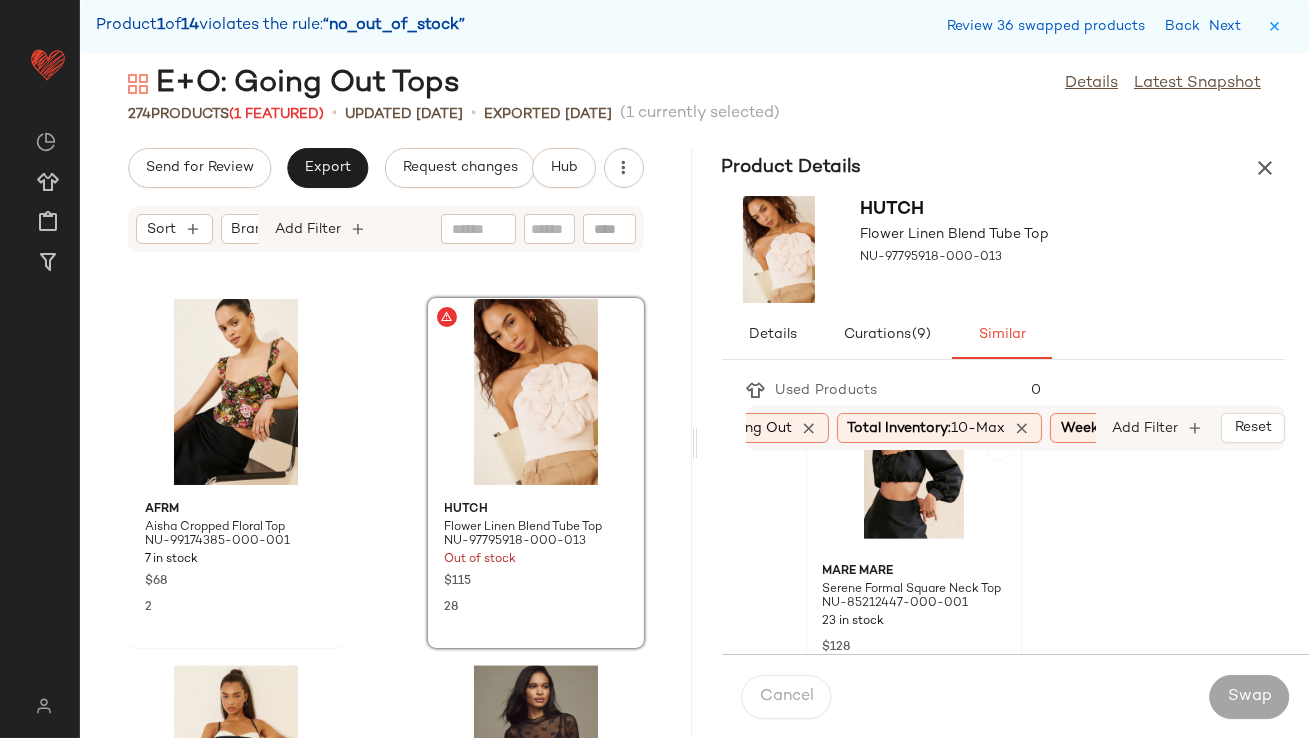 click 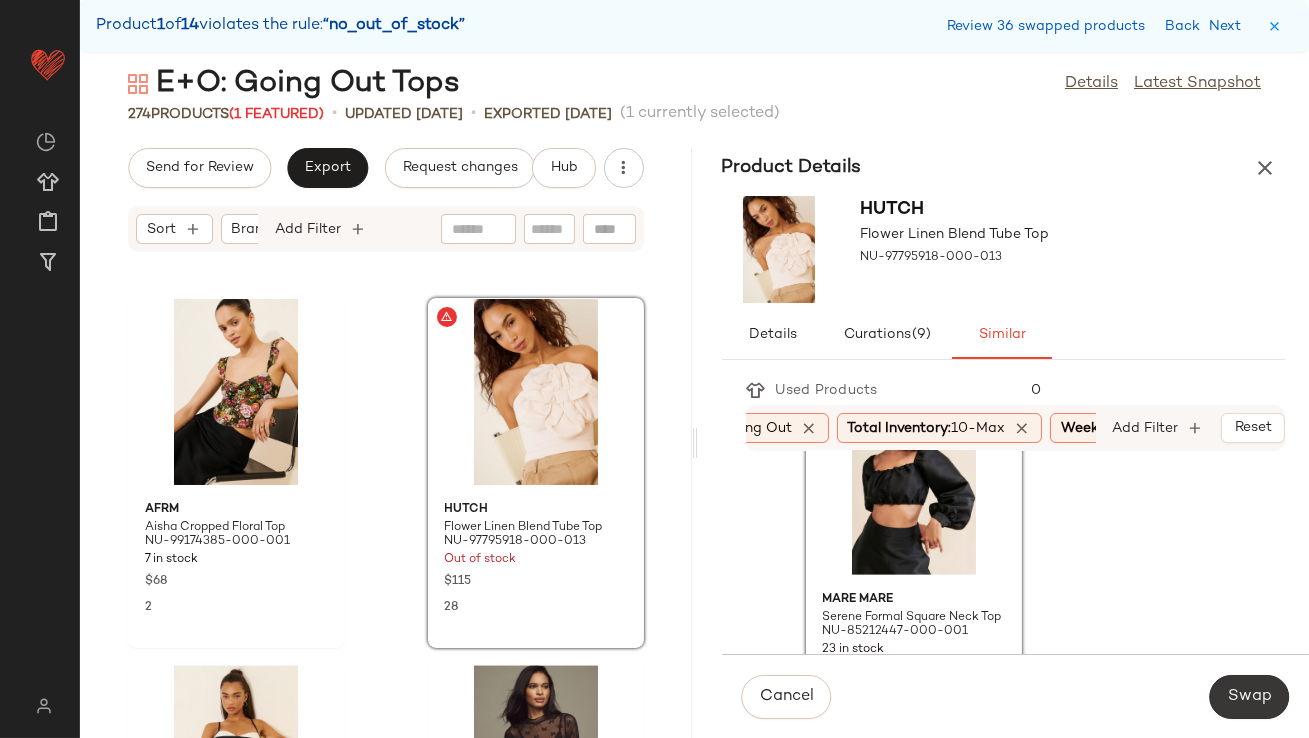click on "Swap" 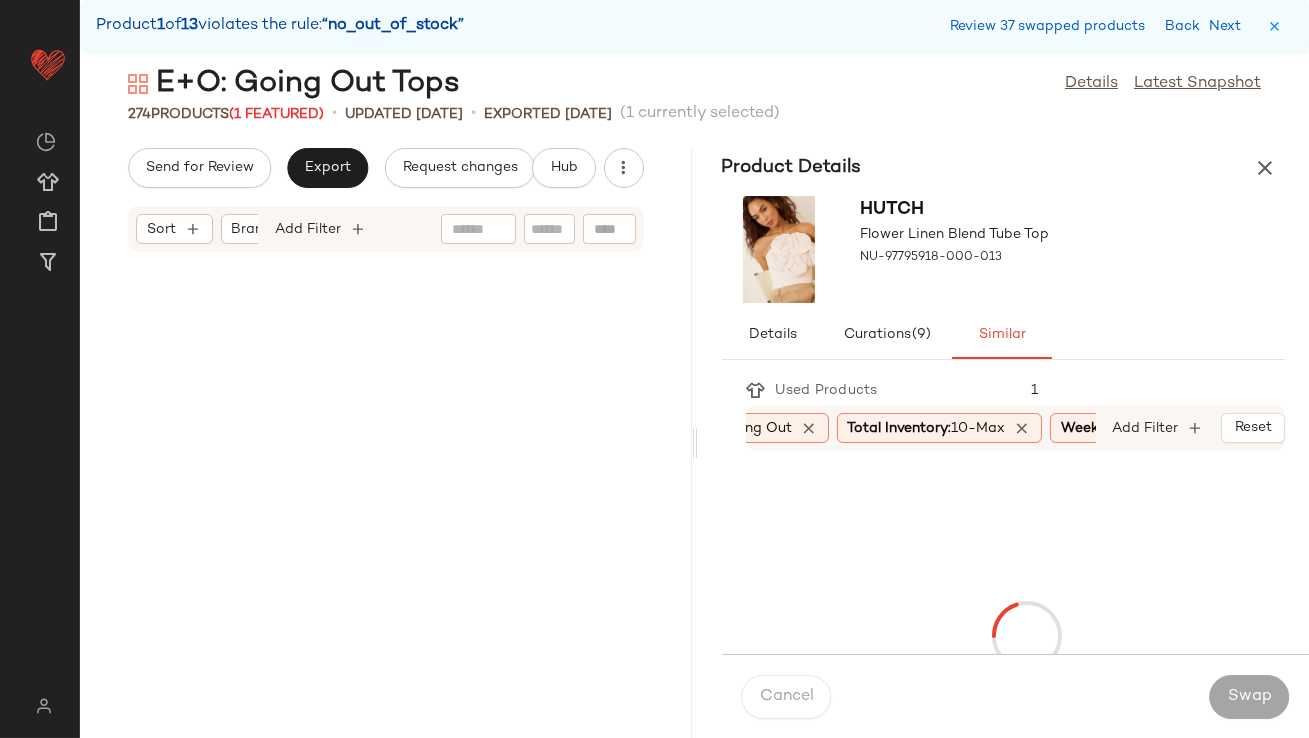 scroll, scrollTop: 29645, scrollLeft: 0, axis: vertical 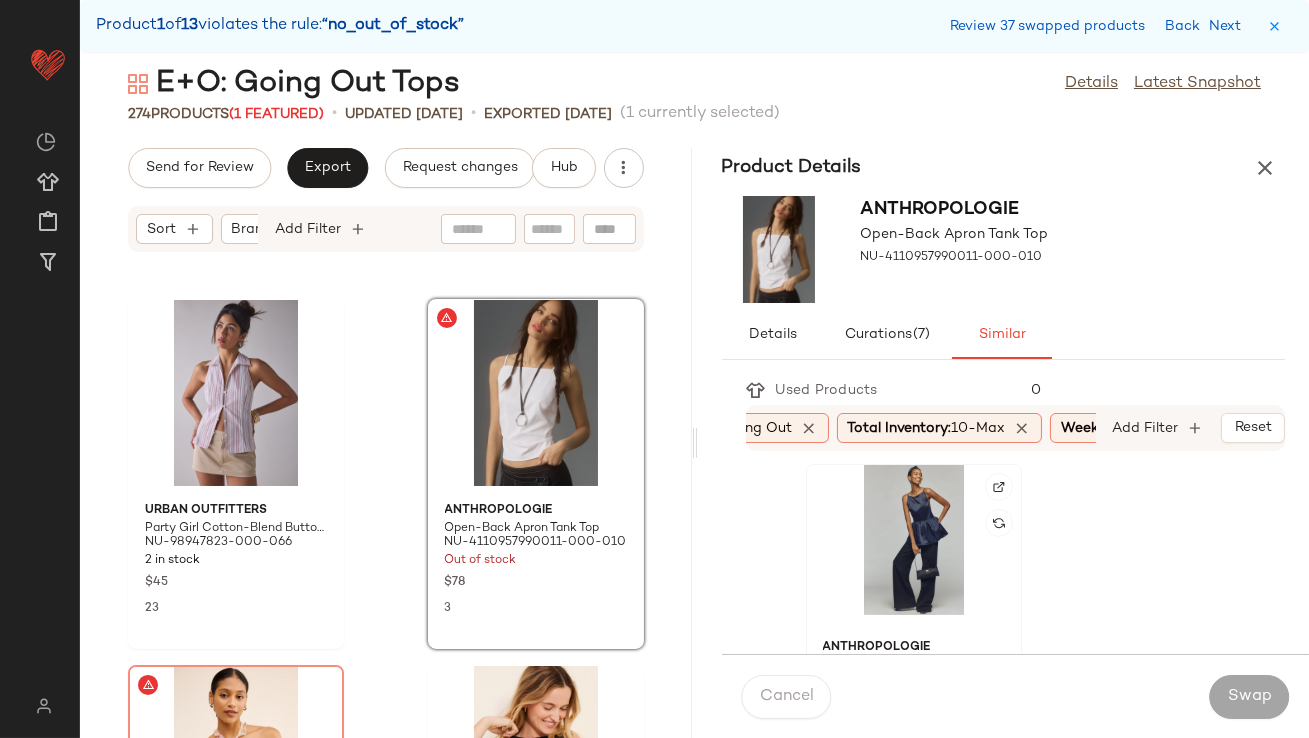 click 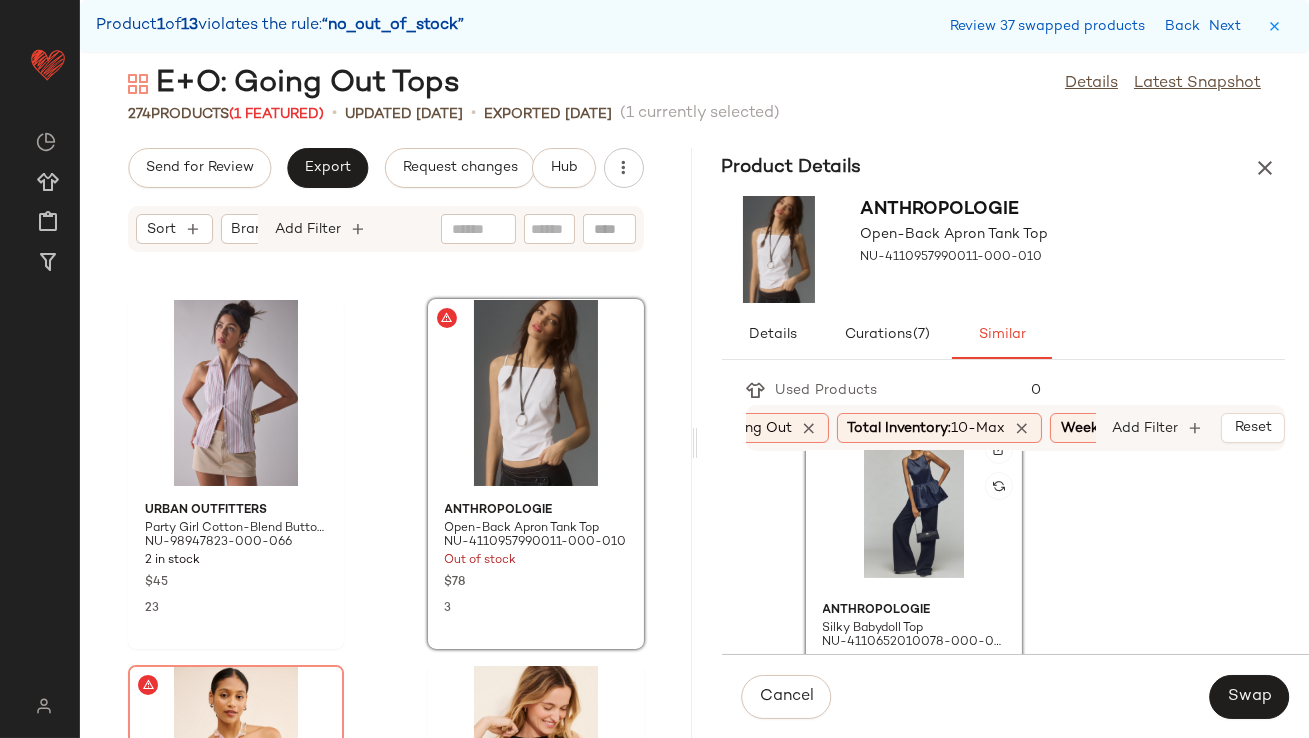 scroll, scrollTop: 1150, scrollLeft: 0, axis: vertical 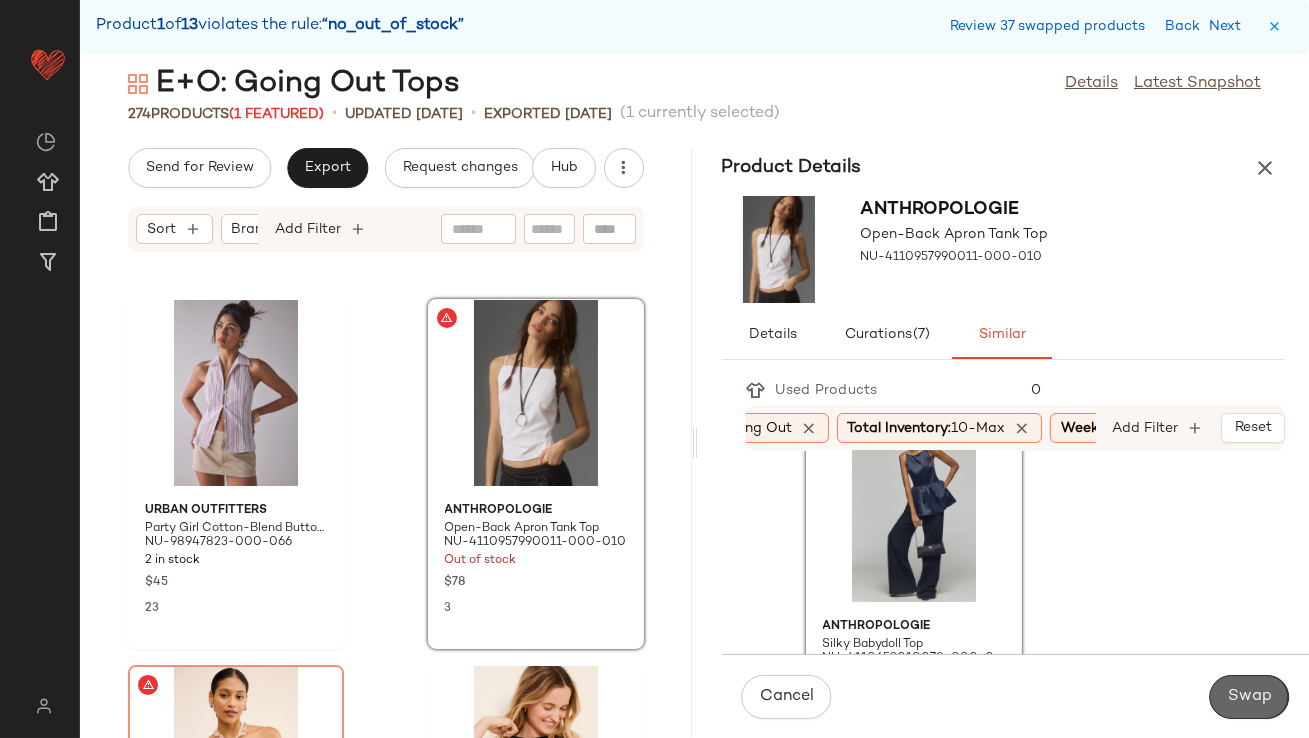 click on "Swap" at bounding box center [1249, 697] 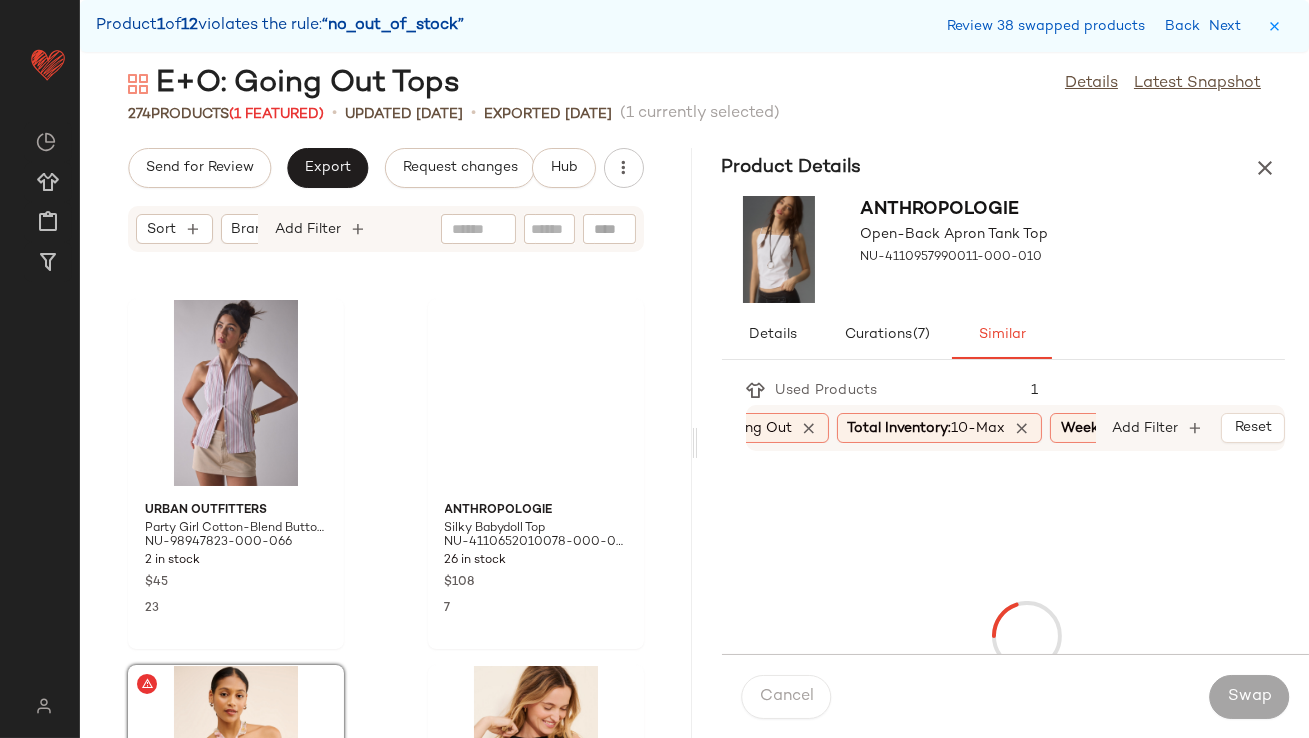 scroll, scrollTop: 30011, scrollLeft: 0, axis: vertical 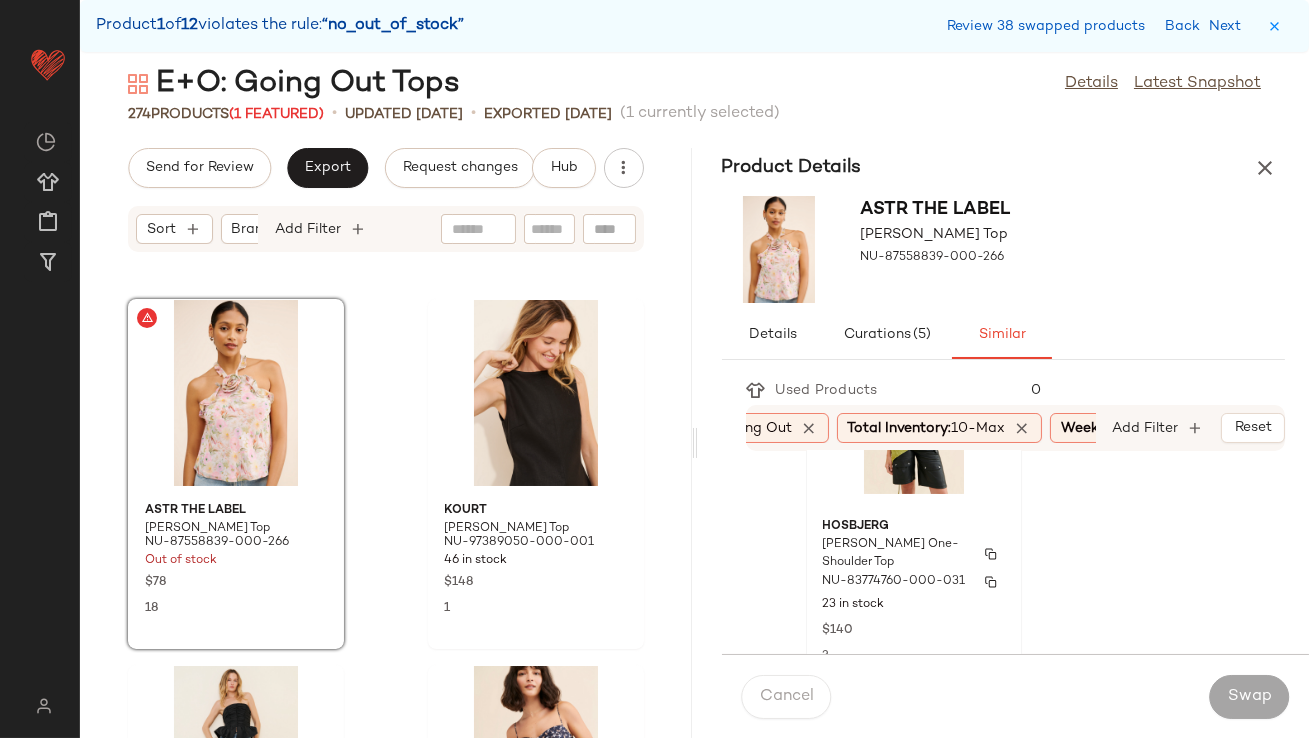 click on "Hosbjerg Katarina One-Shoulder Top NU-83774760-000-031 23 in stock $140 3" 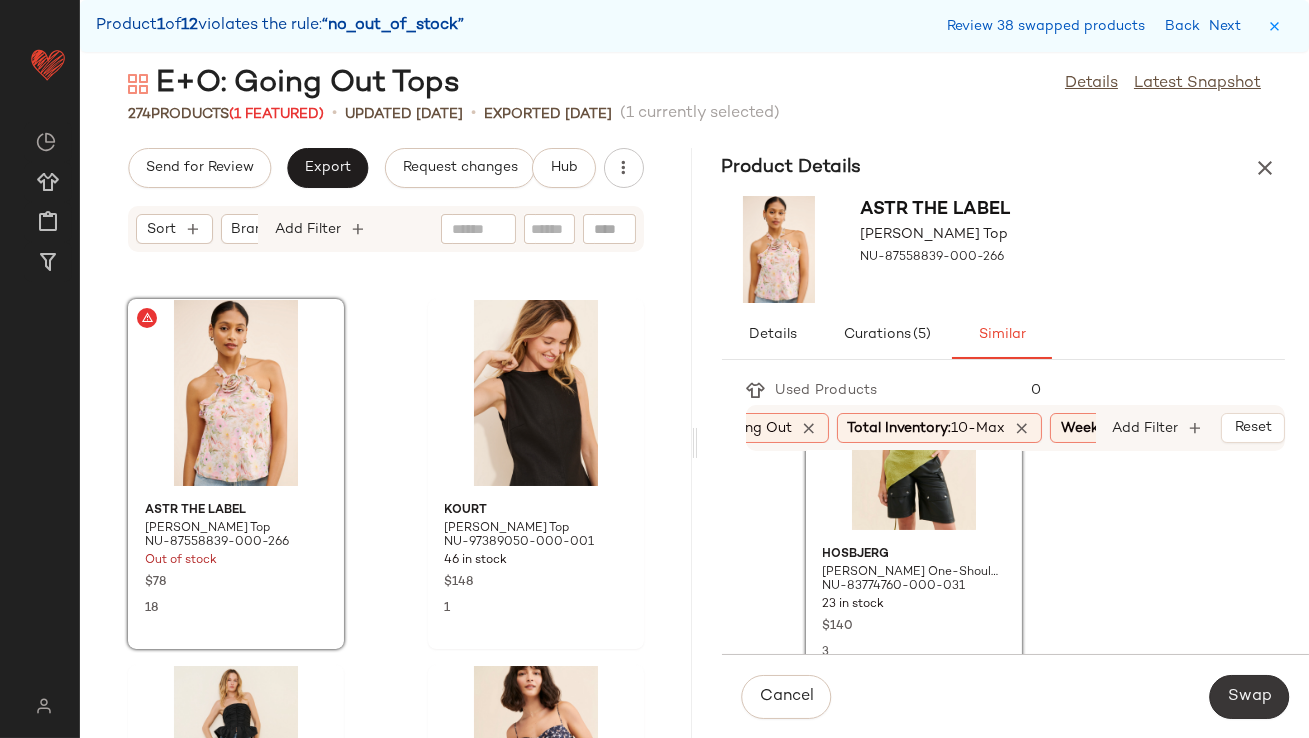 click on "Swap" 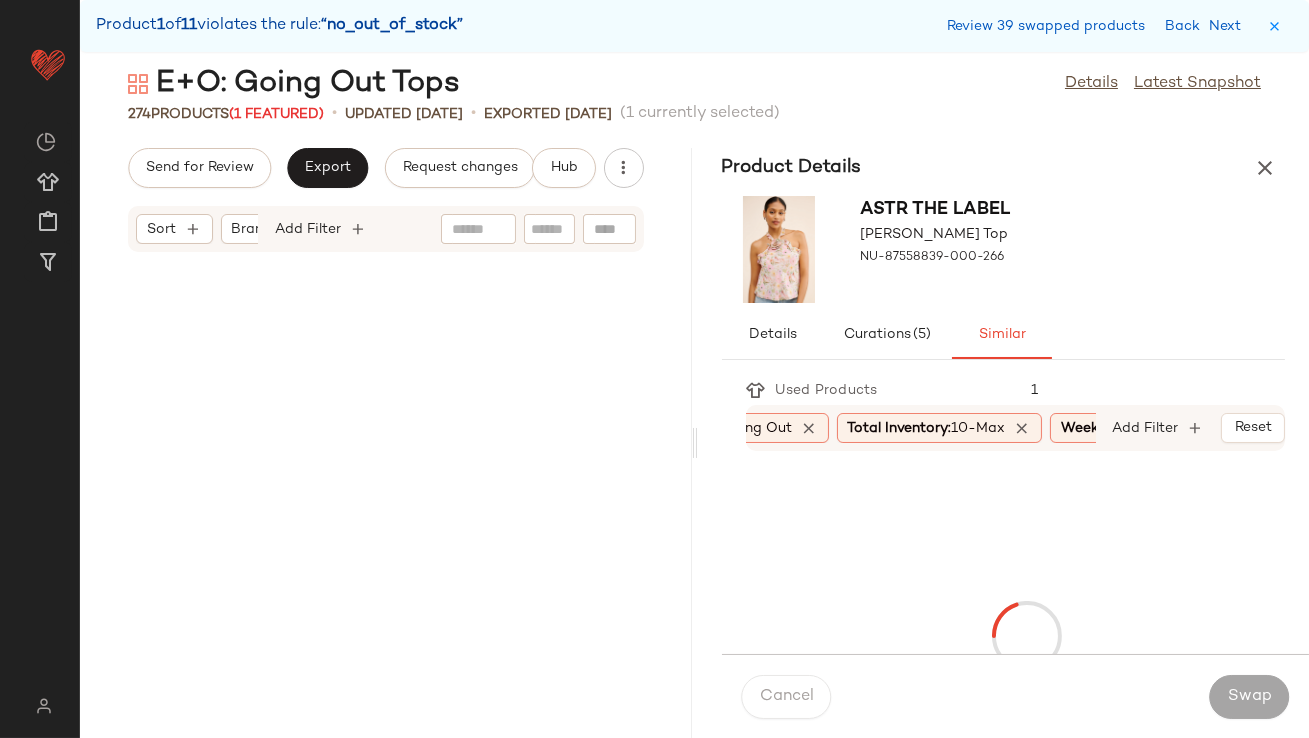 scroll, scrollTop: 37698, scrollLeft: 0, axis: vertical 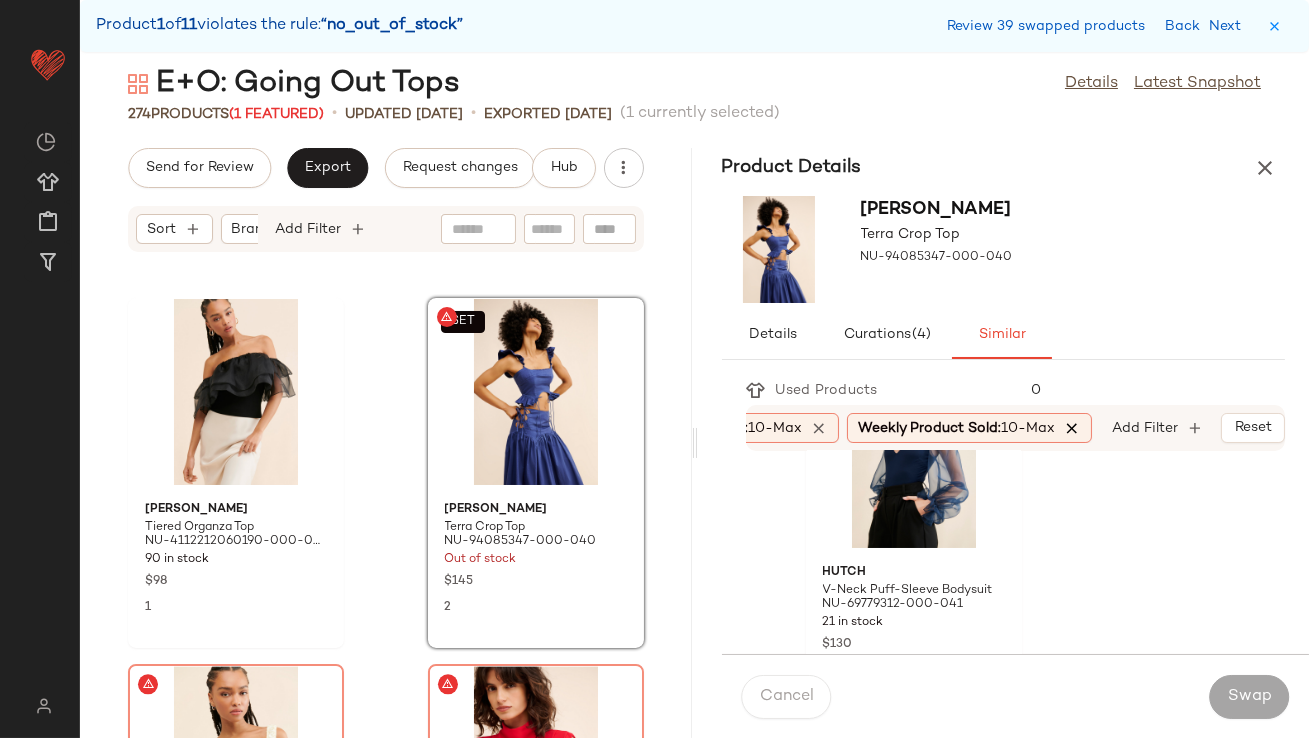 click at bounding box center (1072, 428) 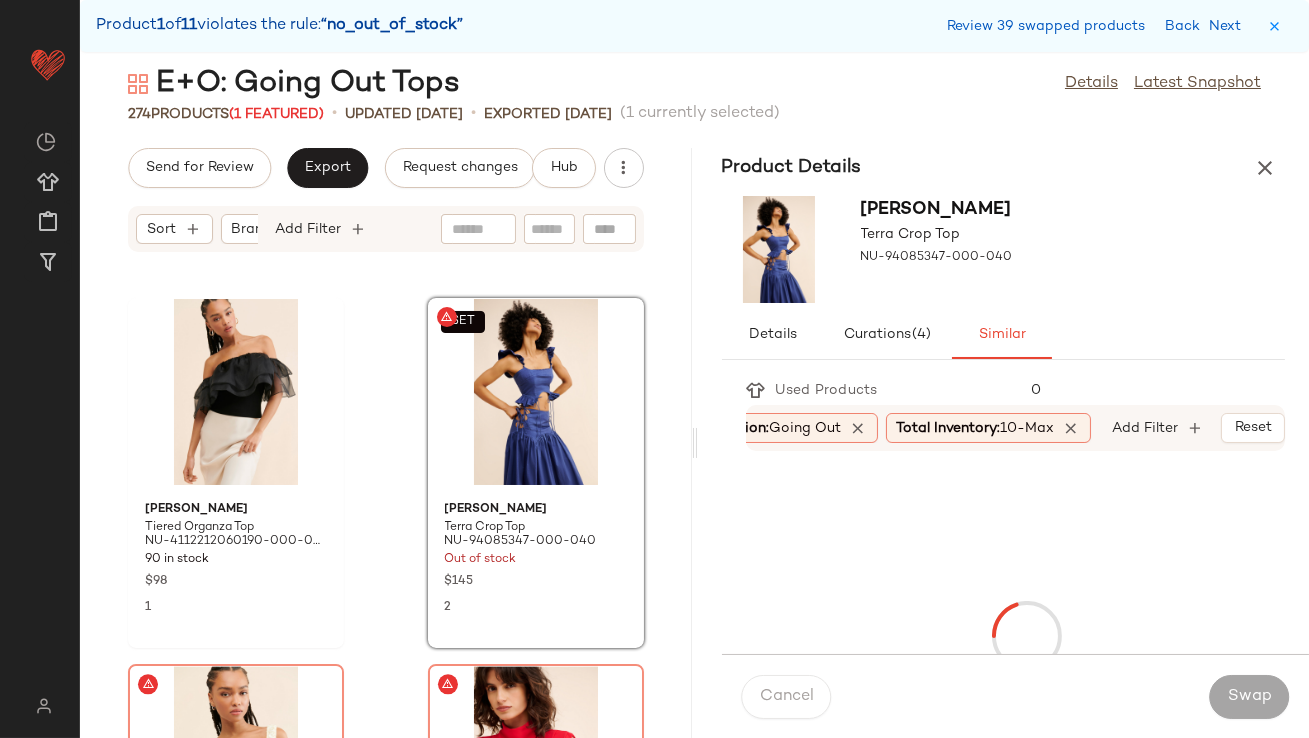 scroll, scrollTop: 0, scrollLeft: 222, axis: horizontal 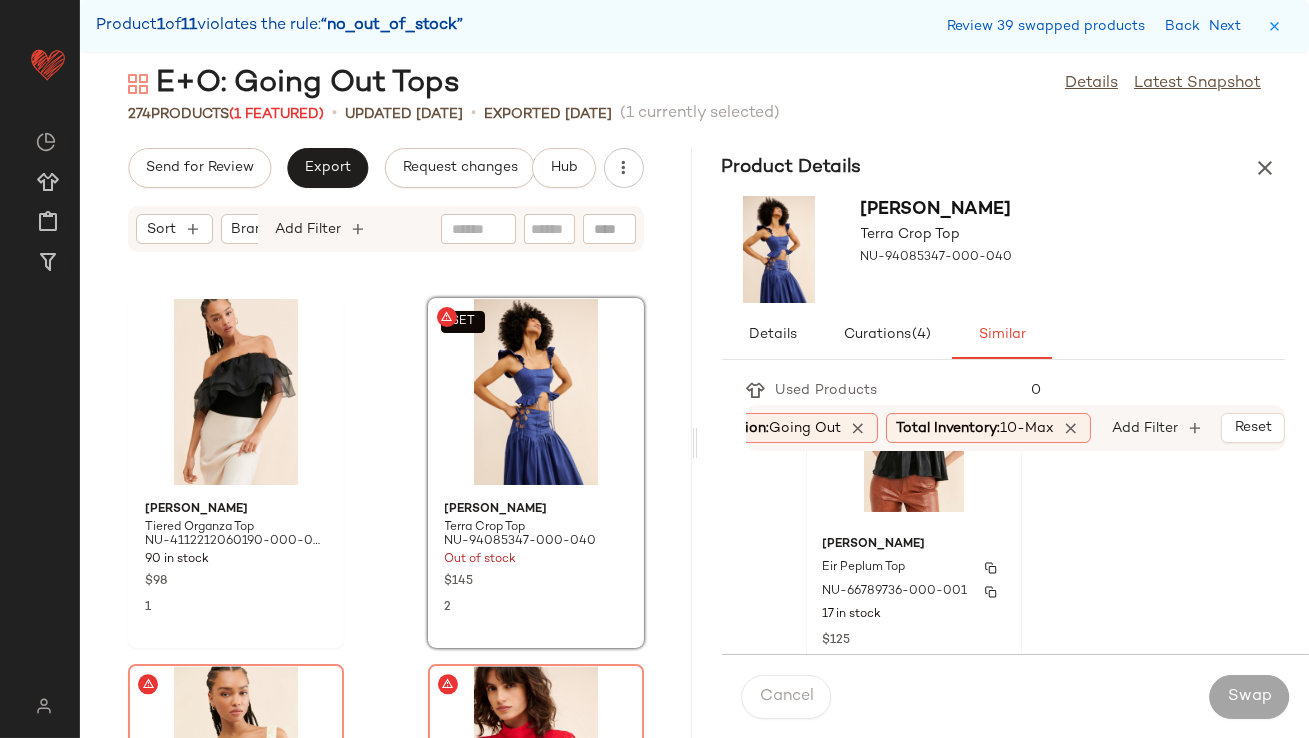 click on "Allina Liu" at bounding box center [914, 545] 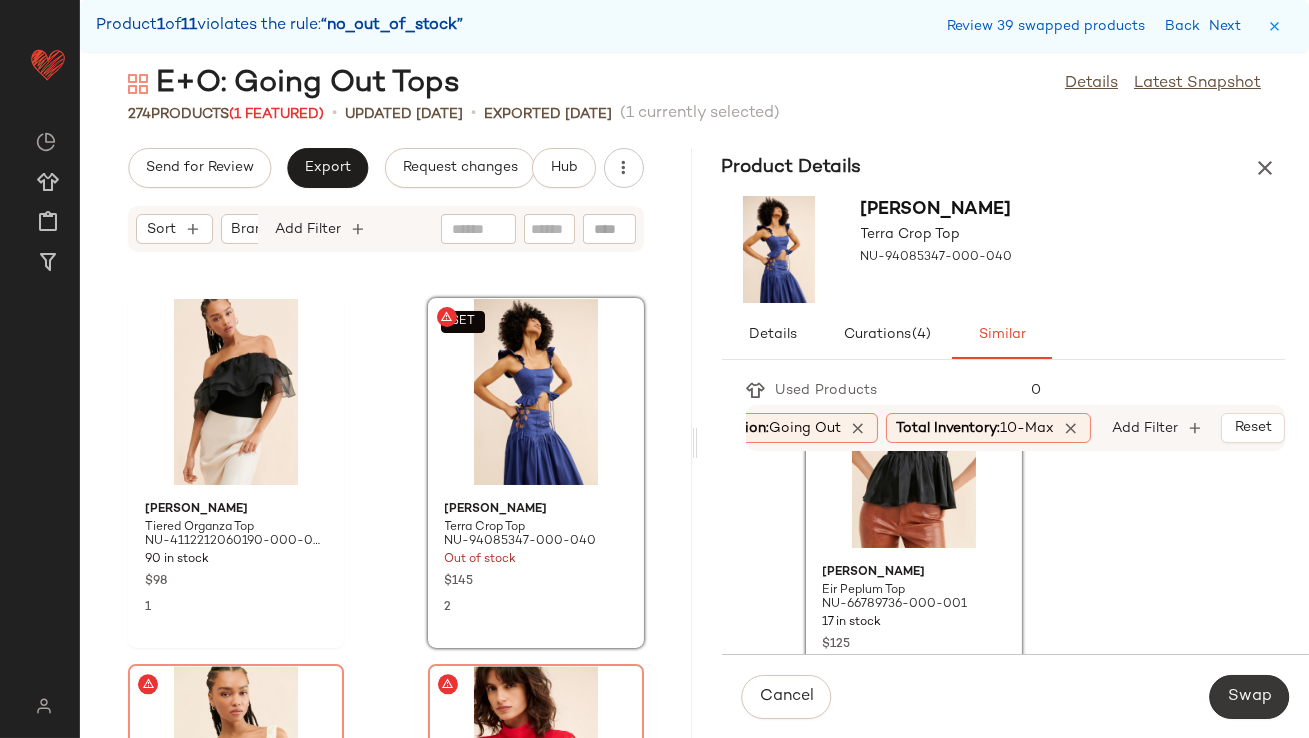 click on "Swap" 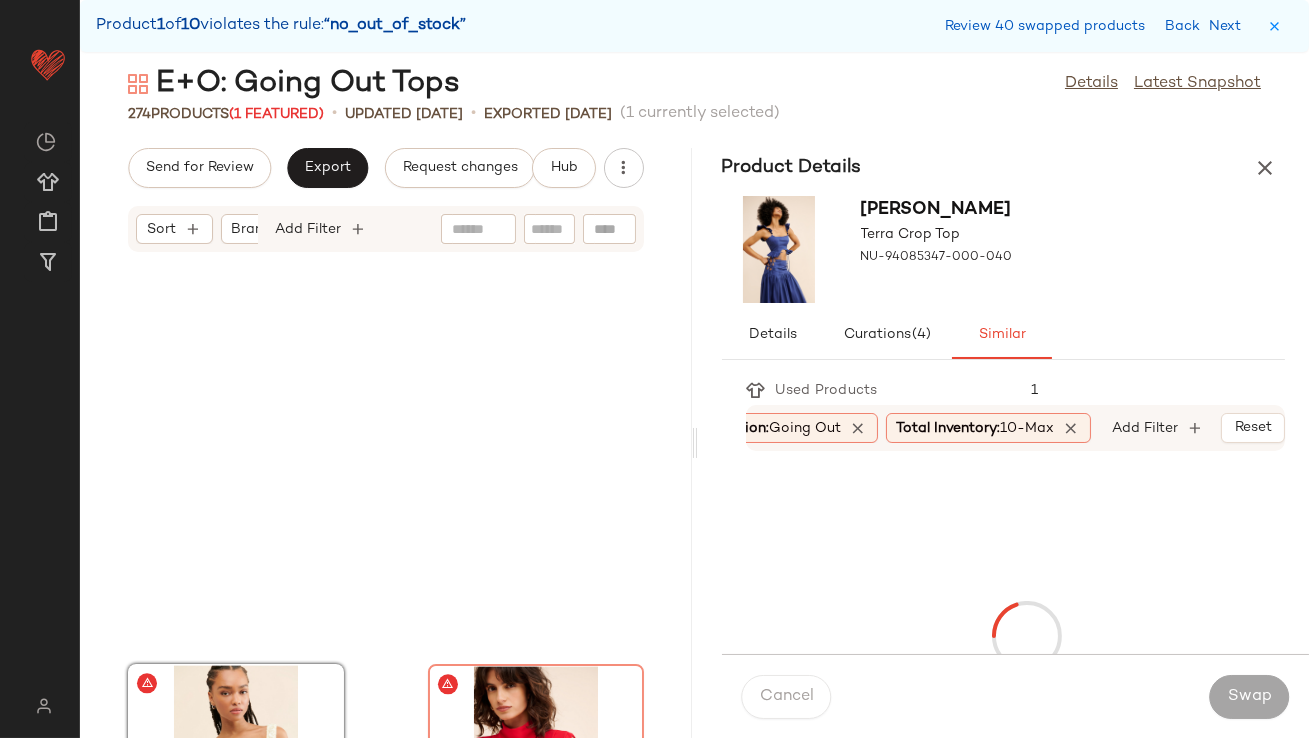 scroll, scrollTop: 38064, scrollLeft: 0, axis: vertical 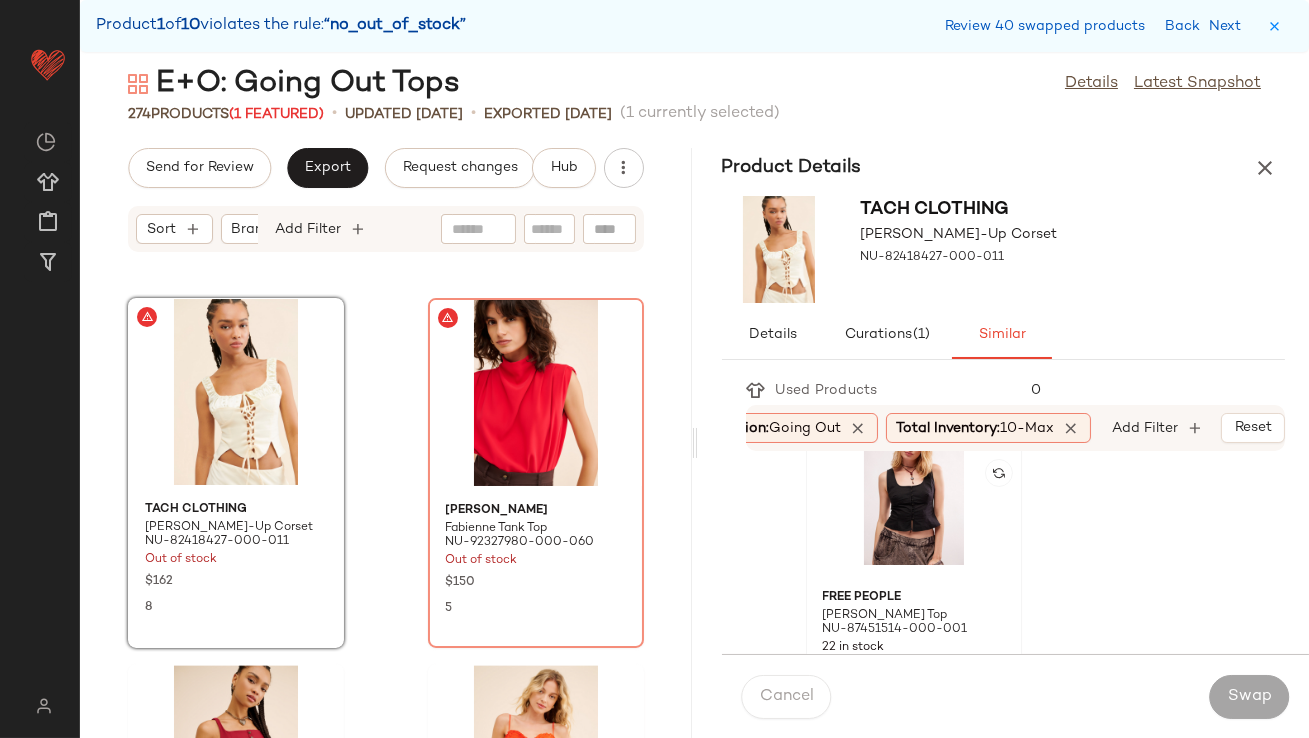 click 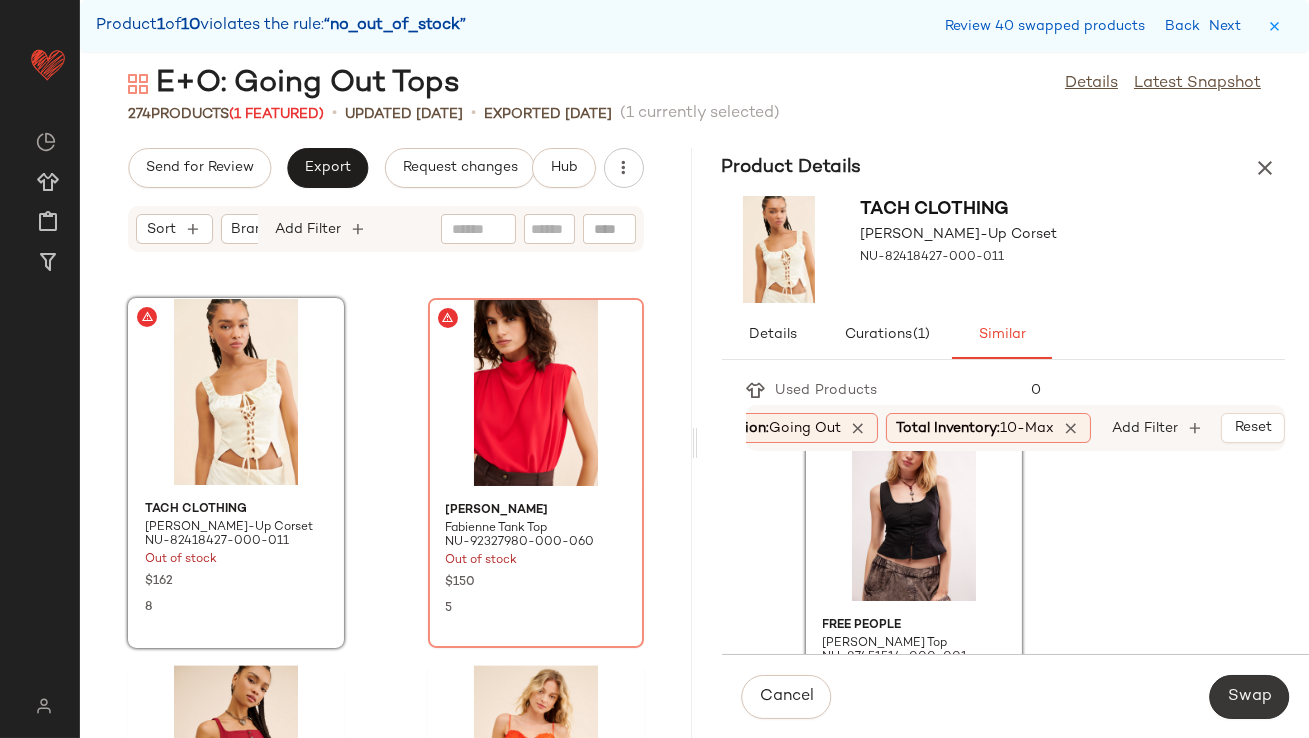 click on "Swap" 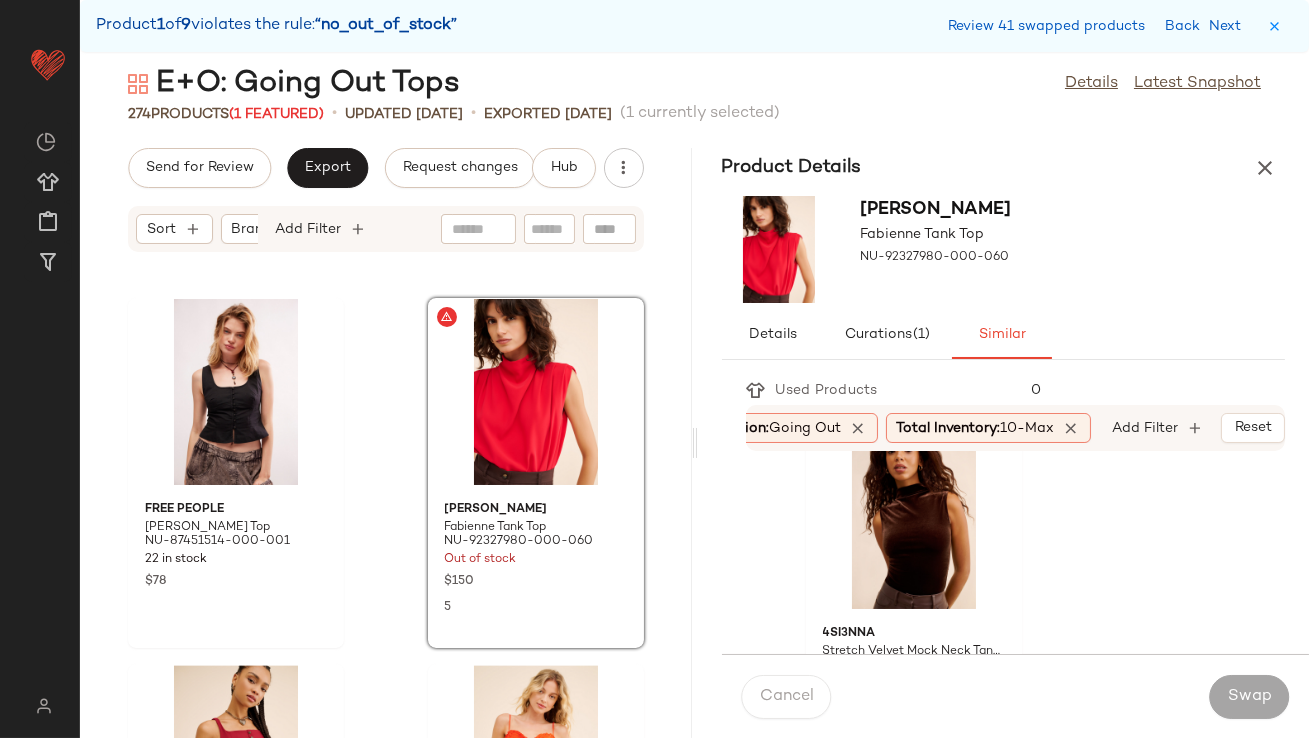 scroll, scrollTop: 1144, scrollLeft: 0, axis: vertical 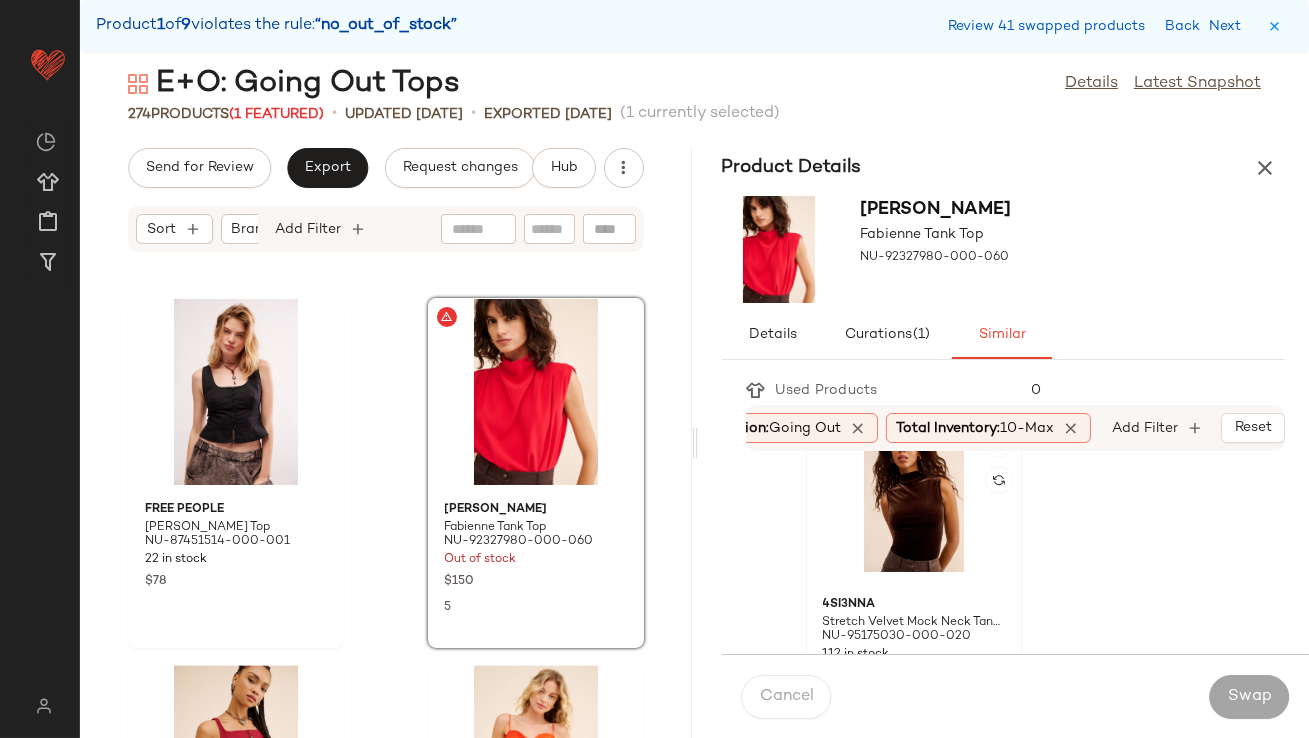 click 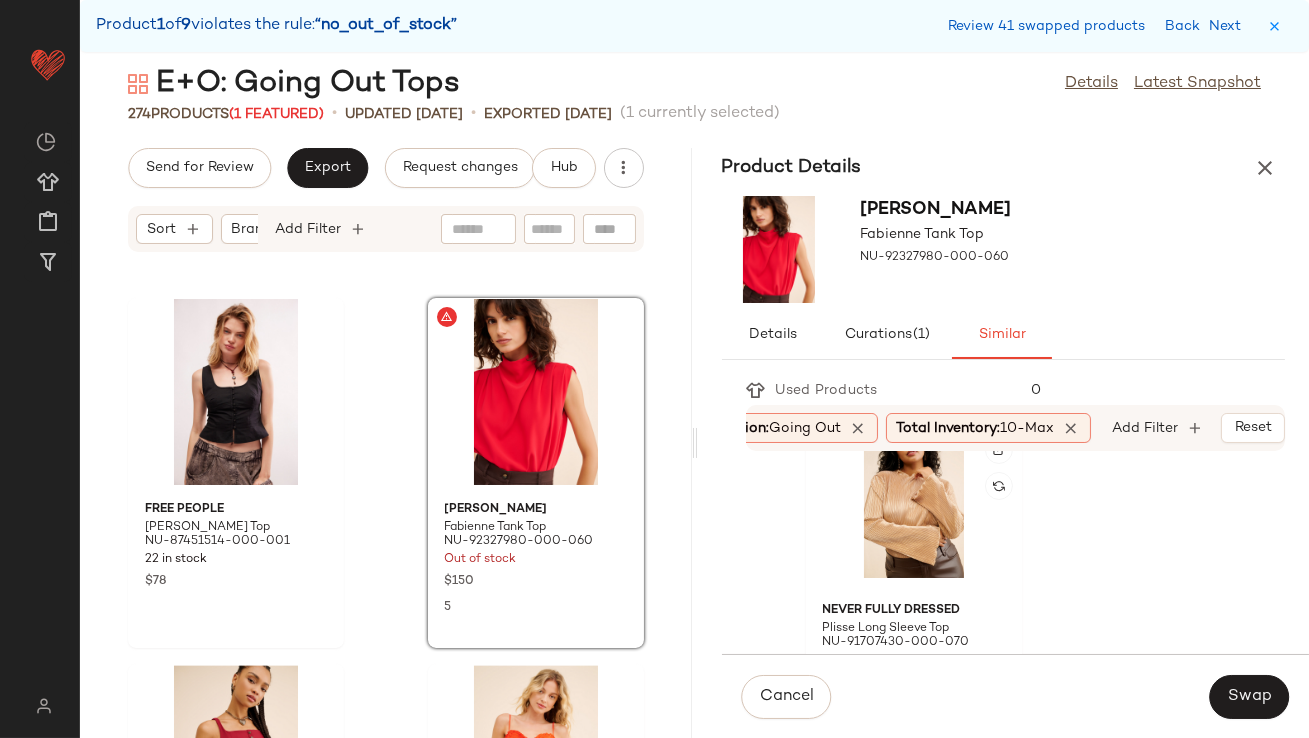 scroll, scrollTop: 6265, scrollLeft: 0, axis: vertical 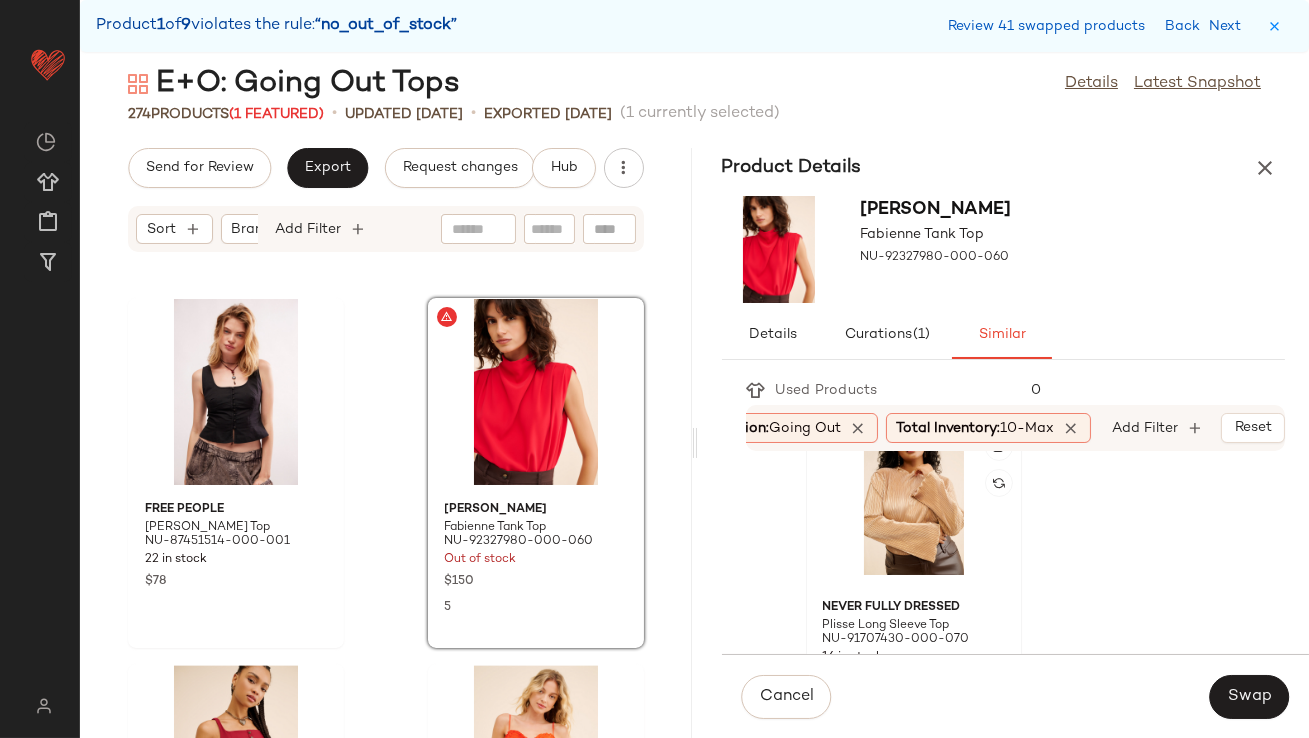 click 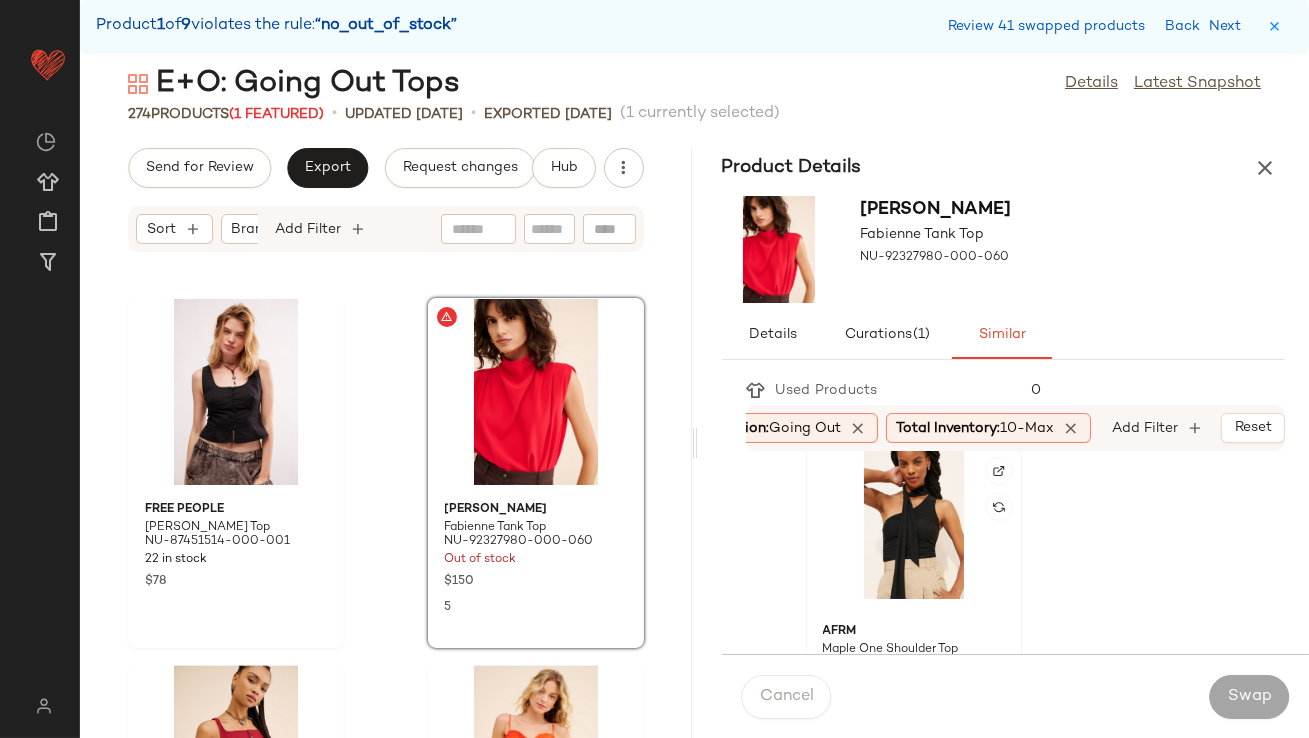 click 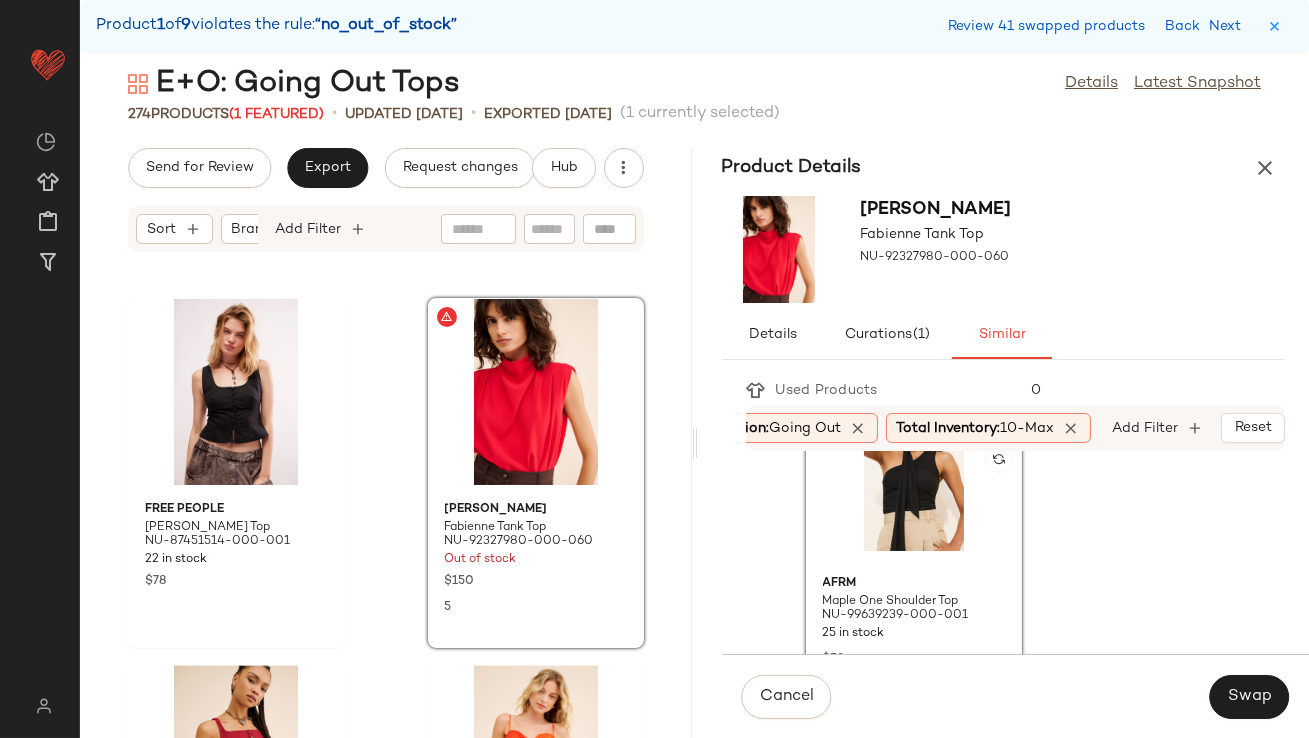 scroll, scrollTop: 7389, scrollLeft: 0, axis: vertical 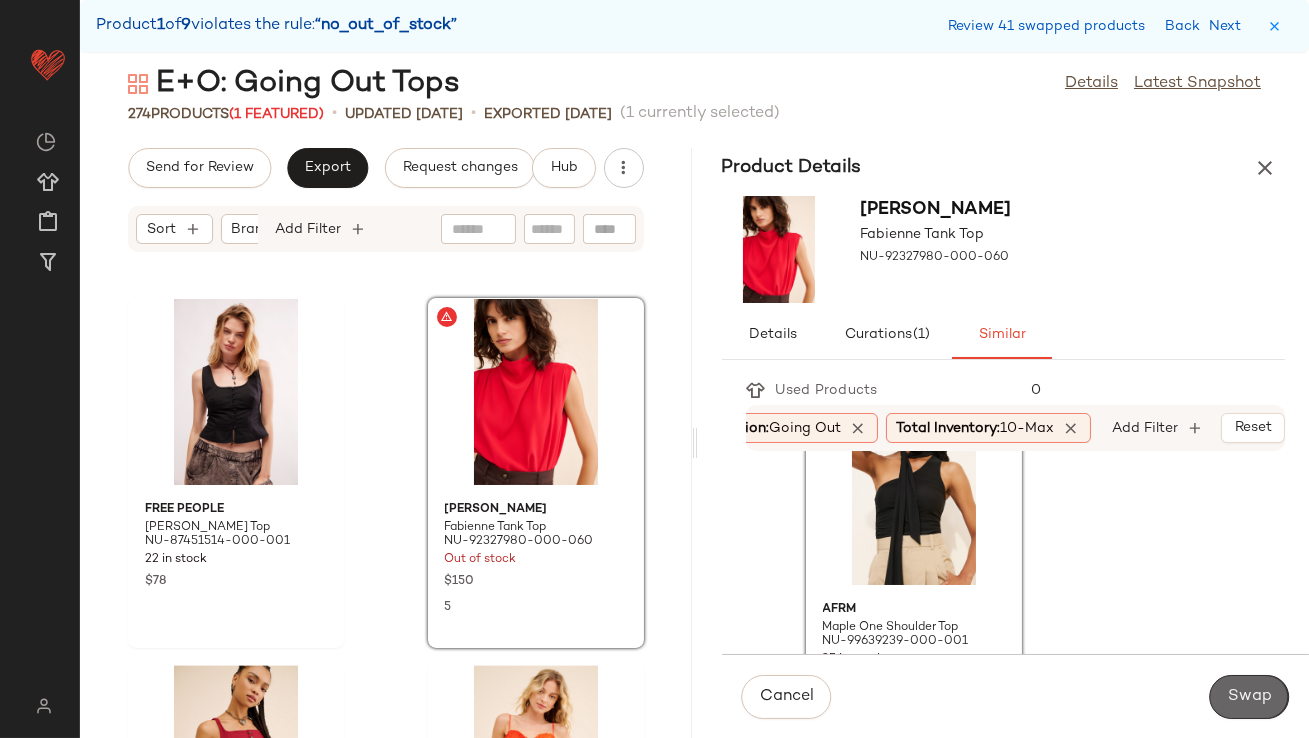 click on "Swap" 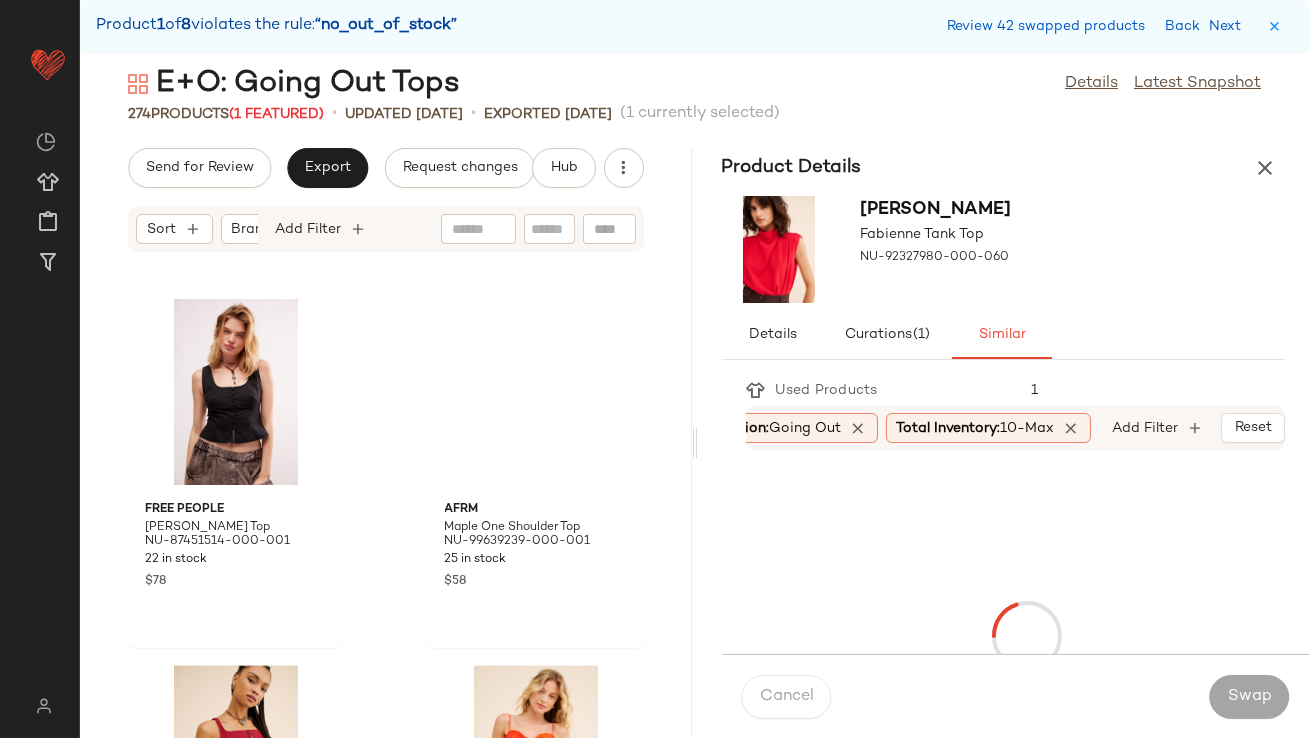 scroll, scrollTop: 40260, scrollLeft: 0, axis: vertical 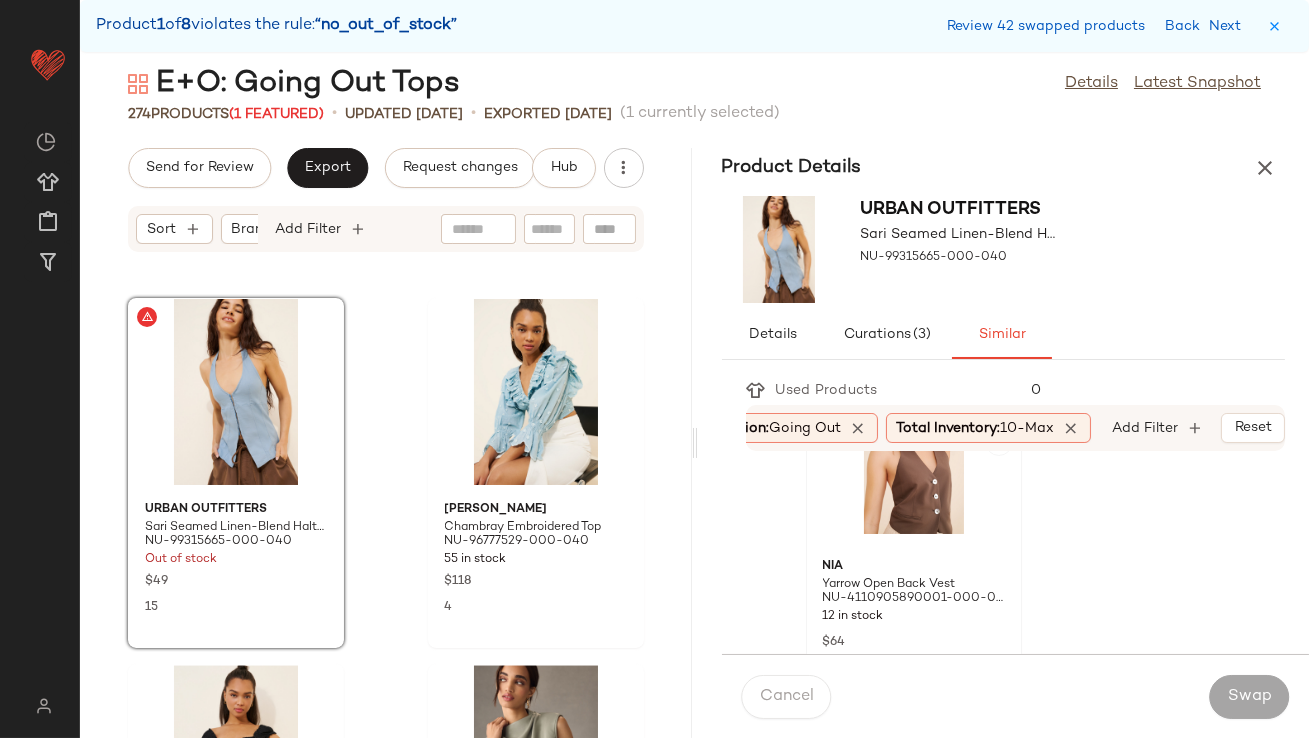 click 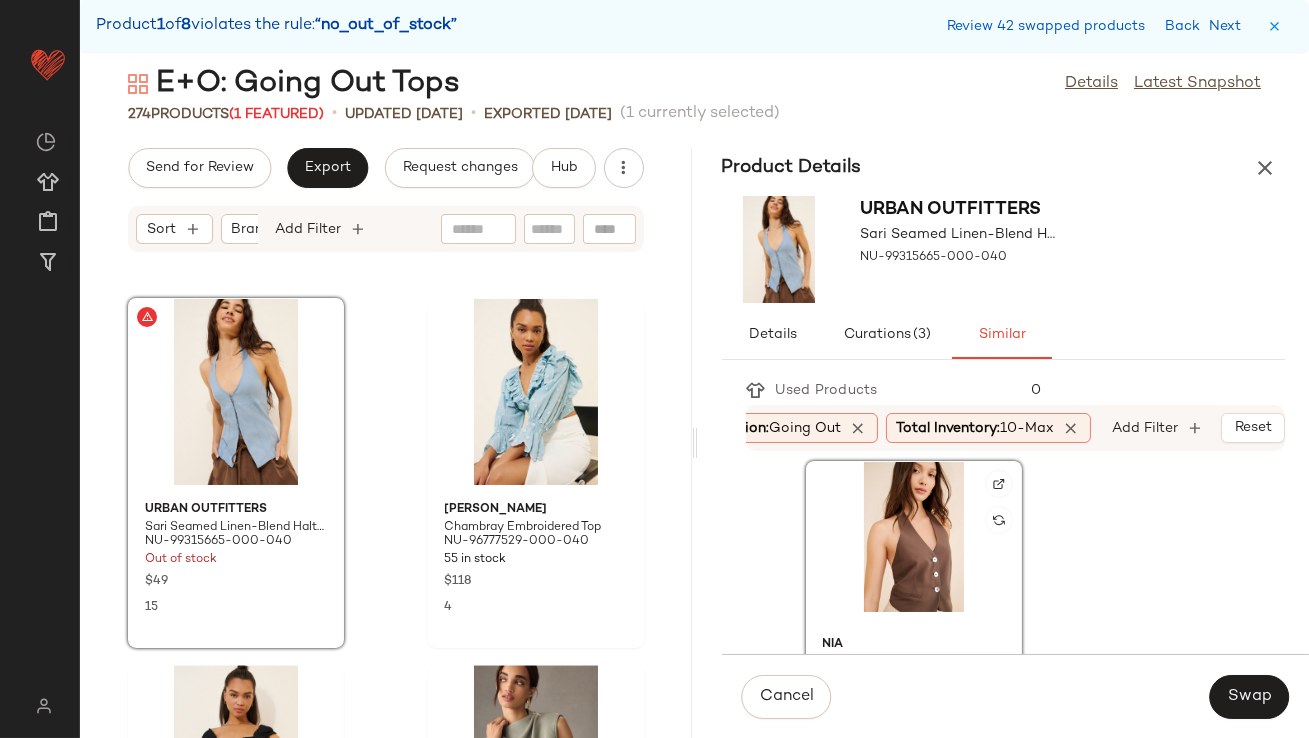 scroll, scrollTop: 5, scrollLeft: 0, axis: vertical 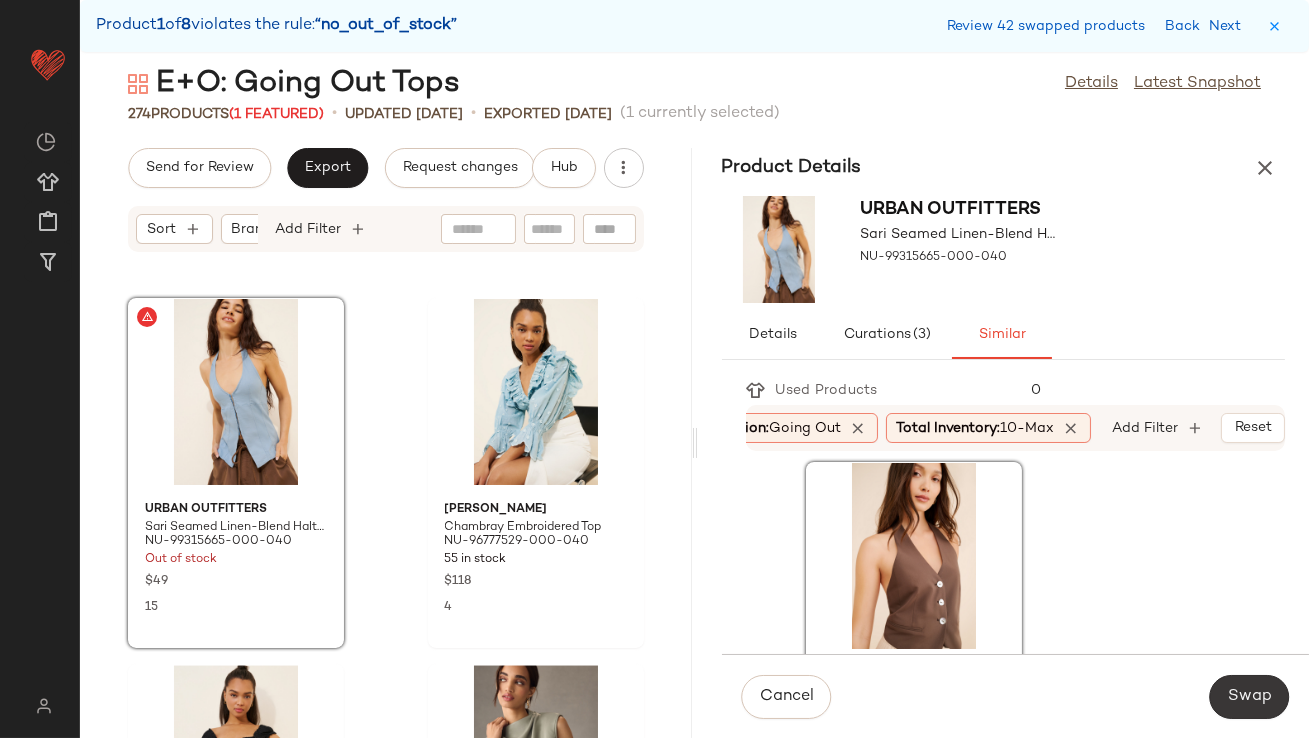 click on "Swap" 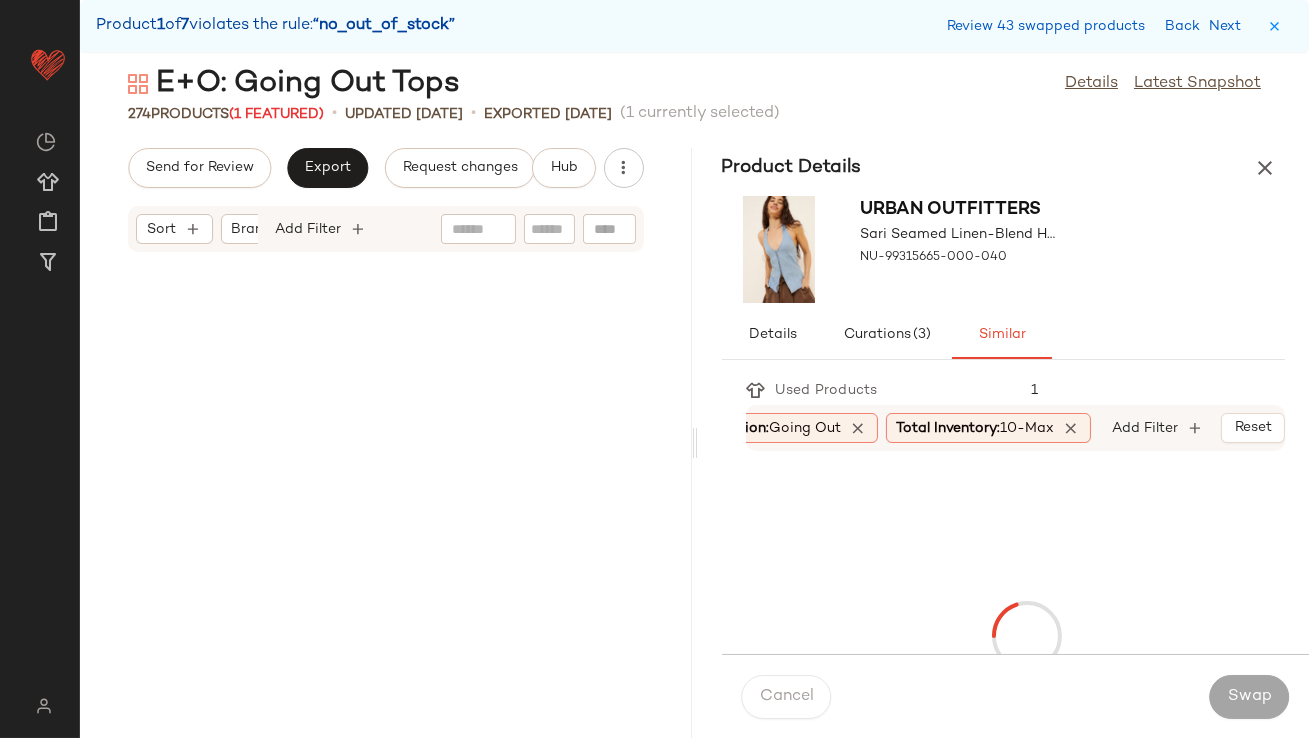 scroll, scrollTop: 40991, scrollLeft: 0, axis: vertical 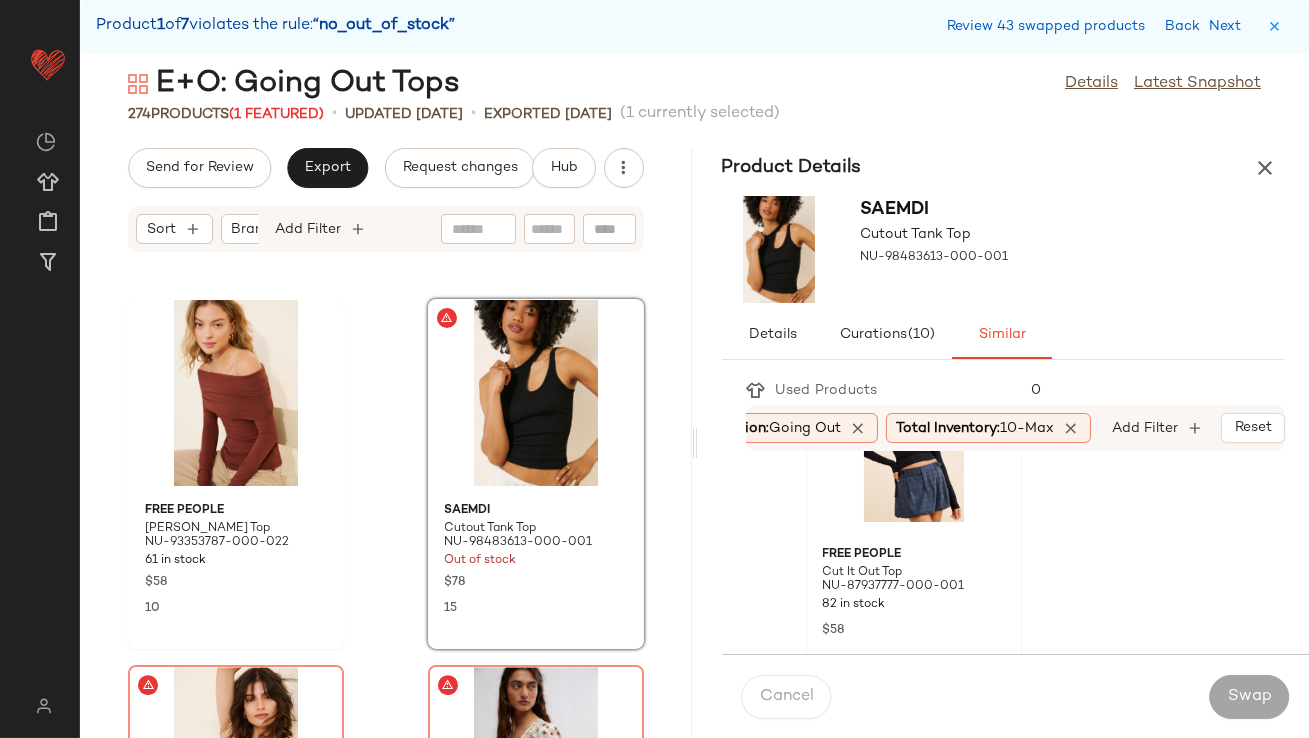 click 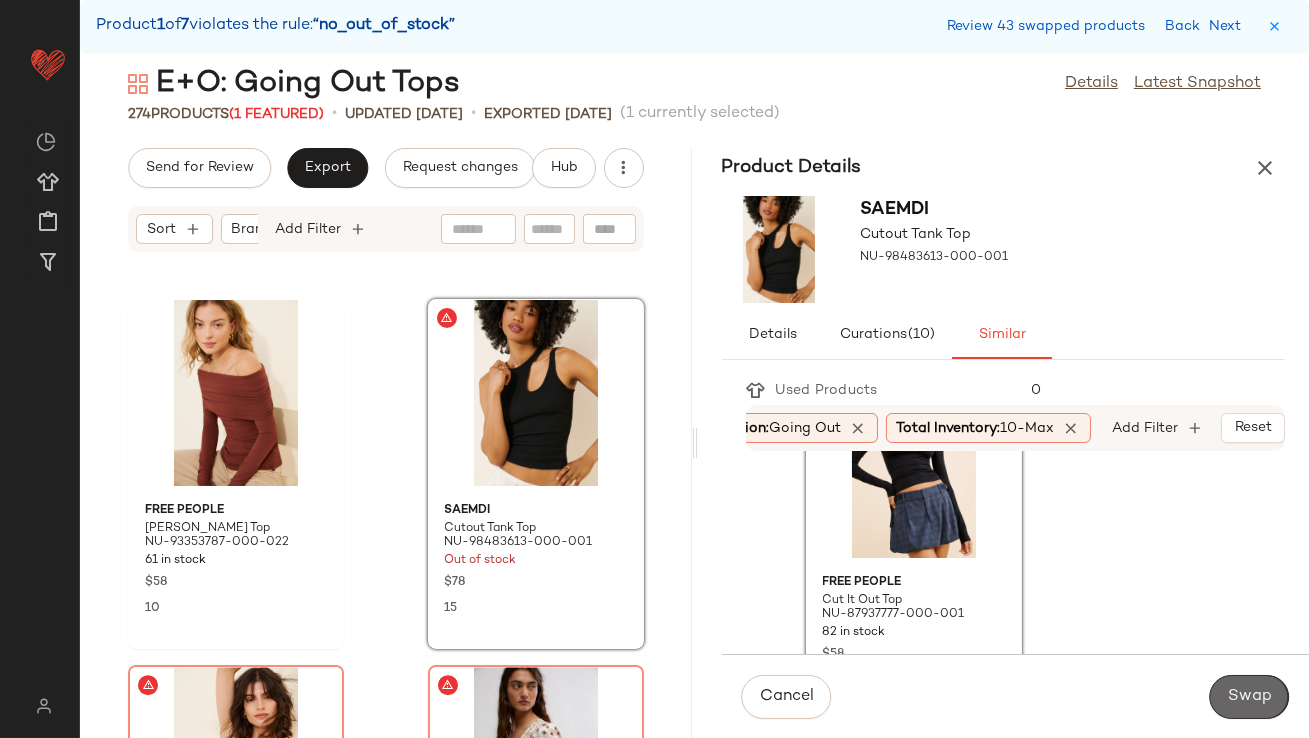 click on "Swap" at bounding box center (1249, 697) 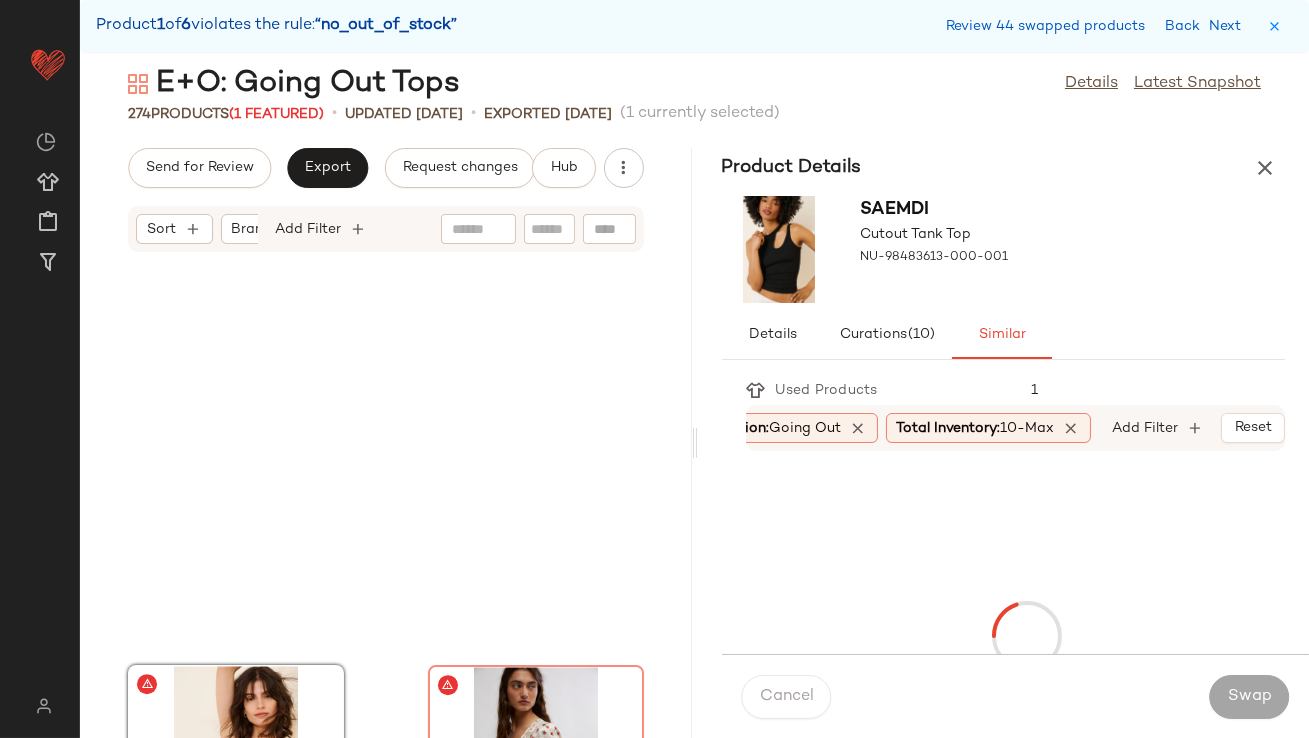 scroll, scrollTop: 41358, scrollLeft: 0, axis: vertical 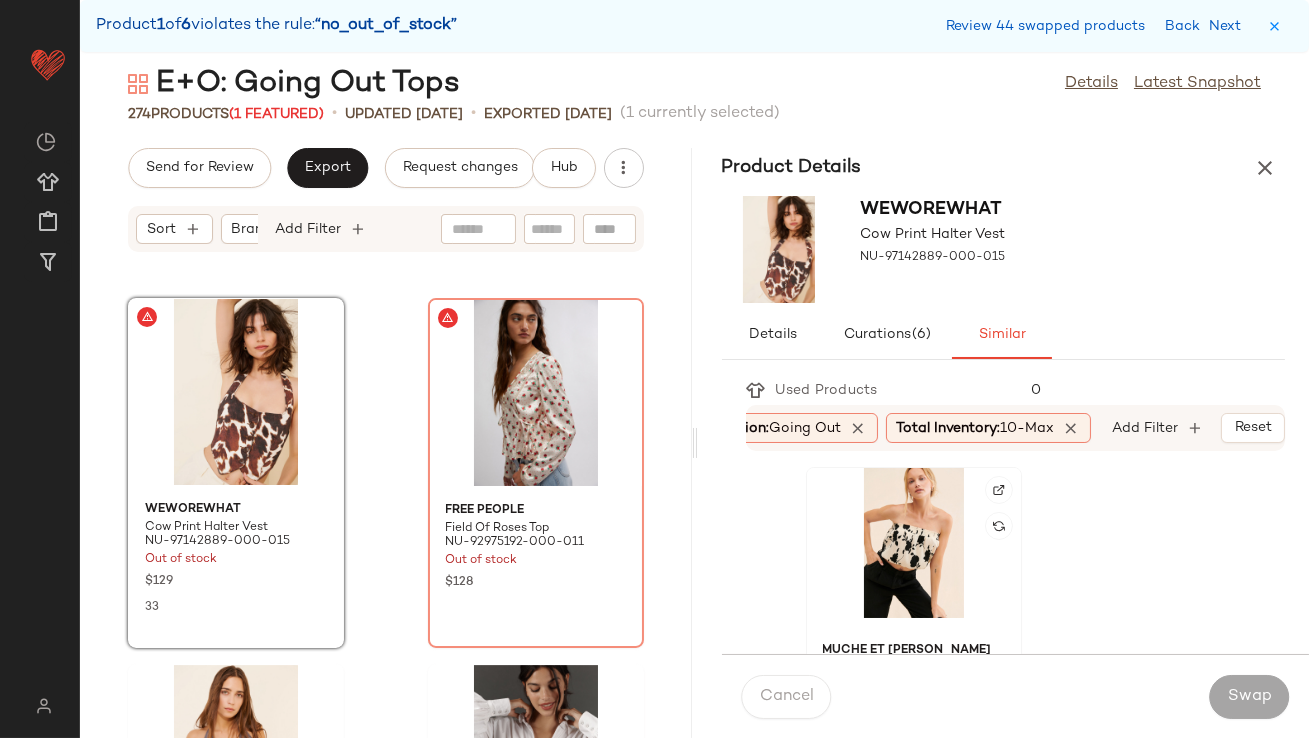click 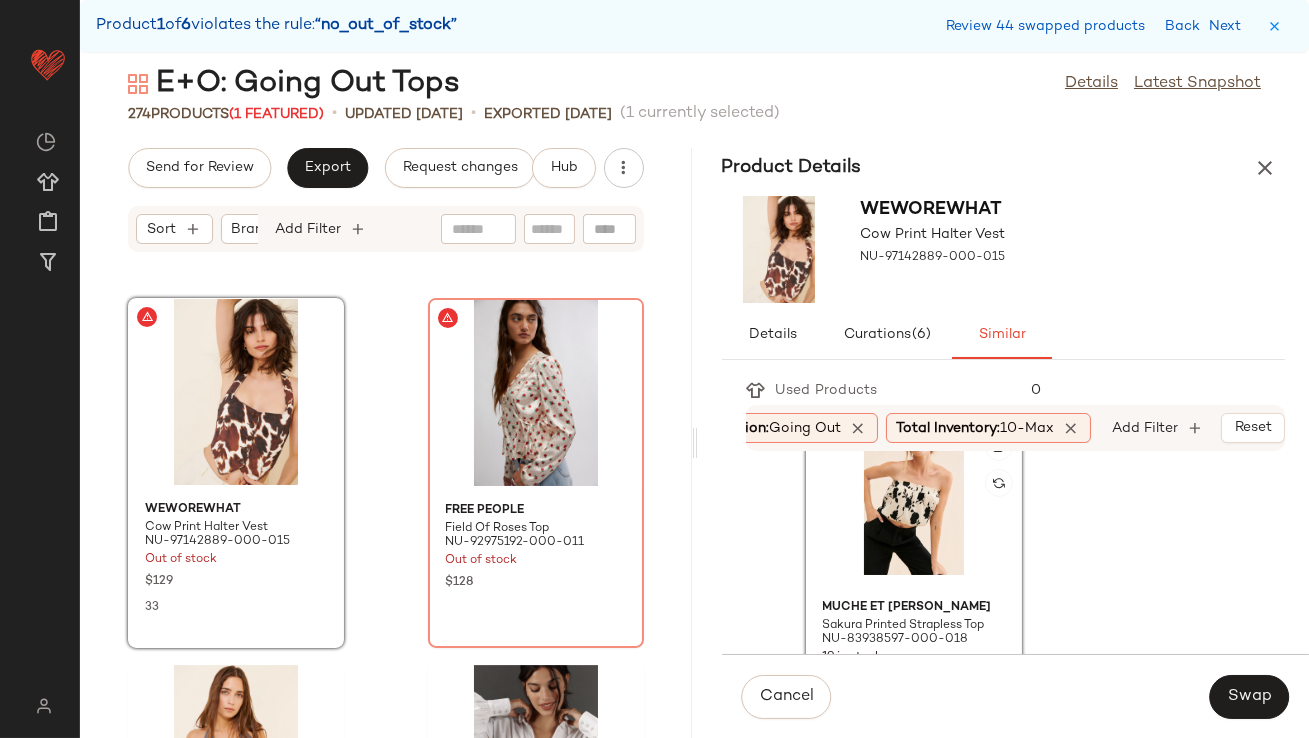 scroll, scrollTop: 60, scrollLeft: 0, axis: vertical 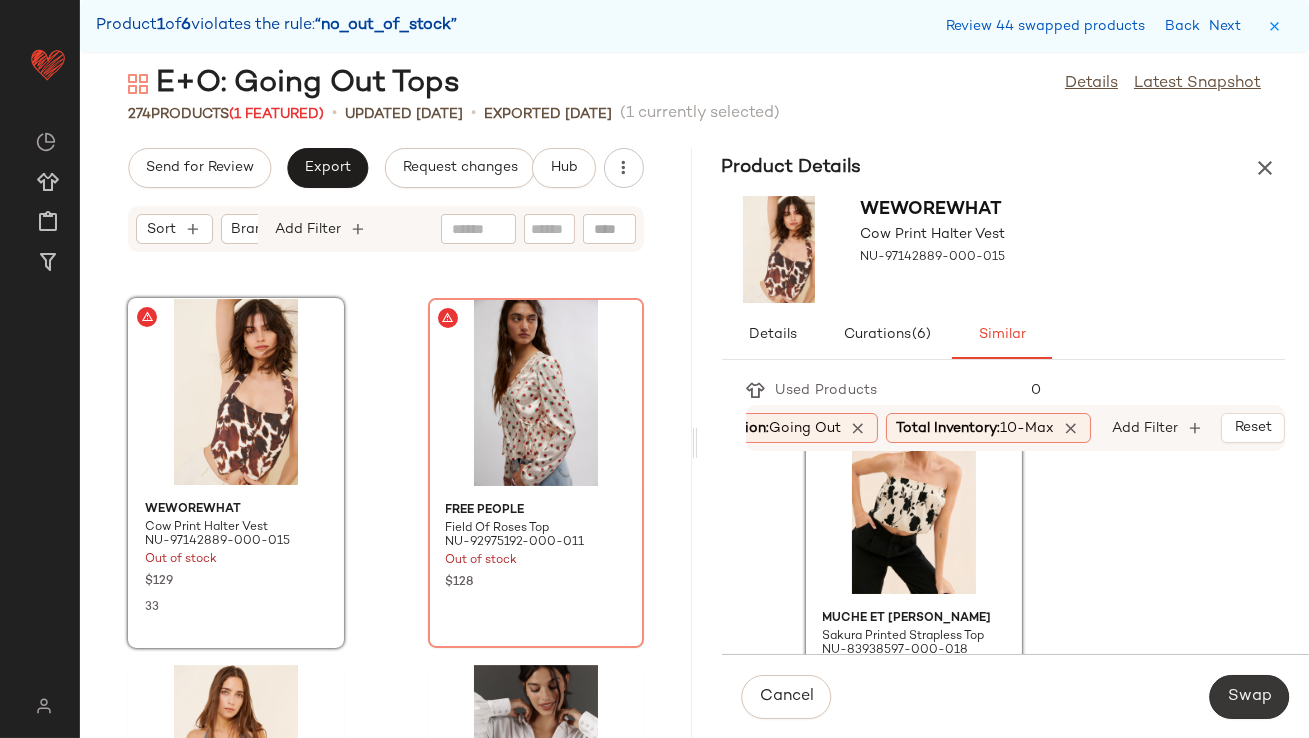 click on "Swap" 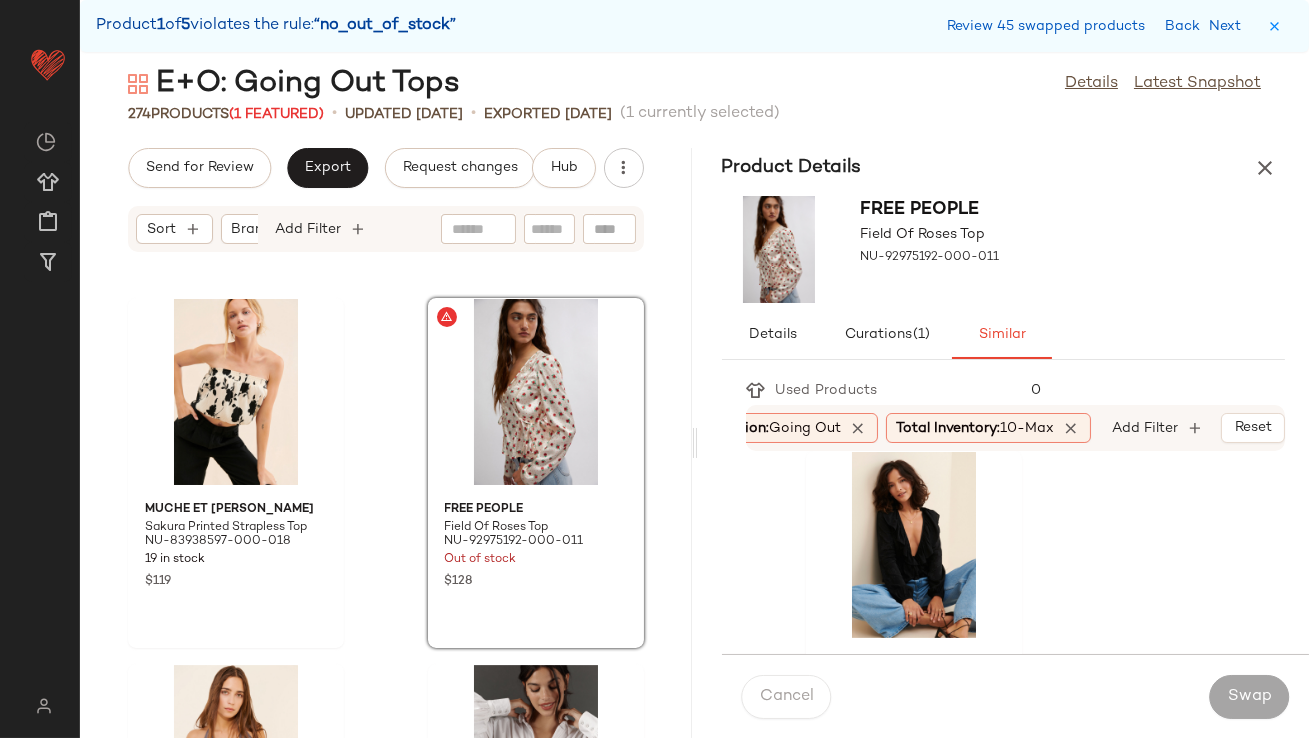 scroll, scrollTop: 1480, scrollLeft: 0, axis: vertical 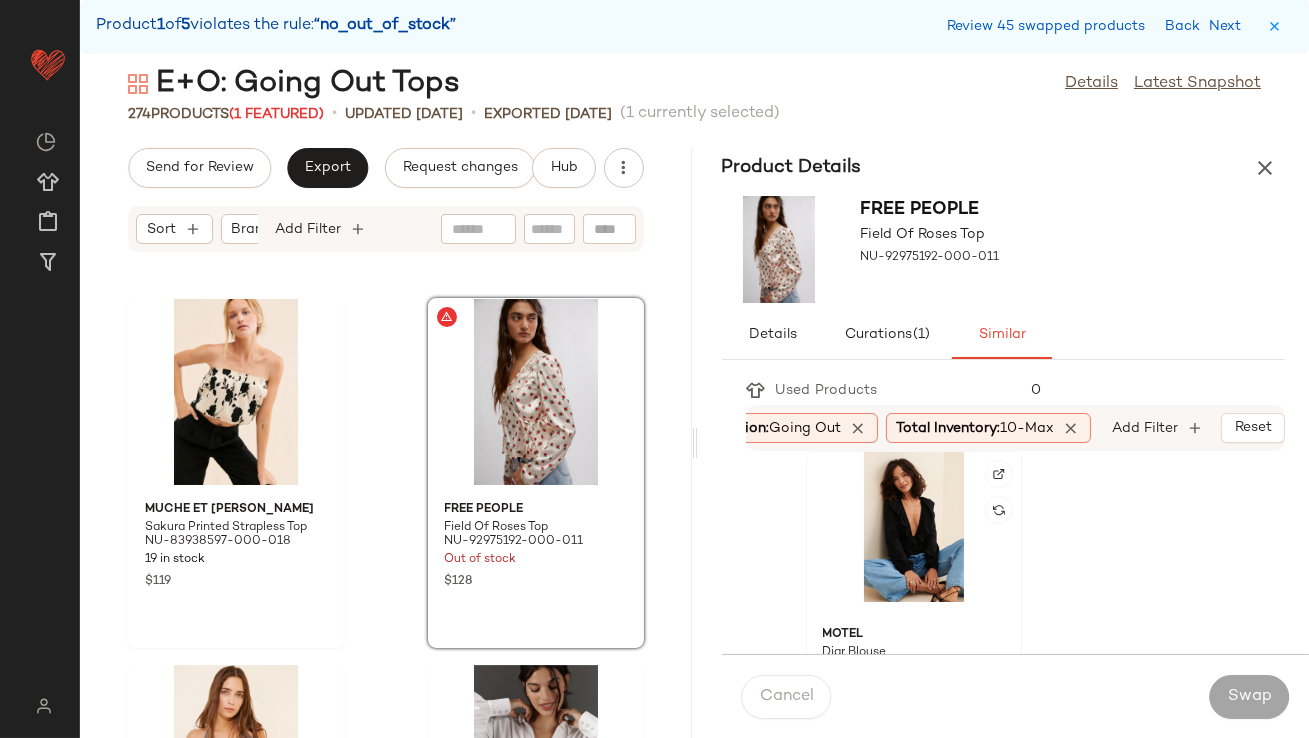 click 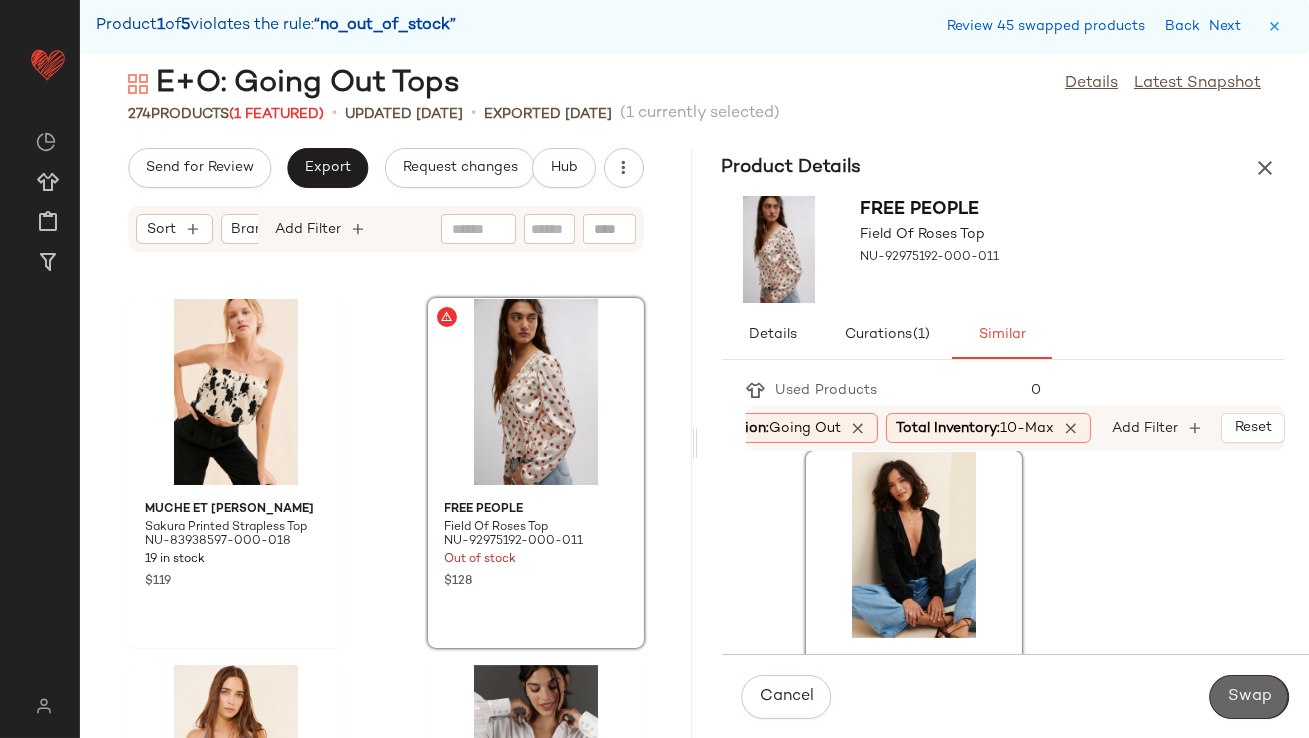 click on "Swap" 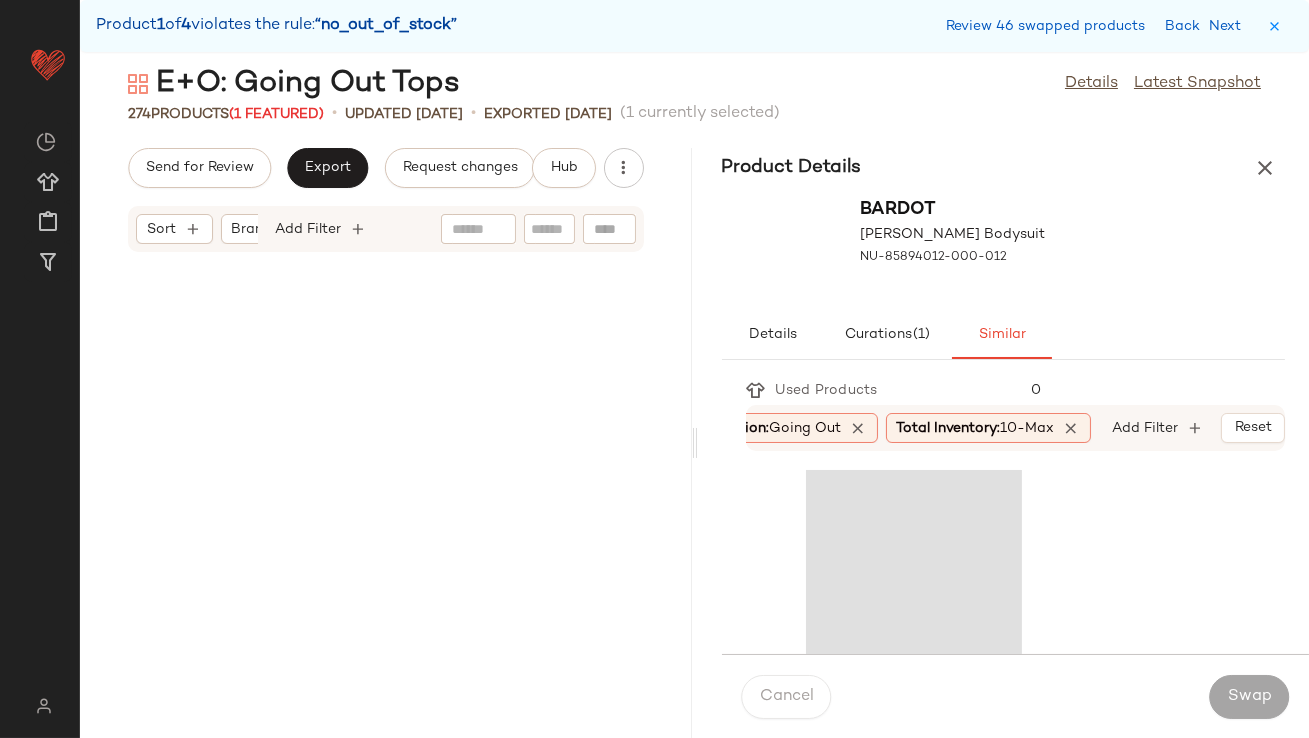 scroll, scrollTop: 43554, scrollLeft: 0, axis: vertical 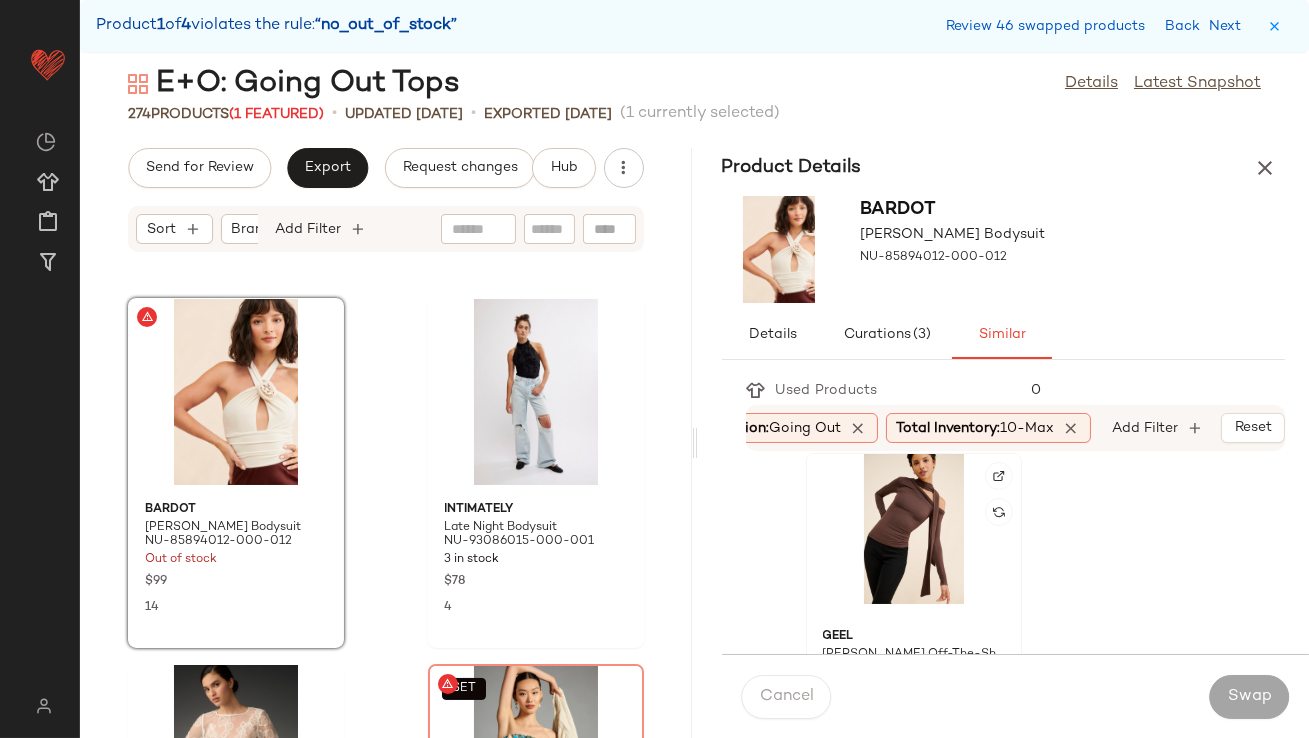 click 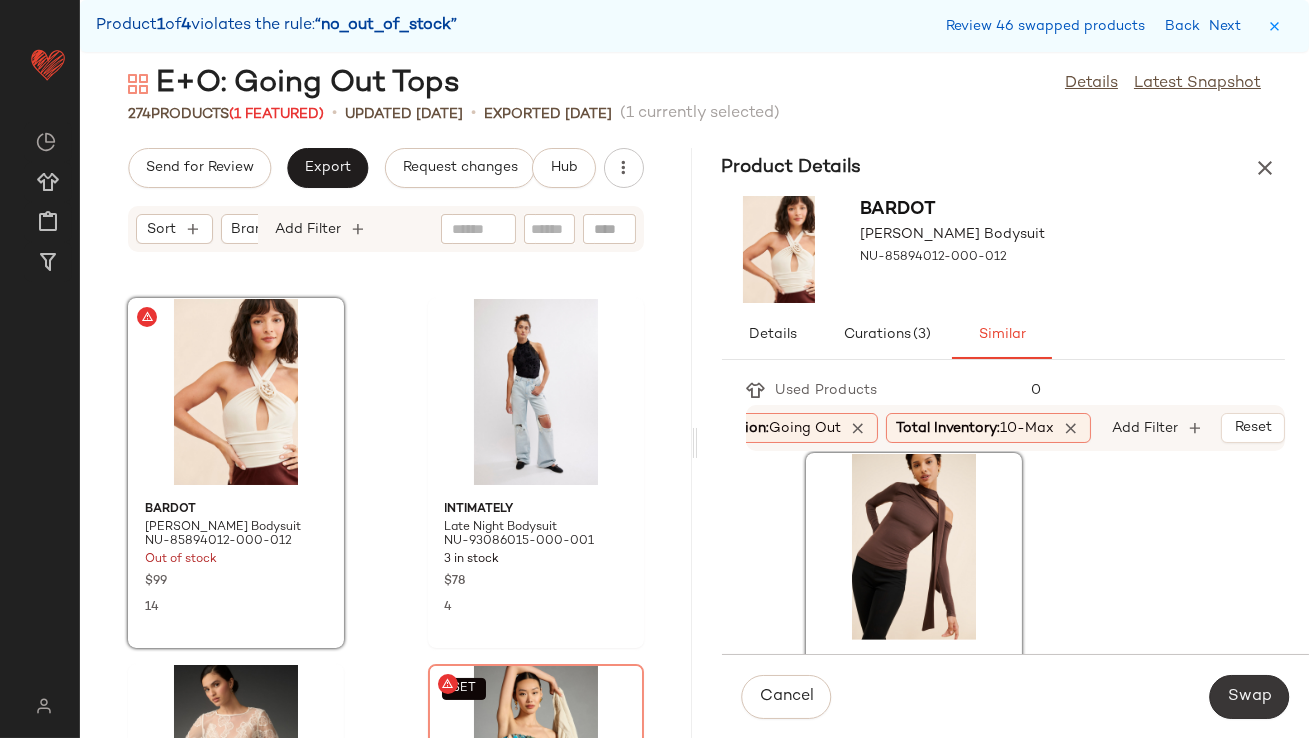 click on "Swap" at bounding box center [1249, 697] 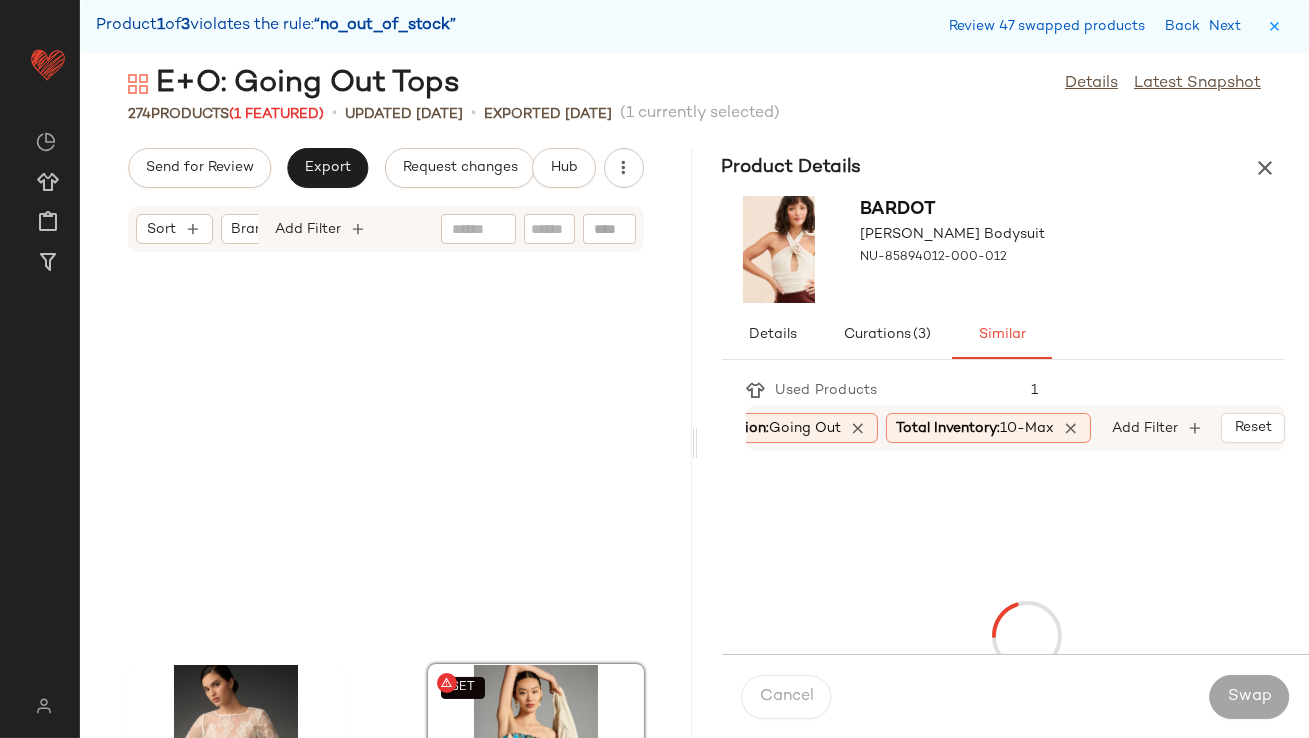 scroll, scrollTop: 43920, scrollLeft: 0, axis: vertical 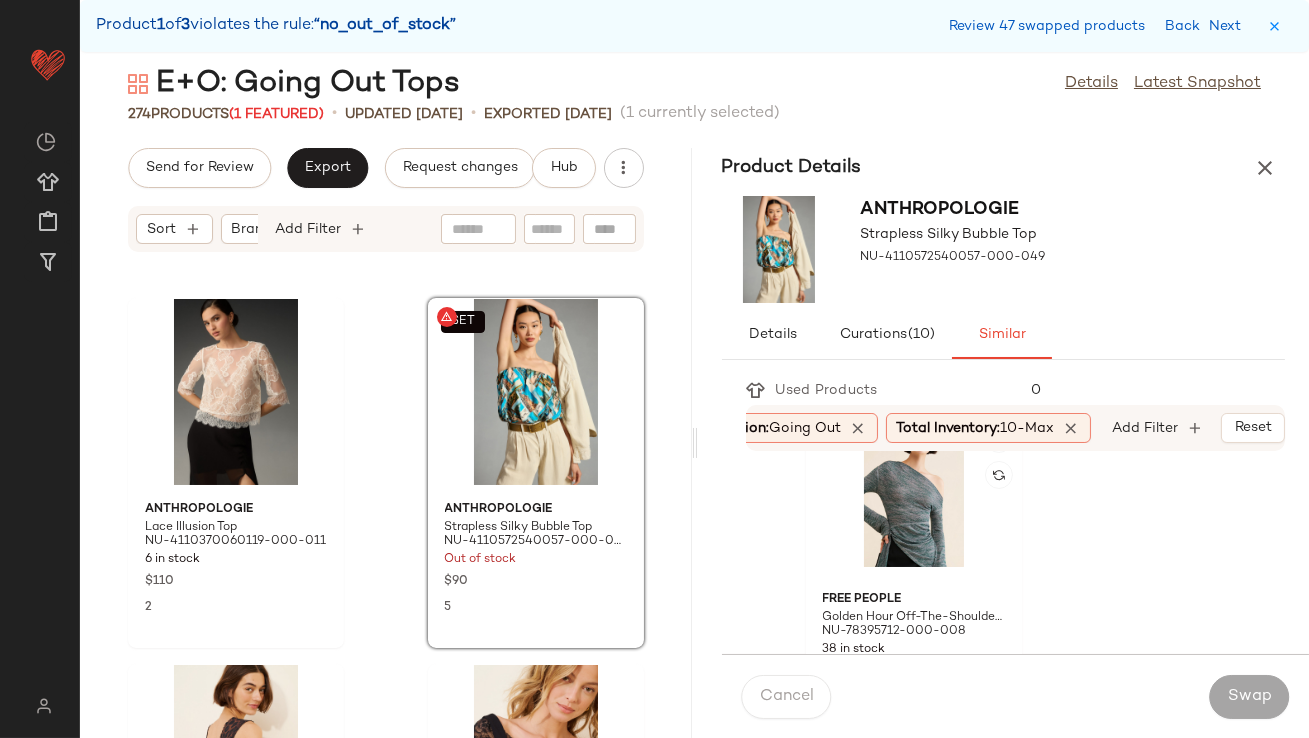click 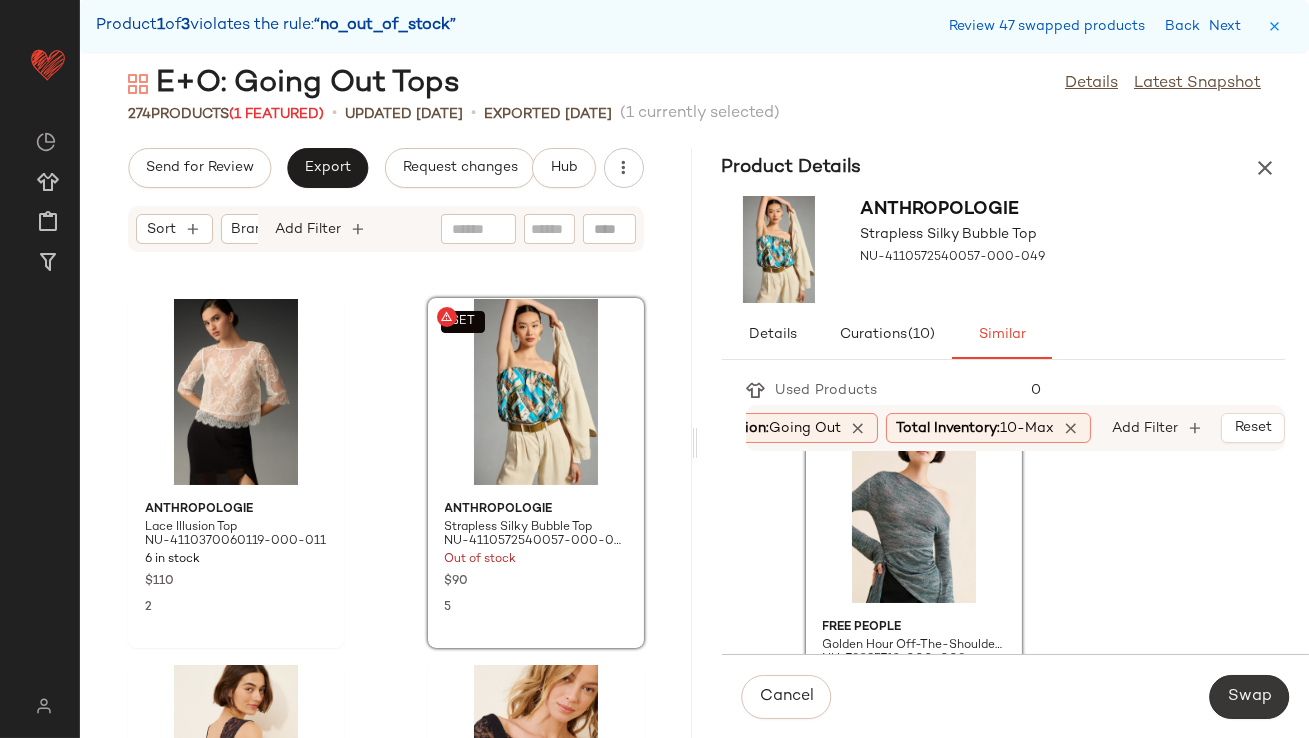 click on "Swap" 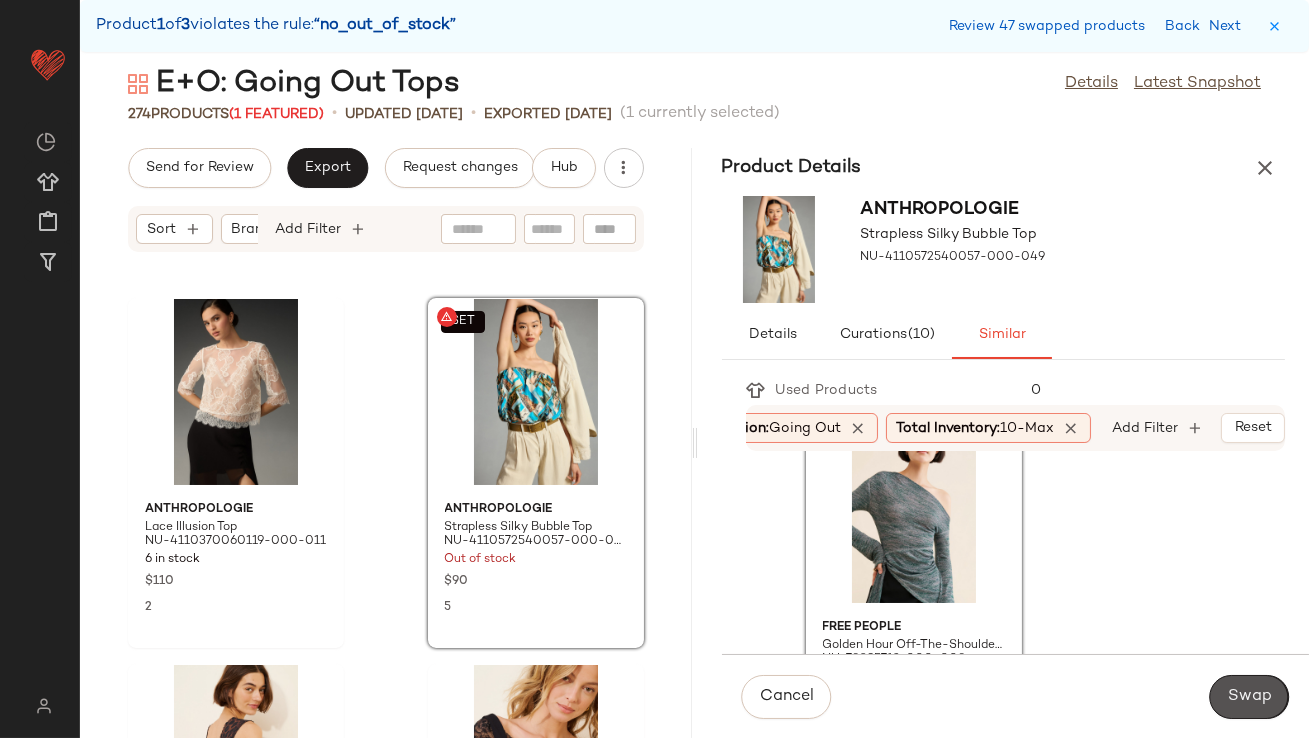 scroll, scrollTop: 48311, scrollLeft: 0, axis: vertical 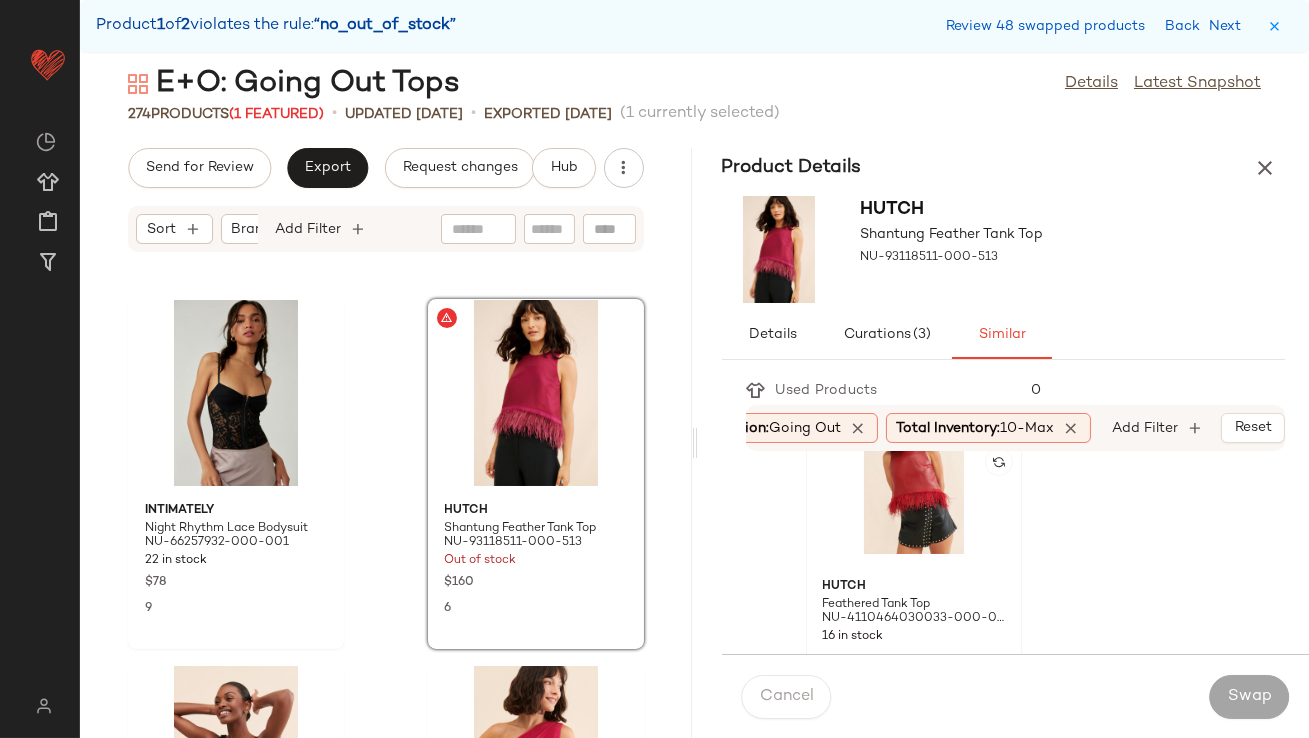 click 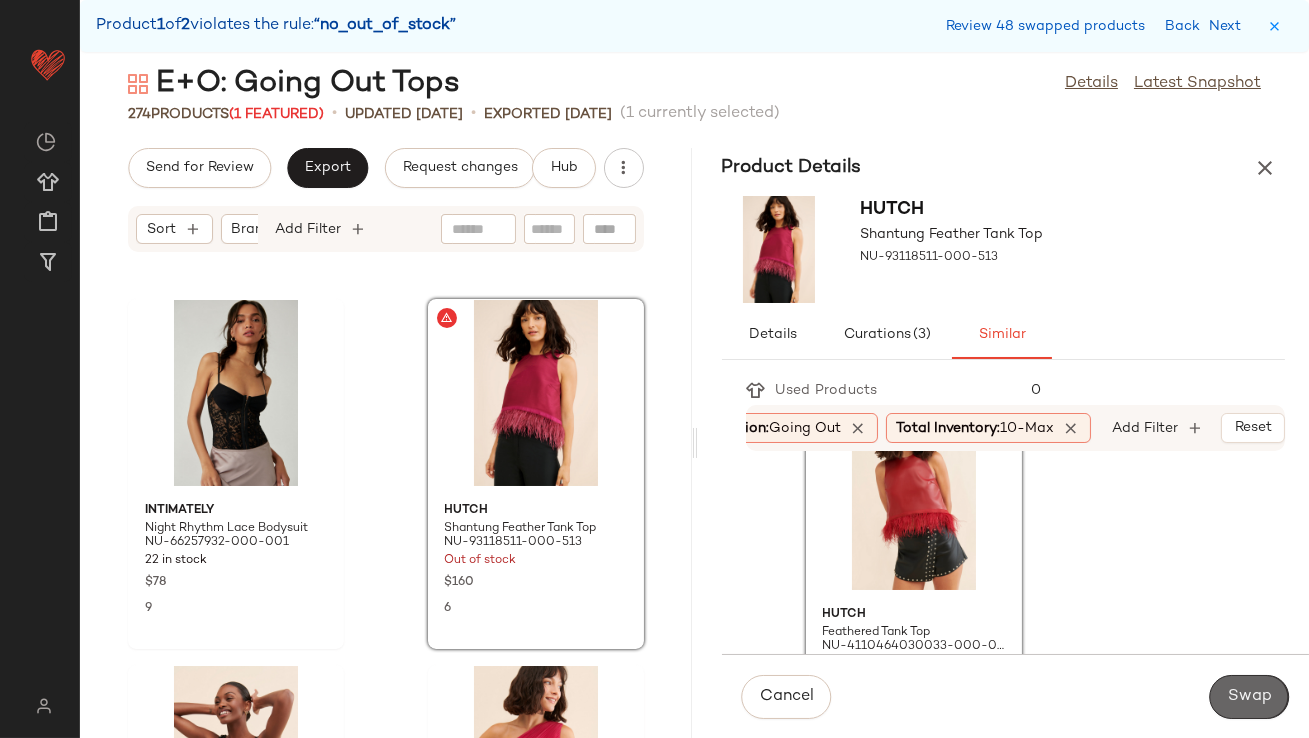 click on "Swap" 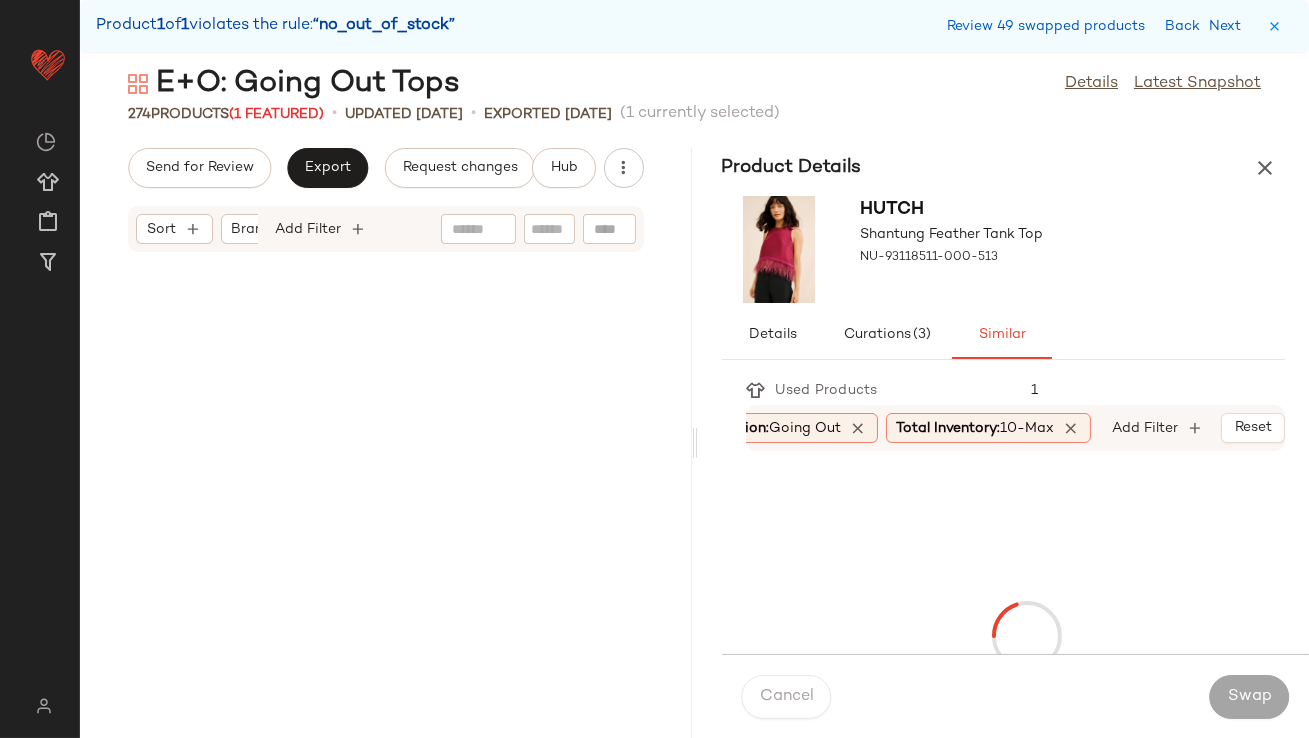 scroll, scrollTop: 49685, scrollLeft: 0, axis: vertical 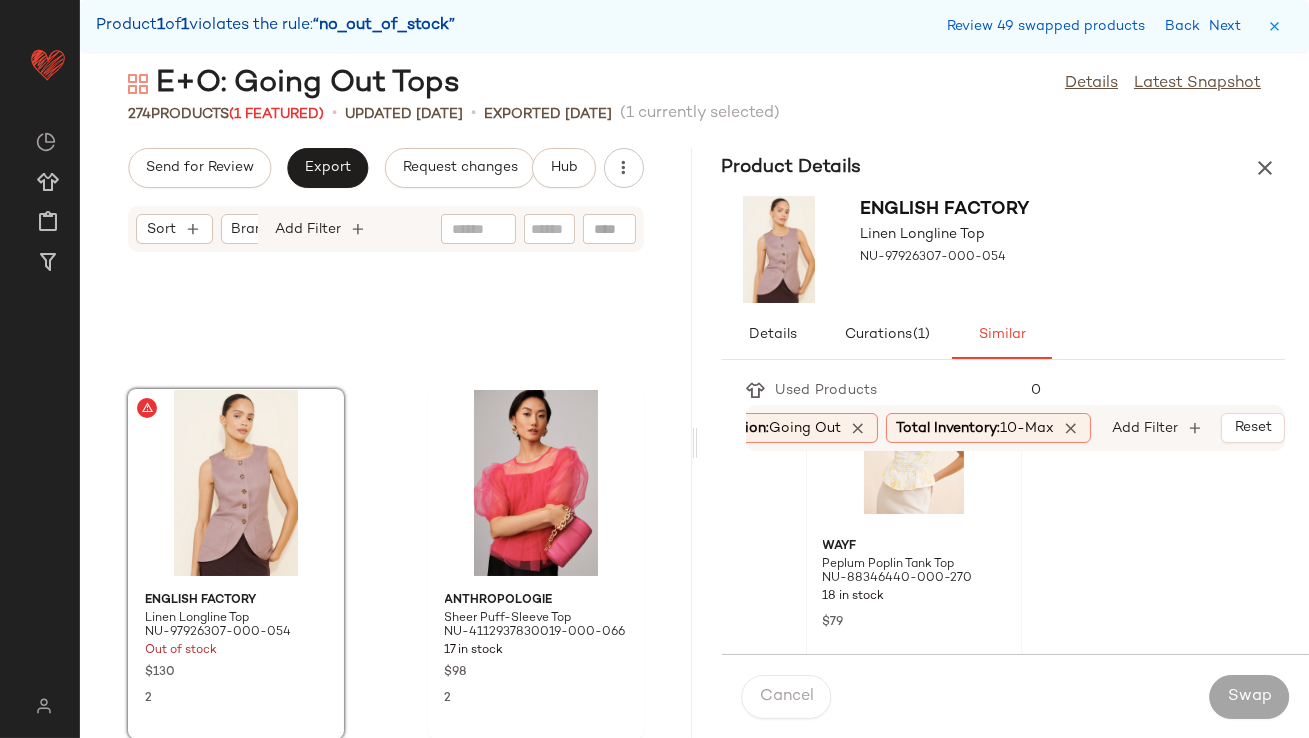 click 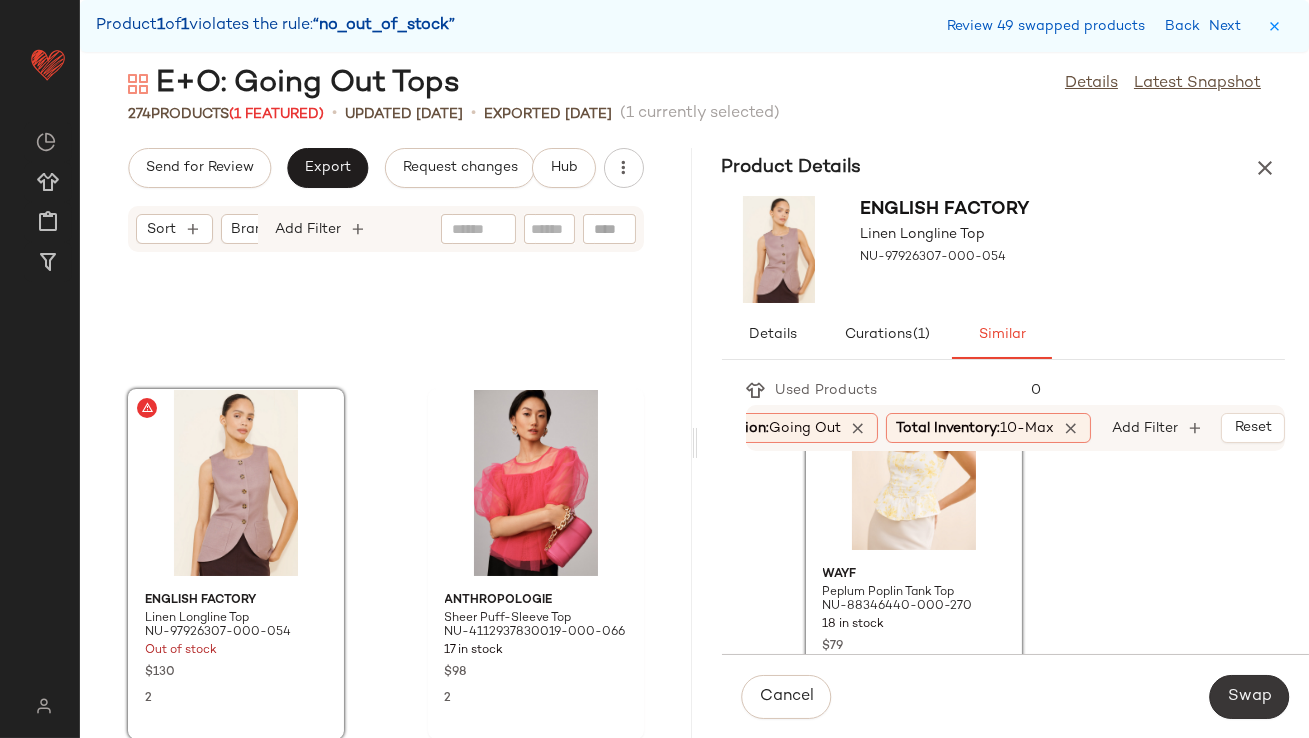 click on "Swap" at bounding box center [1249, 697] 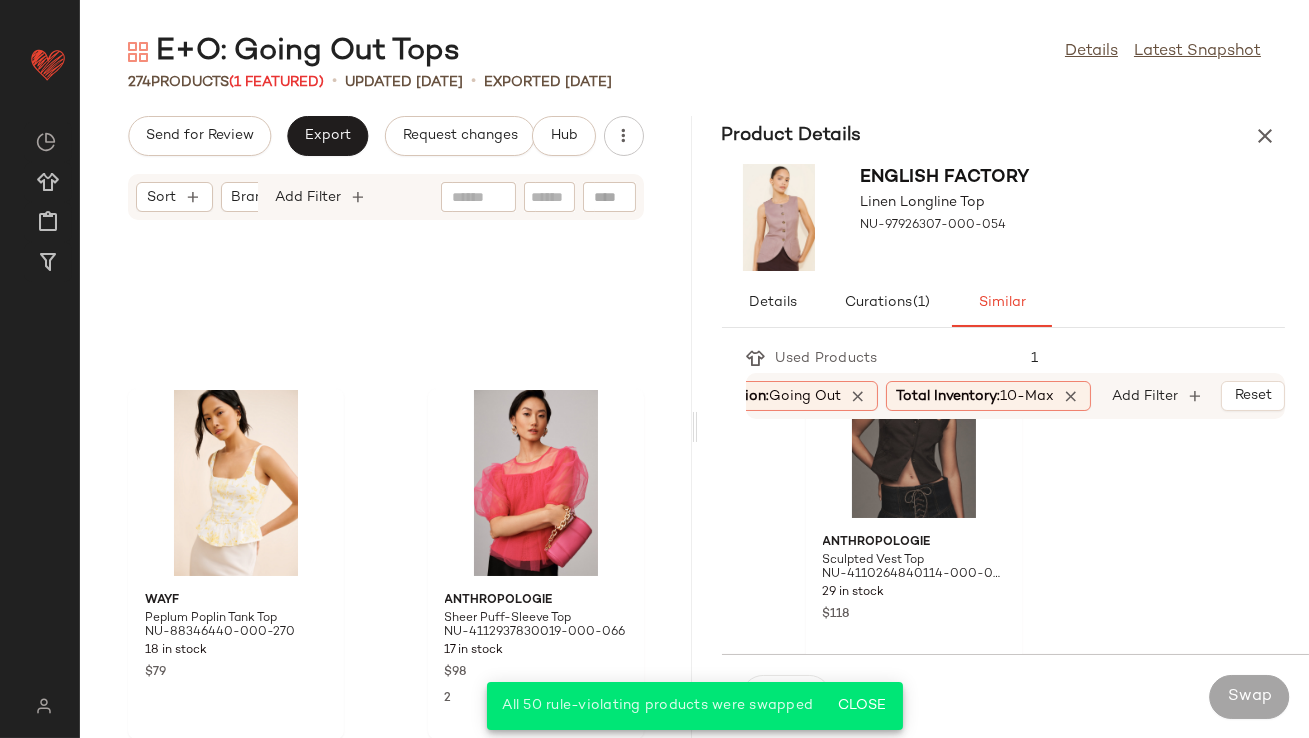 click at bounding box center (1265, 136) 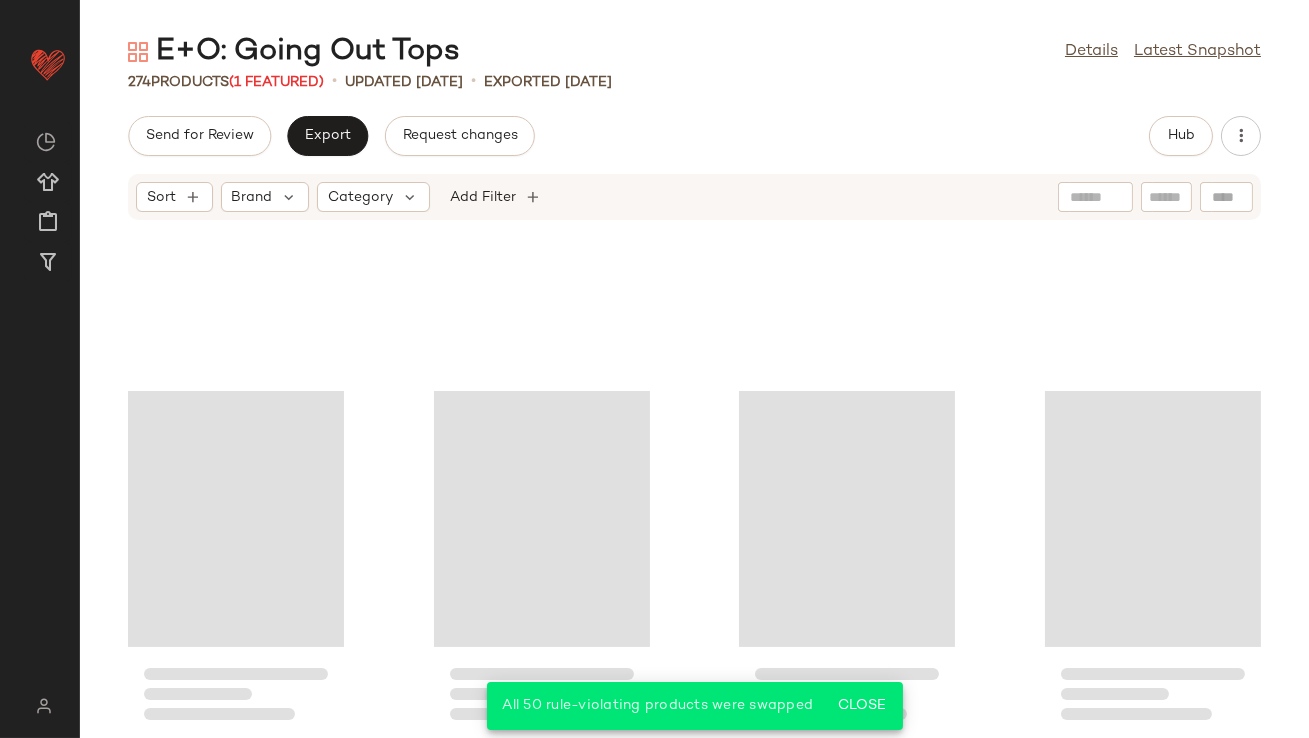 scroll, scrollTop: 24765, scrollLeft: 0, axis: vertical 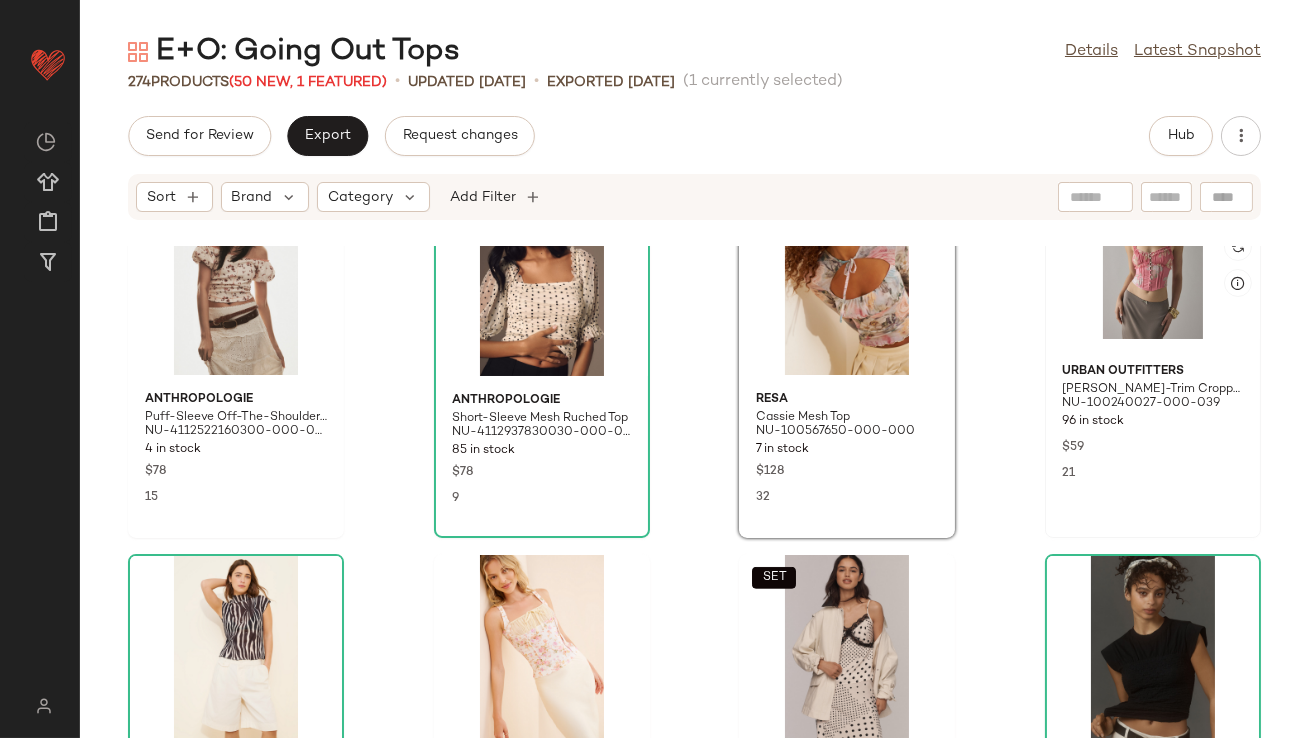 click 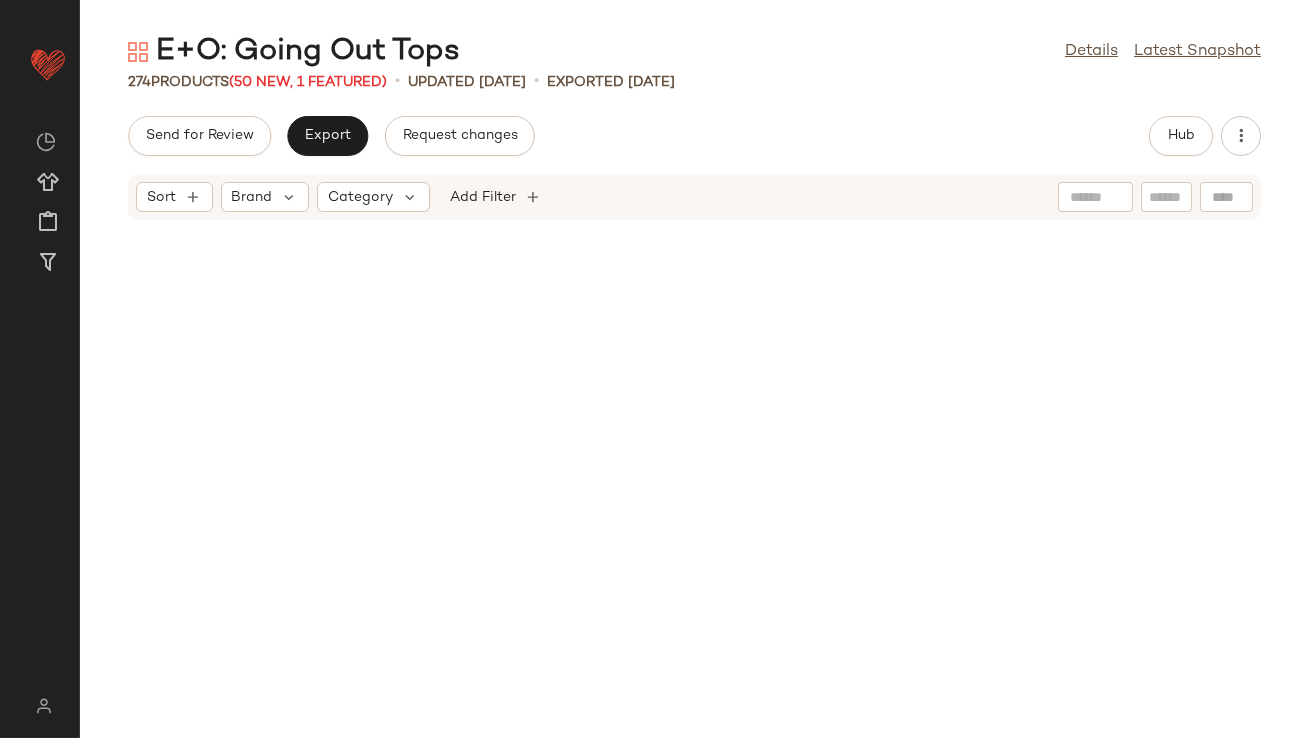 scroll, scrollTop: 0, scrollLeft: 0, axis: both 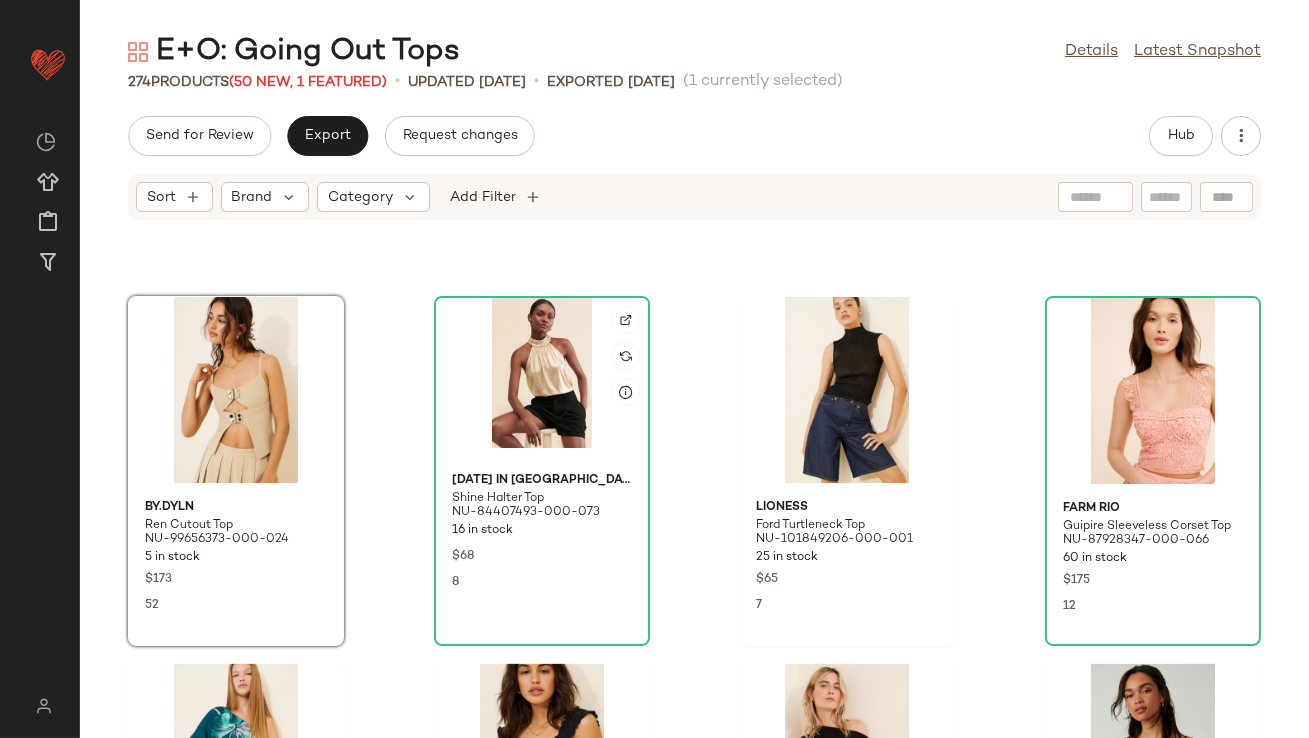 click 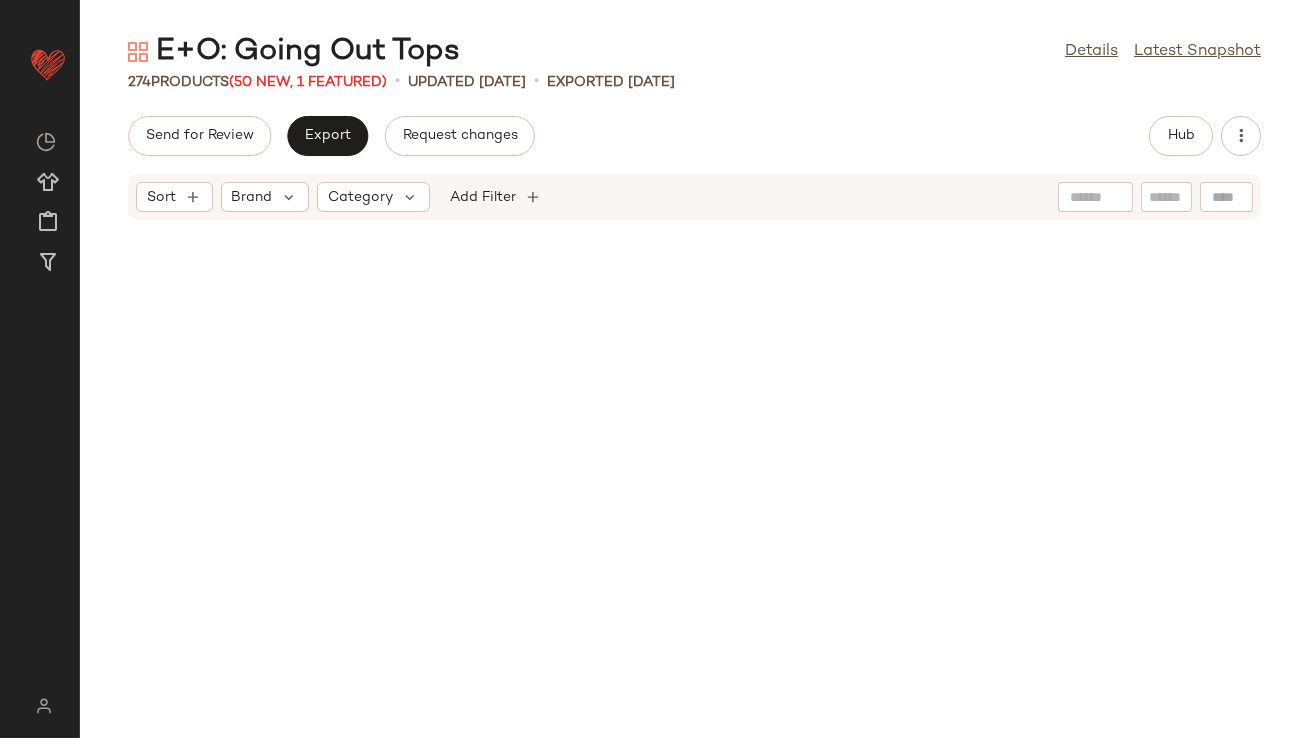scroll, scrollTop: 0, scrollLeft: 0, axis: both 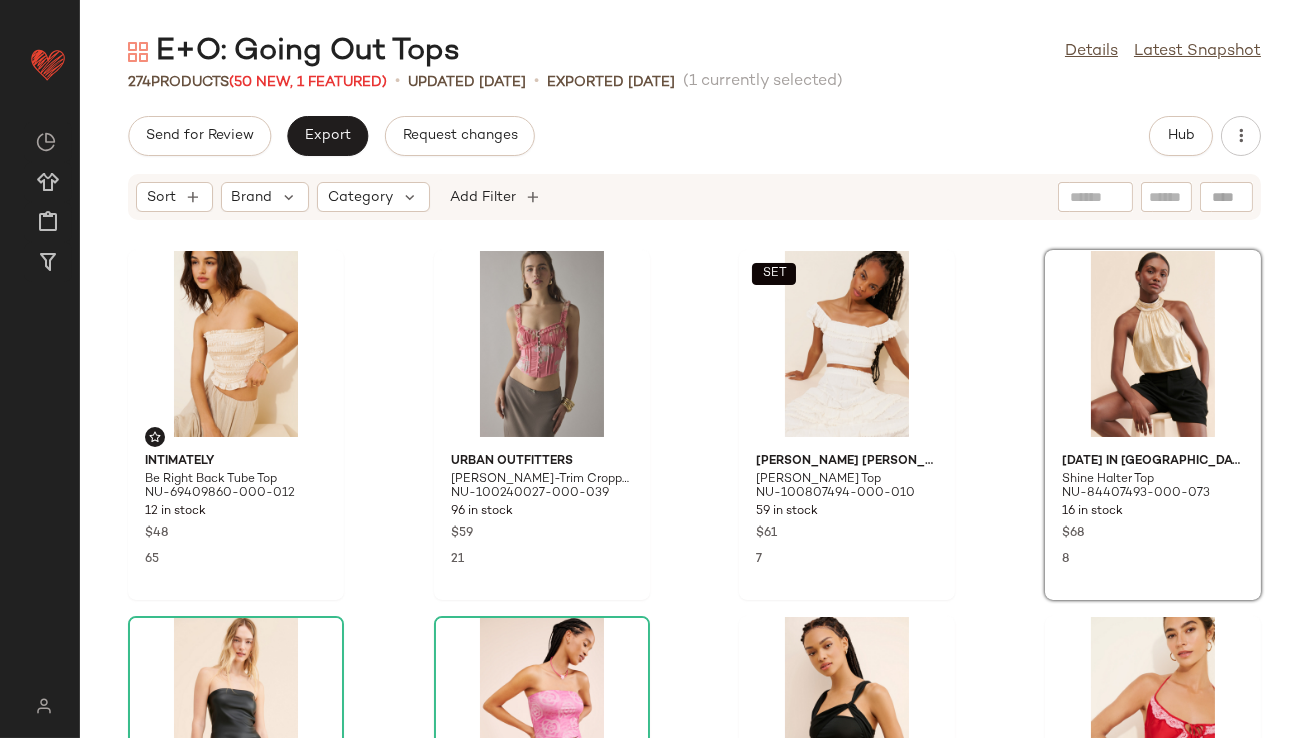 click on "Hub" at bounding box center (1205, 136) 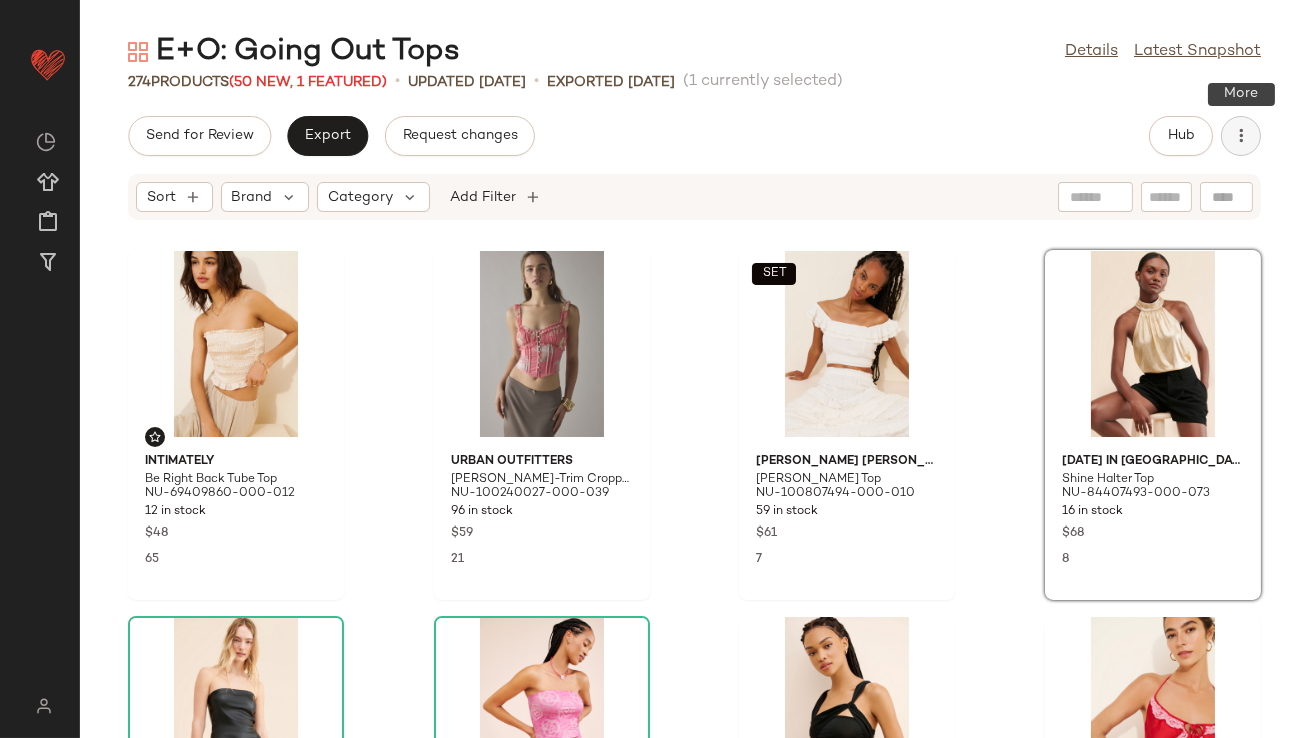 click 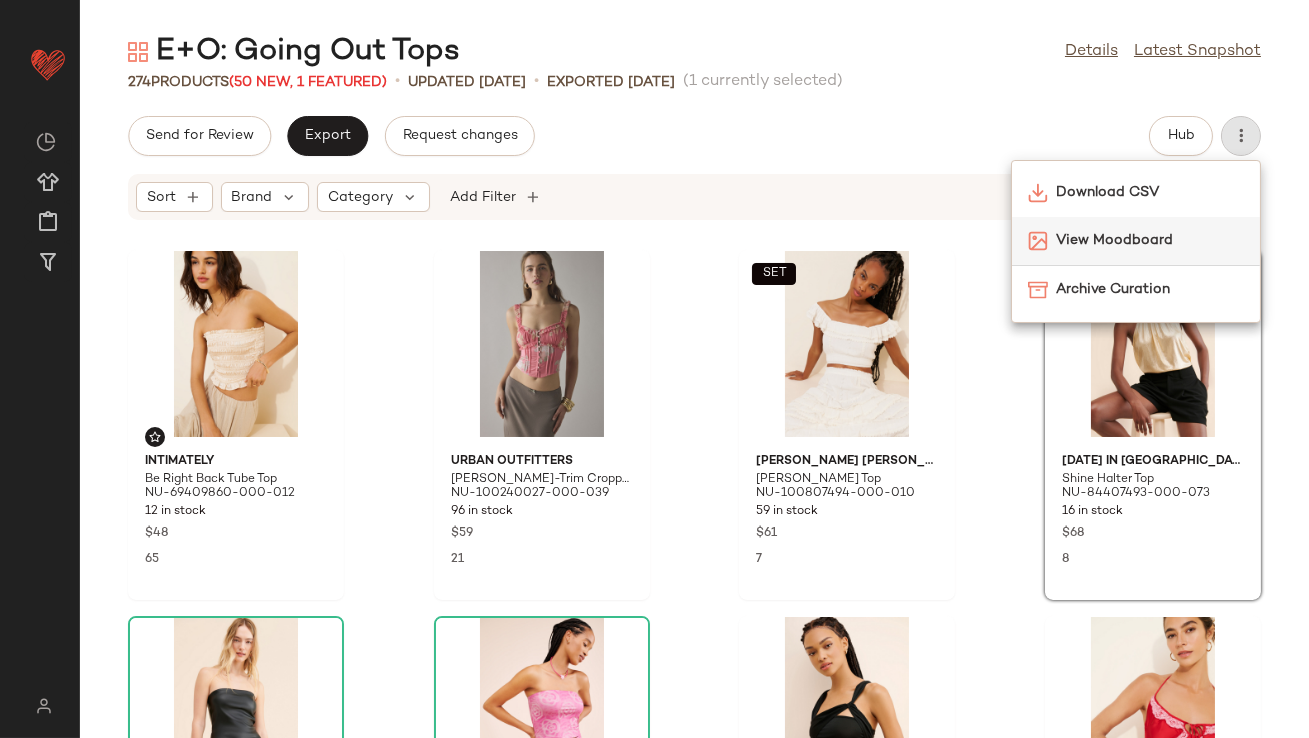 click on "View Moodboard" at bounding box center (1150, 240) 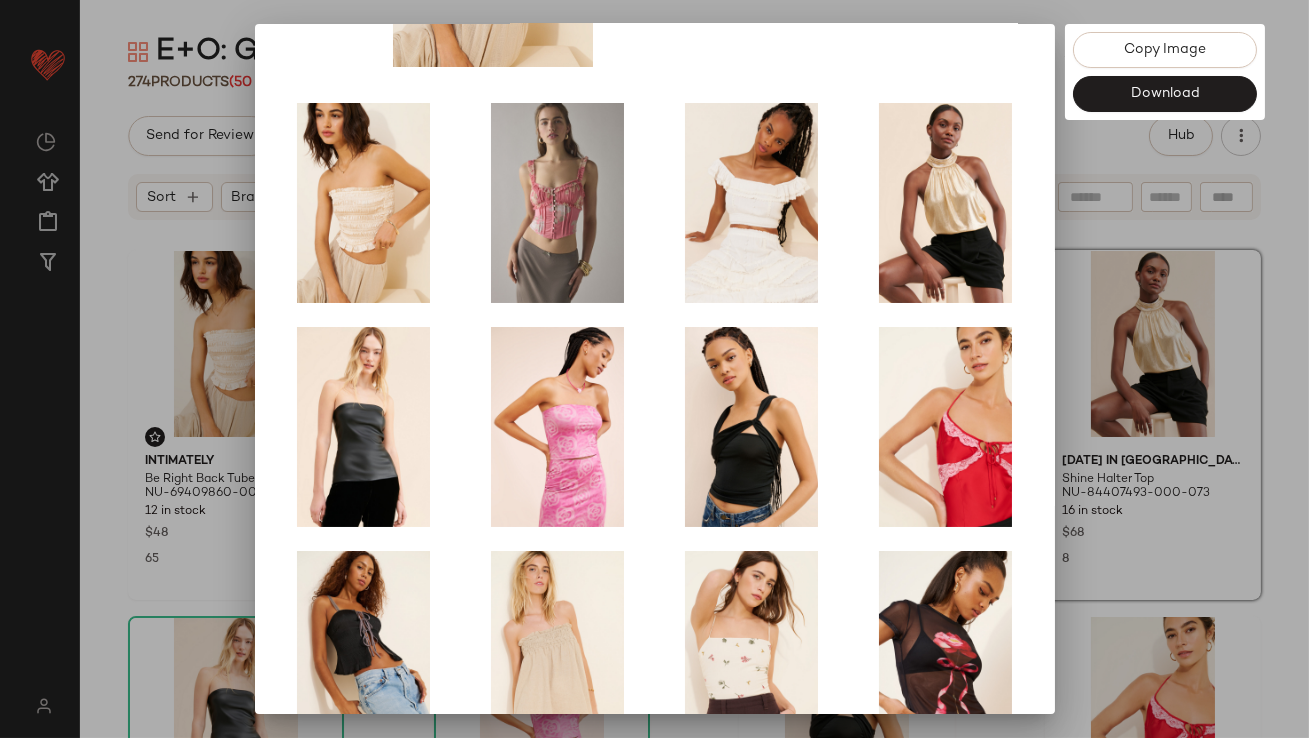 scroll, scrollTop: 341, scrollLeft: 0, axis: vertical 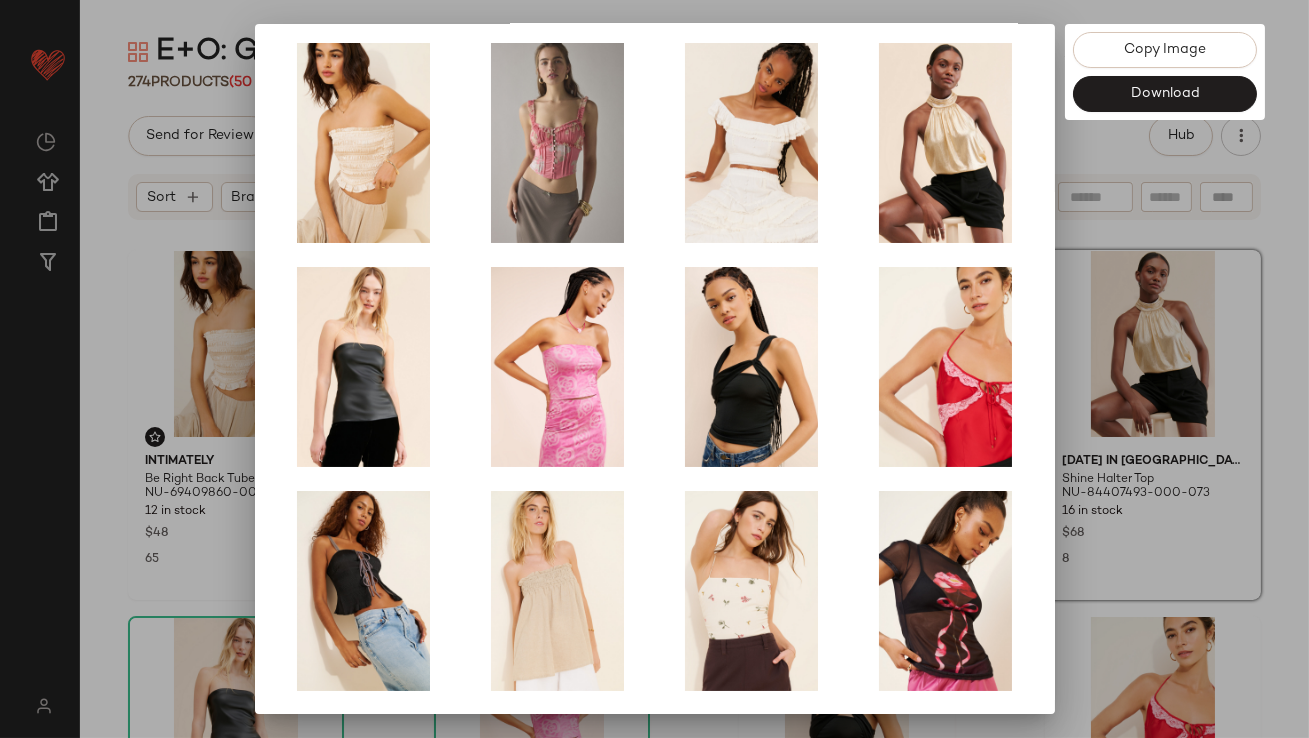 click at bounding box center [654, 369] 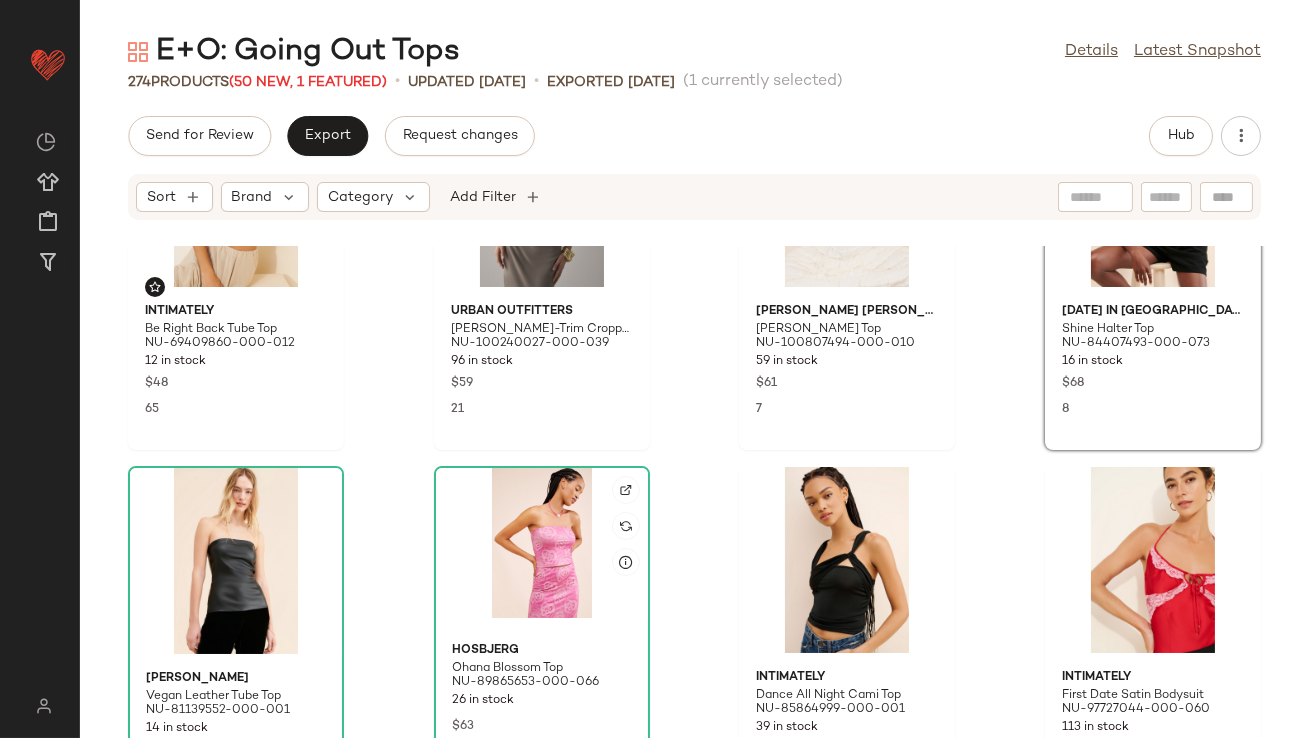 scroll, scrollTop: 226, scrollLeft: 0, axis: vertical 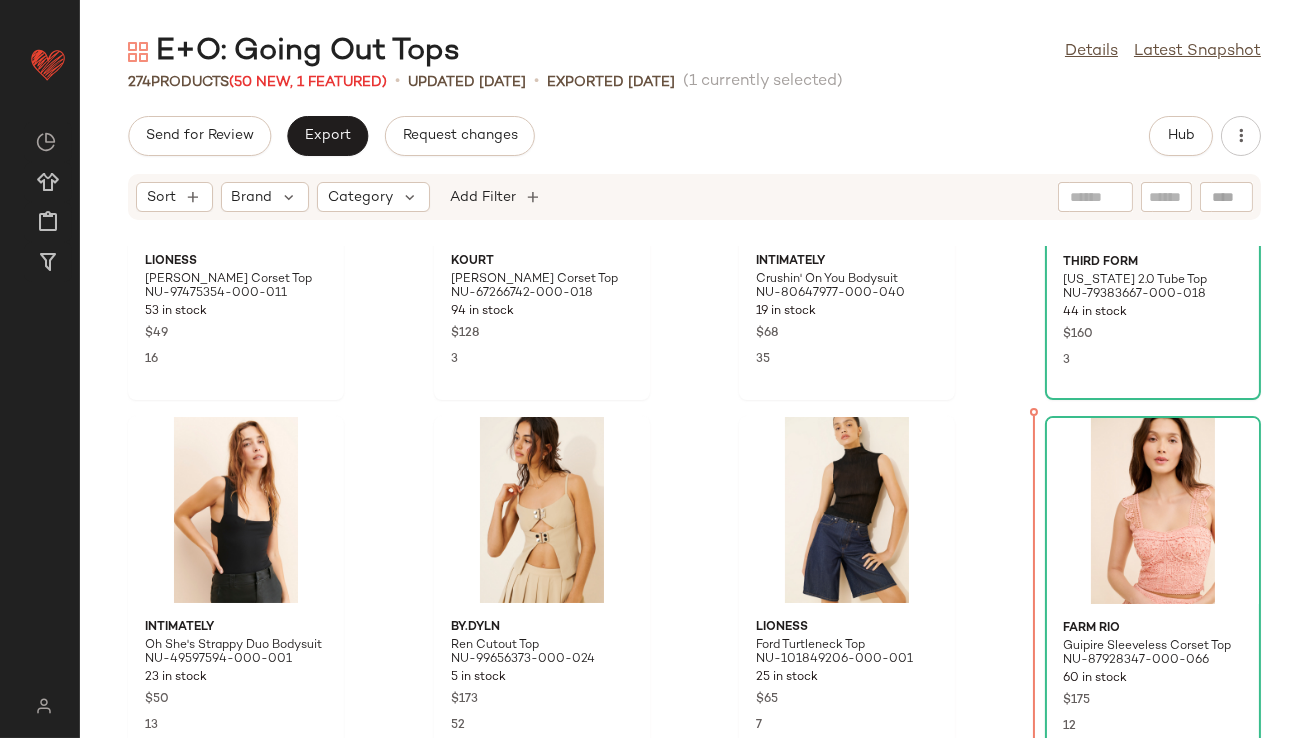 drag, startPoint x: 245, startPoint y: 645, endPoint x: 254, endPoint y: 637, distance: 12.0415945 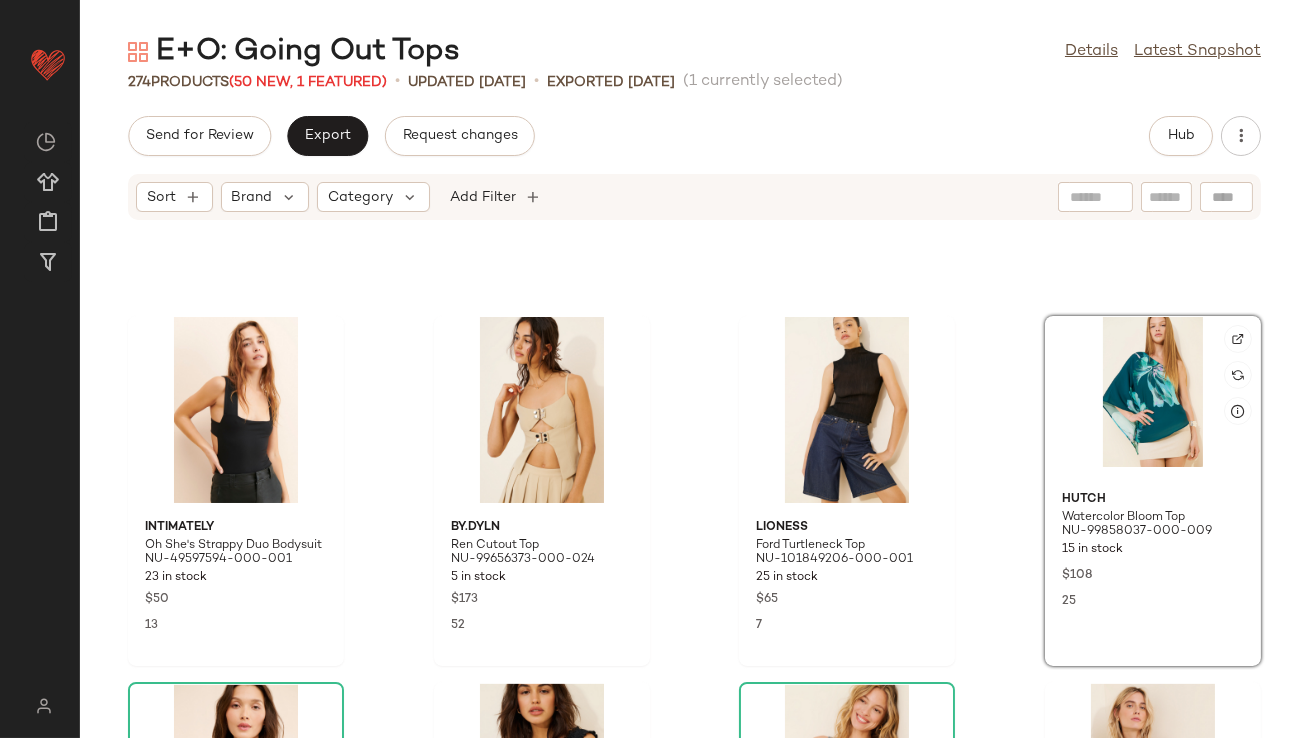 scroll, scrollTop: 8410, scrollLeft: 0, axis: vertical 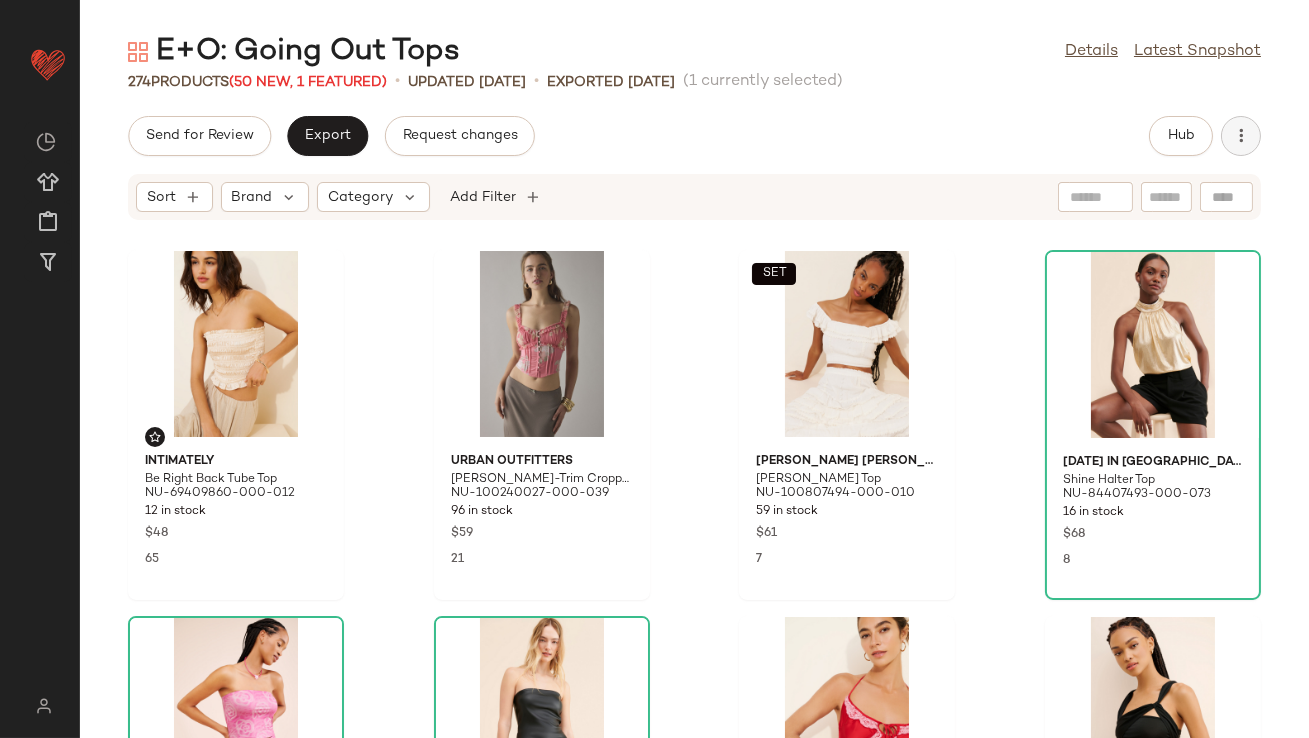 click 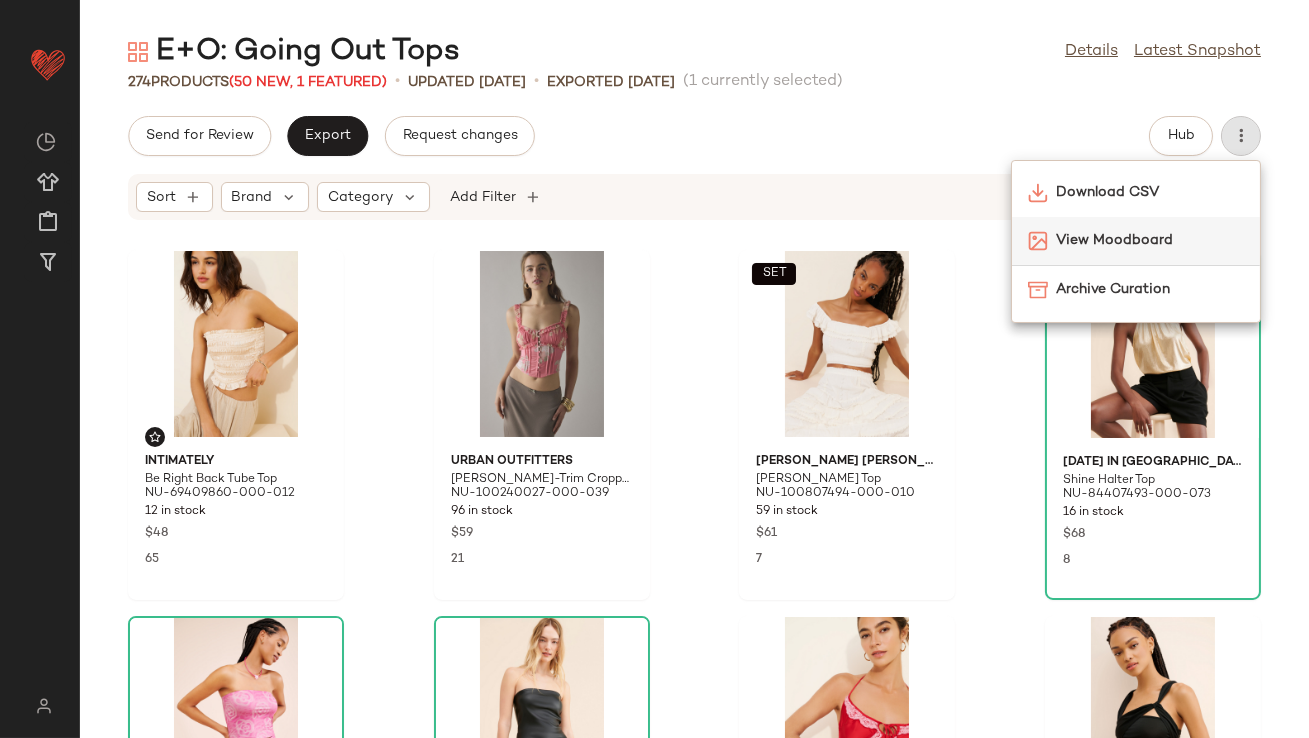 click on "View Moodboard" at bounding box center [1150, 240] 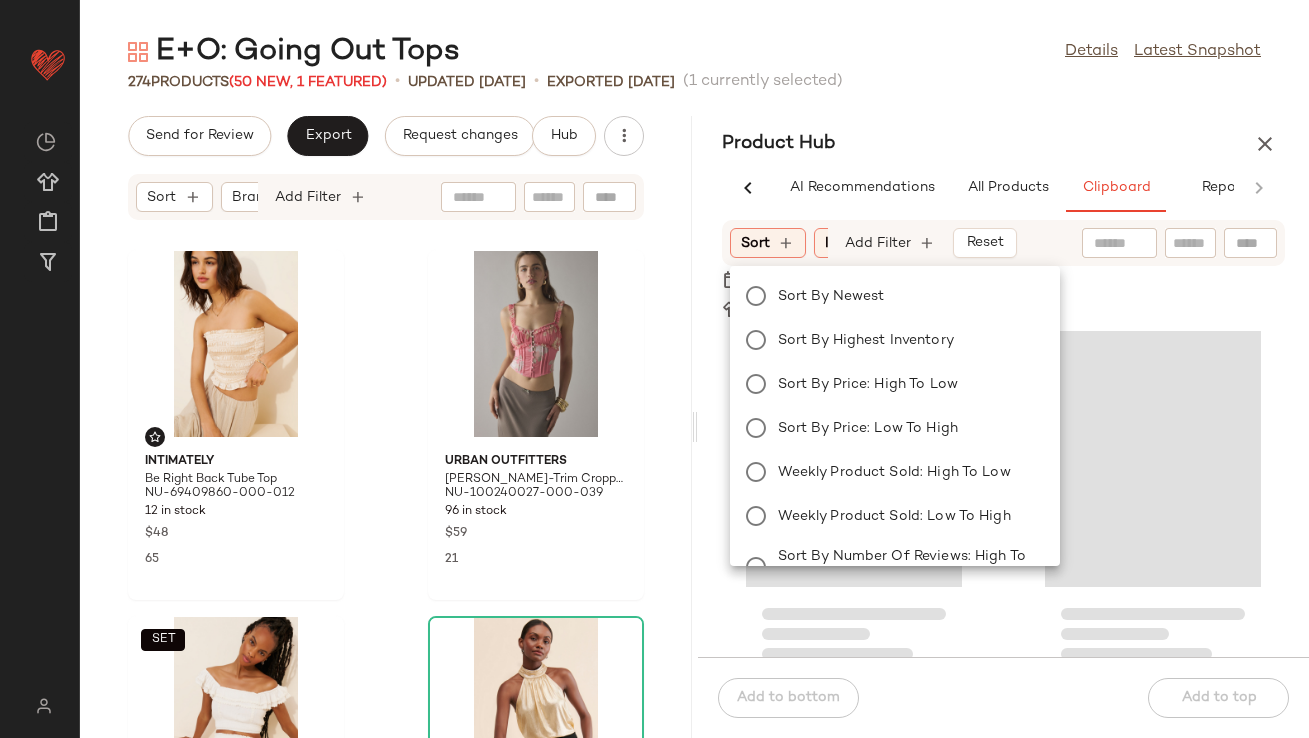 scroll, scrollTop: 0, scrollLeft: 0, axis: both 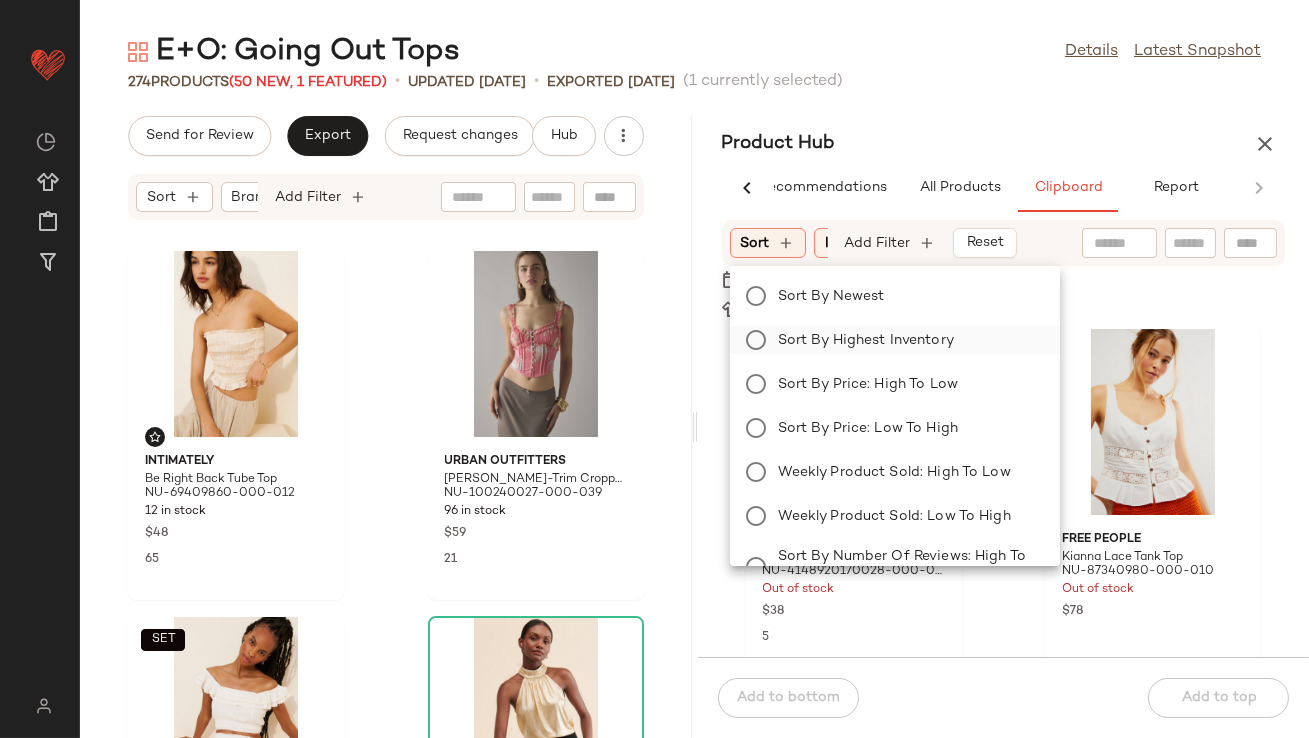 click on "Sort by Highest Inventory" 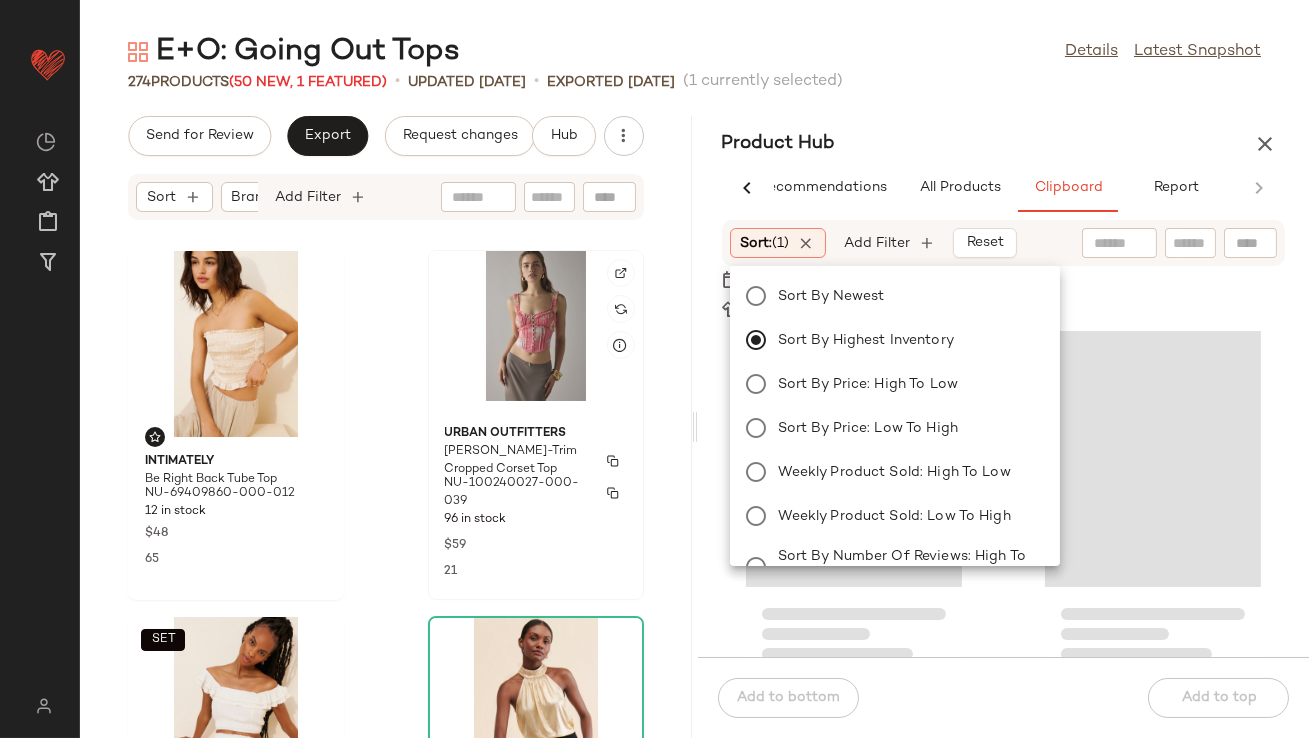 scroll, scrollTop: 569, scrollLeft: 0, axis: vertical 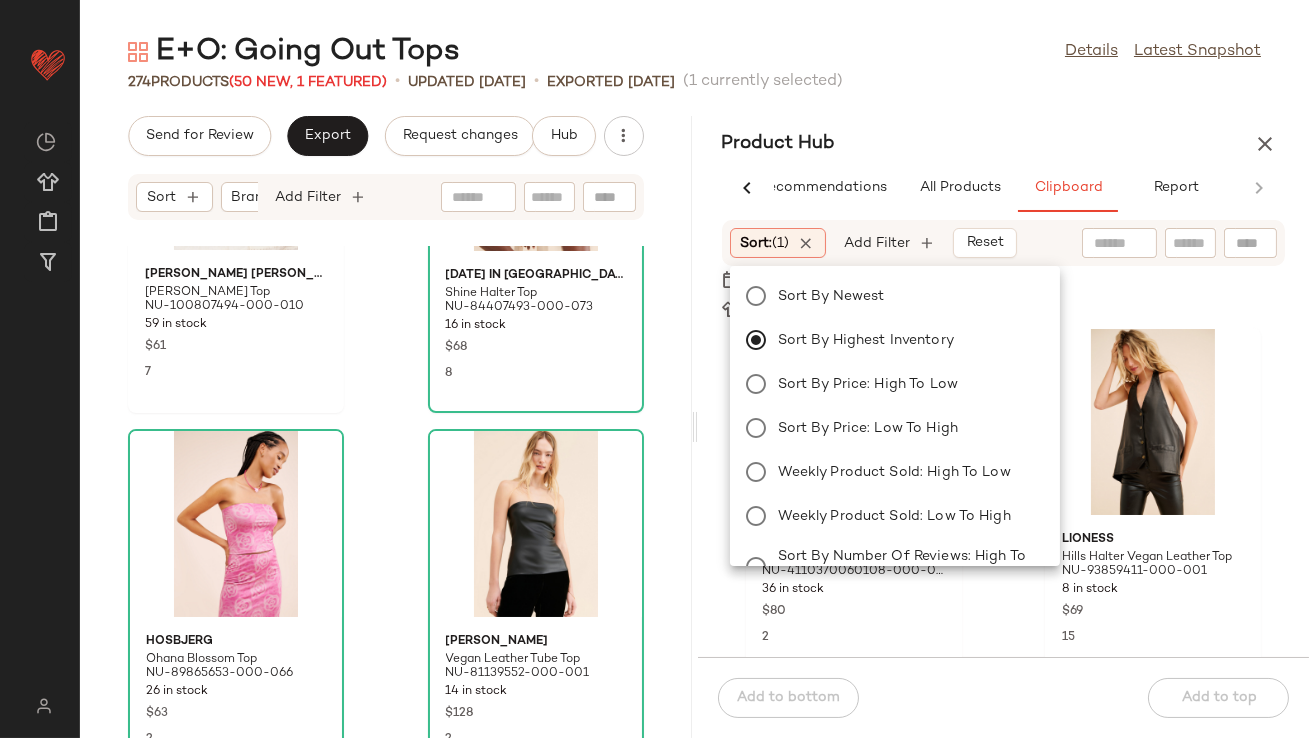 click on "E+O: Going Out Tops  Details   Latest Snapshot" 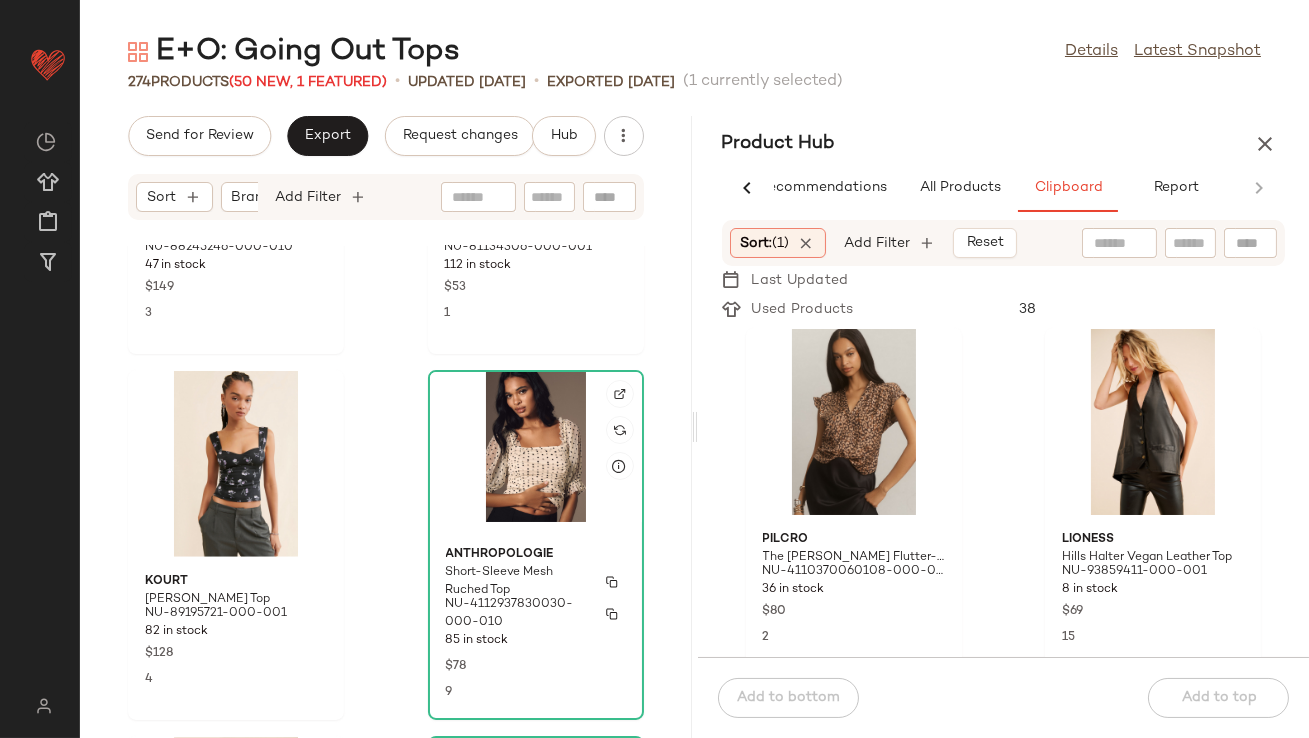 scroll, scrollTop: 3650, scrollLeft: 0, axis: vertical 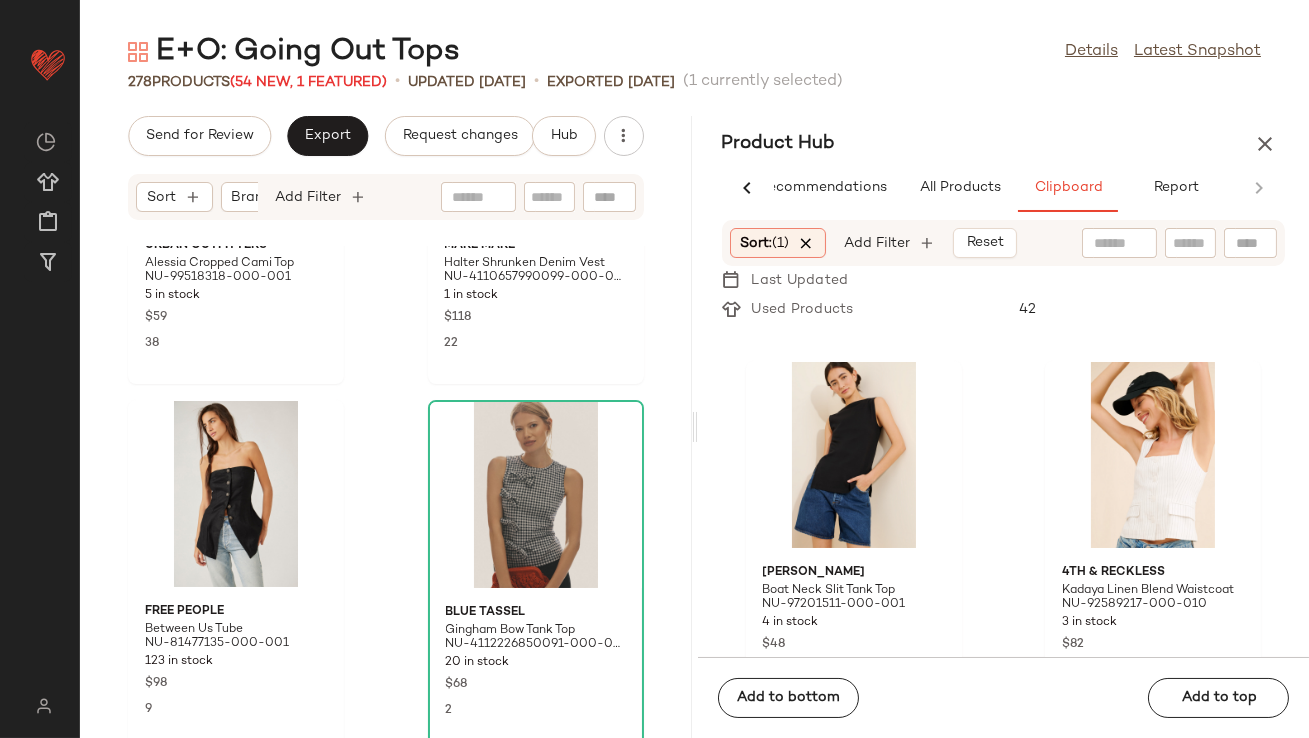 click at bounding box center (807, 243) 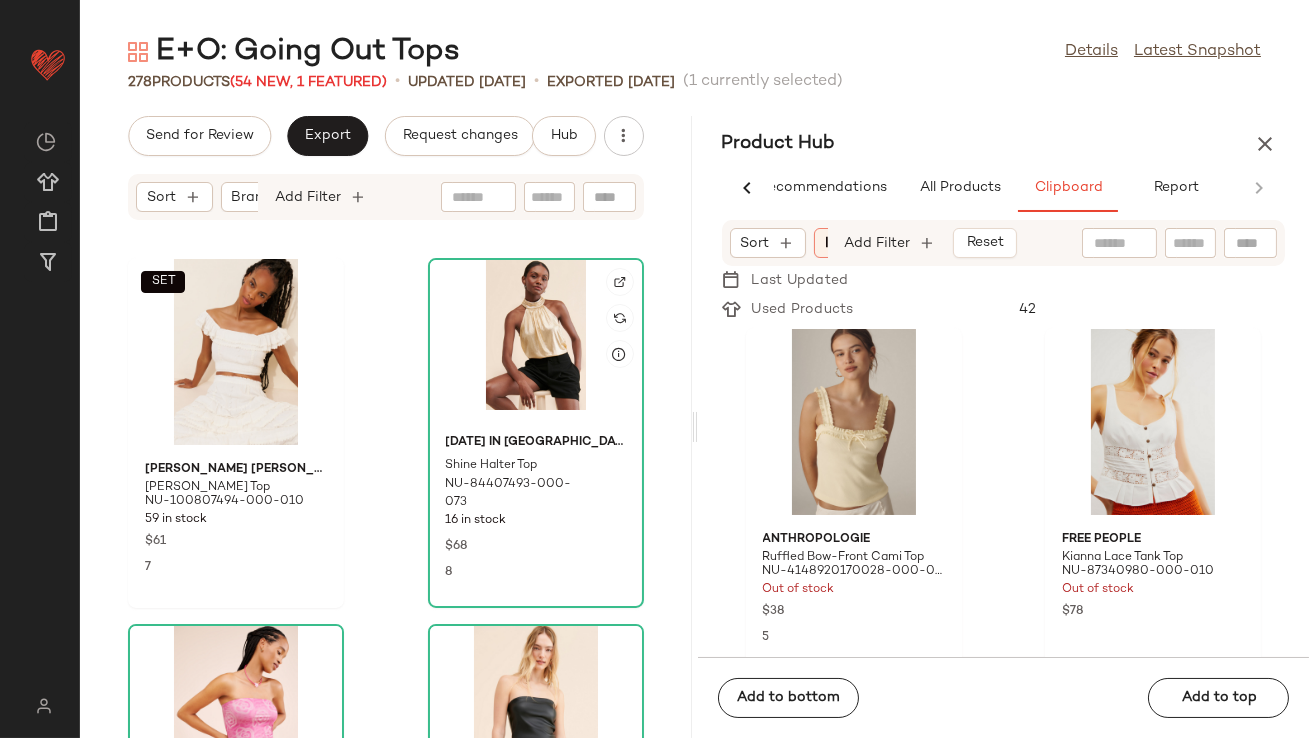 scroll, scrollTop: 0, scrollLeft: 0, axis: both 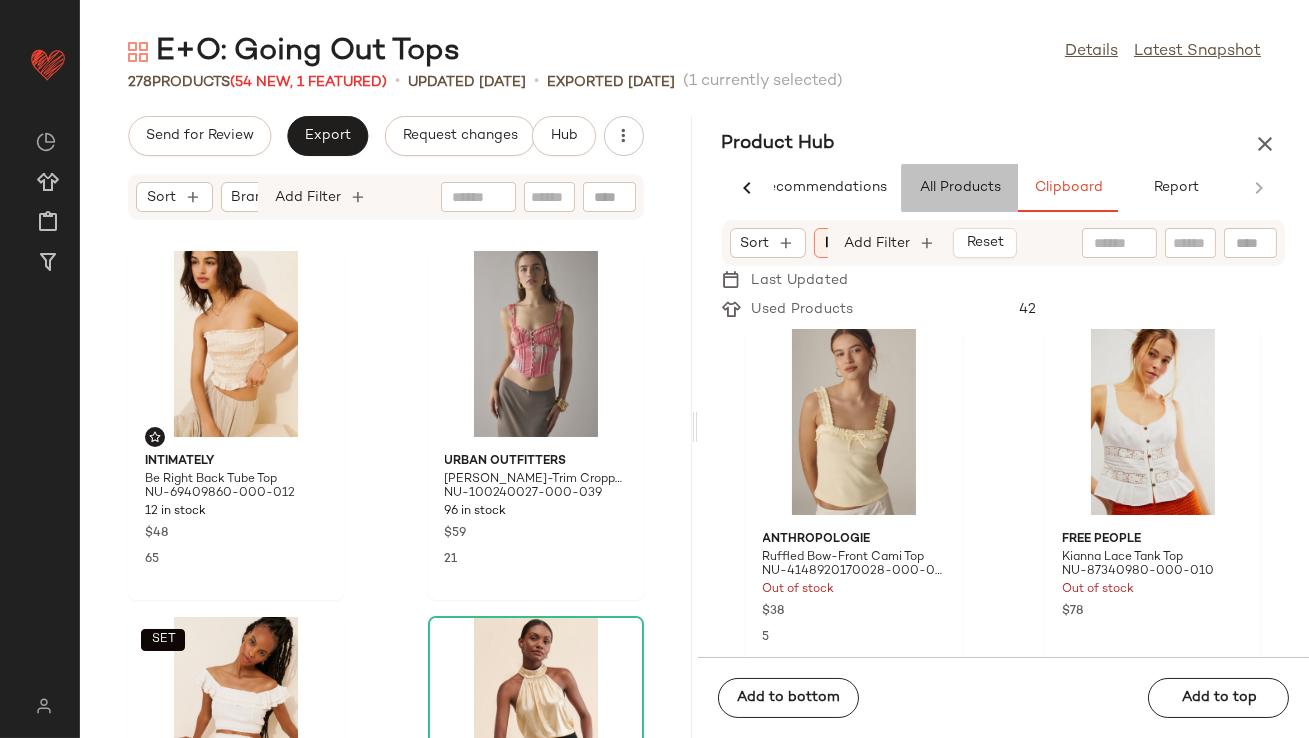 click on "All Products" 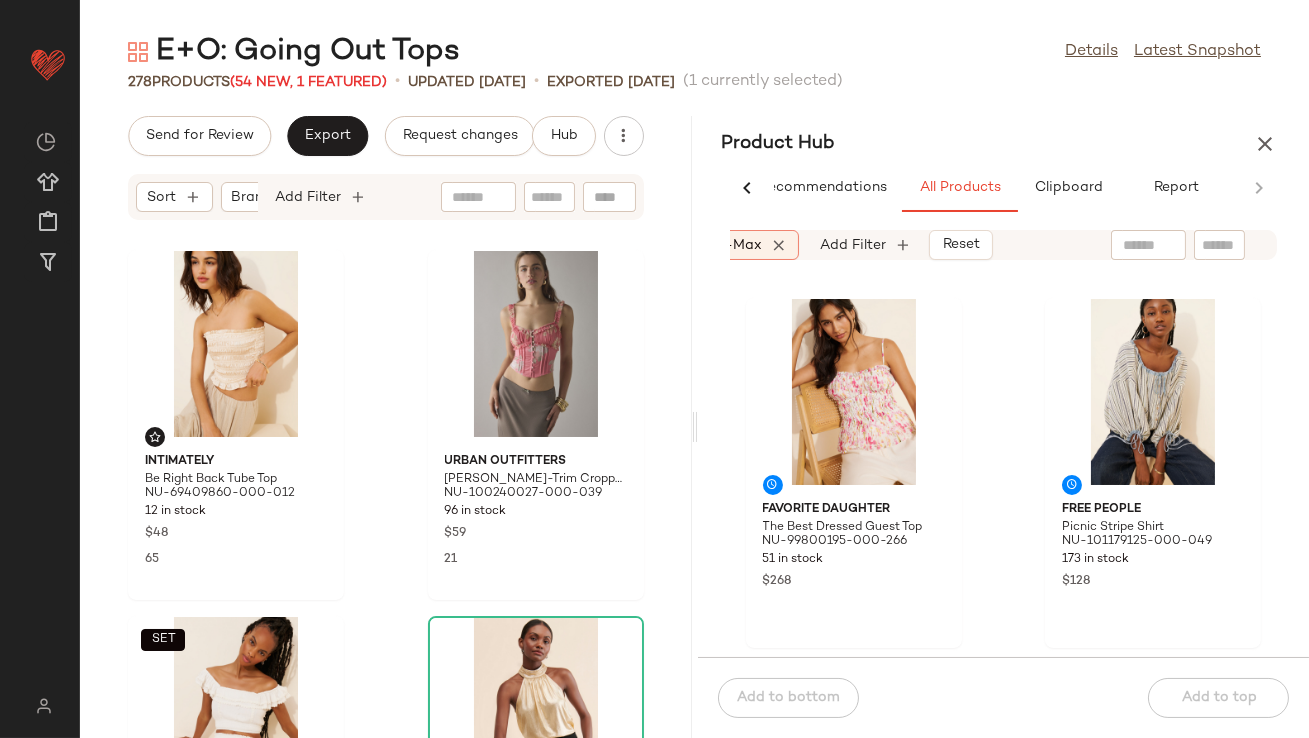 scroll, scrollTop: 0, scrollLeft: 1091, axis: horizontal 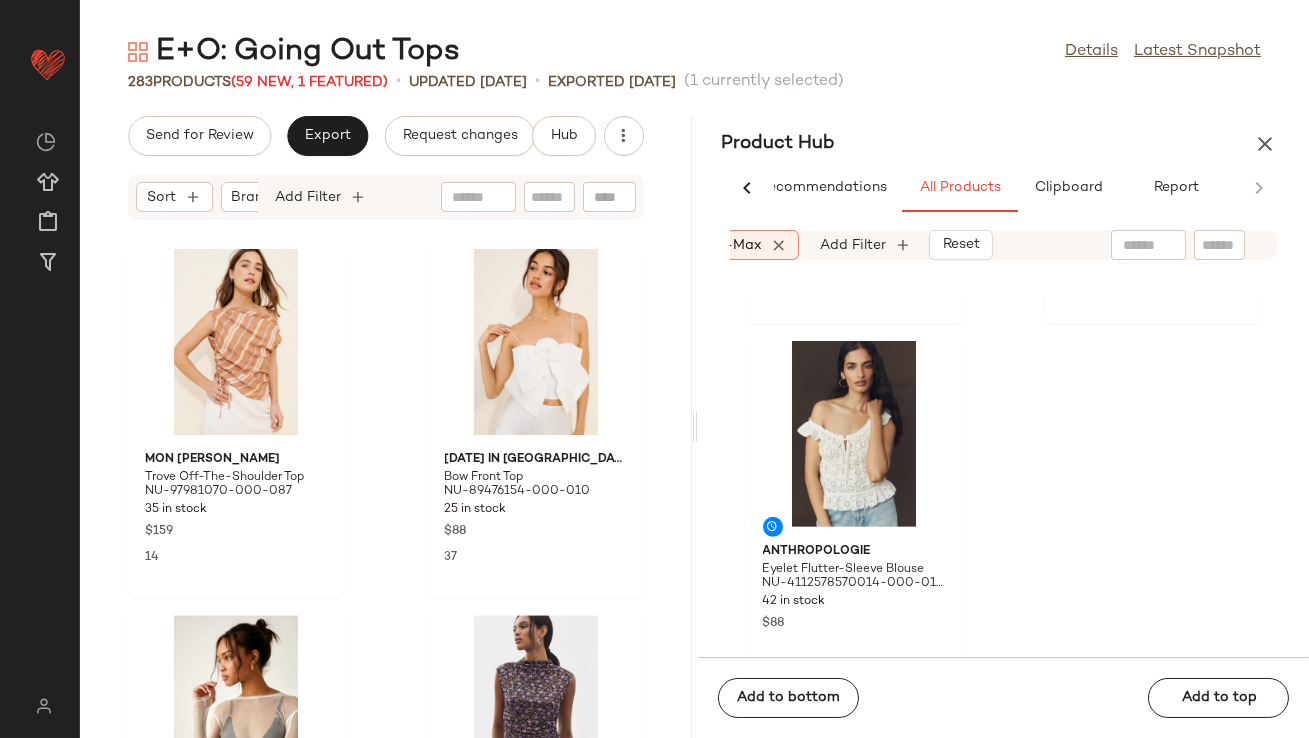 click at bounding box center (1265, 144) 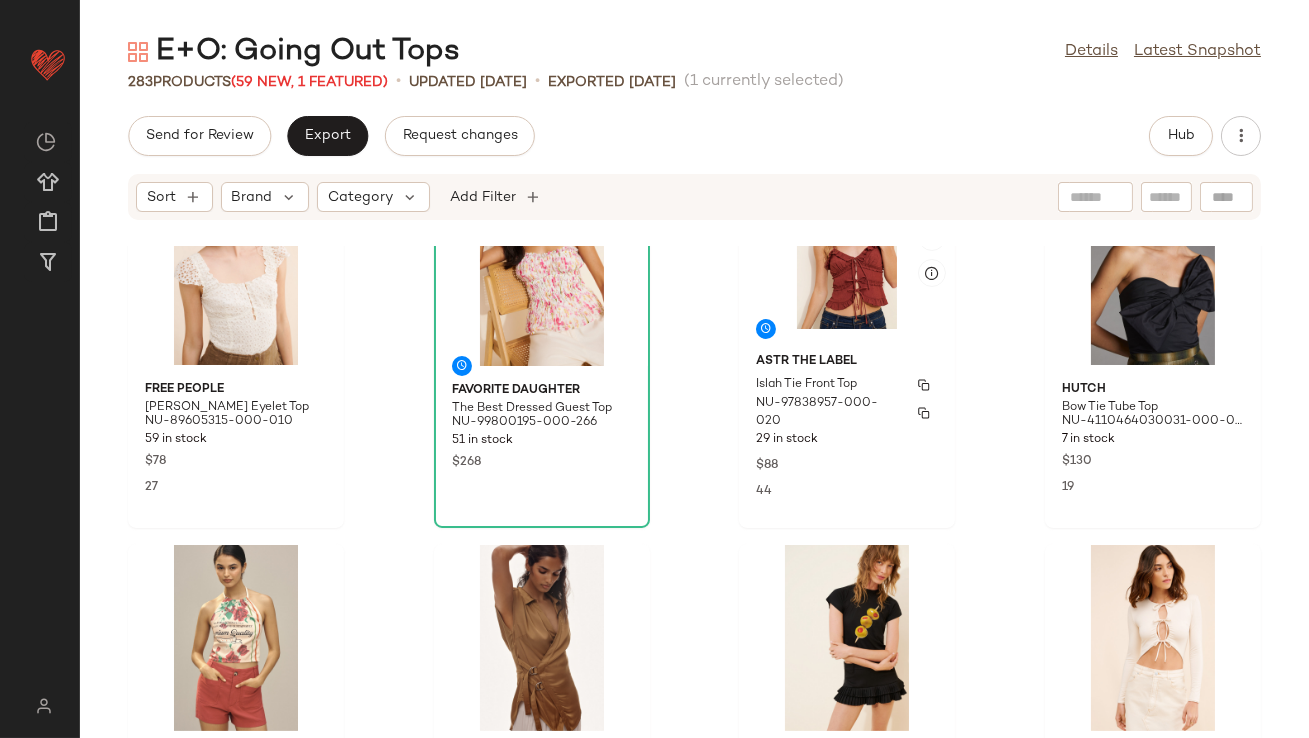 scroll, scrollTop: 1184, scrollLeft: 0, axis: vertical 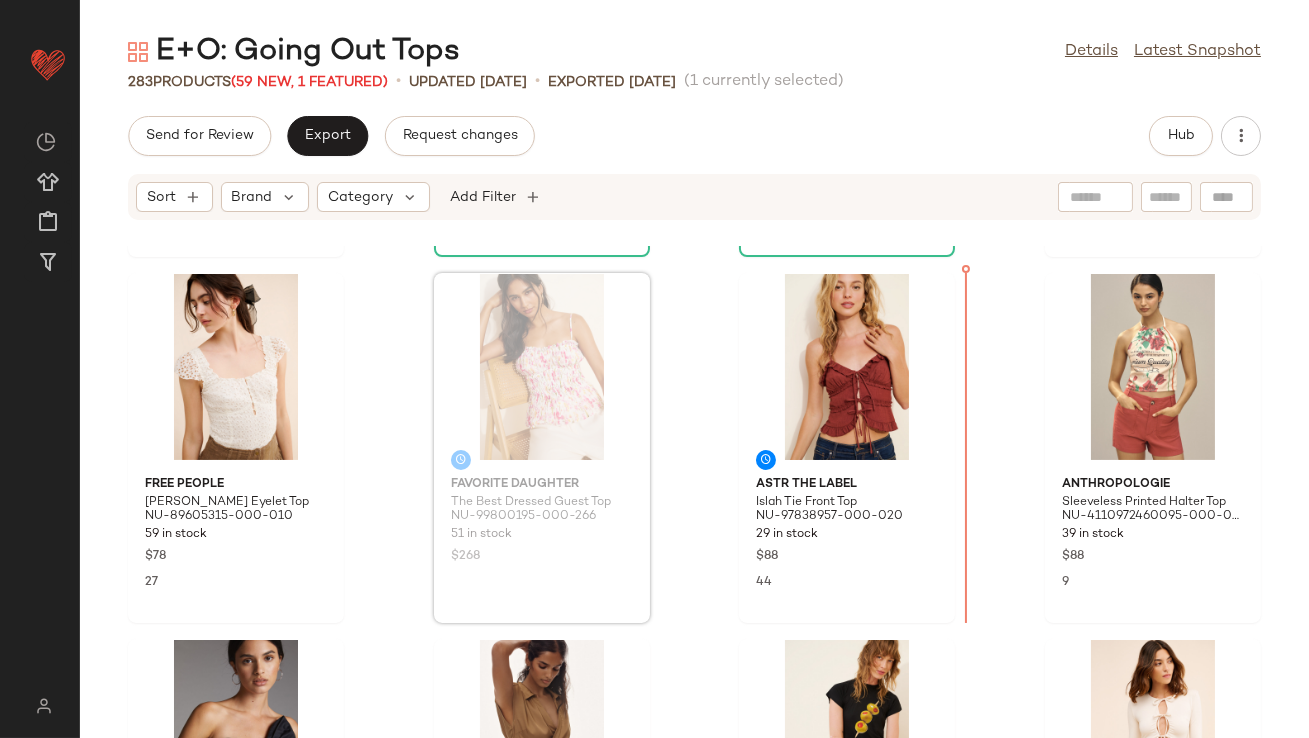 drag, startPoint x: 543, startPoint y: 389, endPoint x: 555, endPoint y: 387, distance: 12.165525 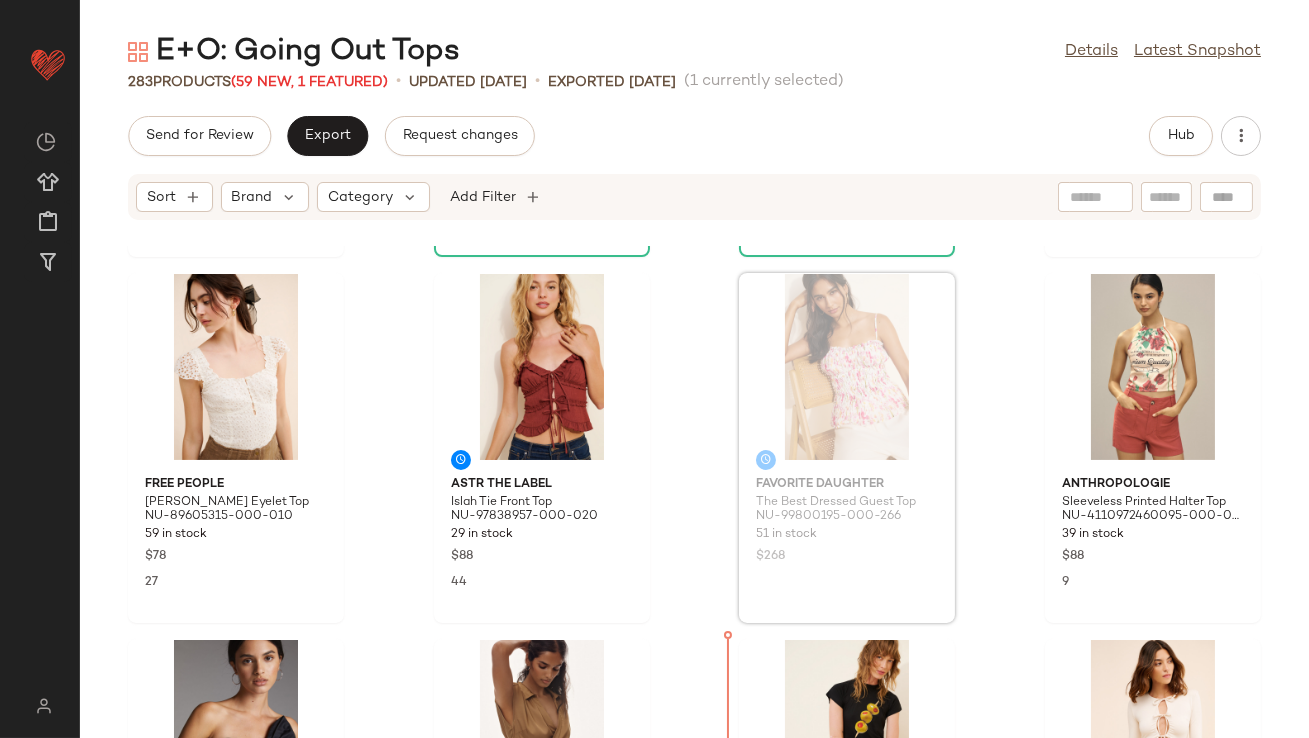 scroll, scrollTop: 1227, scrollLeft: 0, axis: vertical 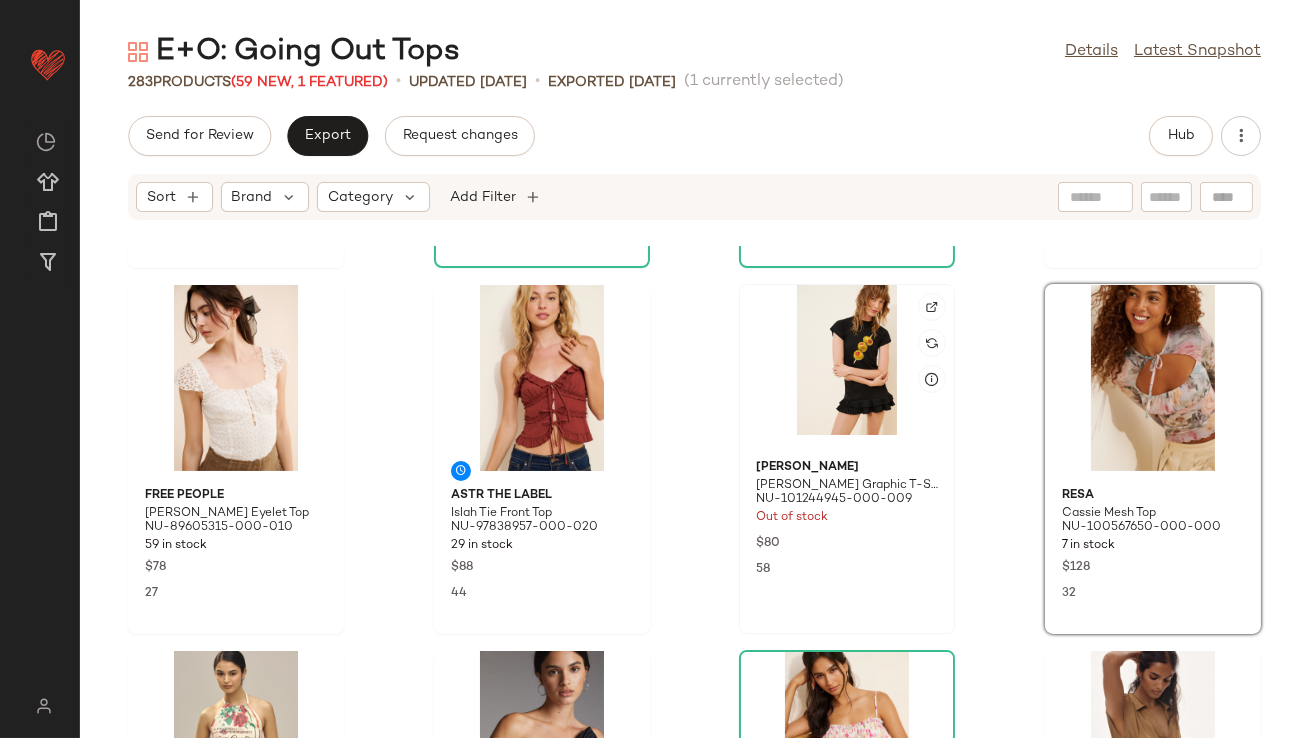 click 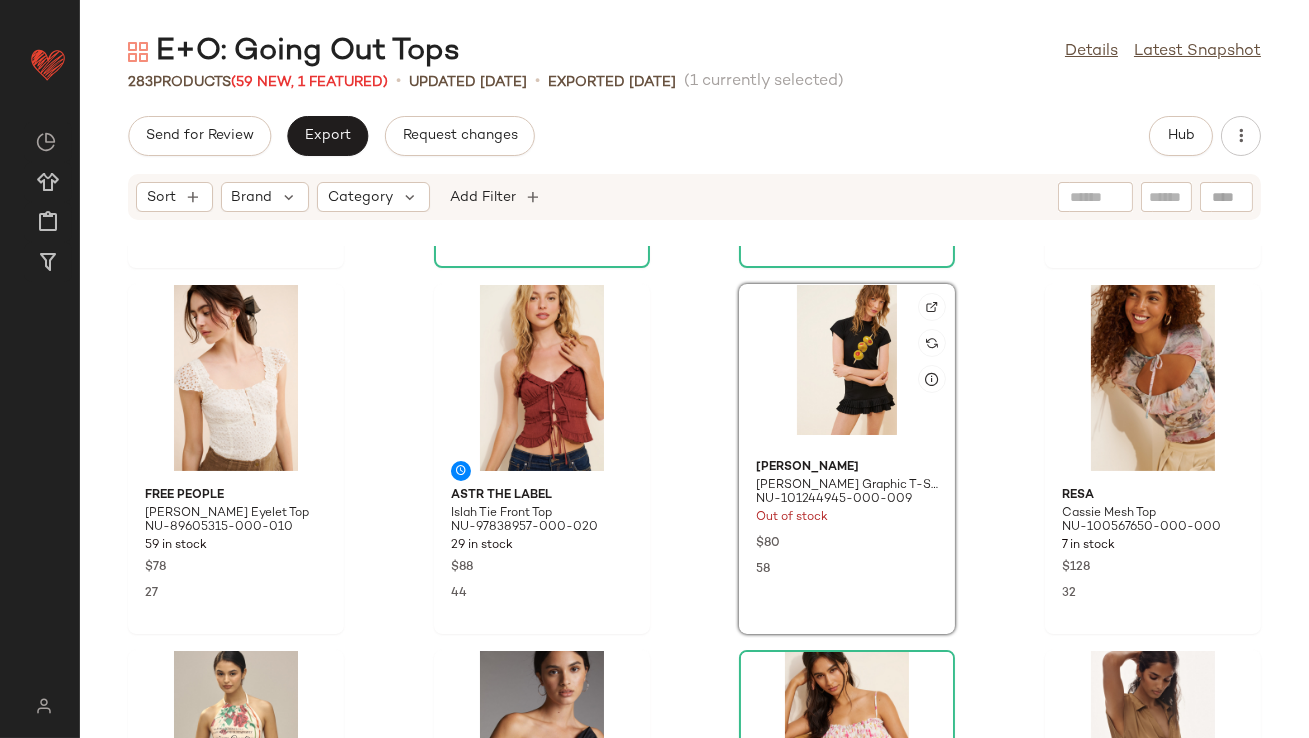 click 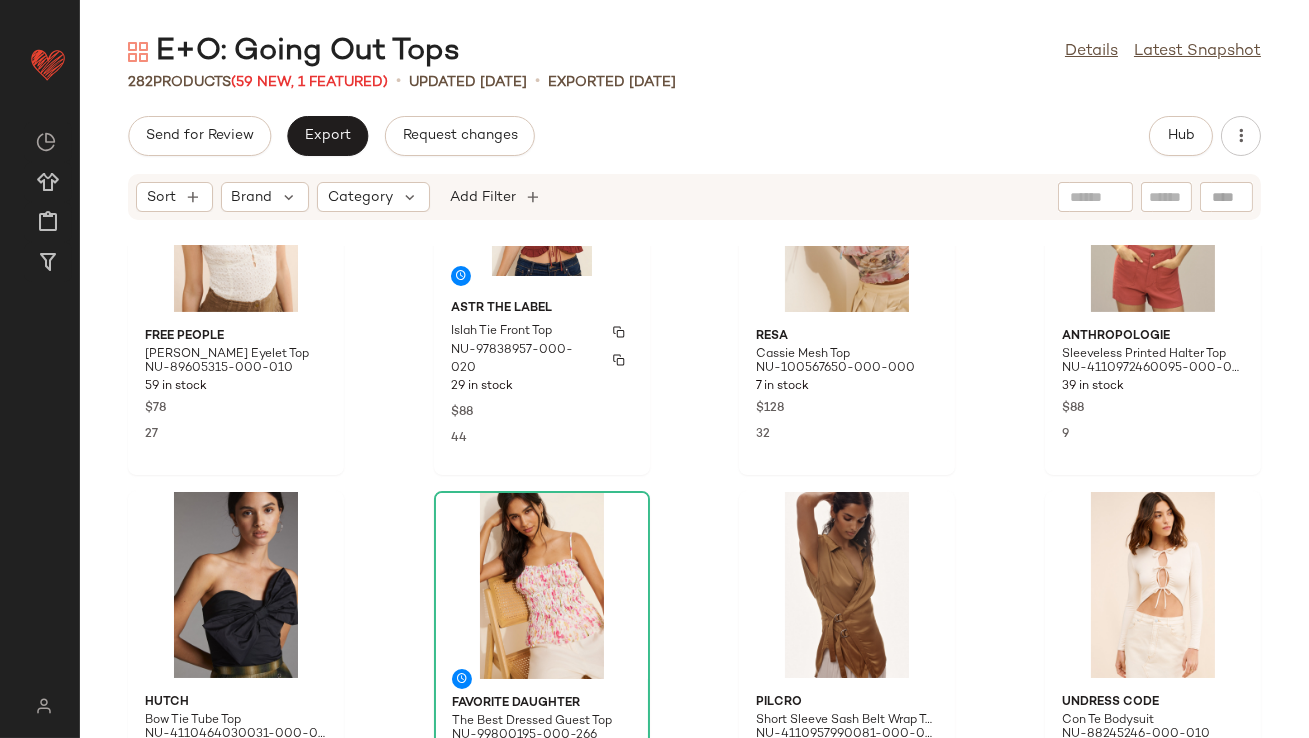 scroll, scrollTop: 1240, scrollLeft: 0, axis: vertical 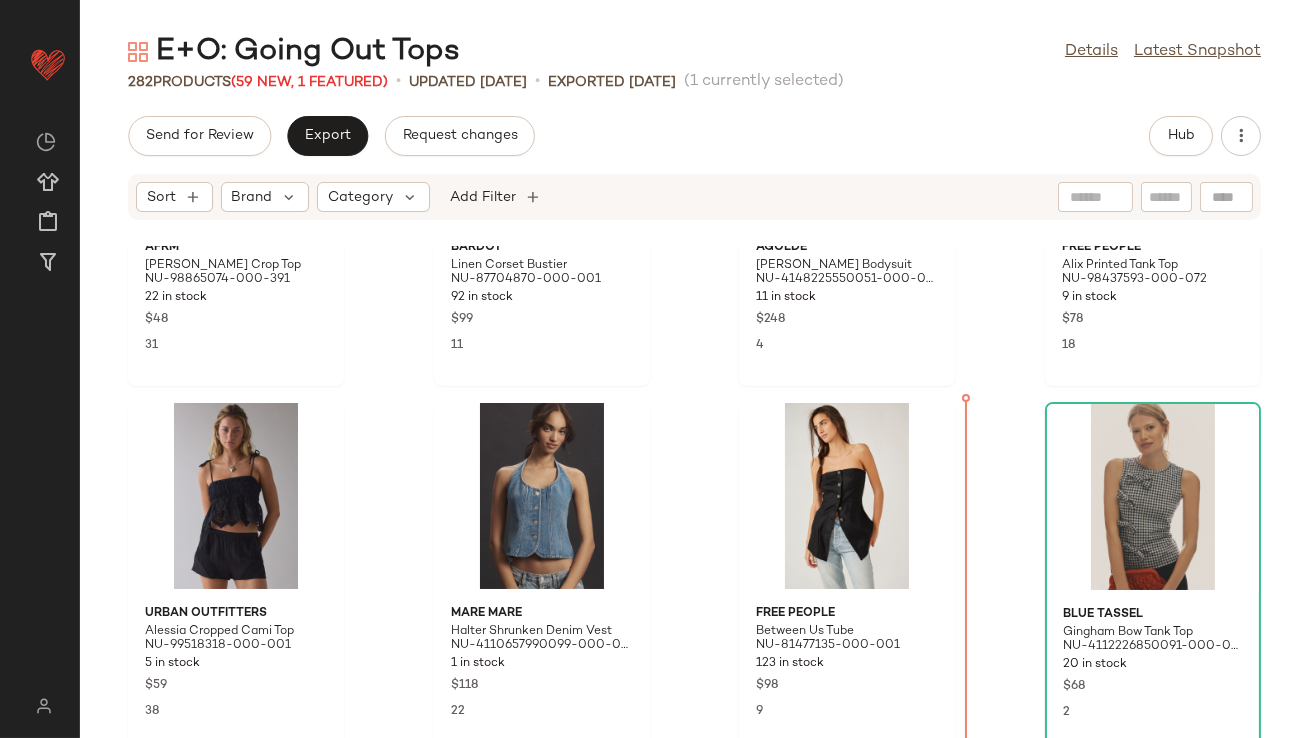 drag, startPoint x: 215, startPoint y: 553, endPoint x: 228, endPoint y: 553, distance: 13 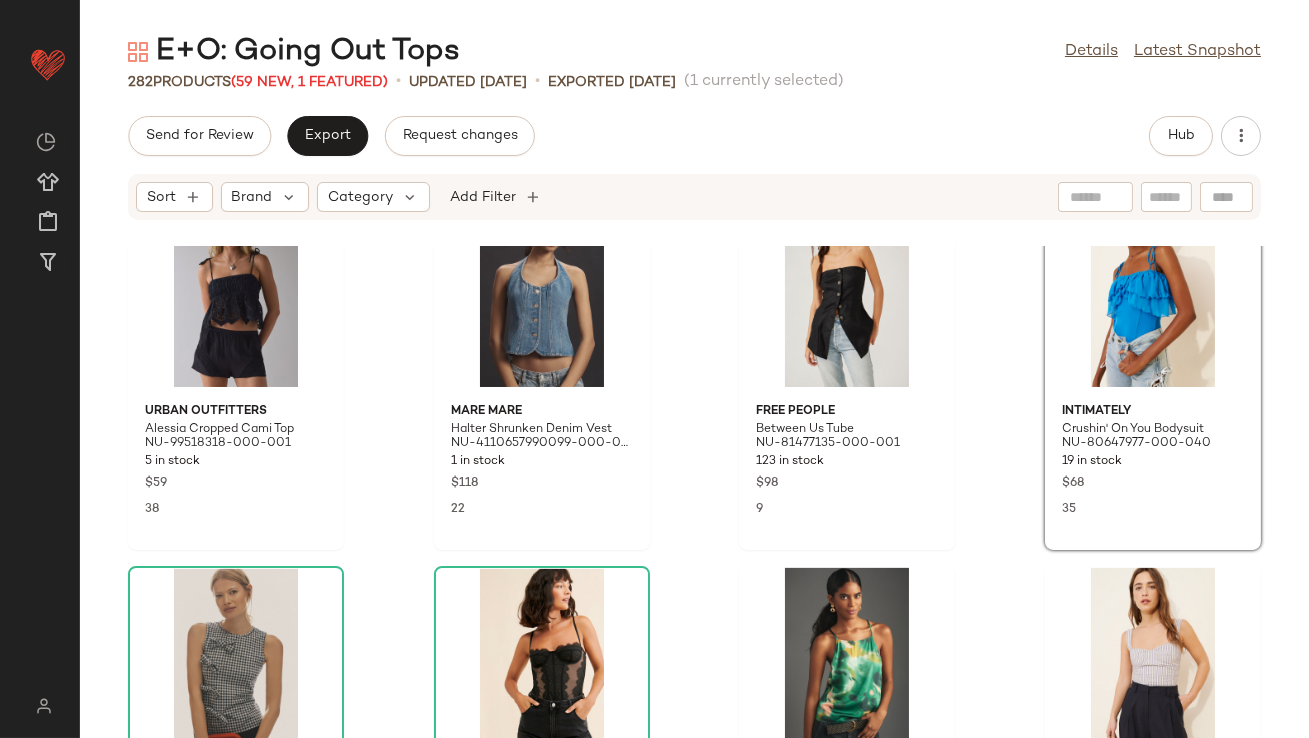 scroll, scrollTop: 7872, scrollLeft: 0, axis: vertical 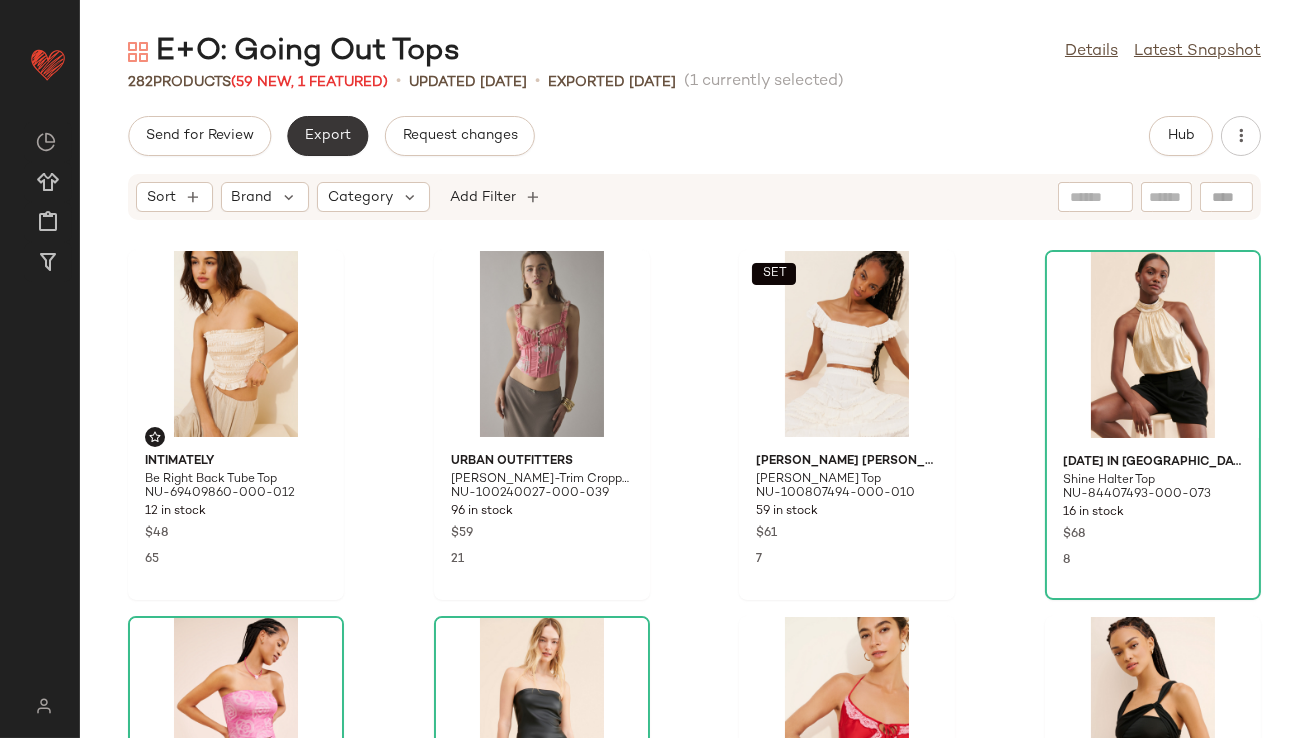 click on "Export" at bounding box center [327, 136] 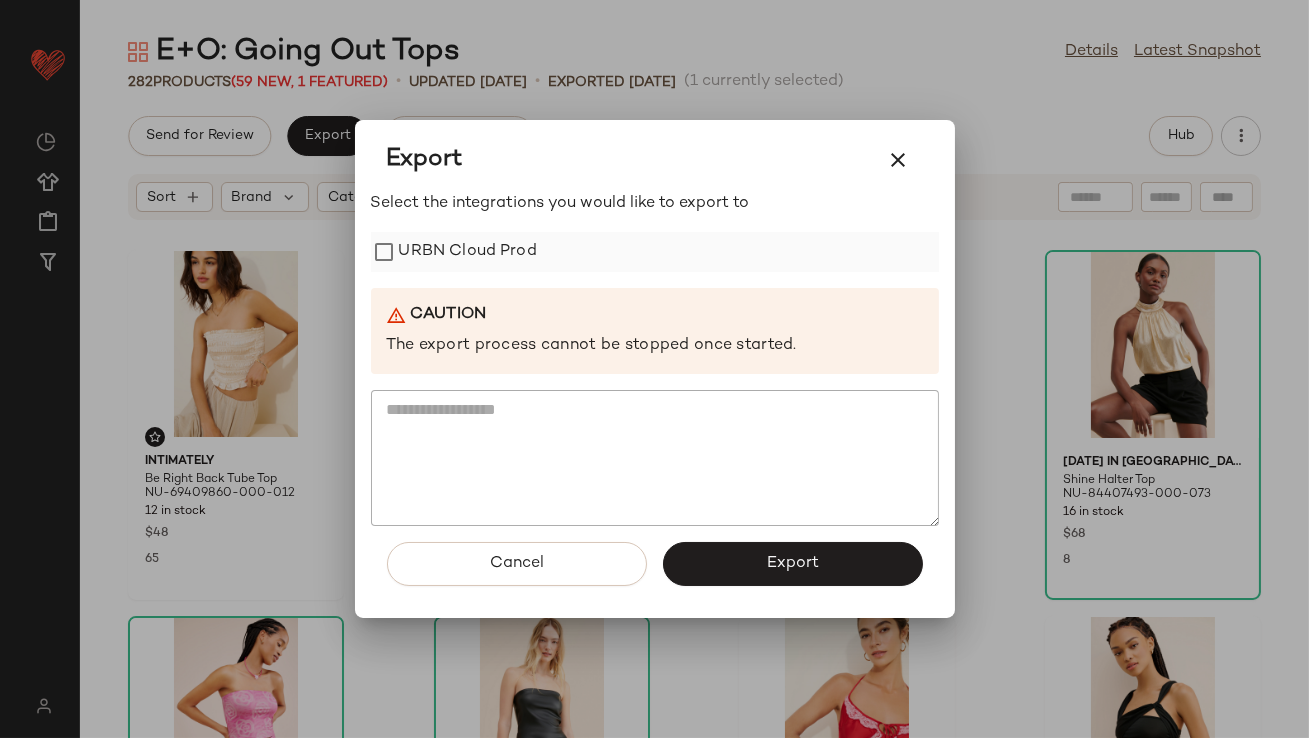 click on "URBN Cloud Prod" at bounding box center (468, 252) 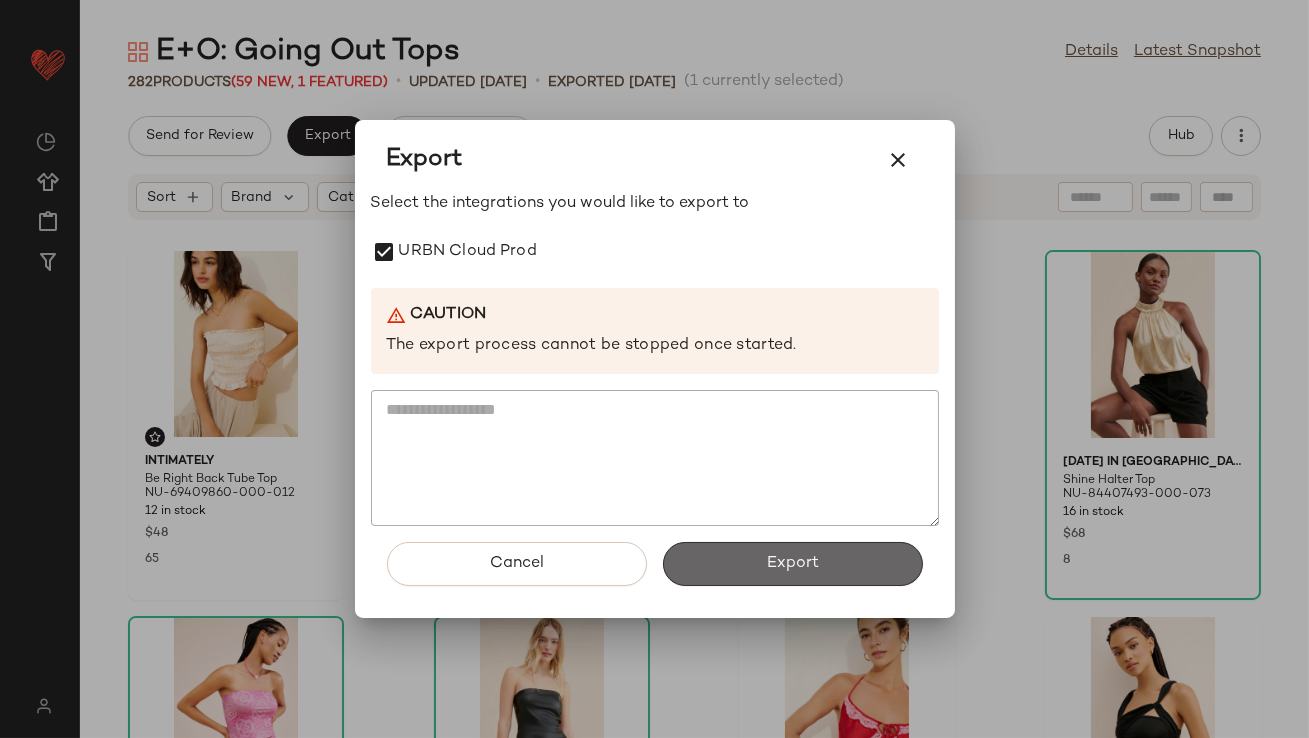 click on "Export" at bounding box center [793, 564] 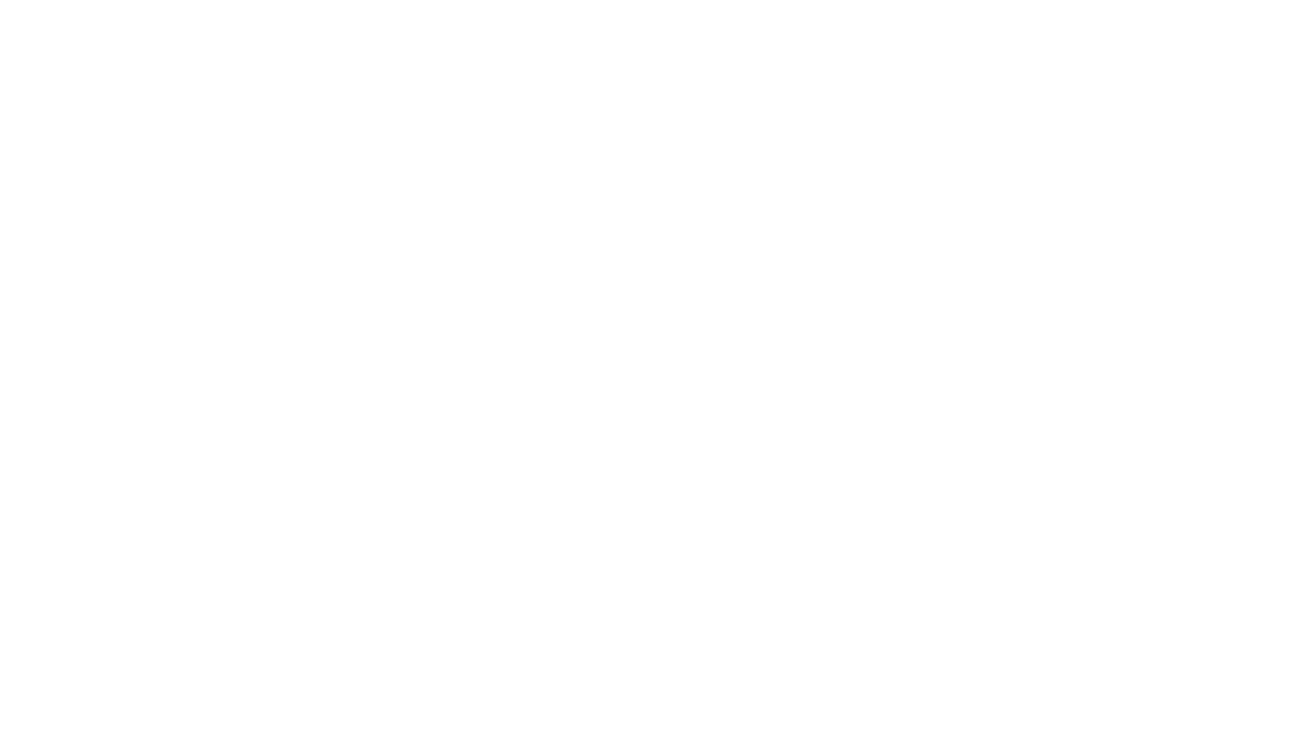 scroll, scrollTop: 0, scrollLeft: 0, axis: both 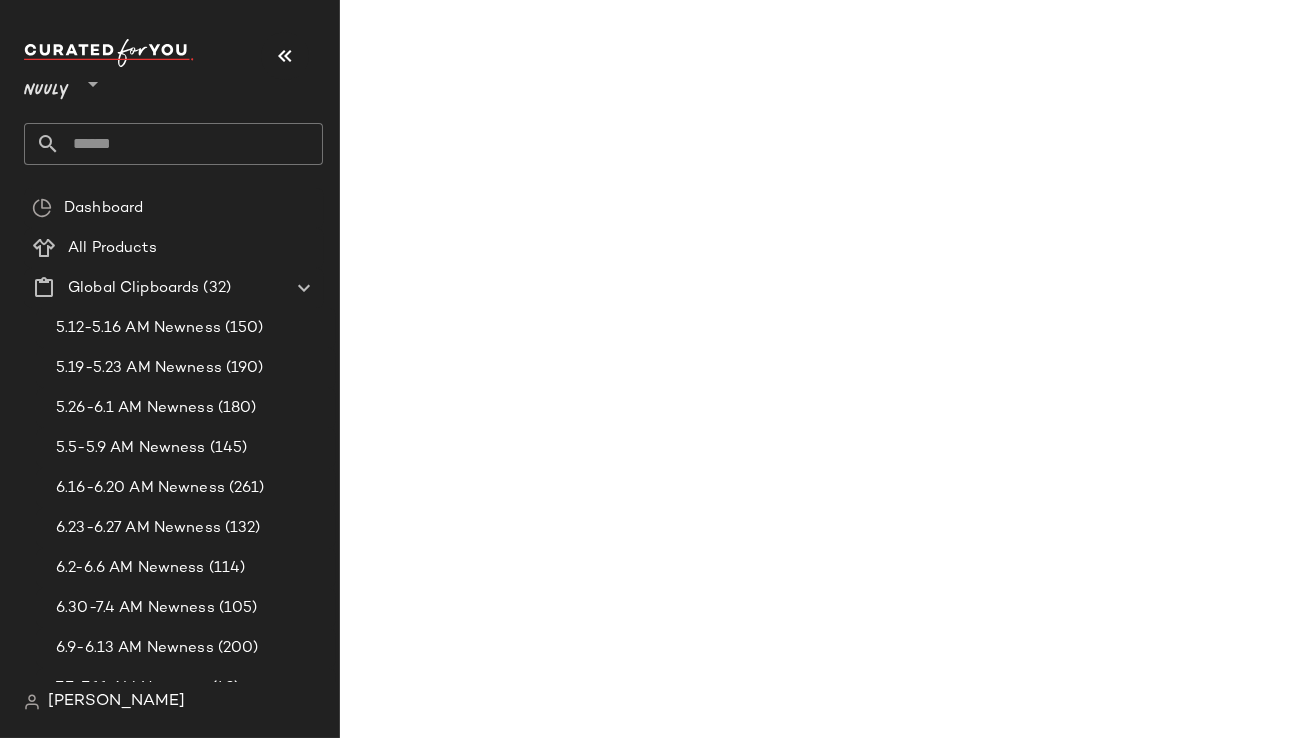 click at bounding box center (285, 56) 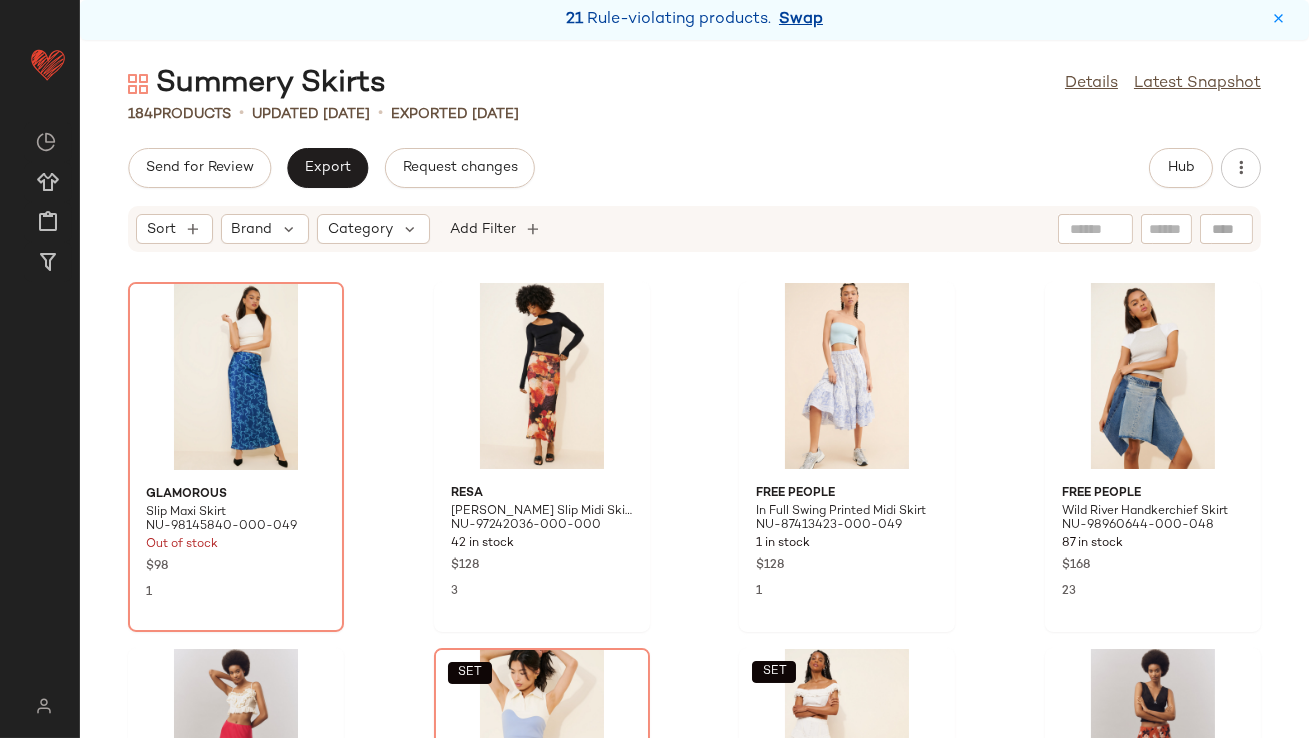 click on "Swap" at bounding box center [801, 20] 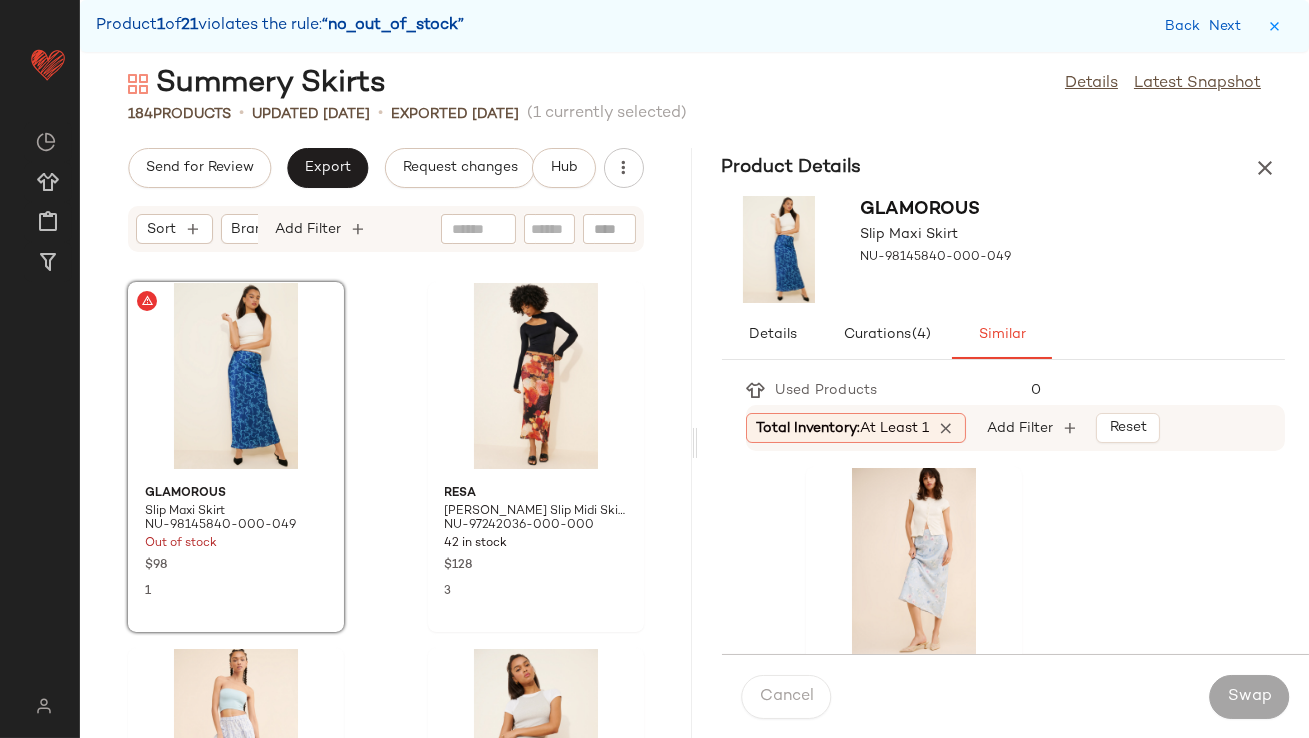 click on "At least 1" at bounding box center [895, 428] 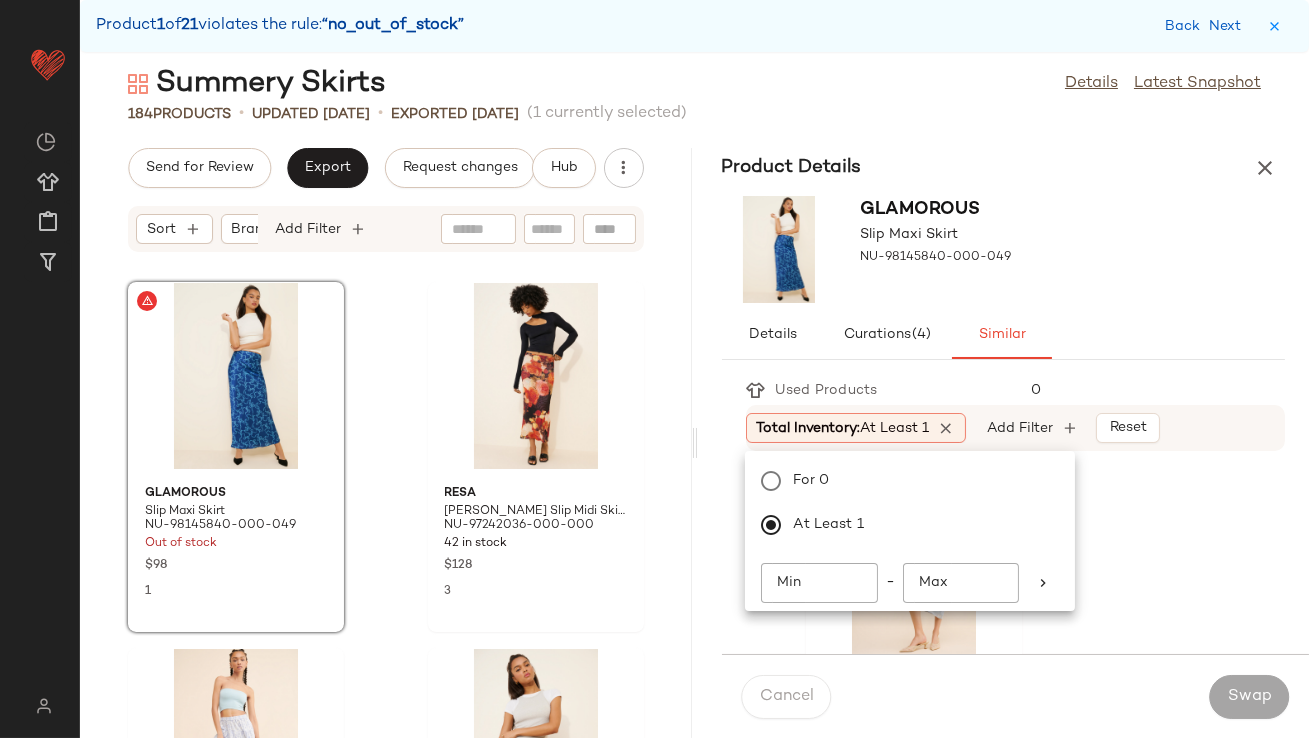 click on "Min" 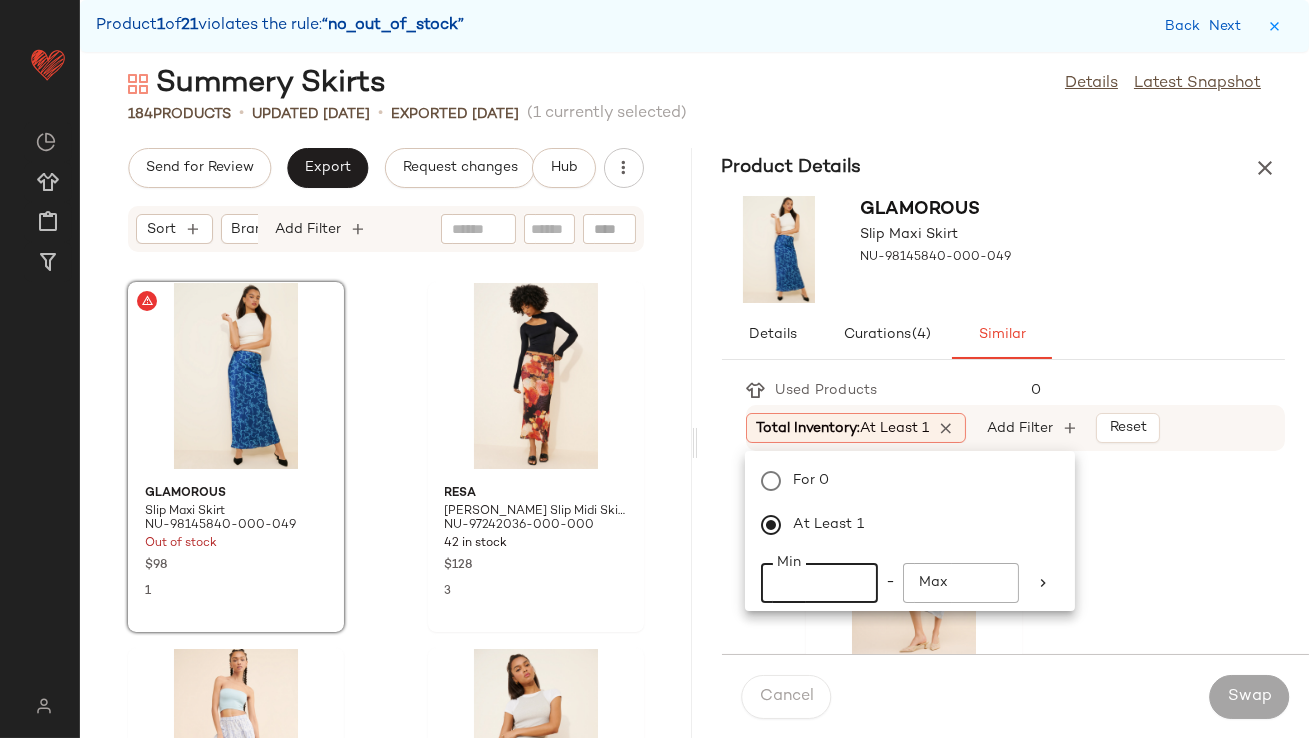 type on "**" 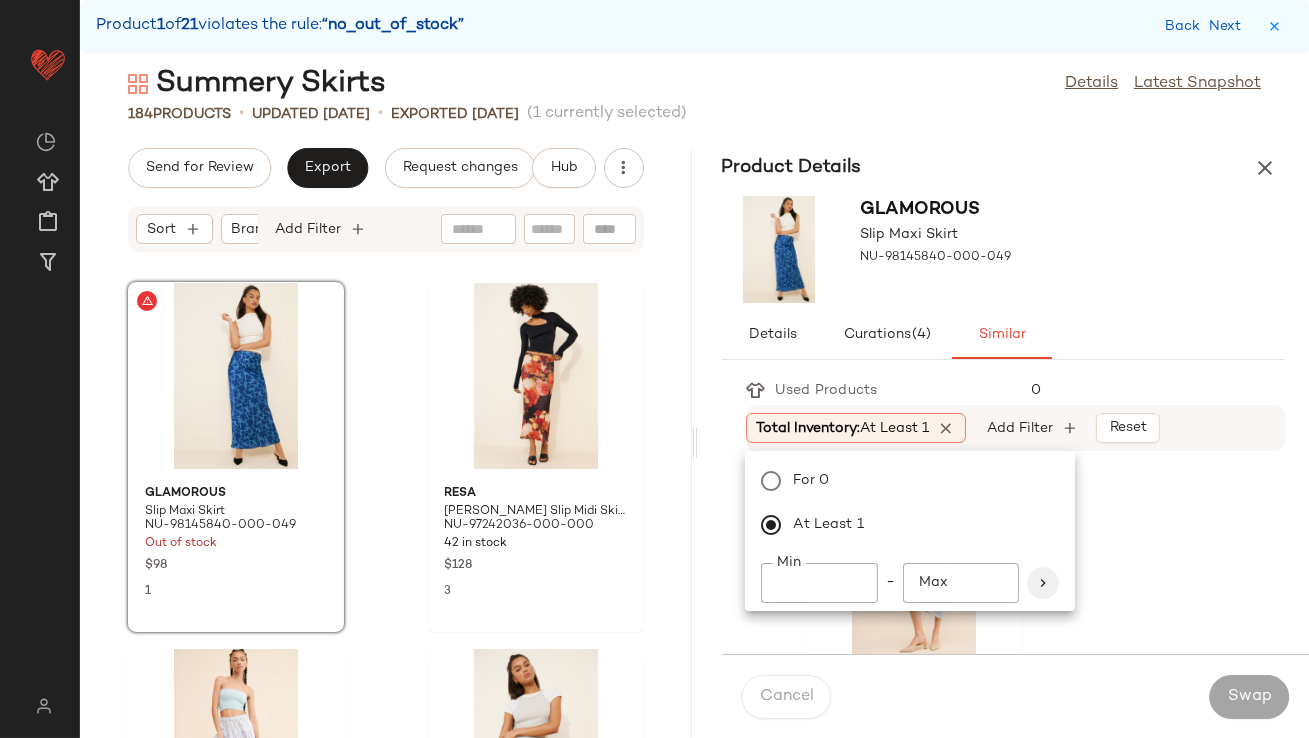 click at bounding box center [1043, 583] 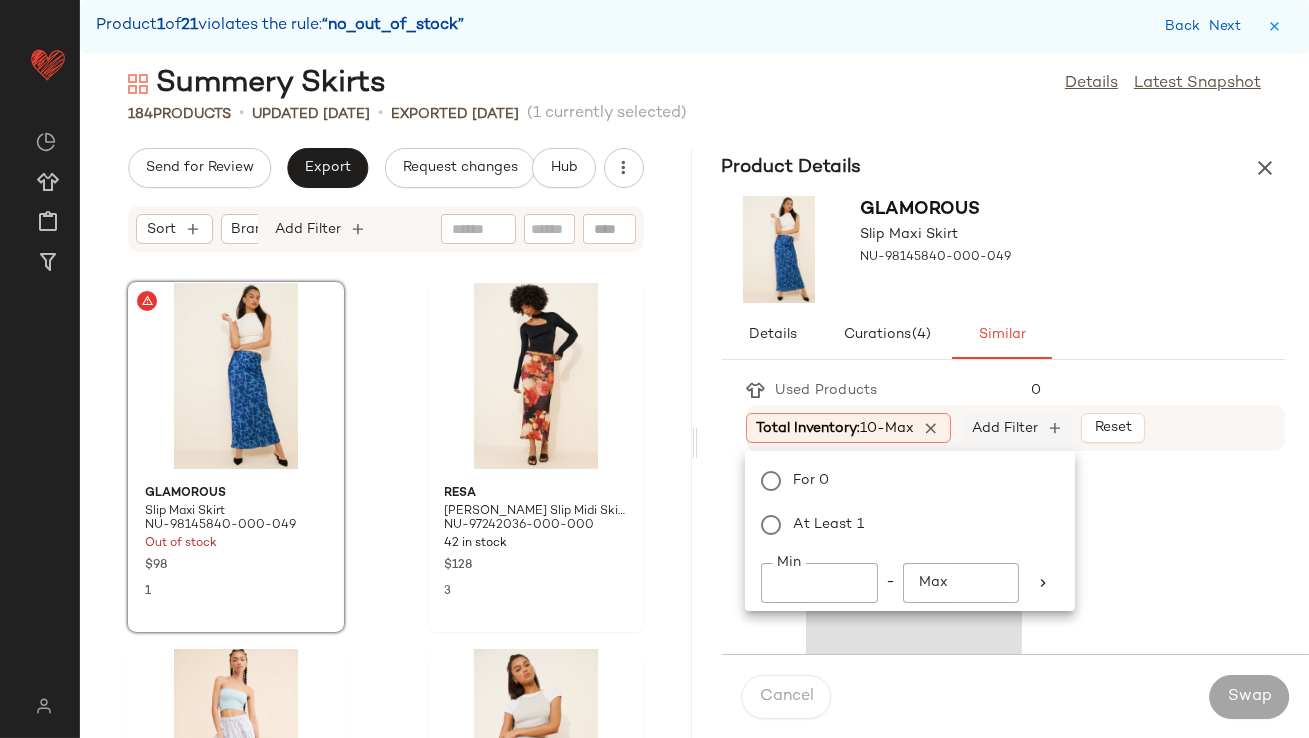 click on "Add Filter" at bounding box center (1005, 428) 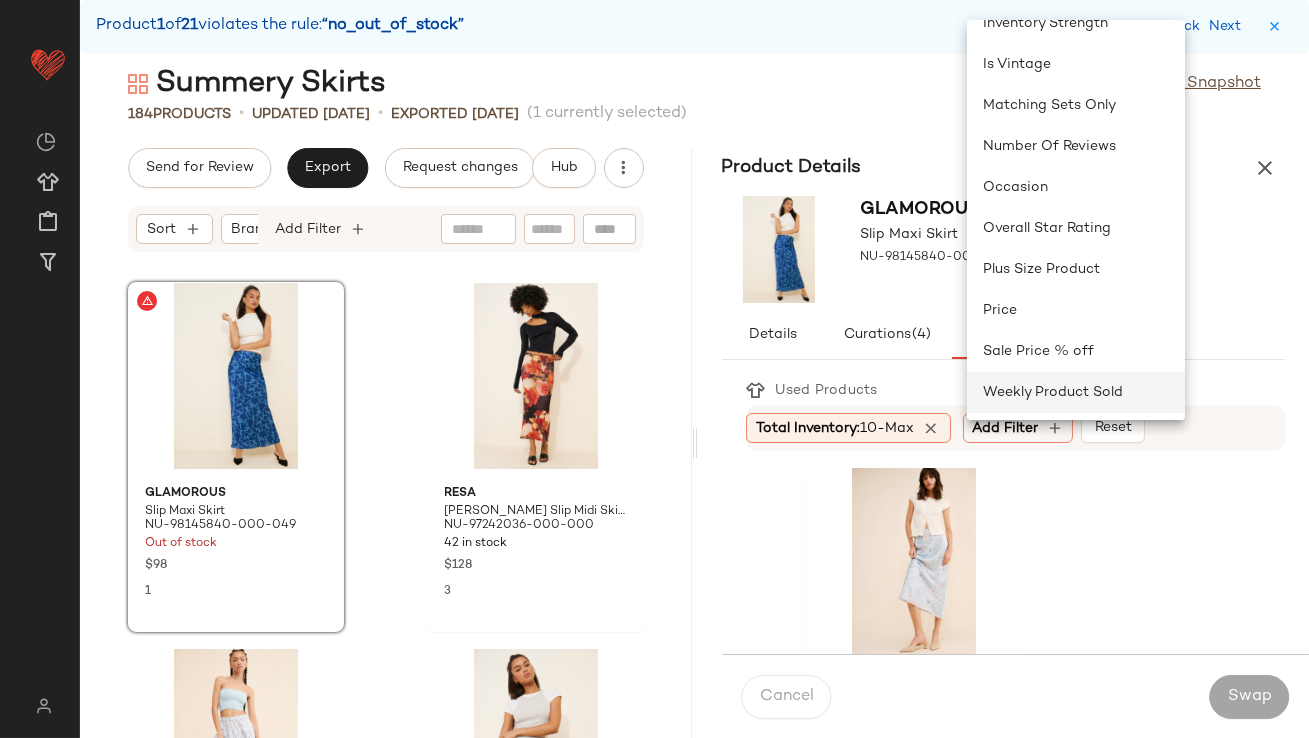 click on "Weekly Product Sold" 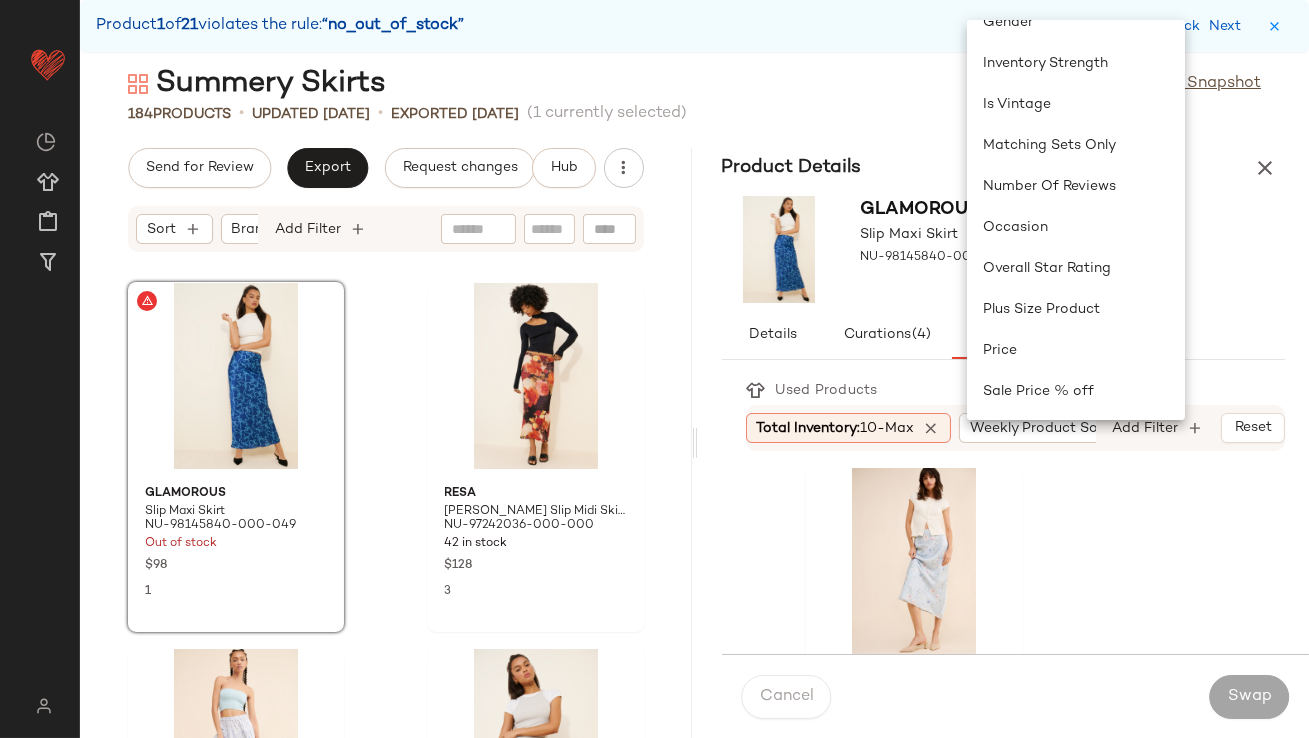 scroll, scrollTop: 435, scrollLeft: 0, axis: vertical 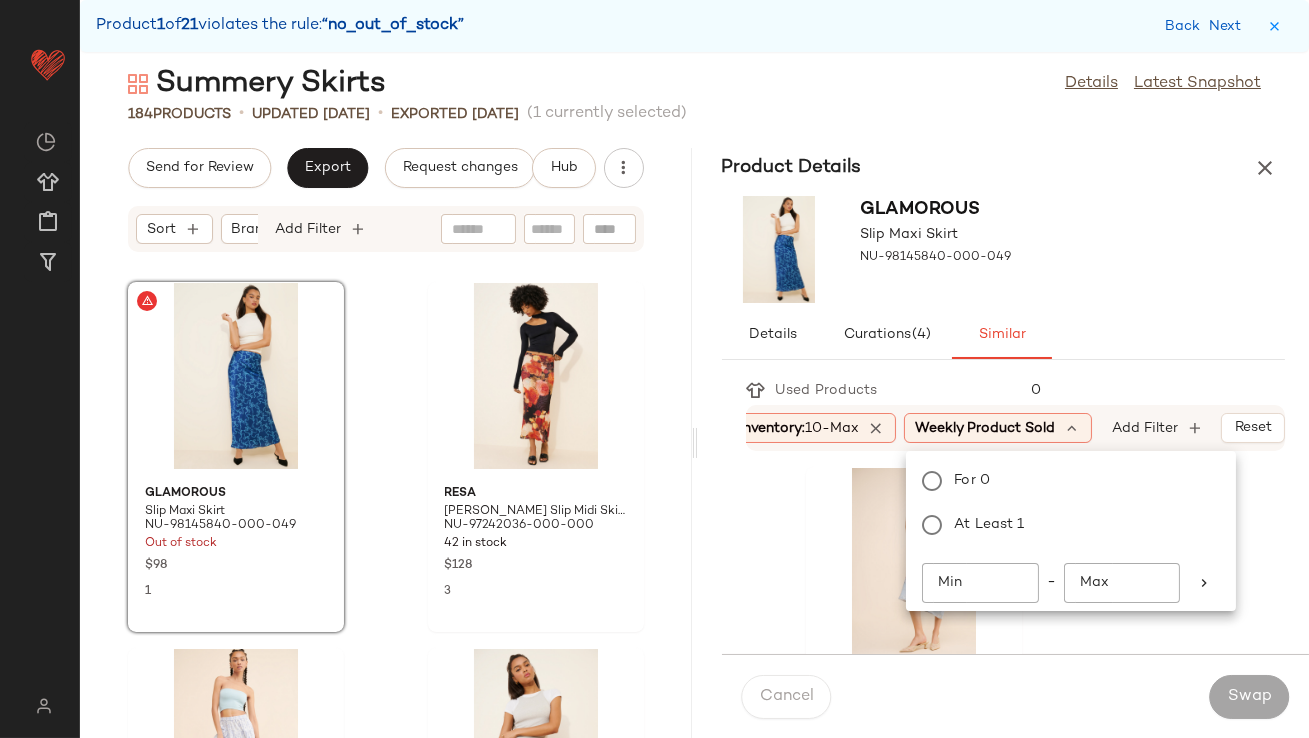 click on "Min" 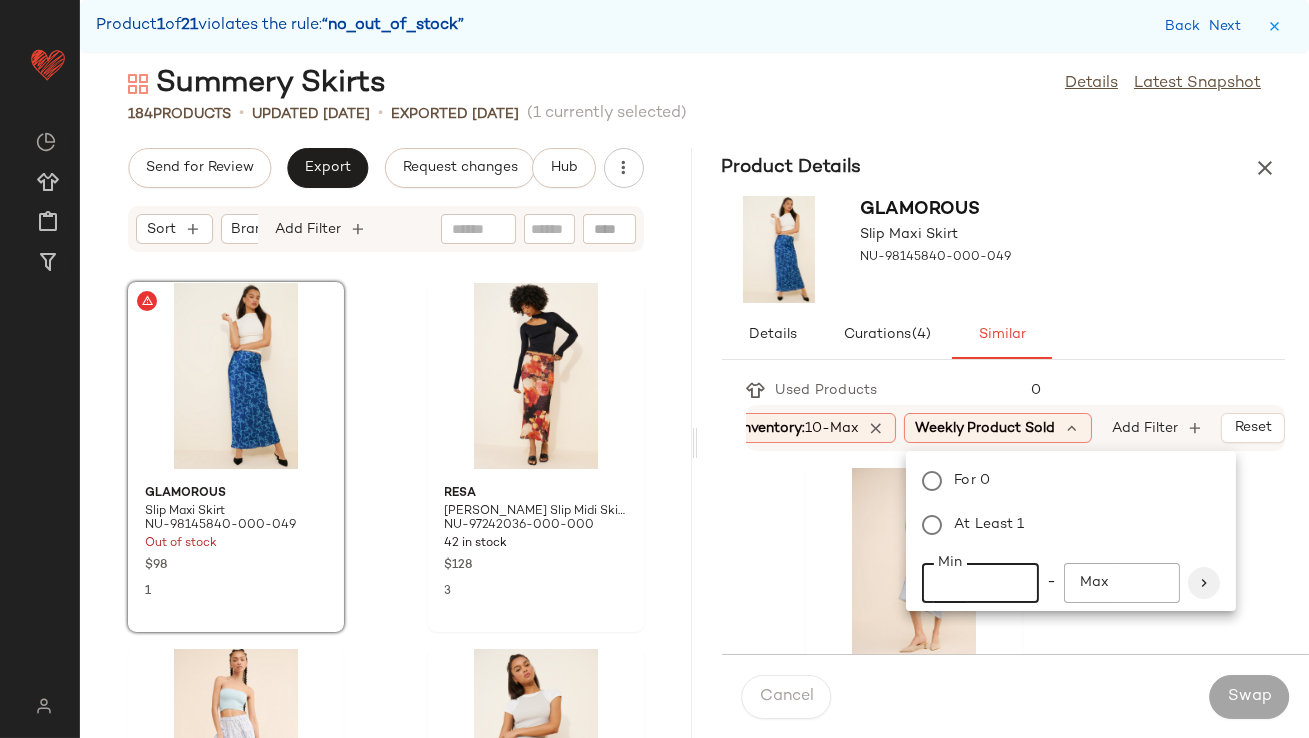 type on "**" 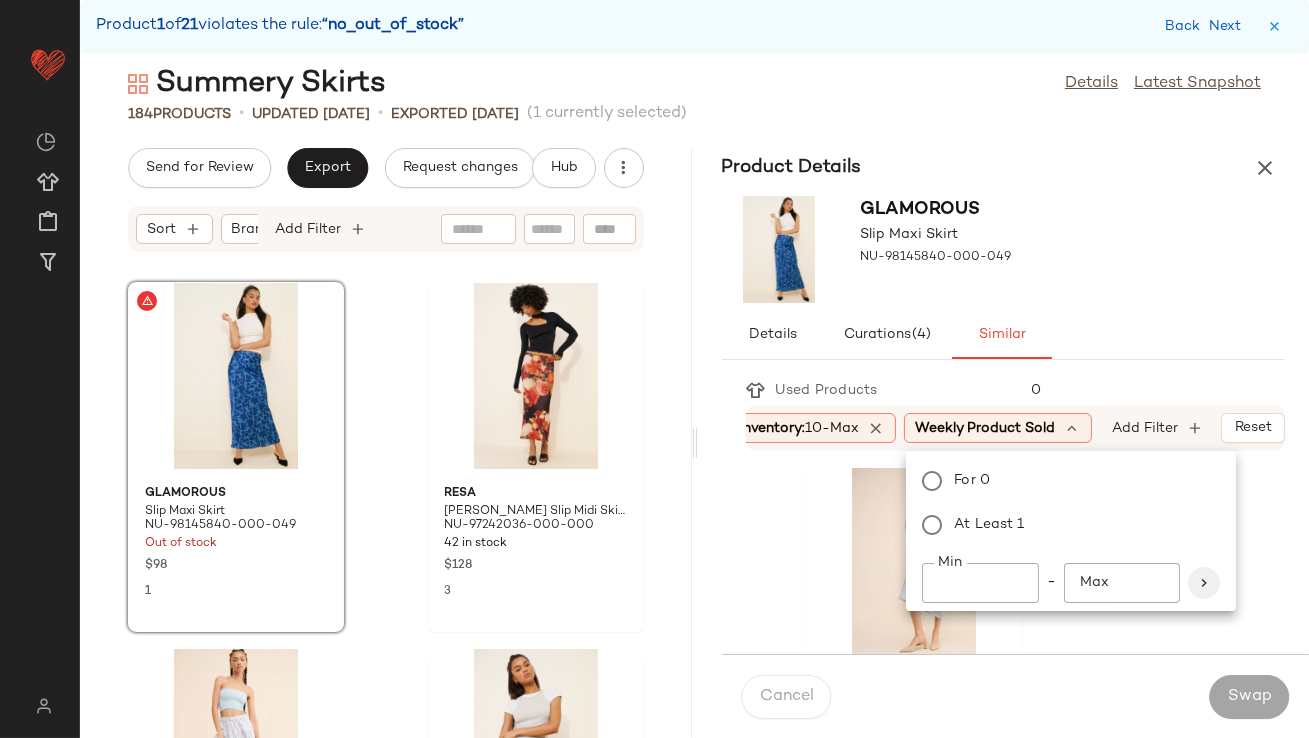 click at bounding box center (1204, 583) 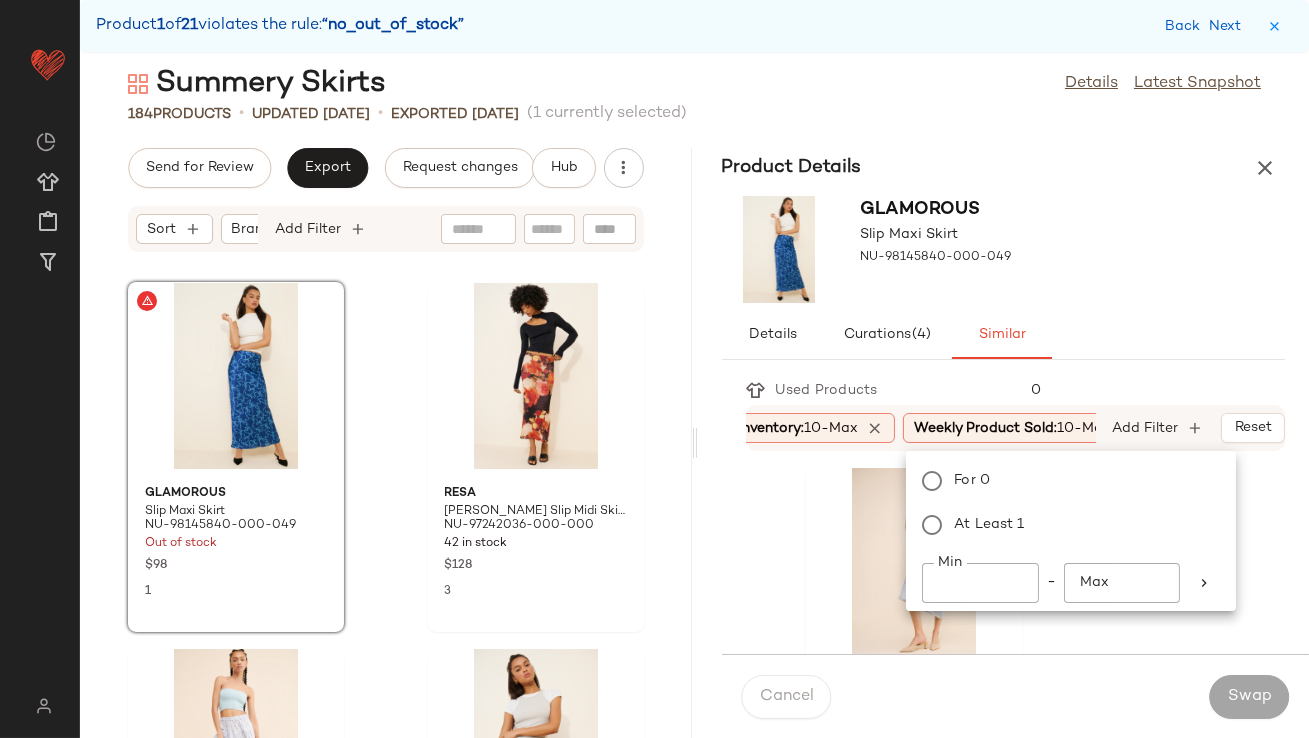 click on "Details   Curations  (4)  Similar" at bounding box center (1004, 335) 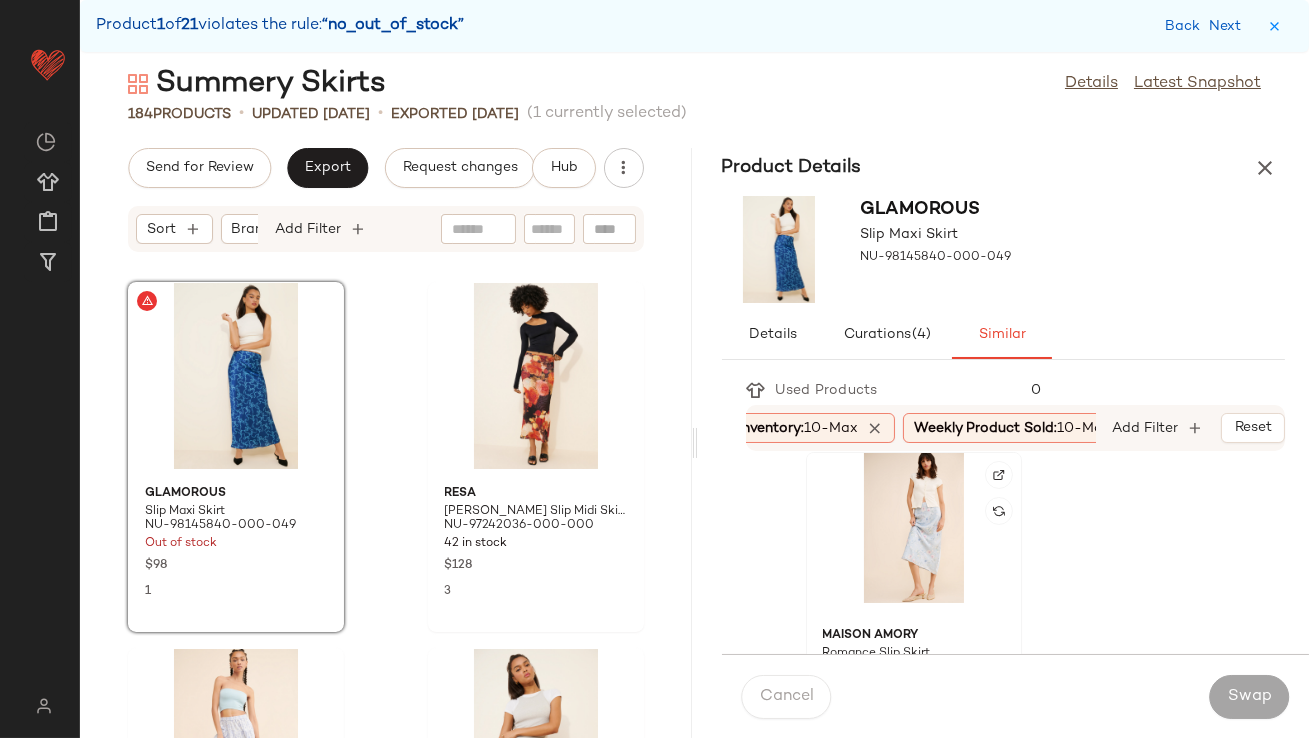 scroll, scrollTop: 0, scrollLeft: 0, axis: both 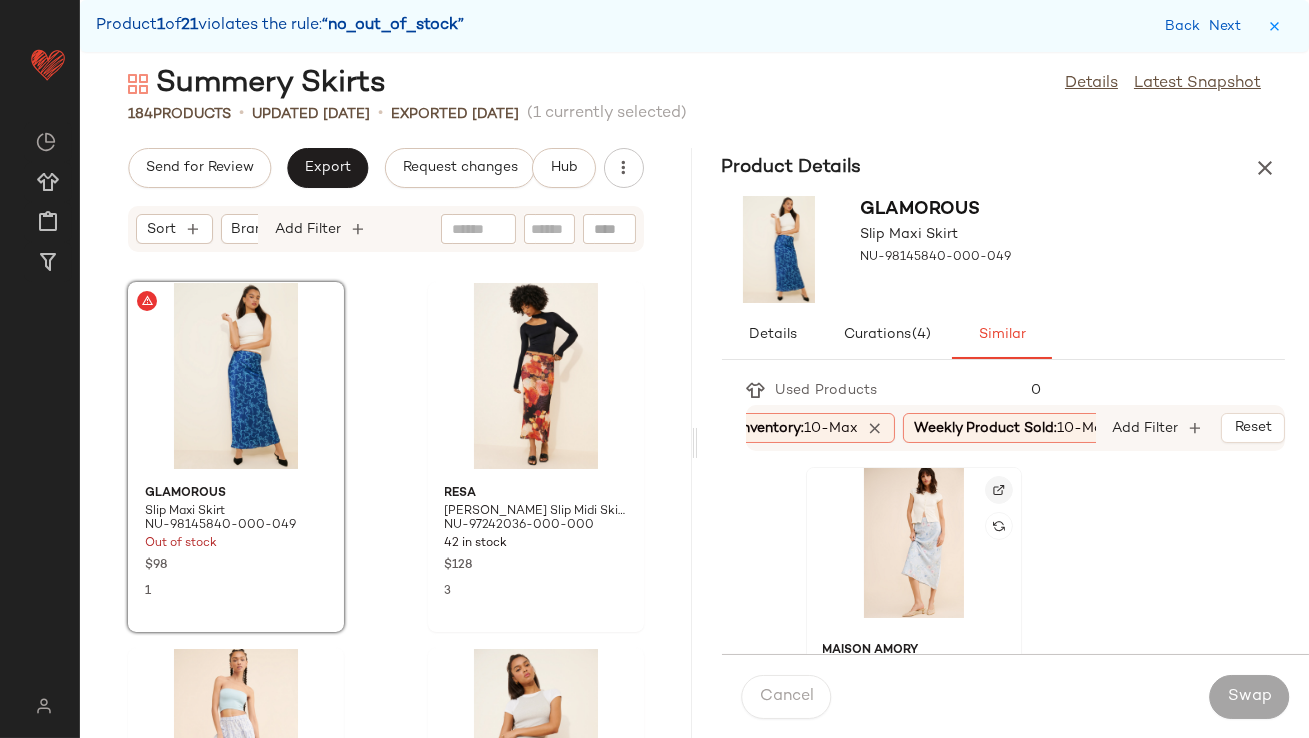 click 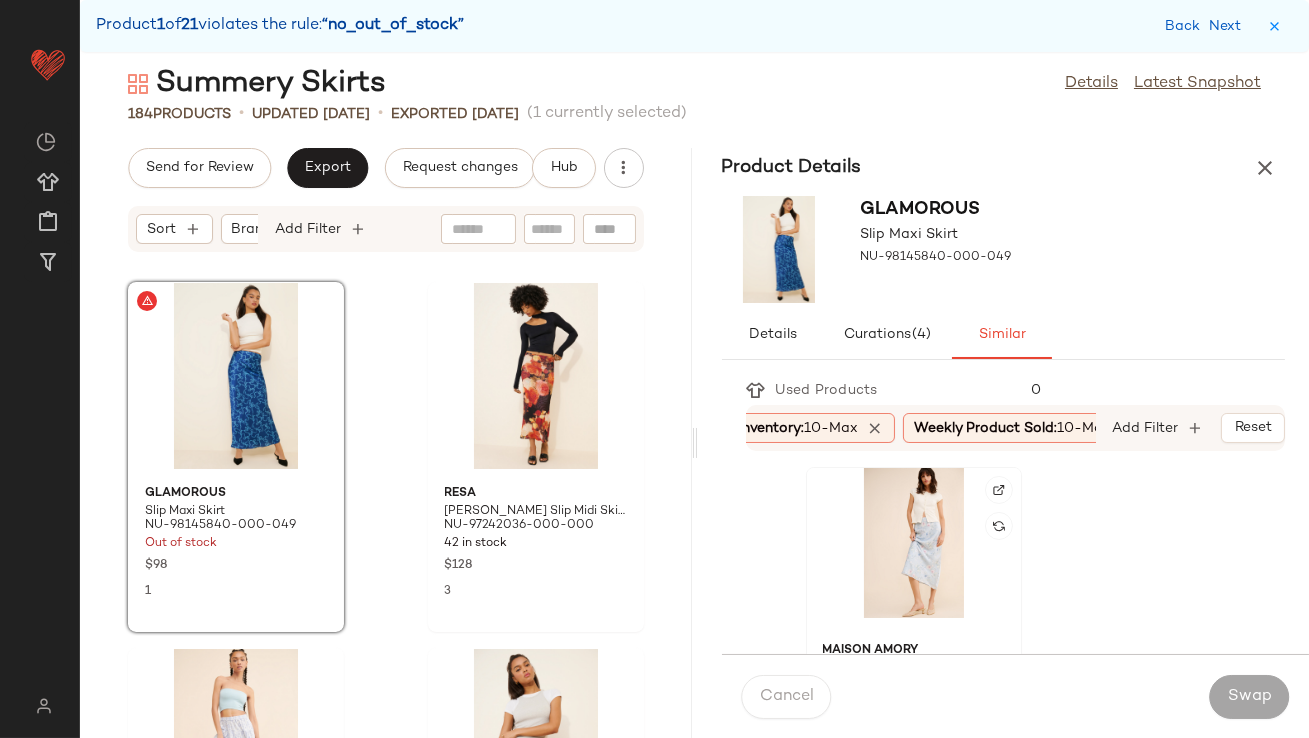 click 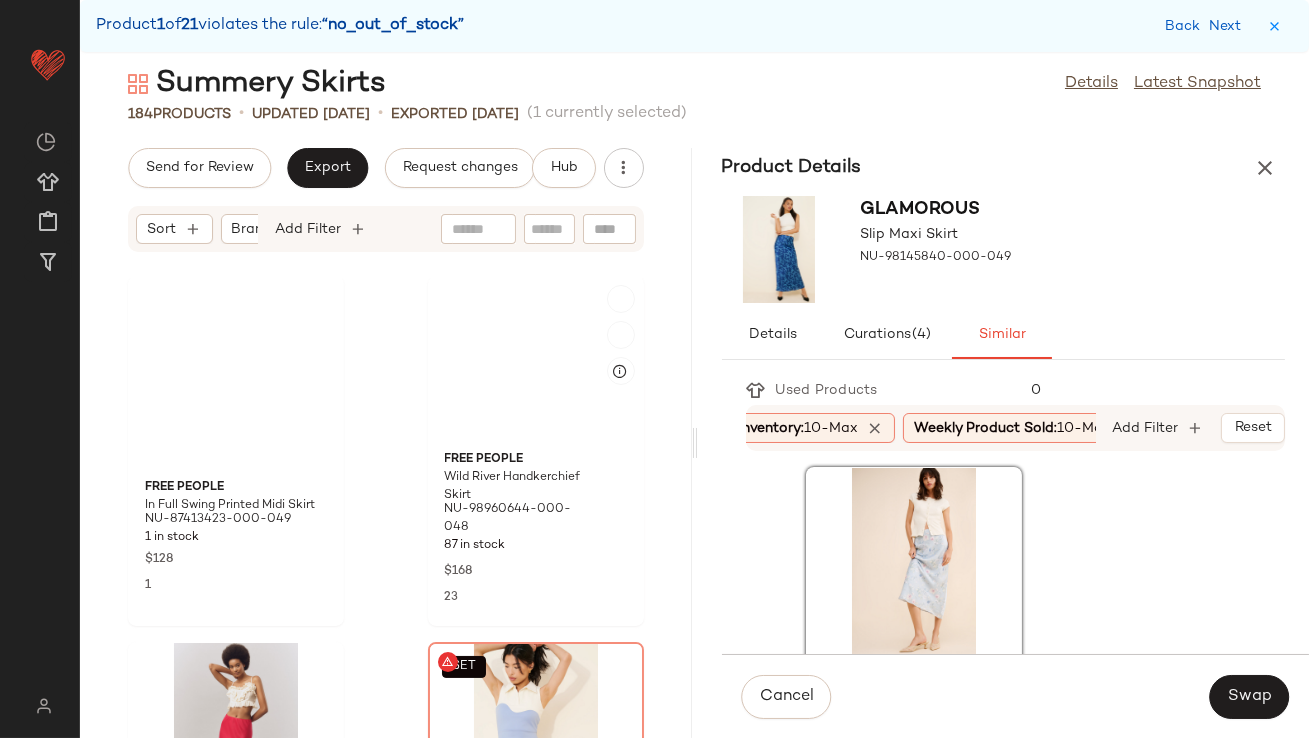 scroll, scrollTop: 0, scrollLeft: 0, axis: both 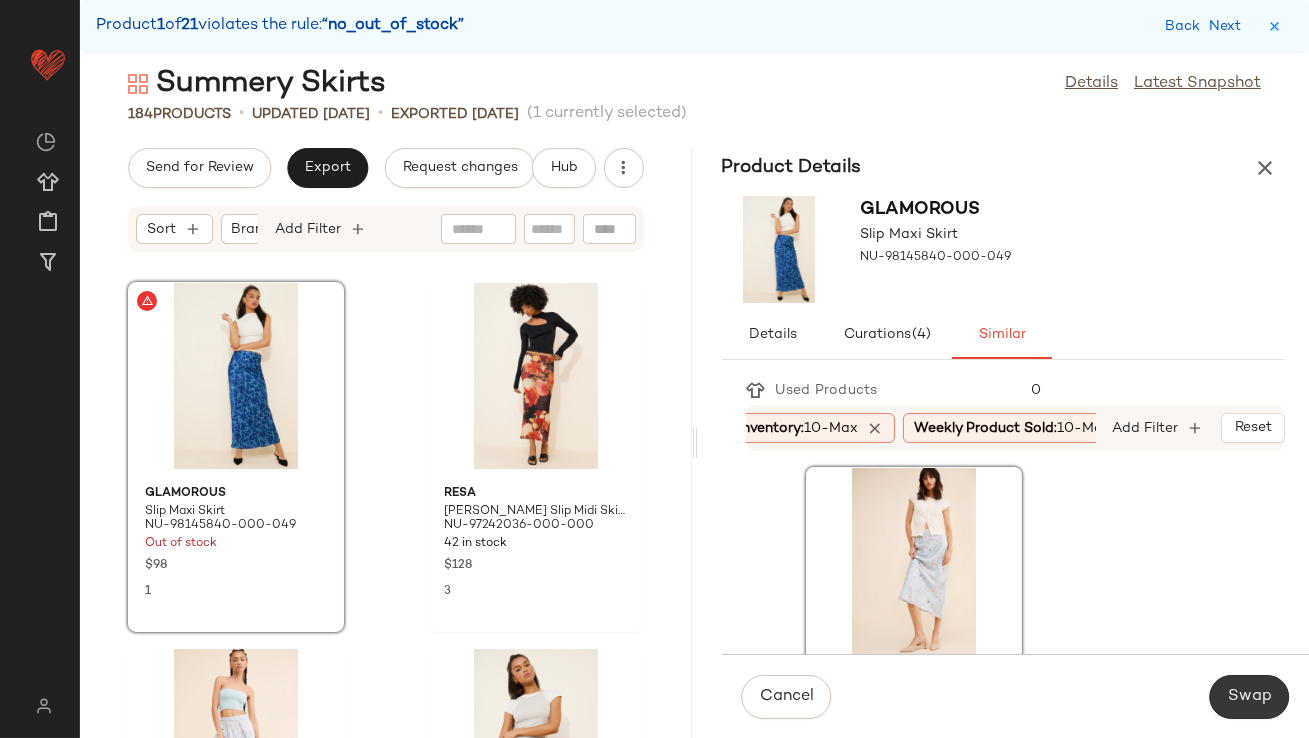 click on "Swap" 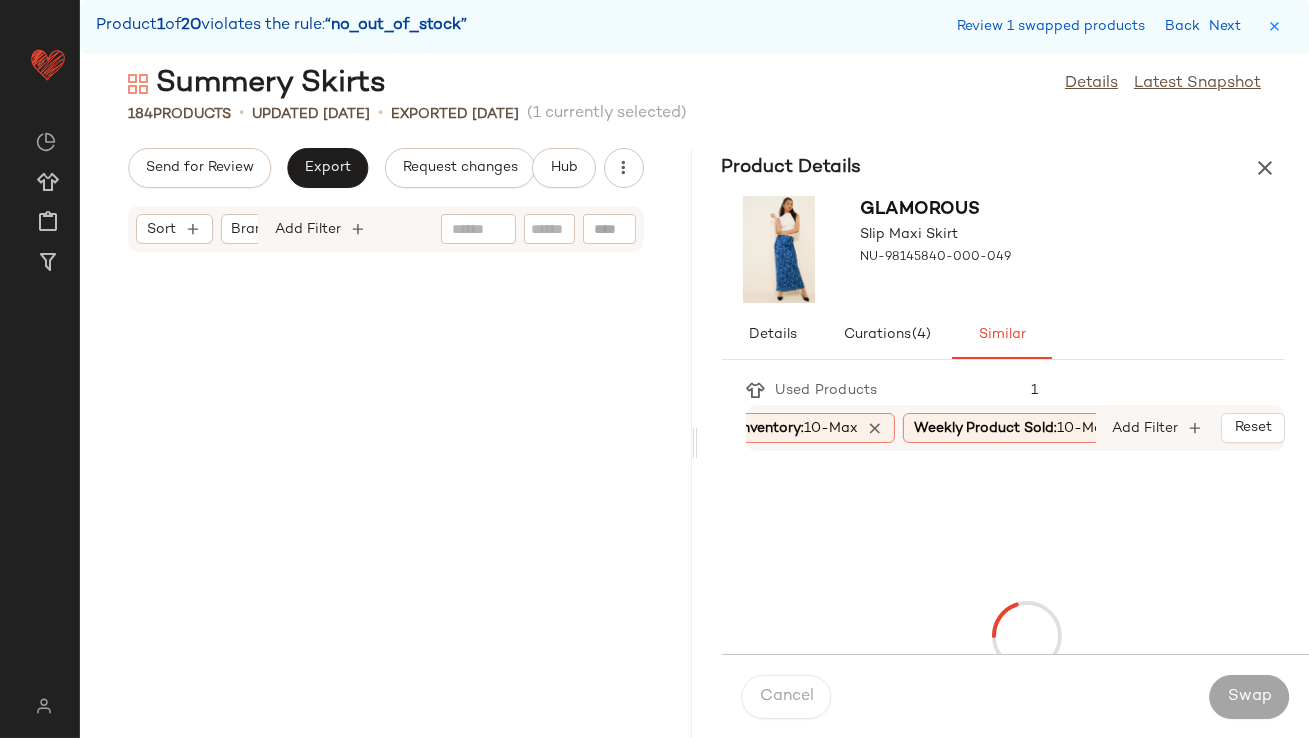 scroll, scrollTop: 747, scrollLeft: 0, axis: vertical 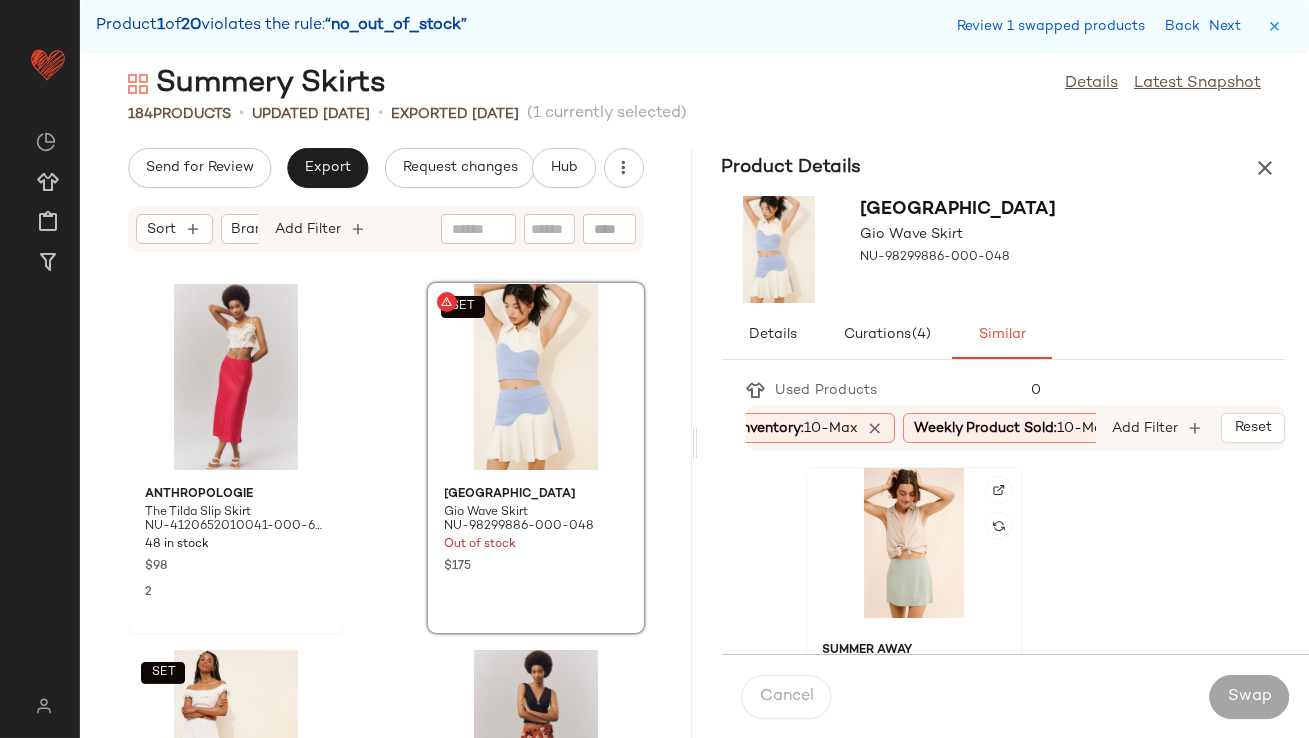 click 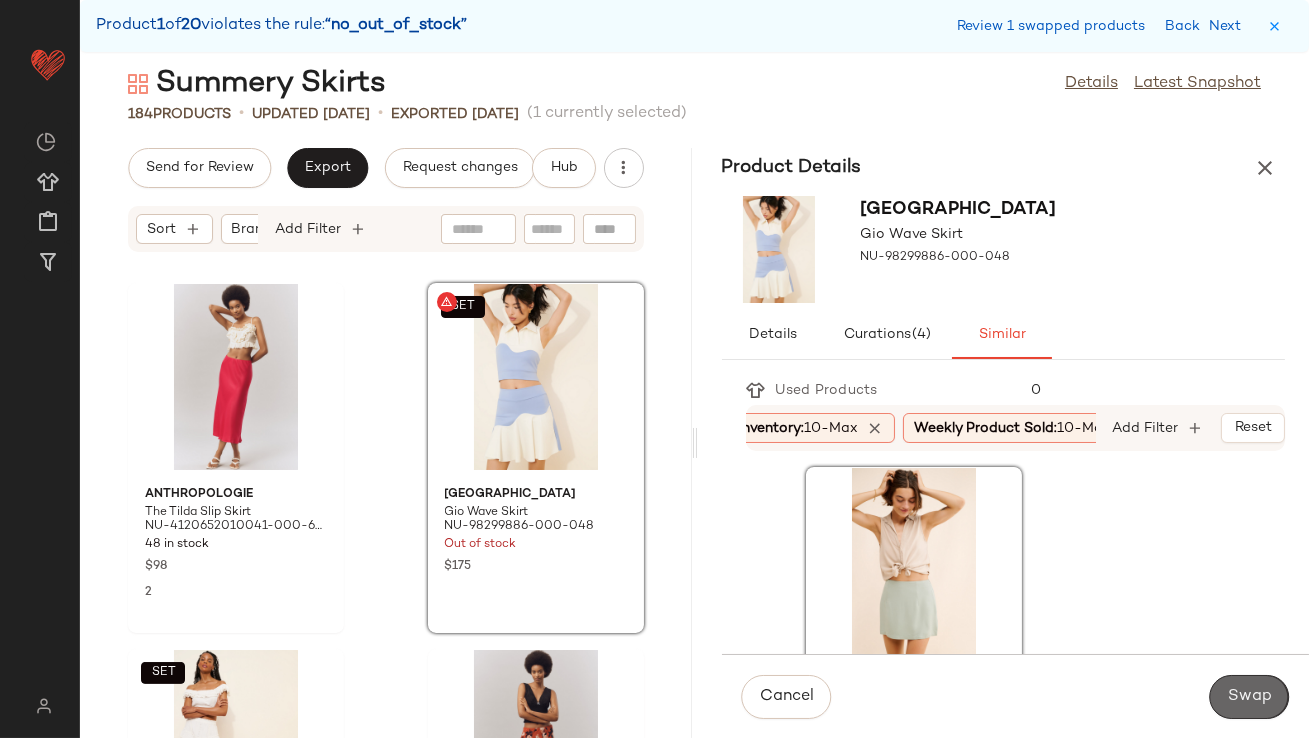 click on "Swap" 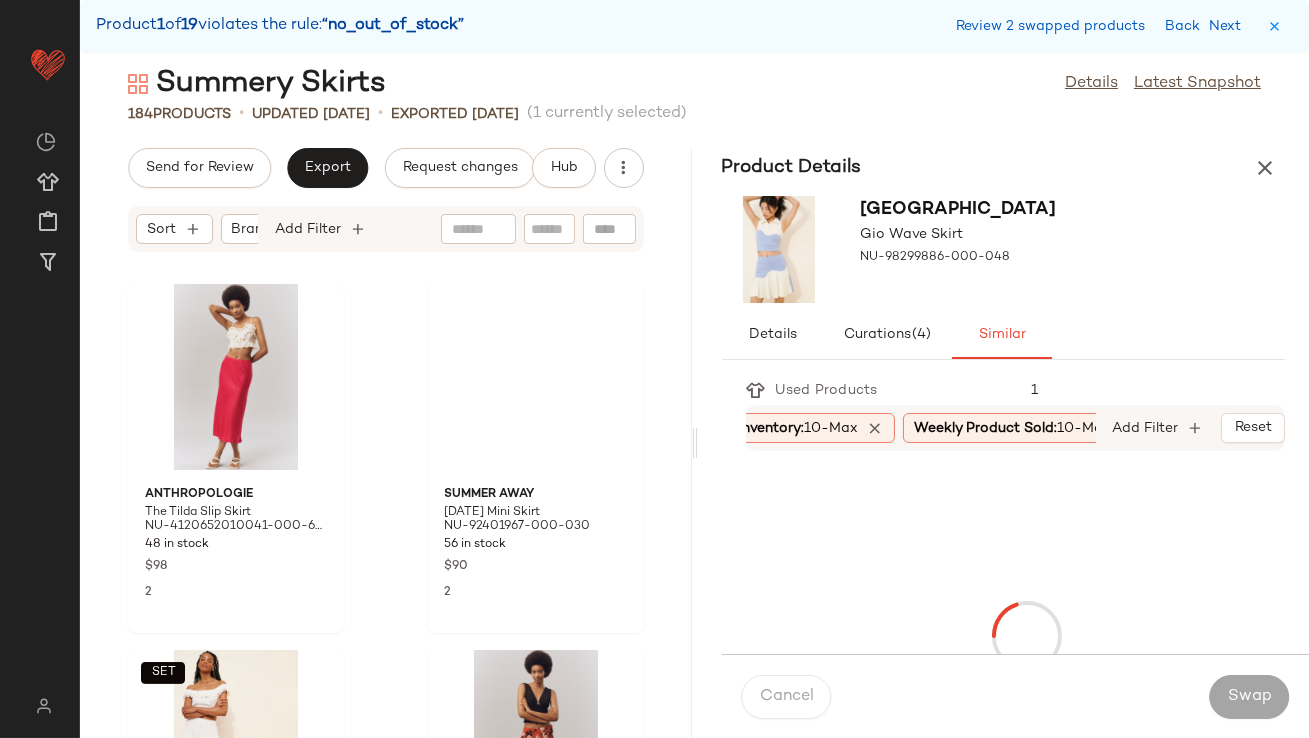 scroll, scrollTop: 3294, scrollLeft: 0, axis: vertical 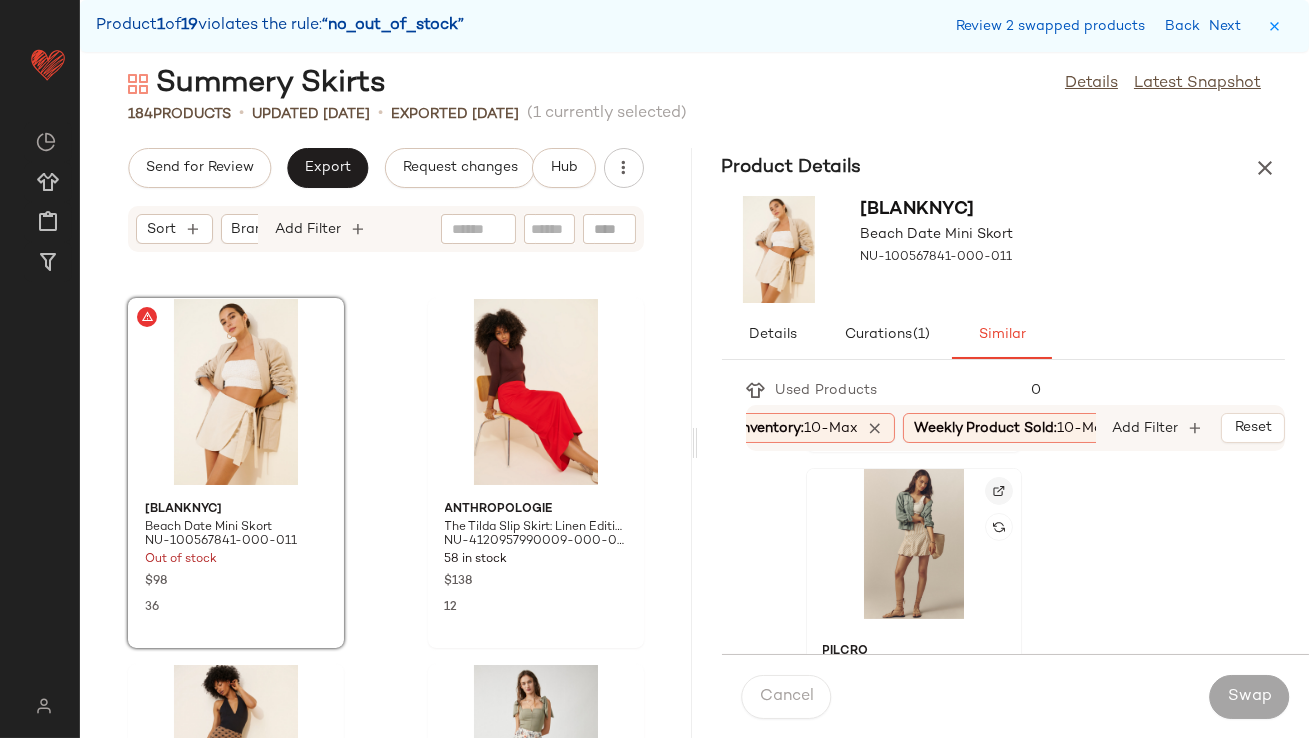 click 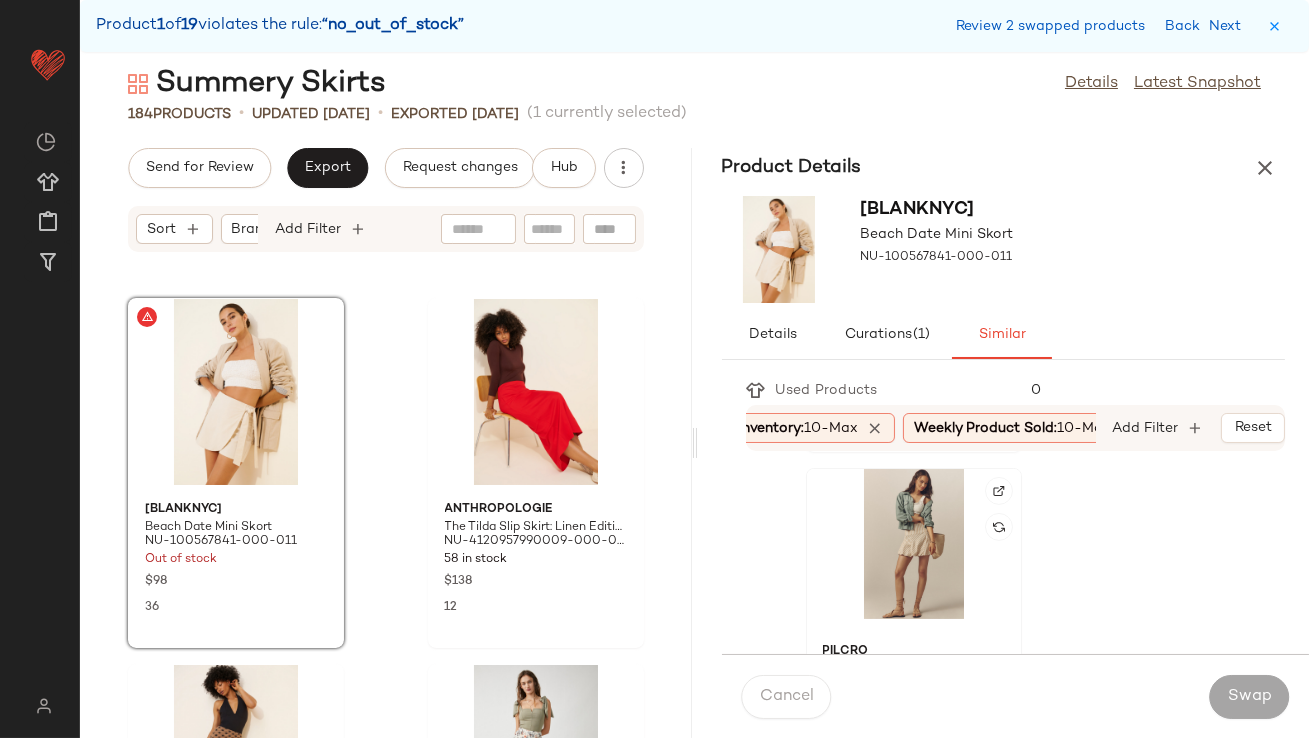click 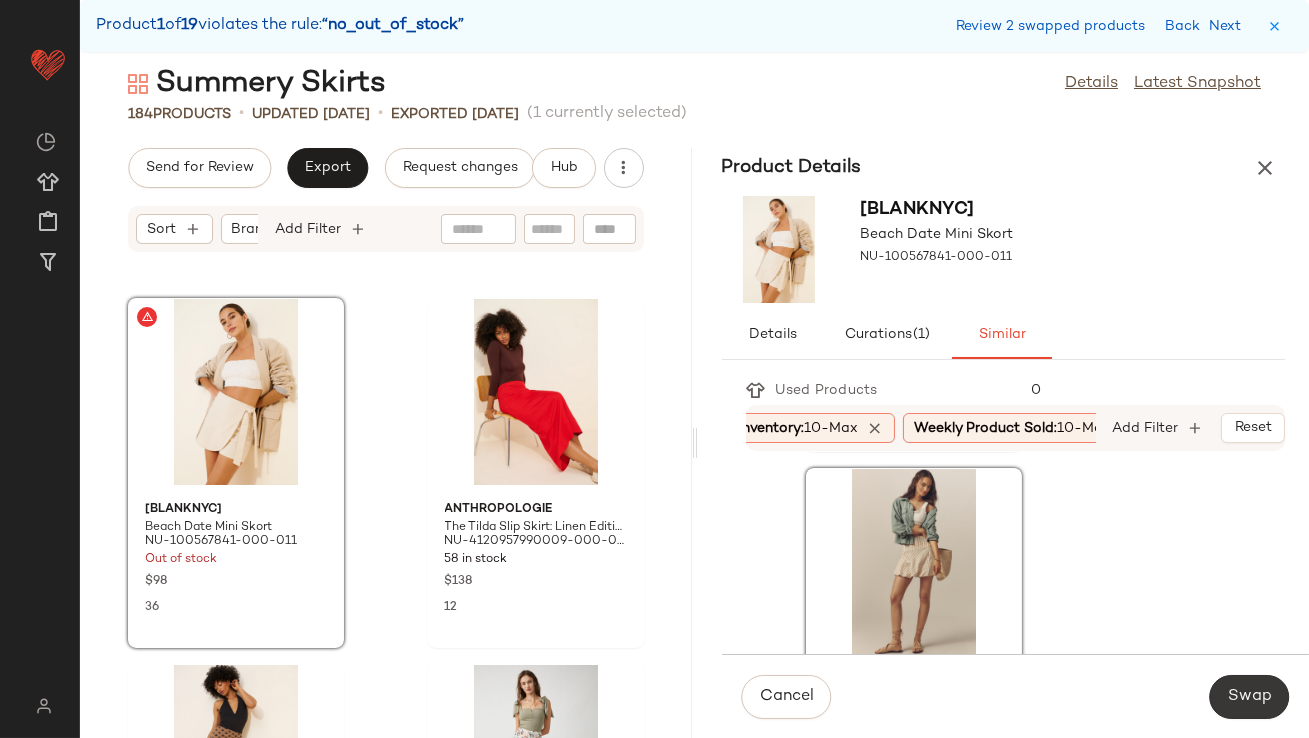 click on "Swap" 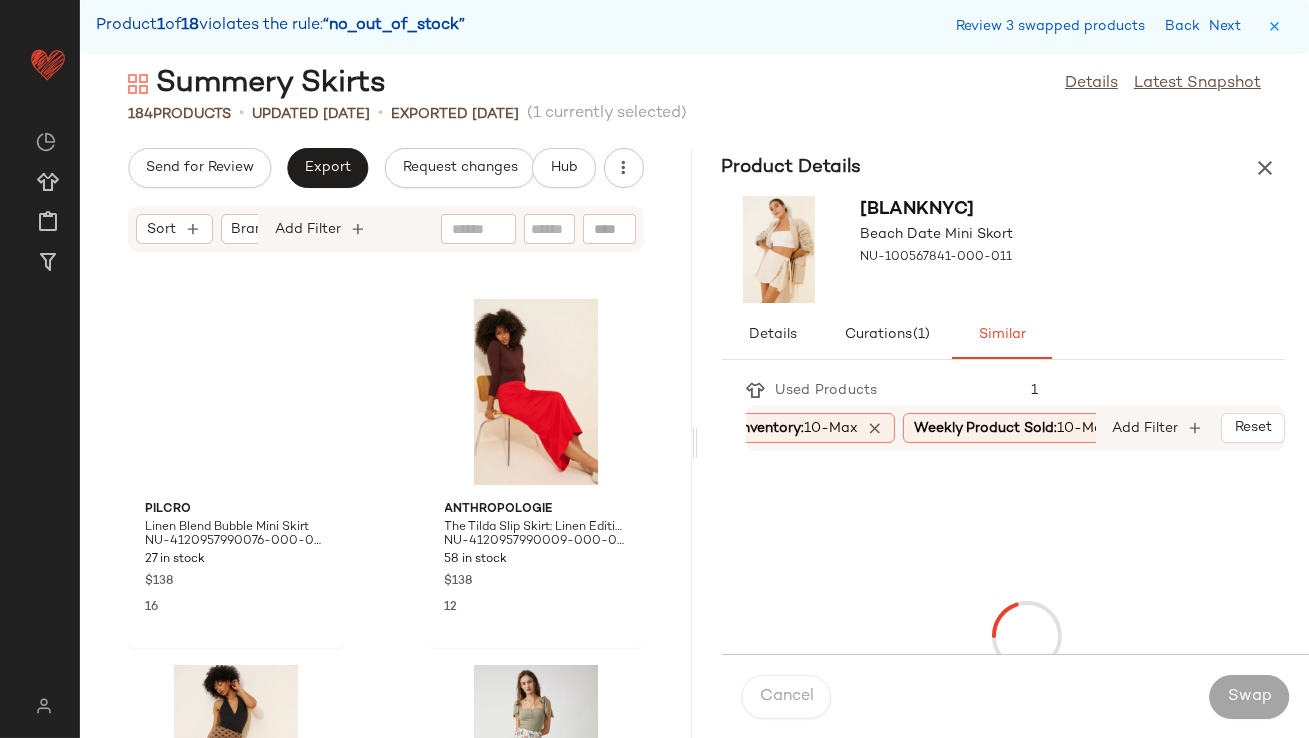 scroll, scrollTop: 4025, scrollLeft: 0, axis: vertical 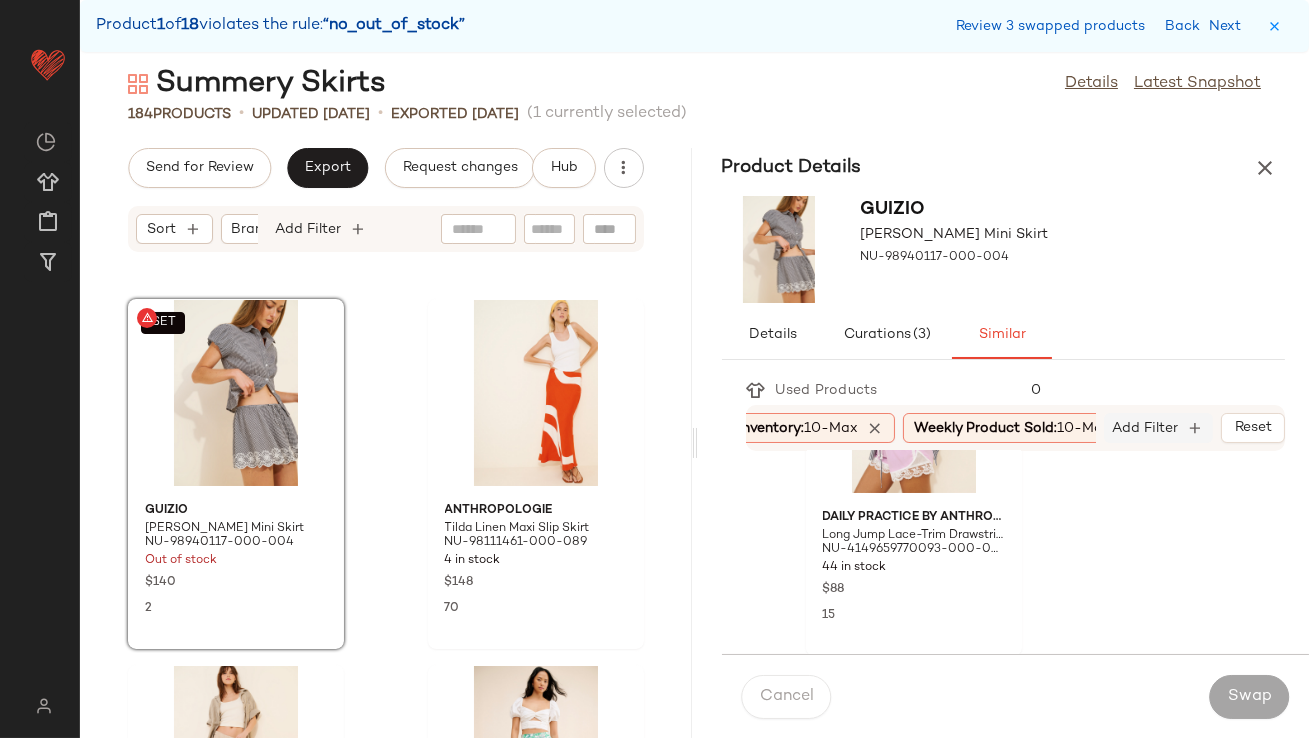click on "Add Filter" at bounding box center [1146, 428] 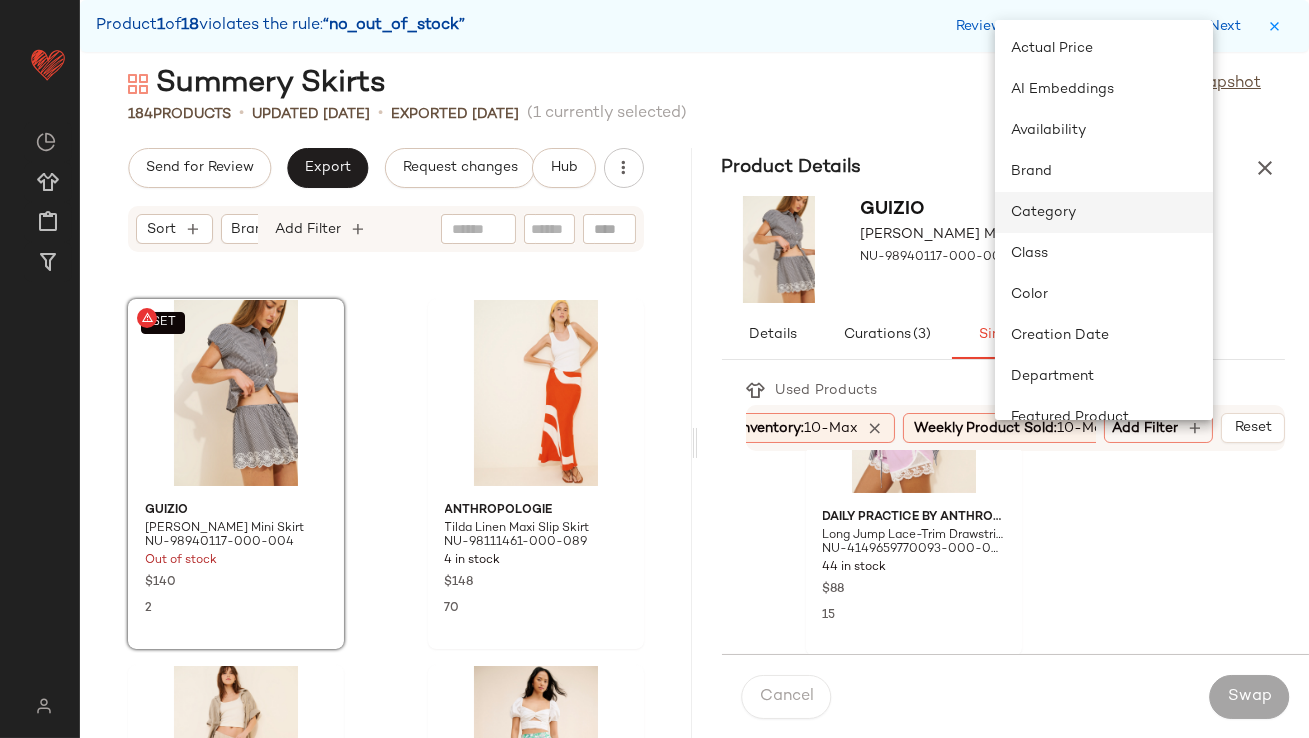 click on "Category" 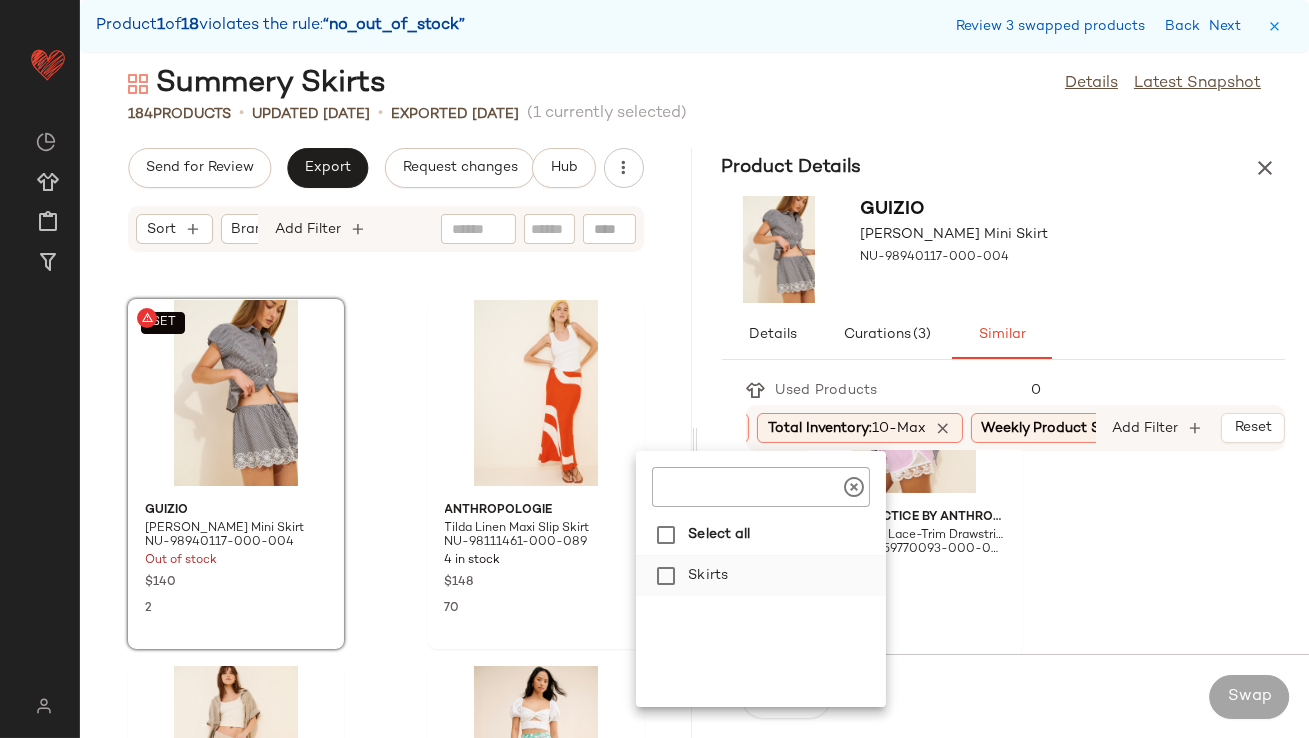 click on "Skirts" at bounding box center (783, 576) 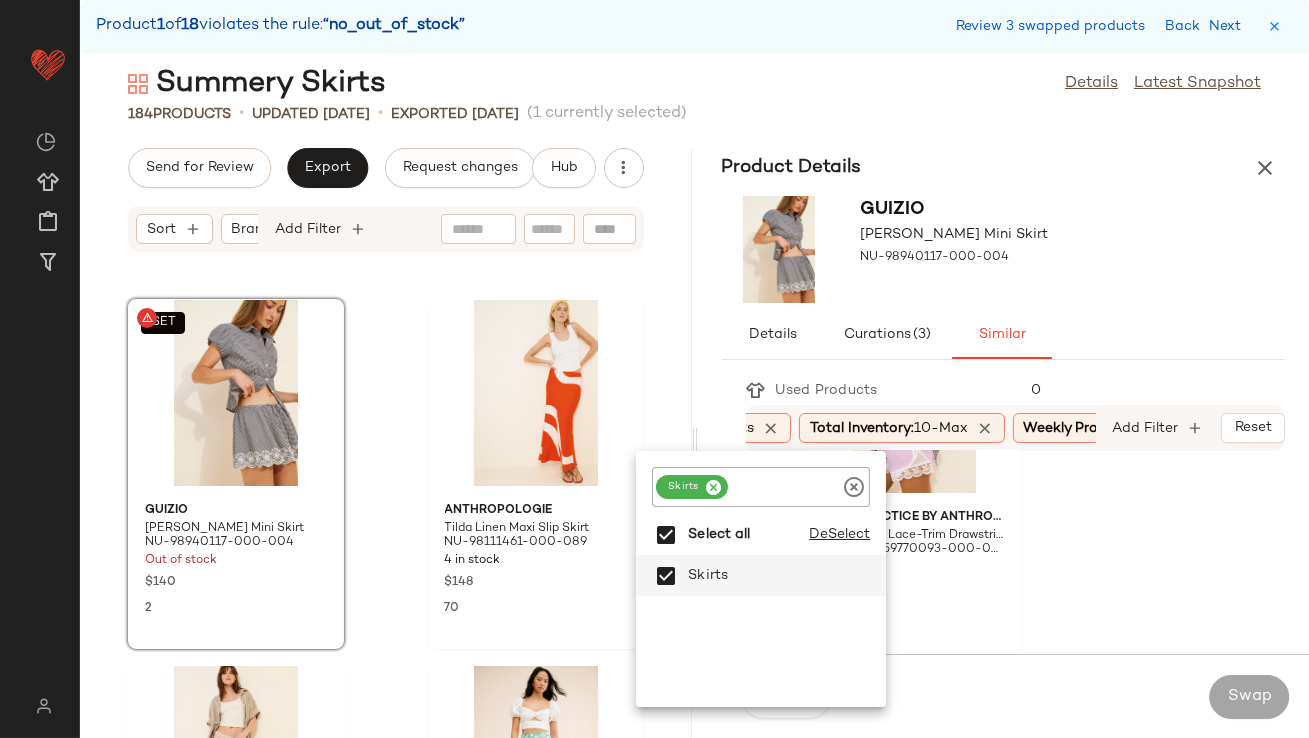 click on "Lisa Says Gah Franny Embroidered Linen Blend Bloomers NU-98434517-000-010 72 in stock $128 13 Daily Practice by Anthropologie Long Jump Lace-Trim Drawstring Shorts NU-4149659770093-000-055 44 in stock $88 15 Urban Outfitters Pickin’ Daisies Terry Knit Shorts NU-99460032-000-011 54 in stock $35 8 Intimately Full Bloom Boxers NU-97190771-000-065 137 in stock $48 13 VRG GRL Nature Of Art Linen Mini Skirt NU-99733685-000-015 24 in stock $100 7 Native Youth Fallon Cutwork Shorts NU-97109359-000-237 67 in stock $72 25 Little Lies Linen Polka Dot Shorts NU-100218288-000-015 58 in stock $98 30 BOYKO Picnic Boxer Shorts NU-100180215-000-069 77 in stock $163 7 Waverles Maternity Lightweight Pull-On Shorts NU-88948120-000-044 41 in stock $68 80 MINKPINK Isadora Embroidered Shorts NU-97393524-000-000 53 in stock $99 14 Standard Cloth Men's Ryder Nylon Shorts NU-88408521-000-065 10 in stock $39 8 Free People Camp Out Slouch Shorts NU-98192651-000-236 106 in stock $98 3 Sleeper Poplin Striped Shirt NU-96648209-000-018 17" 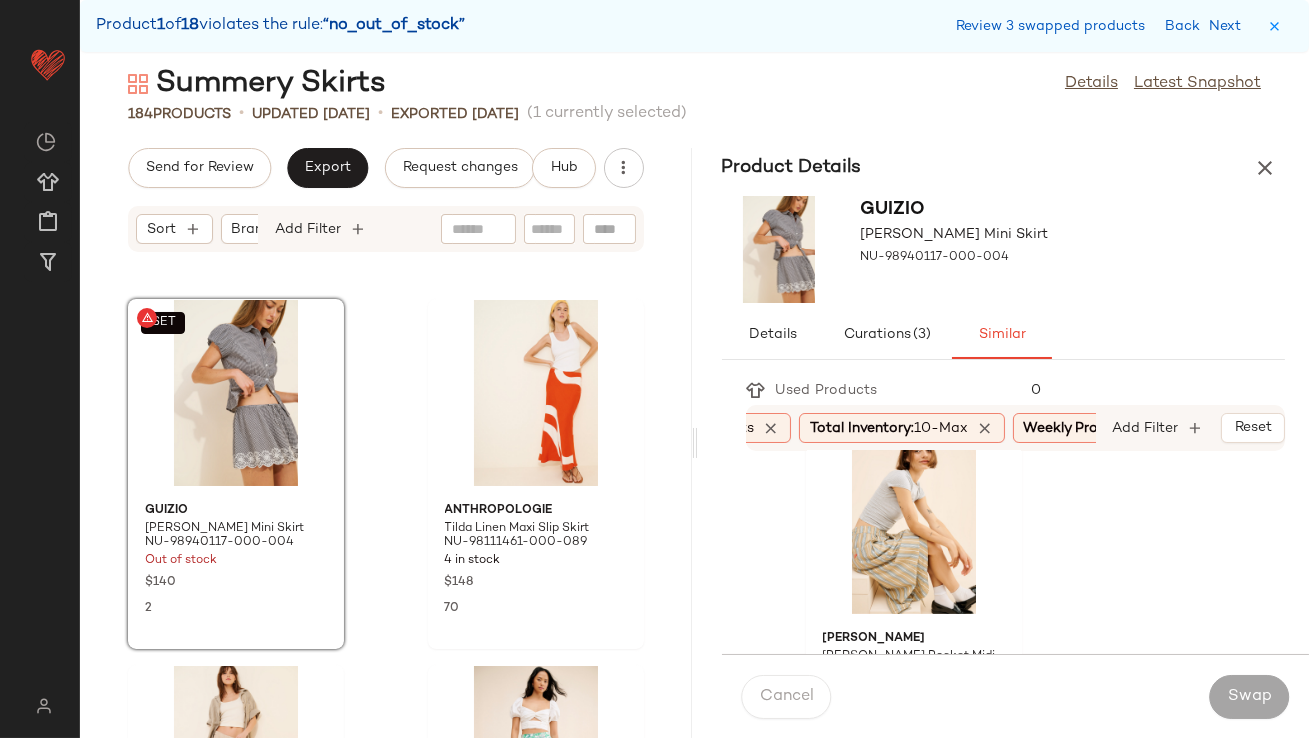 scroll, scrollTop: 1506, scrollLeft: 0, axis: vertical 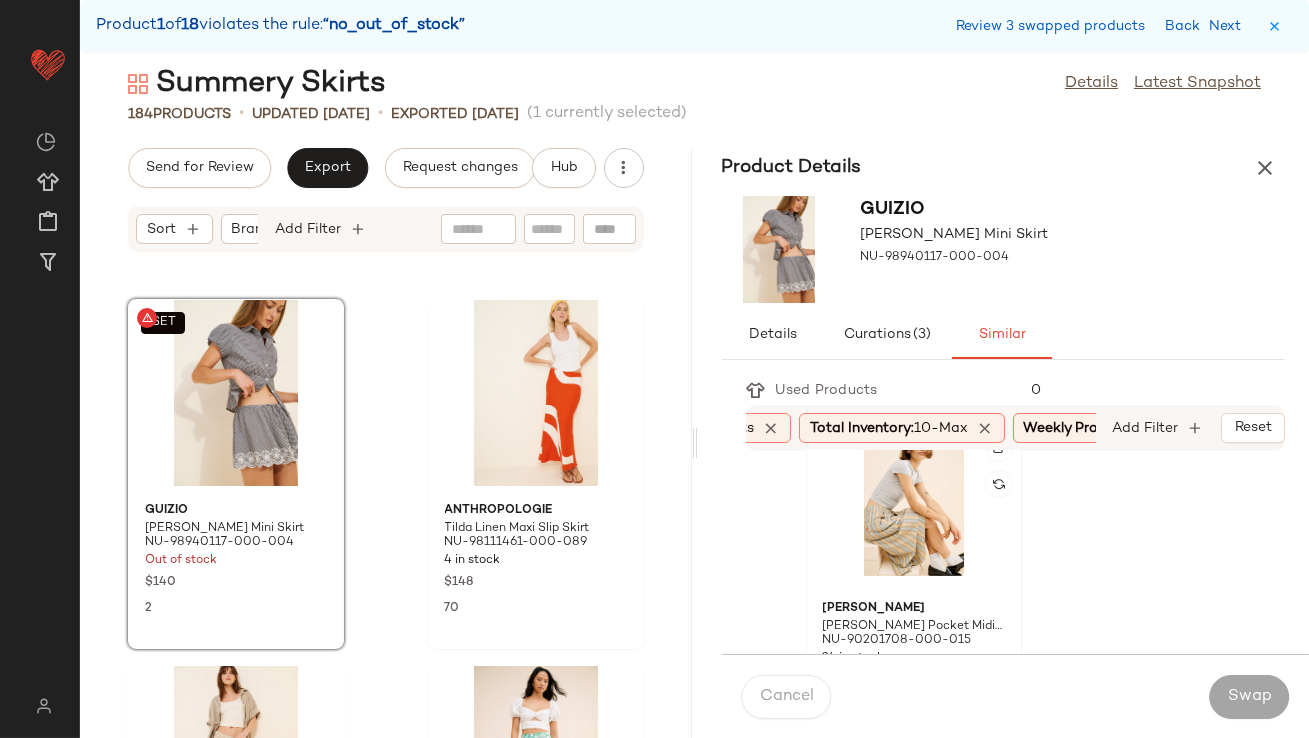click 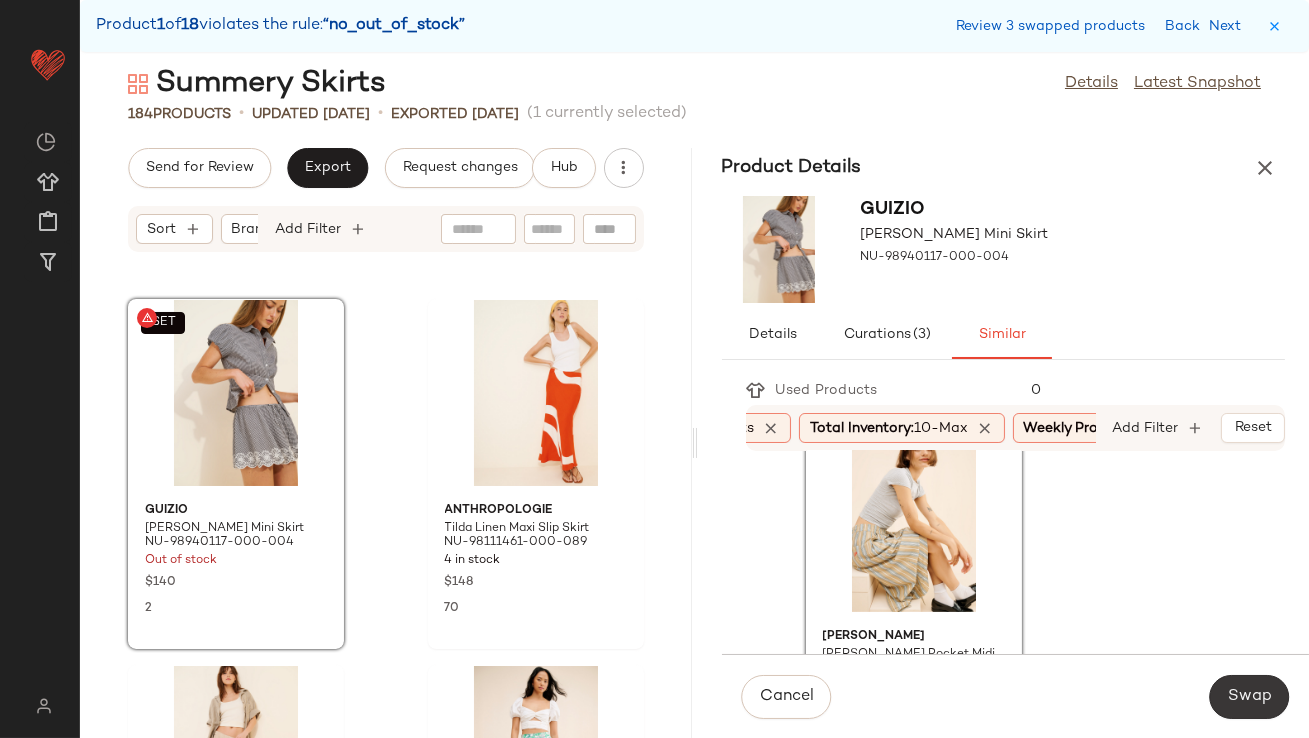 click on "Swap" 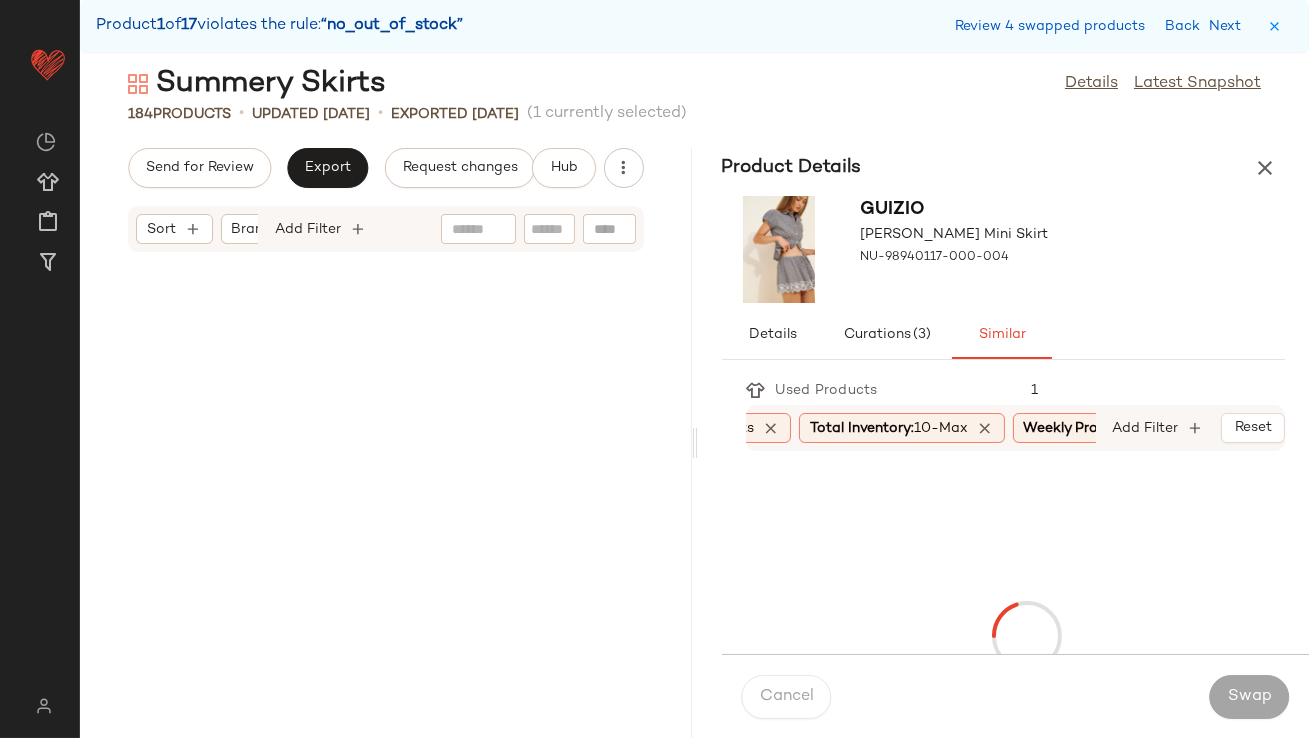 scroll, scrollTop: 7685, scrollLeft: 0, axis: vertical 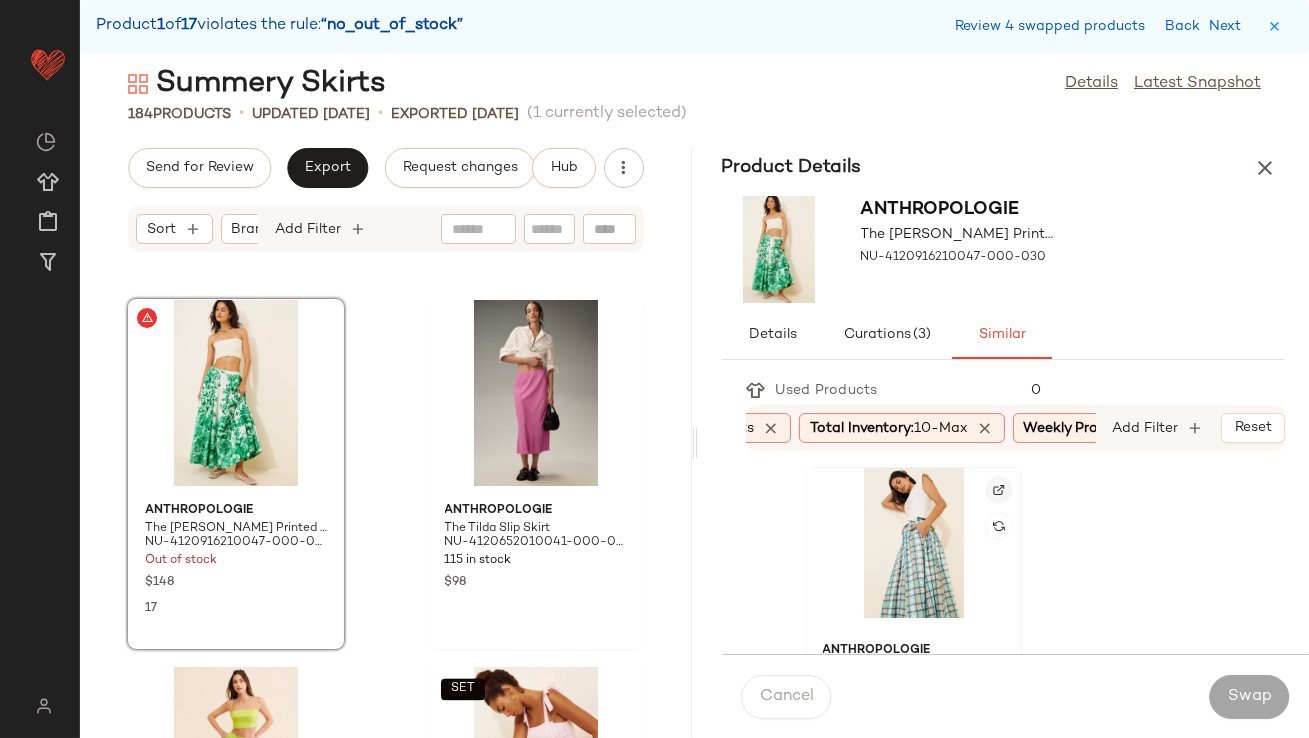 click at bounding box center (999, 490) 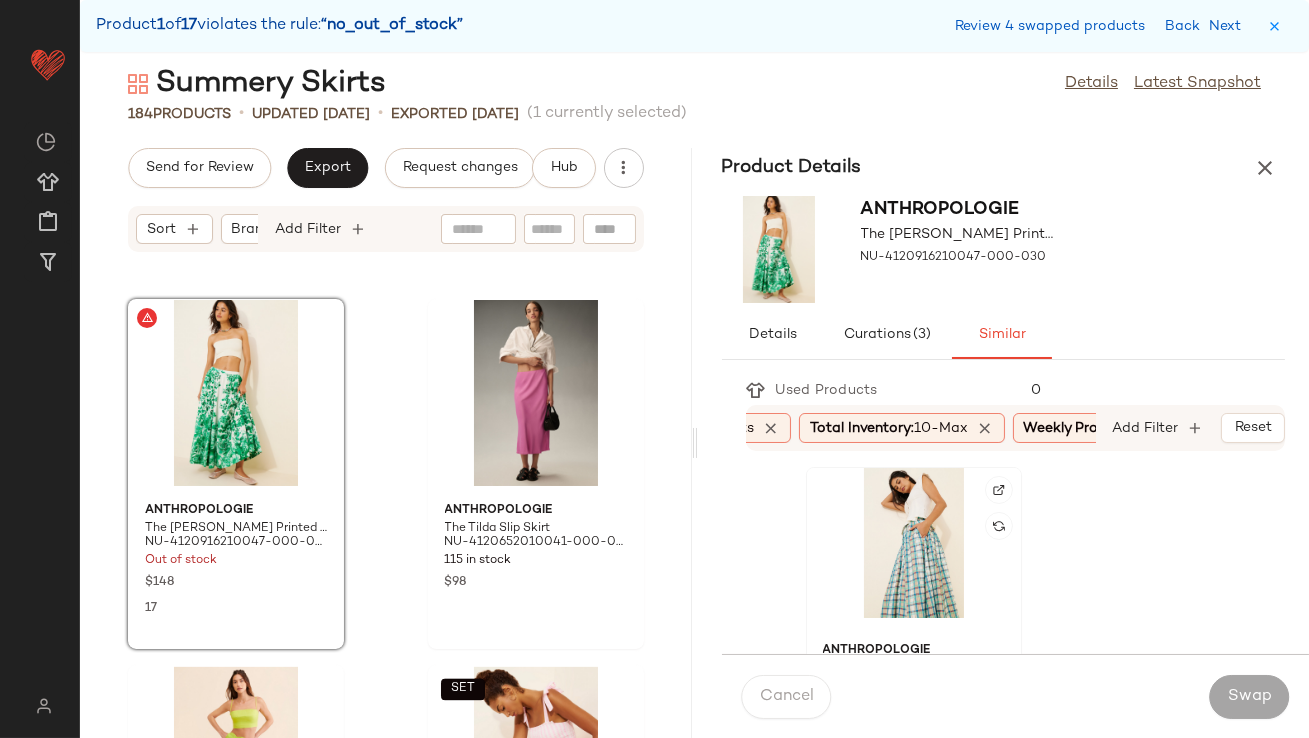 click 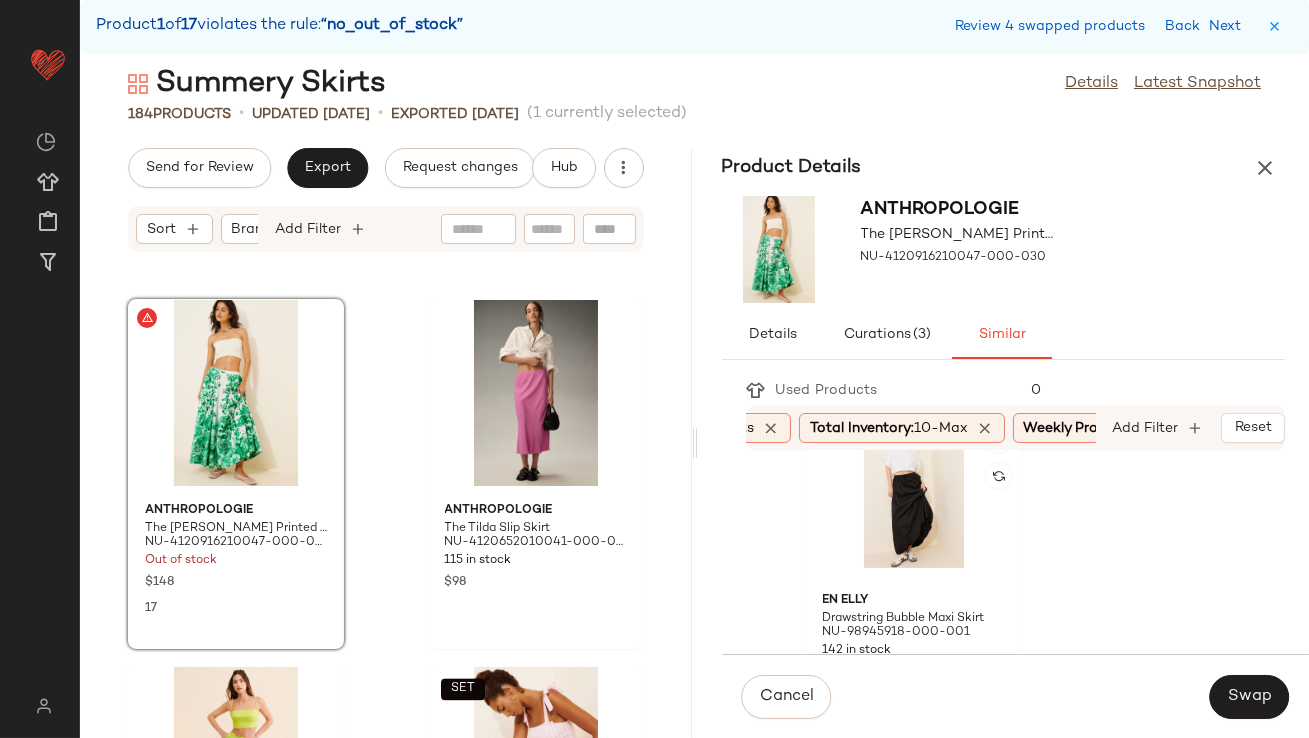 scroll, scrollTop: 1150, scrollLeft: 0, axis: vertical 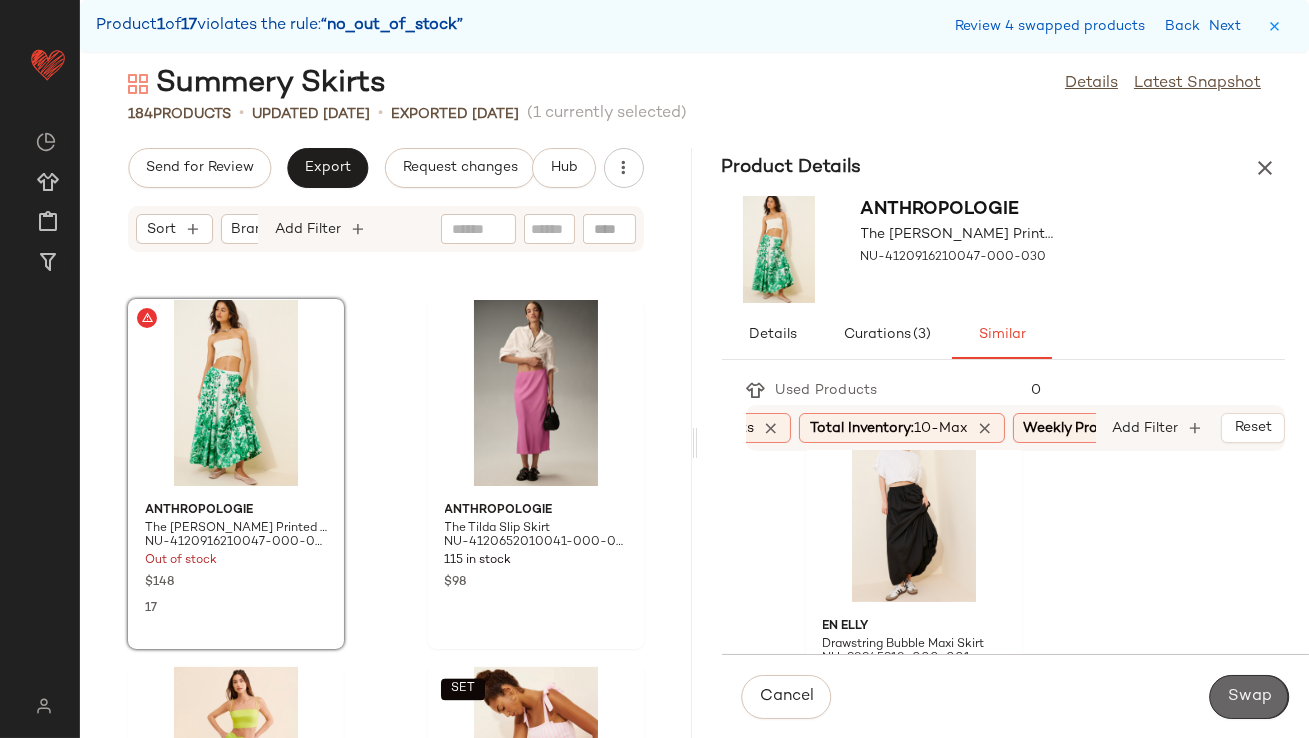 click on "Swap" 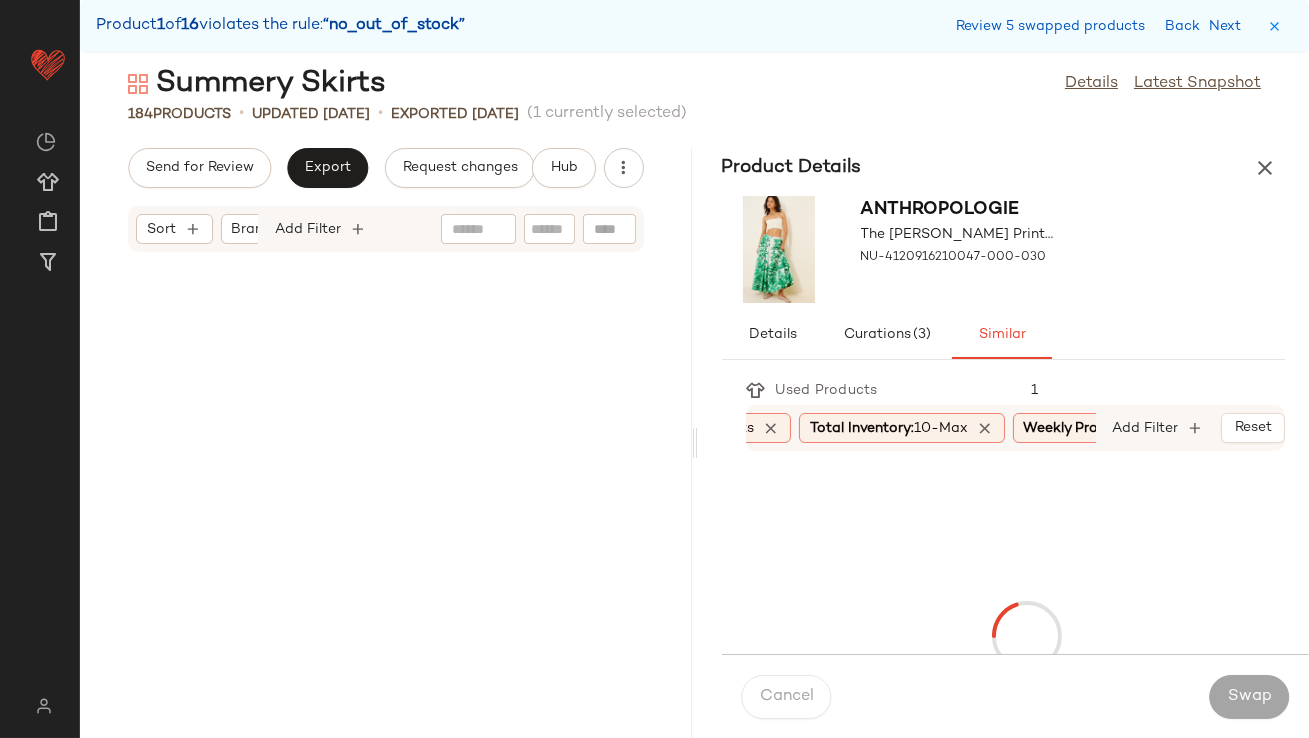 scroll, scrollTop: 8418, scrollLeft: 0, axis: vertical 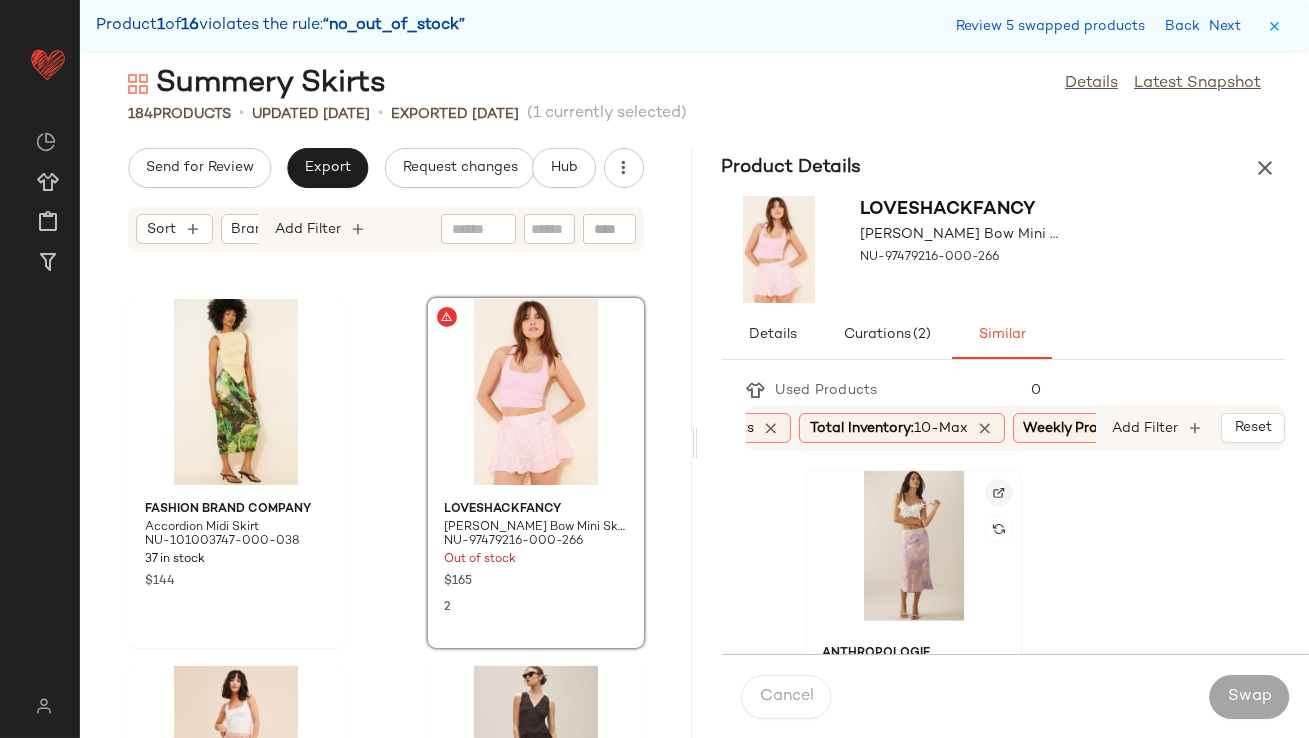 click at bounding box center (999, 493) 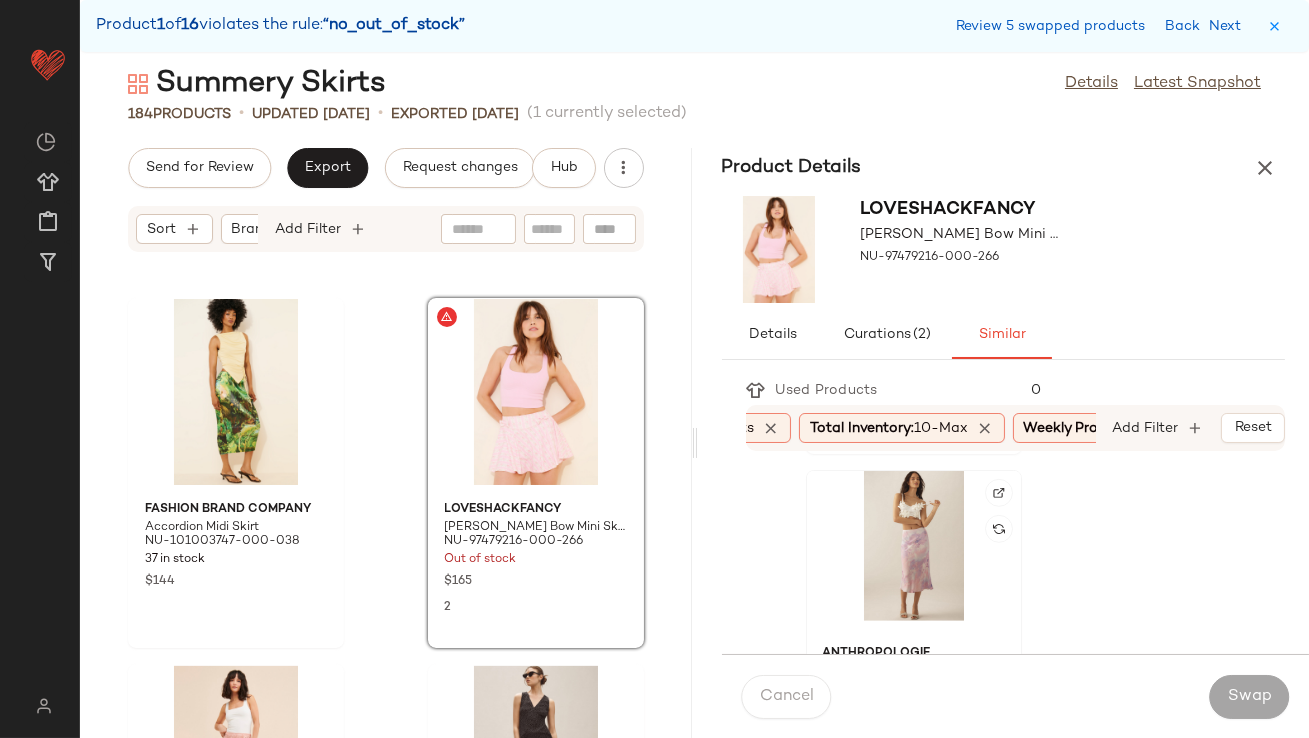 click 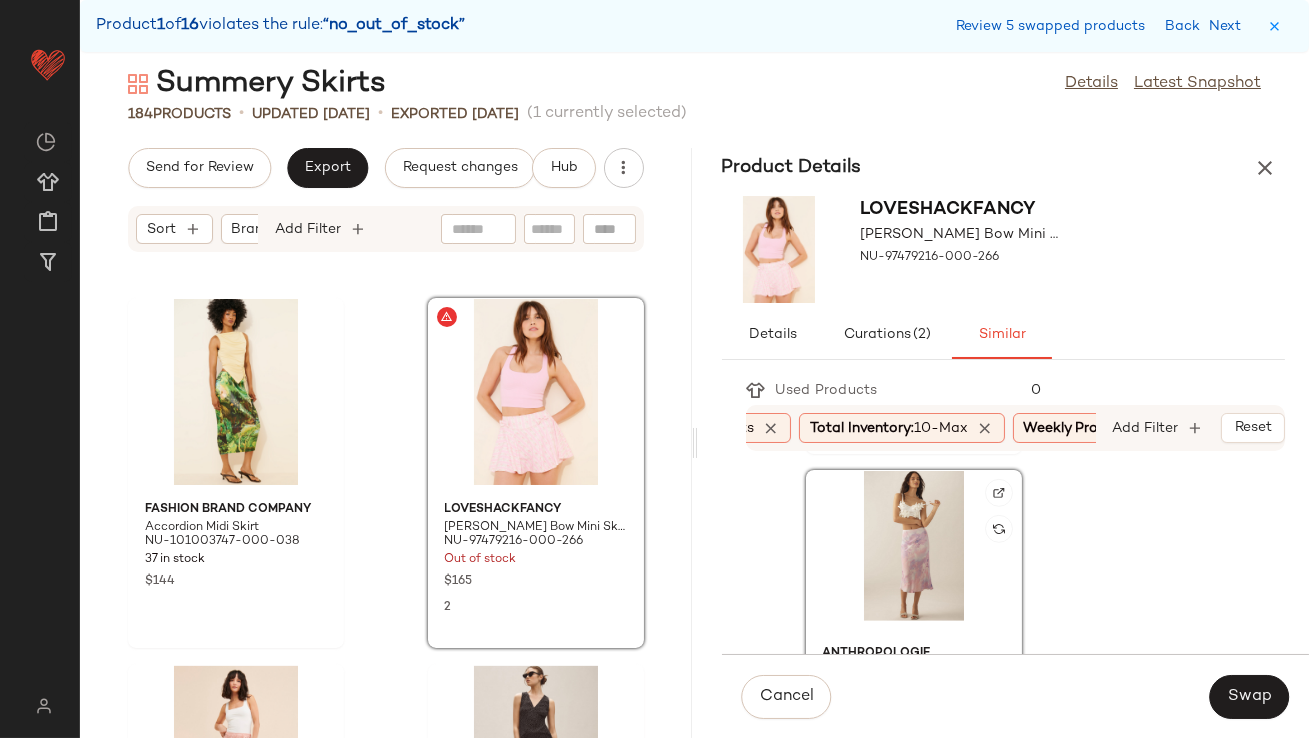 scroll, scrollTop: 2700, scrollLeft: 0, axis: vertical 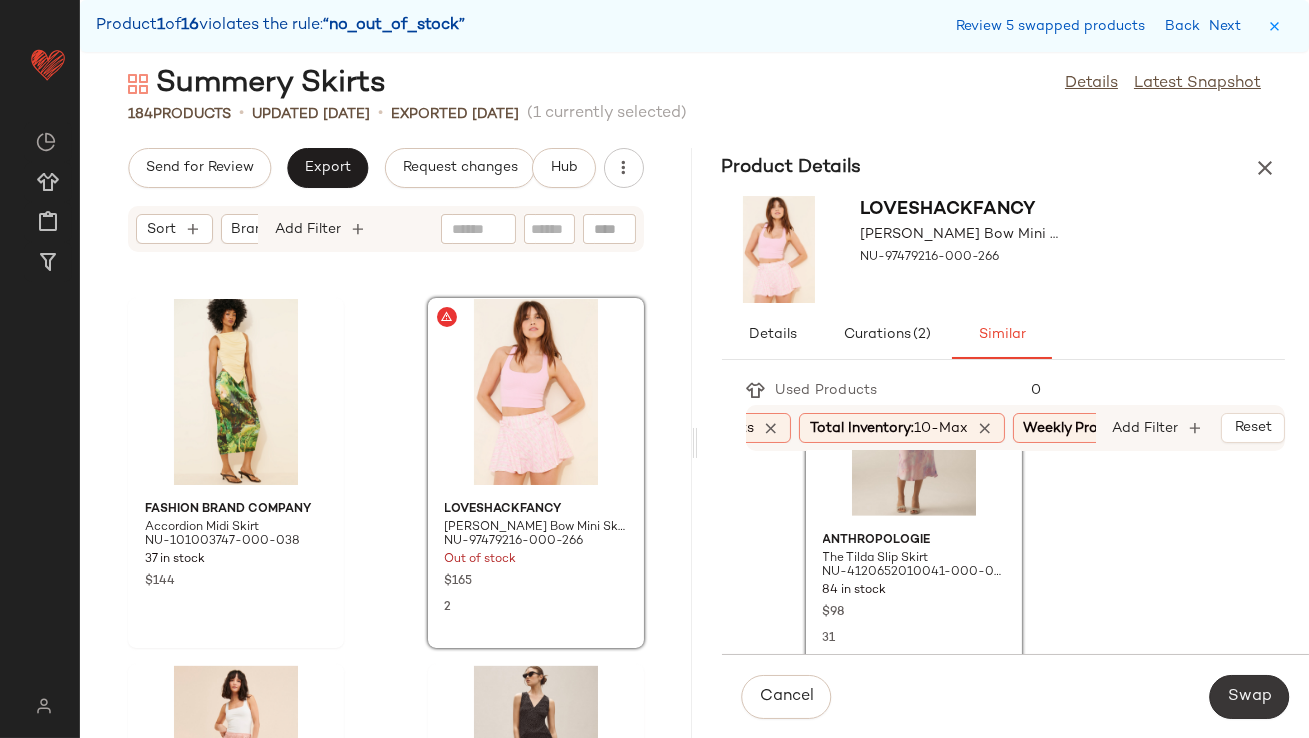 click on "Swap" 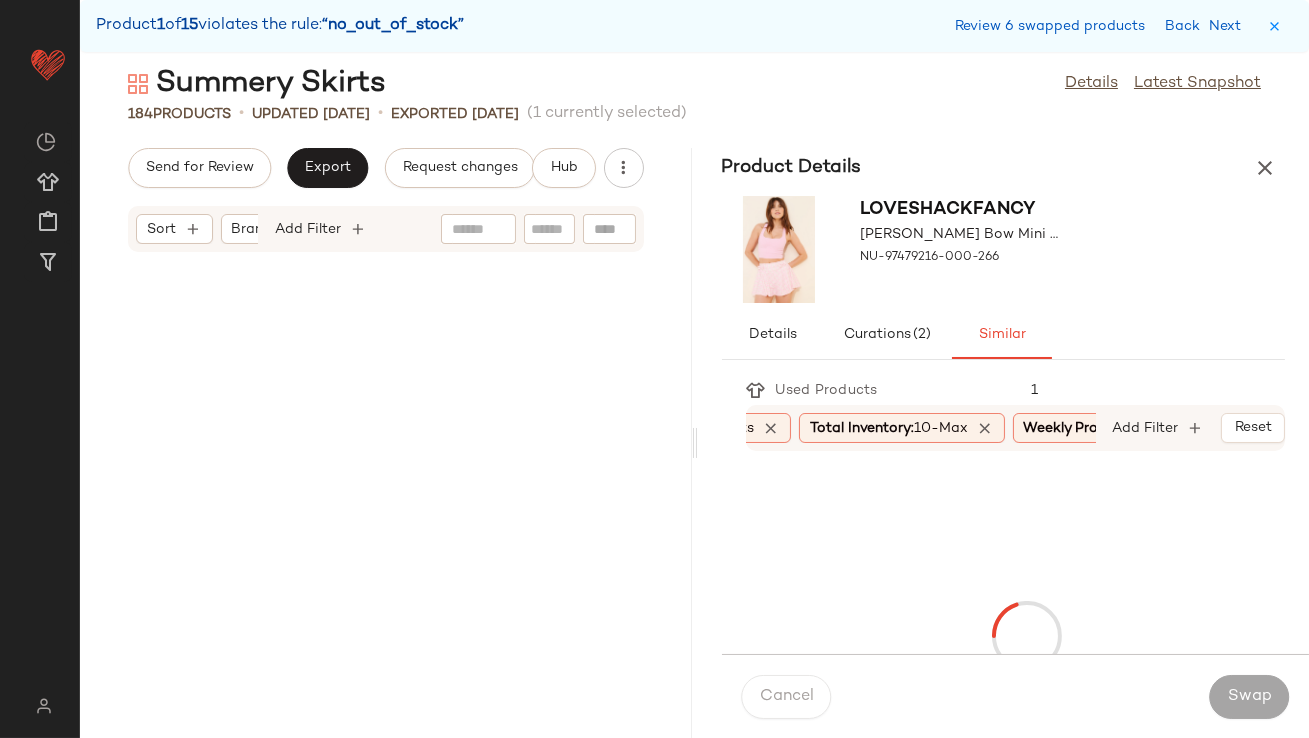 scroll, scrollTop: 9881, scrollLeft: 0, axis: vertical 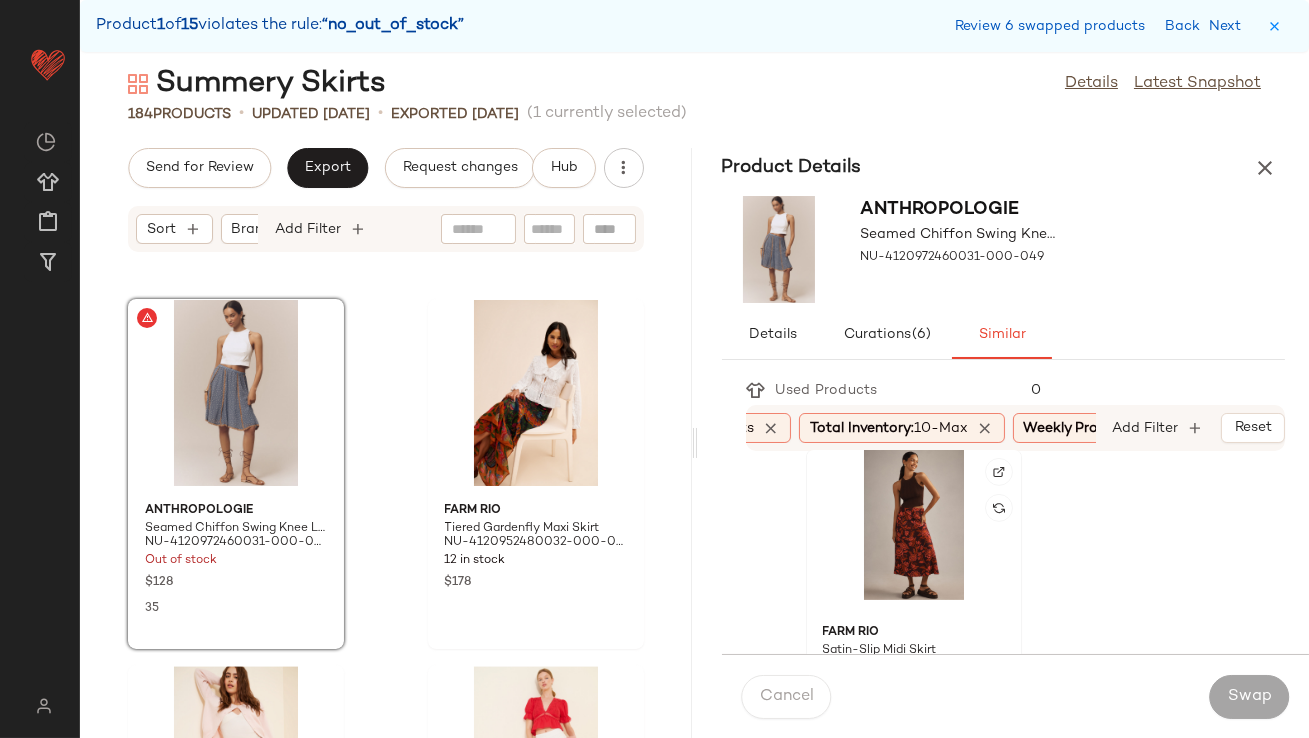 click 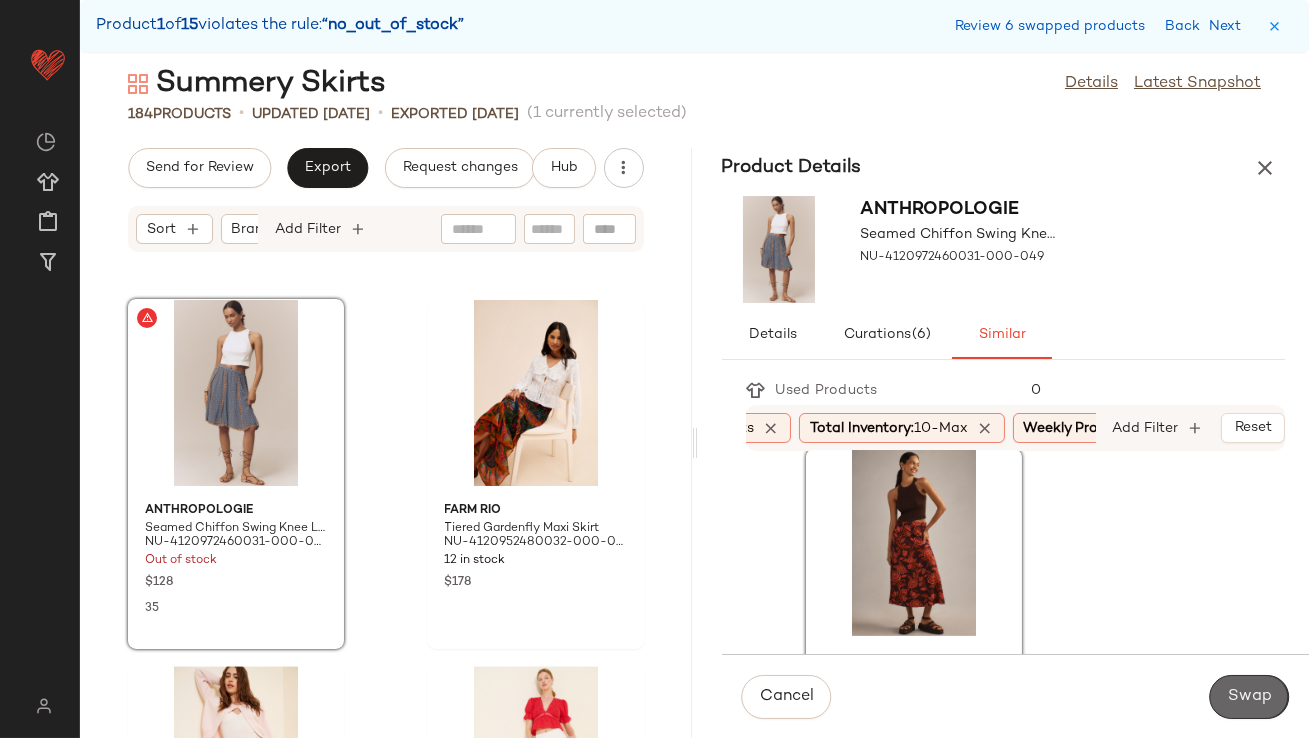 click on "Swap" 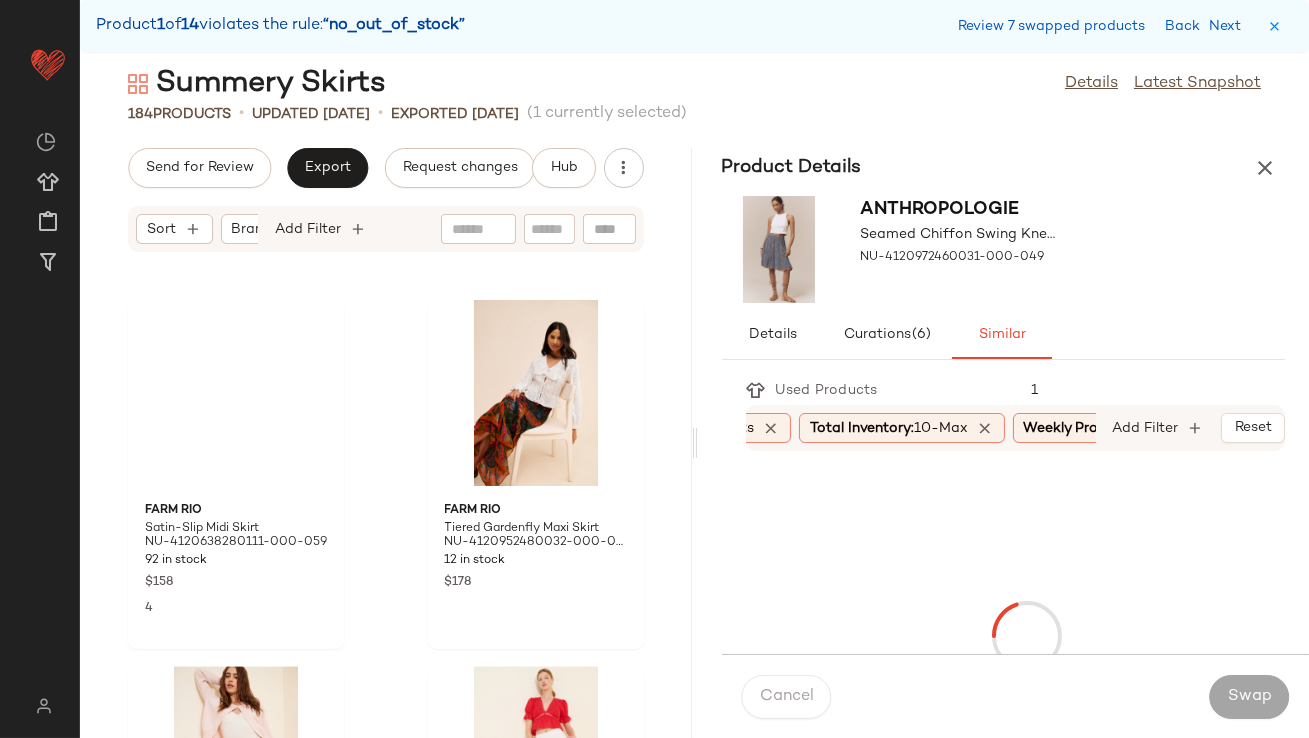 scroll, scrollTop: 11345, scrollLeft: 0, axis: vertical 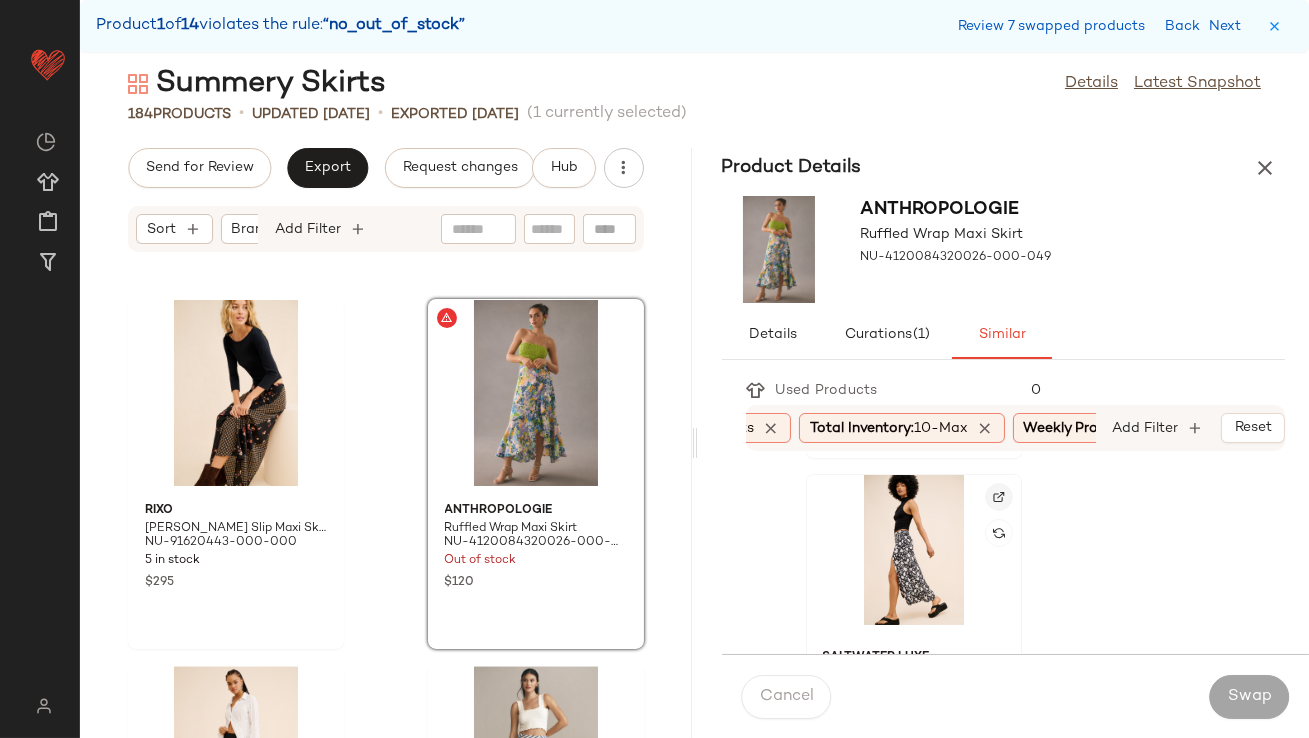 click 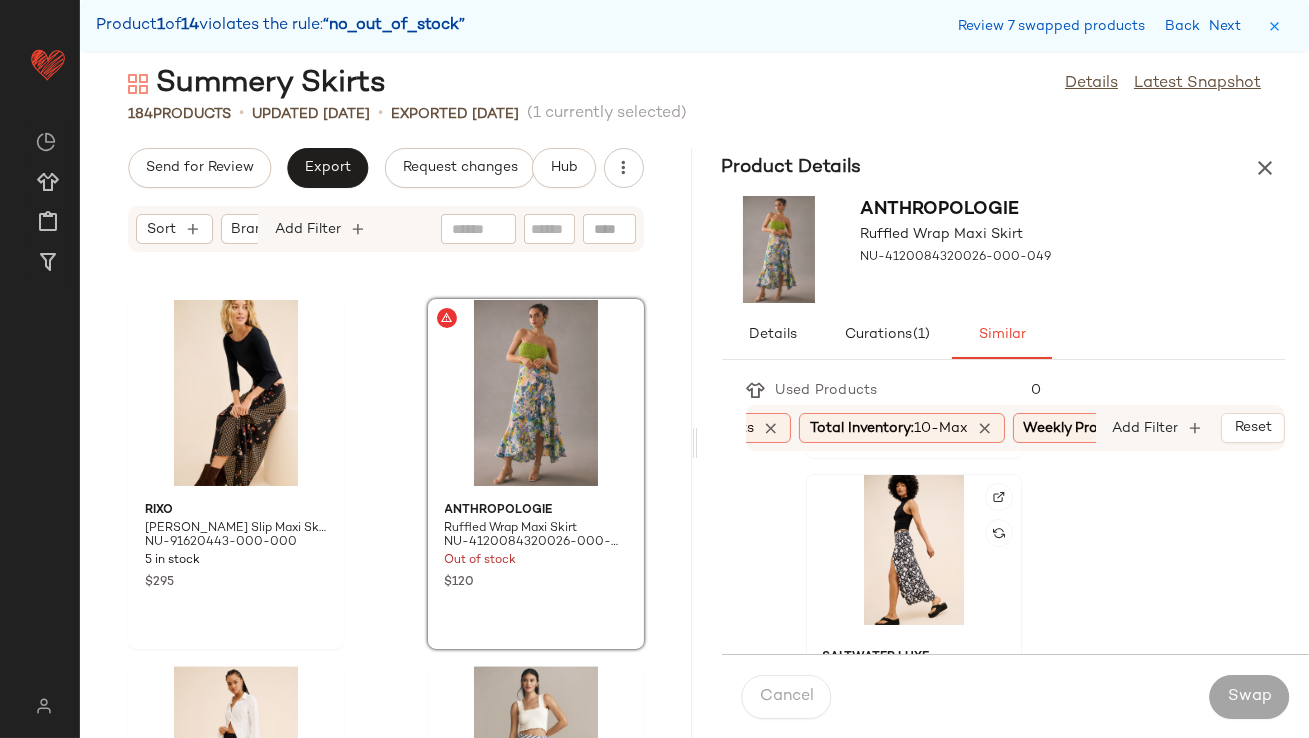 click 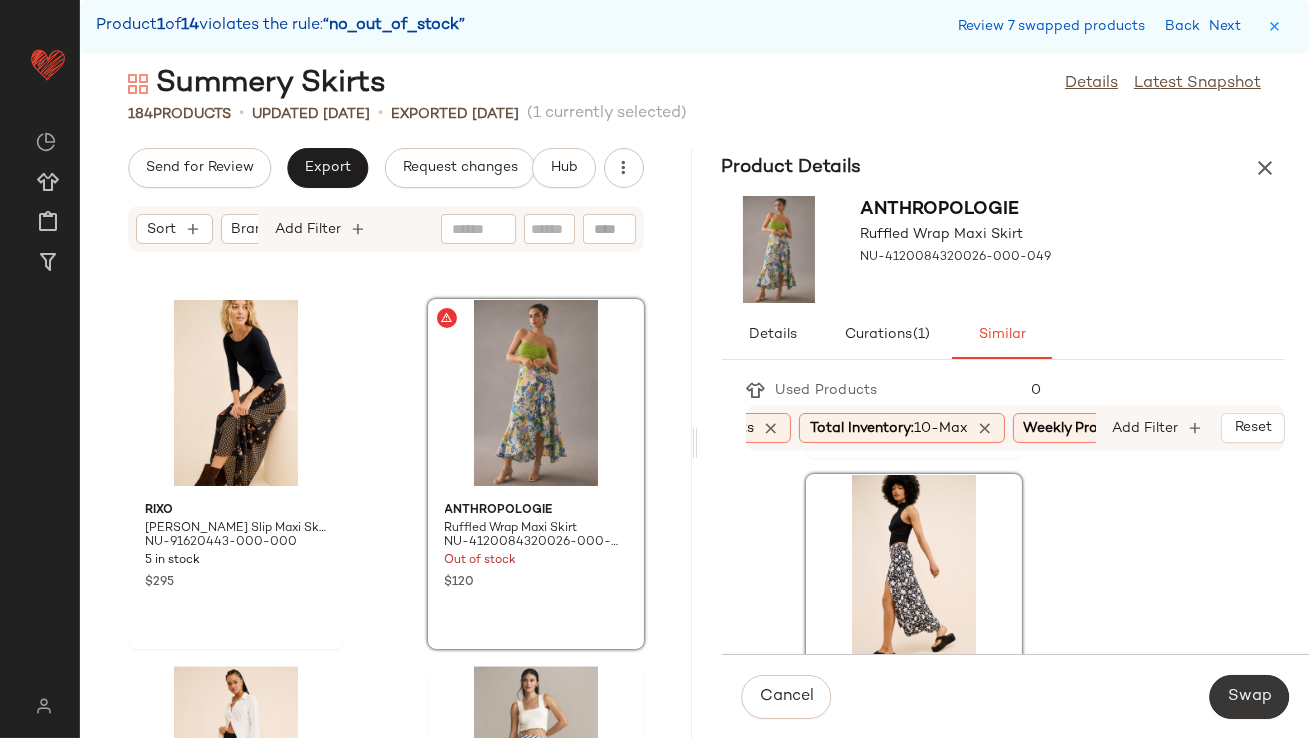 click on "Swap" at bounding box center (1249, 697) 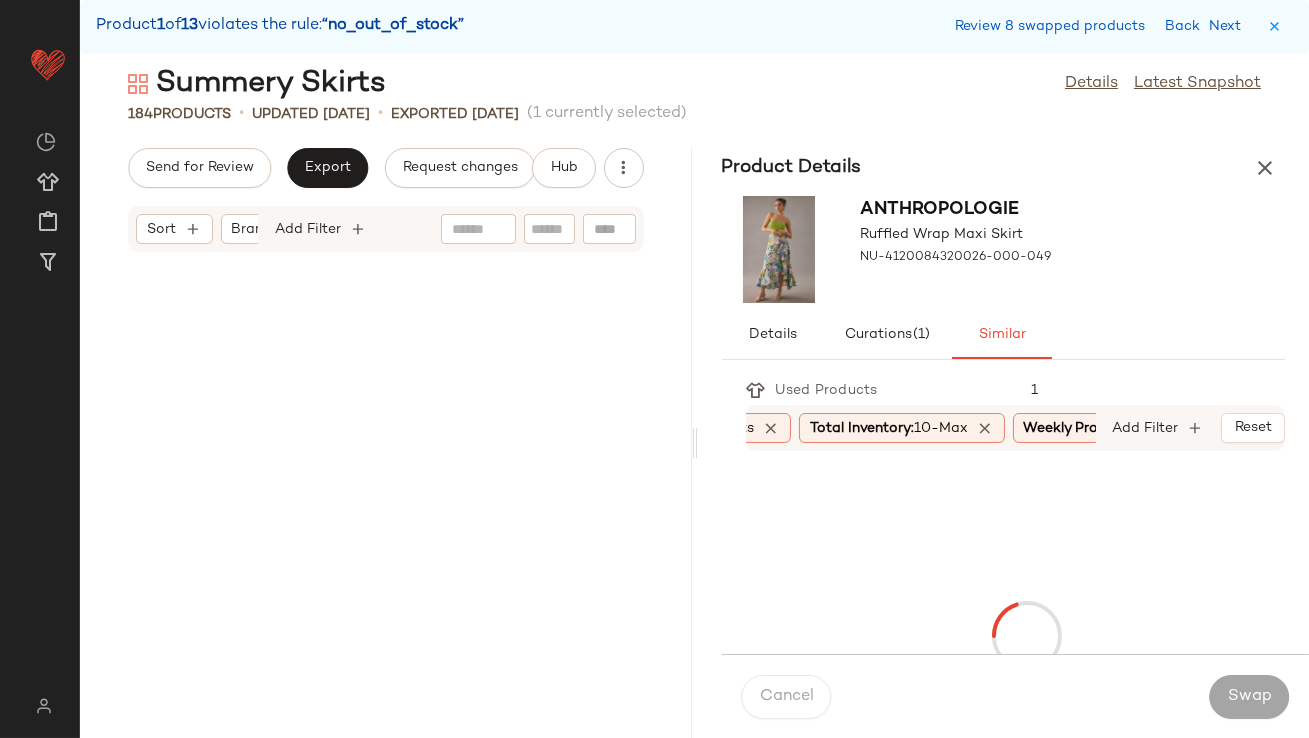 scroll, scrollTop: 12810, scrollLeft: 0, axis: vertical 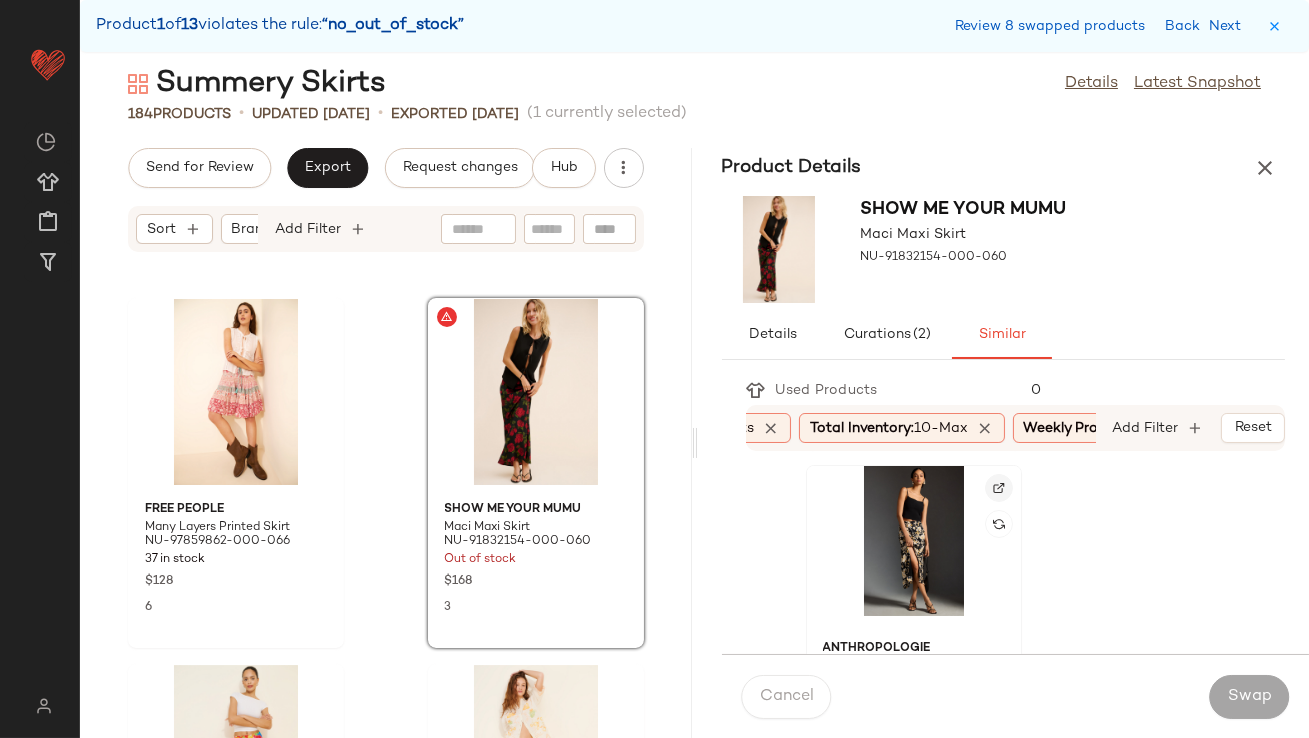 click at bounding box center (999, 488) 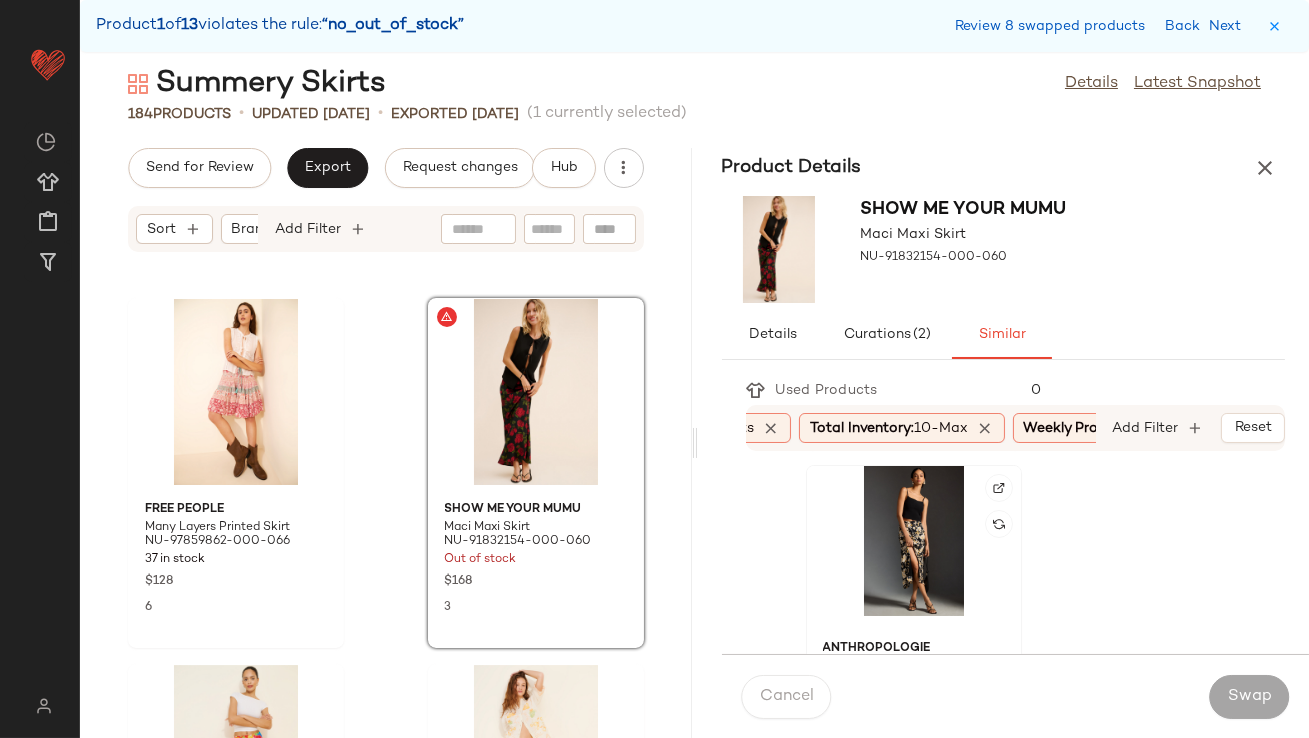click 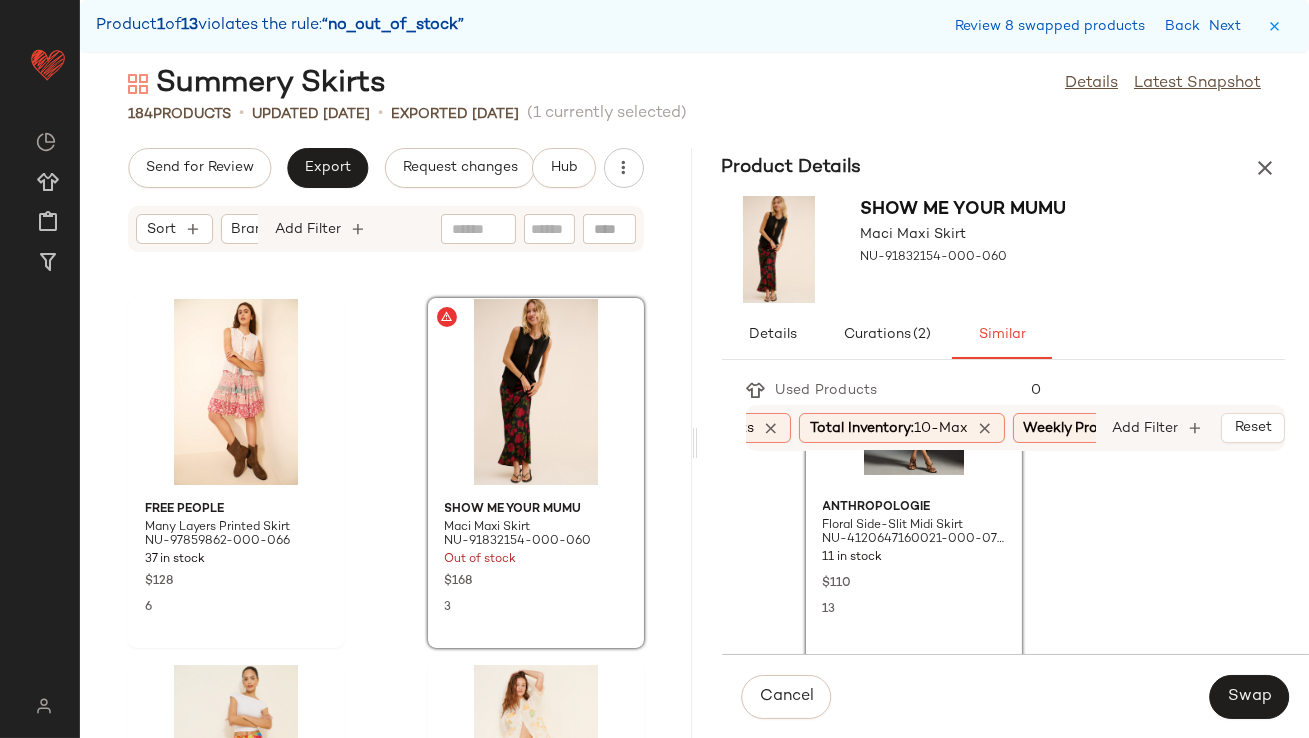 scroll, scrollTop: 510, scrollLeft: 0, axis: vertical 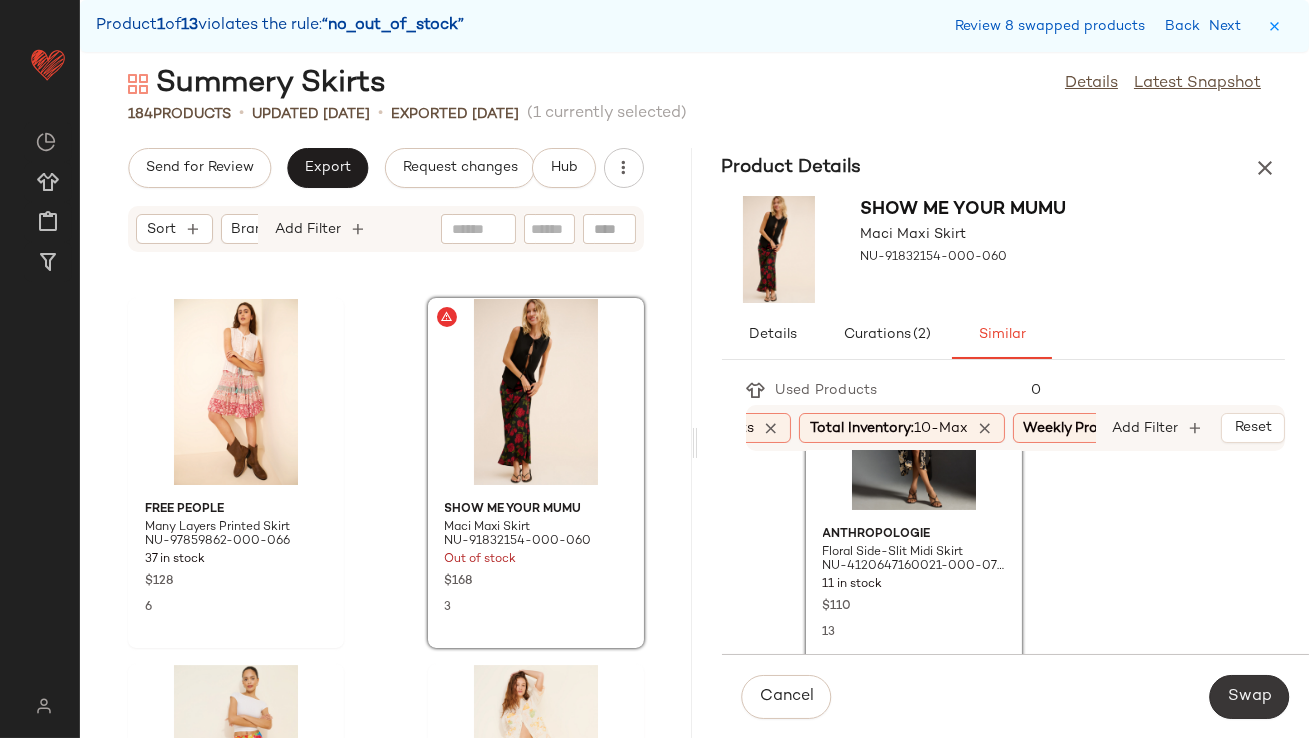 click on "Swap" 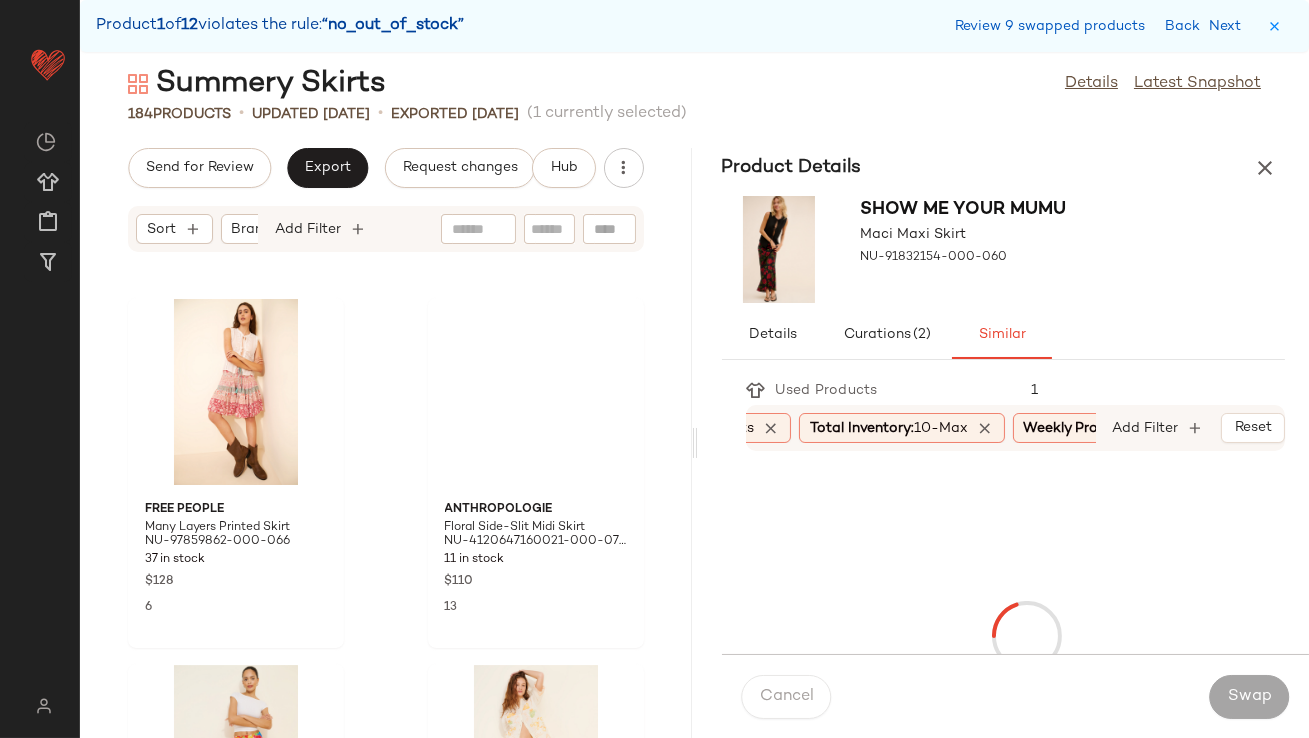 scroll, scrollTop: 14274, scrollLeft: 0, axis: vertical 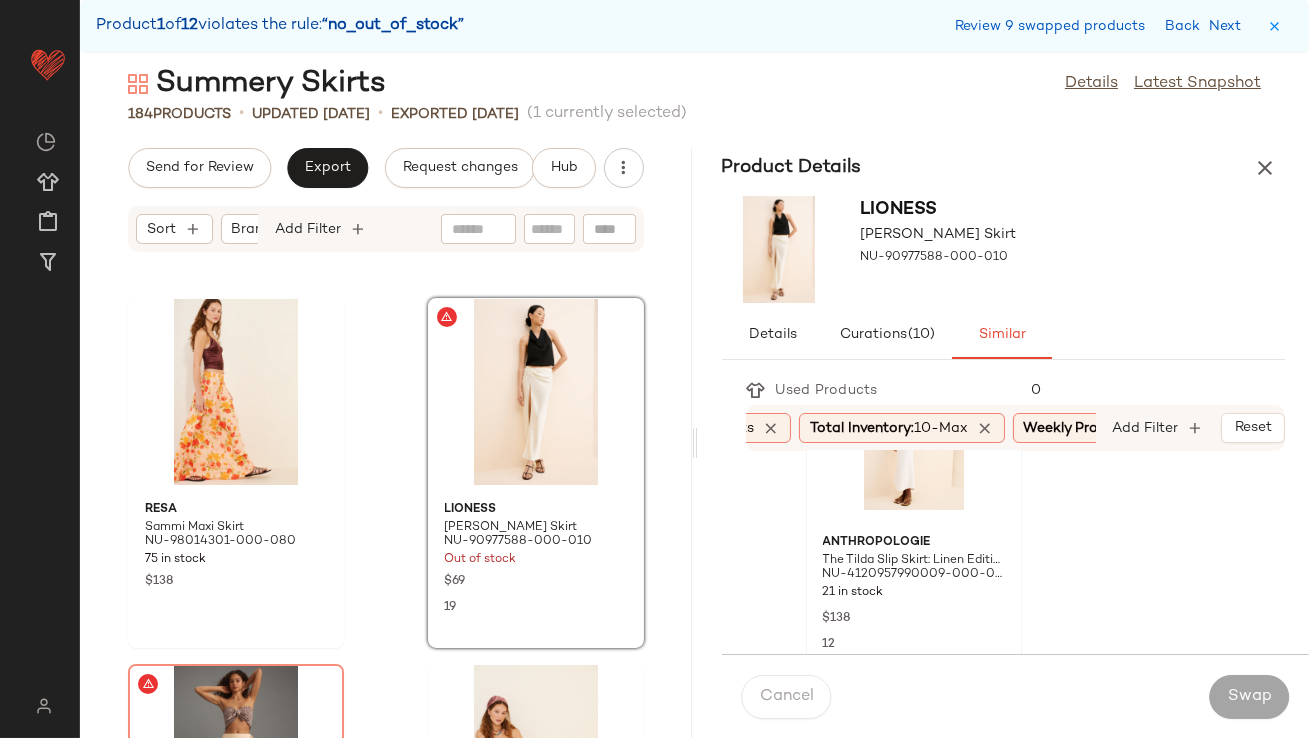 click 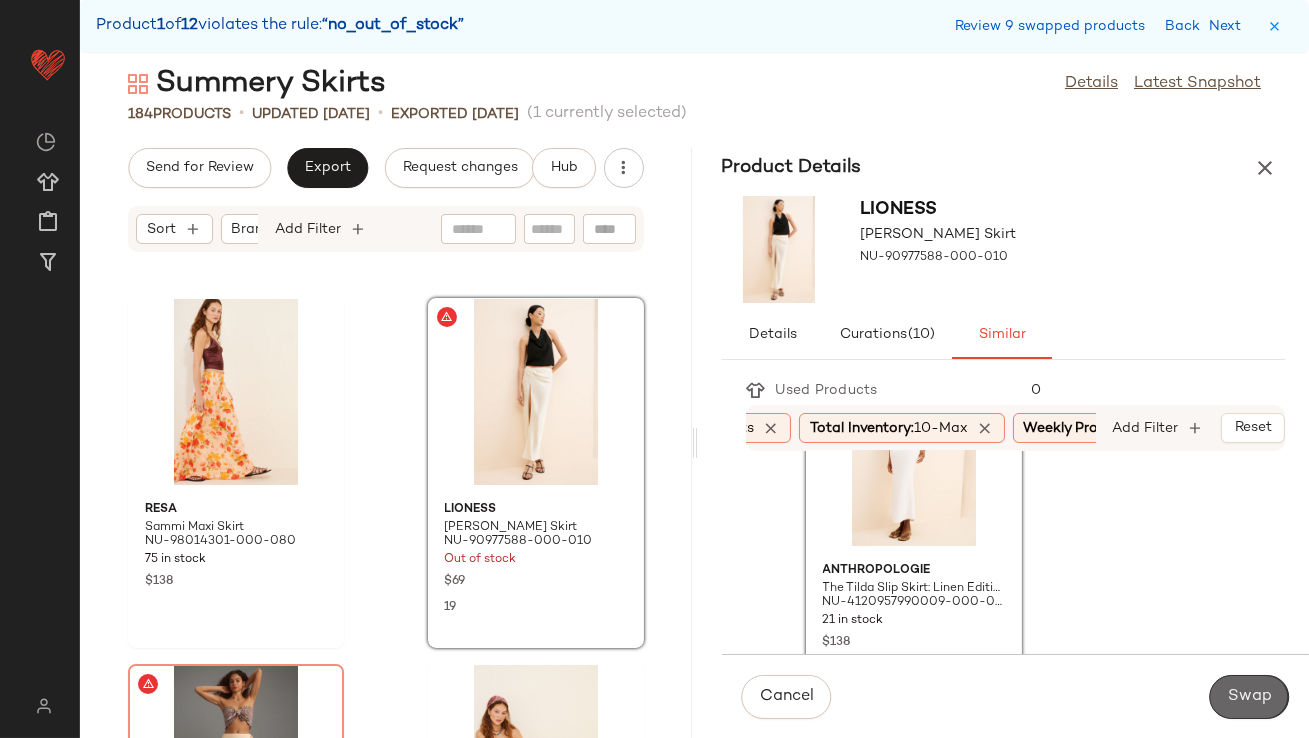 click on "Swap" at bounding box center (1249, 697) 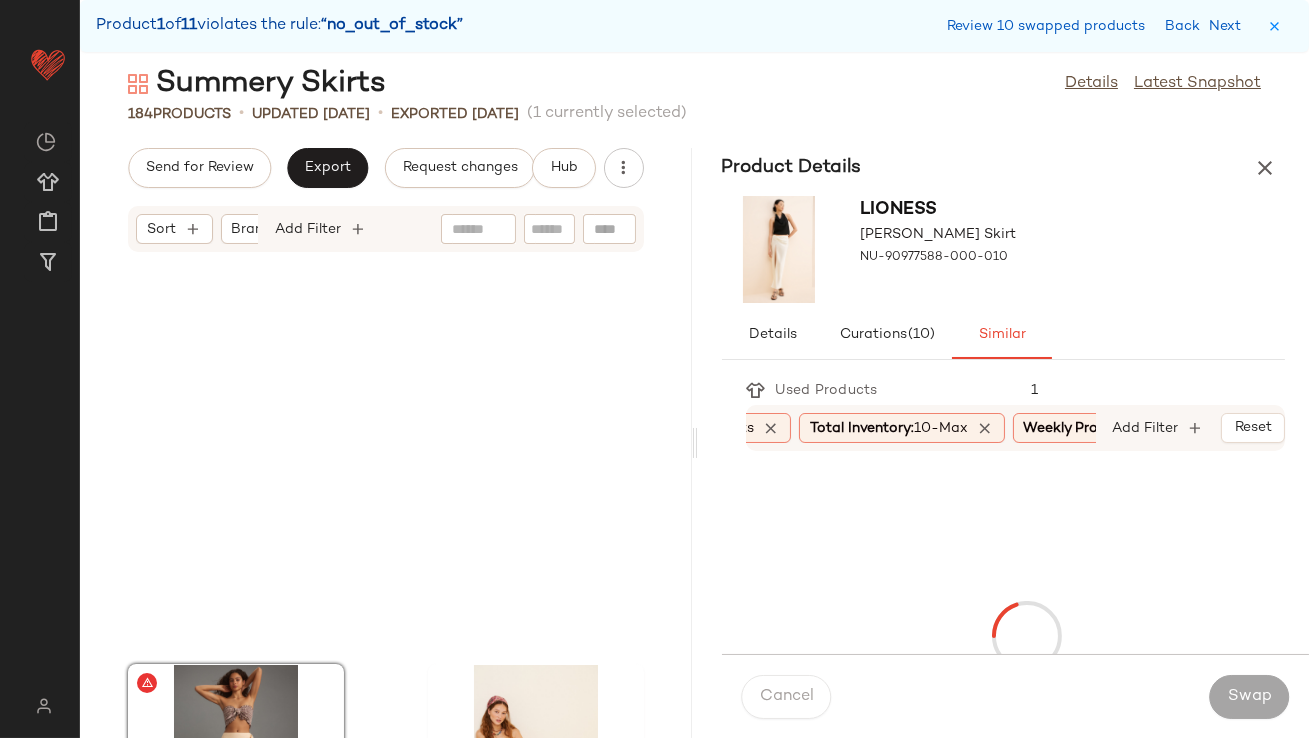 scroll, scrollTop: 14640, scrollLeft: 0, axis: vertical 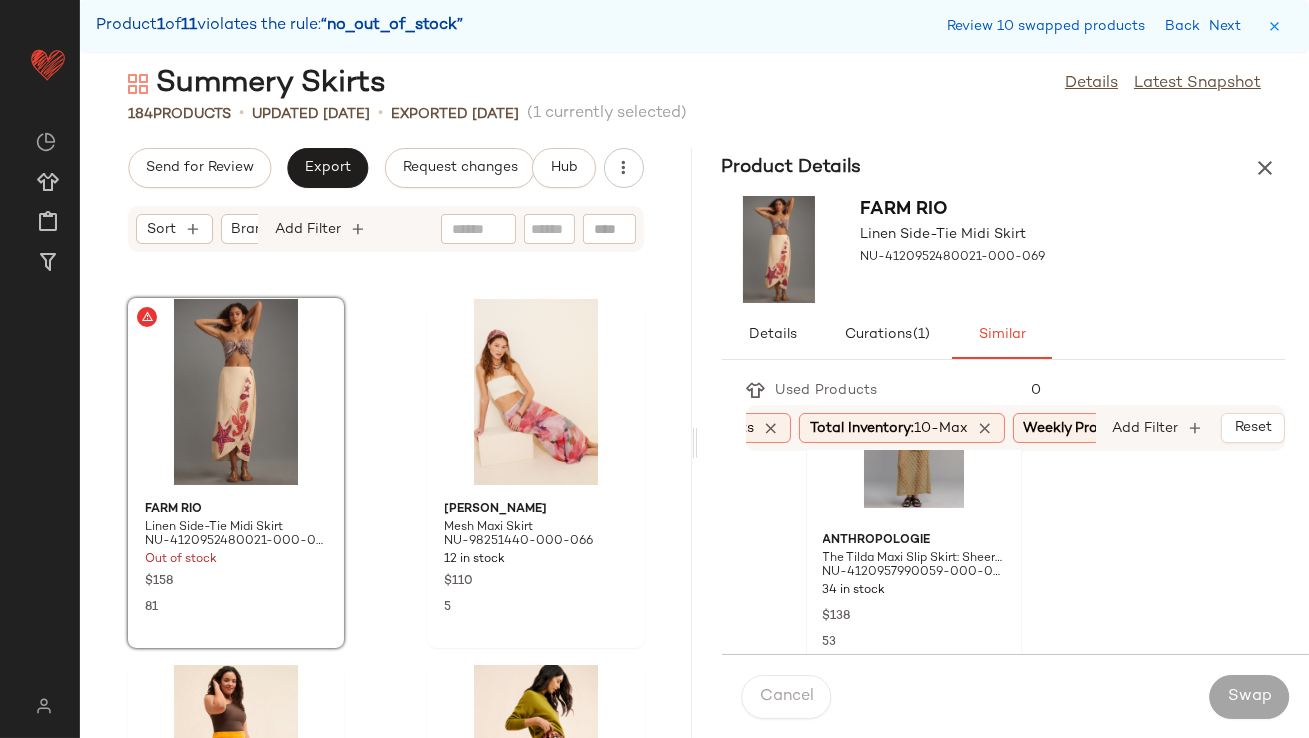click 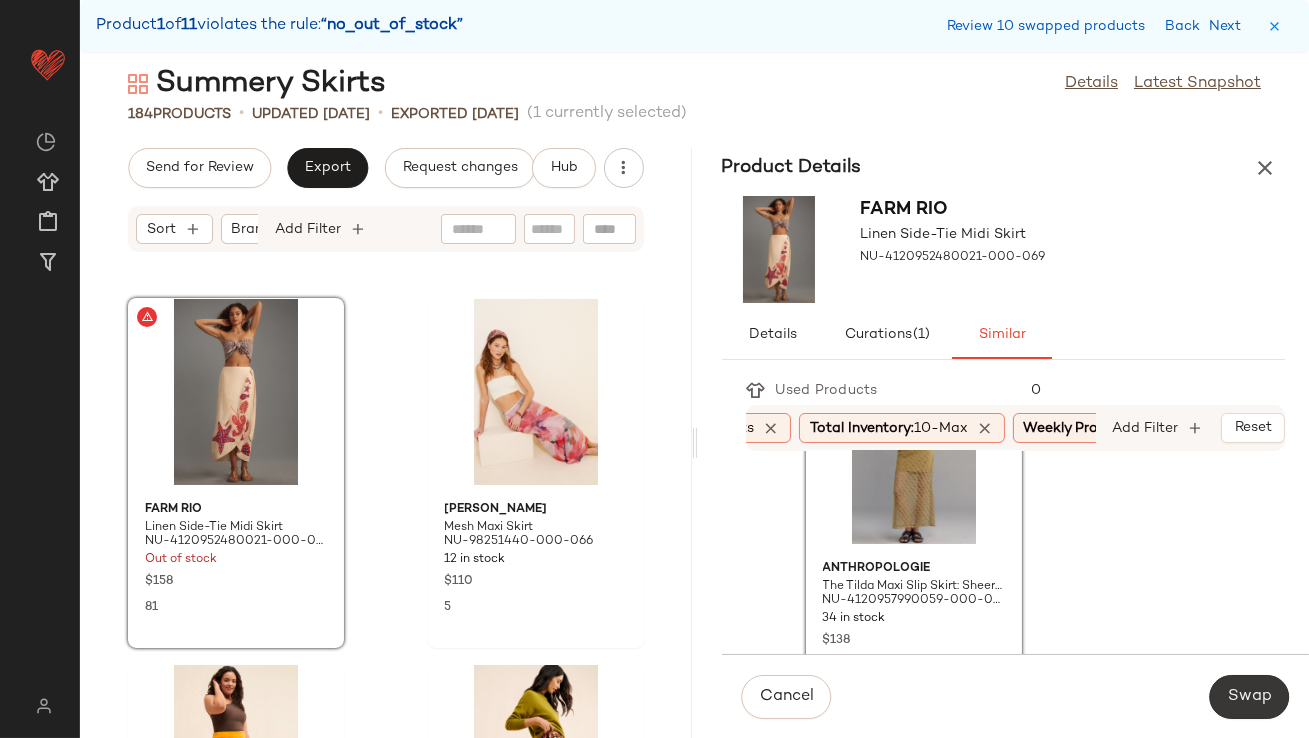 click on "Swap" 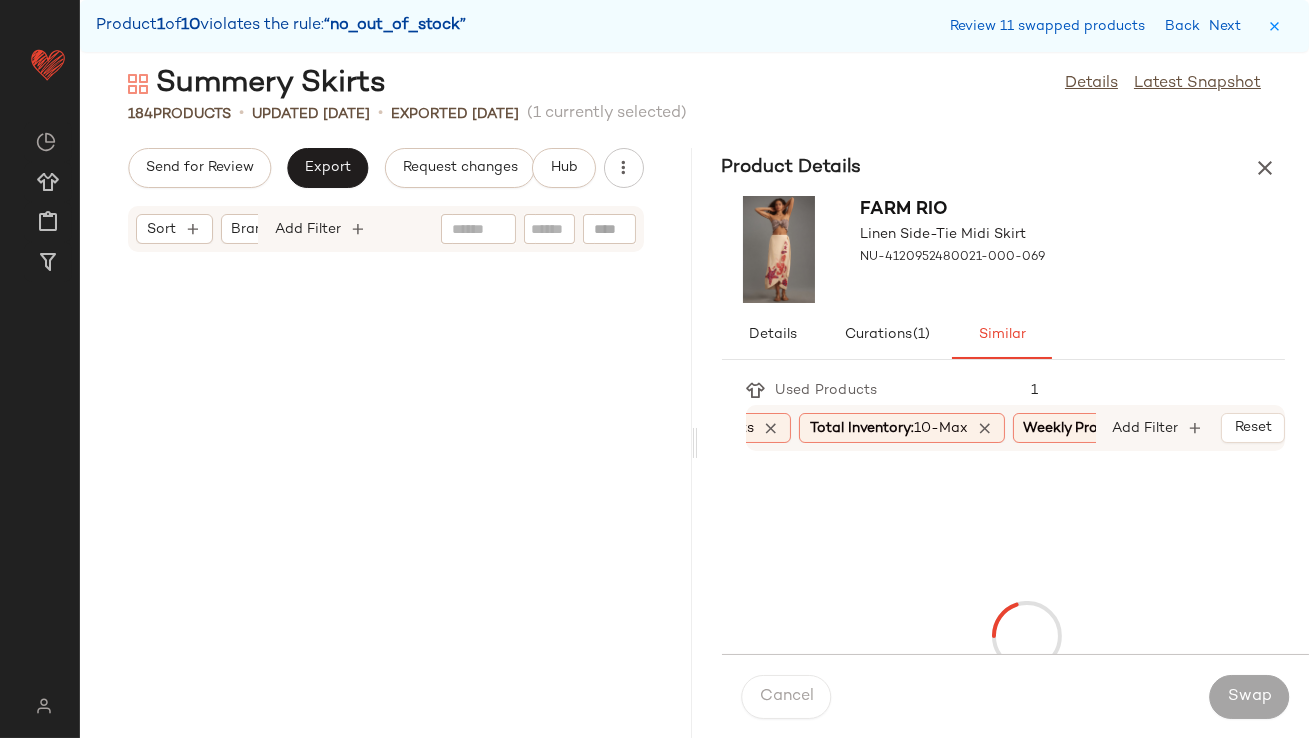 scroll, scrollTop: 16104, scrollLeft: 0, axis: vertical 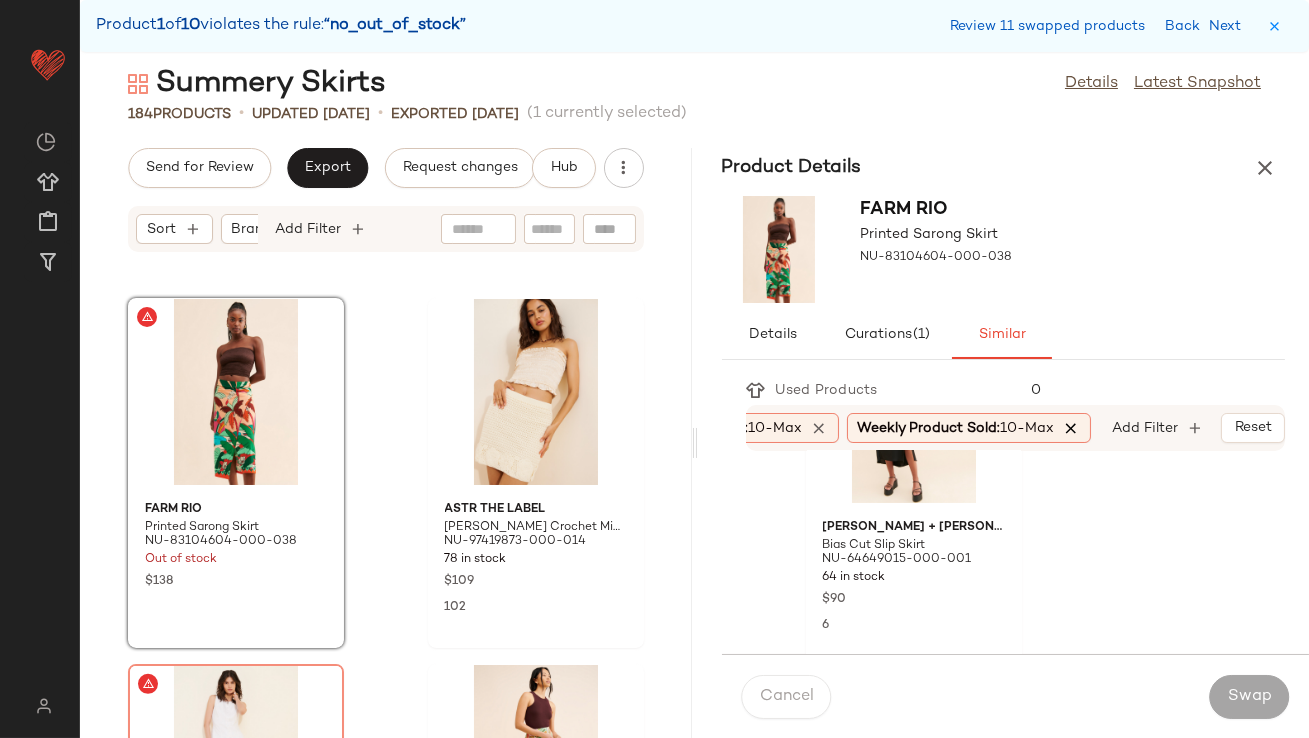 click at bounding box center (1072, 428) 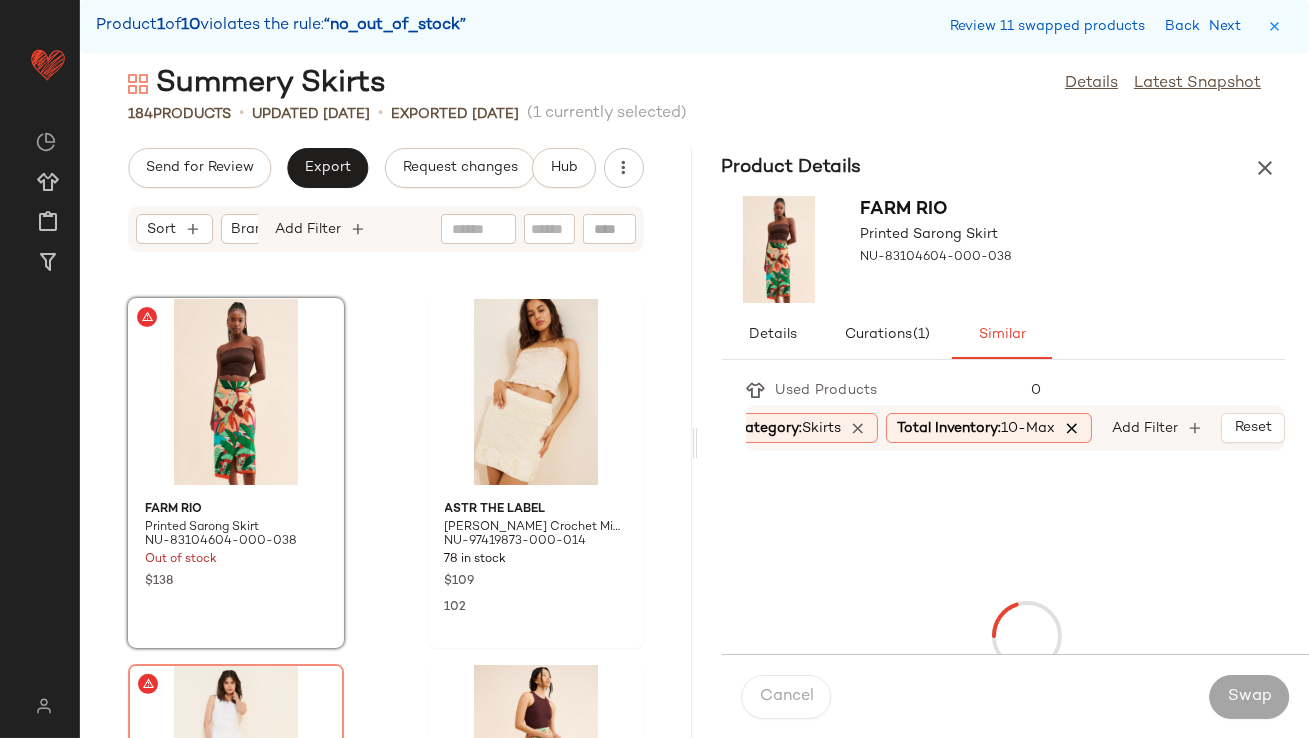 scroll, scrollTop: 0, scrollLeft: 30, axis: horizontal 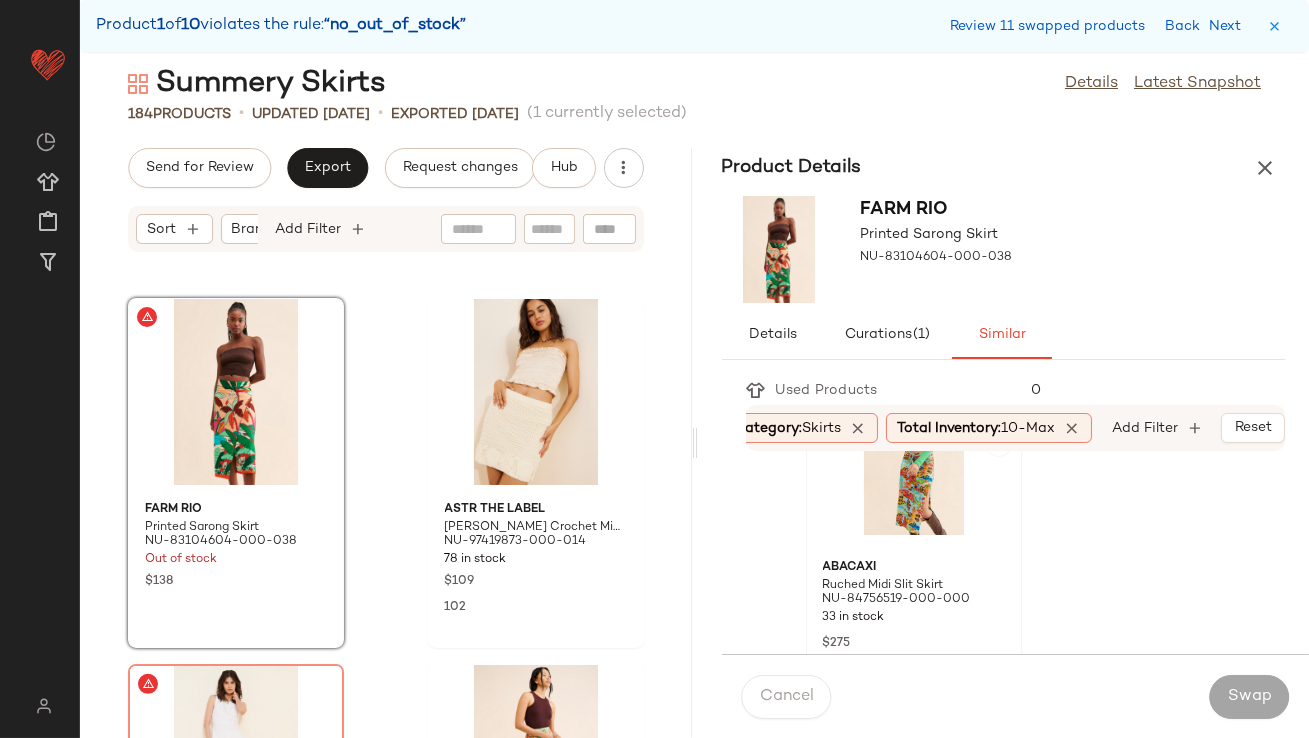 click 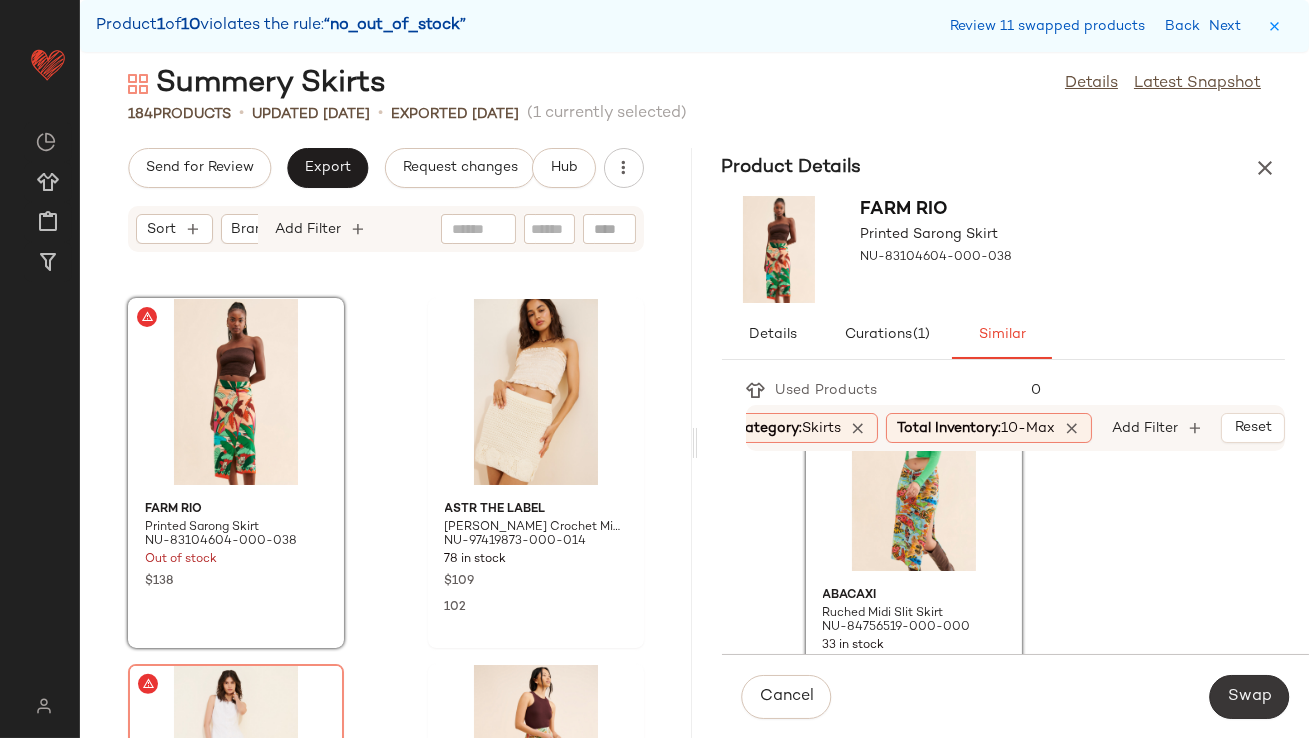 click on "Swap" 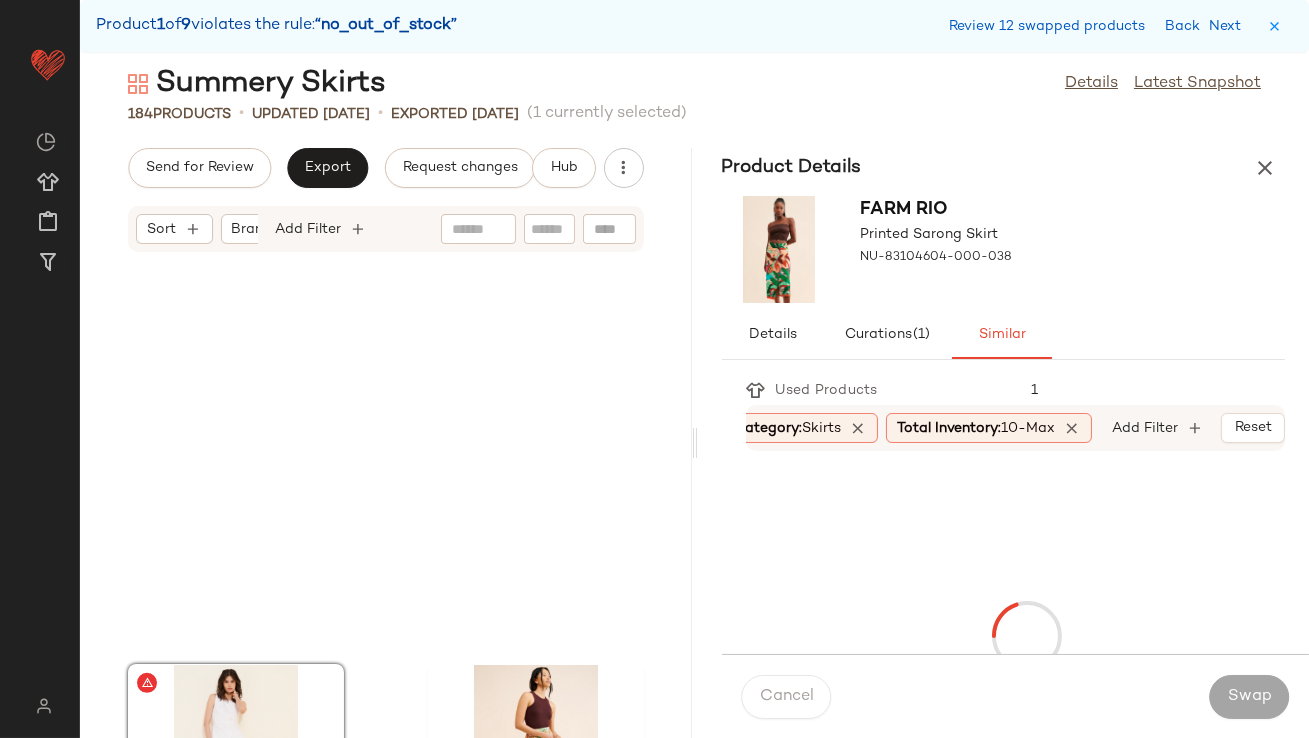 scroll, scrollTop: 16470, scrollLeft: 0, axis: vertical 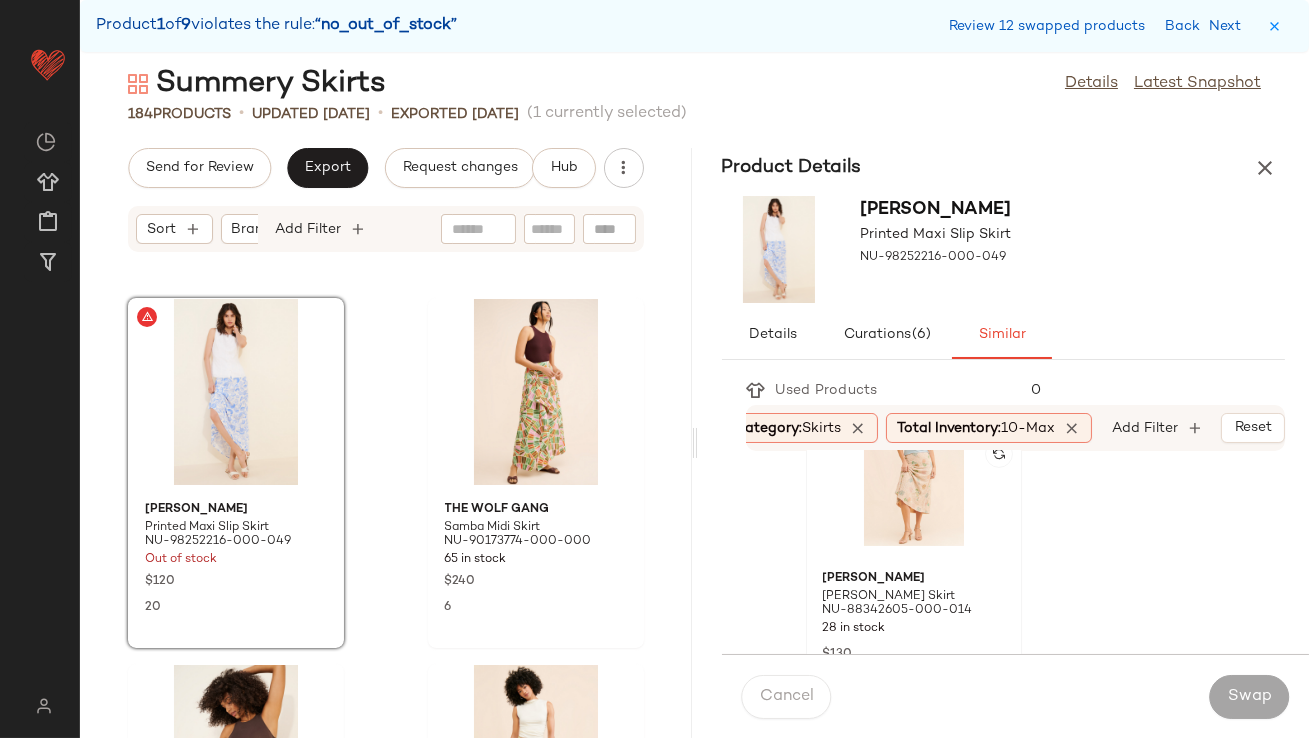 click 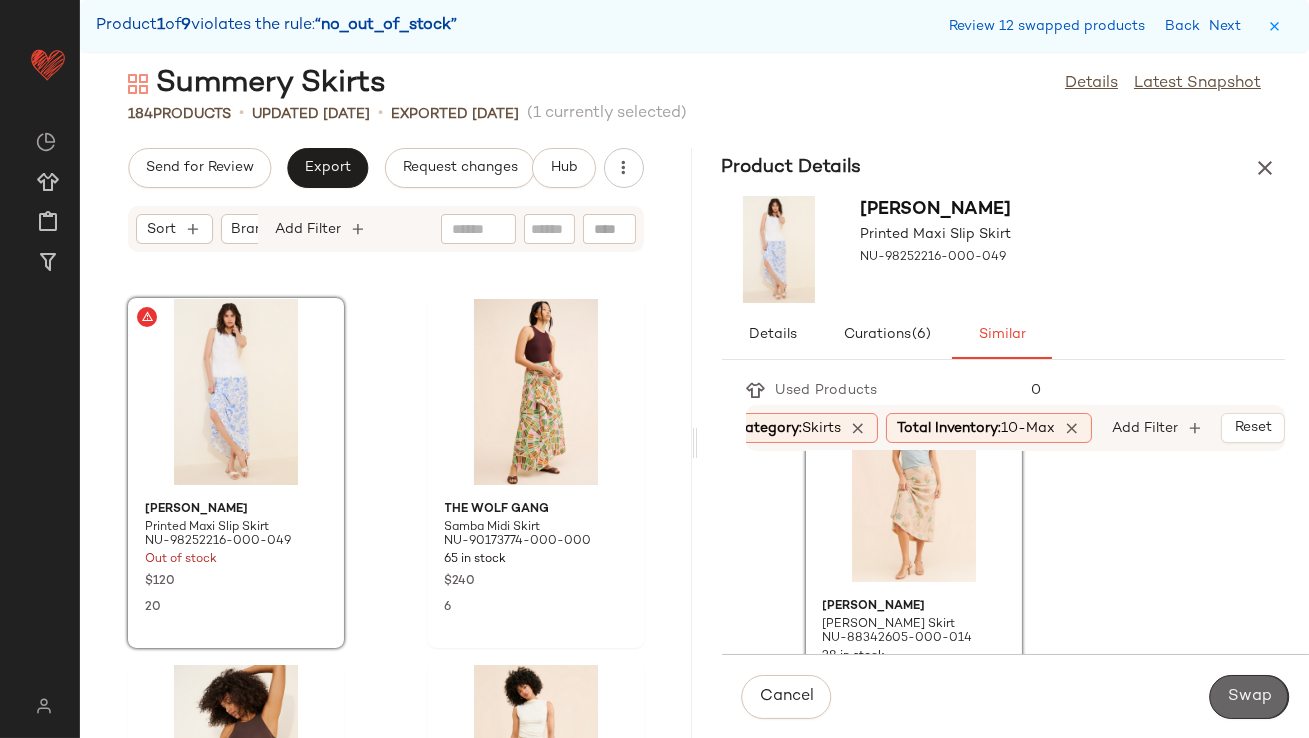 click on "Swap" 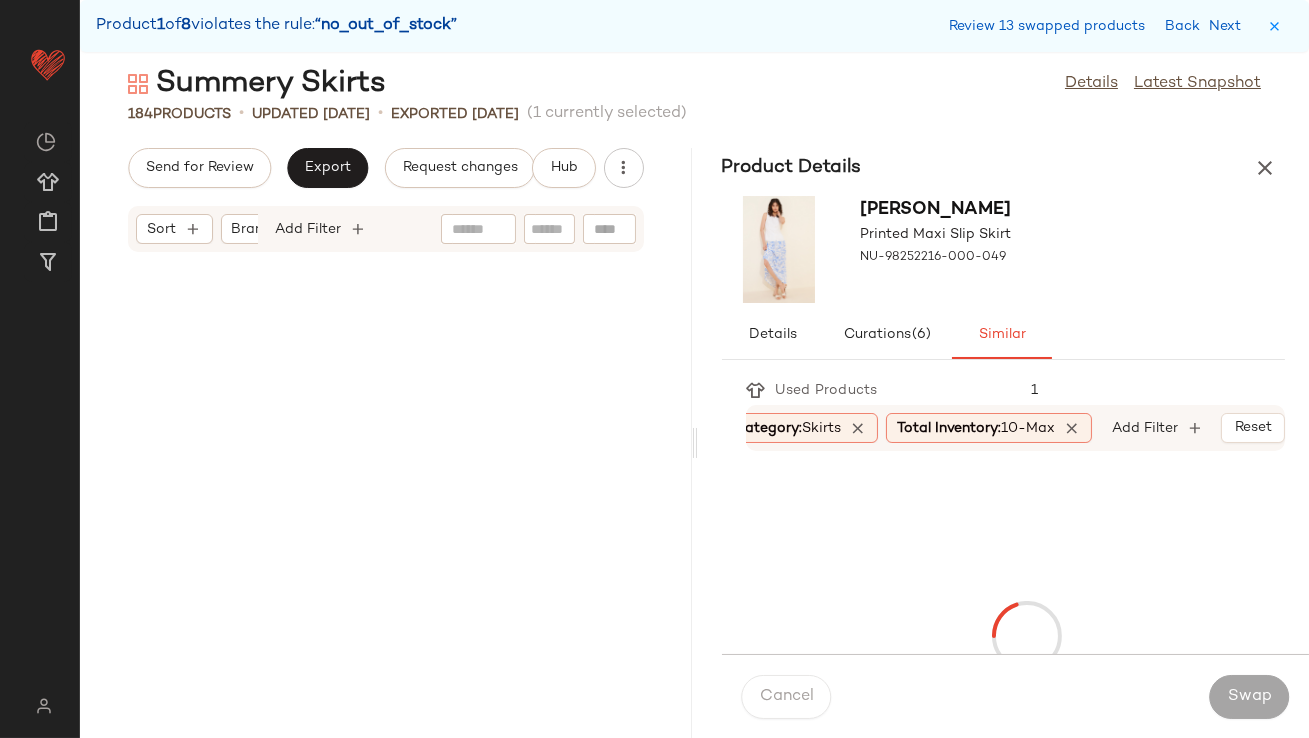 scroll, scrollTop: 19764, scrollLeft: 0, axis: vertical 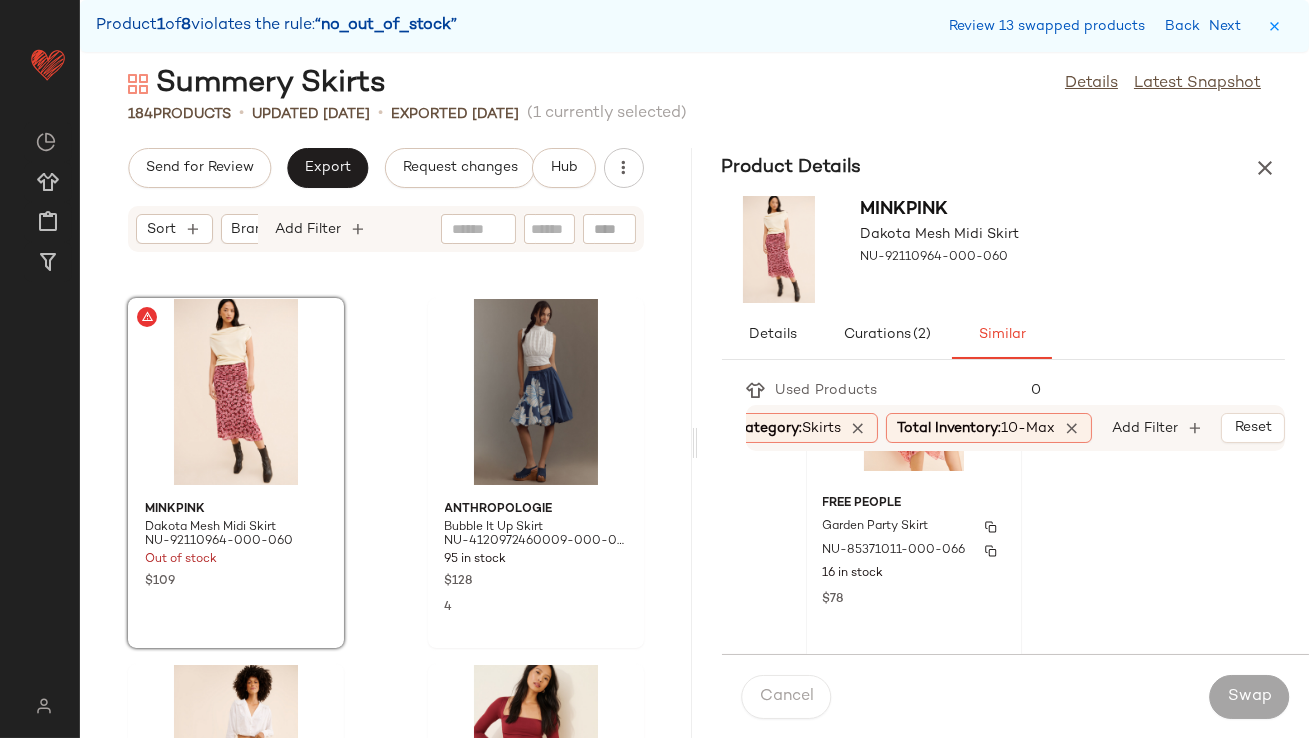 click on "Garden Party Skirt" at bounding box center (914, 527) 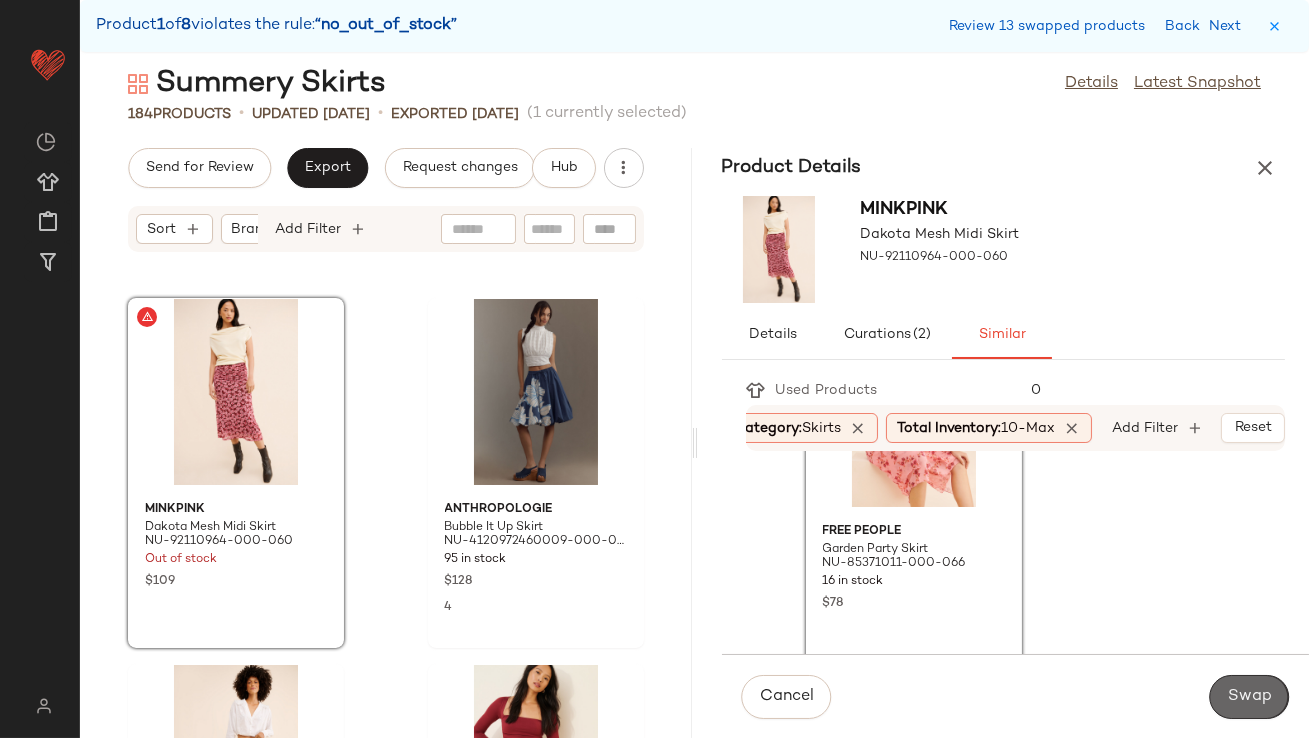 click on "Swap" 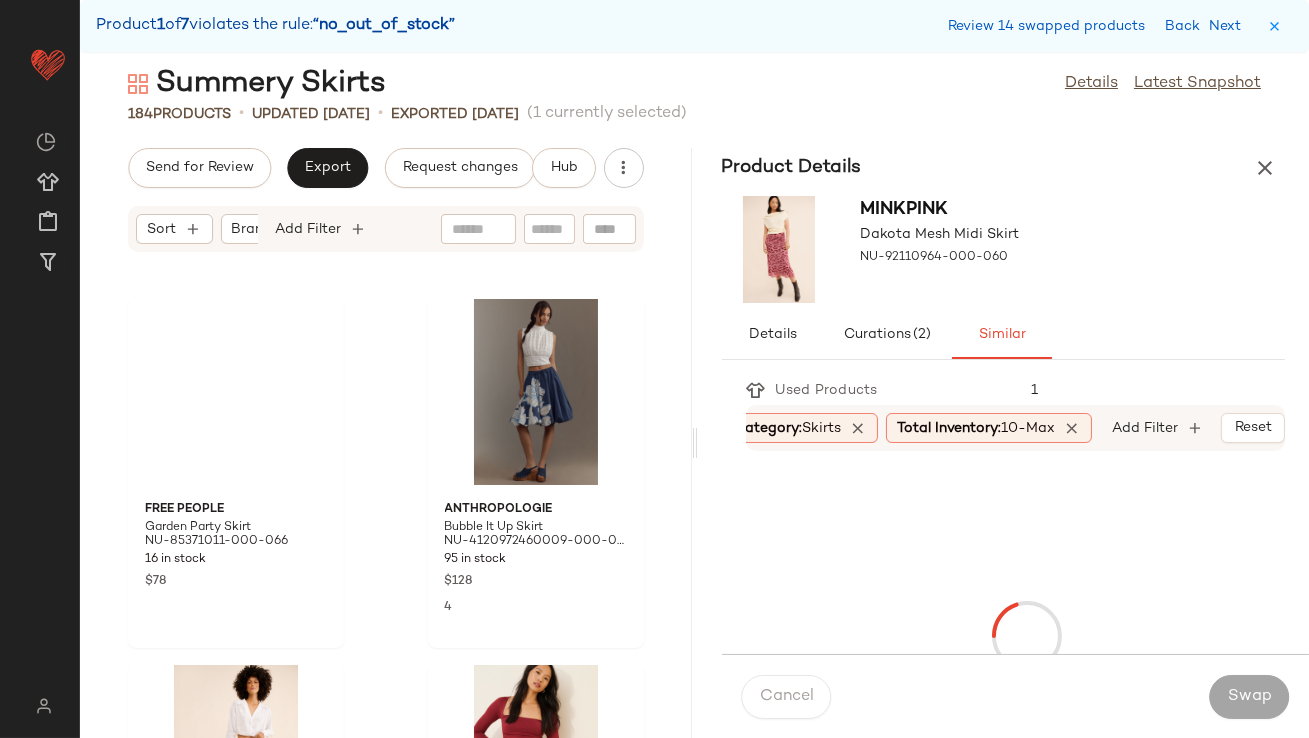 scroll, scrollTop: 22691, scrollLeft: 0, axis: vertical 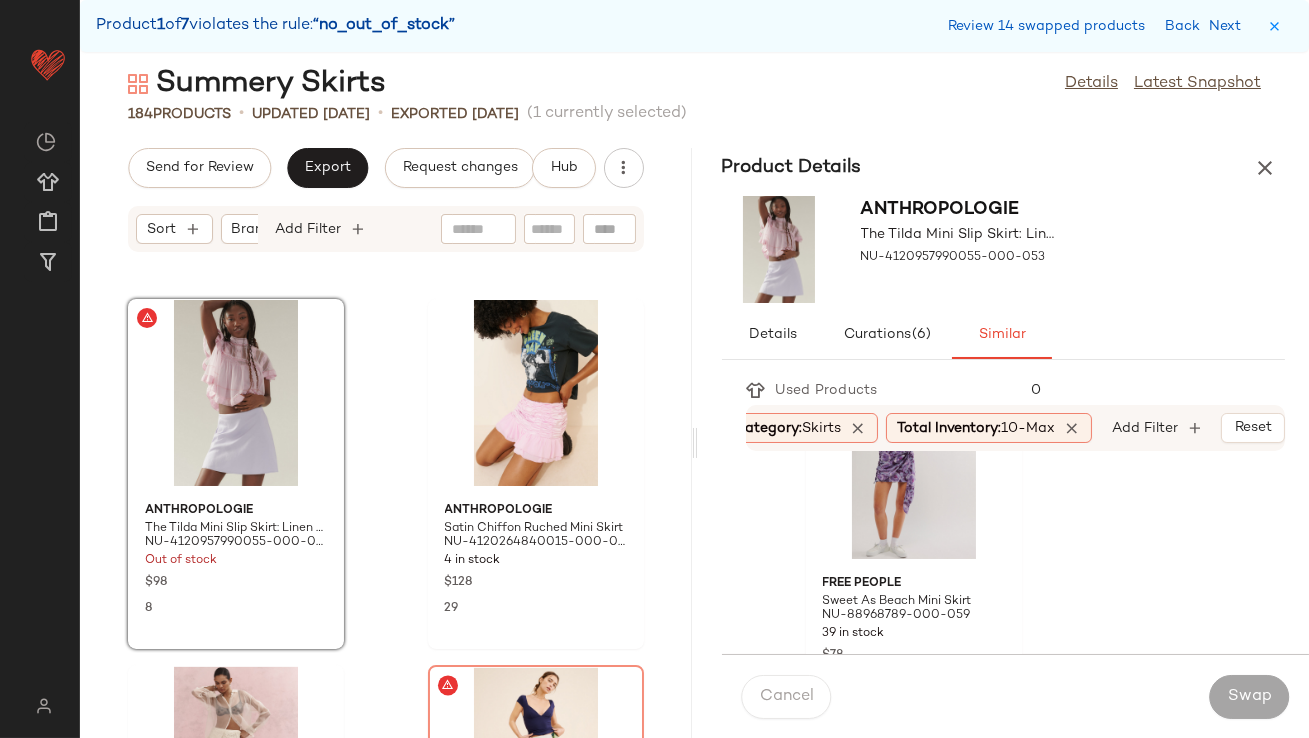 click on "Category:   skirts Total Inventory:   10-Max Add Filter   Reset" at bounding box center (1016, 428) 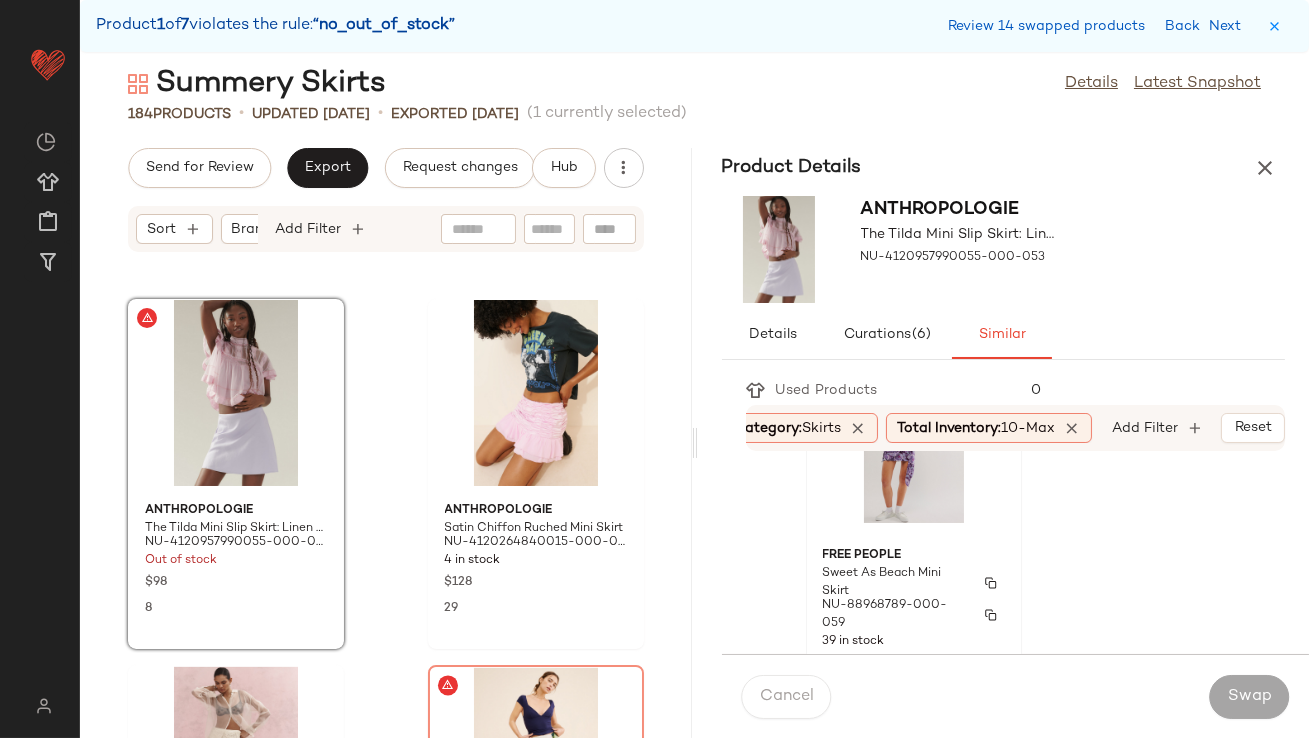 click on "Free People Sweet As Beach Mini Skirt NU-88968789-000-059 39 in stock $78" 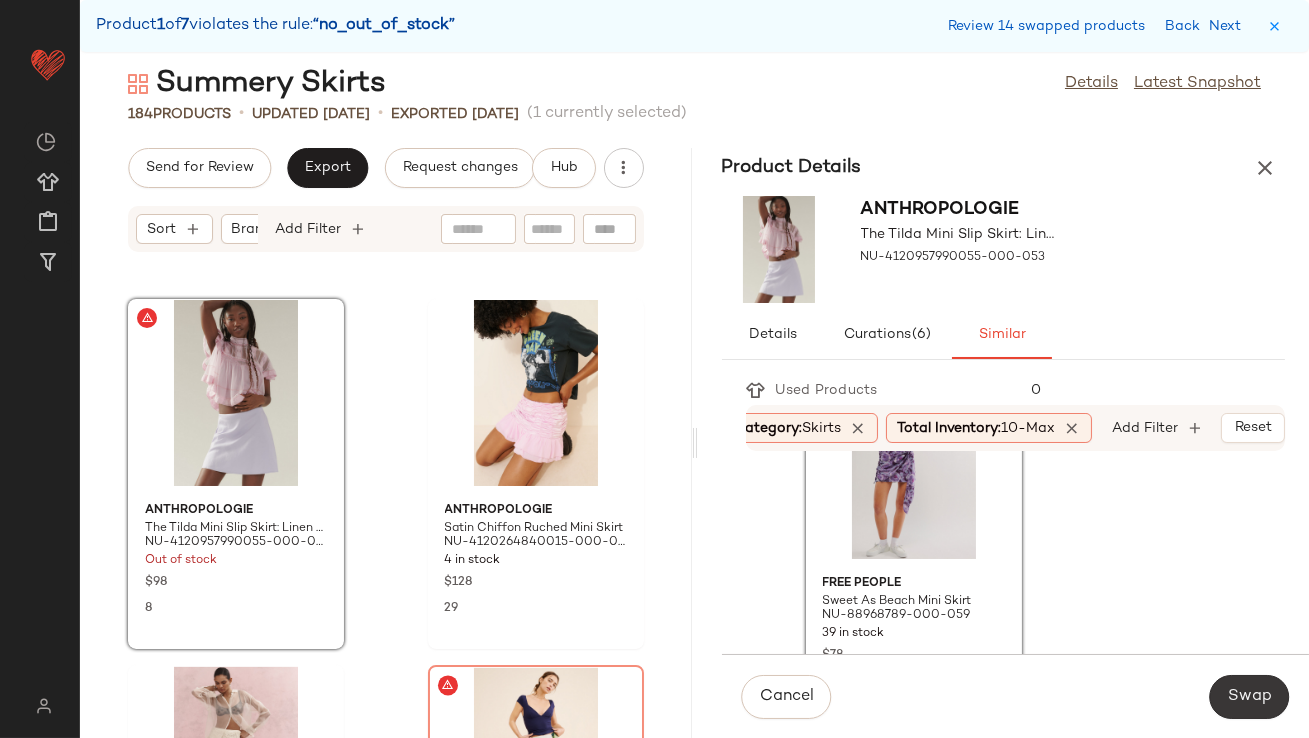 click on "Swap" 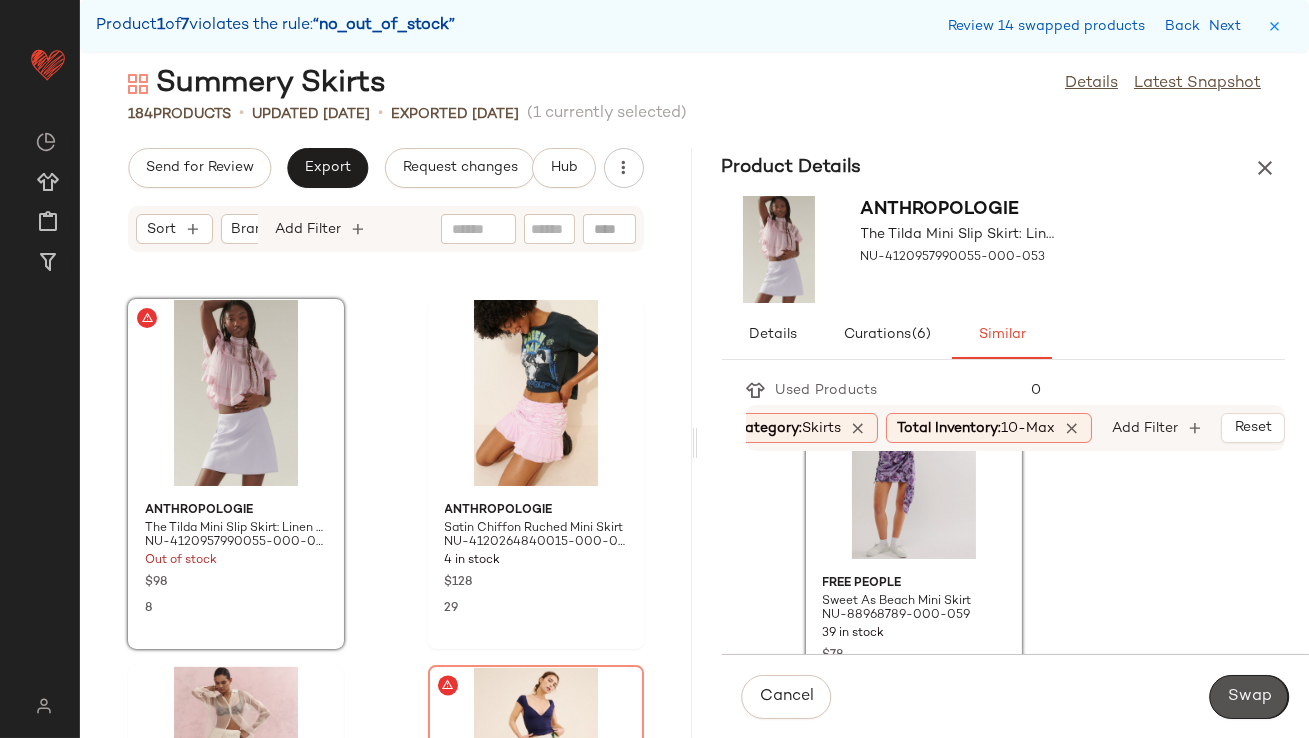 scroll, scrollTop: 23058, scrollLeft: 0, axis: vertical 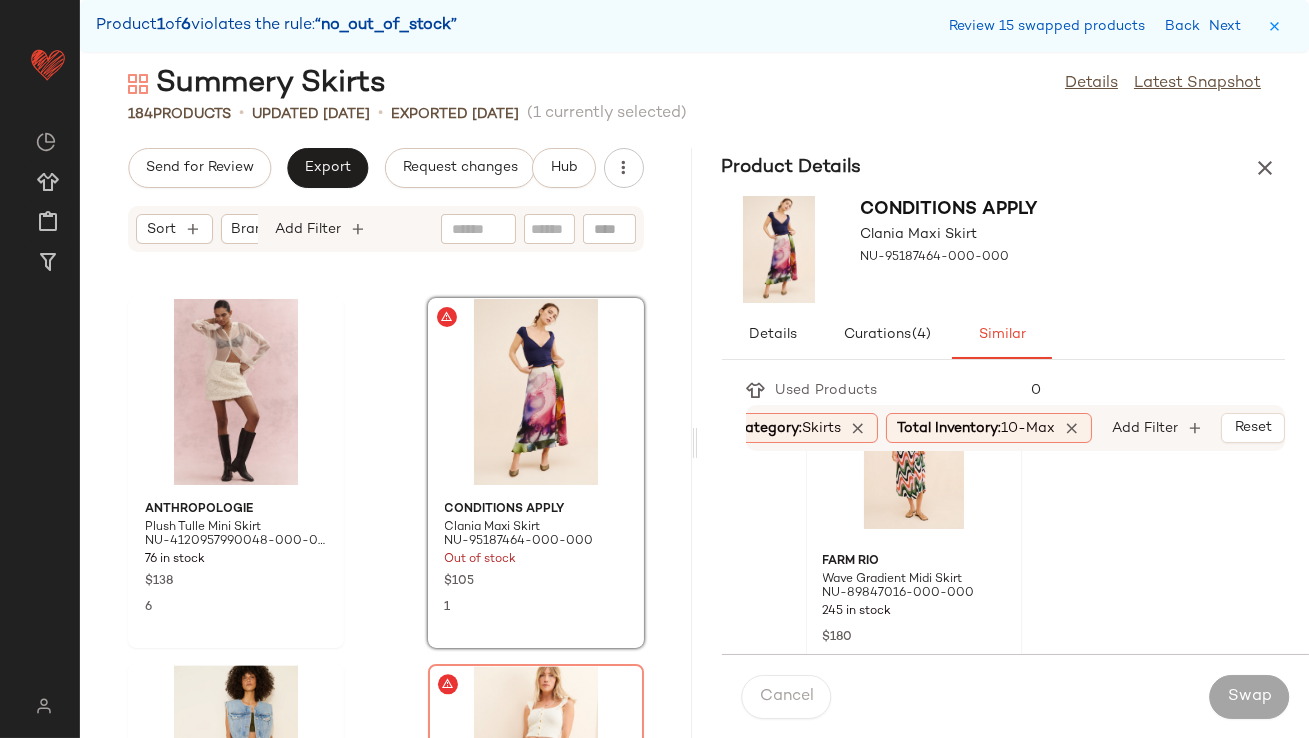 click 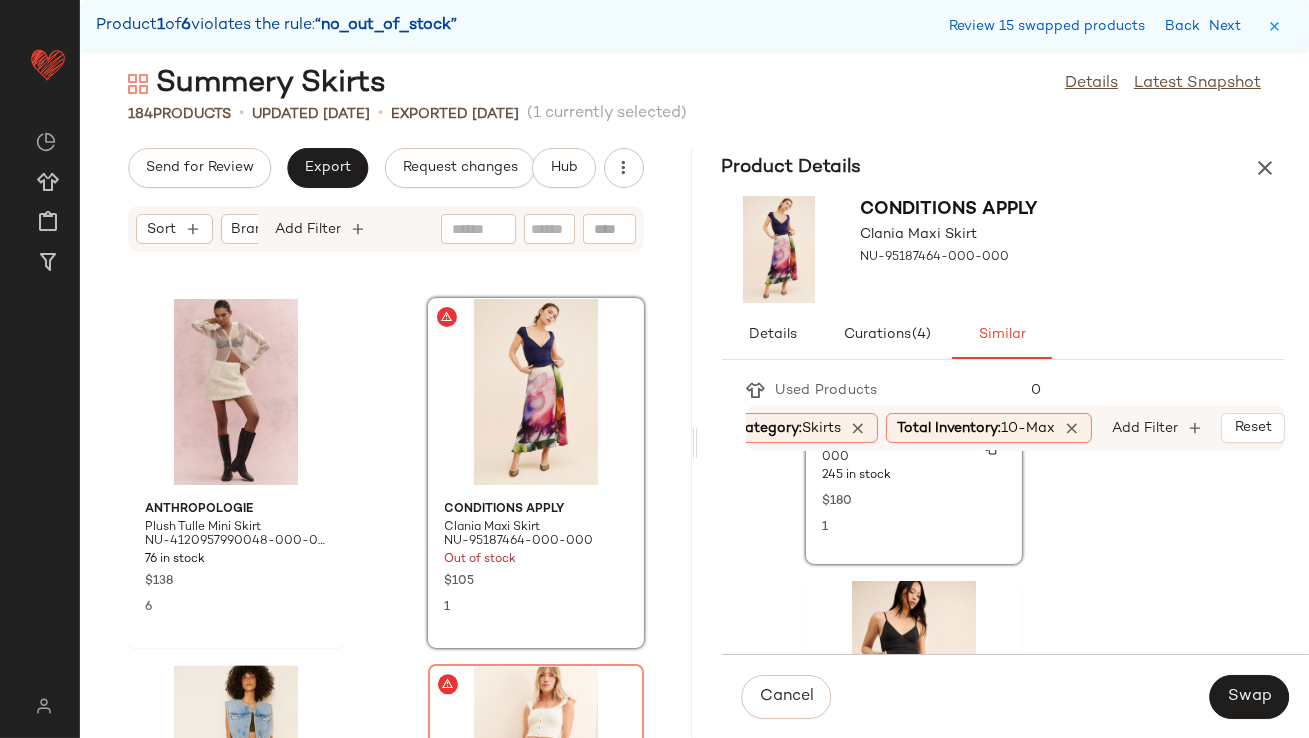 scroll, scrollTop: 770, scrollLeft: 0, axis: vertical 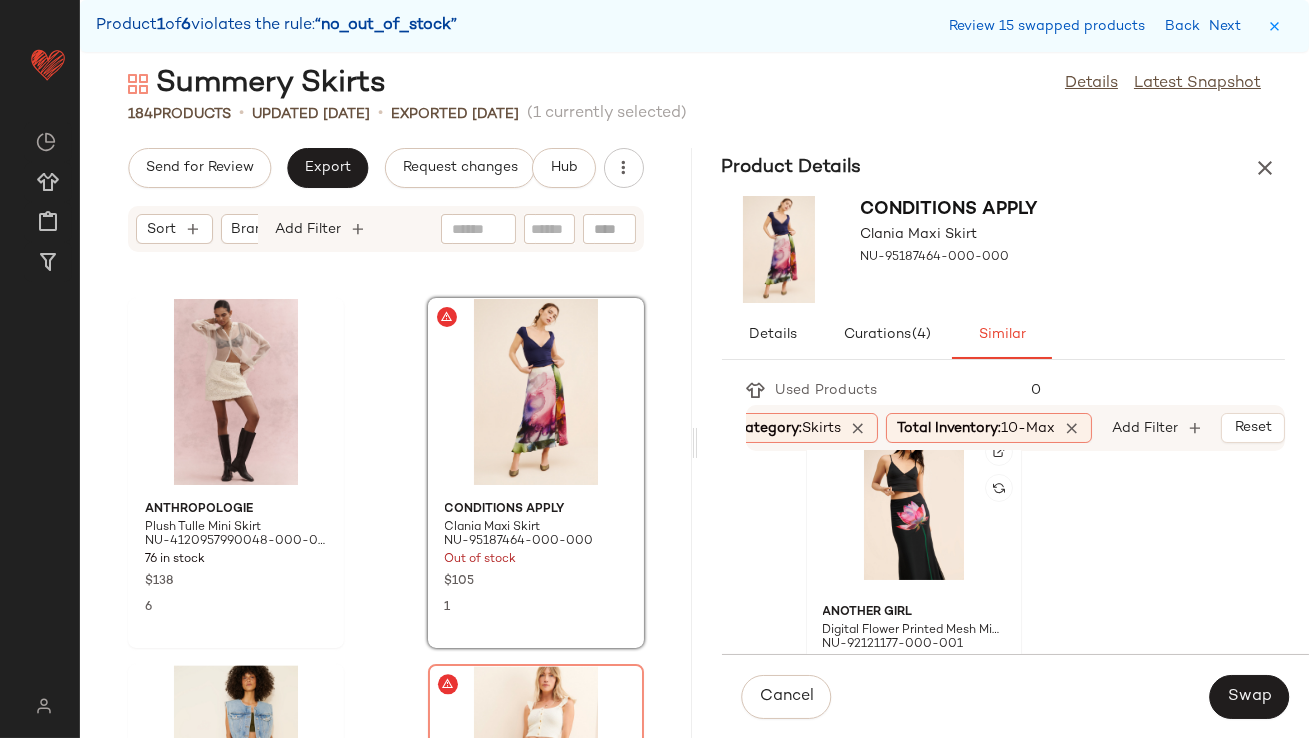 click 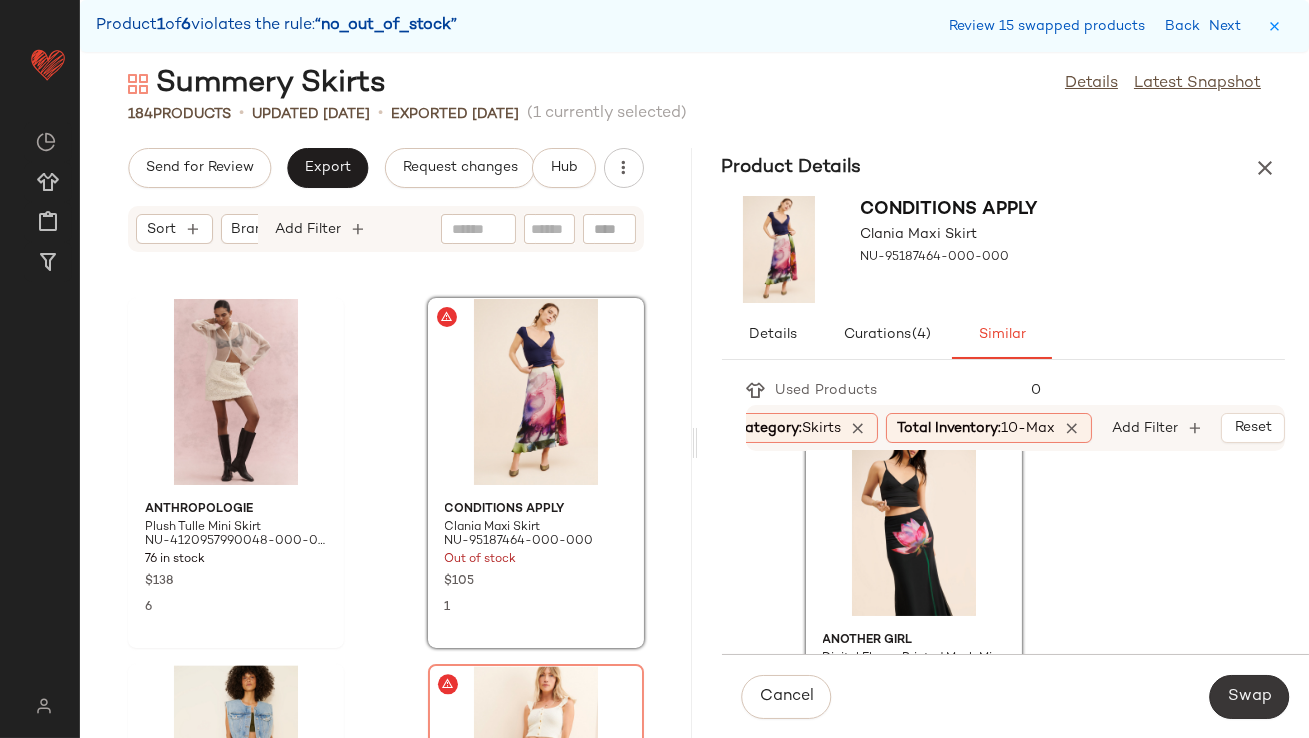 click on "Swap" 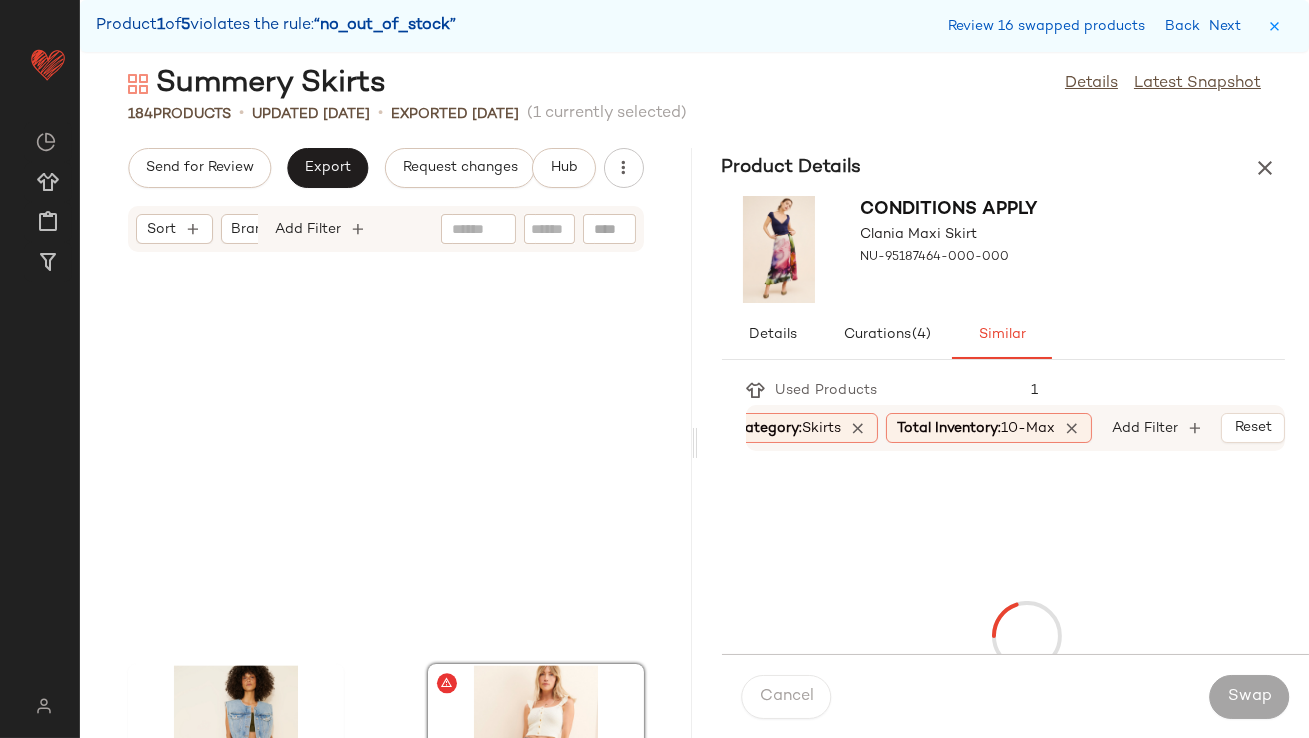 scroll, scrollTop: 23424, scrollLeft: 0, axis: vertical 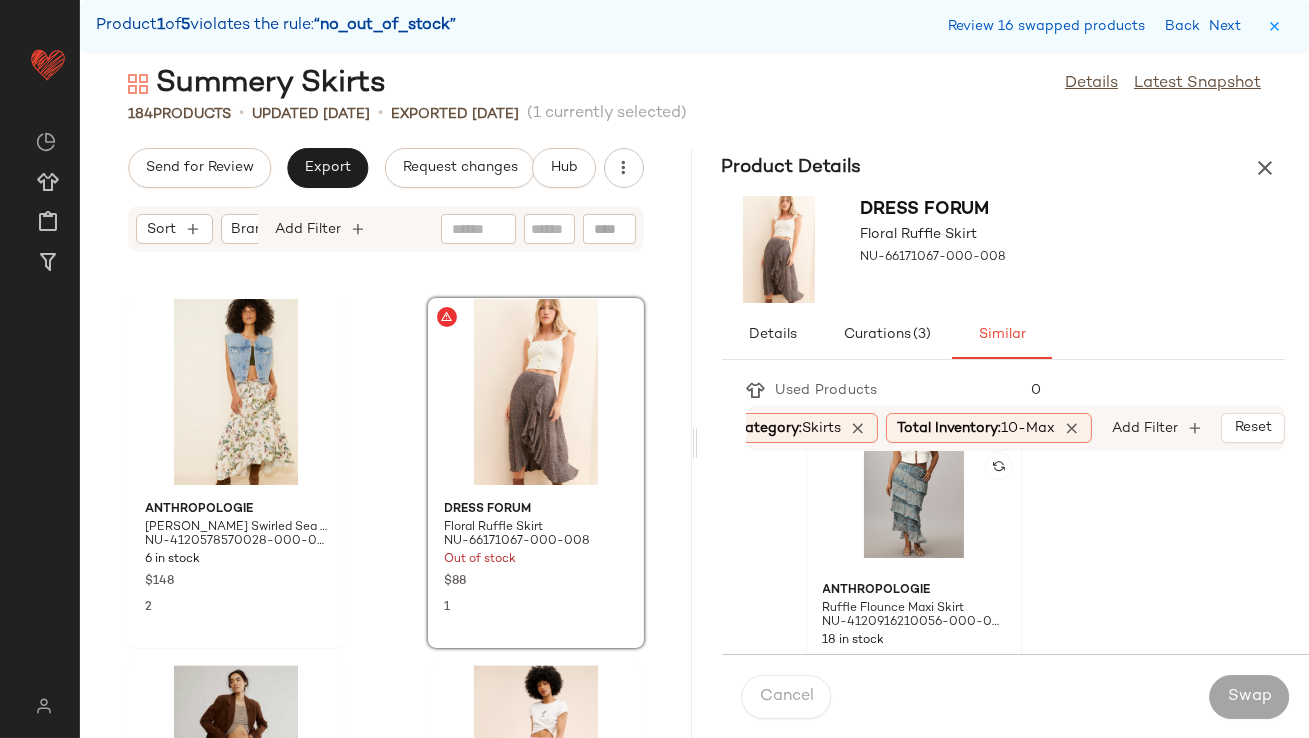 click 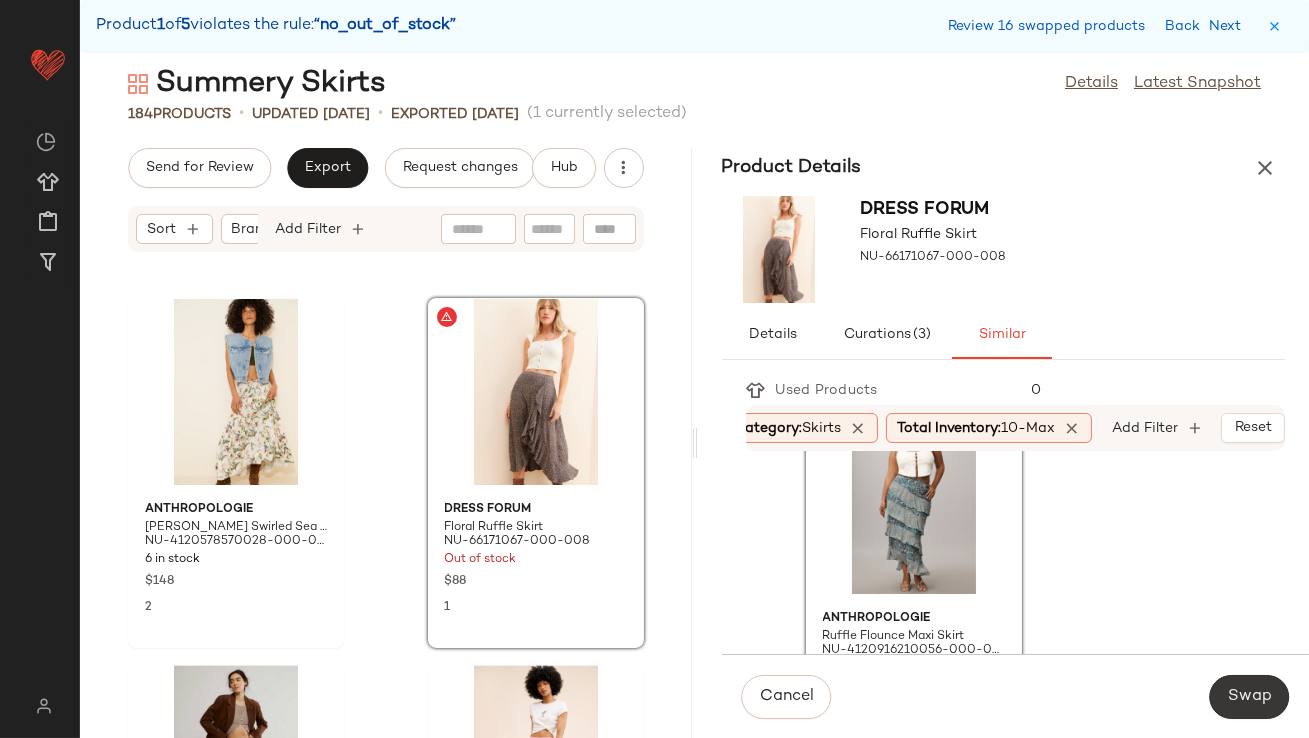 click on "Swap" 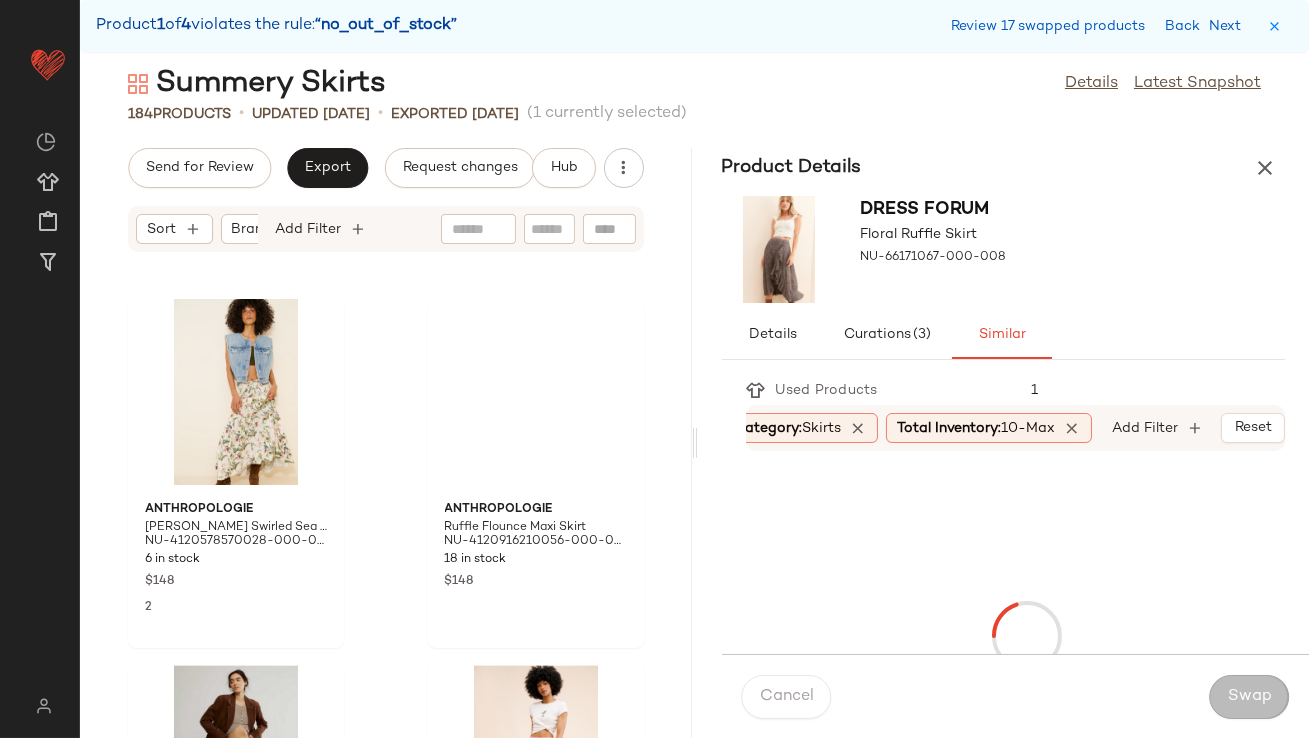 scroll, scrollTop: 26718, scrollLeft: 0, axis: vertical 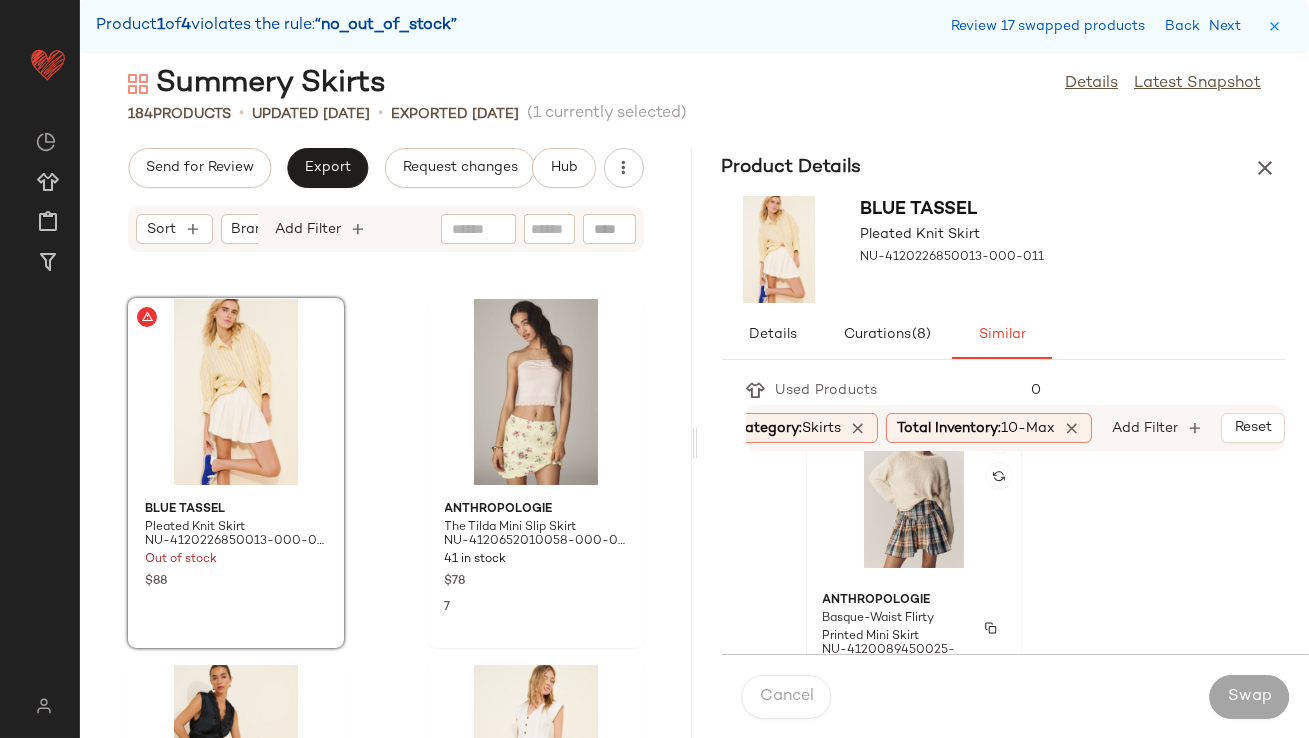 click 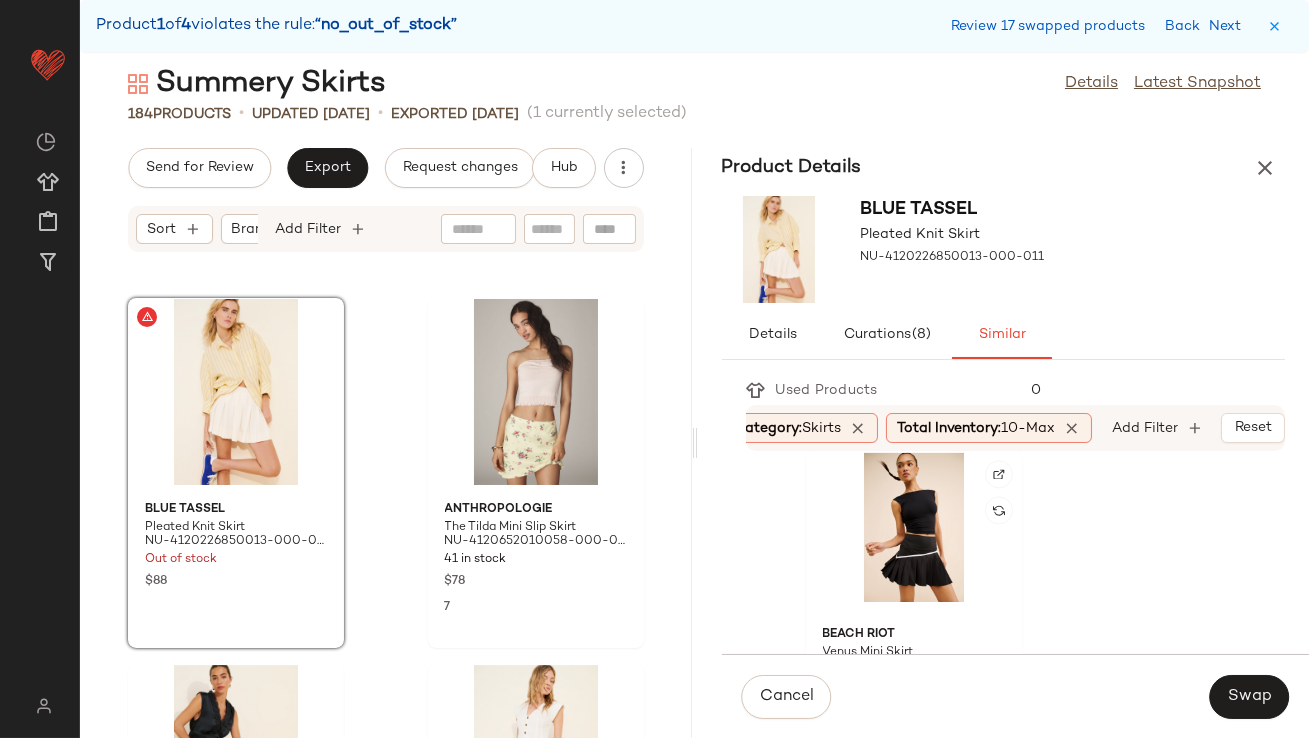 scroll, scrollTop: 8090, scrollLeft: 0, axis: vertical 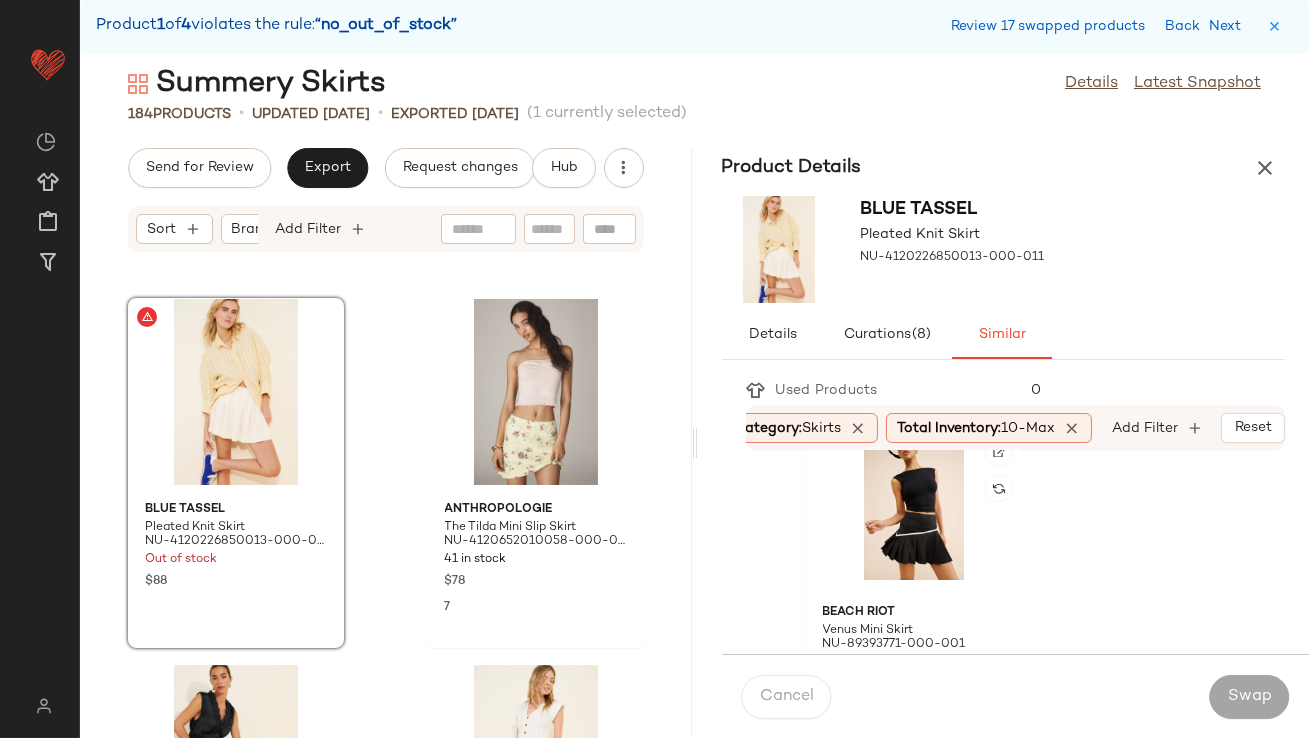 click 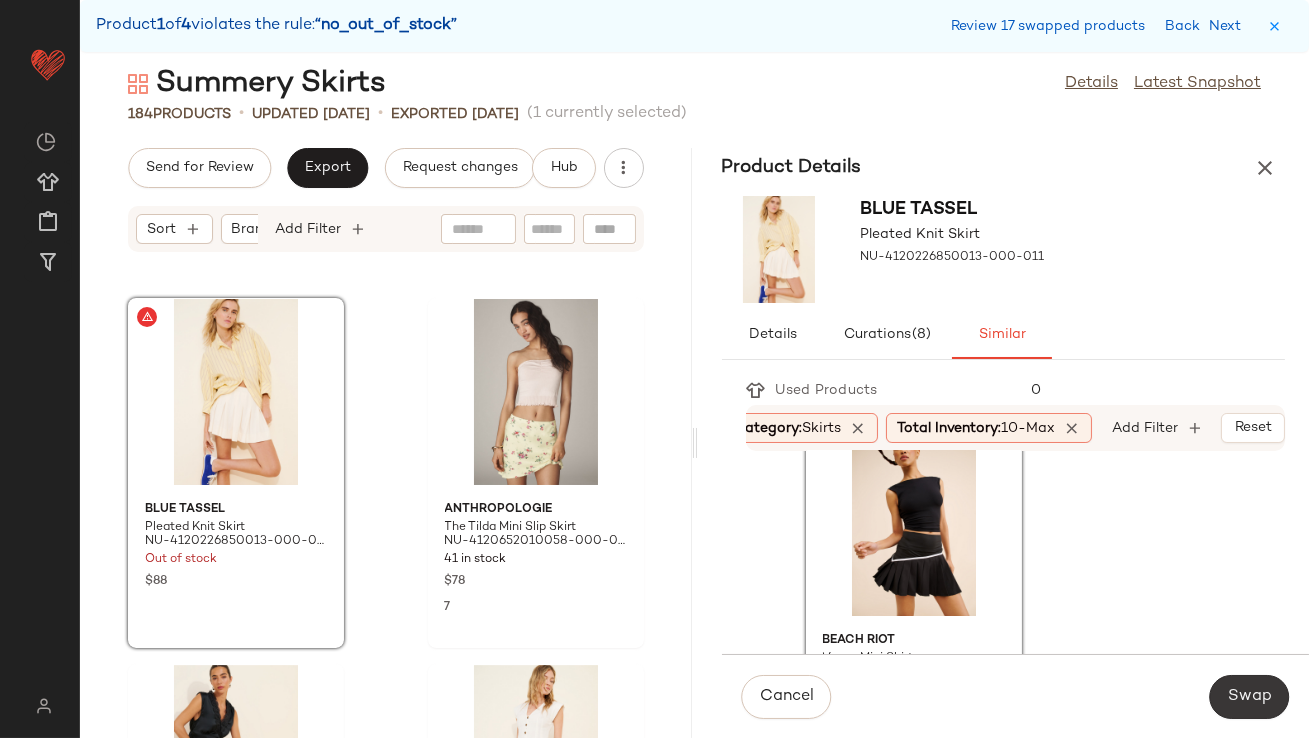 click on "Swap" 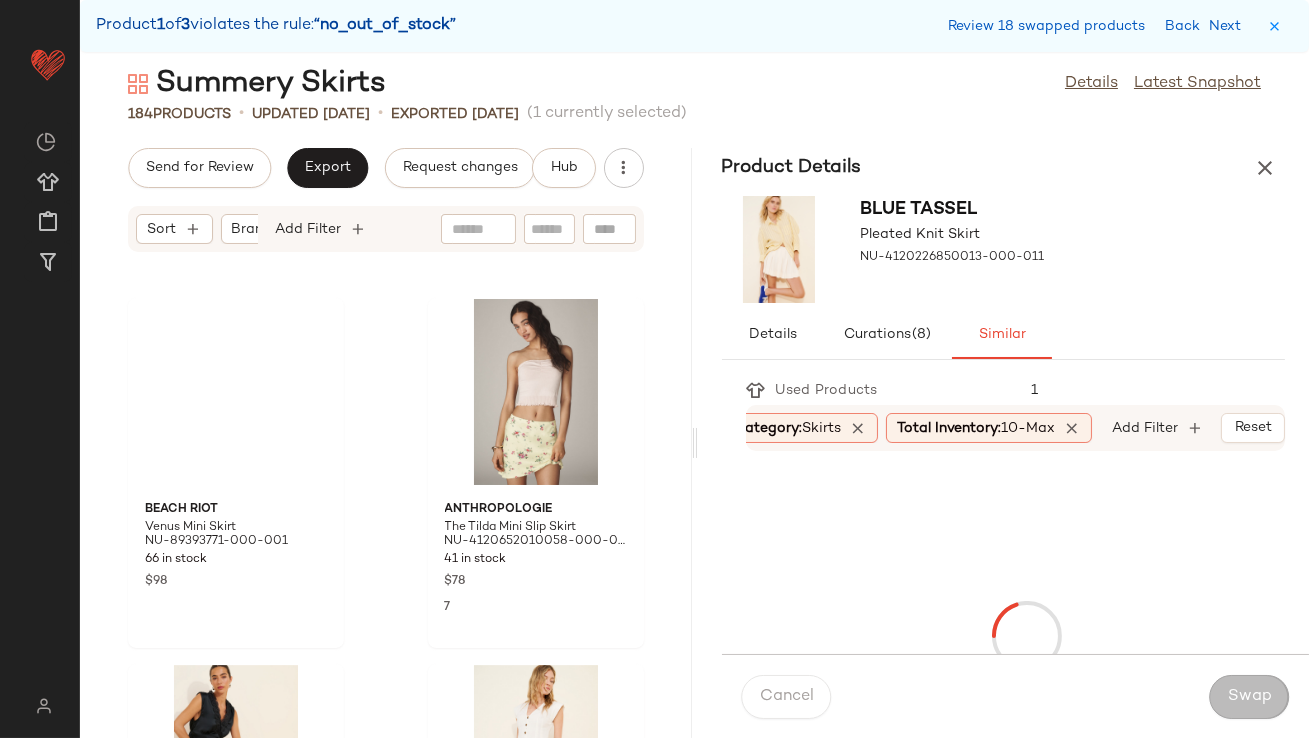 scroll, scrollTop: 28548, scrollLeft: 0, axis: vertical 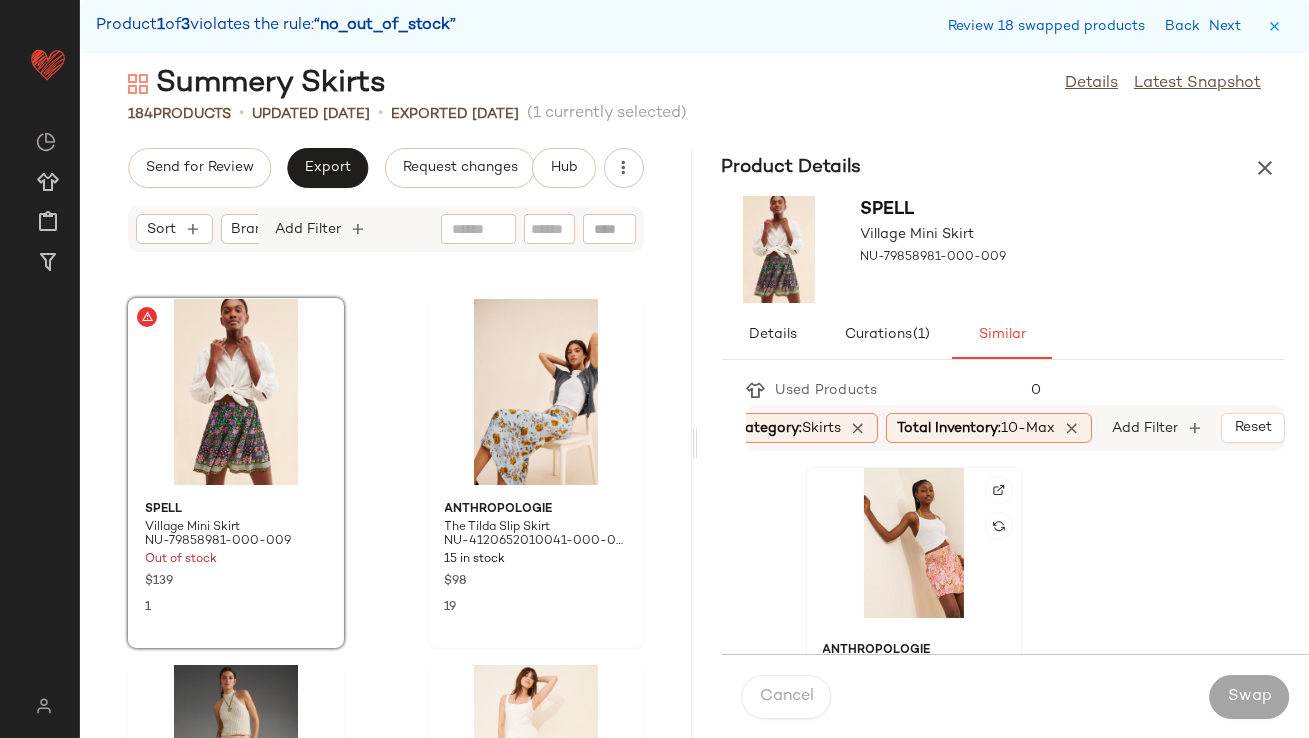 click 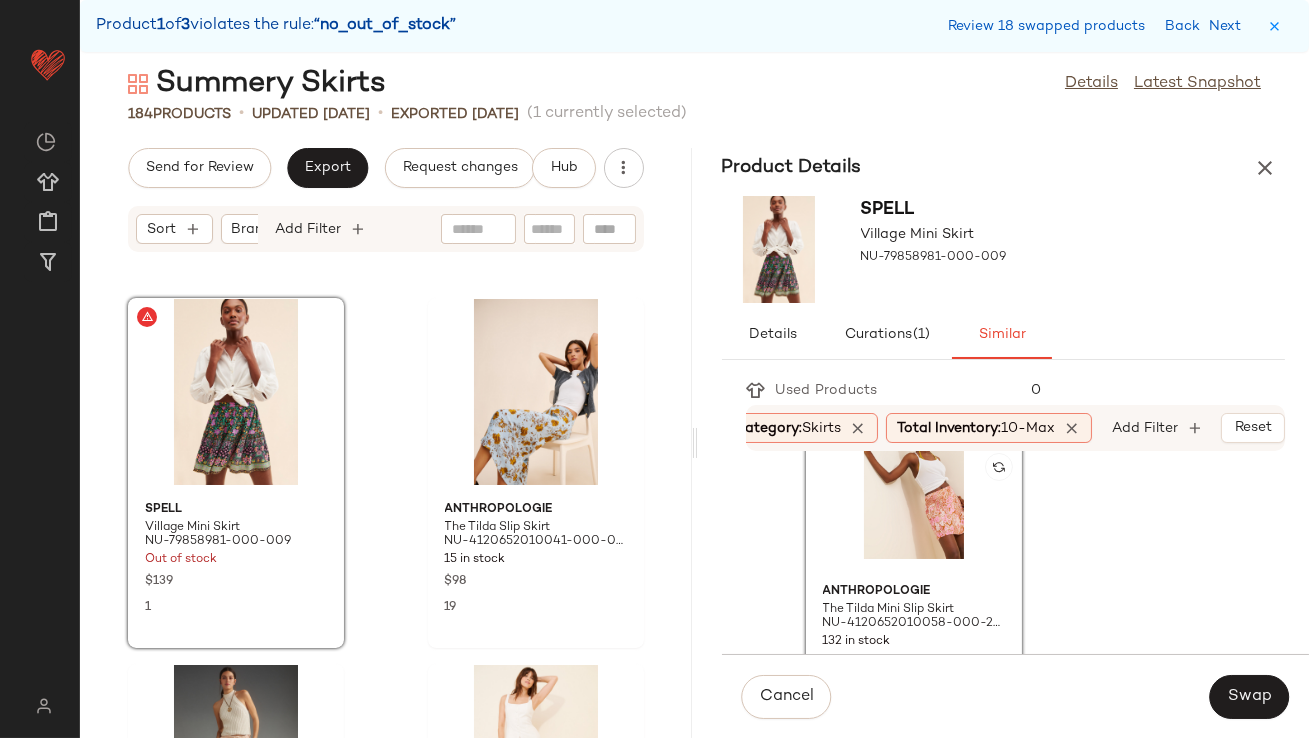 scroll, scrollTop: 82, scrollLeft: 0, axis: vertical 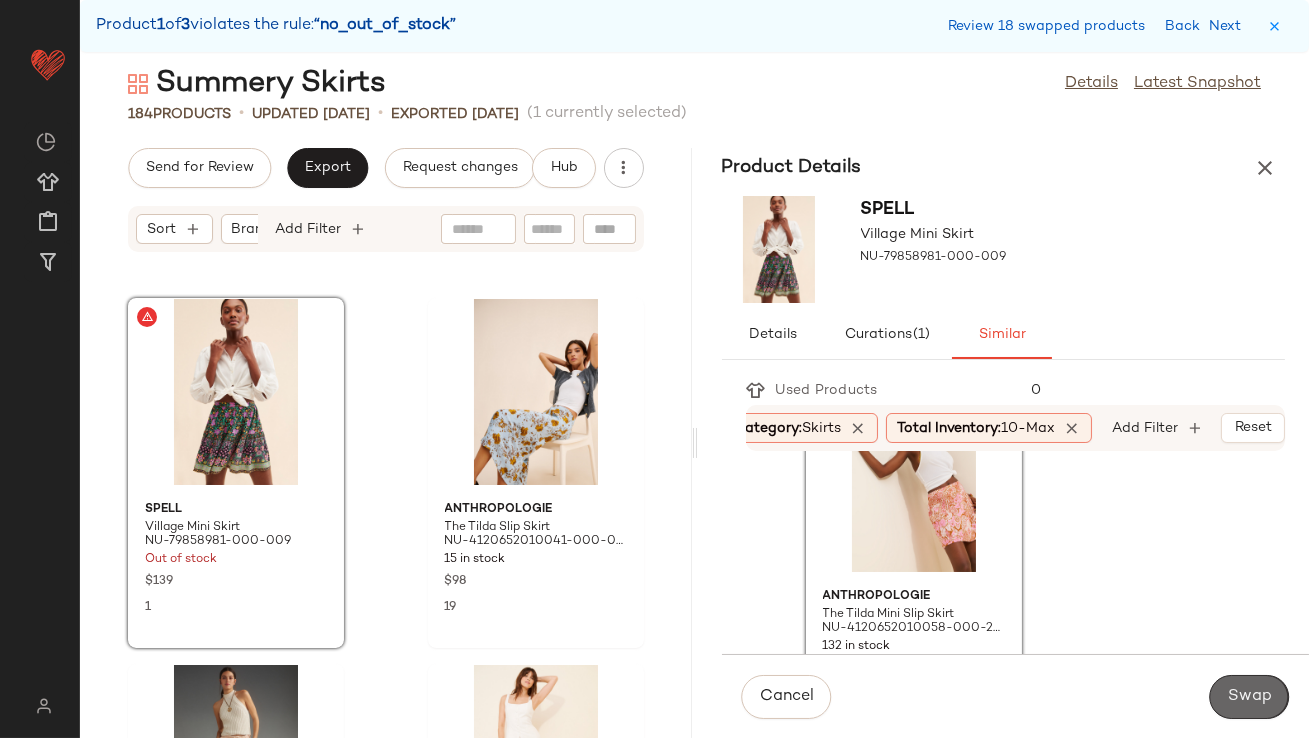 click on "Swap" at bounding box center [1249, 697] 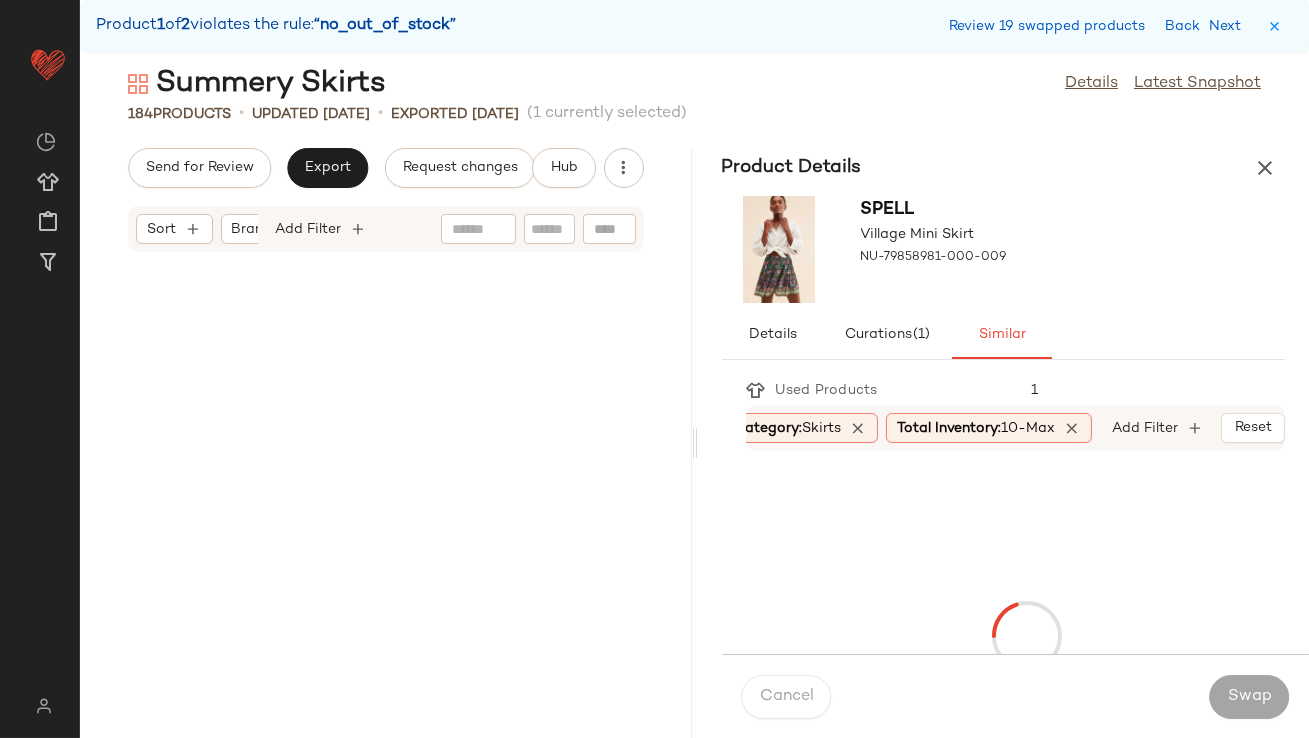 scroll, scrollTop: 29280, scrollLeft: 0, axis: vertical 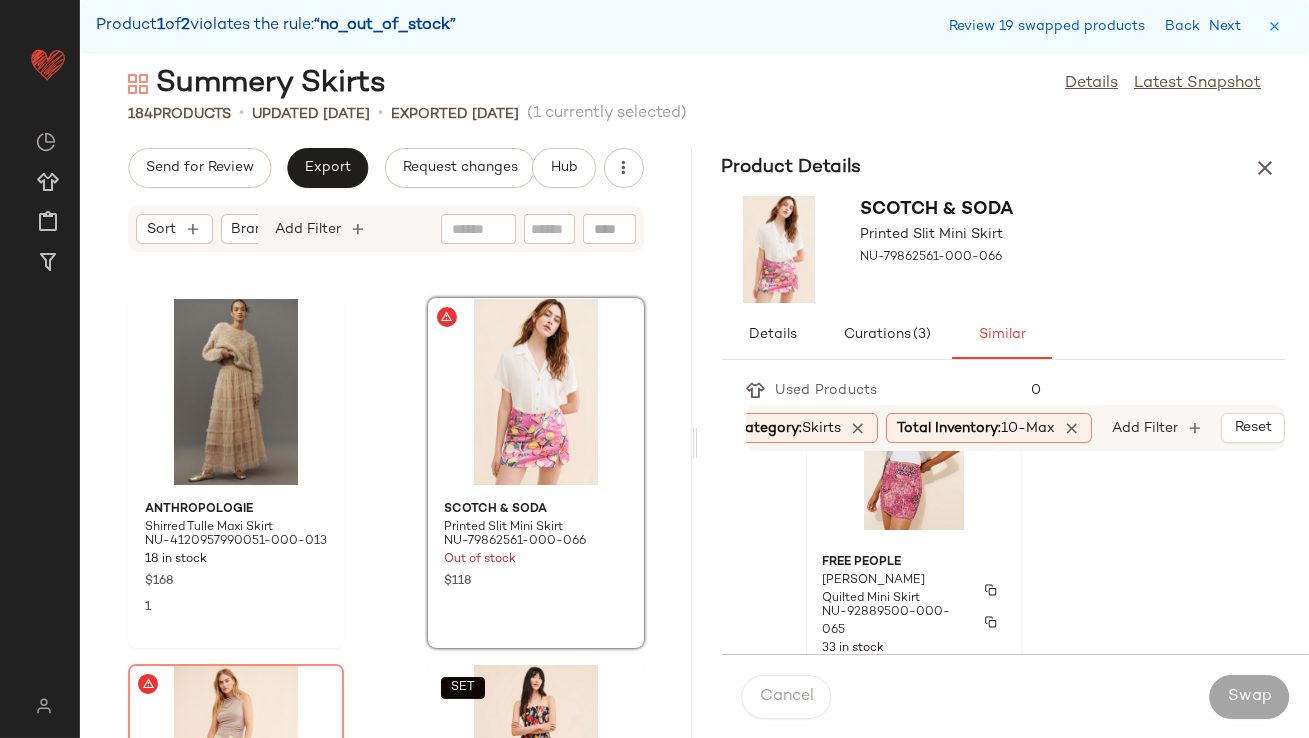 click on "Free People Darla Quilted Mini Skirt NU-92889500-000-065 33 in stock $128" 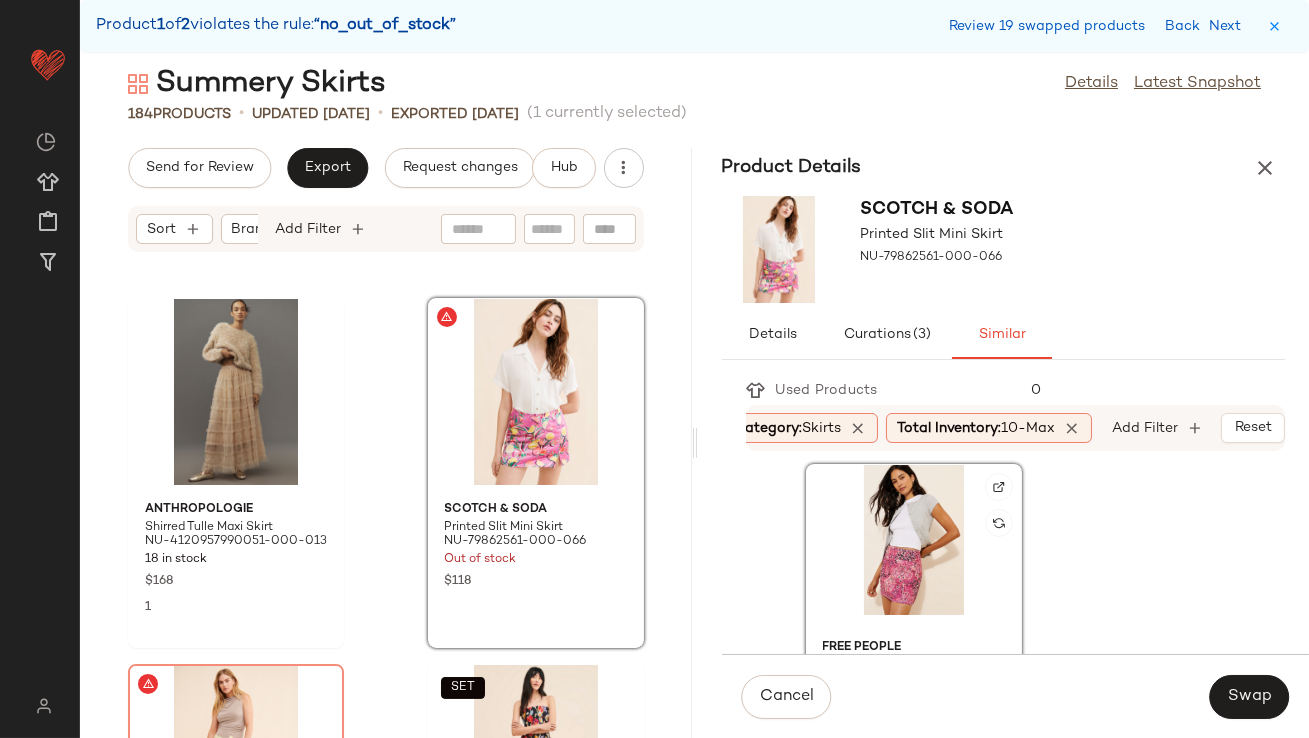 scroll, scrollTop: 0, scrollLeft: 0, axis: both 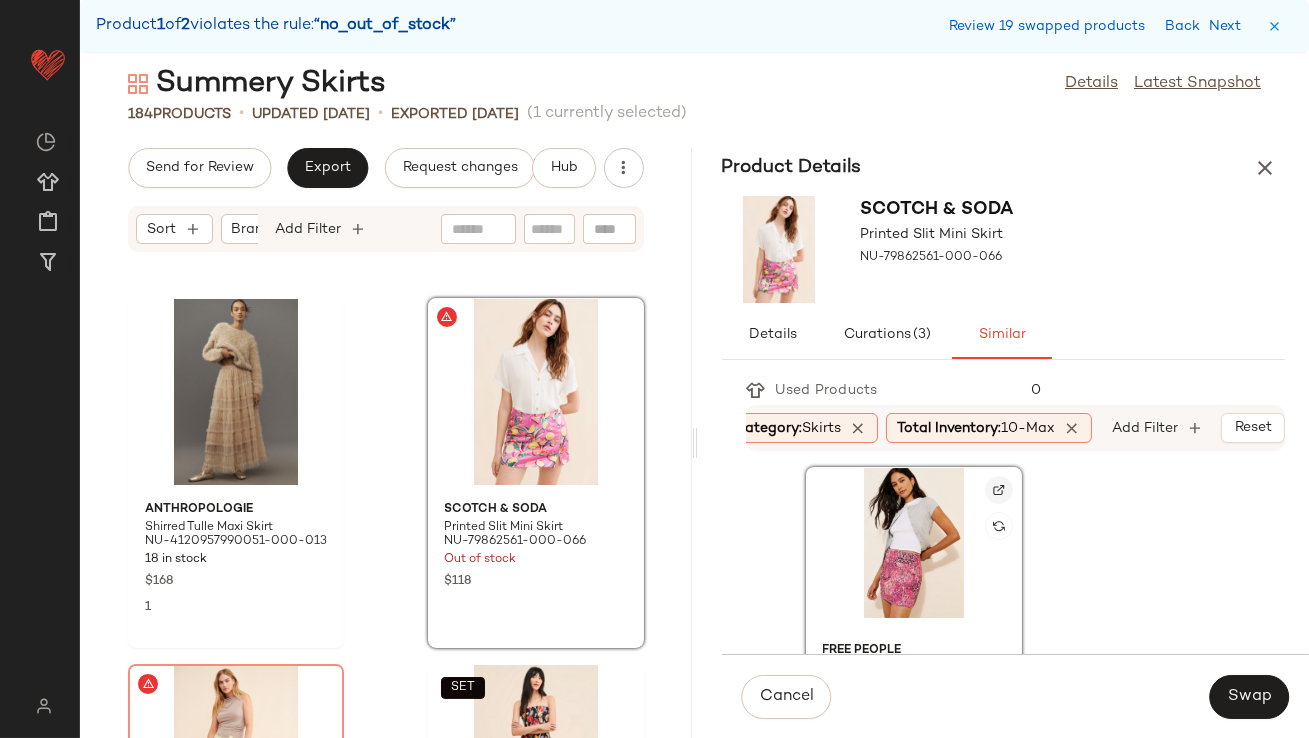 click 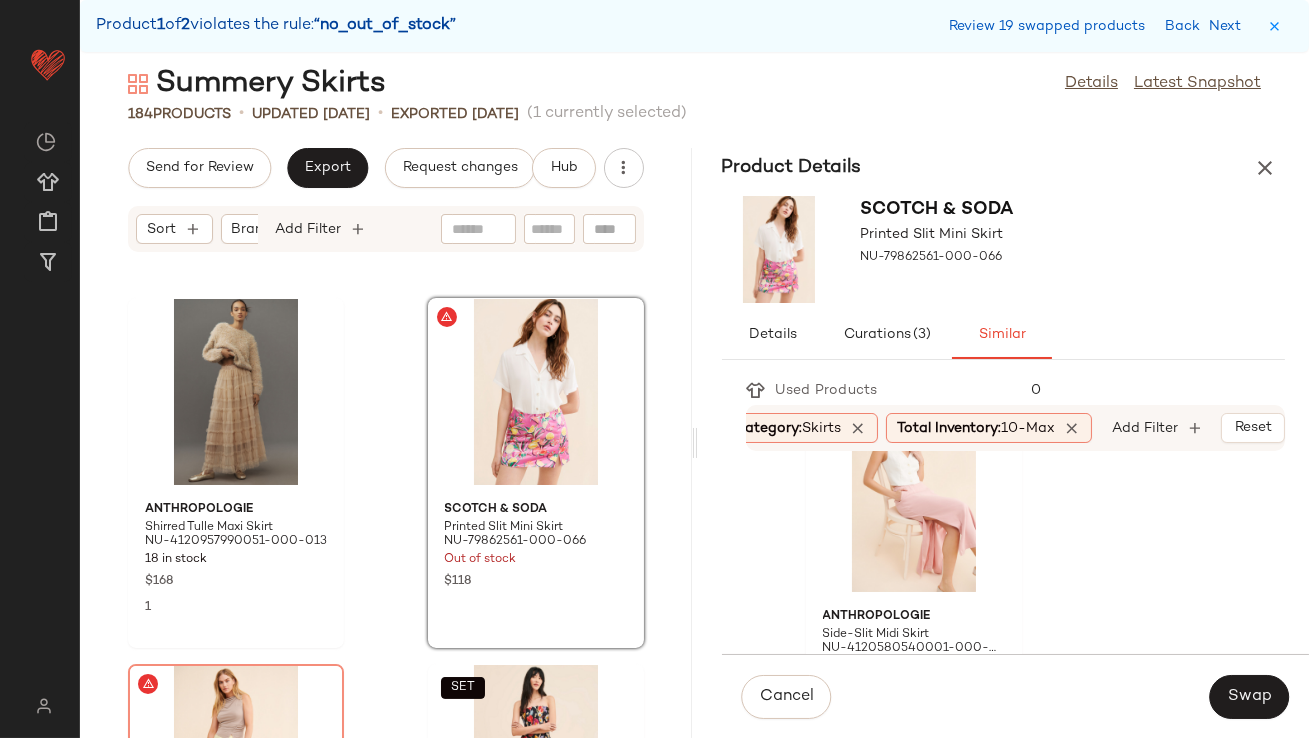 scroll, scrollTop: 430, scrollLeft: 0, axis: vertical 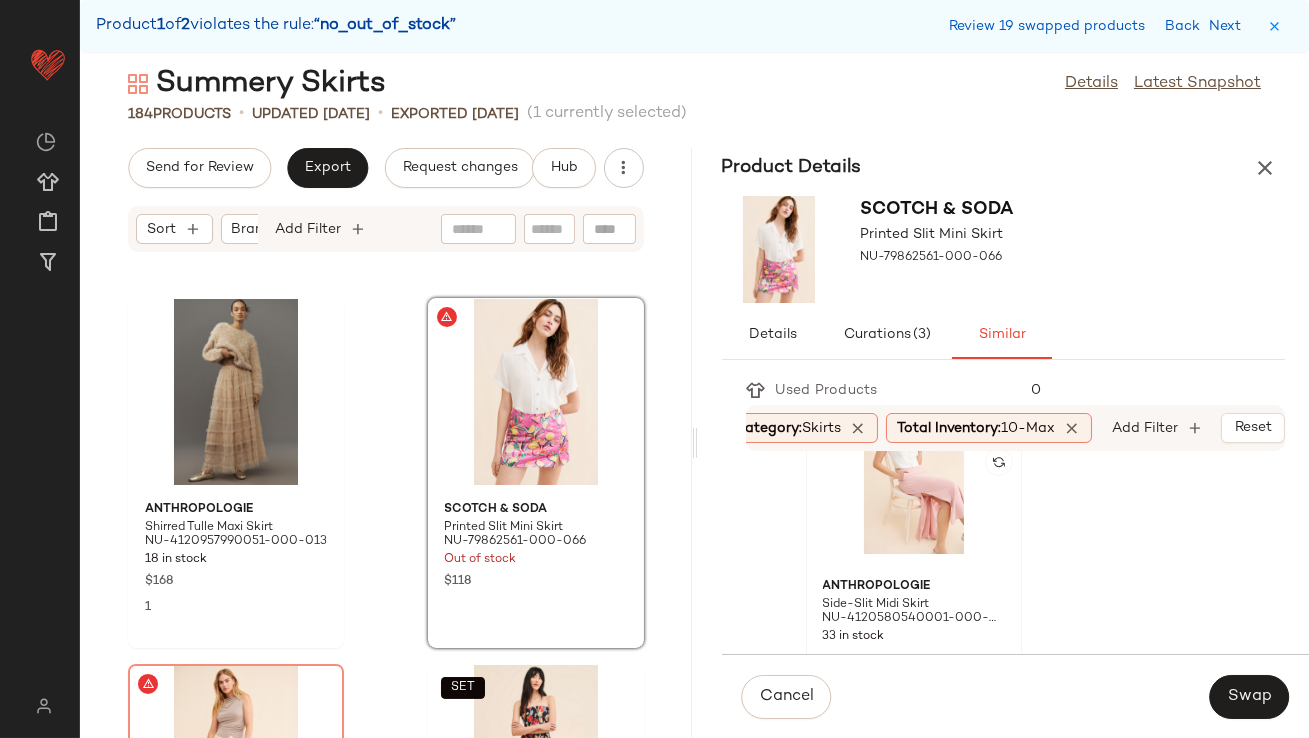 click 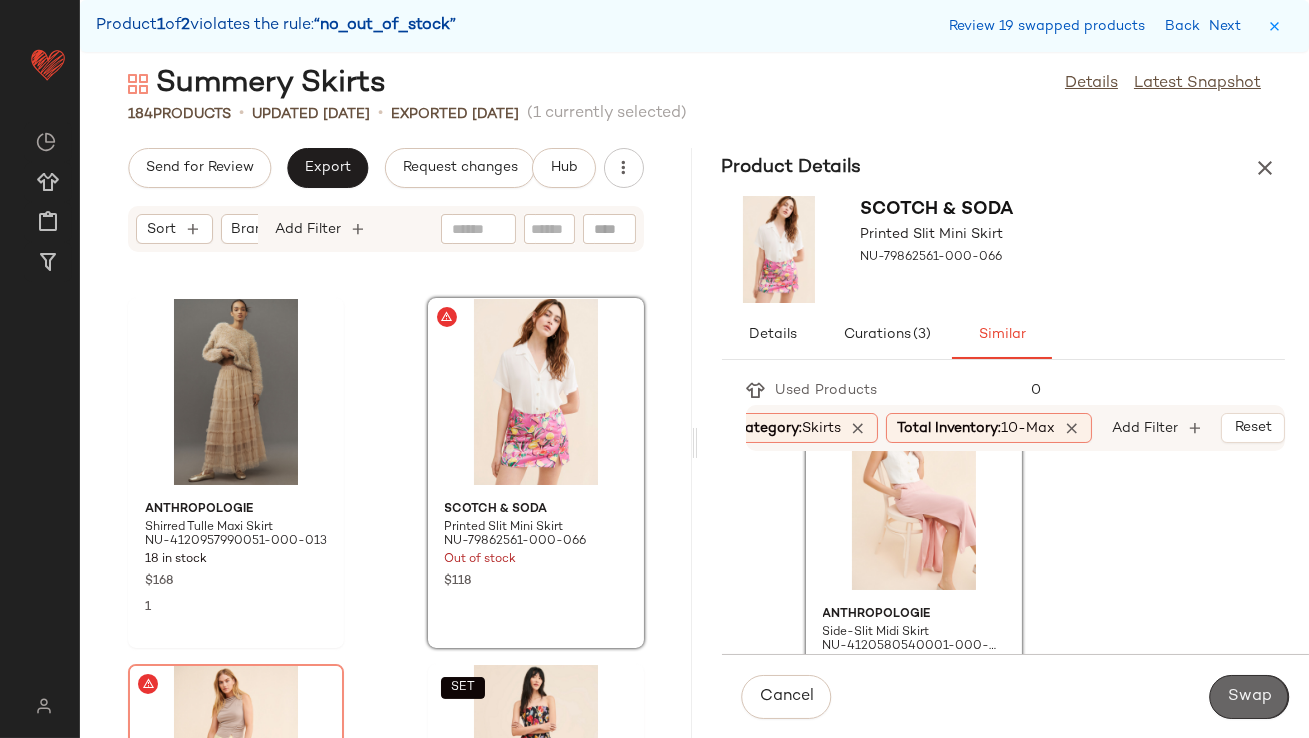 click on "Swap" at bounding box center [1249, 697] 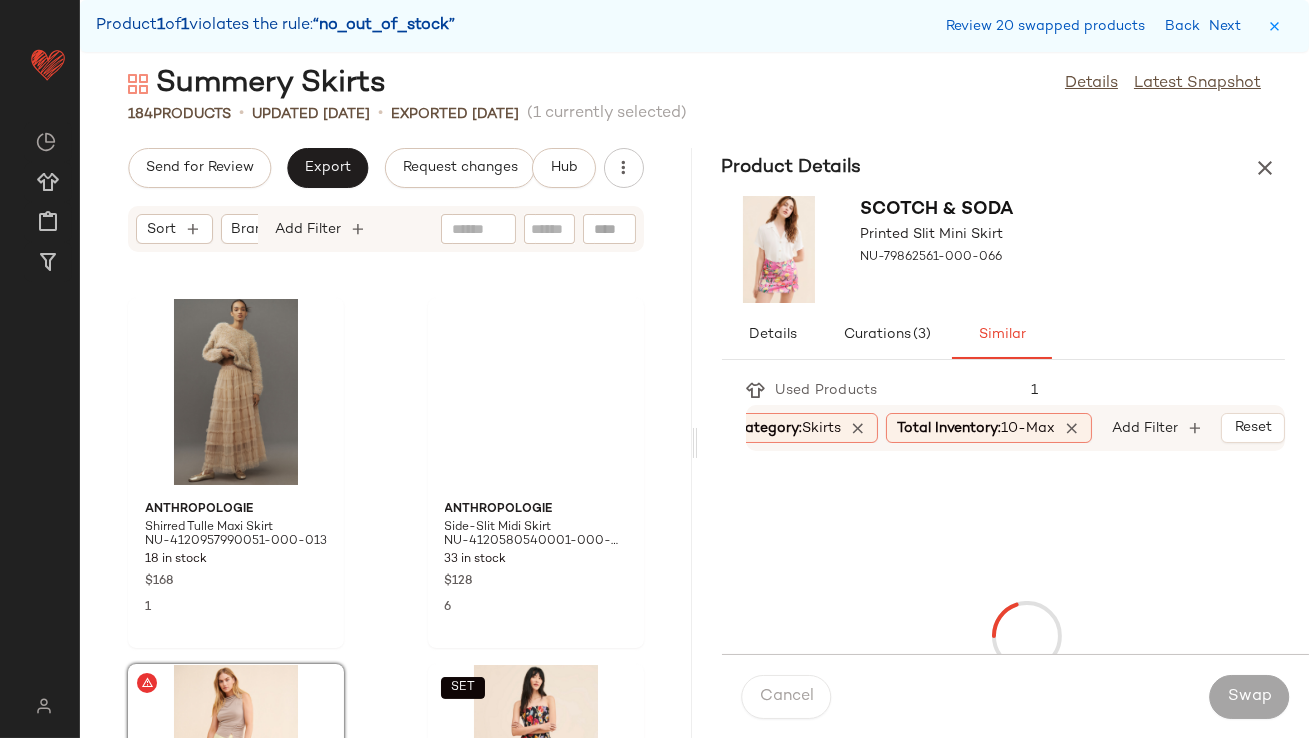 scroll, scrollTop: 29645, scrollLeft: 0, axis: vertical 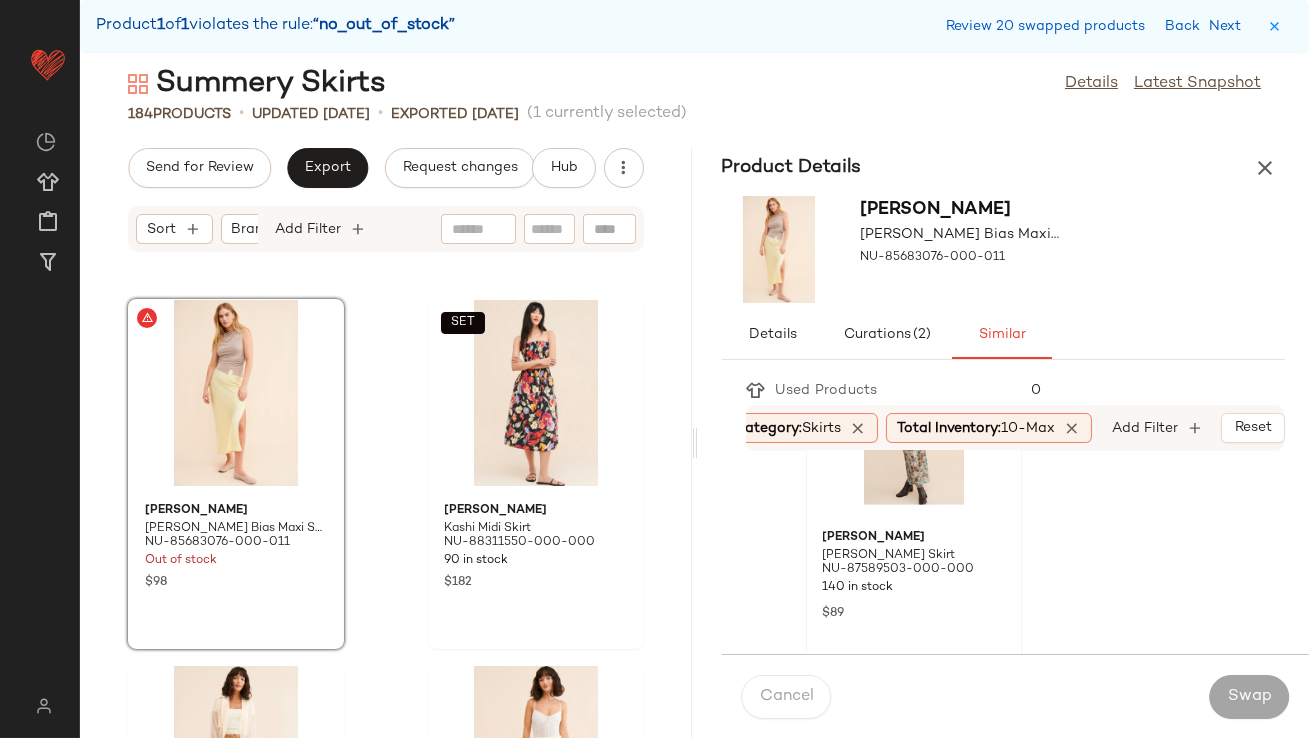 click 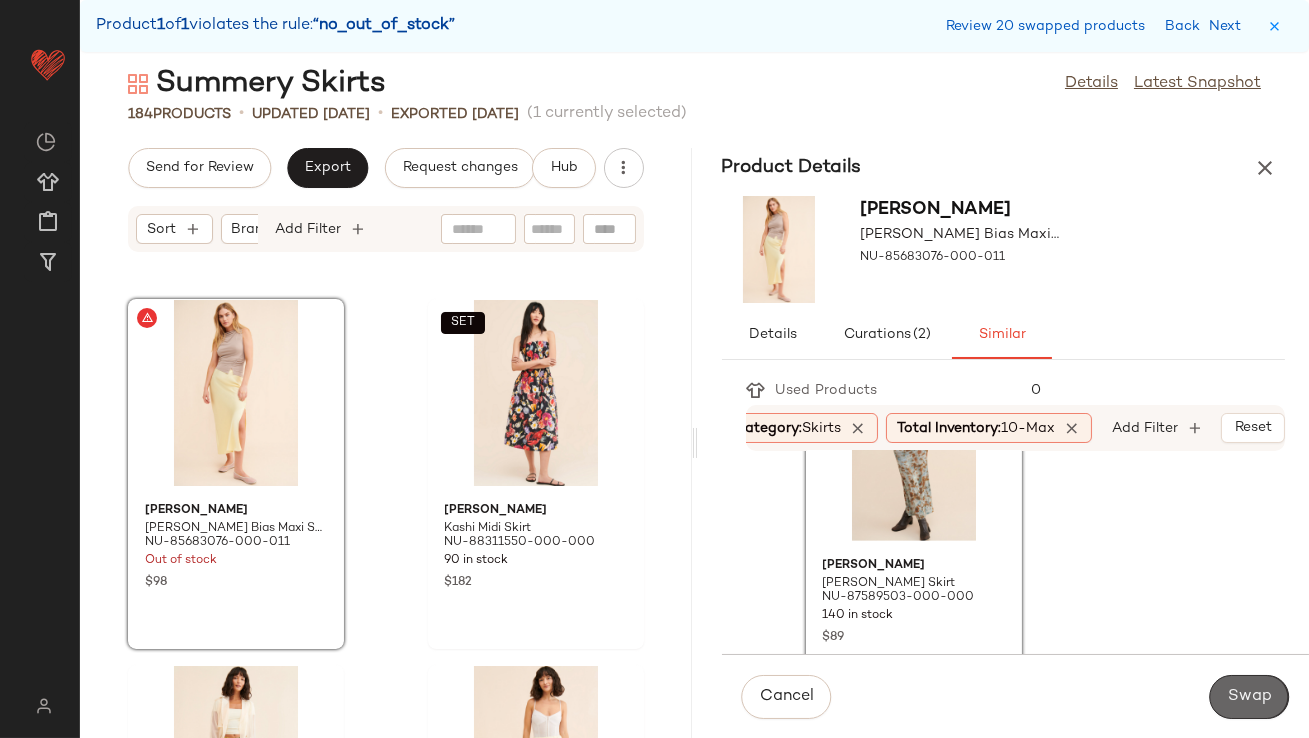 click on "Swap" at bounding box center (1249, 697) 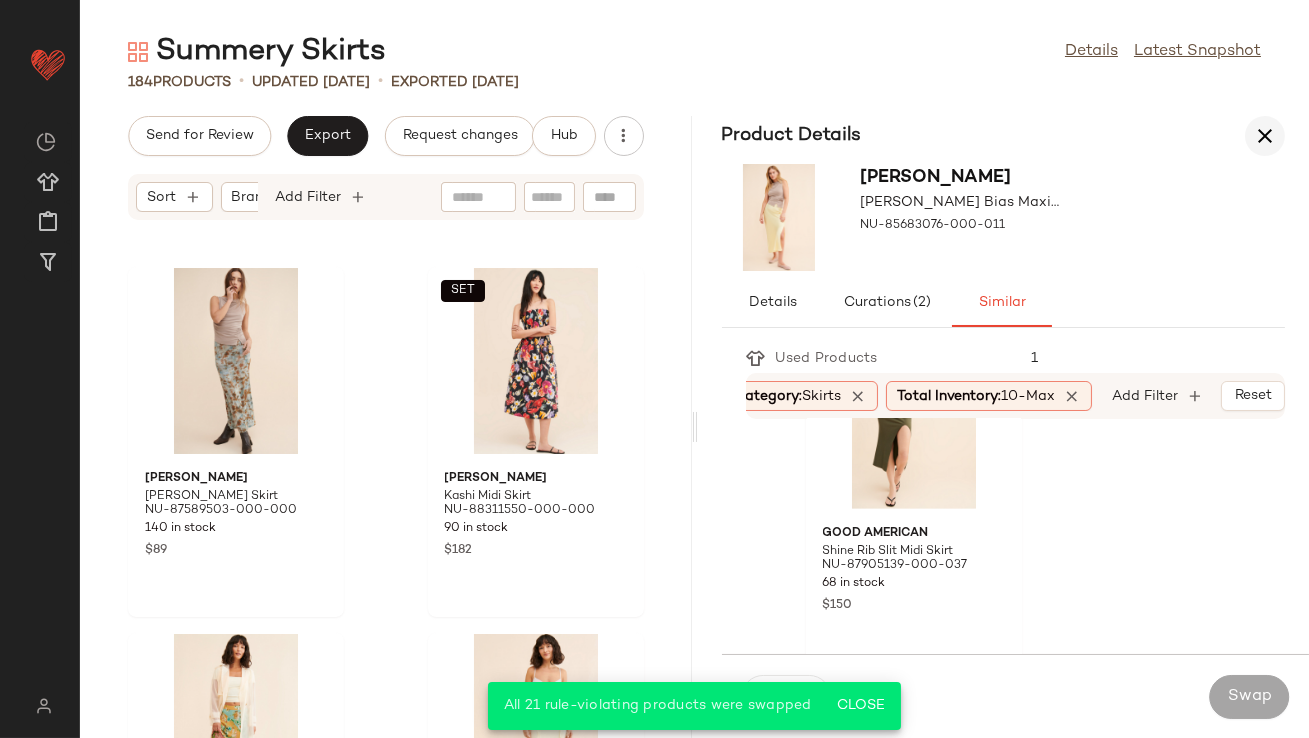 click at bounding box center [1265, 136] 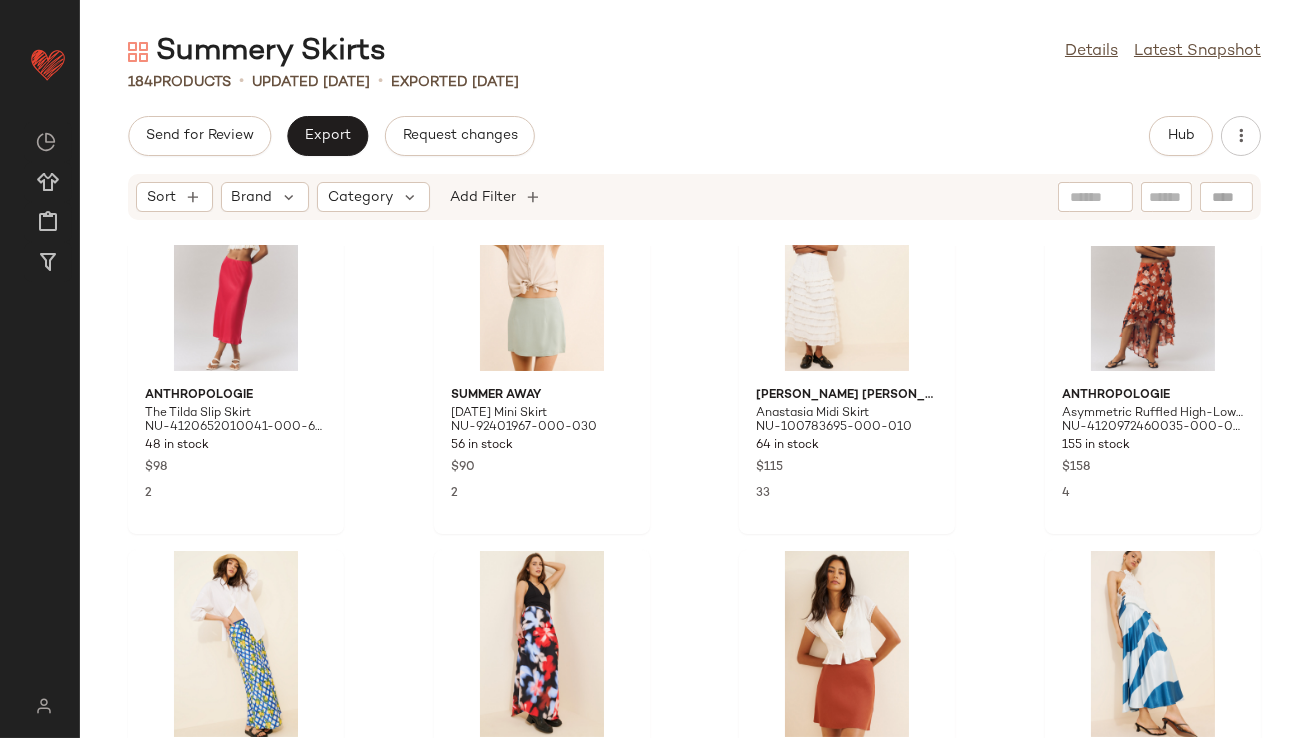 scroll, scrollTop: 0, scrollLeft: 0, axis: both 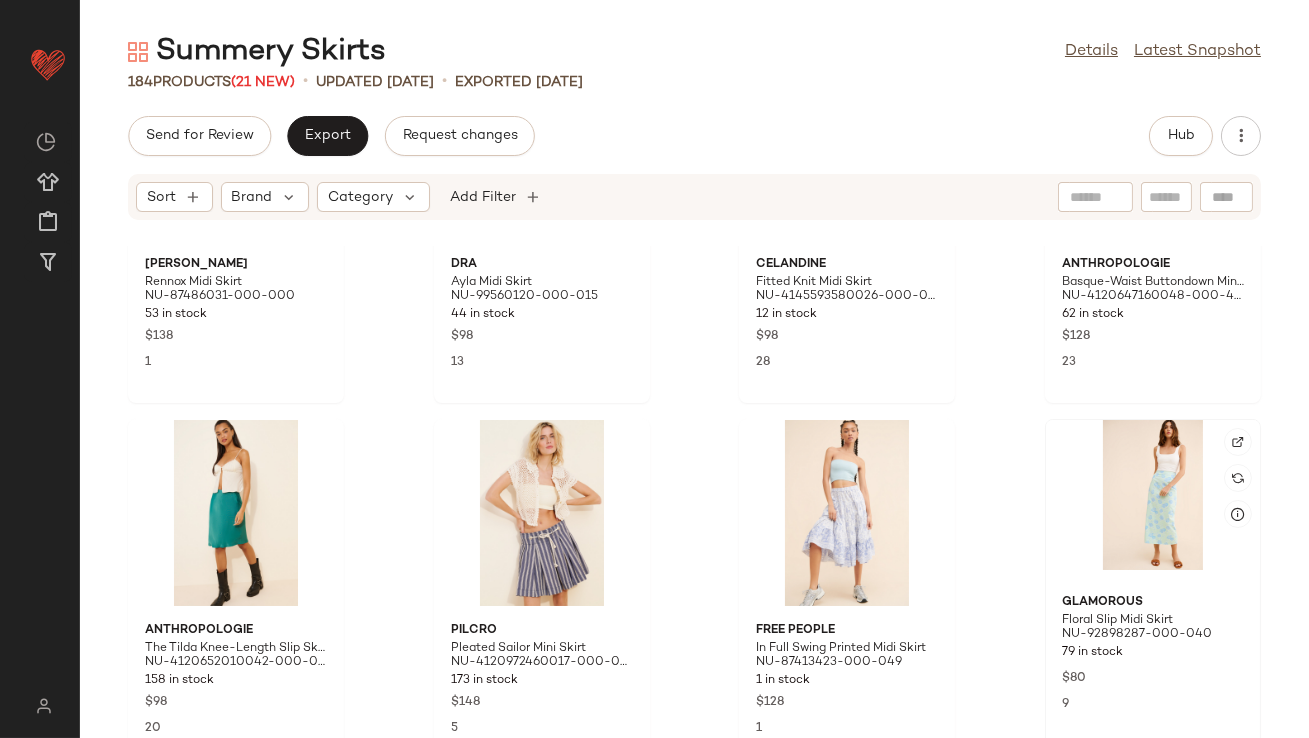 click 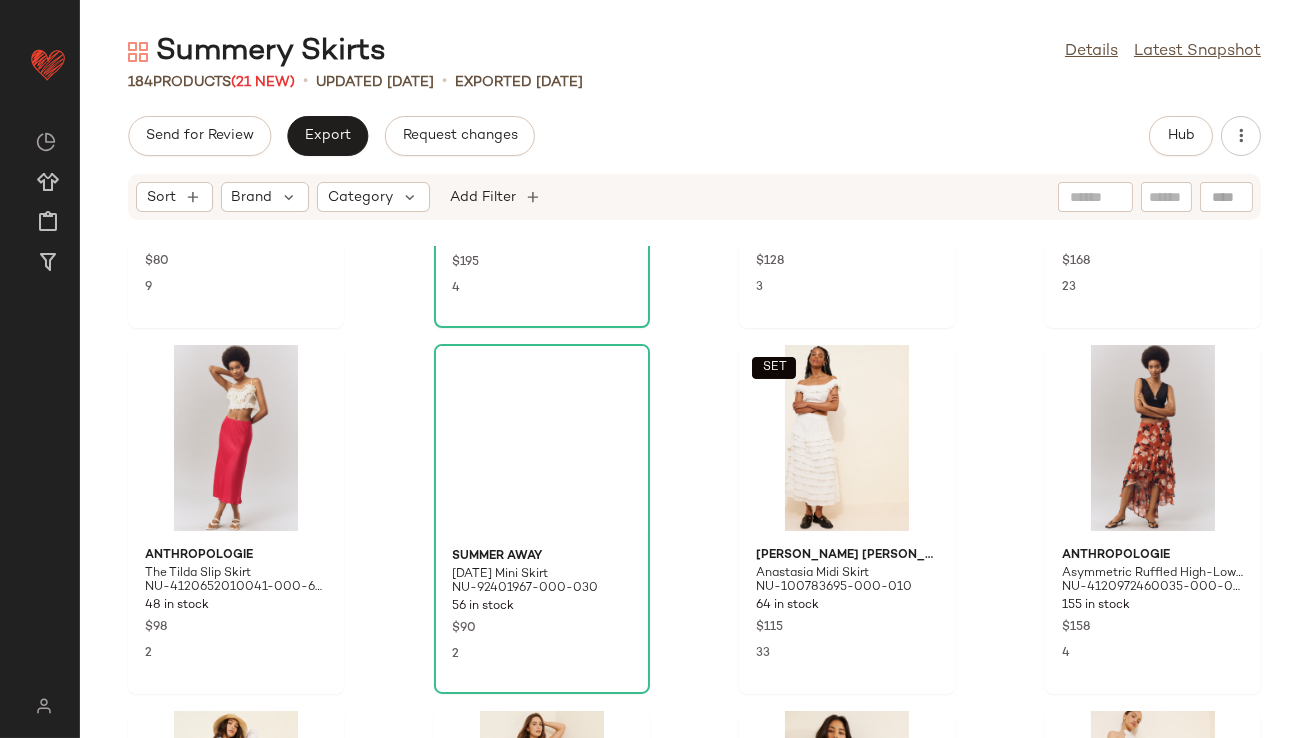 scroll, scrollTop: 0, scrollLeft: 0, axis: both 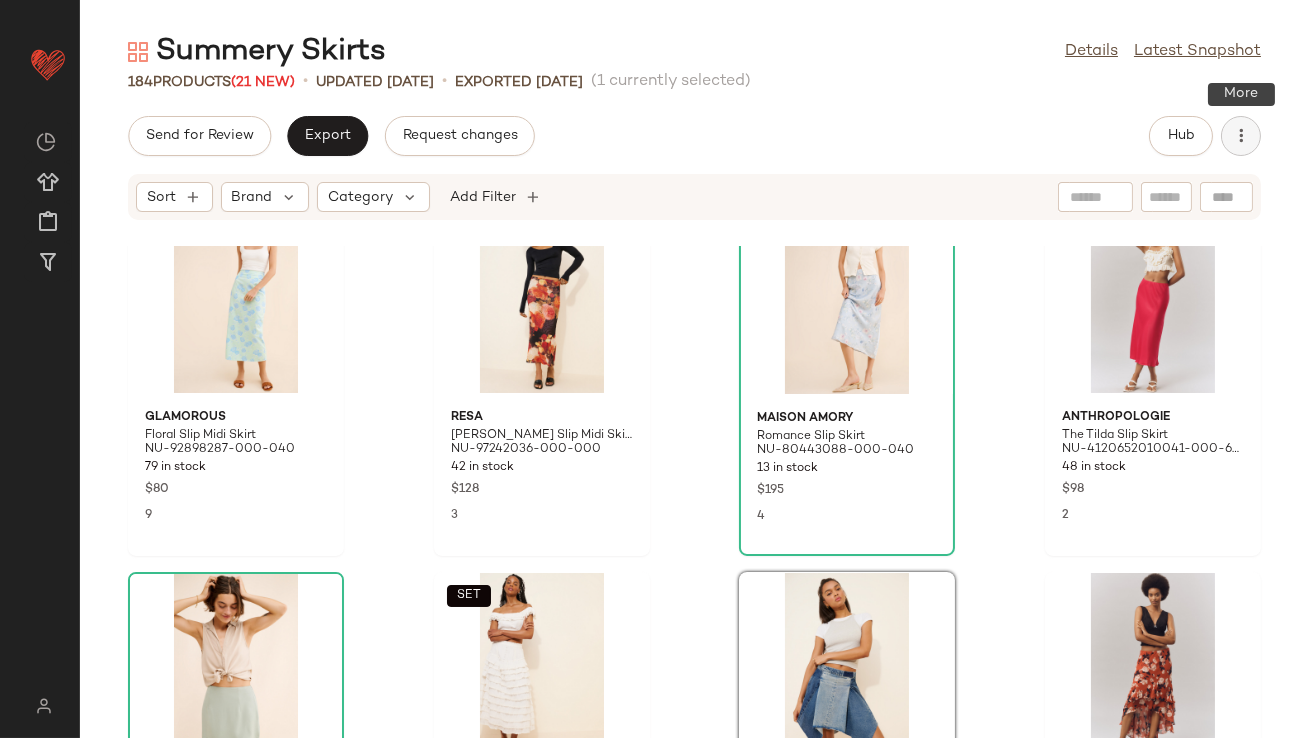click 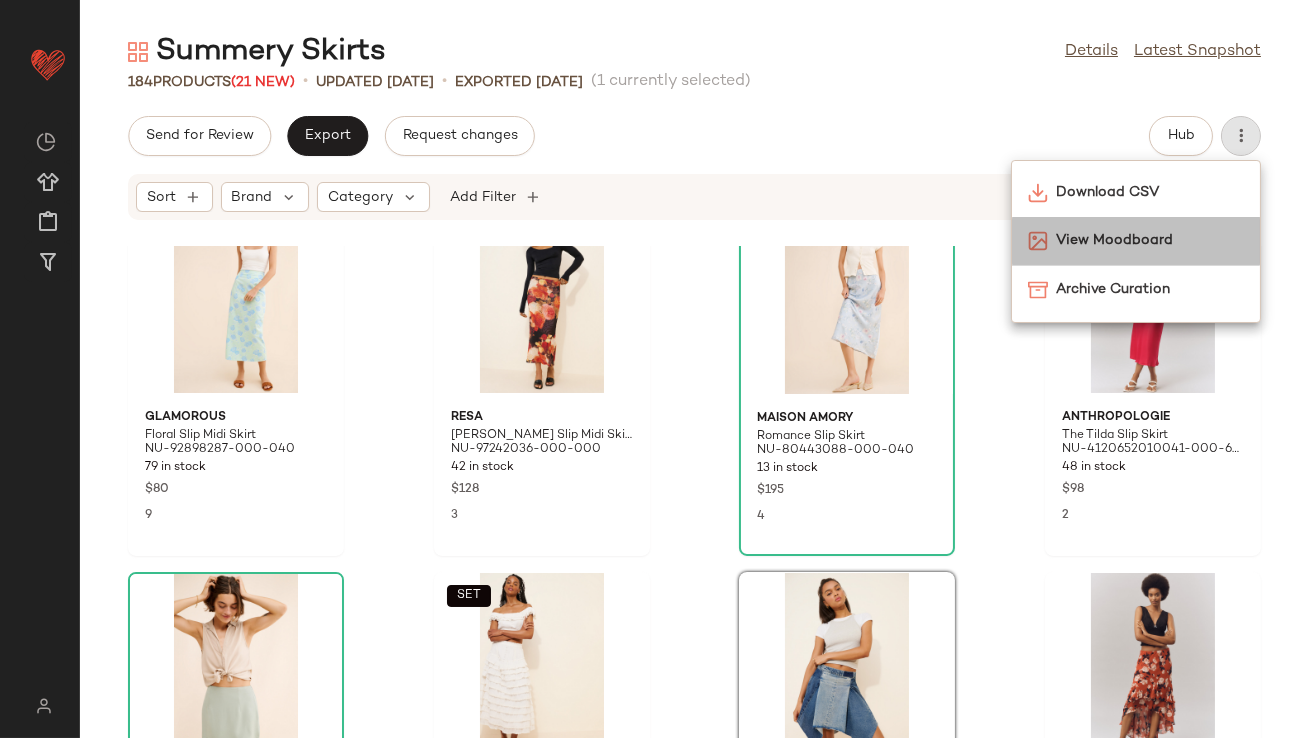 click on "View Moodboard" at bounding box center (1150, 240) 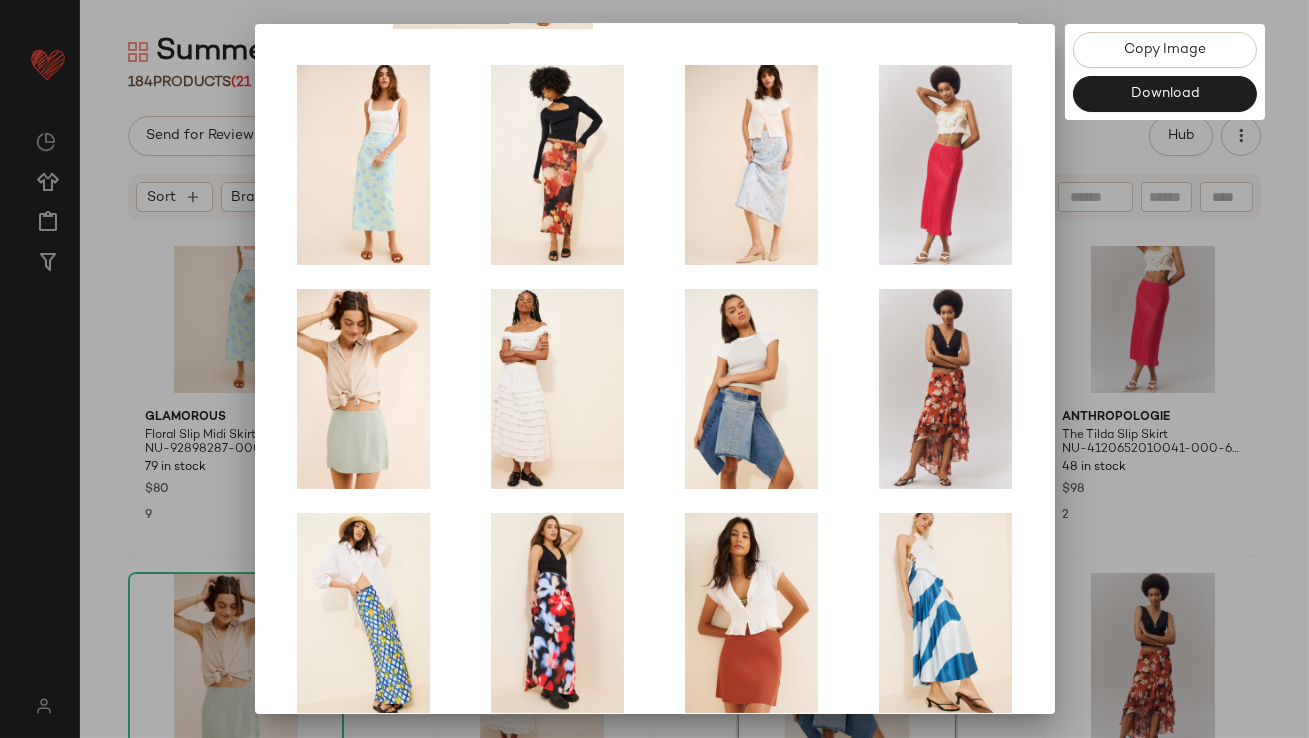 scroll, scrollTop: 341, scrollLeft: 0, axis: vertical 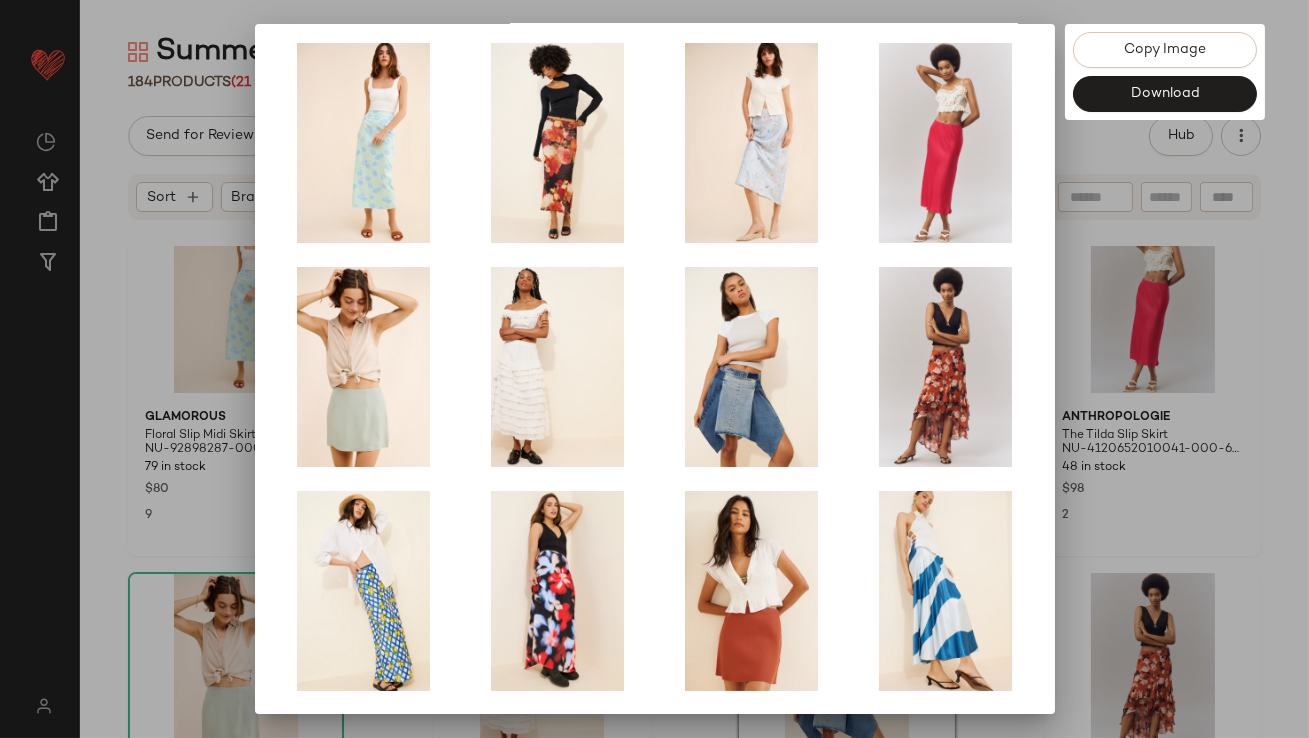 click at bounding box center [654, 369] 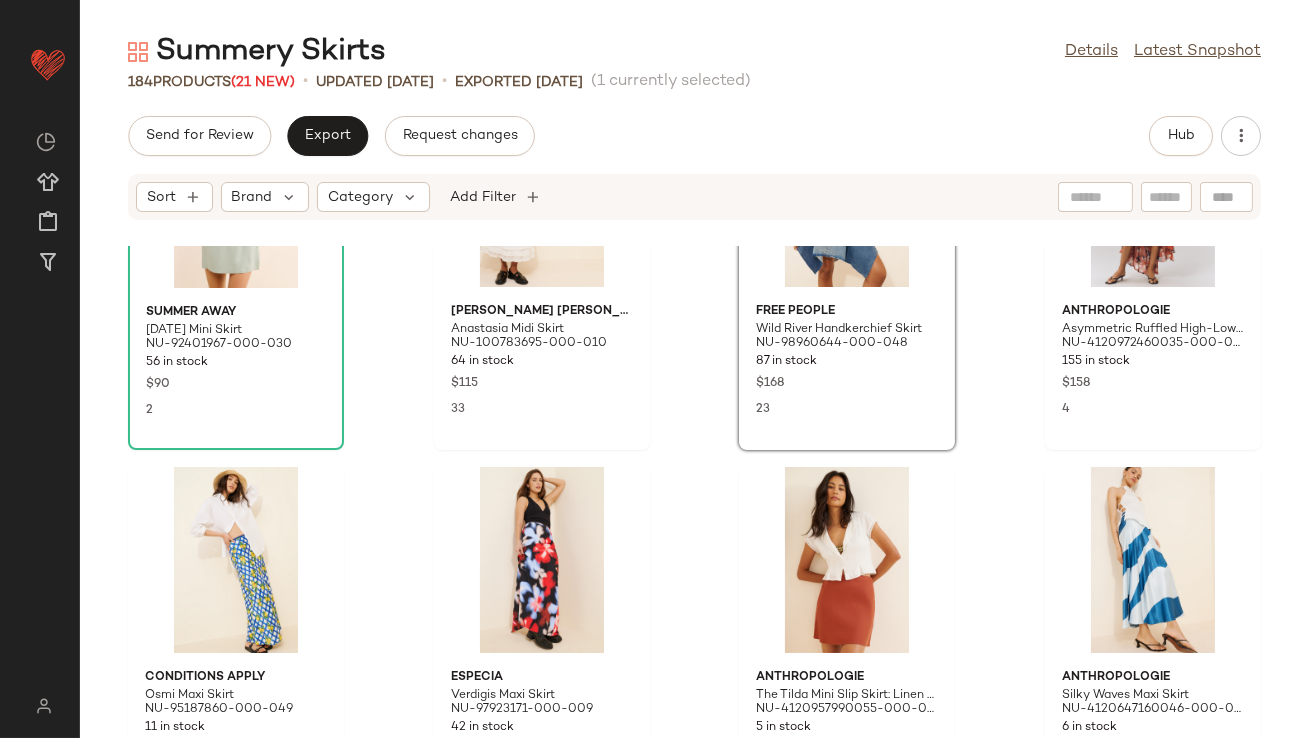 scroll, scrollTop: 604, scrollLeft: 0, axis: vertical 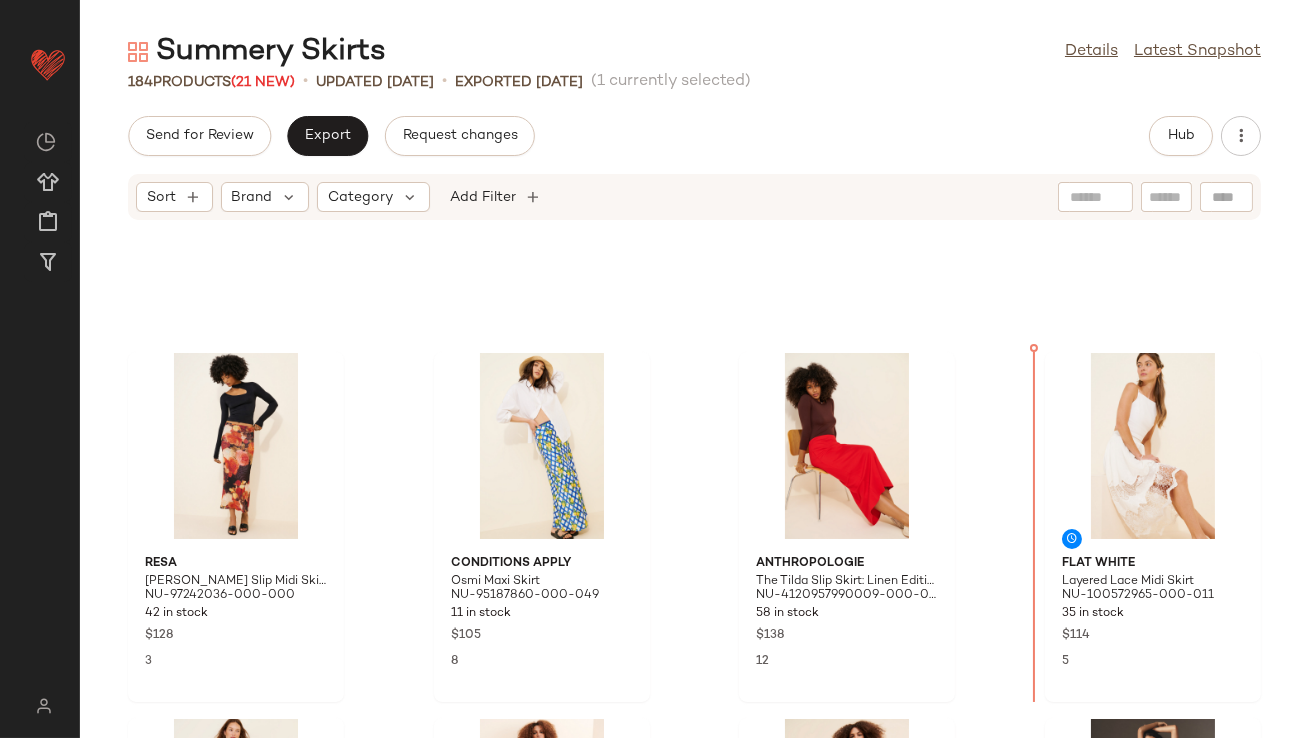 drag, startPoint x: 245, startPoint y: 382, endPoint x: 260, endPoint y: 382, distance: 15 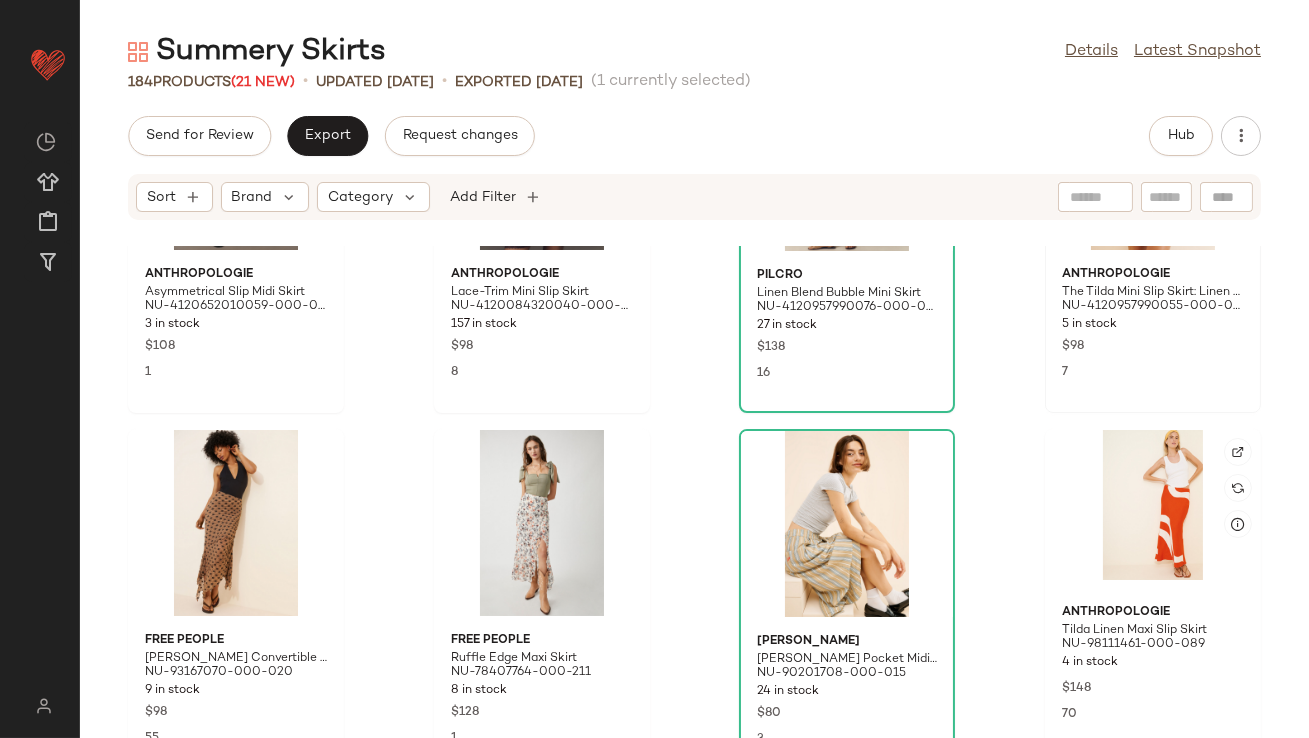 scroll, scrollTop: 1539, scrollLeft: 0, axis: vertical 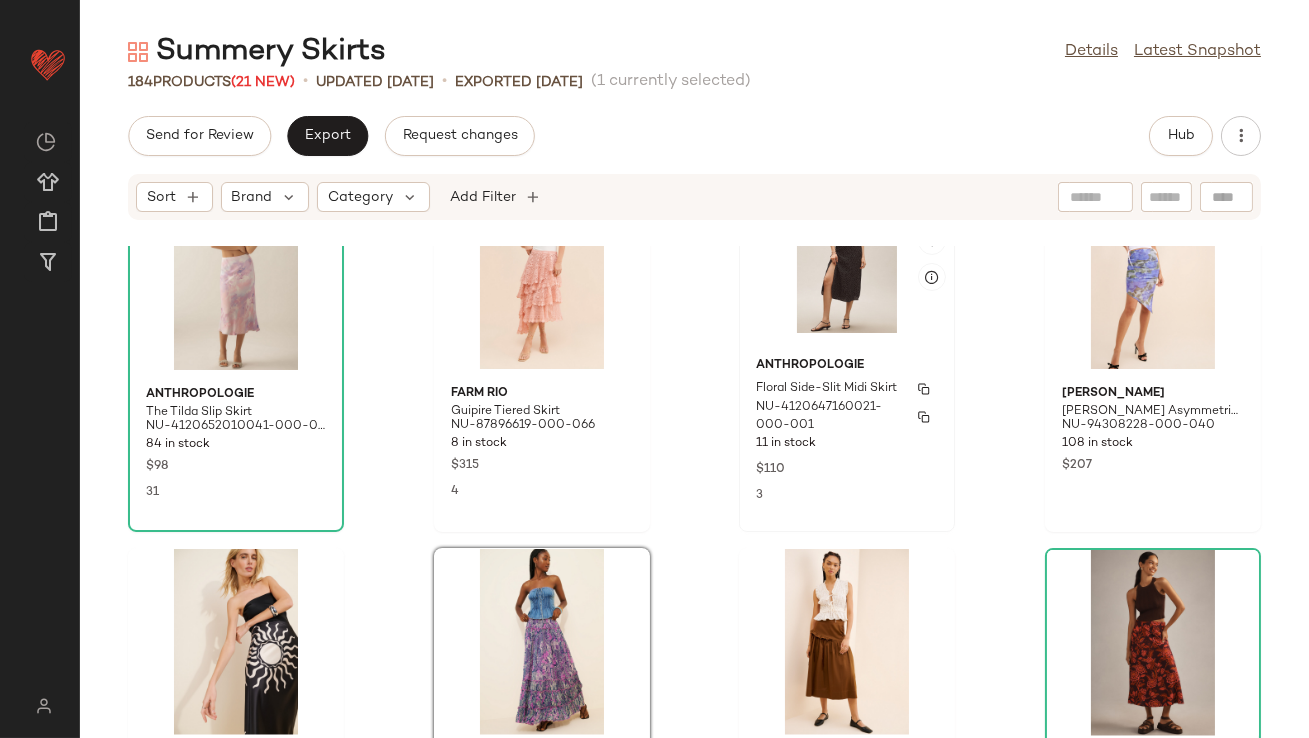 click on "NU-4120647160021-000-001" at bounding box center [829, 417] 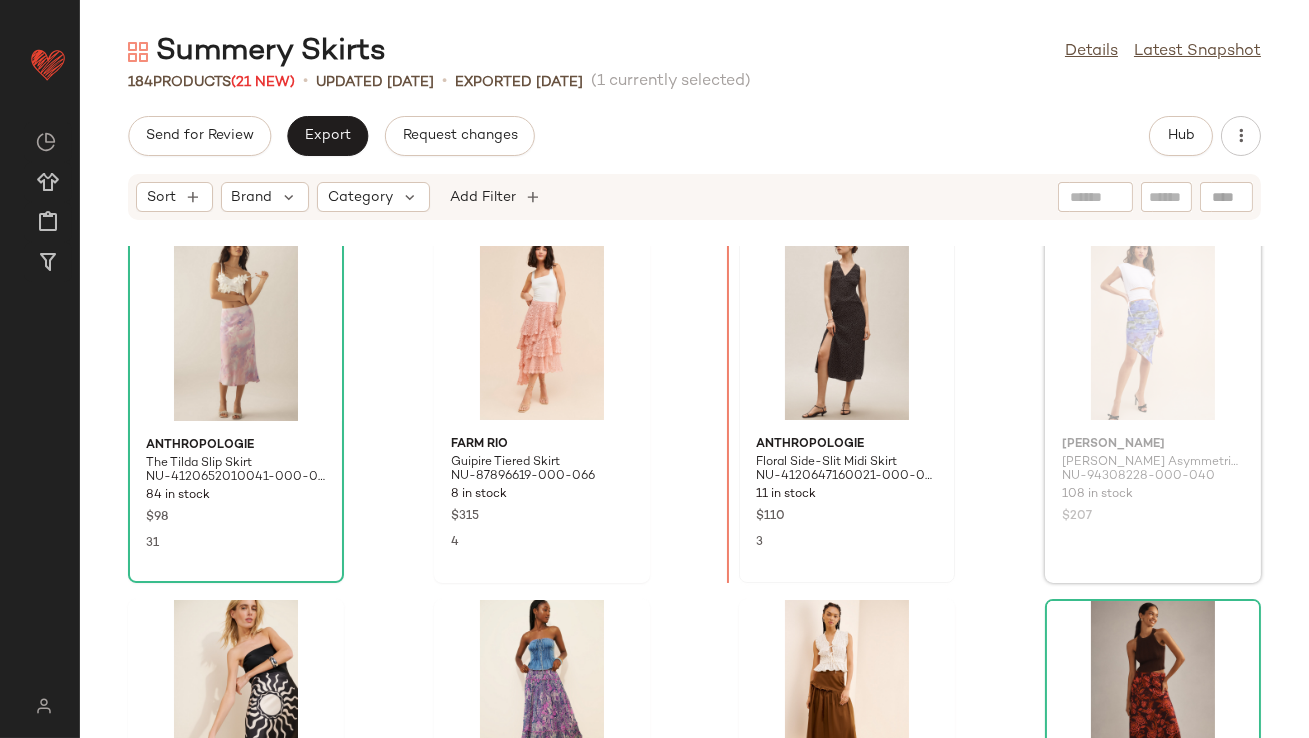 scroll, scrollTop: 4393, scrollLeft: 0, axis: vertical 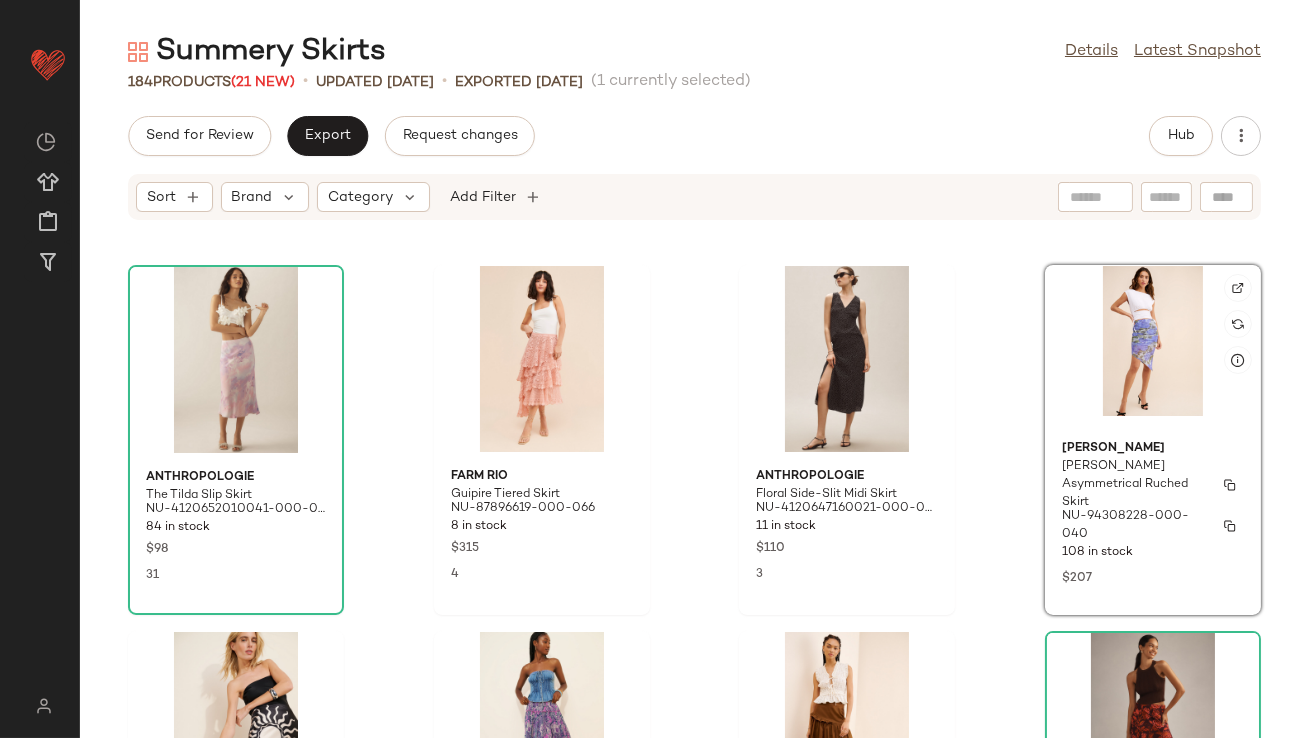click on "Ronny Kobo Barti Asymmetrical Ruched Skirt NU-94308228-000-040 108 in stock $207" 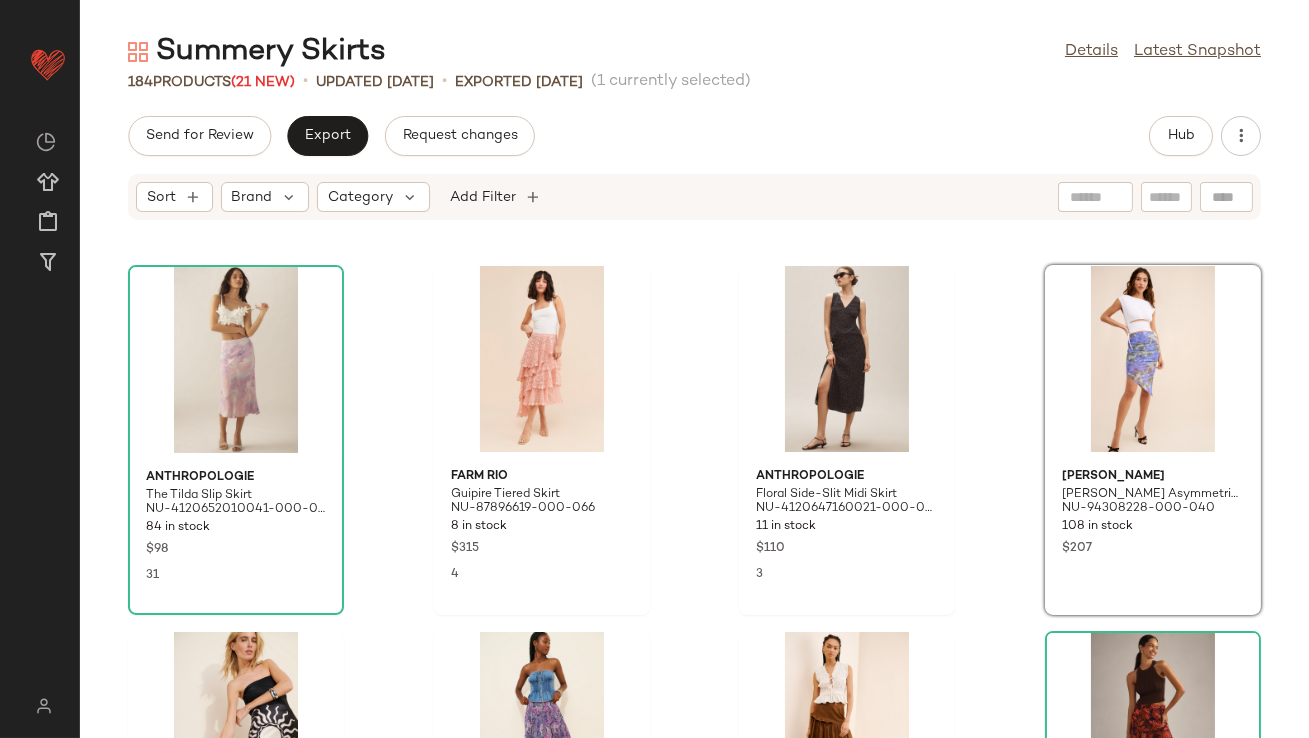 click on "Anthropologie The Tilda Slip Skirt NU-4120652010041-000-056 84 in stock $98 31 Farm Rio Guipire Tiered Skirt NU-87896619-000-066 8 in stock $315 4 Anthropologie Floral Side-Slit Midi Skirt NU-4120647160021-000-001 11 in stock $110 3 Ronny Kobo Barti Asymmetrical Ruched Skirt NU-94308228-000-040 108 in stock $207 4th & Reckless Lula Slip Maxi Skirt NU-99961047-000-018 2 in stock $94 Anthropologie Ruffled Sheer Petticoat Maxi Skirt NU-4120972460033-000-049 147 in stock $168 1 Allina Liu Hanami Midi Skirt NU-90974809-000-020 100 in stock $135 1 Farm Rio Satin-Slip Midi Skirt NU-4120638280111-000-059 92 in stock $158 4 Farm Rio Tiered Gardenfly Maxi Skirt NU-4120952480032-000-009 12 in stock $178 Baum und Pferdgarten Smilla Knee Length Skirt NU-98470362-000-029 26 in stock $229 4 Lusana Nova Embroidered Poplin Skirt NU-100747104-000-015 12 in stock $260 41 Free People Sweet Escape Skirt NU-98959646-000-001 19 in stock $128 Moon River Tie Waist Detail Midi Skirt NU-102073871-000-041 1 in stock $96 3  SET  $148 13" 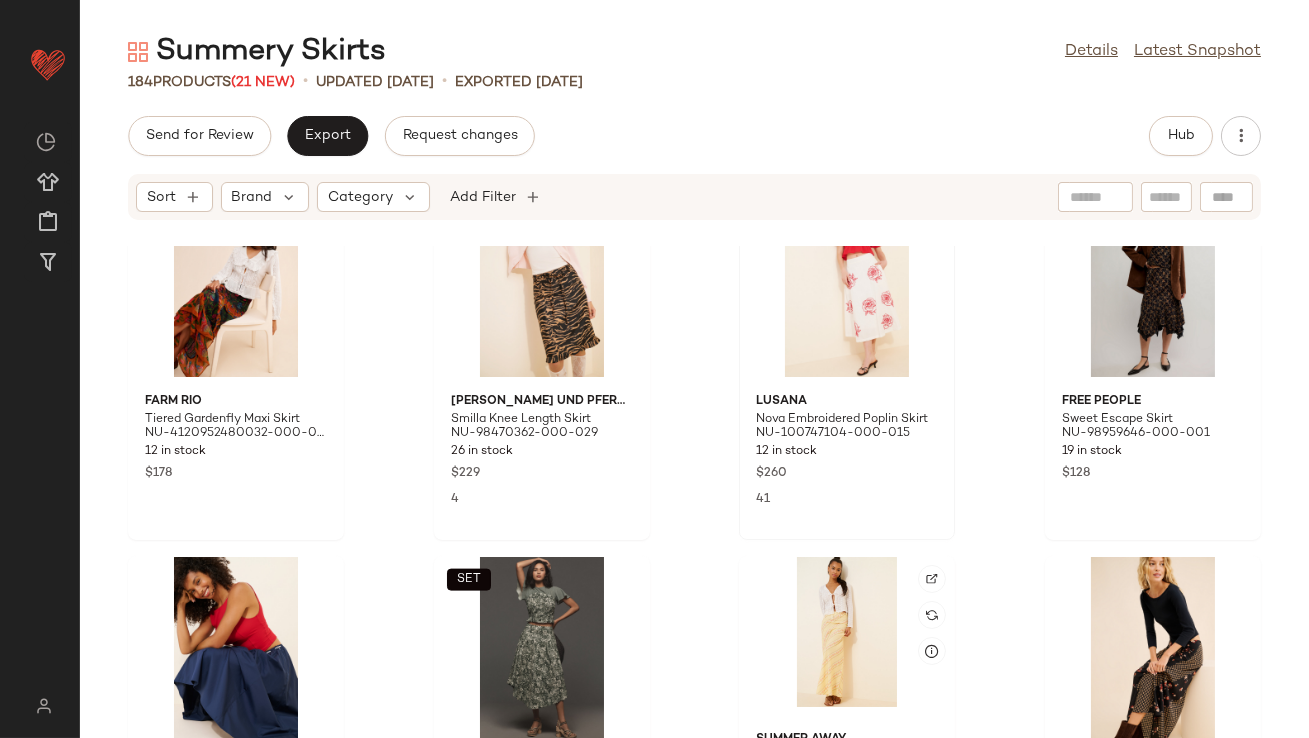 scroll, scrollTop: 5325, scrollLeft: 0, axis: vertical 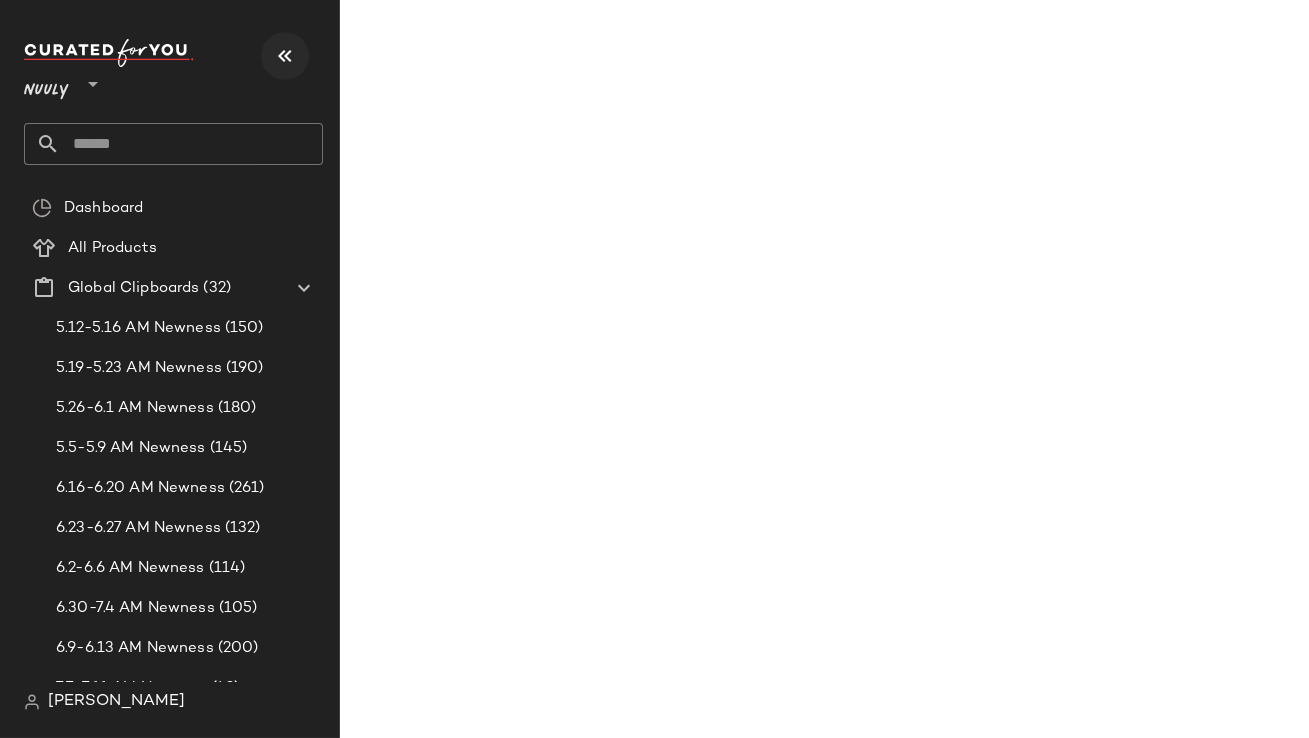 click at bounding box center (285, 56) 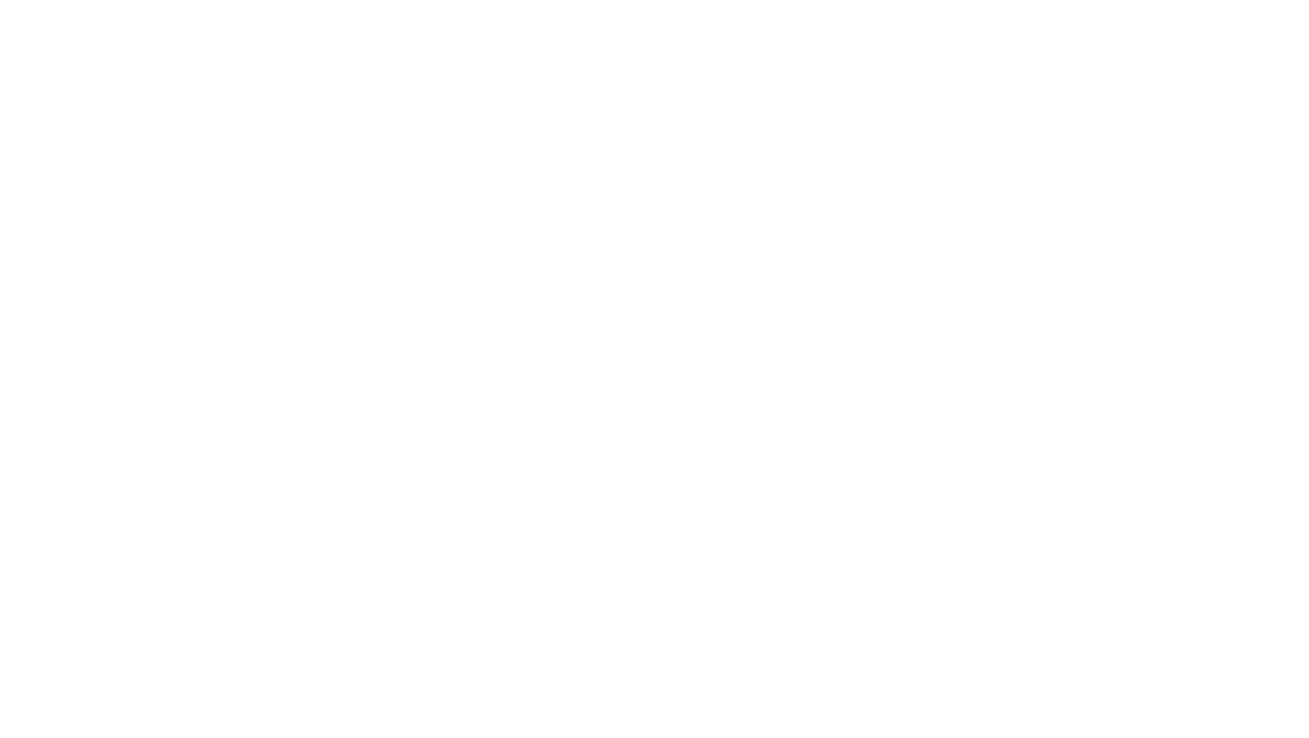 scroll, scrollTop: 0, scrollLeft: 0, axis: both 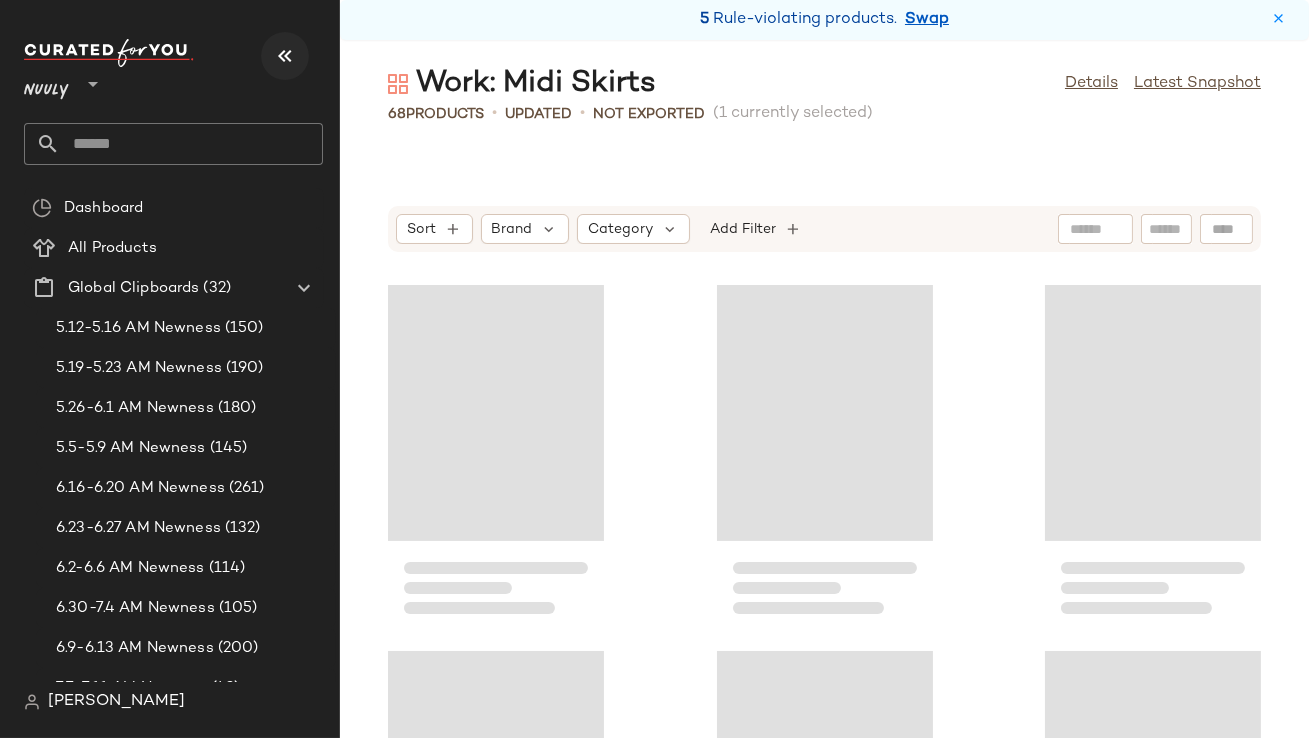 click at bounding box center (285, 56) 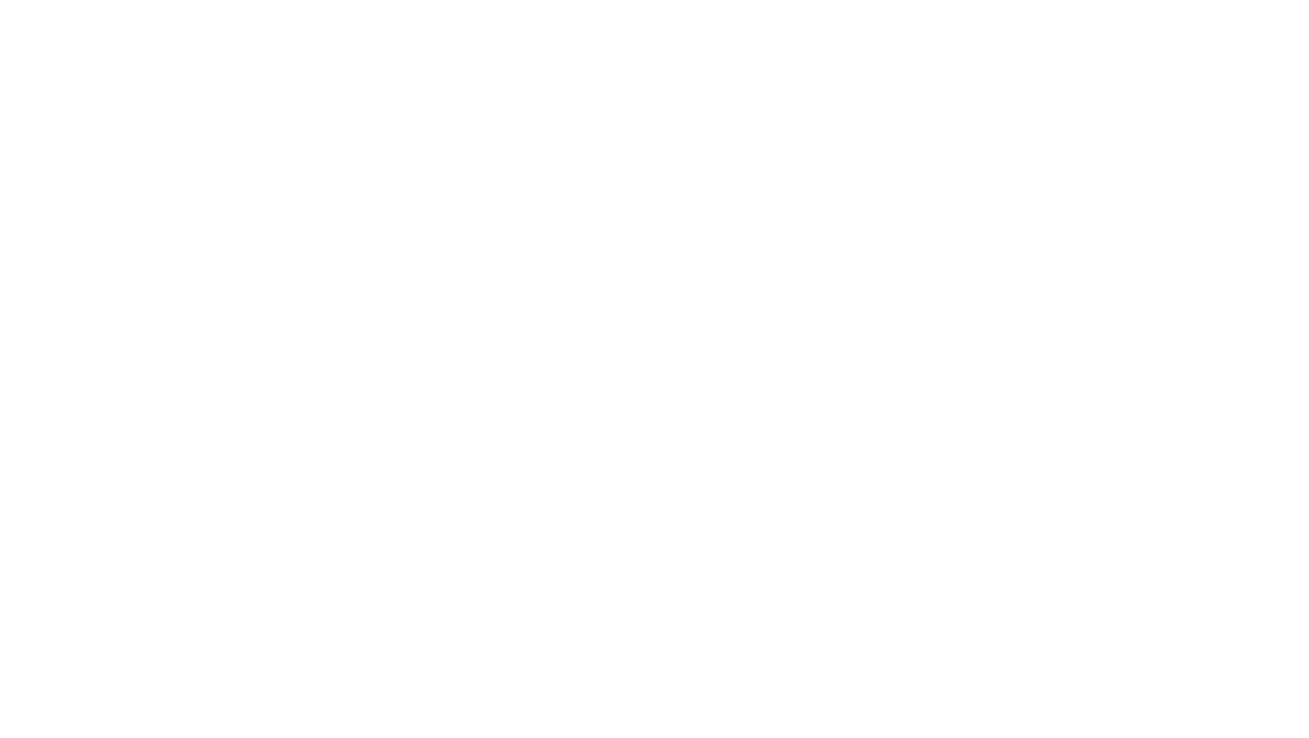 scroll, scrollTop: 0, scrollLeft: 0, axis: both 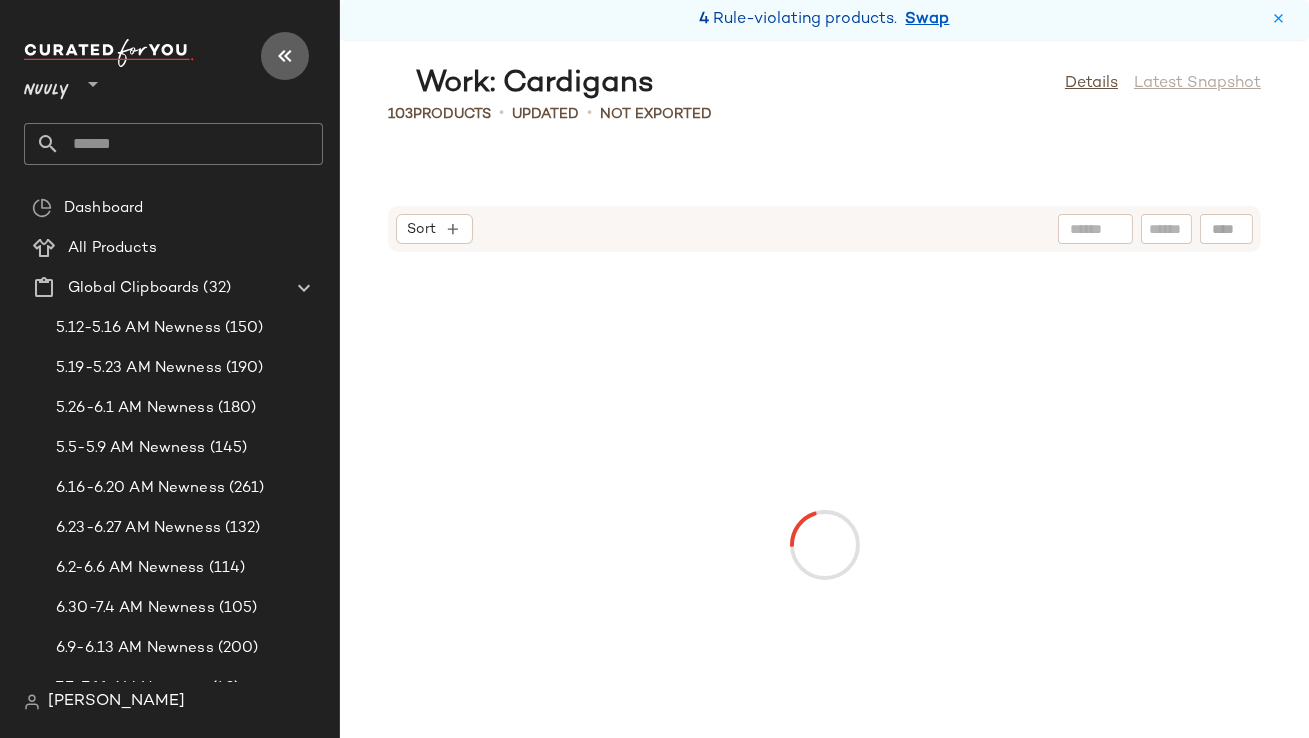 click at bounding box center (285, 56) 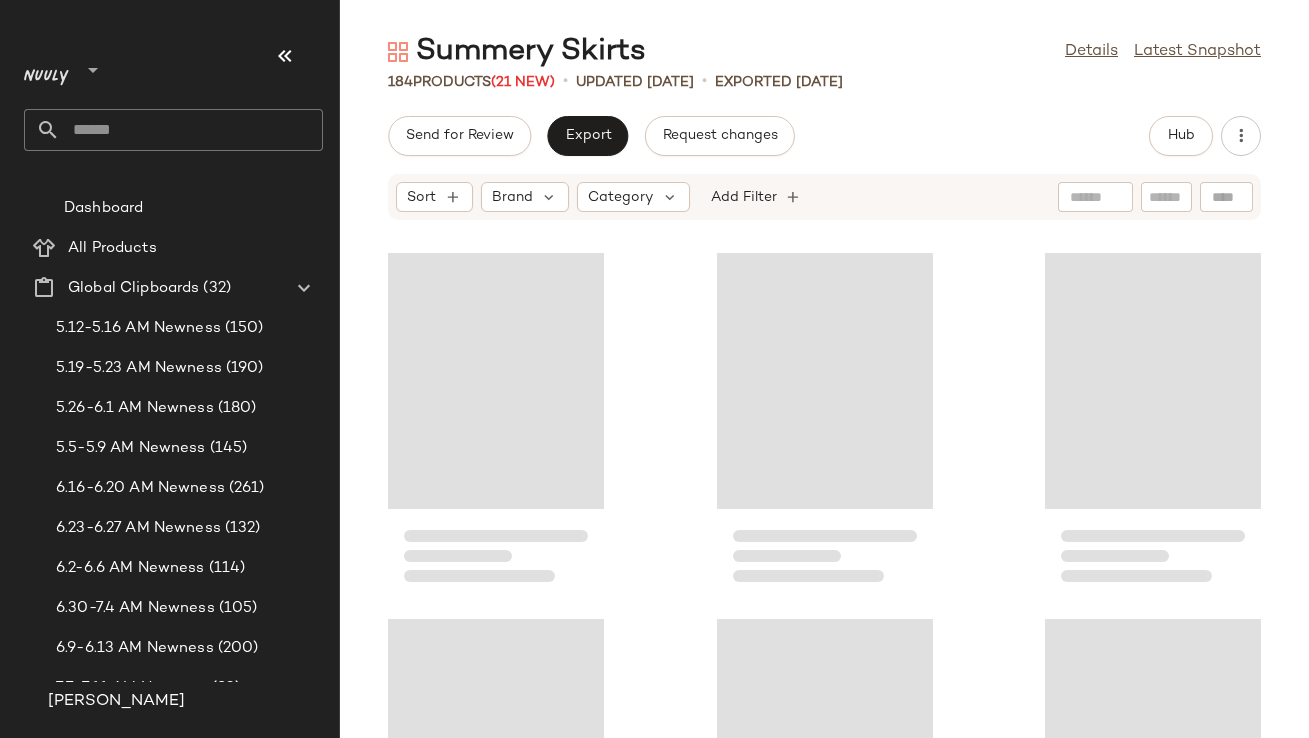 scroll, scrollTop: 0, scrollLeft: 0, axis: both 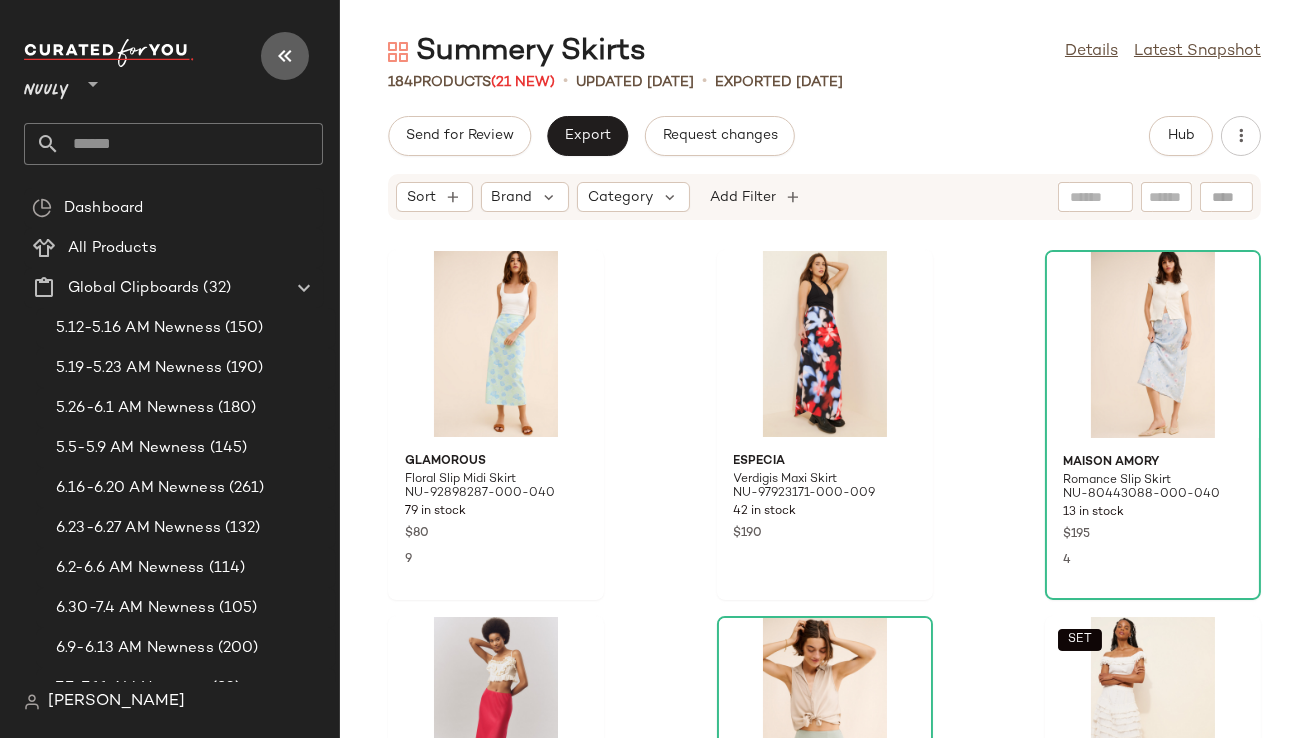 click at bounding box center [285, 56] 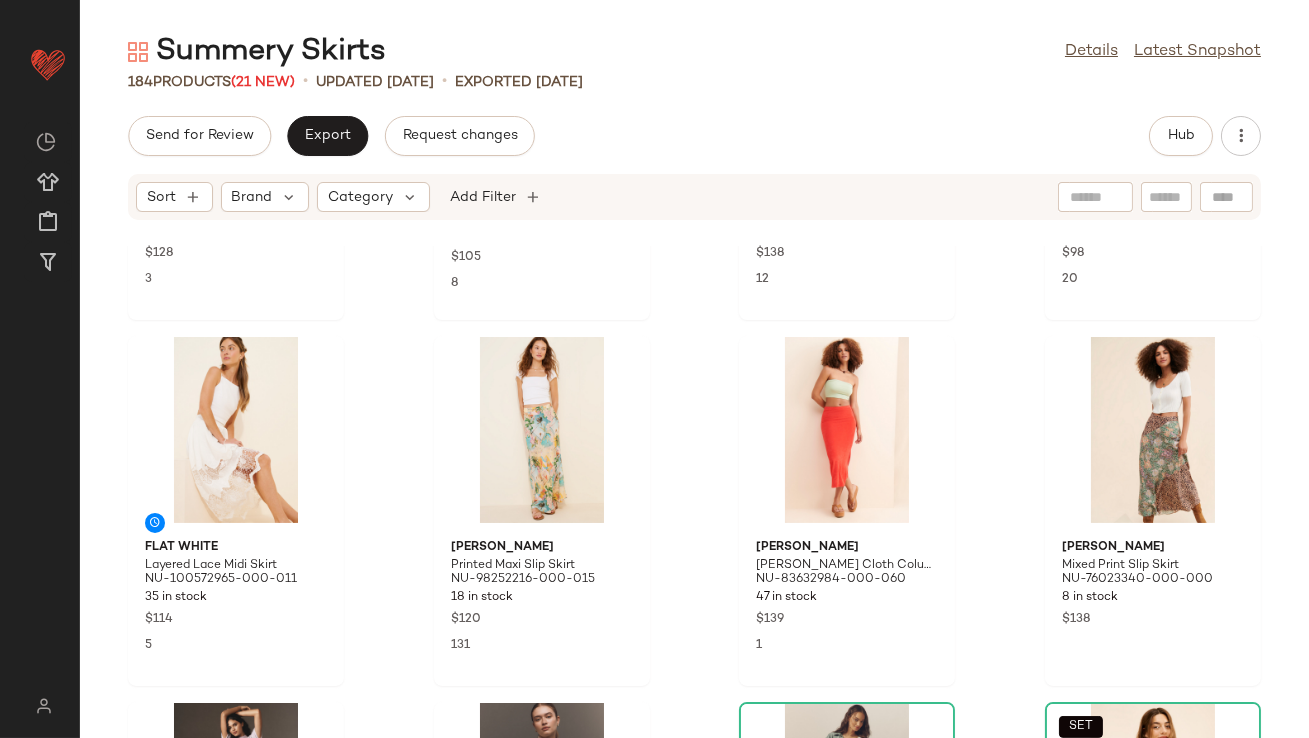 scroll, scrollTop: 1075, scrollLeft: 0, axis: vertical 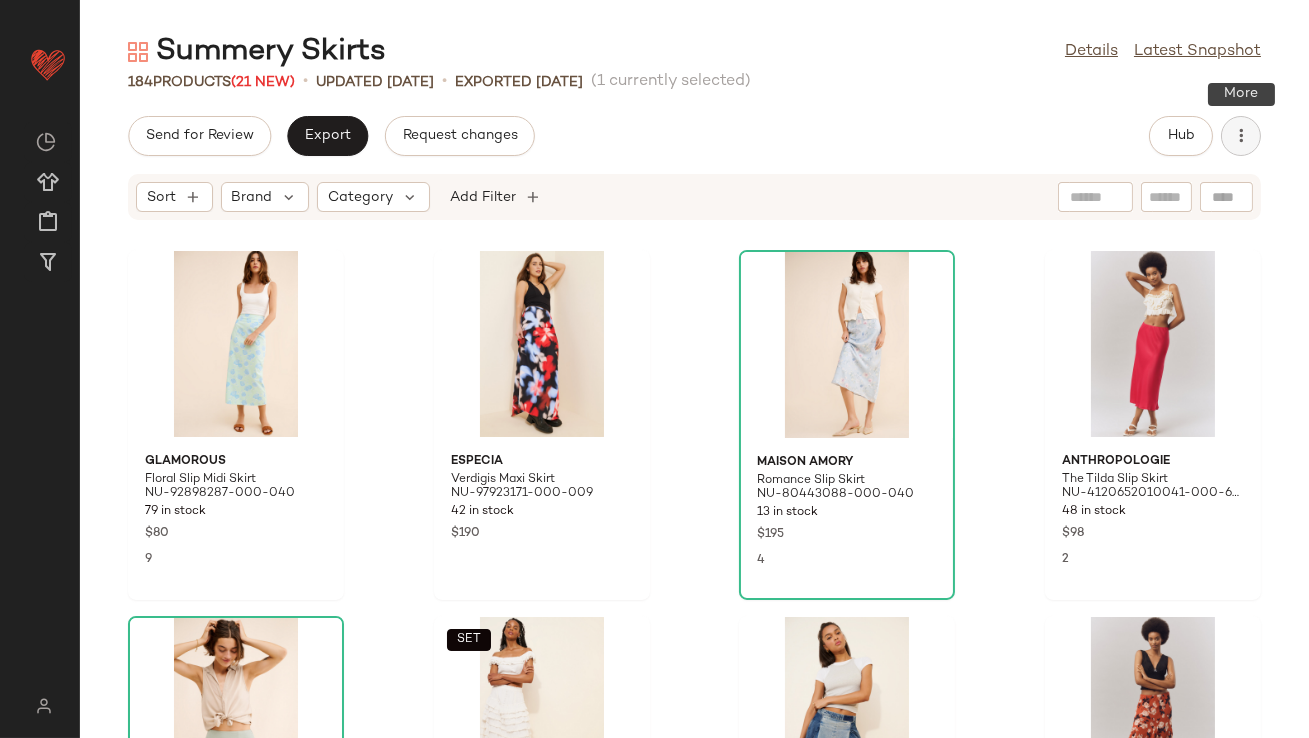 click 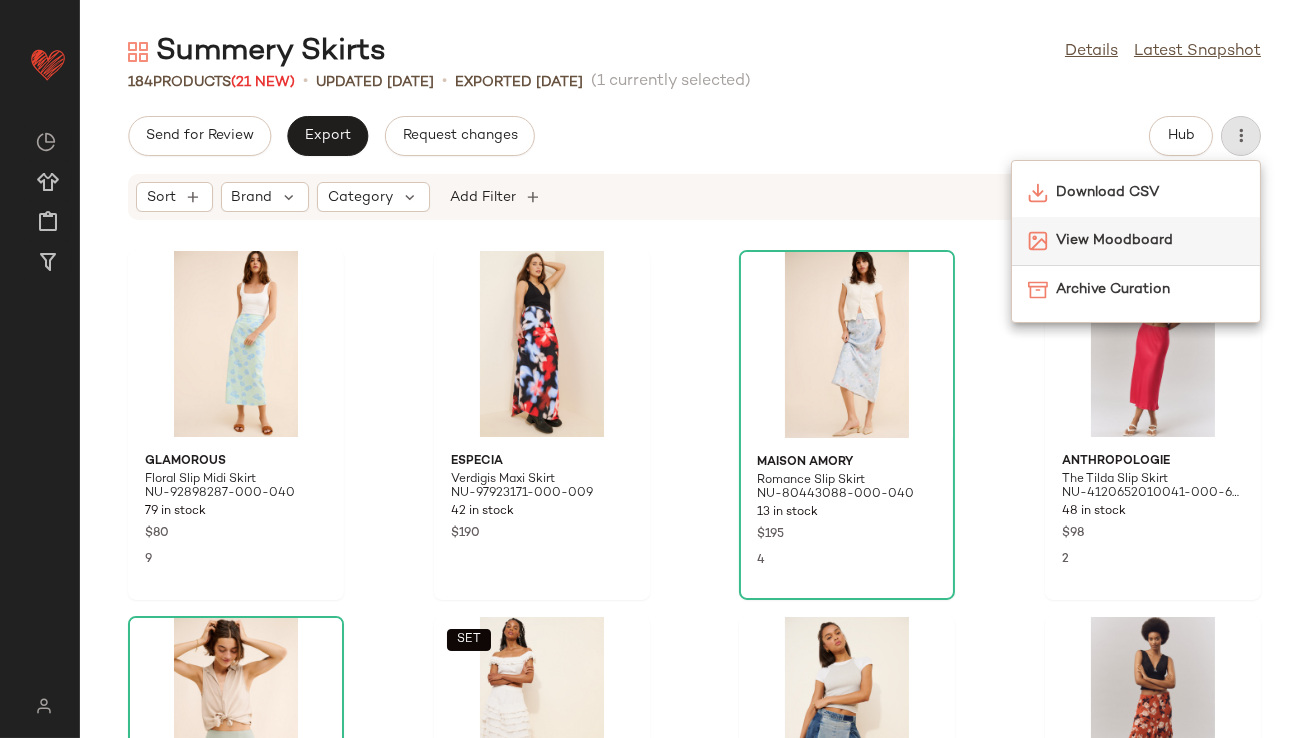 click on "View Moodboard" at bounding box center [1150, 240] 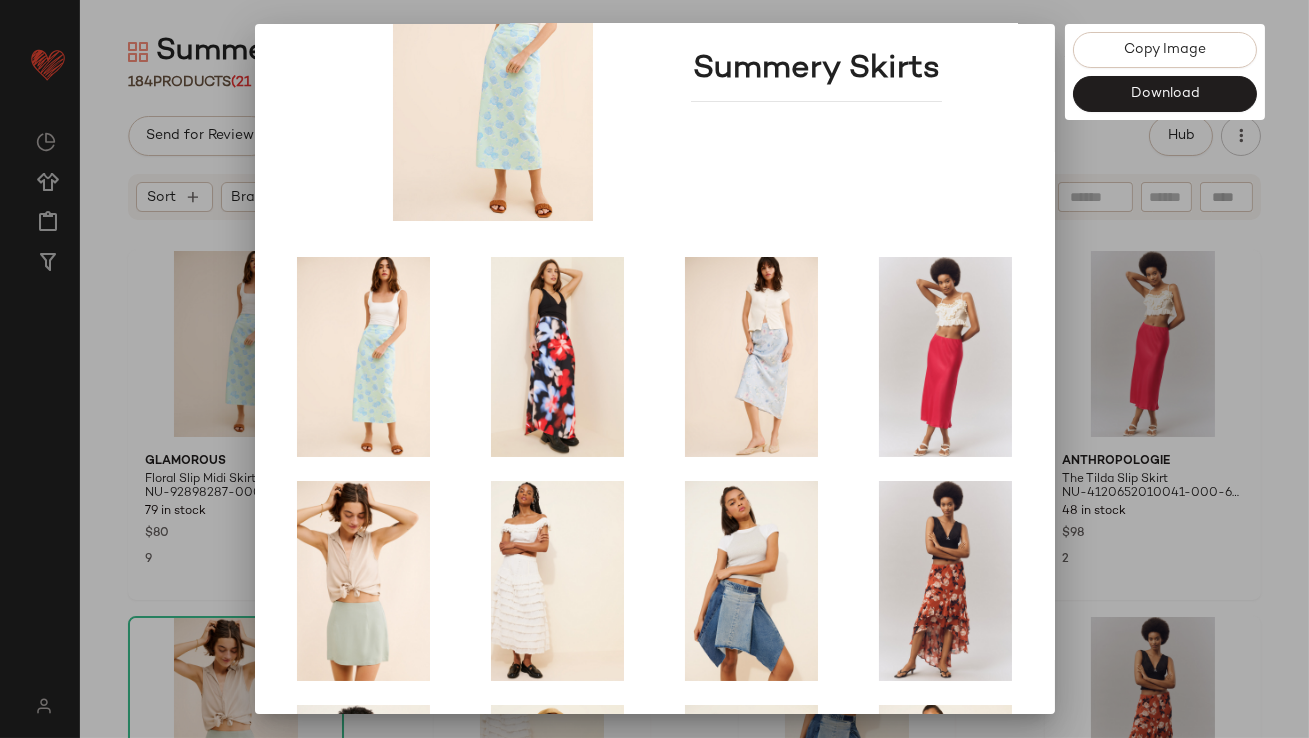 scroll, scrollTop: 341, scrollLeft: 0, axis: vertical 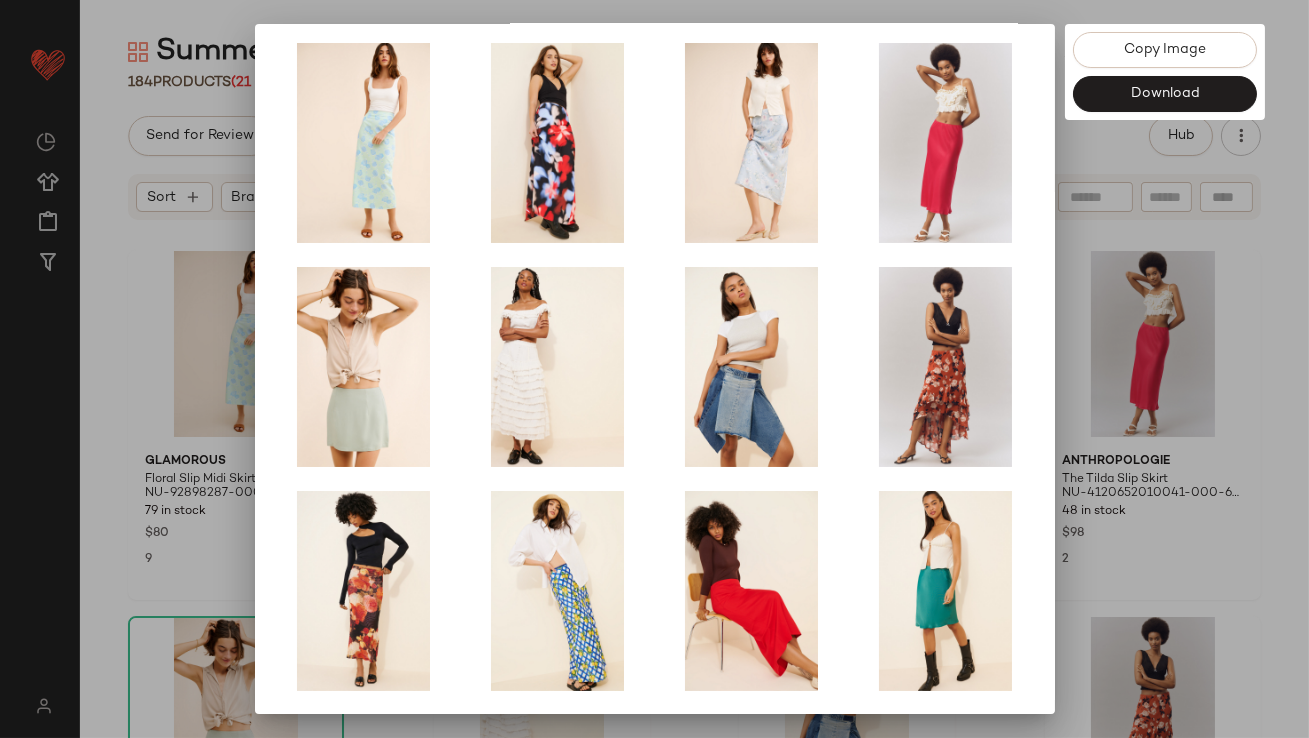 click at bounding box center (654, 369) 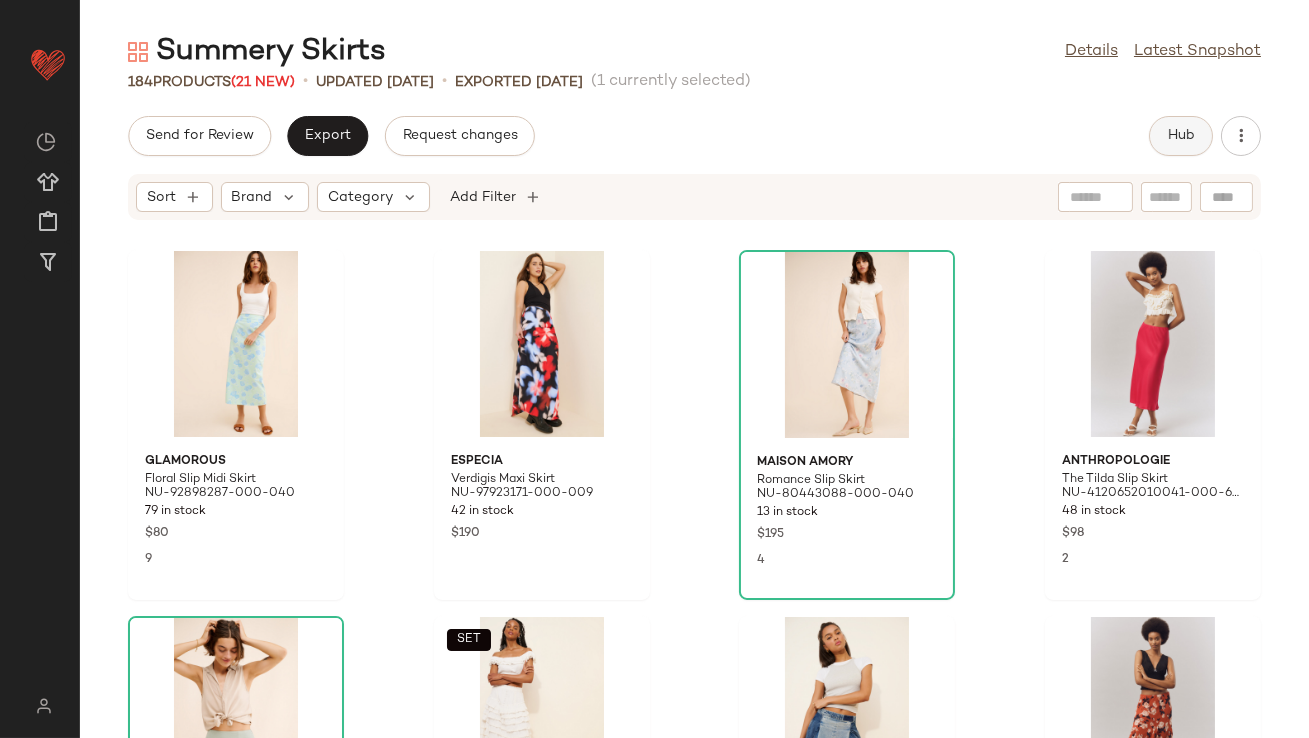 click on "Hub" 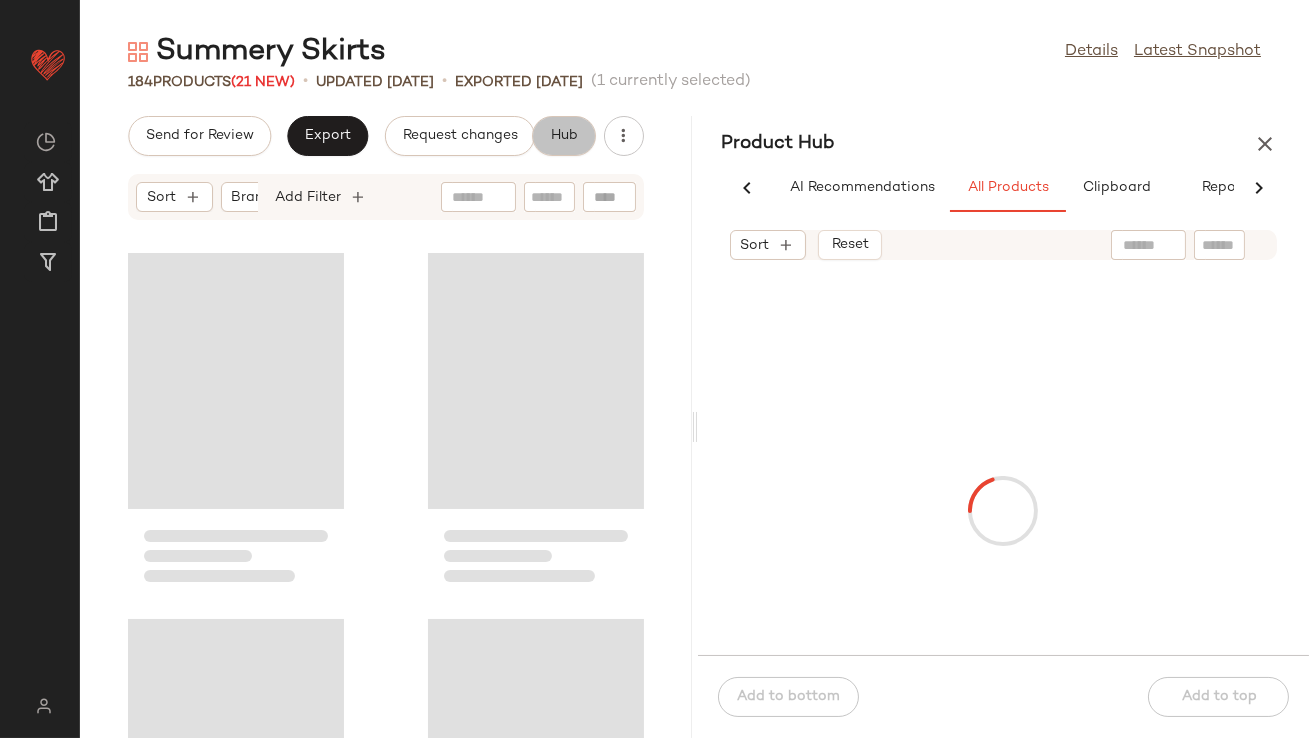 scroll, scrollTop: 0, scrollLeft: 48, axis: horizontal 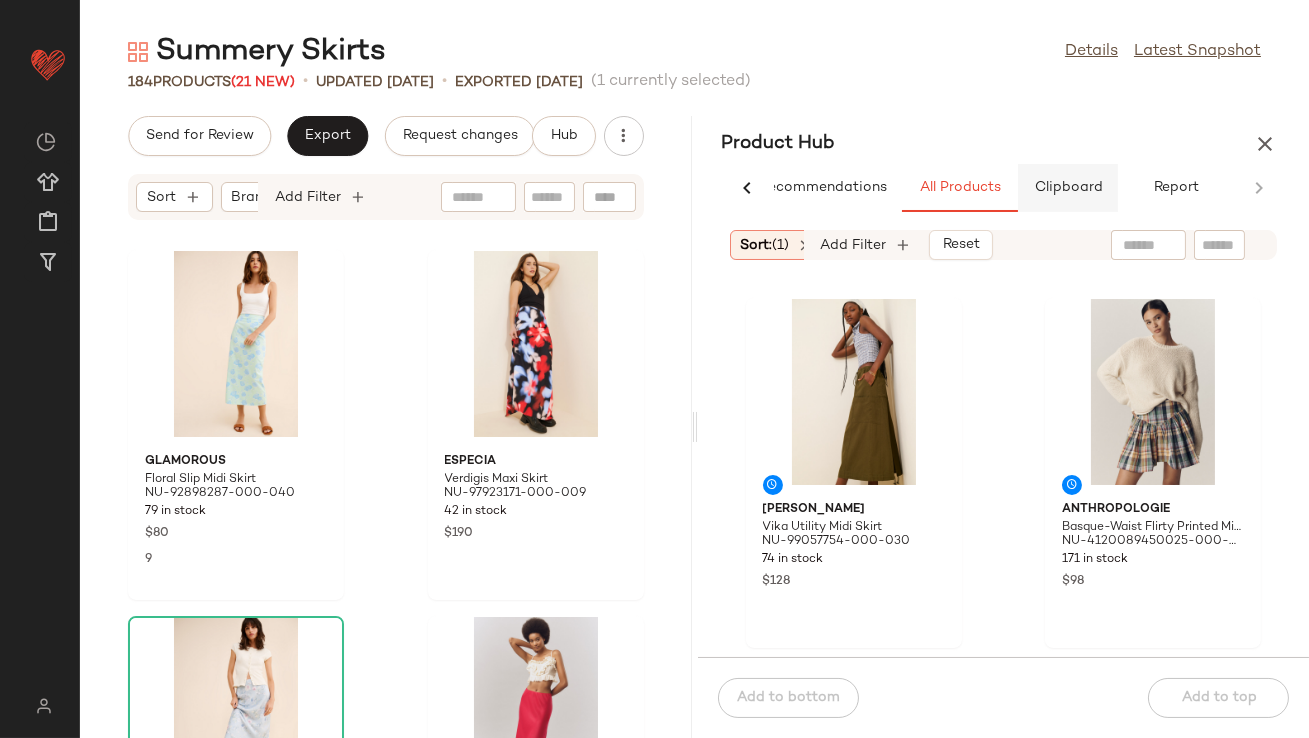 click on "Clipboard" 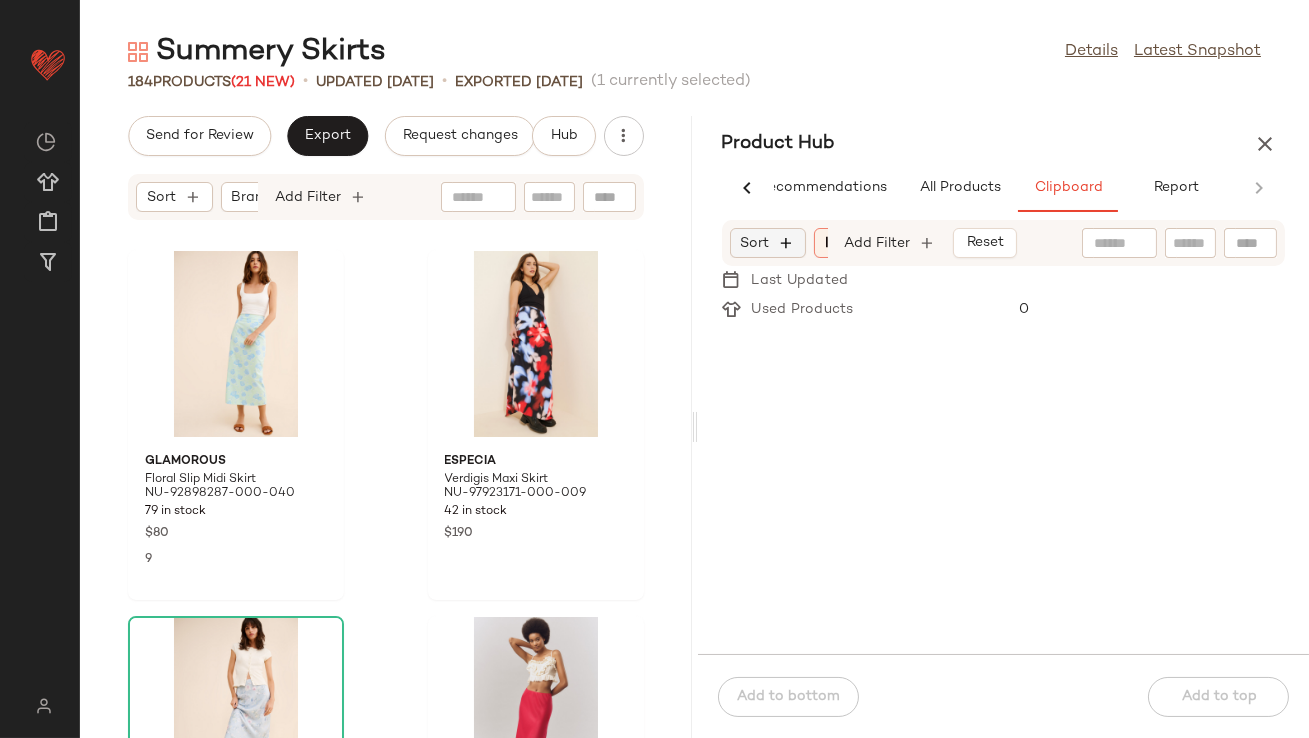 click at bounding box center [787, 243] 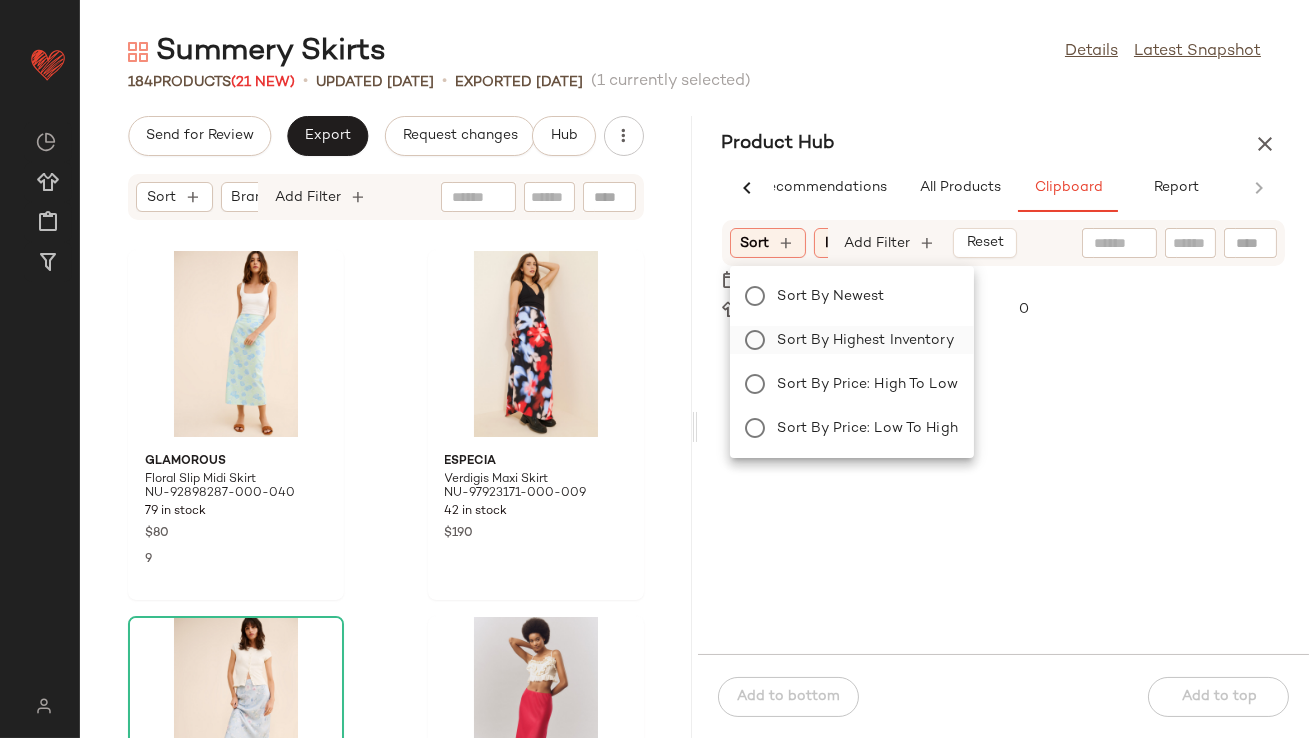 click on "Sort by Highest Inventory" 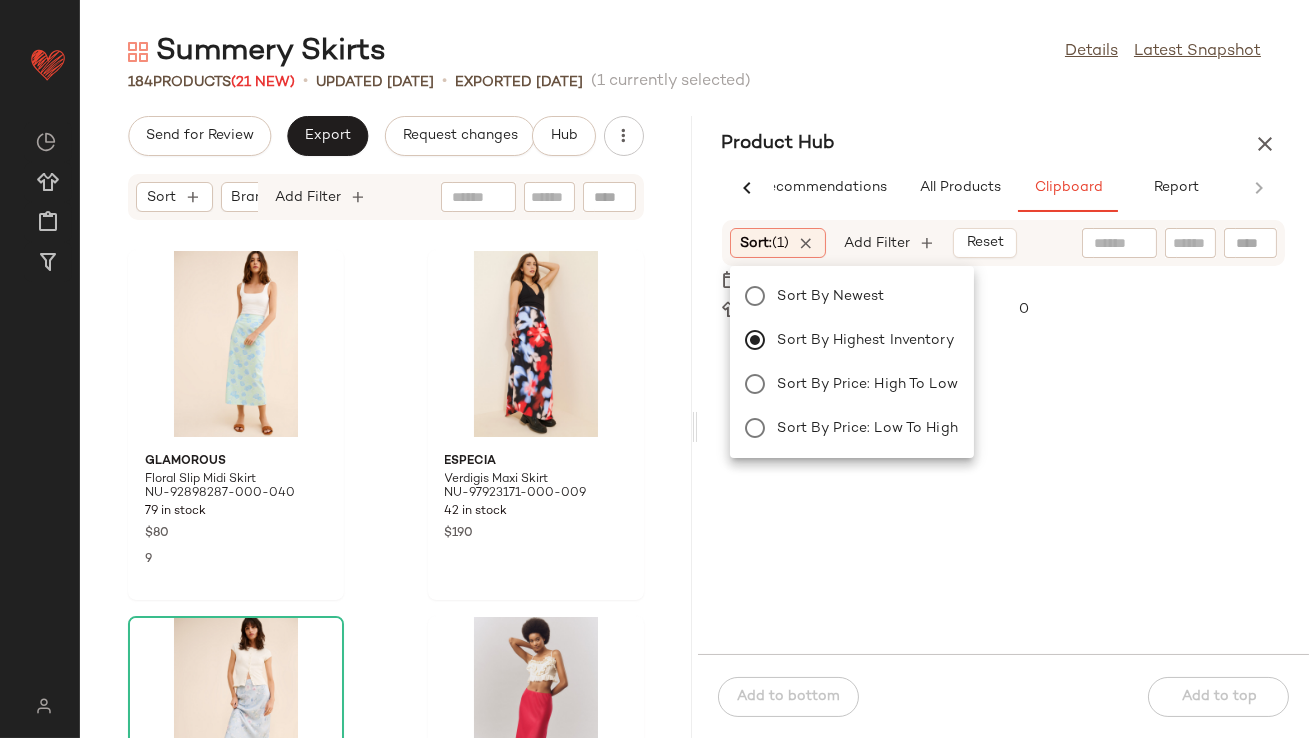 click on "Summery Skirts  Details   Latest Snapshot  184   Products  (21 New)  •   updated [DATE]  •  Exported [DATE]   (1 currently selected)   Send for Review   Export   Request changes   Hub  Sort  Brand  Category  Add Filter  Glamorous Floral Slip Midi Skirt NU-92898287-000-040 79 in stock $80 9 Especia Verdigis Maxi Skirt NU-97923171-000-009 42 in stock $190 Maison Amory Romance Slip Skirt NU-80443088-000-040 13 in stock $195 4 Anthropologie The Tilda Slip Skirt NU-4120652010041-000-641 48 in stock $98 2 Summer Away [DATE] Mini Skirt NU-92401967-000-030 56 in stock $90 2  SET  [PERSON_NAME] [PERSON_NAME] London Anastasia Midi Skirt NU-100783695-000-010 64 in stock $115 33 Free People Wild River Handkerchief Skirt NU-98960644-000-048 87 in stock $168 23 Anthropologie Asymmetric Ruffled High-Low Skirt NU-4120972460035-000-069 155 in stock $158 4 Product Hub  AI Recommendations   All Products   Clipboard   Report  Sort:   (1) Brand  Category:   skirts In Curation?:   No Availability:   in_stock Creation Date:   Last 7 days" at bounding box center (694, 385) 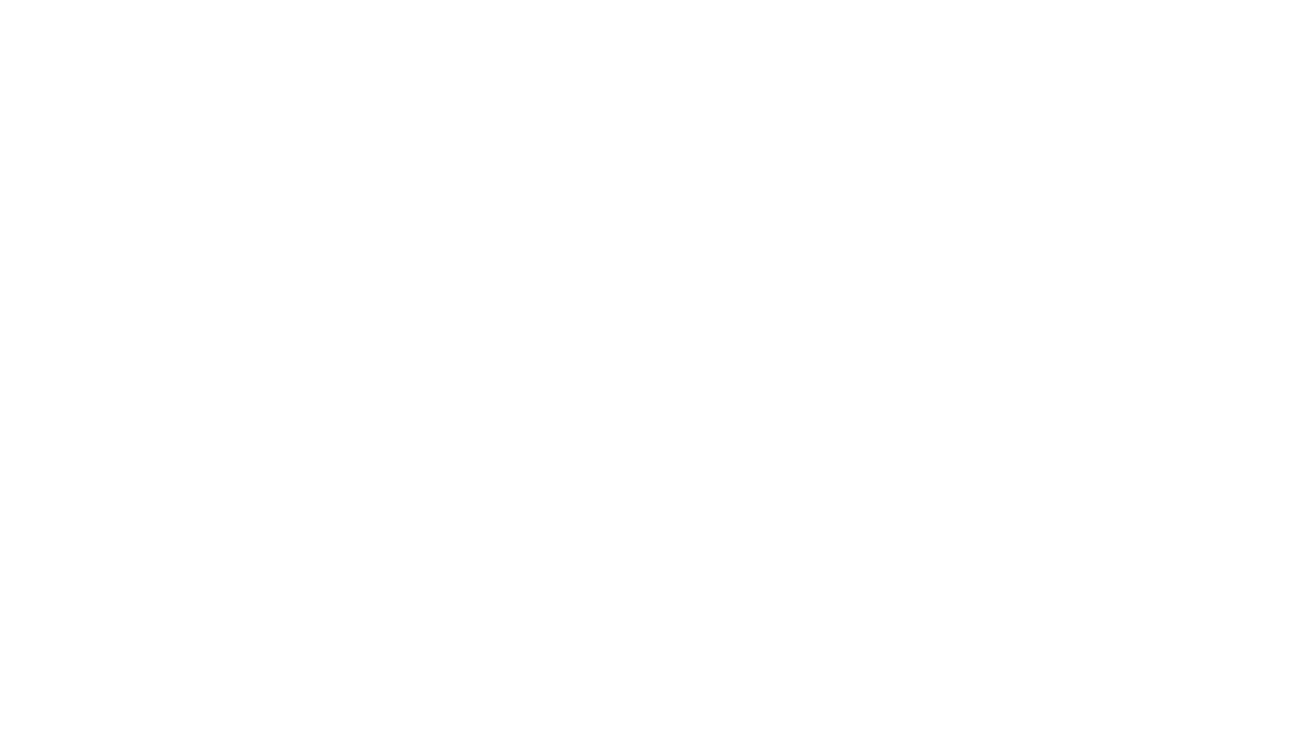 scroll, scrollTop: 0, scrollLeft: 0, axis: both 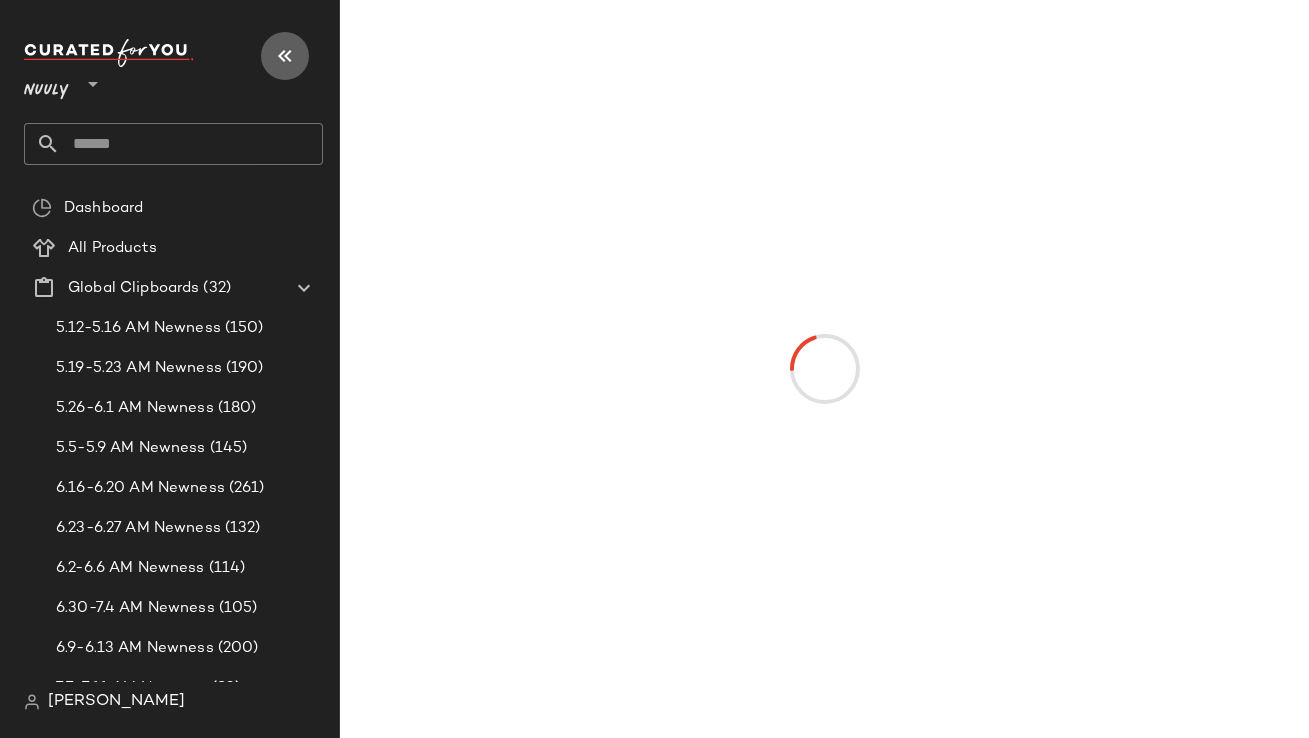 click at bounding box center (285, 56) 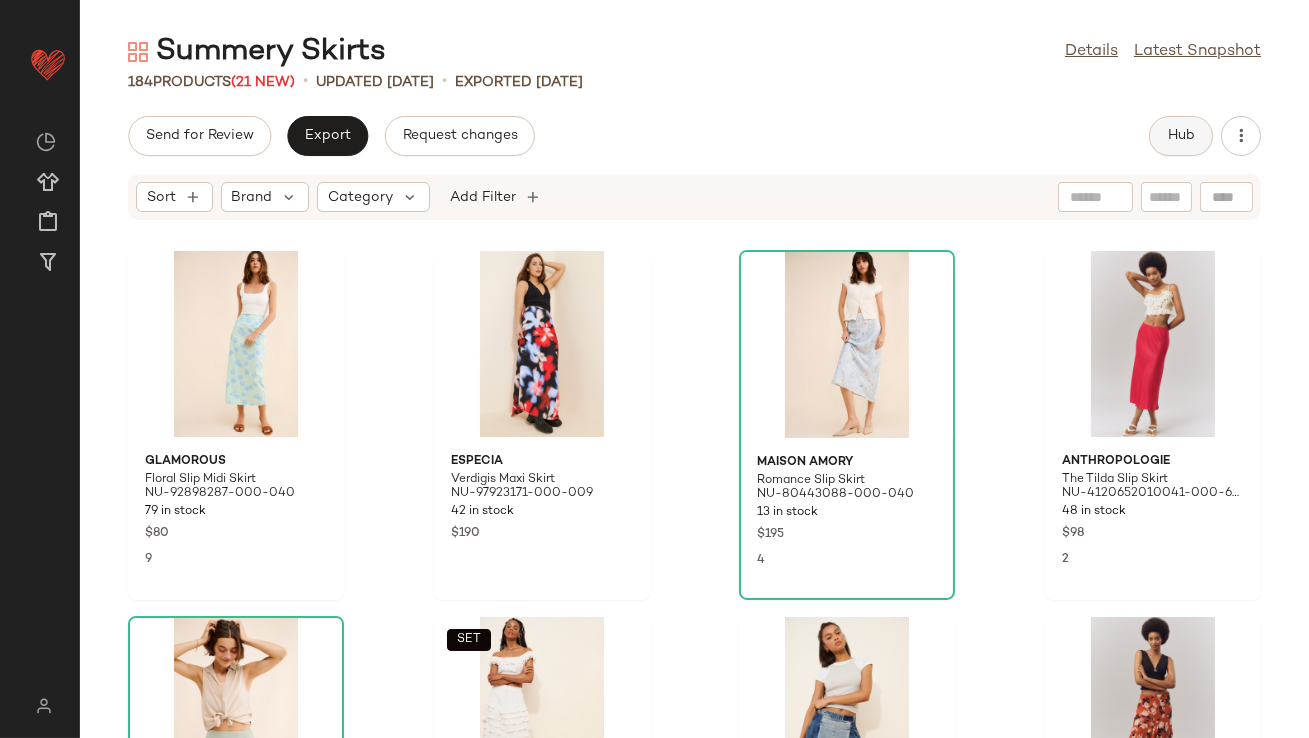 click on "Hub" at bounding box center [1181, 136] 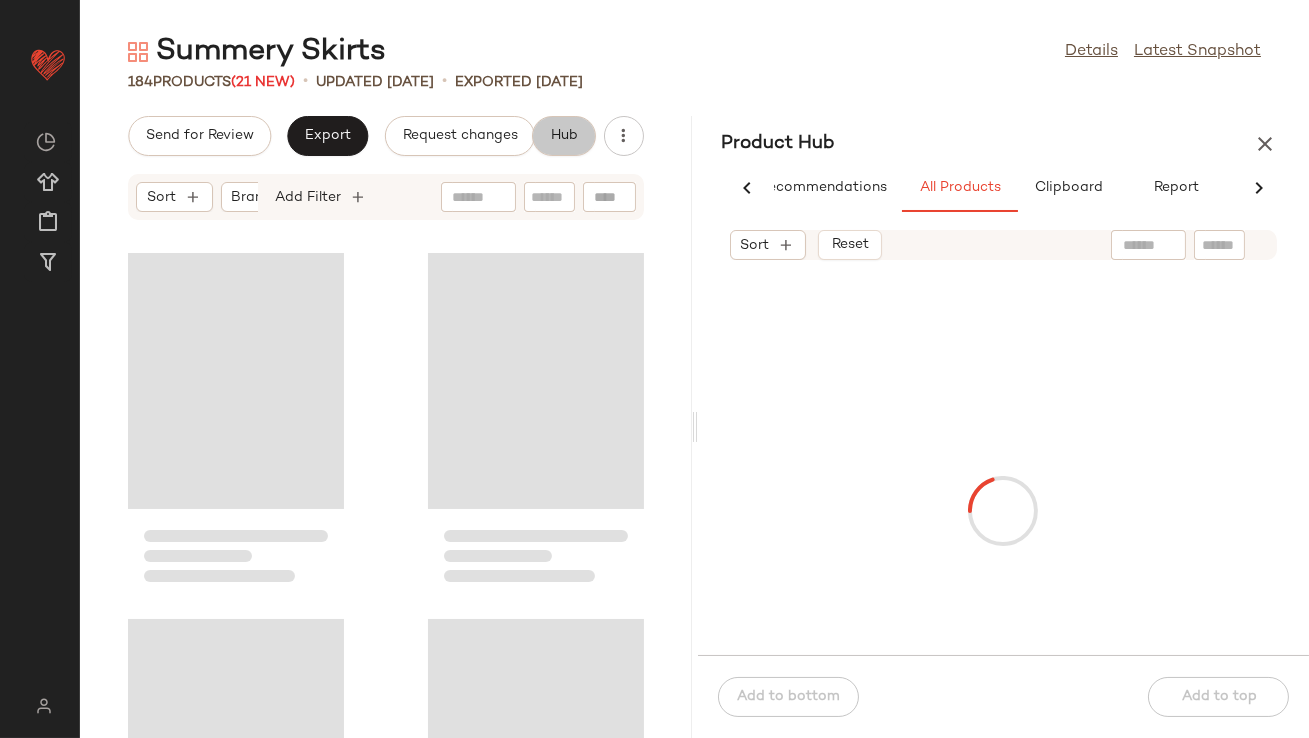scroll, scrollTop: 0, scrollLeft: 48, axis: horizontal 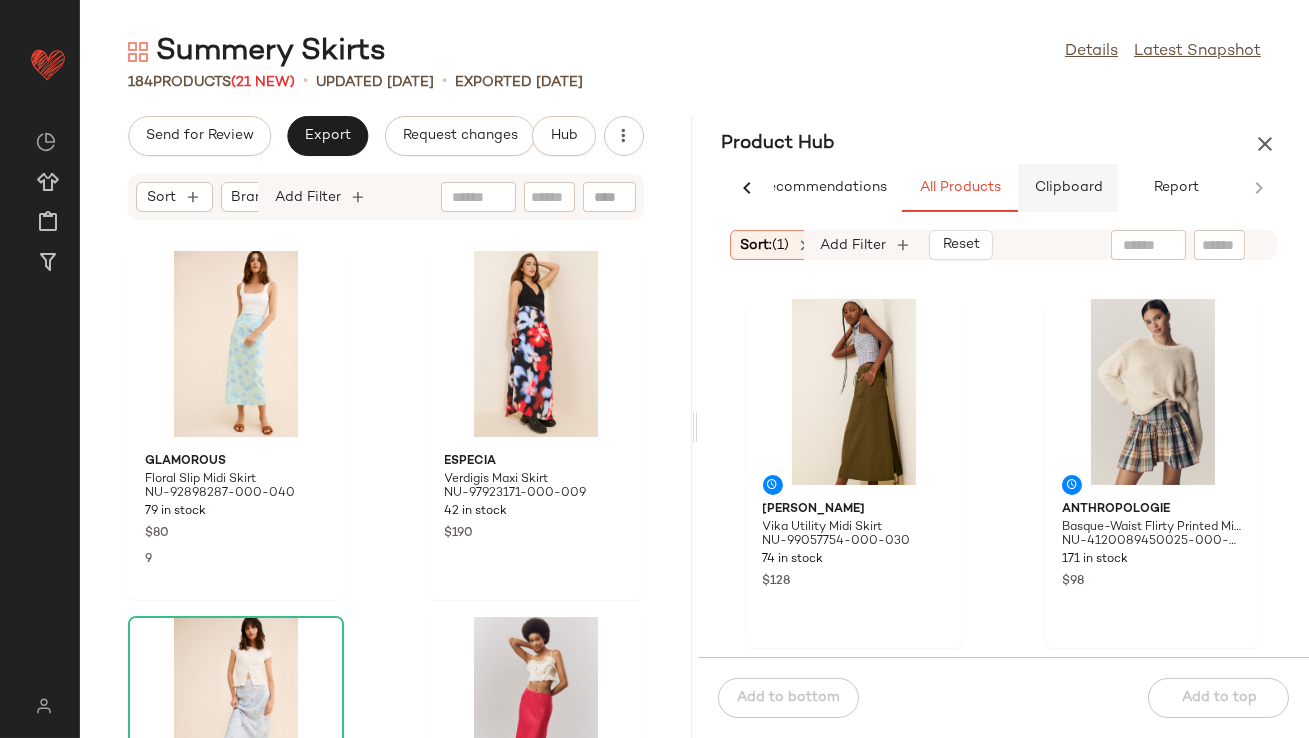 click on "Clipboard" at bounding box center (1068, 188) 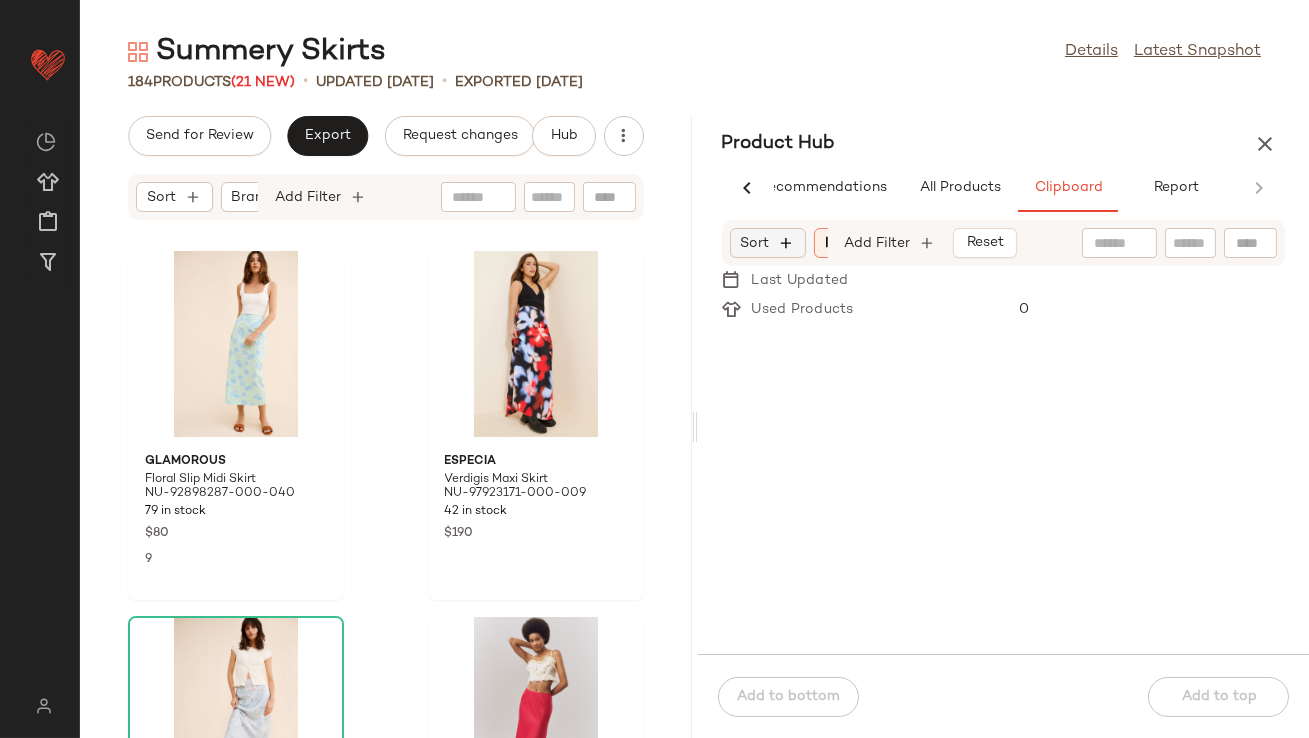 click at bounding box center [787, 243] 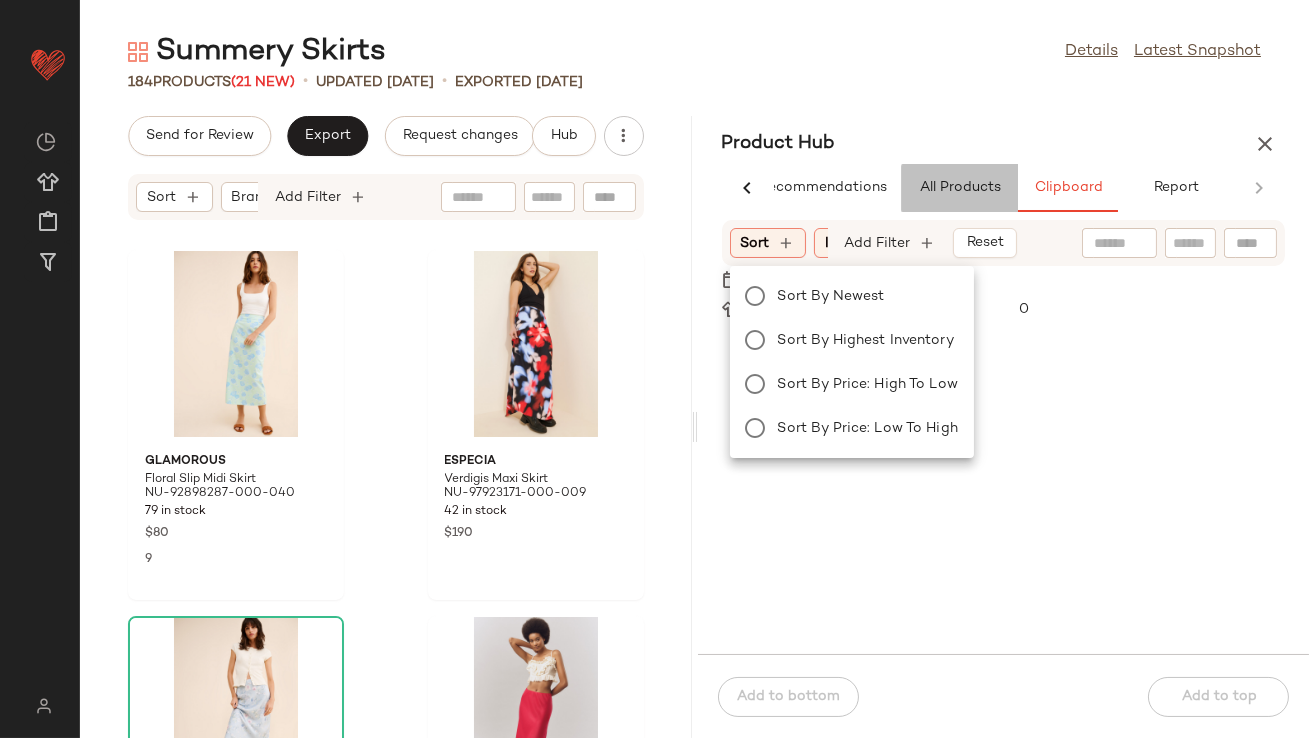 click on "All Products" 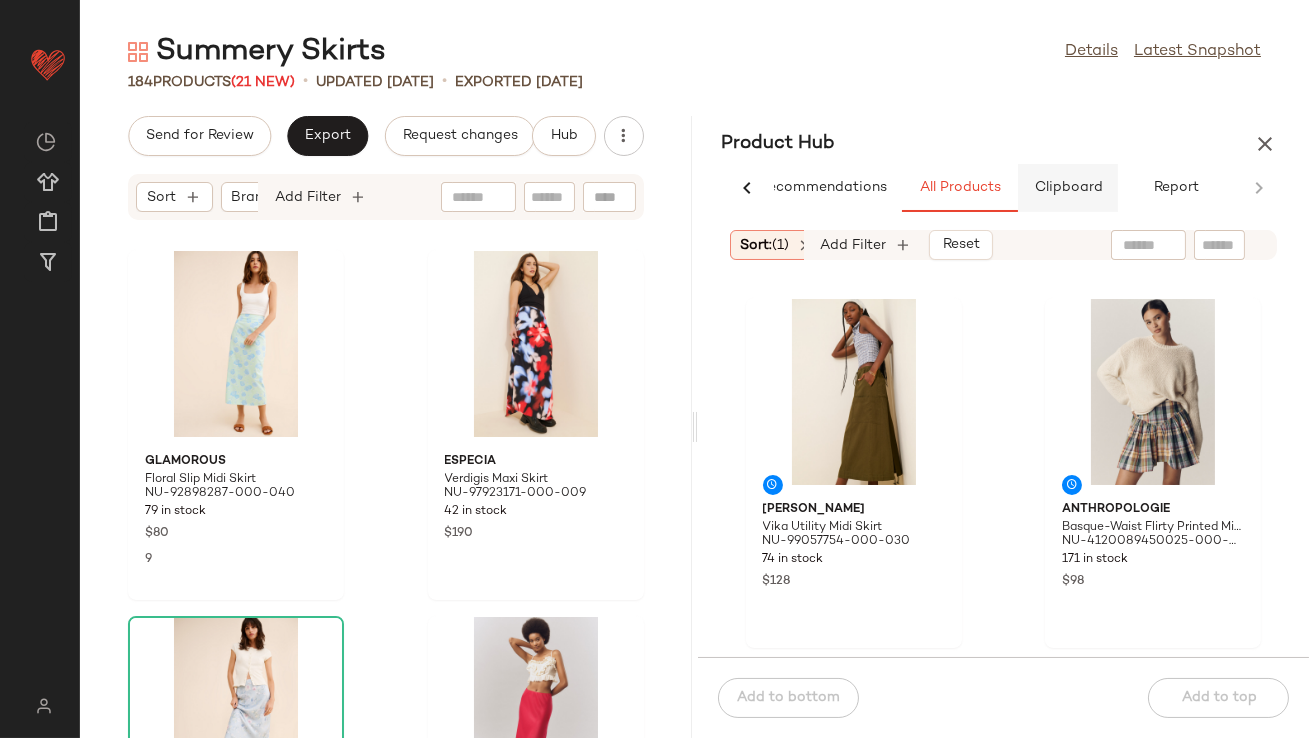 click on "Clipboard" at bounding box center [1068, 188] 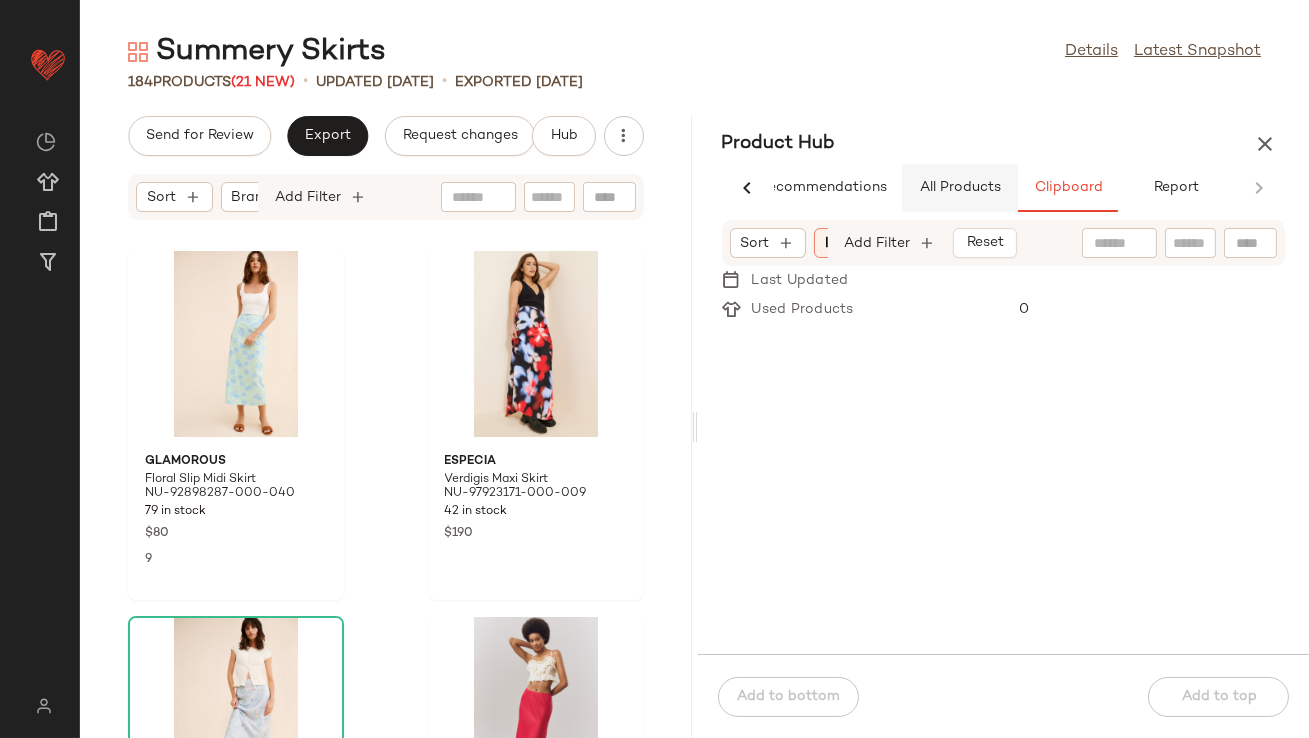 click on "Product Hub" at bounding box center (1004, 144) 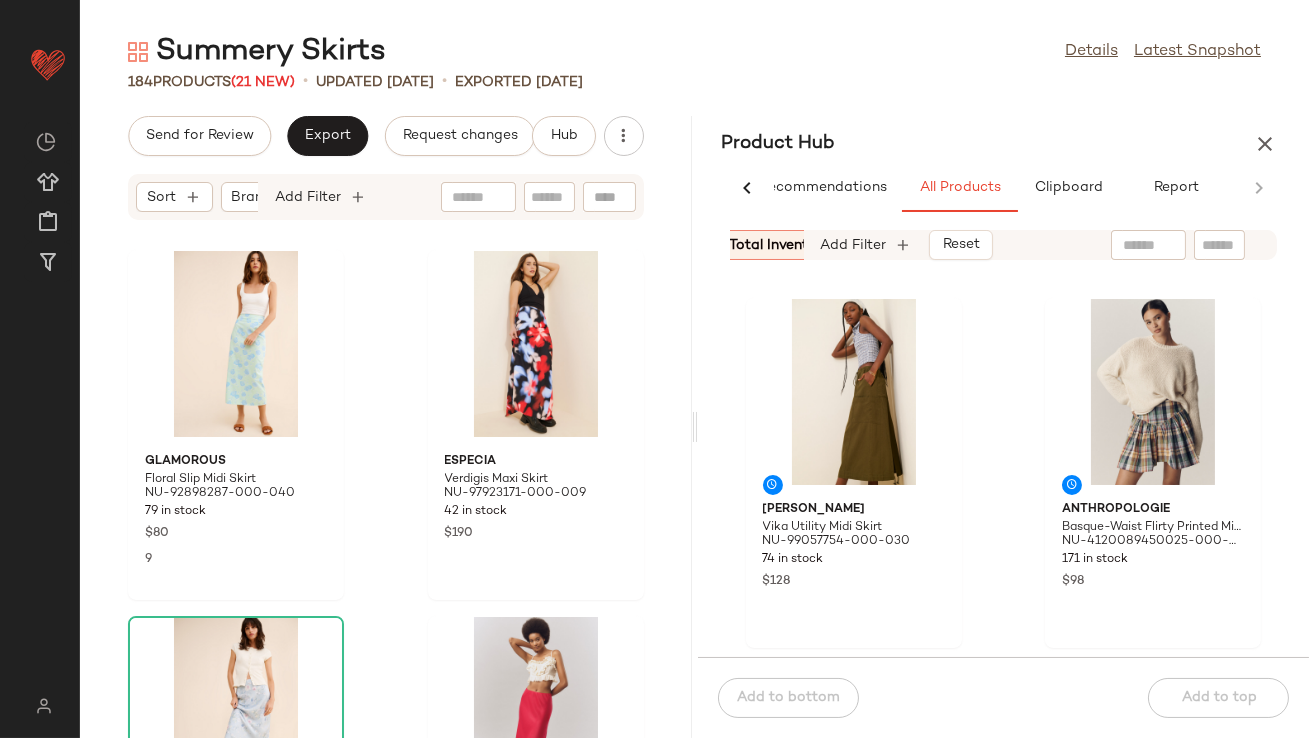 scroll, scrollTop: 0, scrollLeft: 987, axis: horizontal 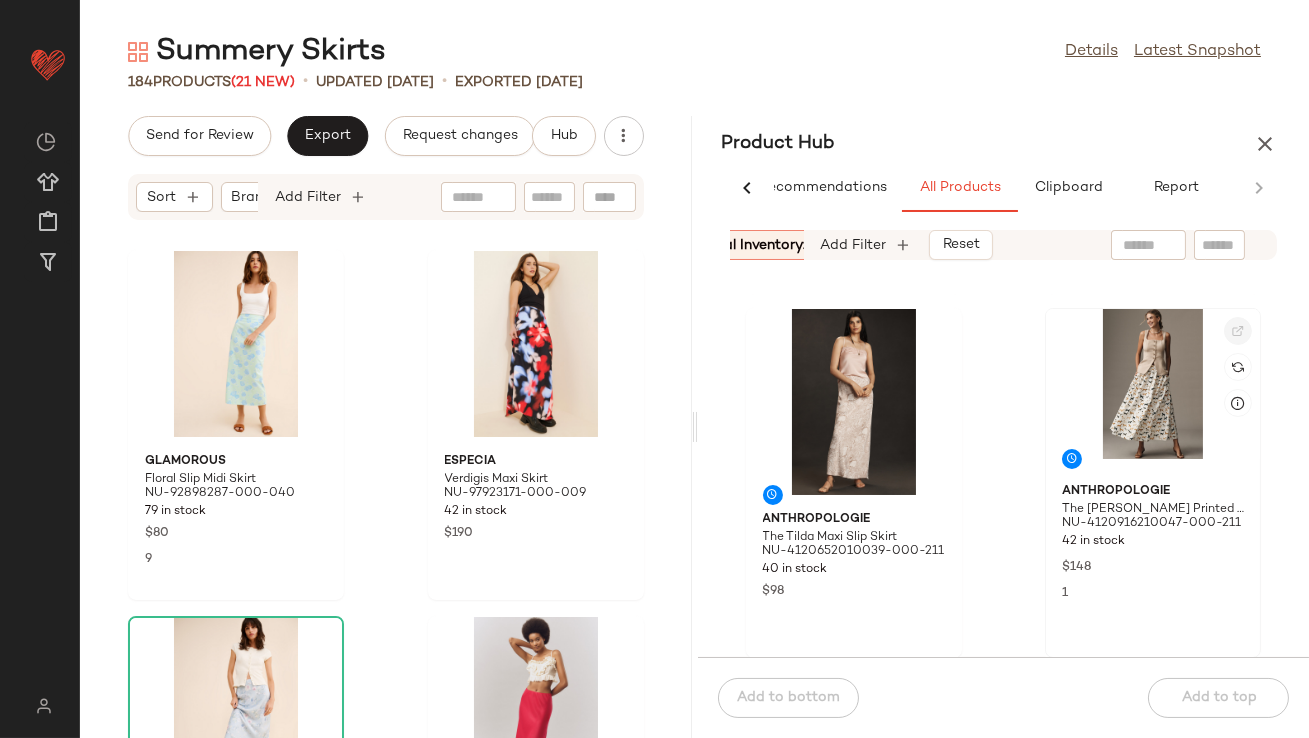 click 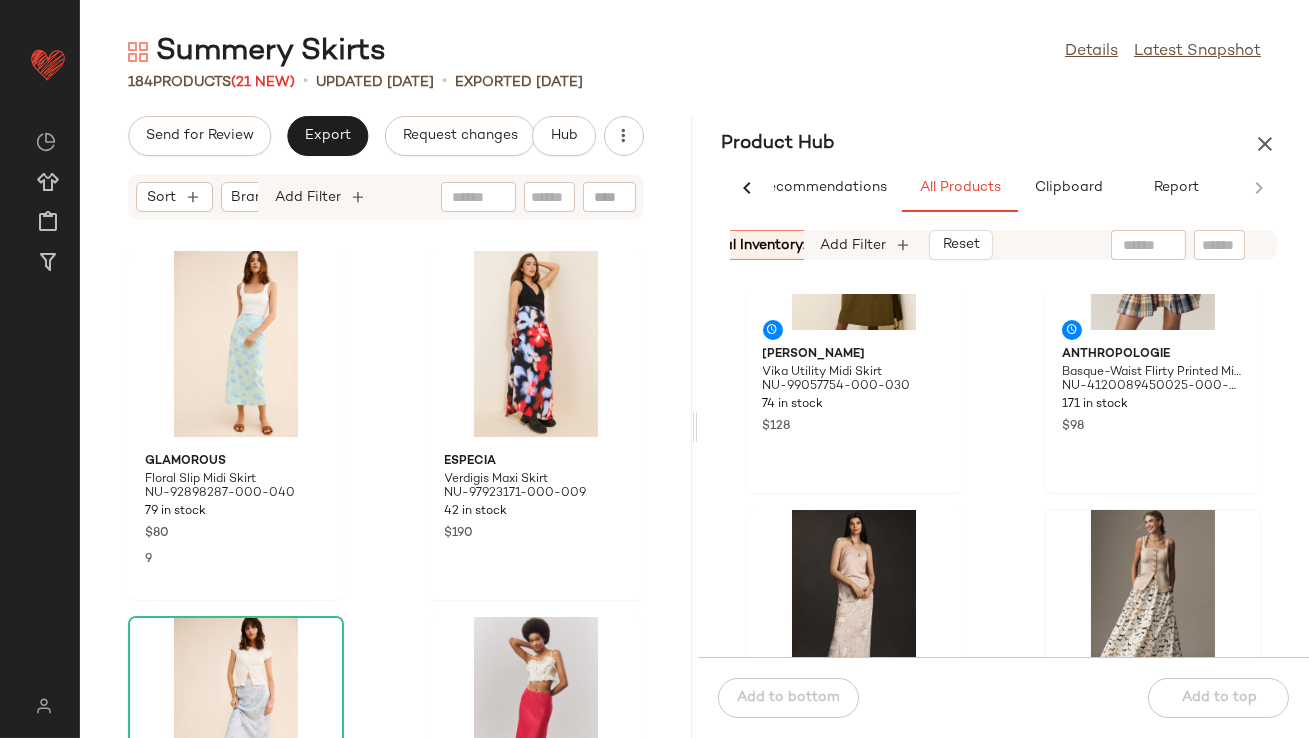 scroll, scrollTop: 0, scrollLeft: 0, axis: both 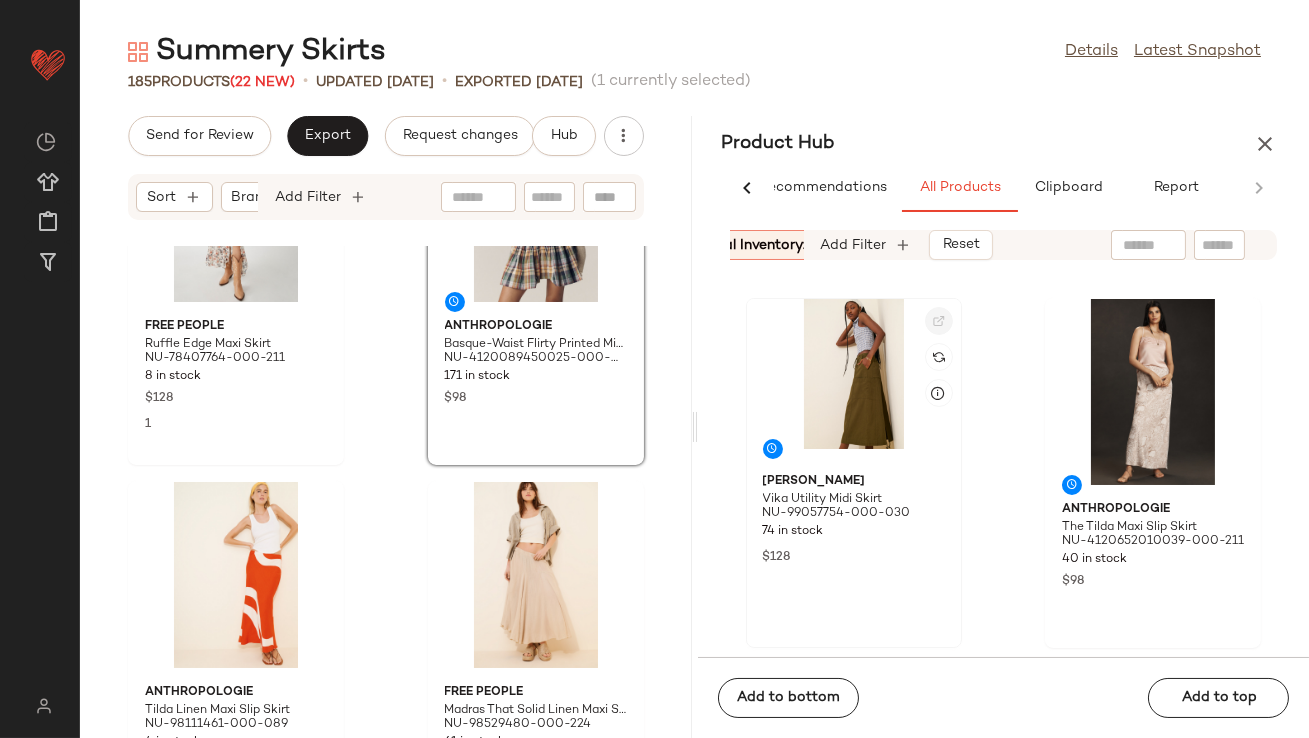 click 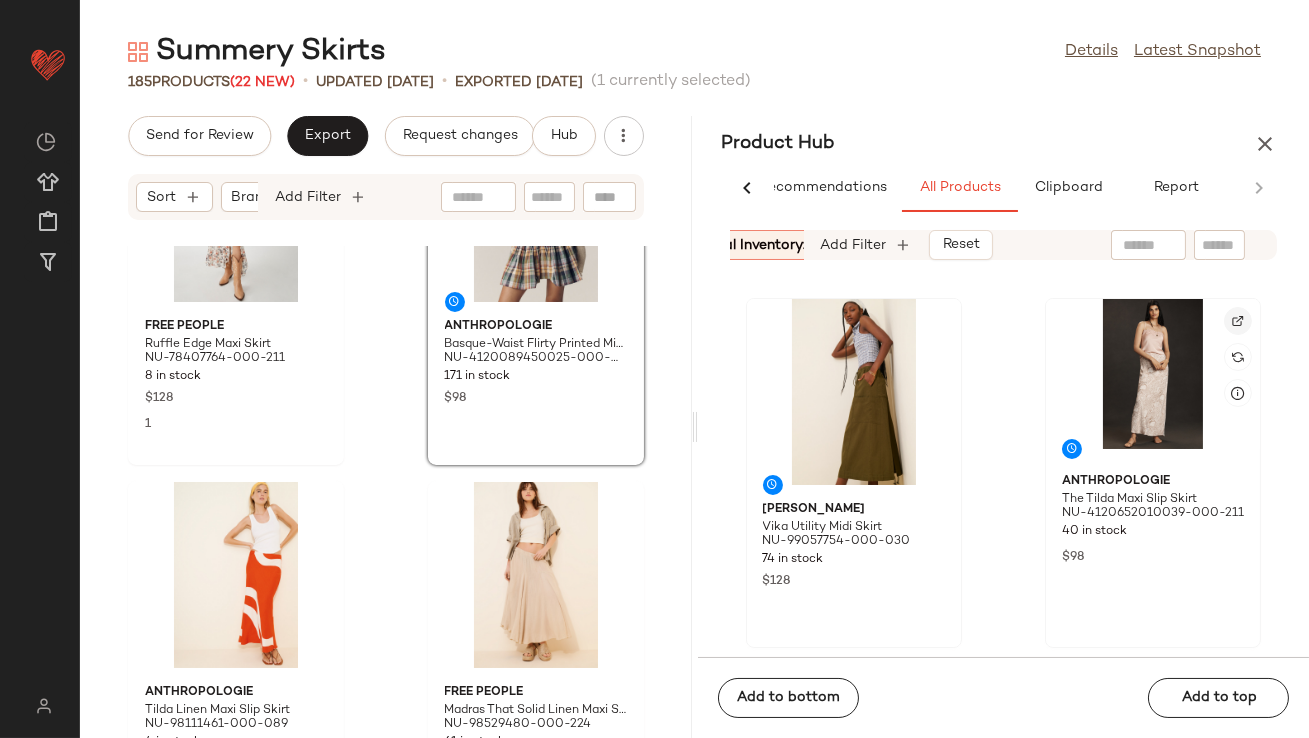 click 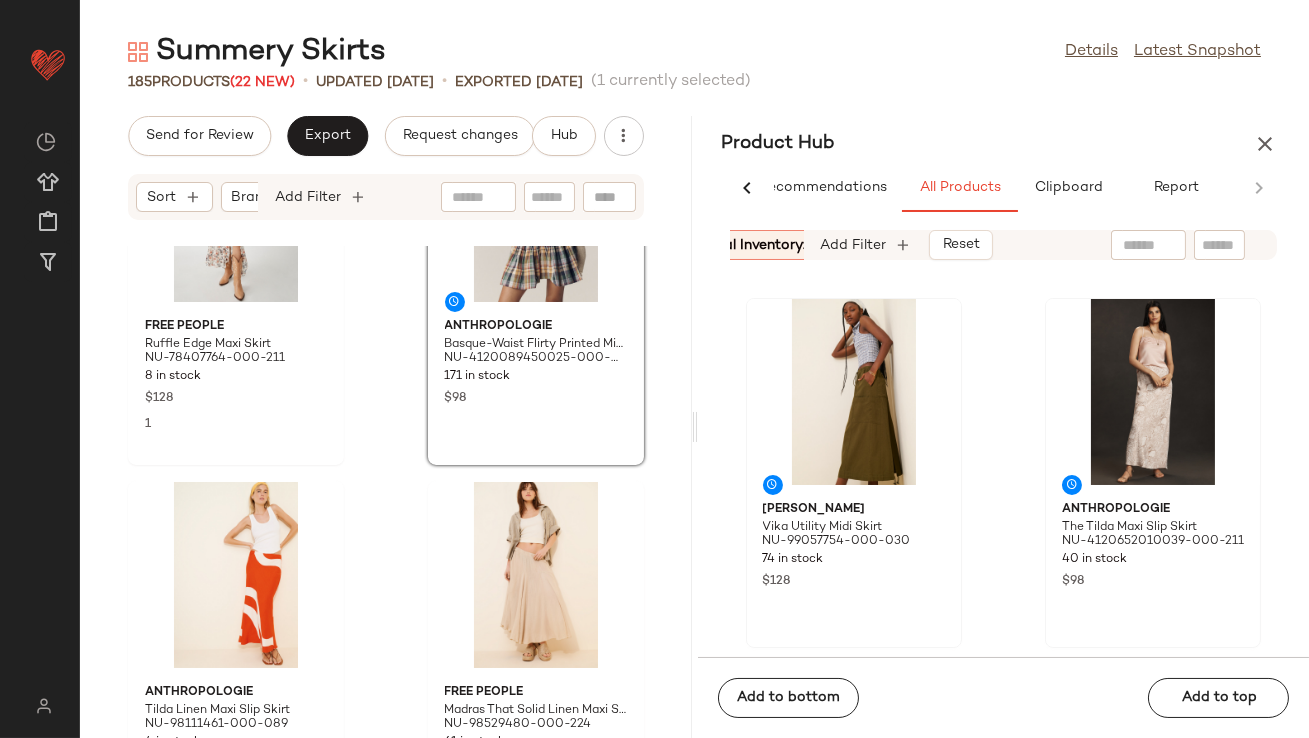 click on "Product Hub  AI Recommendations   All Products   Clipboard   Report  Sort:   (1) Brand  Category:   skirts In Curation?:   No Availability:   in_stock Creation Date:   Last 7 days Total Inventory:   10-Max Add Filter   Reset  Damson Madder Vika Utility Midi Skirt NU-99057754-000-030 74 in stock $128 Anthropologie The Tilda Maxi Slip Skirt NU-4120652010039-000-211 40 in stock $98 Anthropologie The [PERSON_NAME] Printed Midi Skirt NU-4120916210047-000-211 42 in stock $148 1 Sort  In Curation?:   No Add Filter   Reset   Last Updated   Used Products  0  Add to bottom   Add to top" 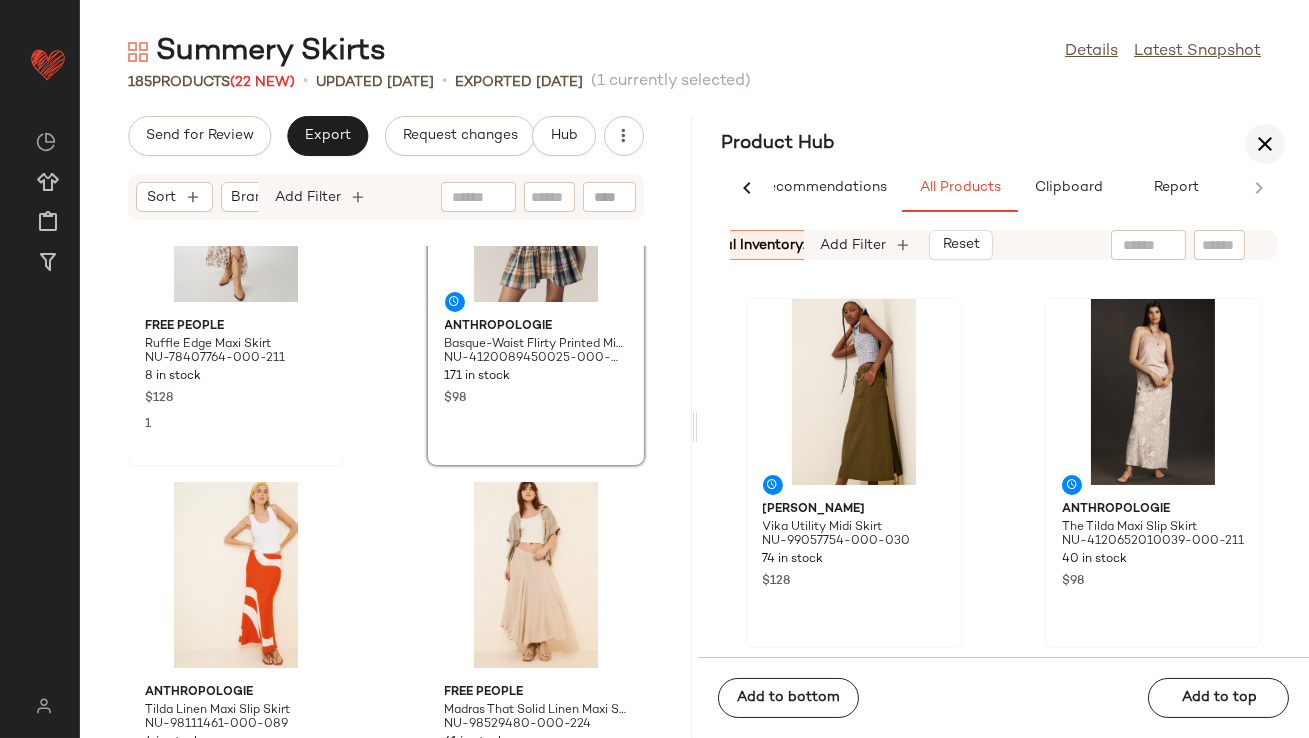 click at bounding box center (1265, 144) 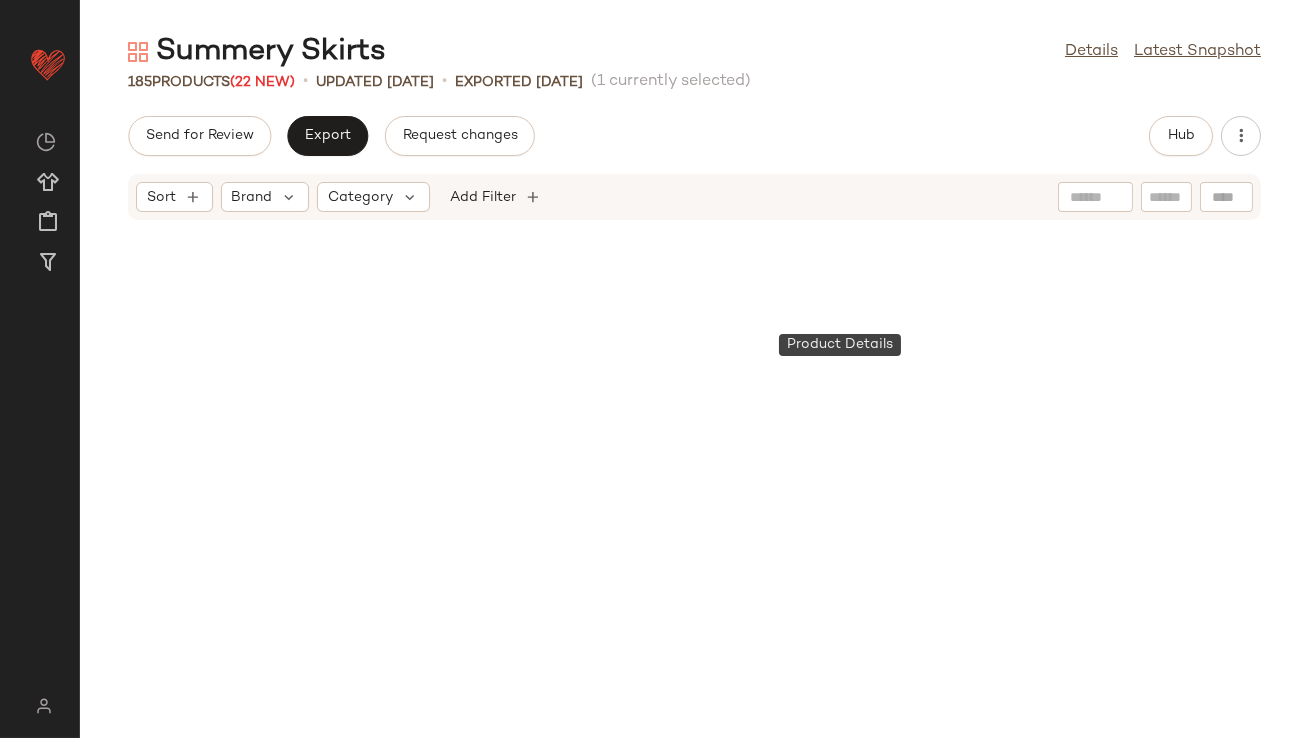 scroll, scrollTop: 0, scrollLeft: 0, axis: both 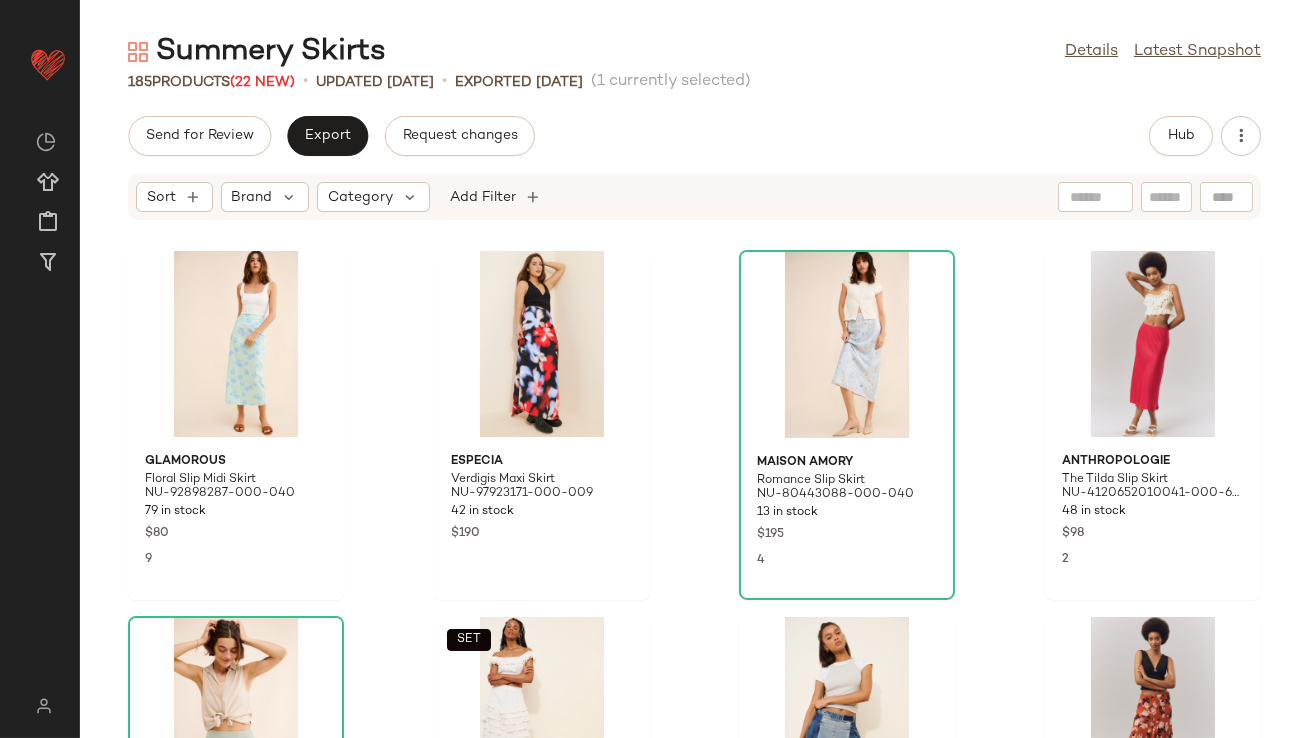 click on "Glamorous Floral Slip Midi Skirt NU-92898287-000-040 79 in stock $80 9 Especia Verdigis Maxi Skirt NU-97923171-000-009 42 in stock $190 Maison Amory Romance Slip Skirt NU-80443088-000-040 13 in stock $195 4 Anthropologie The Tilda Slip Skirt NU-4120652010041-000-641 48 in stock $98 2 Summer Away [DATE] Mini Skirt NU-92401967-000-030 56 in stock $90 2  SET  [PERSON_NAME] [PERSON_NAME] London Anastasia Midi Skirt NU-100783695-000-010 64 in stock $115 33 Free People Wild River Handkerchief Skirt NU-98960644-000-048 87 in stock $168 23 Anthropologie Asymmetric Ruffled High-Low Skirt NU-4120972460035-000-069 155 in stock $158 4 [PERSON_NAME] Slip Midi Skirt NU-97242036-000-000 42 in stock $128 3 Conditions Apply Osmi Maxi Skirt NU-95187860-000-049 11 in stock $105 8 Anthropologie The Tilda Slip Skirt: Linen Edition NU-4120957990009-000-060 58 in stock $138 12 Anthropologie The Tilda Knee-Length Slip Skirt NU-4120652010042-000-046 158 in stock $98 20 Flat White Layered Lace Midi Skirt NU-100572965-000-011 35 in stock $114 5 47 in stock 1" 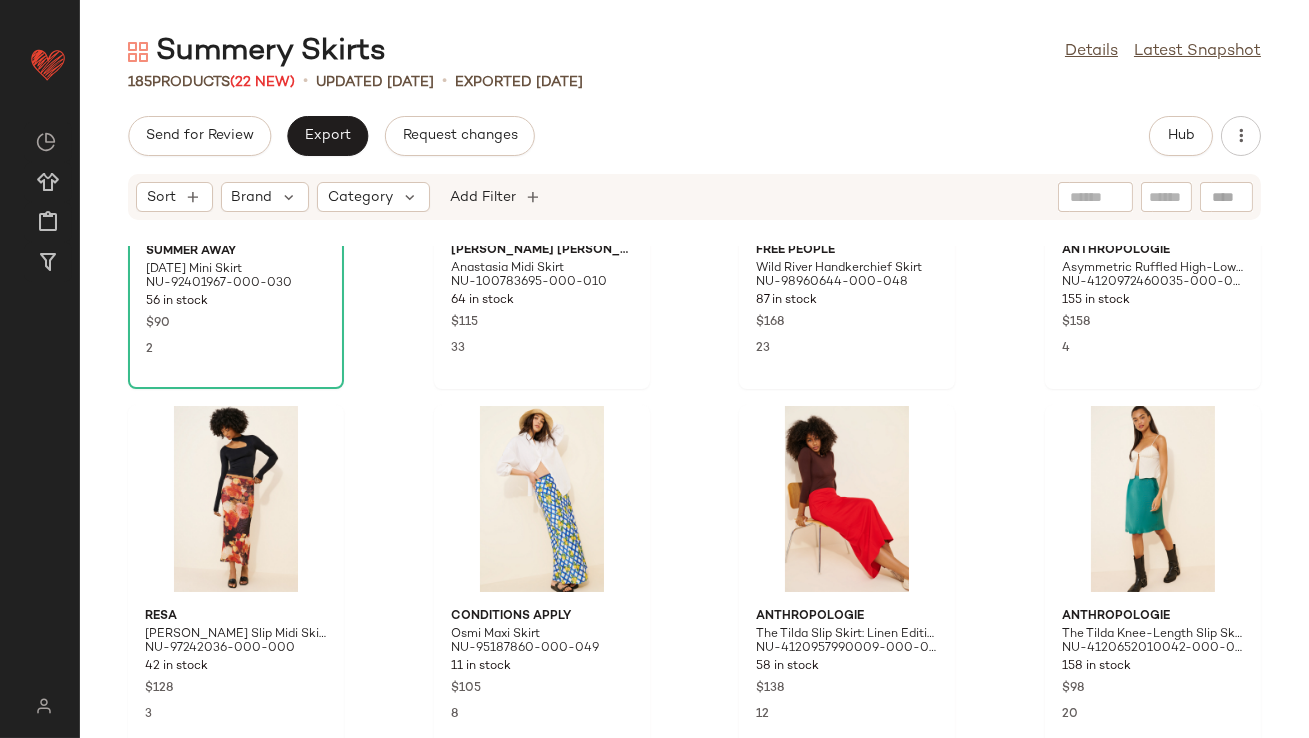 scroll, scrollTop: 0, scrollLeft: 0, axis: both 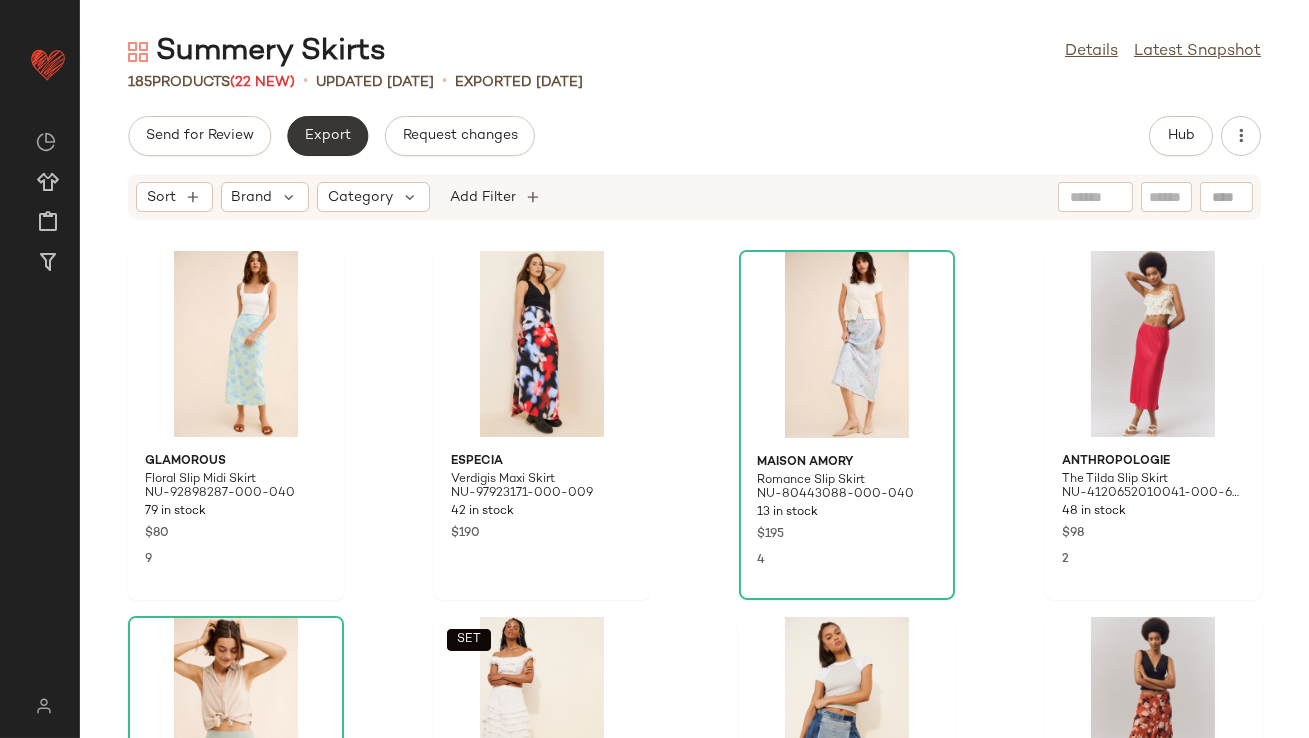 click on "Export" at bounding box center [327, 136] 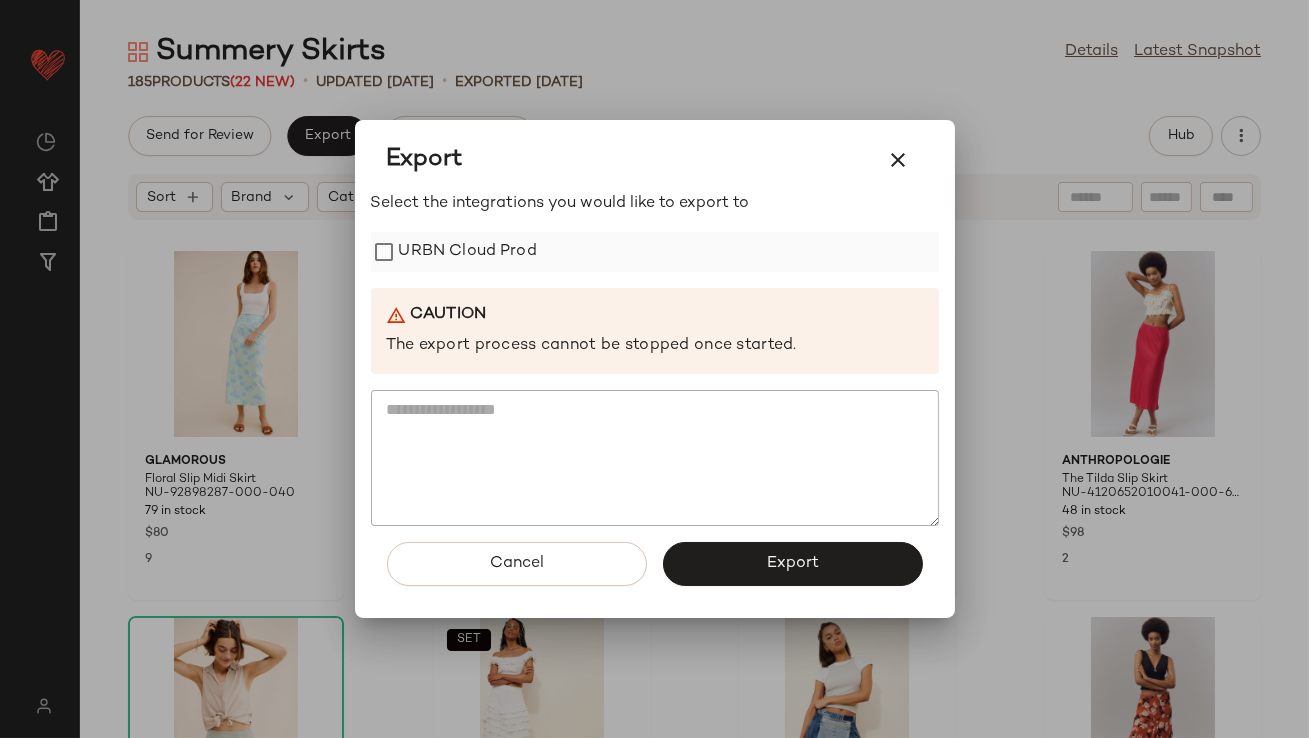 click on "URBN Cloud Prod" 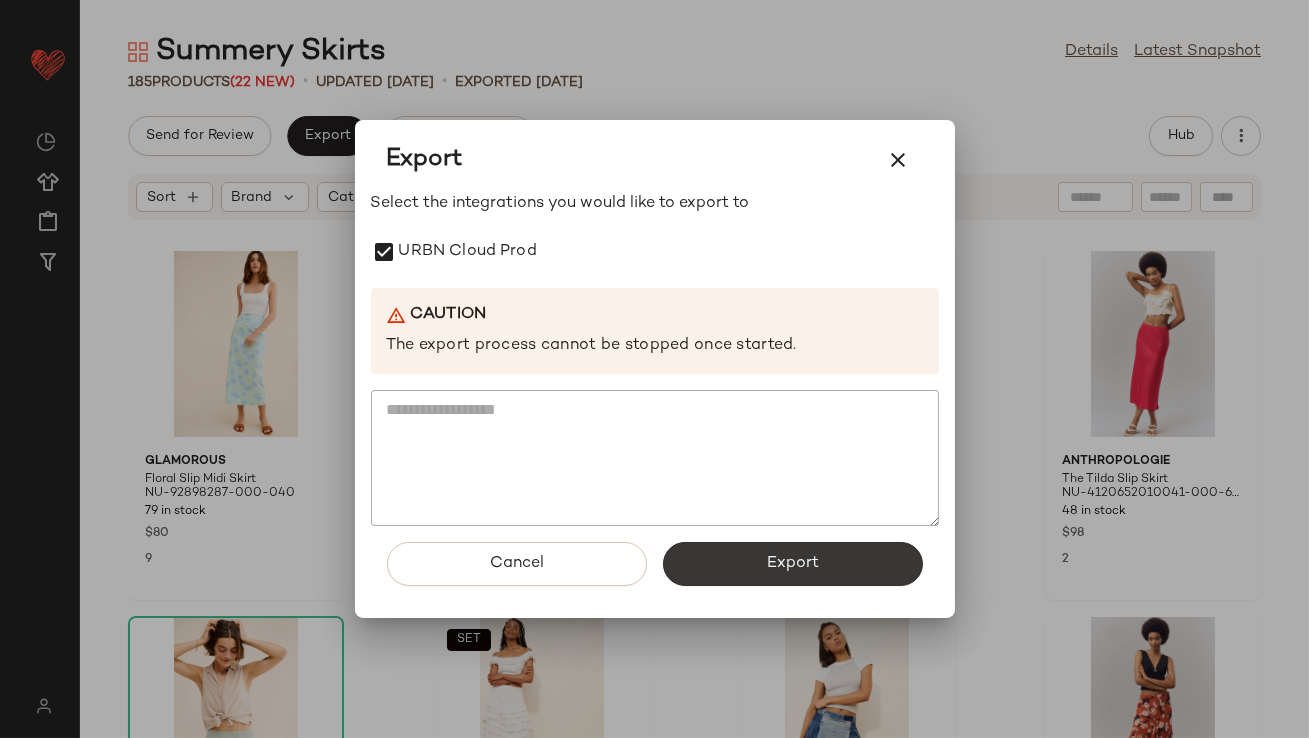 click on "Export" at bounding box center [793, 564] 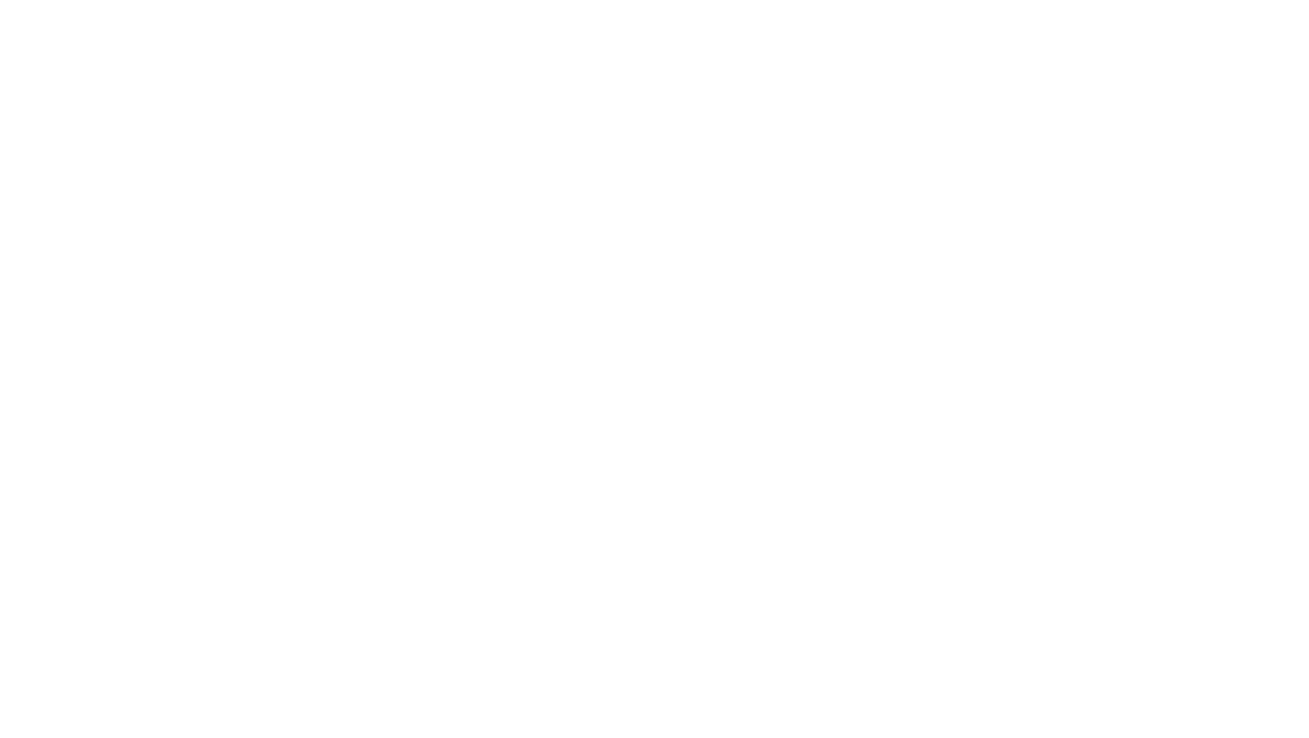 scroll, scrollTop: 0, scrollLeft: 0, axis: both 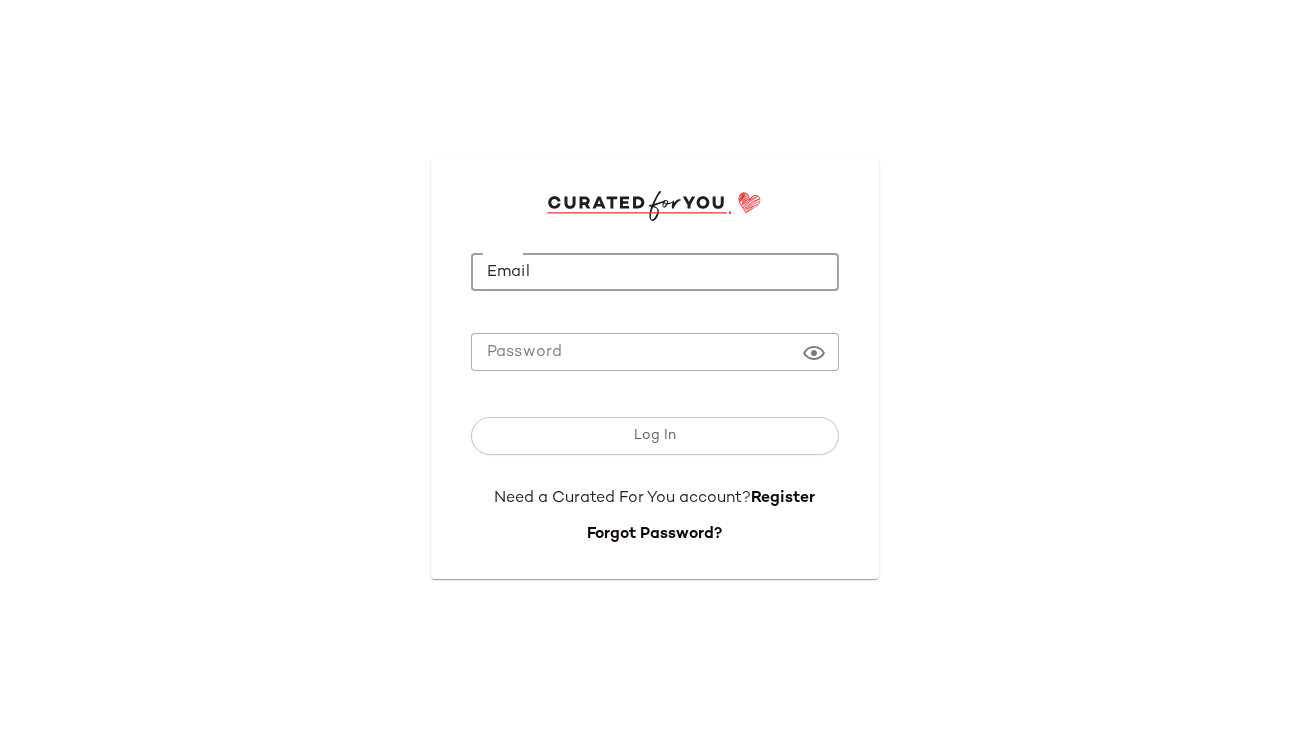 click on "Email" 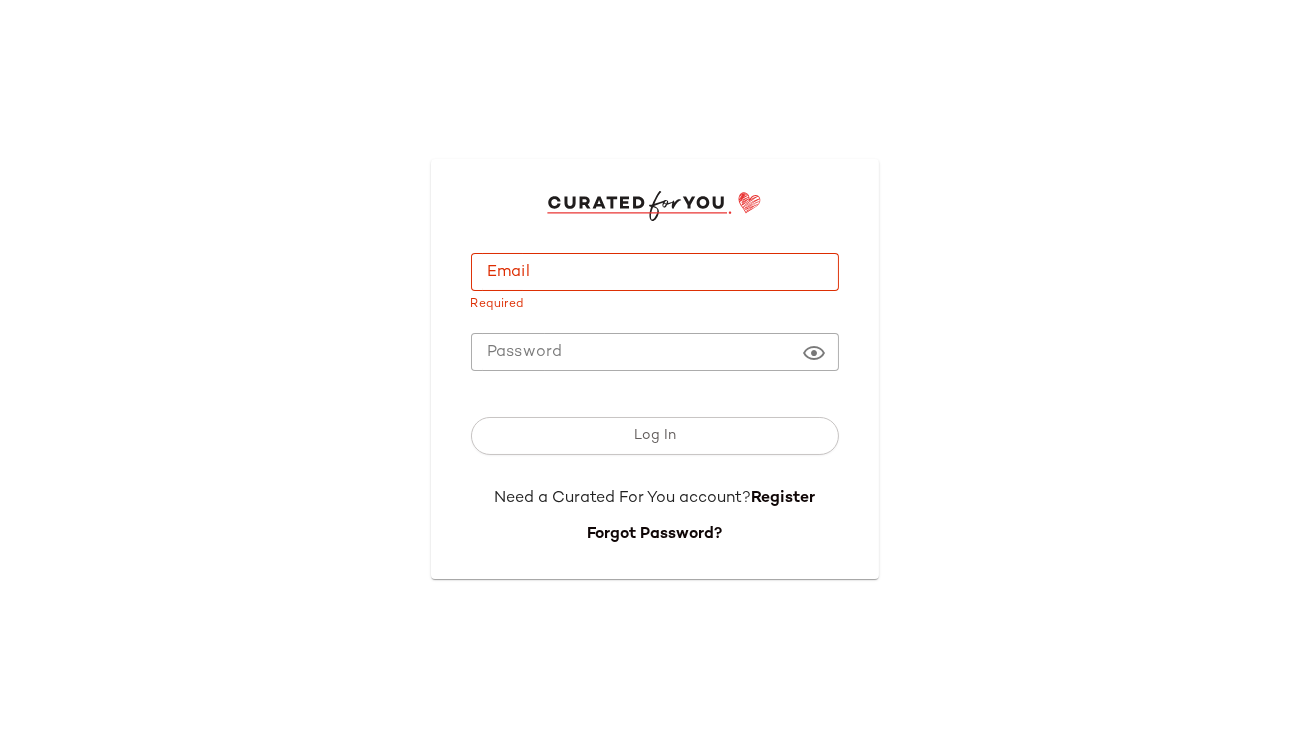 type on "**********" 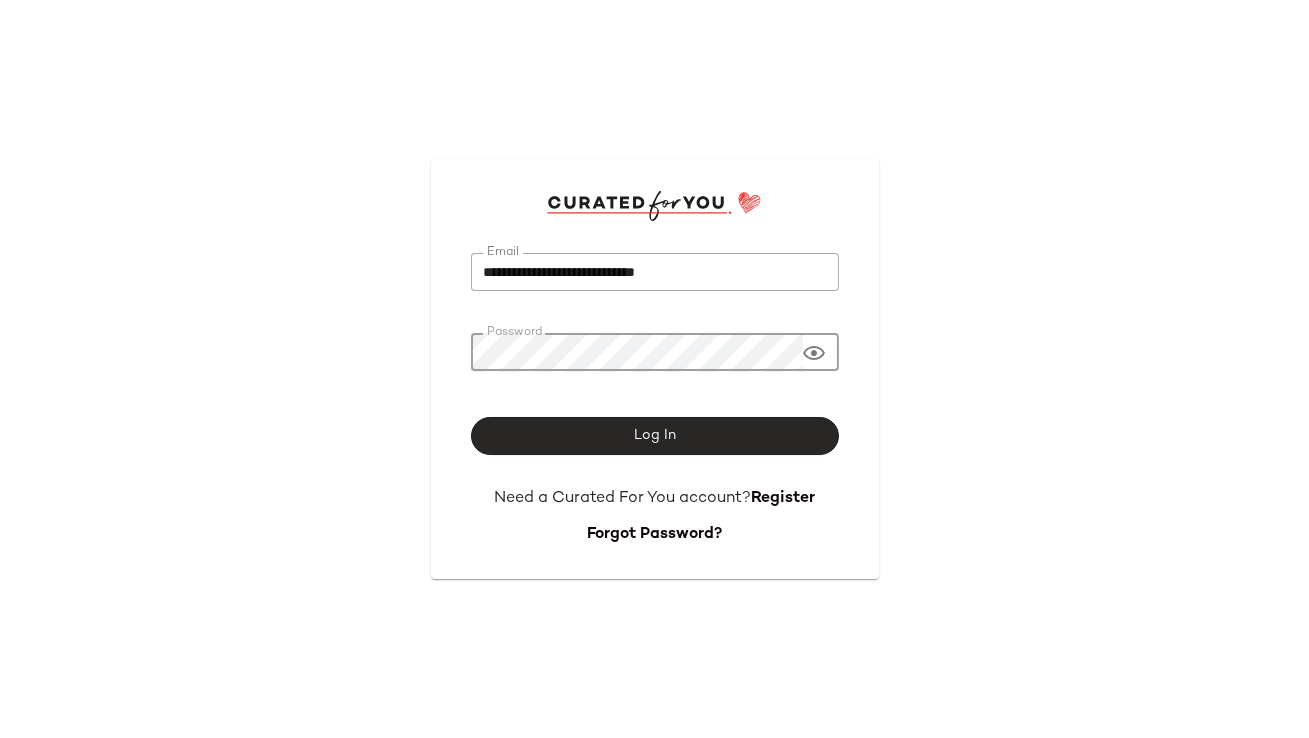 click on "Log In" at bounding box center (655, 436) 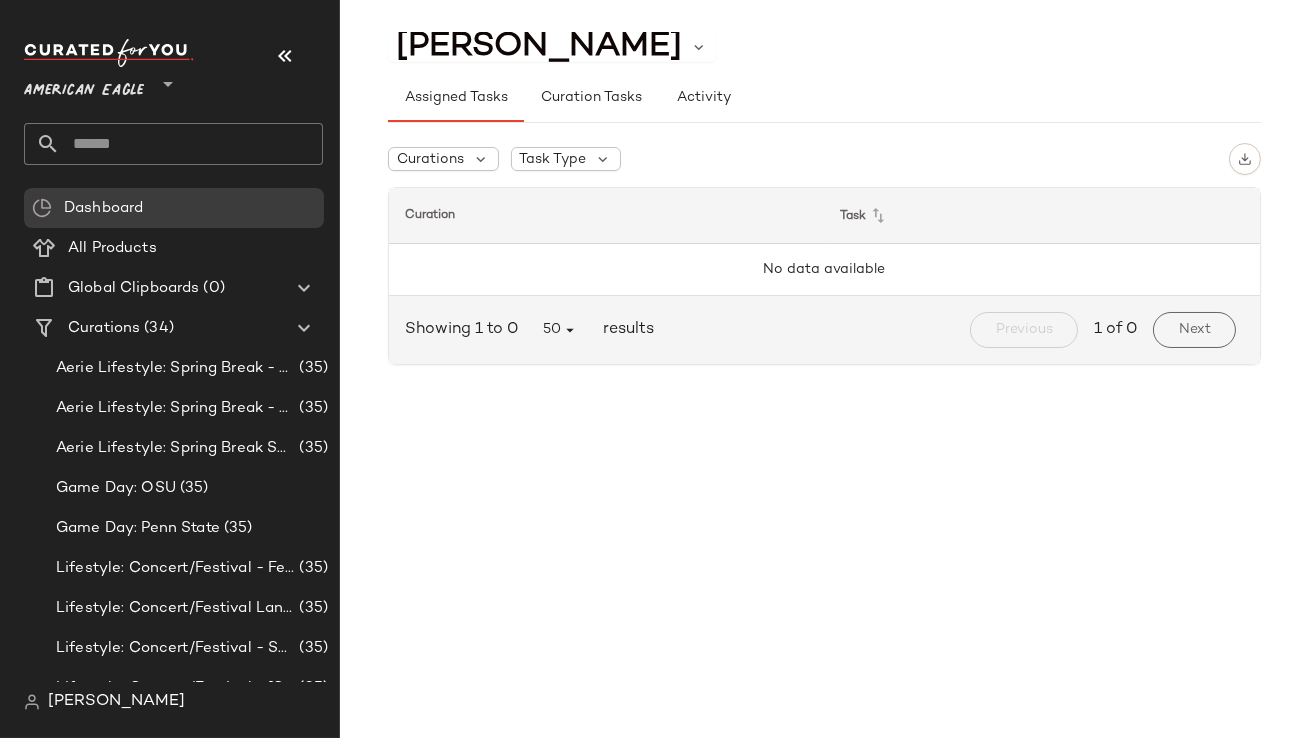 click at bounding box center (166, 79) 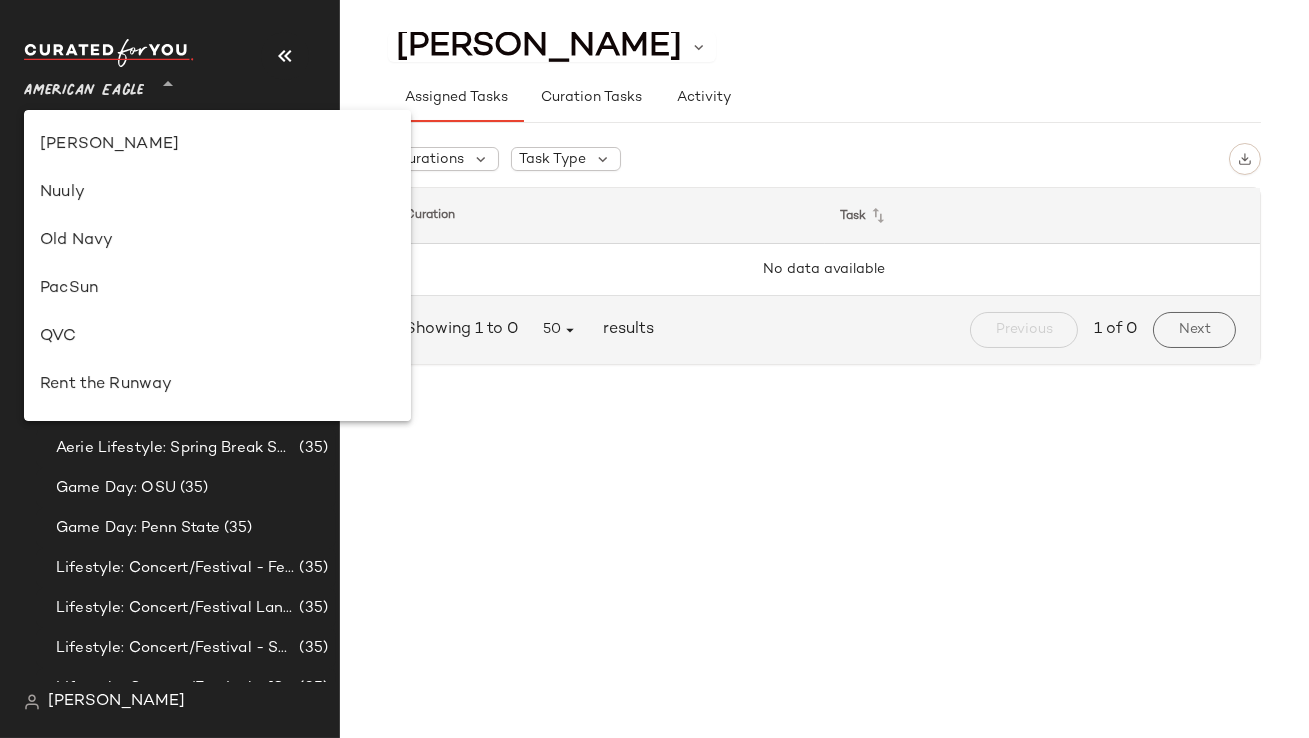 scroll, scrollTop: 684, scrollLeft: 0, axis: vertical 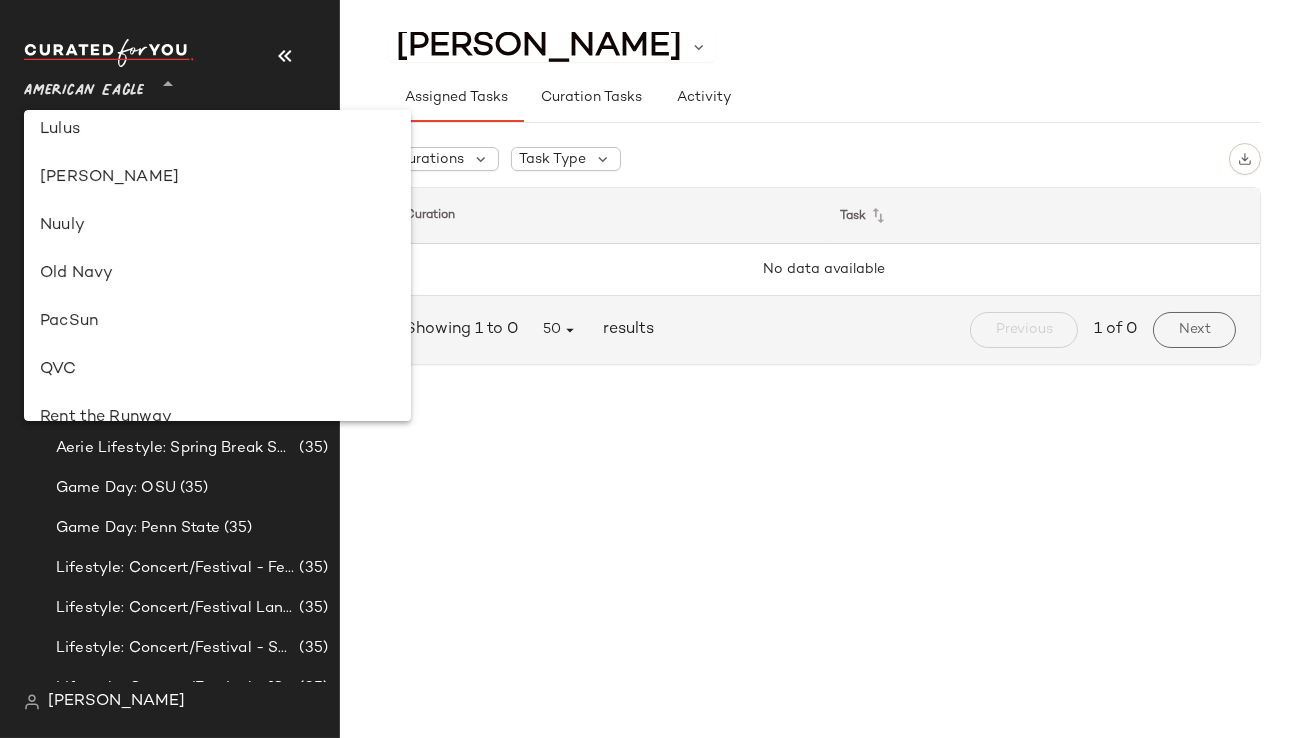 click on "Nuuly" at bounding box center (217, 226) 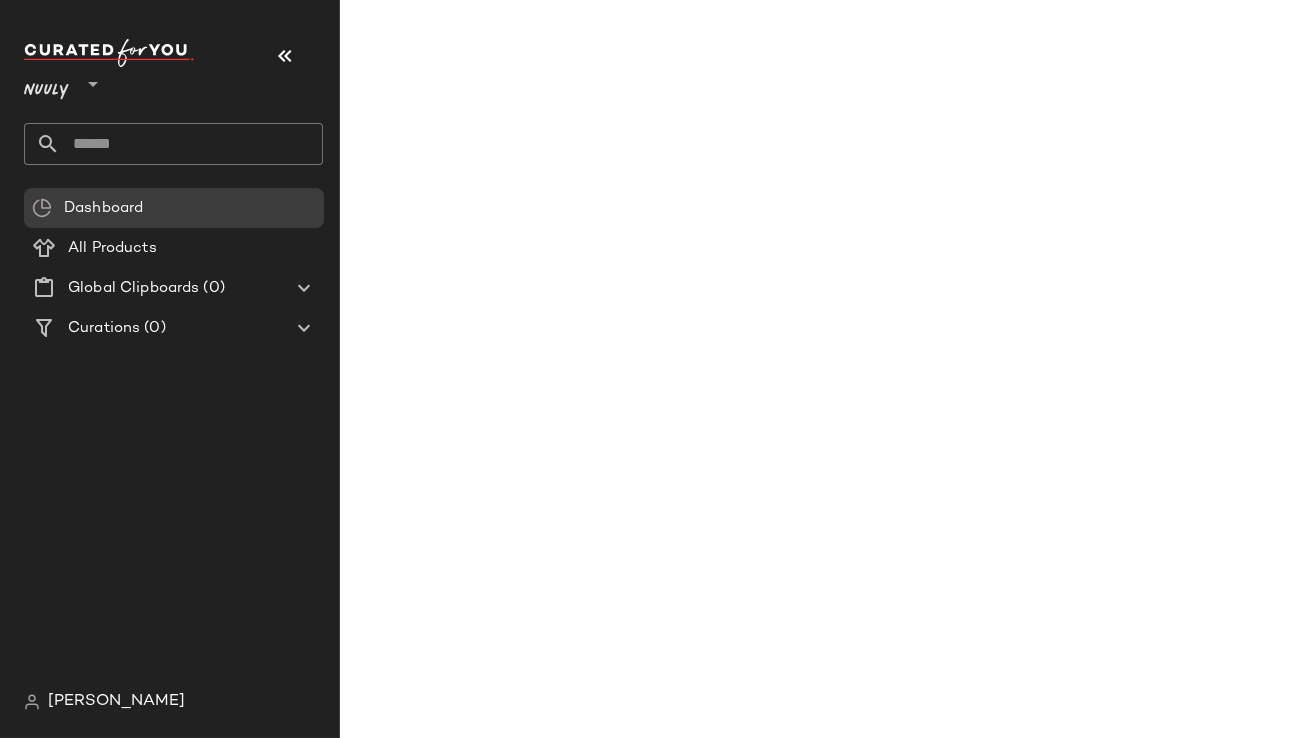 click 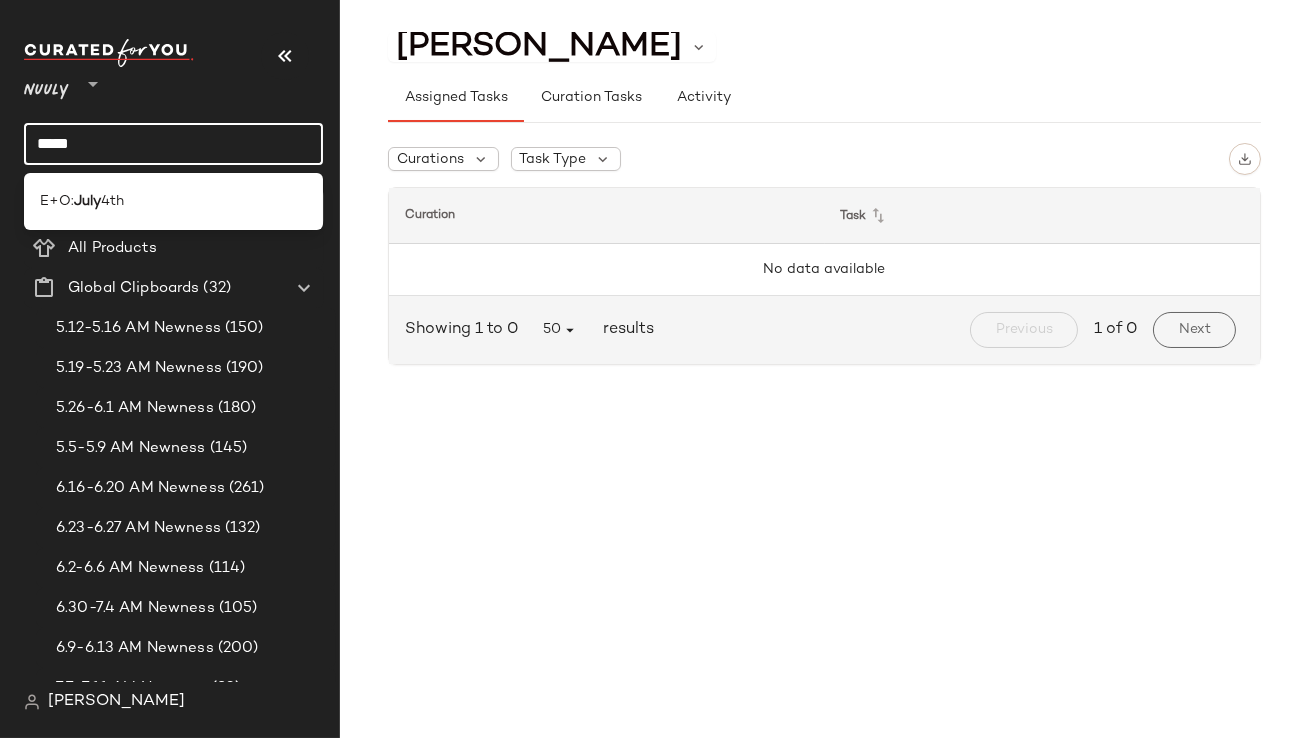 type on "****" 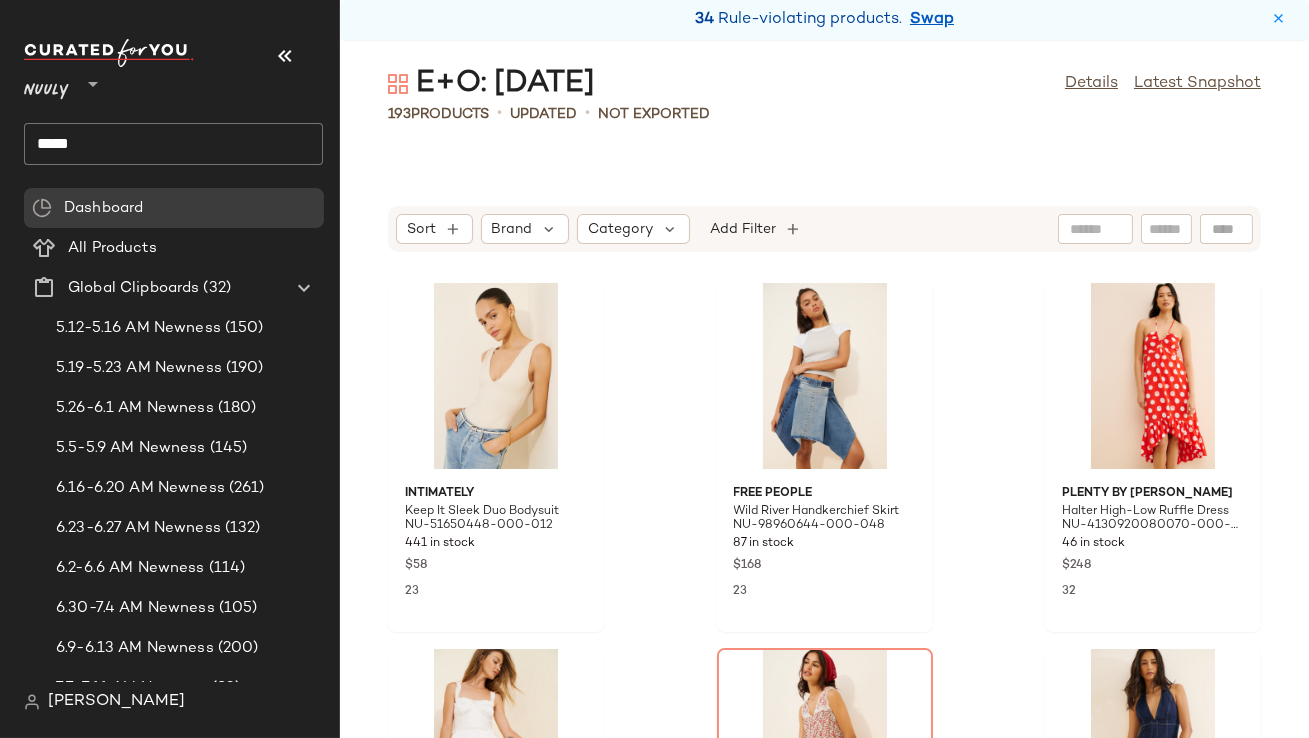 click at bounding box center (285, 56) 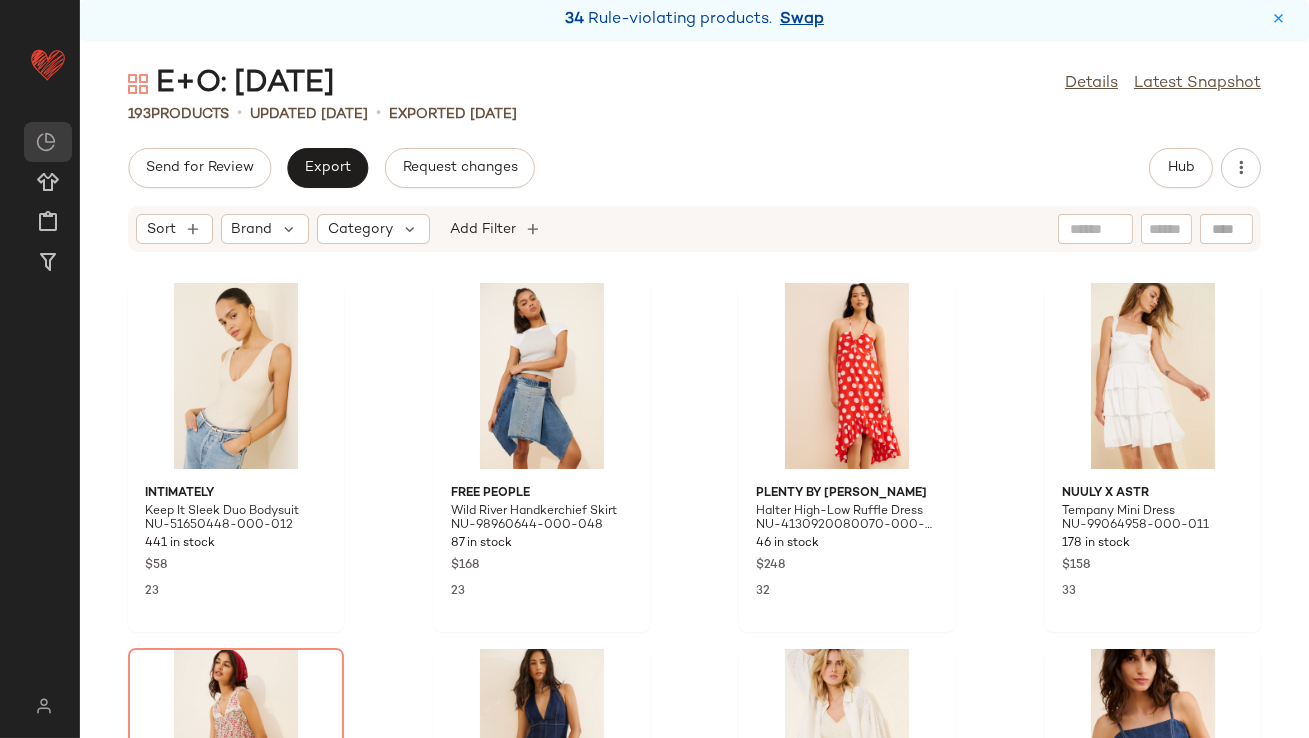 click on "Swap" at bounding box center [802, 20] 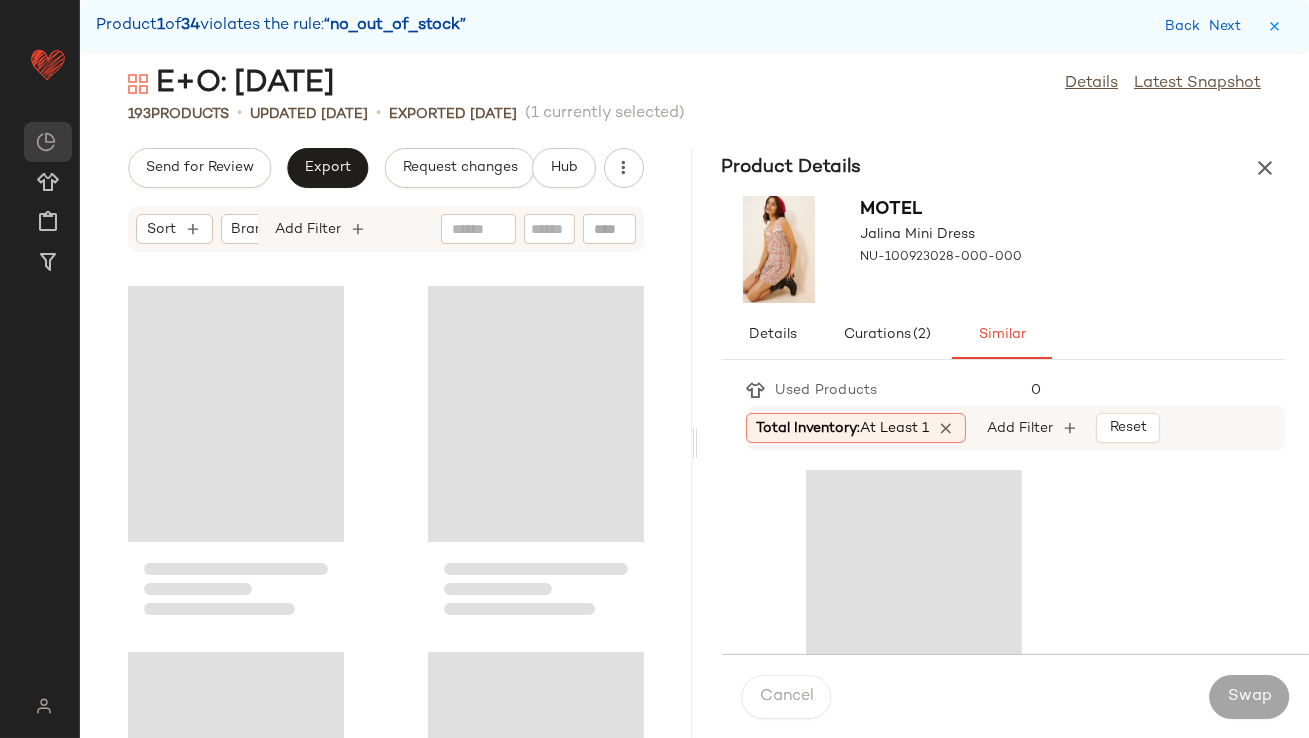 scroll, scrollTop: 747, scrollLeft: 0, axis: vertical 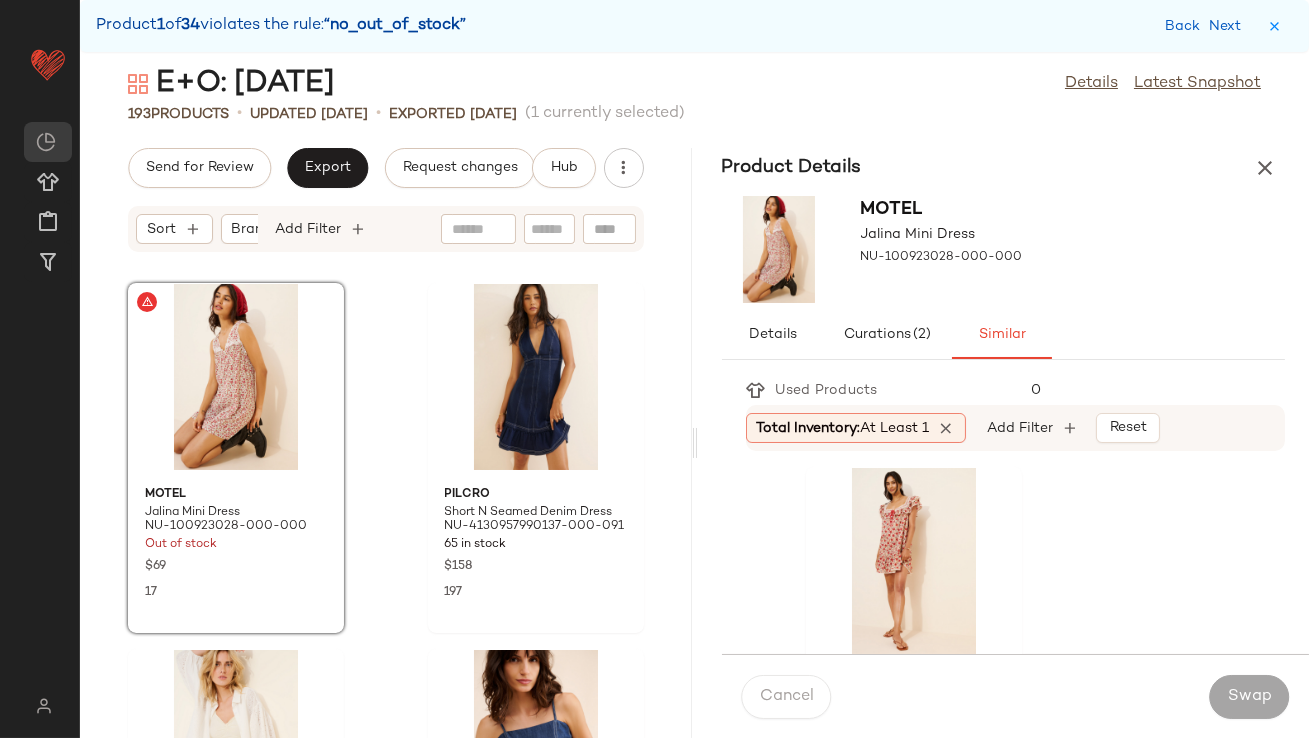 click on "At least 1" at bounding box center (895, 428) 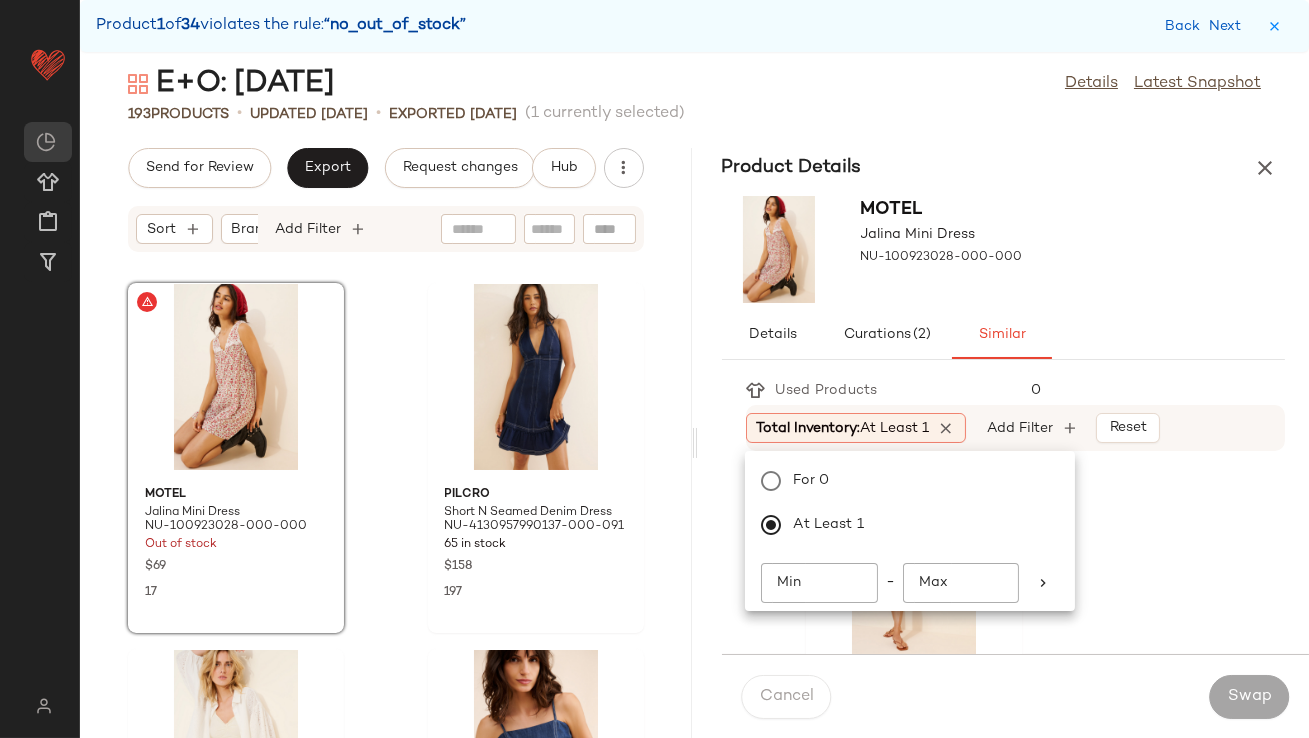click on "Min" 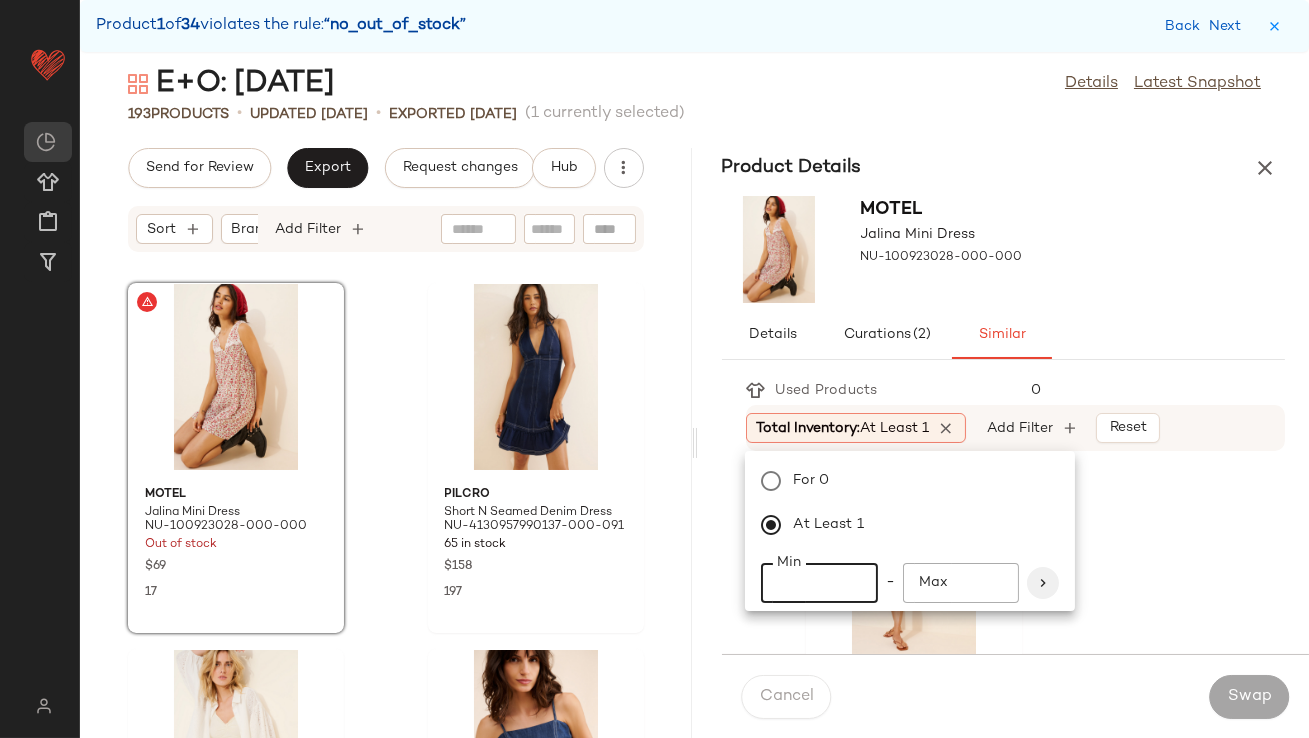 type on "**" 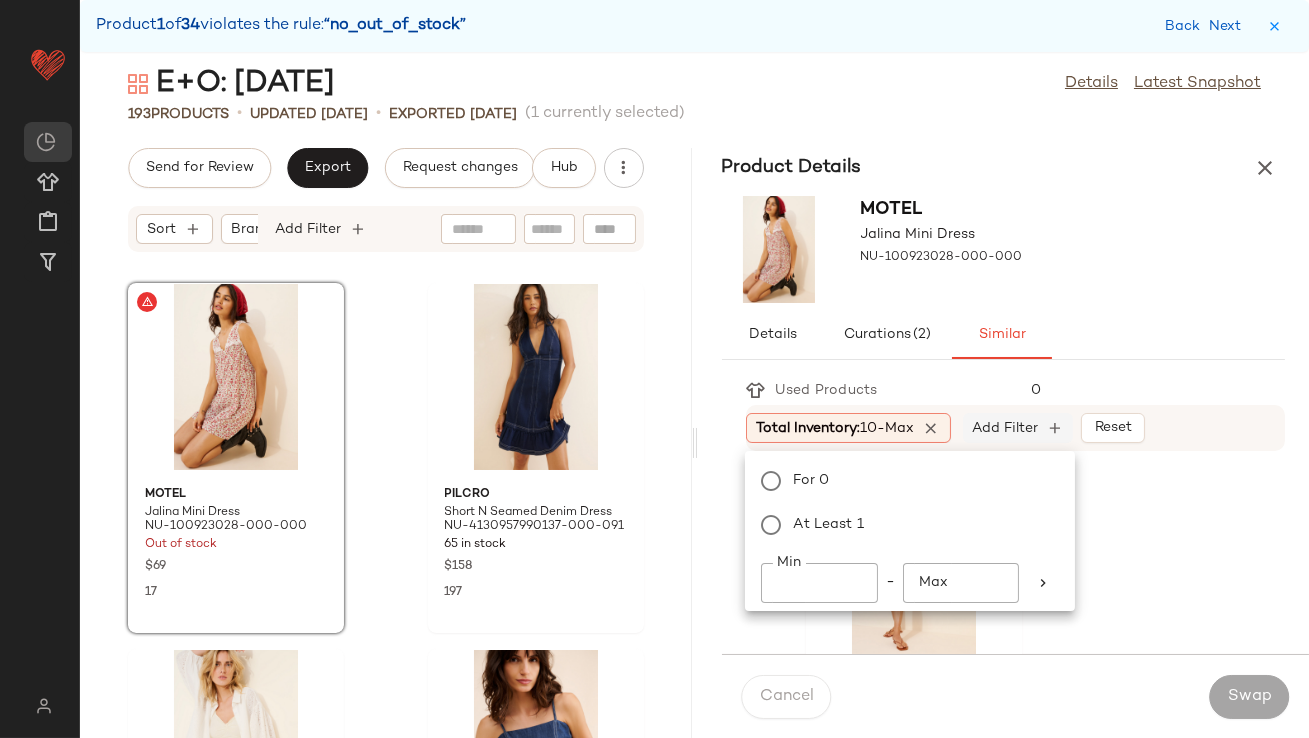 click on "Add Filter" at bounding box center (1005, 428) 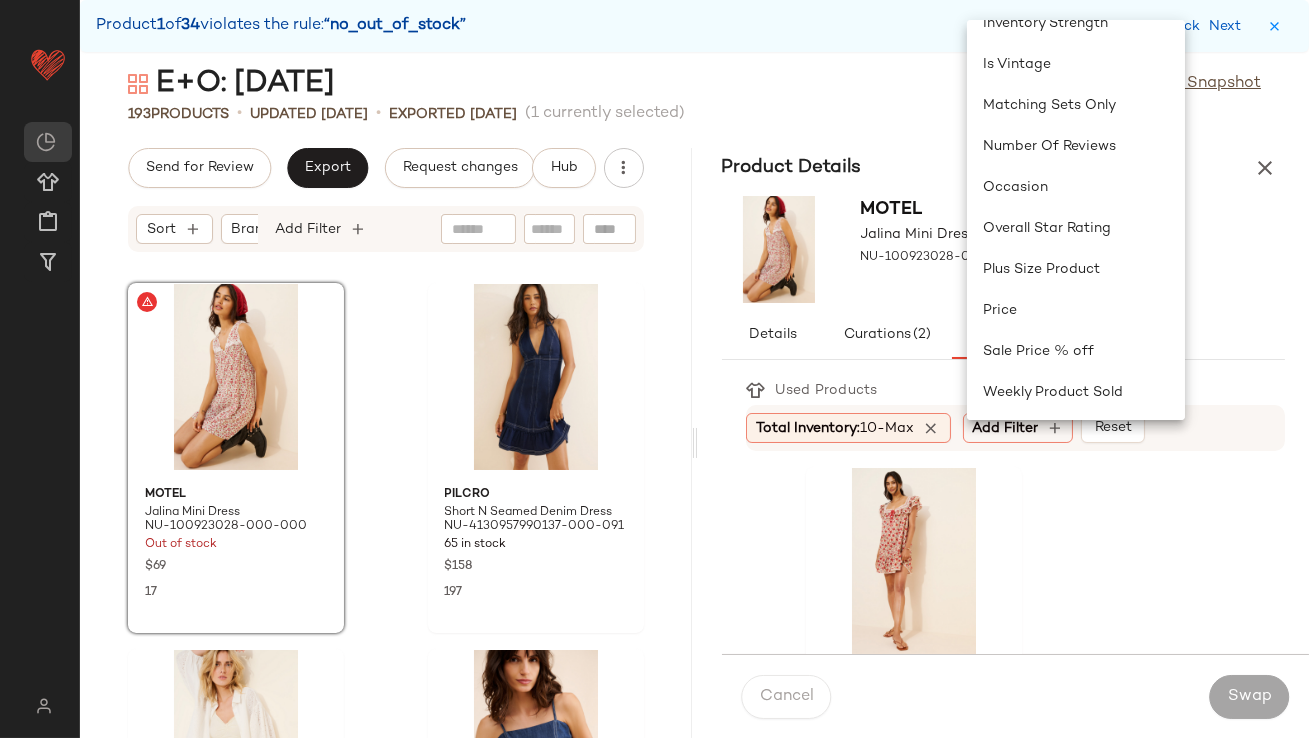 click on "Weekly Product Sold" 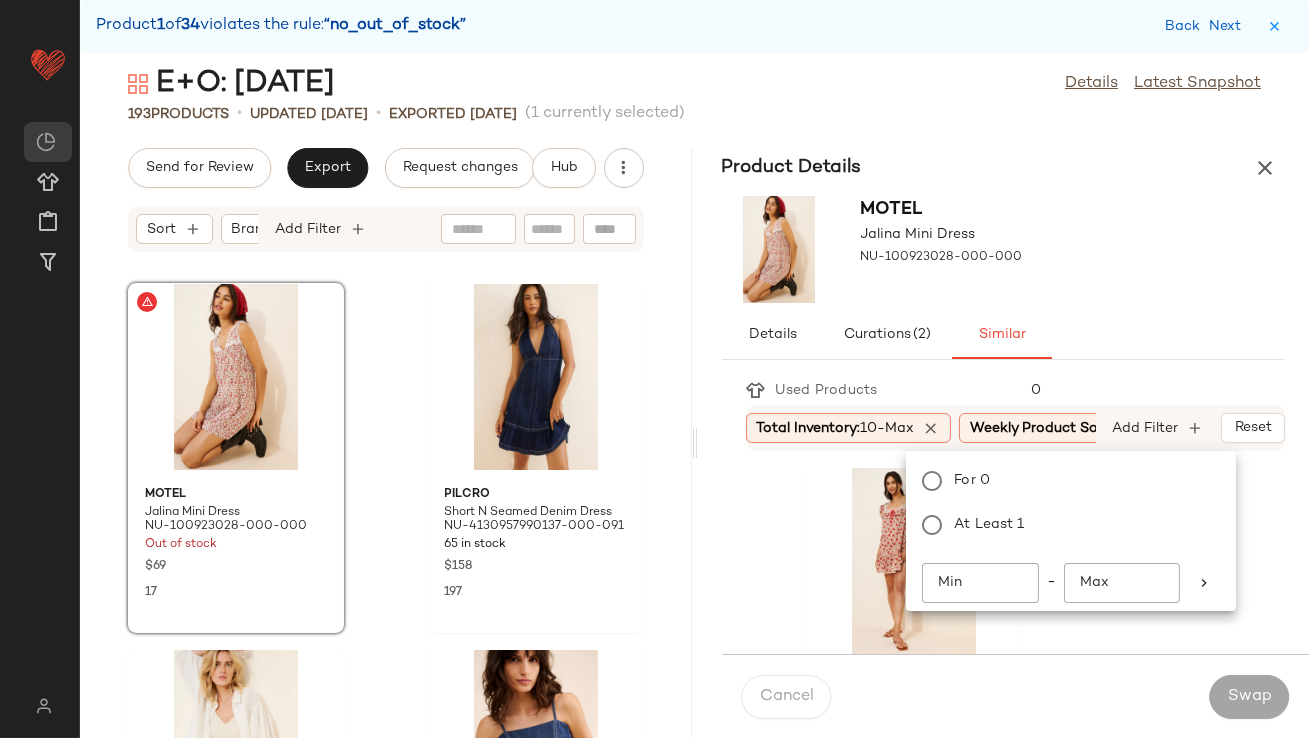 scroll, scrollTop: 0, scrollLeft: 56, axis: horizontal 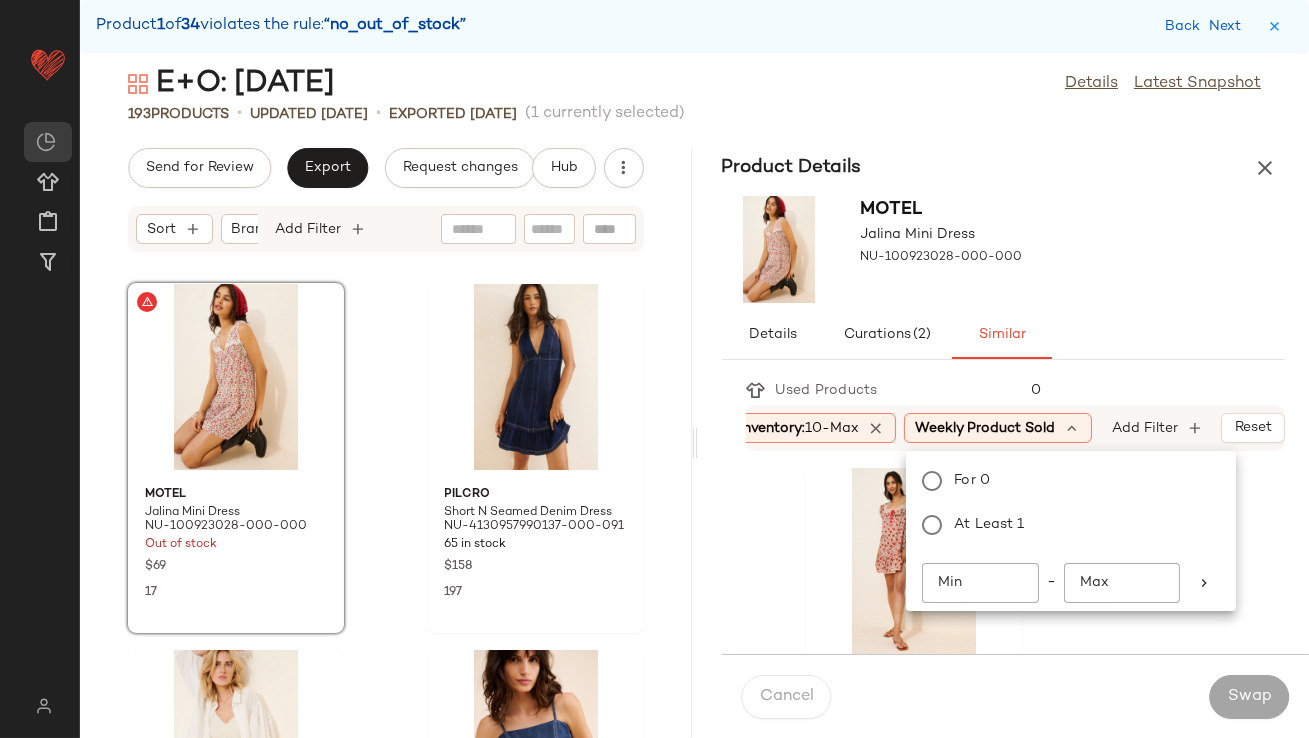 click on "Min" 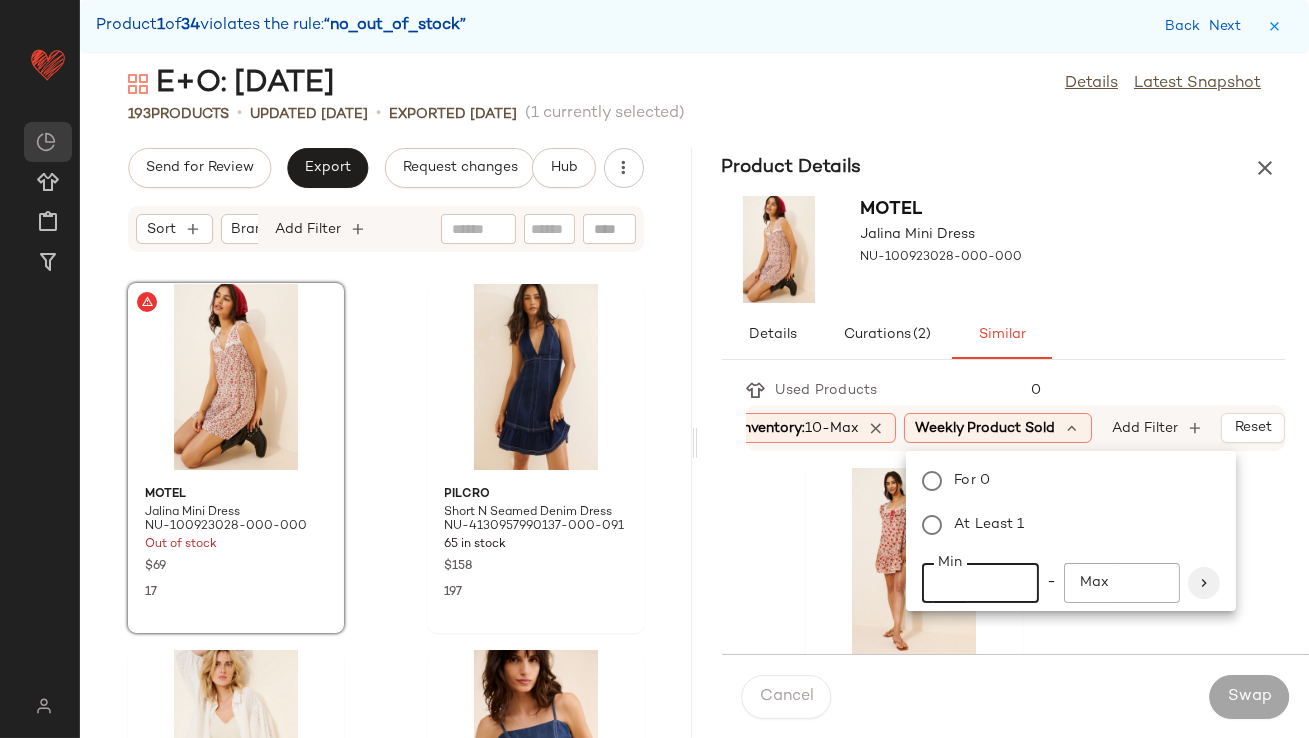 type on "**" 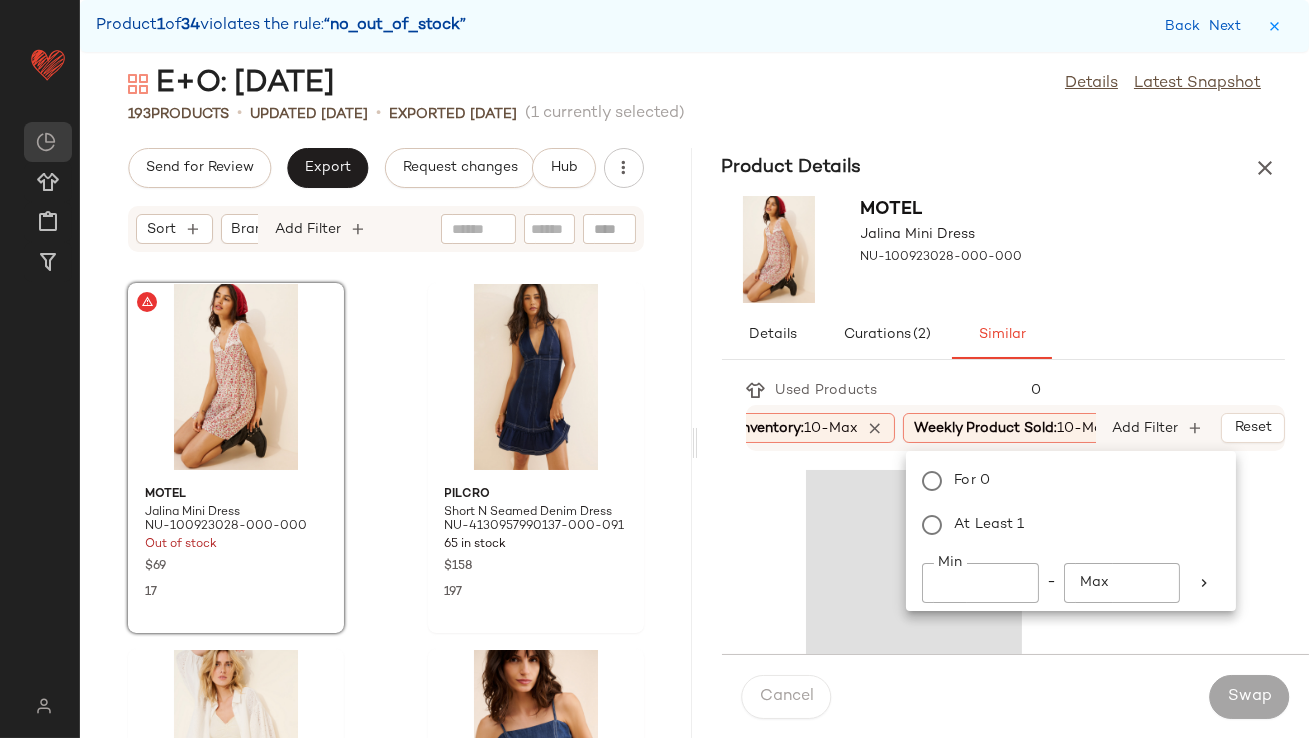 click 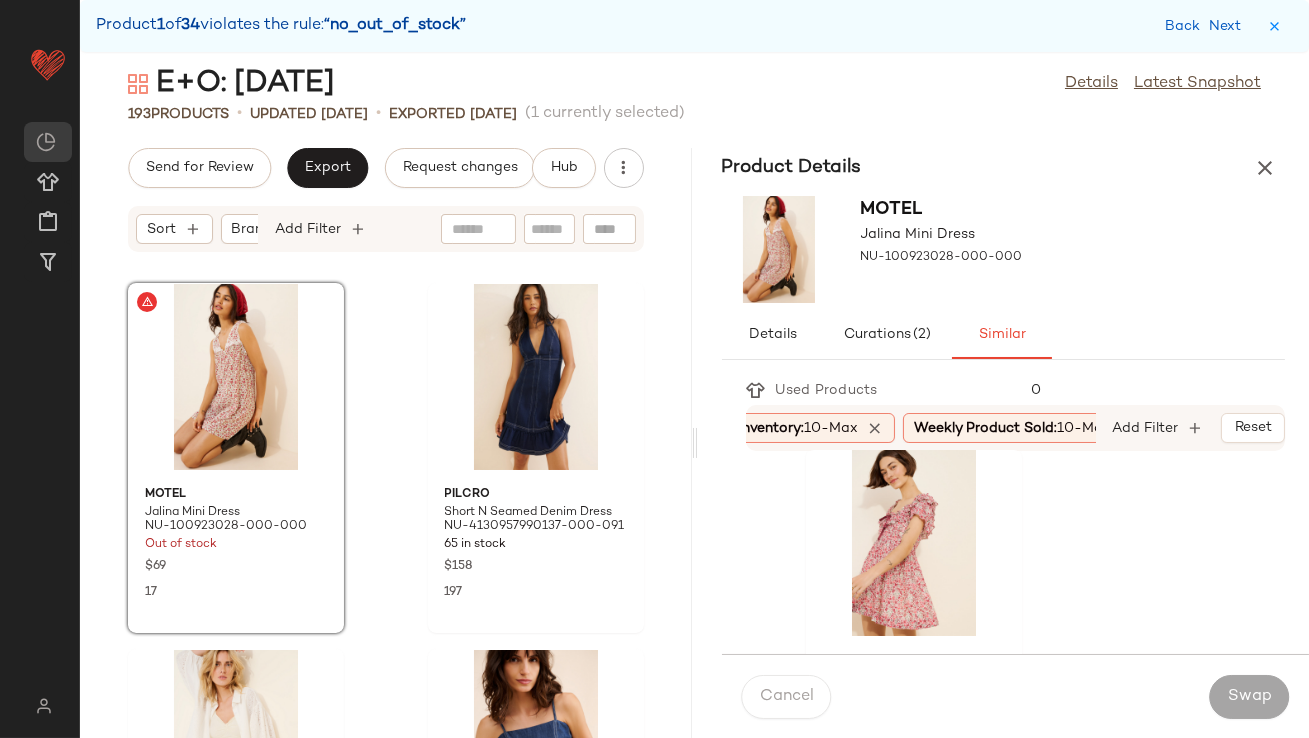 scroll, scrollTop: 0, scrollLeft: 0, axis: both 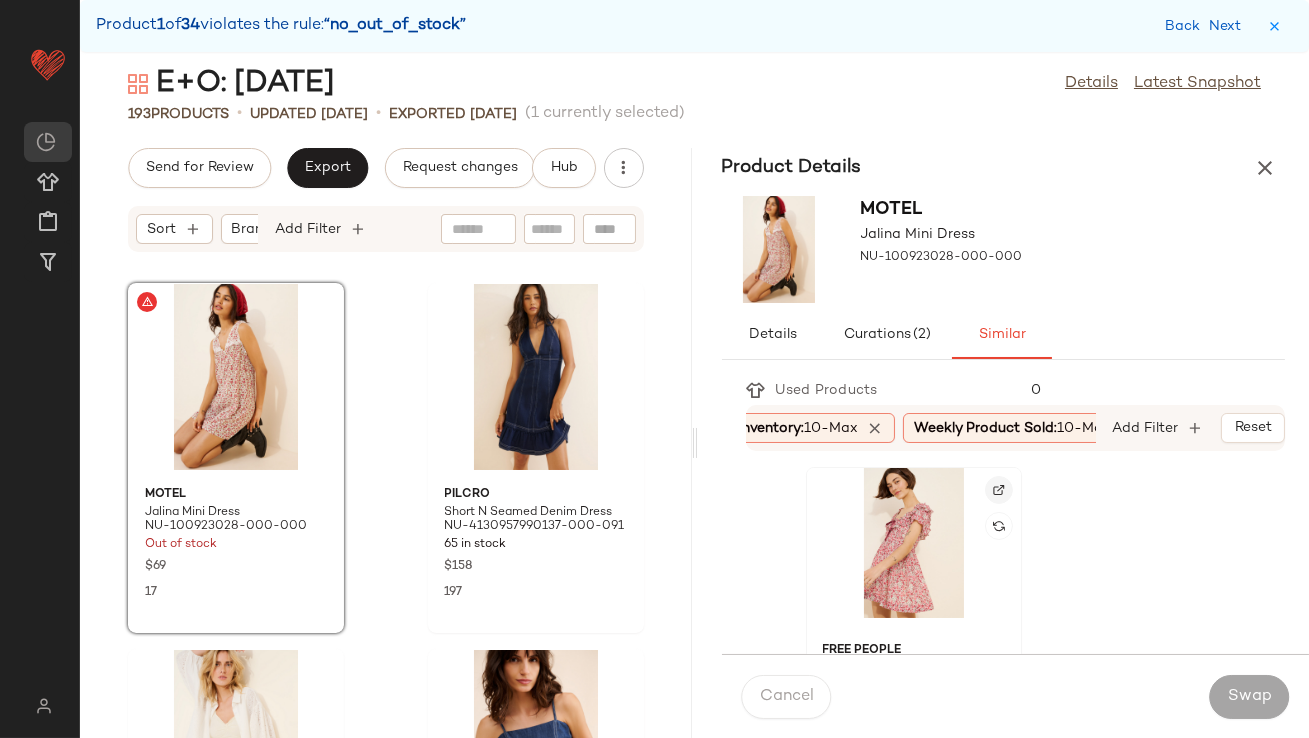 click at bounding box center (999, 490) 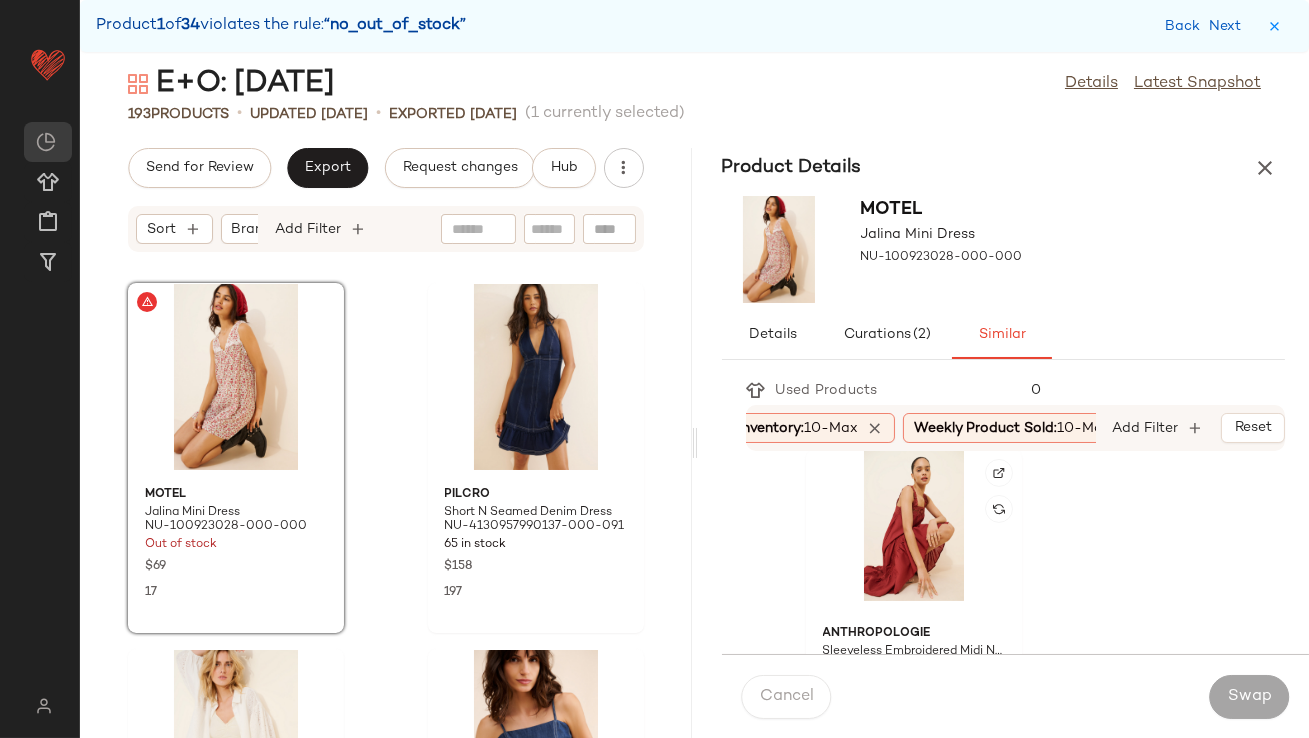 scroll, scrollTop: 1112, scrollLeft: 0, axis: vertical 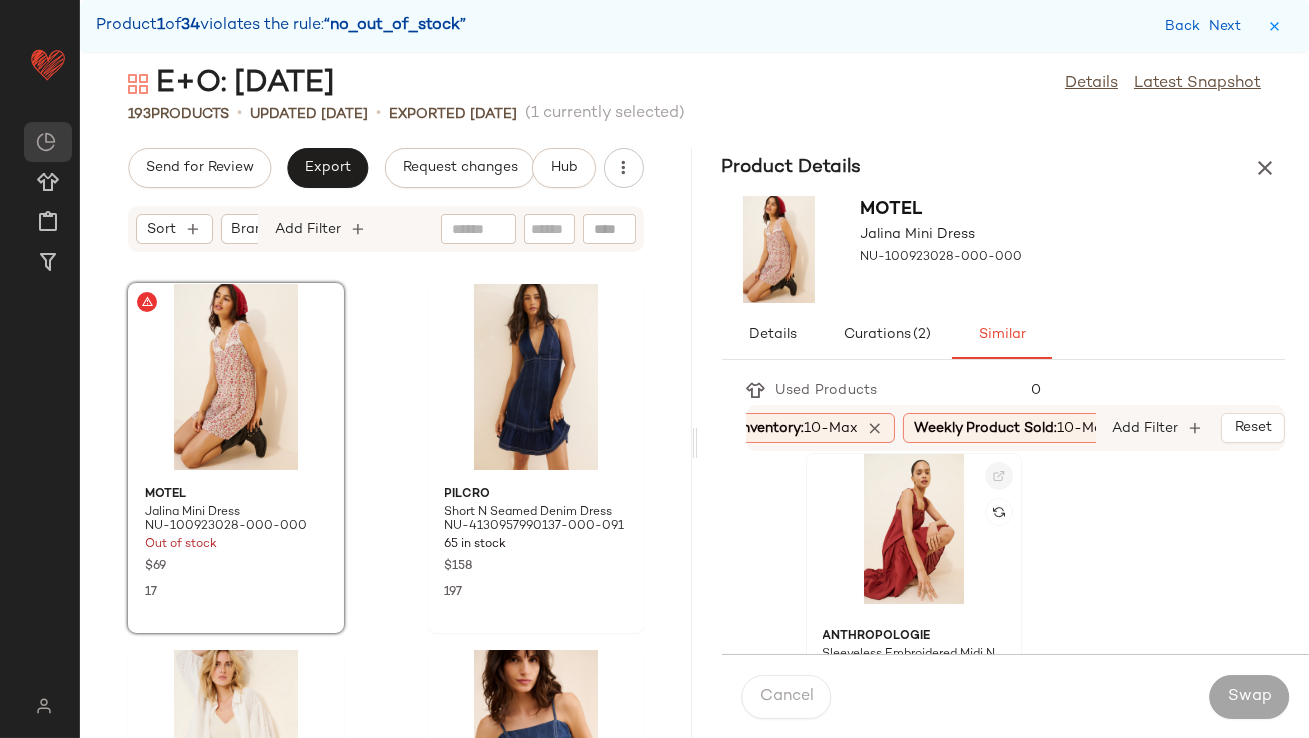 click 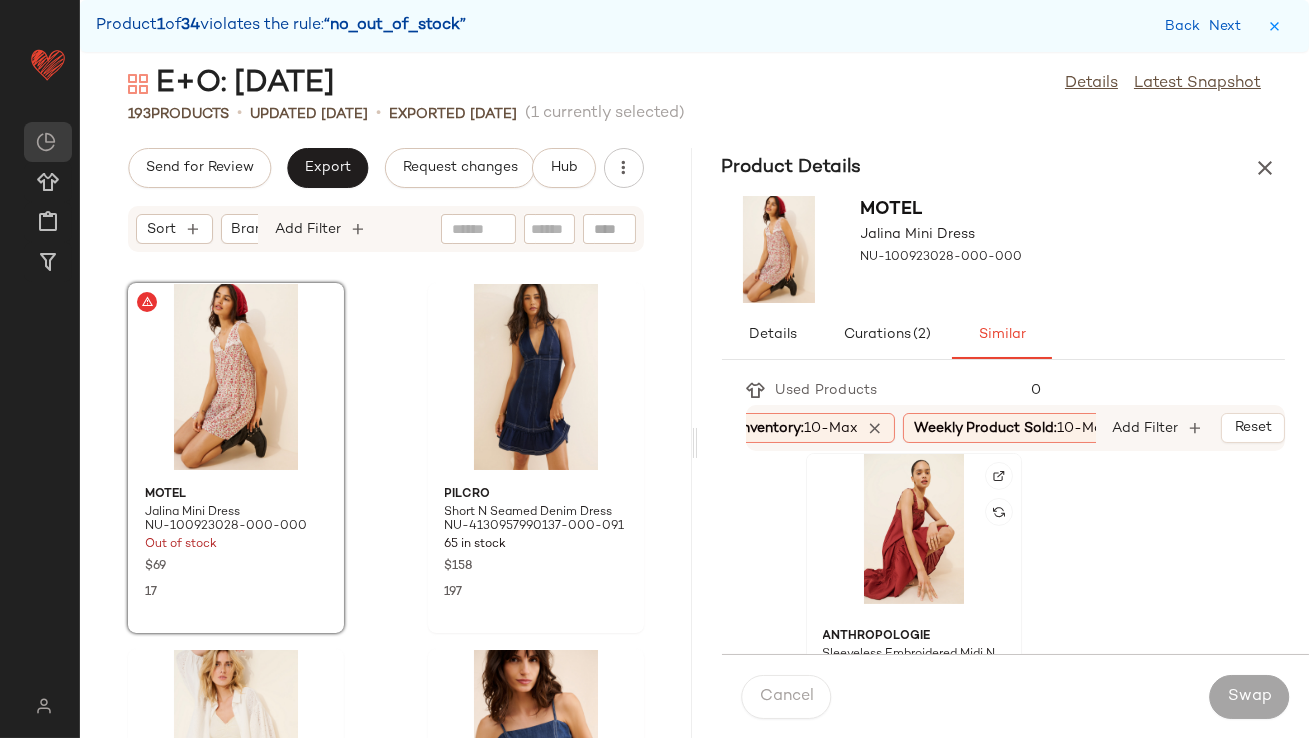 click 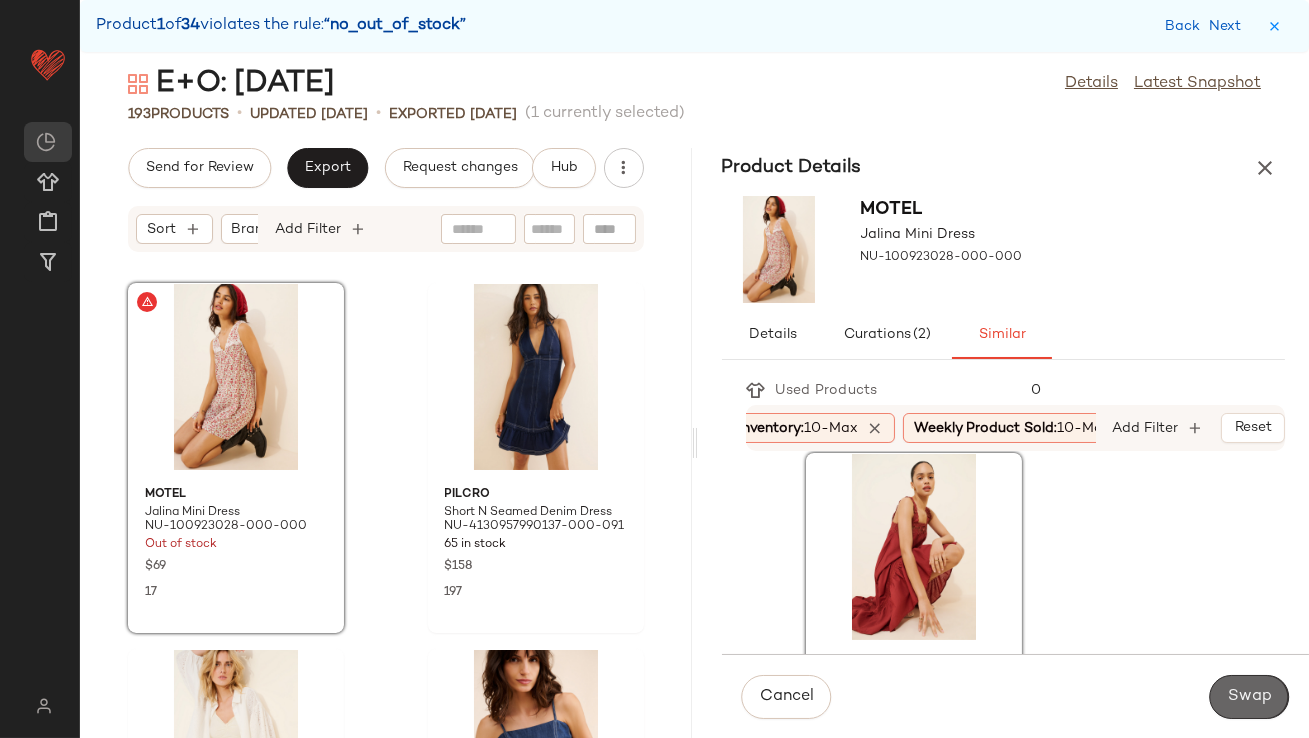 click on "Swap" 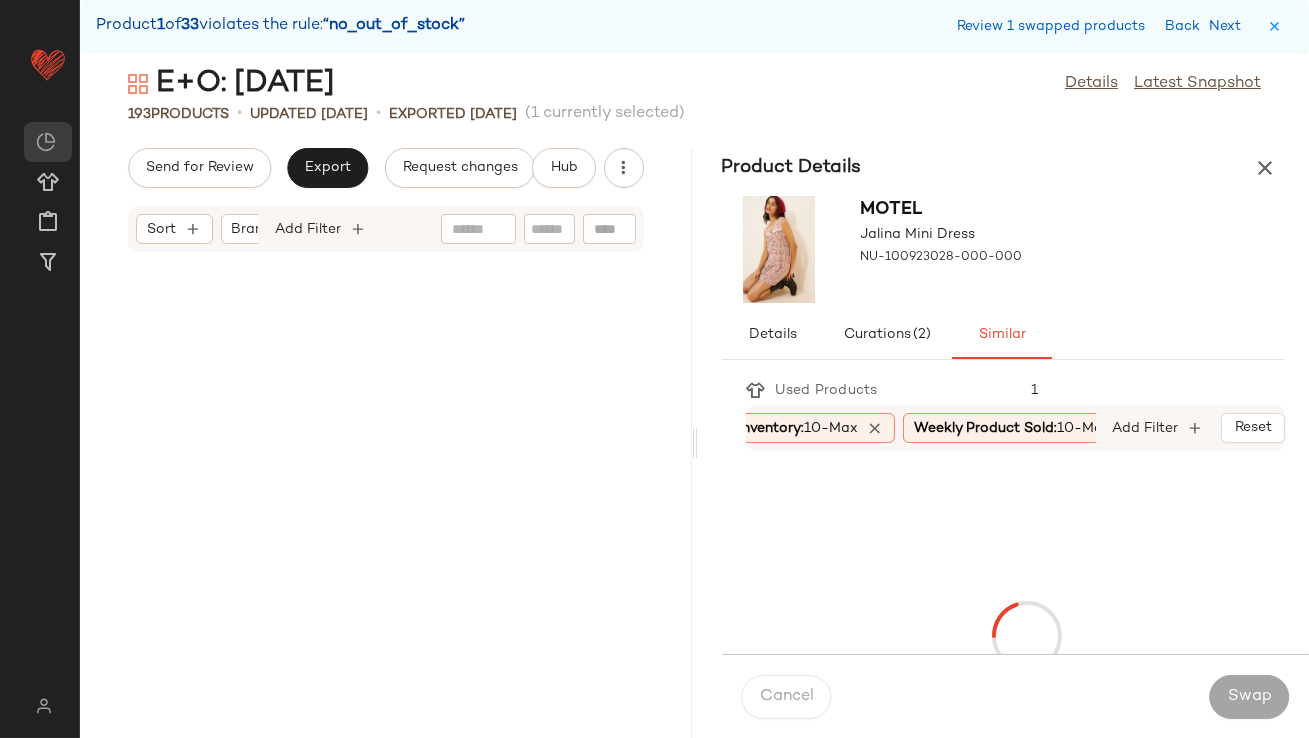 scroll, scrollTop: 2561, scrollLeft: 0, axis: vertical 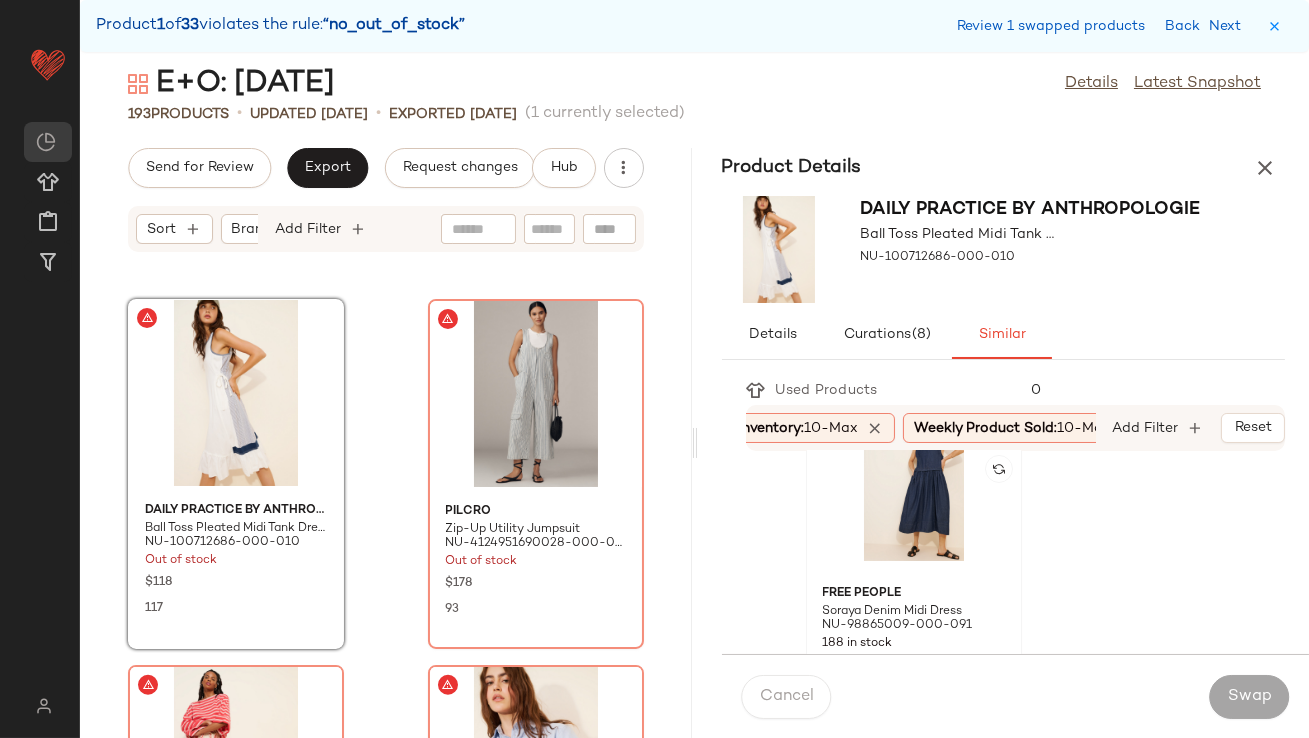 click 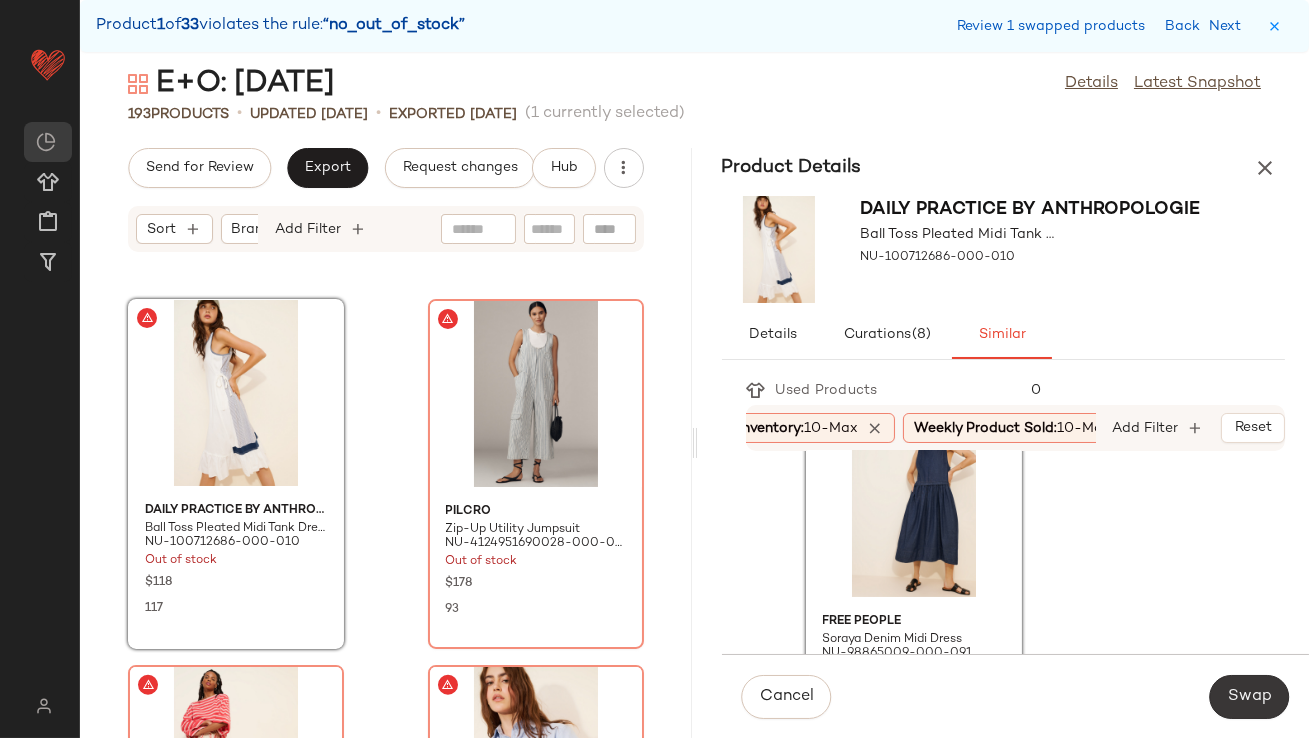 click on "Swap" at bounding box center (1249, 697) 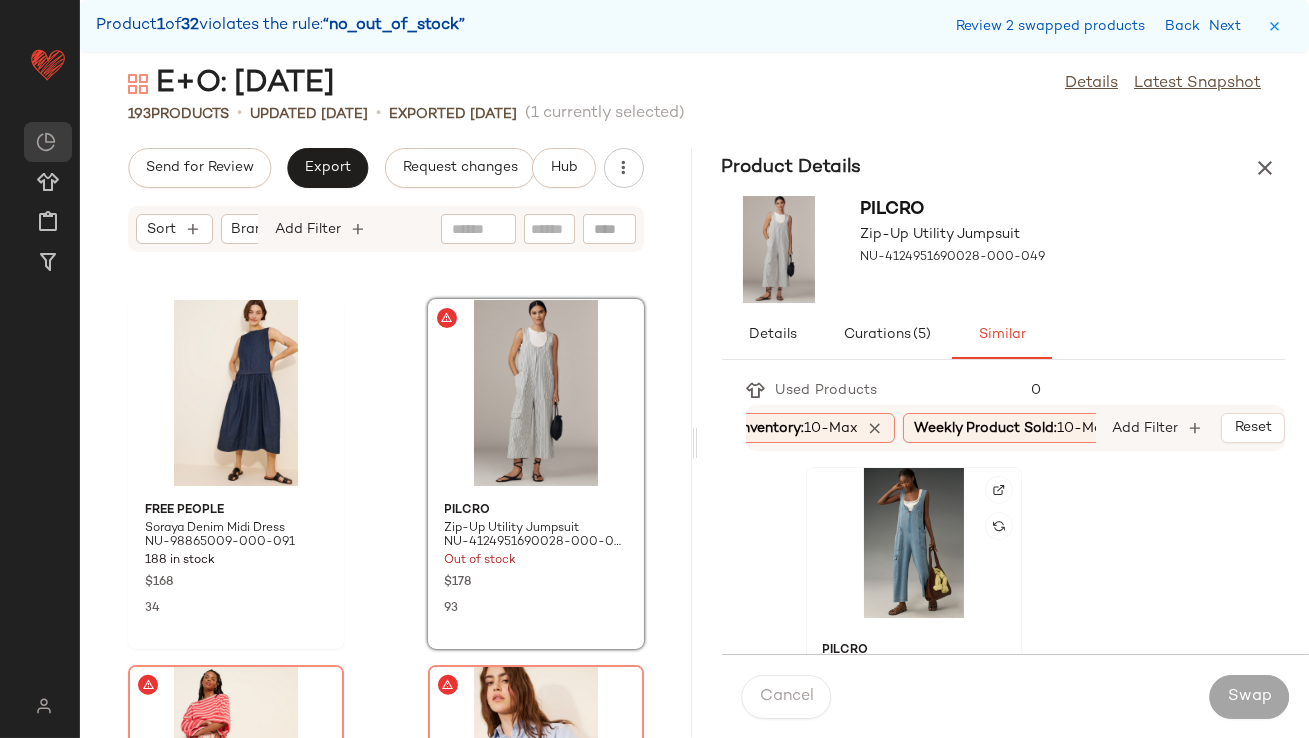 click 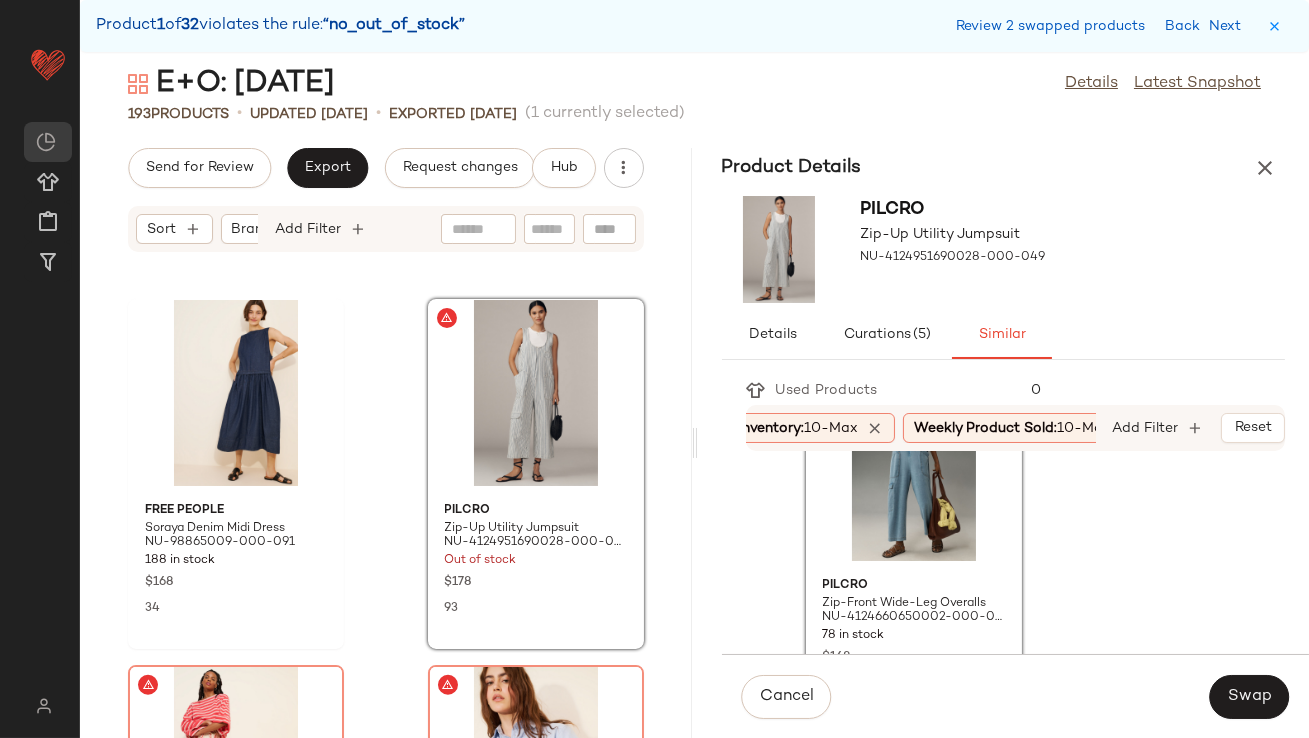 scroll, scrollTop: 97, scrollLeft: 0, axis: vertical 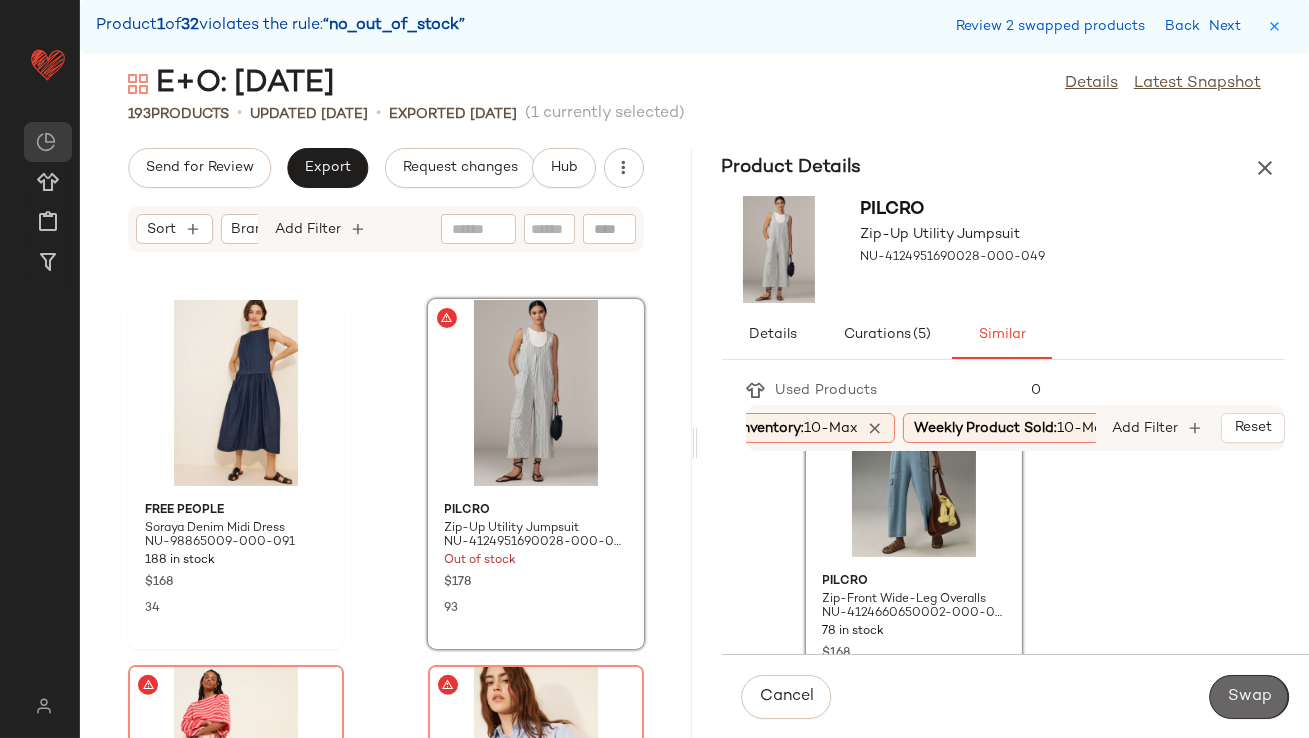 click on "Swap" at bounding box center [1249, 697] 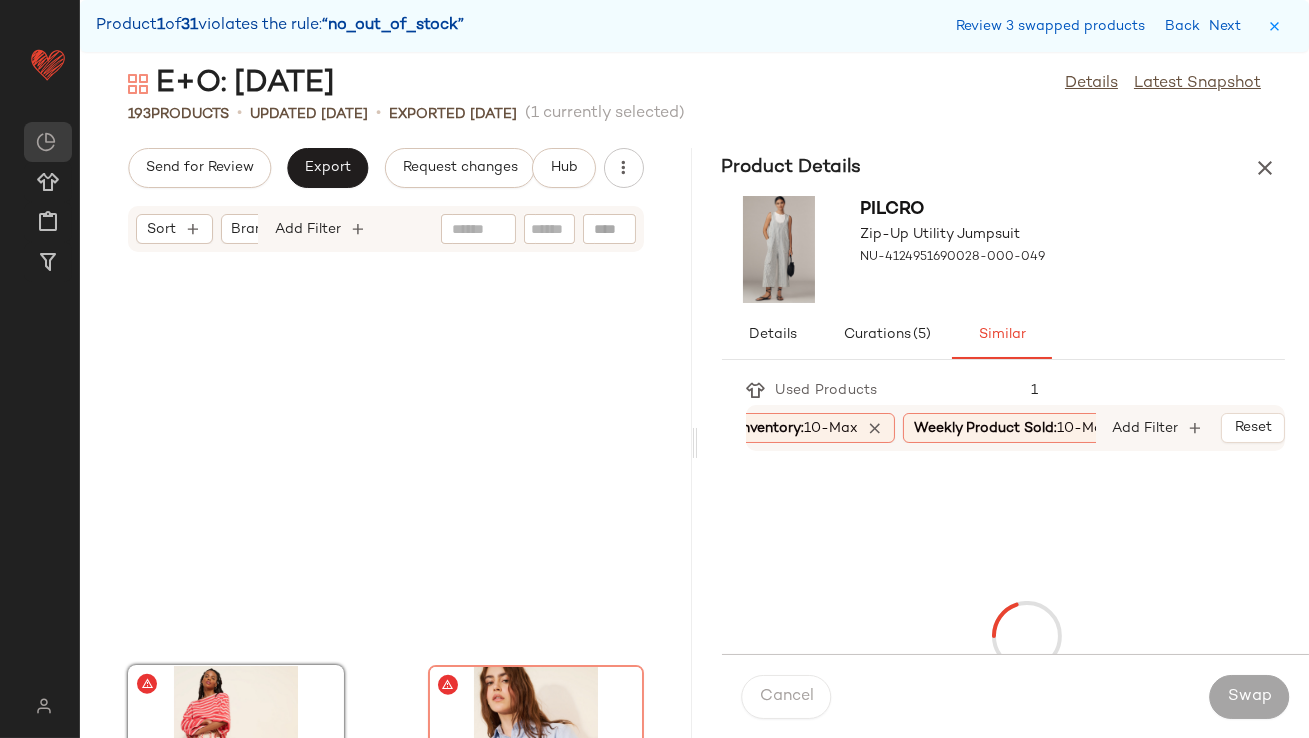 scroll, scrollTop: 2928, scrollLeft: 0, axis: vertical 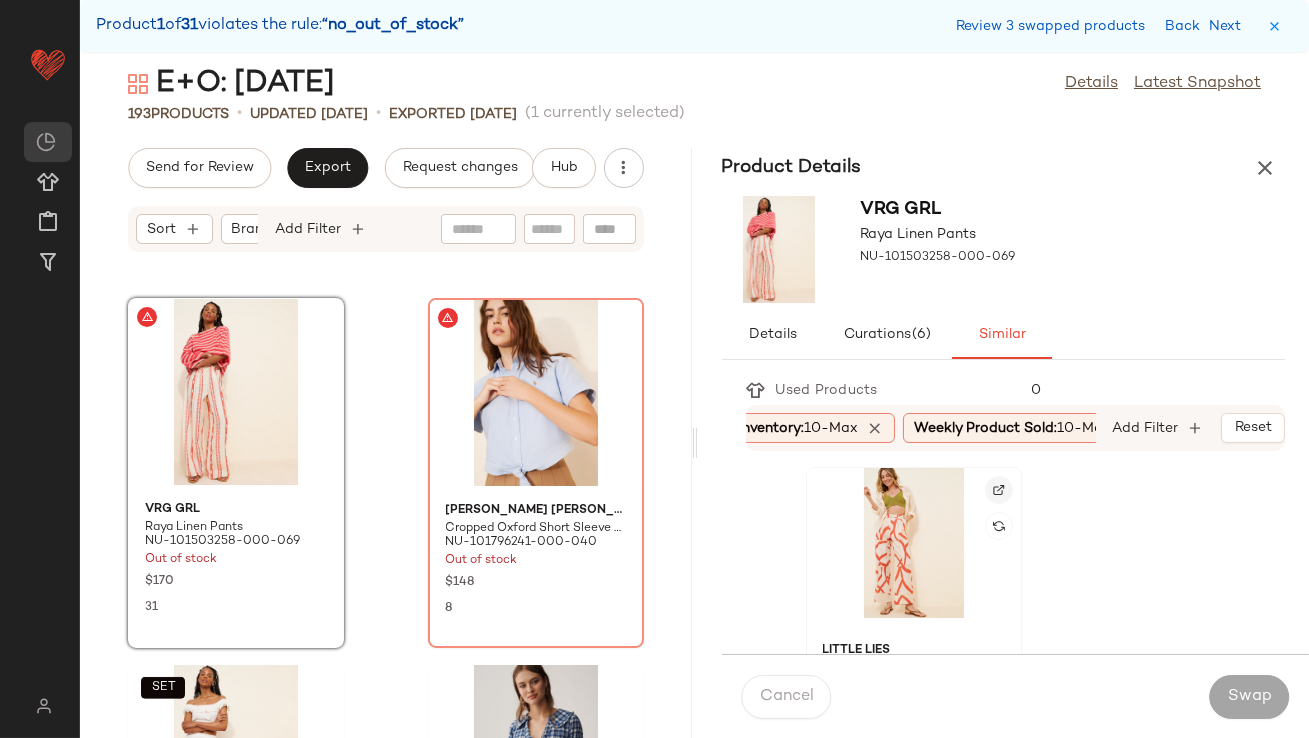 click 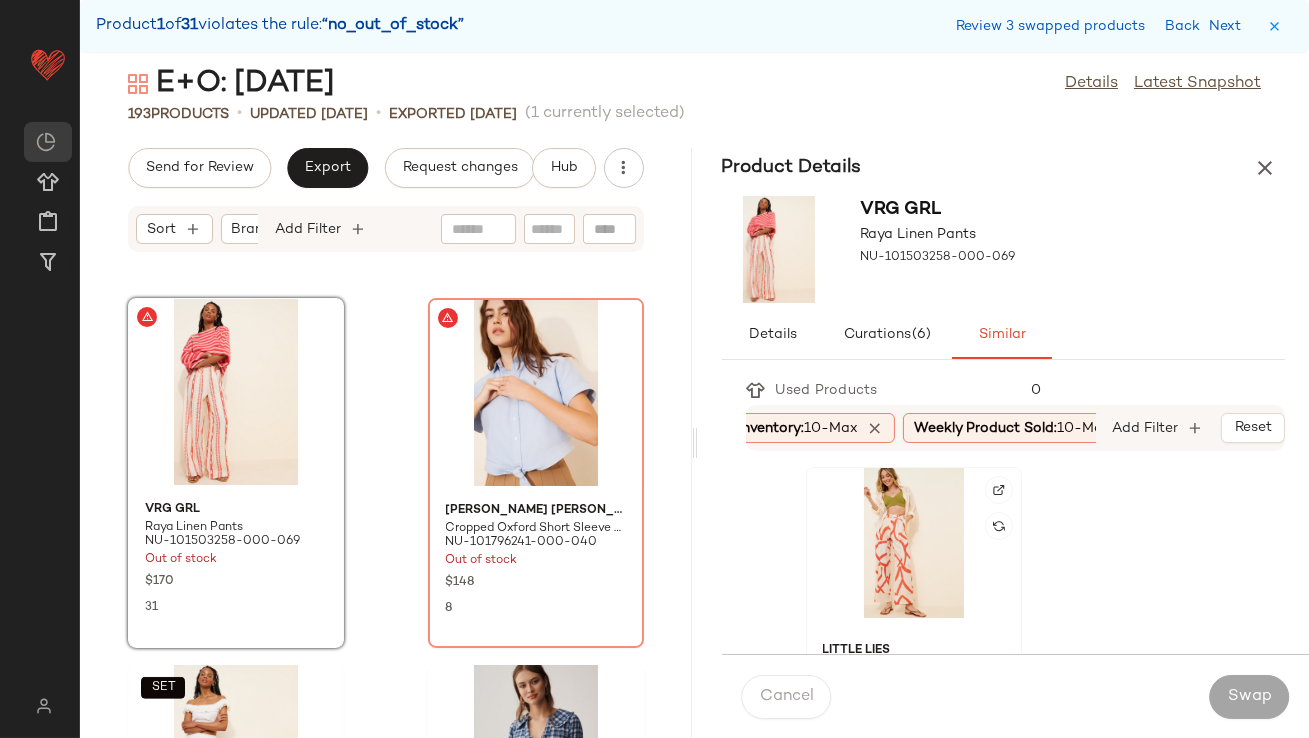 click 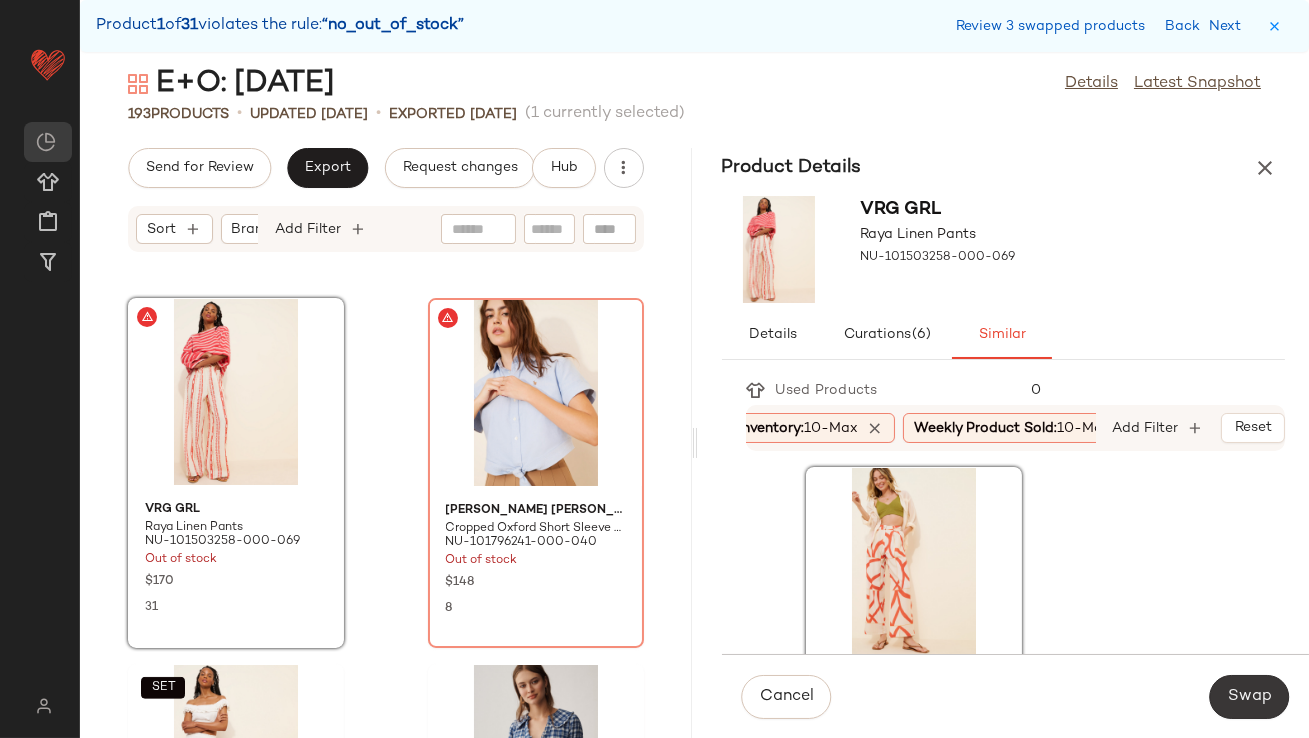 click on "Swap" 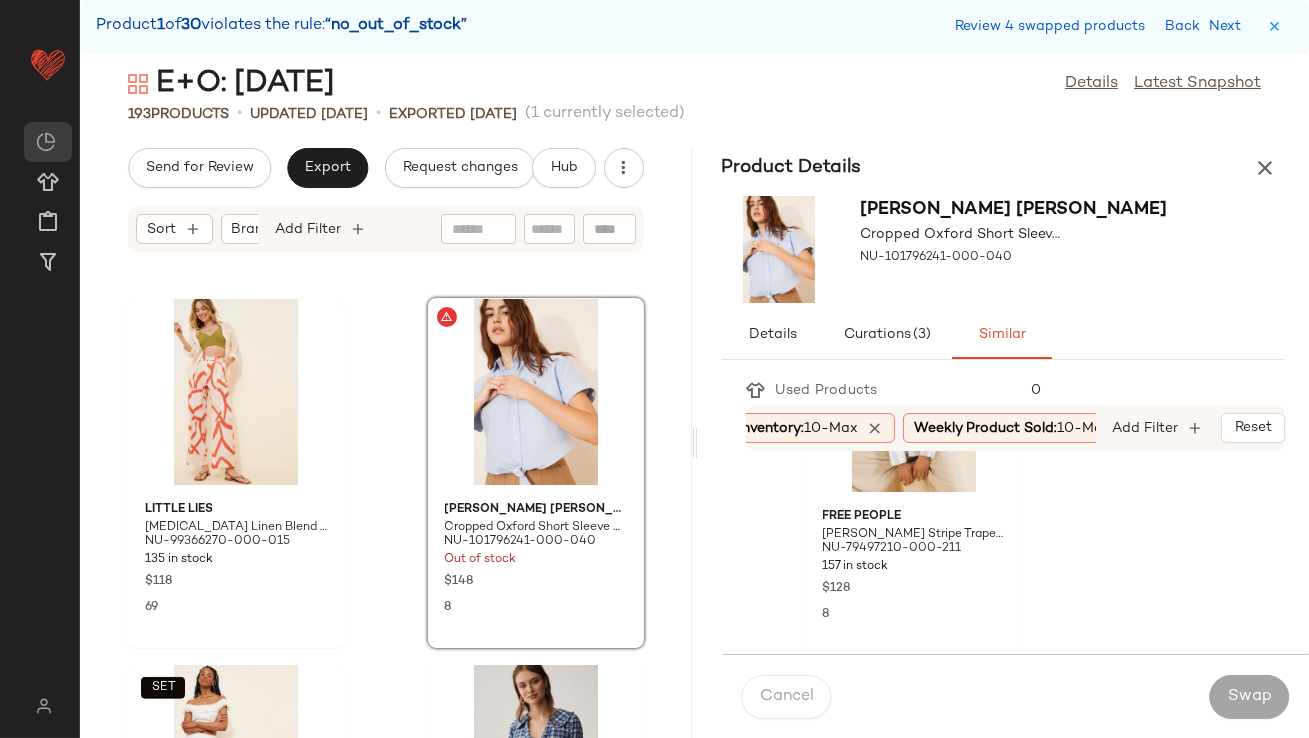 scroll, scrollTop: 105, scrollLeft: 0, axis: vertical 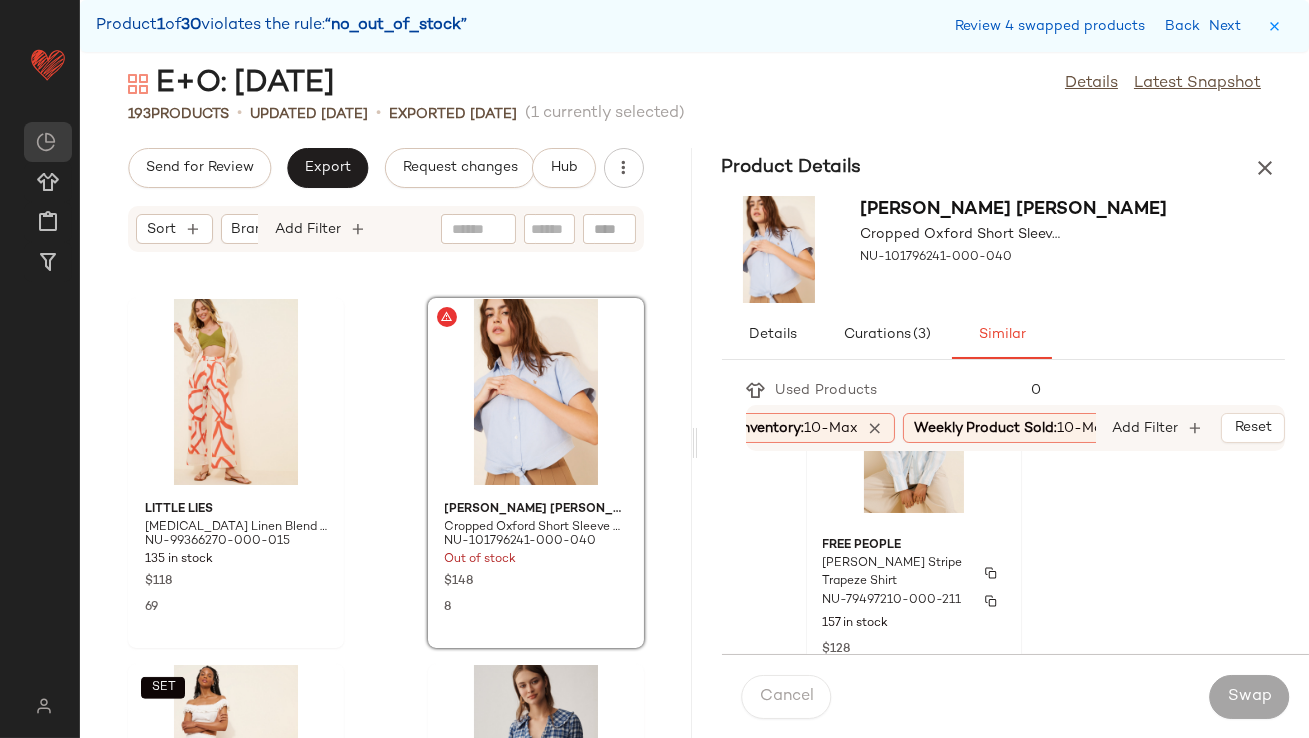 click on "Free People Kelia Stripe Trapeze Shirt NU-79497210-000-211 157 in stock $128 8" 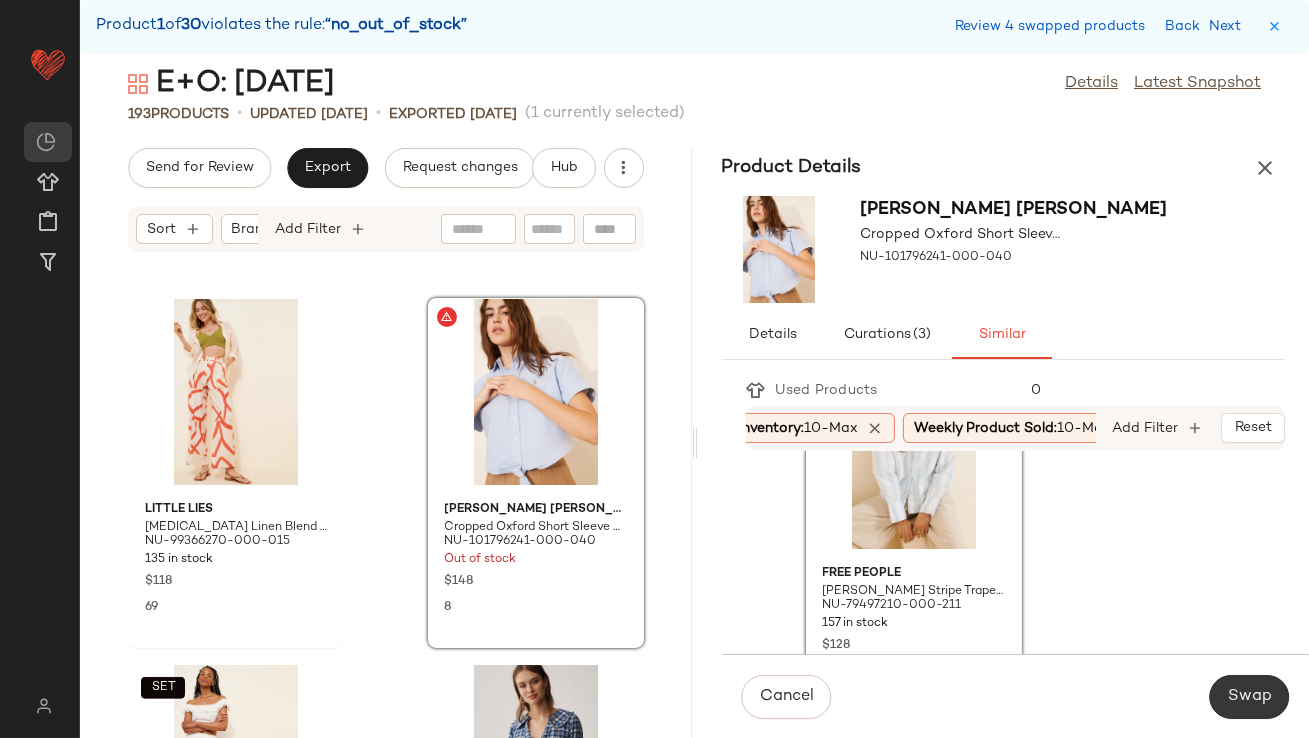 click on "Swap" 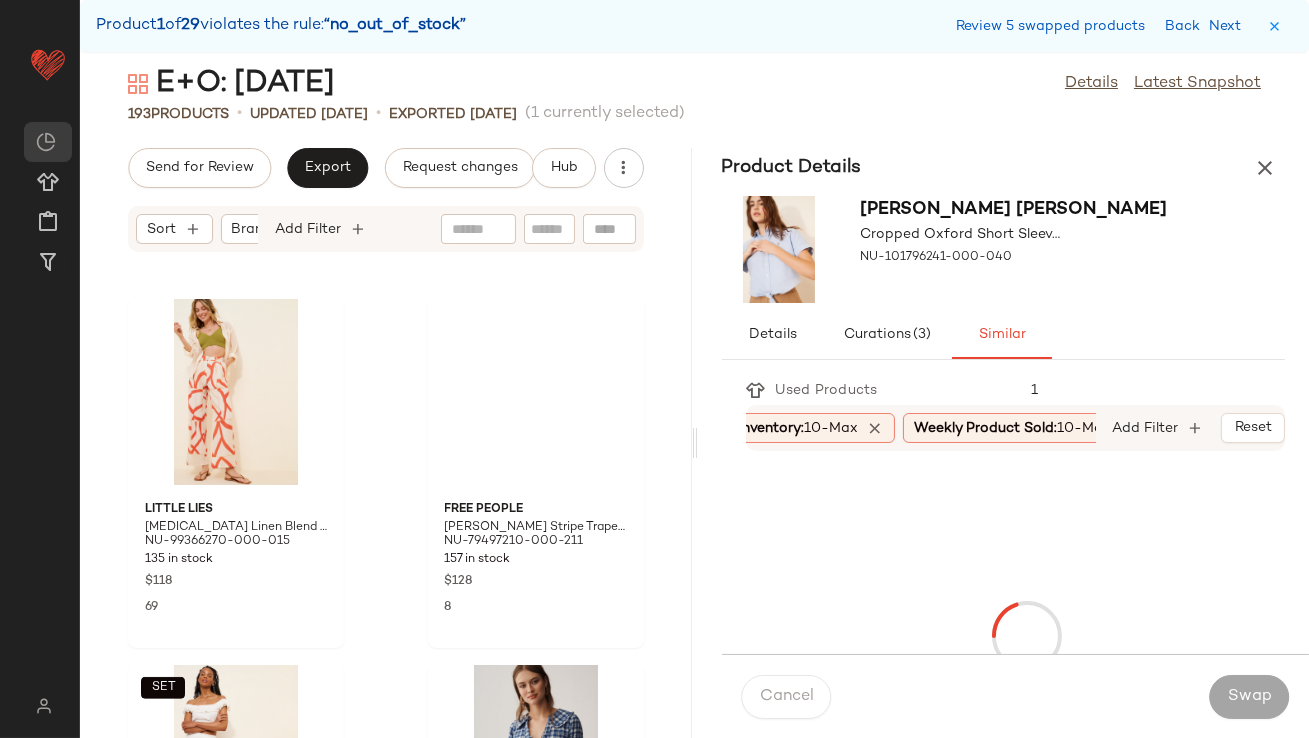 scroll, scrollTop: 3660, scrollLeft: 0, axis: vertical 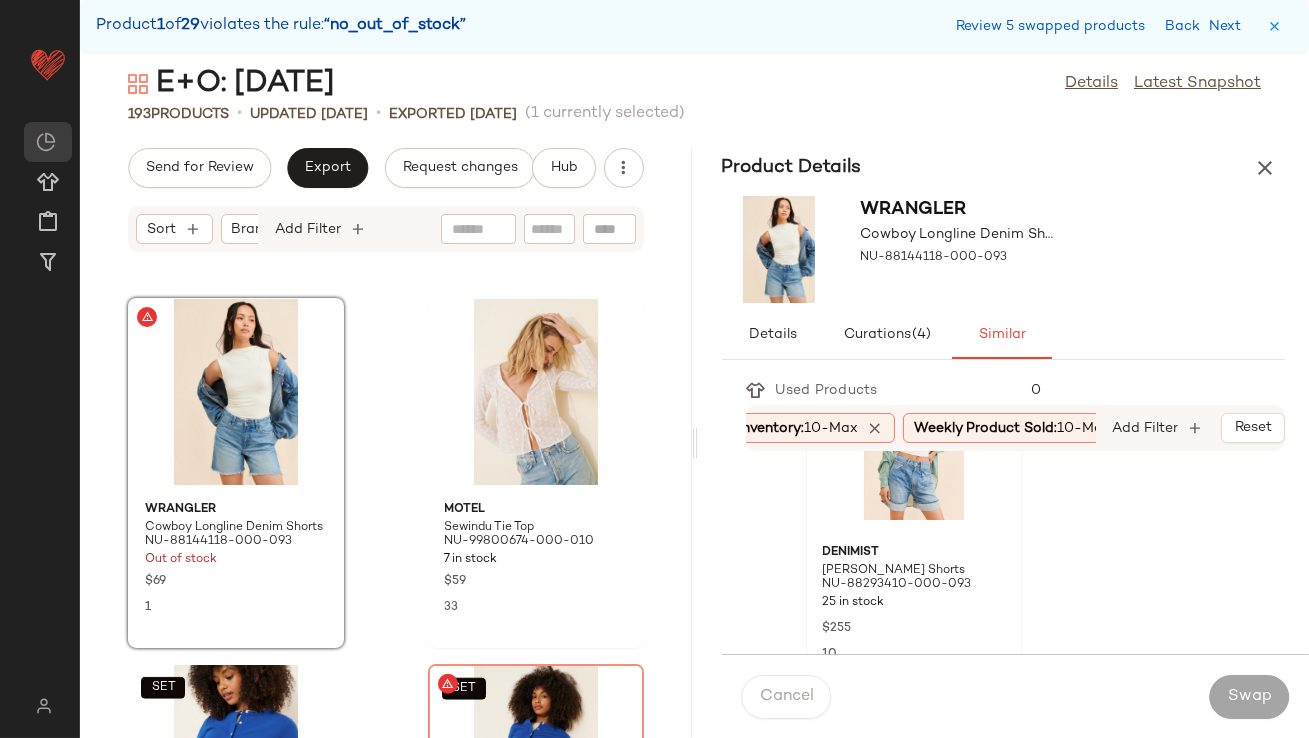 click 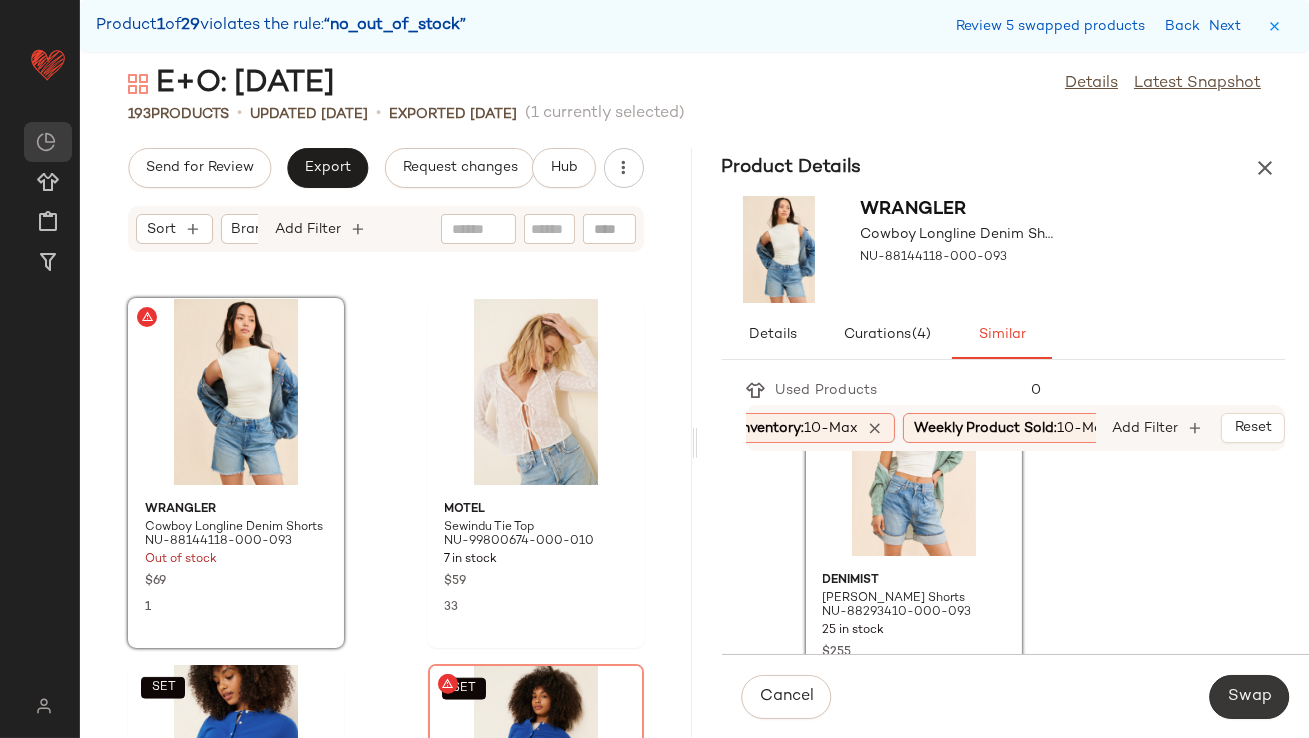 click on "Swap" at bounding box center (1249, 697) 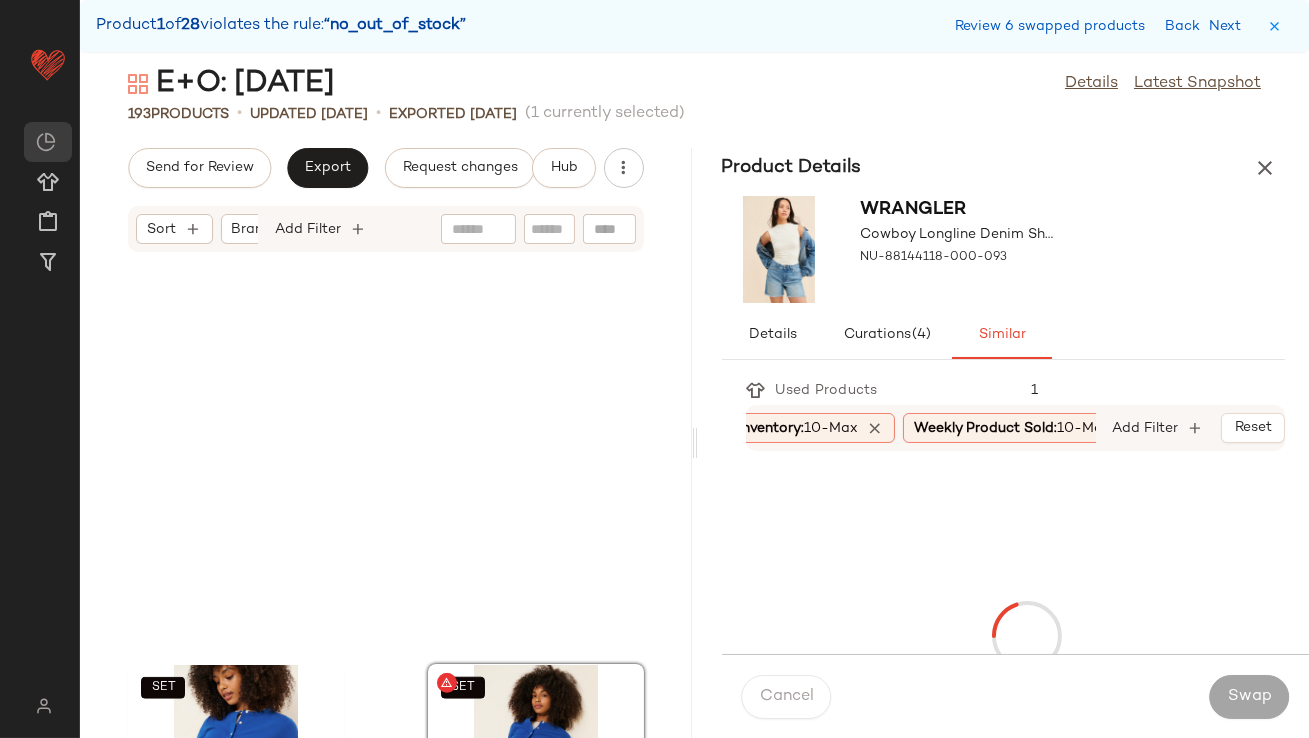 scroll, scrollTop: 4025, scrollLeft: 0, axis: vertical 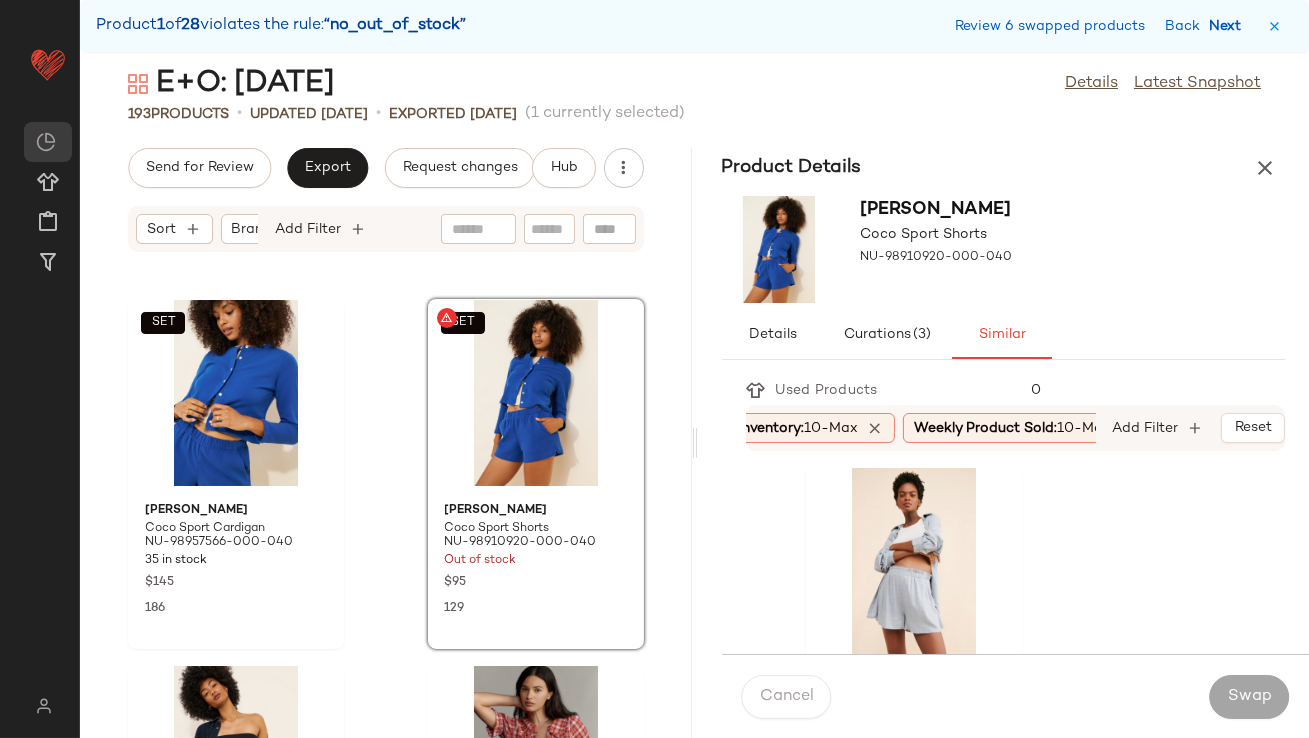 click on "Next" at bounding box center [1229, 26] 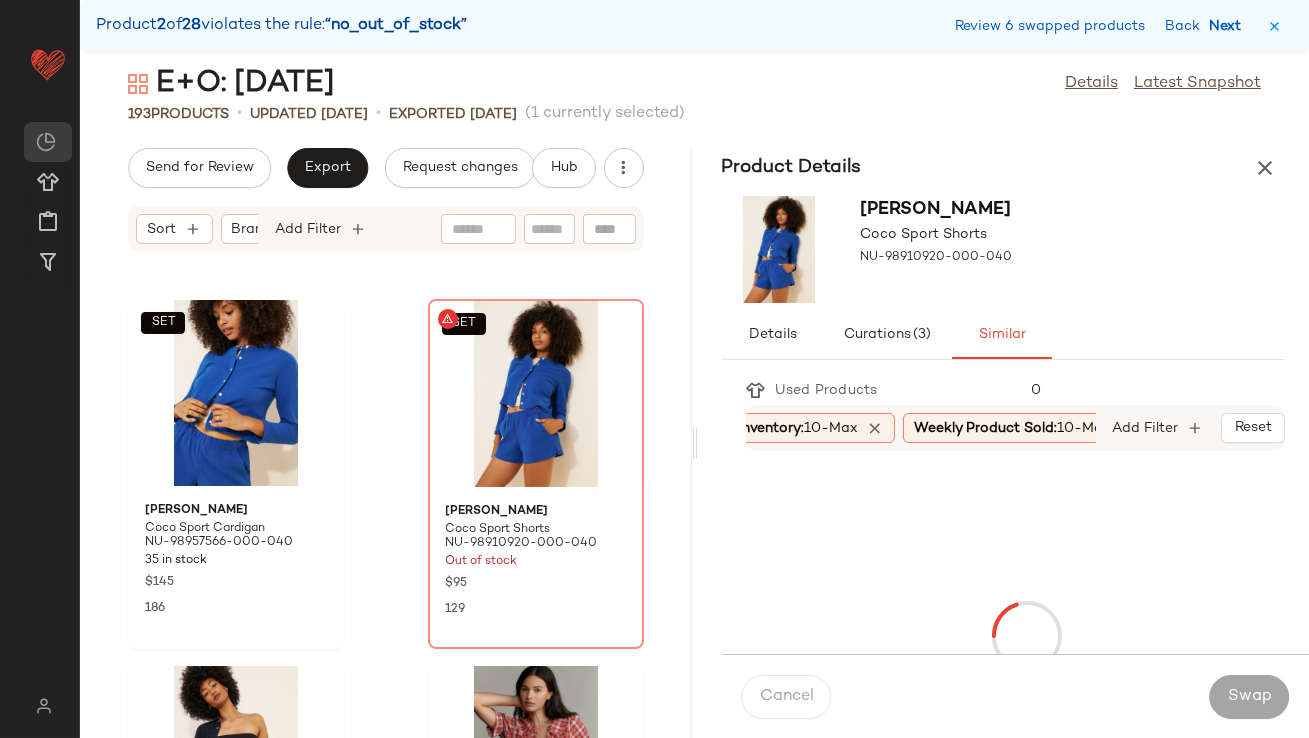 scroll, scrollTop: 4758, scrollLeft: 0, axis: vertical 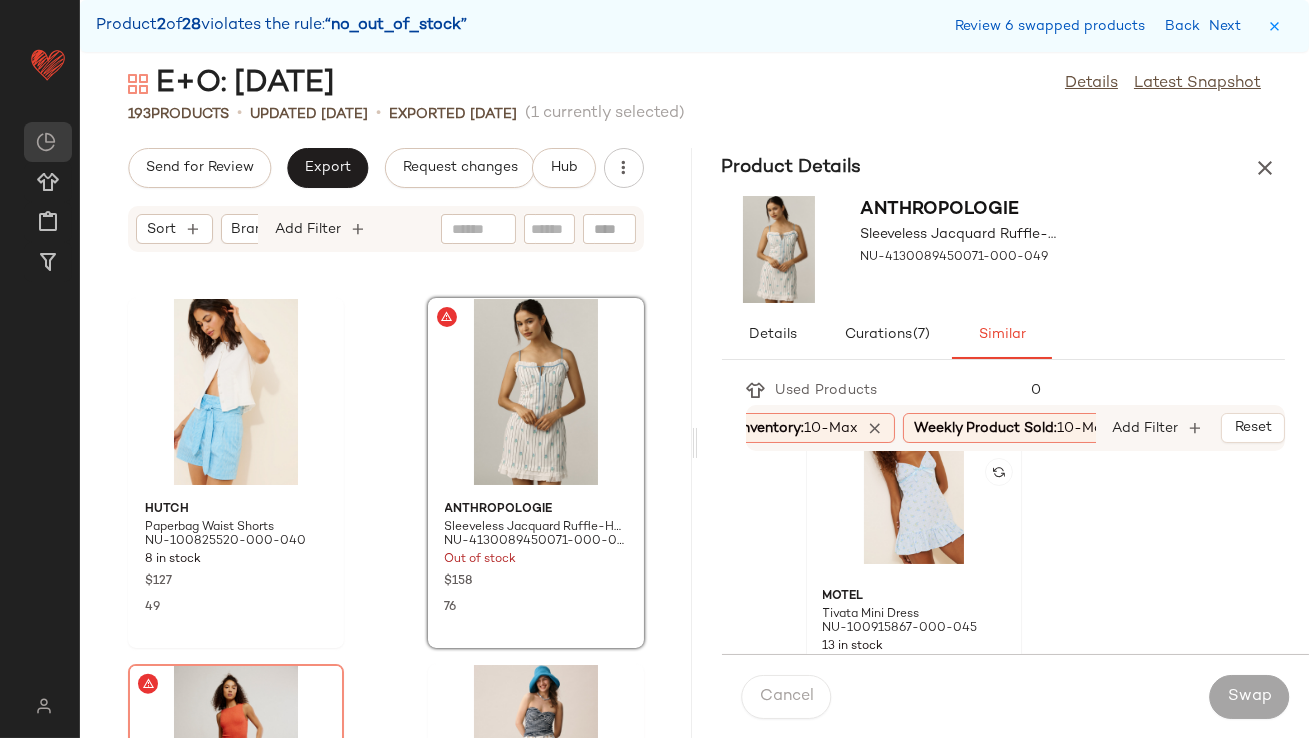 click 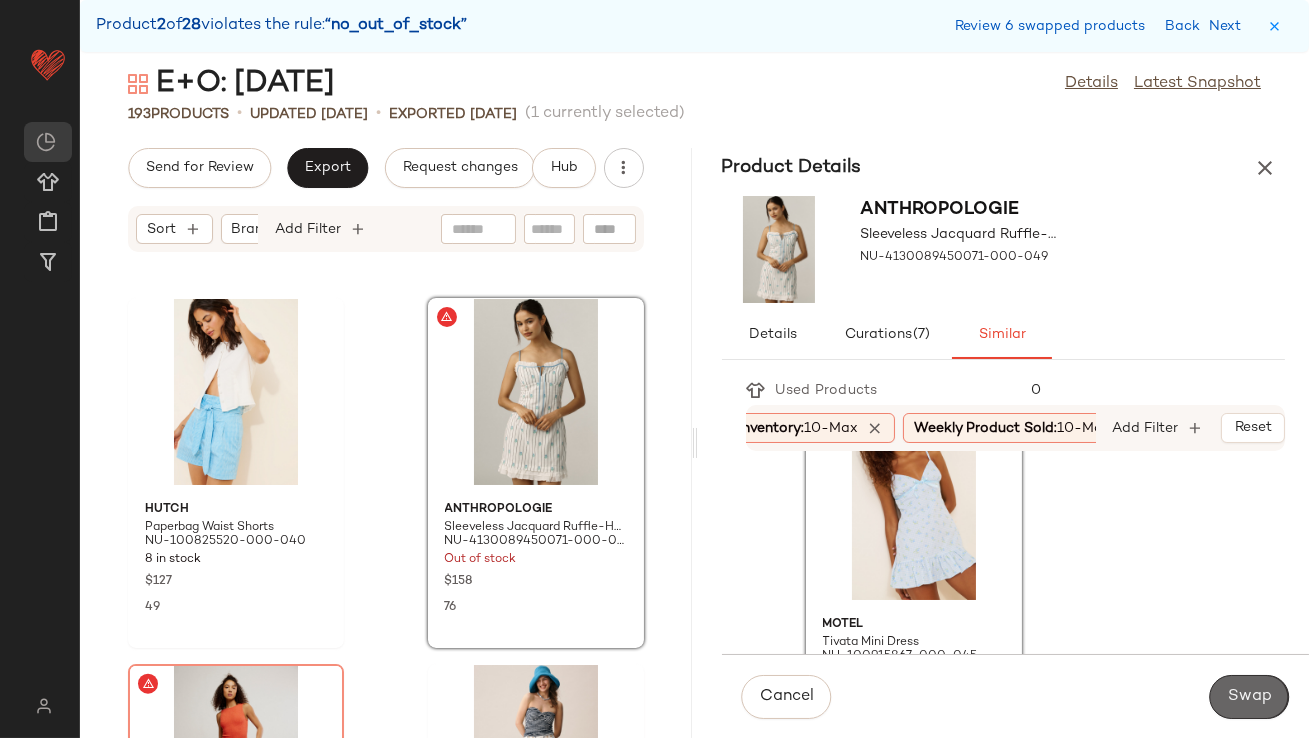 click on "Swap" 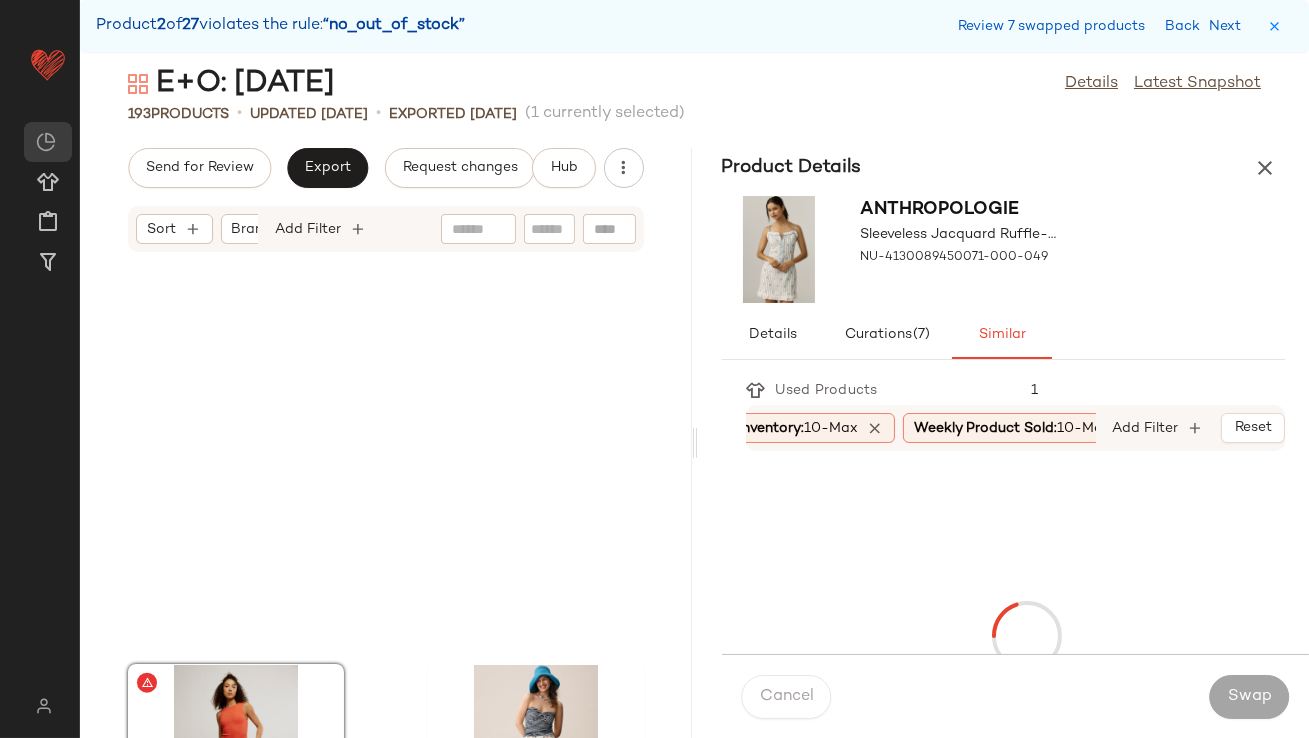 scroll, scrollTop: 5124, scrollLeft: 0, axis: vertical 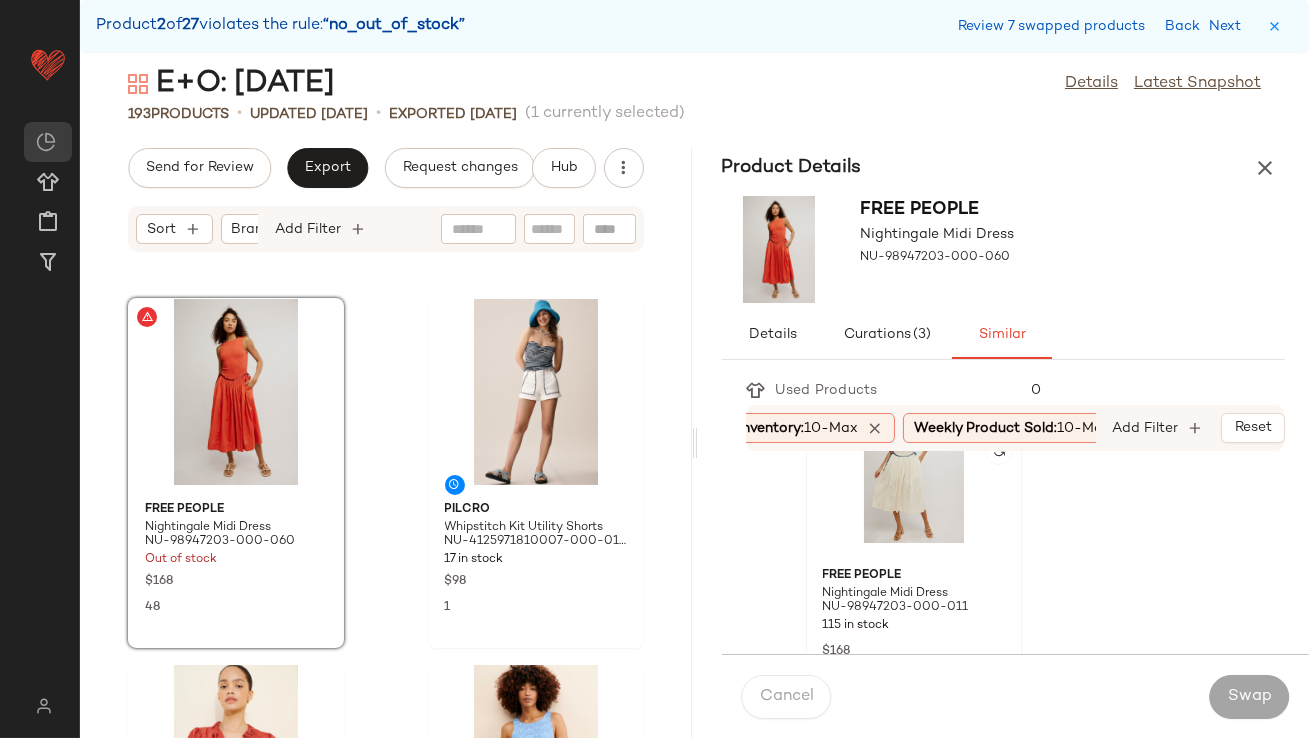 click 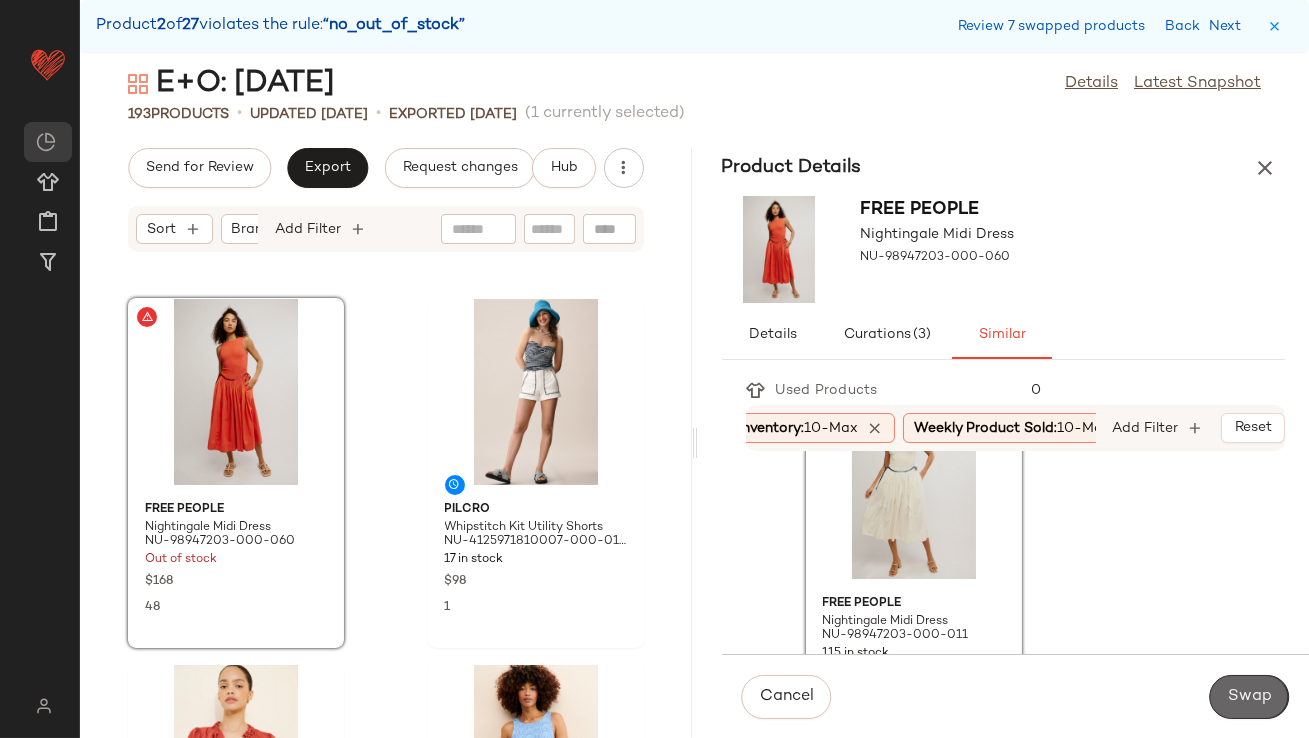 click on "Swap" 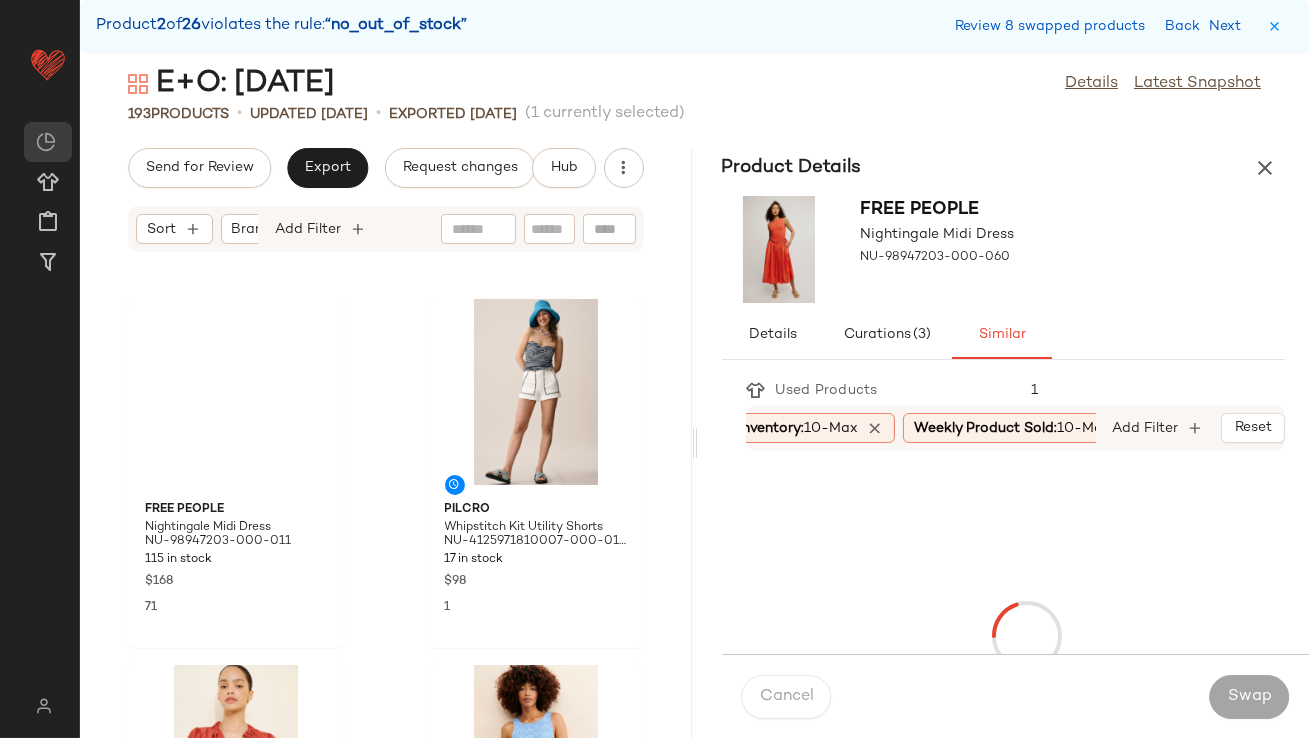 scroll, scrollTop: 6221, scrollLeft: 0, axis: vertical 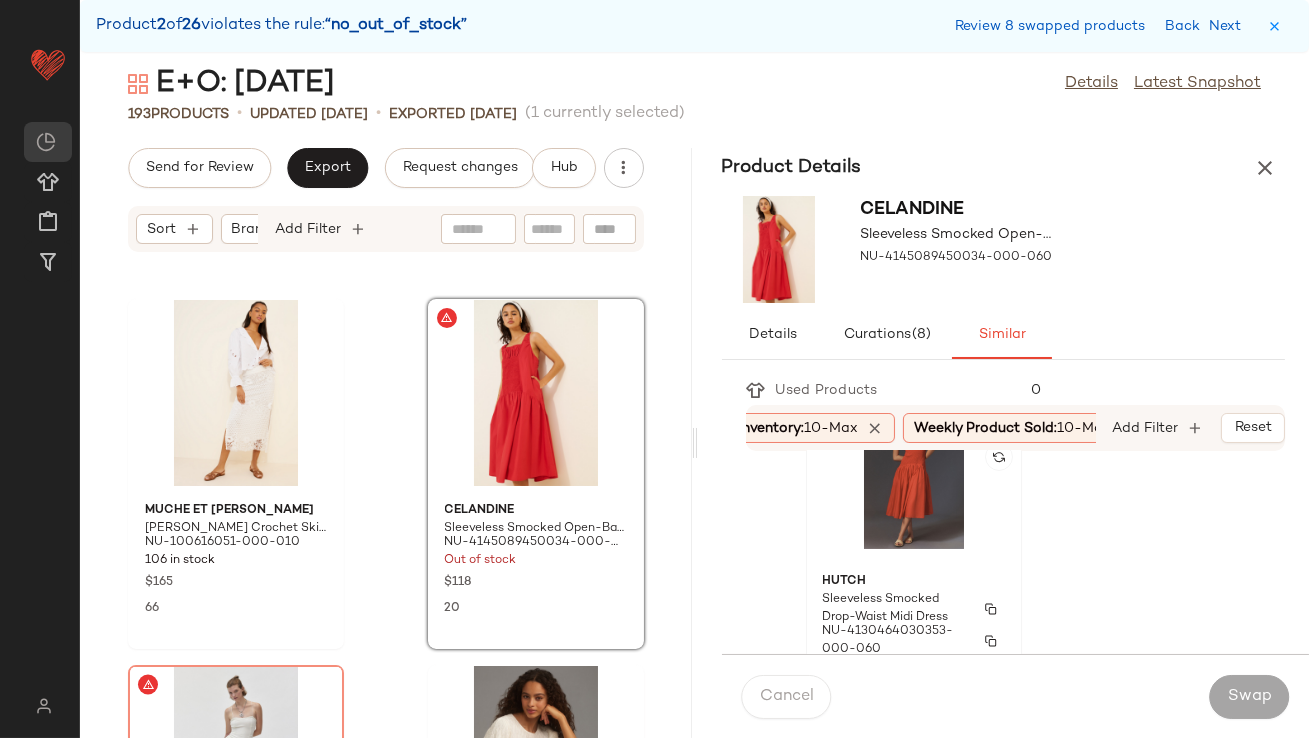 click on "Hutch Sleeveless Smocked Drop-Waist Midi Dress NU-4130464030353-000-060 41 in stock $238 93" 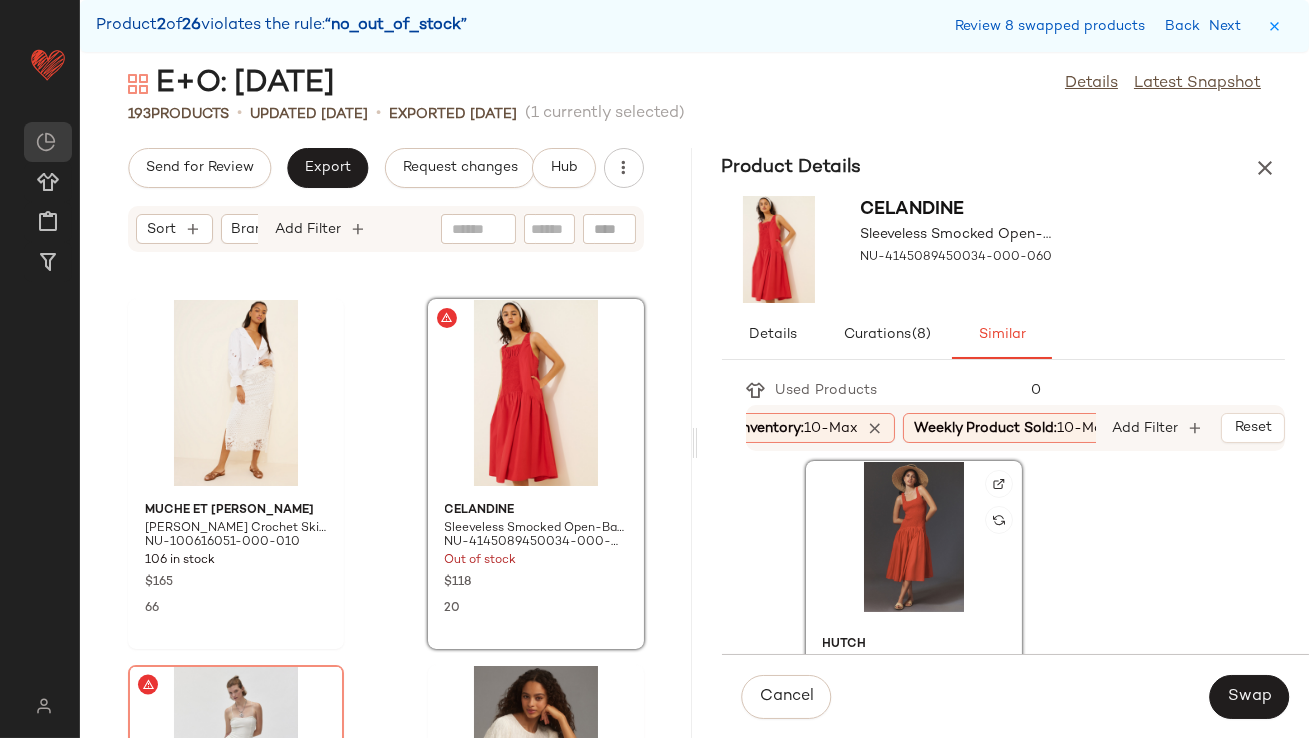 scroll, scrollTop: 720, scrollLeft: 0, axis: vertical 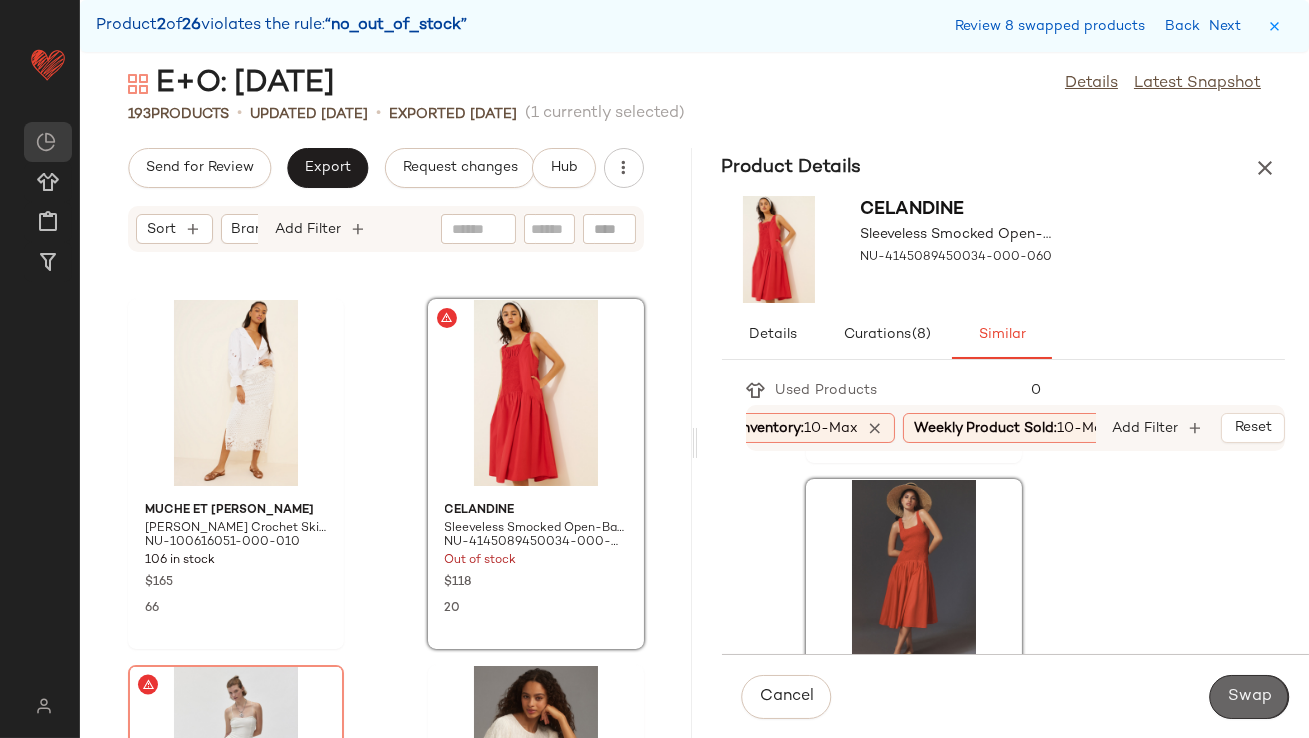 click on "Swap" at bounding box center (1249, 697) 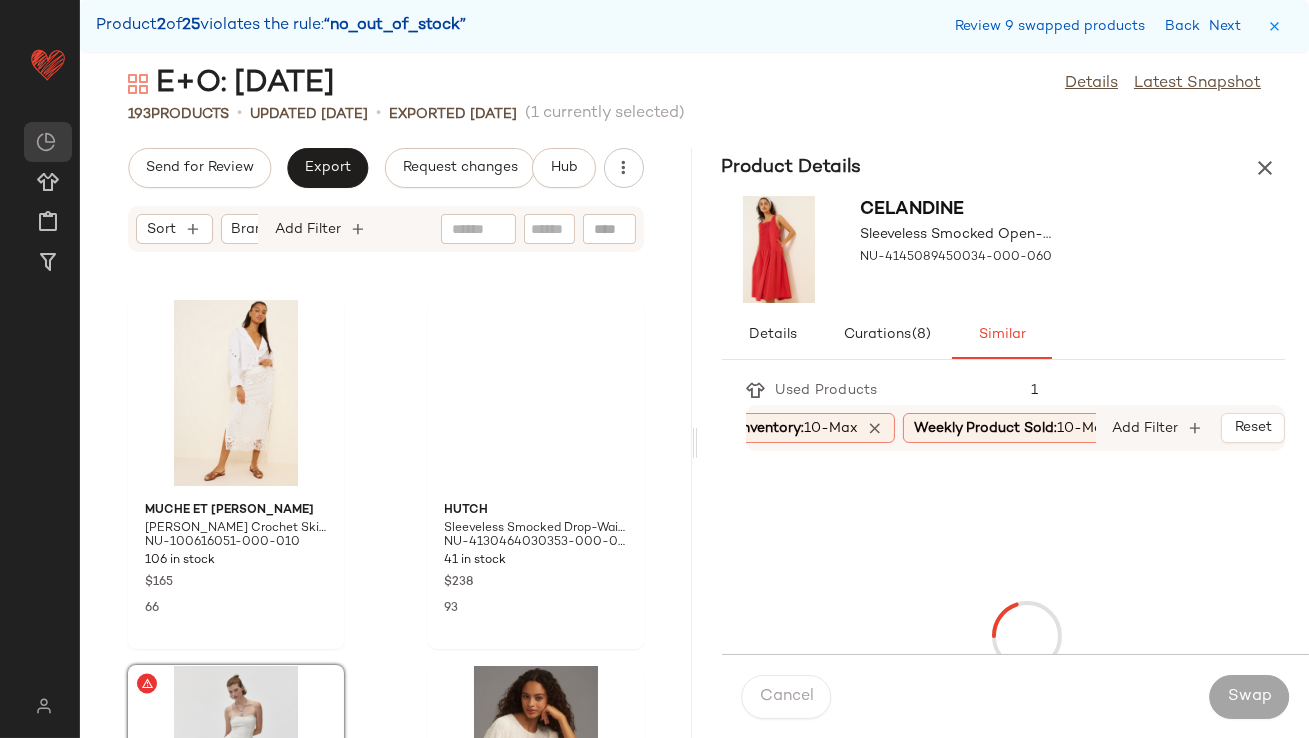 scroll, scrollTop: 6588, scrollLeft: 0, axis: vertical 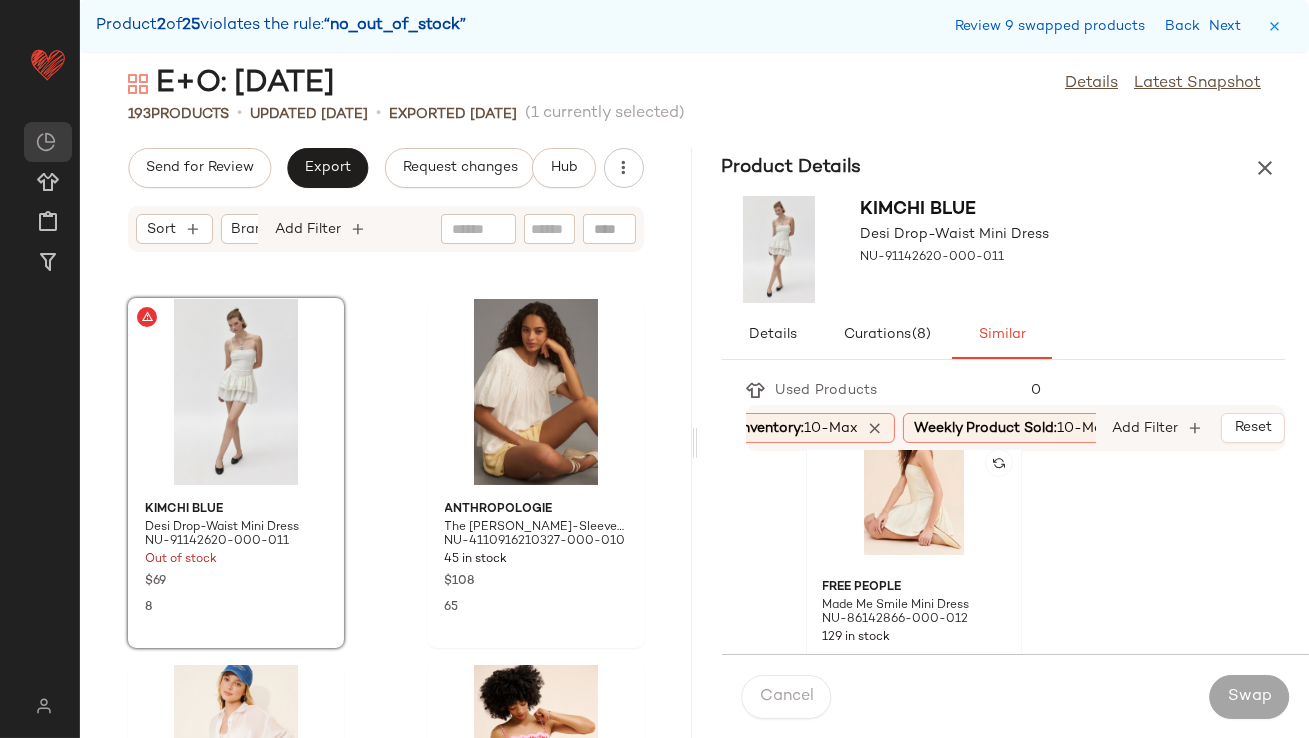 click 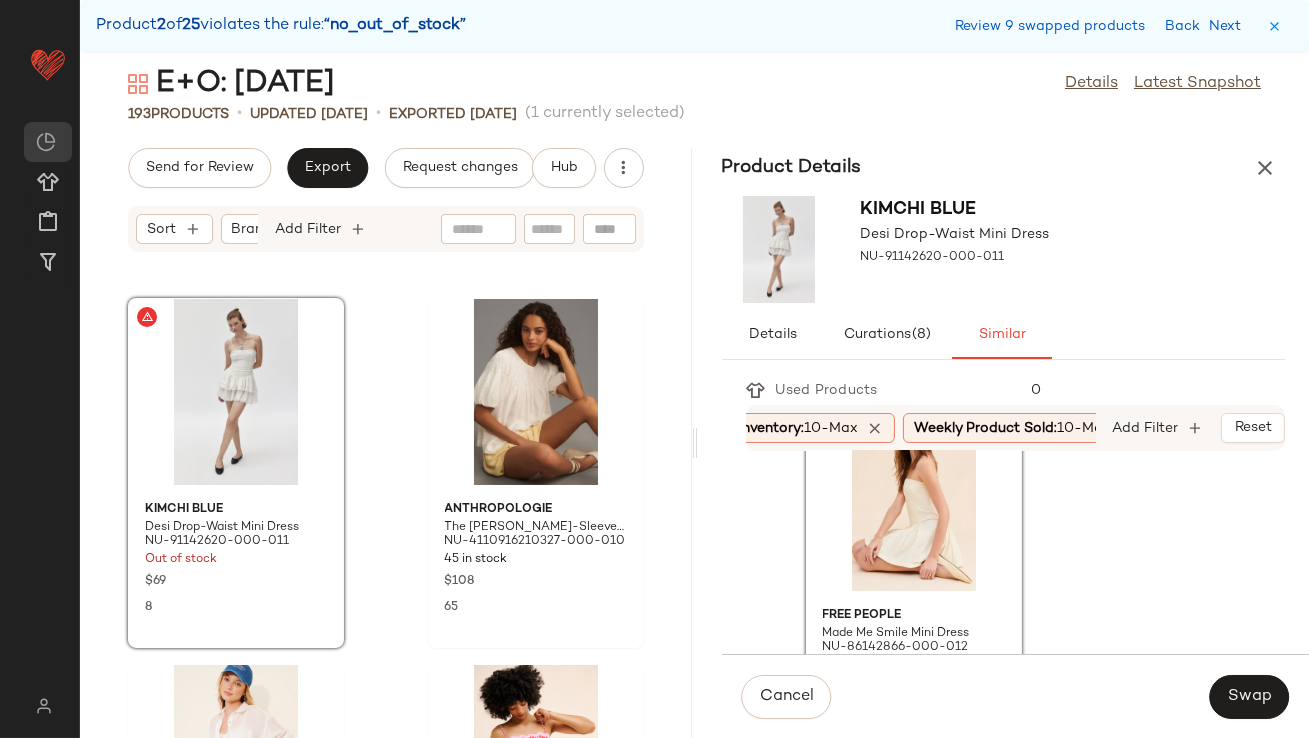 click on "Cancel   Swap" at bounding box center [1016, 696] 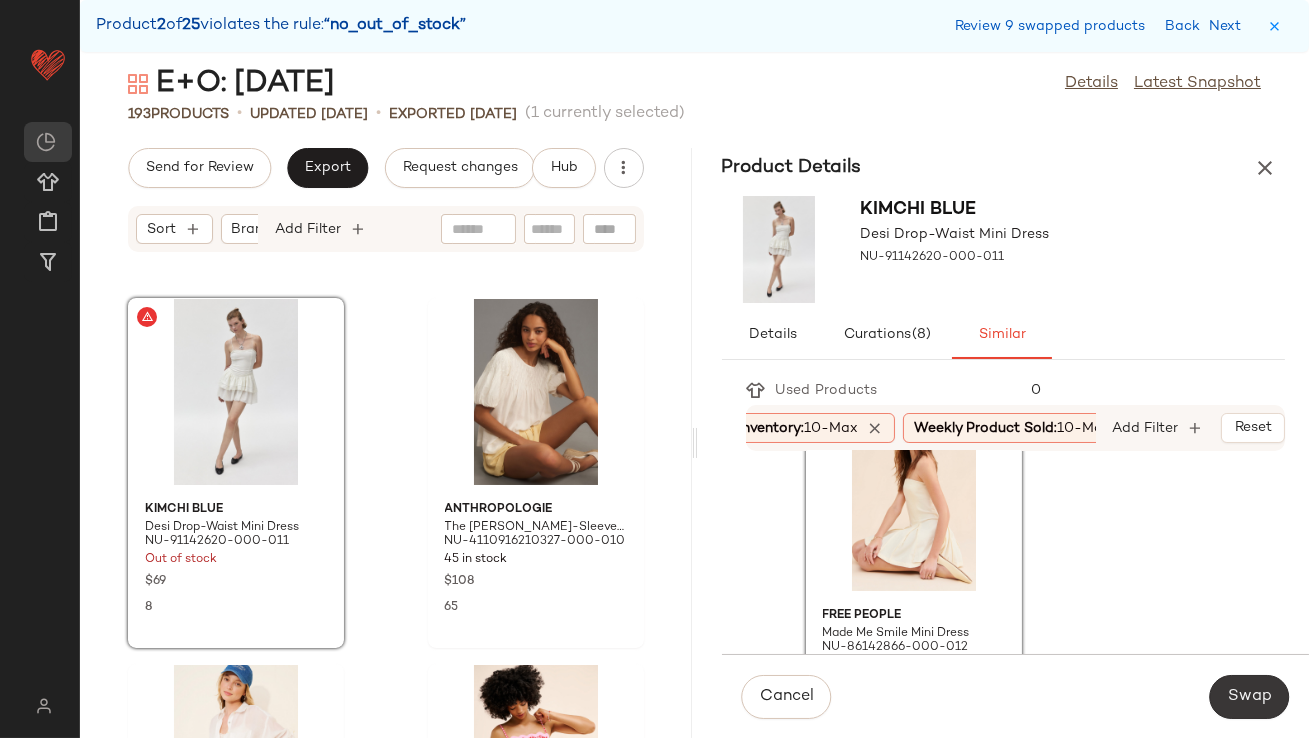 click on "Swap" at bounding box center (1249, 697) 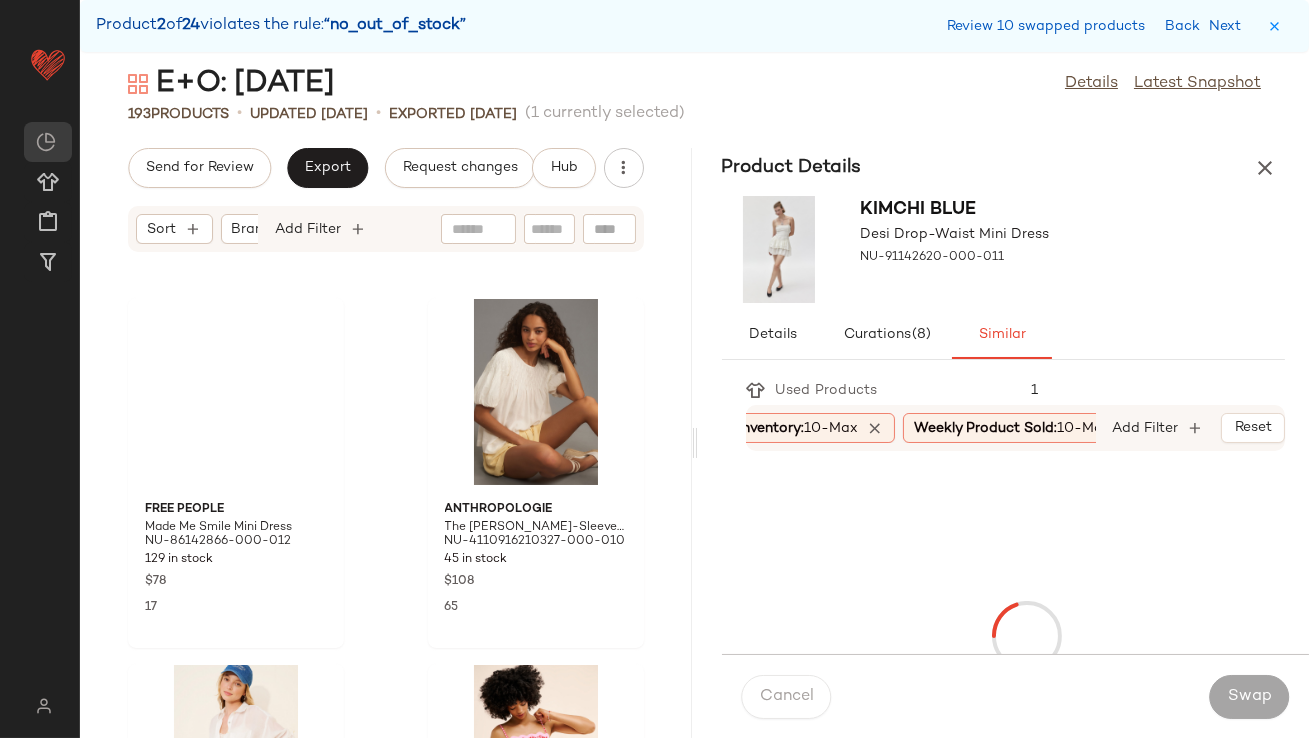 scroll, scrollTop: 8418, scrollLeft: 0, axis: vertical 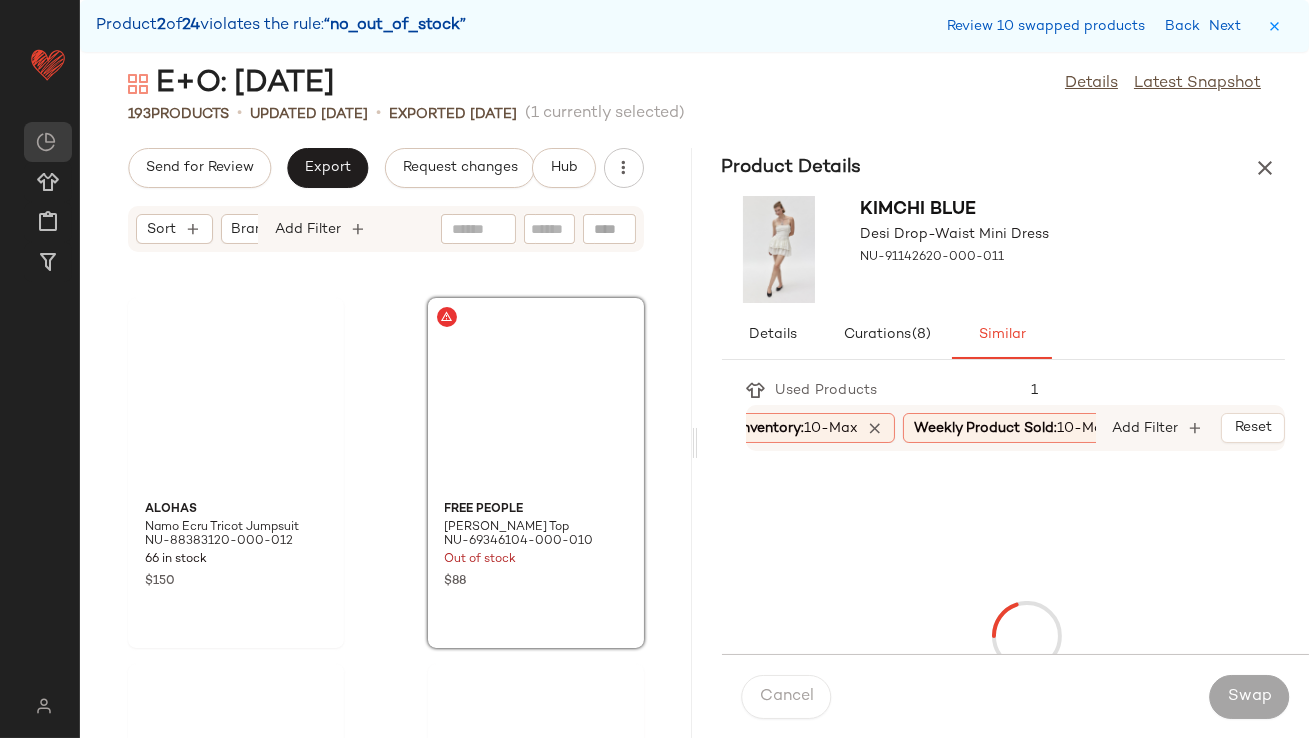 click on "Swap" at bounding box center [1249, 697] 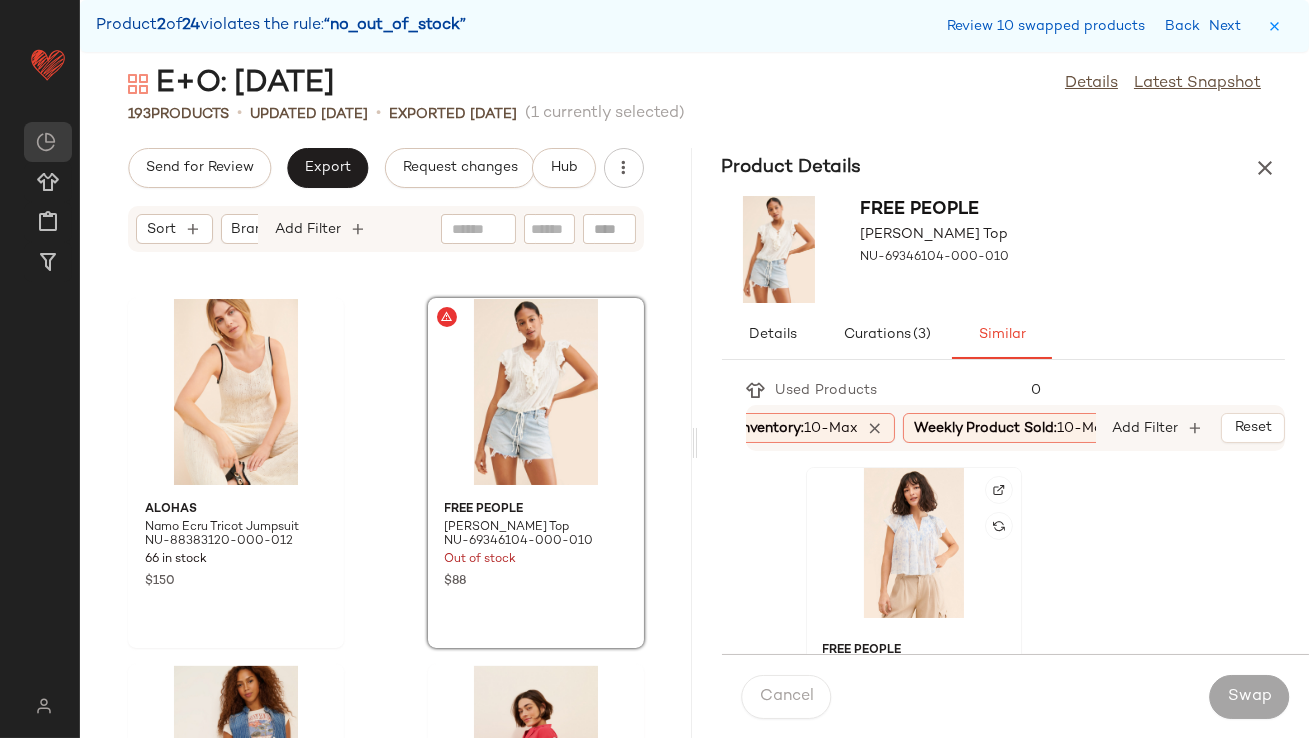 scroll, scrollTop: 45, scrollLeft: 0, axis: vertical 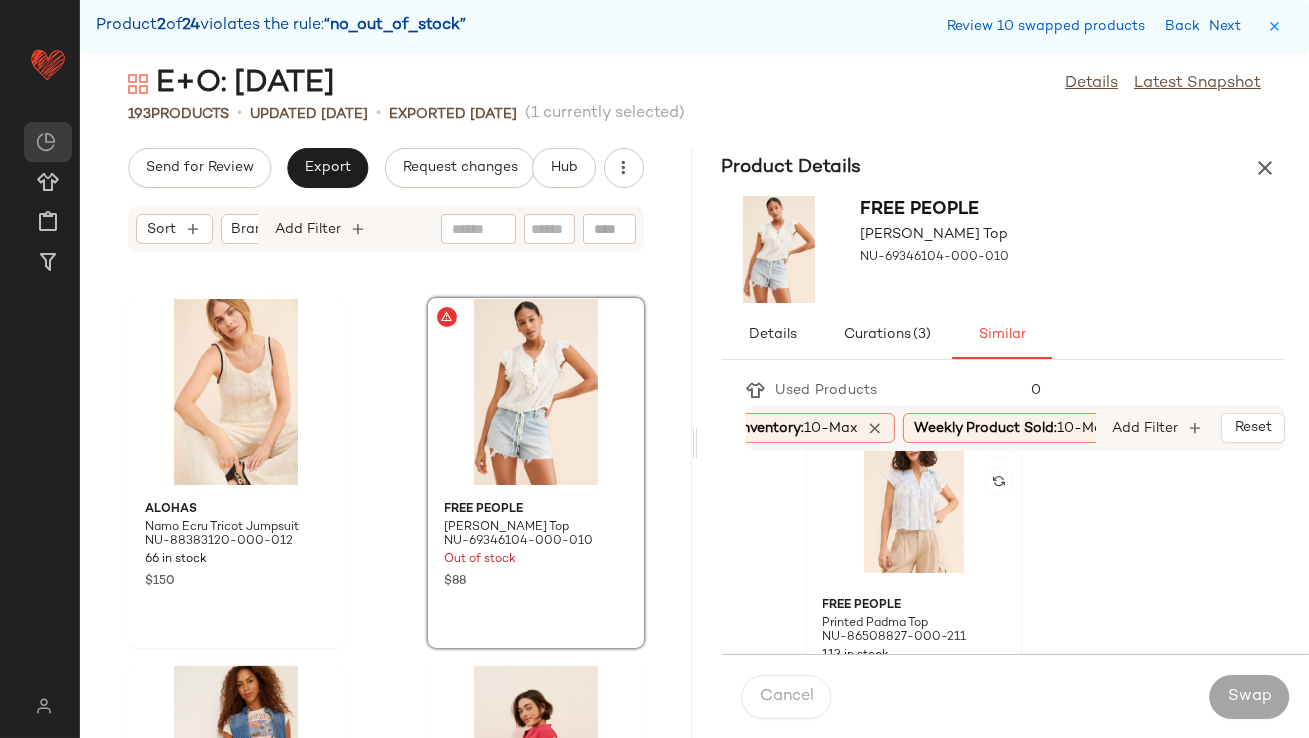 click 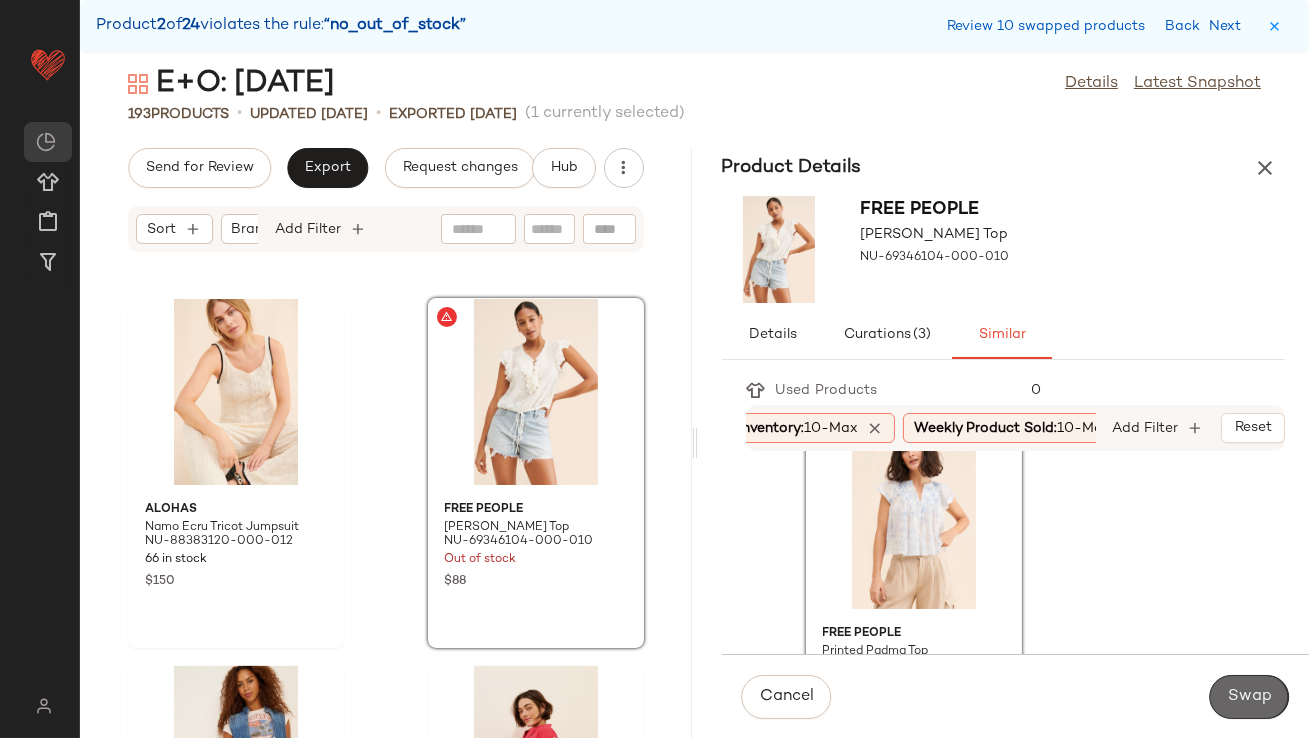 click on "Swap" 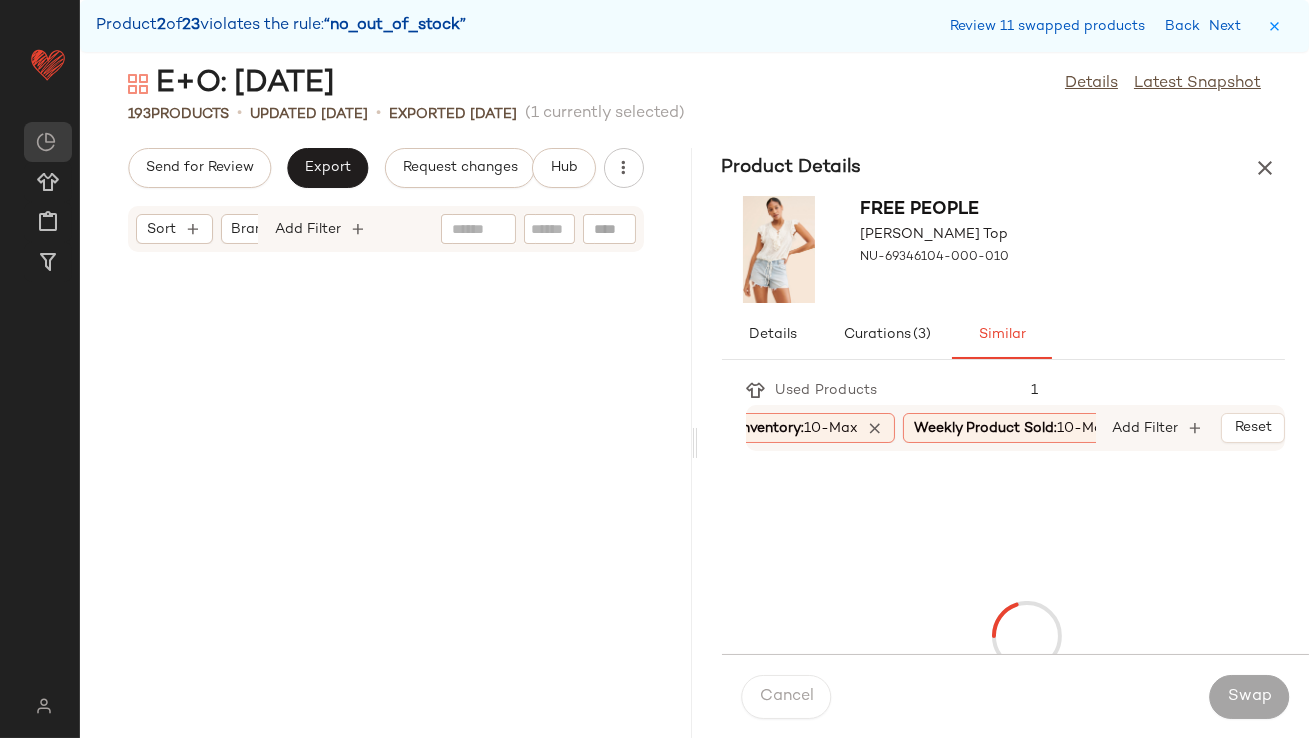scroll, scrollTop: 9515, scrollLeft: 0, axis: vertical 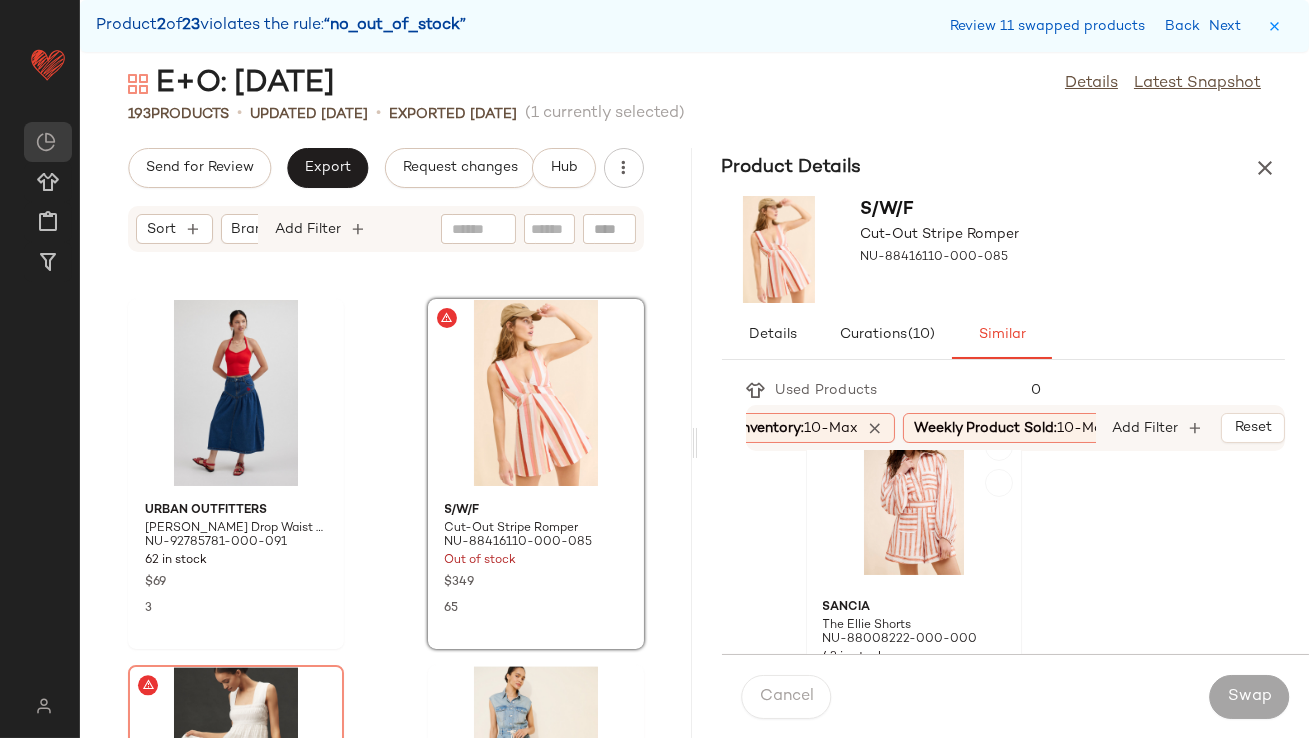 click 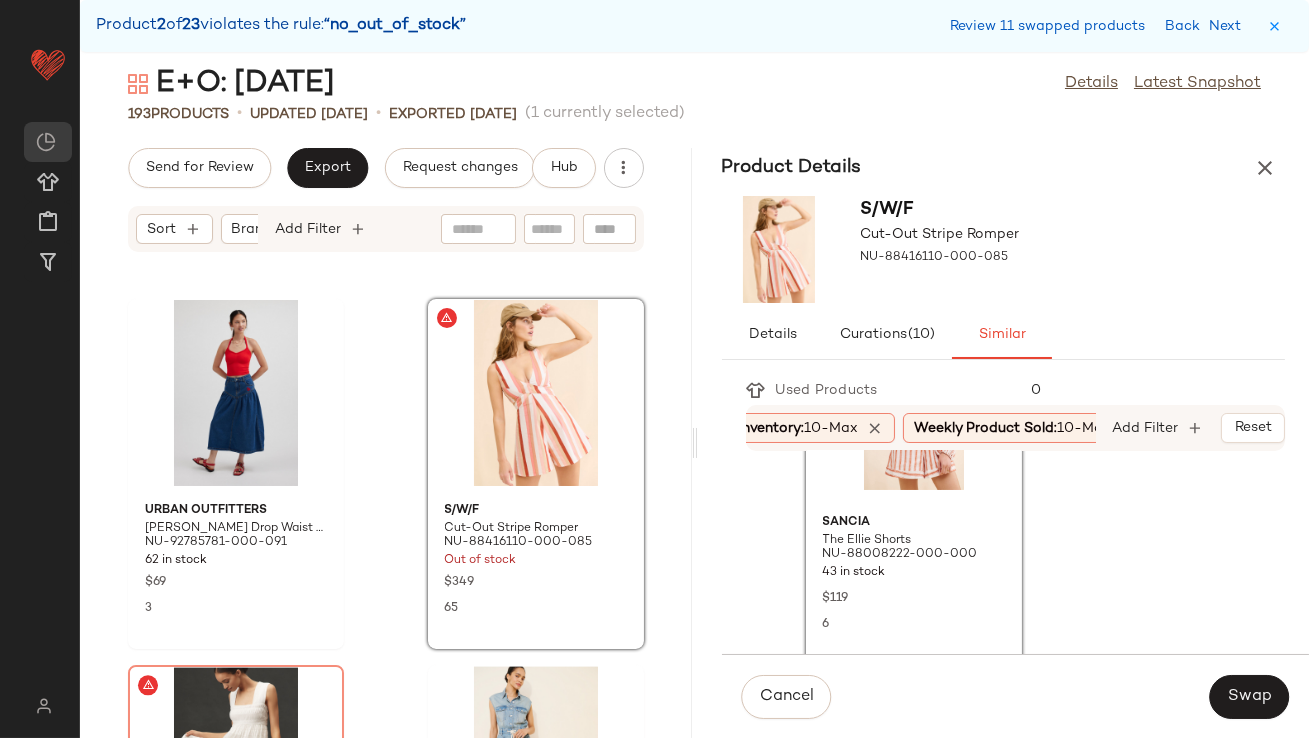 scroll, scrollTop: 861, scrollLeft: 0, axis: vertical 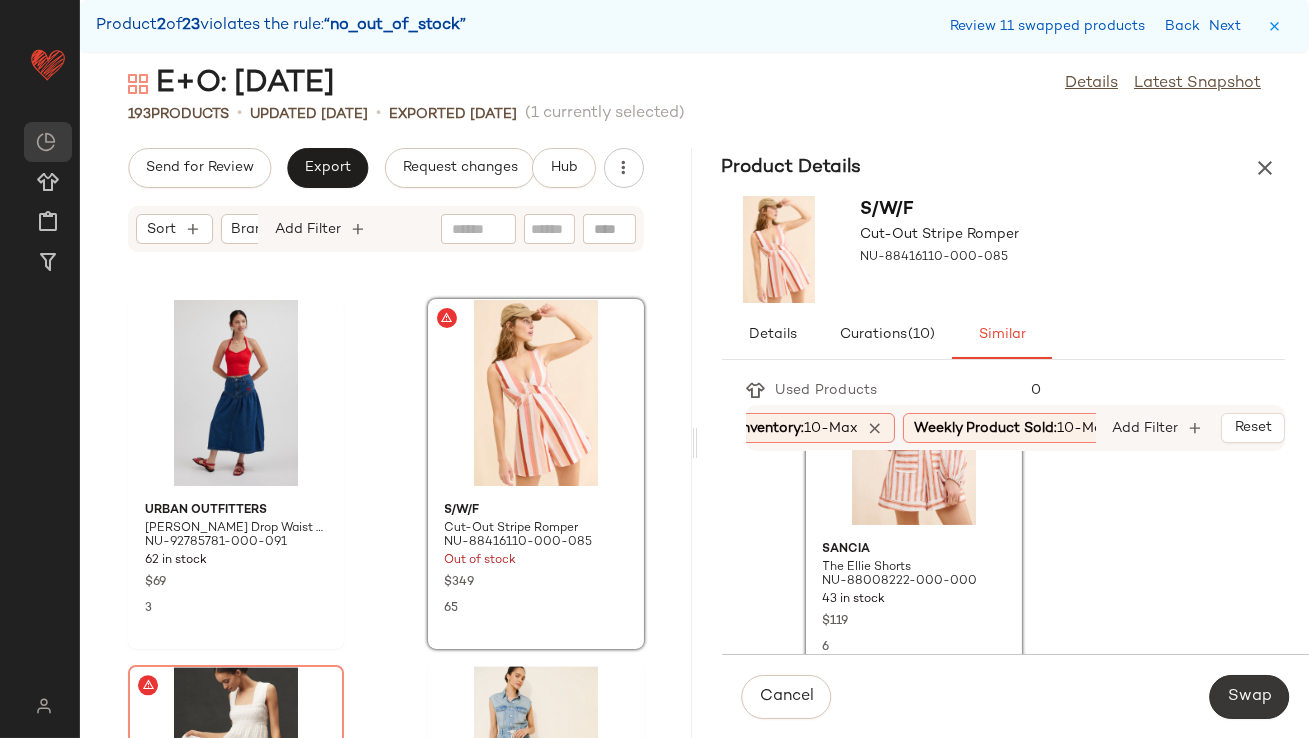 click on "Swap" 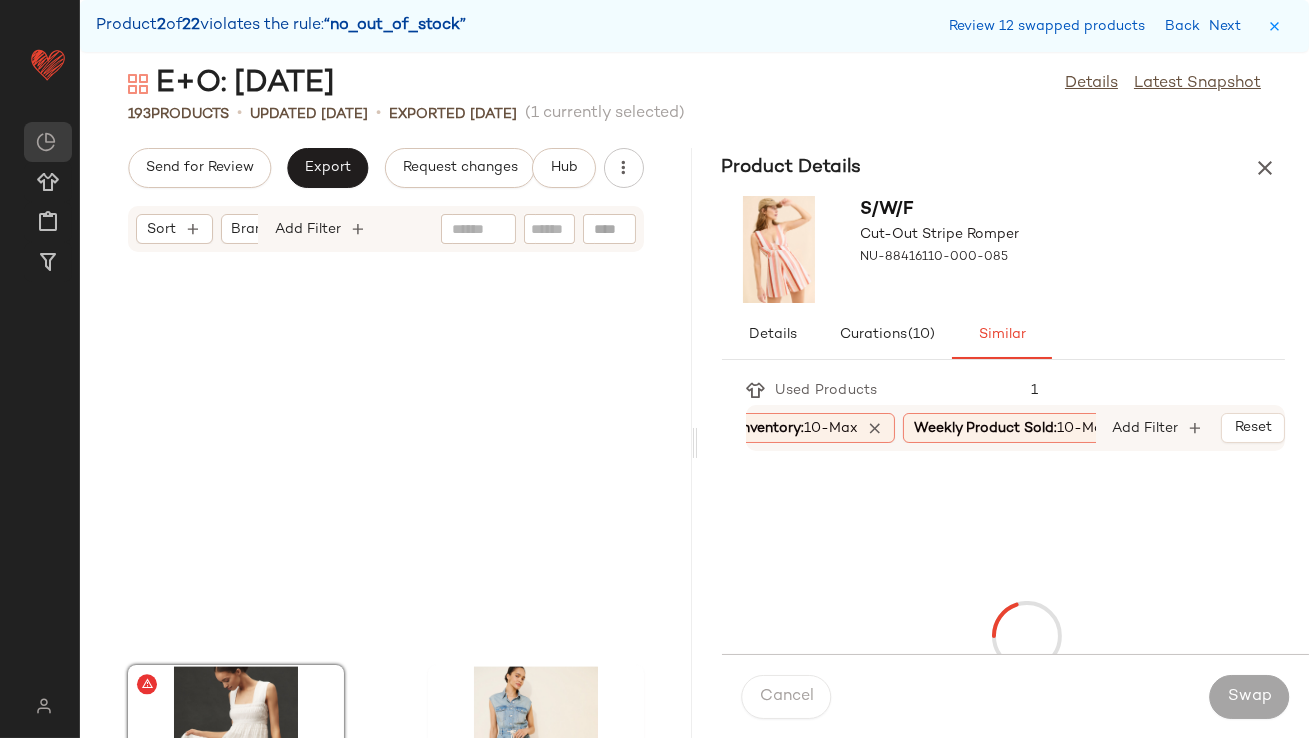 scroll, scrollTop: 9881, scrollLeft: 0, axis: vertical 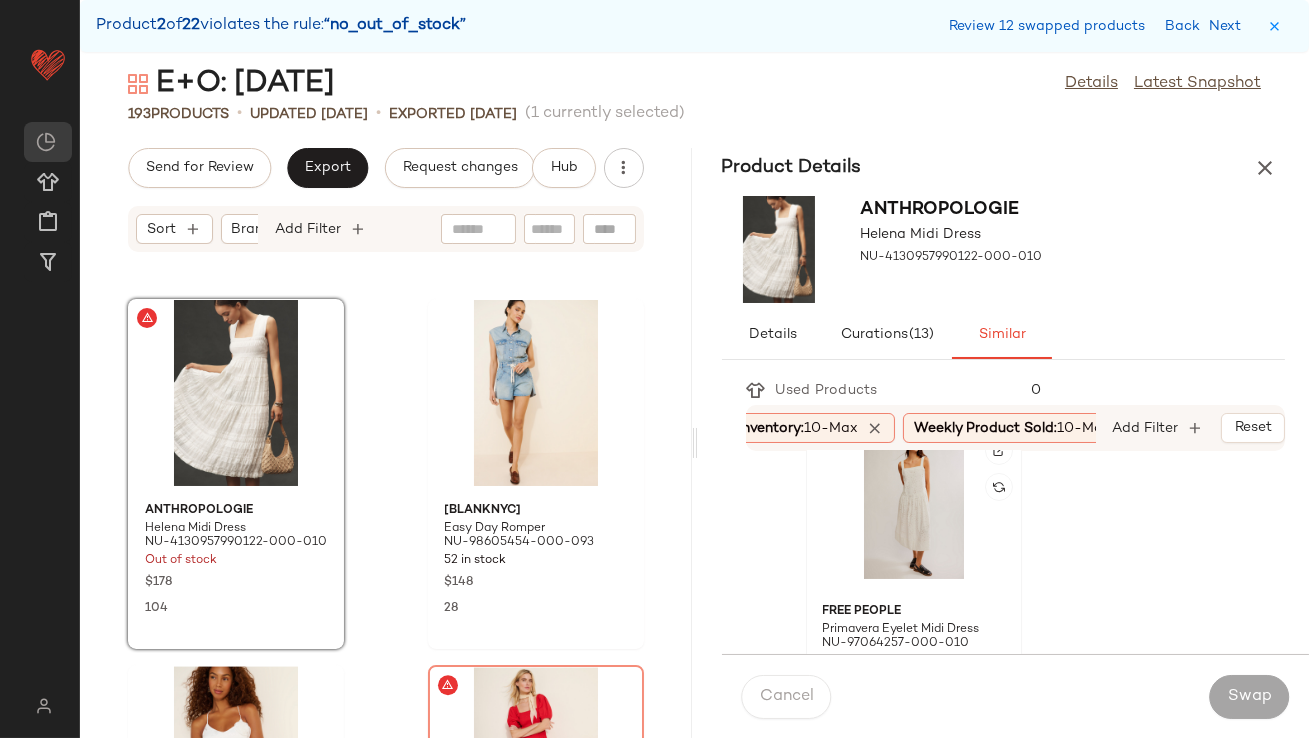 click 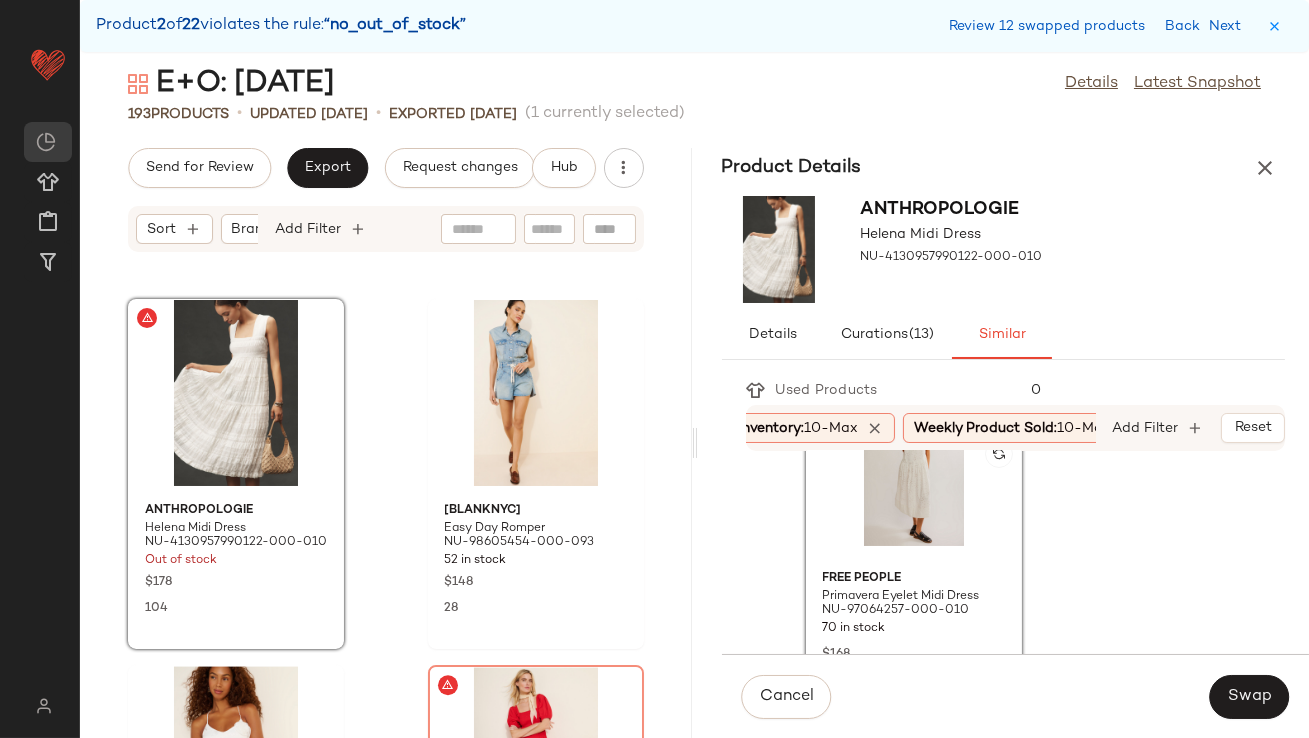scroll, scrollTop: 808, scrollLeft: 0, axis: vertical 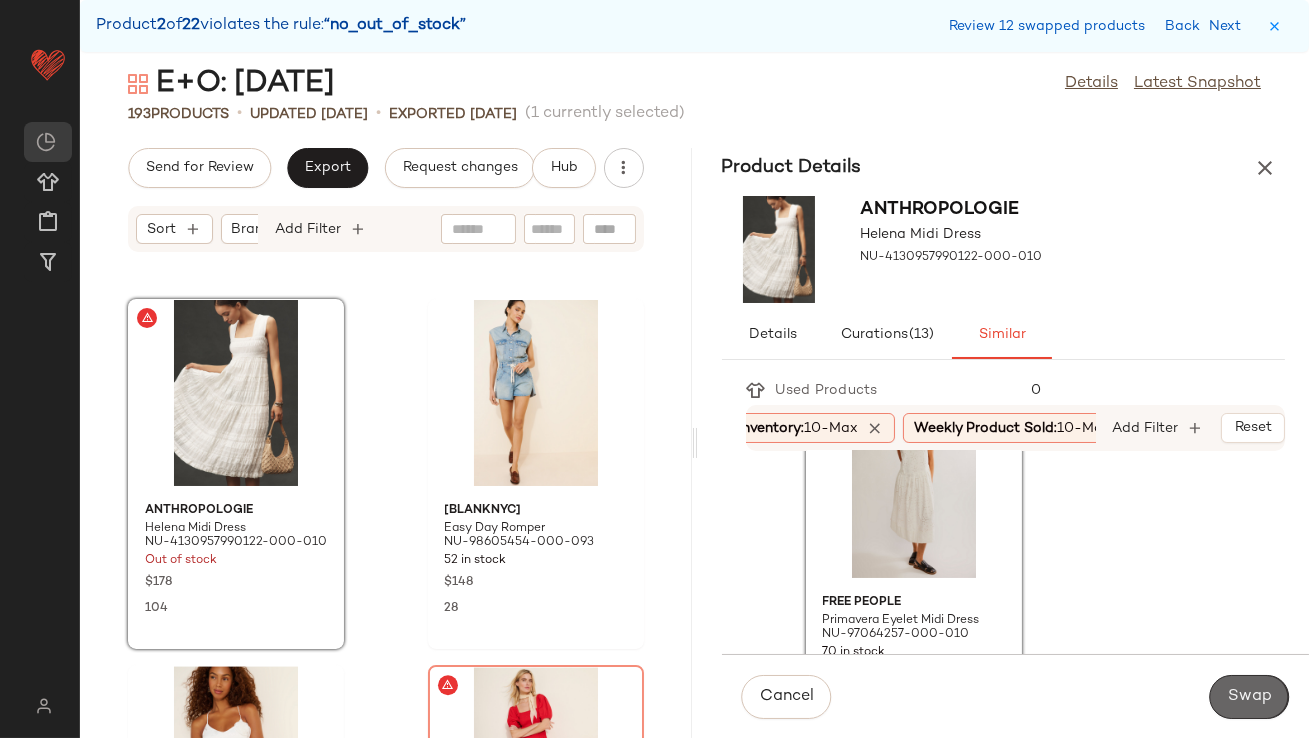 click on "Swap" at bounding box center (1249, 697) 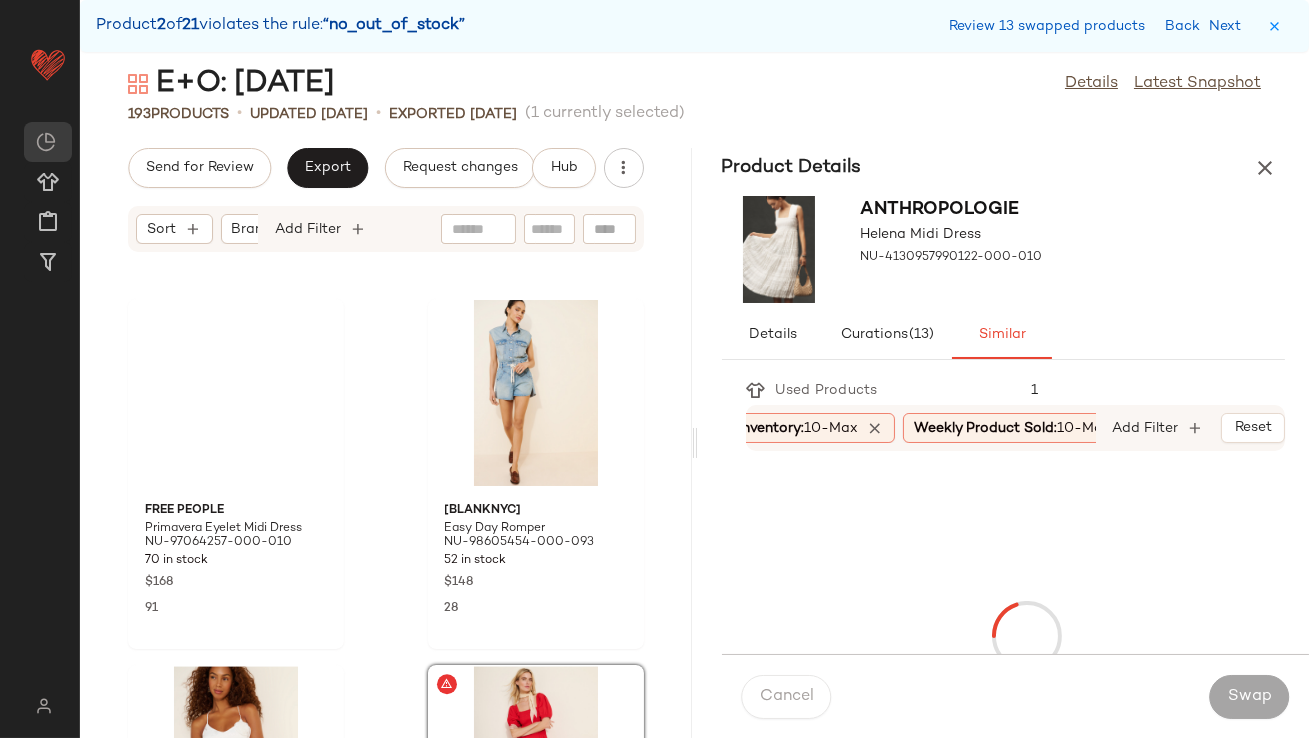 scroll, scrollTop: 10248, scrollLeft: 0, axis: vertical 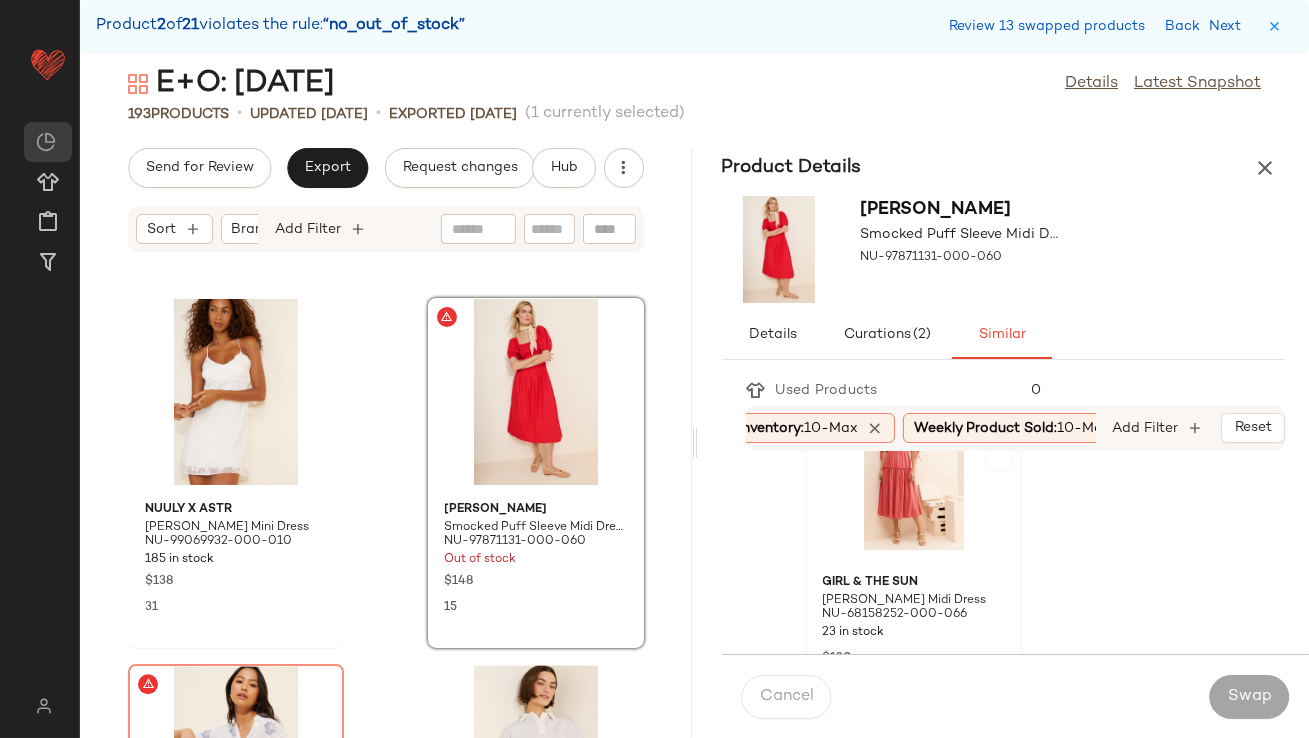 click 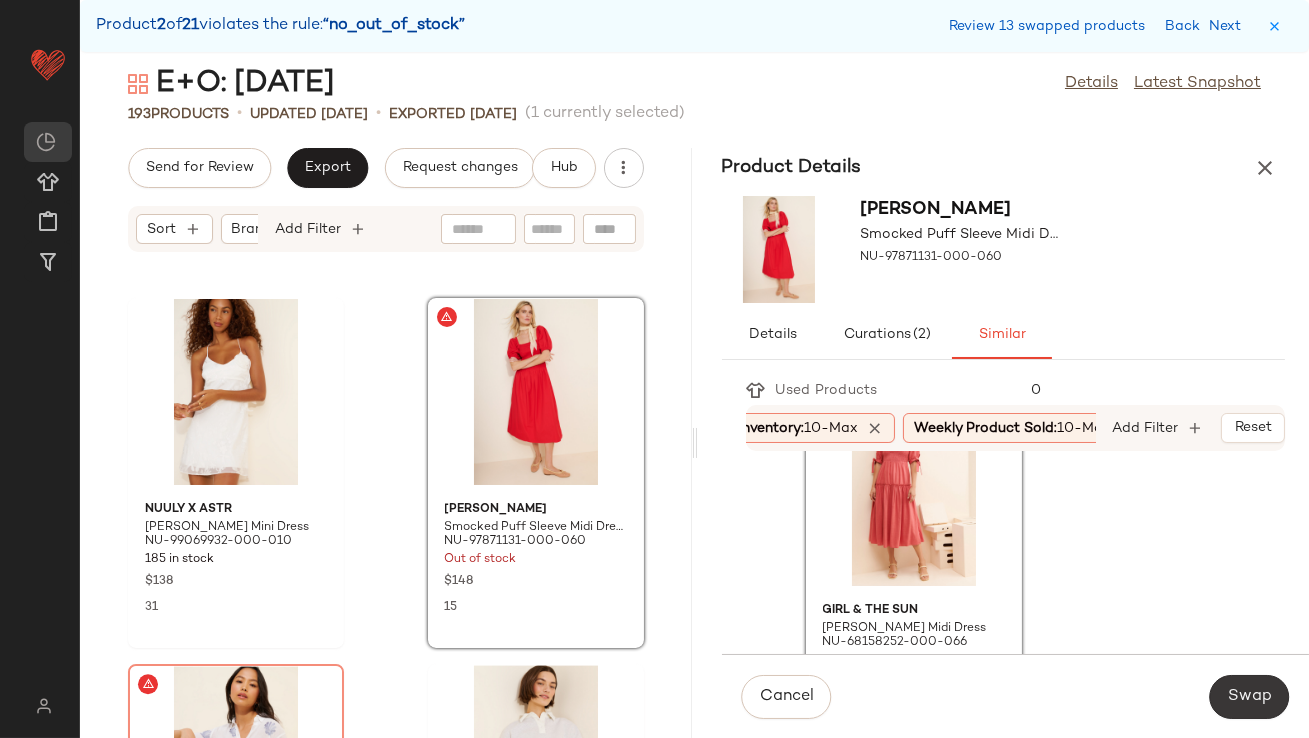 click on "Swap" 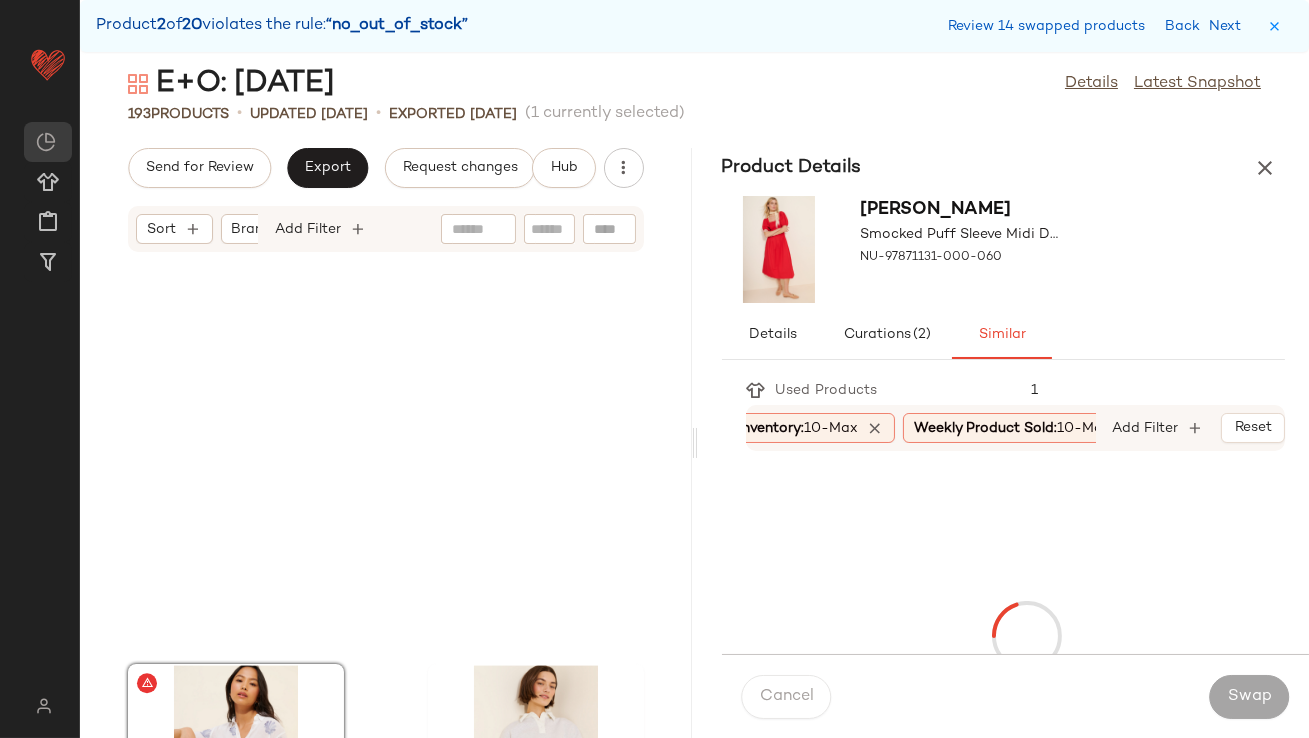 scroll, scrollTop: 10614, scrollLeft: 0, axis: vertical 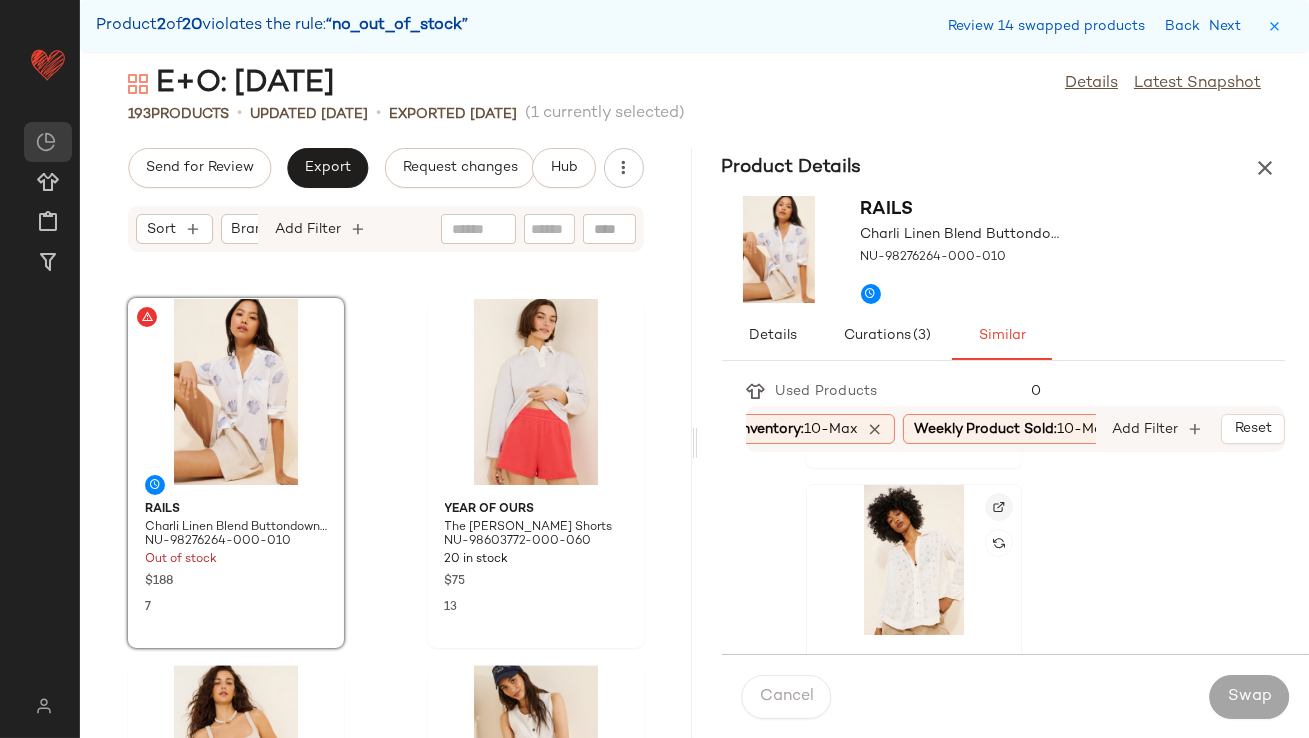 click 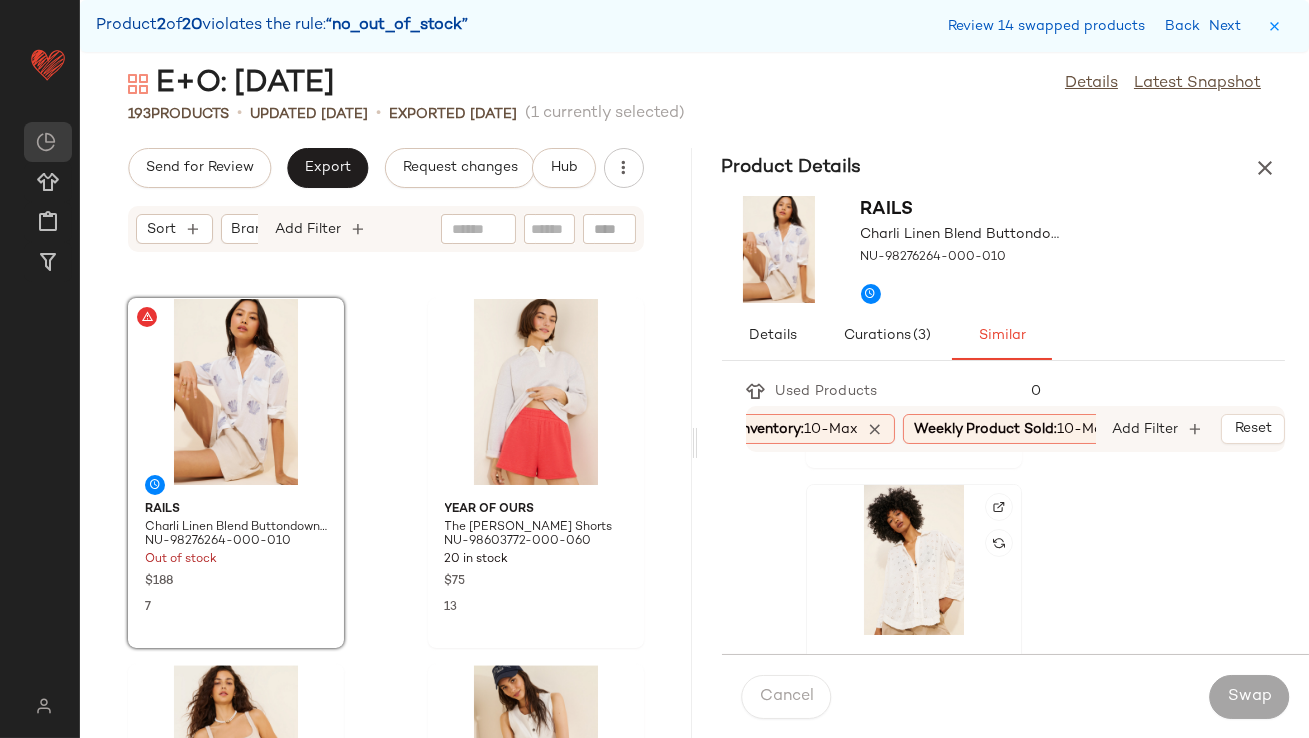 click 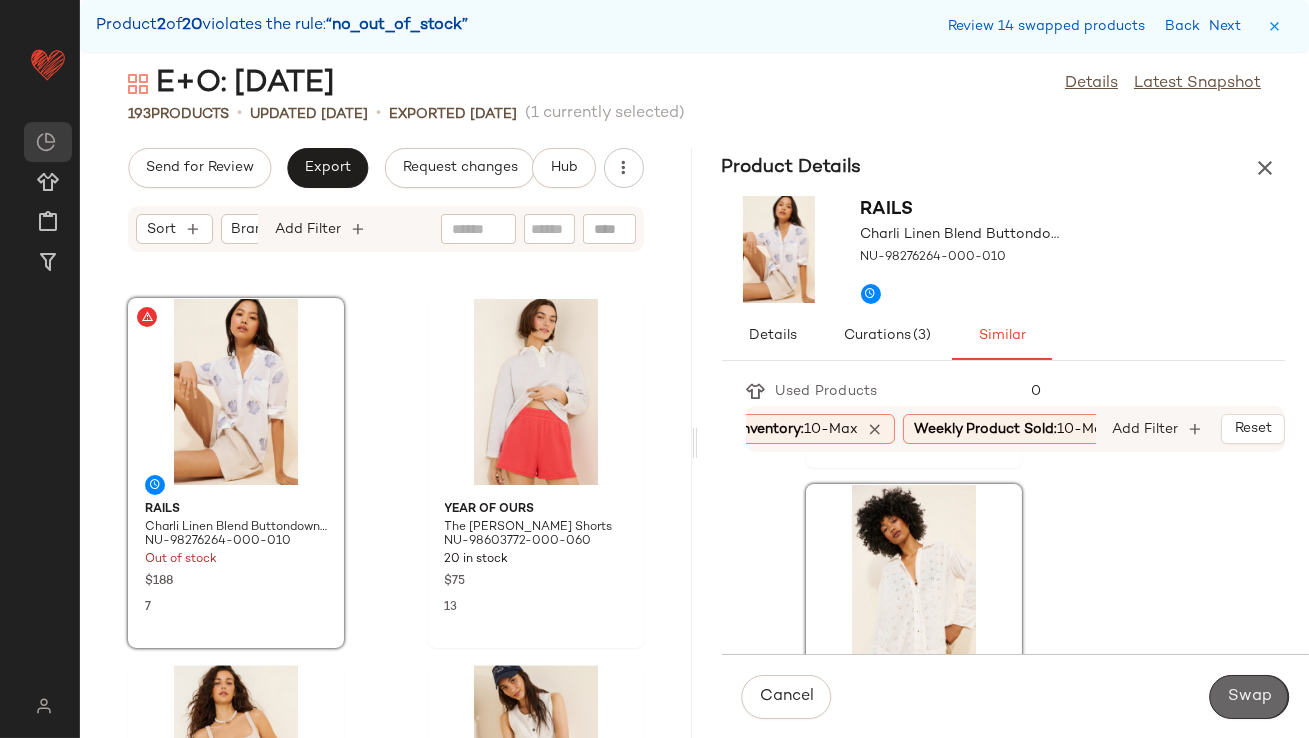 click on "Swap" at bounding box center (1249, 697) 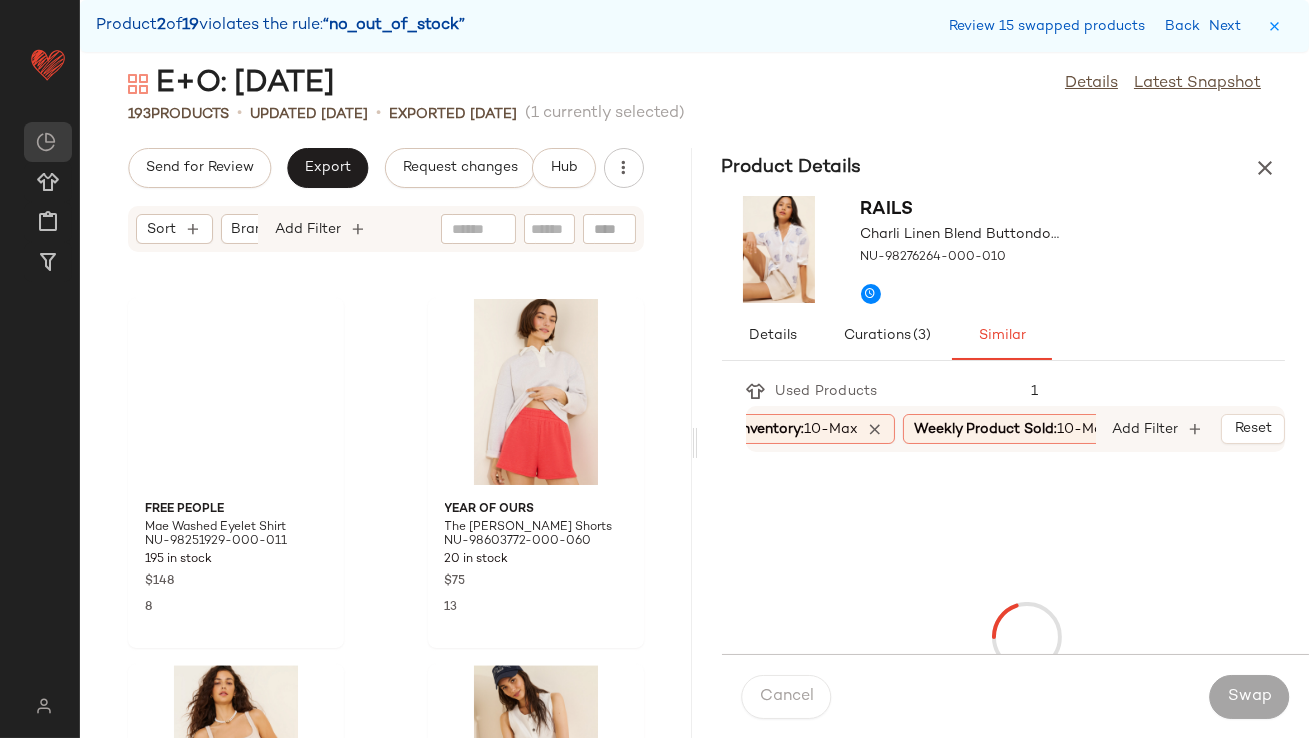 scroll, scrollTop: 11711, scrollLeft: 0, axis: vertical 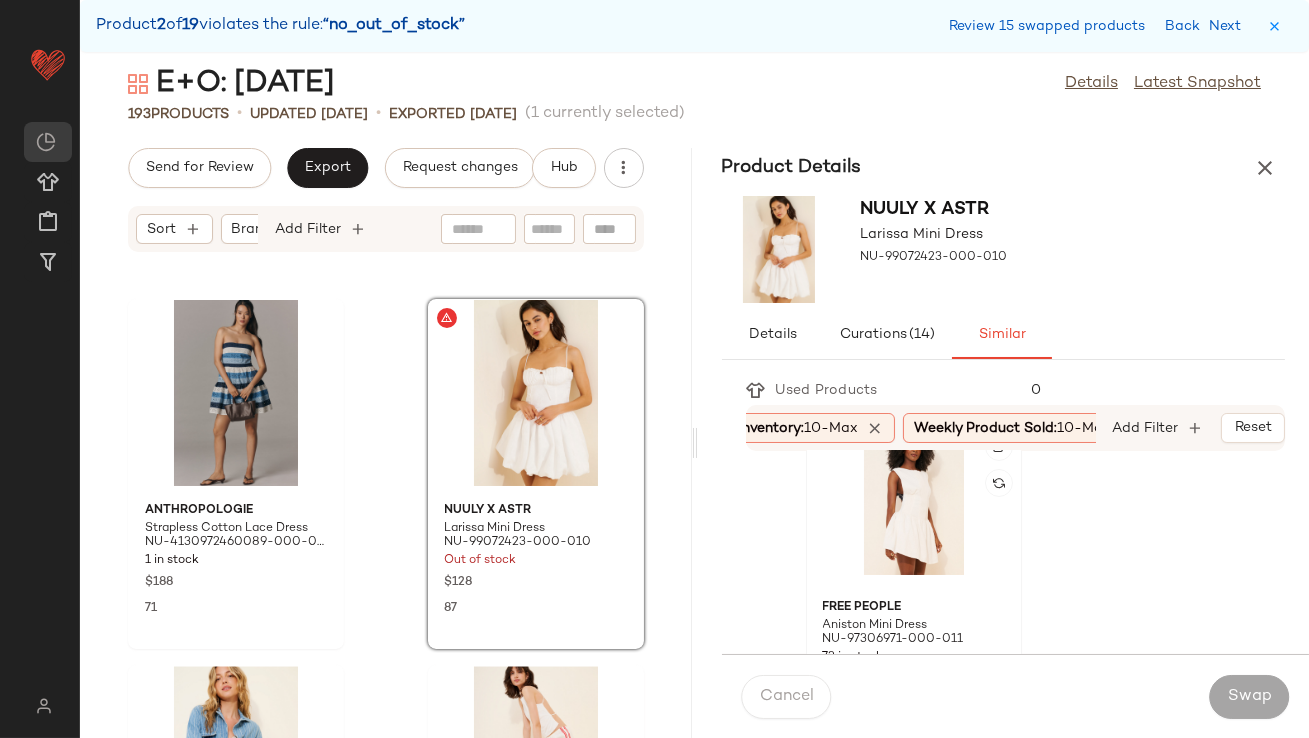 click 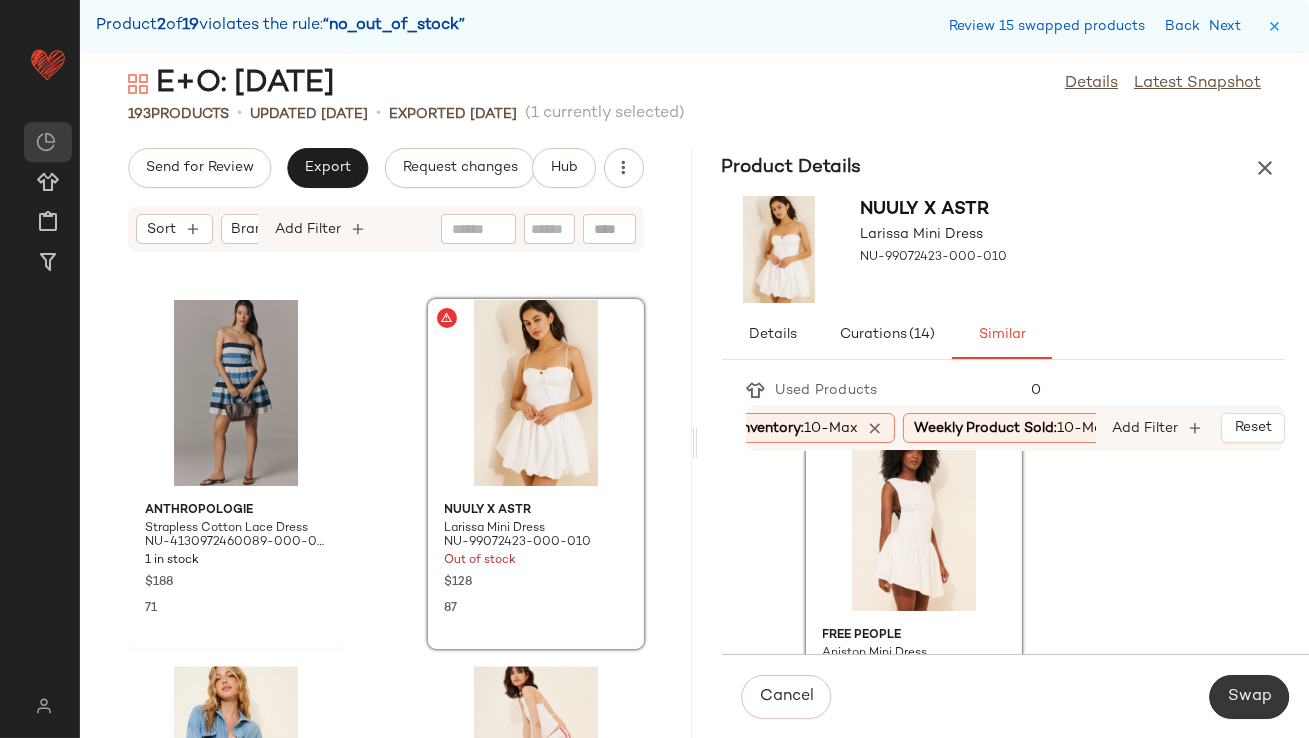 click on "Swap" 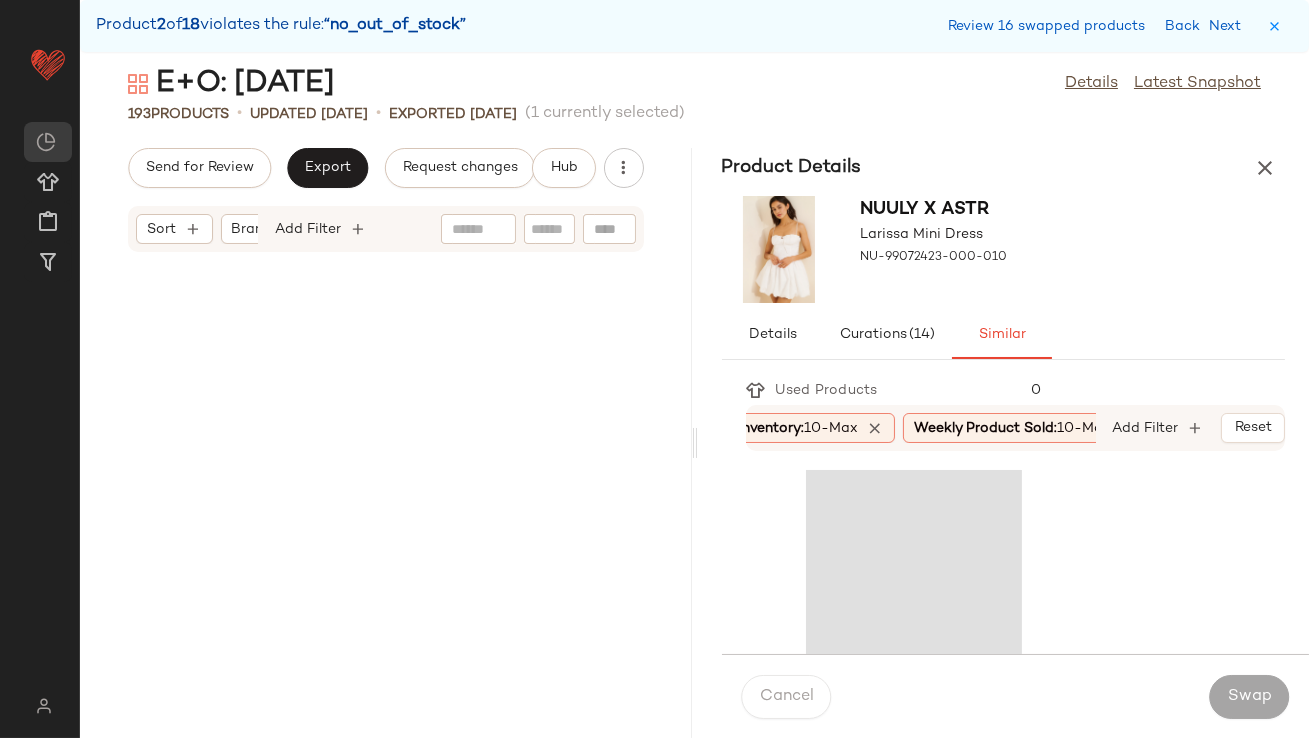 scroll, scrollTop: 13175, scrollLeft: 0, axis: vertical 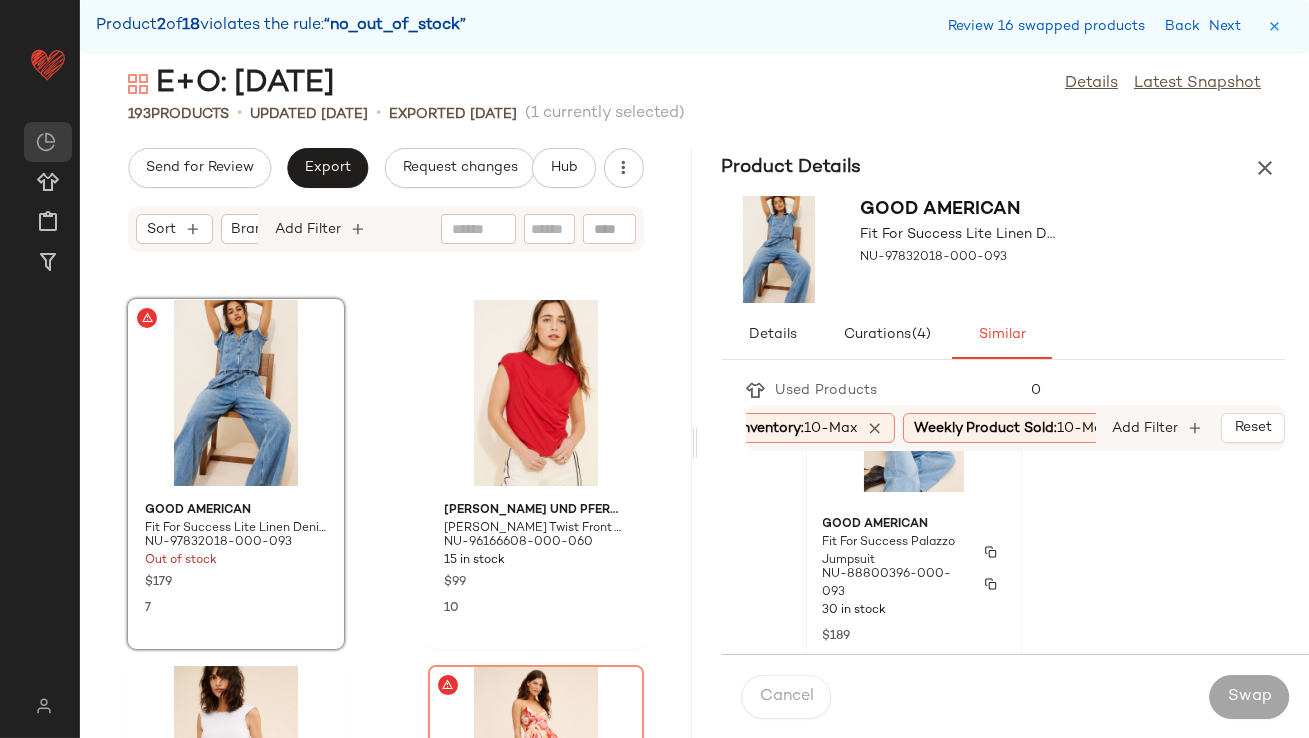 click on "Good American Fit For Success Palazzo Jumpsuit NU-88800396-000-093 30 in stock $189 6" 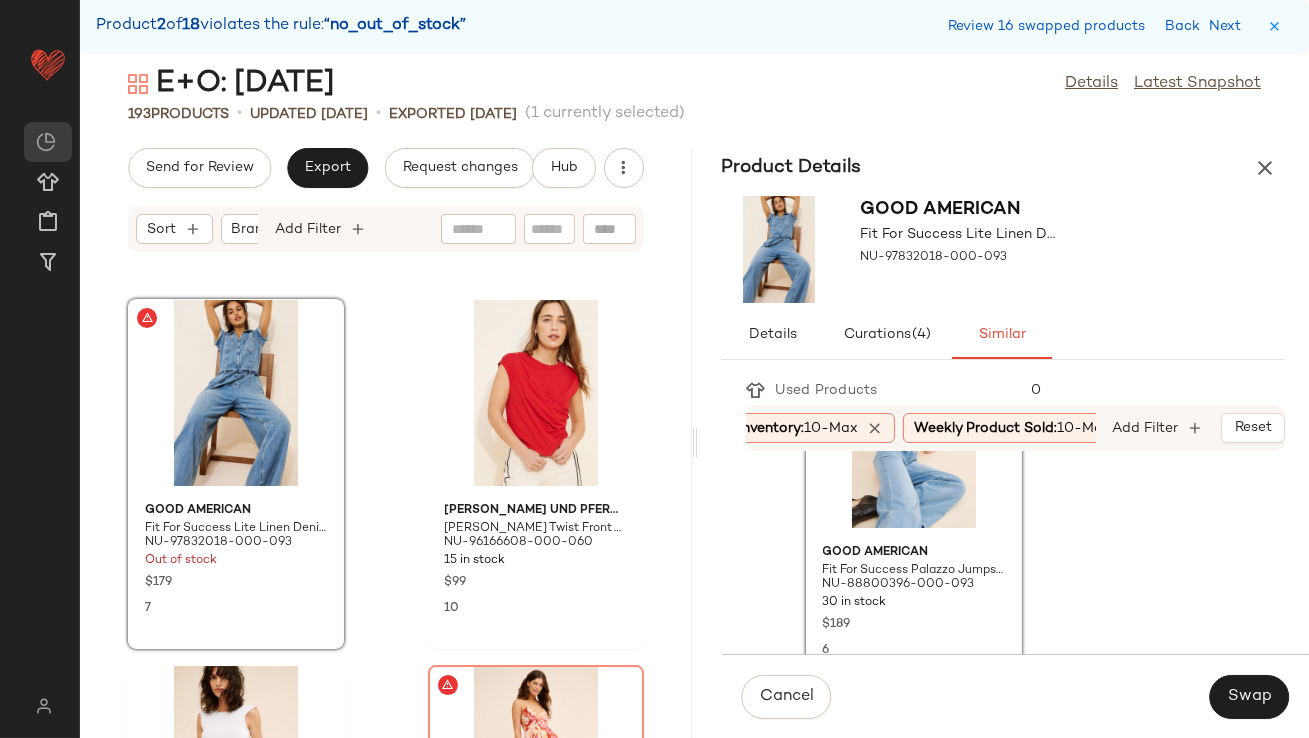 scroll, scrollTop: 52, scrollLeft: 0, axis: vertical 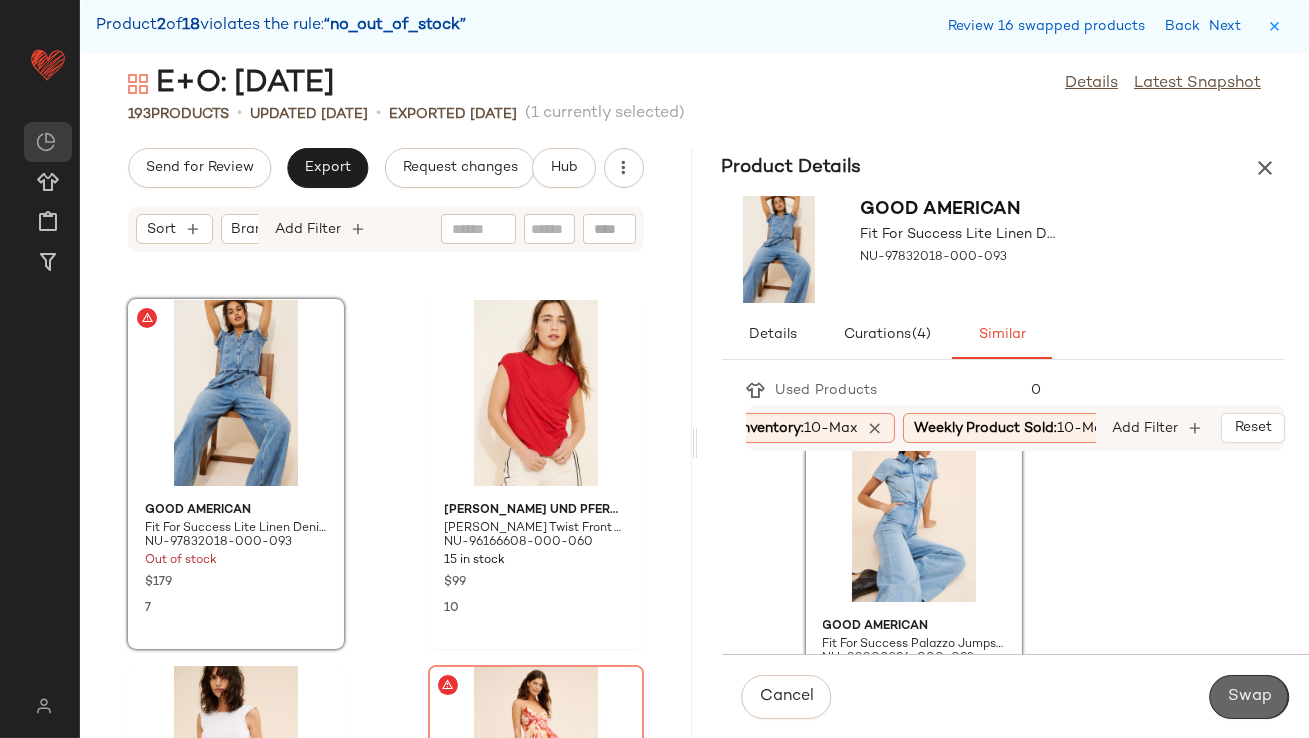 click on "Swap" 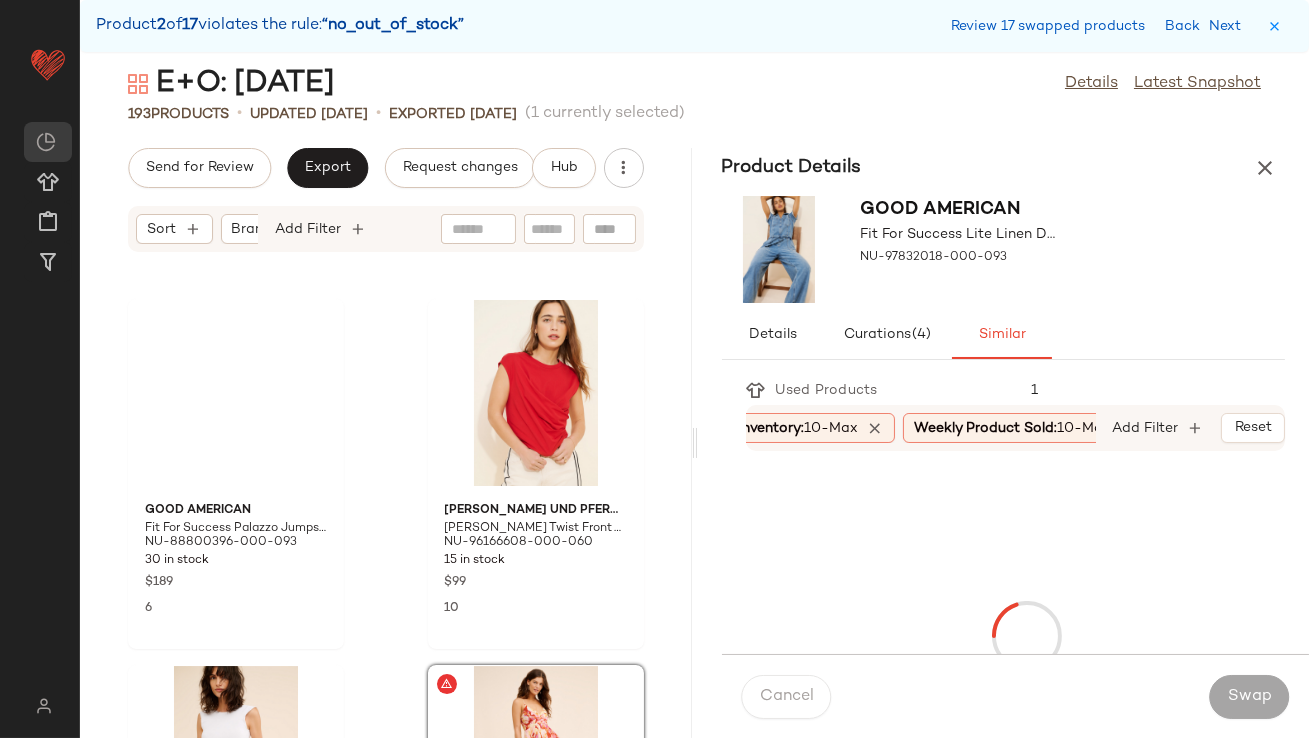 scroll, scrollTop: 13541, scrollLeft: 0, axis: vertical 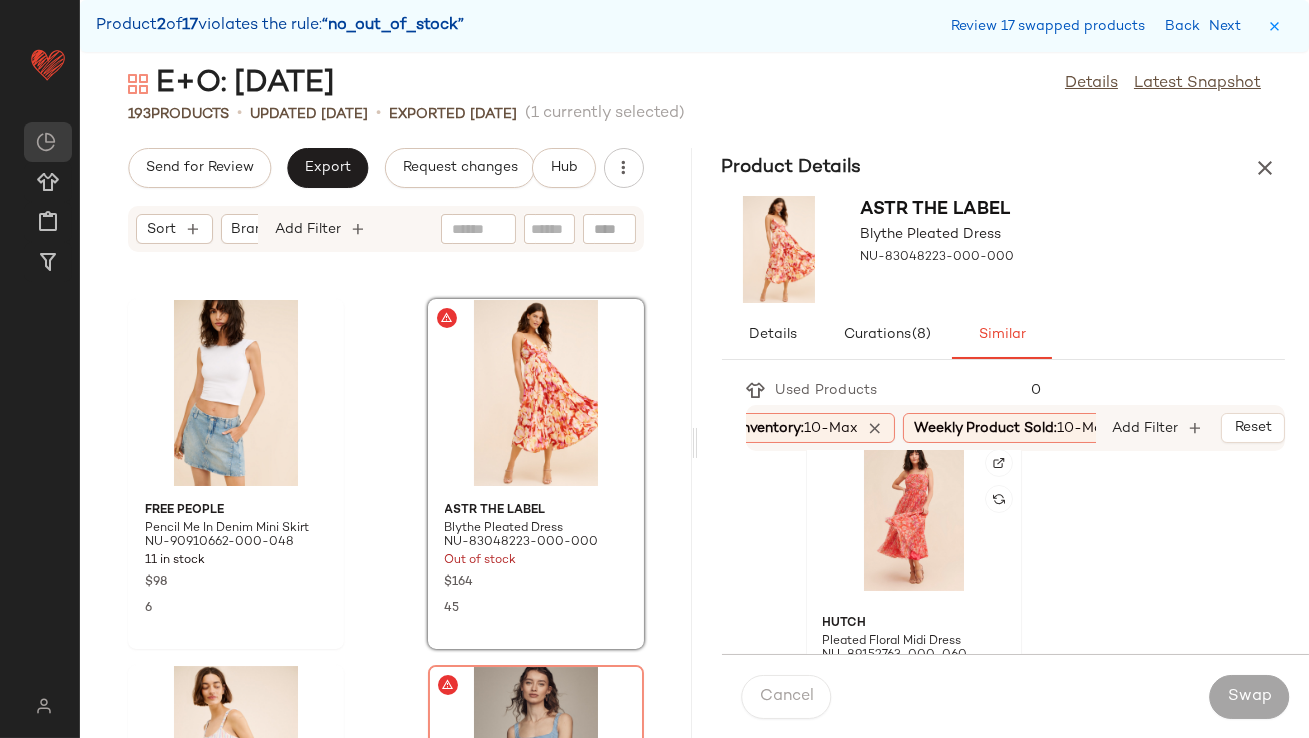 click 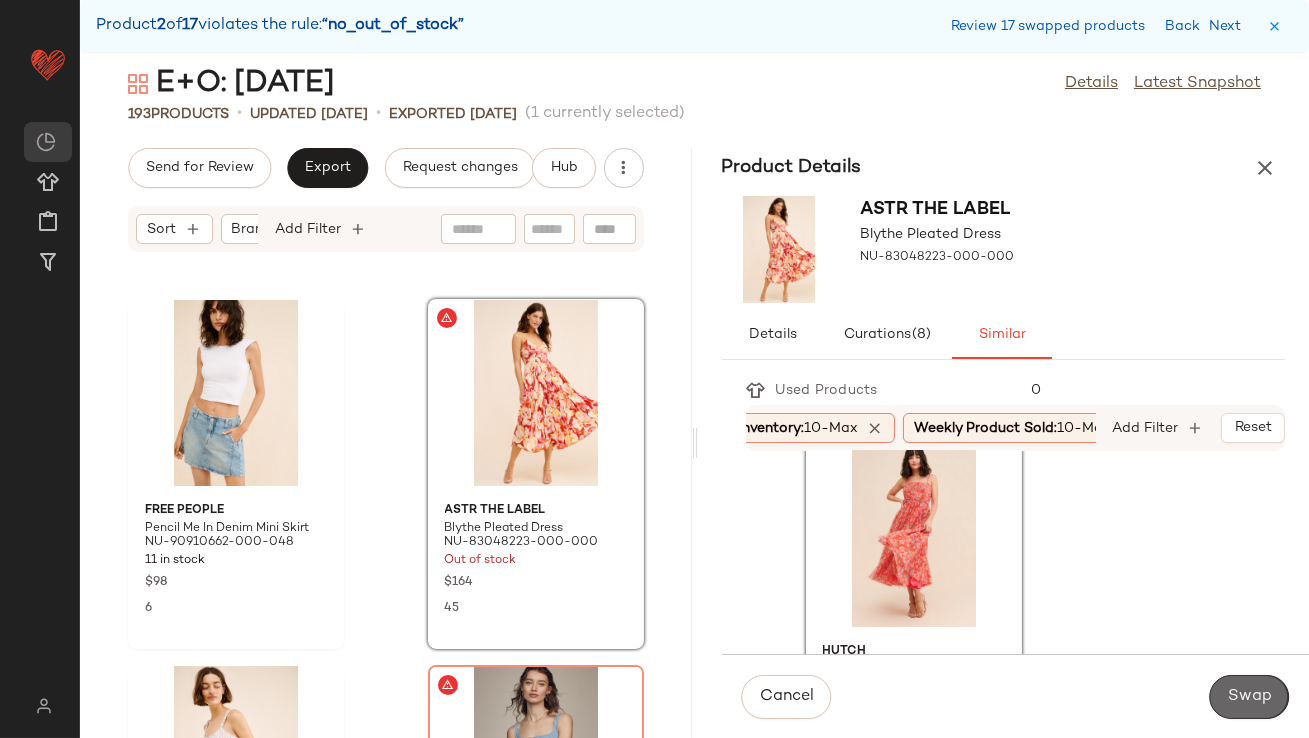 click on "Swap" at bounding box center (1249, 697) 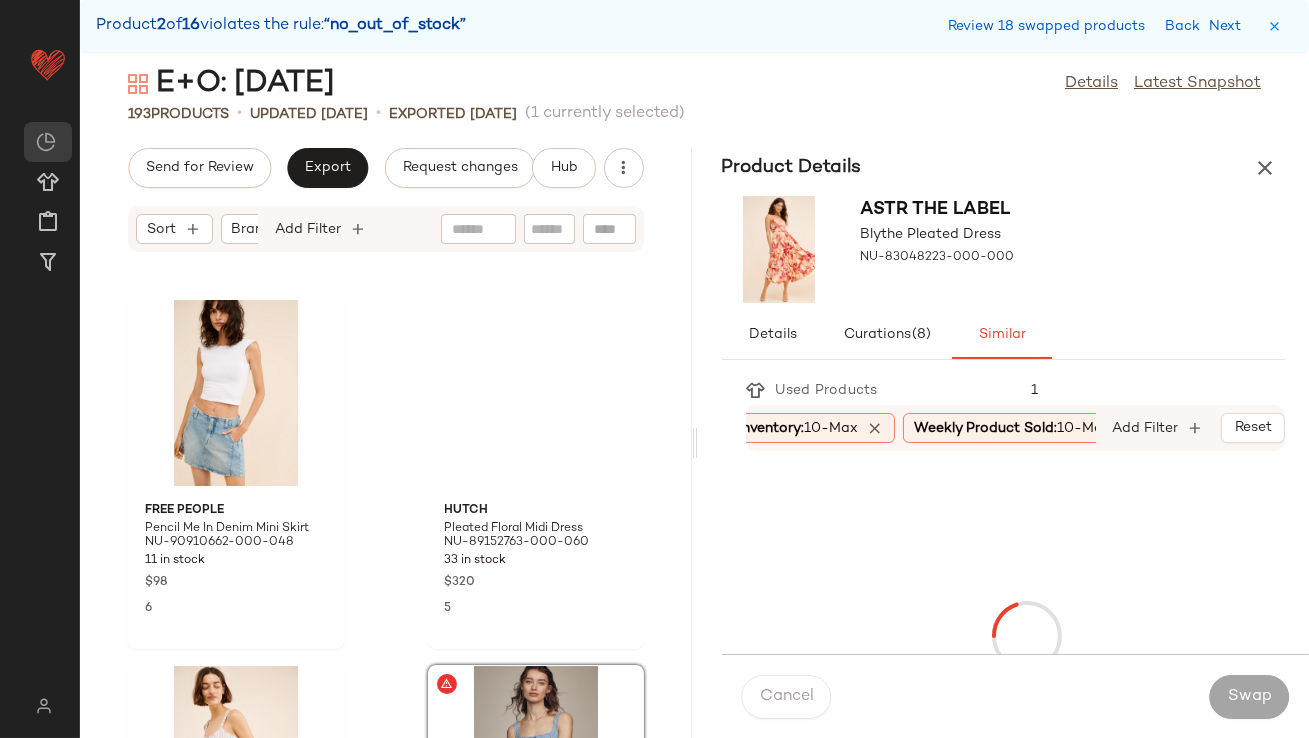 scroll, scrollTop: 13908, scrollLeft: 0, axis: vertical 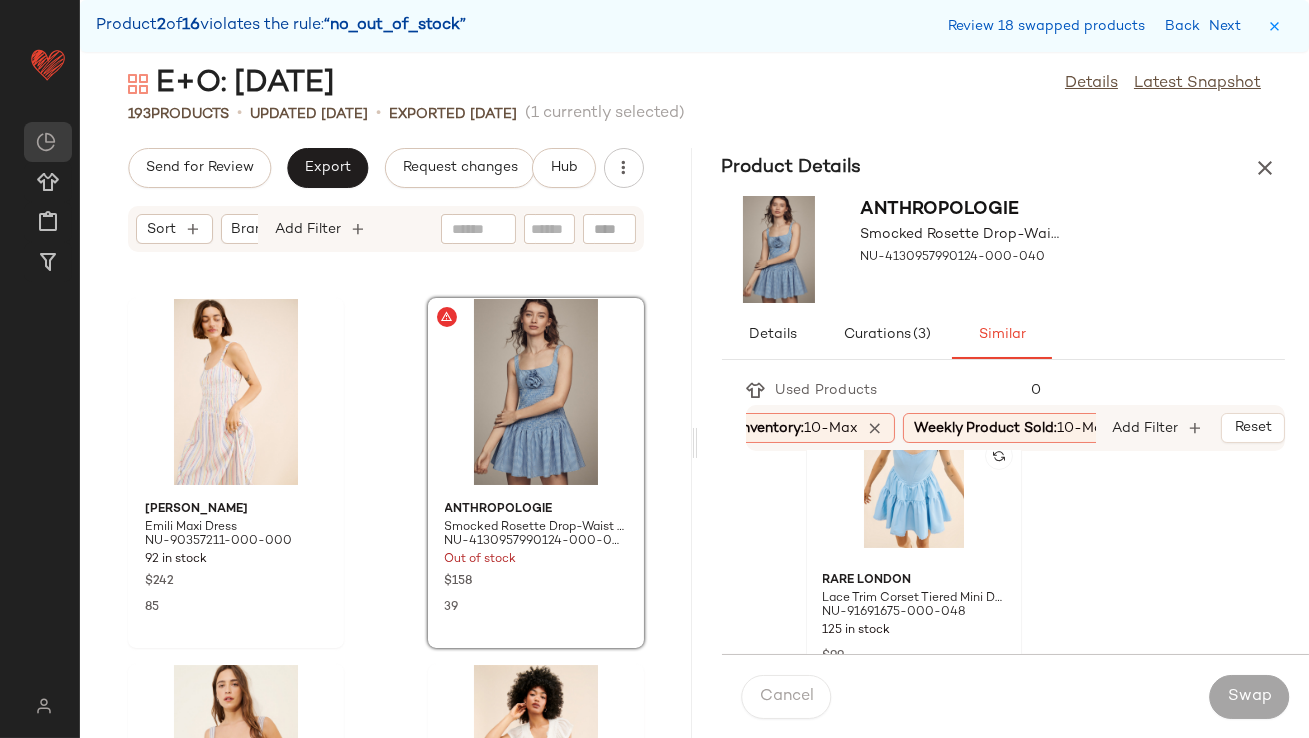 click 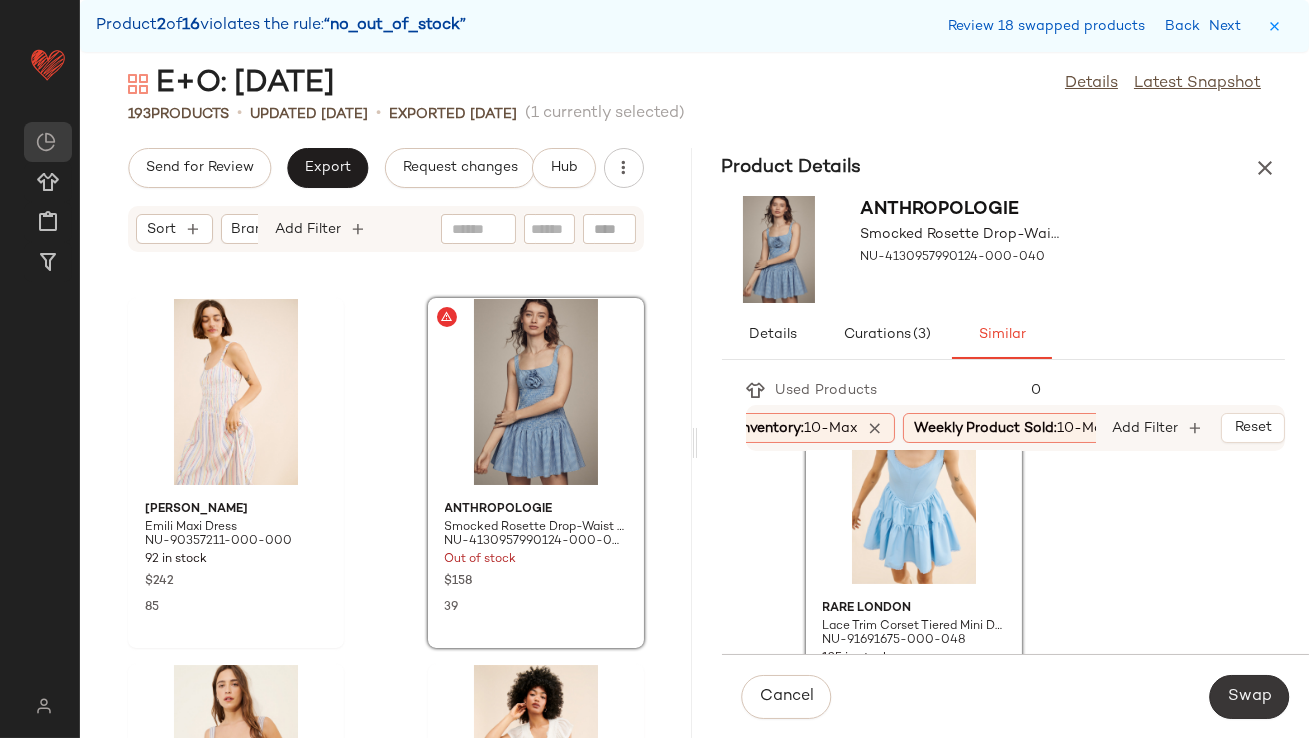 click on "Swap" 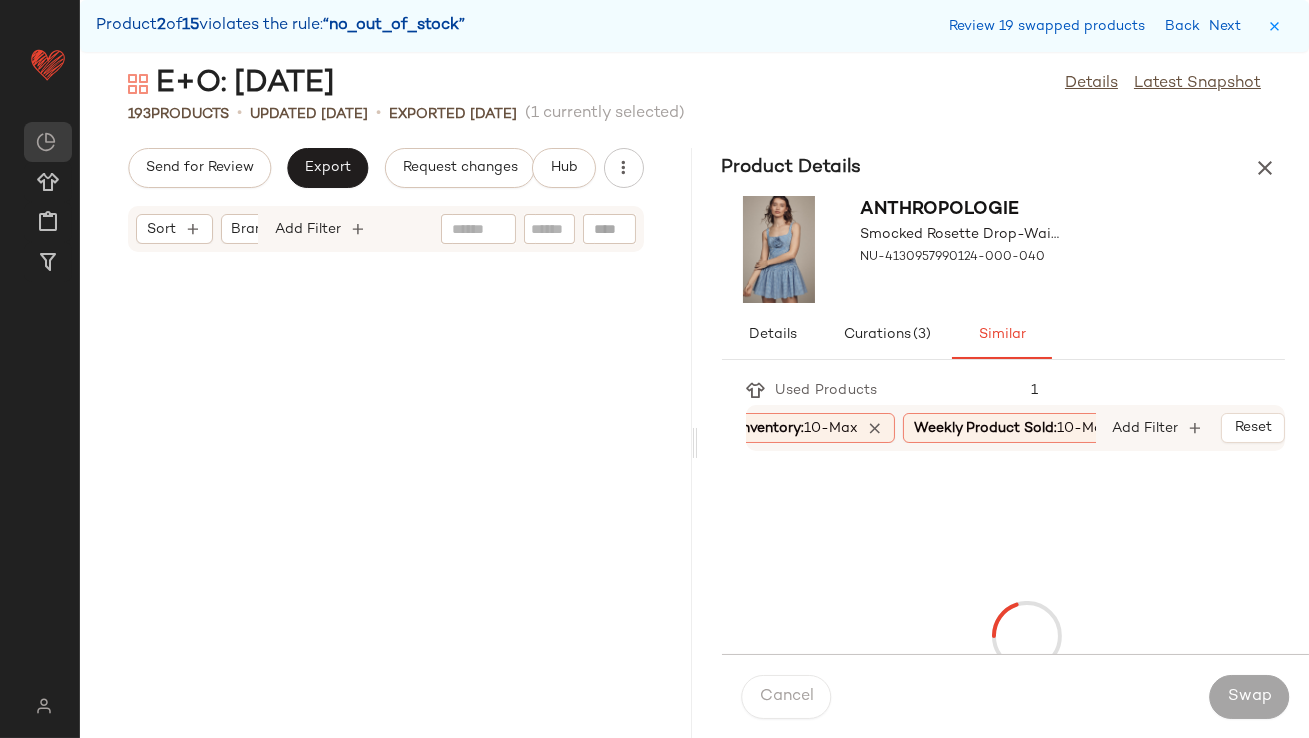 scroll, scrollTop: 14640, scrollLeft: 0, axis: vertical 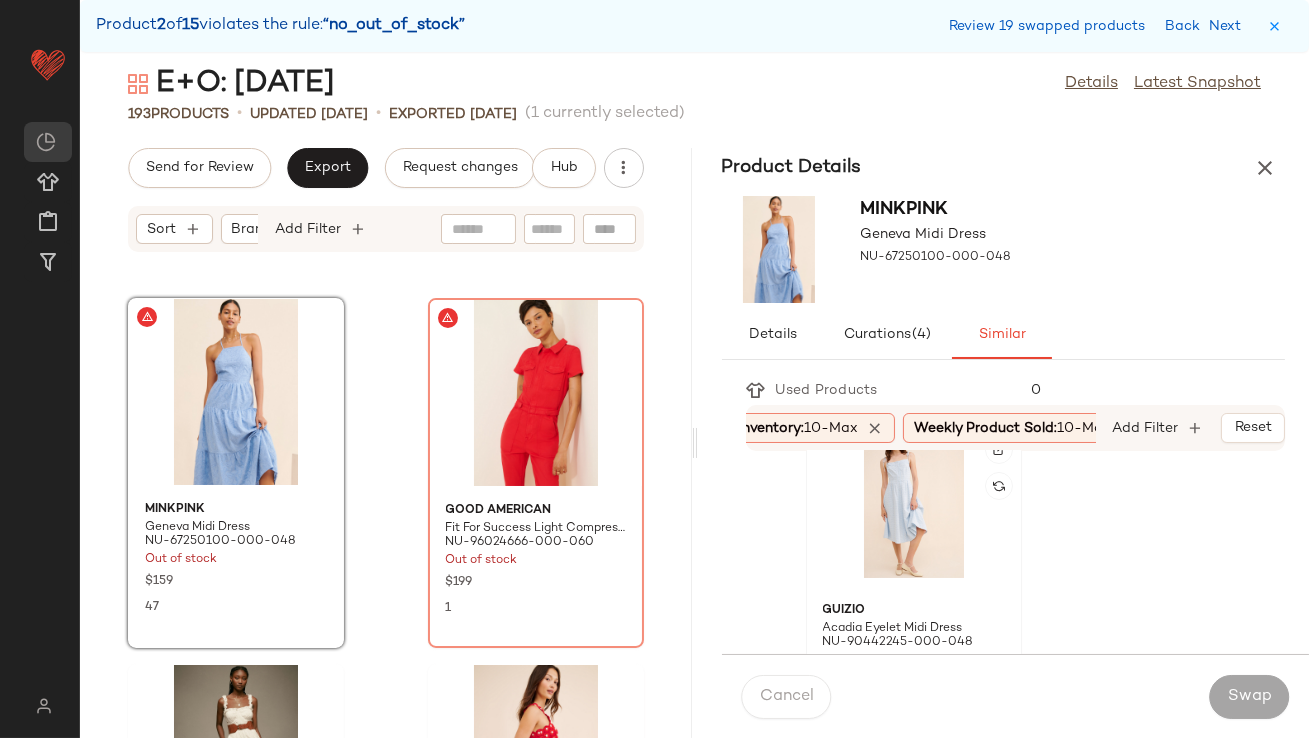 click 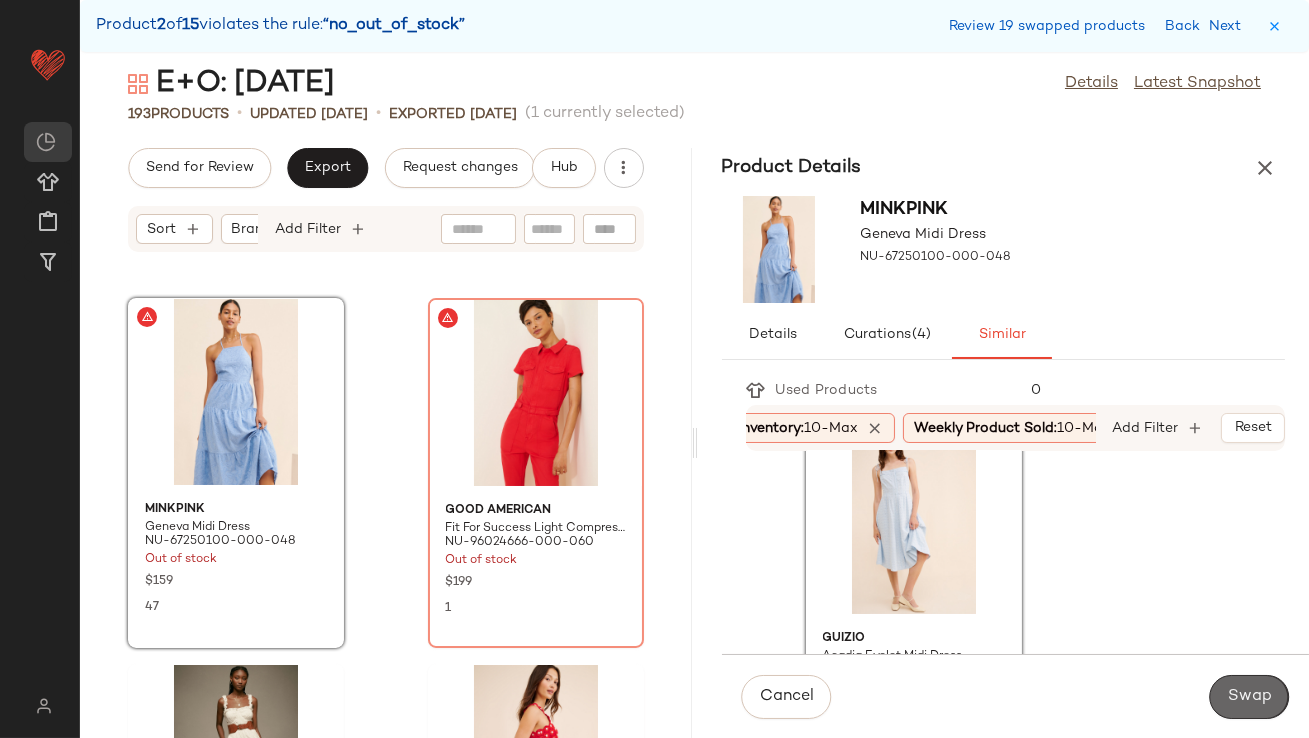 click on "Swap" 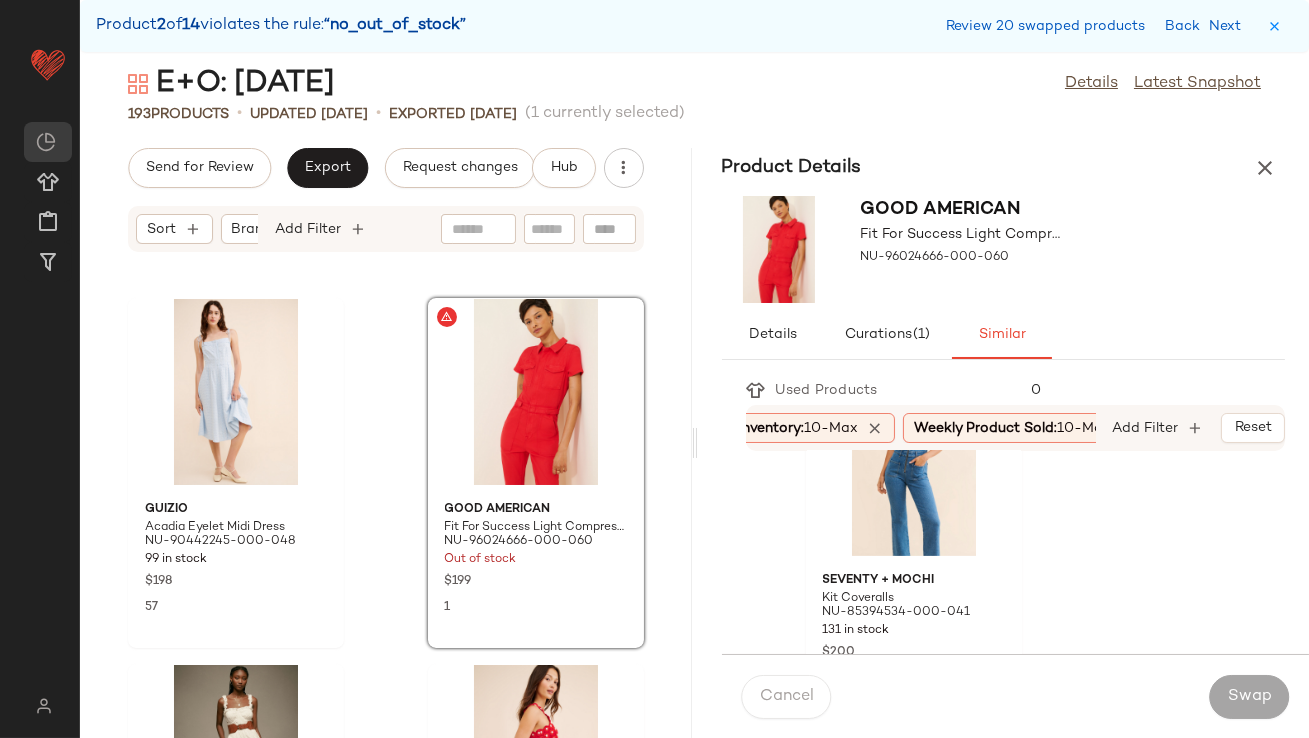 scroll, scrollTop: 1566, scrollLeft: 0, axis: vertical 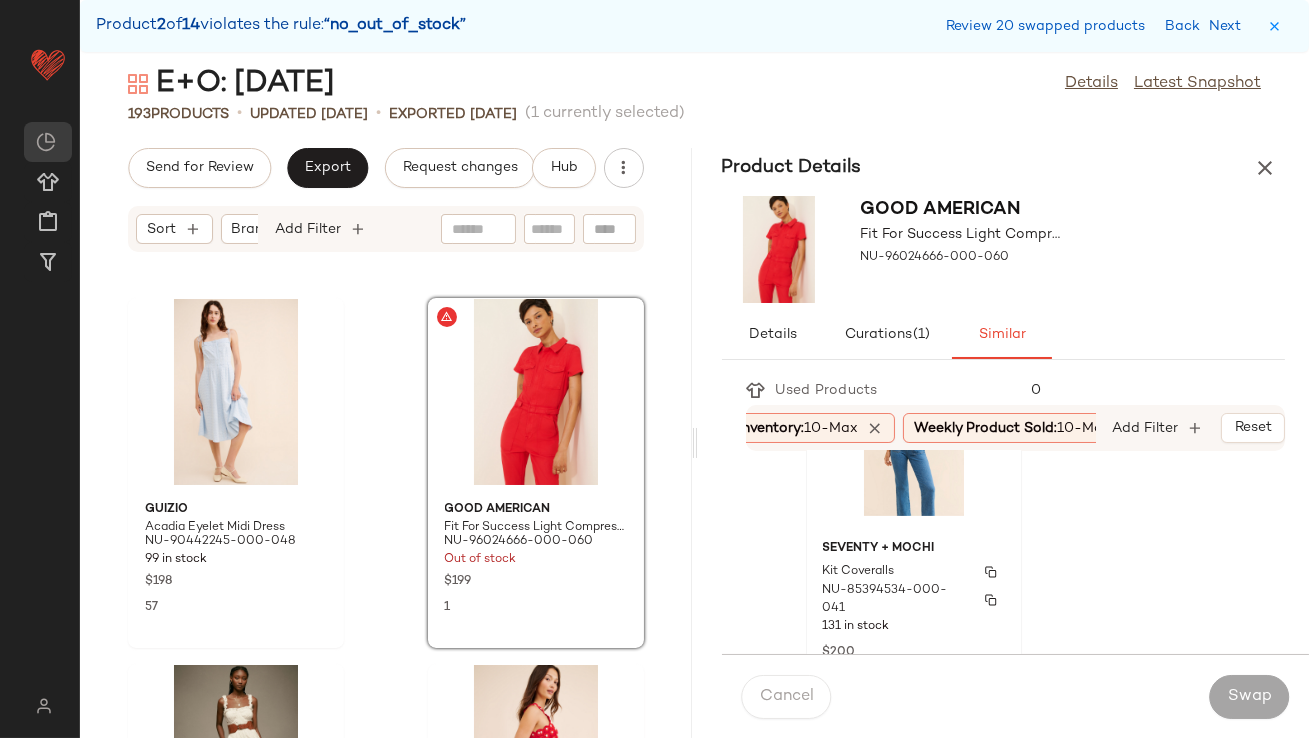 click on "Seventy + Mochi Kit Coveralls NU-85394534-000-041 131 in stock $200 4" 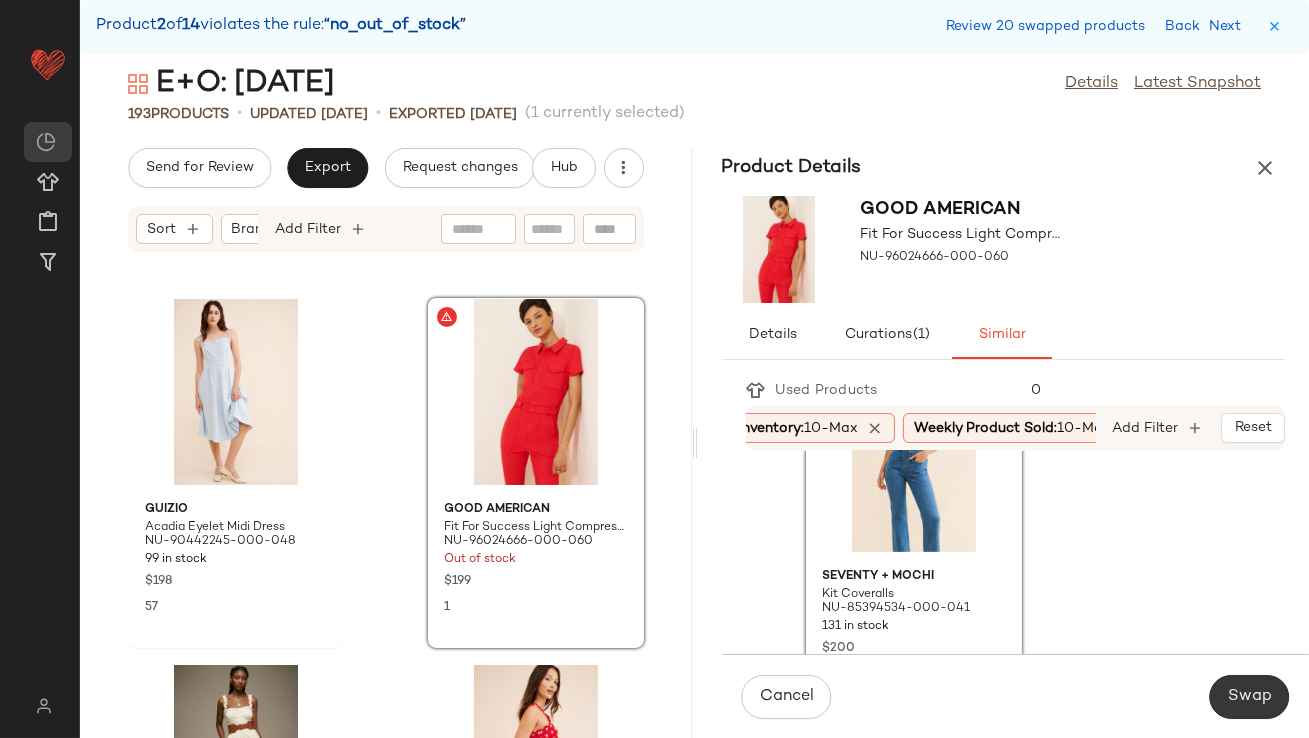 click on "Swap" at bounding box center (1249, 697) 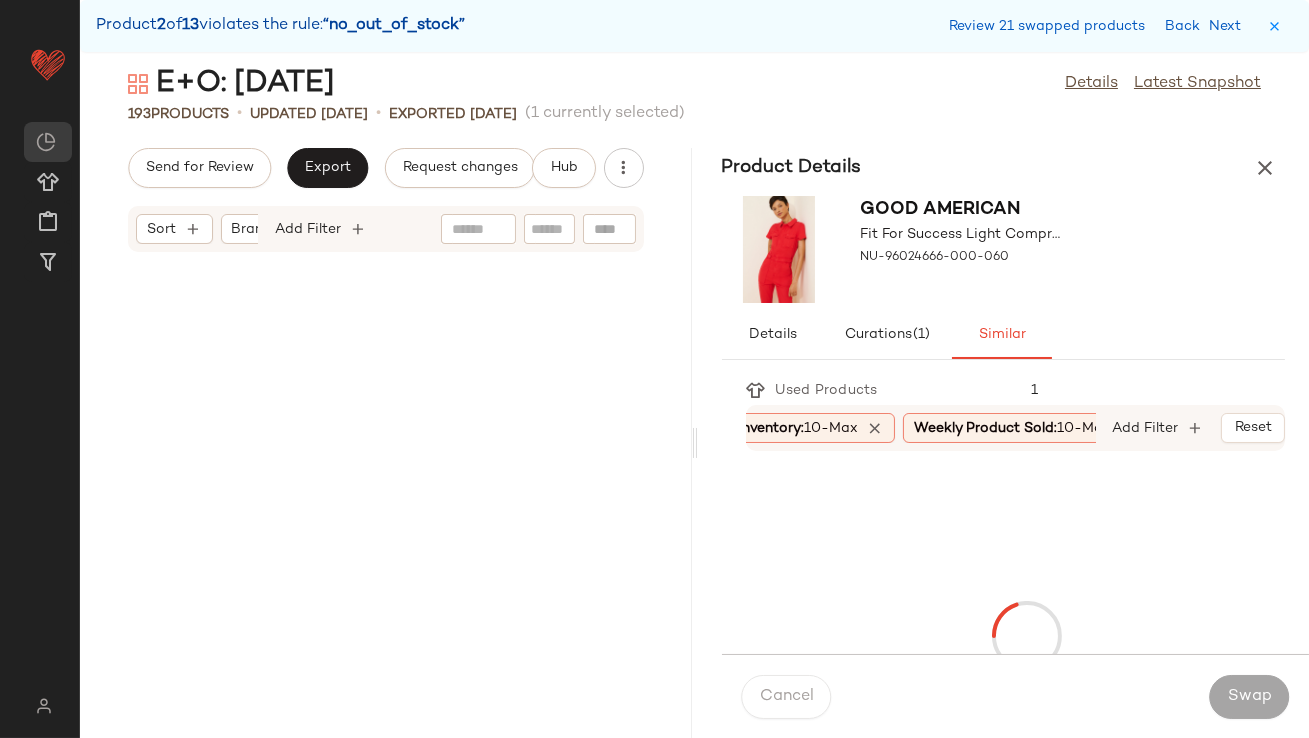 scroll, scrollTop: 15738, scrollLeft: 0, axis: vertical 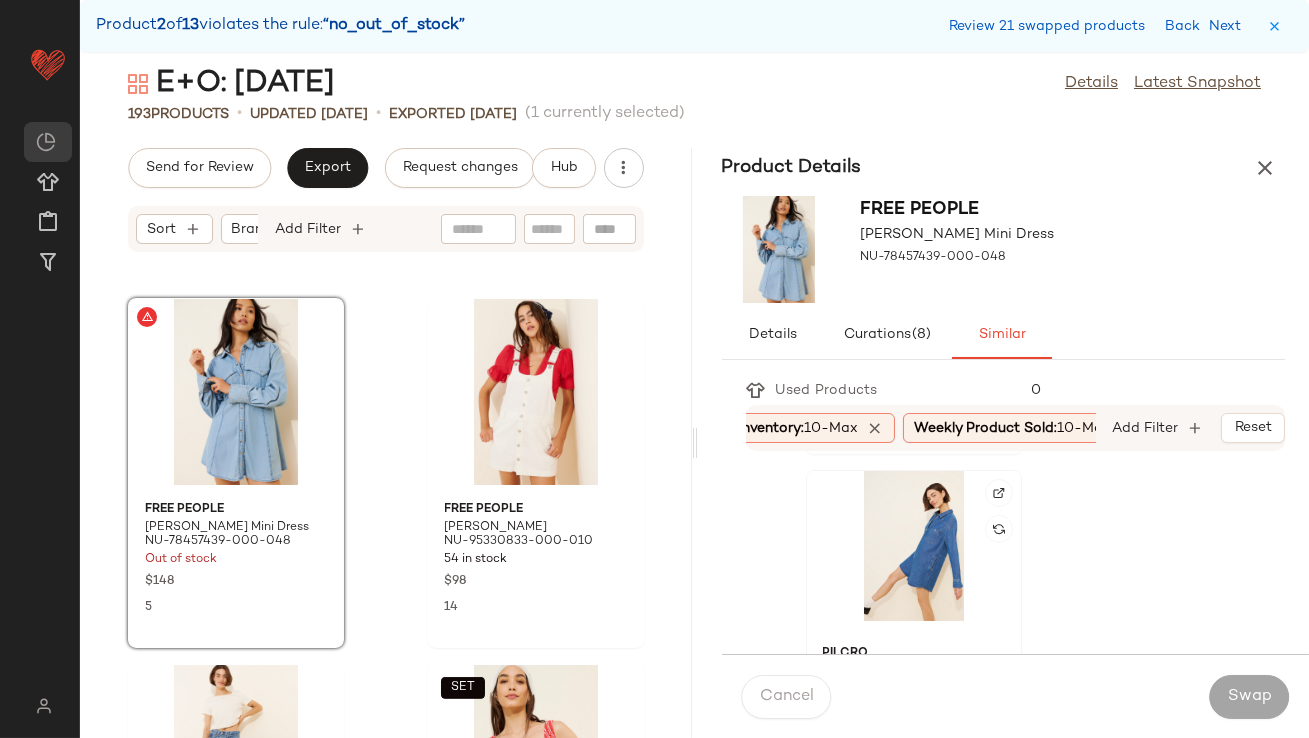 click 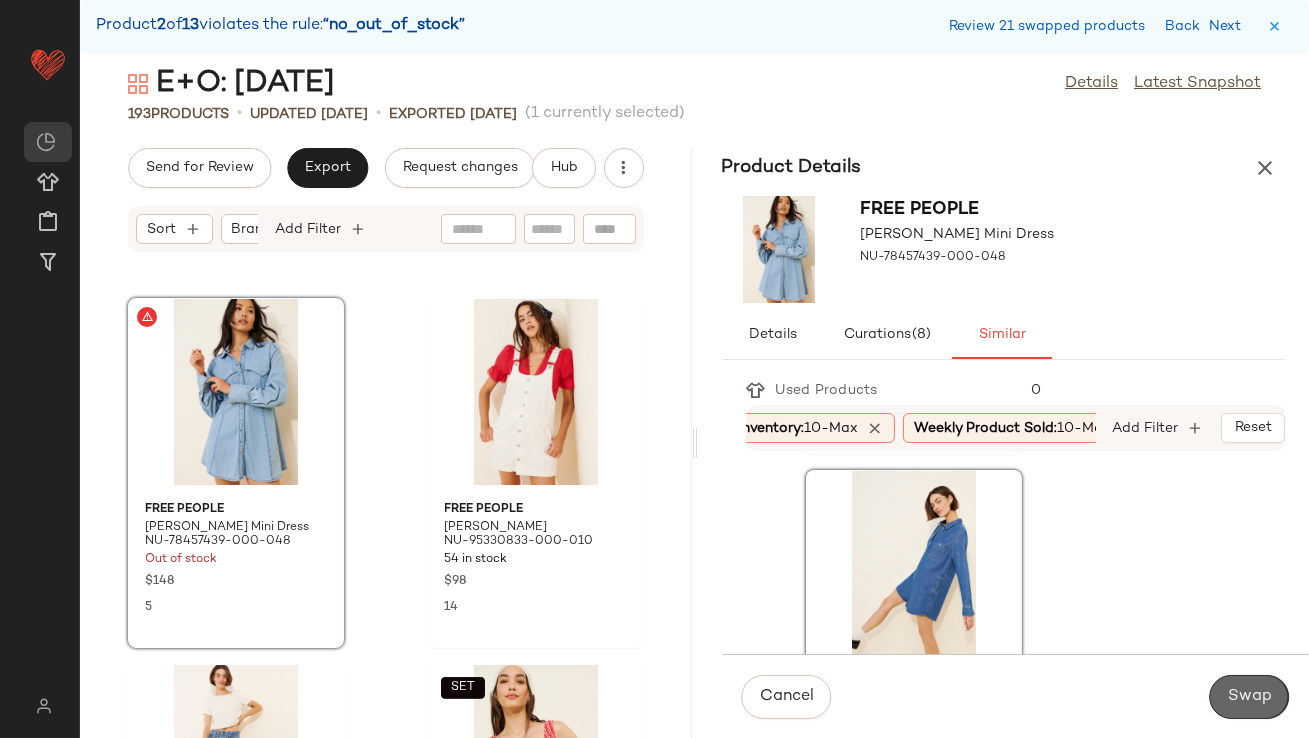 click on "Swap" 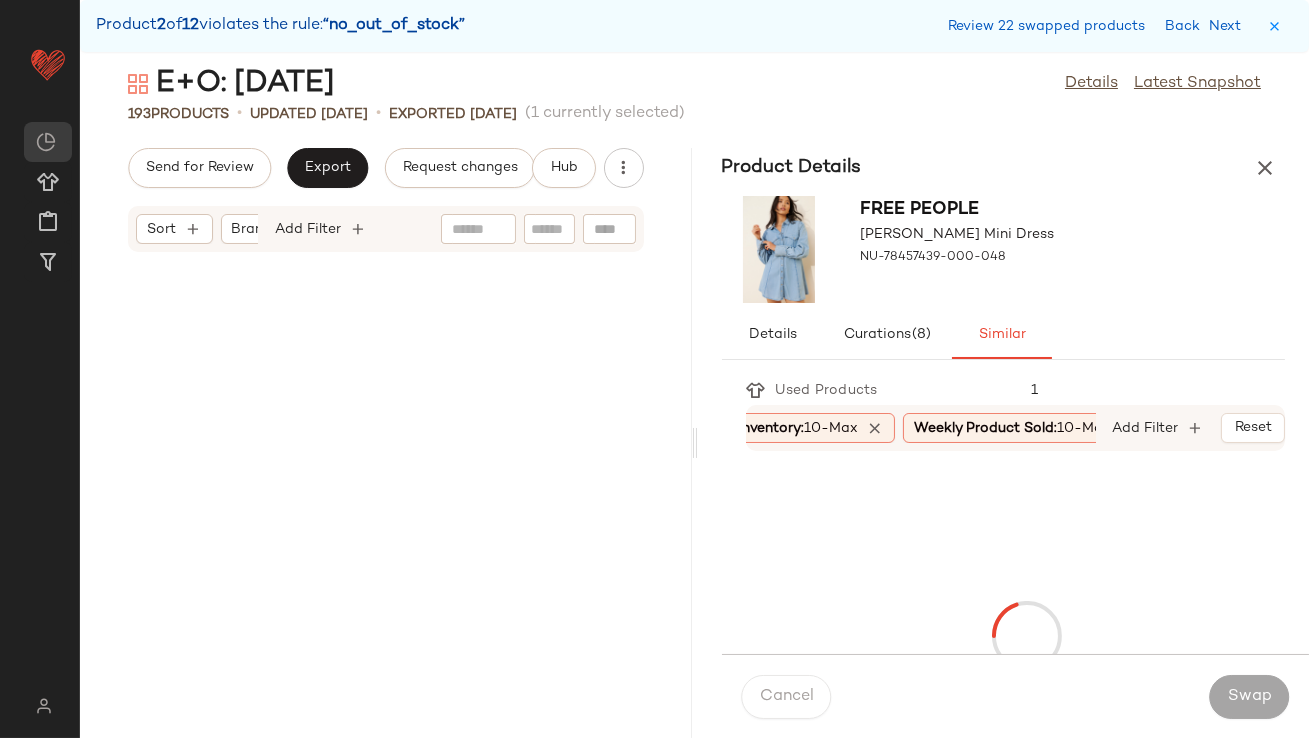 scroll, scrollTop: 17934, scrollLeft: 0, axis: vertical 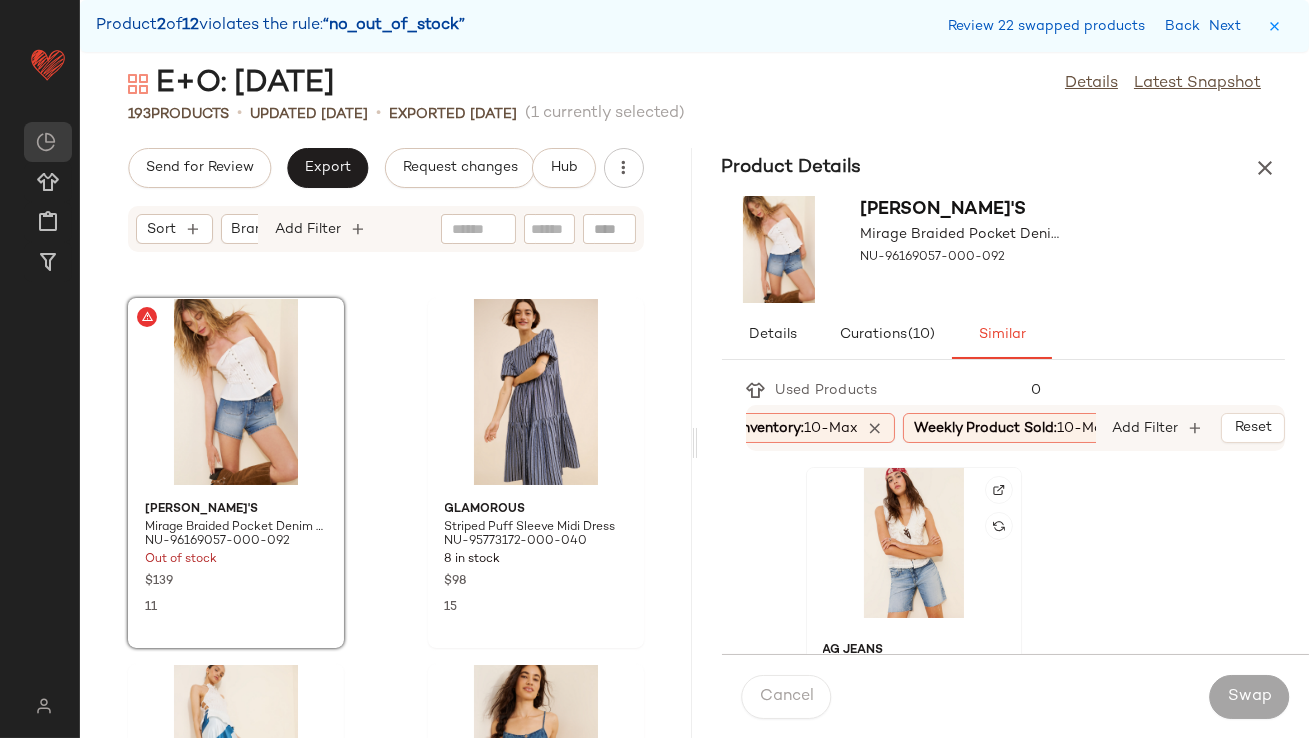 click 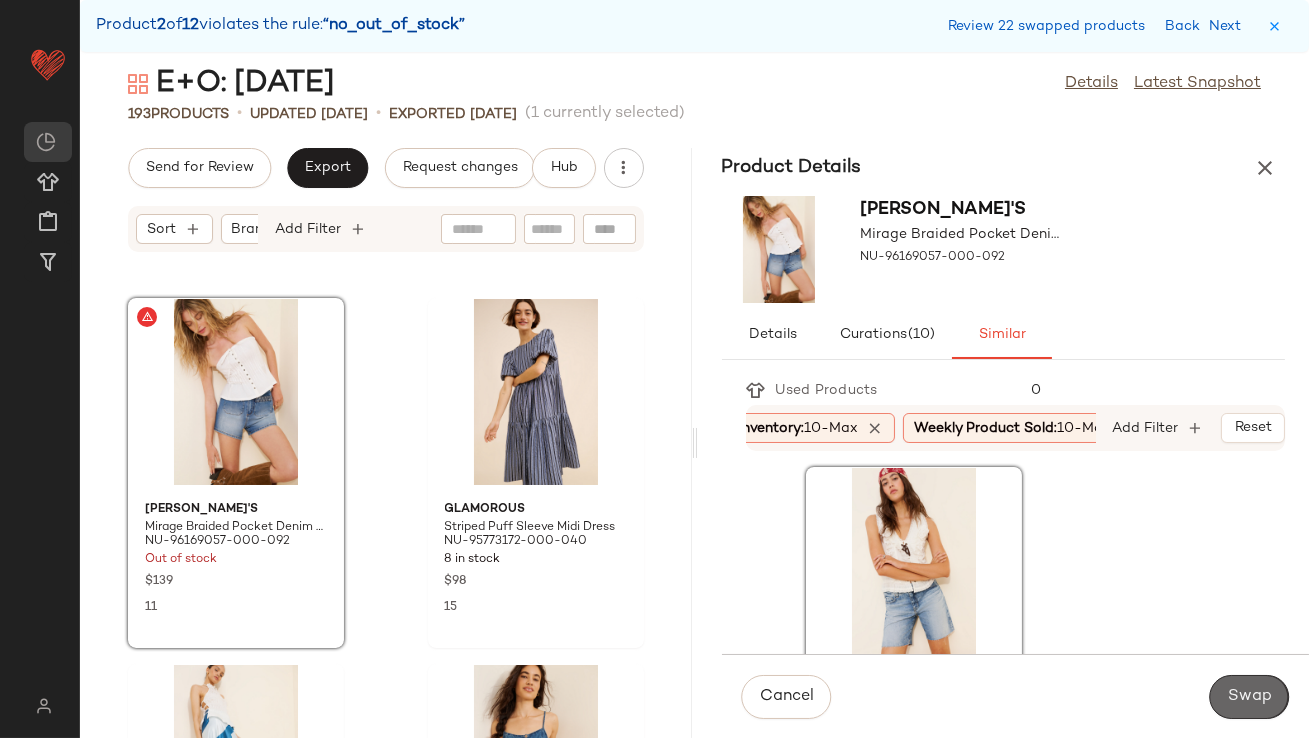 click on "Swap" at bounding box center [1249, 697] 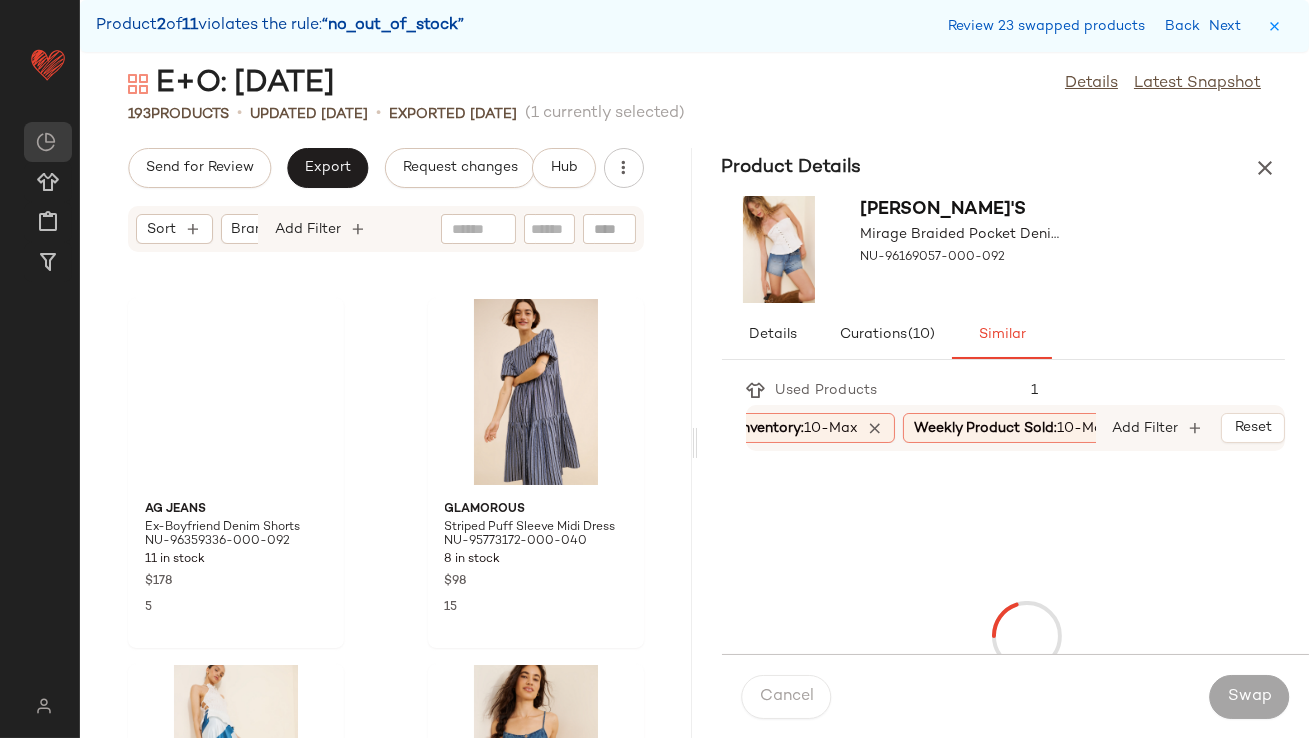 scroll, scrollTop: 21960, scrollLeft: 0, axis: vertical 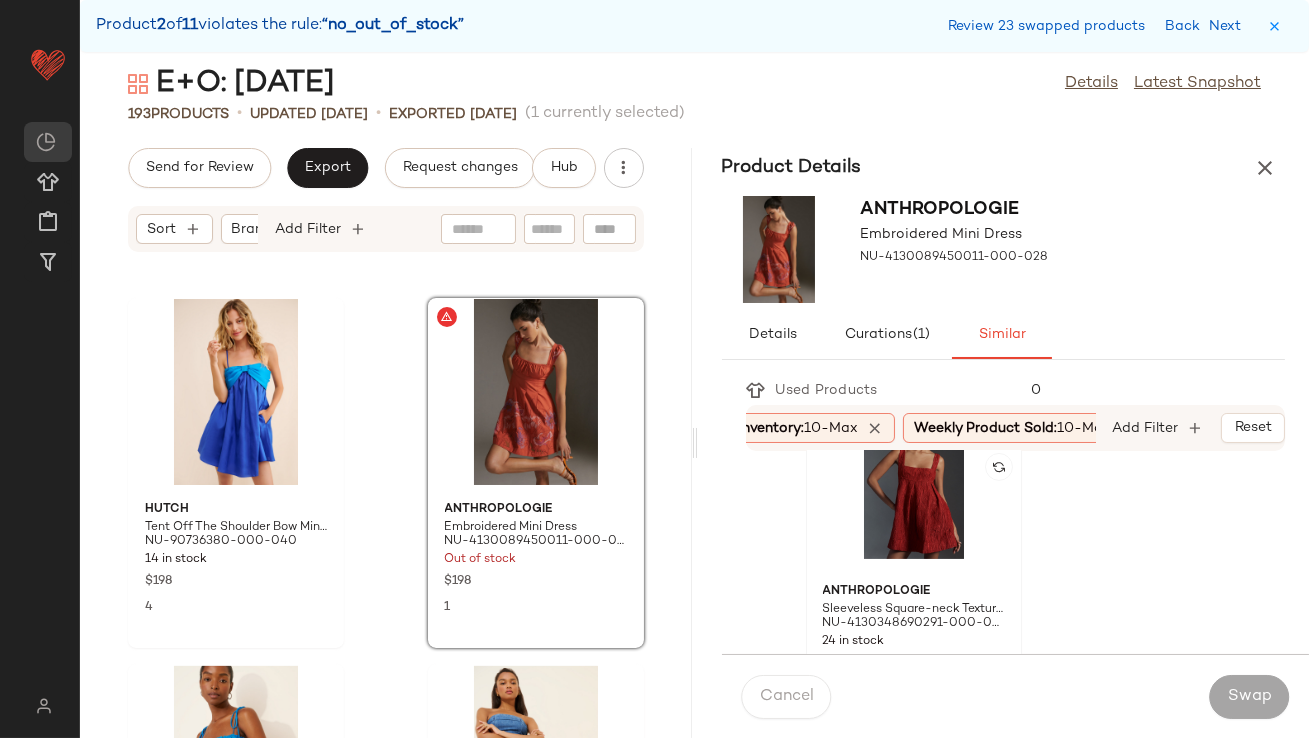 click 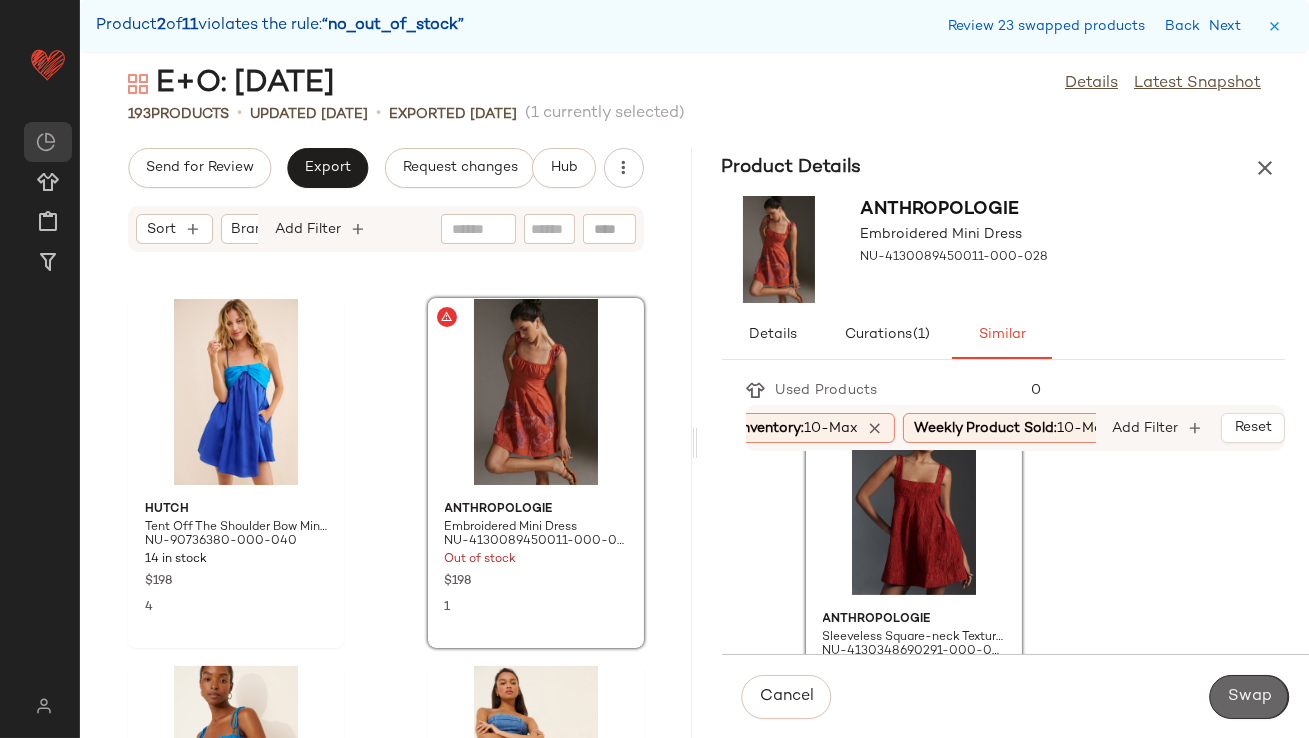 click on "Swap" at bounding box center [1249, 697] 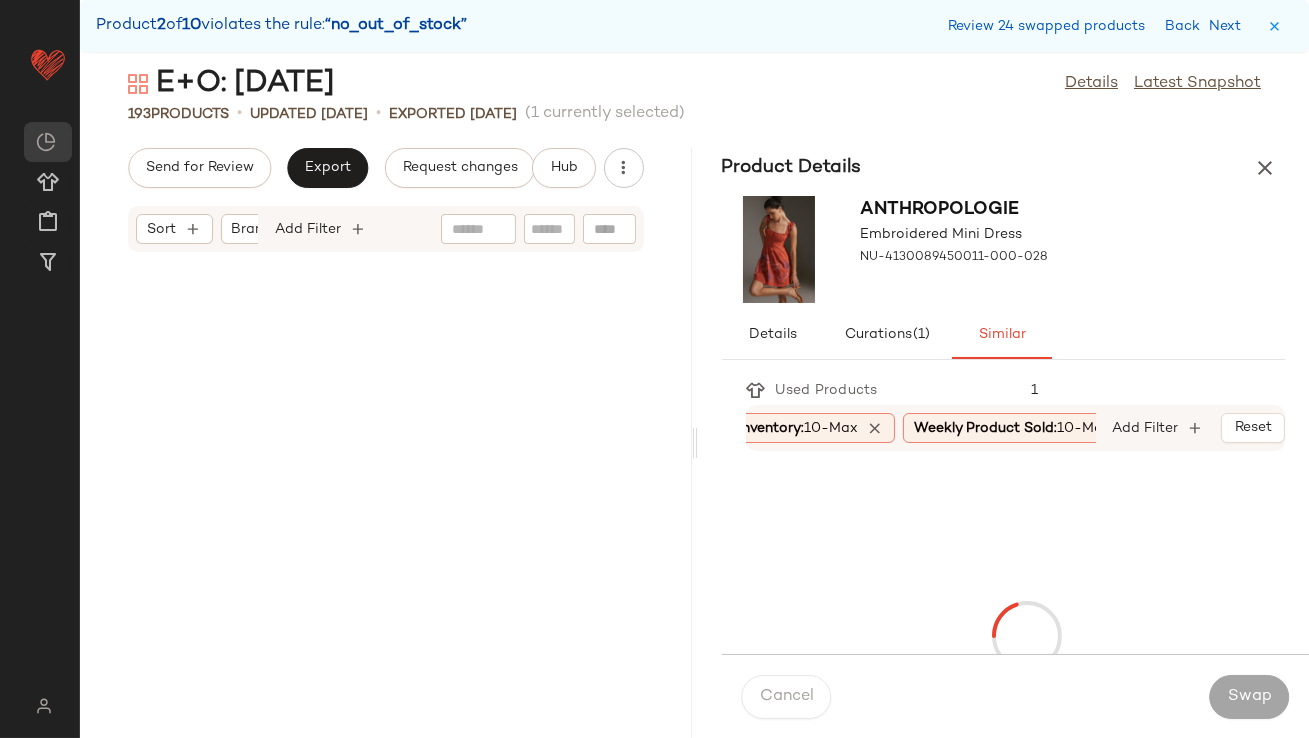 scroll, scrollTop: 23790, scrollLeft: 0, axis: vertical 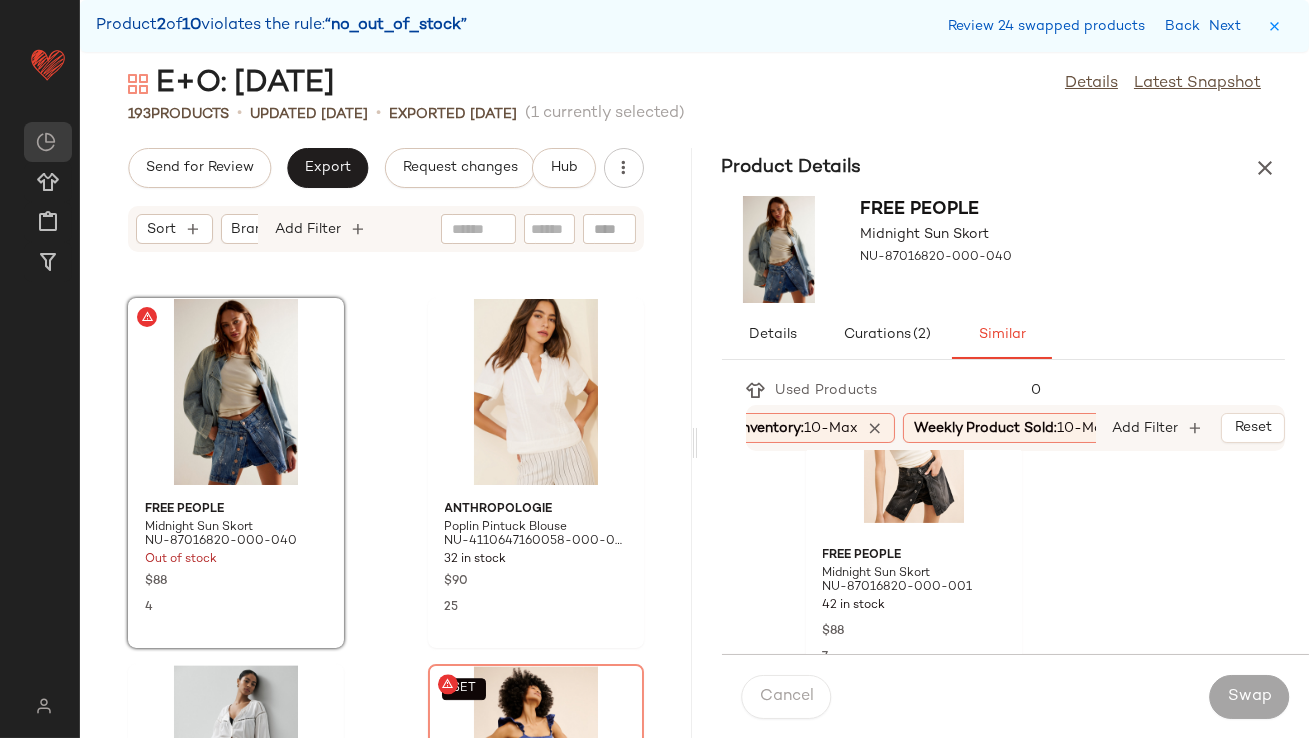 click 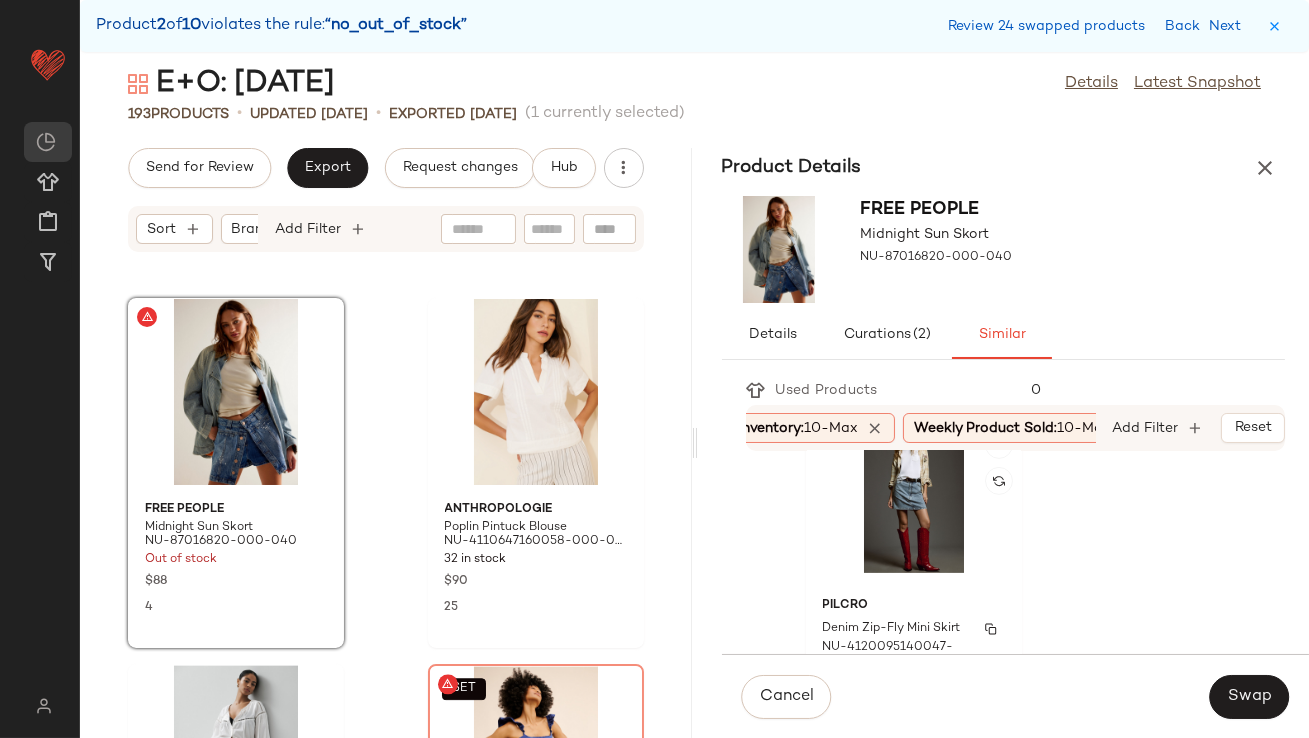 scroll, scrollTop: 1545, scrollLeft: 0, axis: vertical 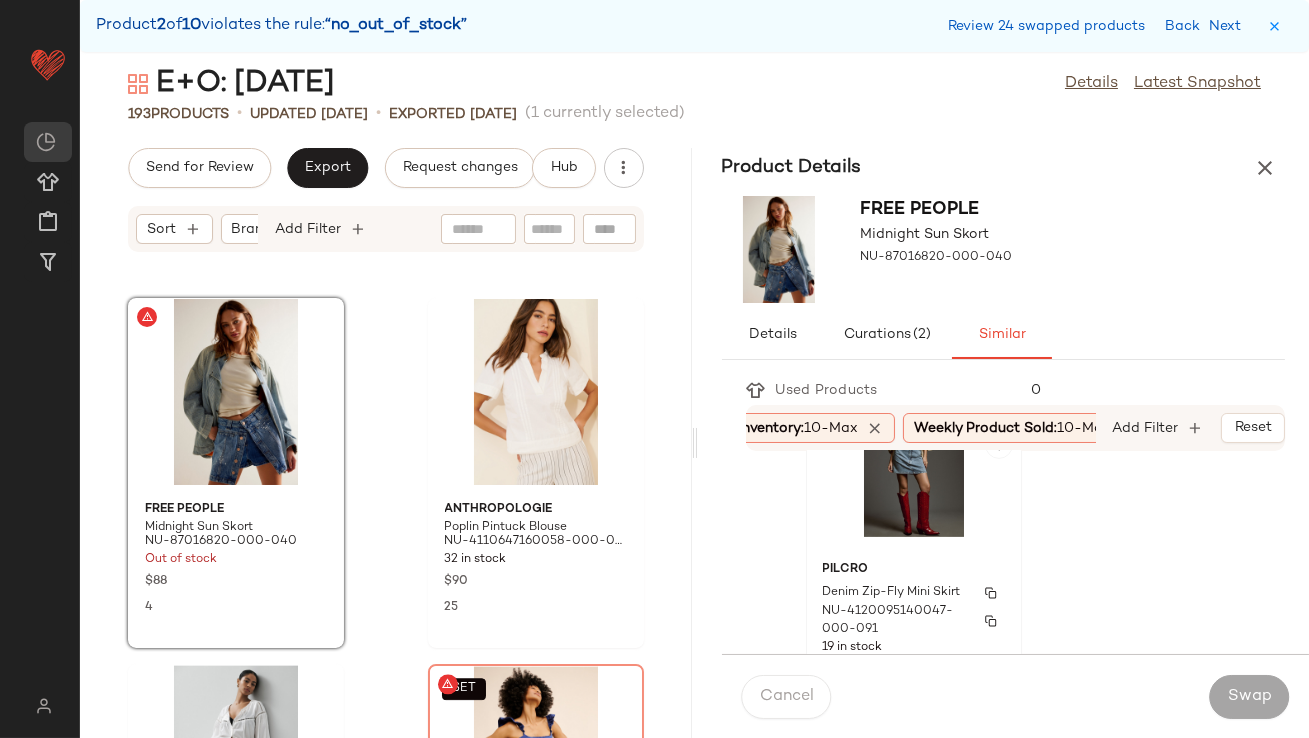 click on "Pilcro" at bounding box center (914, 570) 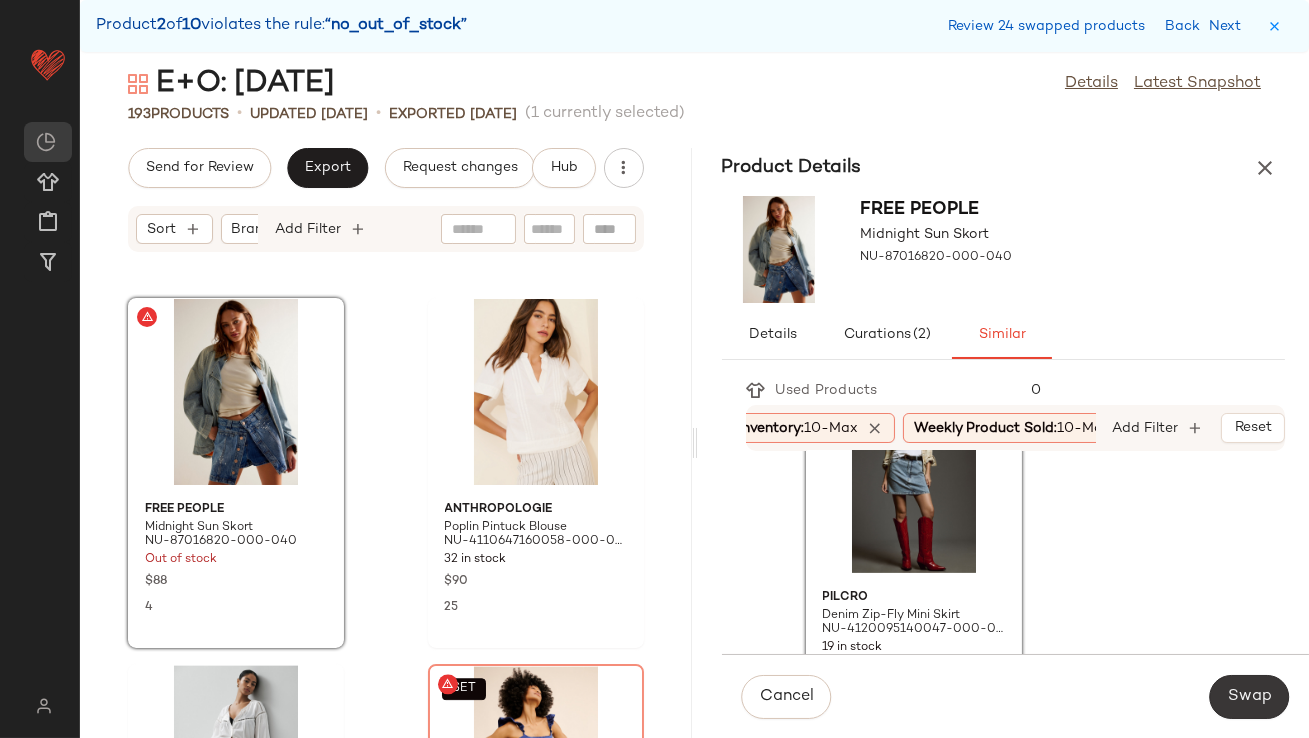 click on "Swap" at bounding box center (1249, 697) 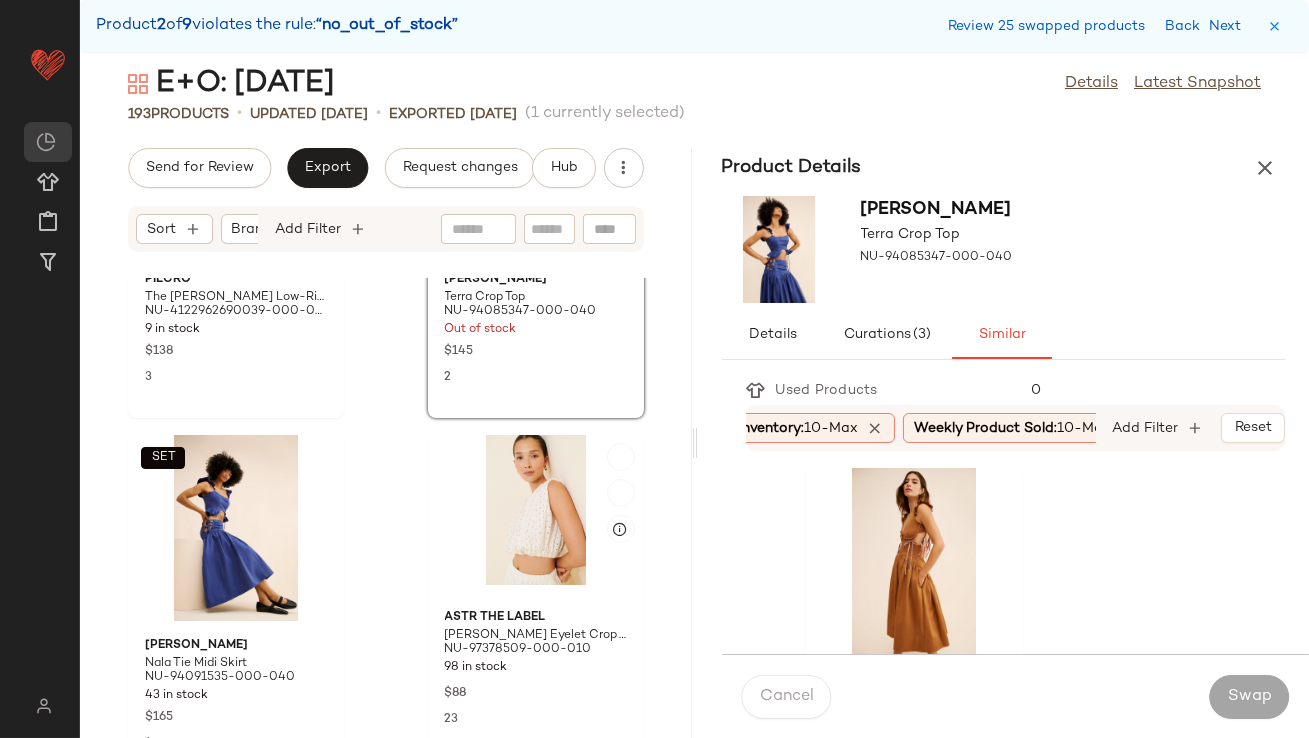 scroll, scrollTop: 24395, scrollLeft: 0, axis: vertical 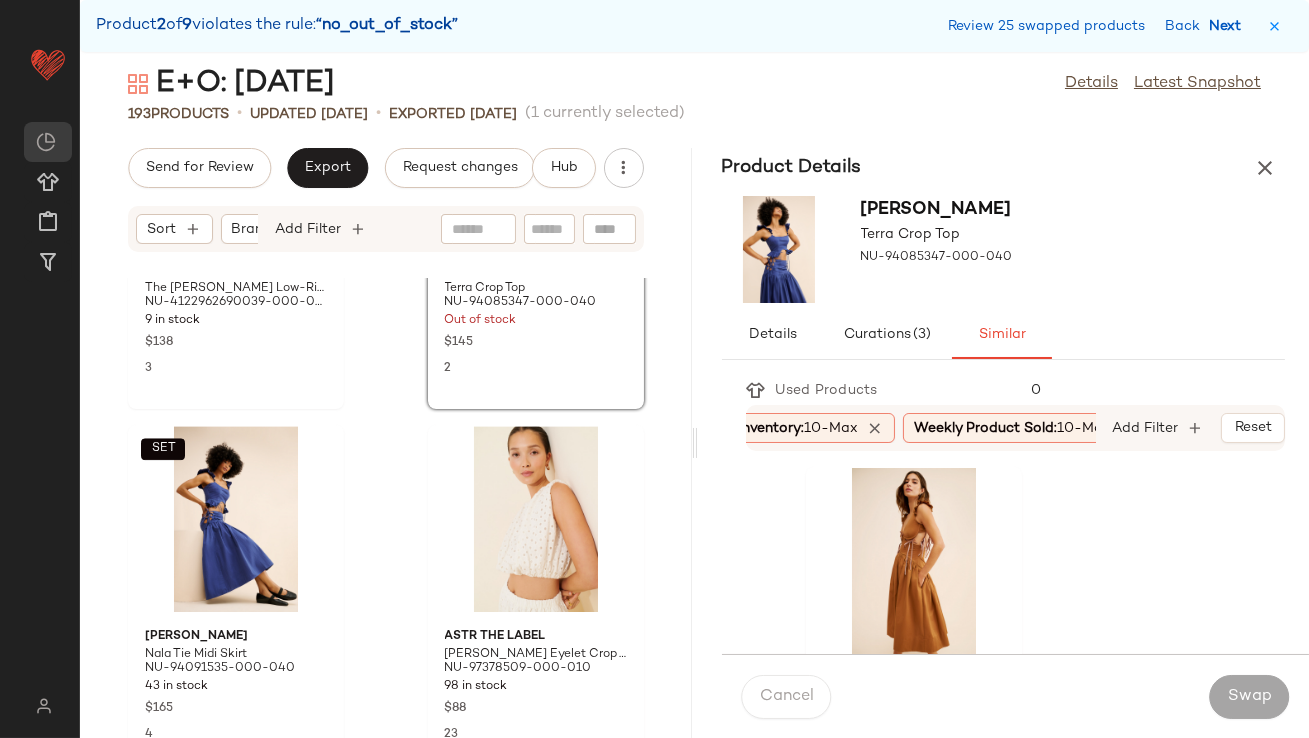 click on "Next" at bounding box center [1229, 26] 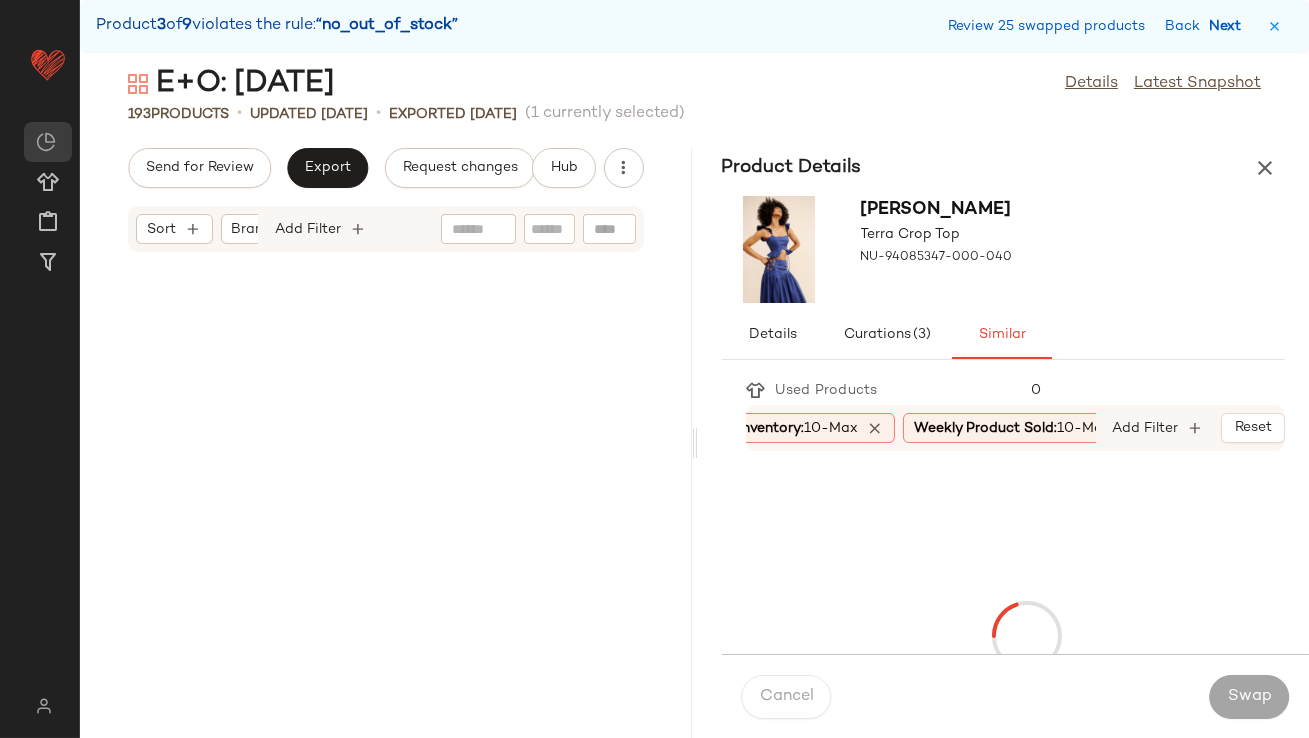 scroll, scrollTop: 27815, scrollLeft: 0, axis: vertical 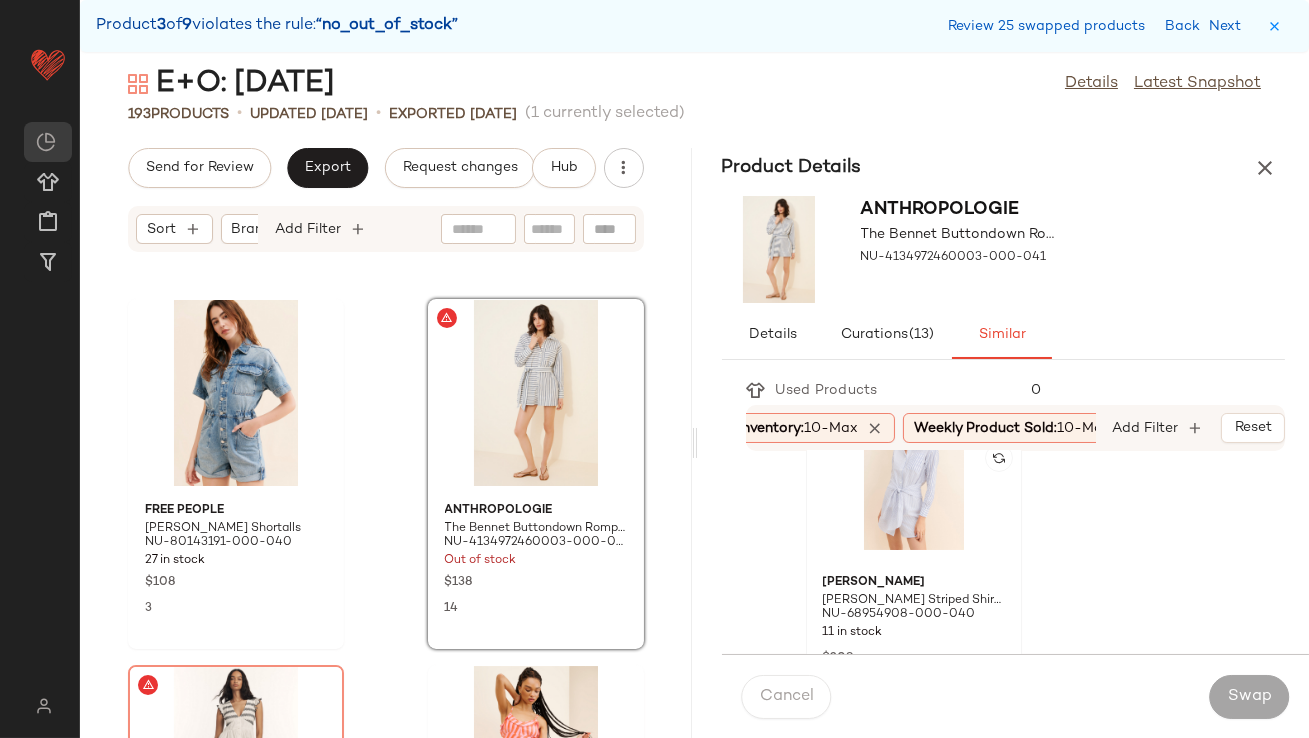 click 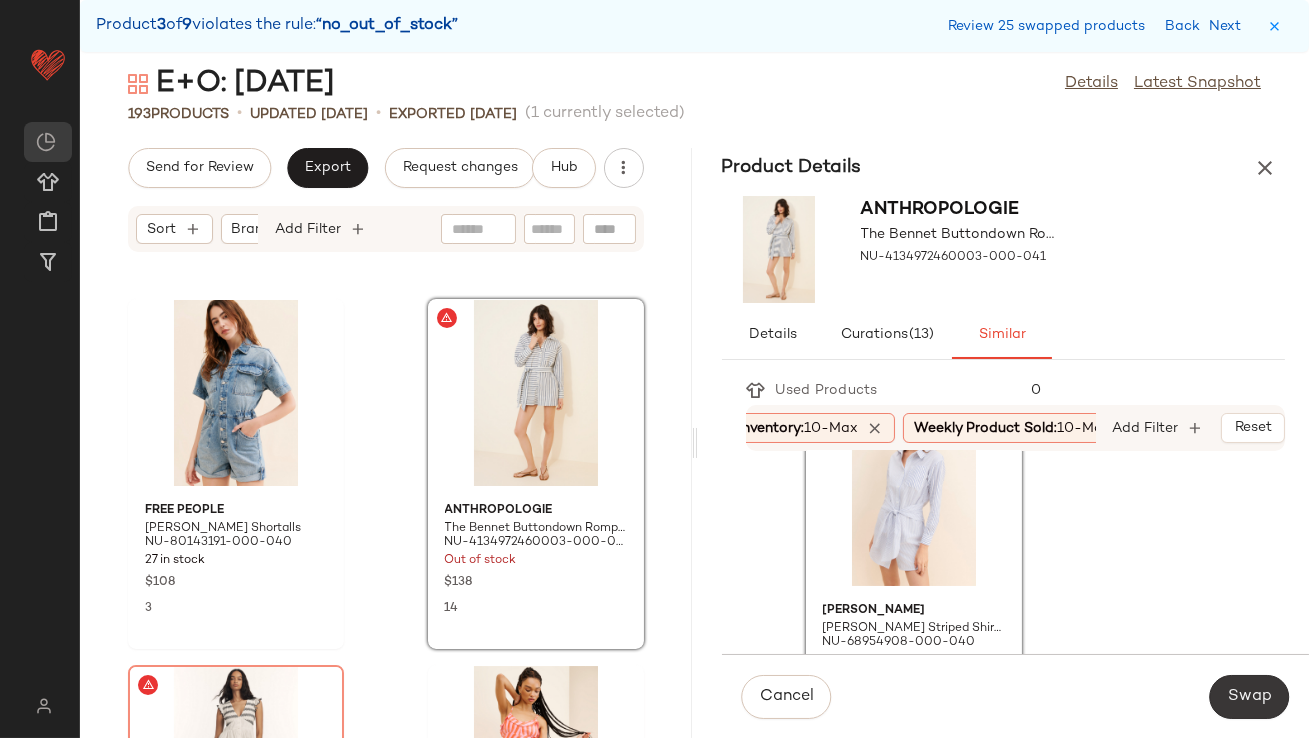 click on "Swap" 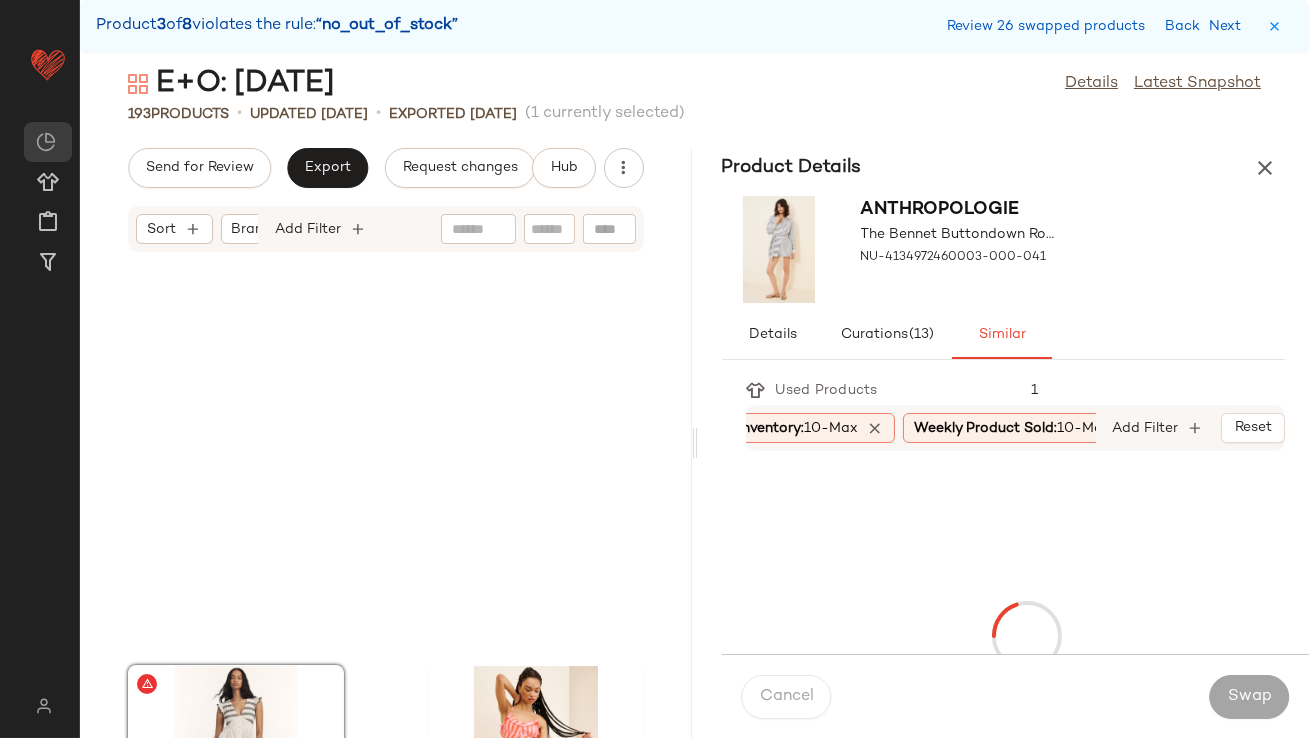 scroll, scrollTop: 28181, scrollLeft: 0, axis: vertical 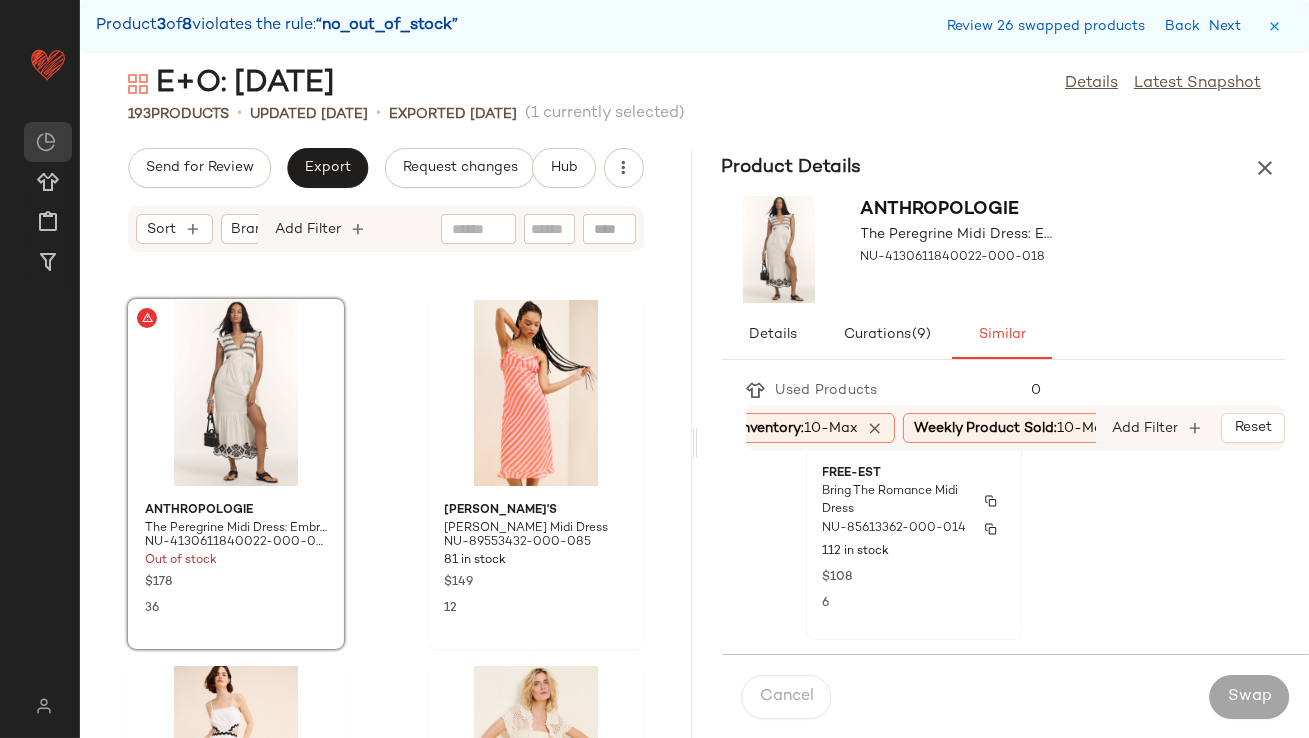 click on "NU-85613362-000-014" at bounding box center [895, 529] 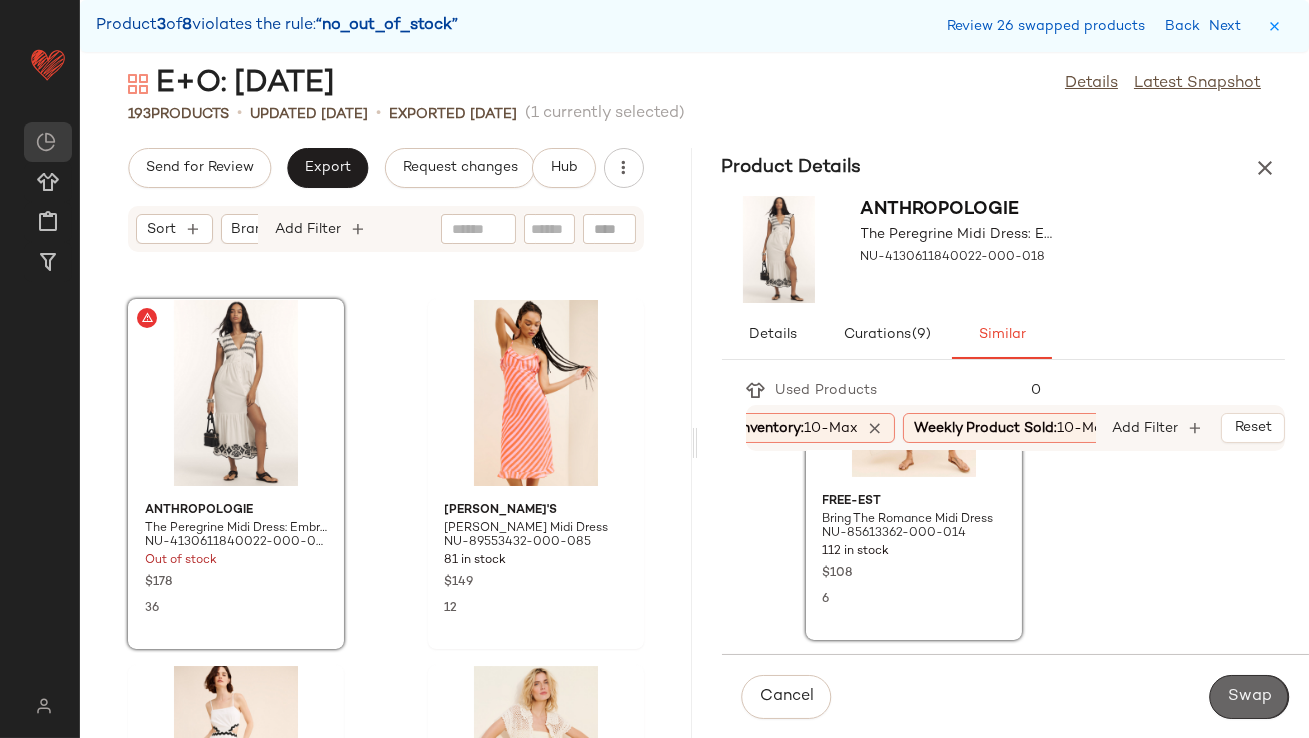 click on "Swap" 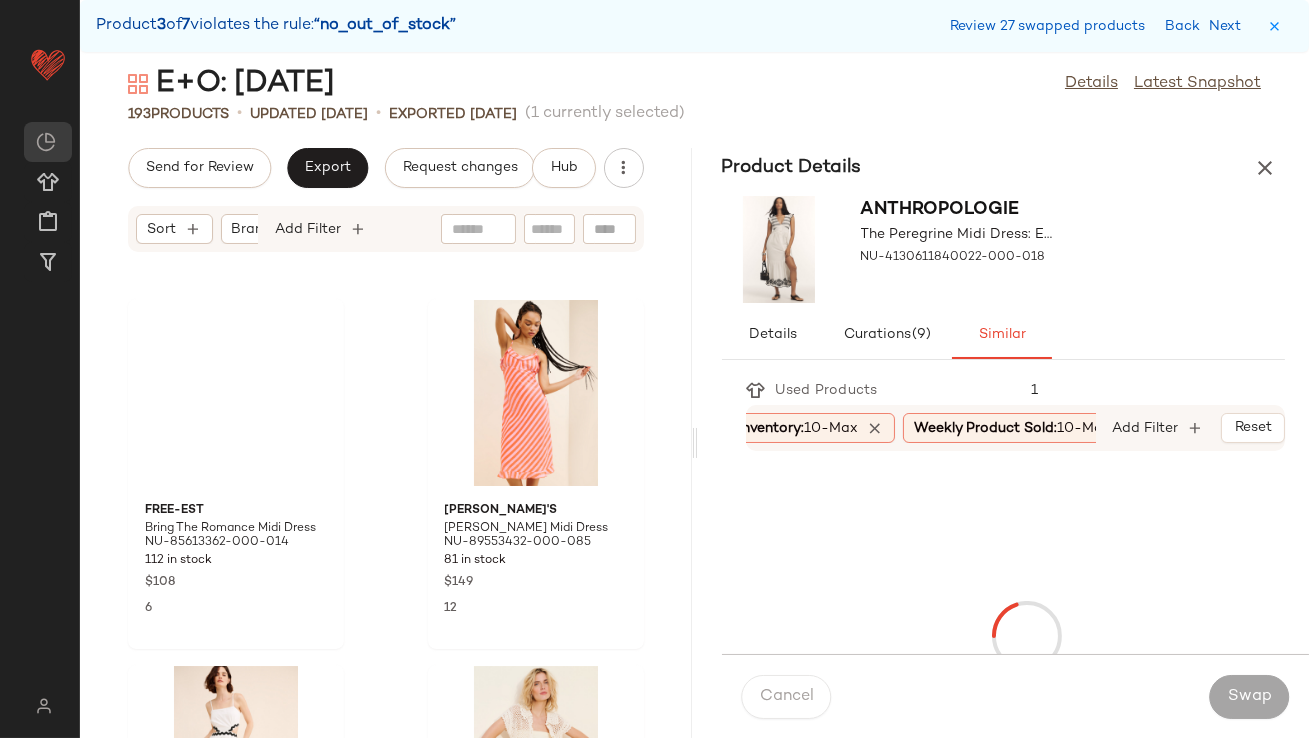 scroll, scrollTop: 29645, scrollLeft: 0, axis: vertical 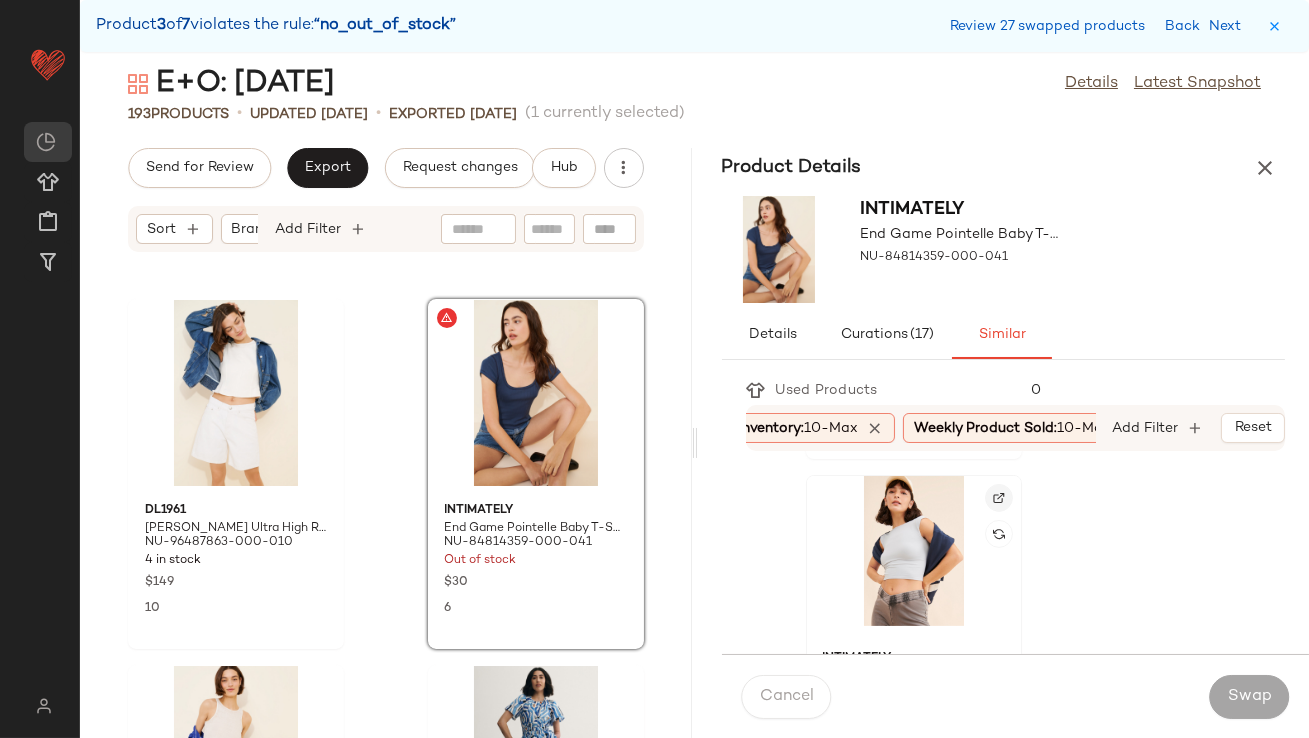 click at bounding box center [999, 498] 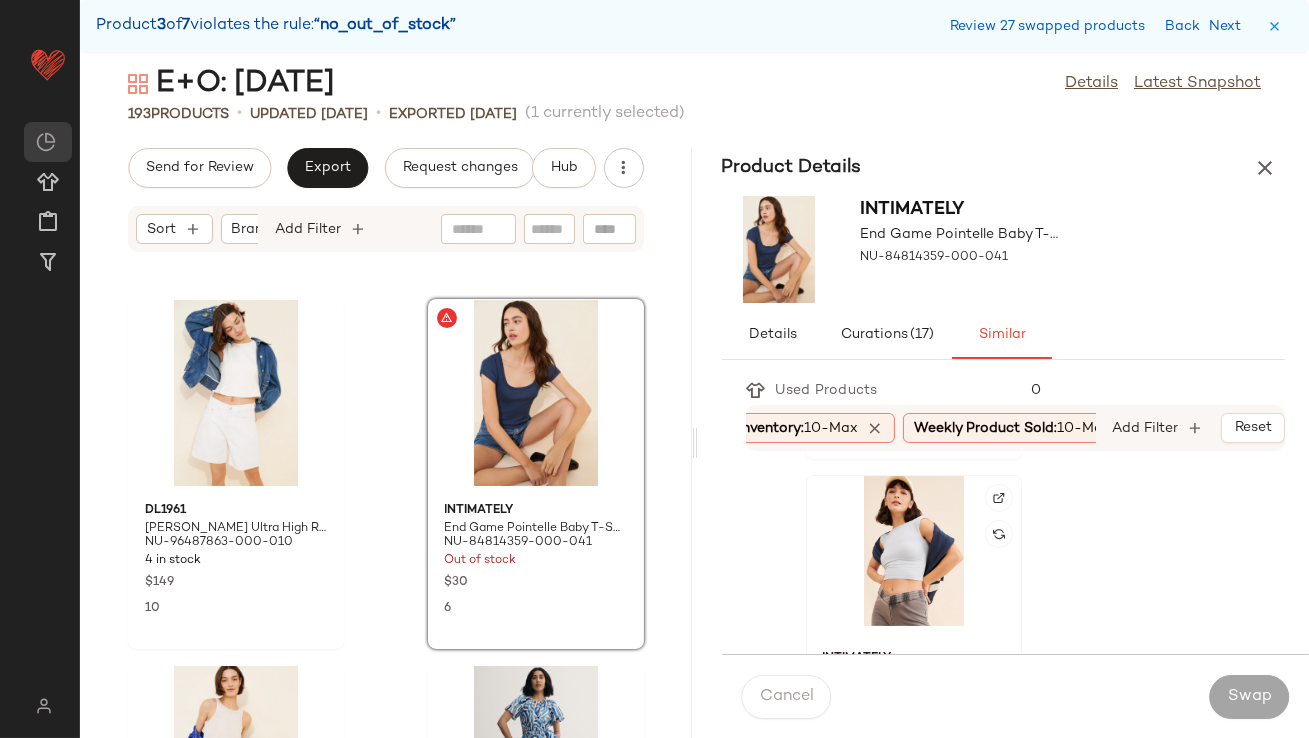 click 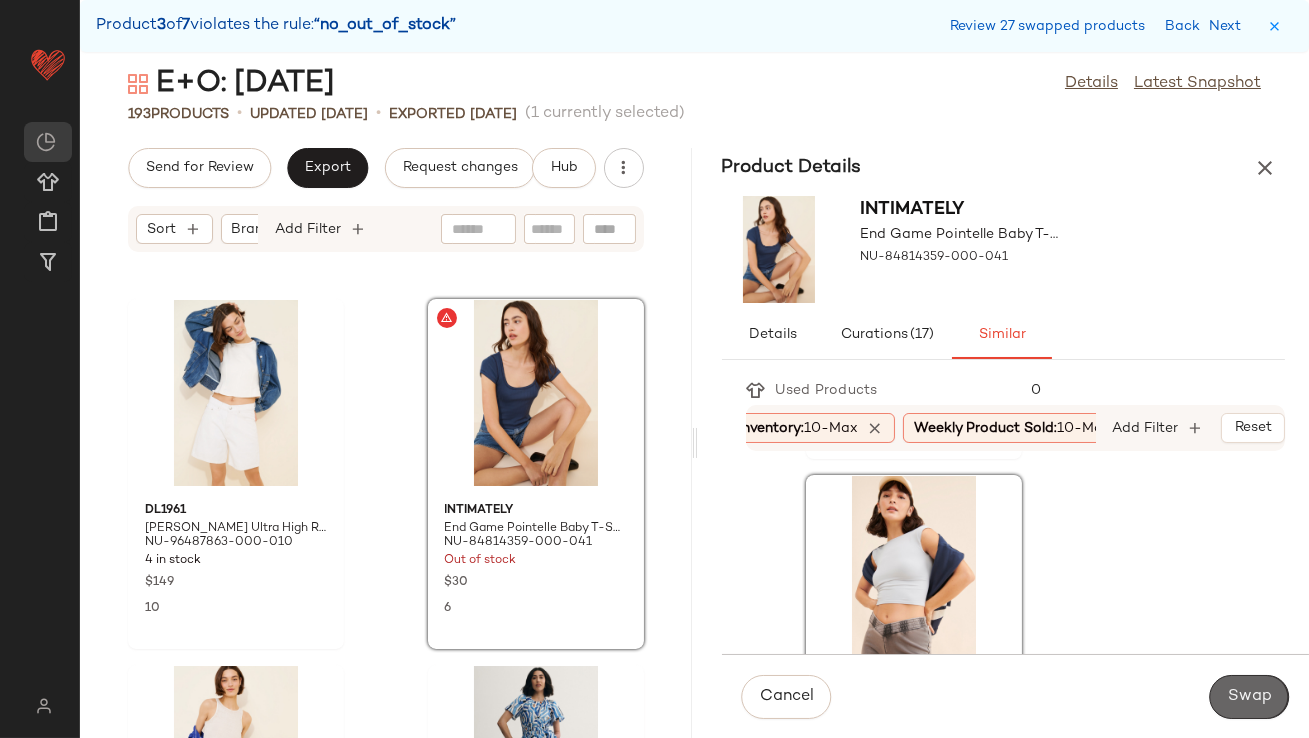 click on "Swap" at bounding box center [1249, 697] 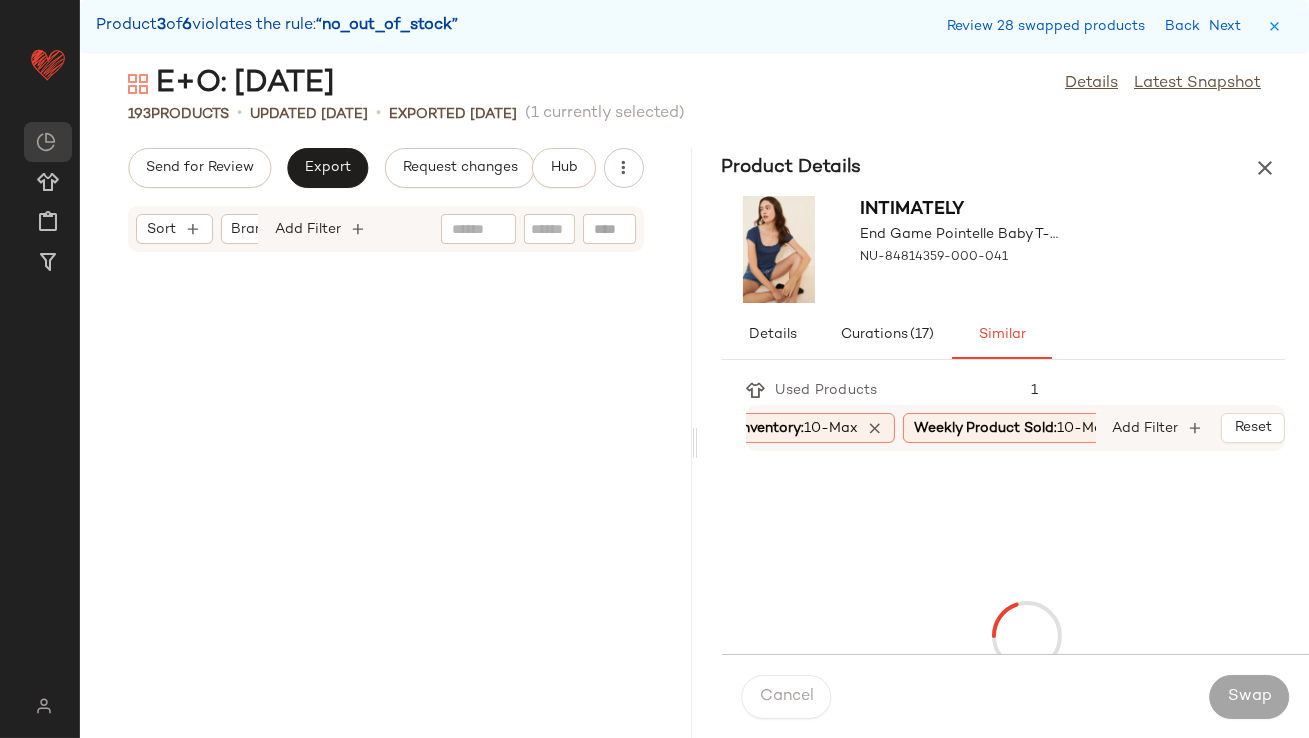 scroll, scrollTop: 31475, scrollLeft: 0, axis: vertical 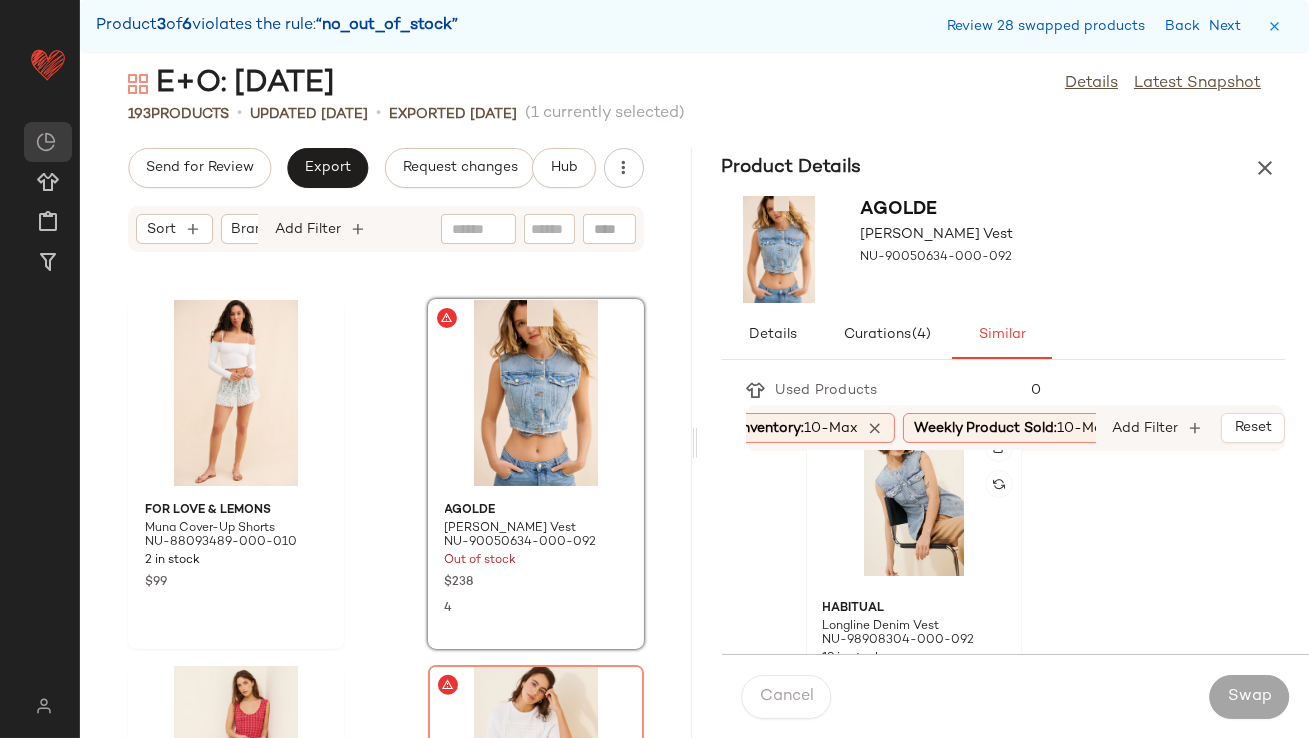 click 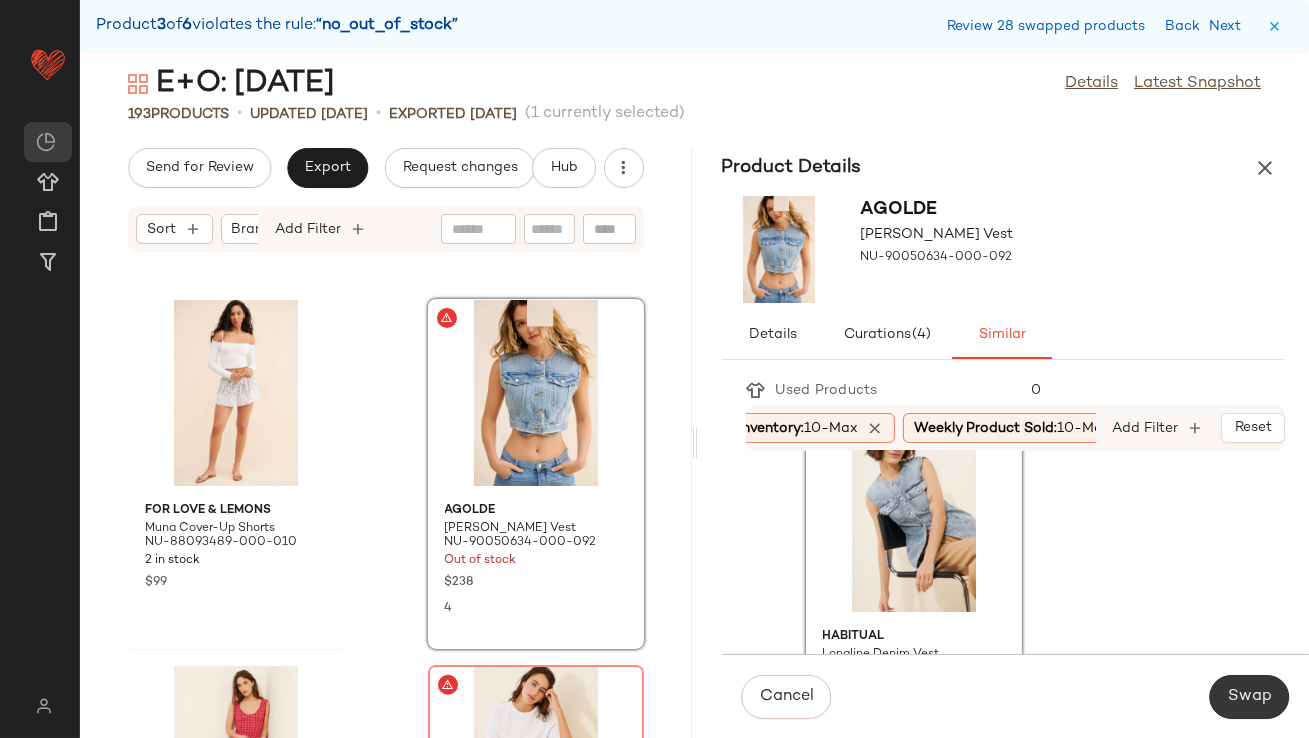 click on "Swap" at bounding box center [1249, 697] 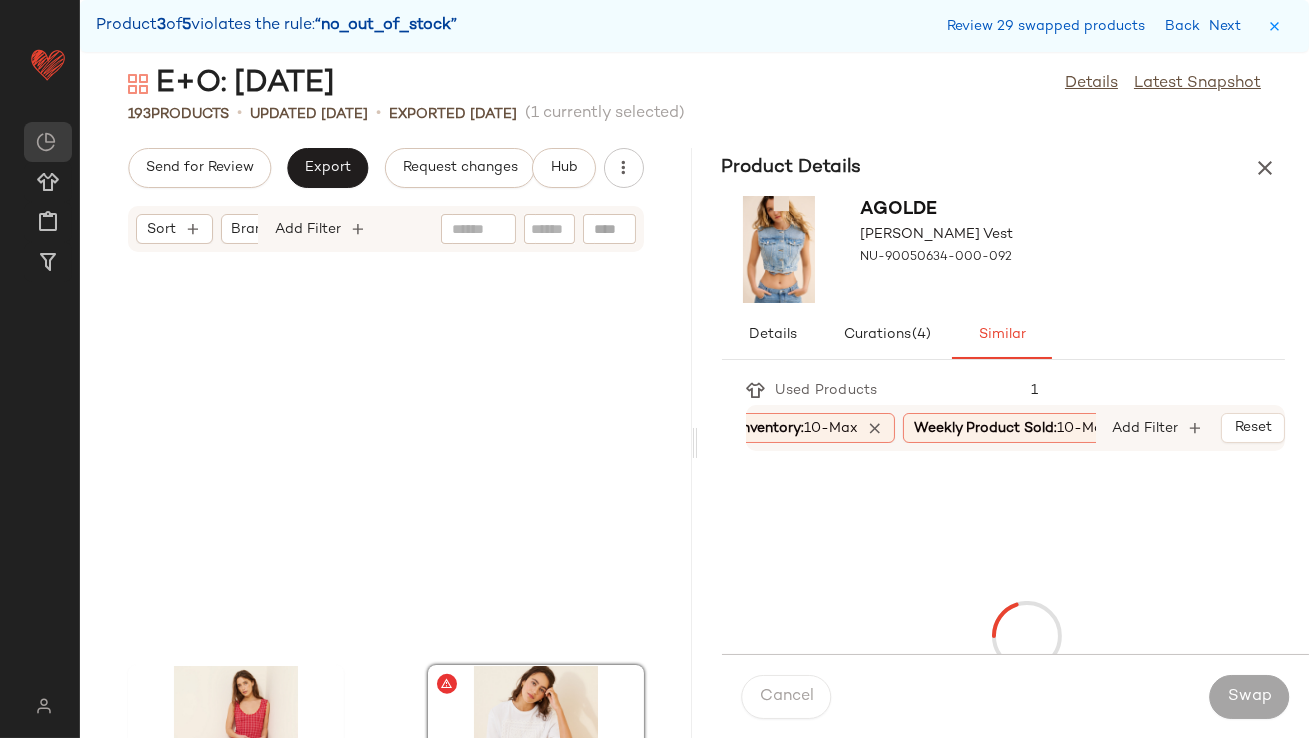 scroll, scrollTop: 31841, scrollLeft: 0, axis: vertical 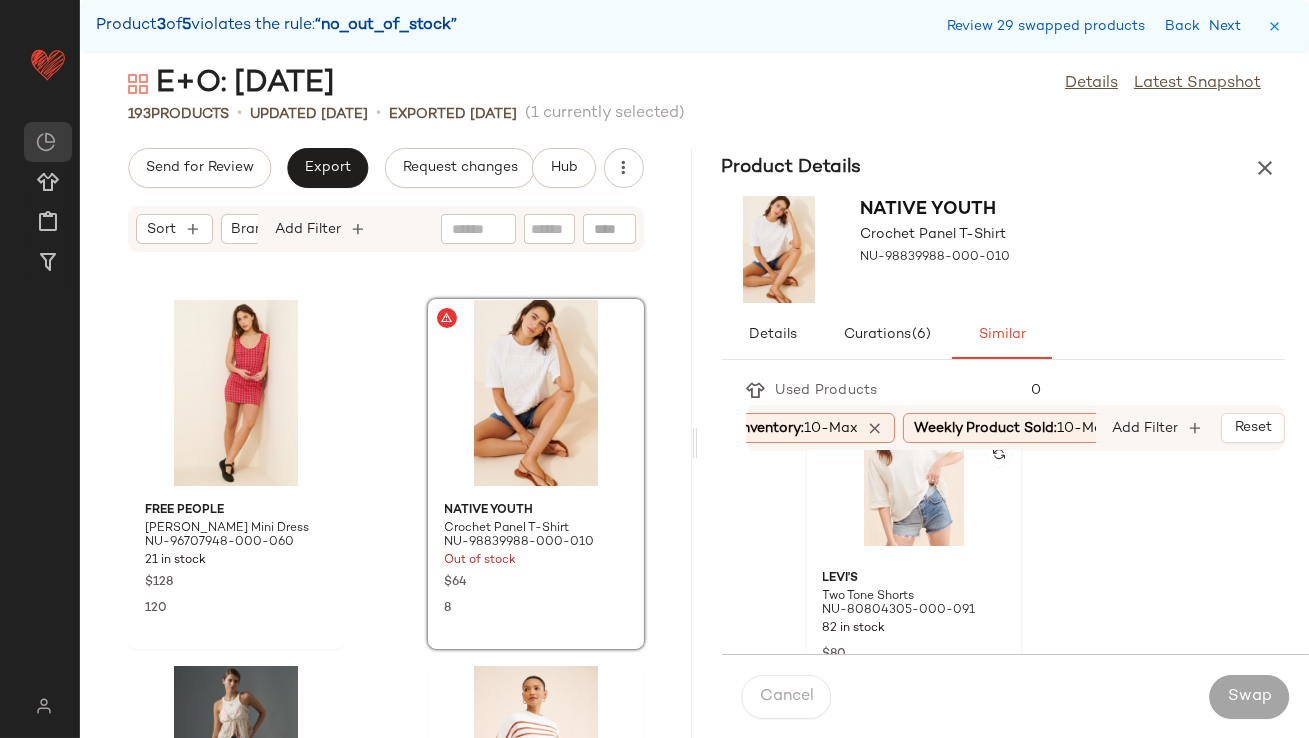 click on "Levi's" at bounding box center (914, 579) 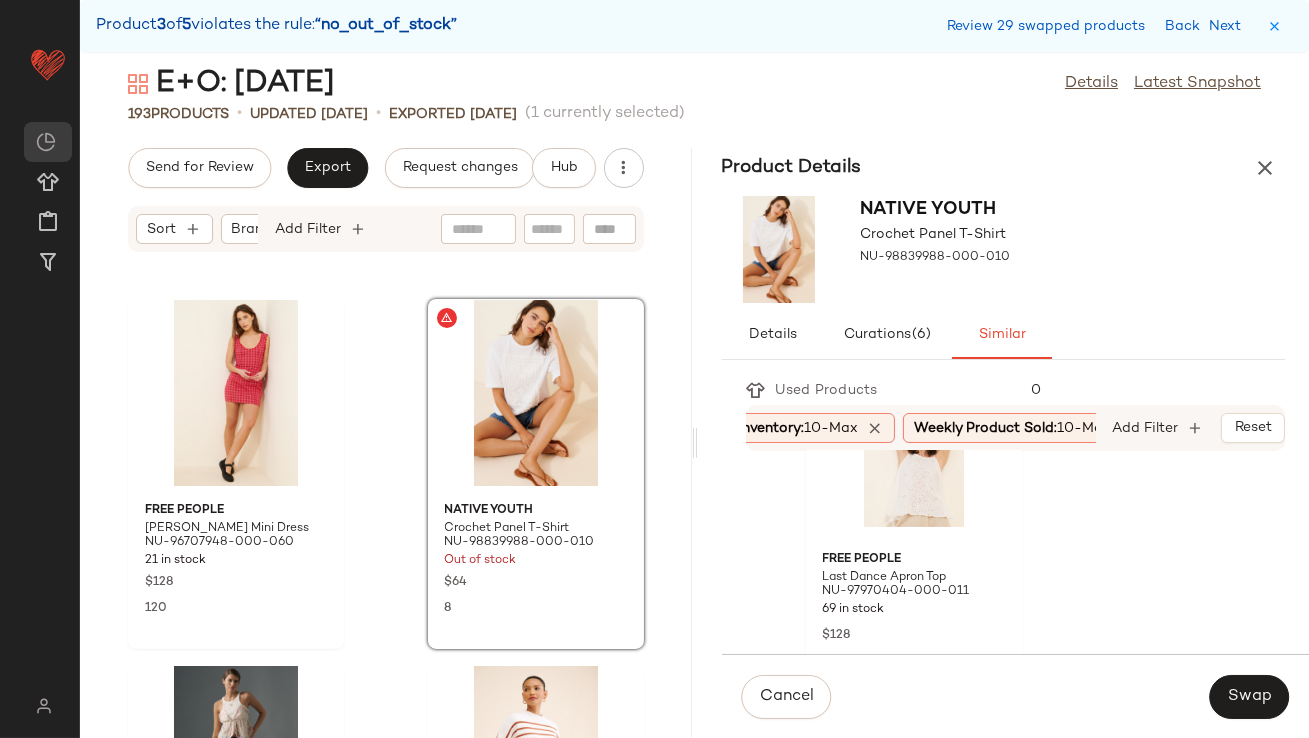 scroll, scrollTop: 1190, scrollLeft: 0, axis: vertical 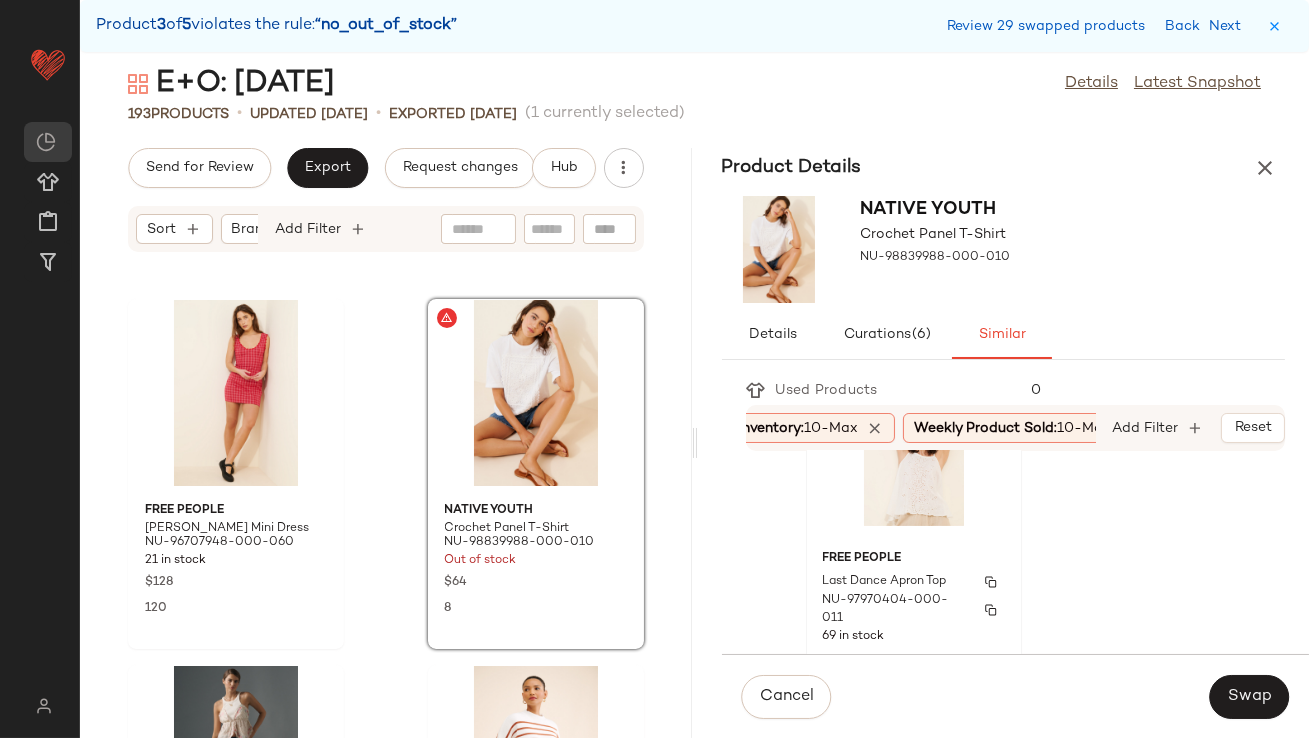 click on "Last Dance Apron Top" at bounding box center (914, 582) 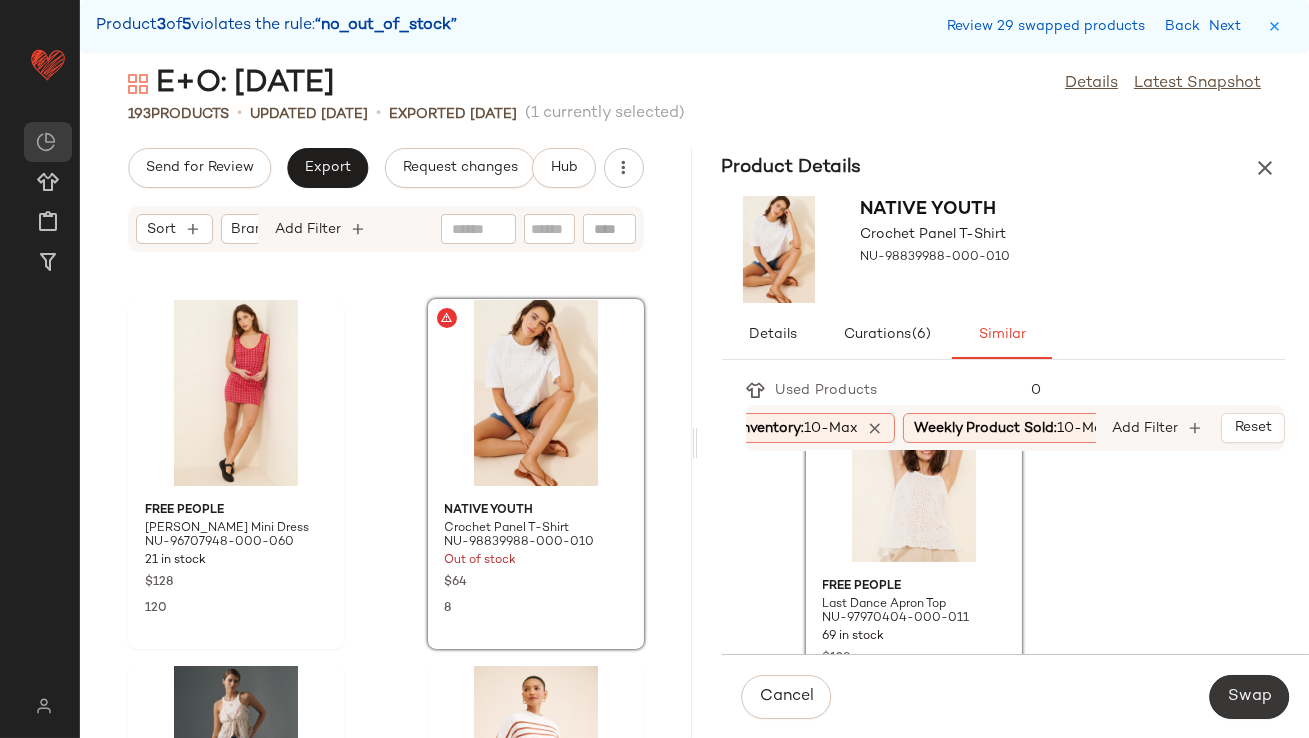 click on "Swap" 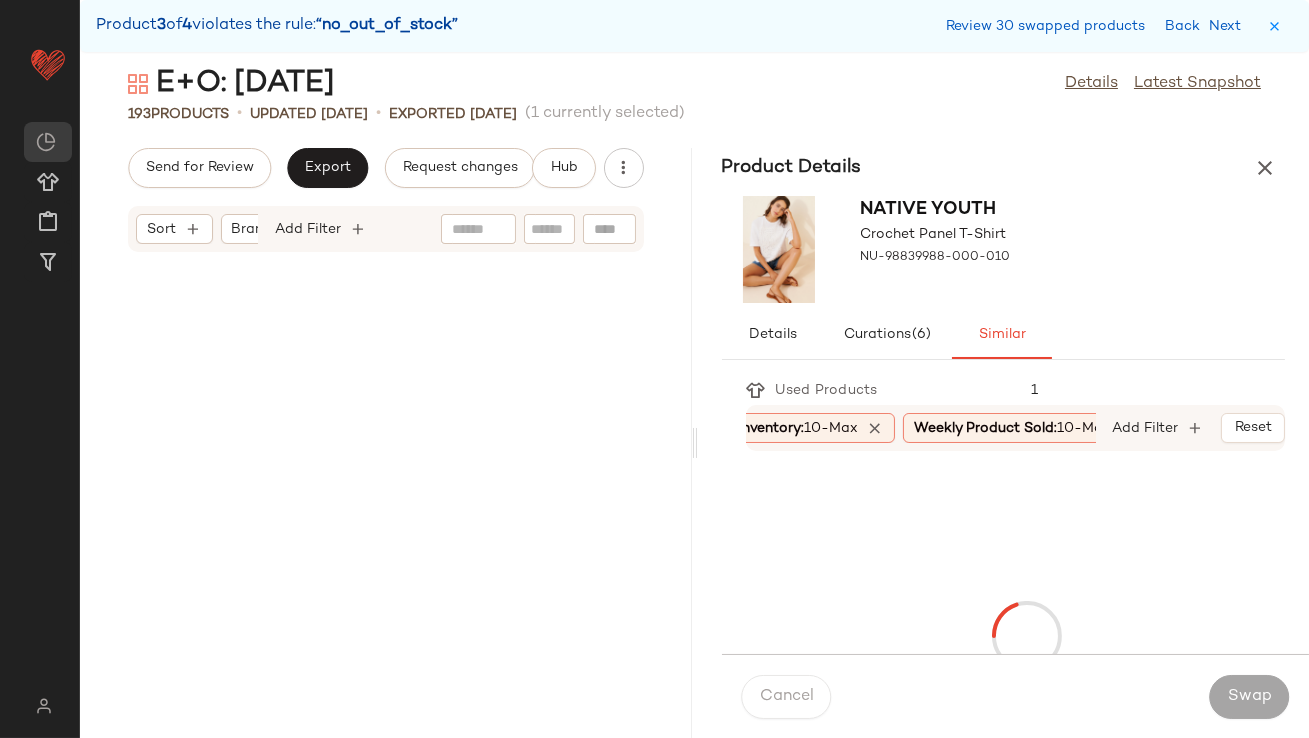 scroll, scrollTop: 32940, scrollLeft: 0, axis: vertical 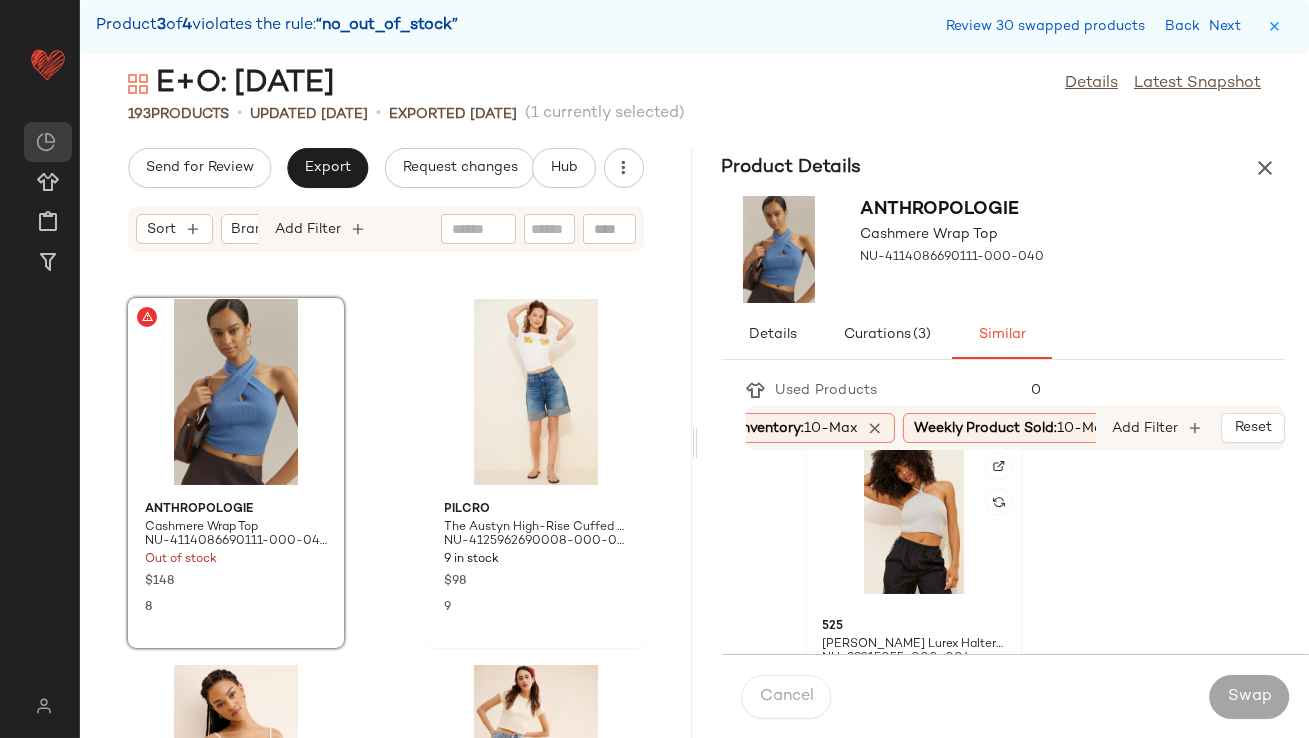 click 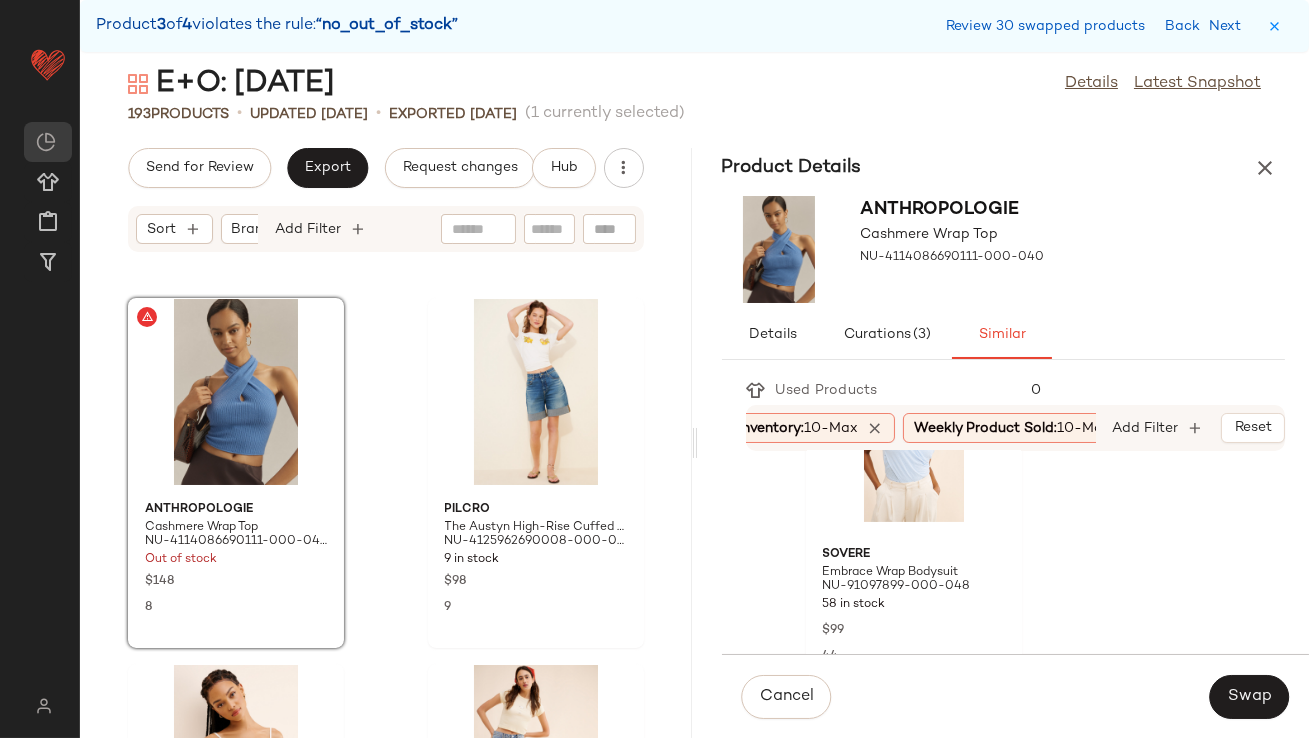 scroll, scrollTop: 1197, scrollLeft: 0, axis: vertical 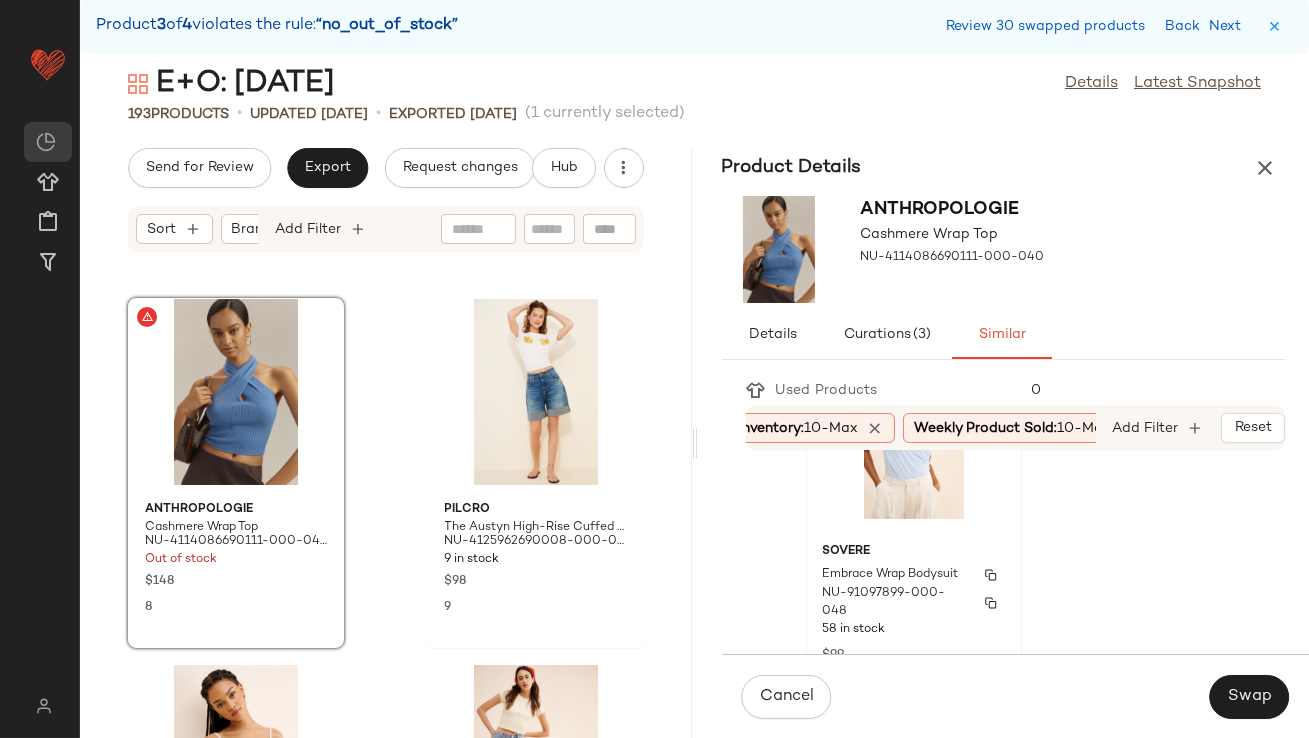 click 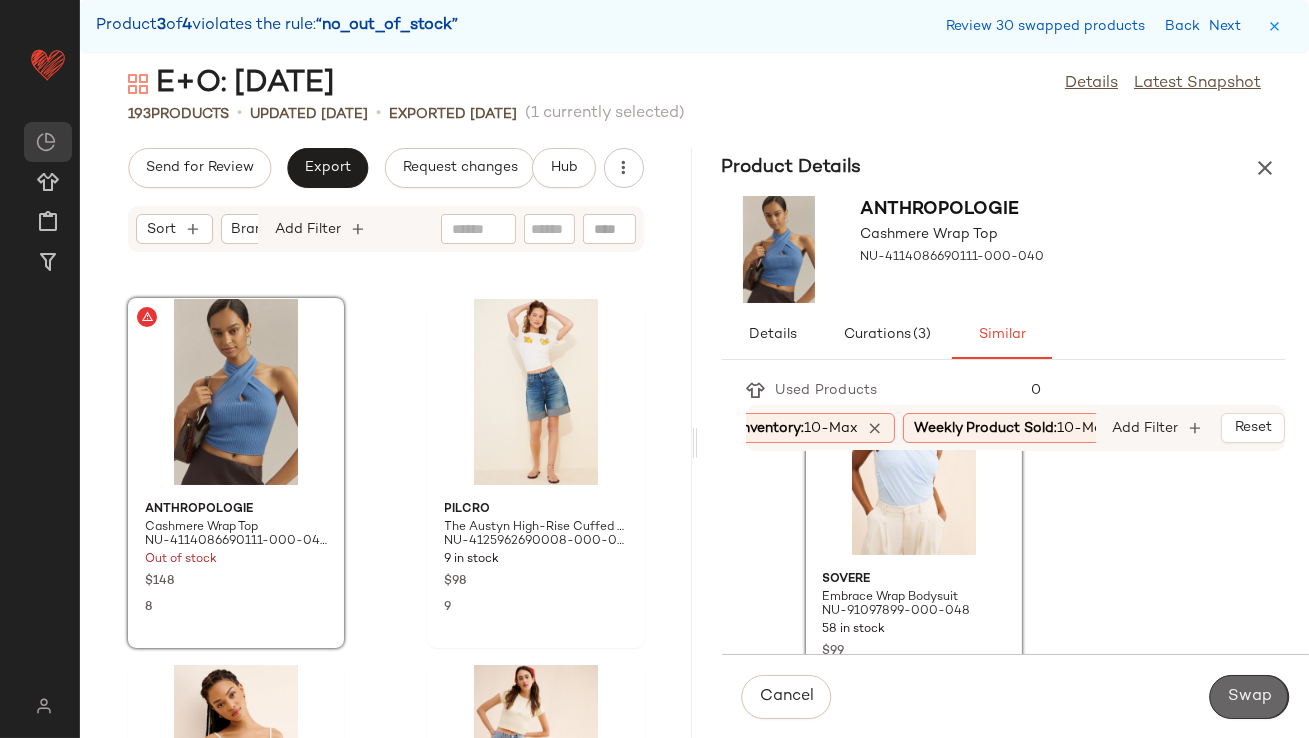 click on "Swap" at bounding box center (1249, 697) 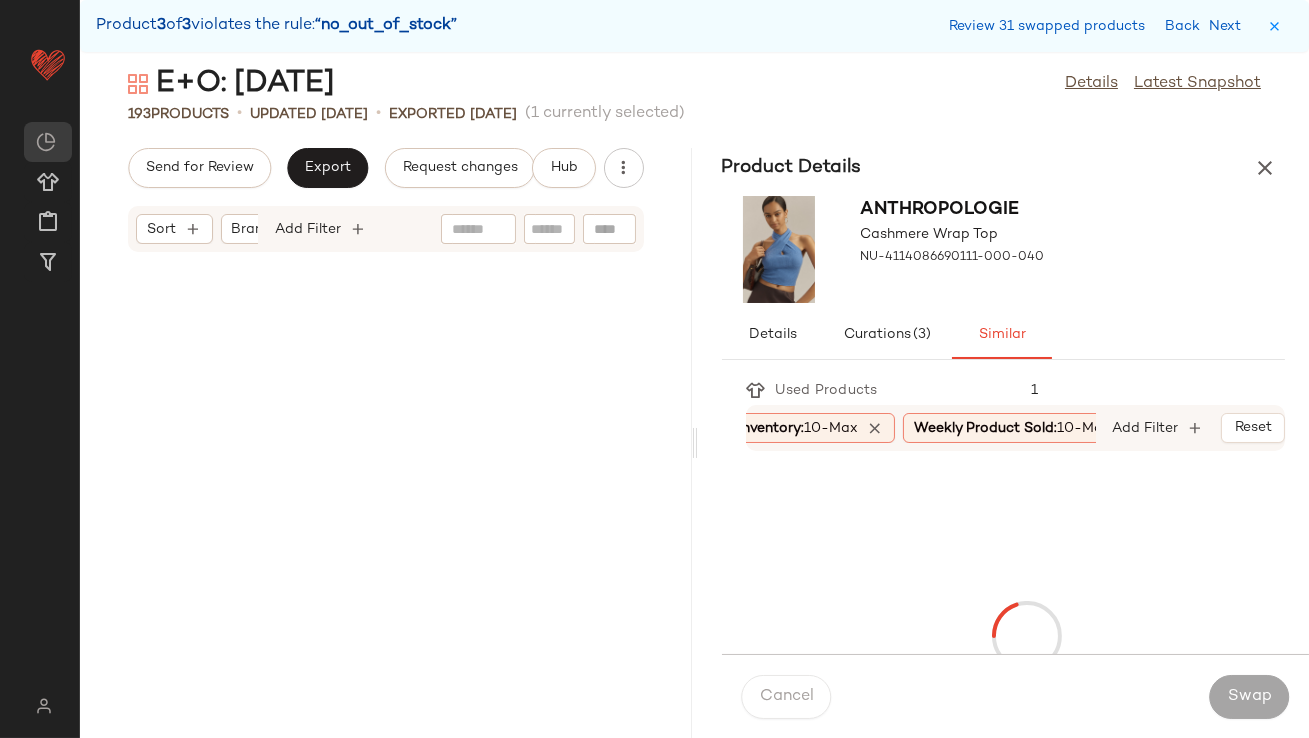 scroll, scrollTop: 34404, scrollLeft: 0, axis: vertical 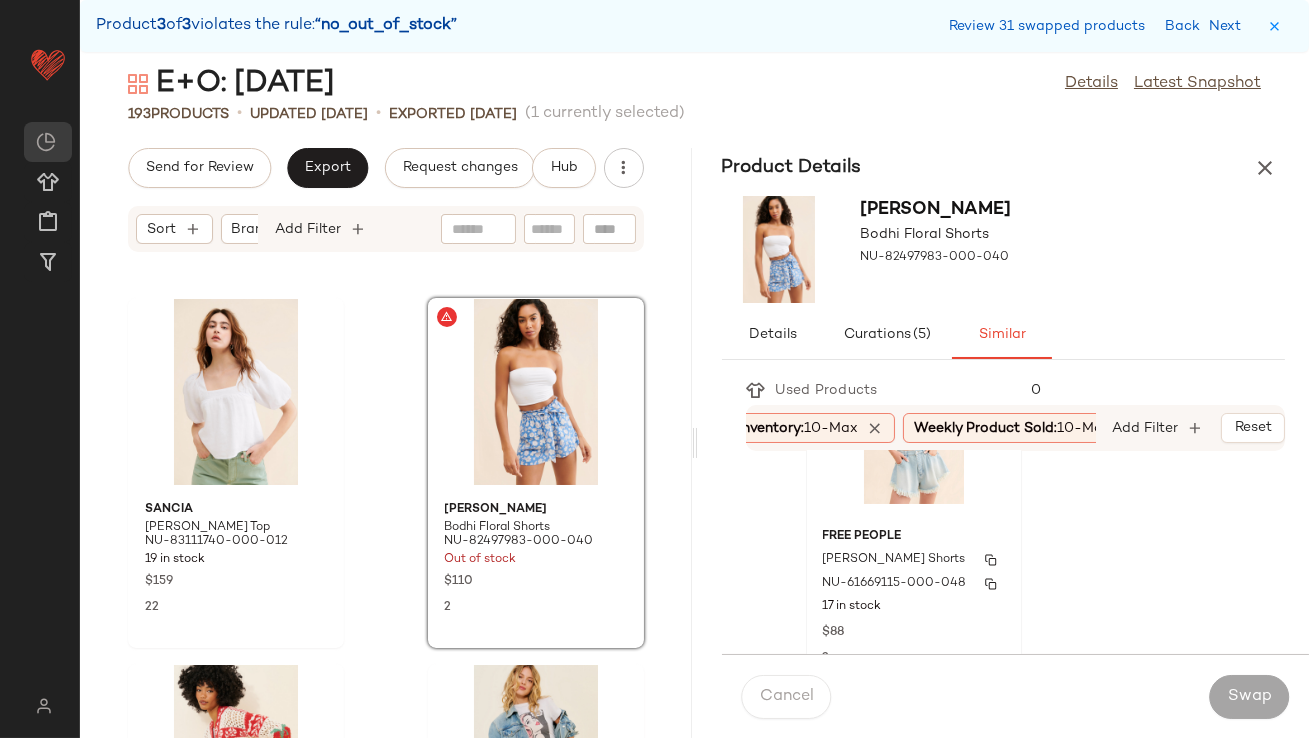 click on "Free People" at bounding box center (914, 537) 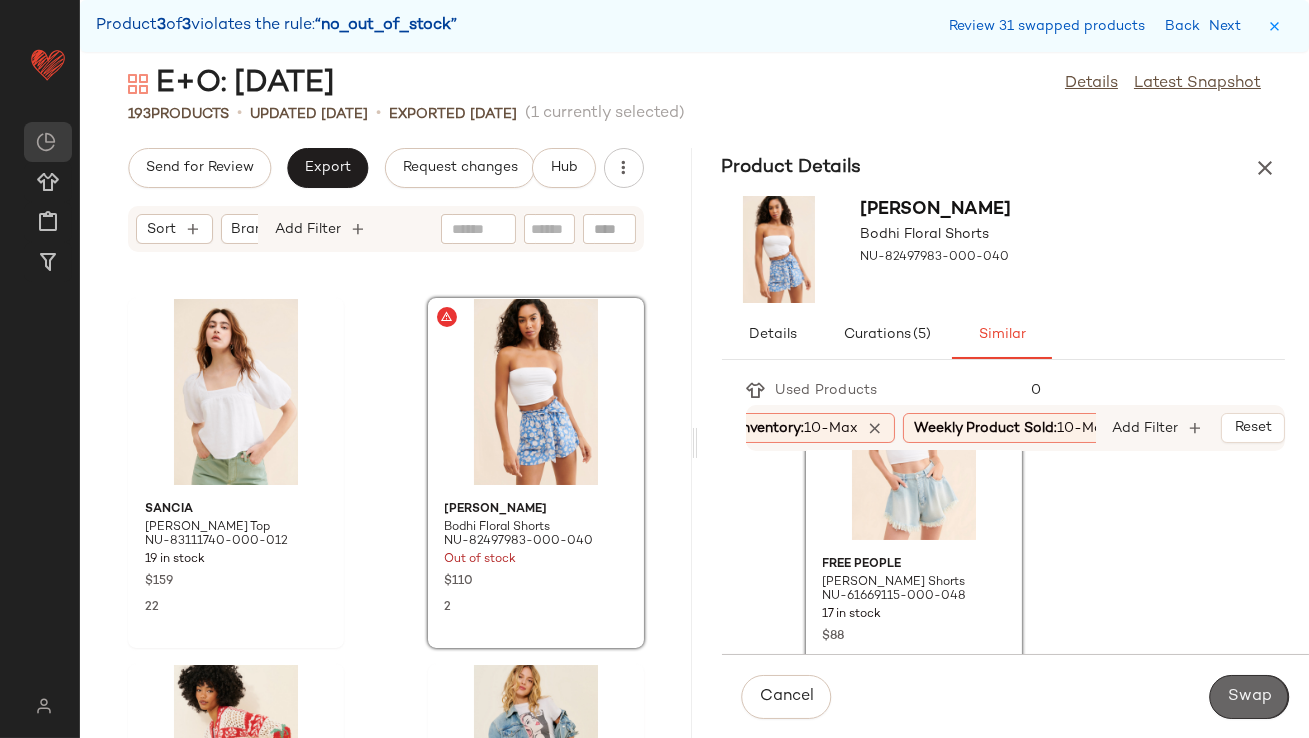 click on "Swap" at bounding box center (1249, 697) 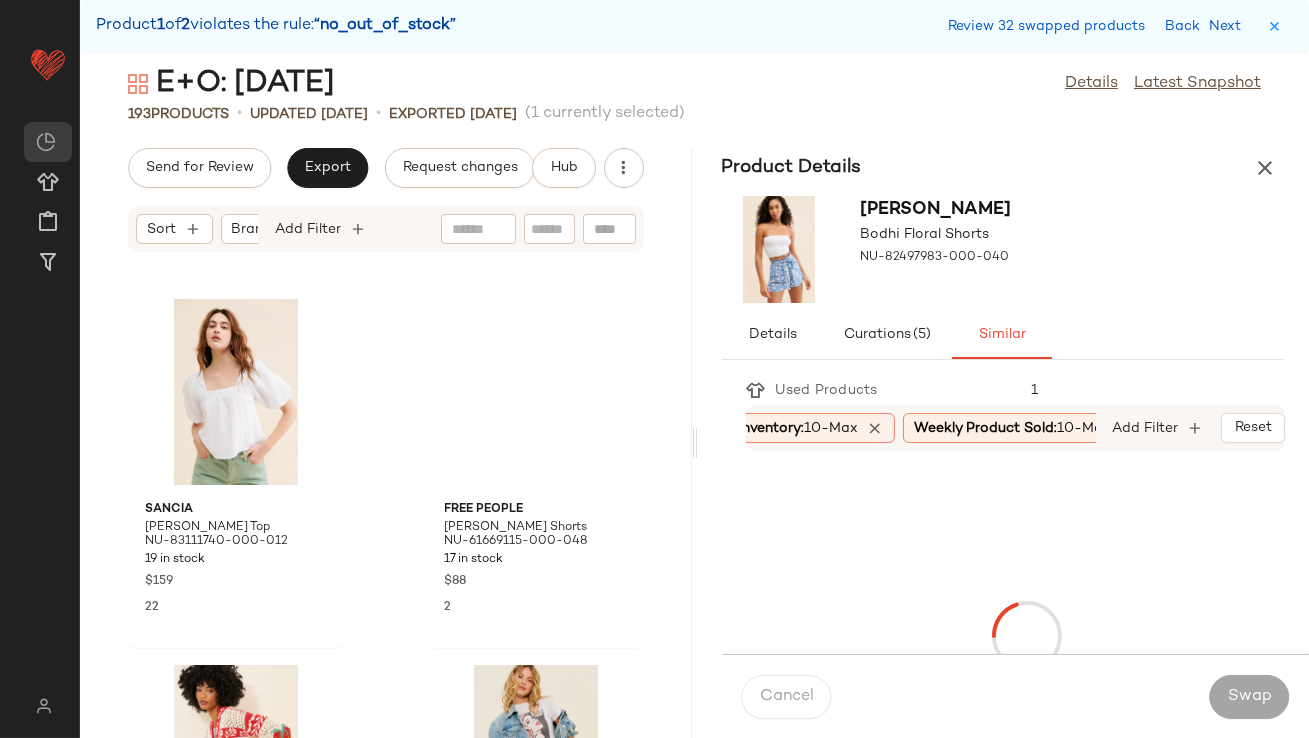 scroll, scrollTop: 4025, scrollLeft: 0, axis: vertical 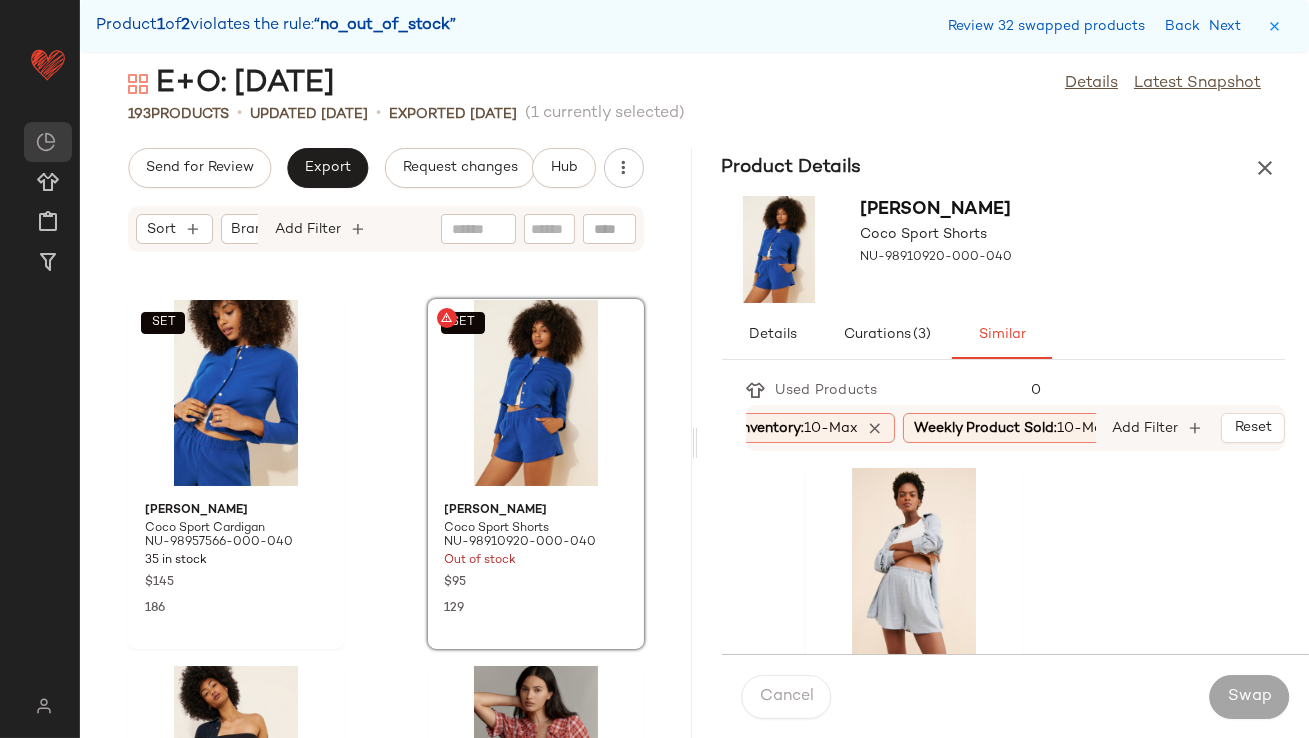 click at bounding box center [1265, 168] 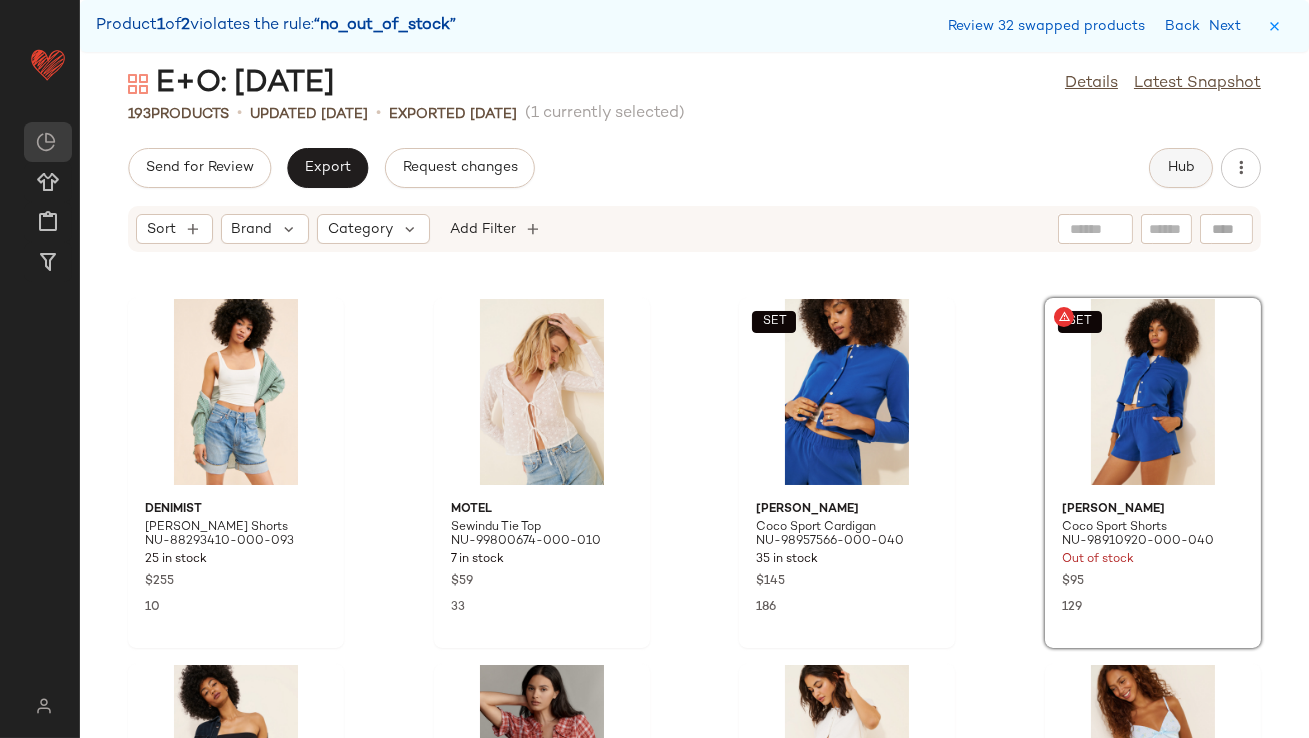 click on "Hub" at bounding box center (1181, 168) 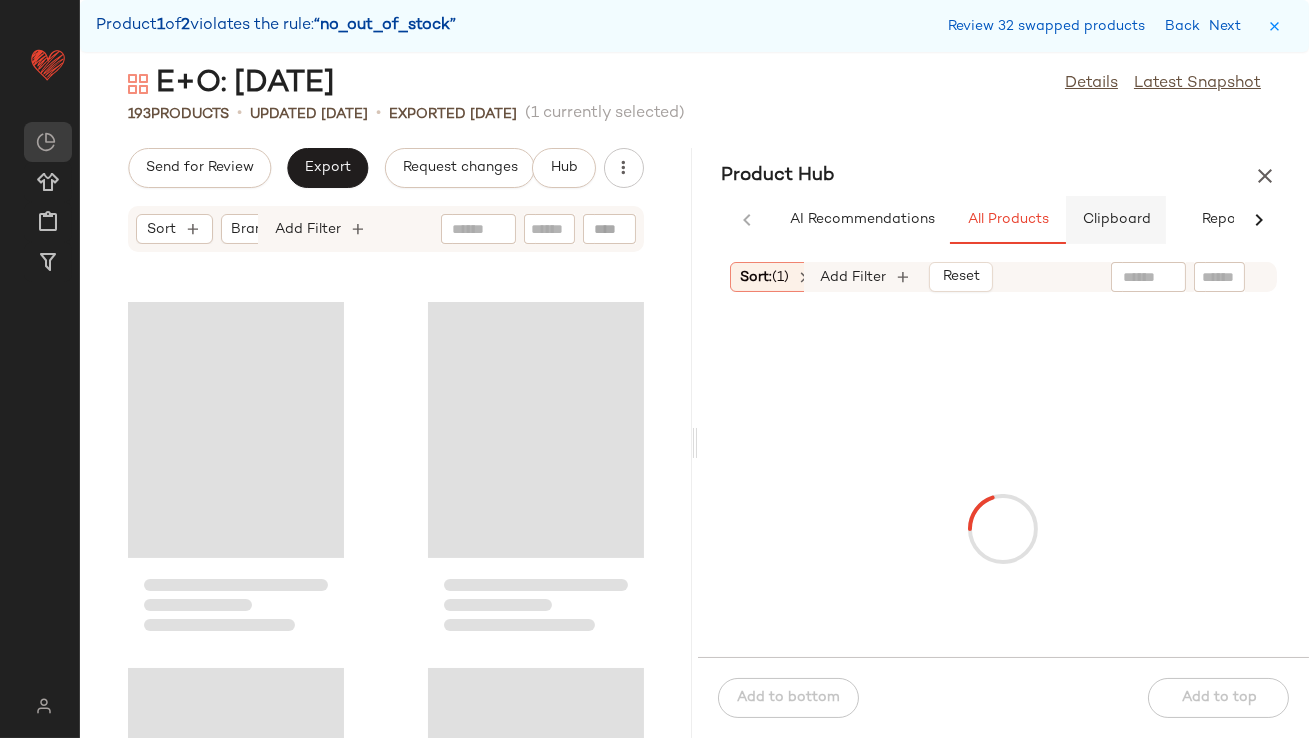 scroll, scrollTop: 4025, scrollLeft: 0, axis: vertical 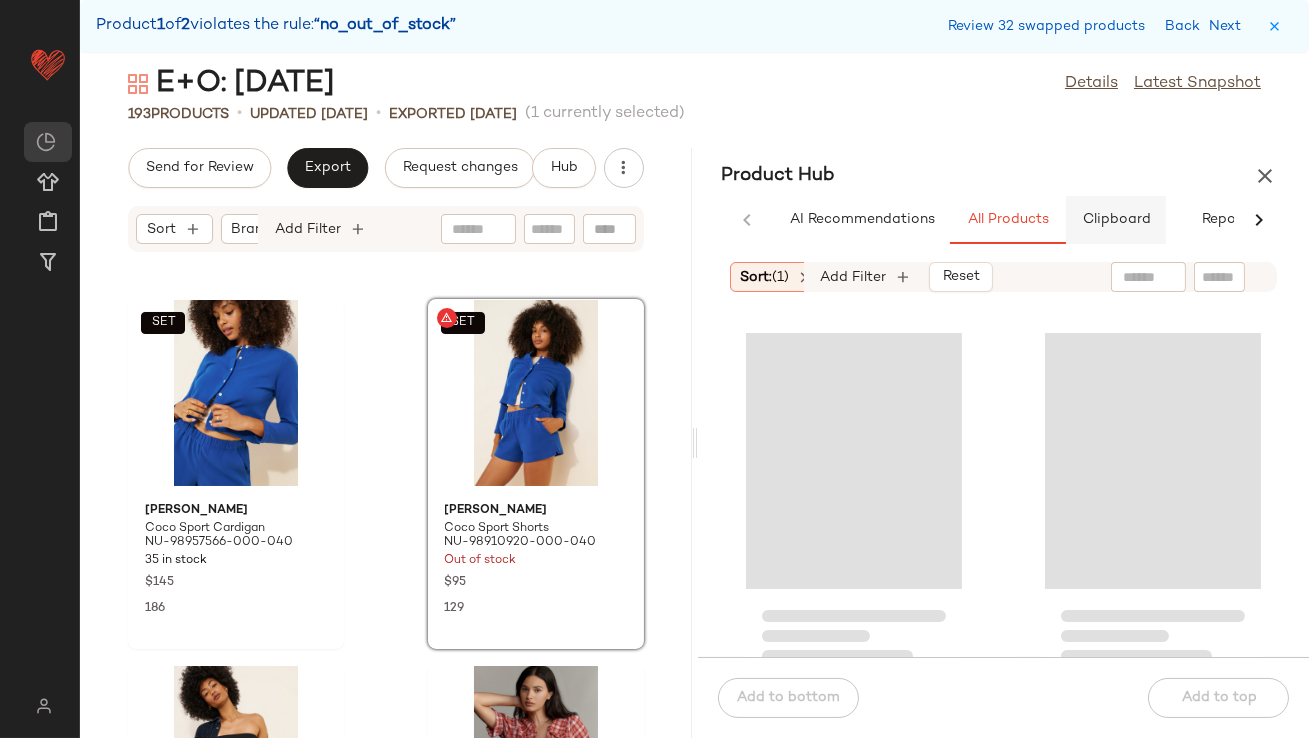 click on "Clipboard" 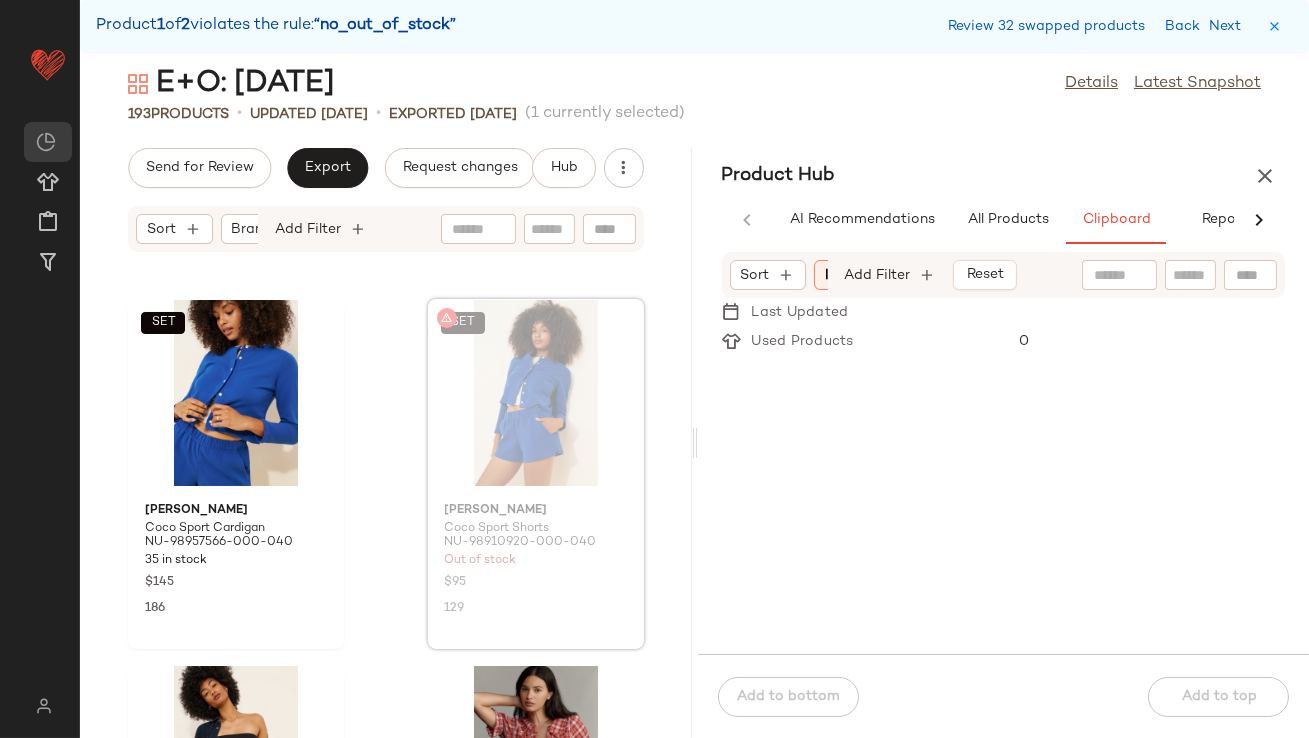 scroll, scrollTop: 4023, scrollLeft: 0, axis: vertical 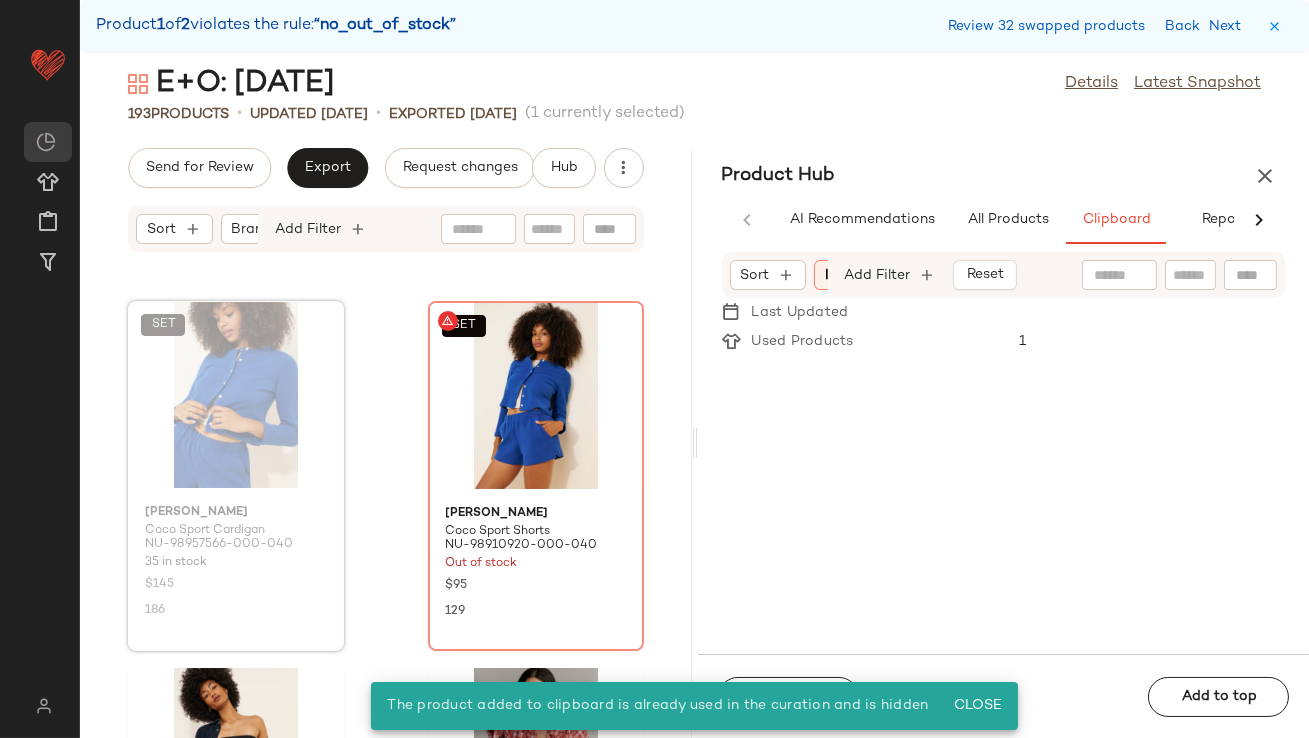 drag, startPoint x: 266, startPoint y: 394, endPoint x: 278, endPoint y: 394, distance: 12 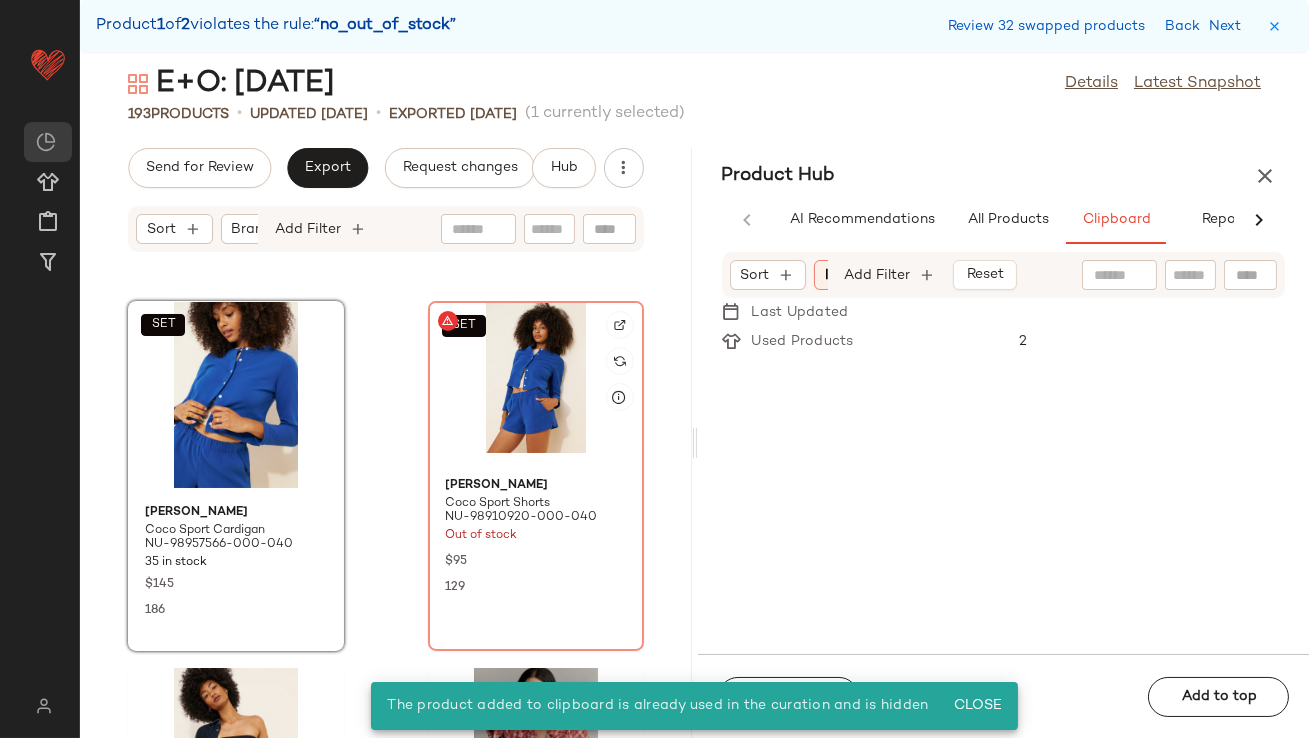 click on "SET" 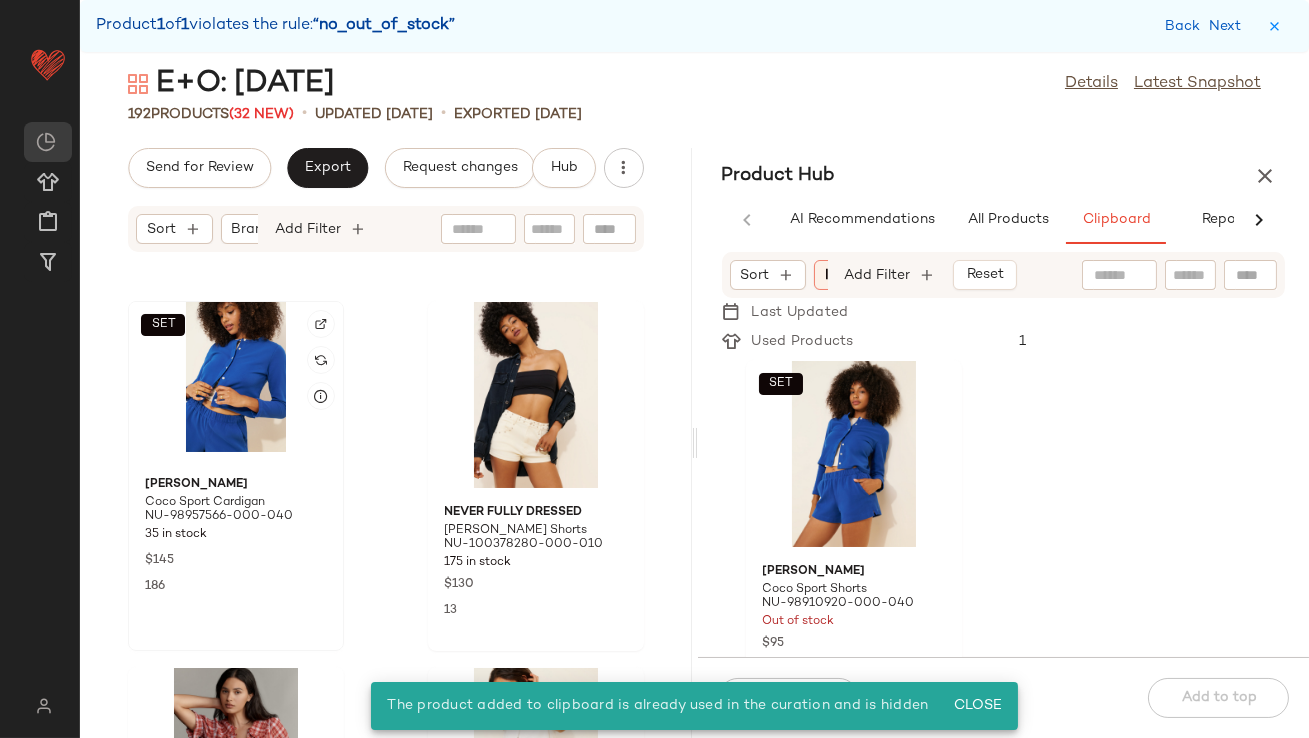click on "SET" 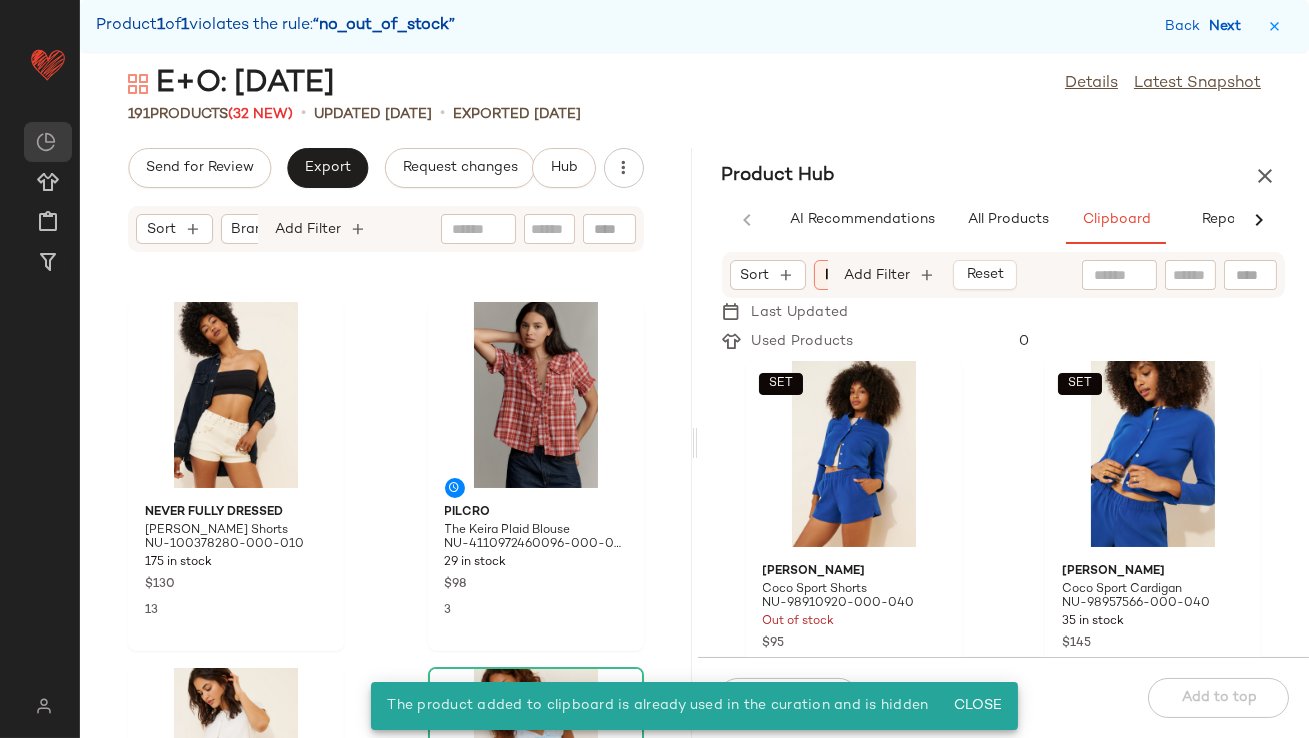 click on "Next" at bounding box center (1229, 26) 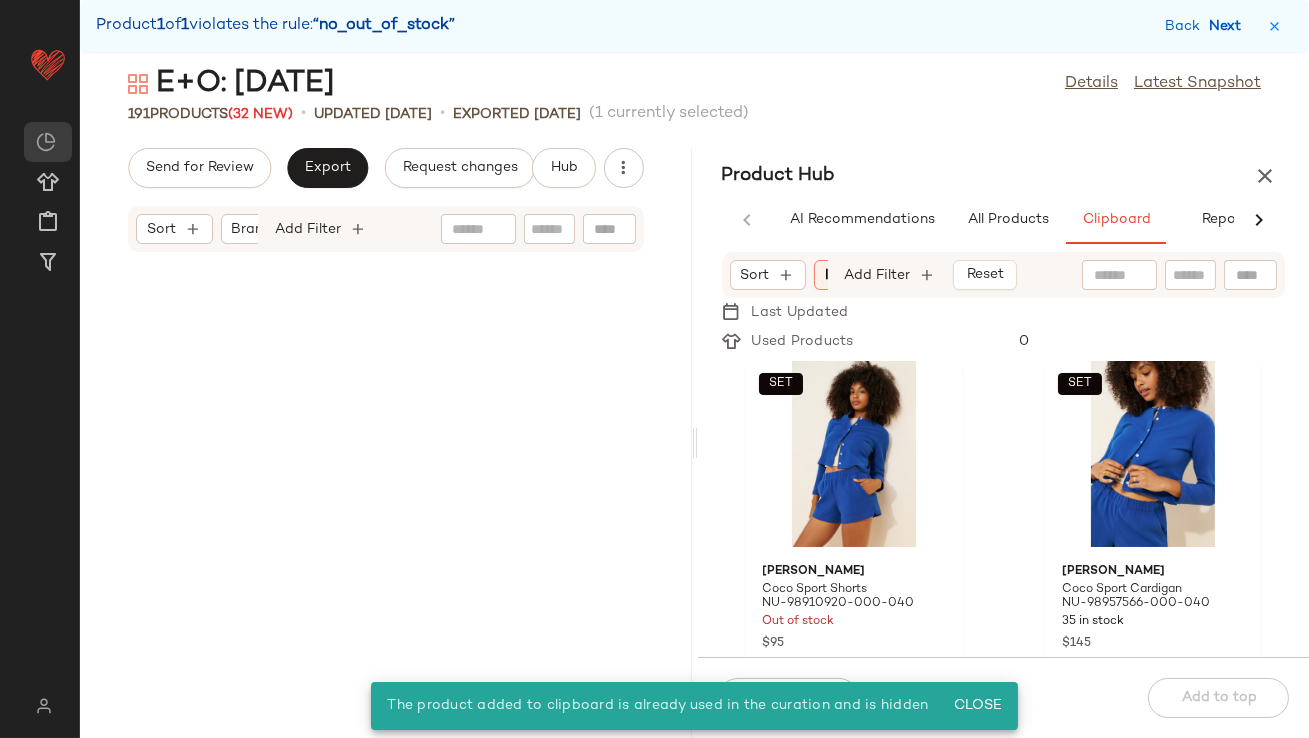 scroll, scrollTop: 23790, scrollLeft: 0, axis: vertical 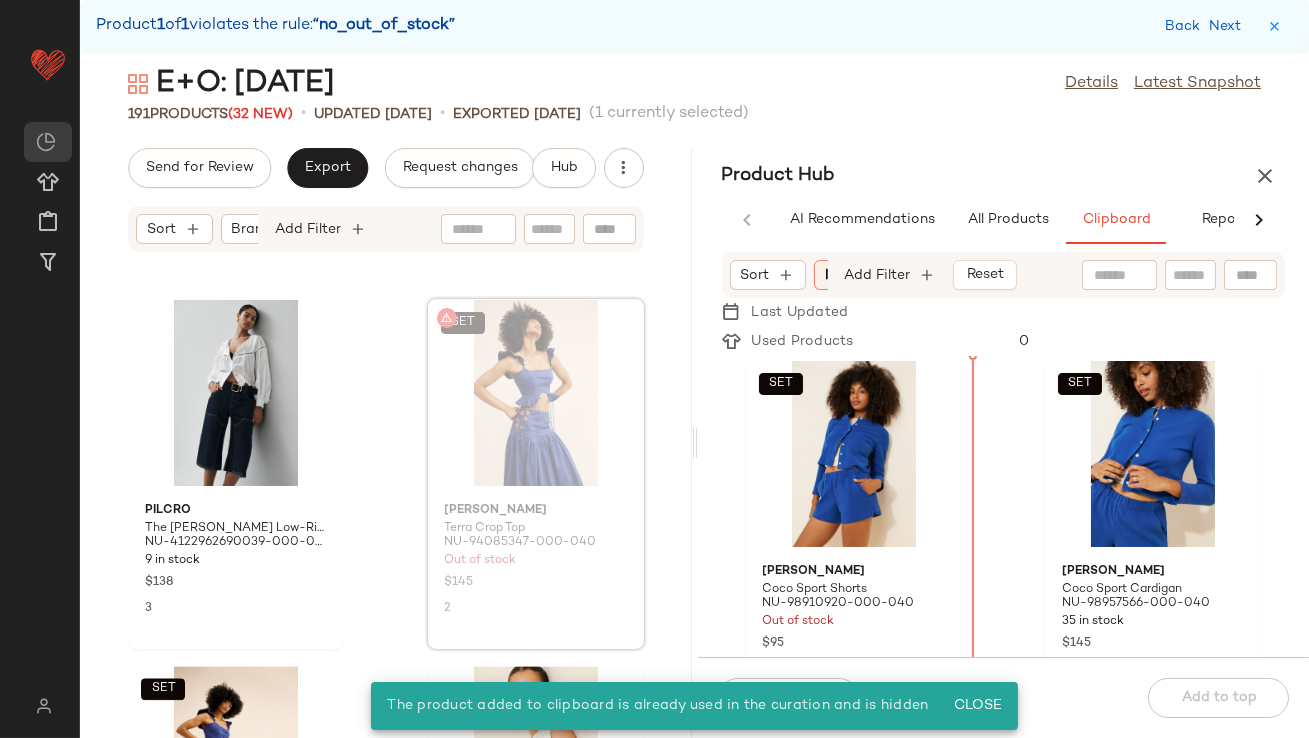 drag, startPoint x: 502, startPoint y: 369, endPoint x: 514, endPoint y: 370, distance: 12.0415945 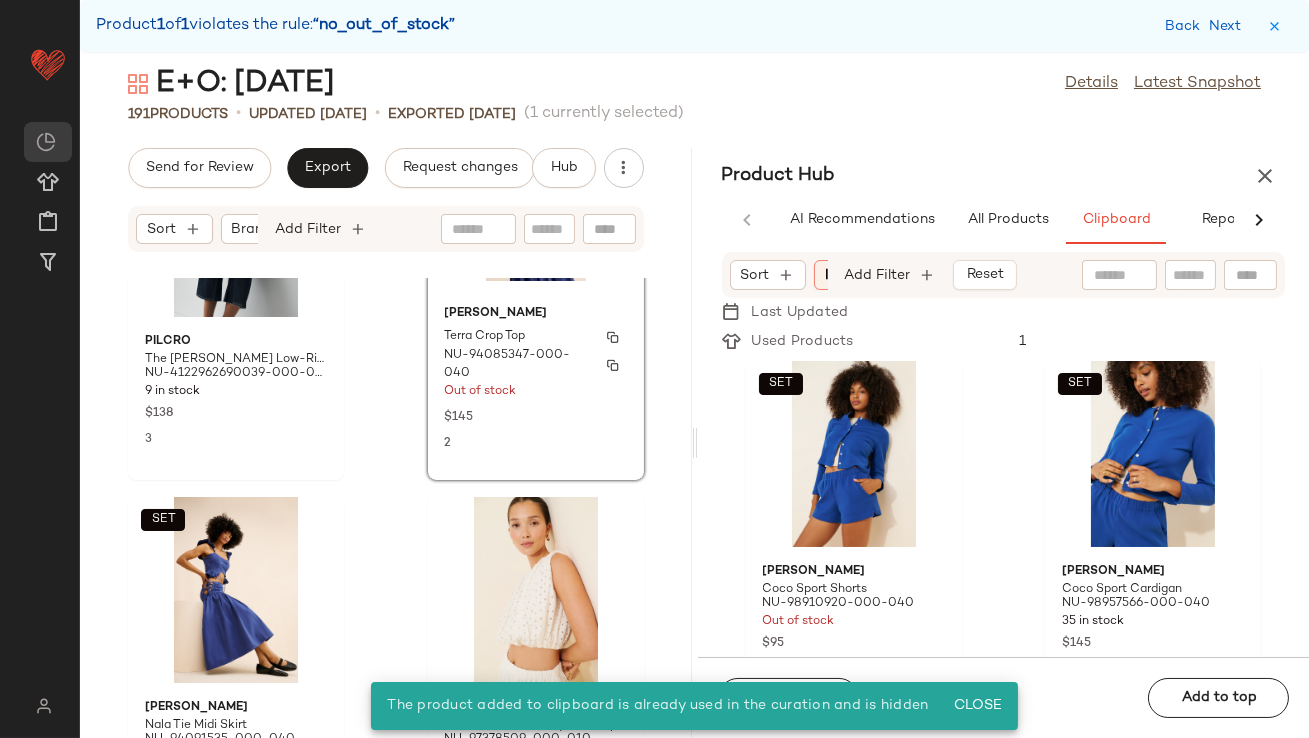 scroll, scrollTop: 23964, scrollLeft: 0, axis: vertical 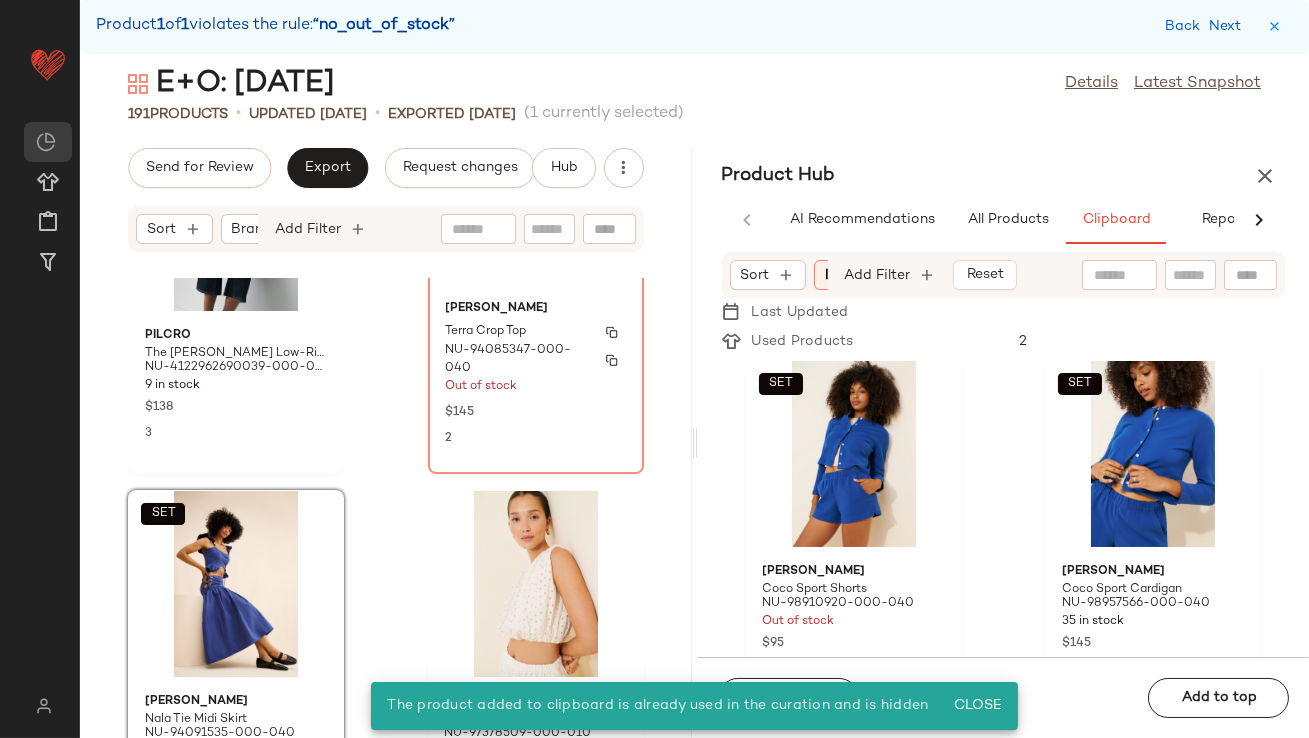 click on "Terra Crop Top" at bounding box center (536, 332) 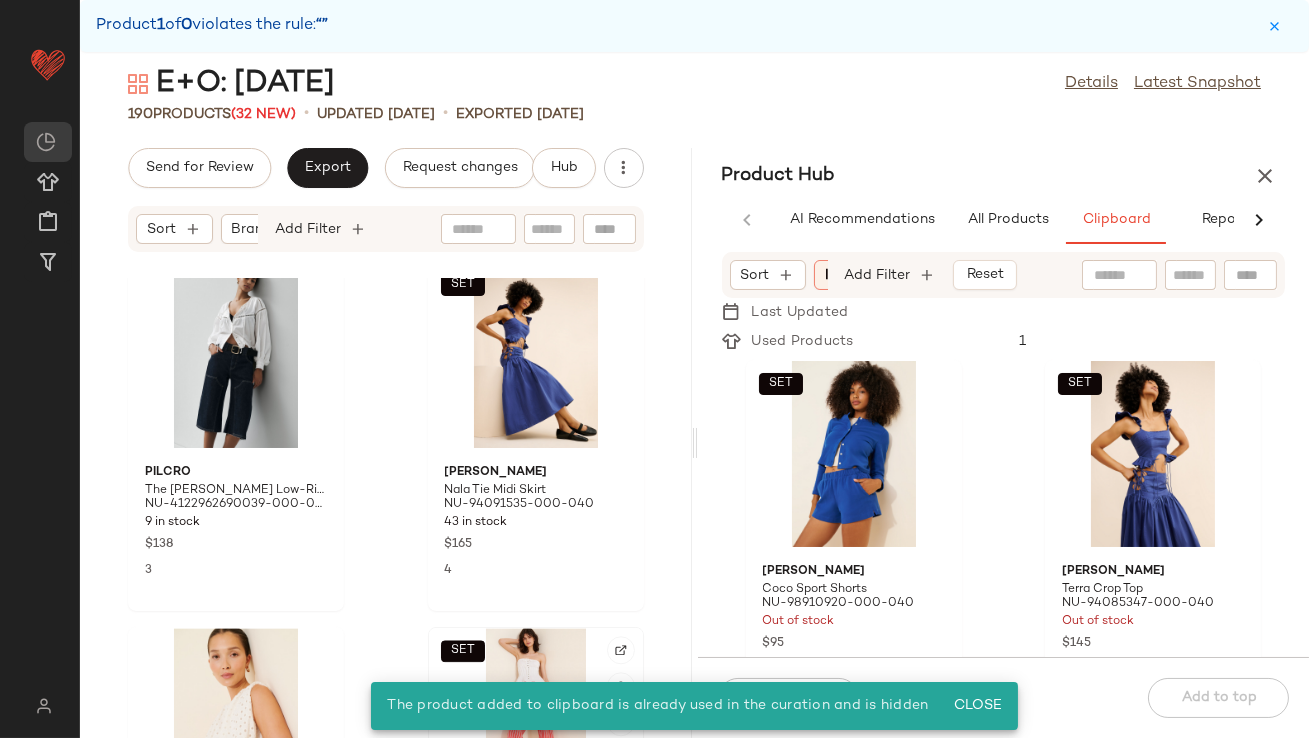 scroll, scrollTop: 23782, scrollLeft: 0, axis: vertical 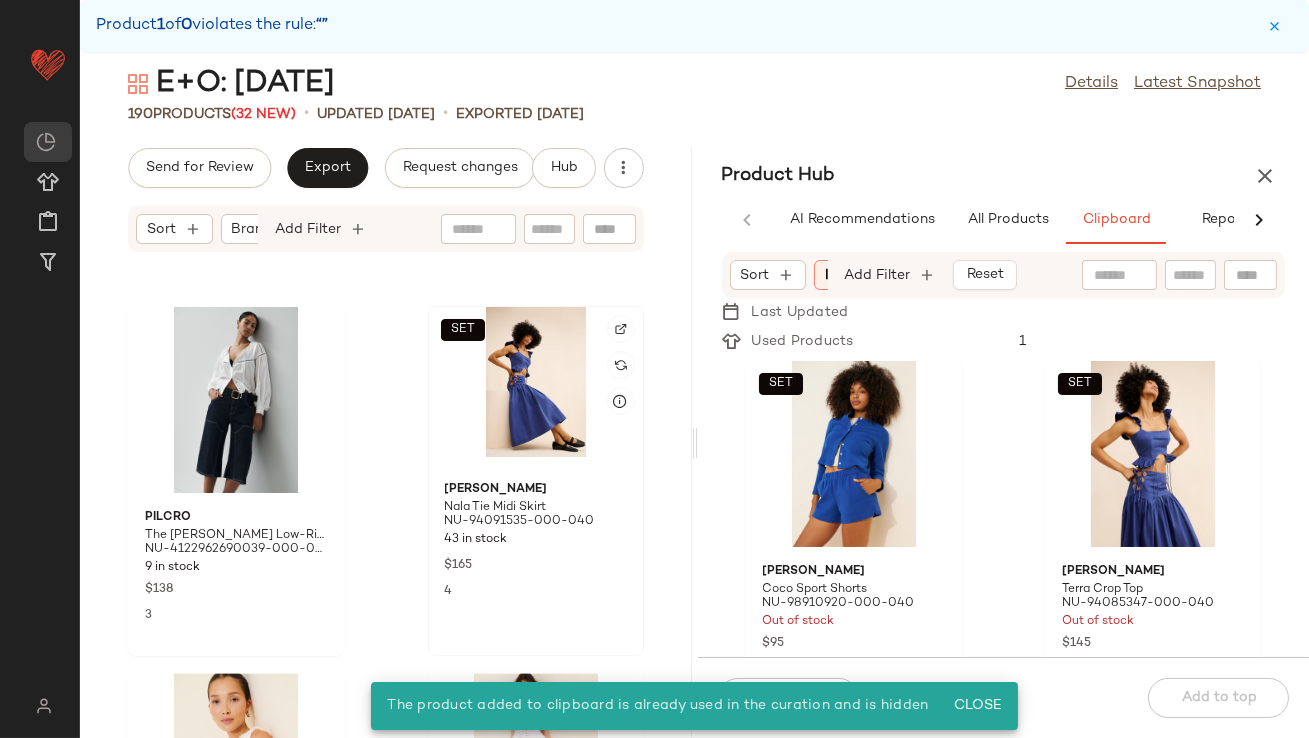 click on "SET" 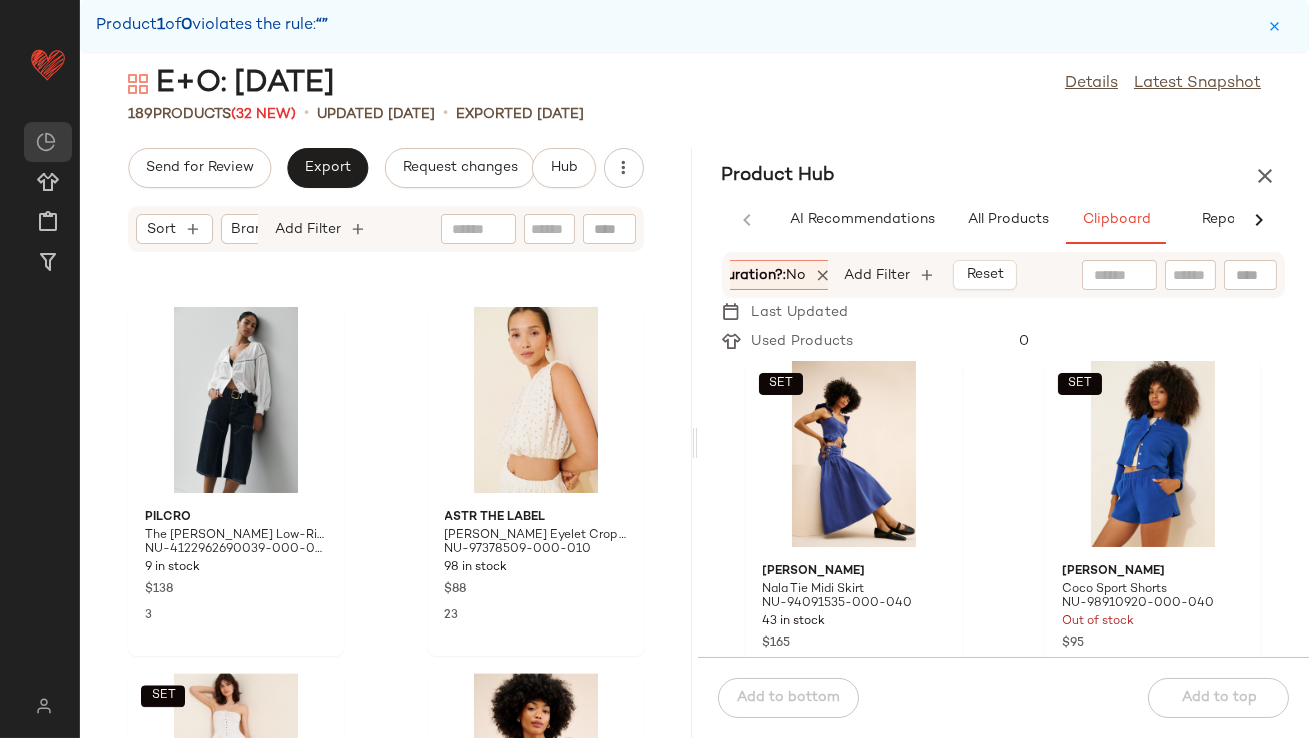 scroll, scrollTop: 0, scrollLeft: 147, axis: horizontal 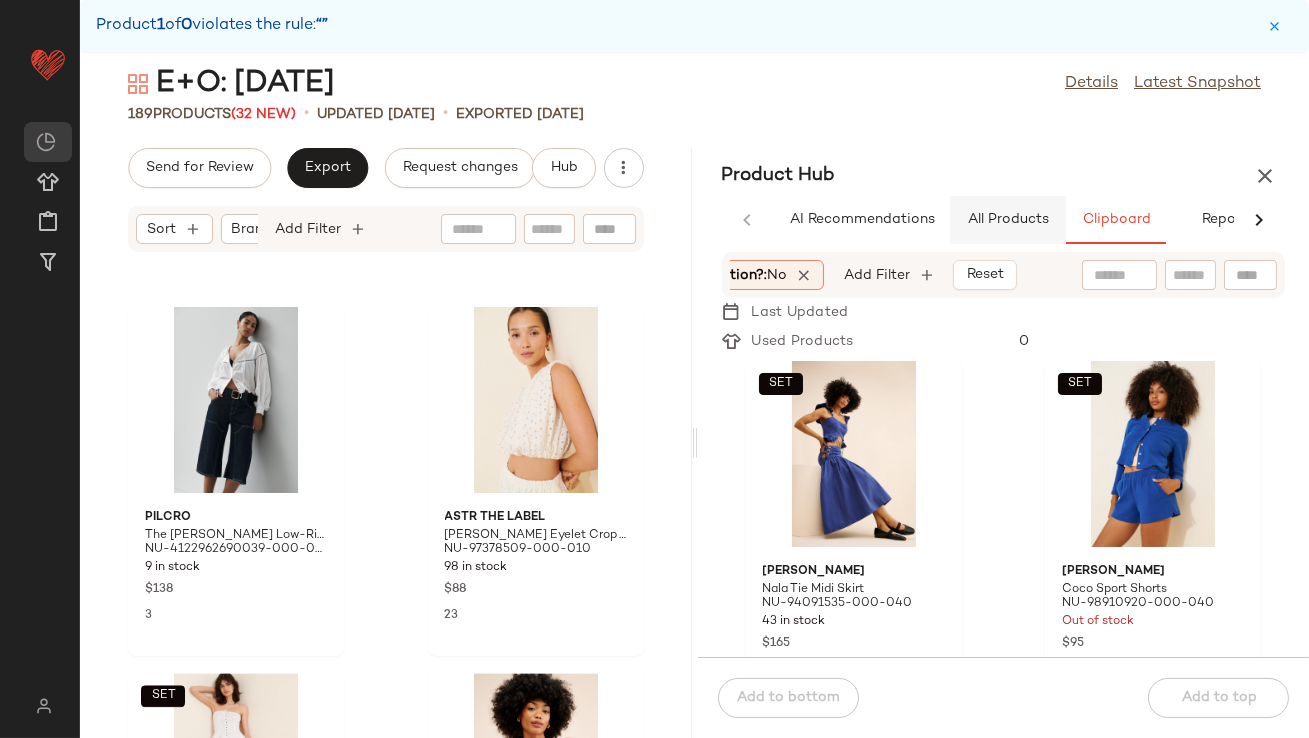 click on "All Products" 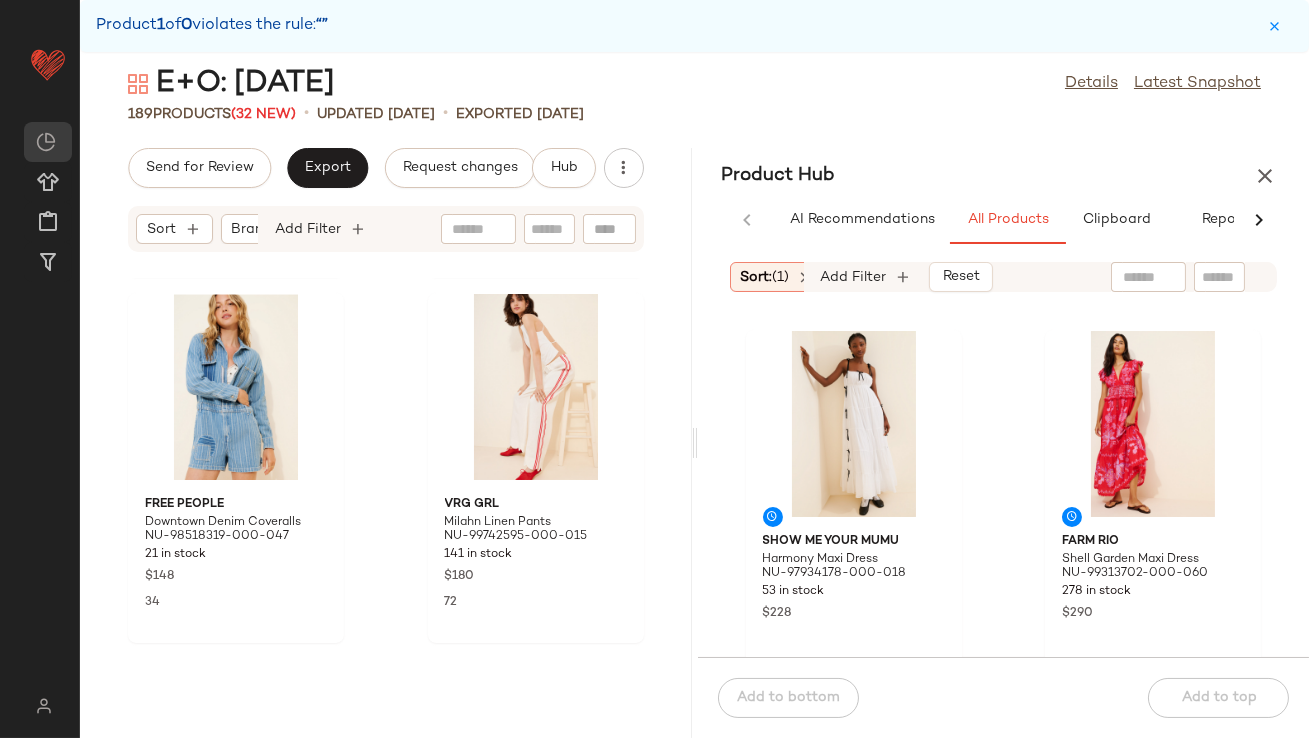 scroll, scrollTop: 10234, scrollLeft: 0, axis: vertical 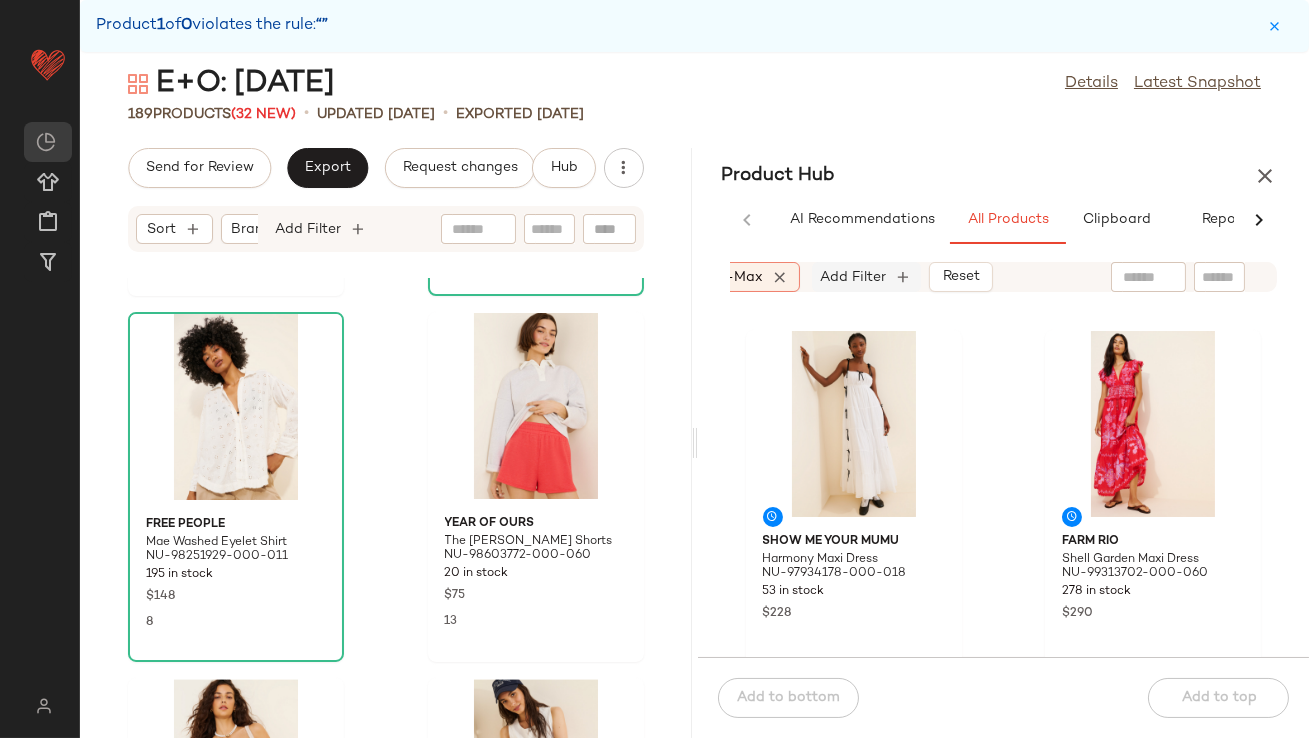 click on "Add Filter" 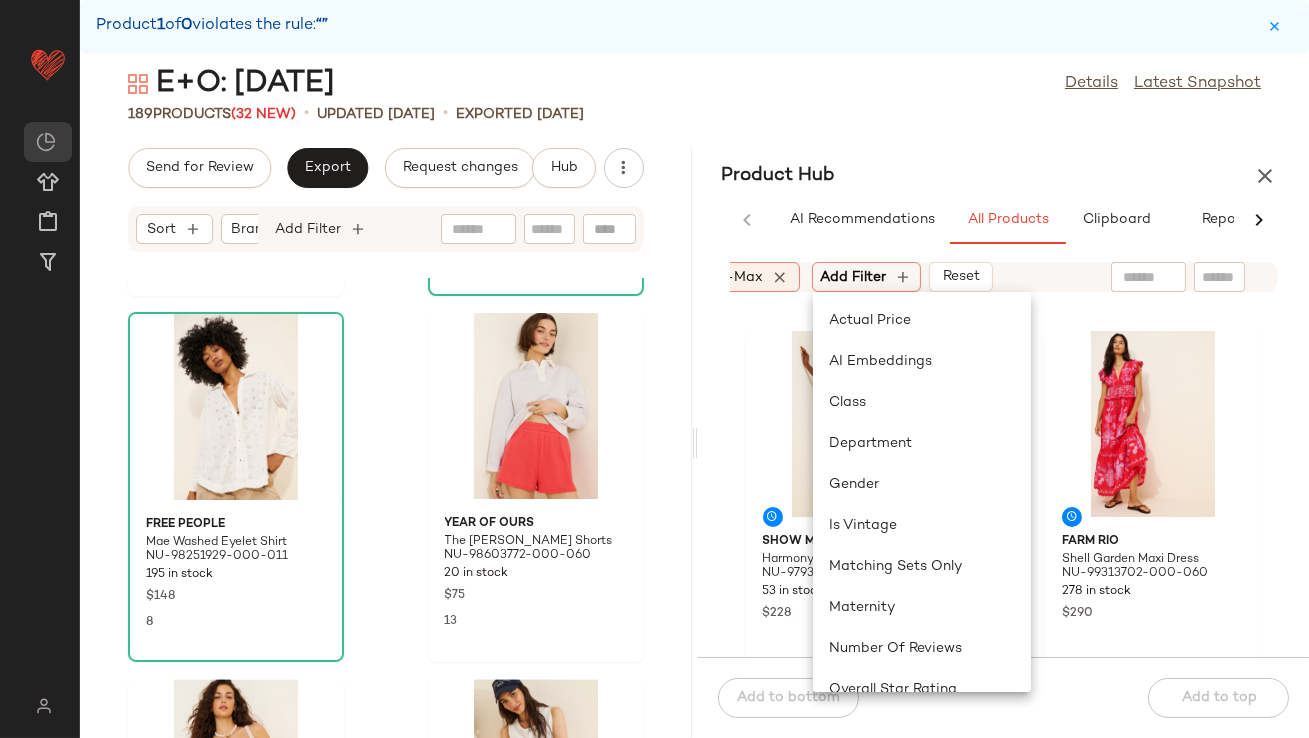 click on "E+O: July 4th  Details   Latest Snapshot  189   Products  (32 New)  •   updated Jul 9th  •  Exported Jul 2nd  Send for Review   Export   Request changes   Hub  Sort  Brand  Category  Add Filter  Nuuly x ASTR Locklear Mini Dress NU-99069932-000-010 185 in stock $138 31 Girl & The Sun Wren Midi Dress NU-68158252-000-066 23 in stock $120 43 Free People Mae Washed Eyelet Shirt NU-98251929-000-011 195 in stock $148 8 Year Of Ours The PE Sweat Shorts NU-98603772-000-060 20 in stock $75 13 Intimately End Game Pointelle Tank Top NU-88830864-000-015 1 in stock $38 63 Madewell Bermuda Denim Shorts NU-98976319-000-091 60 in stock $98 17 Endless Rose Linen Strapless Mini Dress NU-90398116-000-060 60 in stock $110 14 Madewell Tessa Poplin Dress NU-92343292-000-000 1 in stock $138 22 Product Hub  AI Recommendations   All Products   Clipboard   Report  Sort:   (1) Brand  Category  In Curation?:   No Availability:   in_stock Color:   (5) Creation Date:   Last 7 days Inventory Strength:   10-Max Occasion:   $228" at bounding box center (694, 401) 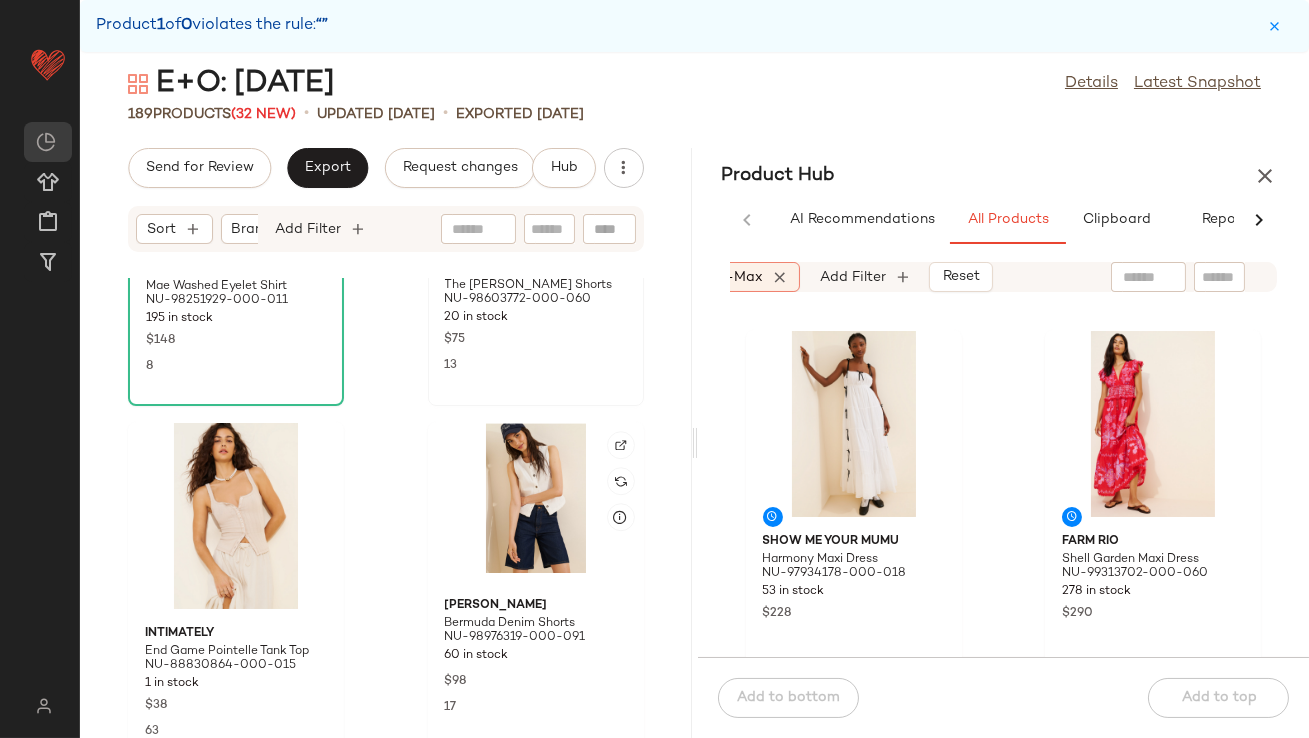 scroll, scrollTop: 10495, scrollLeft: 0, axis: vertical 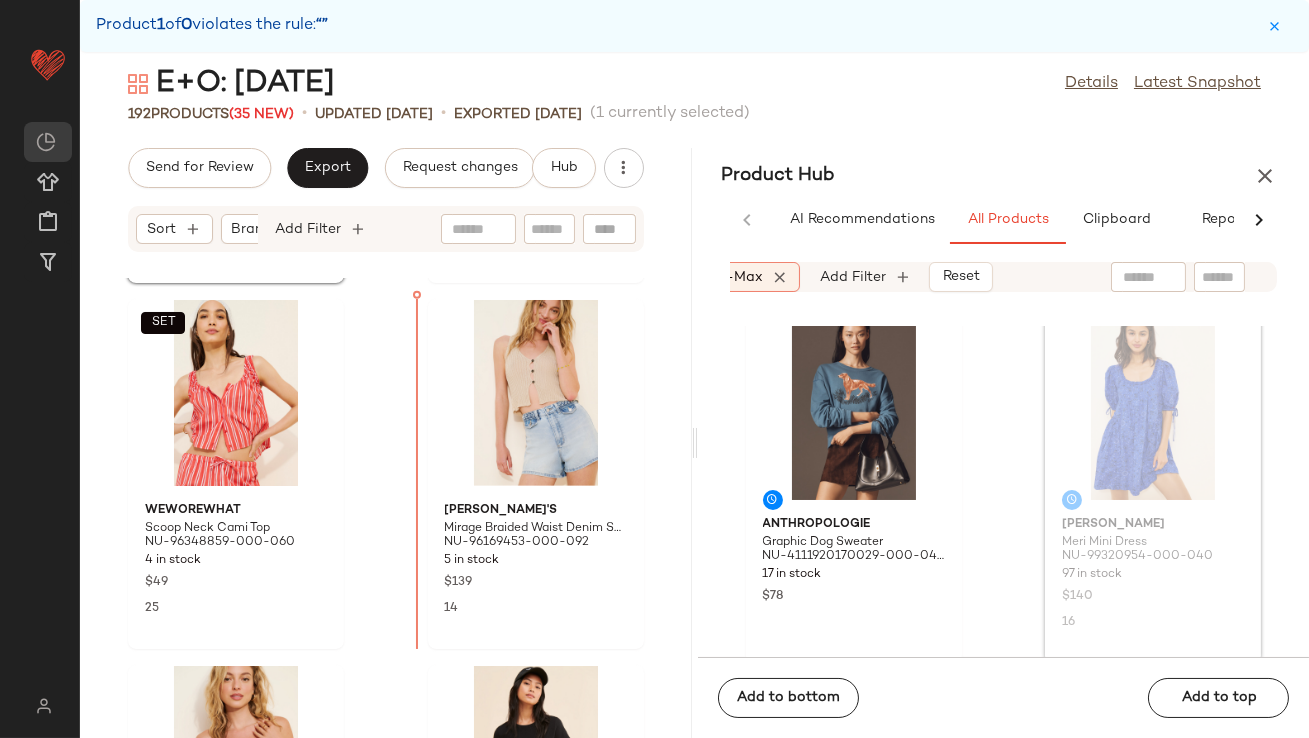 drag, startPoint x: 1140, startPoint y: 426, endPoint x: 1127, endPoint y: 426, distance: 13 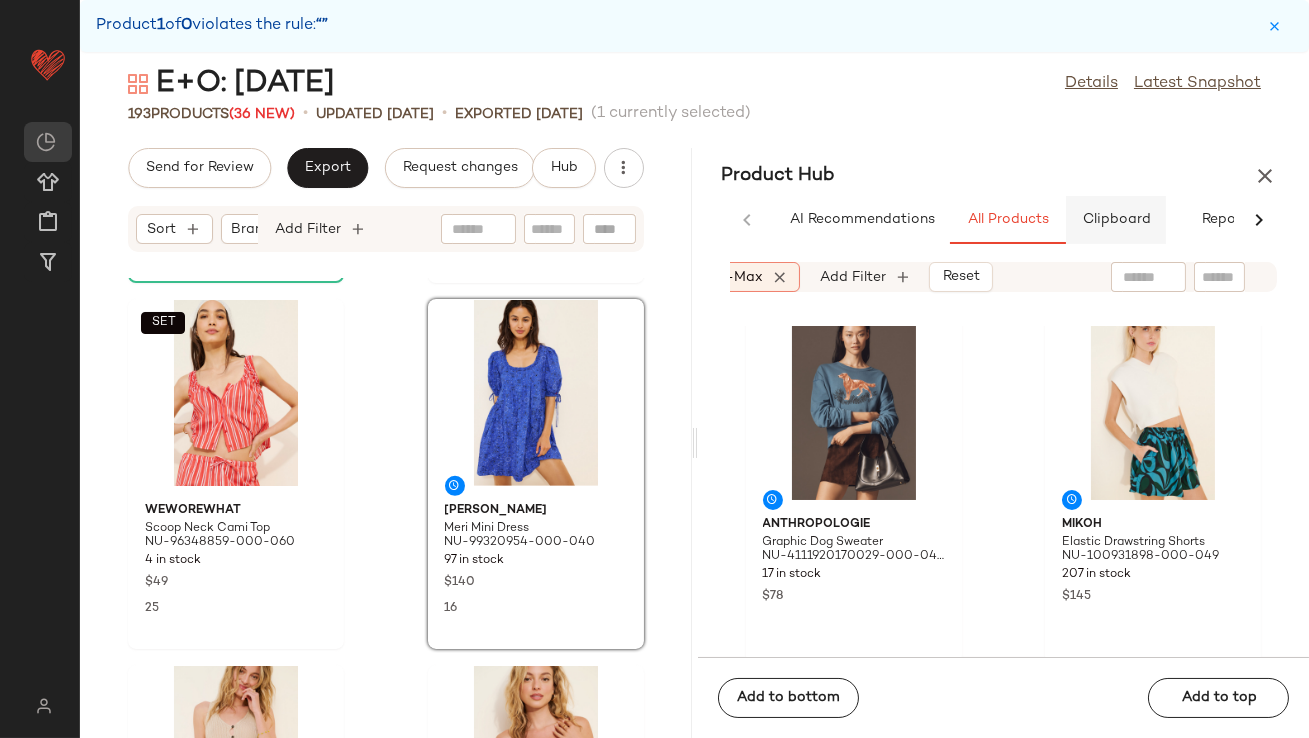 click on "Clipboard" 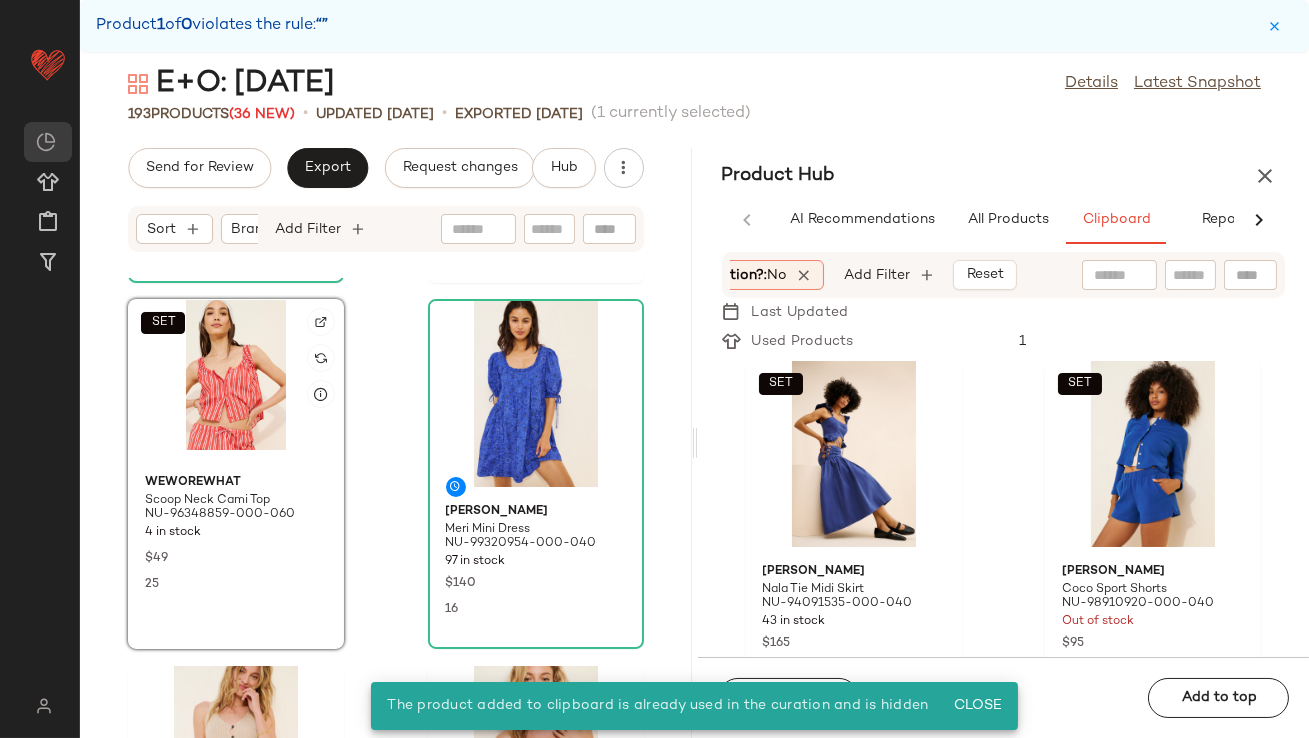 click on "SET" 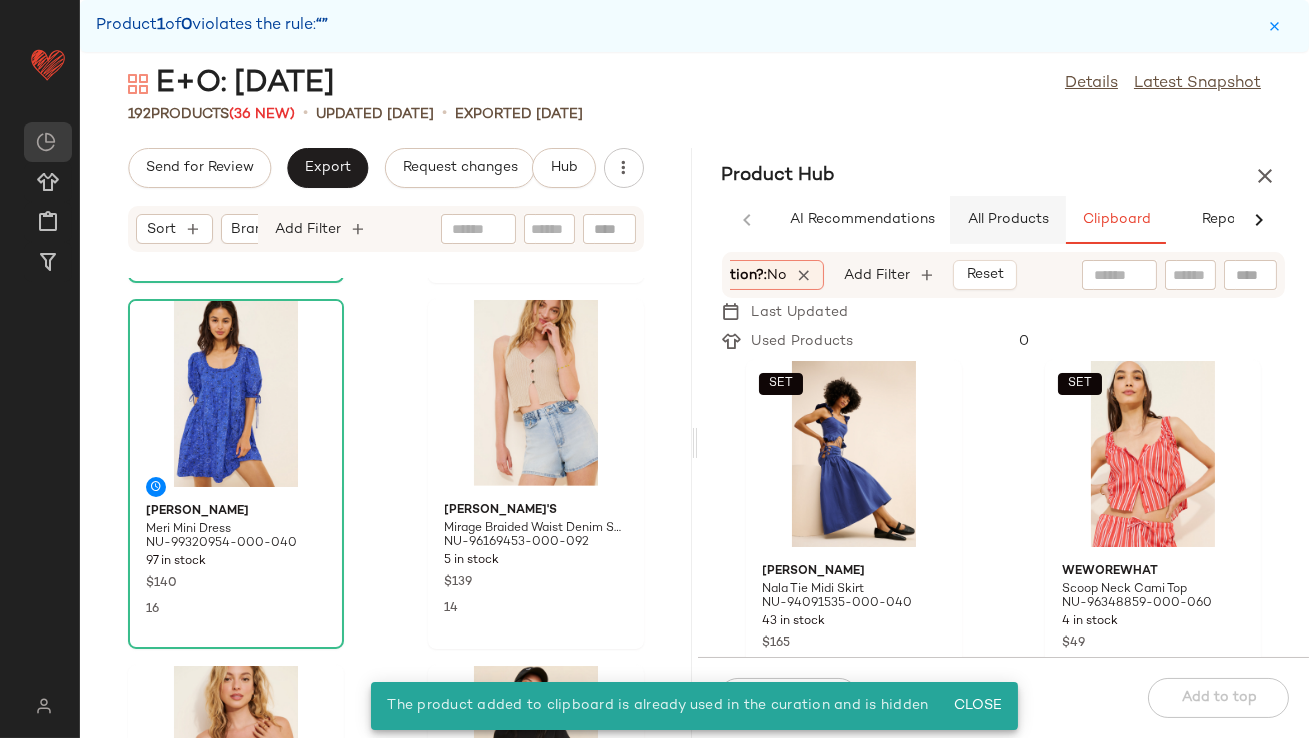 click on "All Products" 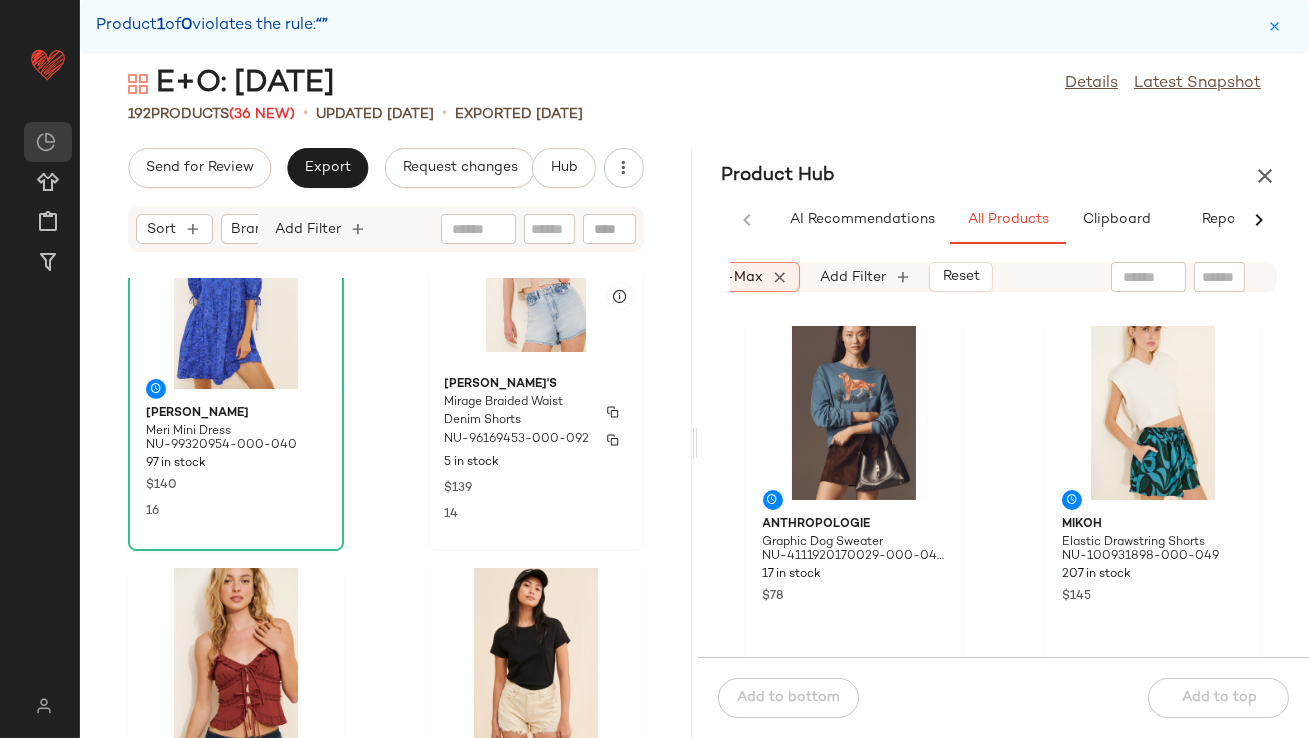 scroll, scrollTop: 16633, scrollLeft: 0, axis: vertical 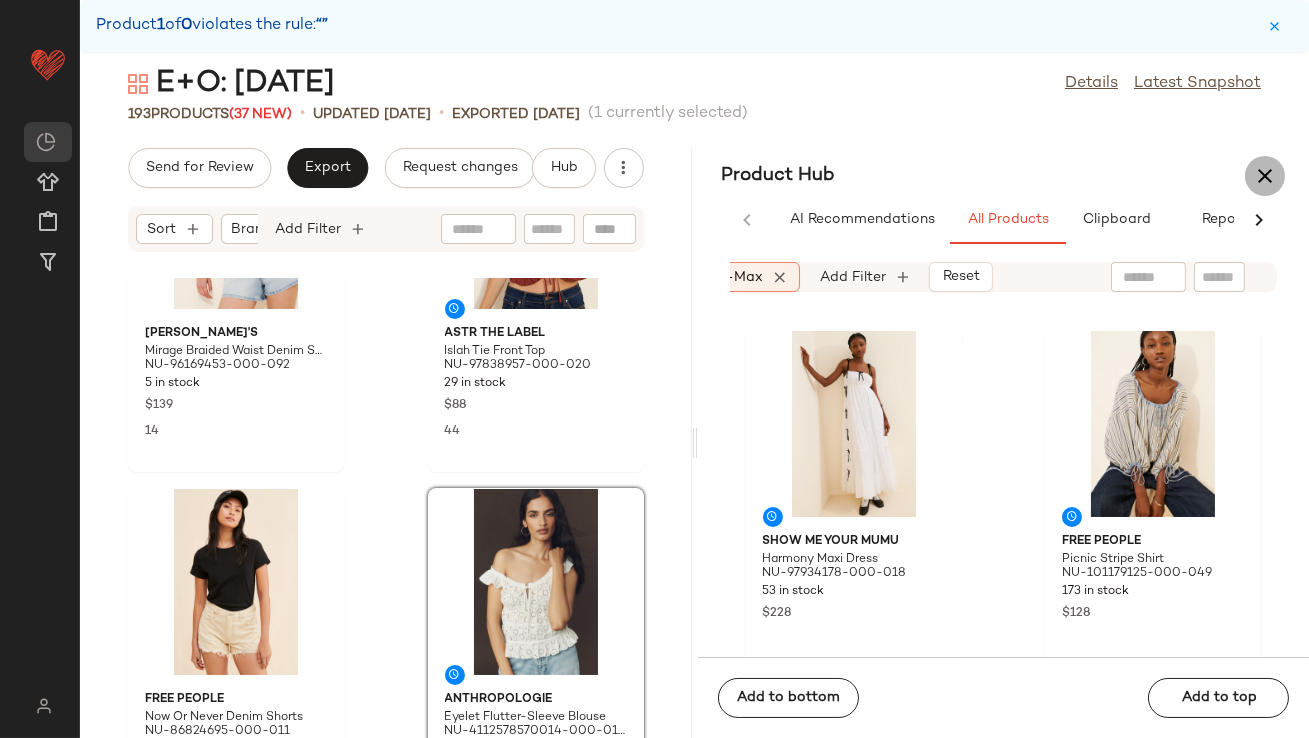 click at bounding box center [1265, 176] 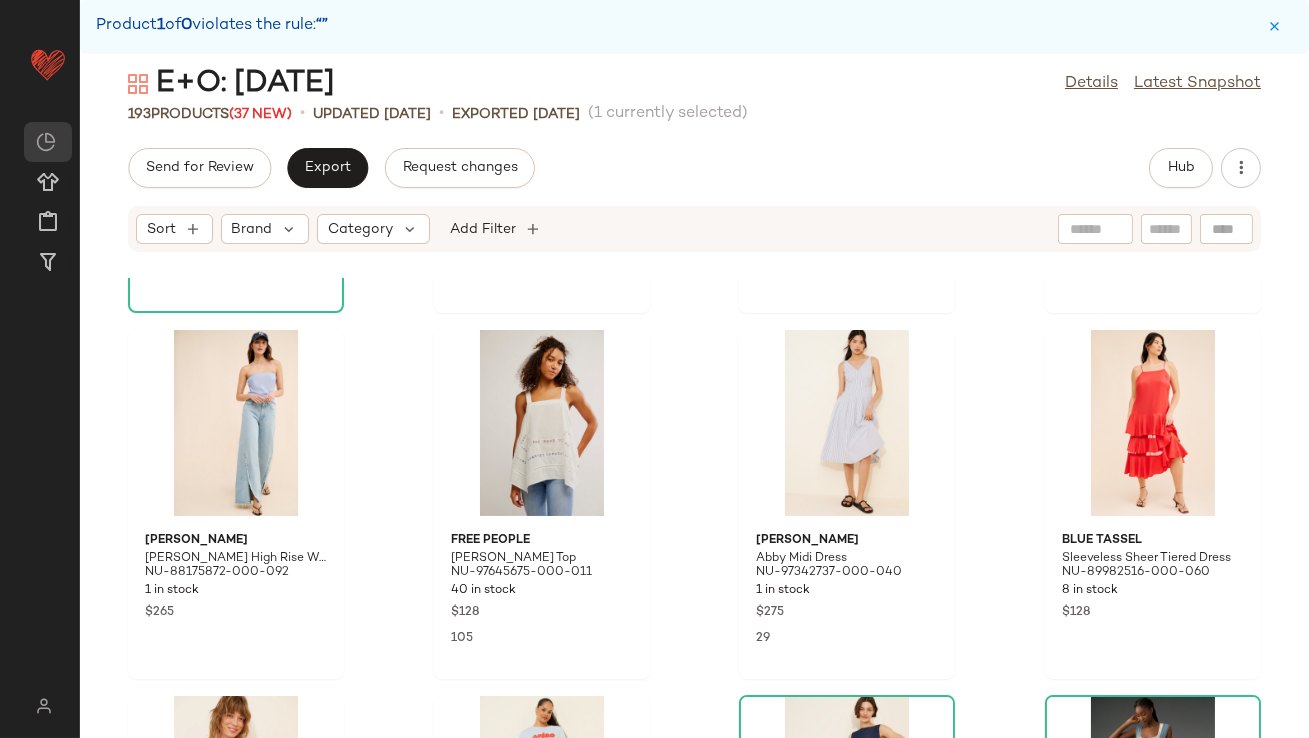 scroll, scrollTop: 0, scrollLeft: 0, axis: both 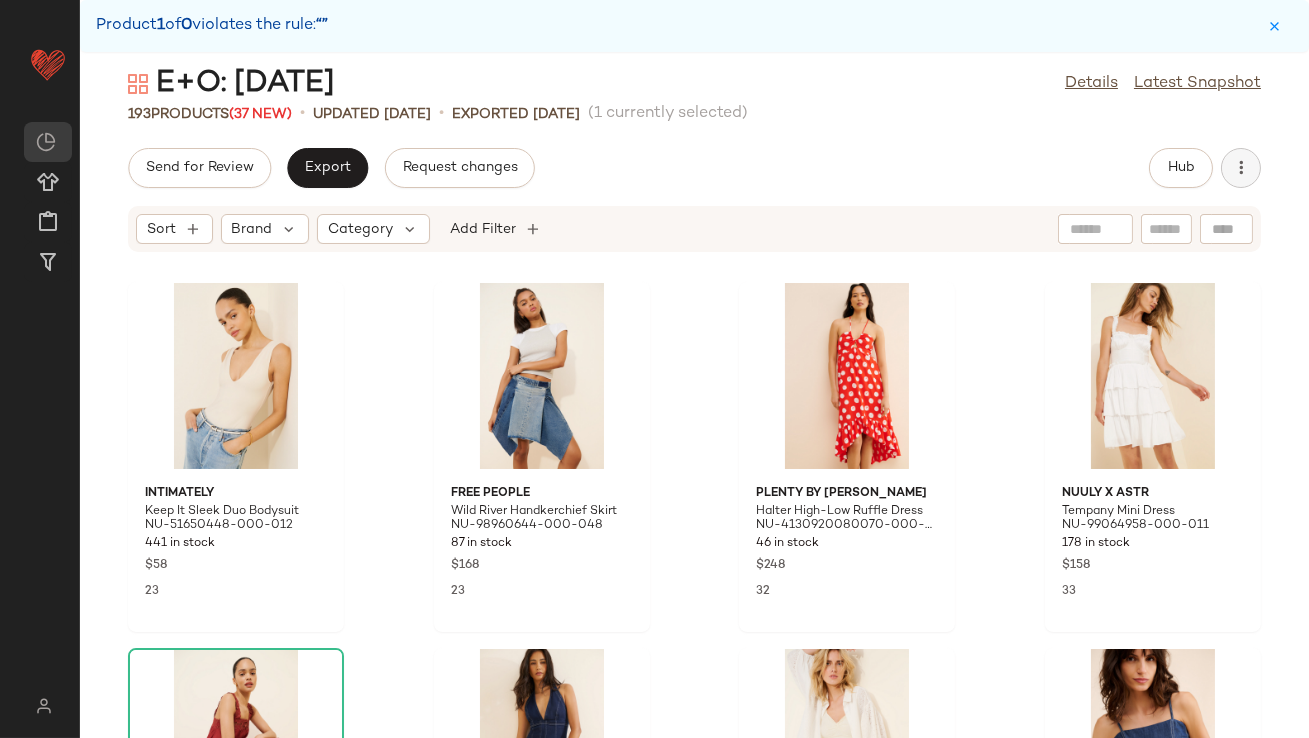 click 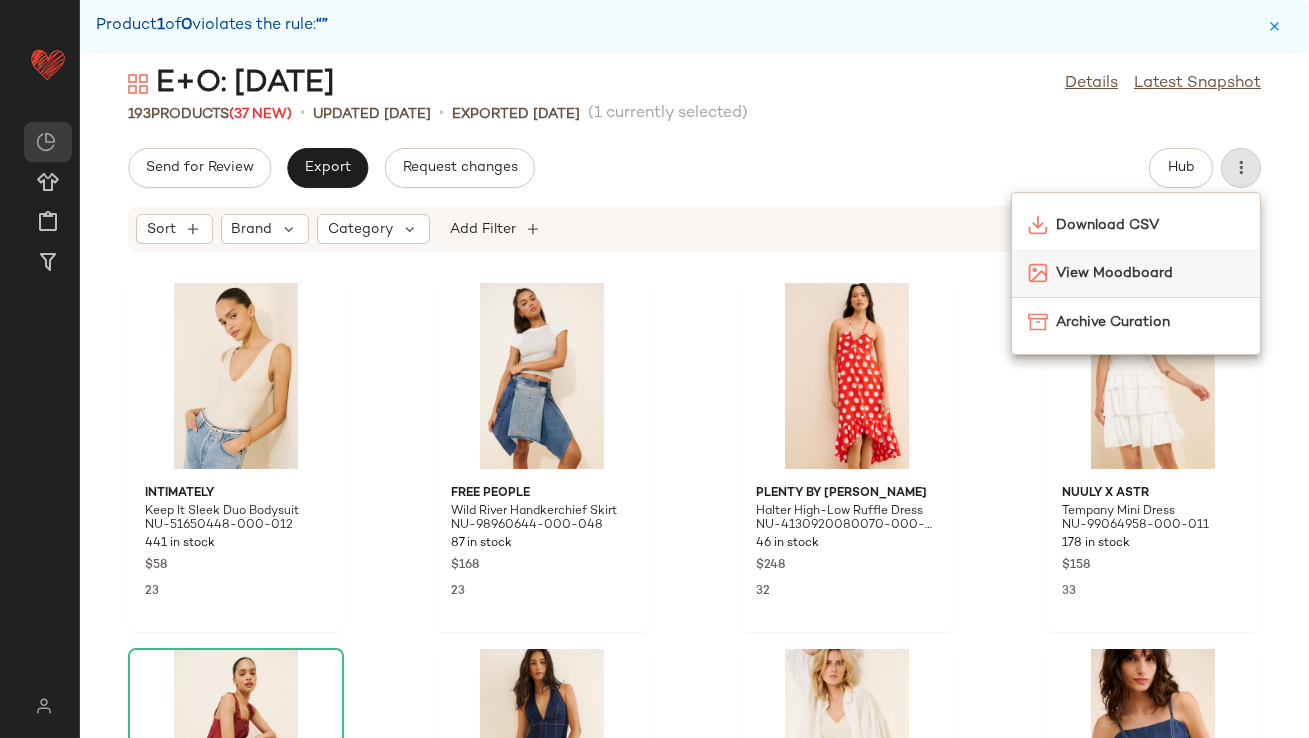 click on "View Moodboard" 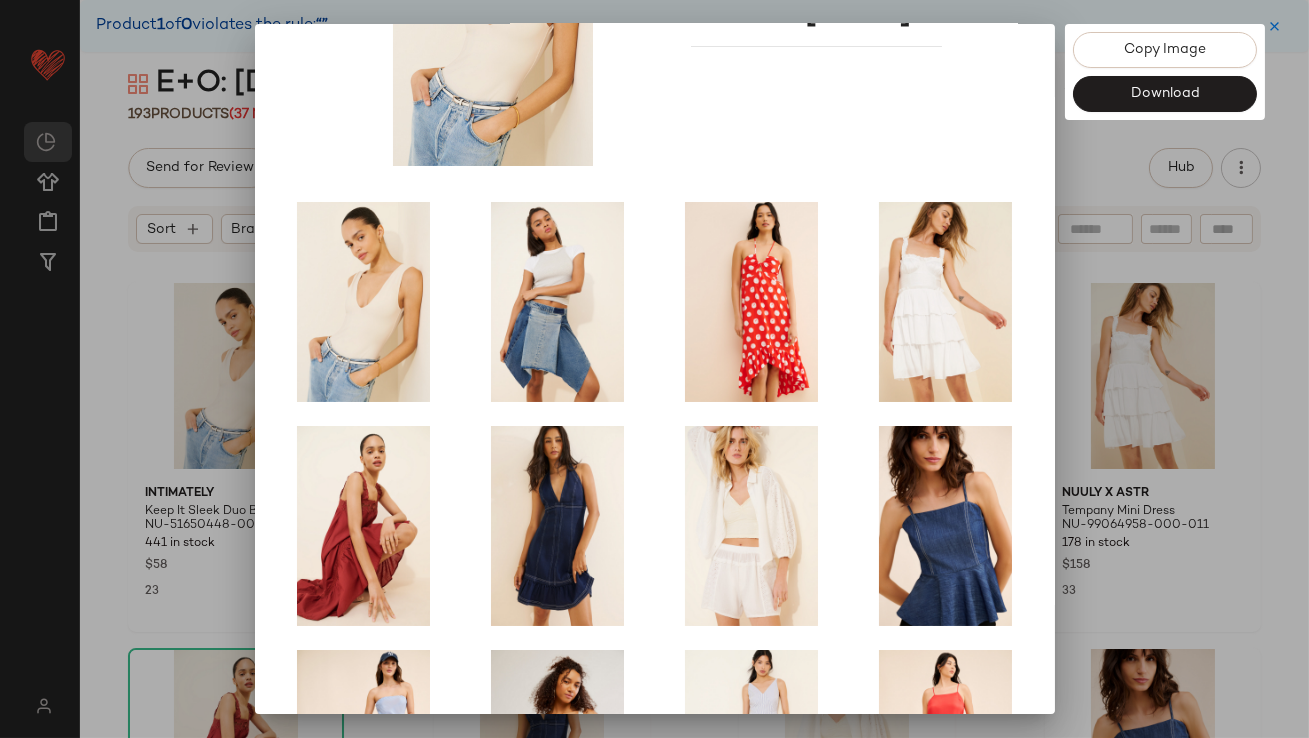 scroll, scrollTop: 321, scrollLeft: 0, axis: vertical 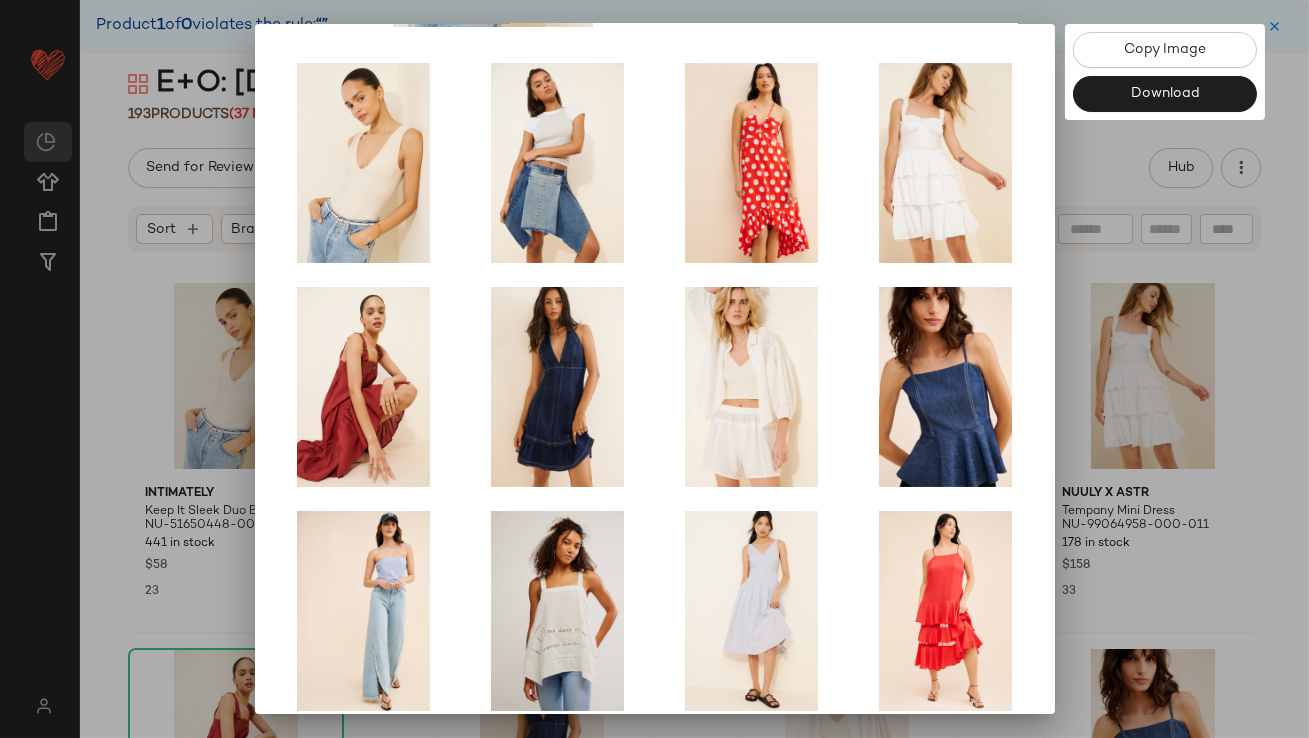 click at bounding box center [654, 369] 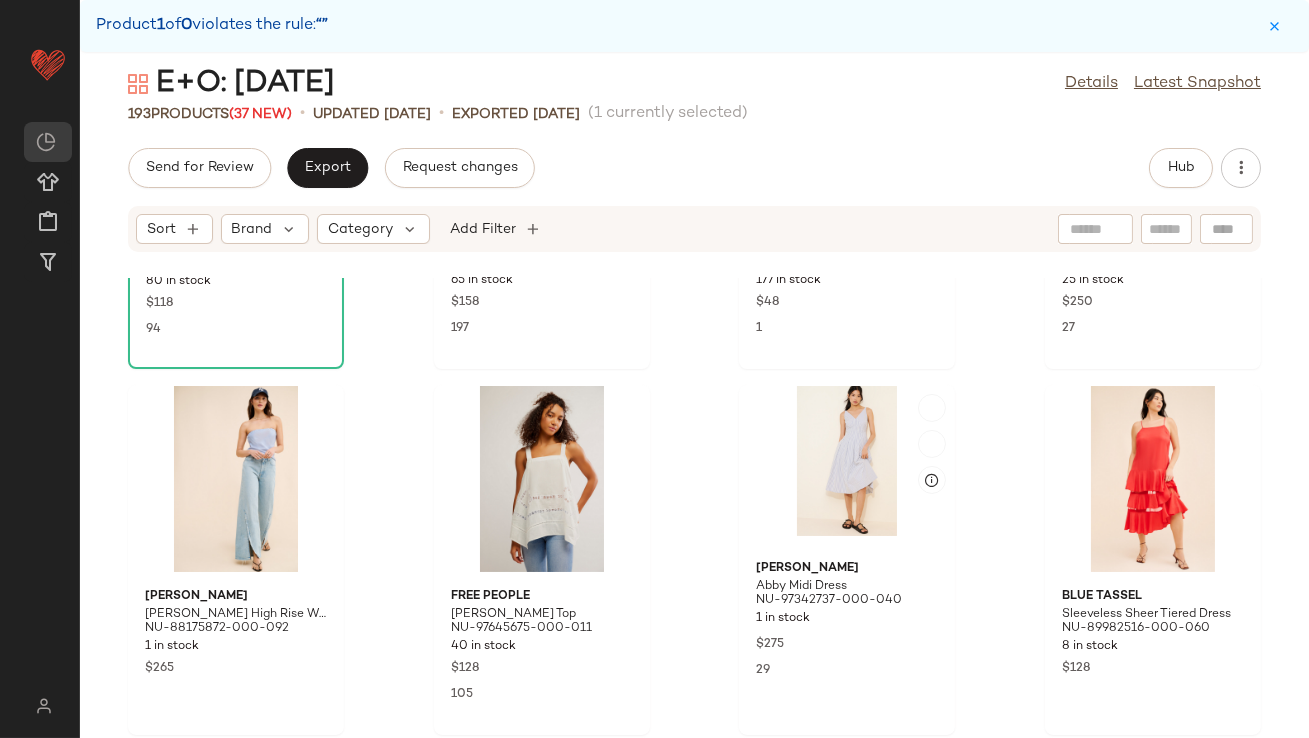 scroll, scrollTop: 696, scrollLeft: 0, axis: vertical 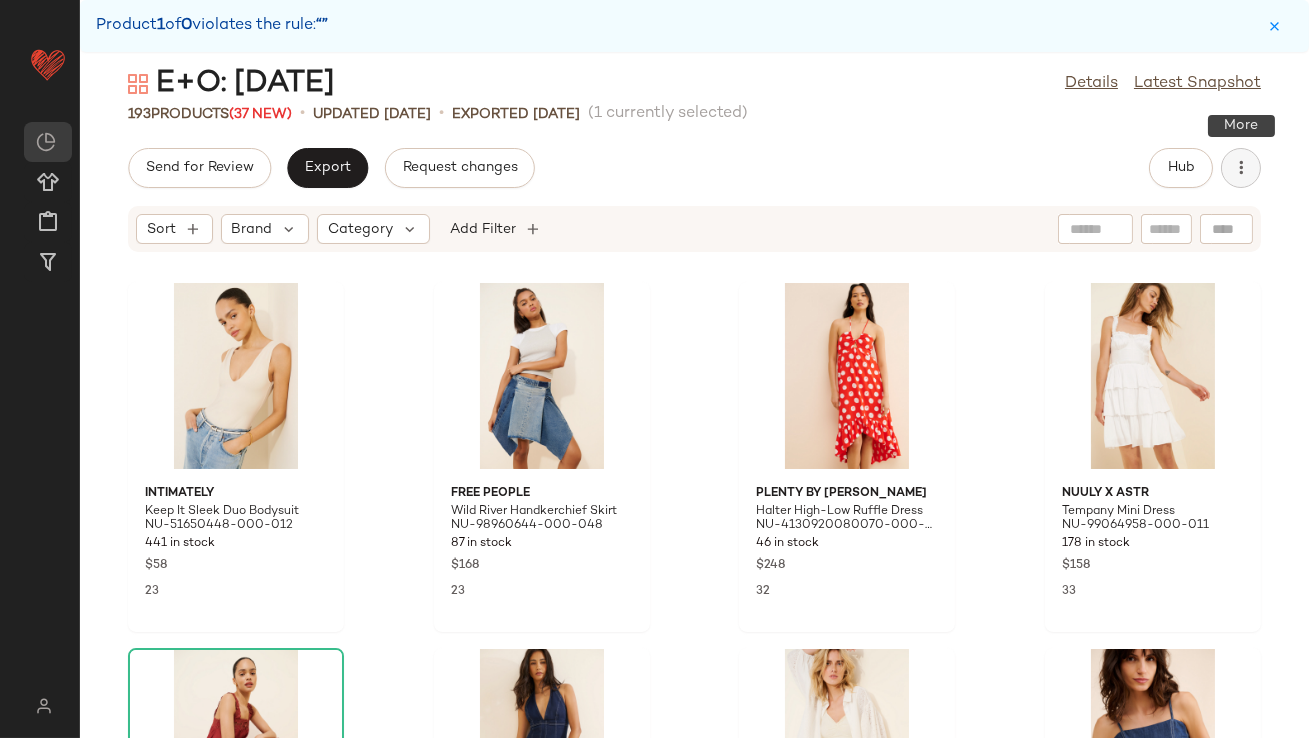 click 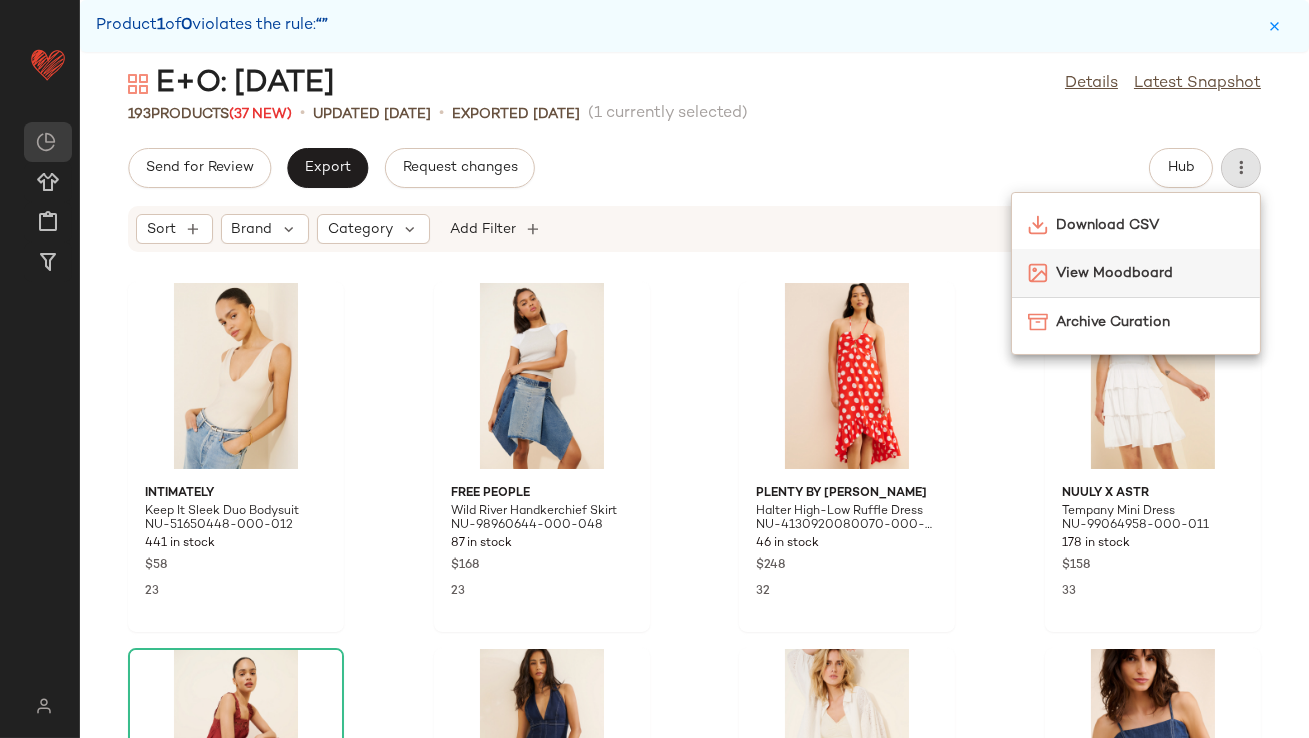click on "View Moodboard" at bounding box center [1150, 273] 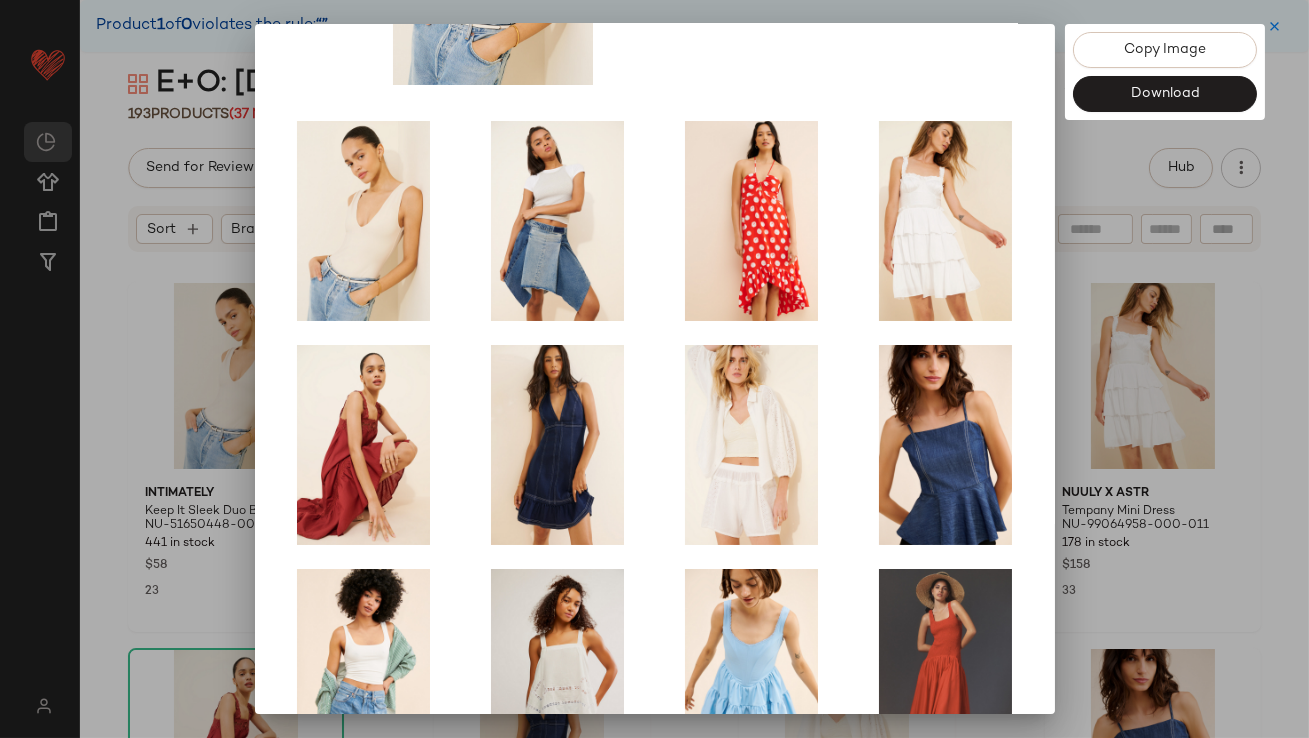 scroll, scrollTop: 341, scrollLeft: 0, axis: vertical 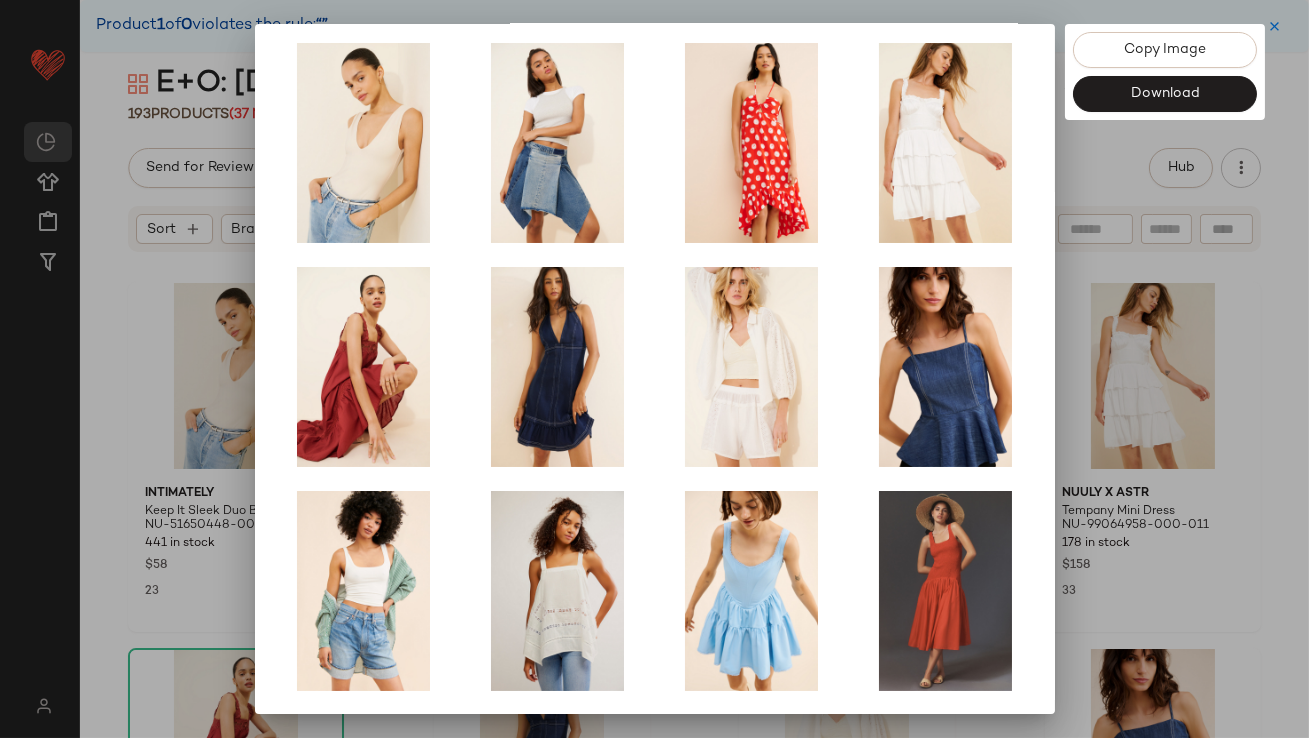 click at bounding box center (654, 369) 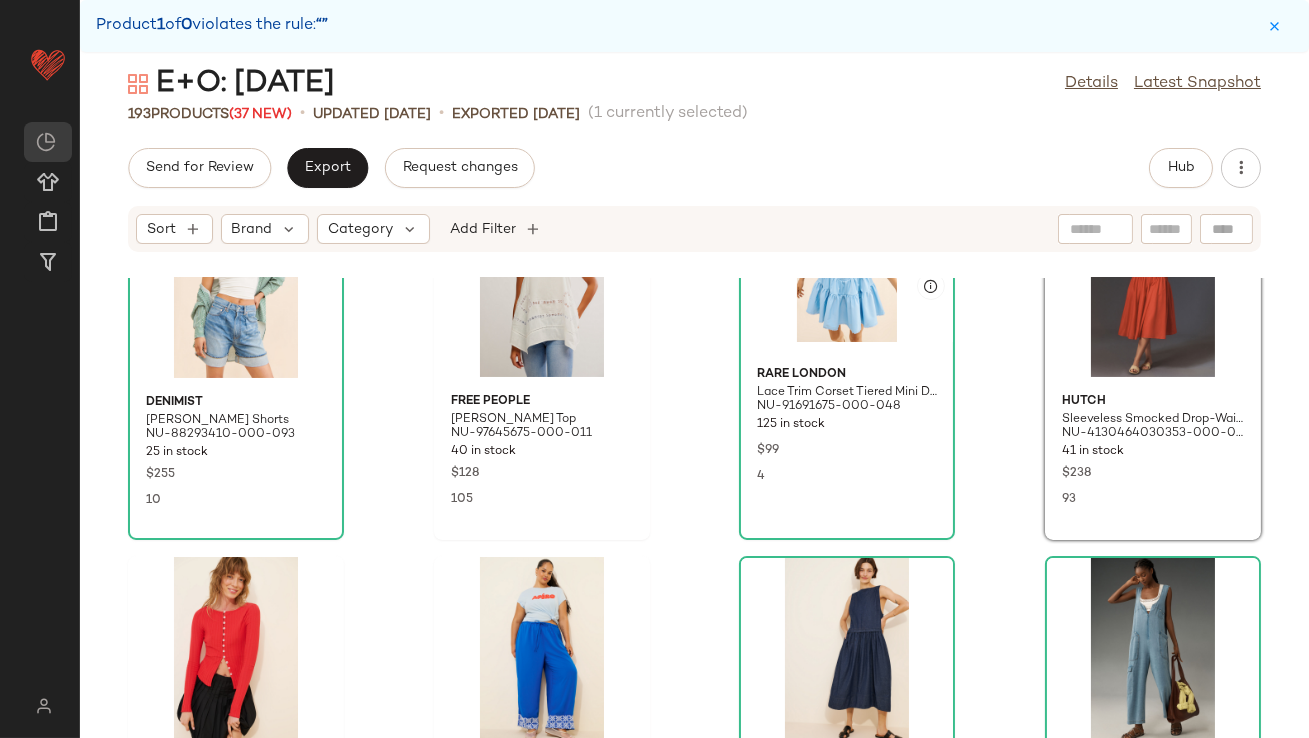 scroll, scrollTop: 990, scrollLeft: 0, axis: vertical 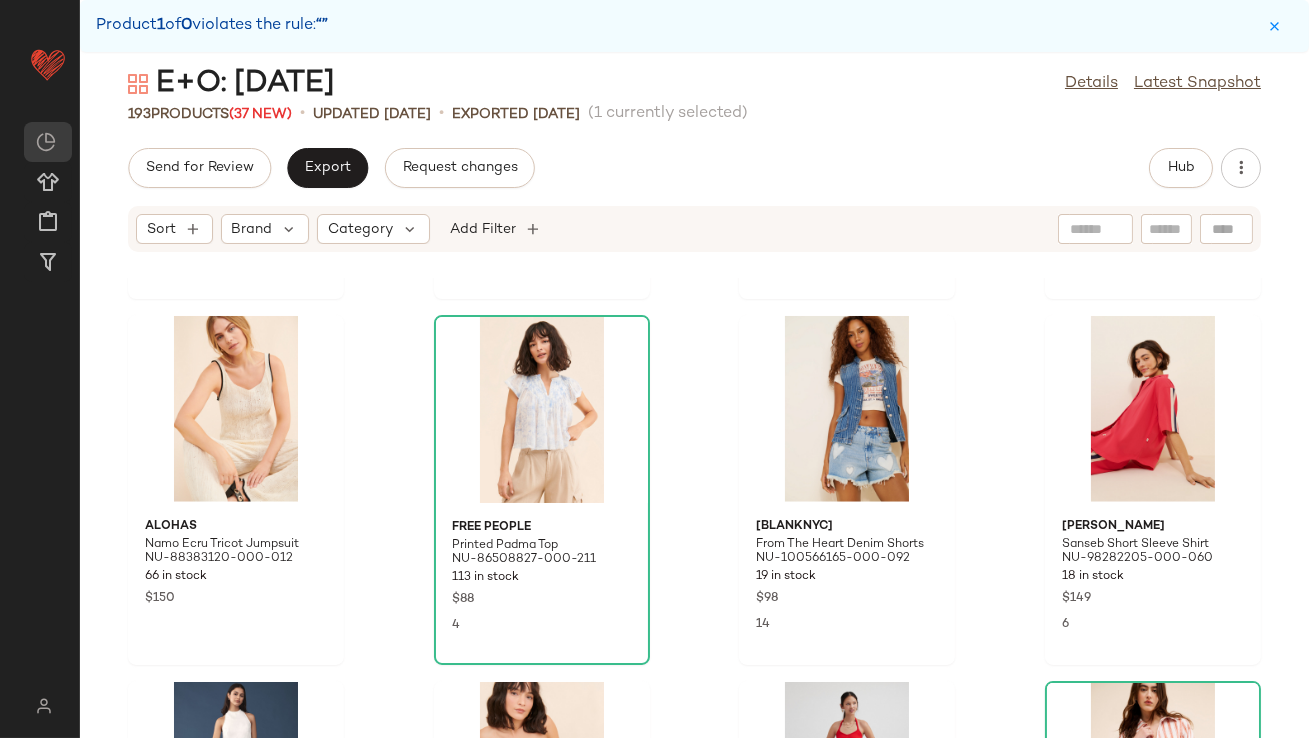 drag, startPoint x: 308, startPoint y: 163, endPoint x: 967, endPoint y: 229, distance: 662.29675 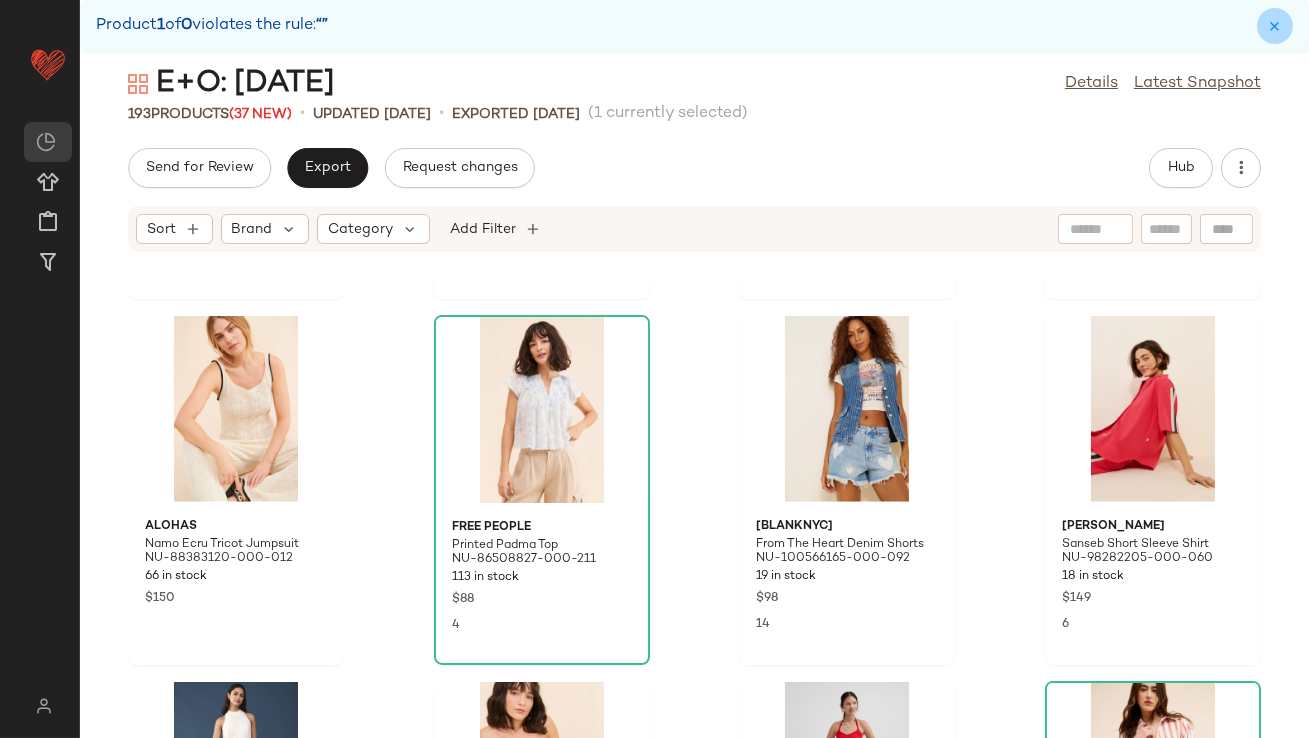 click at bounding box center (1275, 26) 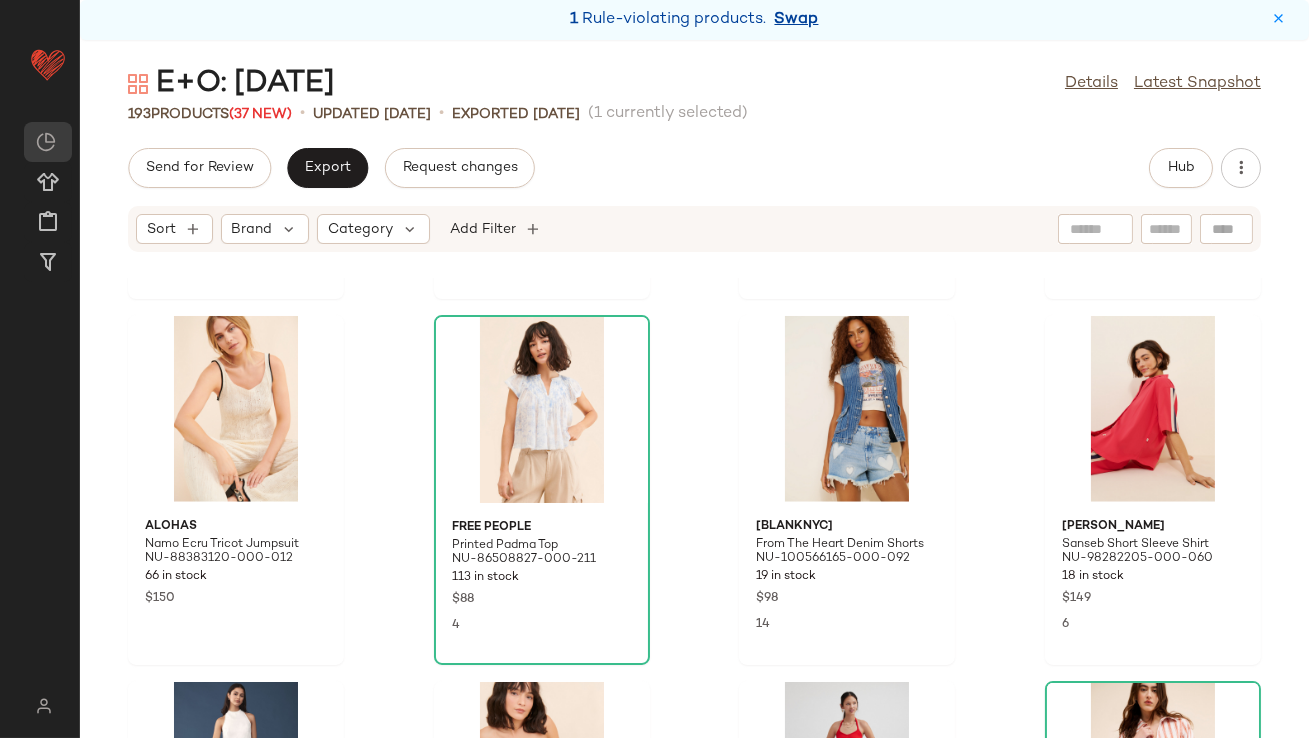 click on "Swap" at bounding box center (797, 20) 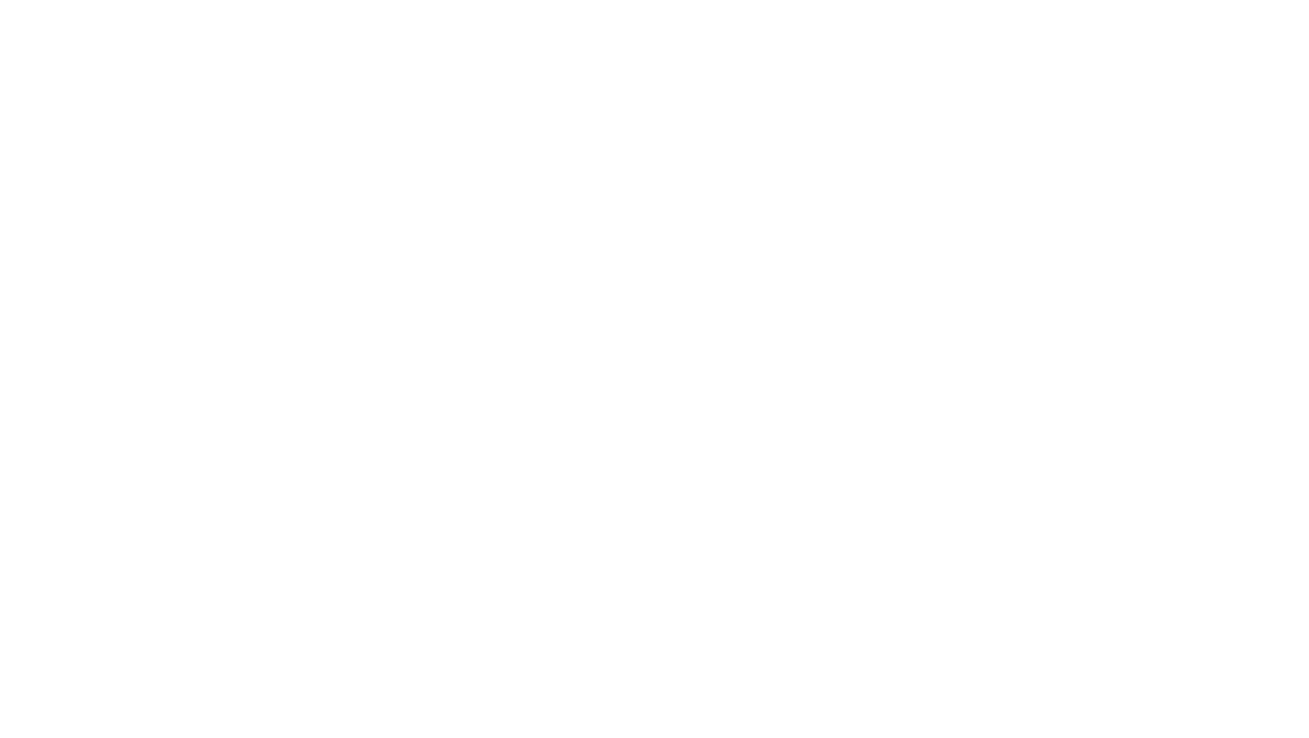 scroll, scrollTop: 0, scrollLeft: 0, axis: both 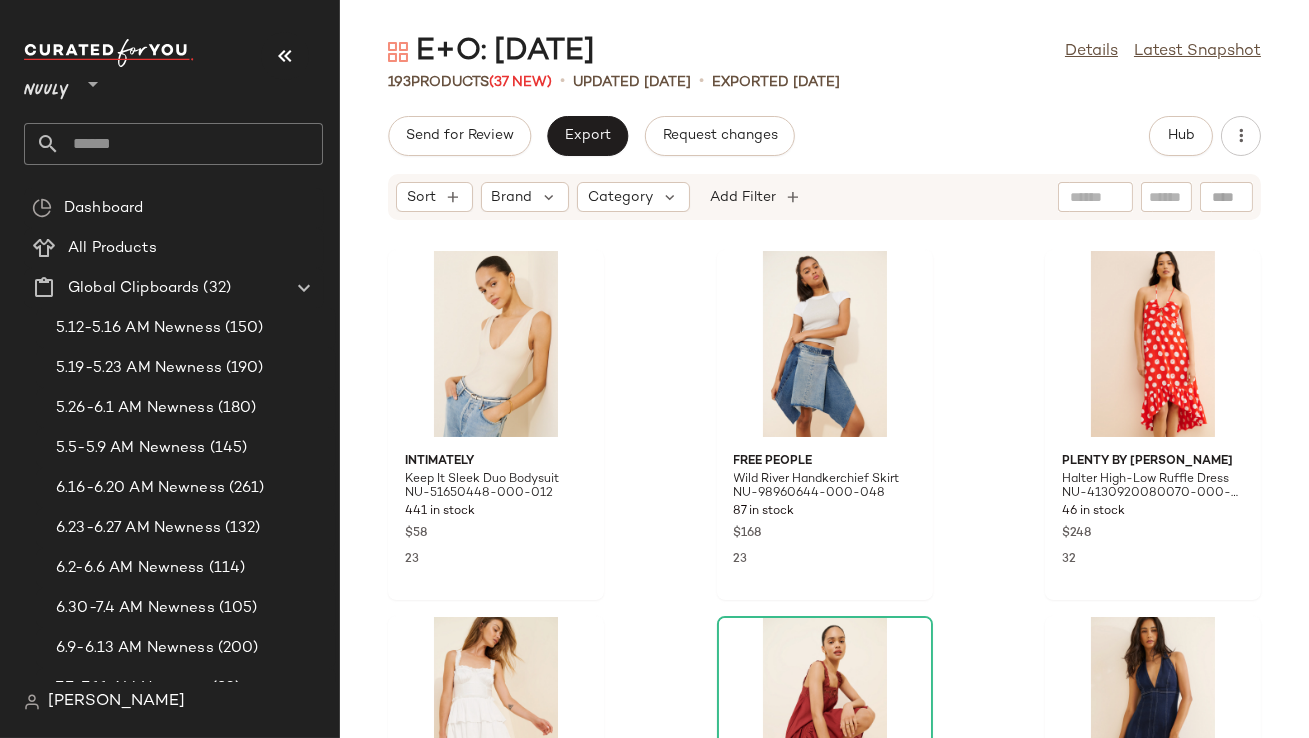 click at bounding box center [285, 56] 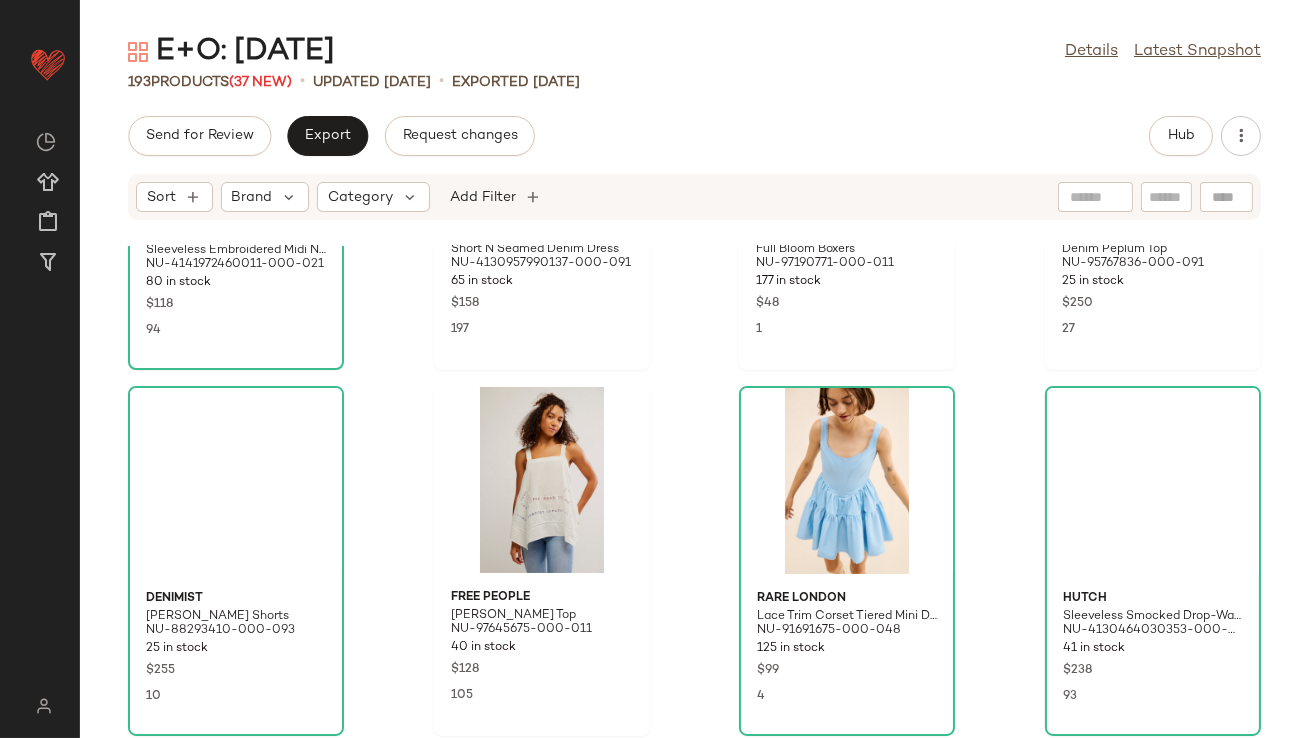 scroll, scrollTop: 651, scrollLeft: 0, axis: vertical 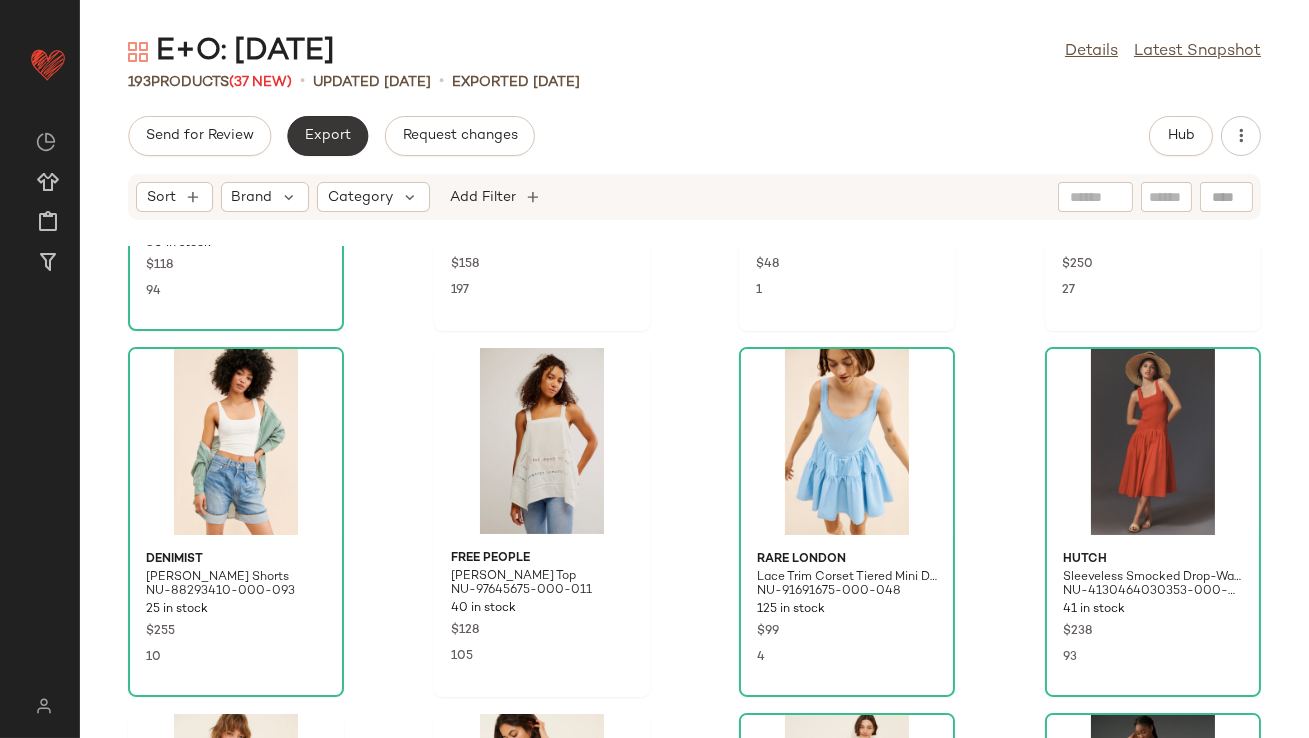 click on "Export" at bounding box center [327, 136] 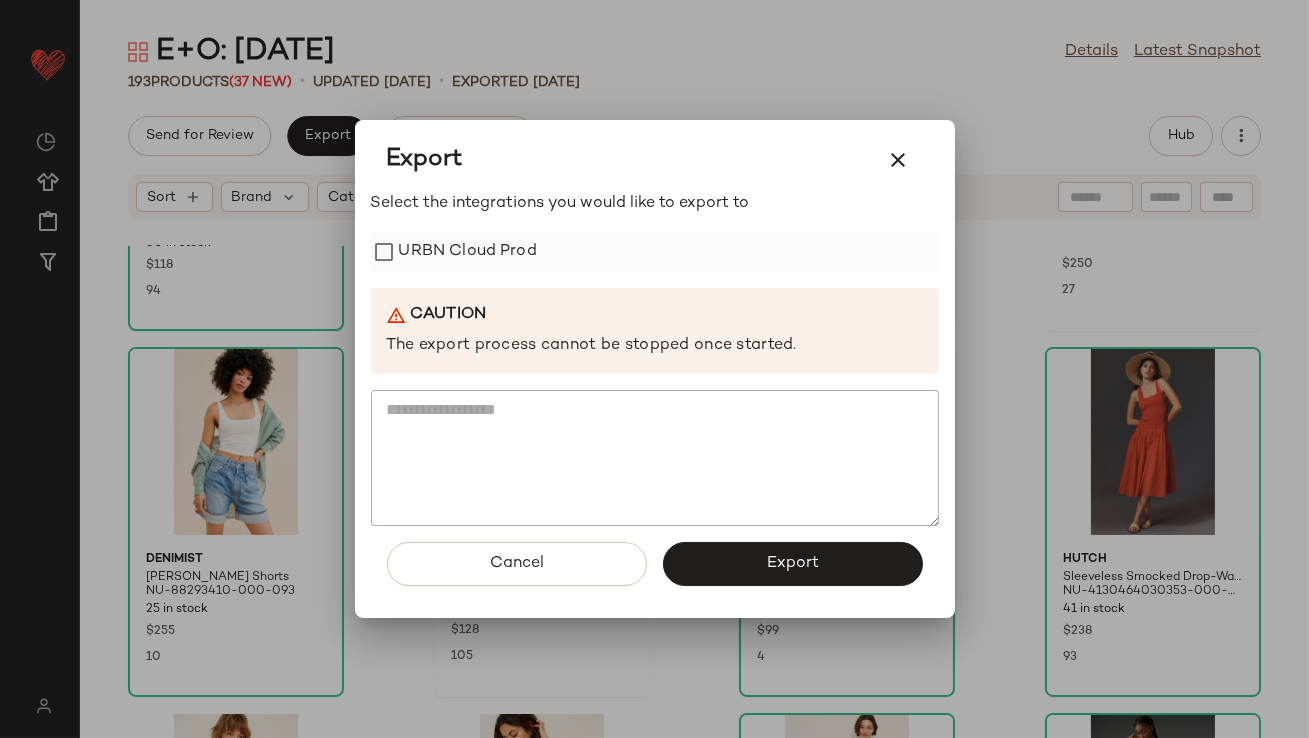 click on "URBN Cloud Prod" at bounding box center [468, 252] 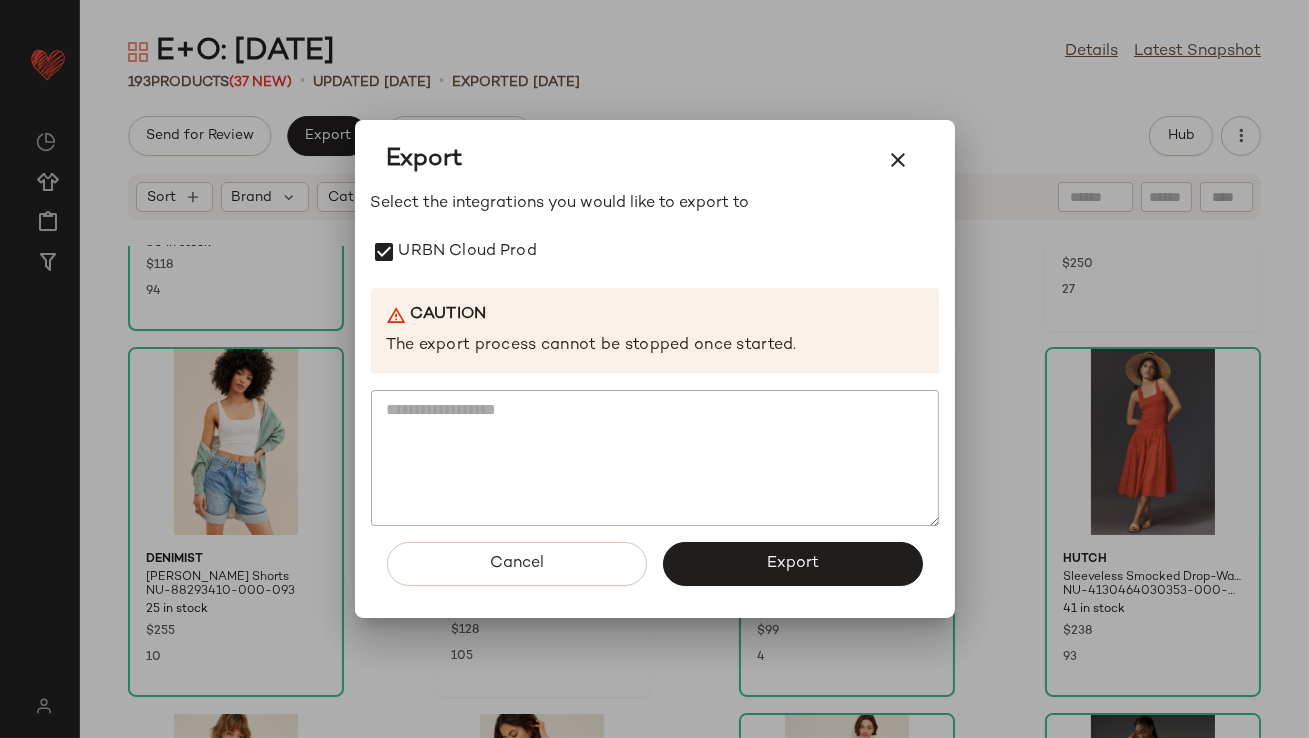 click on "Export" at bounding box center (793, 564) 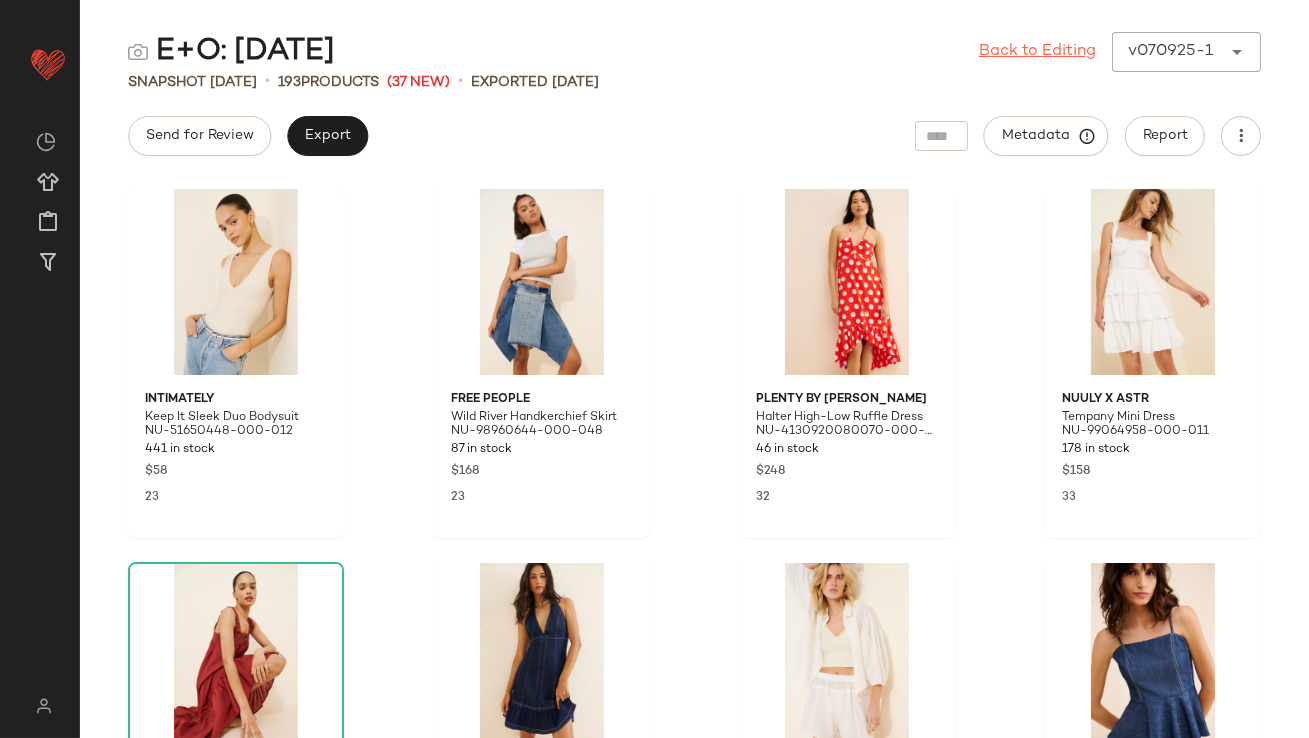 click on "Back to Editing" at bounding box center (1037, 52) 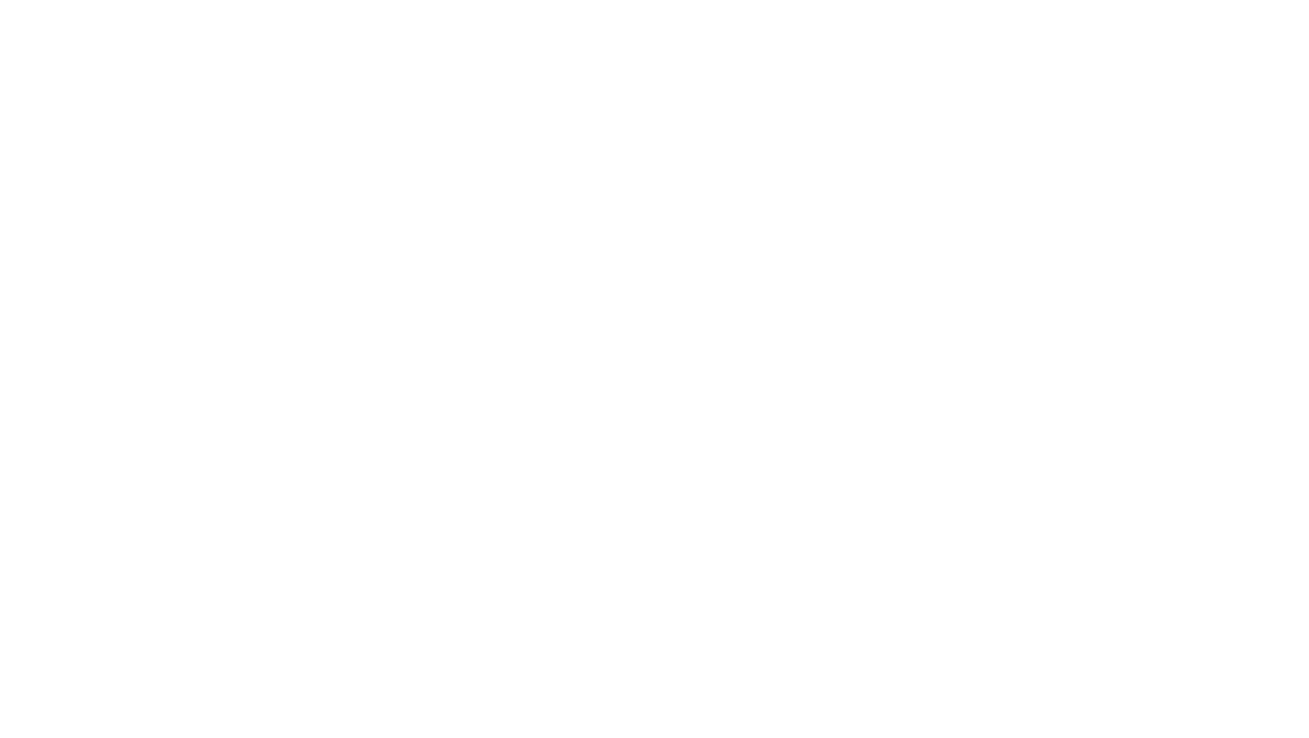 scroll, scrollTop: 0, scrollLeft: 0, axis: both 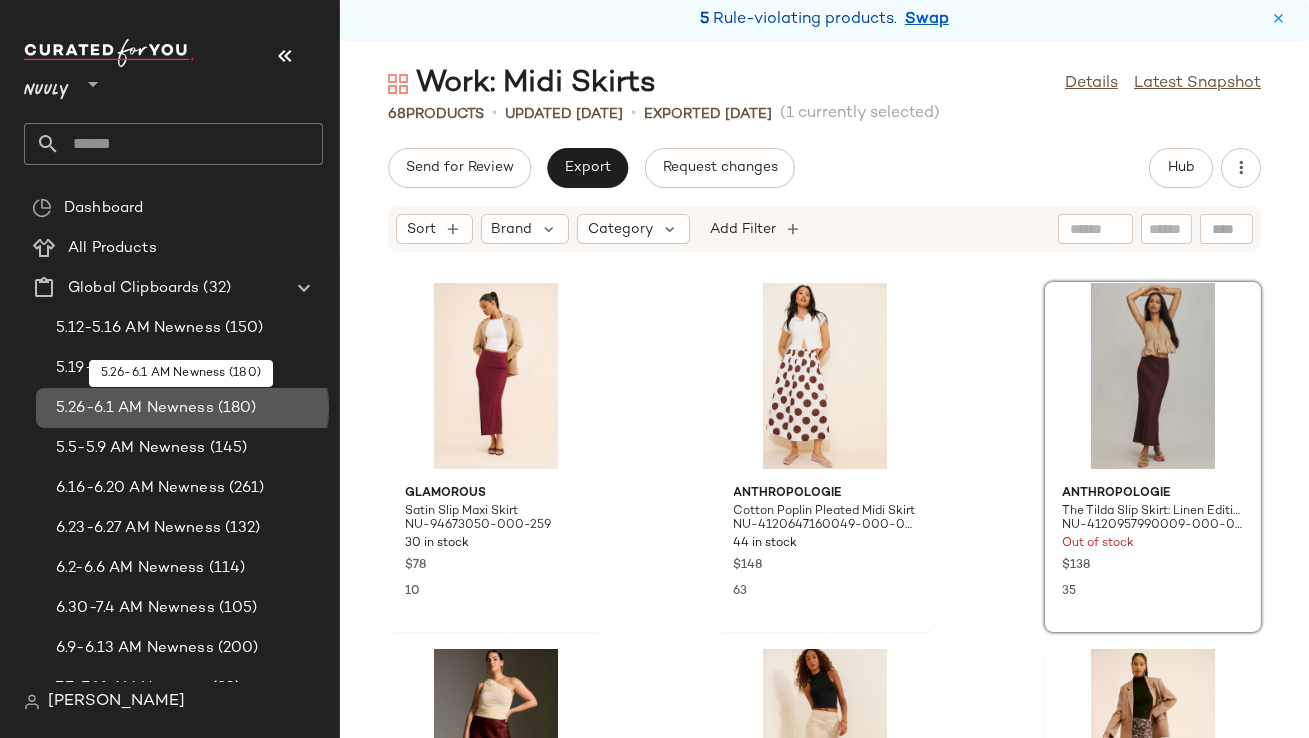 click on "5.26-6.1 AM Newness (180)" 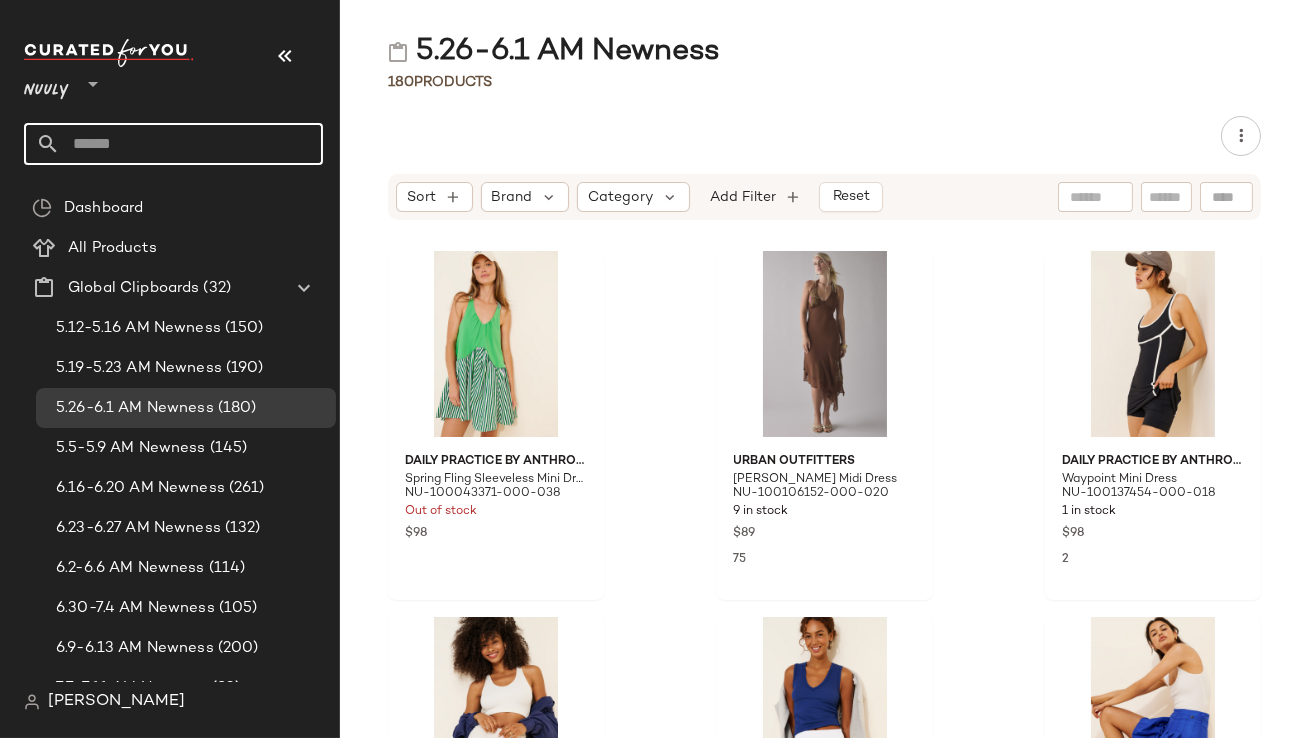click 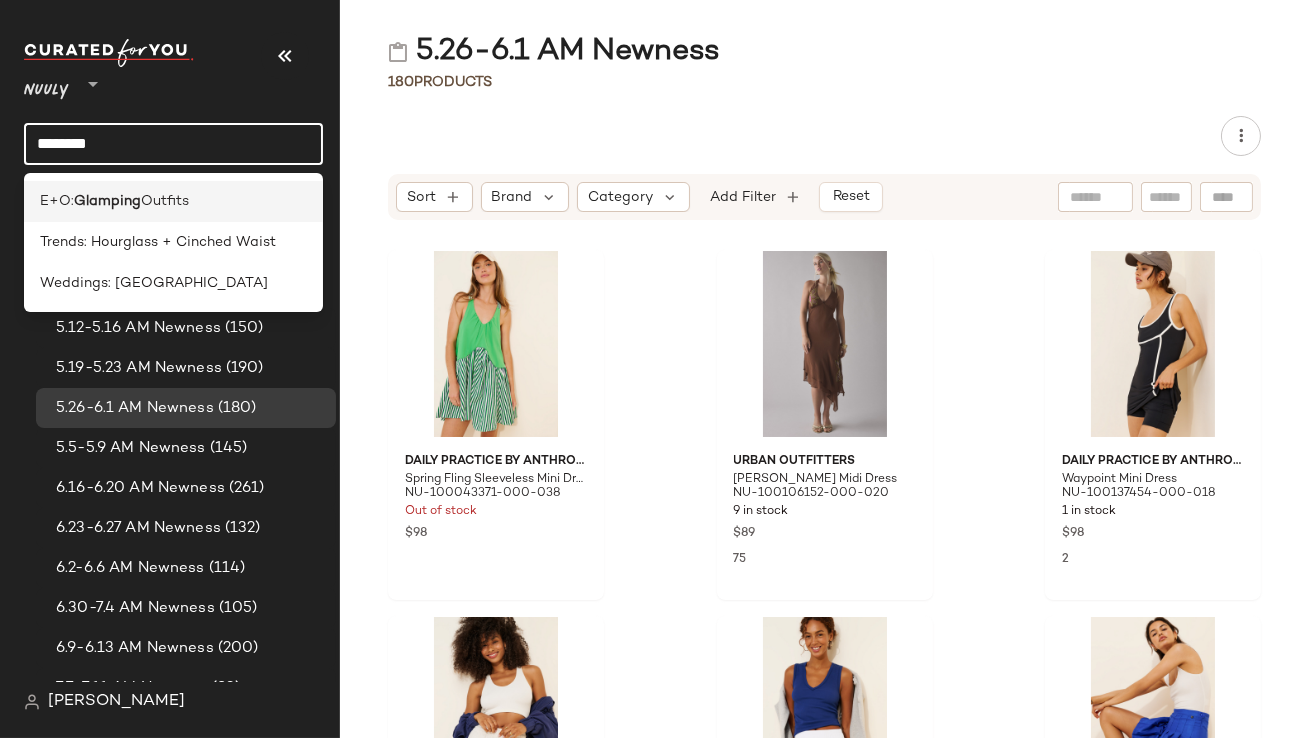 type on "********" 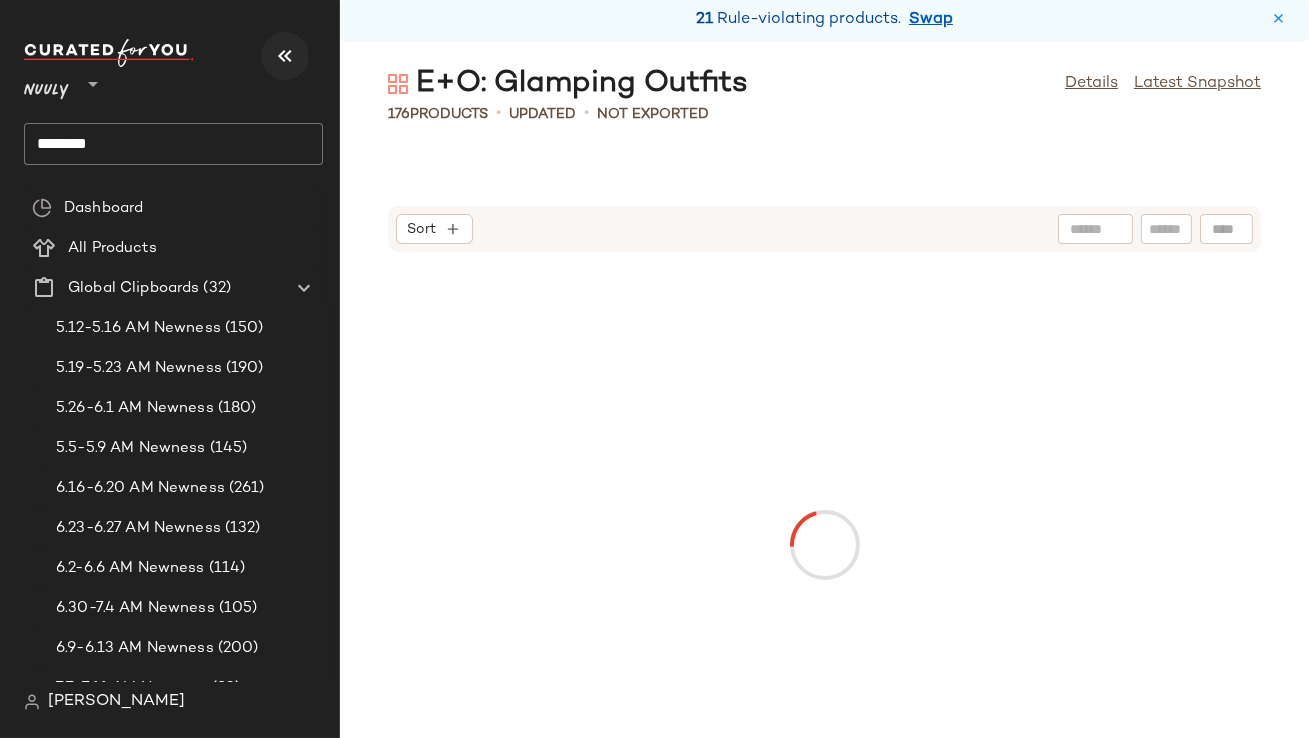 click at bounding box center (285, 56) 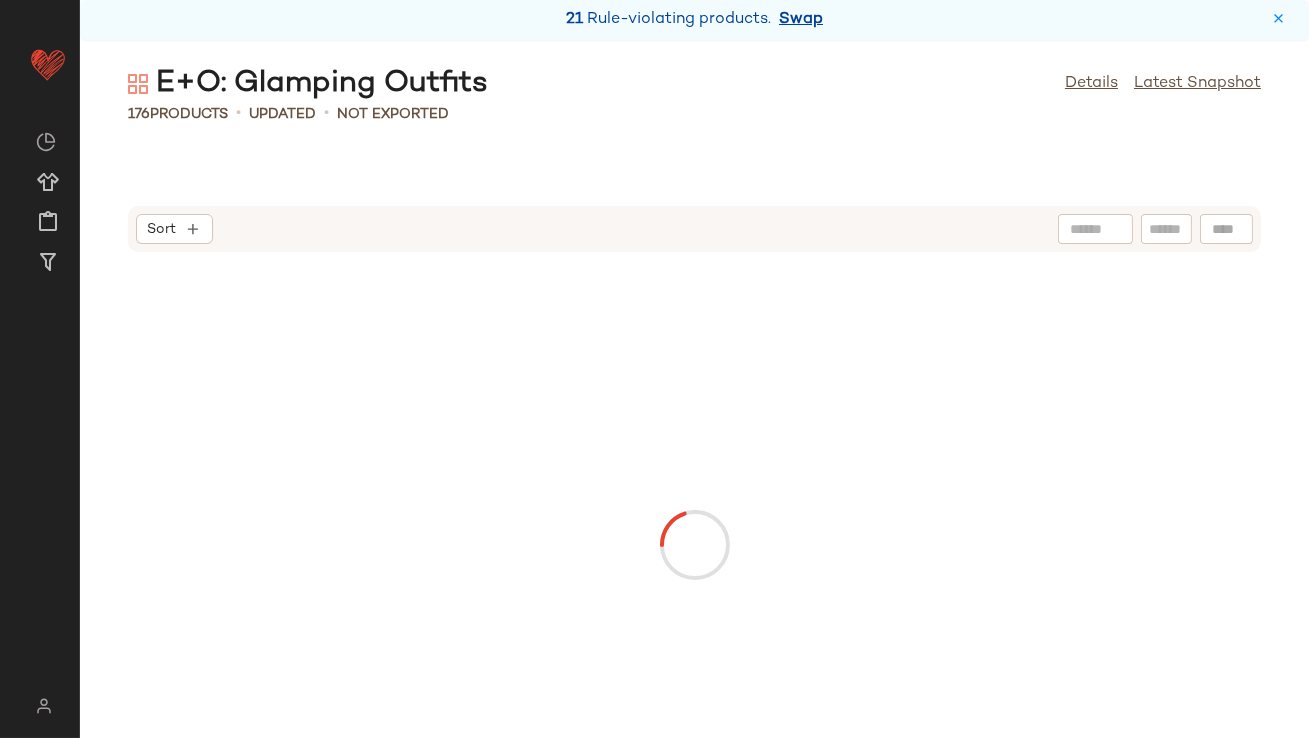 click on "Swap" at bounding box center (801, 20) 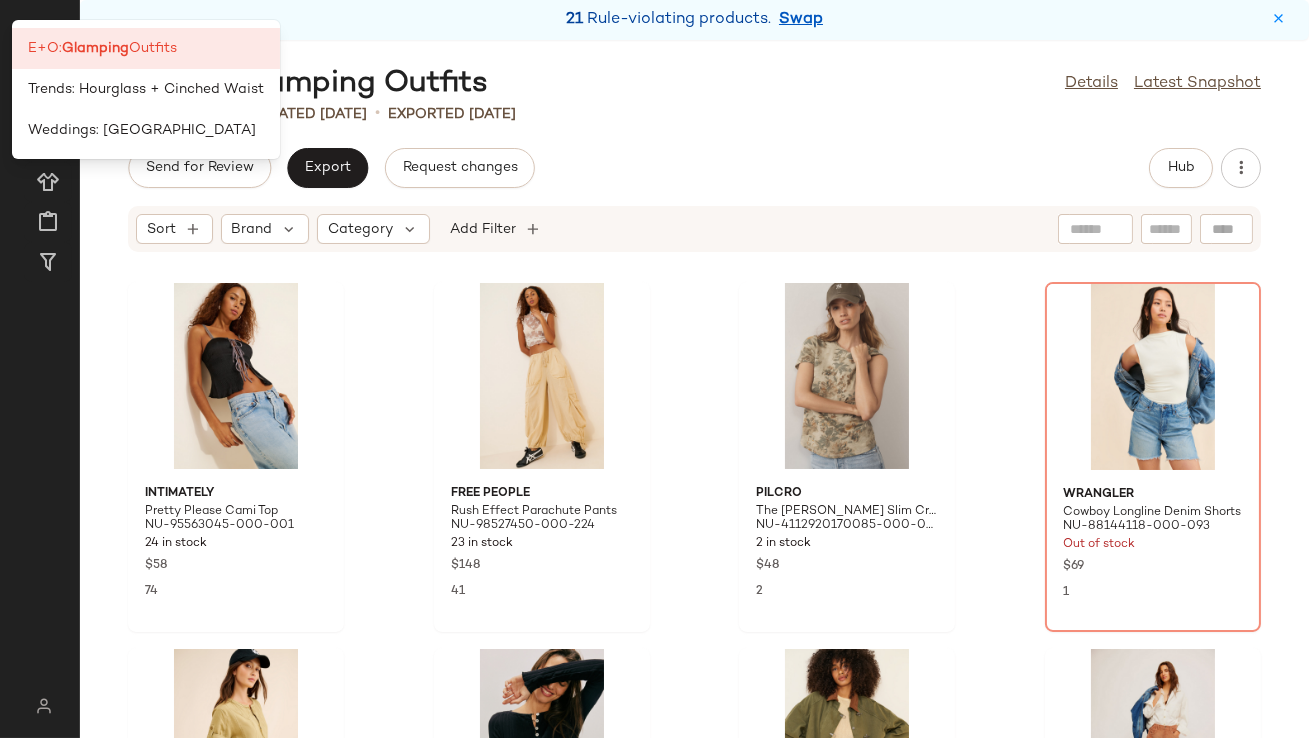 click on "Send for Review   Export   Request changes   Hub" 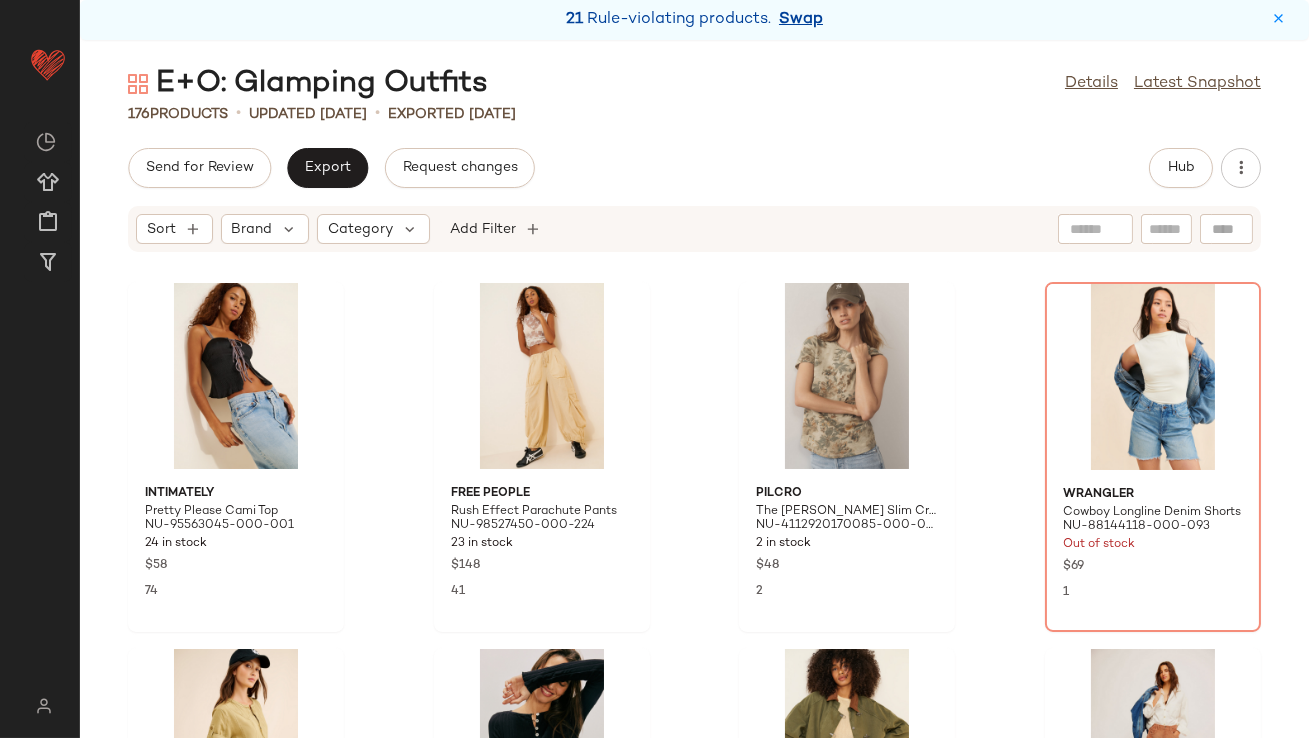 click on "Swap" at bounding box center [801, 20] 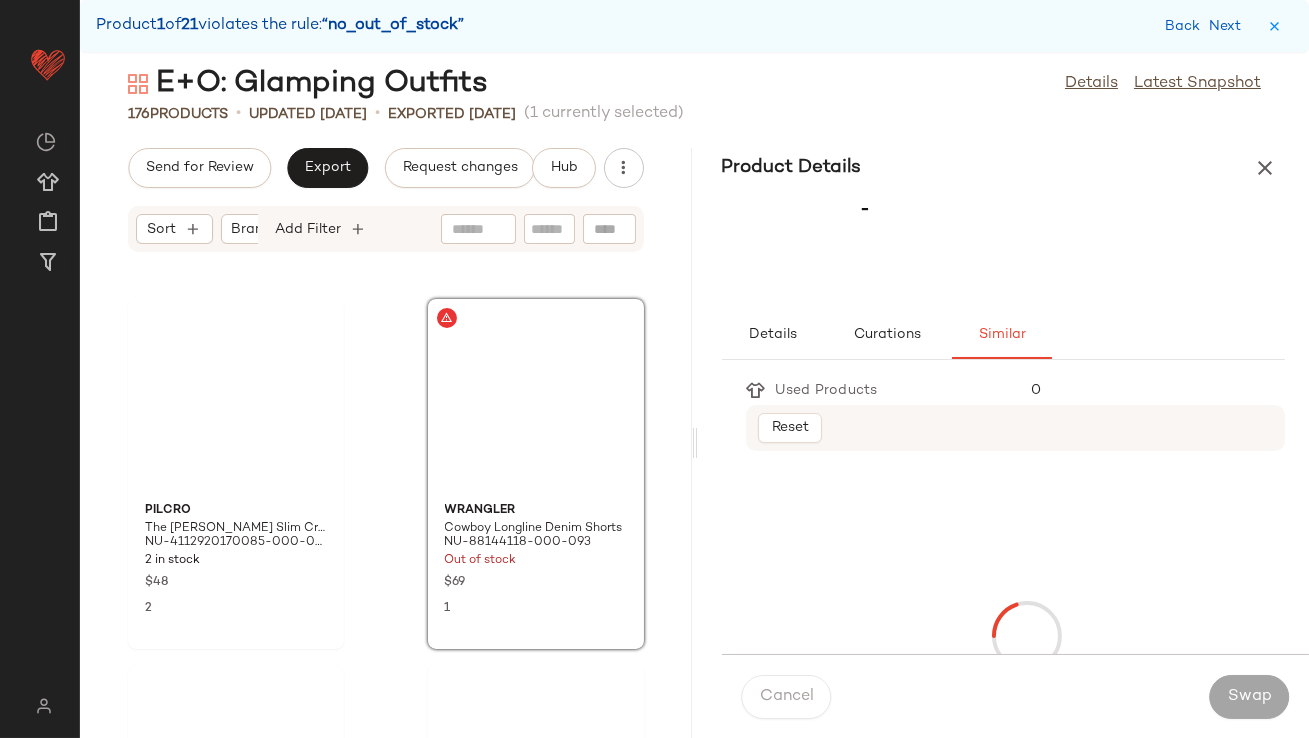 scroll, scrollTop: 381, scrollLeft: 0, axis: vertical 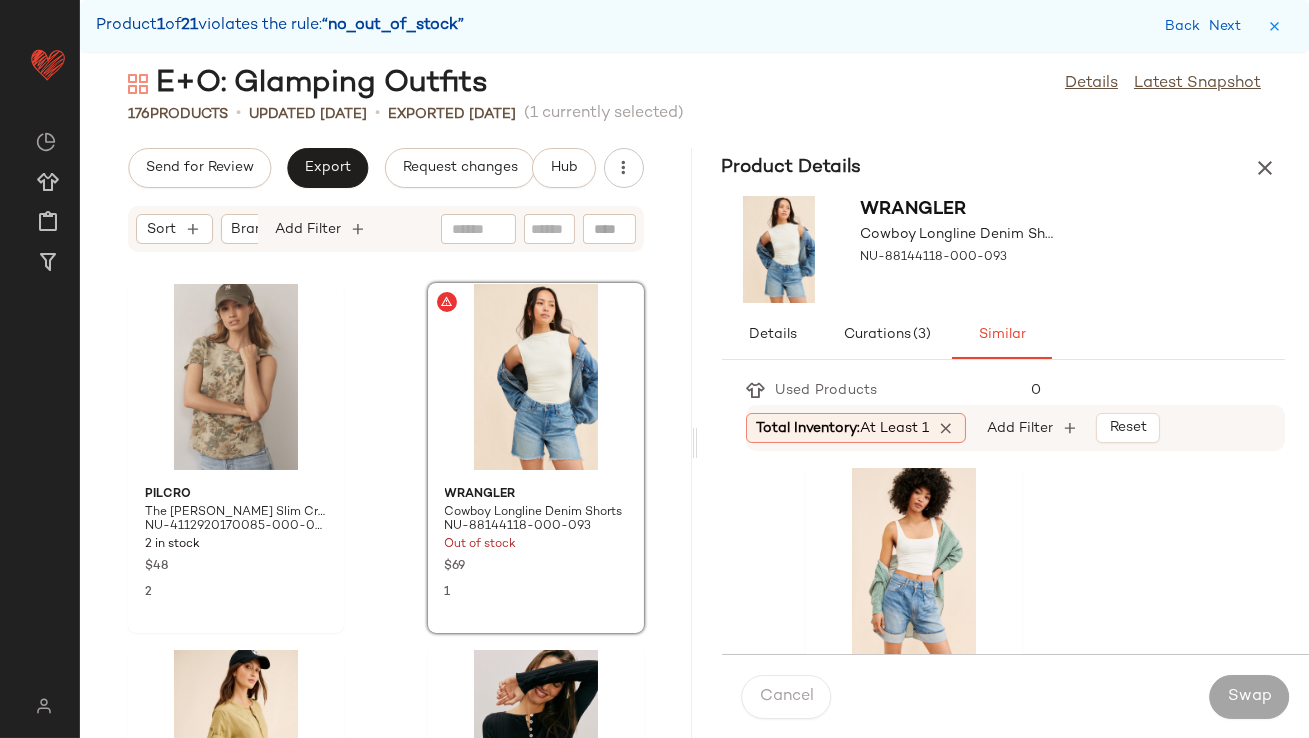 click on "At least 1" at bounding box center (895, 428) 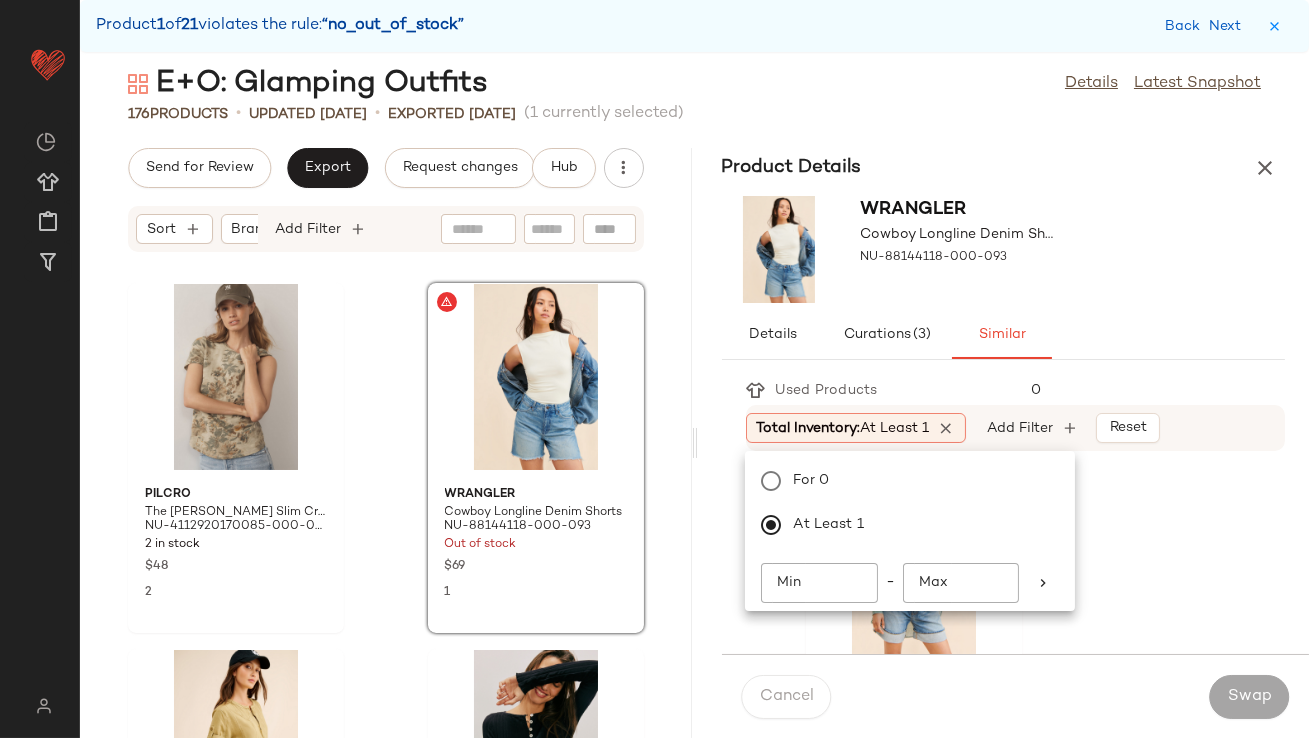 click on "Min" 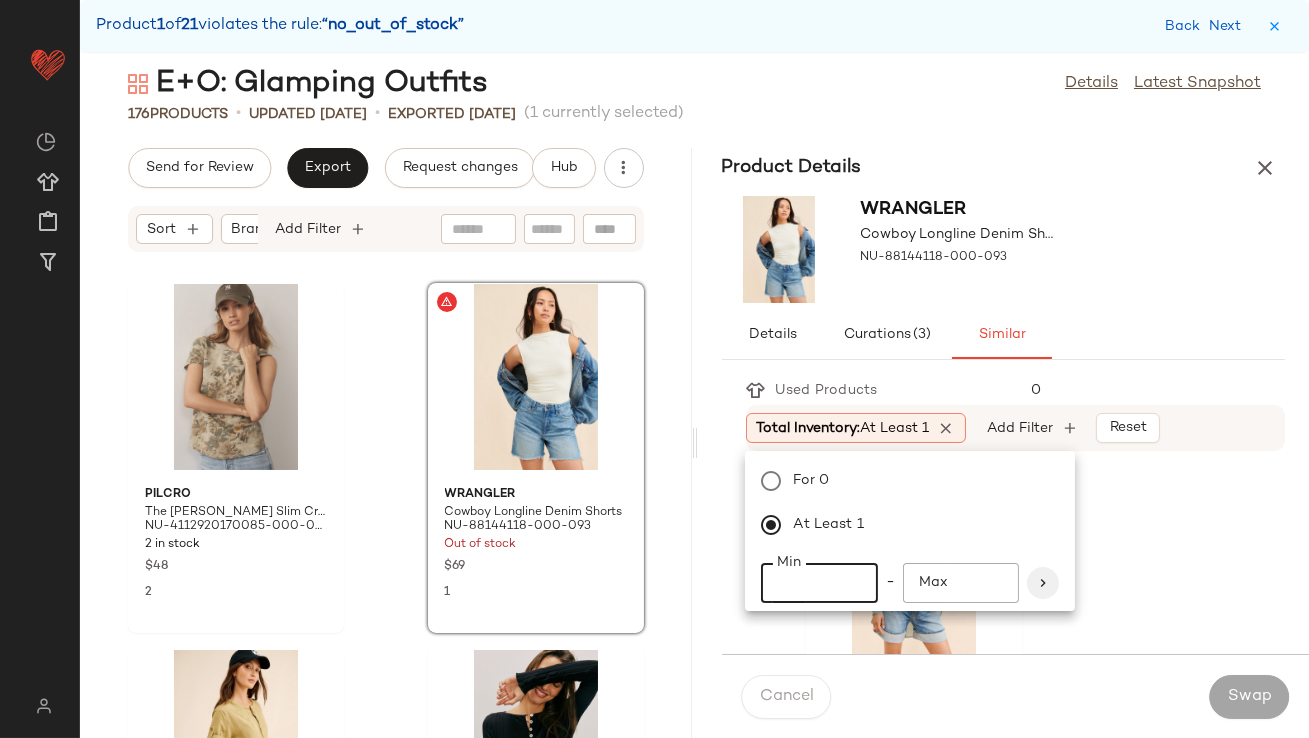 type on "**" 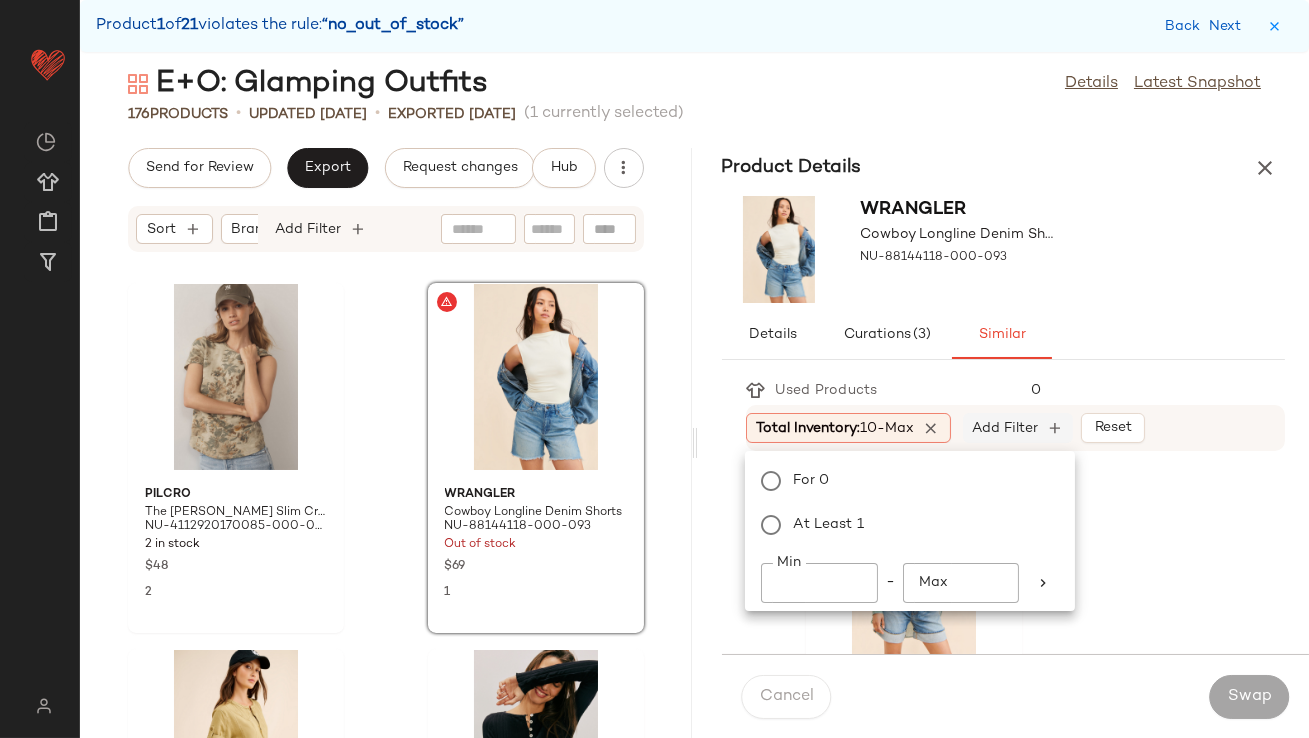 click on "Add Filter" at bounding box center (1005, 428) 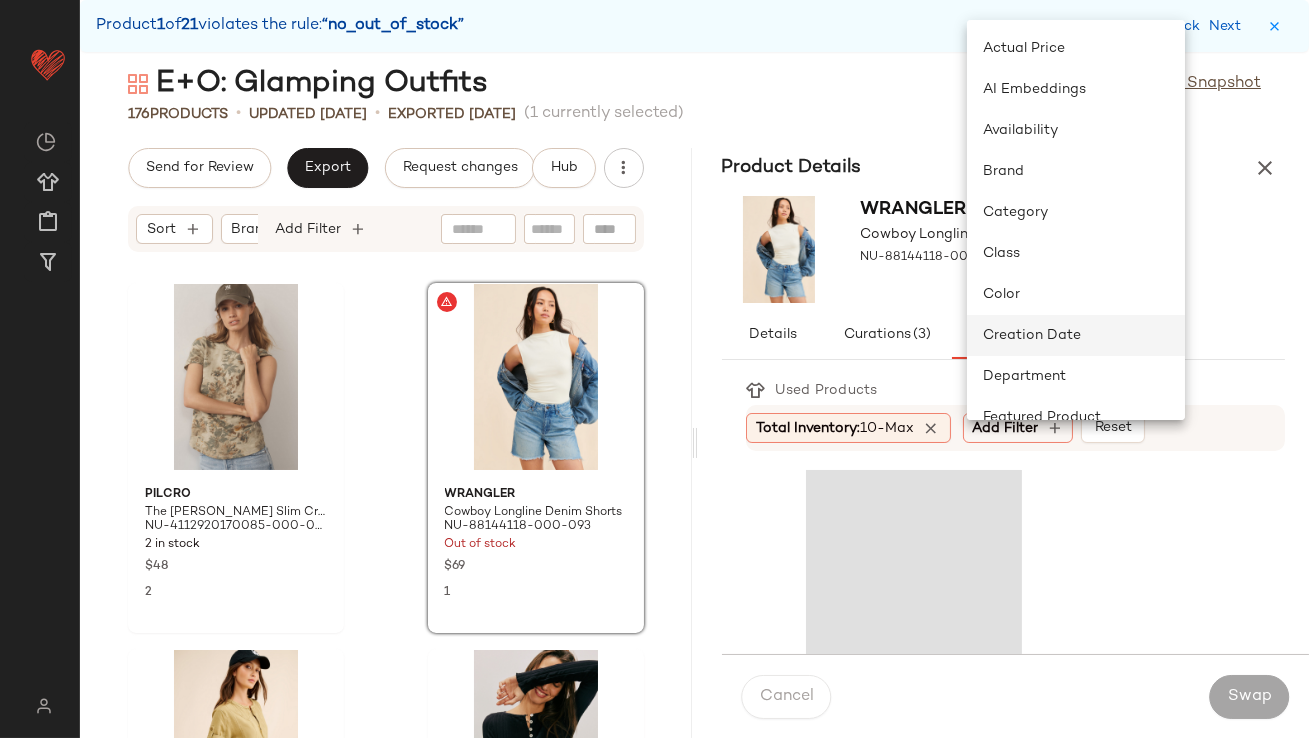 scroll, scrollTop: 517, scrollLeft: 0, axis: vertical 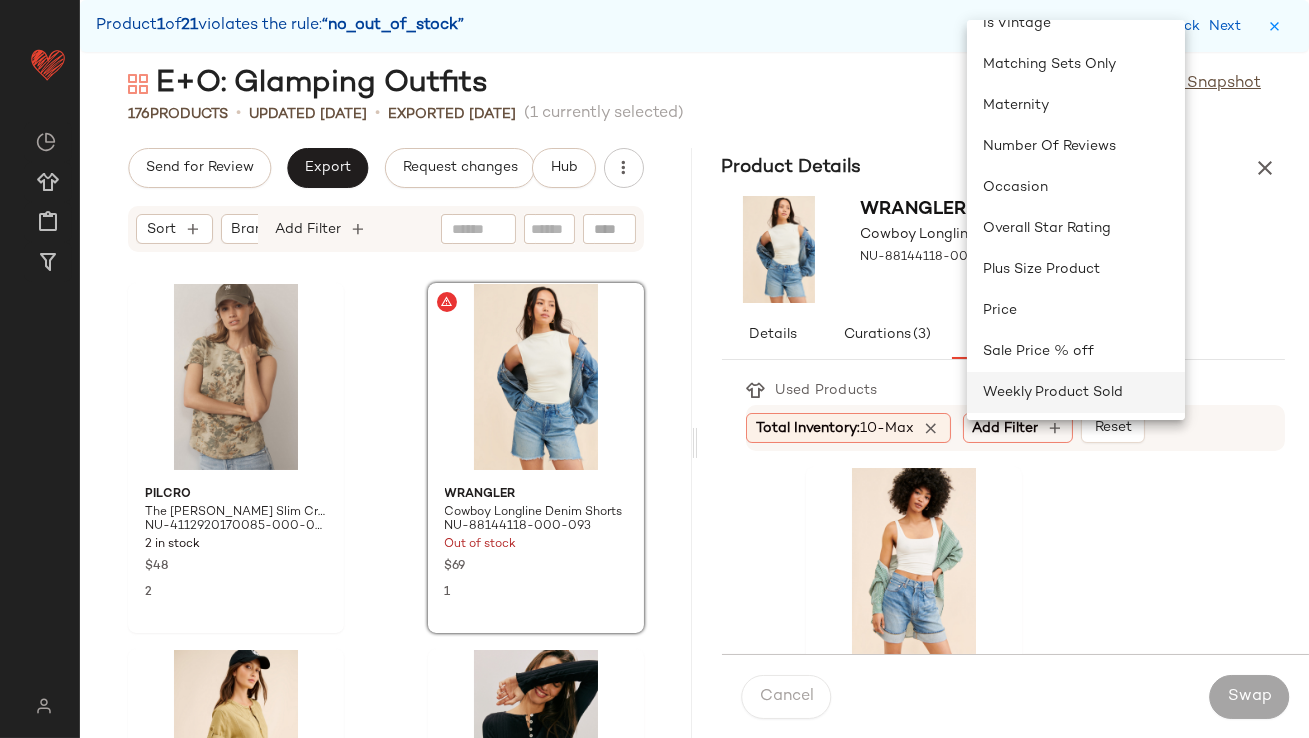click on "Weekly Product Sold" 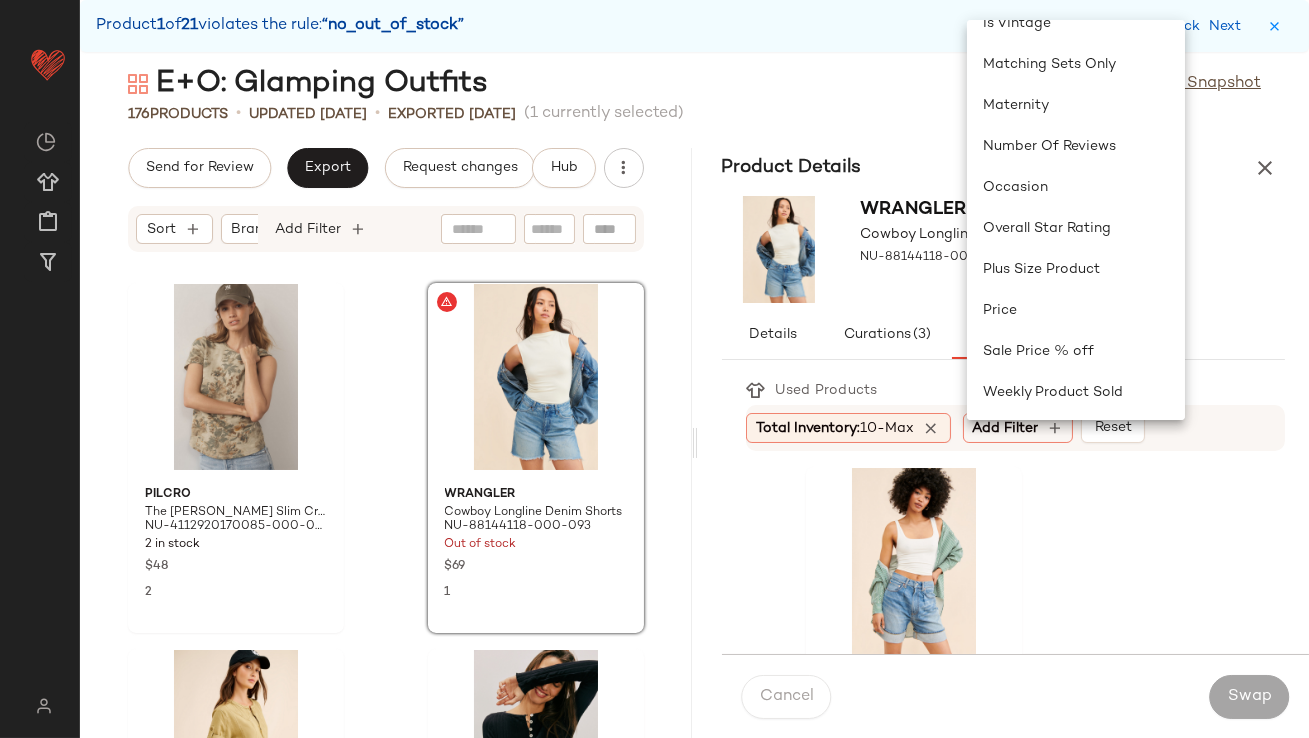 scroll, scrollTop: 476, scrollLeft: 0, axis: vertical 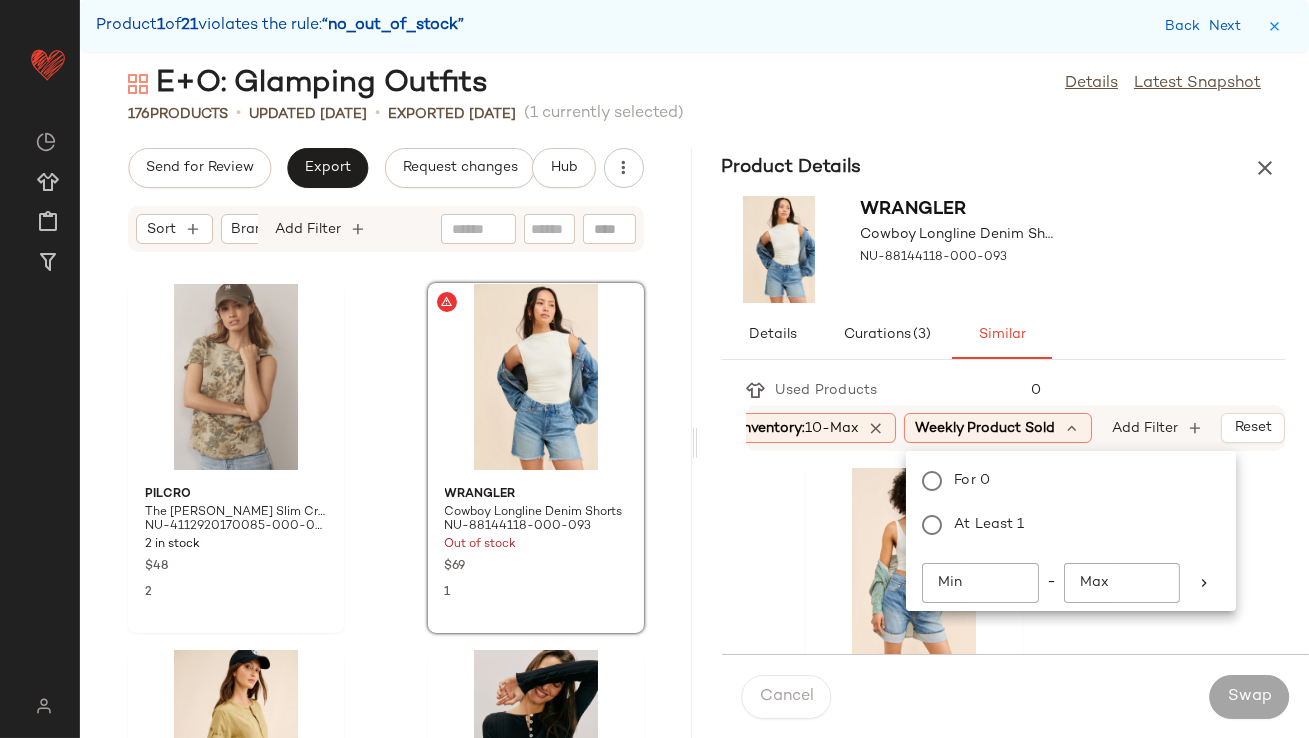 click on "Min" 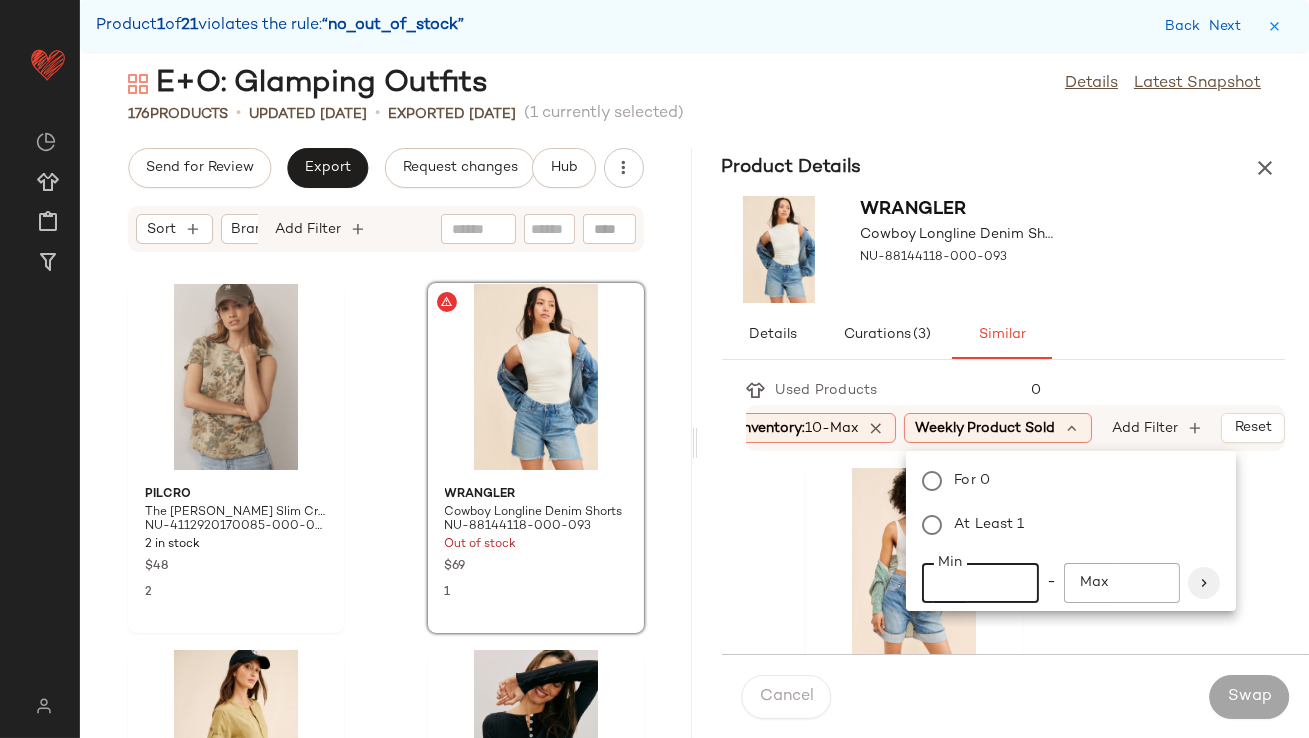 type on "**" 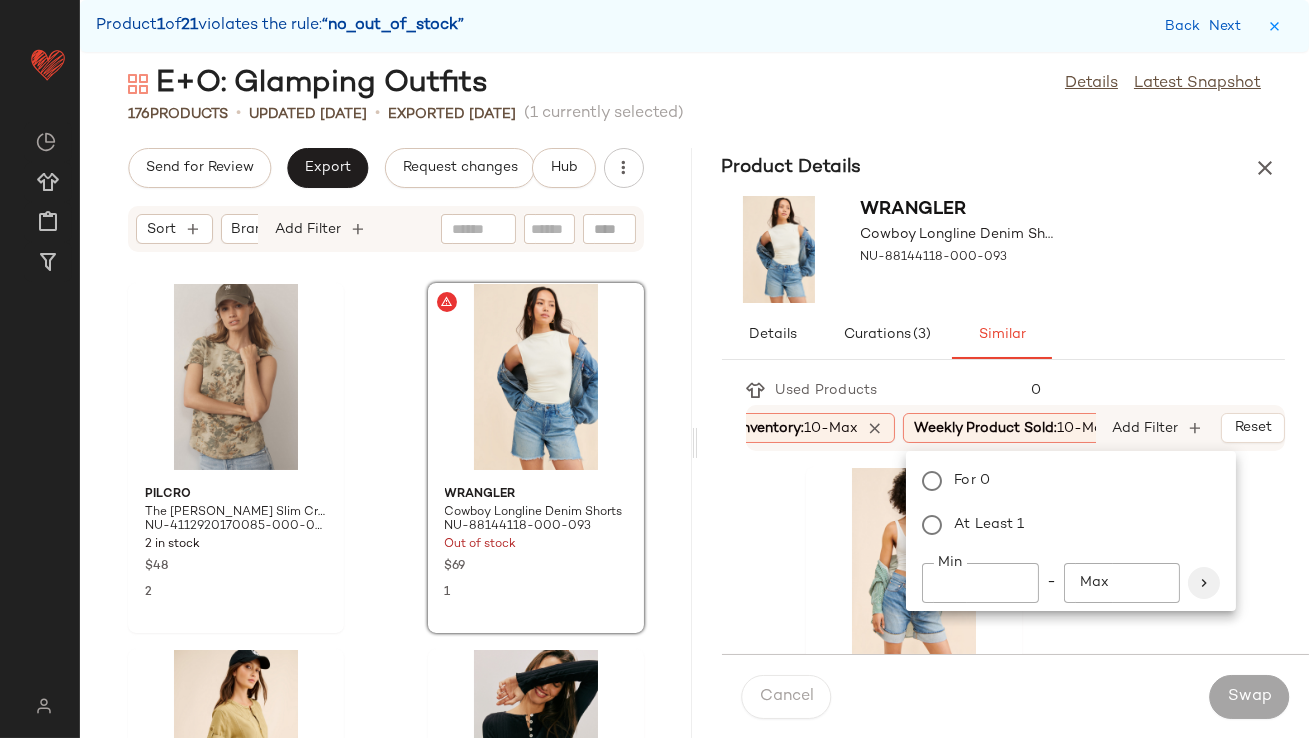 click at bounding box center [1204, 583] 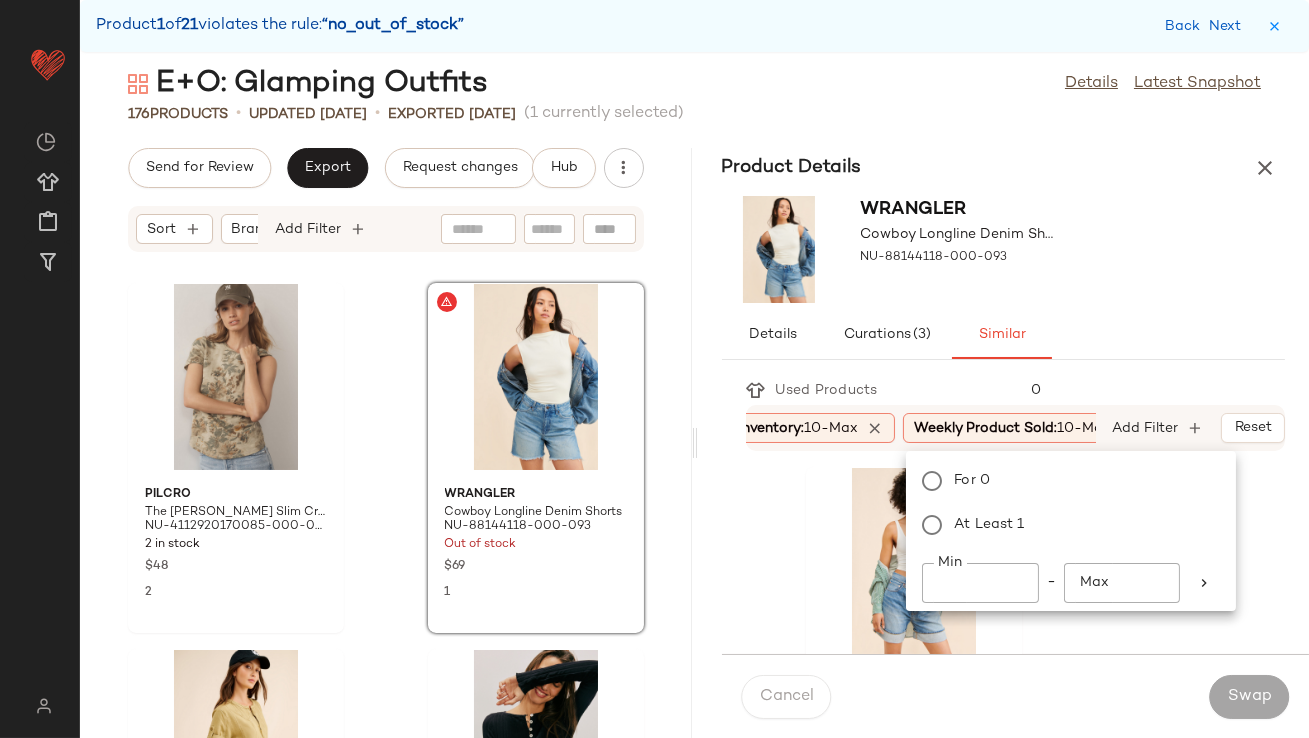 click on "Denimist [PERSON_NAME] Shorts NU-88293410-000-093 25 in stock $255 10 Free People Pencil Me In Denim Mini Skirt NU-90910662-000-048 11 in stock $98 6 Free People Now Or Never Denim Shorts NU-86824695-000-011 13 in stock $68 5 Levi's Two Tone Shorts NU-80804305-000-091 82 in stock $80 5 Intimately Keep It Sleek Duo Bodysuit NU-51650448-000-012 441 in stock $58 23 Anthropologie [PERSON_NAME] Neck Tank Top NU-4112211810112-000-010 64 in stock $34 34 AGOLDE Mila Denim Shorts NU-90975079-000-001 78 in stock $148 8 Intimately Oh She's Strappy Duo Bodysuit NU-49597594-000-001 23 in stock $50 13 Free People [PERSON_NAME] Shorts NU-61669115-000-048 17 in stock $88 2 AGOLDE Ren Wide Leg High Rise Jeans NU-91539767-000-091 39 in stock $228 2 AGOLDE [PERSON_NAME] Long Cutoff Shorts NU-62584891-000-091 94 in stock $148 11 Anthropologie Carys Mock Neck Sweater NU-4113086690011-000-879 21 in stock $98 2 Levi's Ribcage Patch Pocket Jeans NU-88505912-000-093 13 in stock $98 2 Pilcro The Devon Denim Shorts: Wave Print Edition $118 6 4 7" at bounding box center (1028, 552) 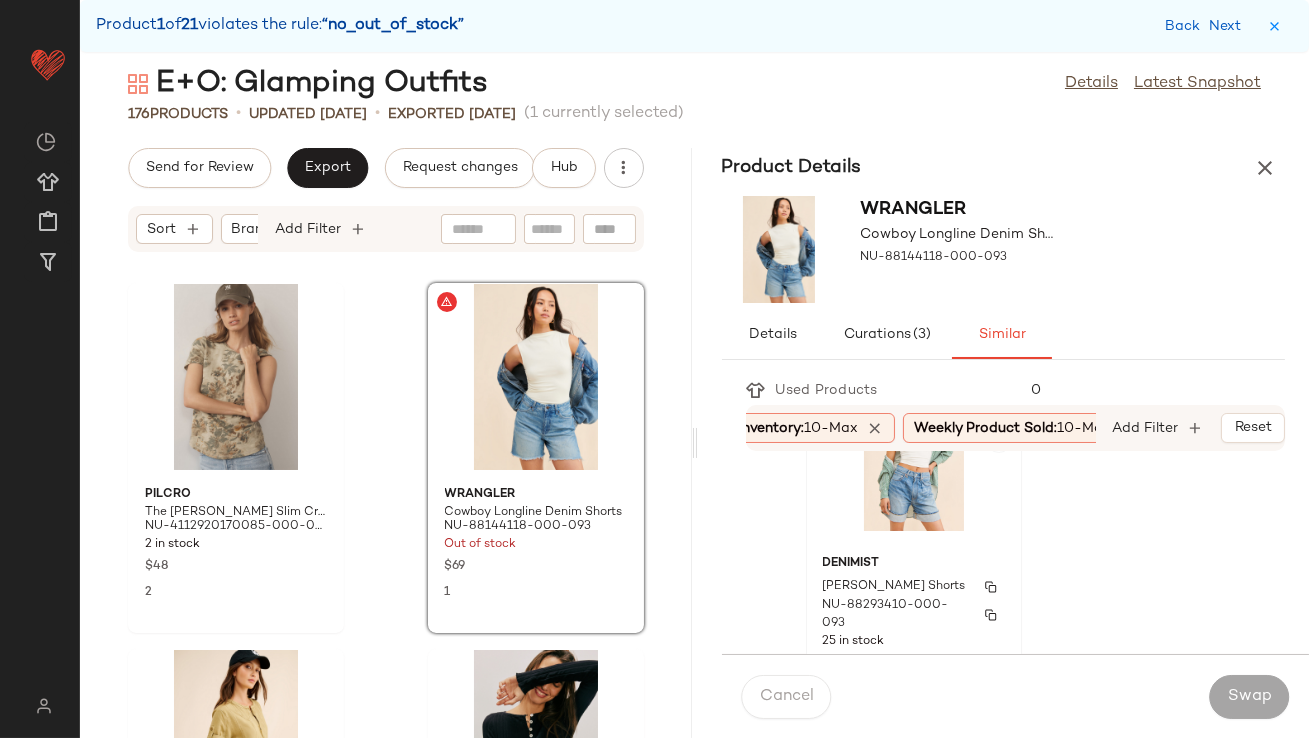 scroll, scrollTop: 88, scrollLeft: 0, axis: vertical 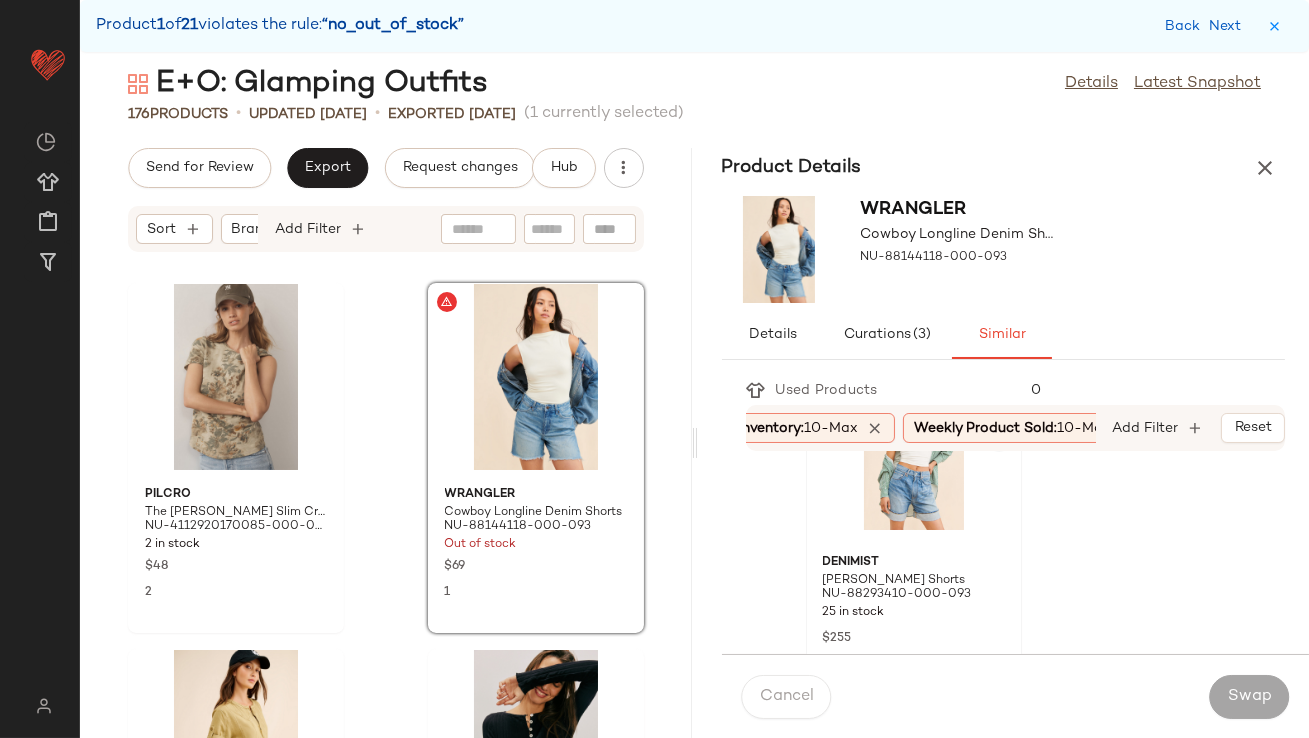 click 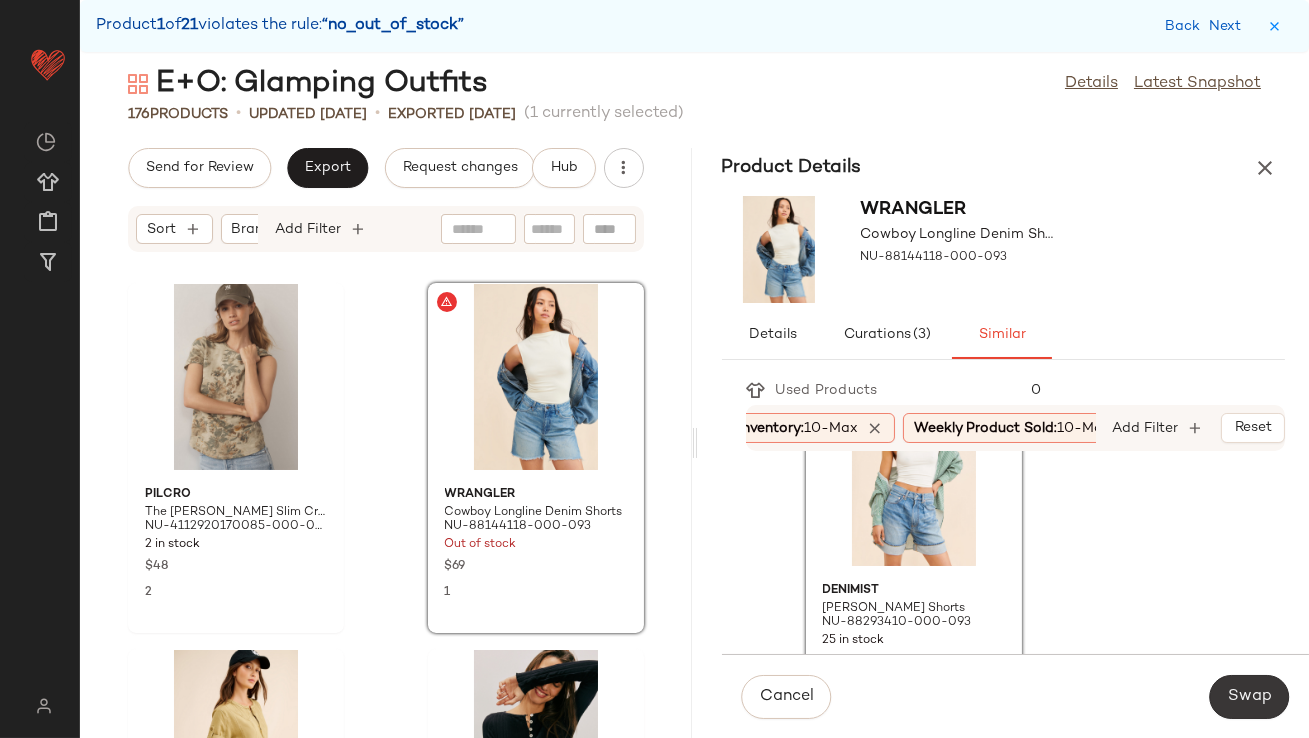 click on "Swap" 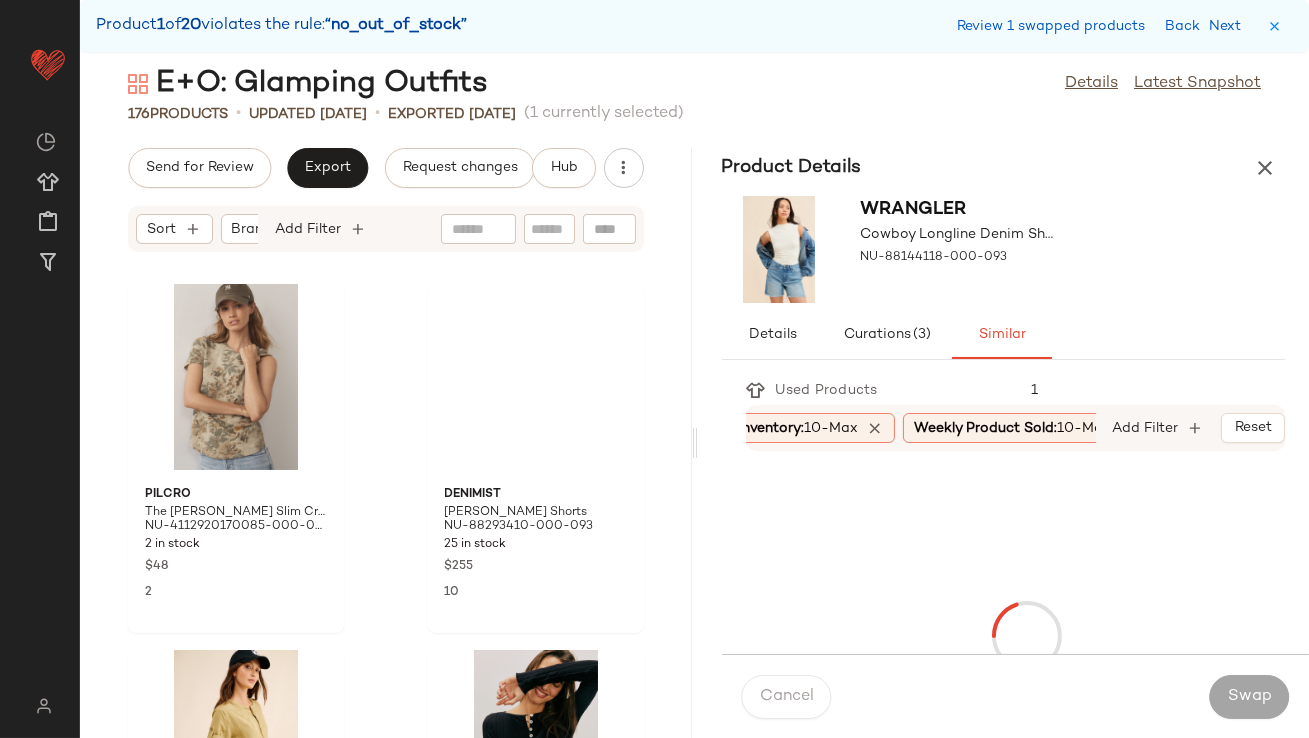 scroll, scrollTop: 1464, scrollLeft: 0, axis: vertical 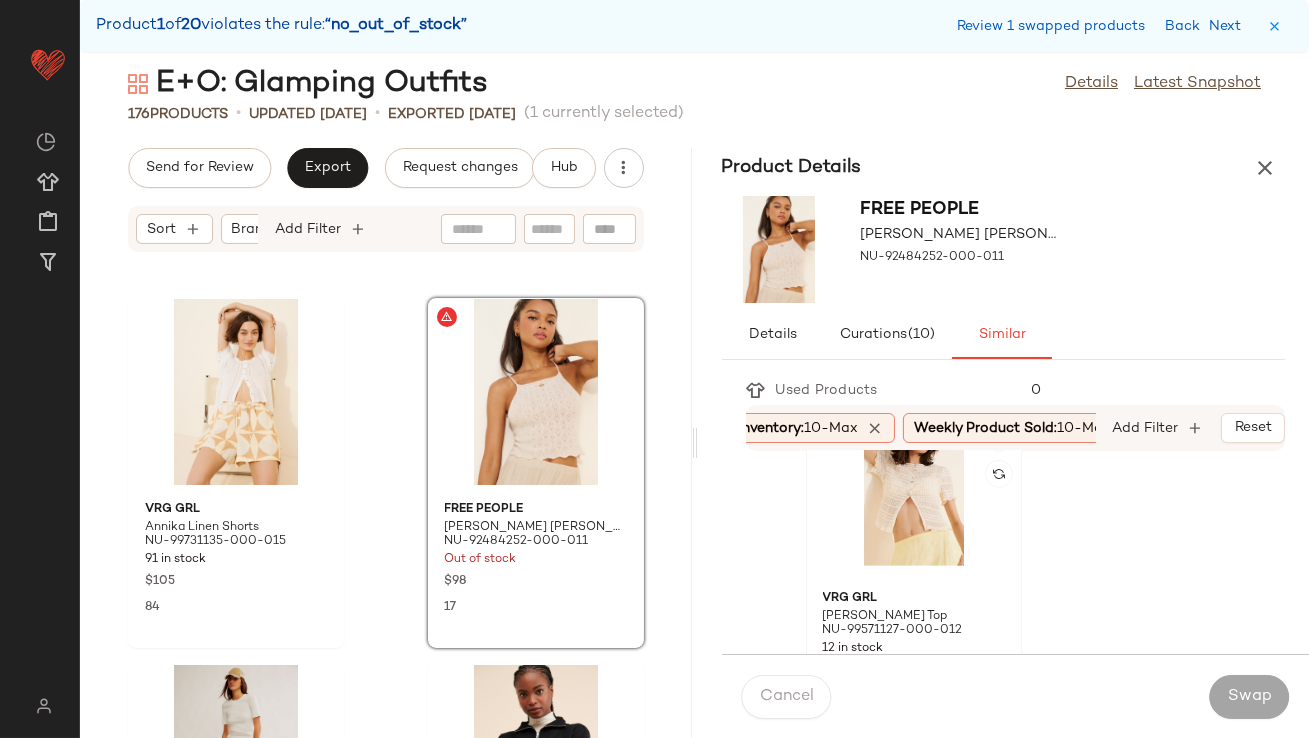 click 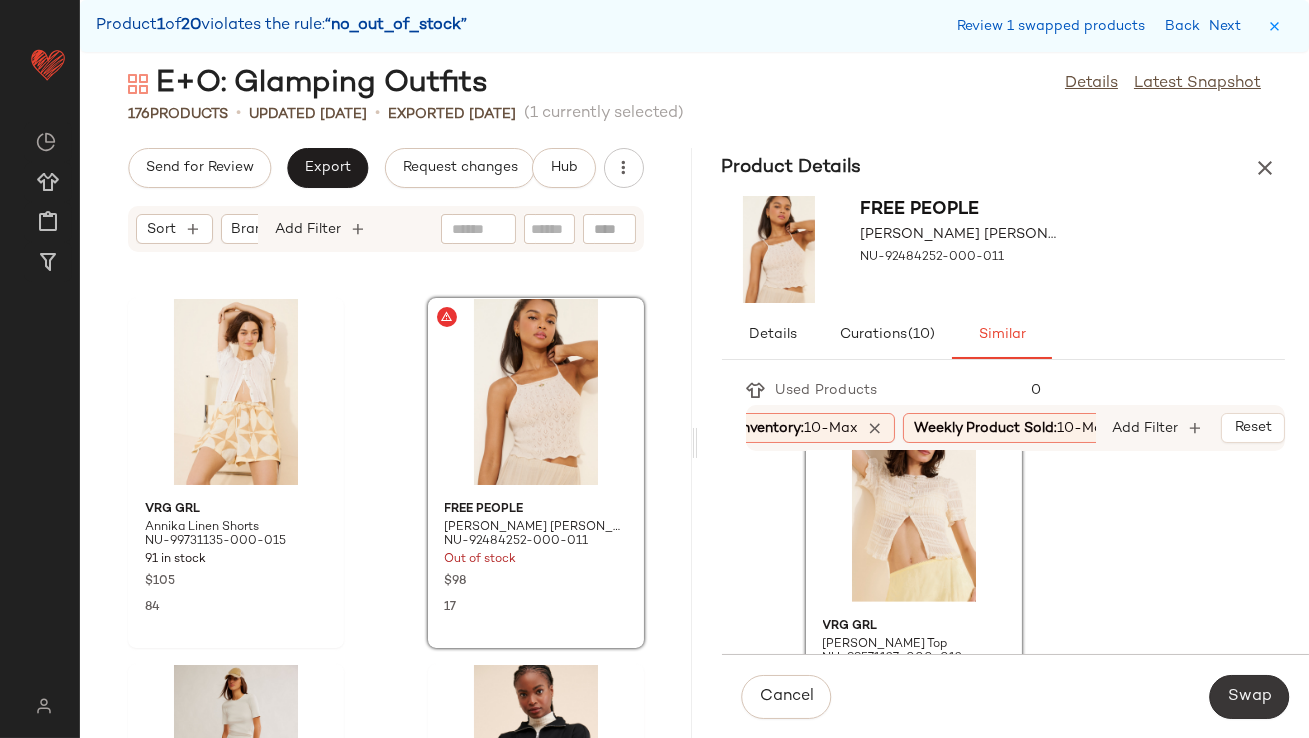 click on "Swap" 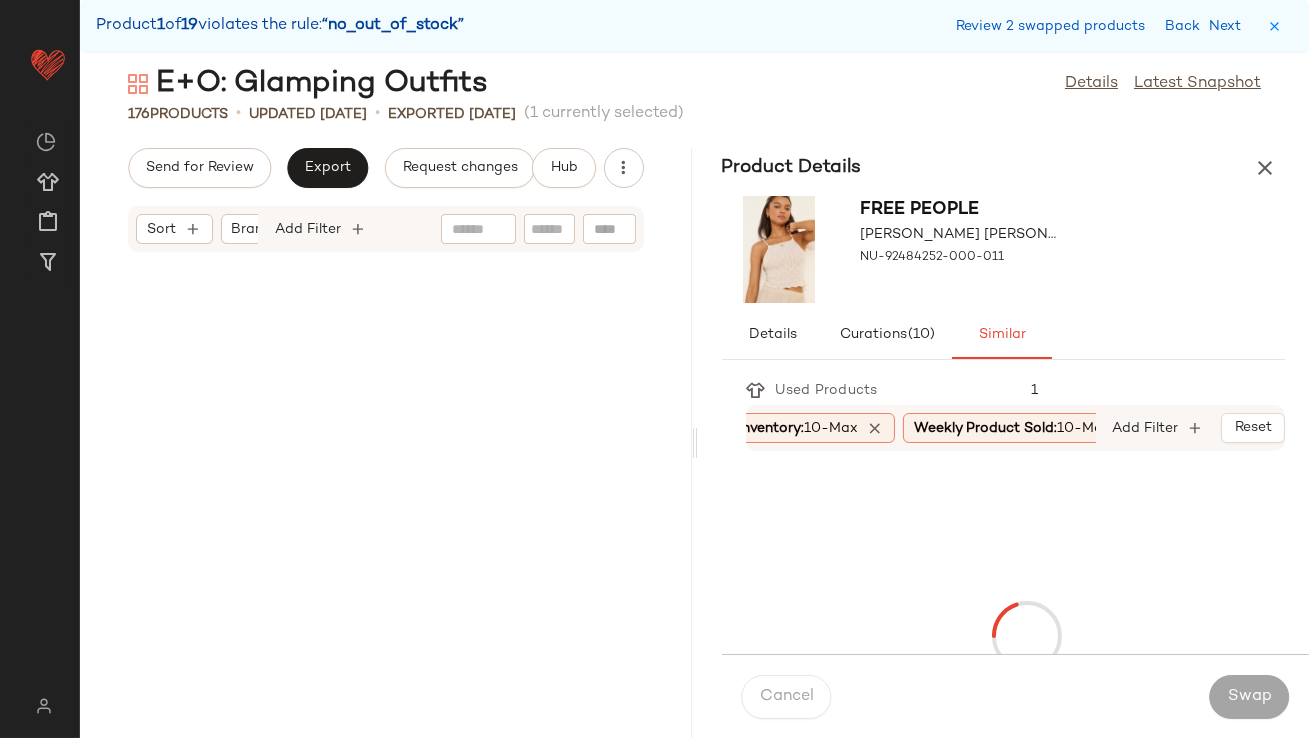 scroll, scrollTop: 2928, scrollLeft: 0, axis: vertical 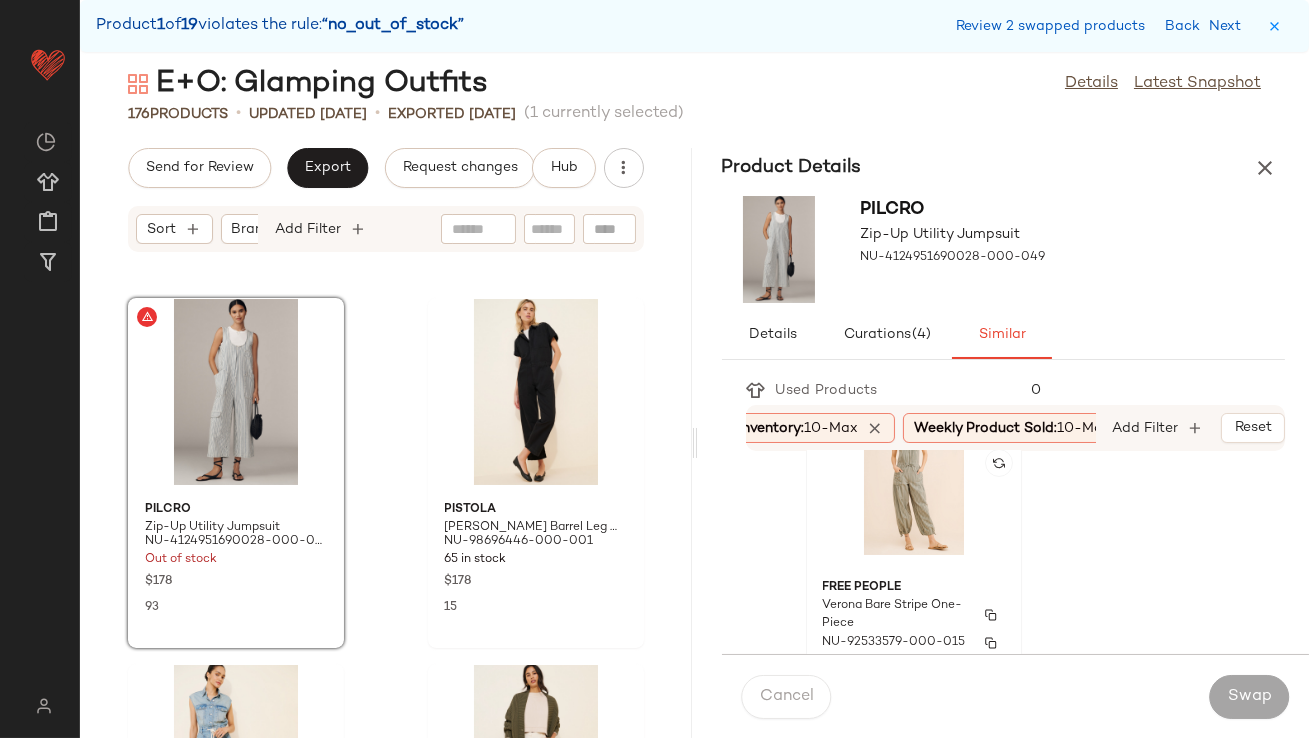 click 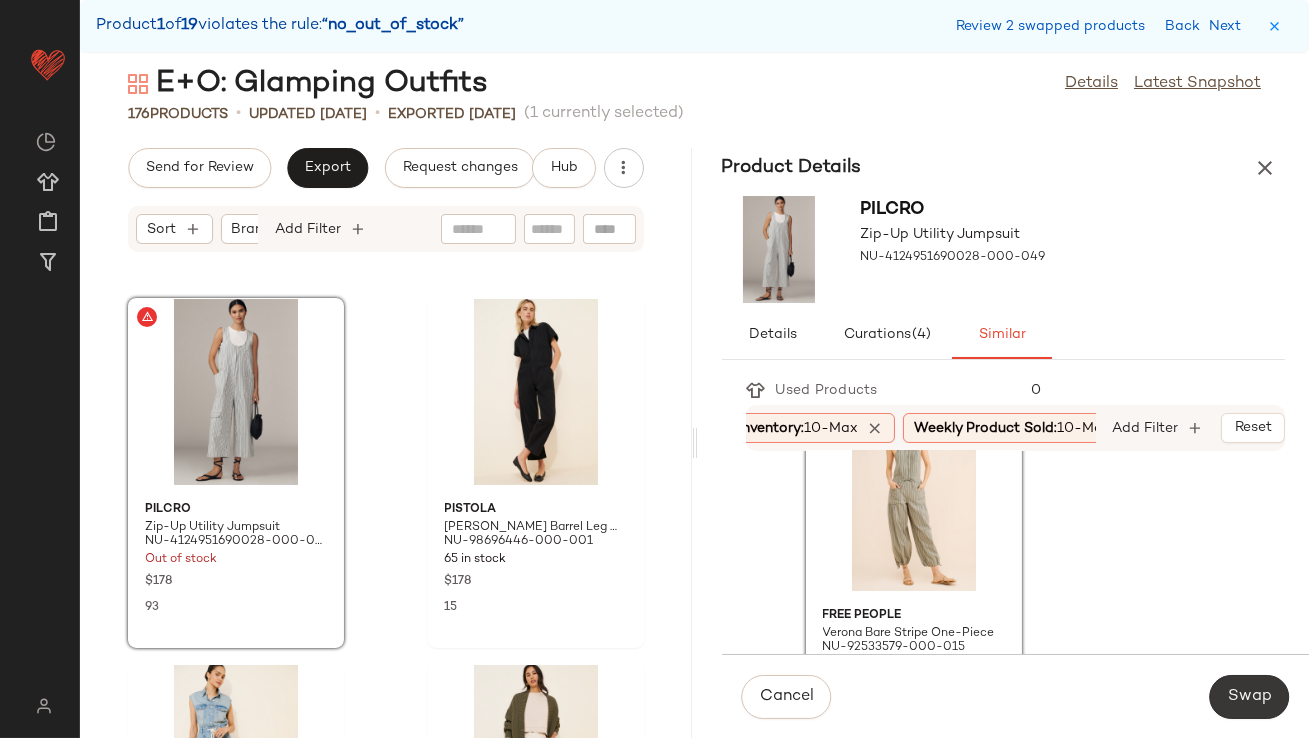 click on "Swap" at bounding box center (1249, 697) 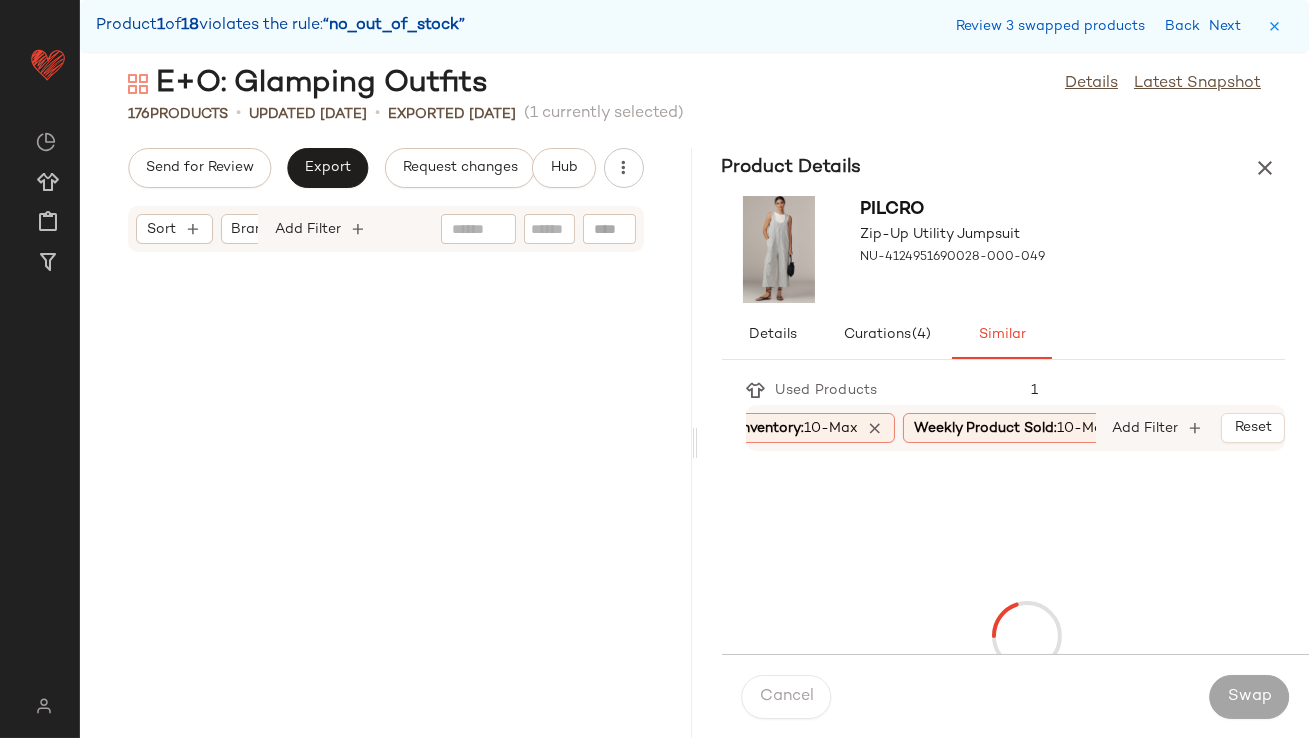 scroll, scrollTop: 4025, scrollLeft: 0, axis: vertical 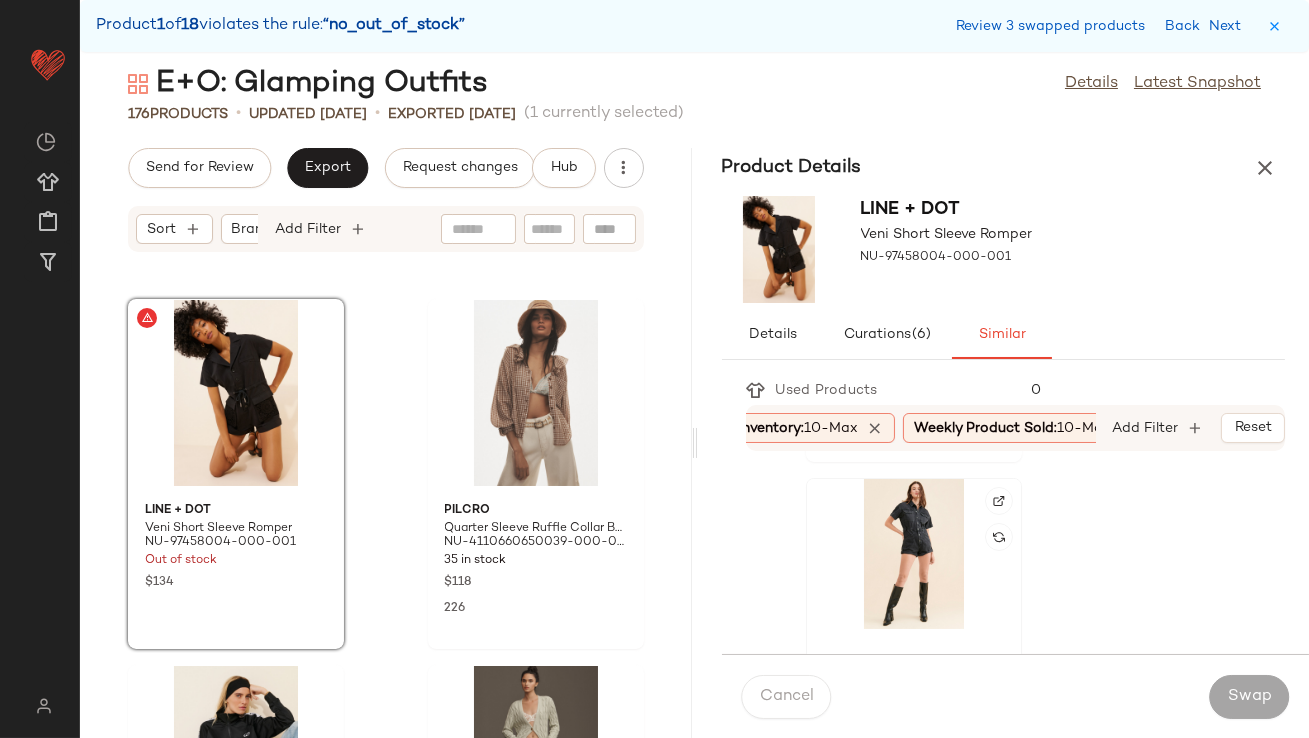click 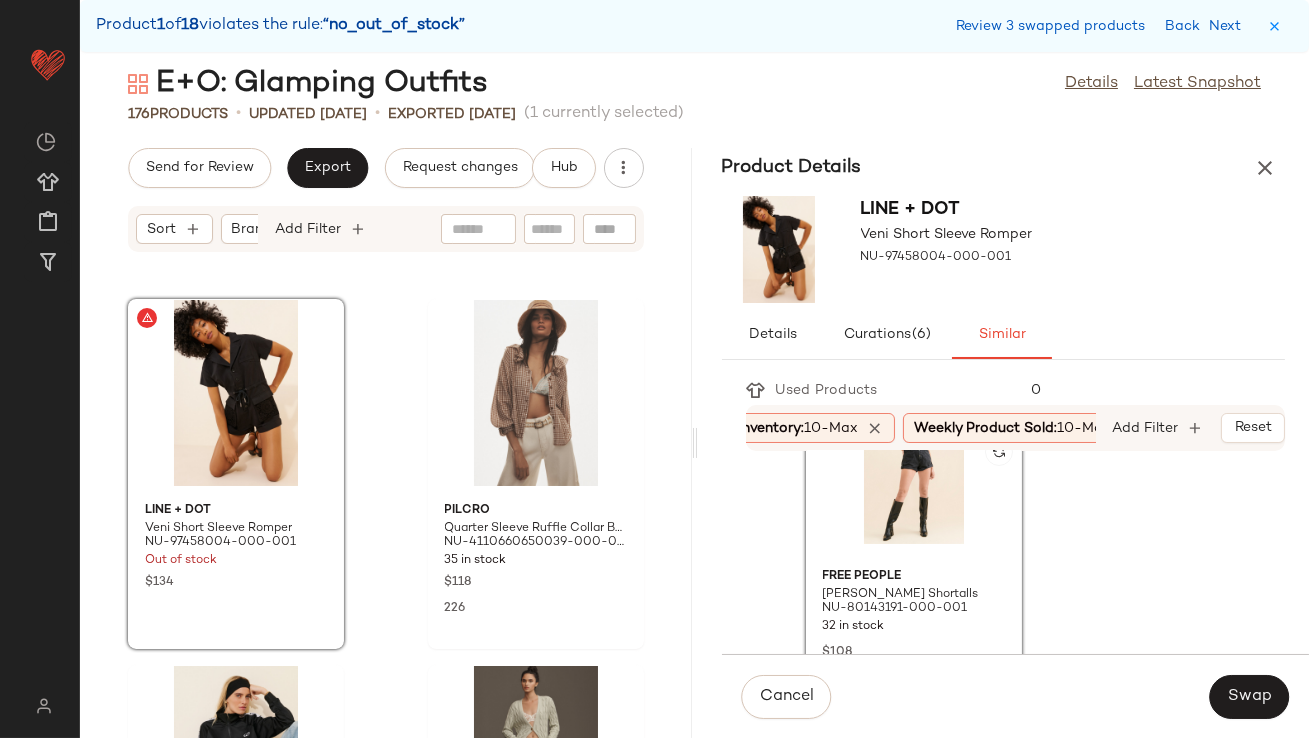 scroll, scrollTop: 440, scrollLeft: 0, axis: vertical 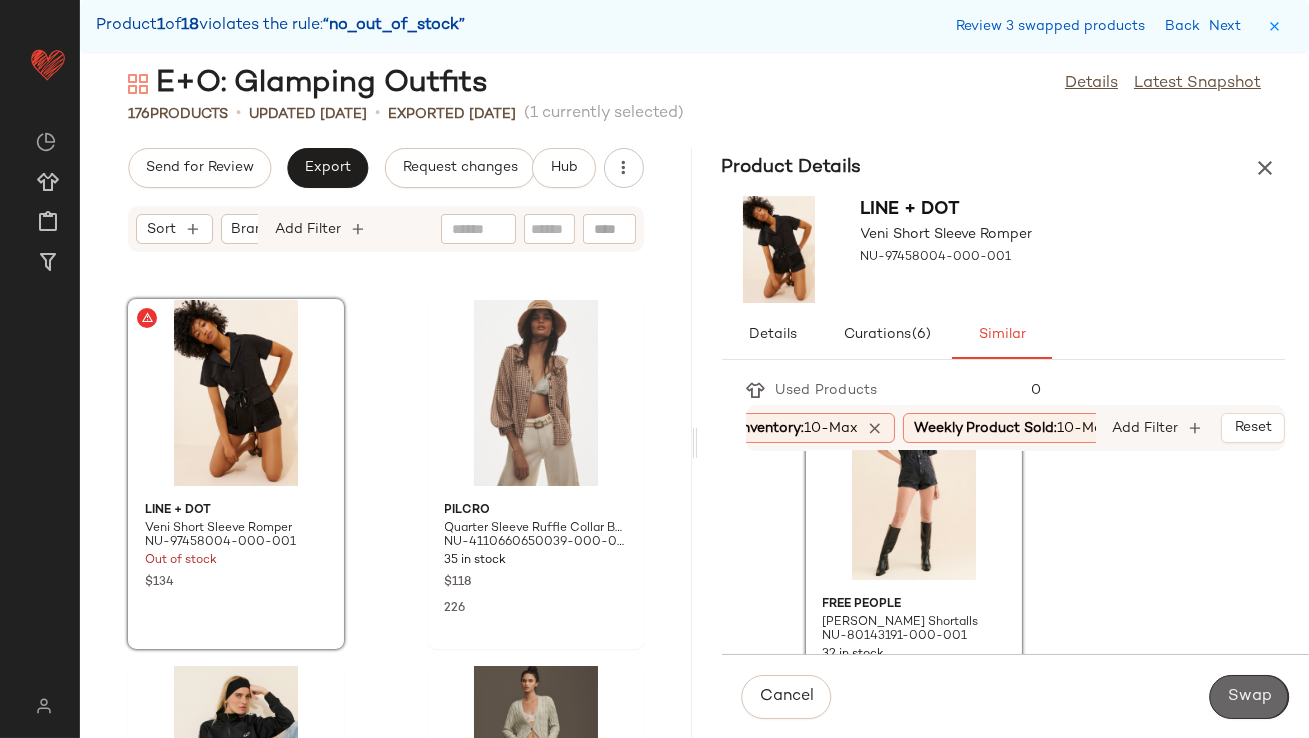 click on "Swap" 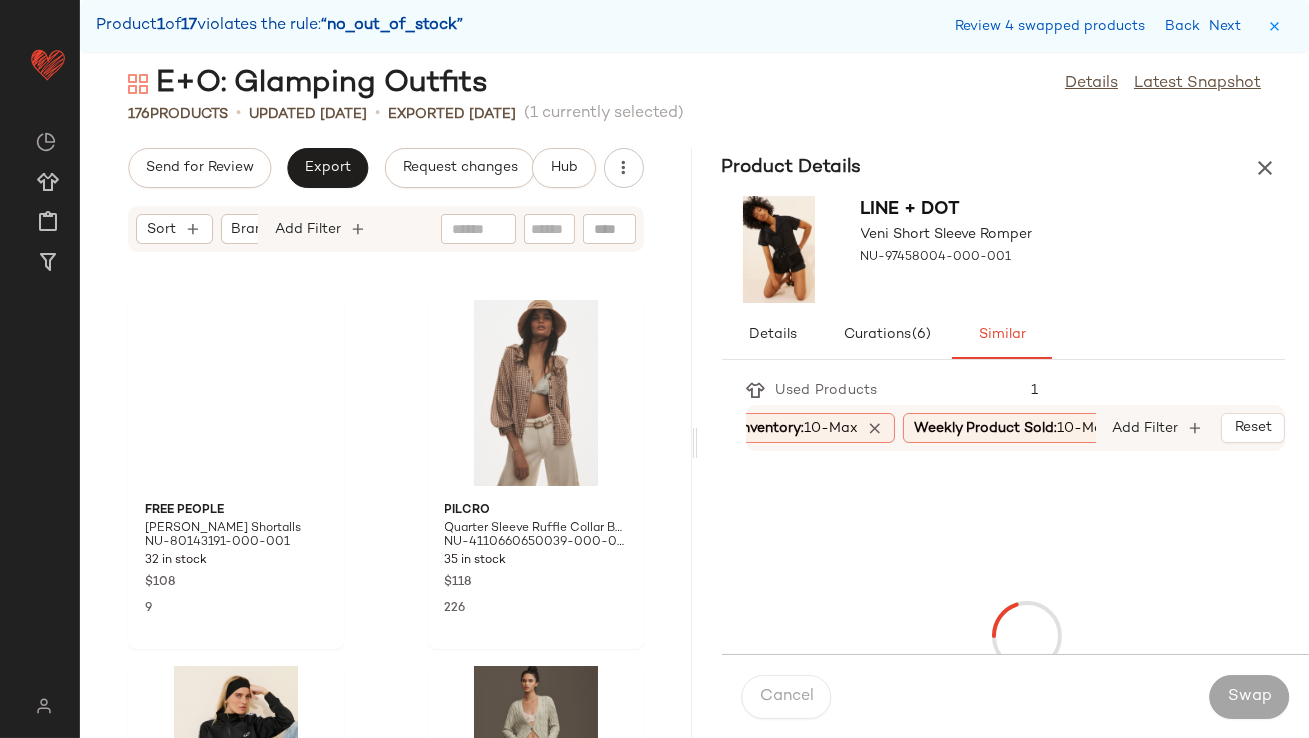 scroll, scrollTop: 4758, scrollLeft: 0, axis: vertical 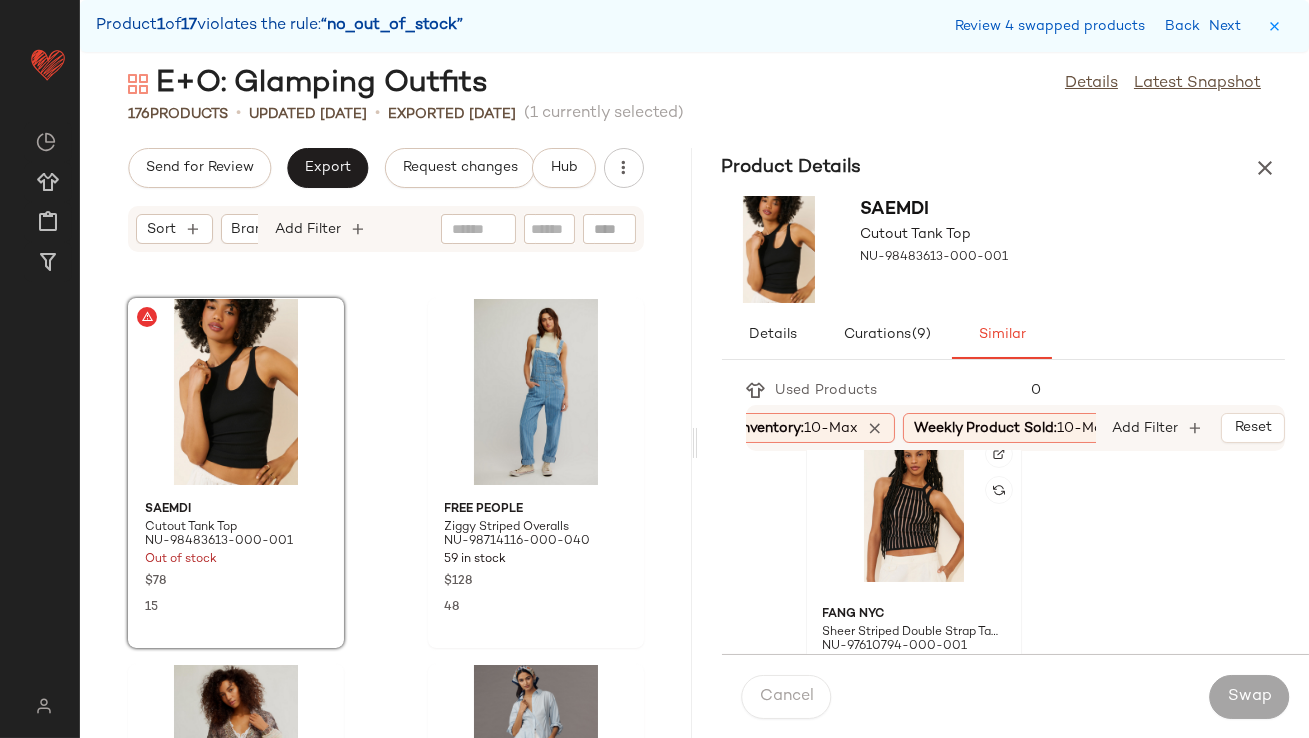 click 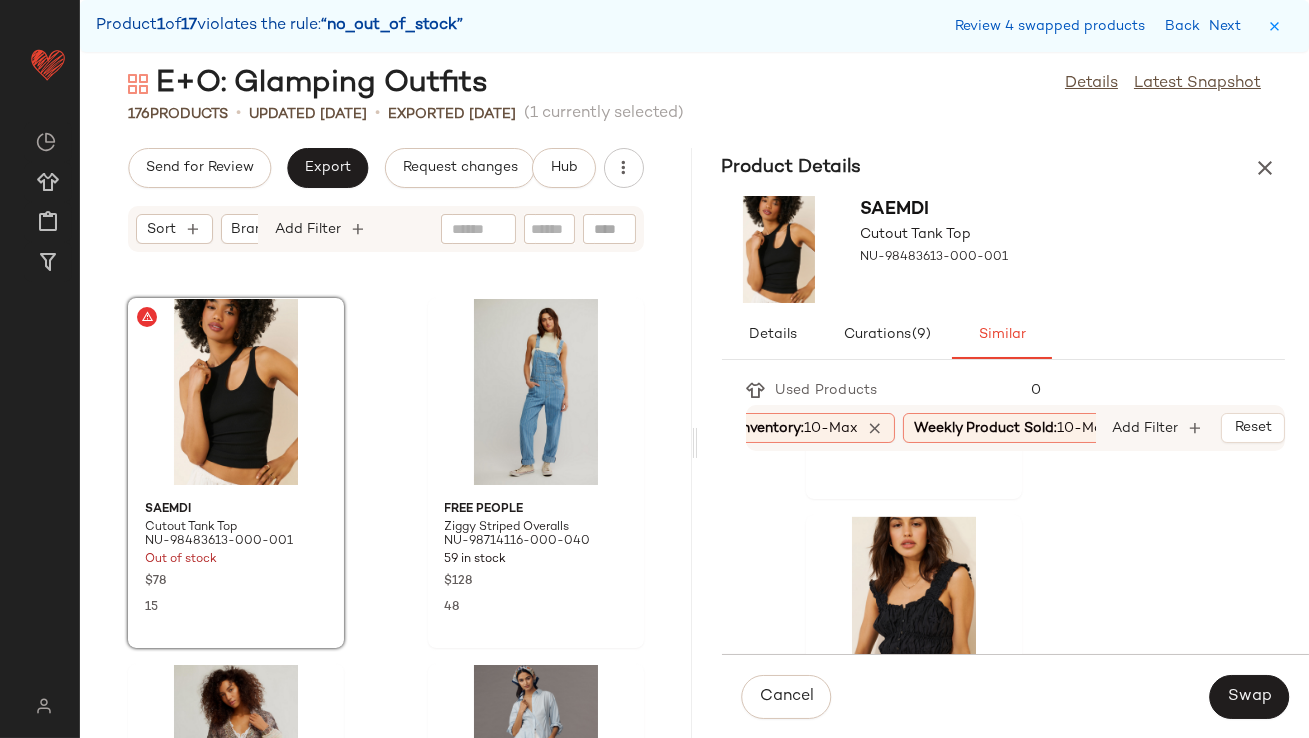 scroll, scrollTop: 8830, scrollLeft: 0, axis: vertical 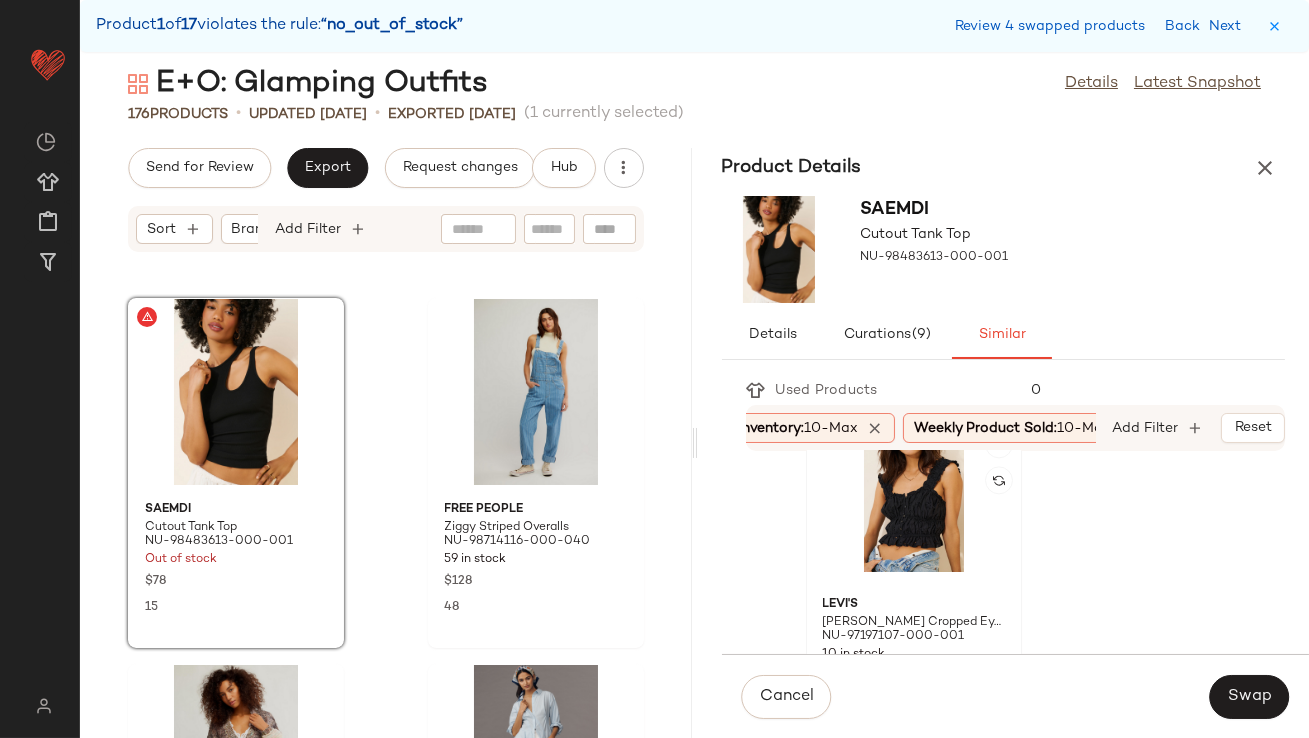 click 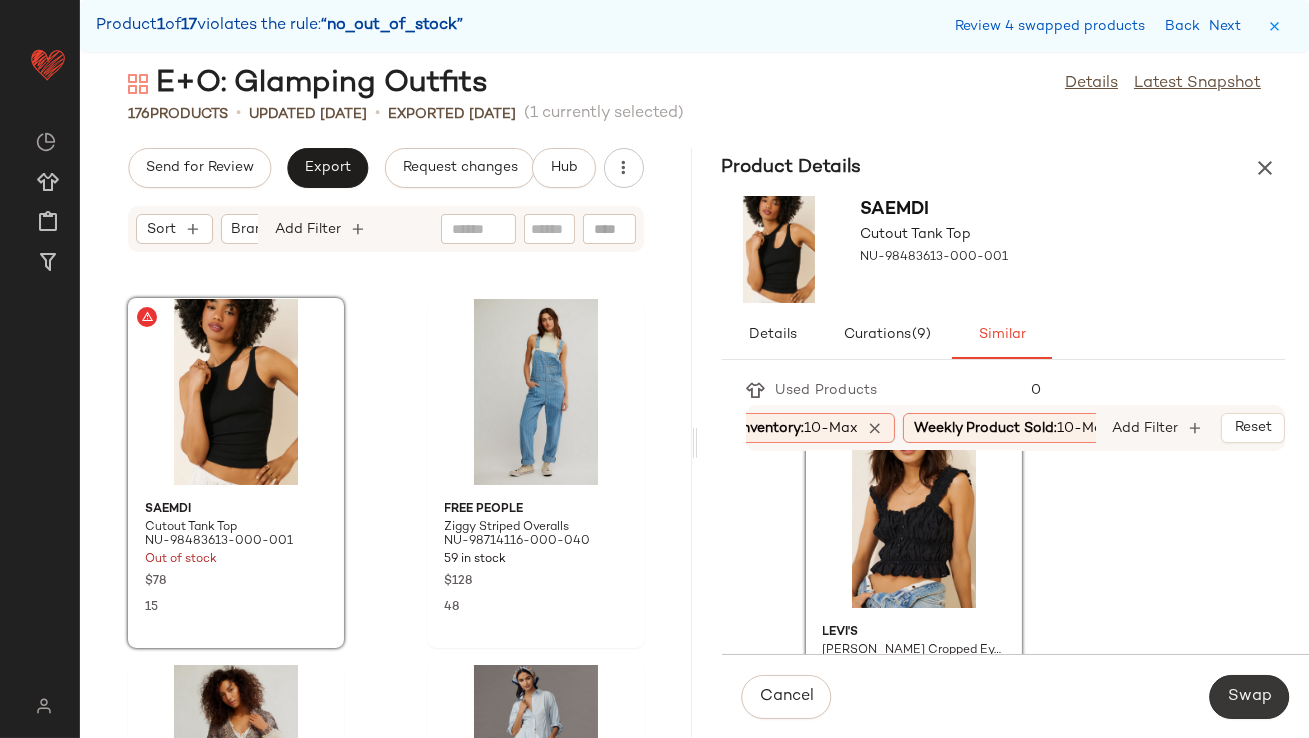 click on "Swap" 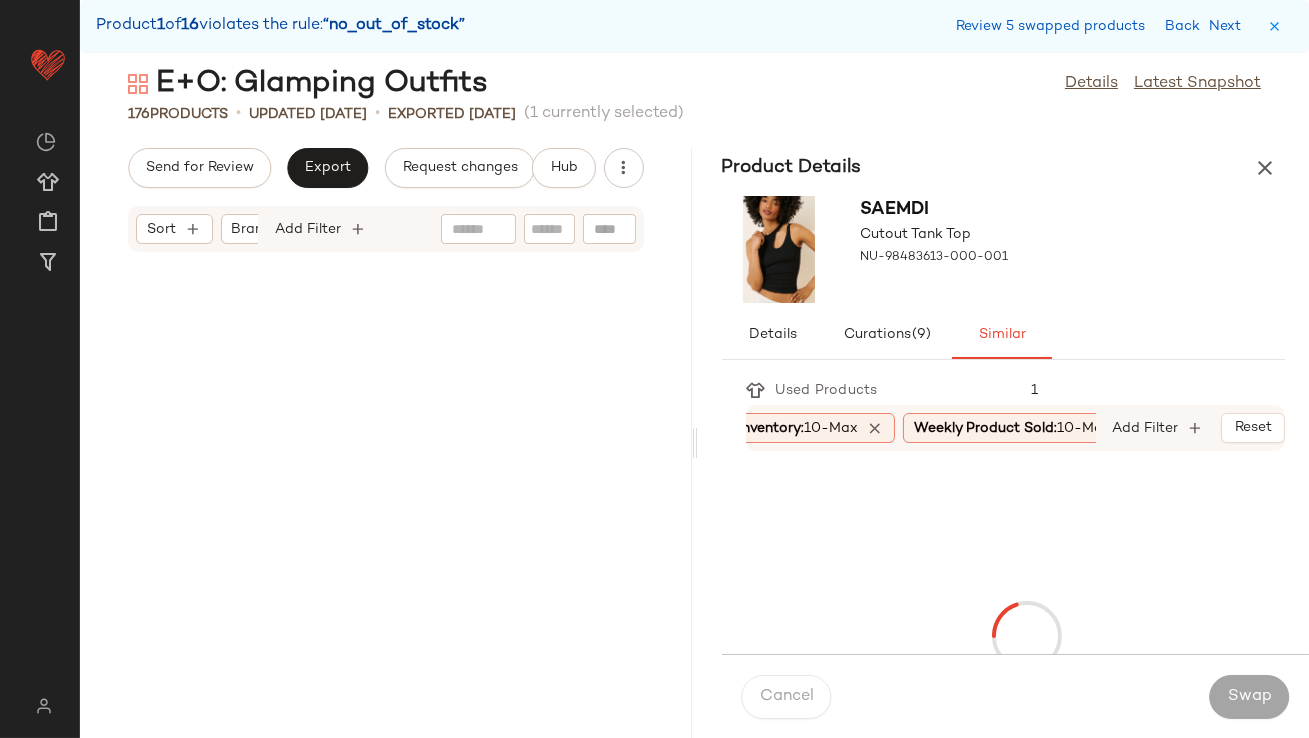 scroll, scrollTop: 5855, scrollLeft: 0, axis: vertical 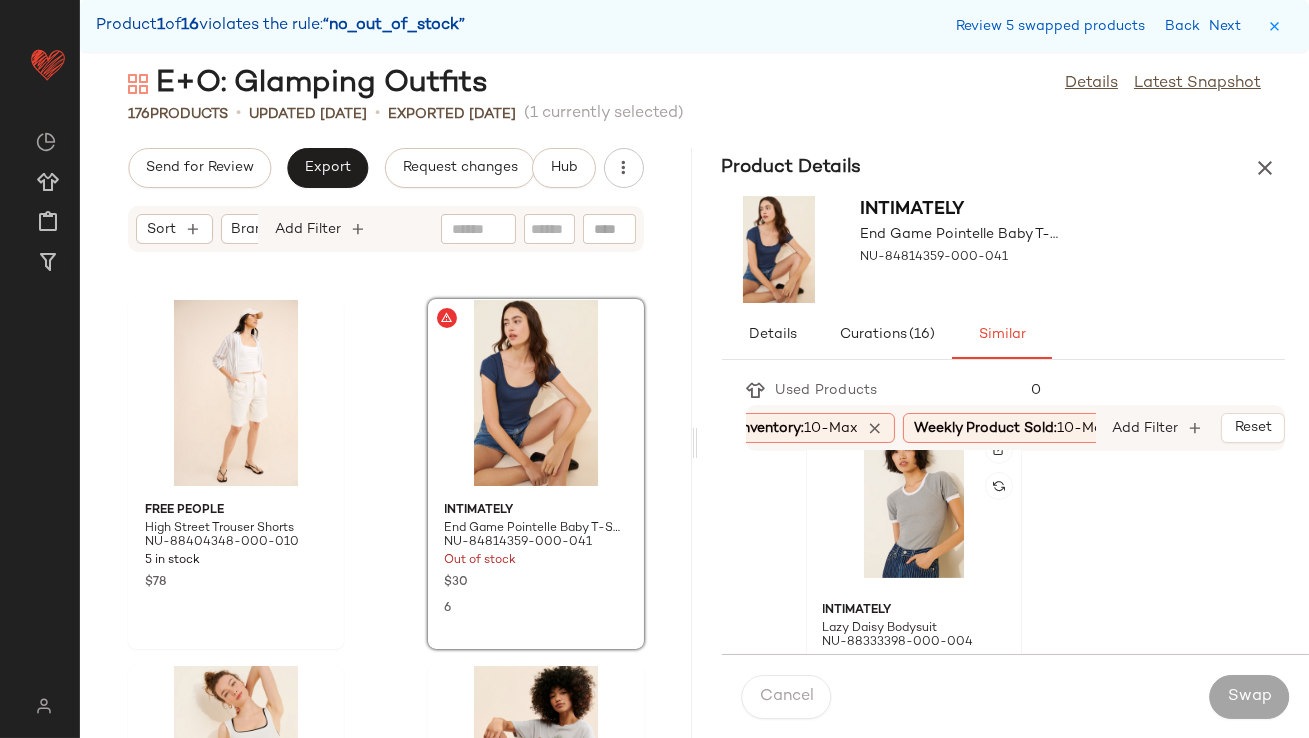 click 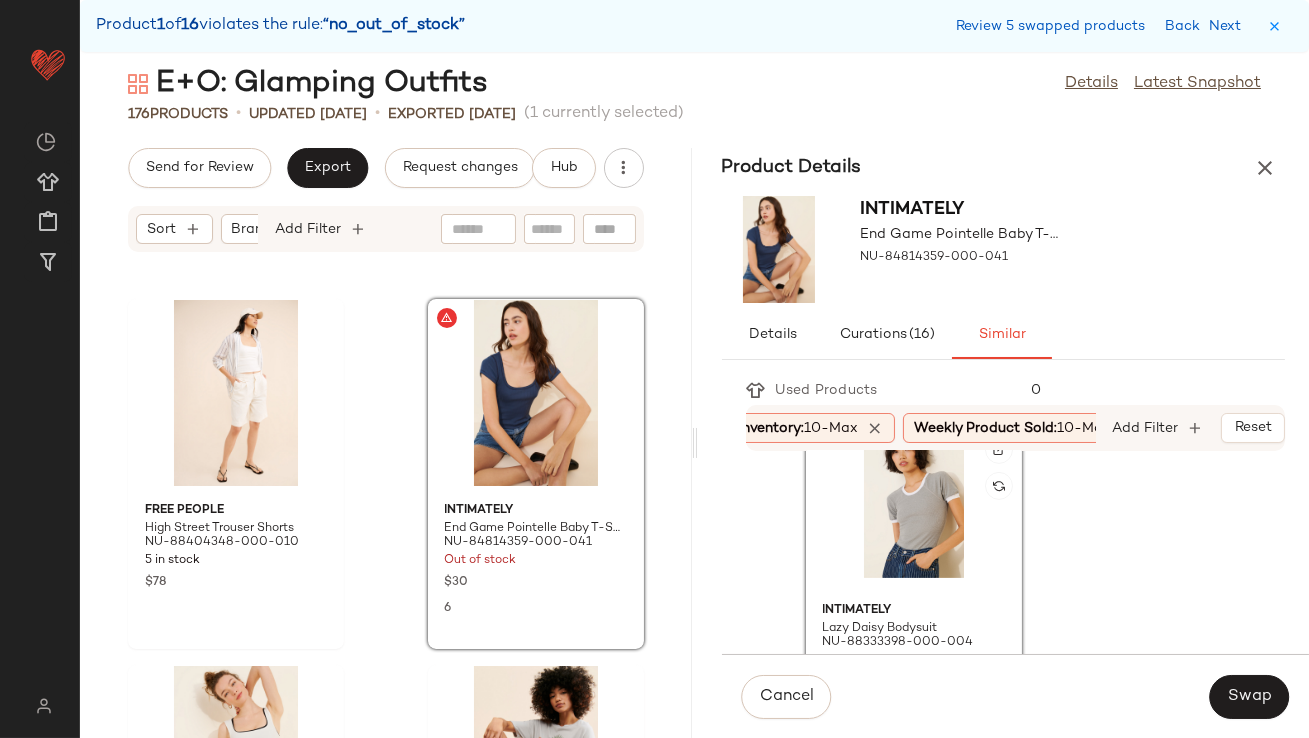 scroll, scrollTop: 1437, scrollLeft: 0, axis: vertical 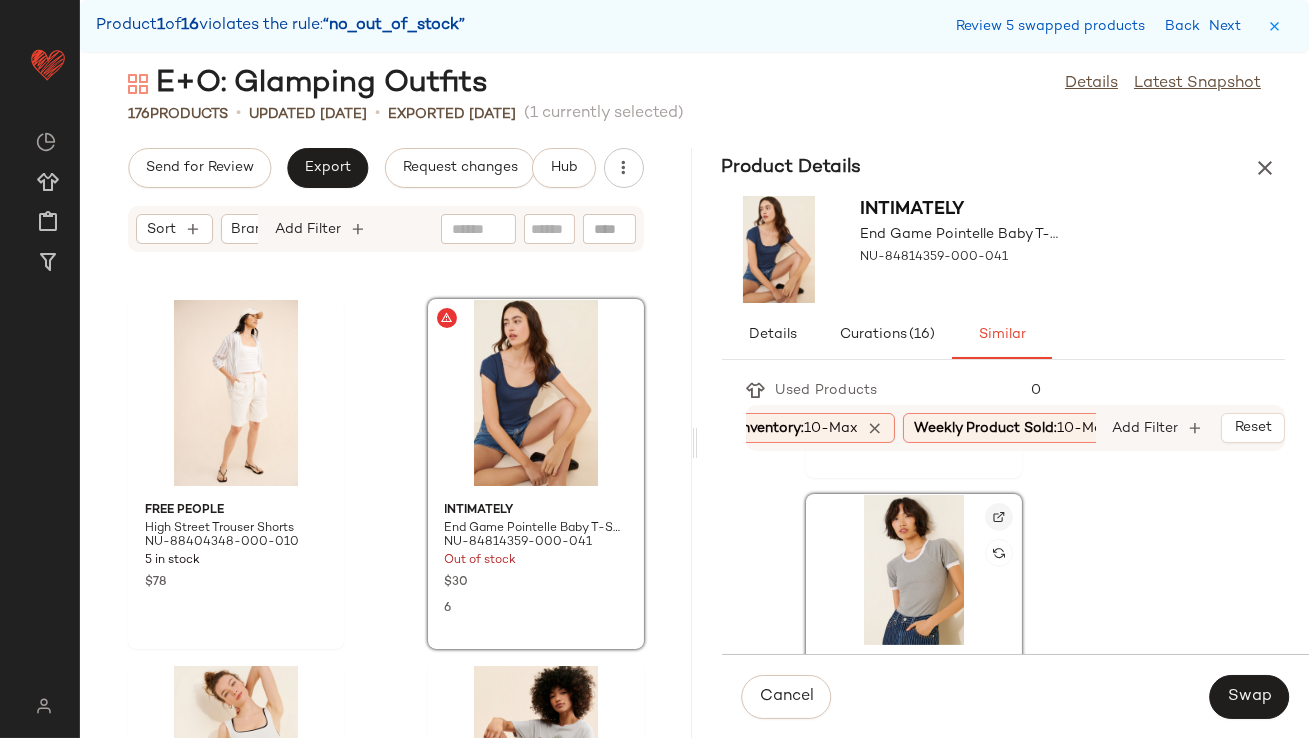 click 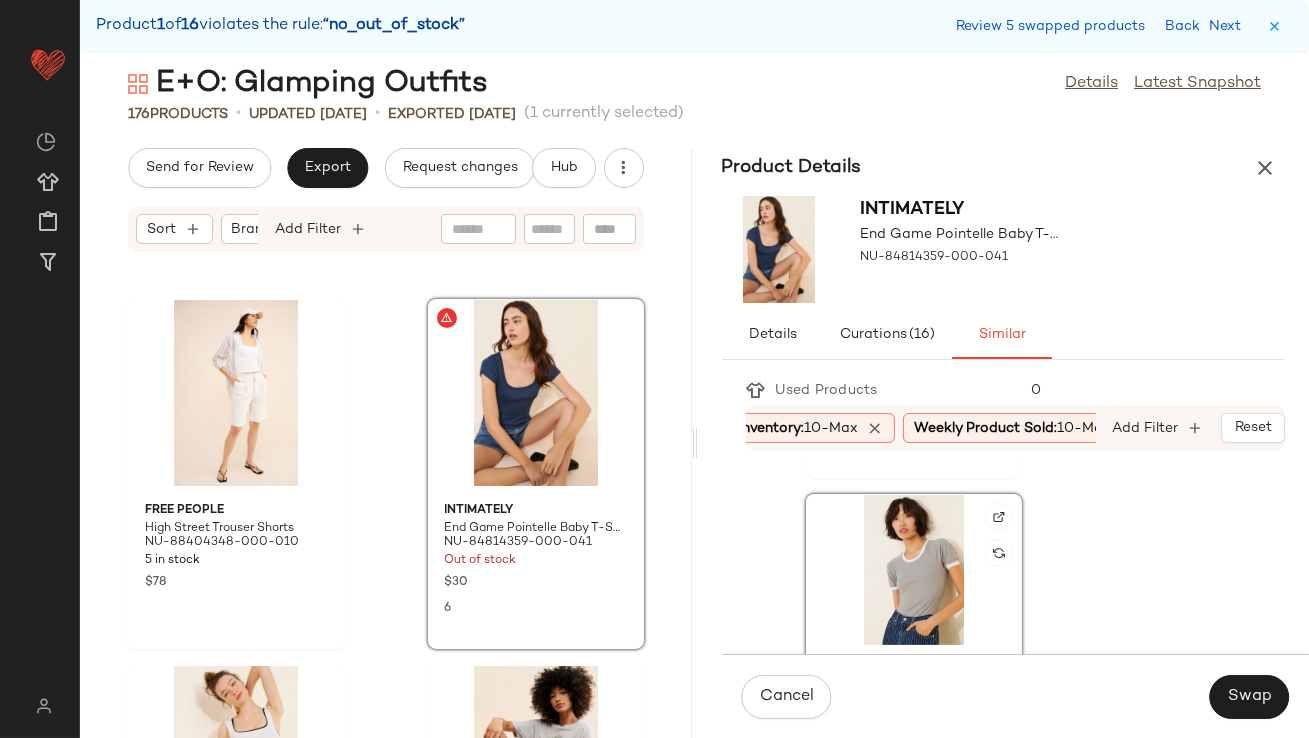 click 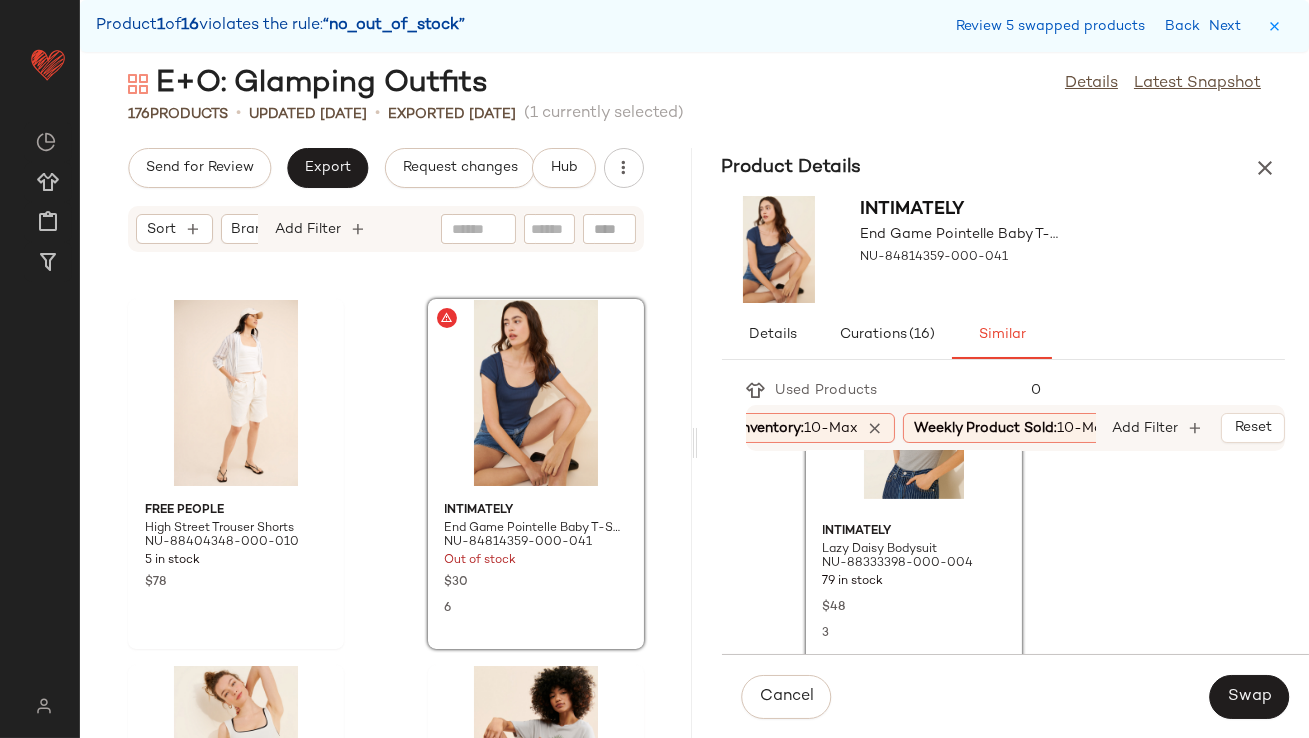 scroll, scrollTop: 1588, scrollLeft: 0, axis: vertical 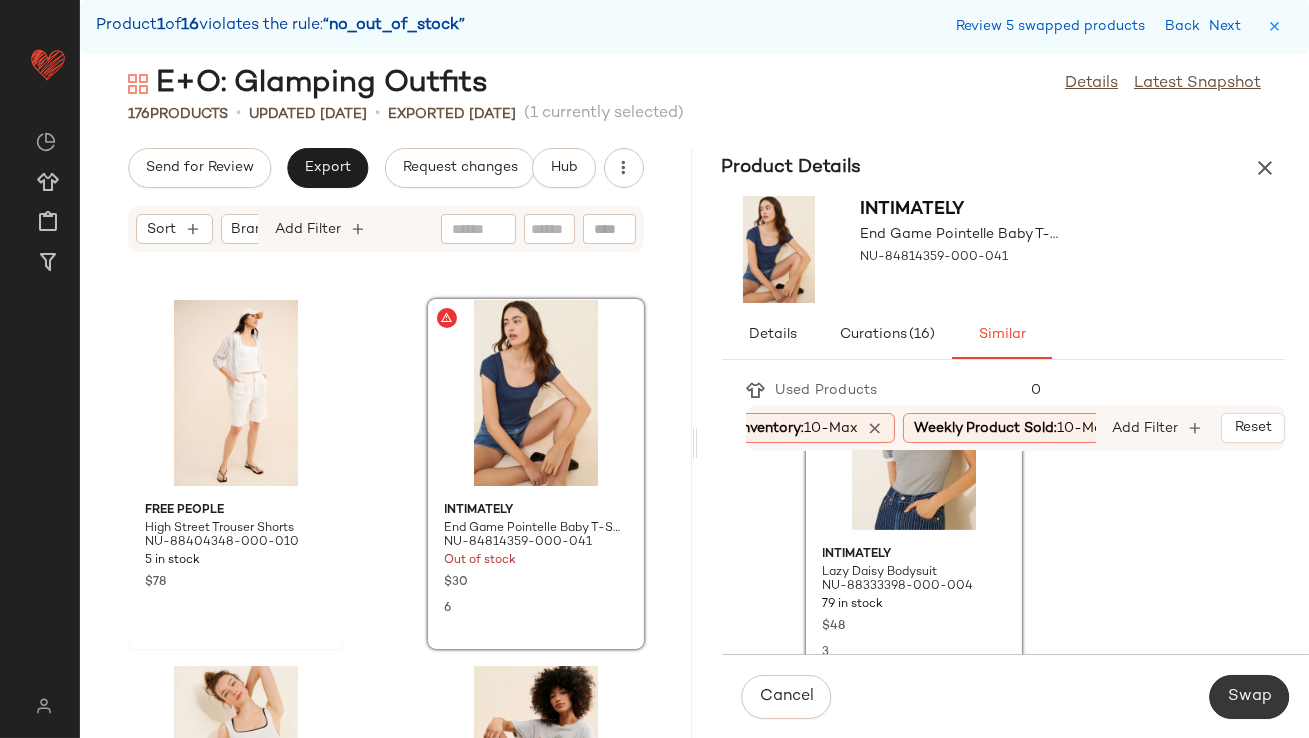click on "Swap" 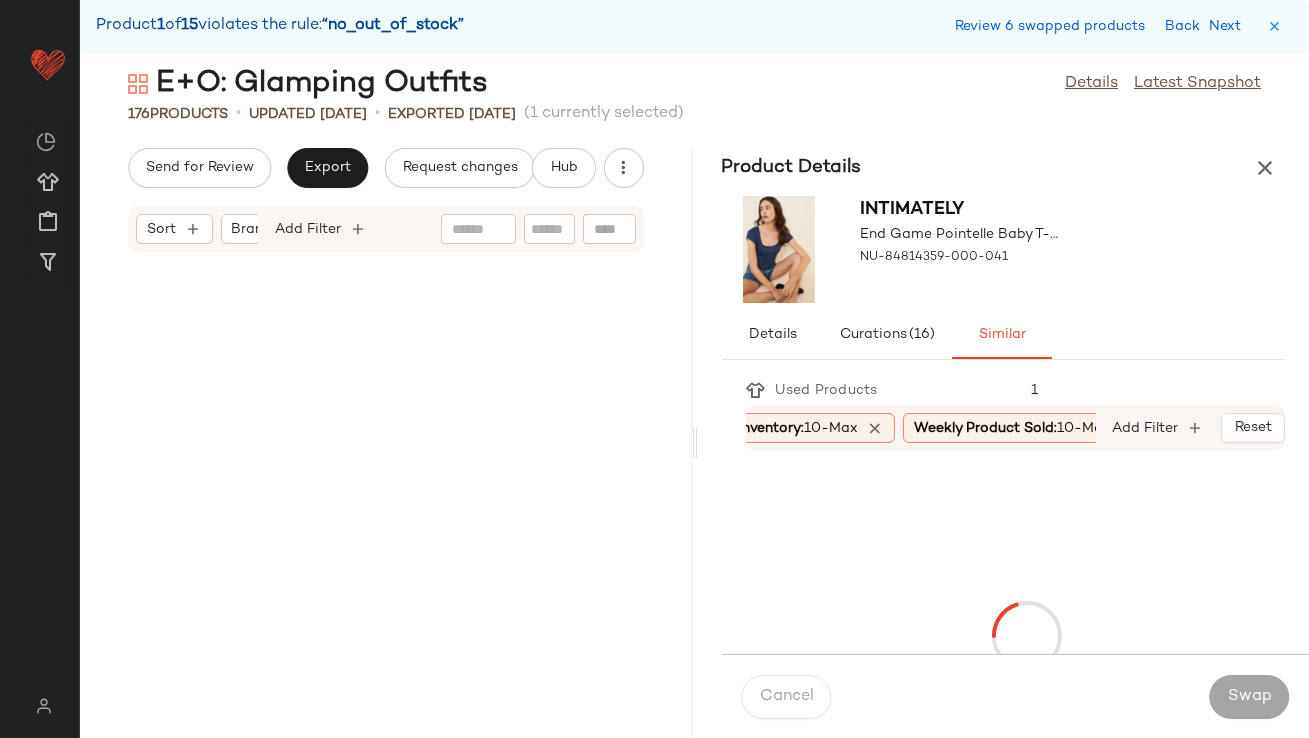 scroll, scrollTop: 7685, scrollLeft: 0, axis: vertical 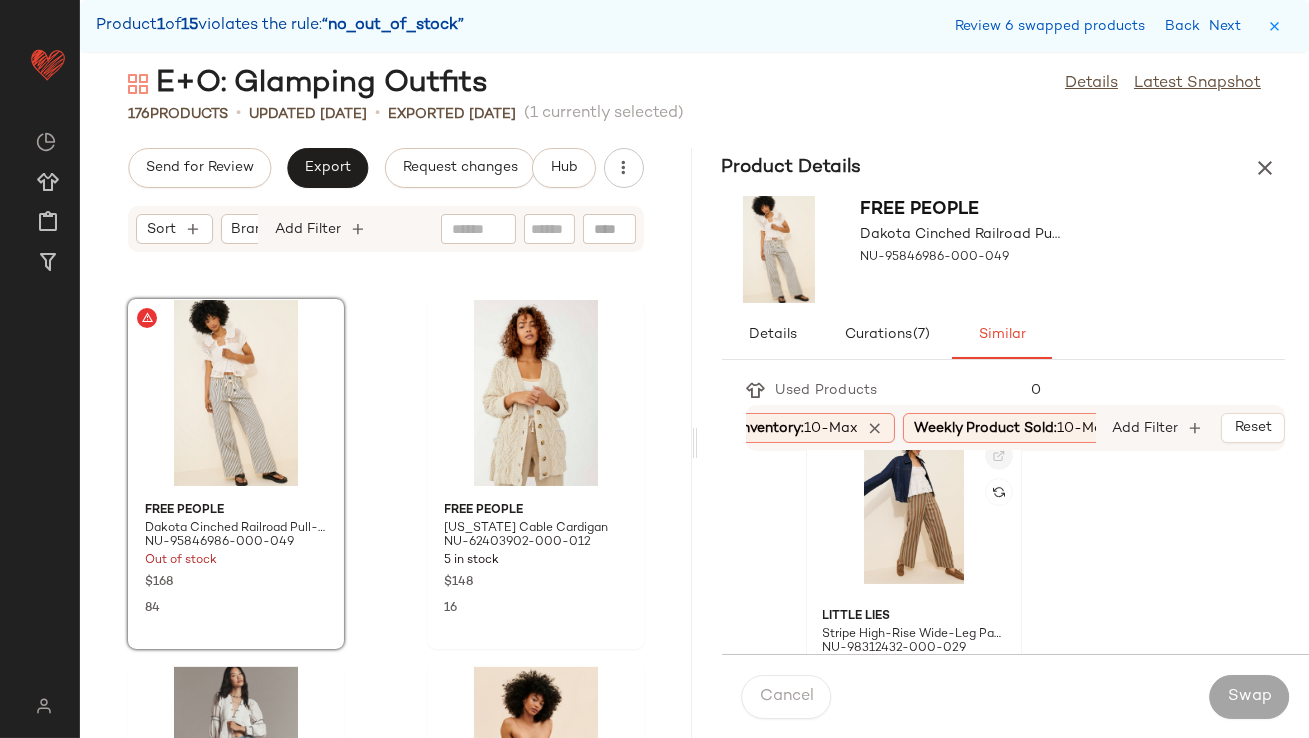 click 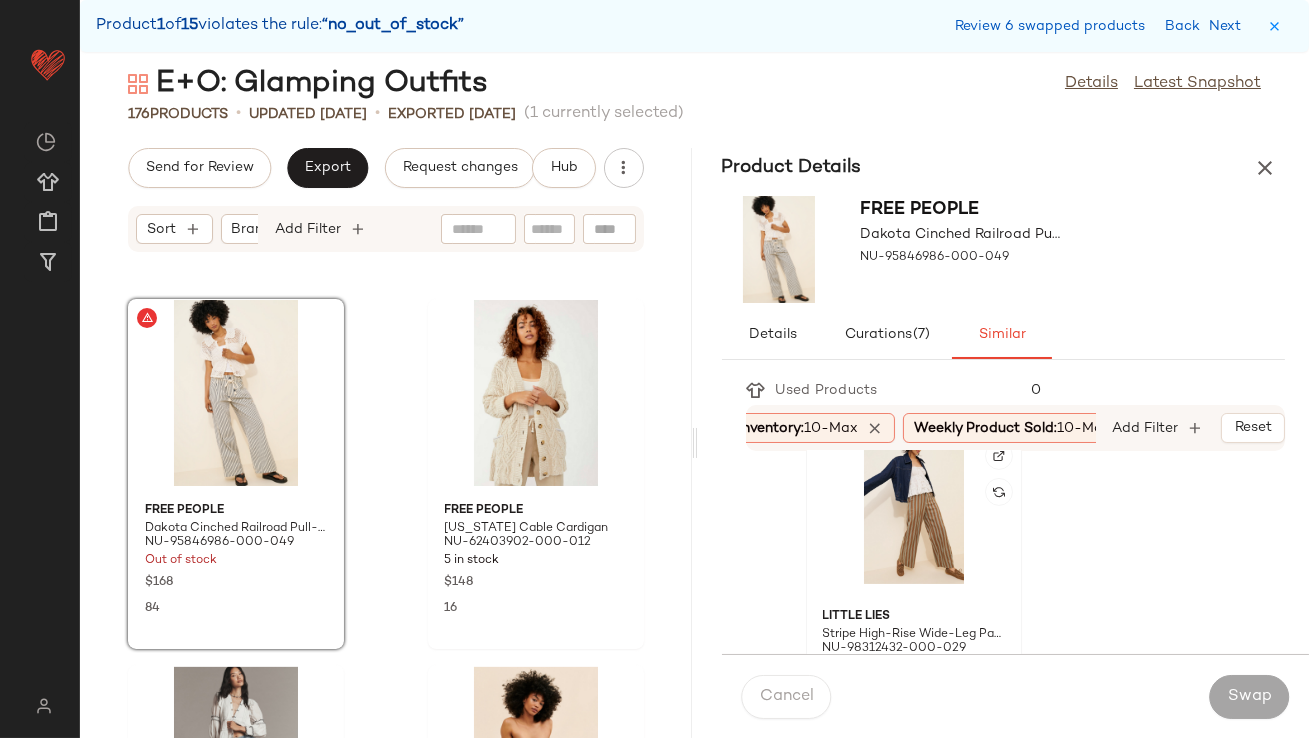 click 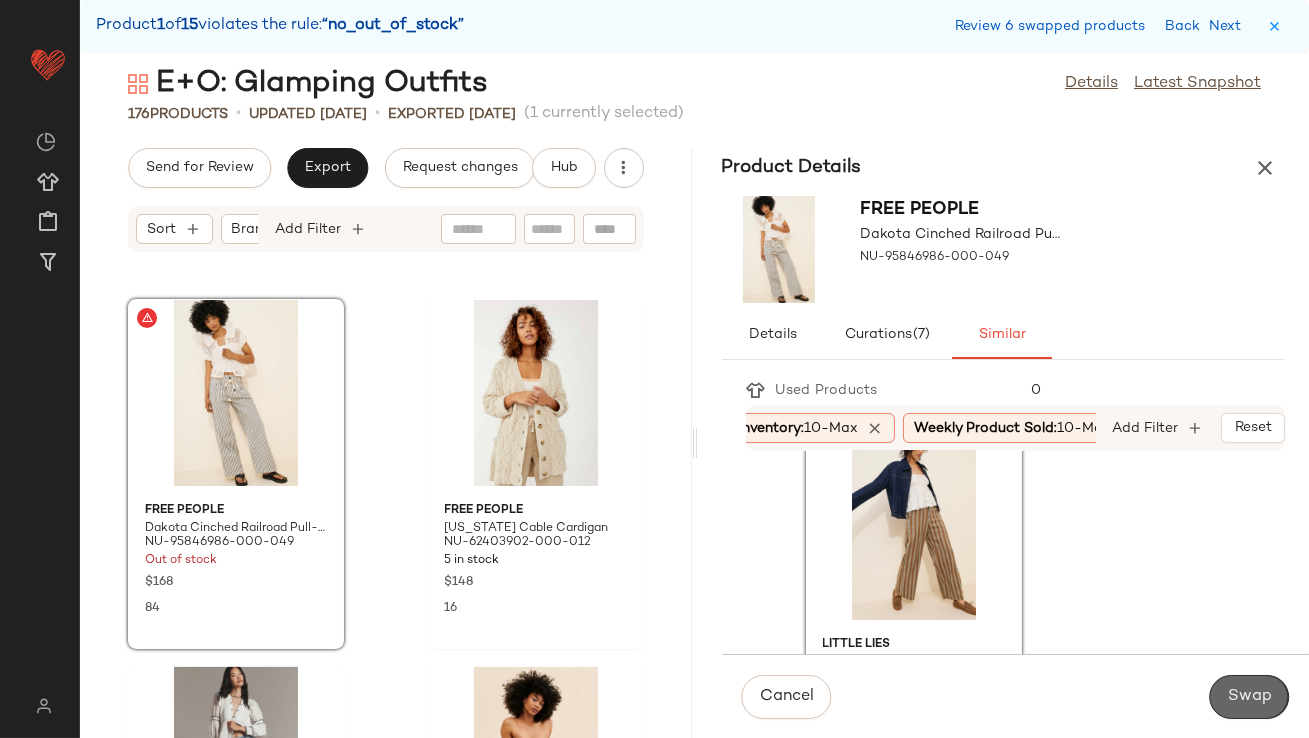 click on "Swap" at bounding box center (1249, 697) 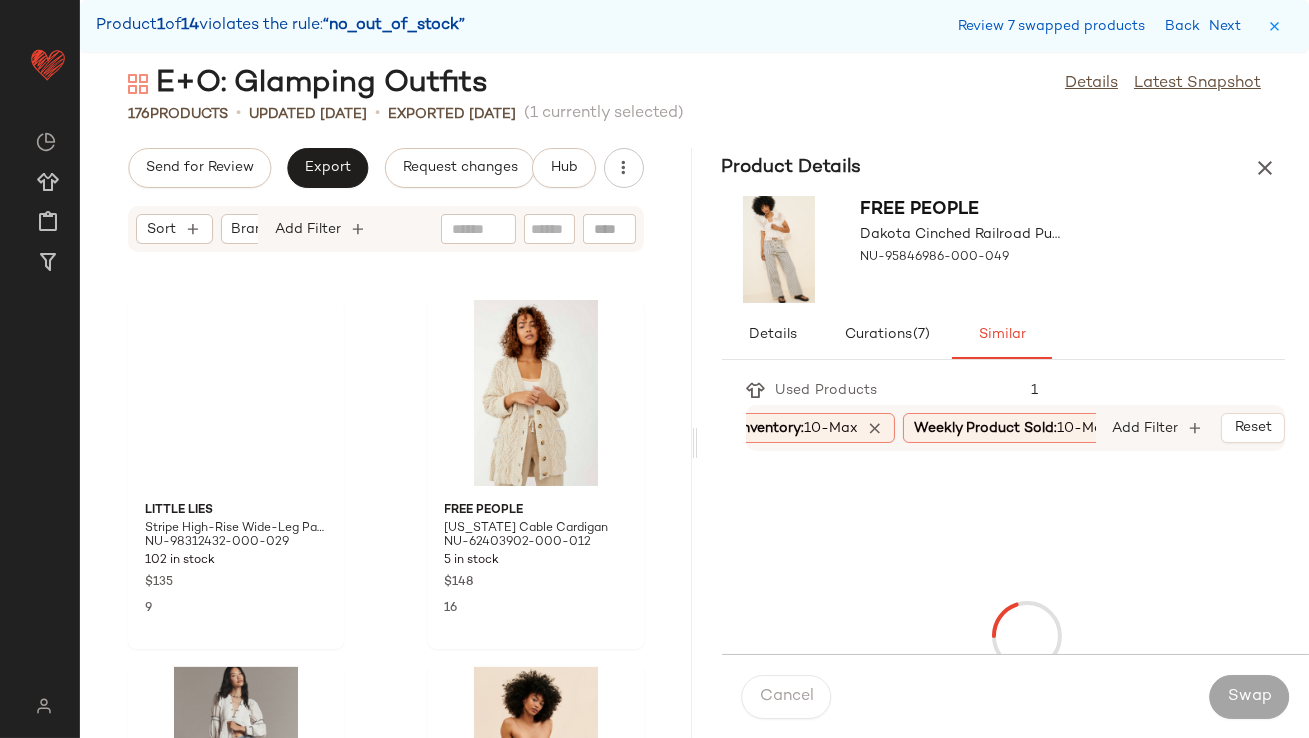 scroll, scrollTop: 9515, scrollLeft: 0, axis: vertical 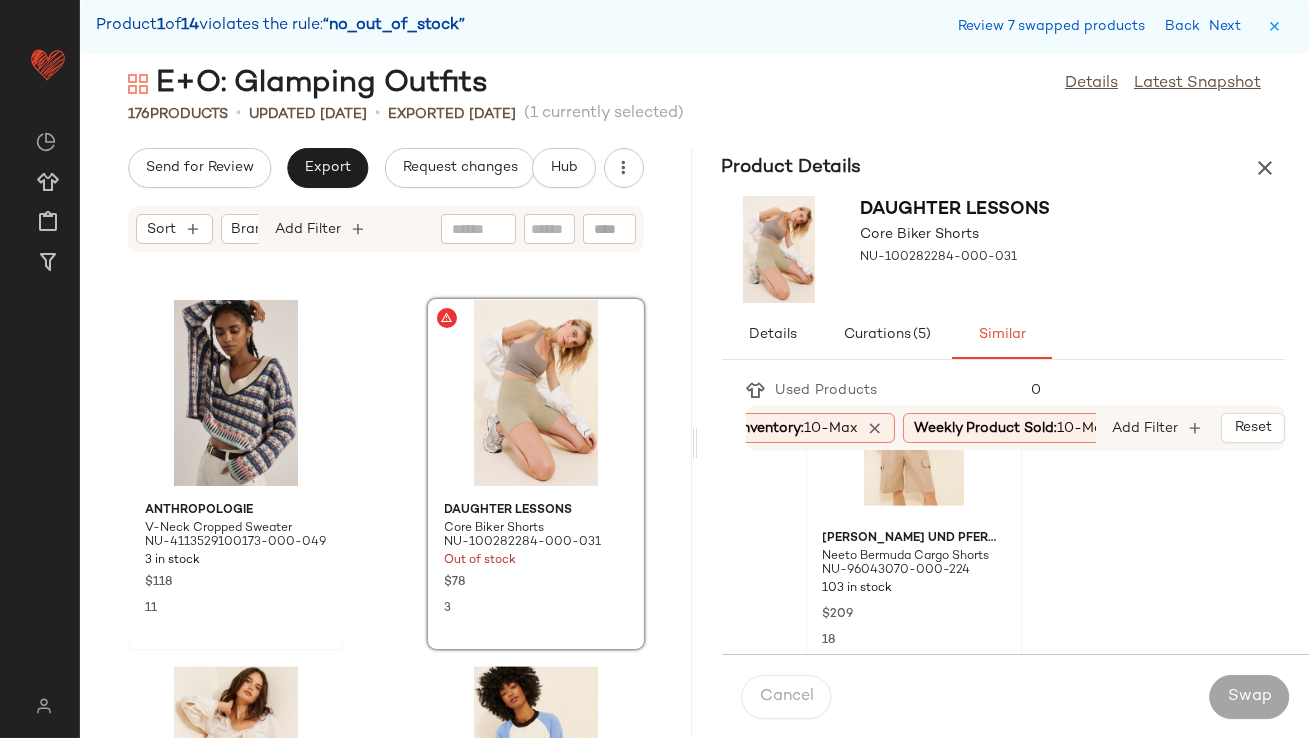 click 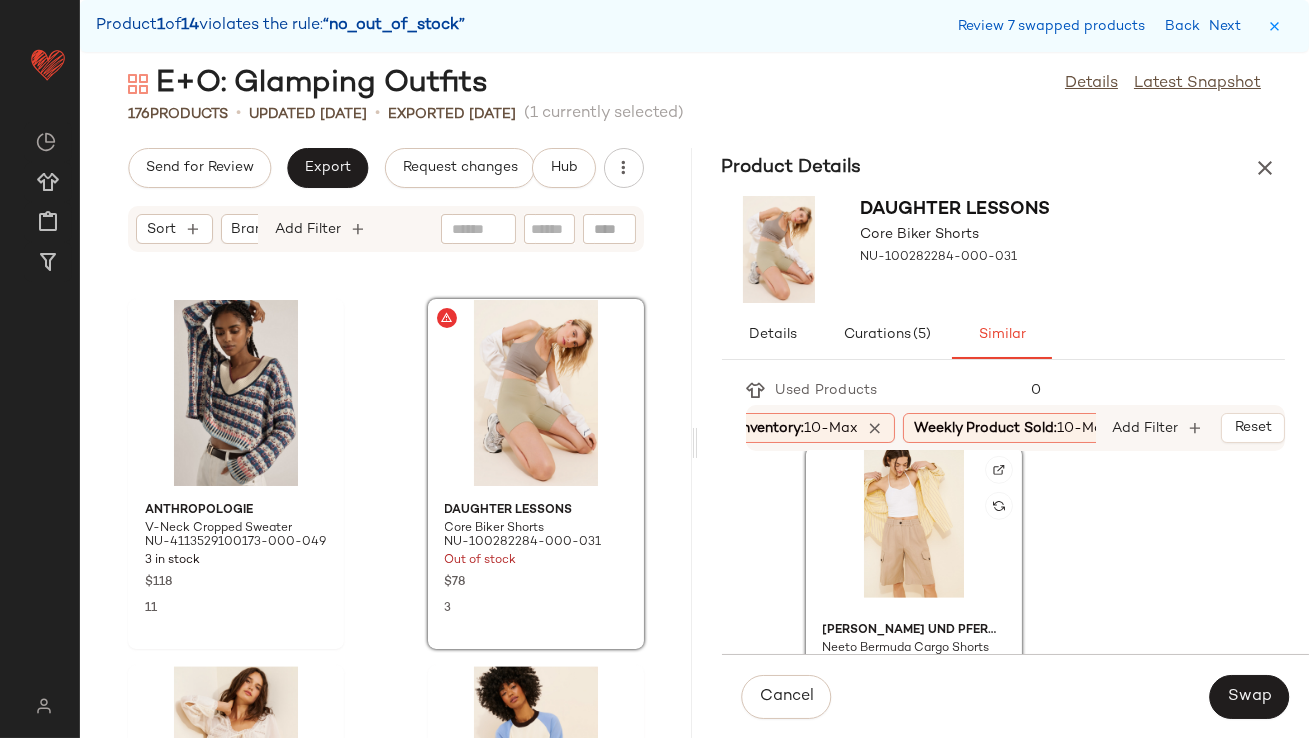 scroll, scrollTop: 2562, scrollLeft: 0, axis: vertical 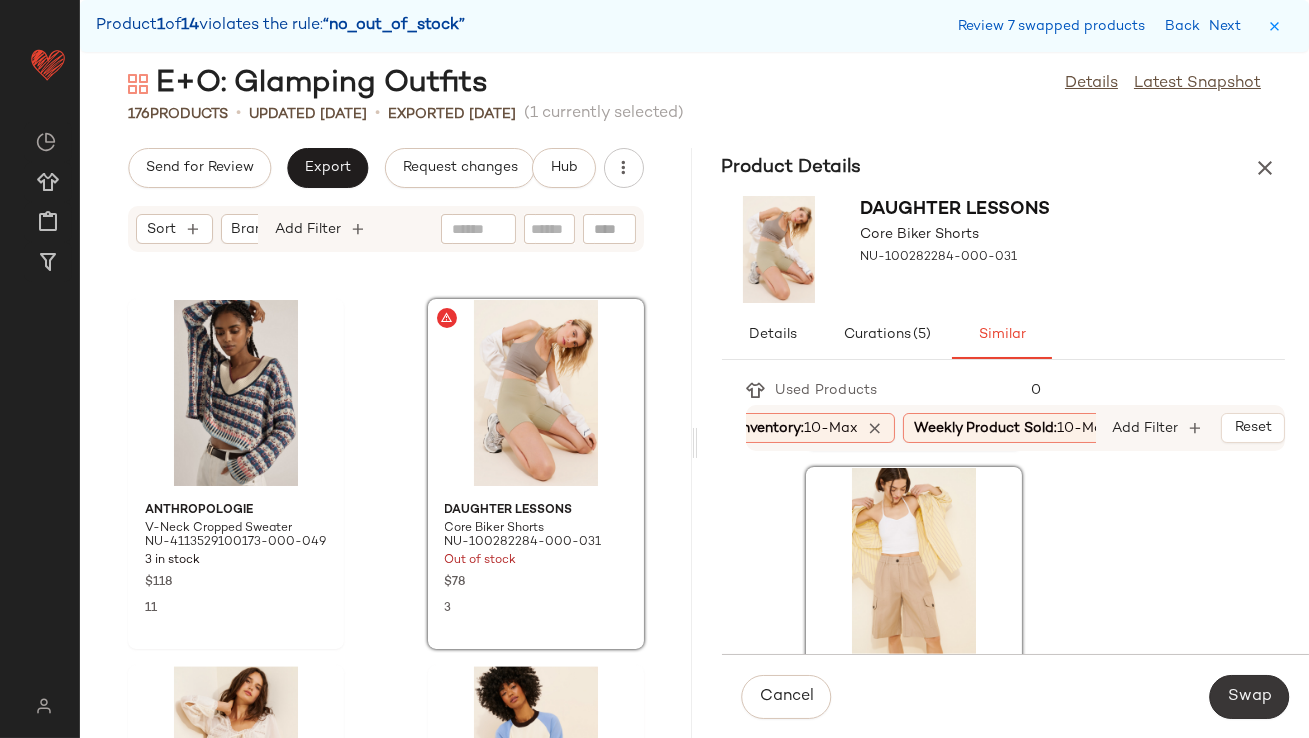 click on "Swap" 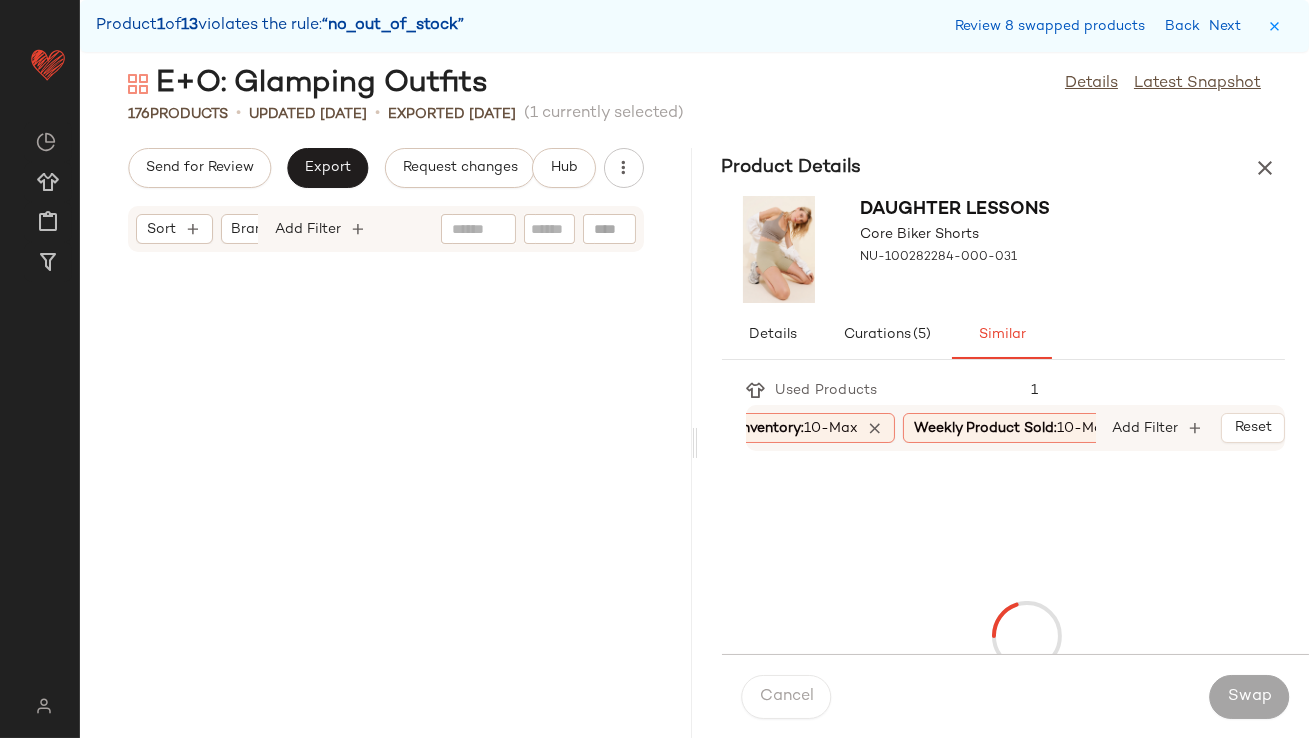 scroll, scrollTop: 10248, scrollLeft: 0, axis: vertical 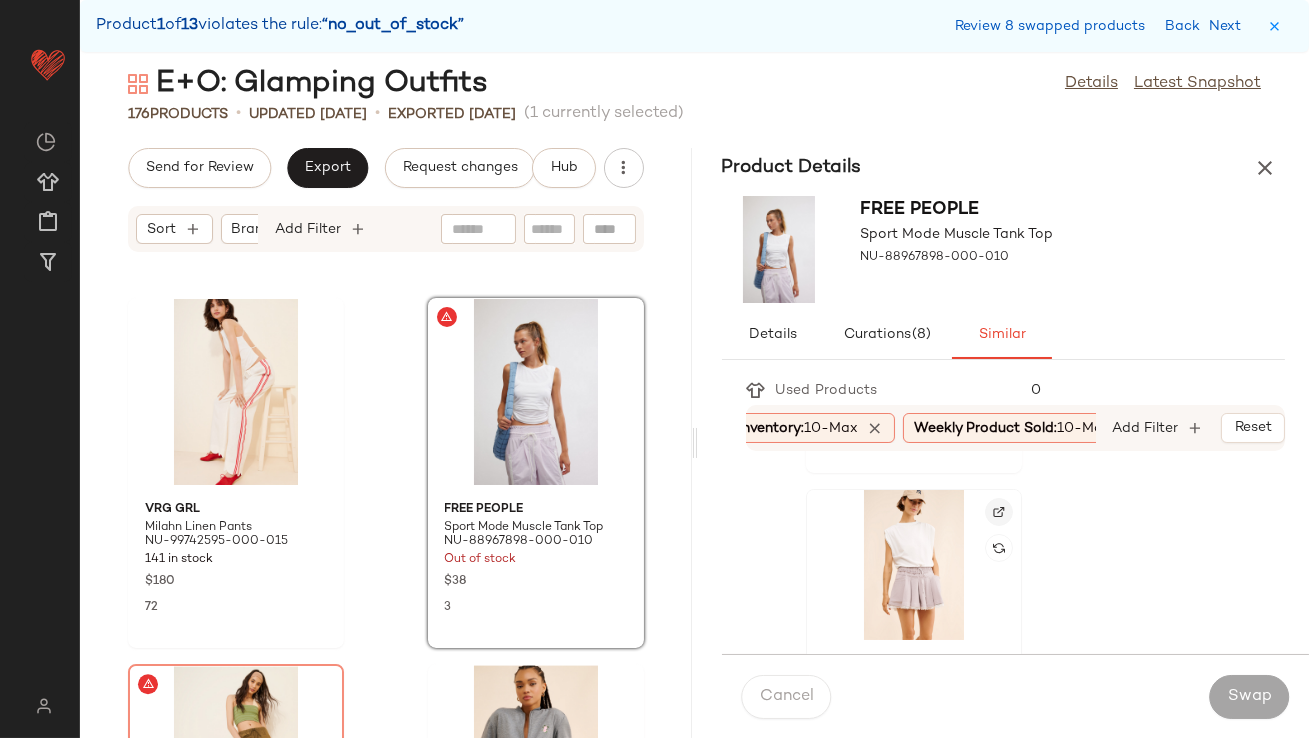 click 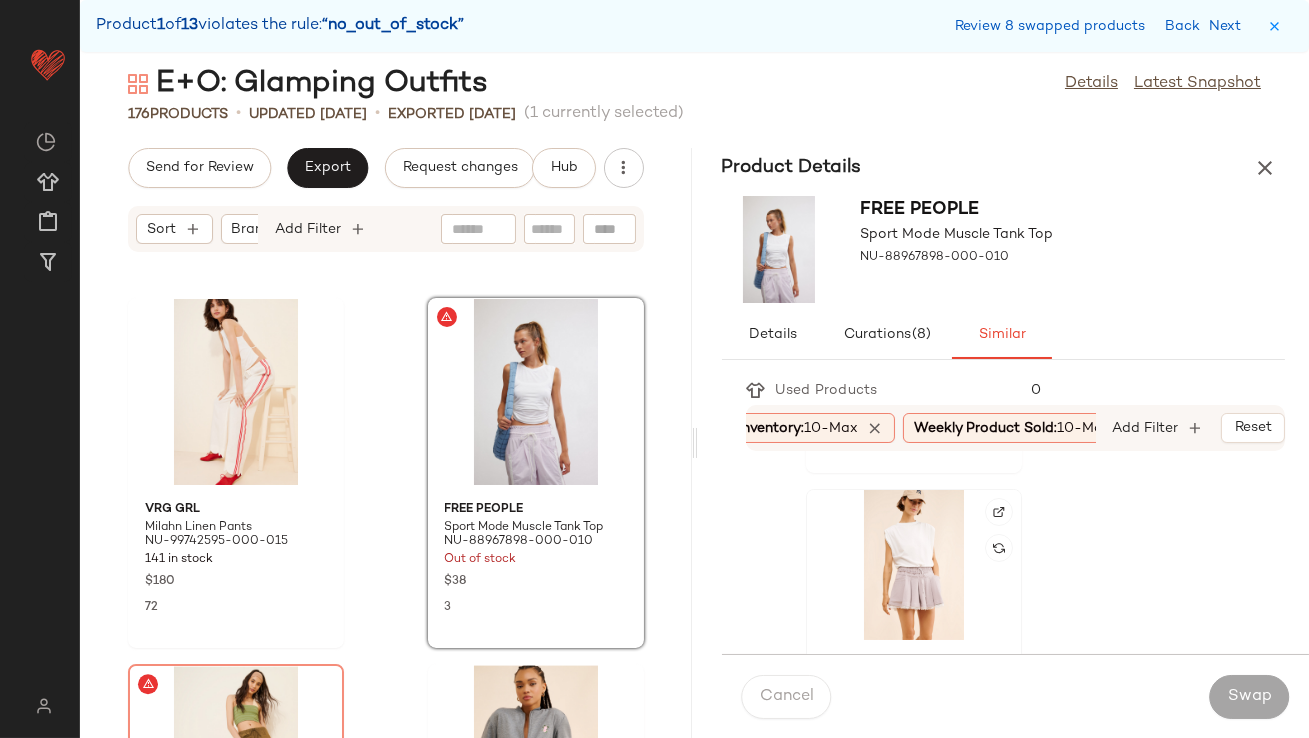click 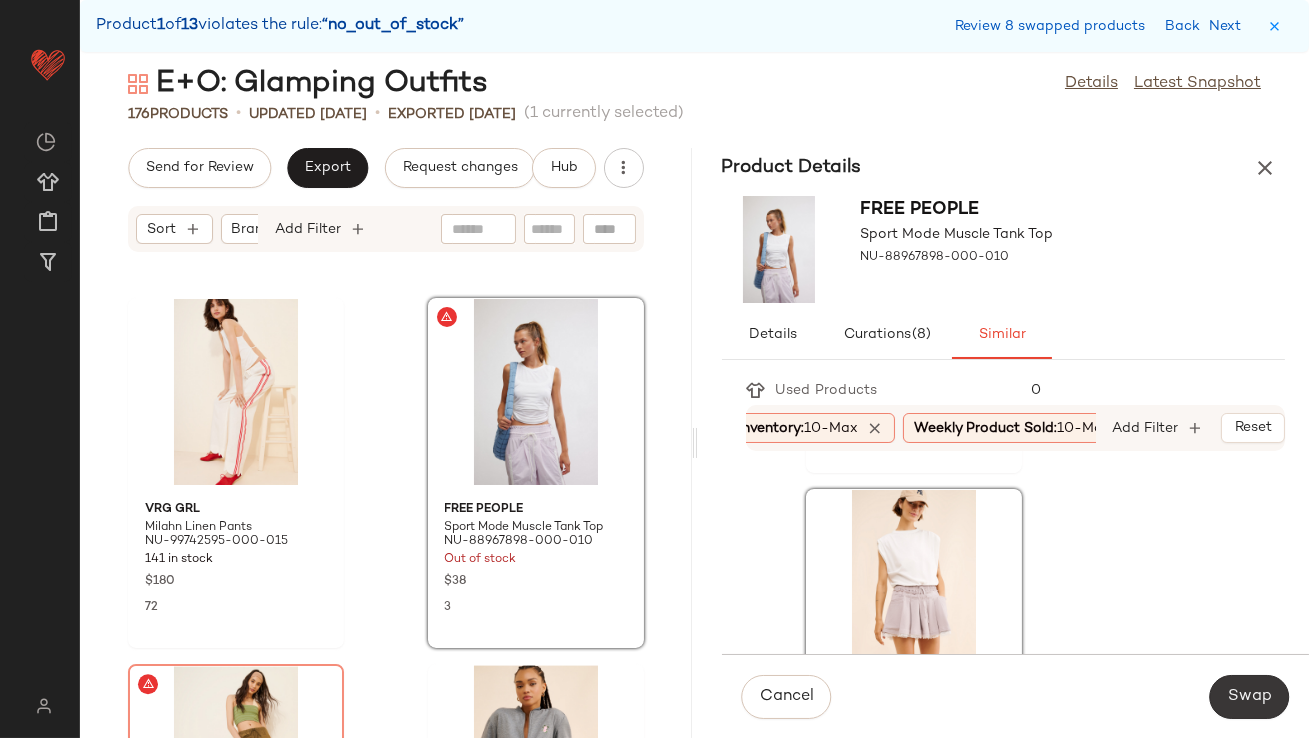click on "Swap" 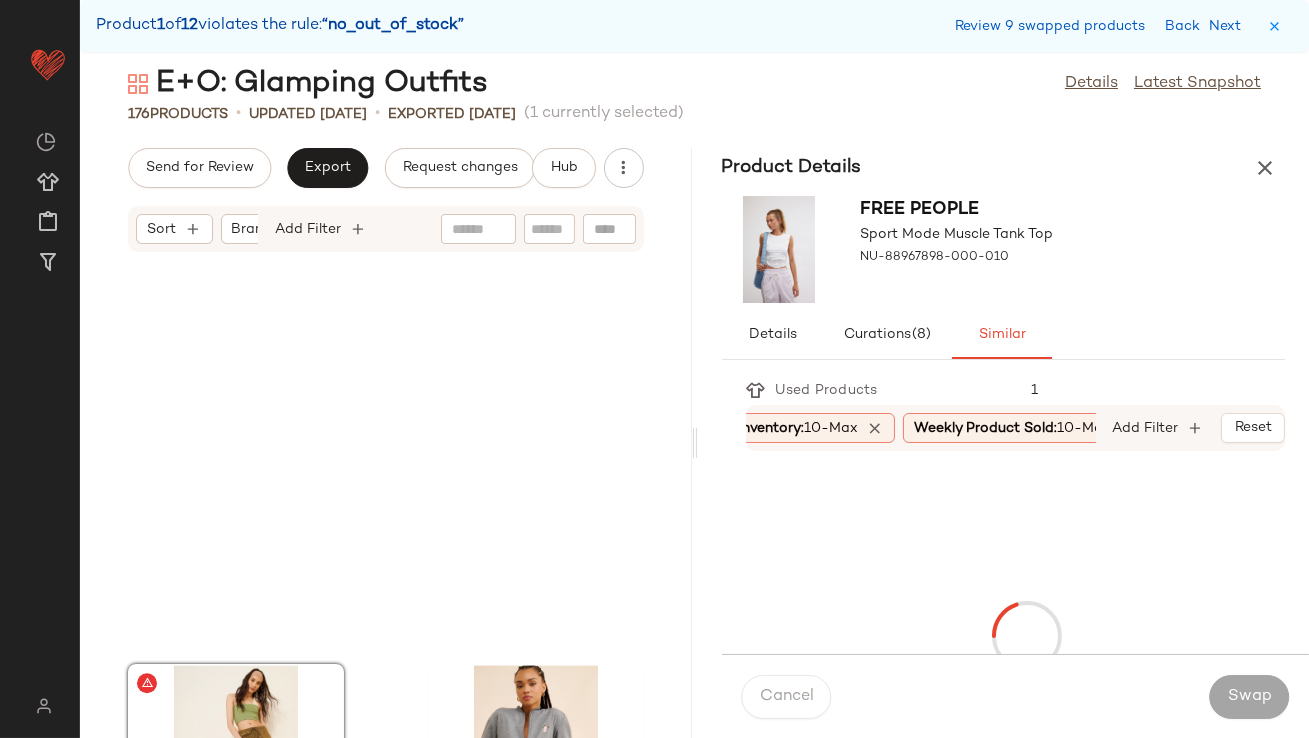 scroll, scrollTop: 10614, scrollLeft: 0, axis: vertical 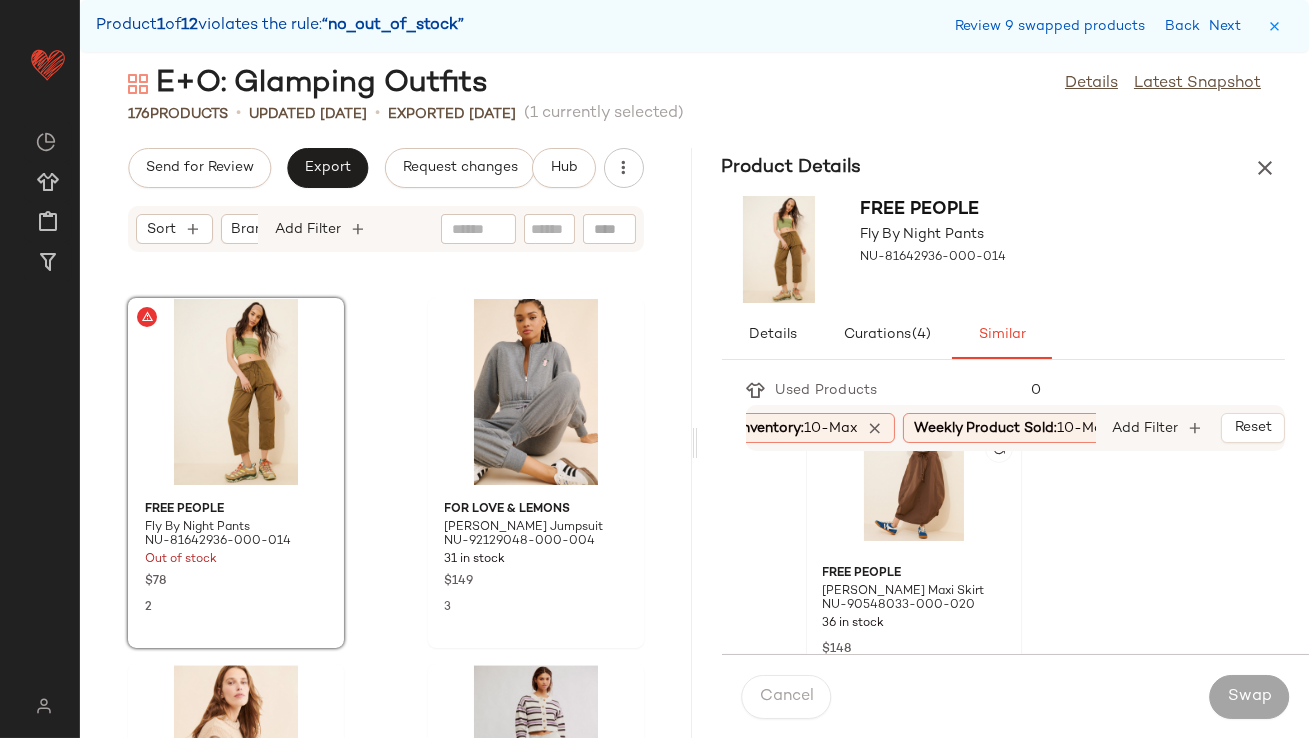 click 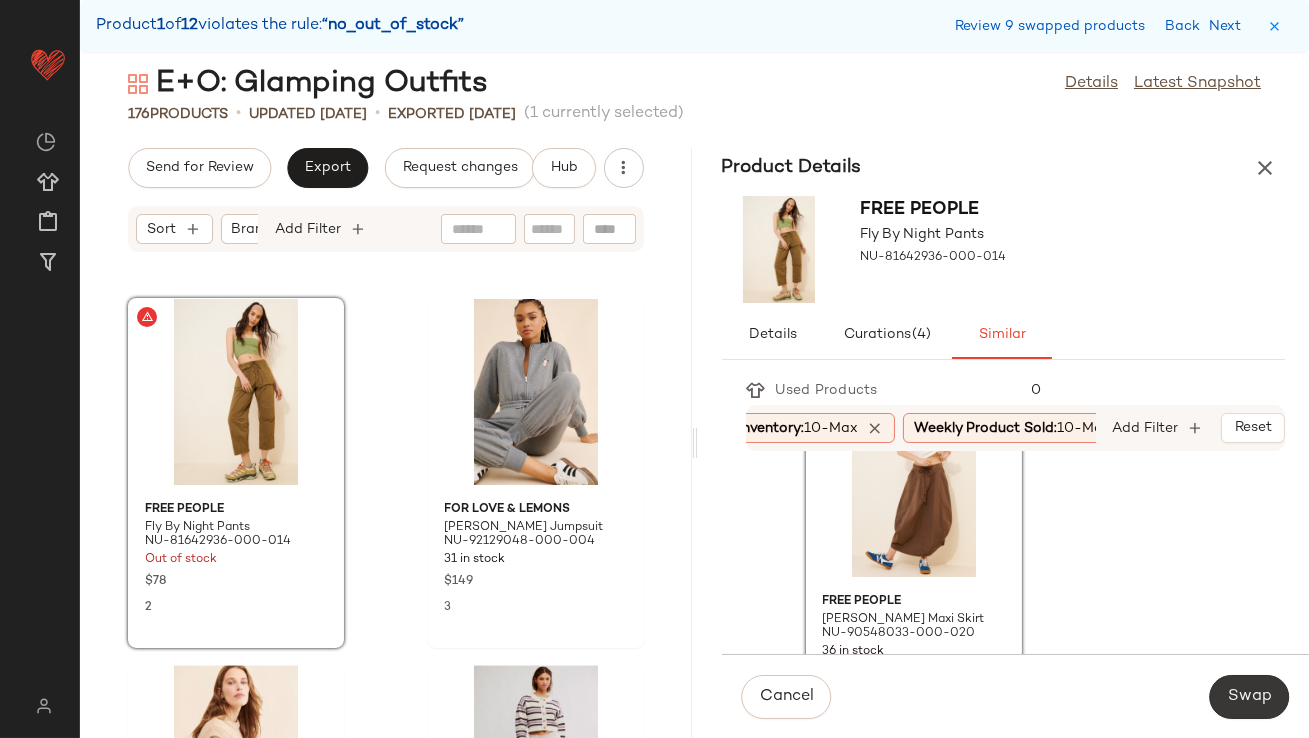 click on "Swap" 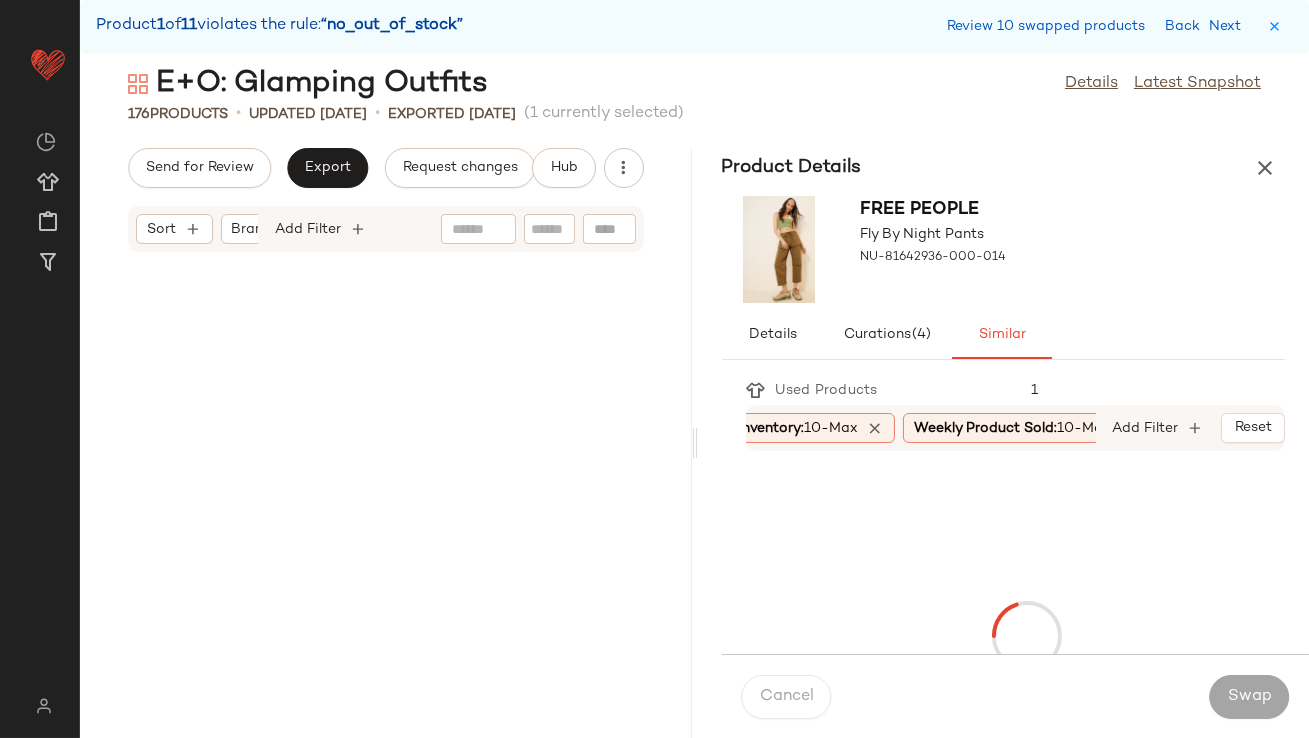 scroll, scrollTop: 20130, scrollLeft: 0, axis: vertical 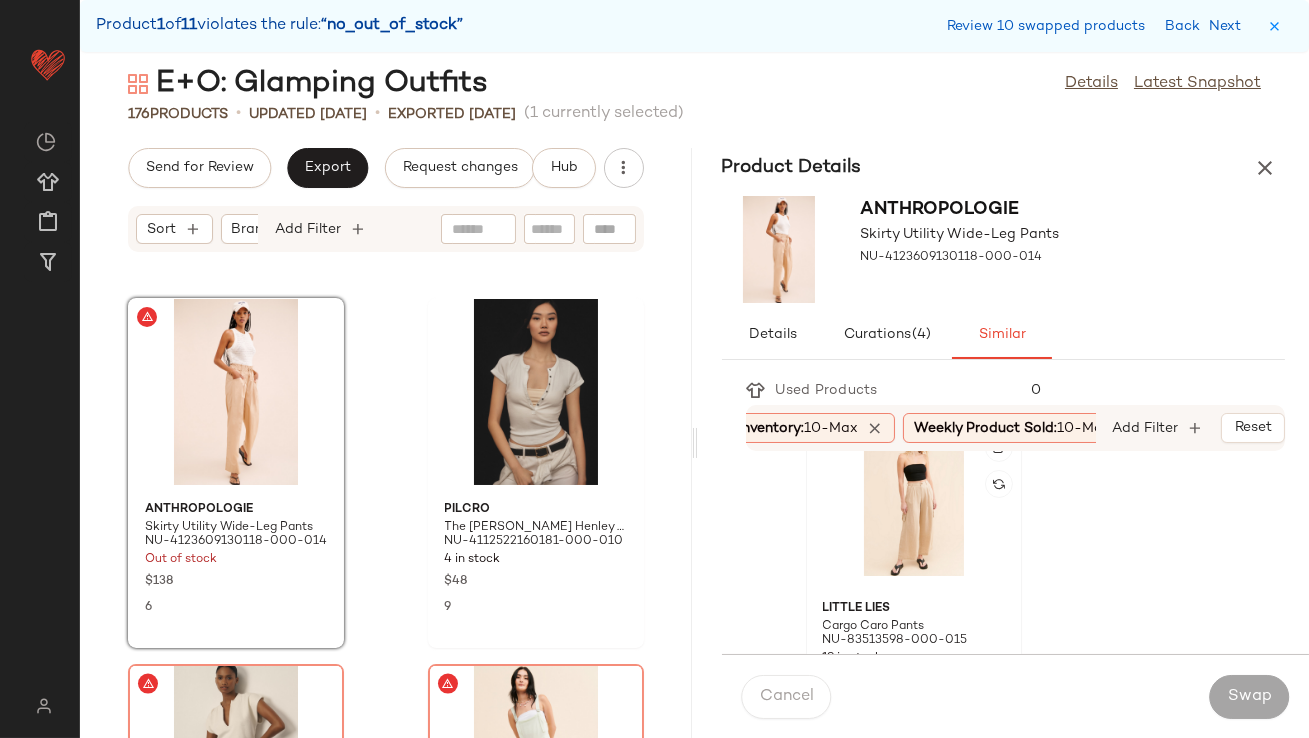 click 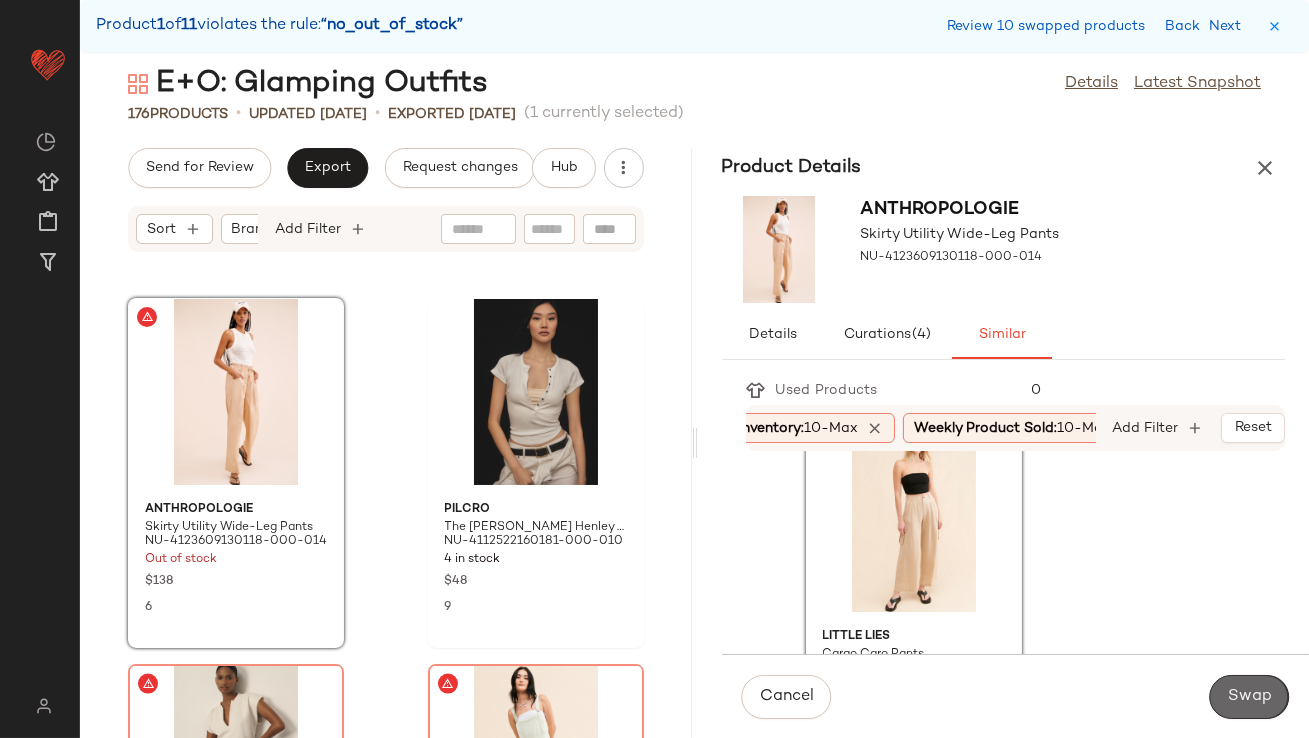 click on "Swap" at bounding box center (1249, 697) 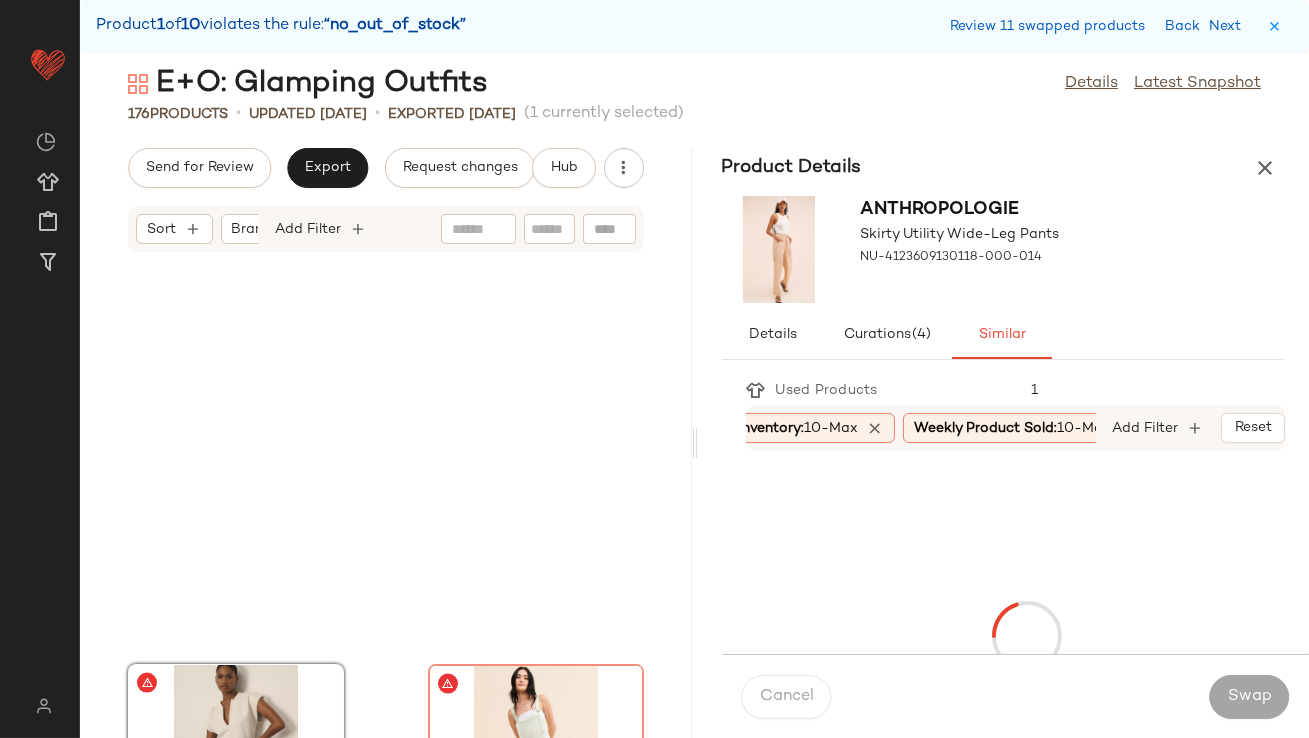 scroll, scrollTop: 20495, scrollLeft: 0, axis: vertical 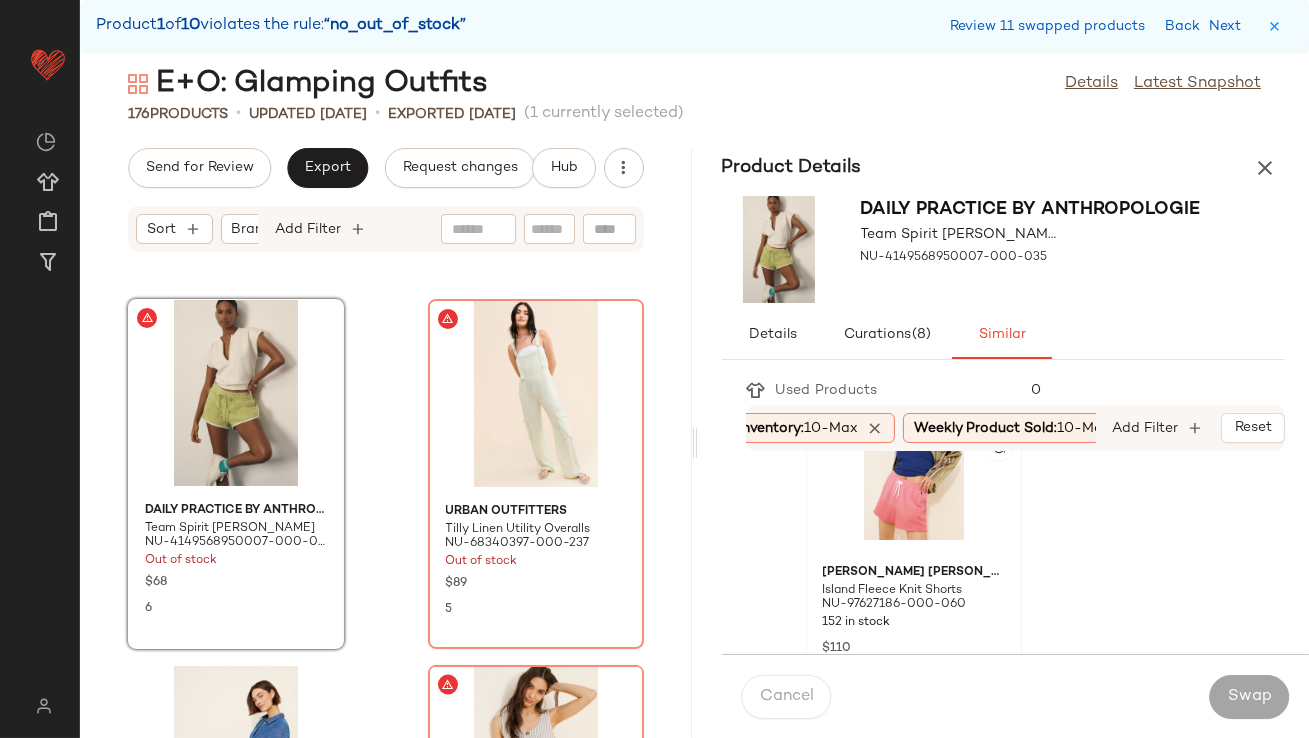 click 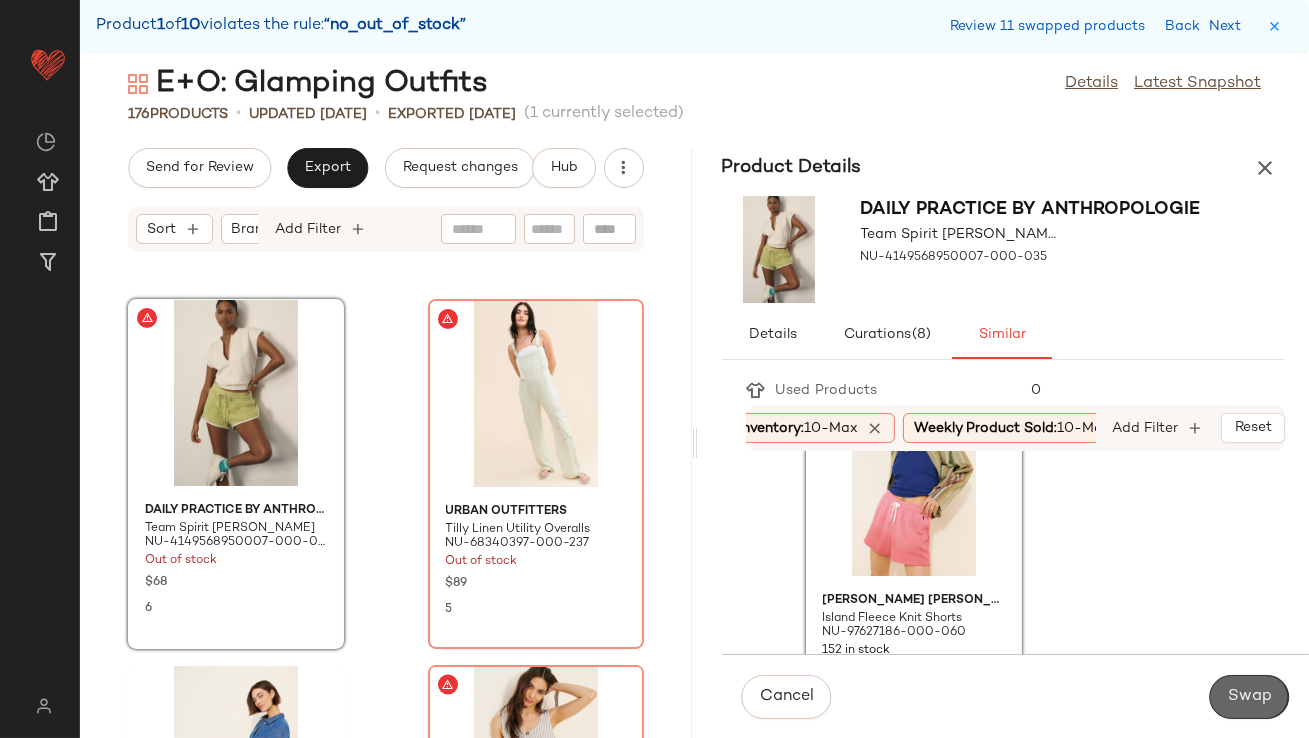 click on "Swap" 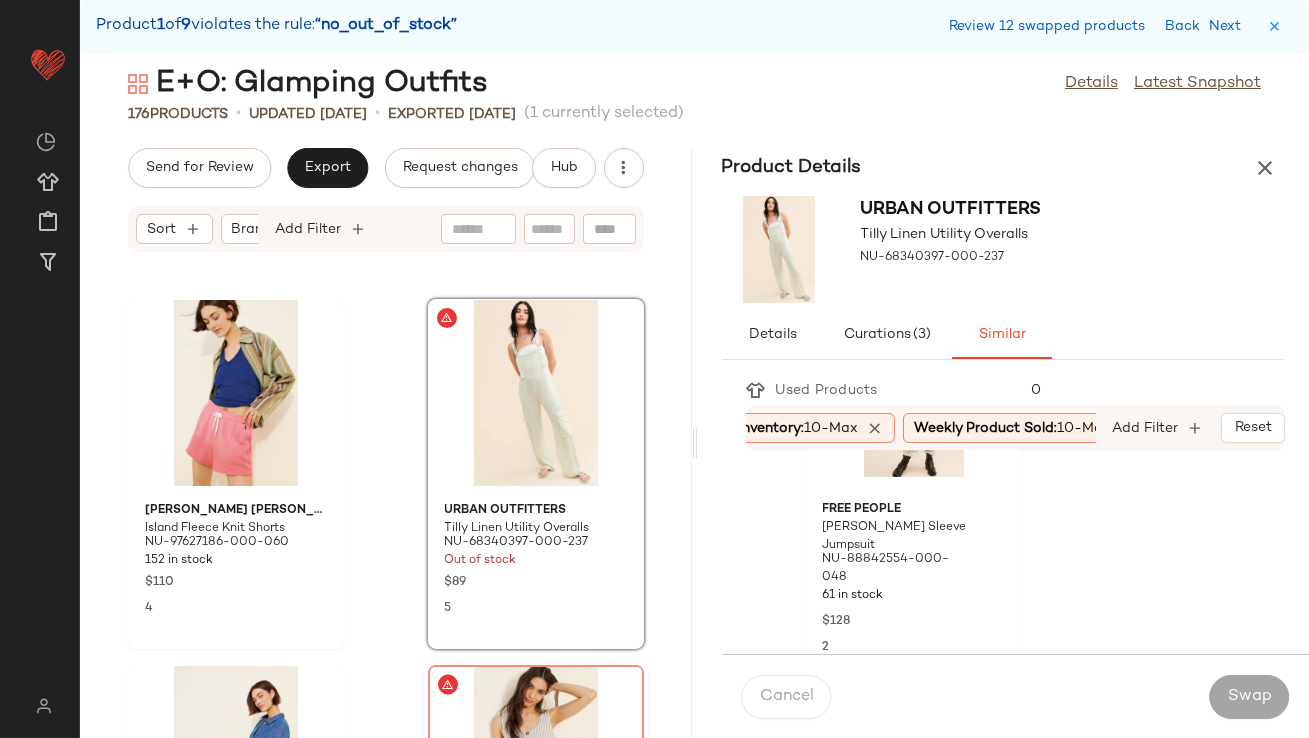 scroll, scrollTop: 1564, scrollLeft: 0, axis: vertical 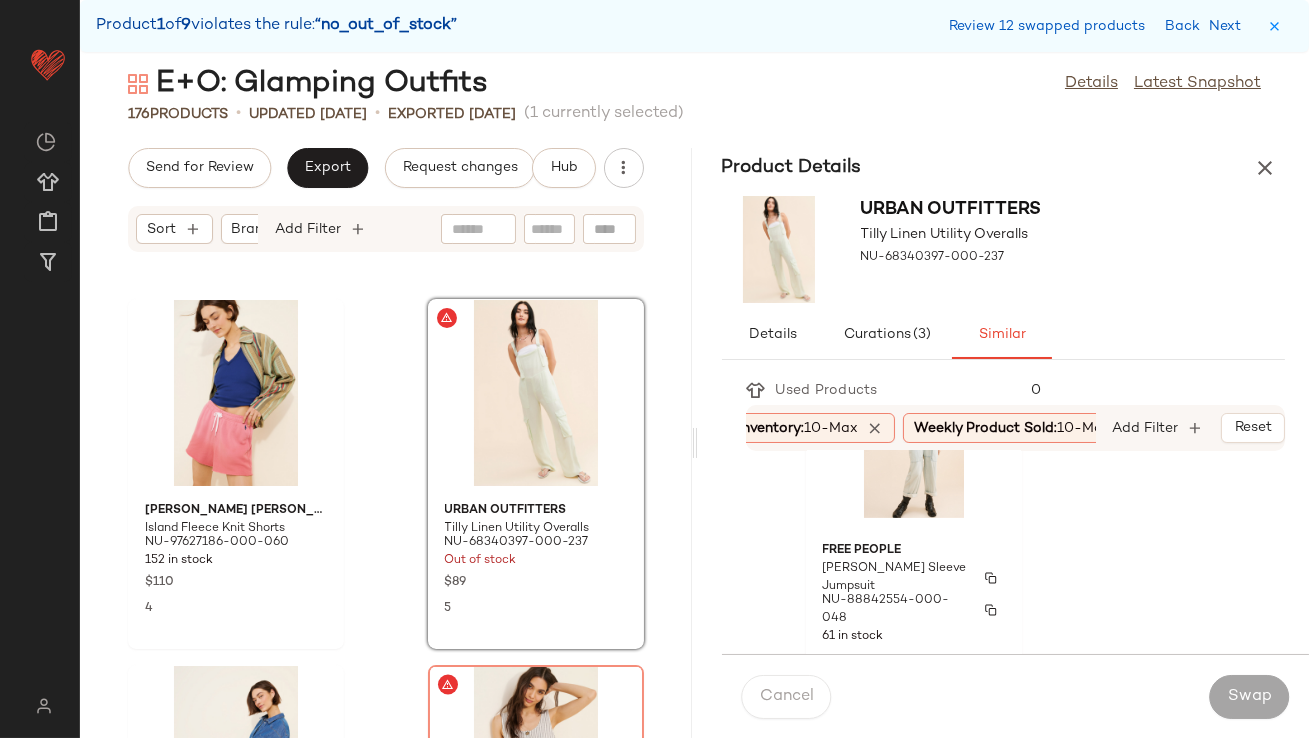 click on "Free People" at bounding box center (914, 551) 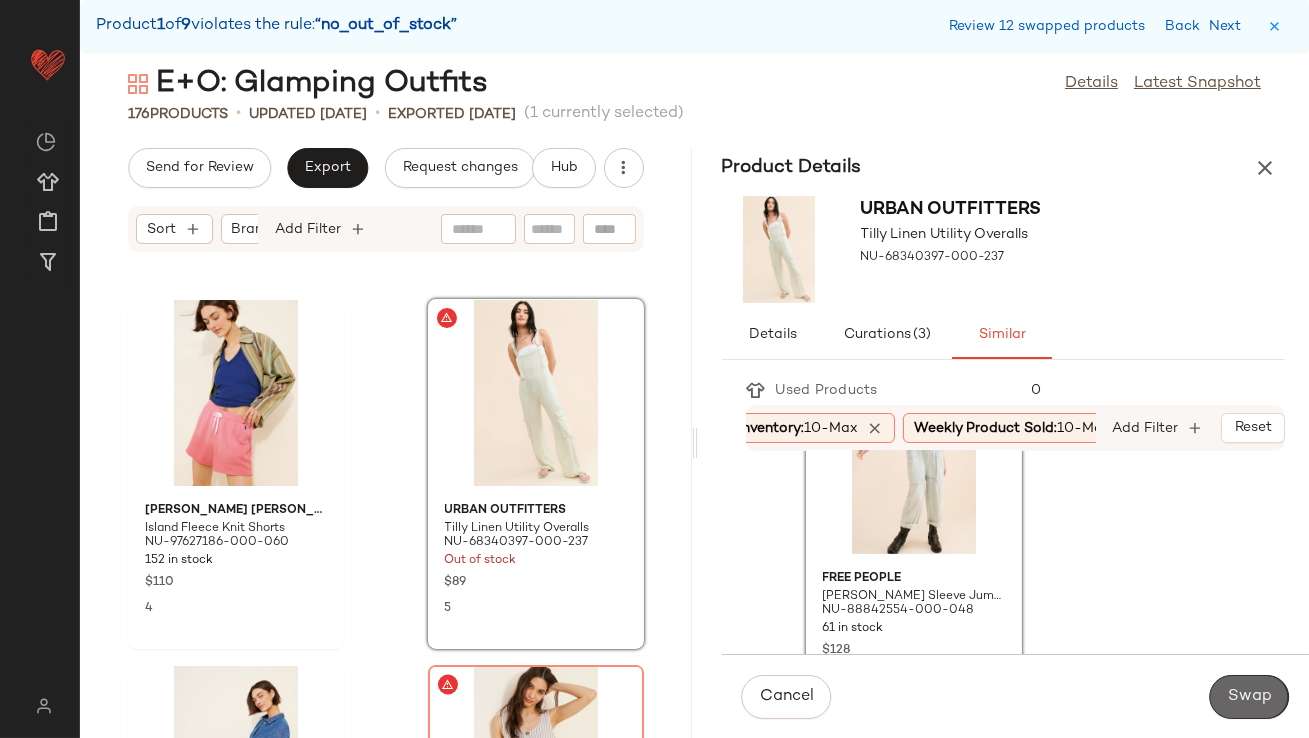 click on "Swap" 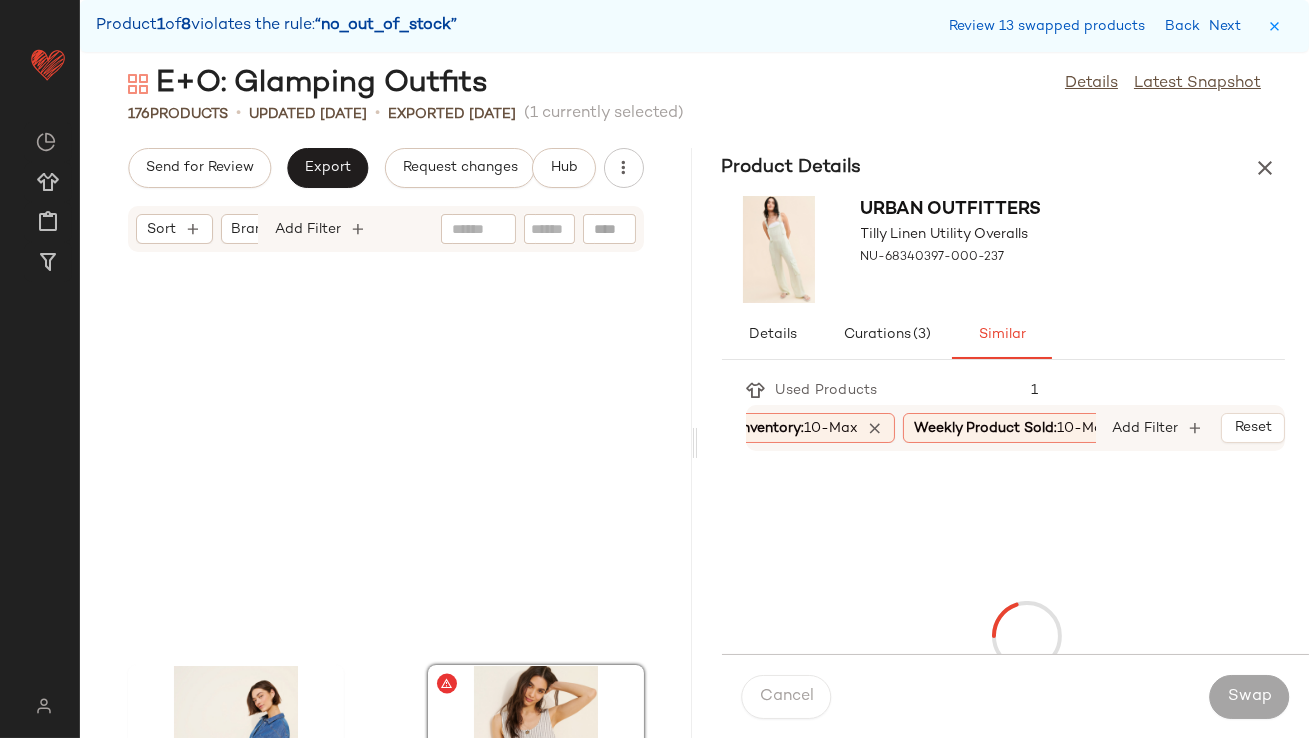 scroll, scrollTop: 20861, scrollLeft: 0, axis: vertical 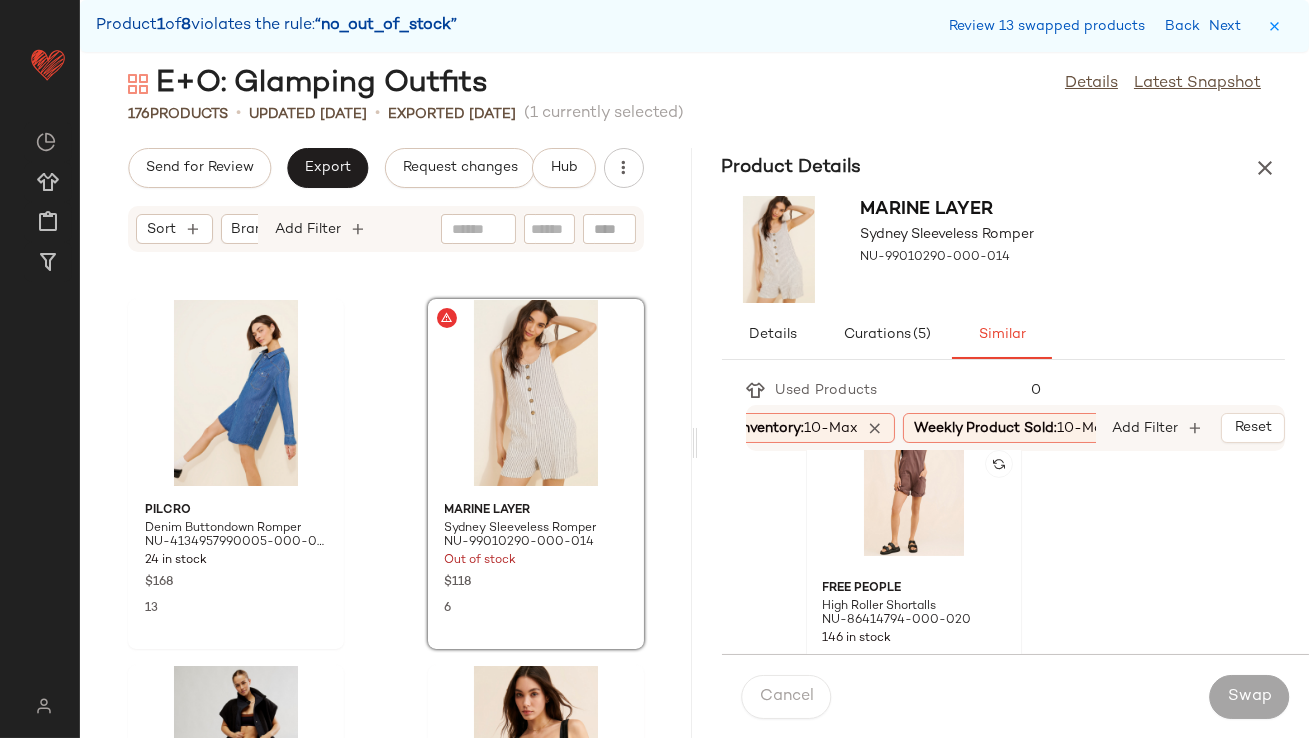 click 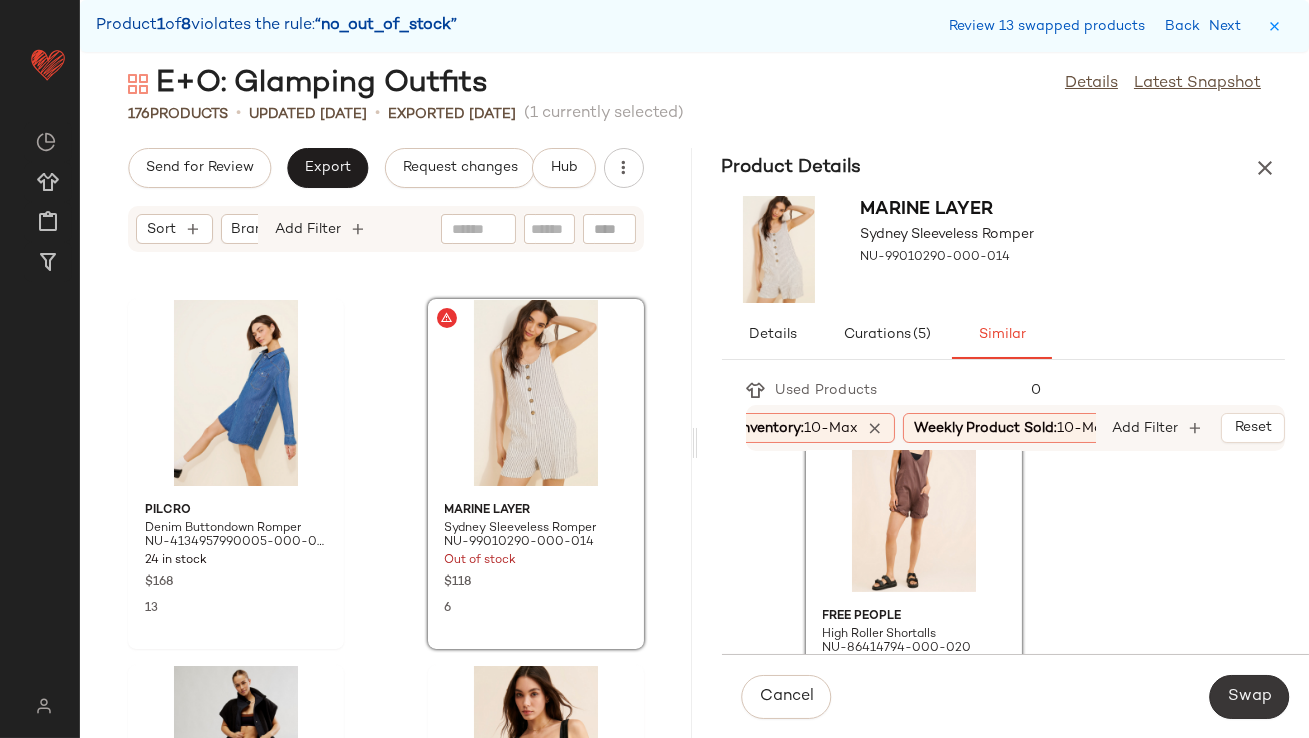 click on "Swap" 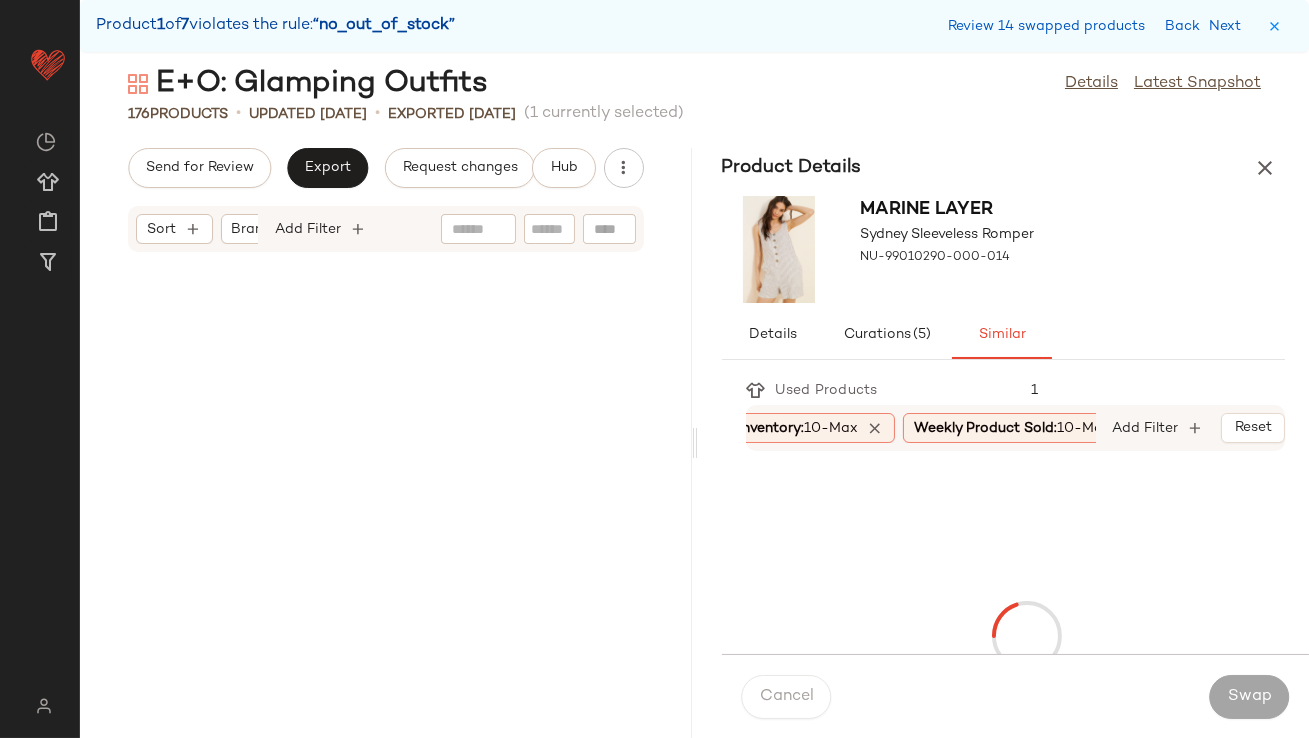 scroll, scrollTop: 23058, scrollLeft: 0, axis: vertical 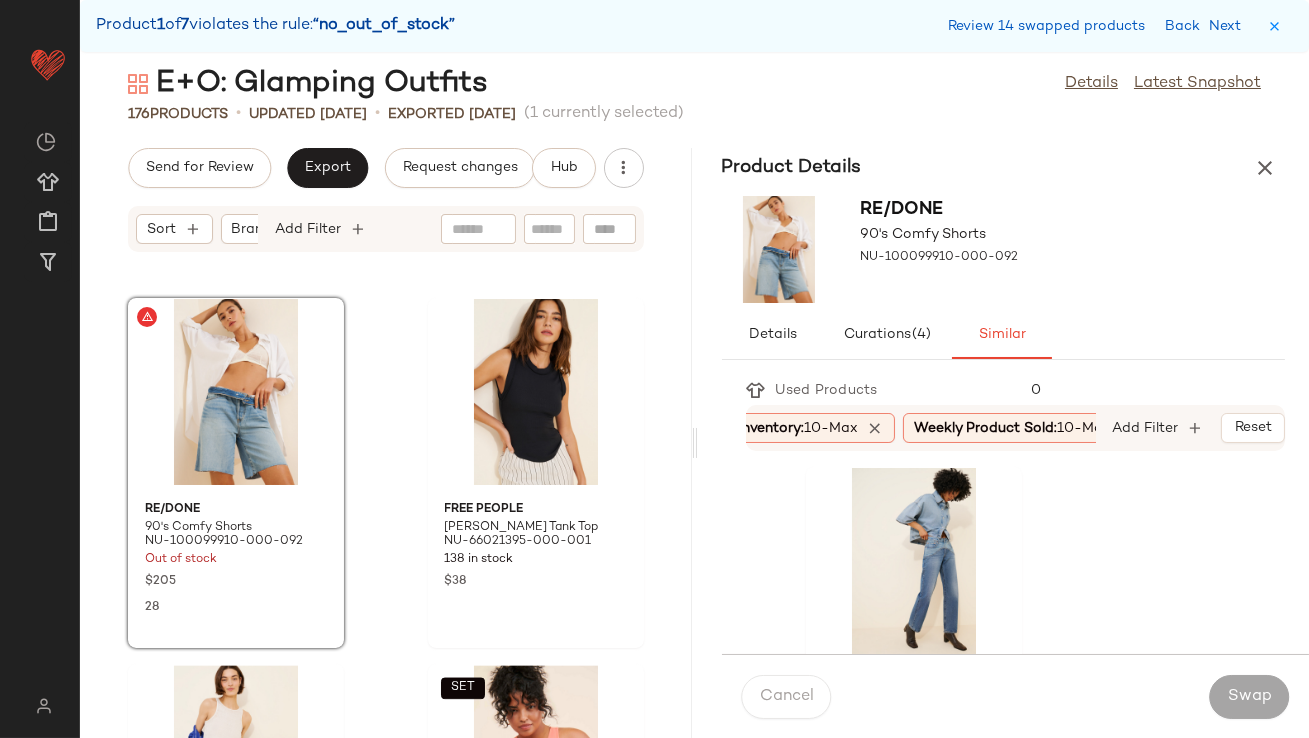 click on "Swap" at bounding box center (1249, 697) 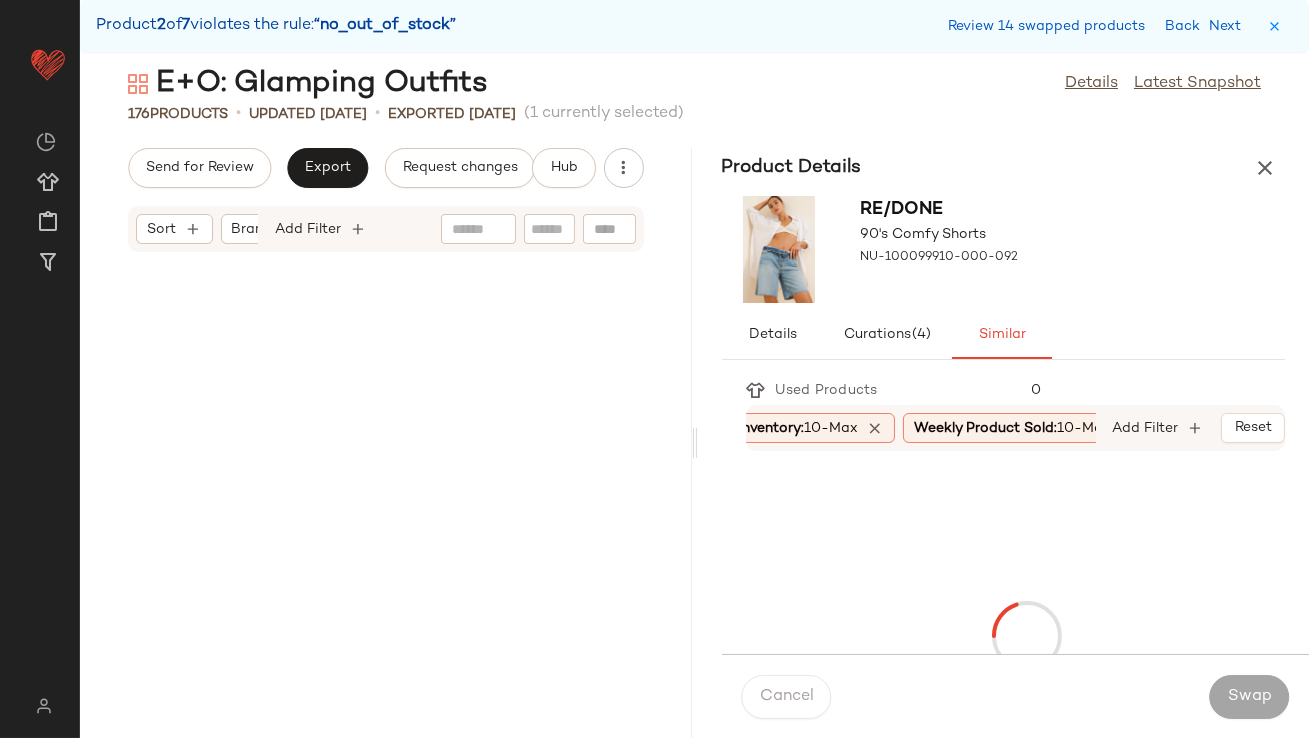 scroll, scrollTop: 24155, scrollLeft: 0, axis: vertical 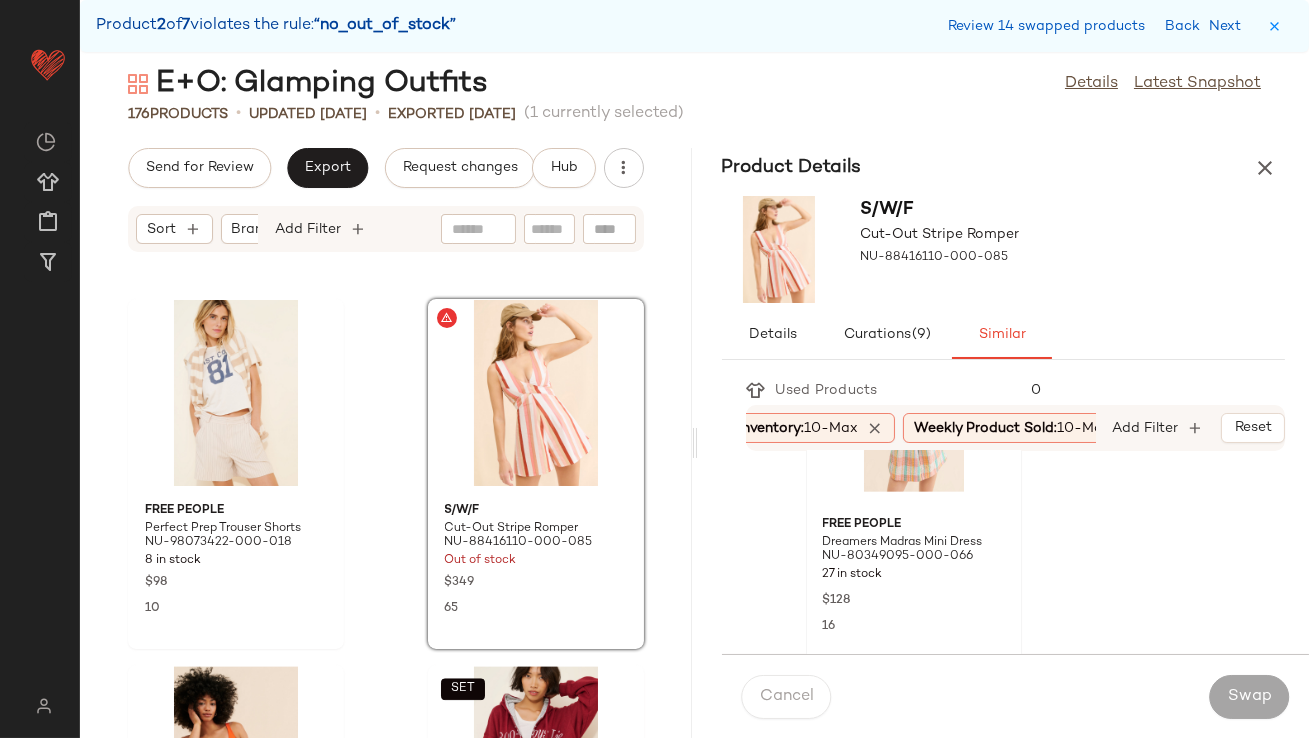 click 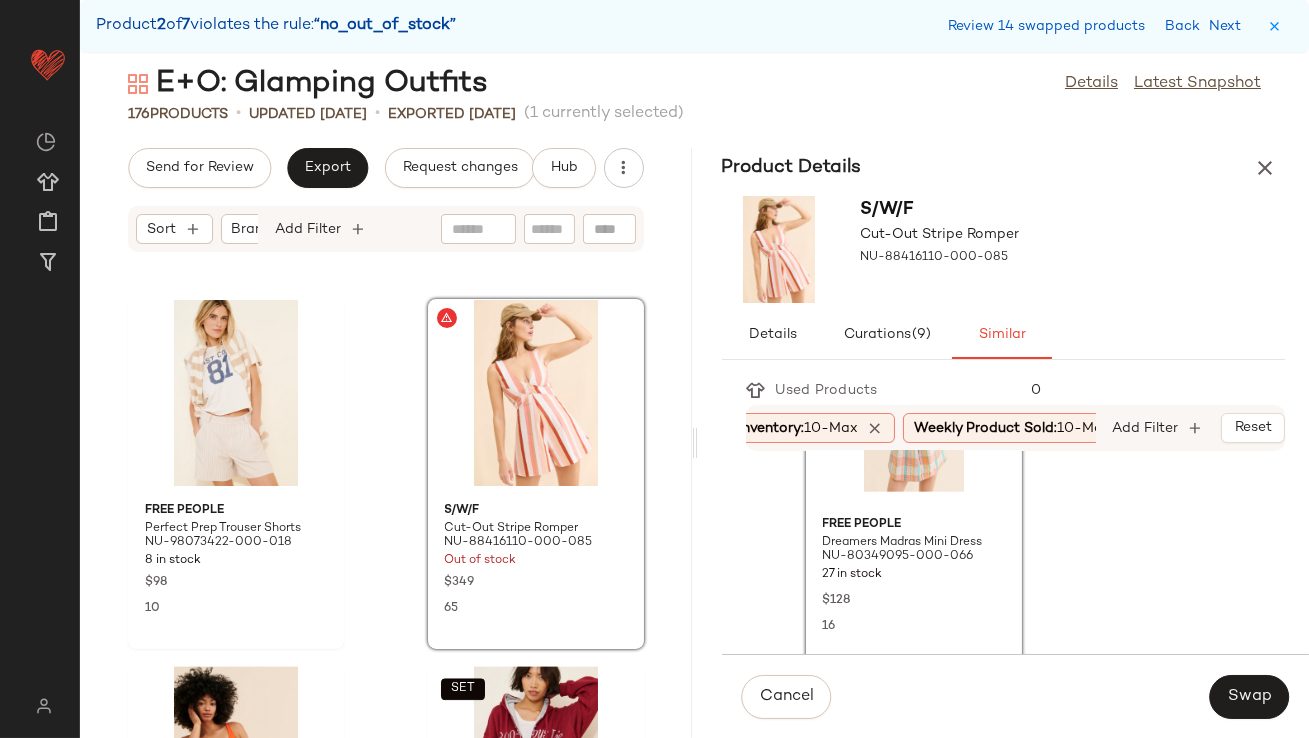 scroll, scrollTop: 1821, scrollLeft: 0, axis: vertical 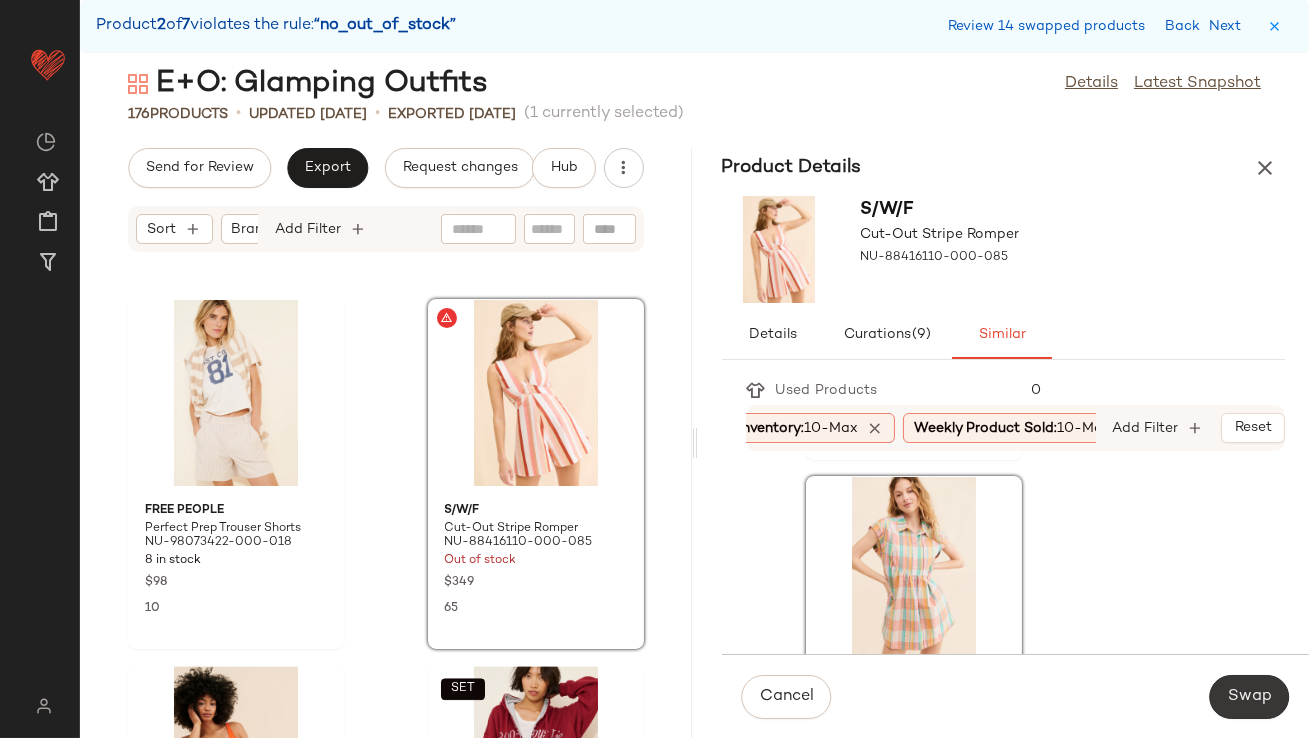 click on "Swap" at bounding box center (1249, 697) 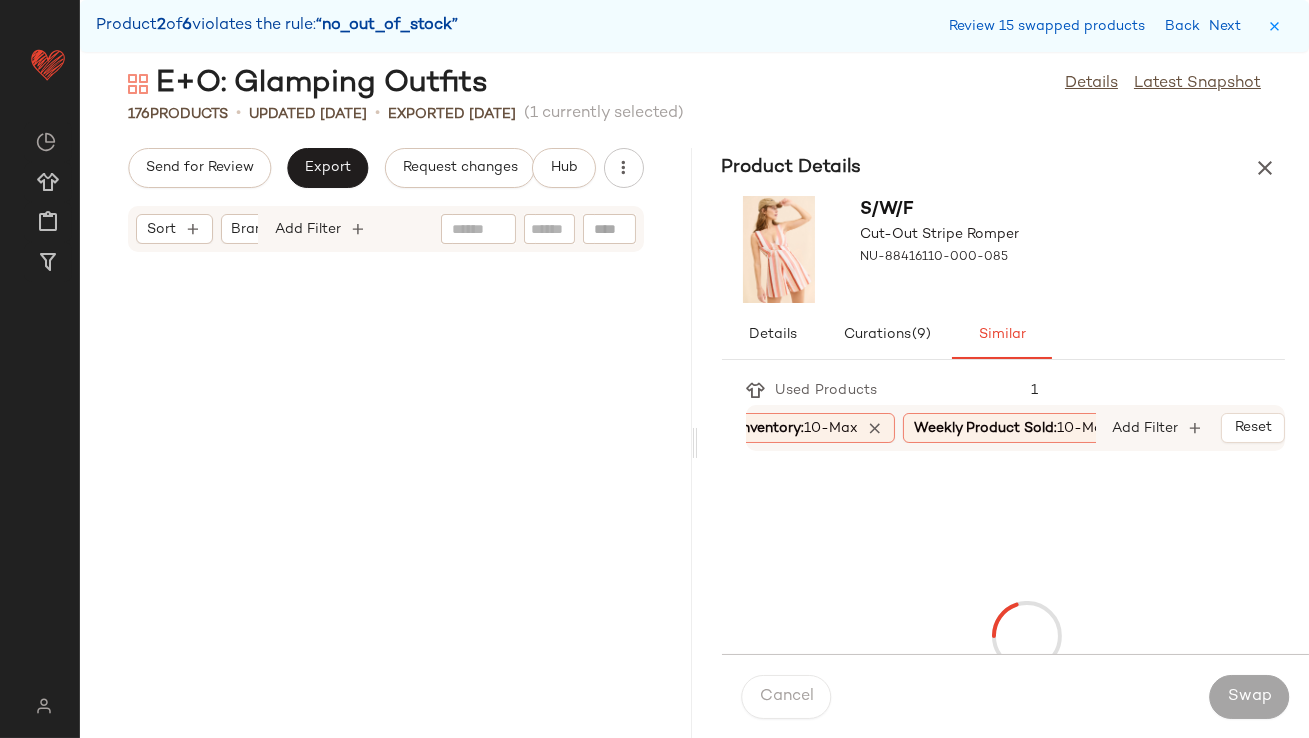 scroll, scrollTop: 25254, scrollLeft: 0, axis: vertical 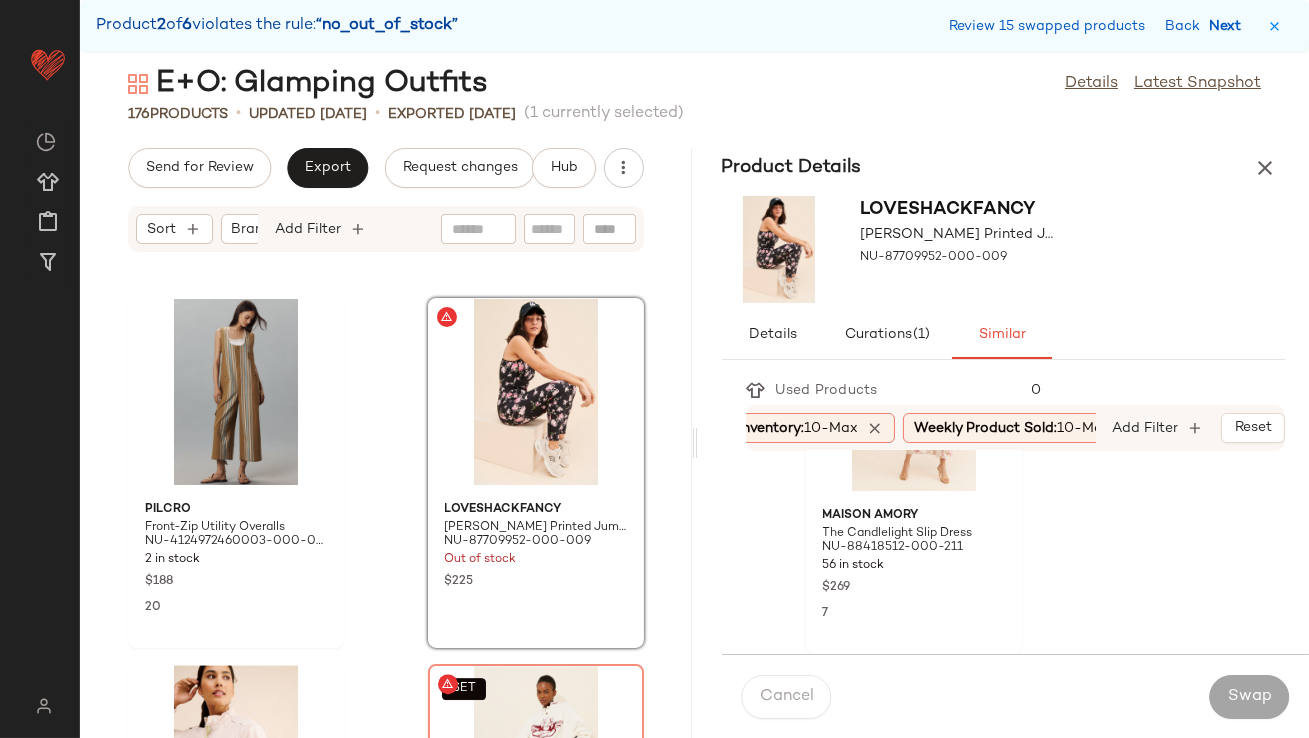 click on "Next" at bounding box center (1229, 26) 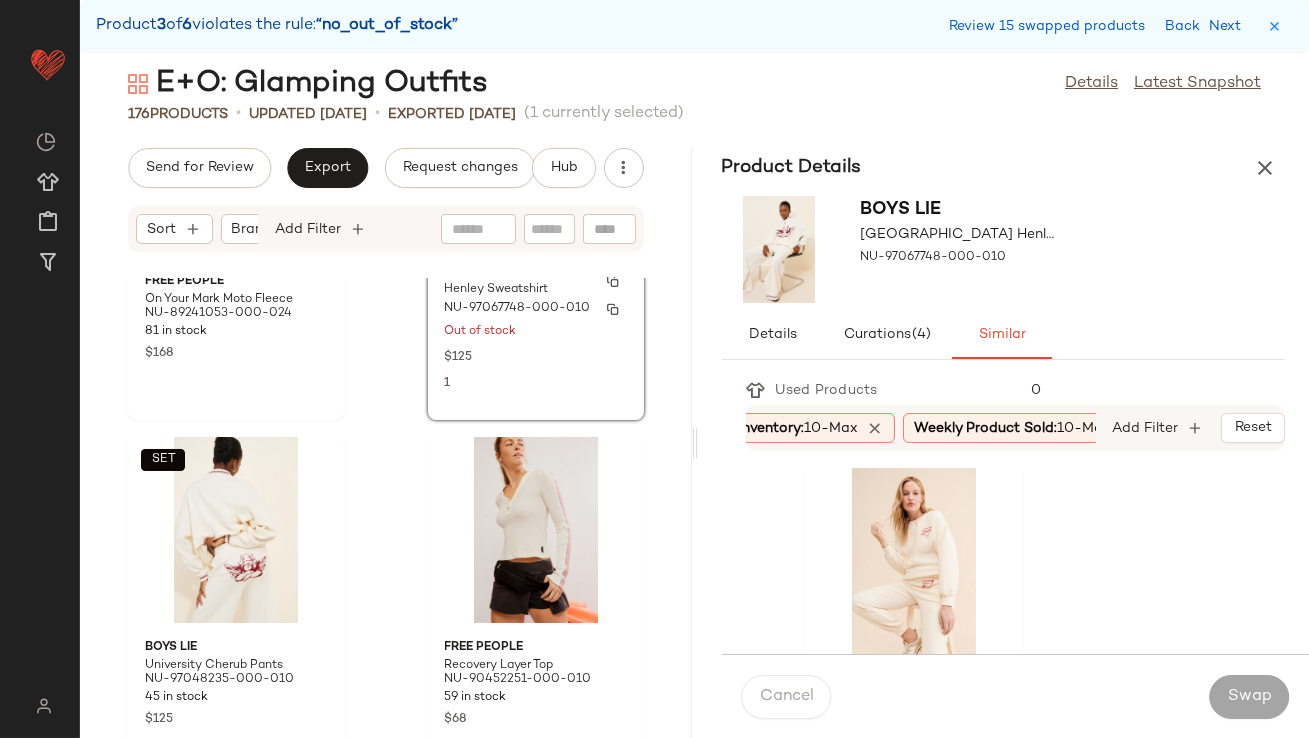 scroll, scrollTop: 25862, scrollLeft: 0, axis: vertical 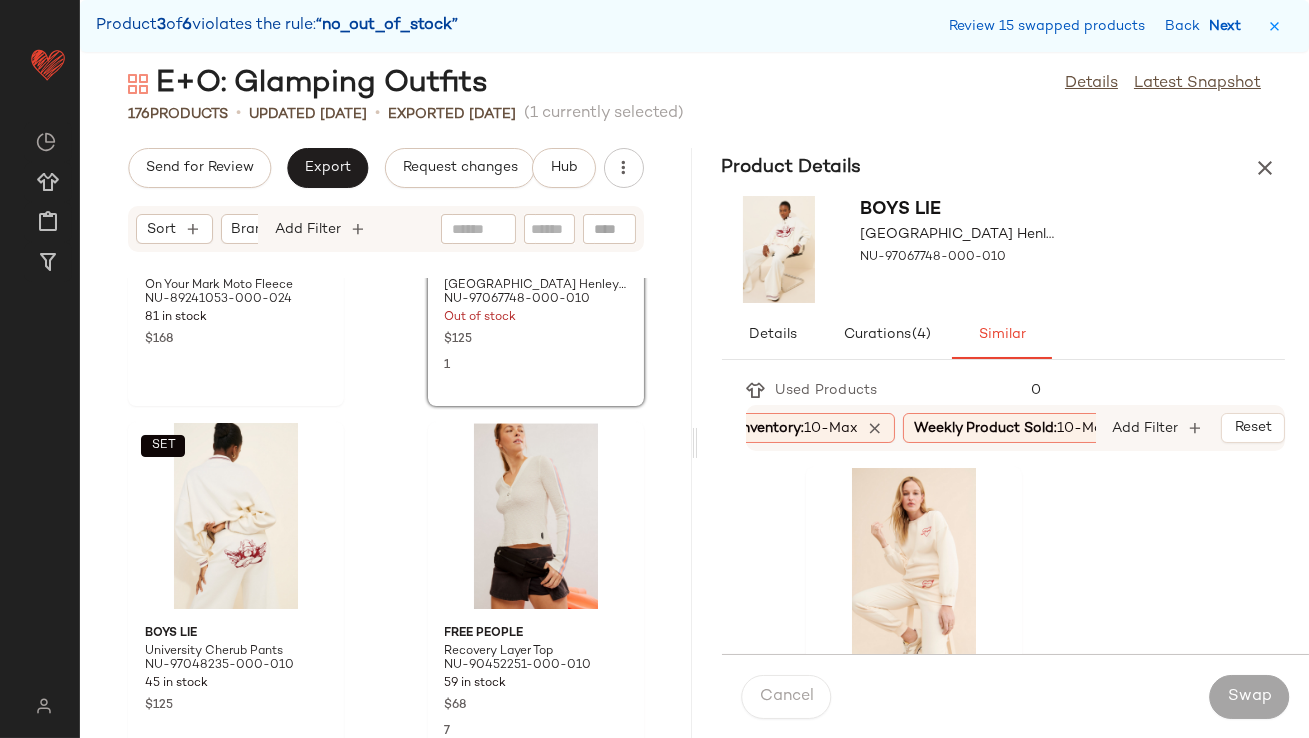 click on "Next" at bounding box center (1229, 26) 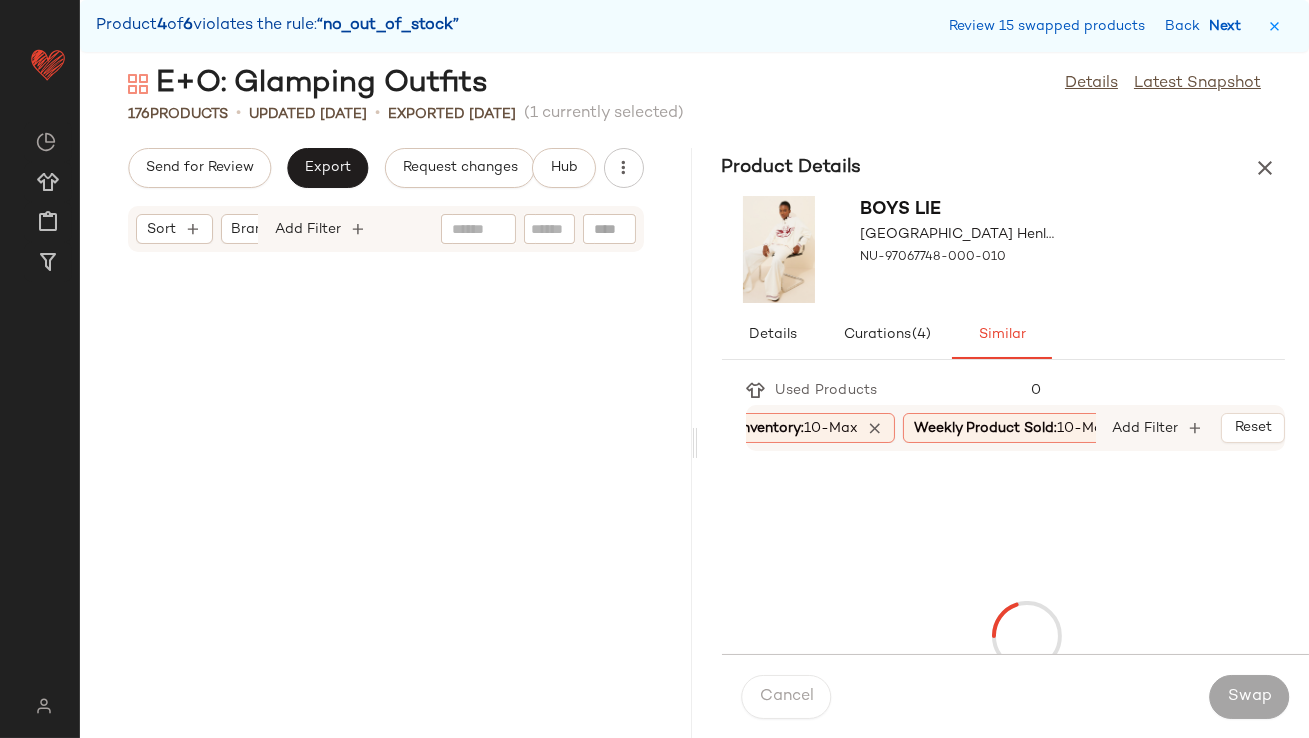 scroll, scrollTop: 27084, scrollLeft: 0, axis: vertical 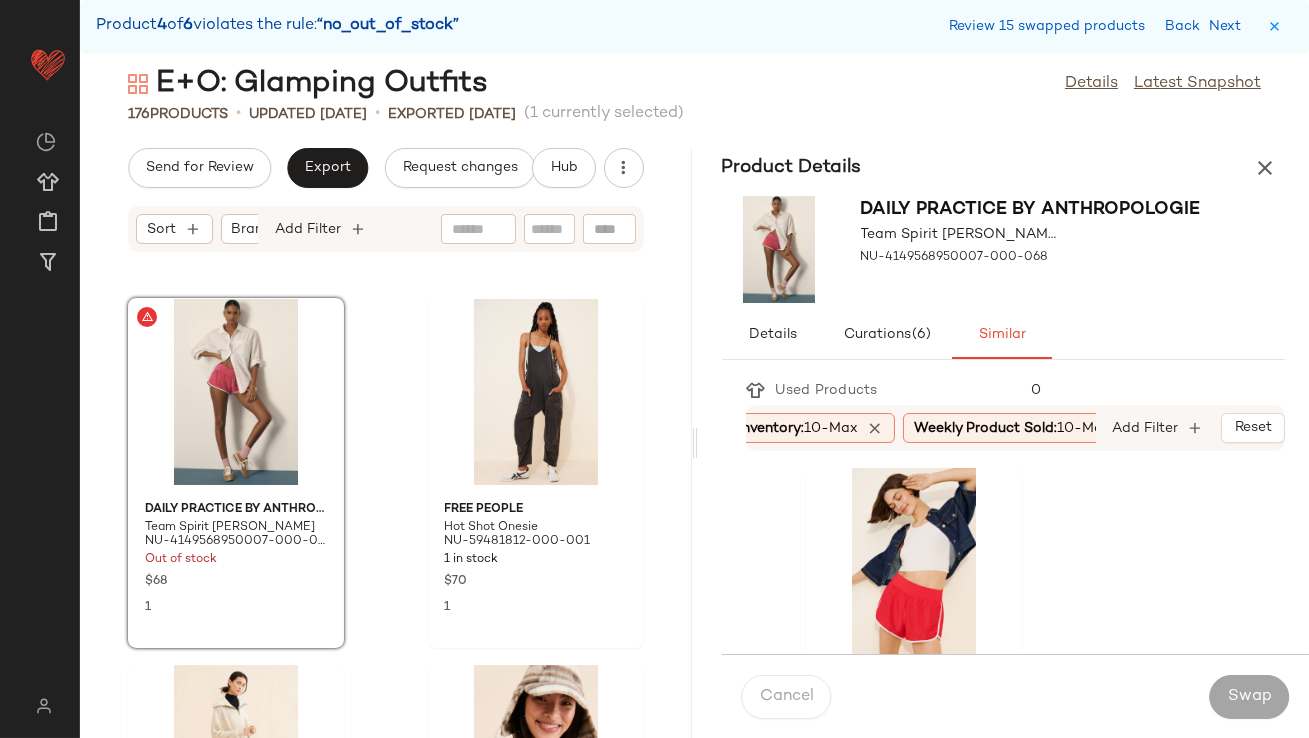 drag, startPoint x: 1224, startPoint y: 31, endPoint x: 1035, endPoint y: 567, distance: 568.3458 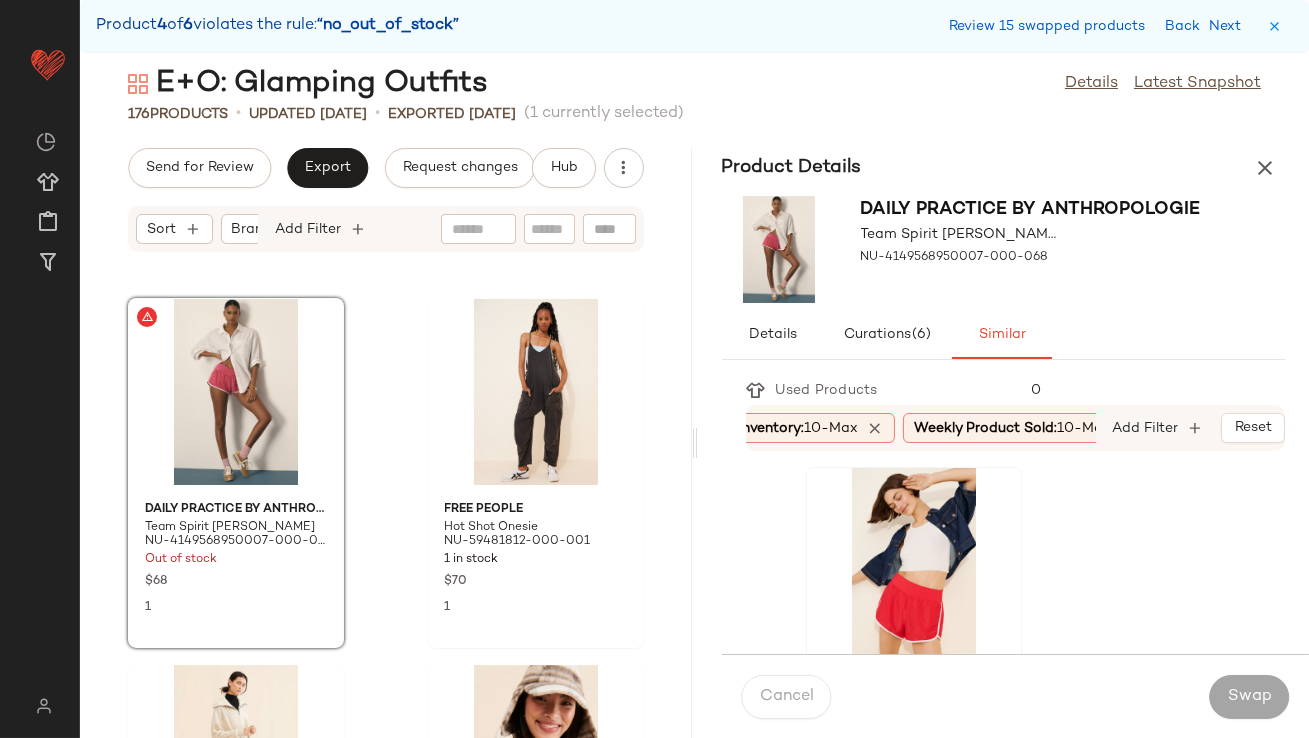 click 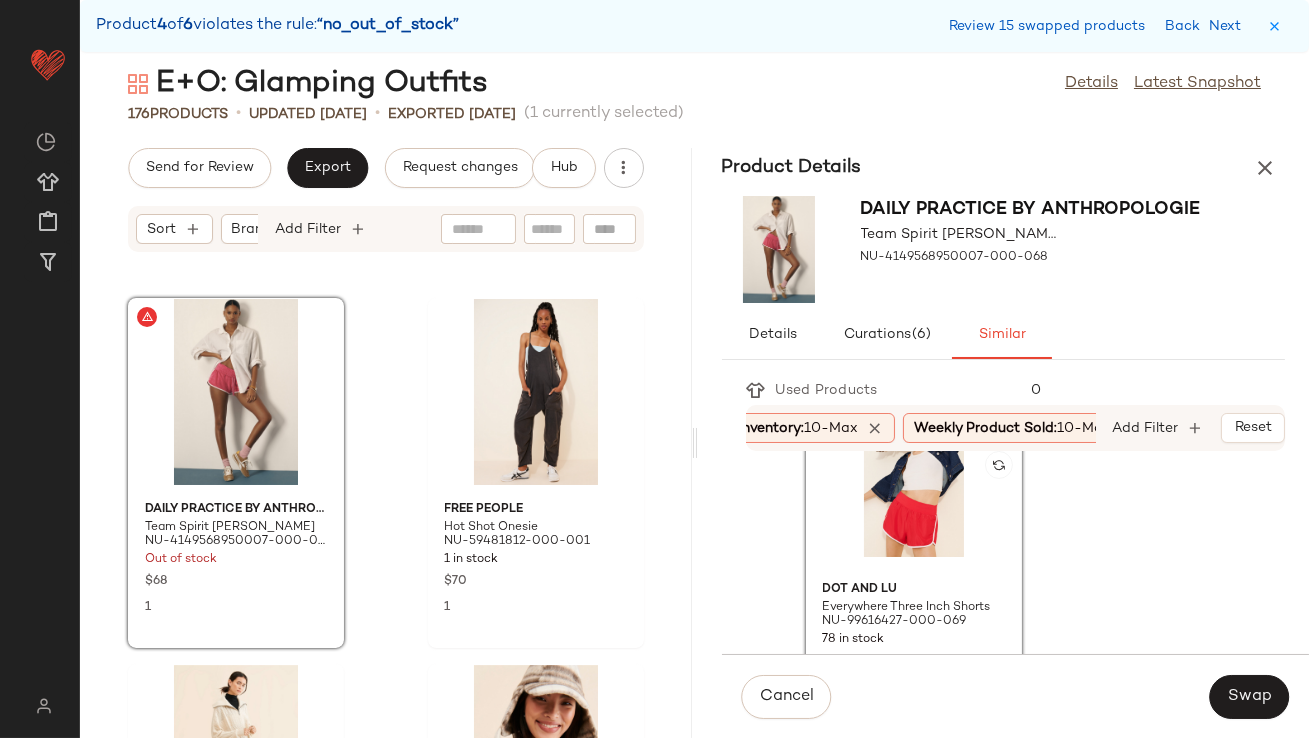 scroll, scrollTop: 79, scrollLeft: 0, axis: vertical 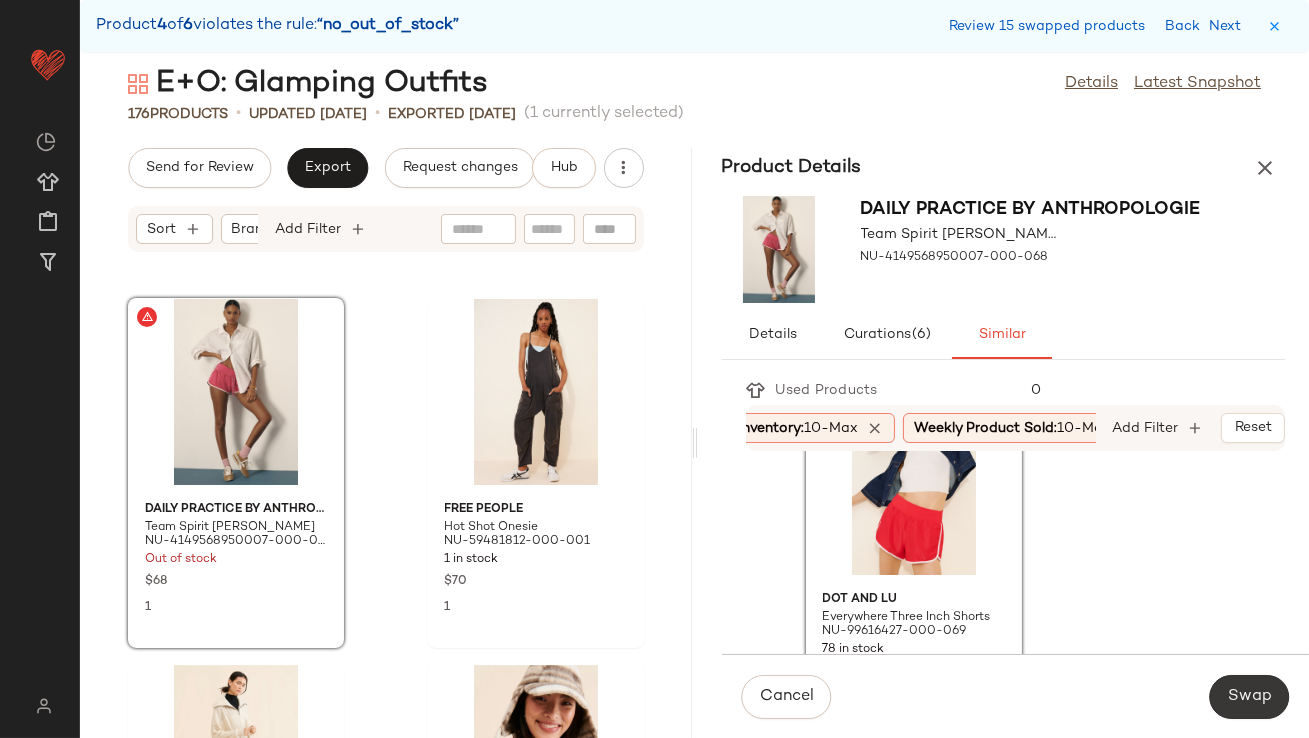 click on "Swap" 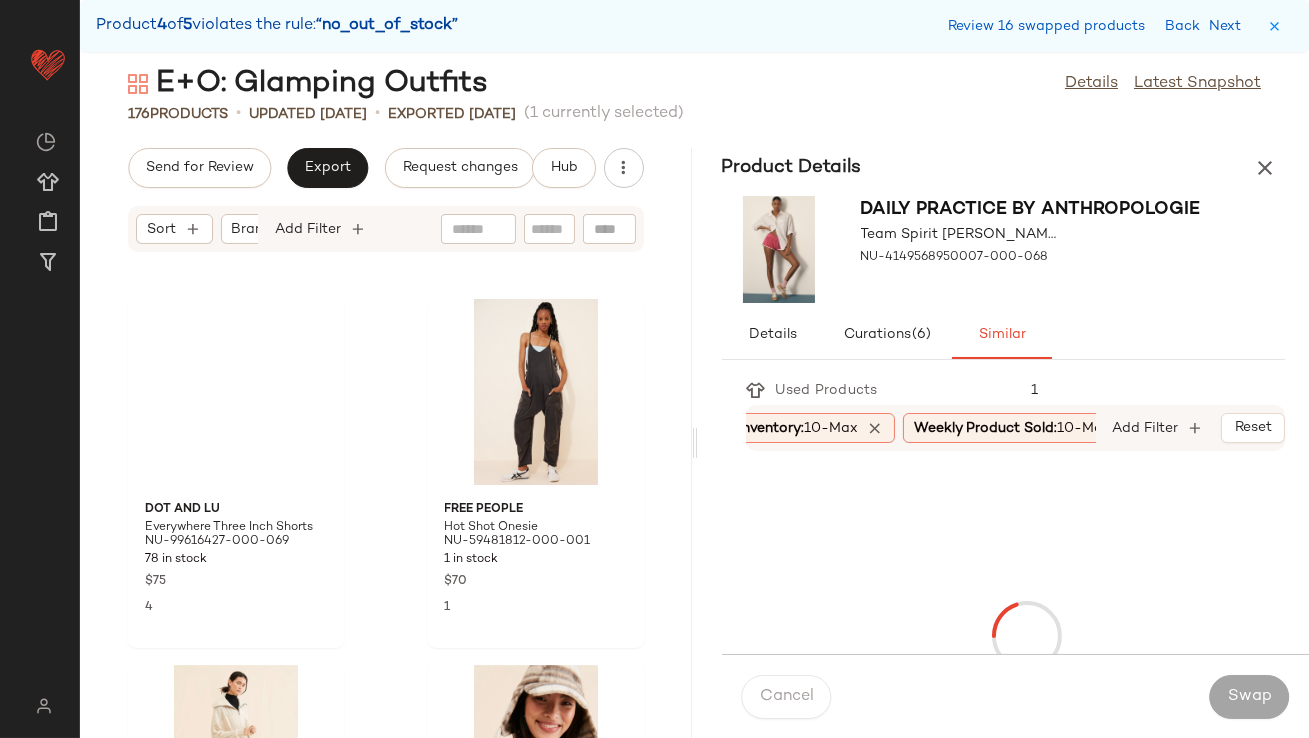 scroll, scrollTop: 28548, scrollLeft: 0, axis: vertical 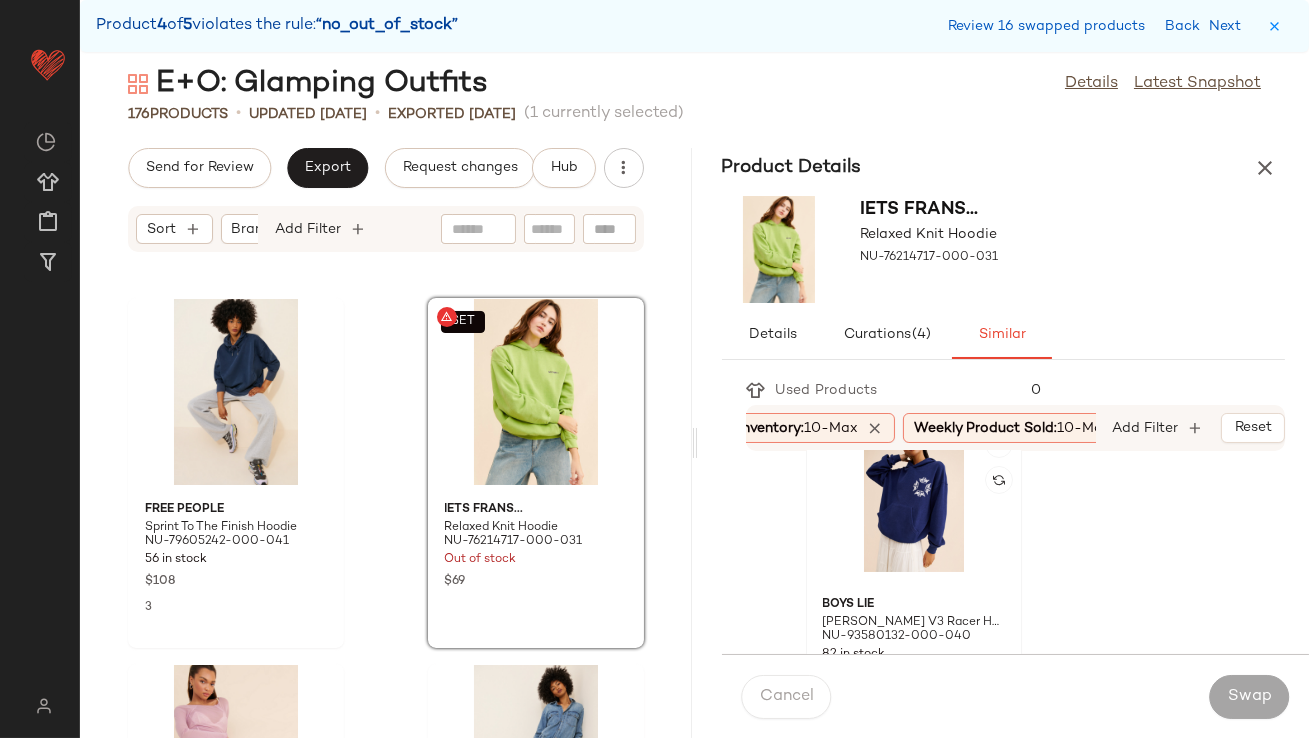 click 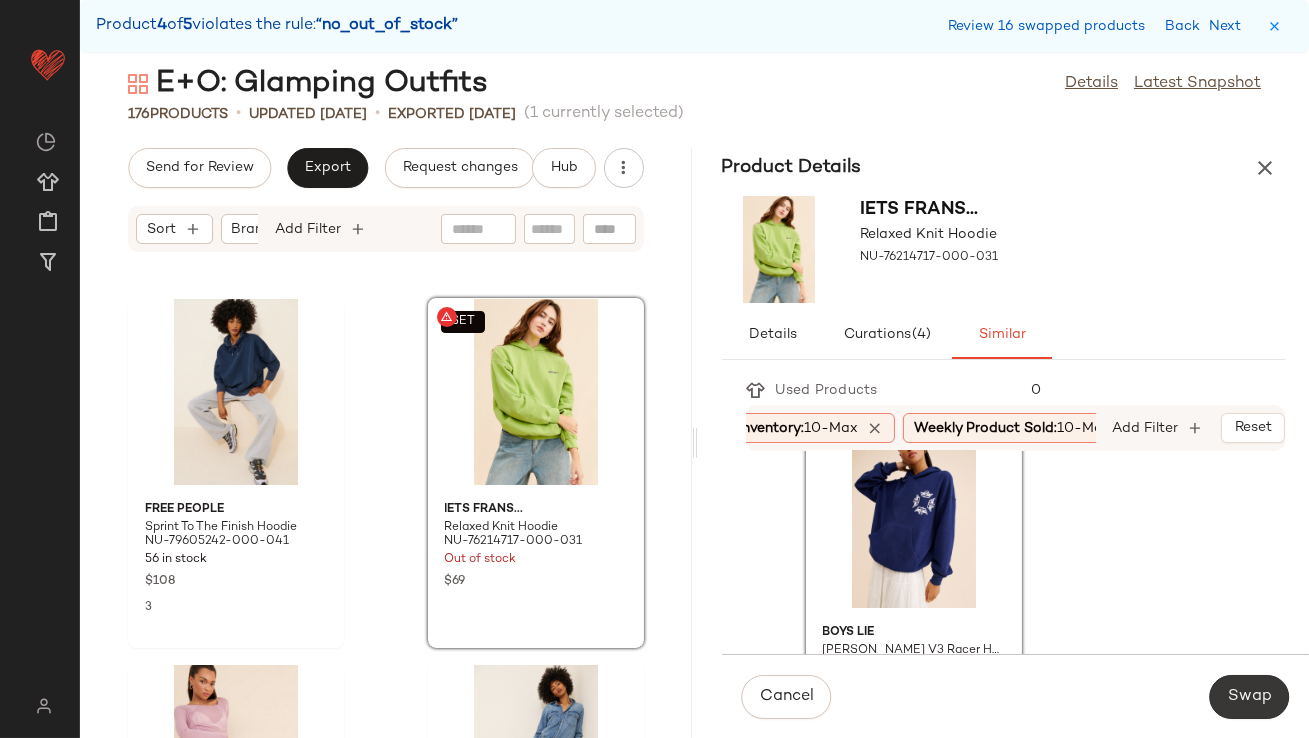 click on "Swap" 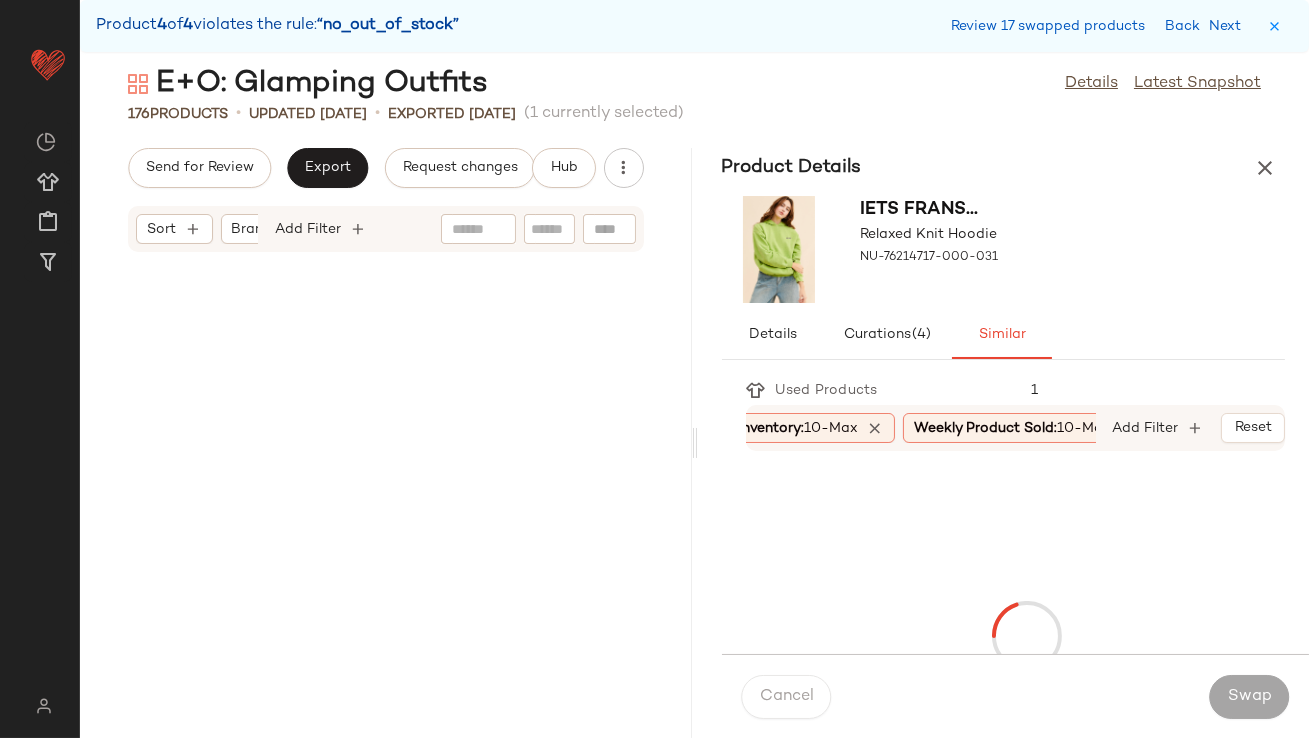 scroll, scrollTop: 31751, scrollLeft: 0, axis: vertical 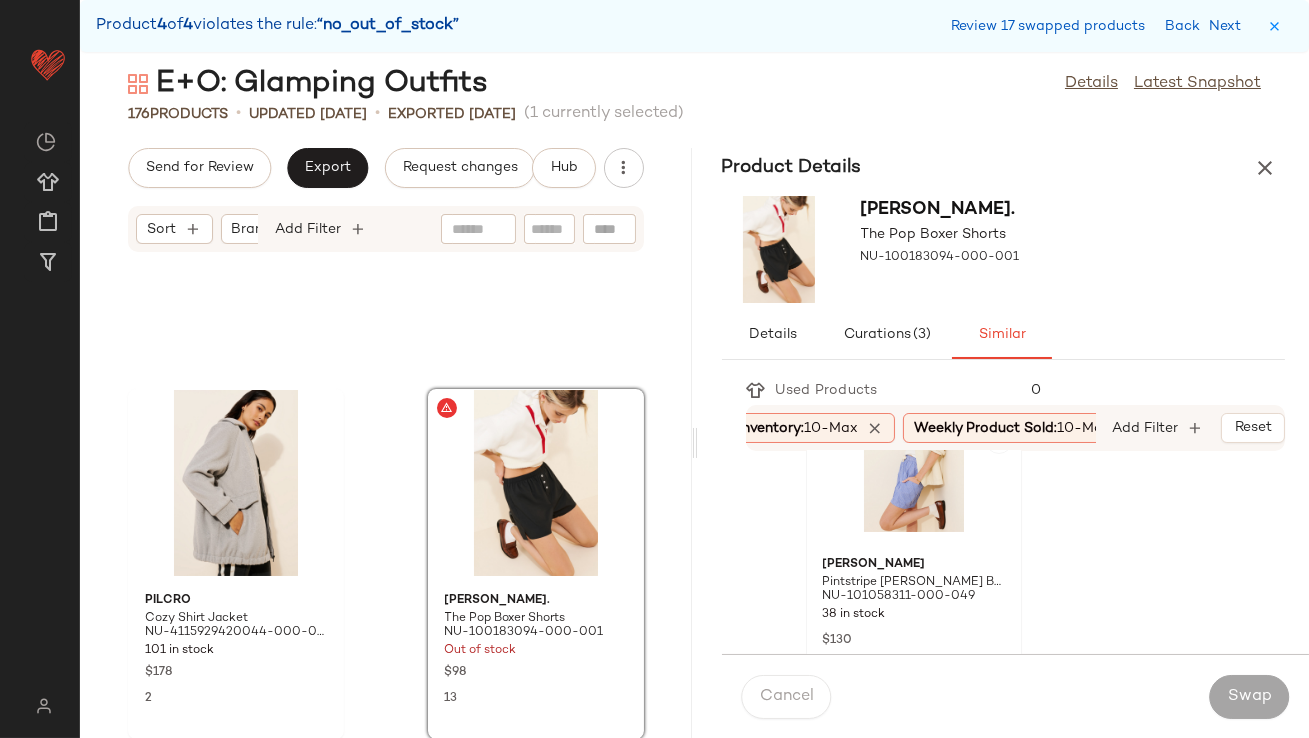 click 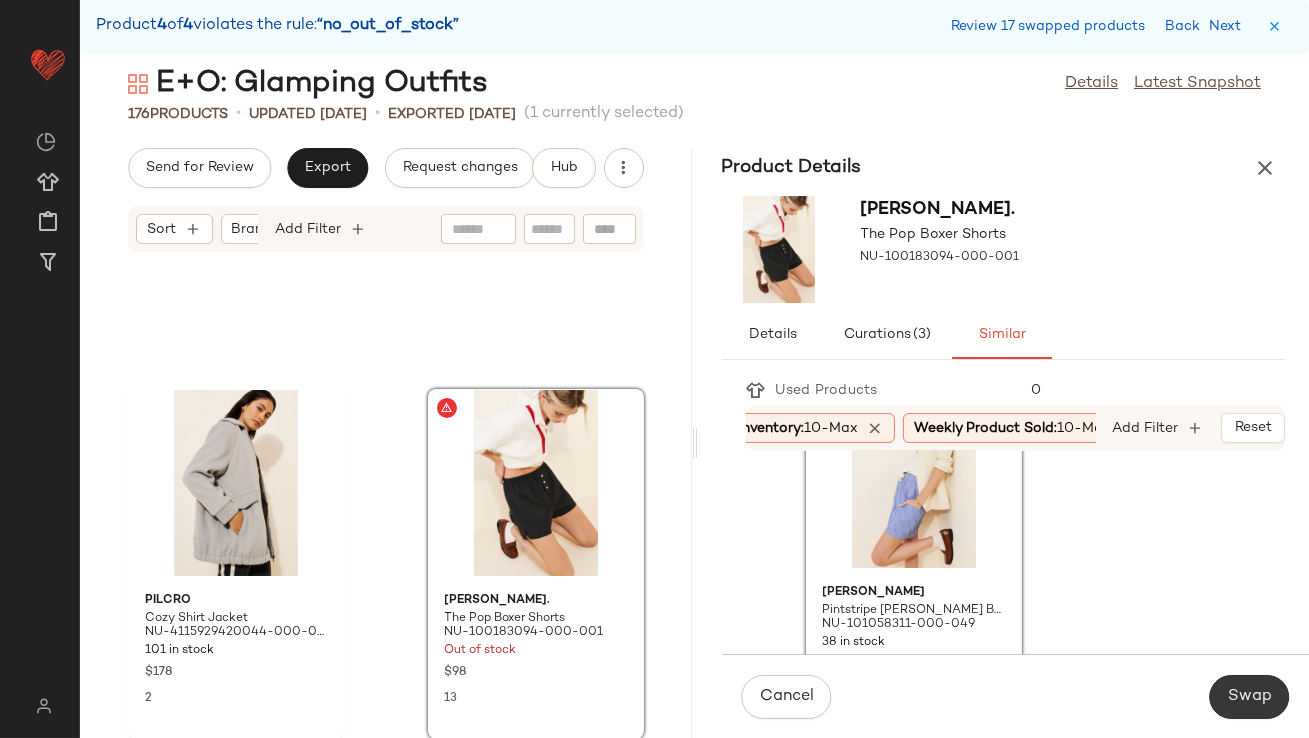 click on "Swap" 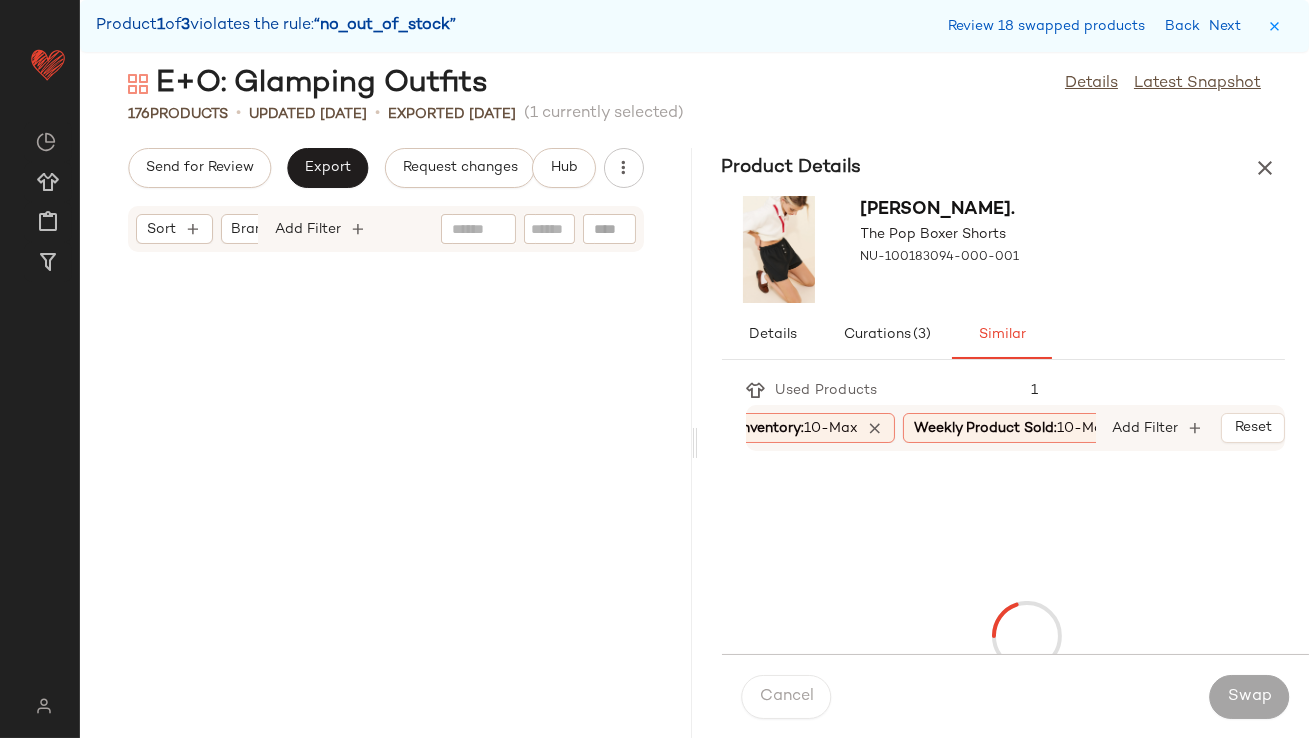 scroll, scrollTop: 23058, scrollLeft: 0, axis: vertical 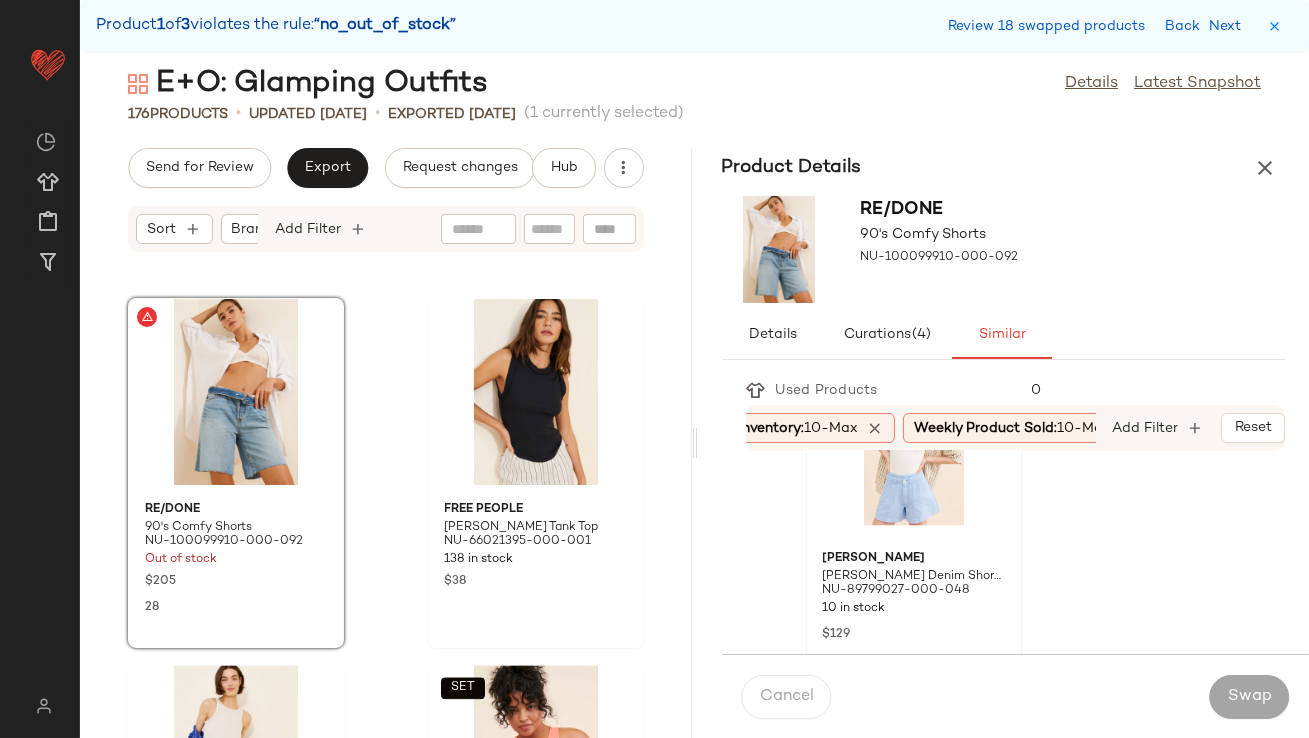 click 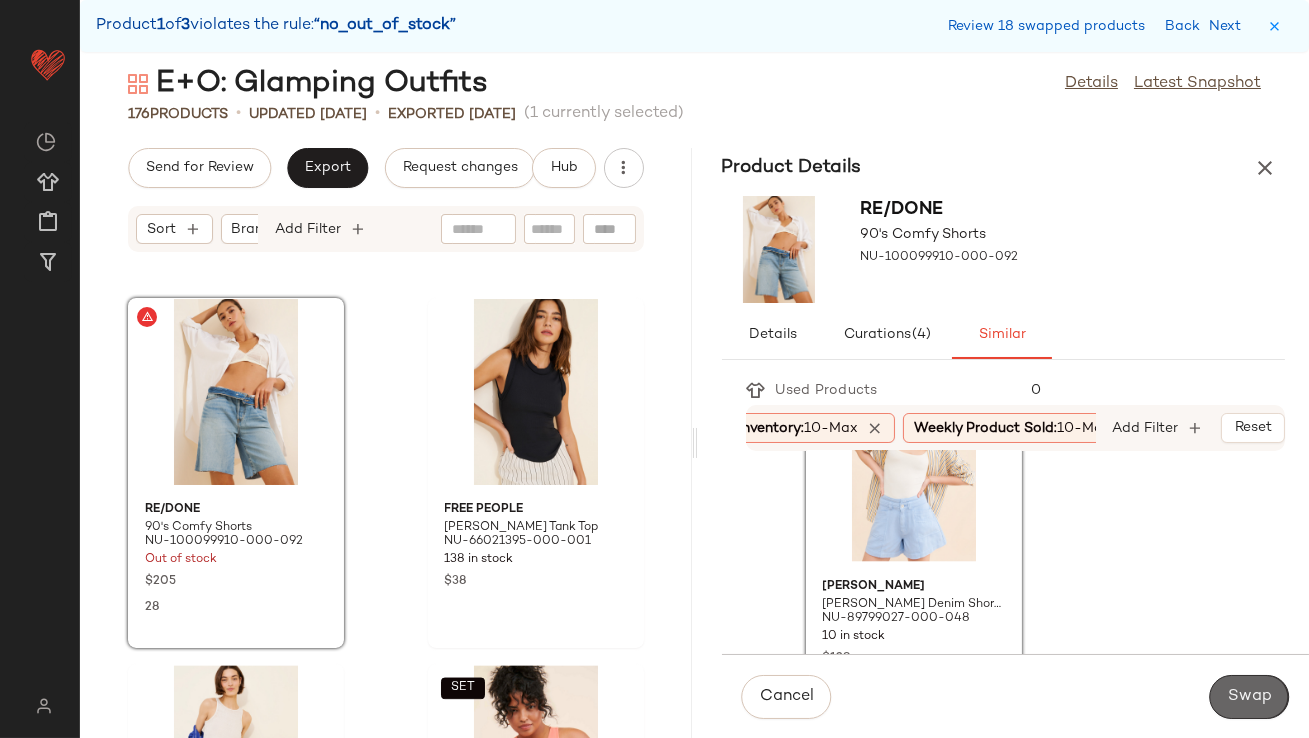 click on "Swap" 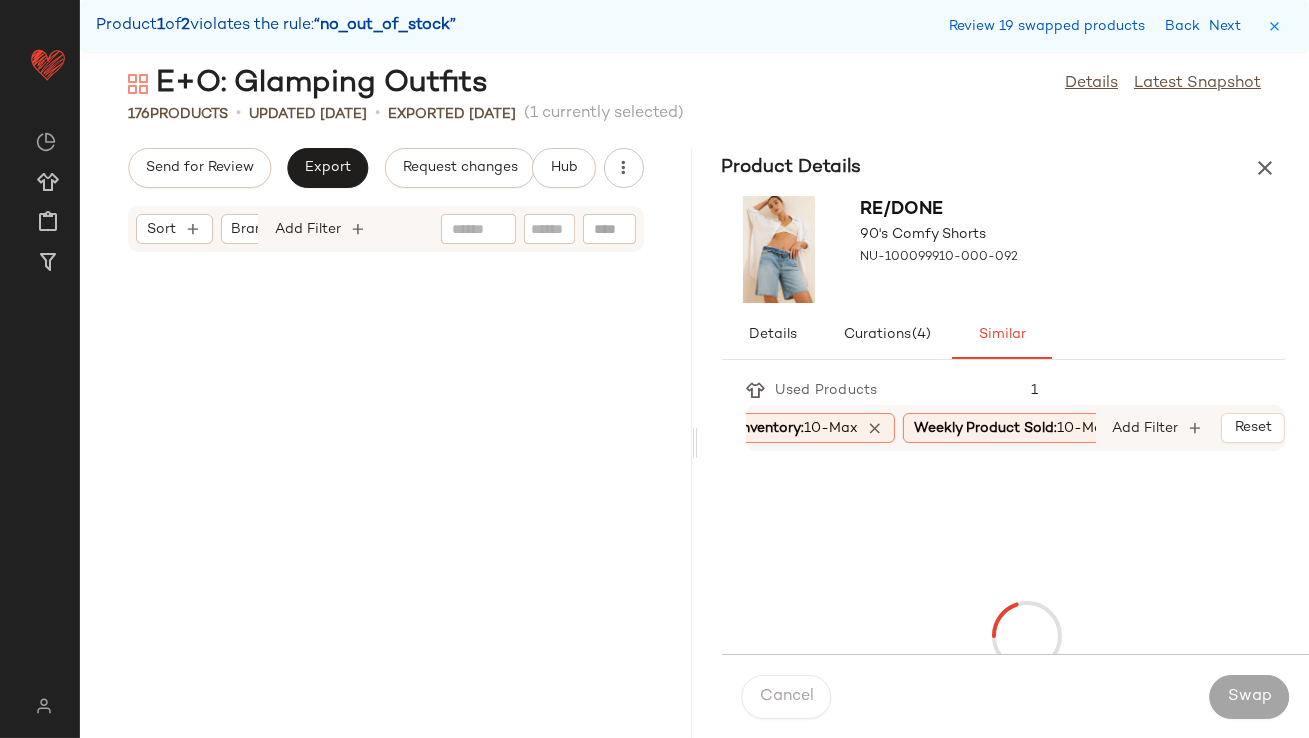 scroll, scrollTop: 25254, scrollLeft: 0, axis: vertical 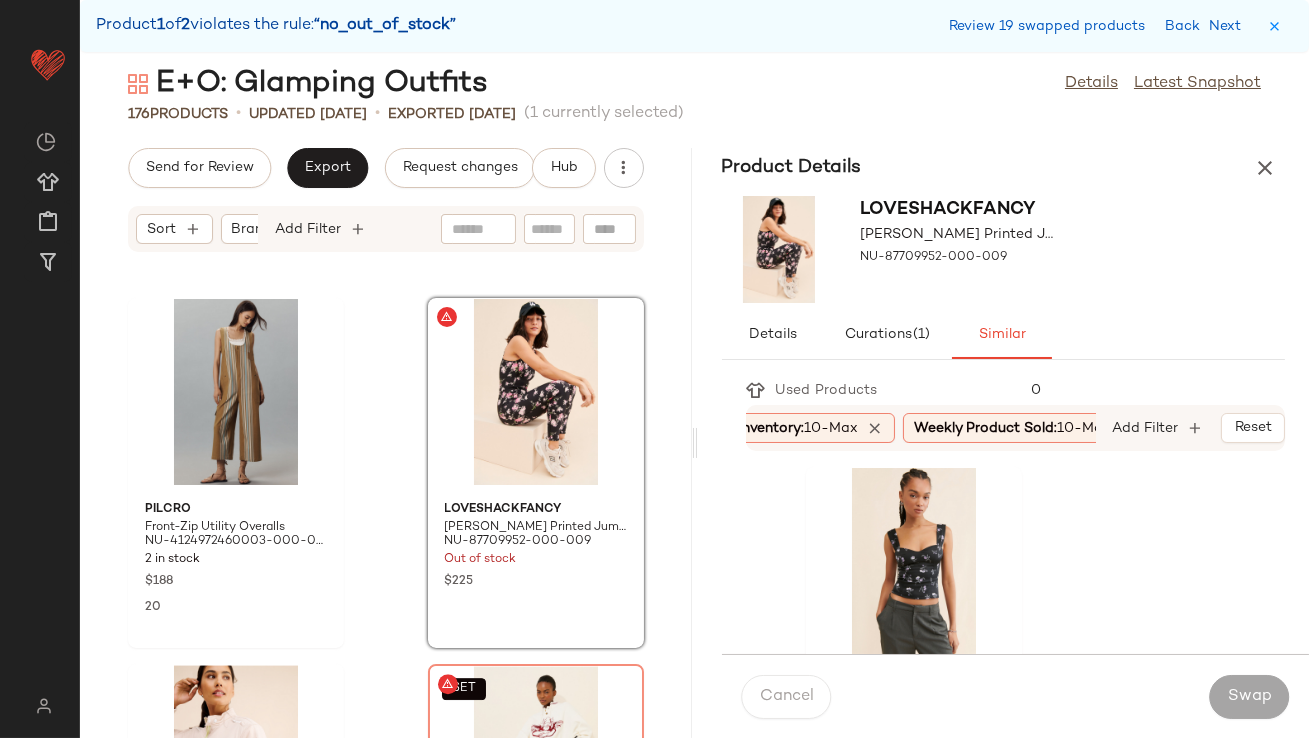 click at bounding box center (1265, 168) 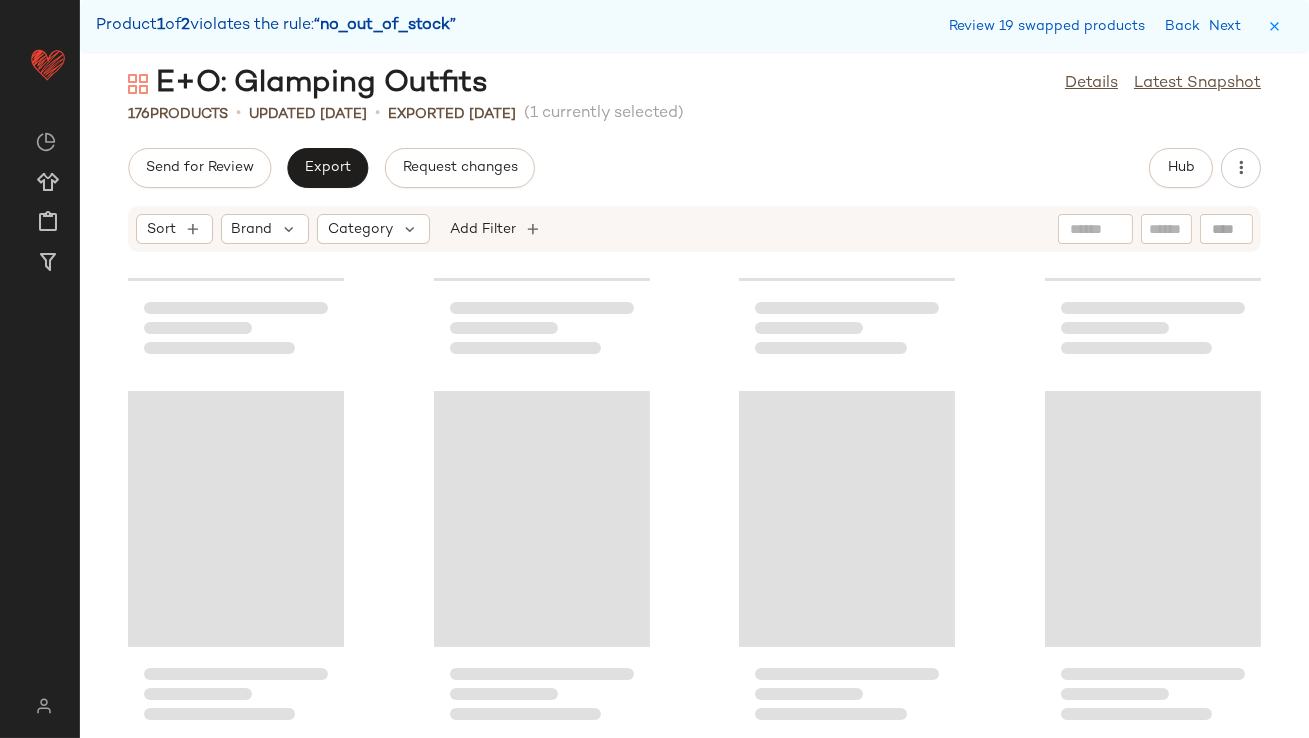 scroll, scrollTop: 12444, scrollLeft: 0, axis: vertical 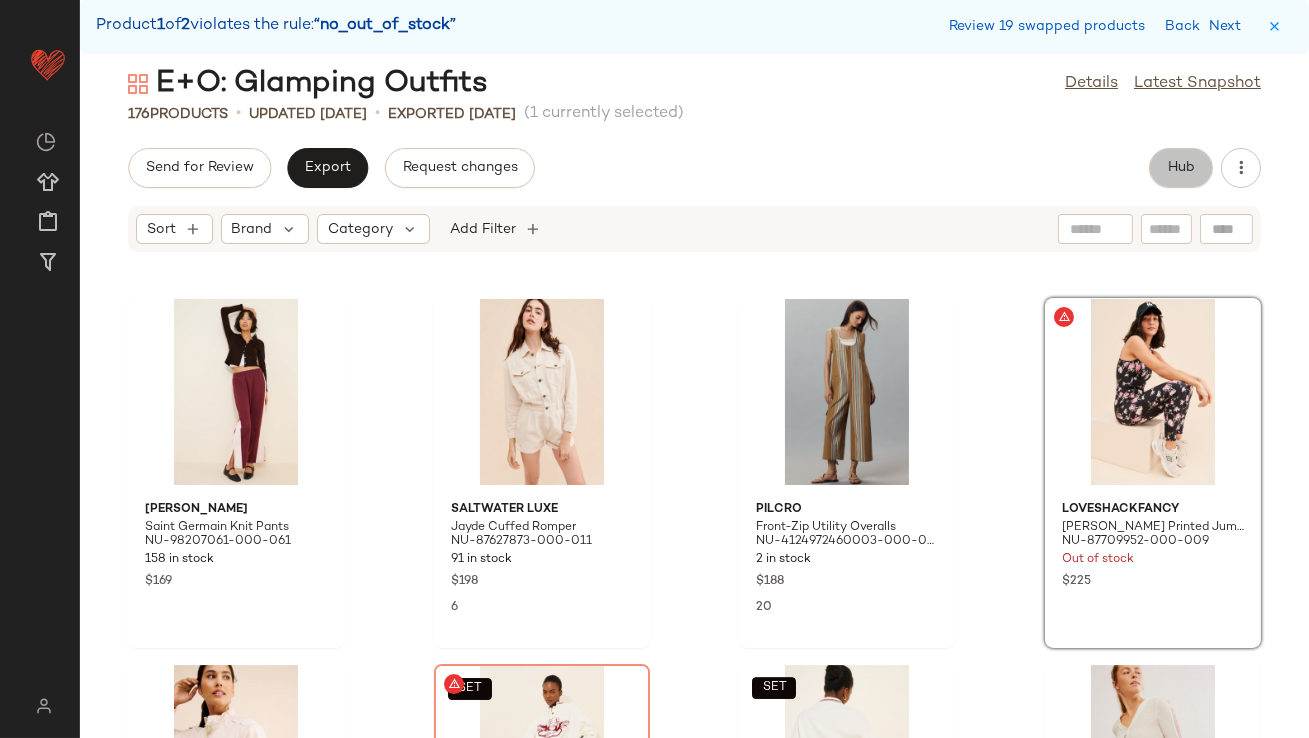 click on "Hub" 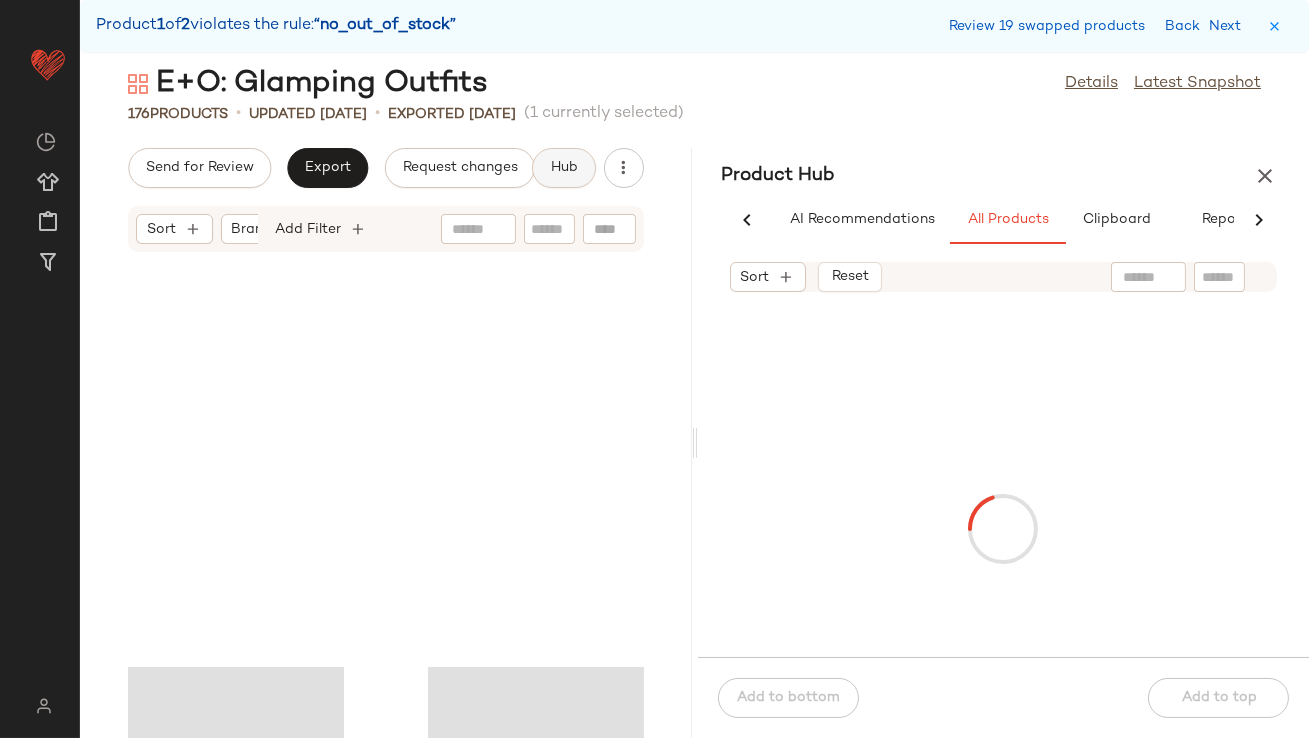 scroll, scrollTop: 13175, scrollLeft: 0, axis: vertical 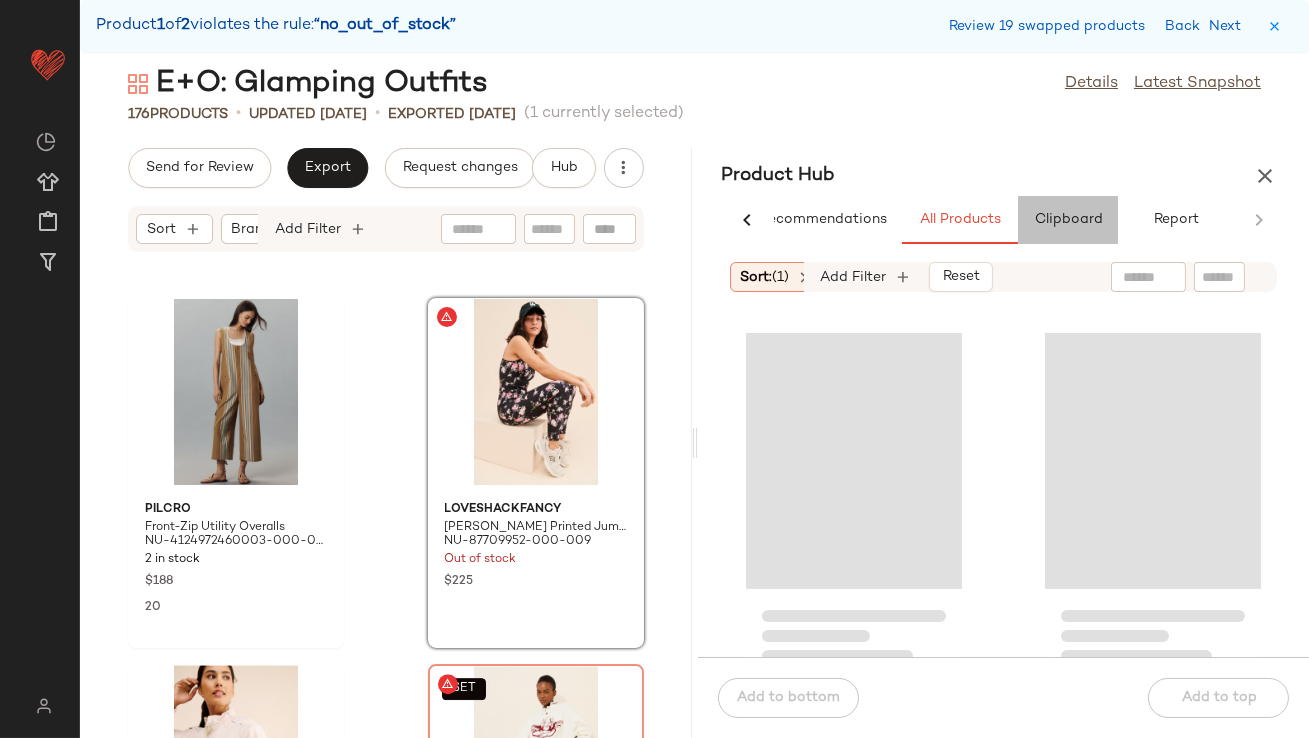 click on "Clipboard" at bounding box center (1068, 220) 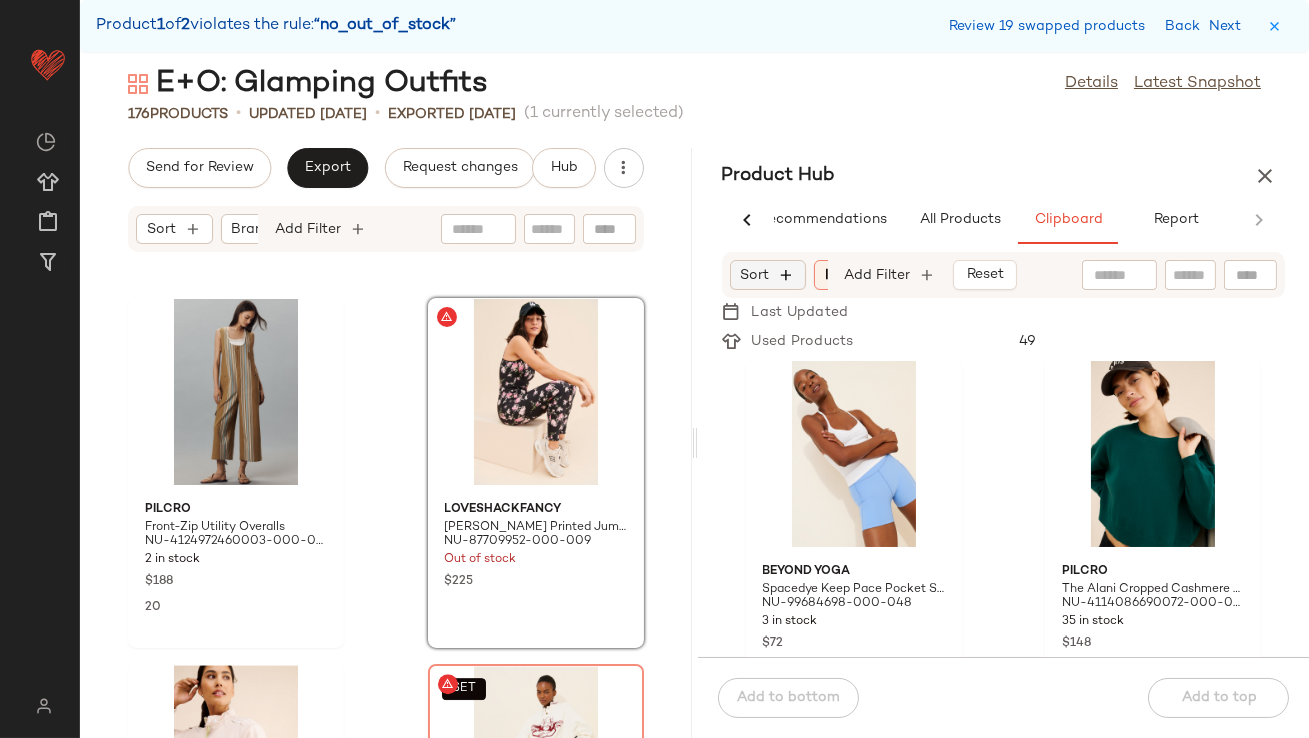 click at bounding box center (787, 275) 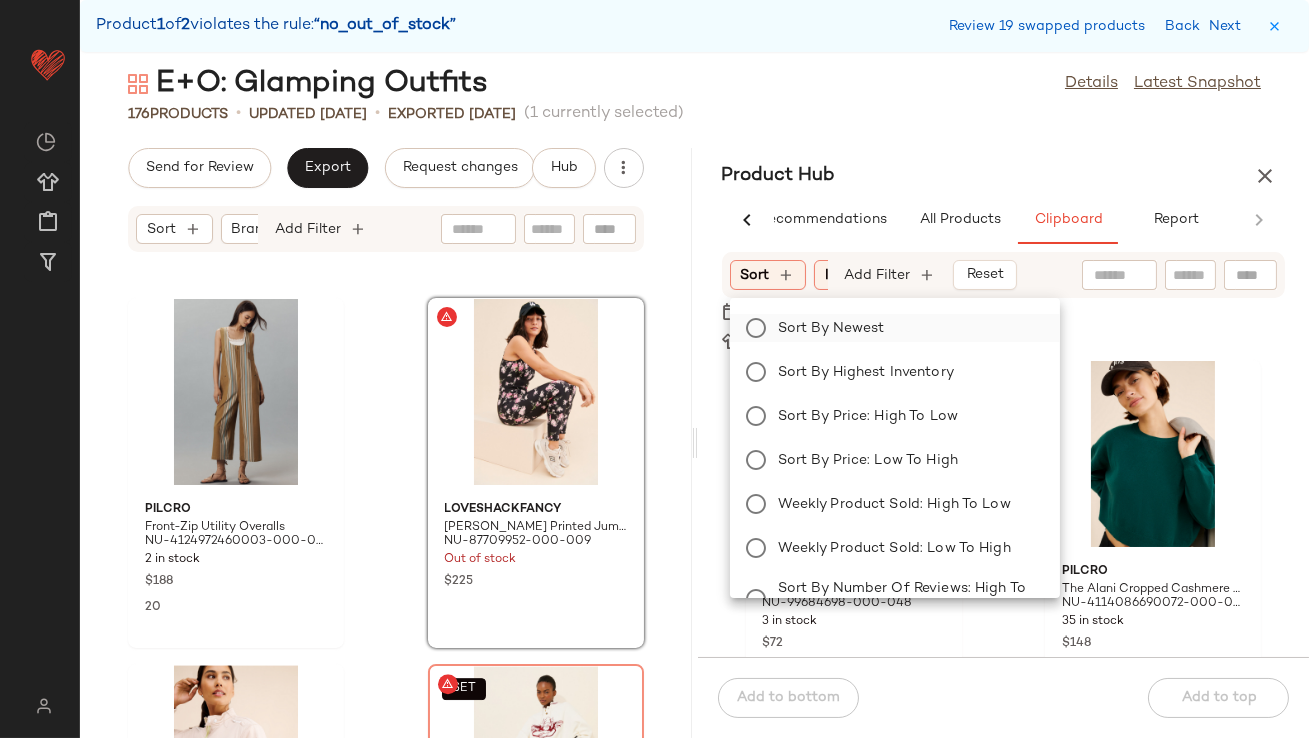 click on "Sort by Newest" 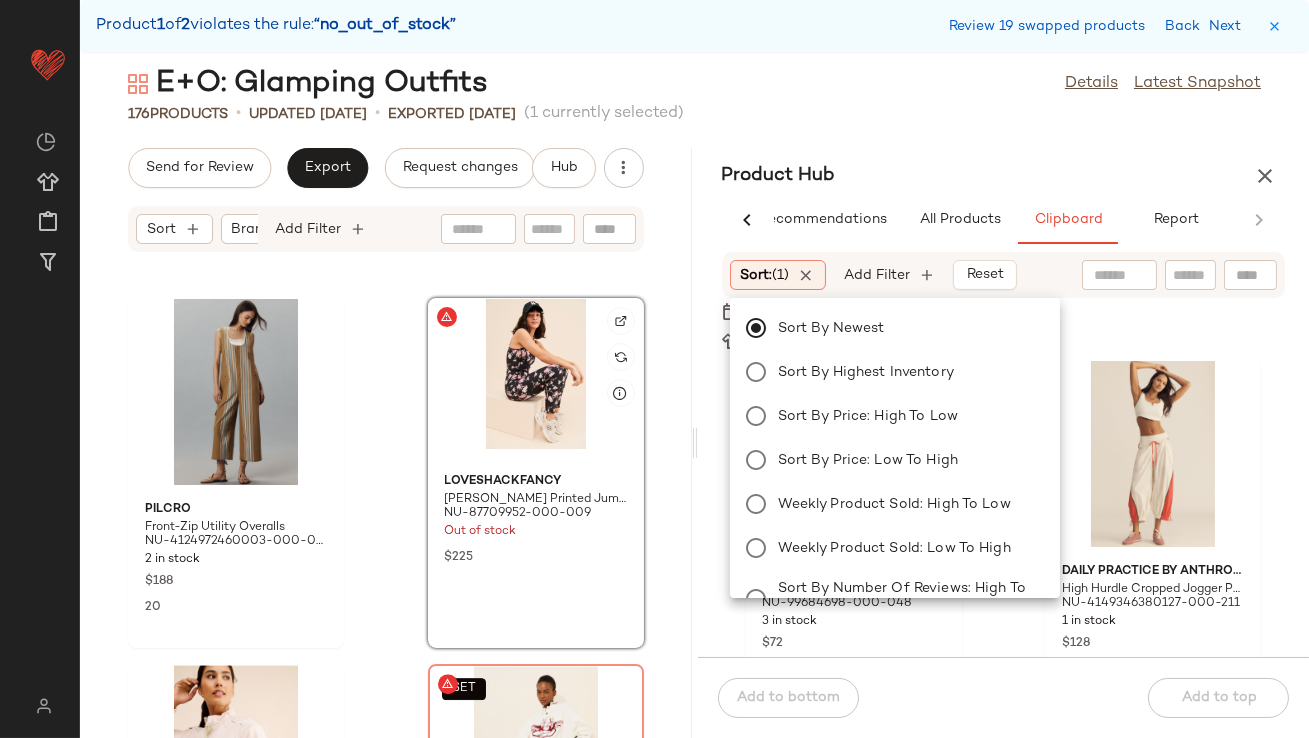 click 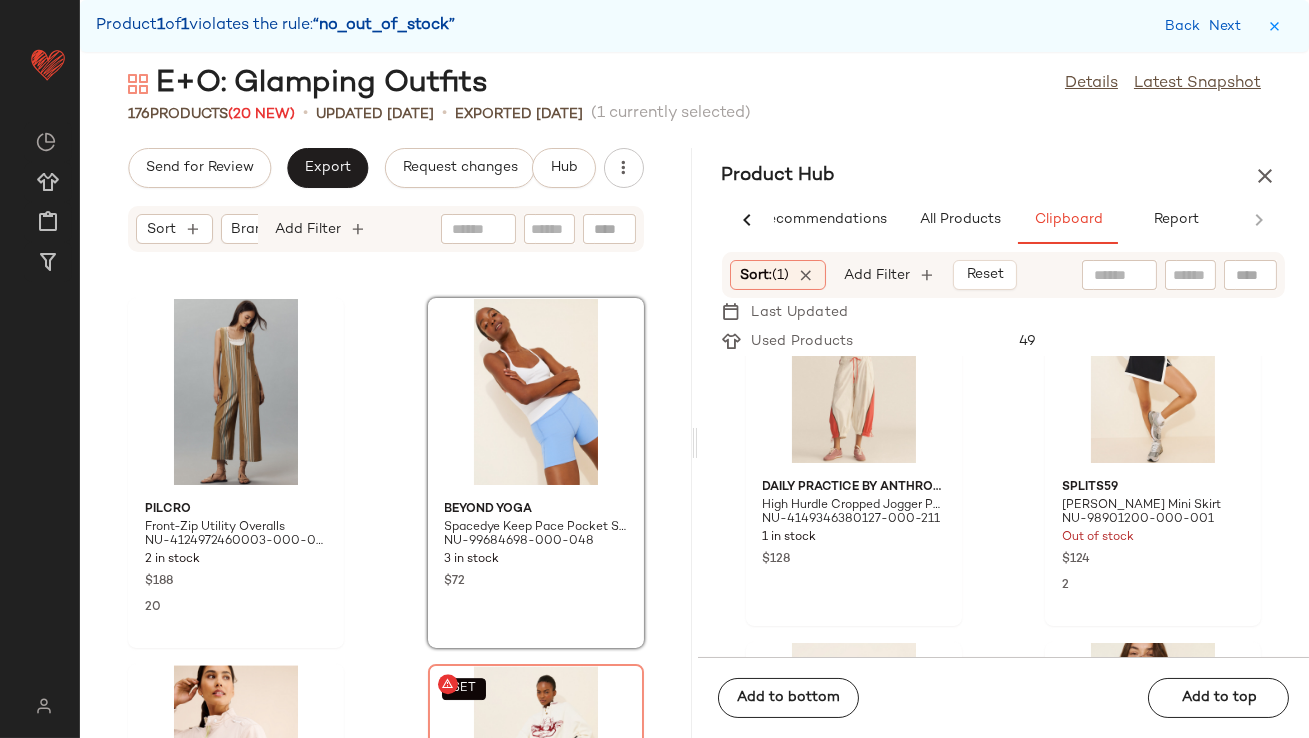 scroll, scrollTop: 0, scrollLeft: 0, axis: both 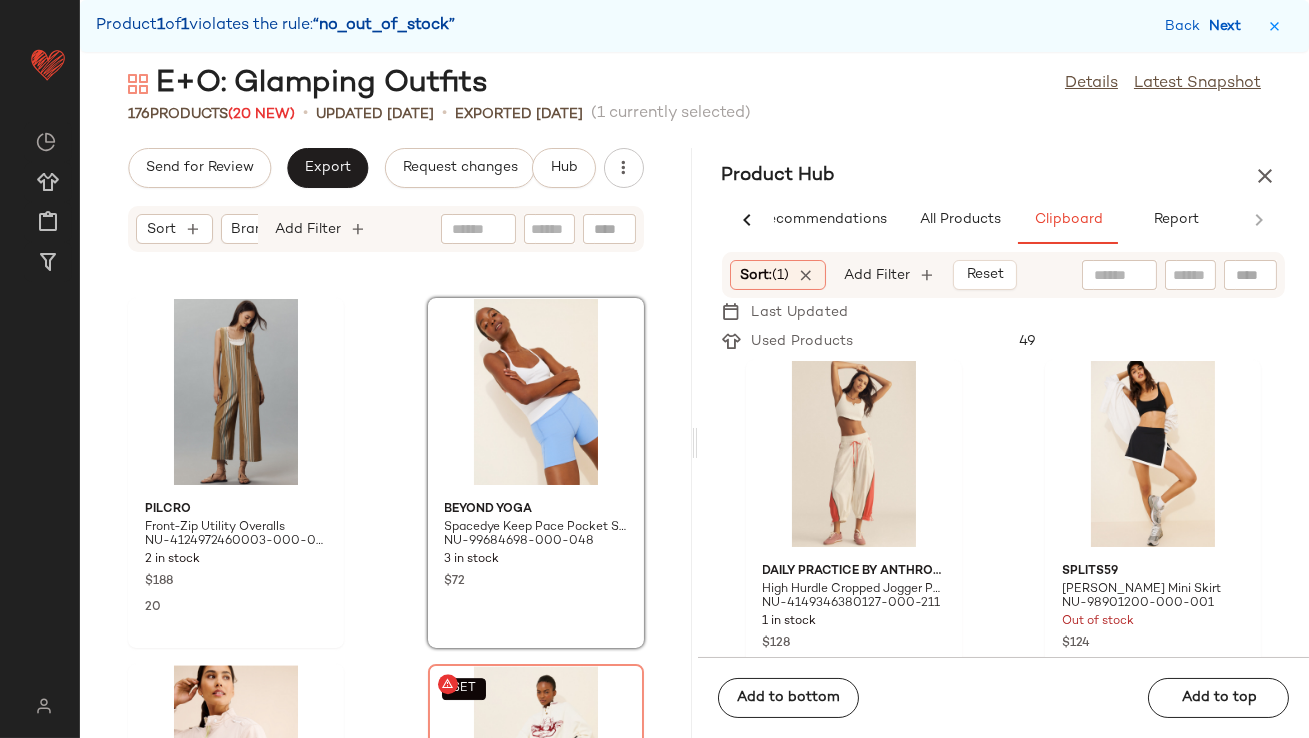 click on "Next" at bounding box center (1229, 26) 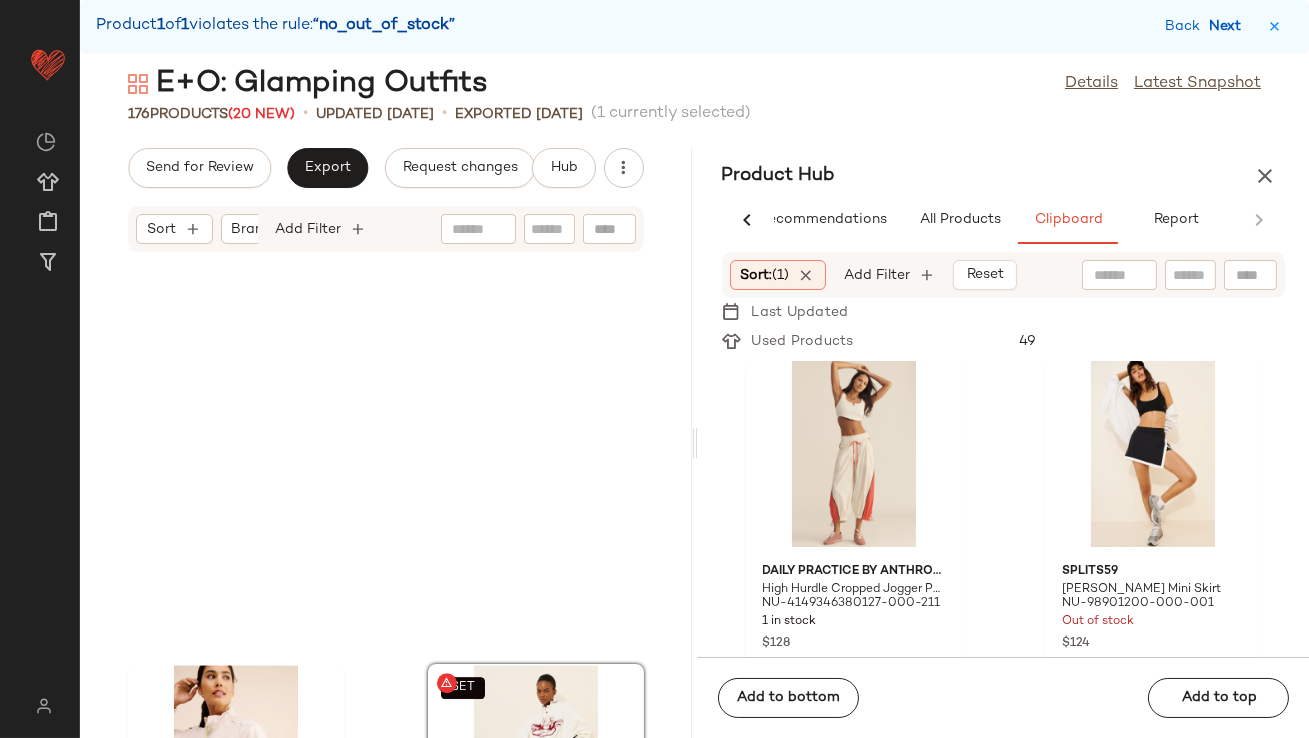 scroll, scrollTop: 25620, scrollLeft: 0, axis: vertical 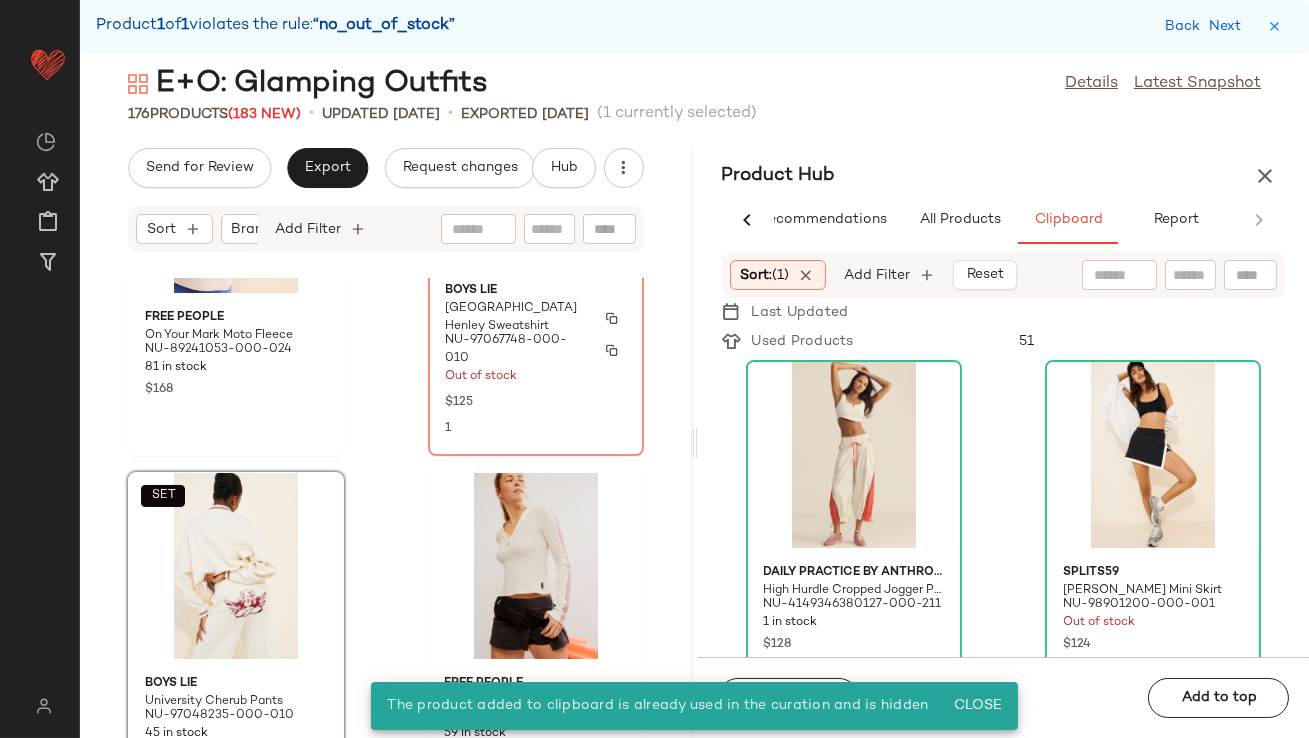 click on "$125" at bounding box center [536, 401] 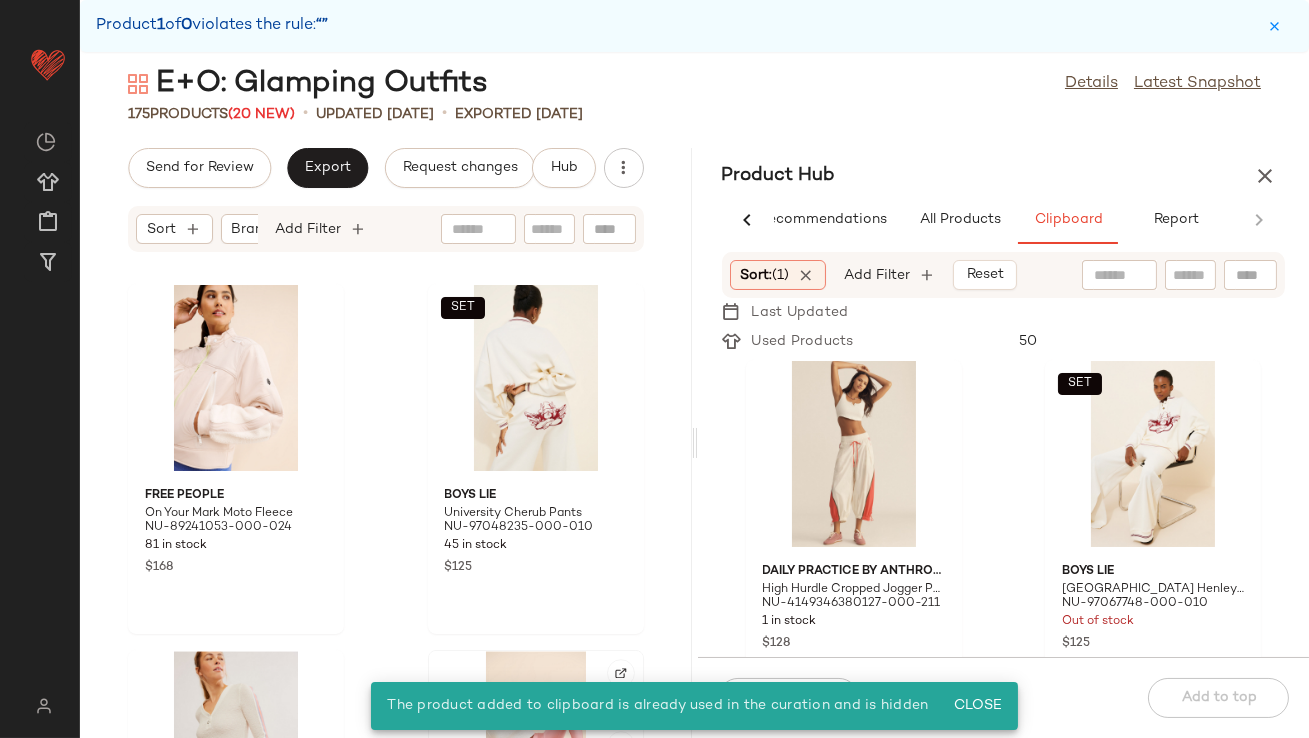 scroll, scrollTop: 25629, scrollLeft: 0, axis: vertical 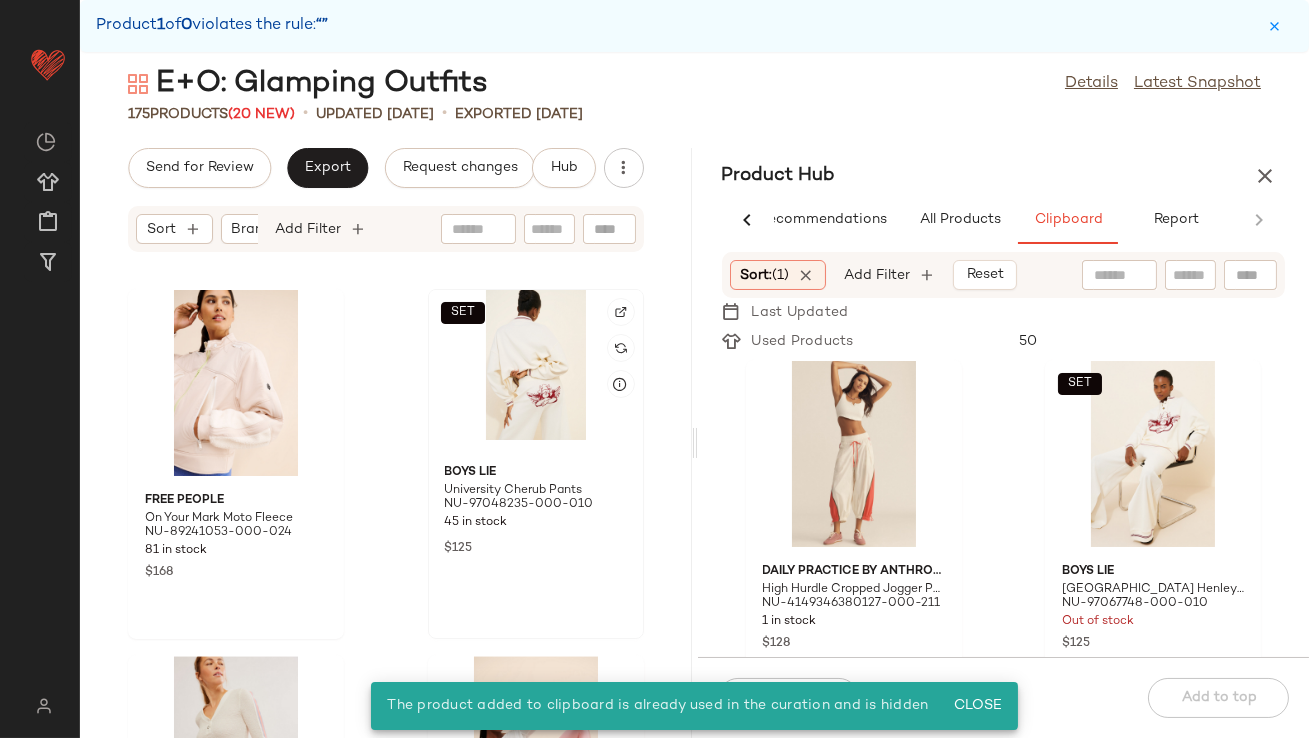 click on "SET" 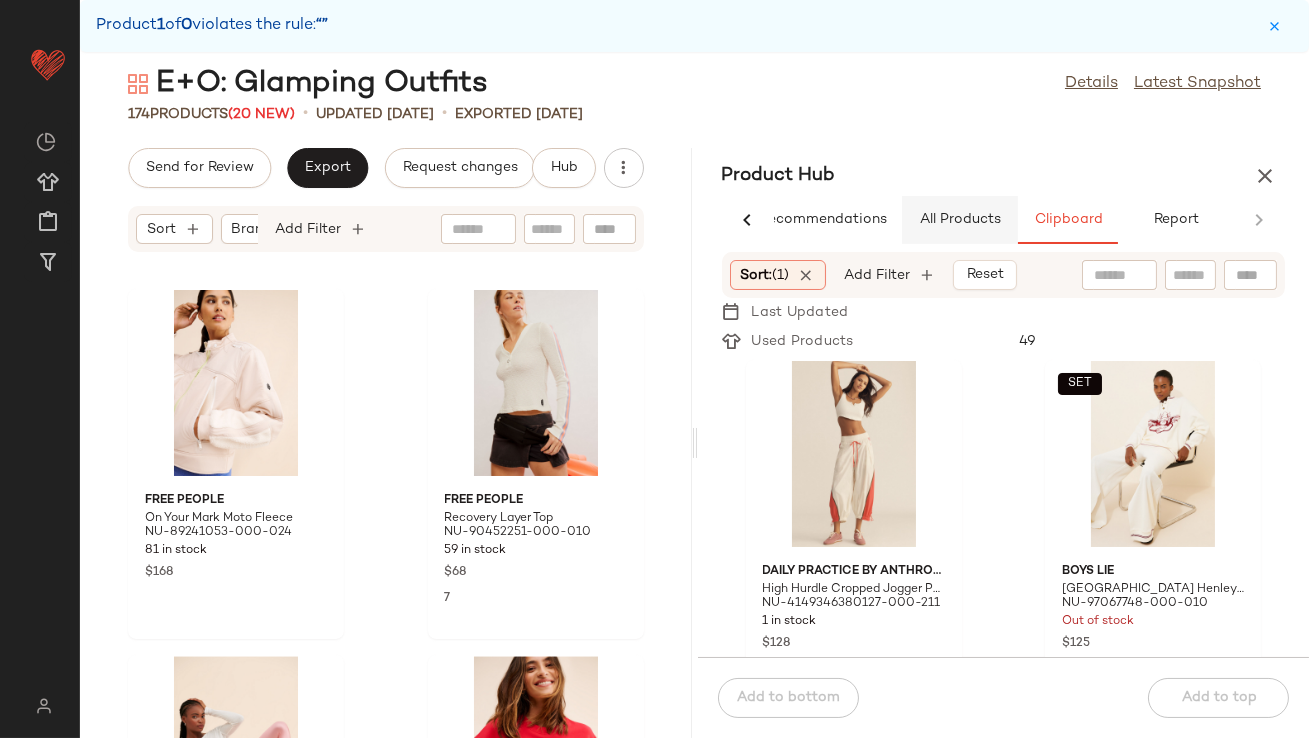 click on "All Products" 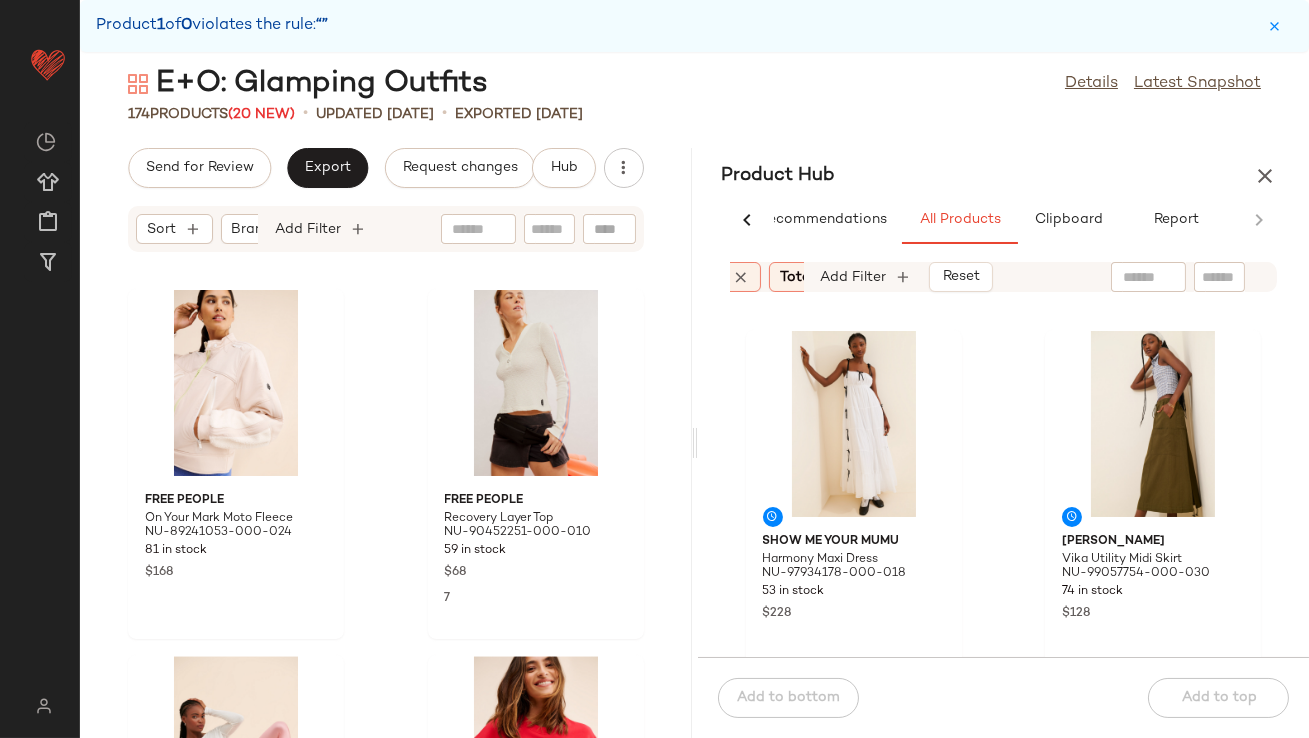 scroll, scrollTop: 0, scrollLeft: 1033, axis: horizontal 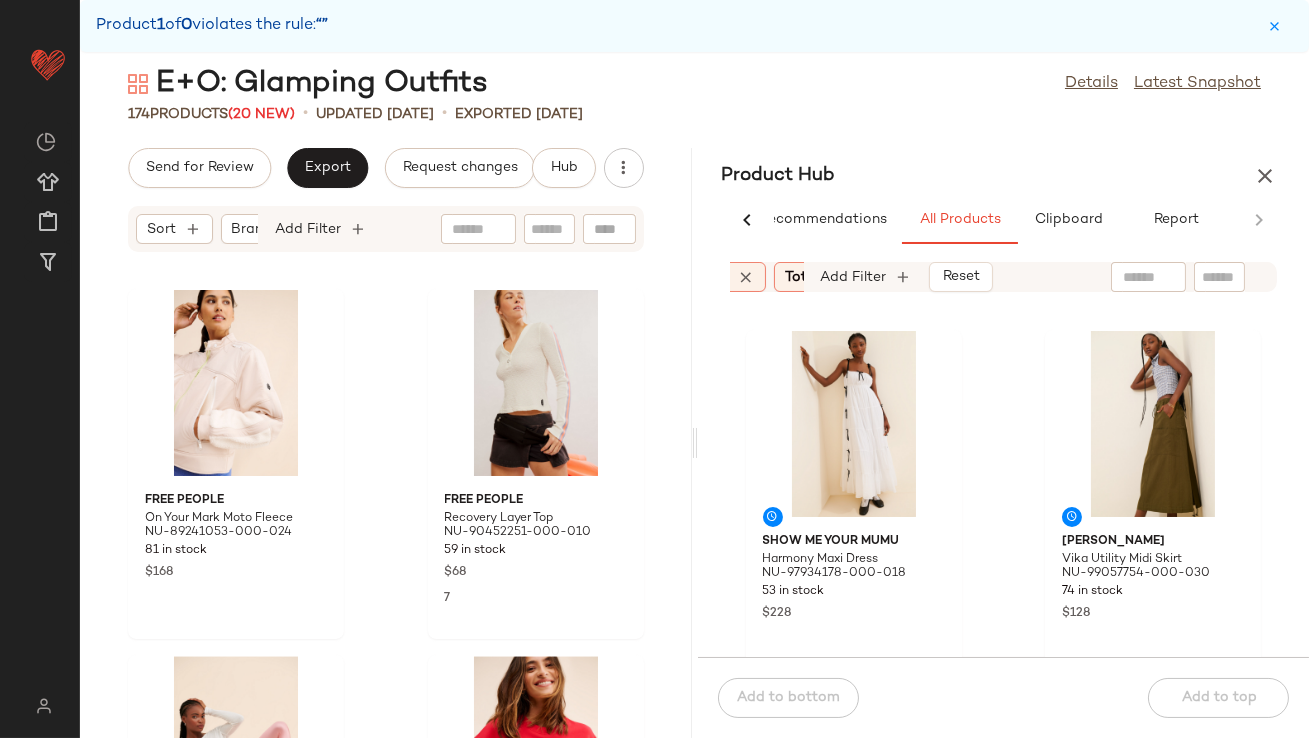 click on "Occasion:   (2)" 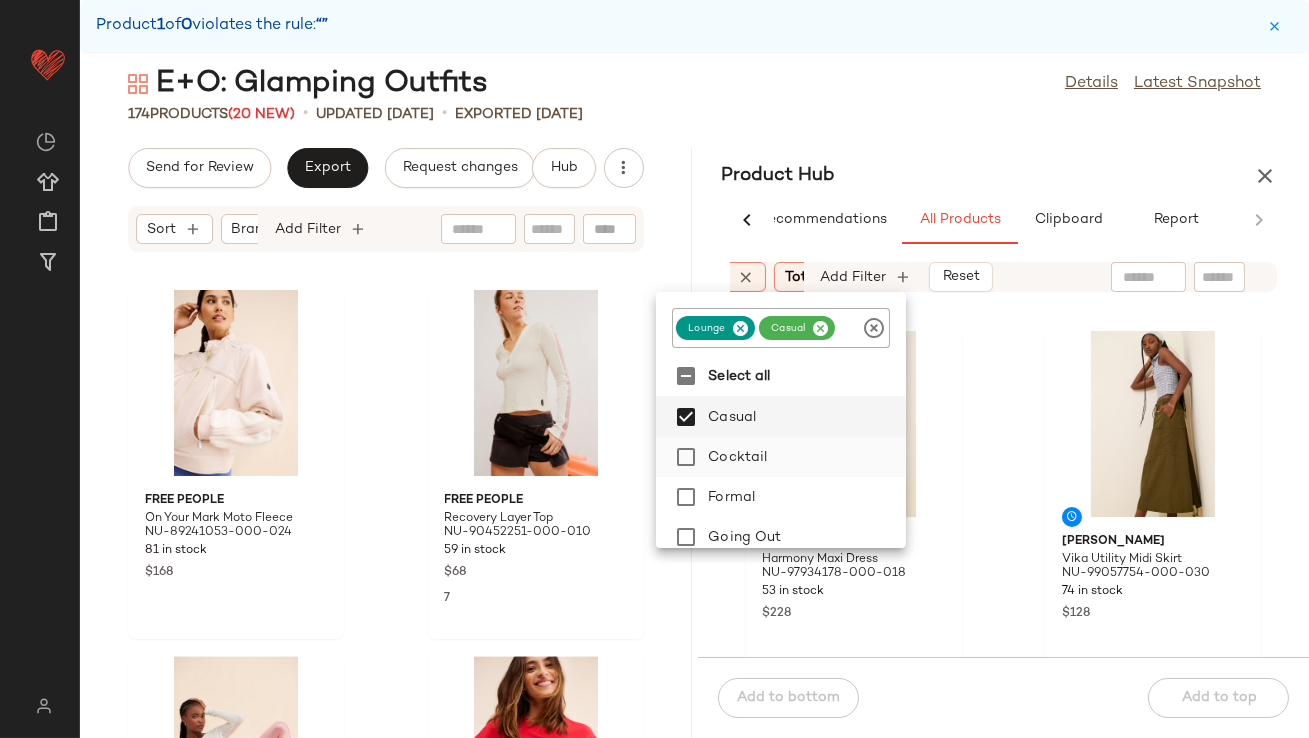 scroll, scrollTop: 88, scrollLeft: 0, axis: vertical 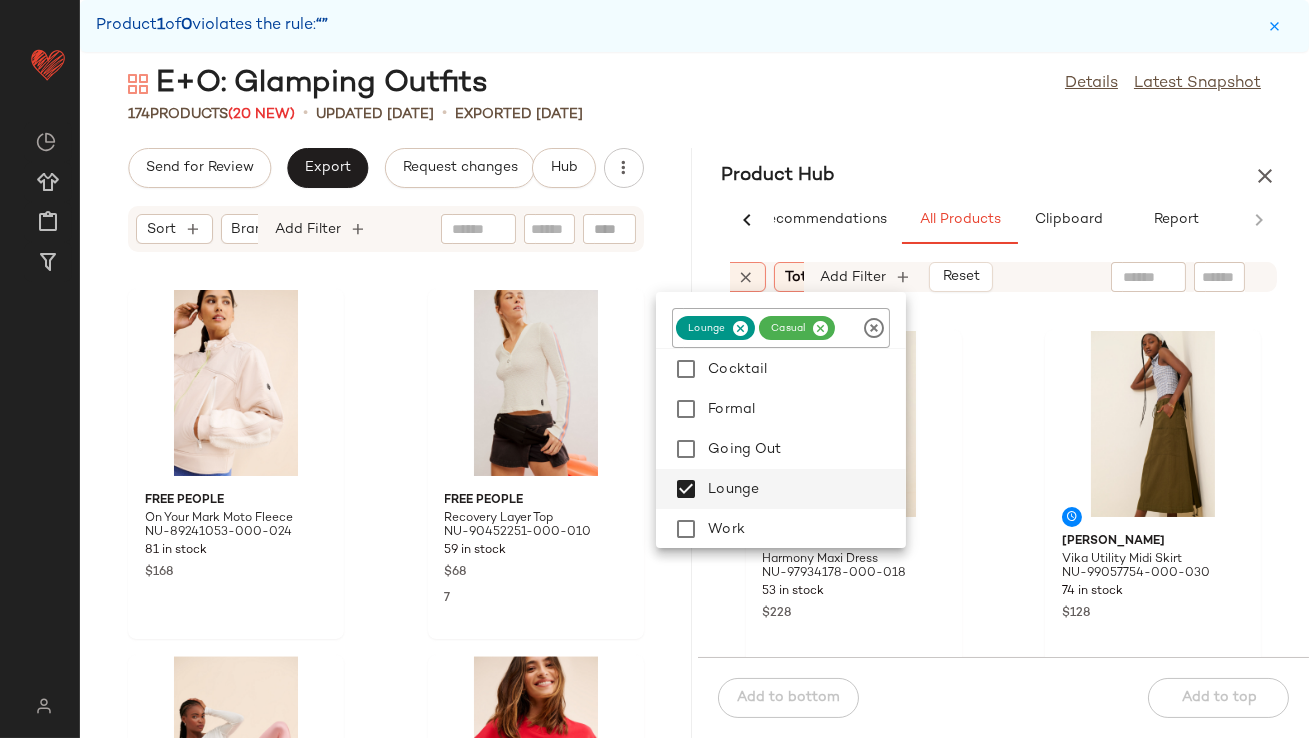 click on "Show Me Your Mumu Harmony Maxi Dress NU-97934178-000-018 53 in stock $228 Damson Madder Vika Utility Midi Skirt NU-99057754-000-030 74 in stock $128 RIXO Laney Mini Dress NU-99159592-000-012 101 in stock $280 Farm Rio Shell Garden Maxi Dress NU-99313702-000-060 278 in stock $290 Favorite Daughter The Best Dressed Guest Top NU-99800195-000-266 51 in stock $268 Urban Outfitters Men's Striped Vacation Pull-On Shorts NU-99822702-000-065 50 in stock $49" 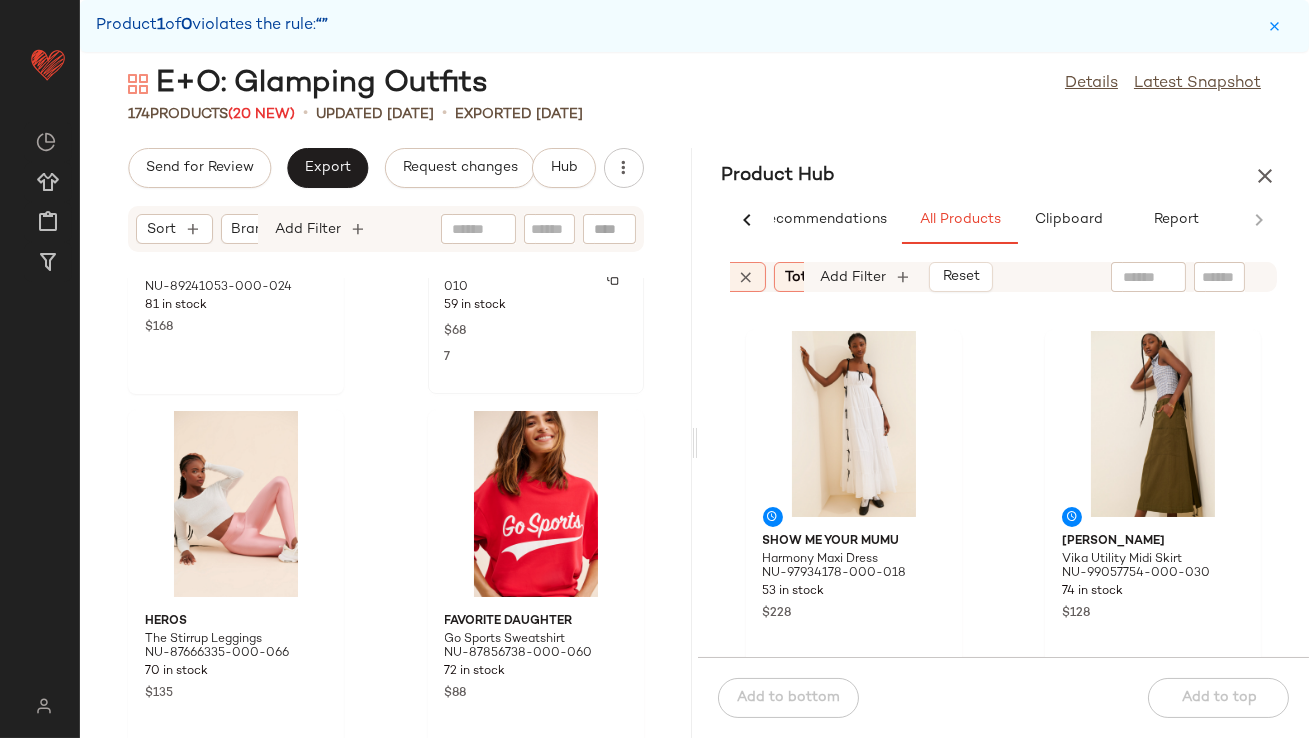 scroll, scrollTop: 25974, scrollLeft: 0, axis: vertical 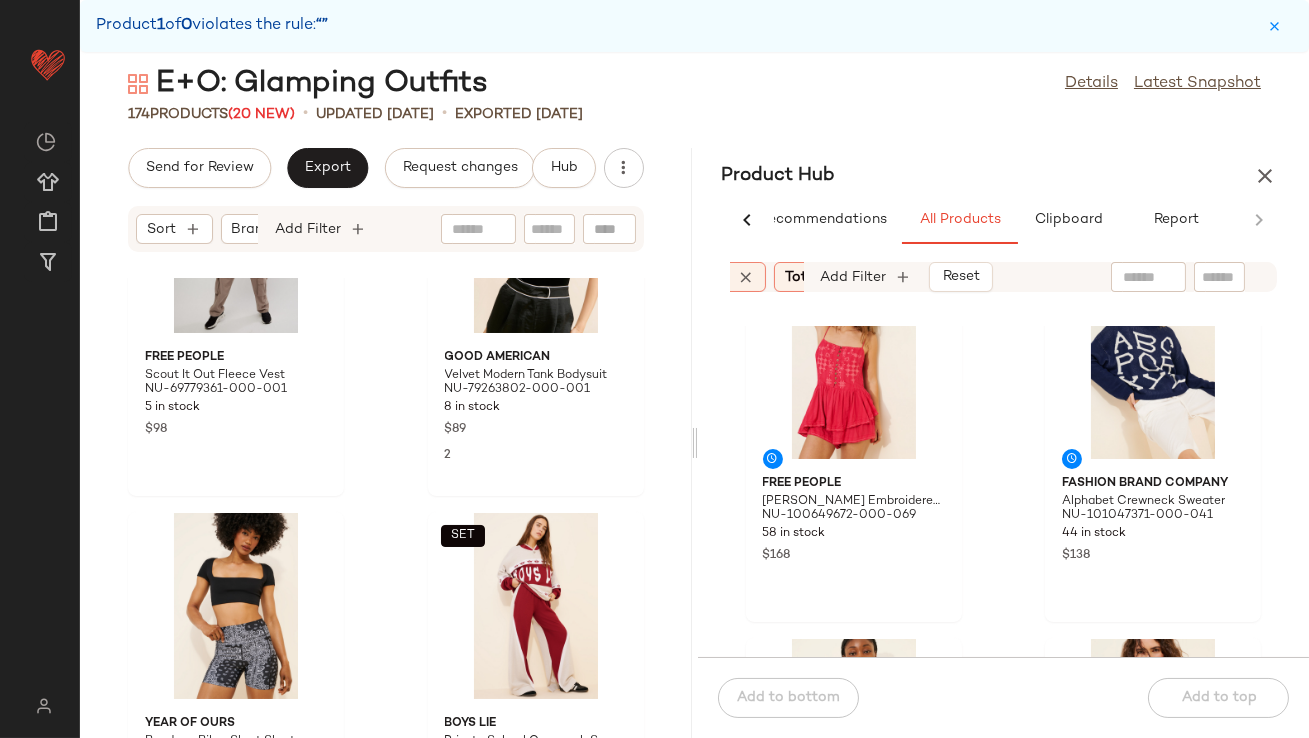 click at bounding box center (694, 443) 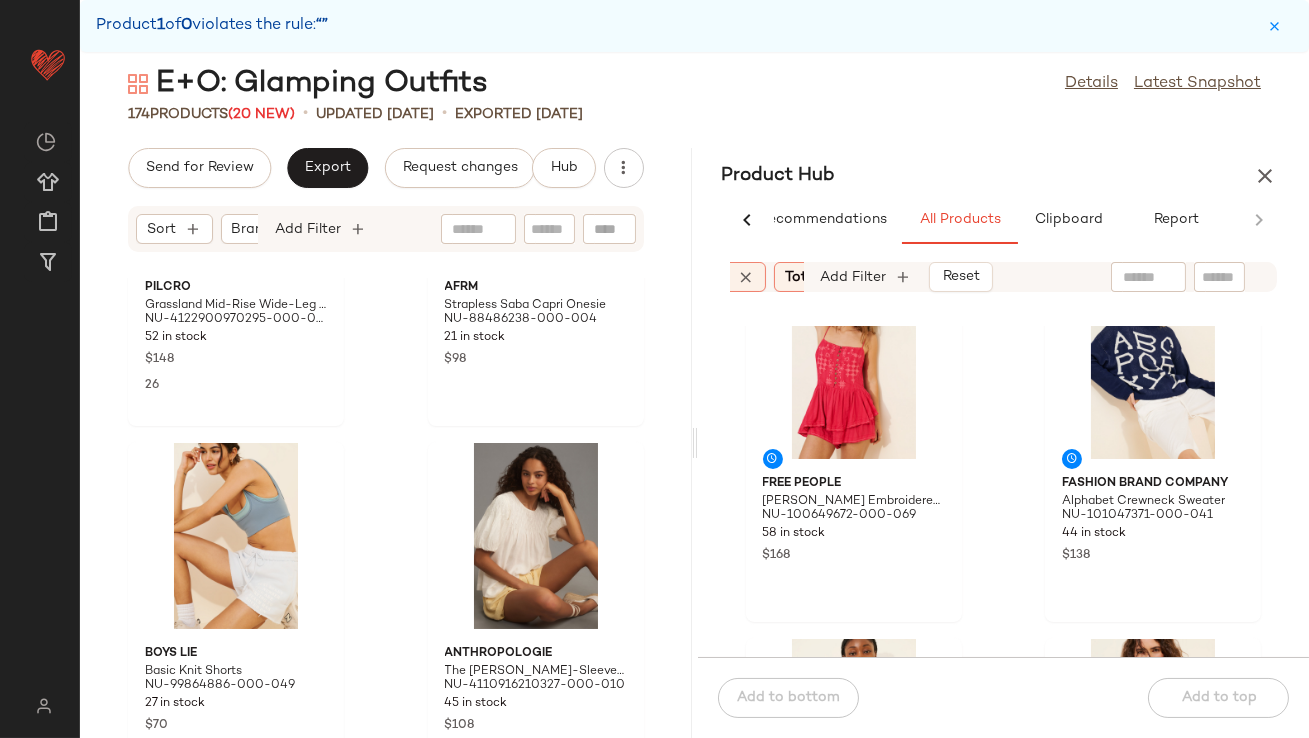 scroll, scrollTop: 8366, scrollLeft: 0, axis: vertical 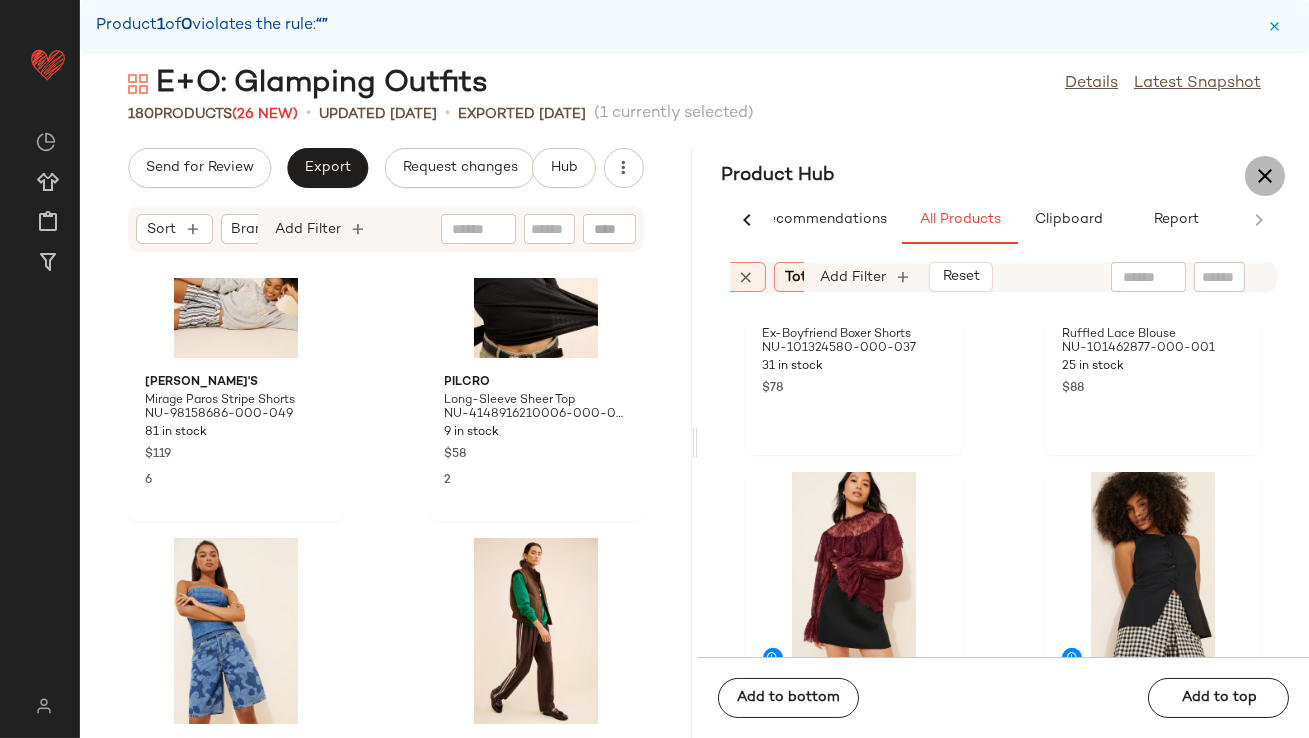 click at bounding box center [1265, 176] 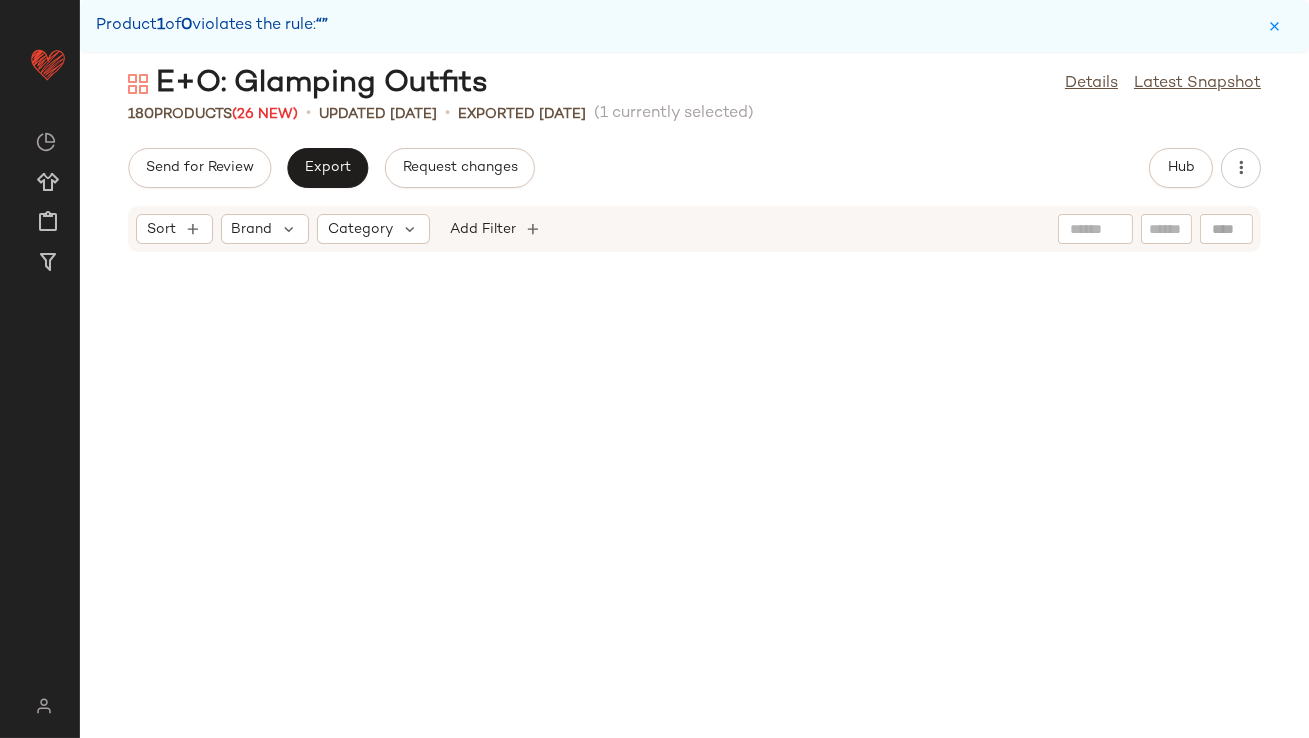 scroll, scrollTop: 48, scrollLeft: 0, axis: vertical 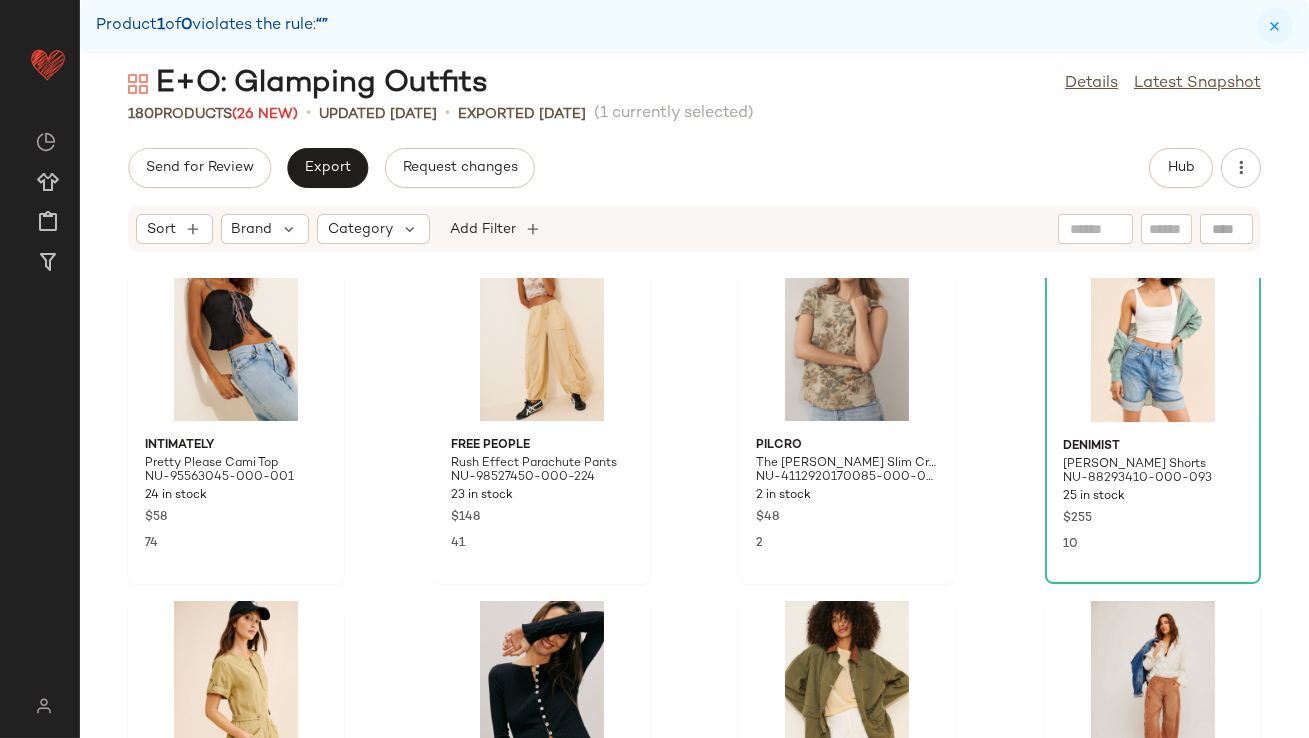 click at bounding box center (1275, 26) 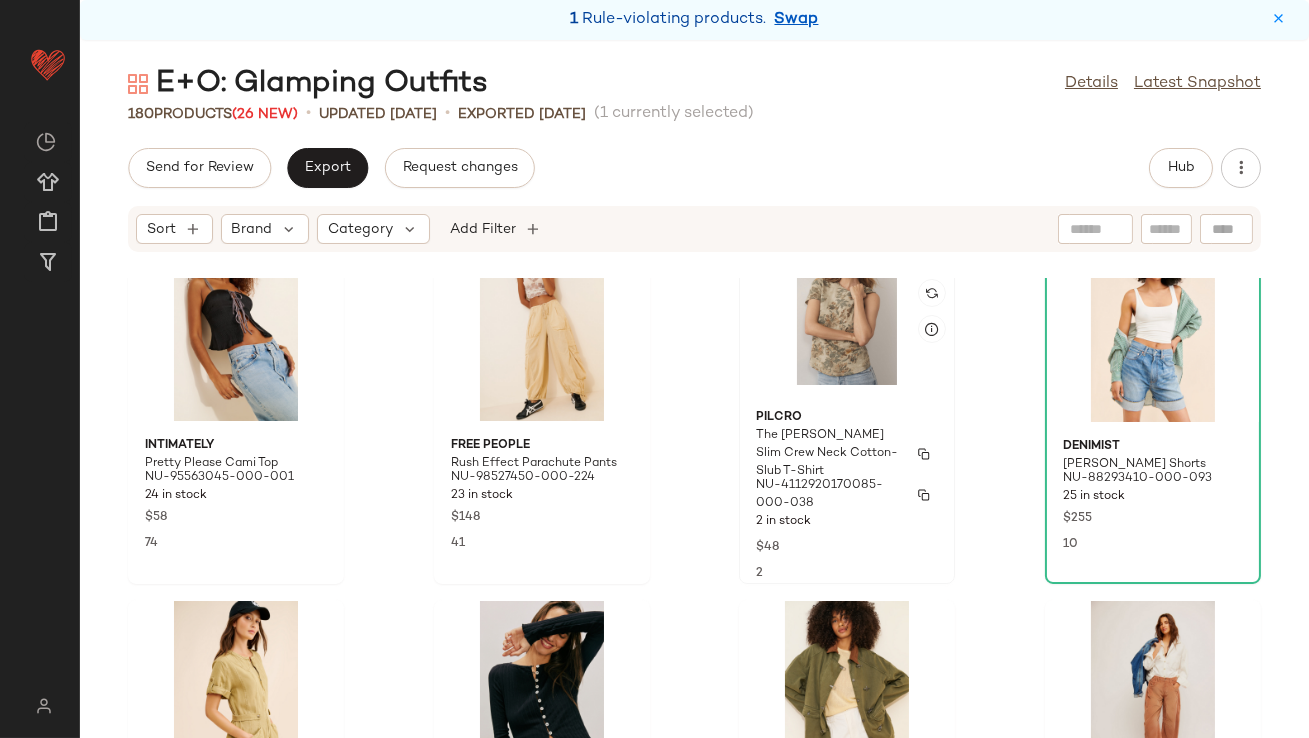 scroll, scrollTop: 0, scrollLeft: 0, axis: both 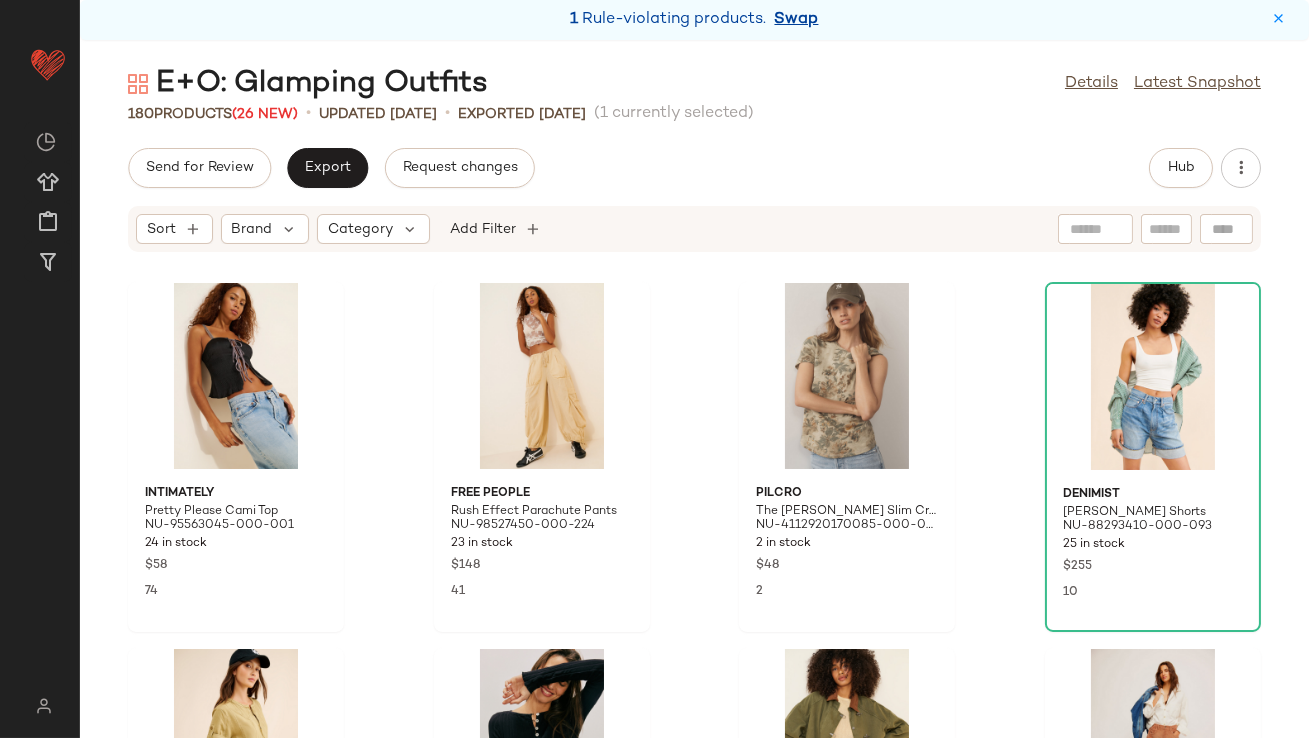 click on "Swap" at bounding box center (797, 20) 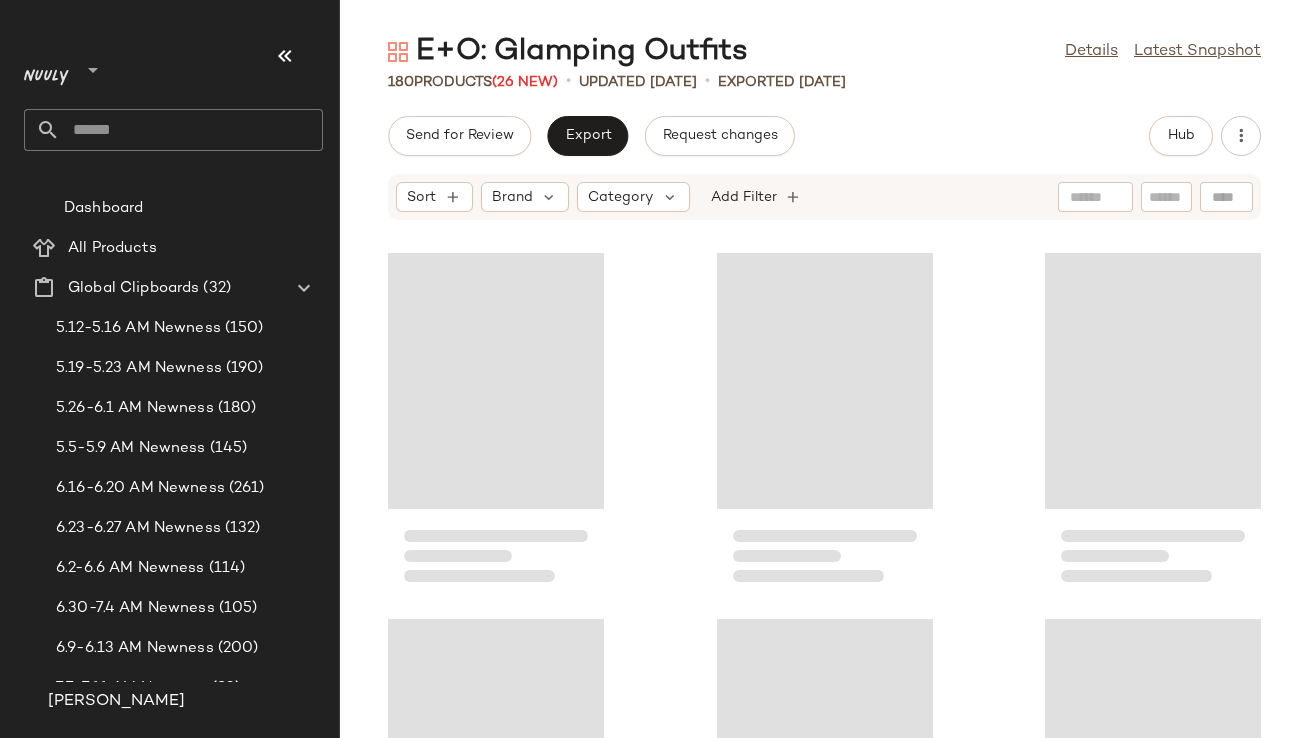 scroll, scrollTop: 0, scrollLeft: 0, axis: both 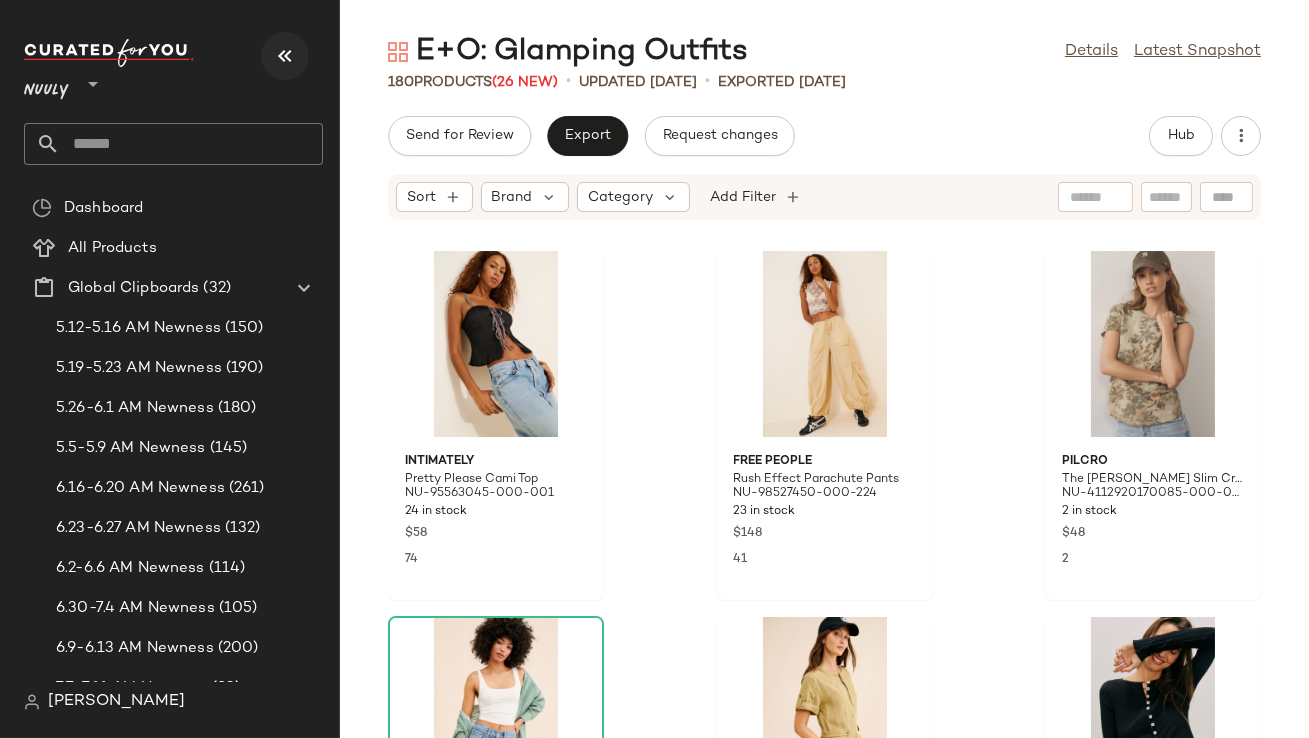click at bounding box center (285, 56) 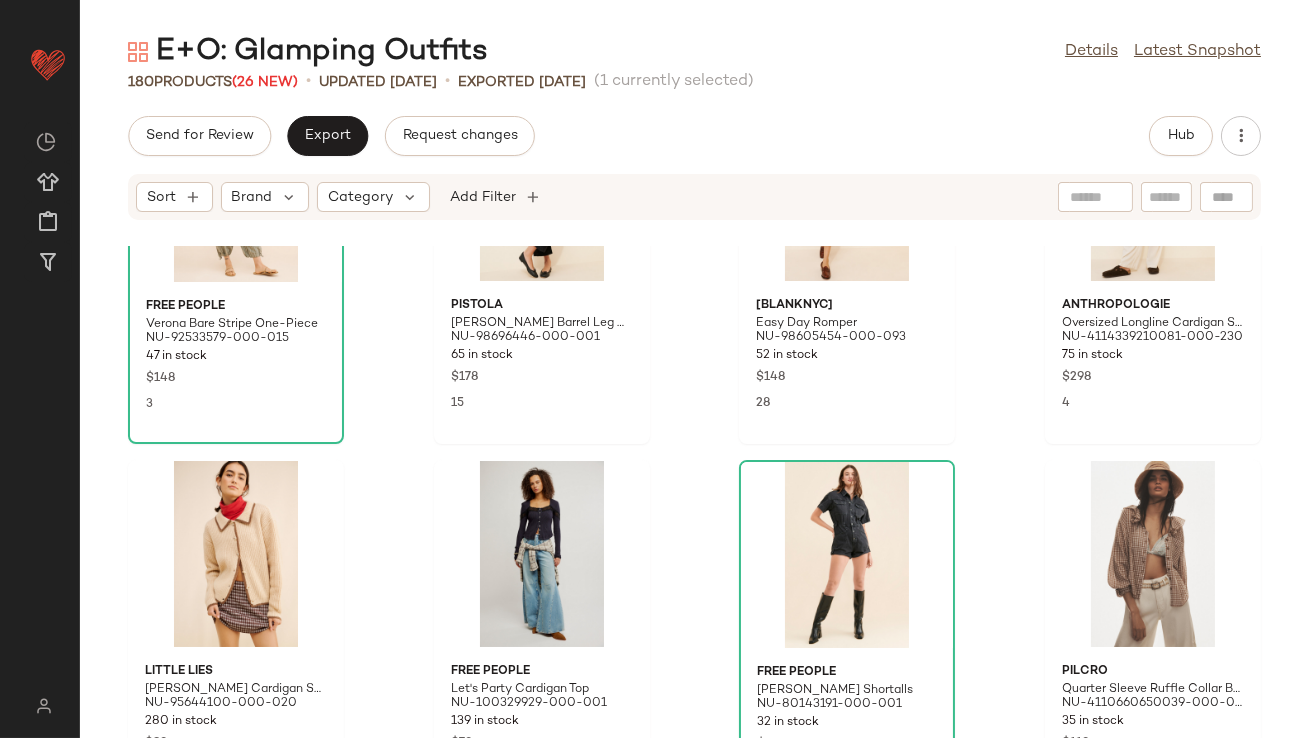 scroll, scrollTop: 1705, scrollLeft: 0, axis: vertical 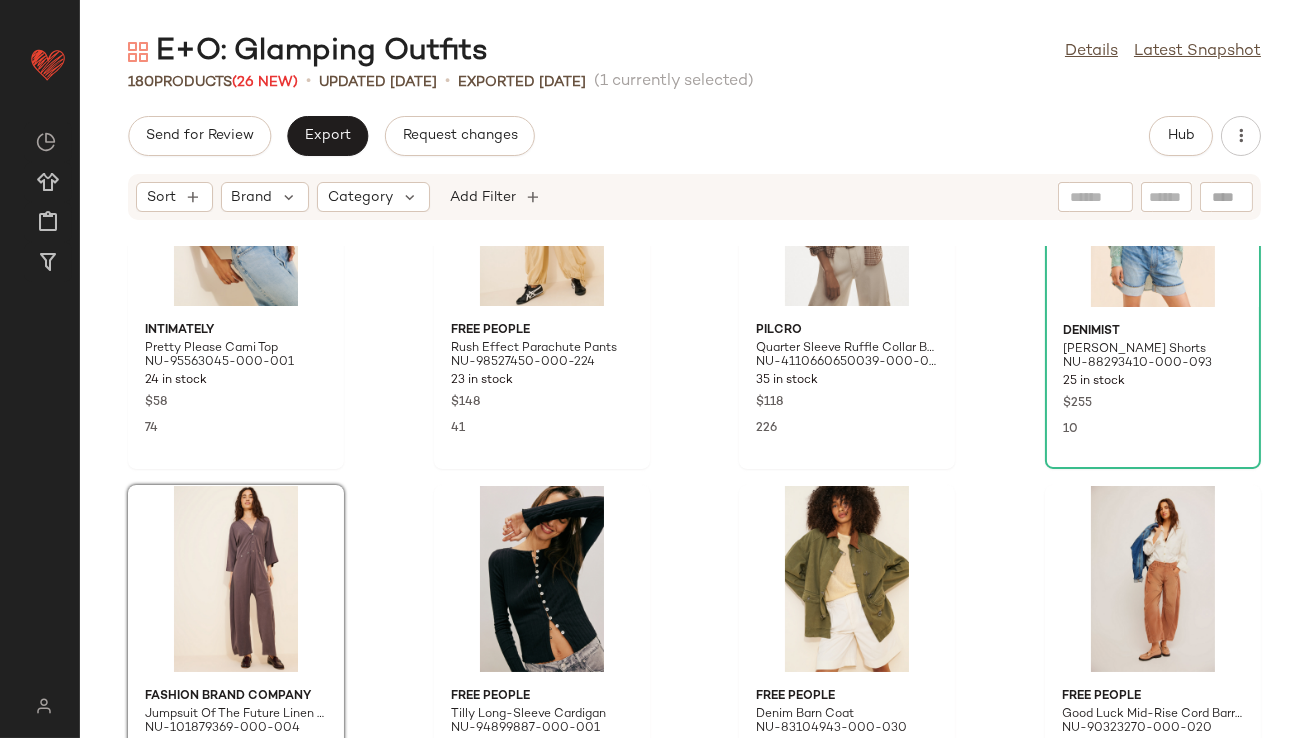 click on "E+O: Glamping Outfits  Details   Latest Snapshot  180   Products  (26 New)  •   updated [DATE]  •  Exported [DATE]   (1 currently selected)   Send for Review   Export   Request changes   Hub  Sort  Brand  Category  Add Filter  Intimately Pretty Please Cami Top NU-95563045-000-001 24 in stock $58 74 Free People Rush Effect Parachute Pants NU-98527450-000-224 23 in stock $148 41 Pilcro Quarter Sleeve Ruffle Collar Buttondown Shirt NU-4110660650039-000-020 35 in stock $118 226 Denimist [PERSON_NAME] Cuffed Shorts NU-88293410-000-093 25 in stock $255 10 Fashion Brand Company Jumpsuit Of The Future Linen Jumpsuit NU-101879369-000-004 79 in stock $225 Free People Tilly Long-Sleeve Cardigan NU-94899887-000-001 195 in stock $58 45 Free People Denim Barn Coat NU-83104943-000-030 61 in stock $168 246 Free People Good Luck Mid-Rise Cord Barrel Jeans NU-90323270-000-020 63 in stock $128 7 VRG GRL [PERSON_NAME] Top NU-99571127-000-012 12 in stock $95 35 VRG GRL Annika Linen Shorts NU-99731135-000-015 91 in stock $105 84 2" at bounding box center (694, 385) 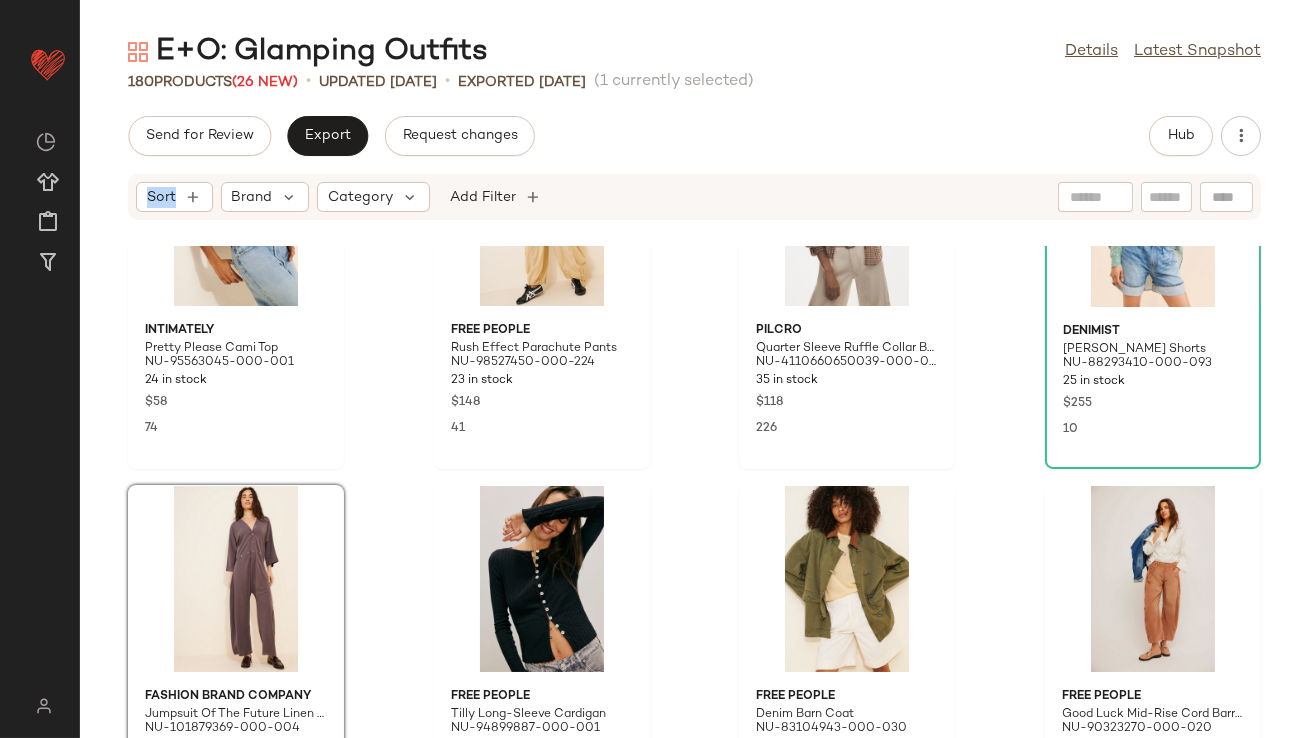 click on "E+O: Glamping Outfits  Details   Latest Snapshot  180   Products  (26 New)  •   updated [DATE]  •  Exported [DATE]   (1 currently selected)   Send for Review   Export   Request changes   Hub  Sort  Brand  Category  Add Filter  Intimately Pretty Please Cami Top NU-95563045-000-001 24 in stock $58 74 Free People Rush Effect Parachute Pants NU-98527450-000-224 23 in stock $148 41 Pilcro Quarter Sleeve Ruffle Collar Buttondown Shirt NU-4110660650039-000-020 35 in stock $118 226 Denimist [PERSON_NAME] Cuffed Shorts NU-88293410-000-093 25 in stock $255 10 Fashion Brand Company Jumpsuit Of The Future Linen Jumpsuit NU-101879369-000-004 79 in stock $225 Free People Tilly Long-Sleeve Cardigan NU-94899887-000-001 195 in stock $58 45 Free People Denim Barn Coat NU-83104943-000-030 61 in stock $168 246 Free People Good Luck Mid-Rise Cord Barrel Jeans NU-90323270-000-020 63 in stock $128 7 VRG GRL [PERSON_NAME] Top NU-99571127-000-012 12 in stock $95 35 VRG GRL Annika Linen Shorts NU-99731135-000-015 91 in stock $105 84 2" at bounding box center [694, 385] 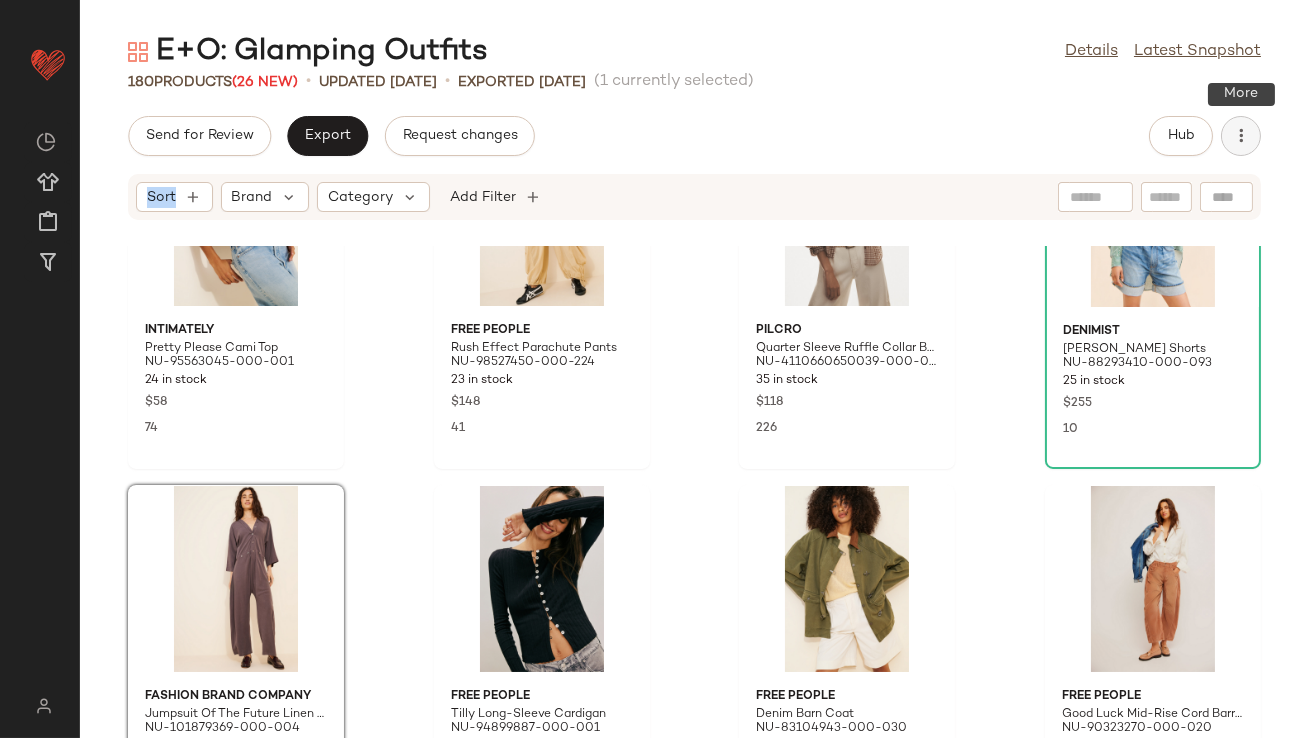 click 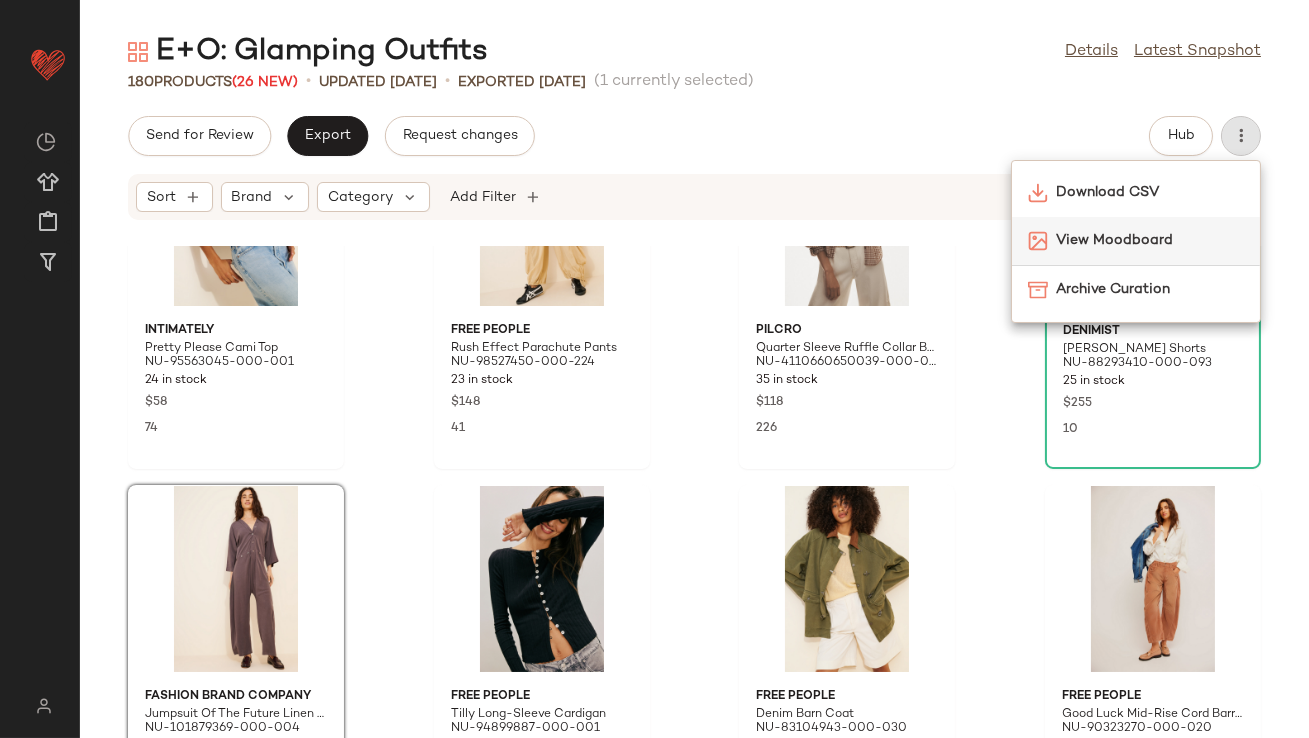click on "View Moodboard" at bounding box center [1150, 240] 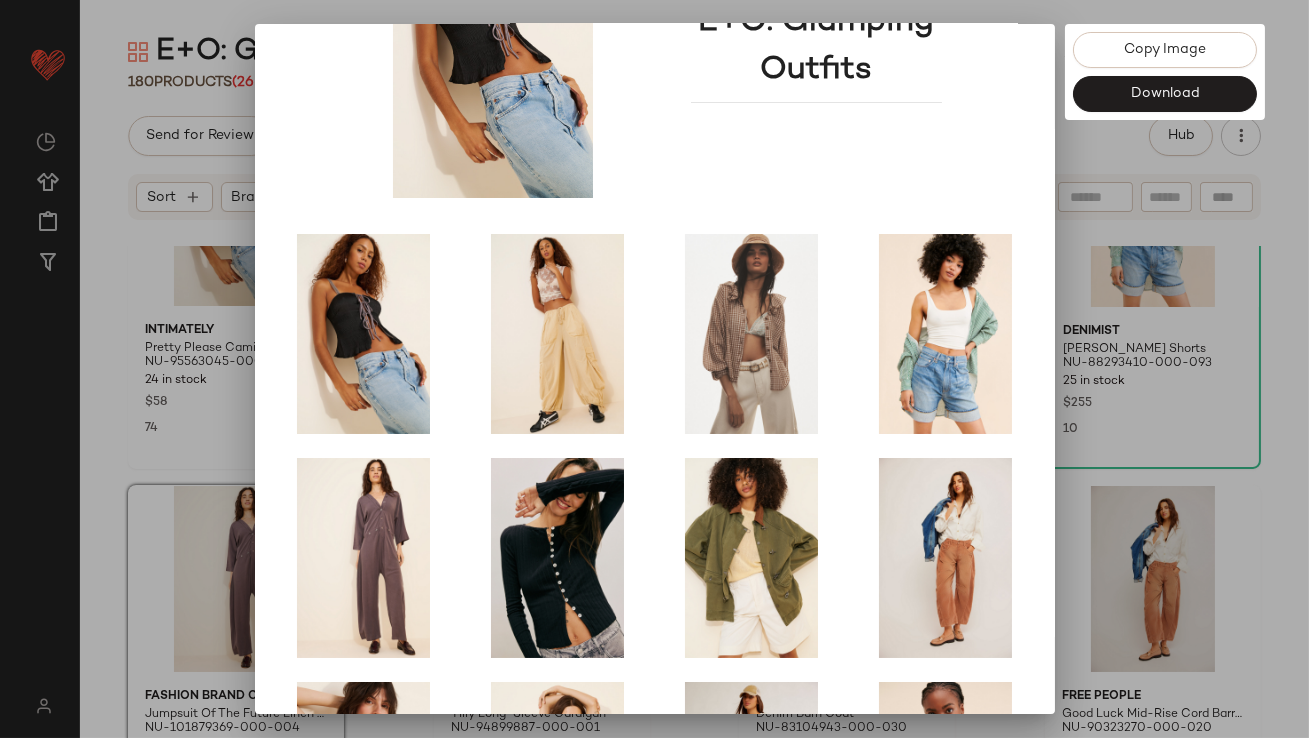 scroll, scrollTop: 341, scrollLeft: 0, axis: vertical 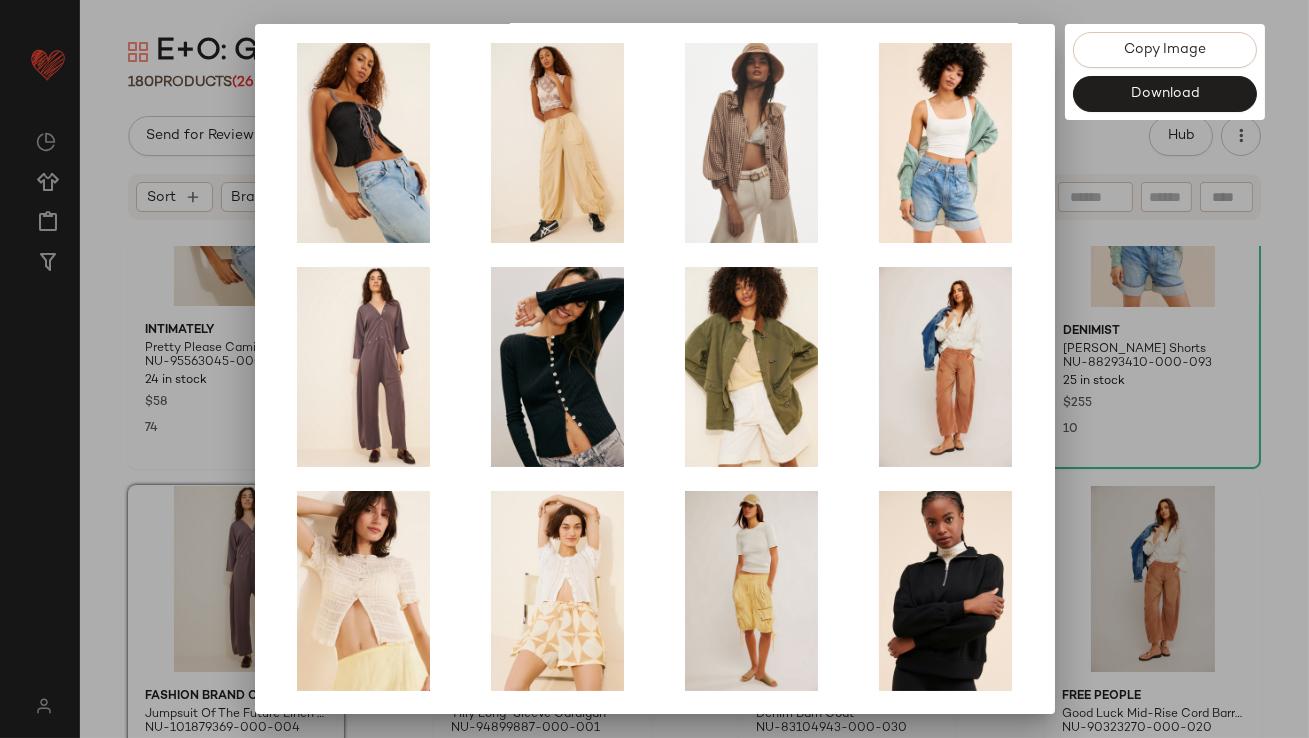 click at bounding box center (654, 369) 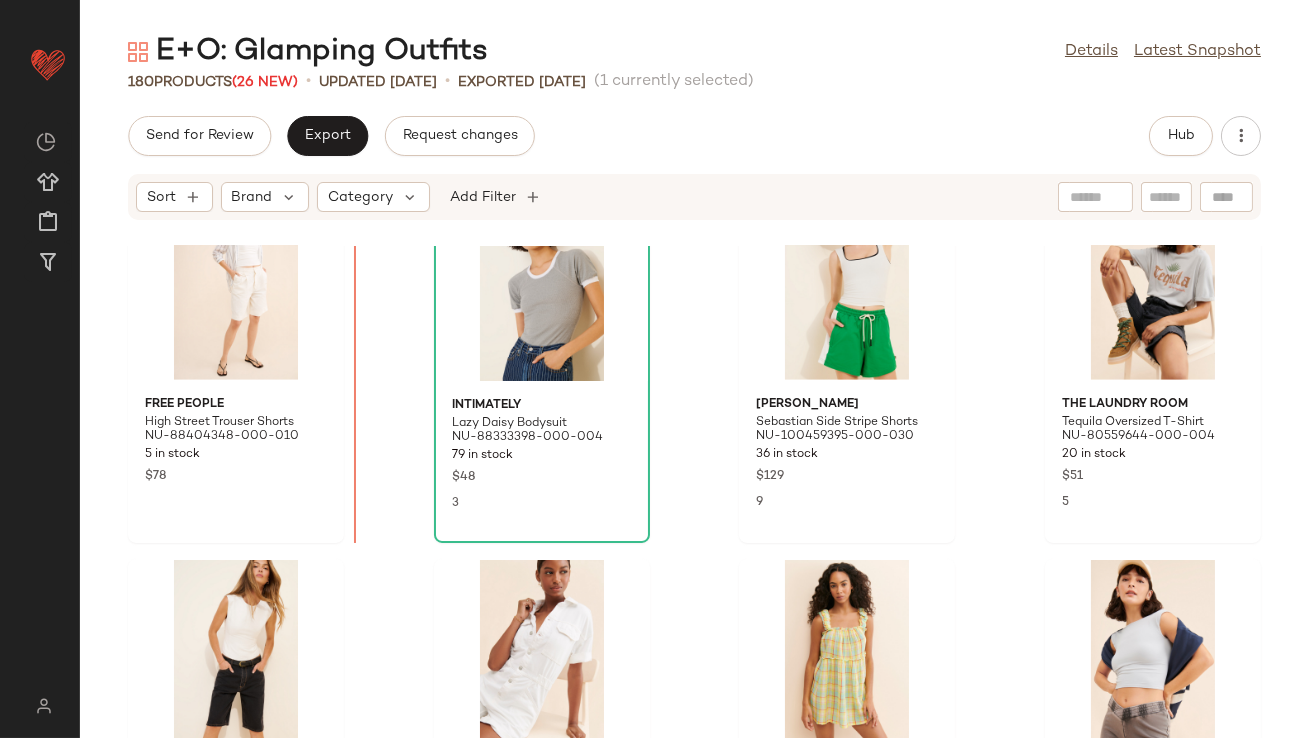 scroll, scrollTop: 3168, scrollLeft: 0, axis: vertical 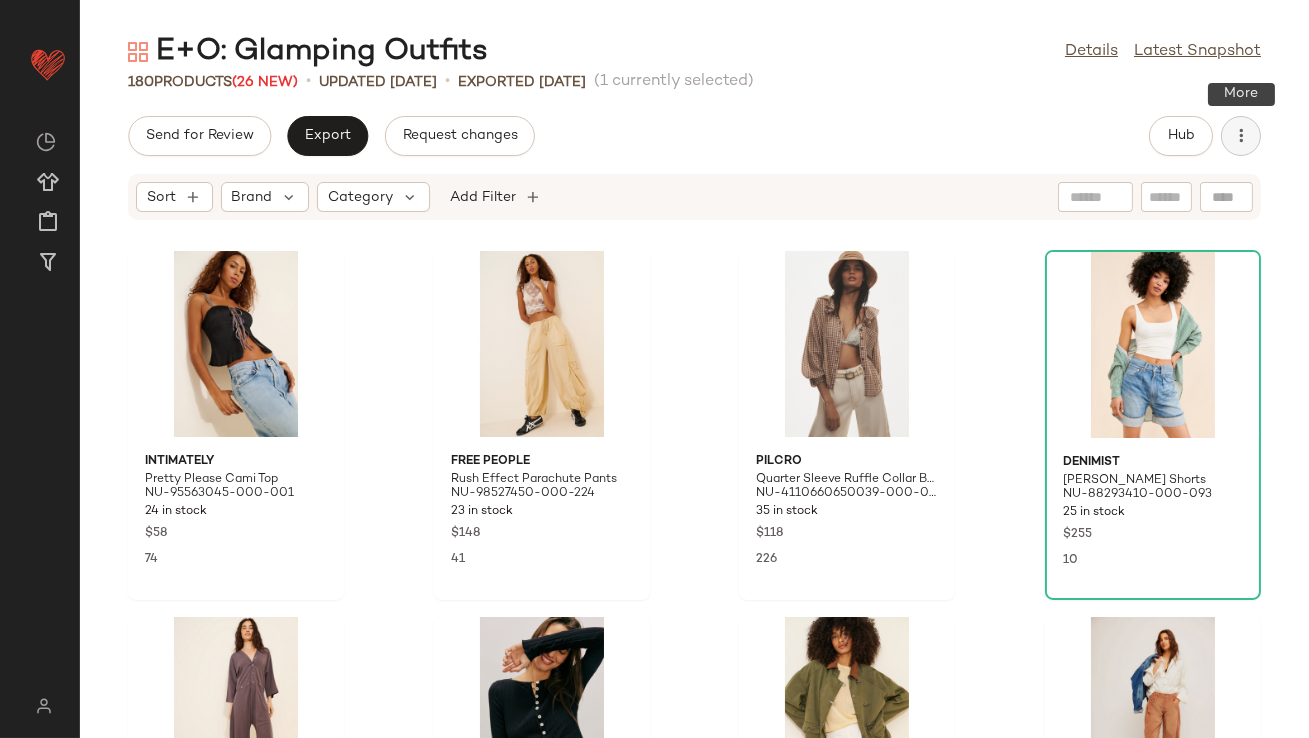 click 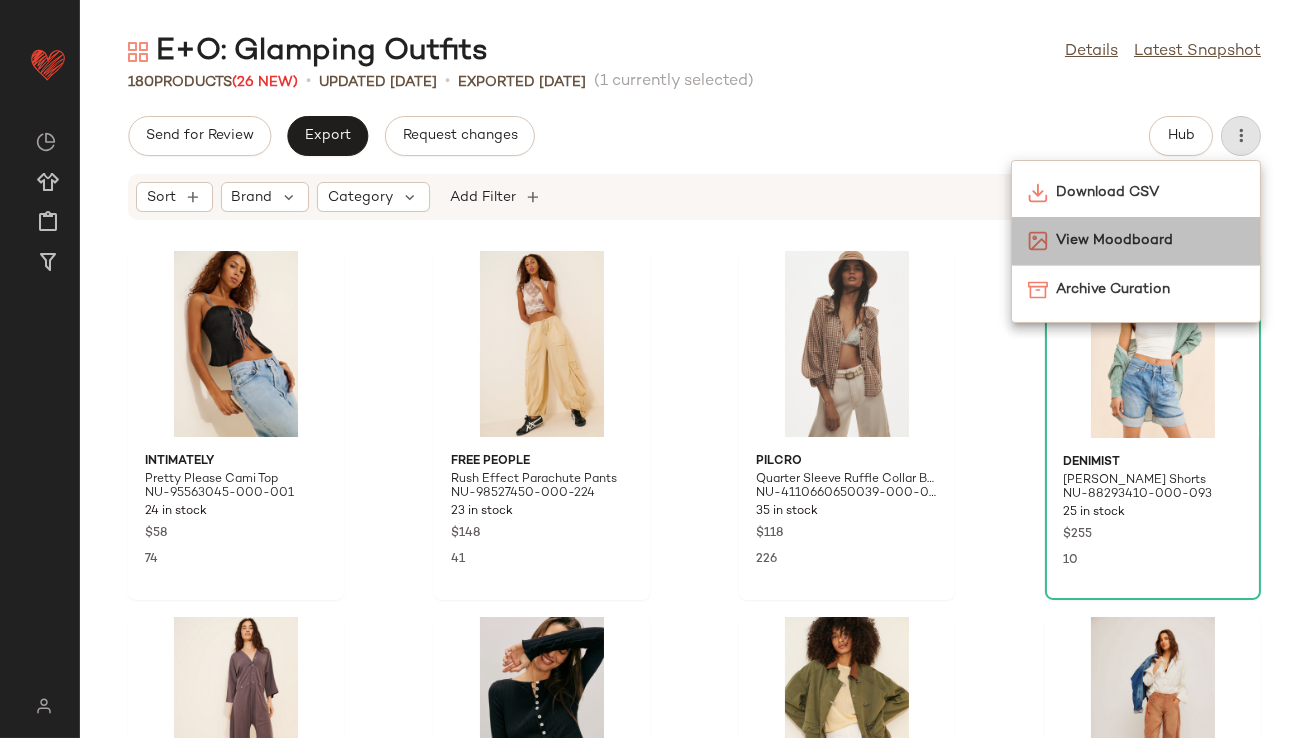 click on "View Moodboard" 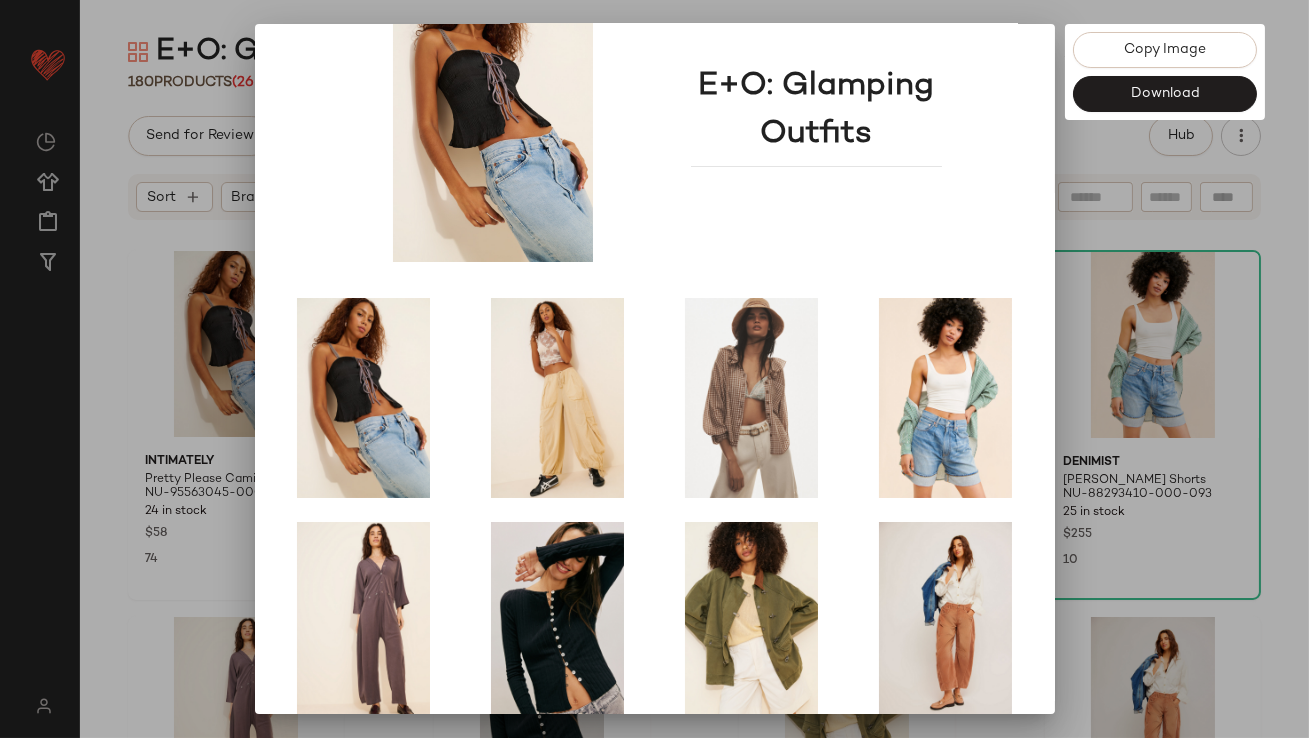 scroll, scrollTop: 341, scrollLeft: 0, axis: vertical 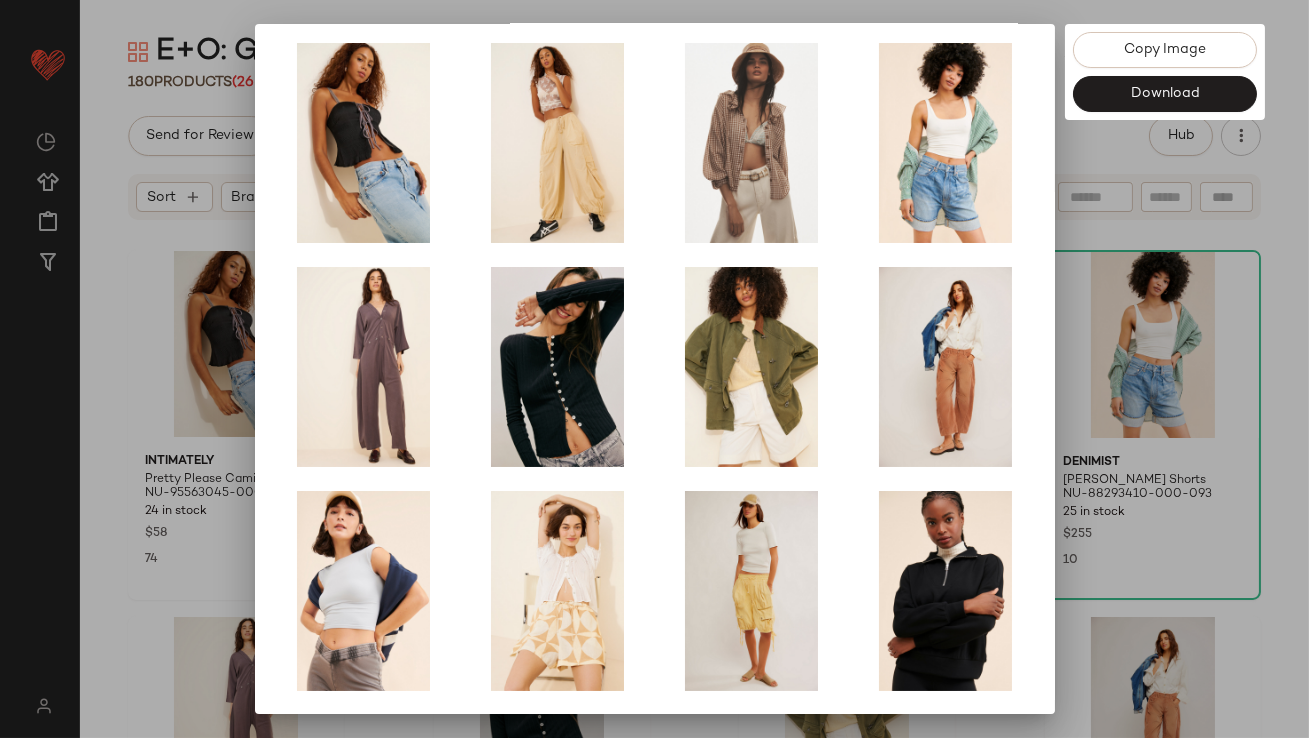 click at bounding box center (654, 369) 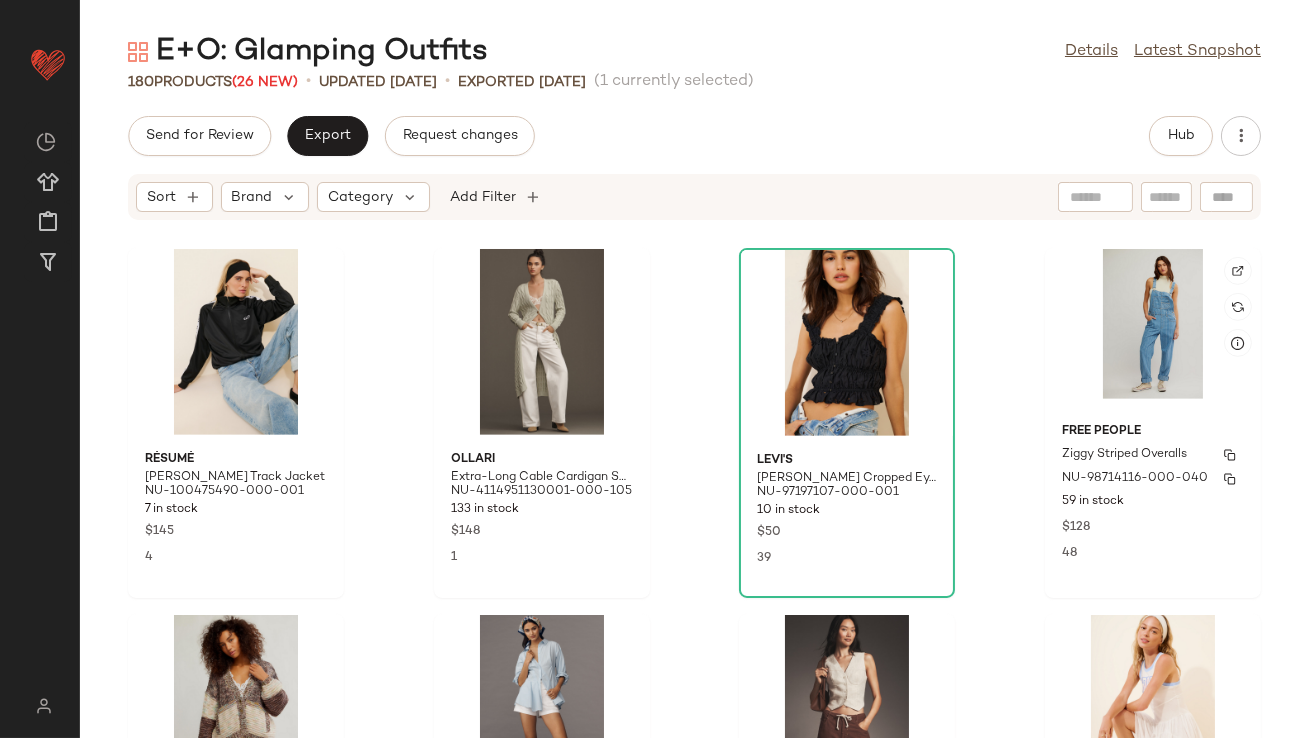 scroll, scrollTop: 2219, scrollLeft: 0, axis: vertical 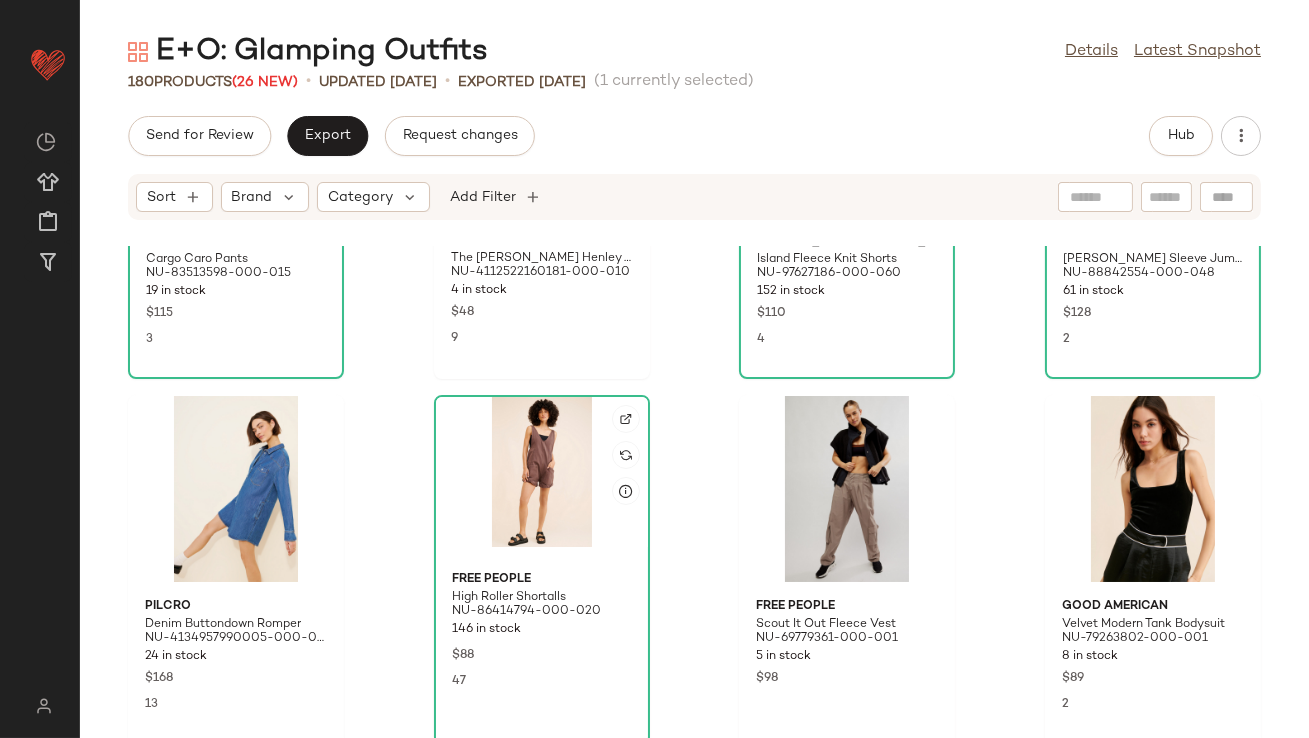 click 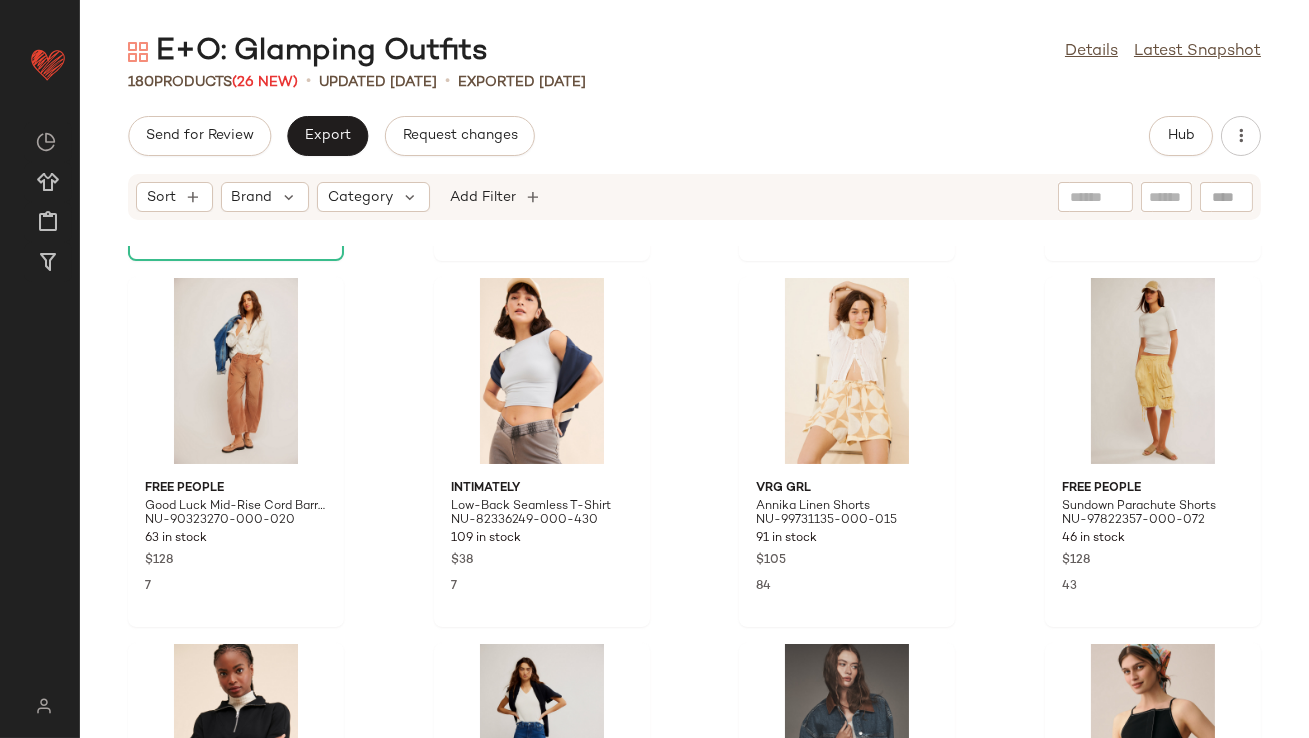 scroll, scrollTop: 0, scrollLeft: 0, axis: both 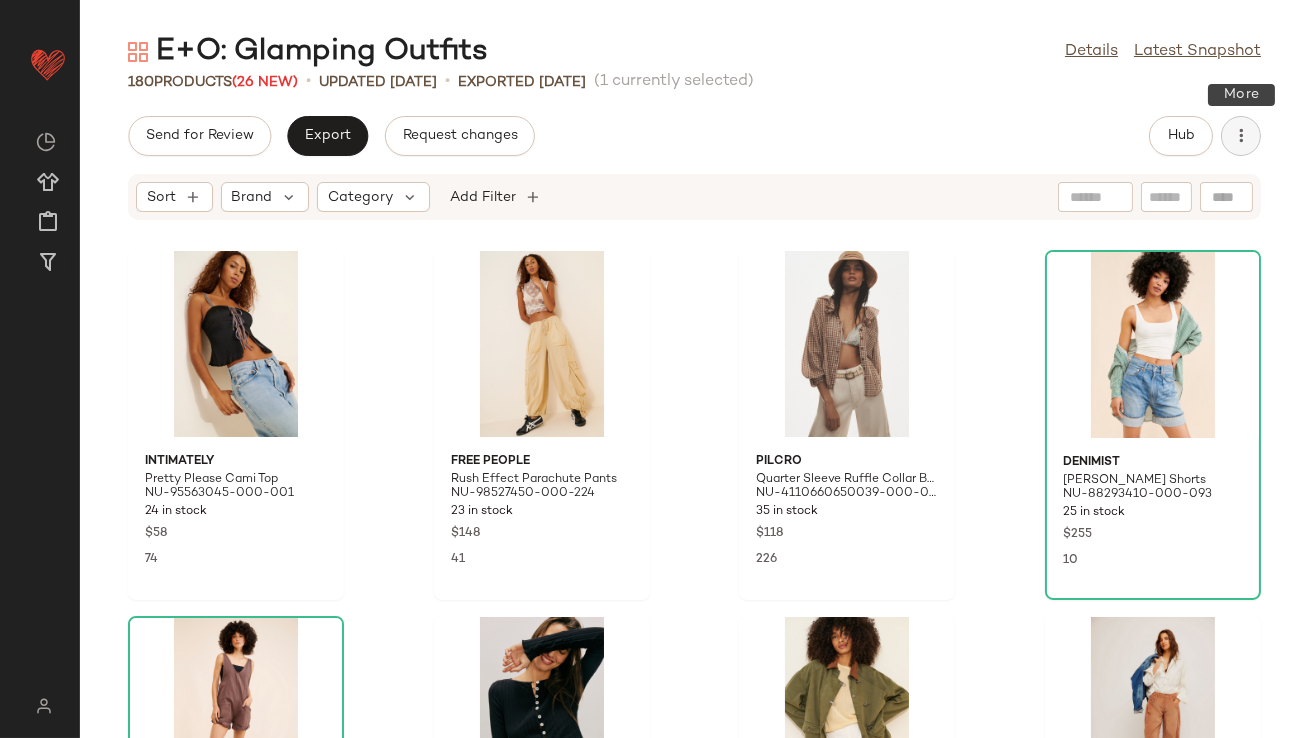 click 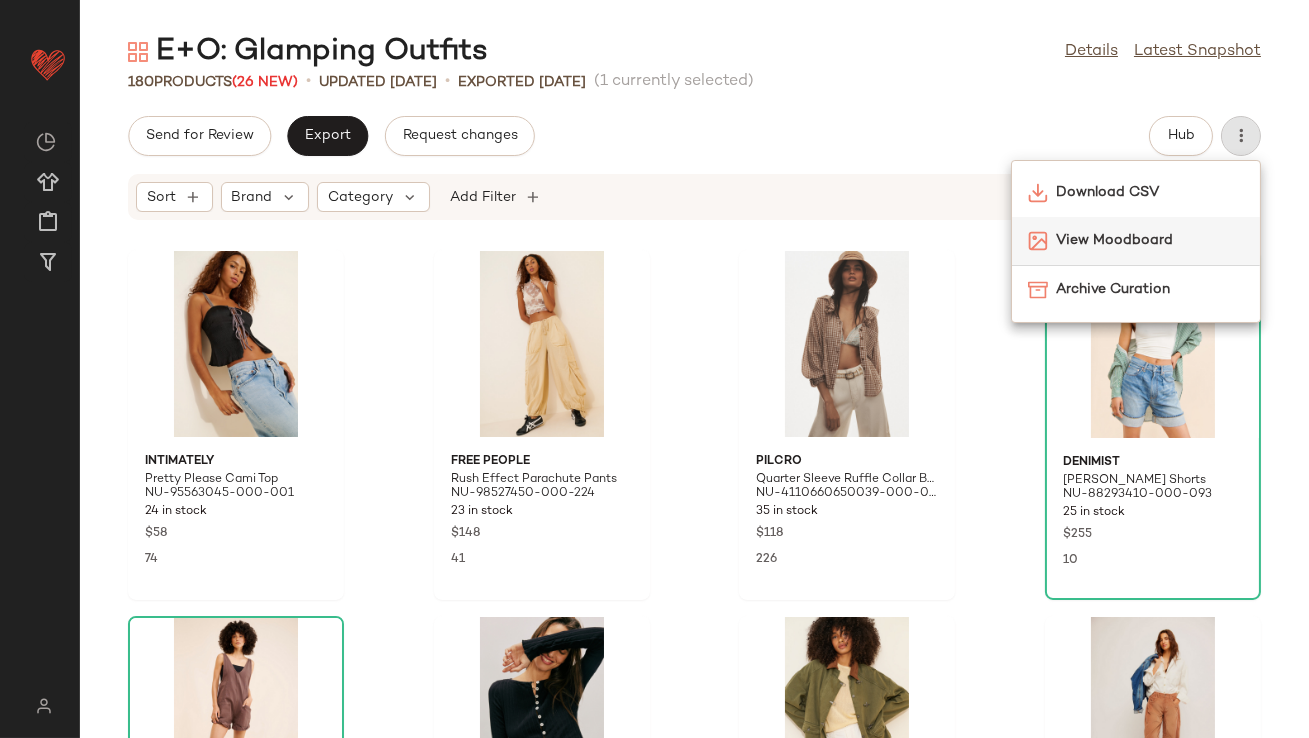 click on "View Moodboard" at bounding box center (1150, 240) 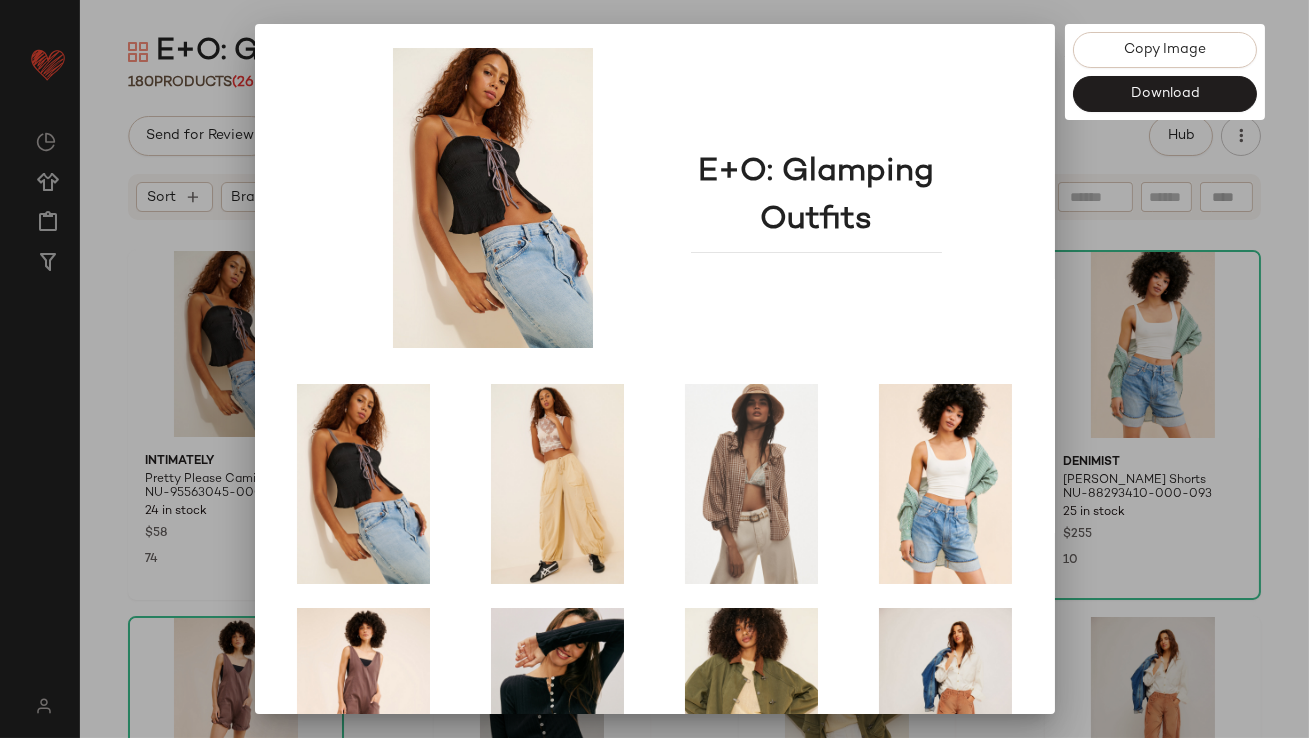 scroll, scrollTop: 303, scrollLeft: 0, axis: vertical 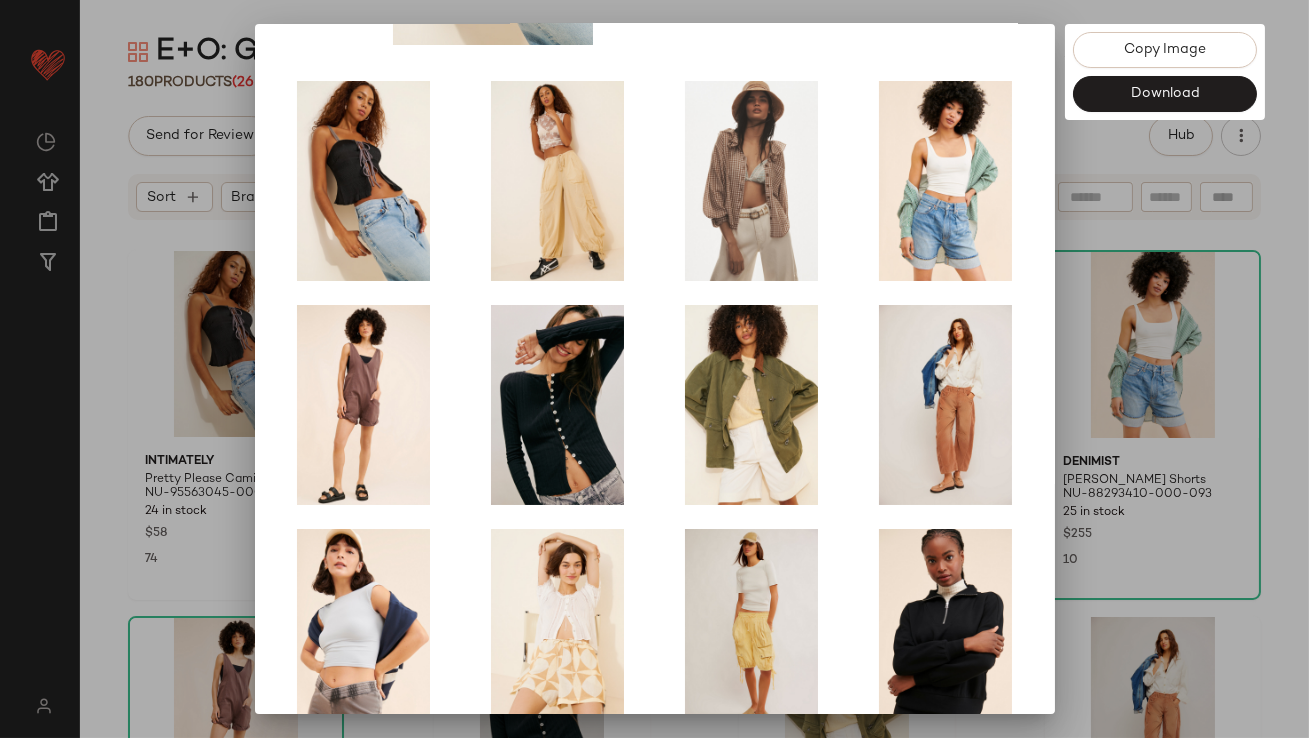 click at bounding box center [654, 369] 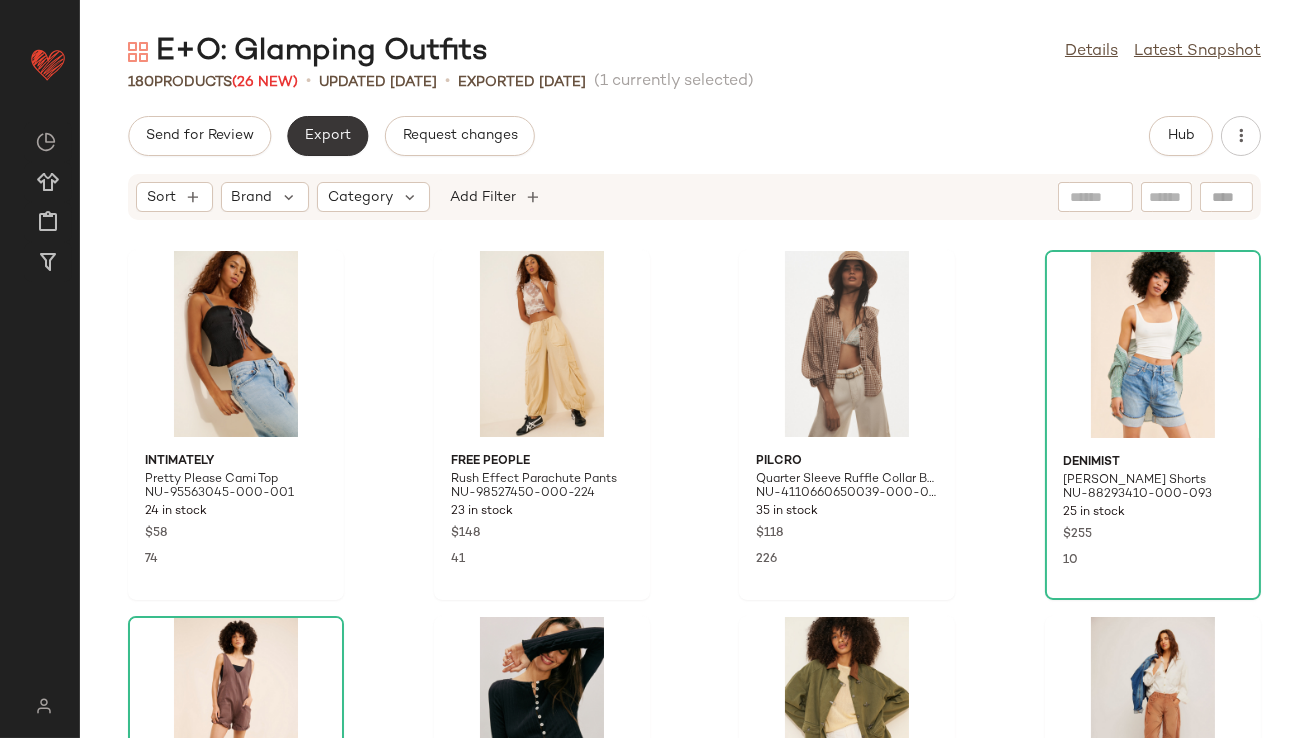 click on "Export" 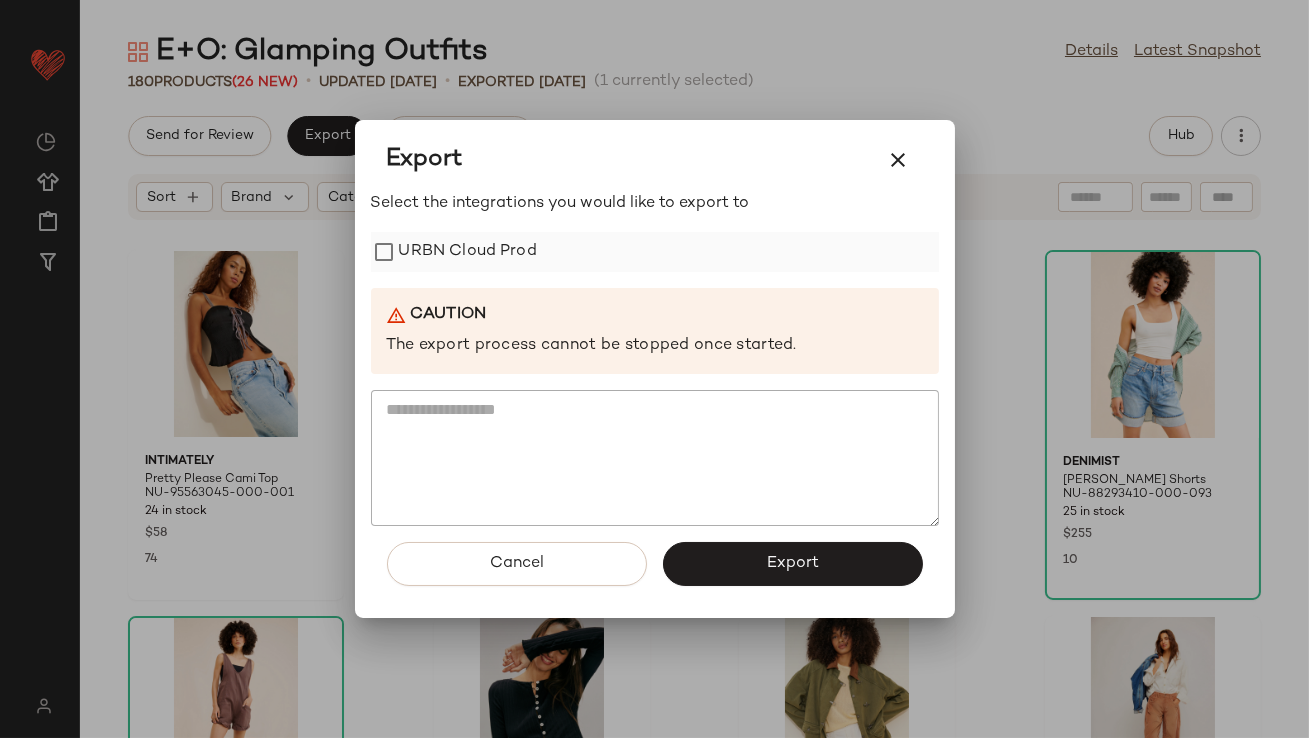 click on "URBN Cloud Prod" at bounding box center [468, 252] 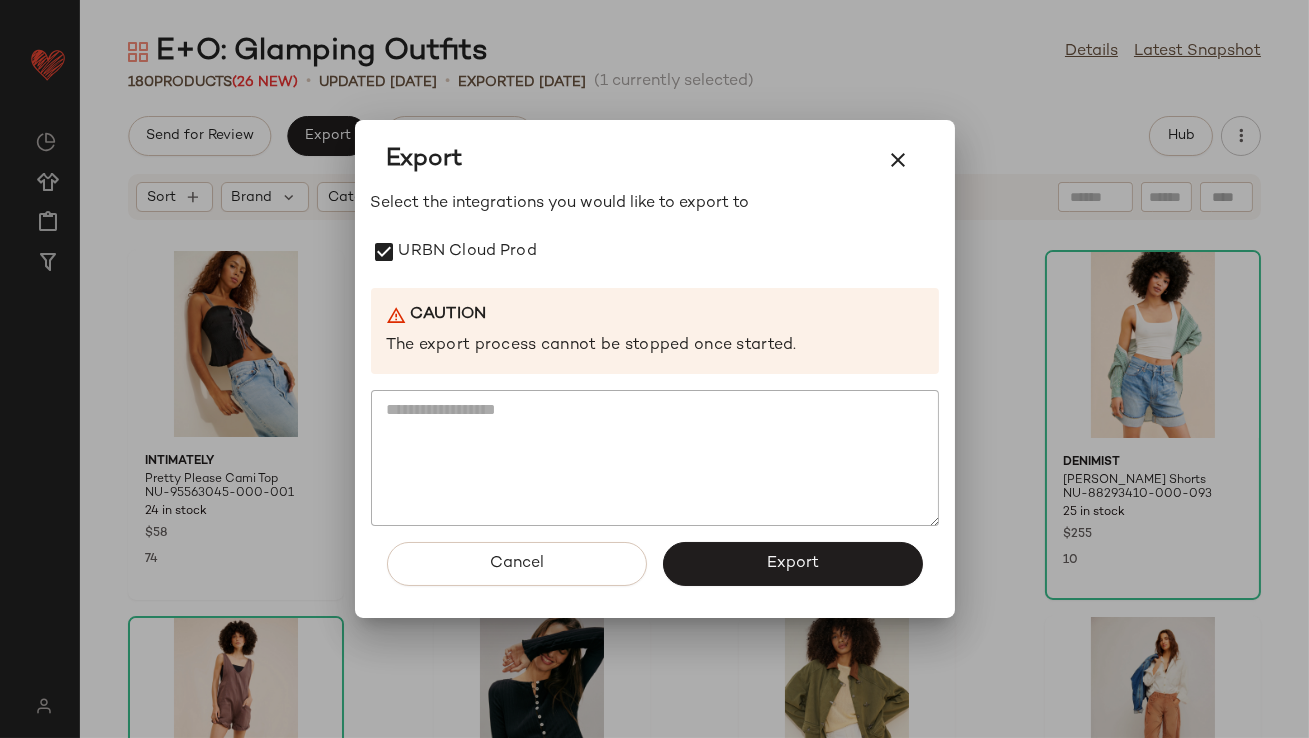 click on "Export" 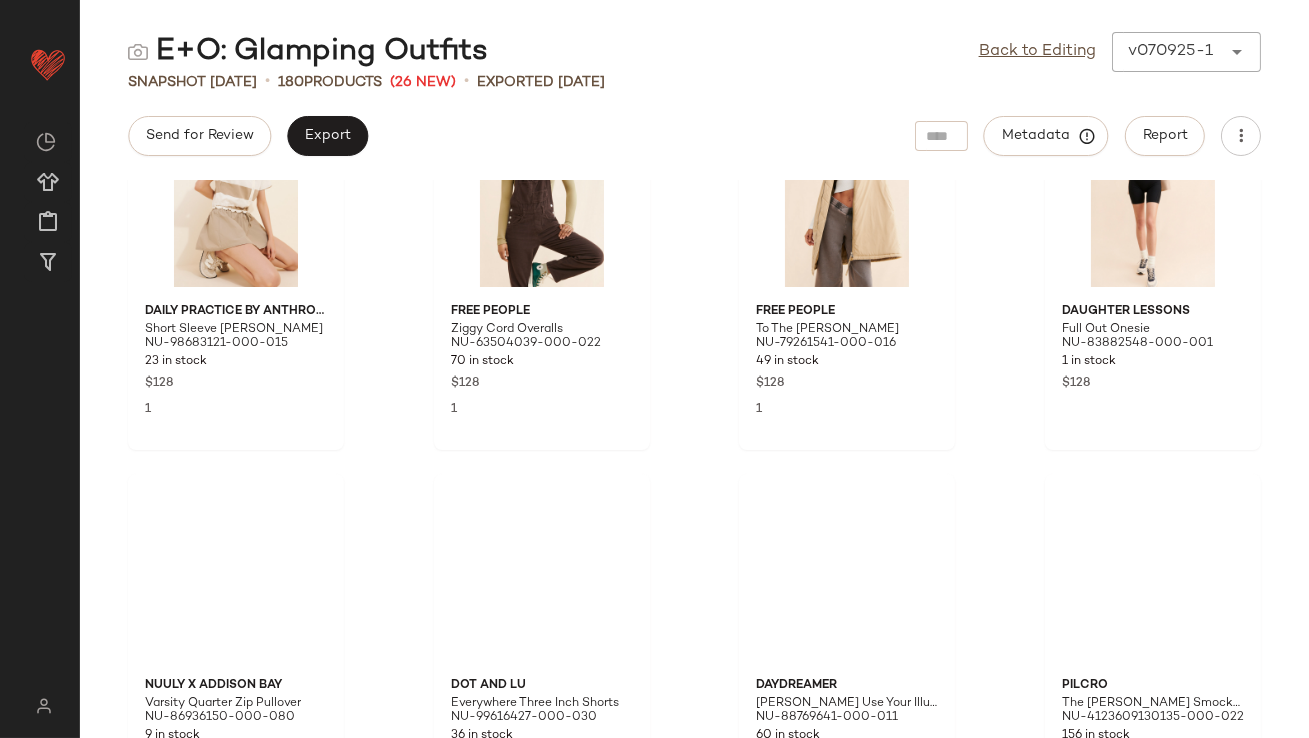 scroll, scrollTop: 9236, scrollLeft: 0, axis: vertical 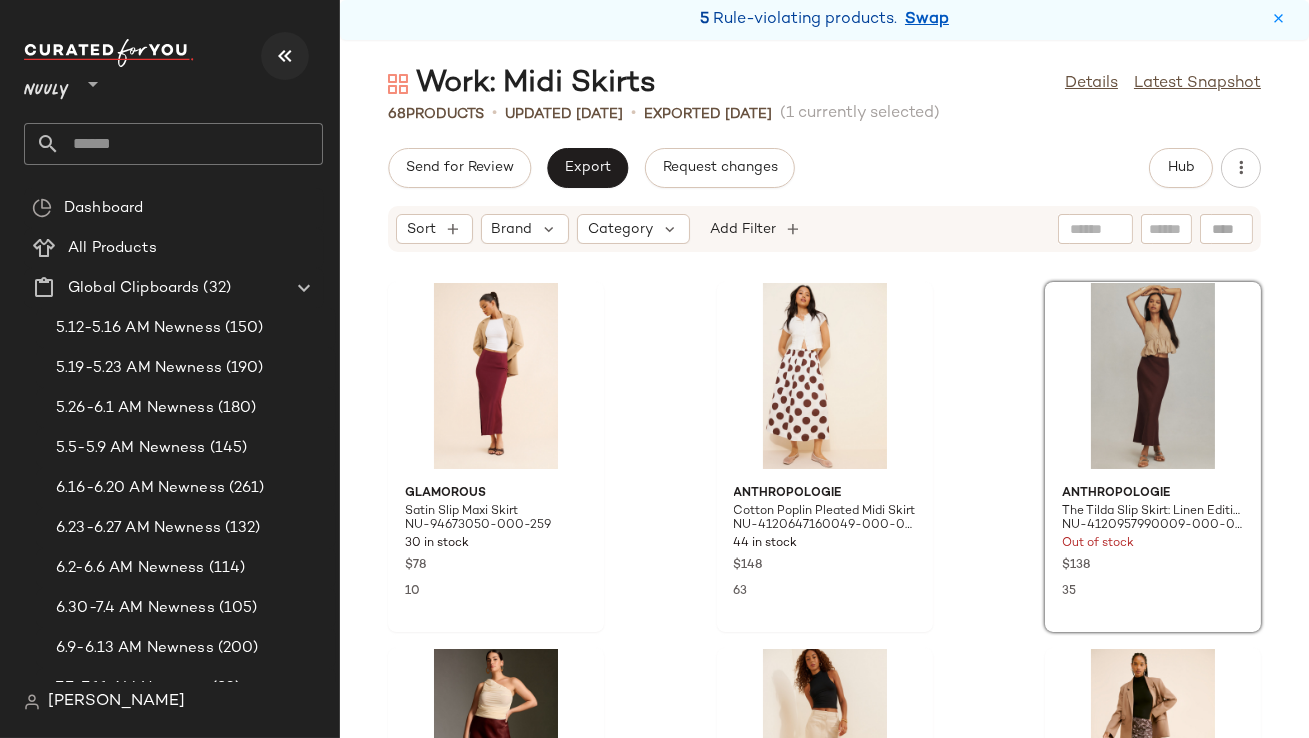 click at bounding box center [285, 56] 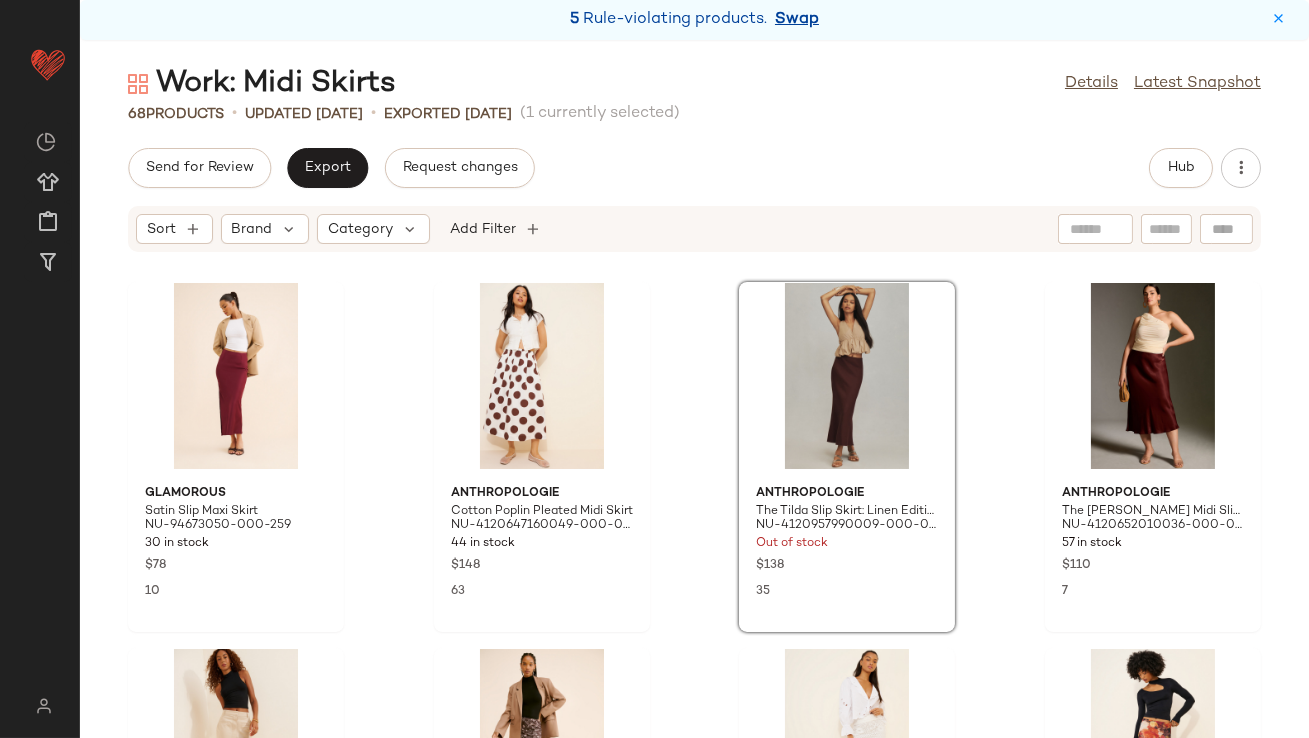 click on "Swap" at bounding box center (797, 20) 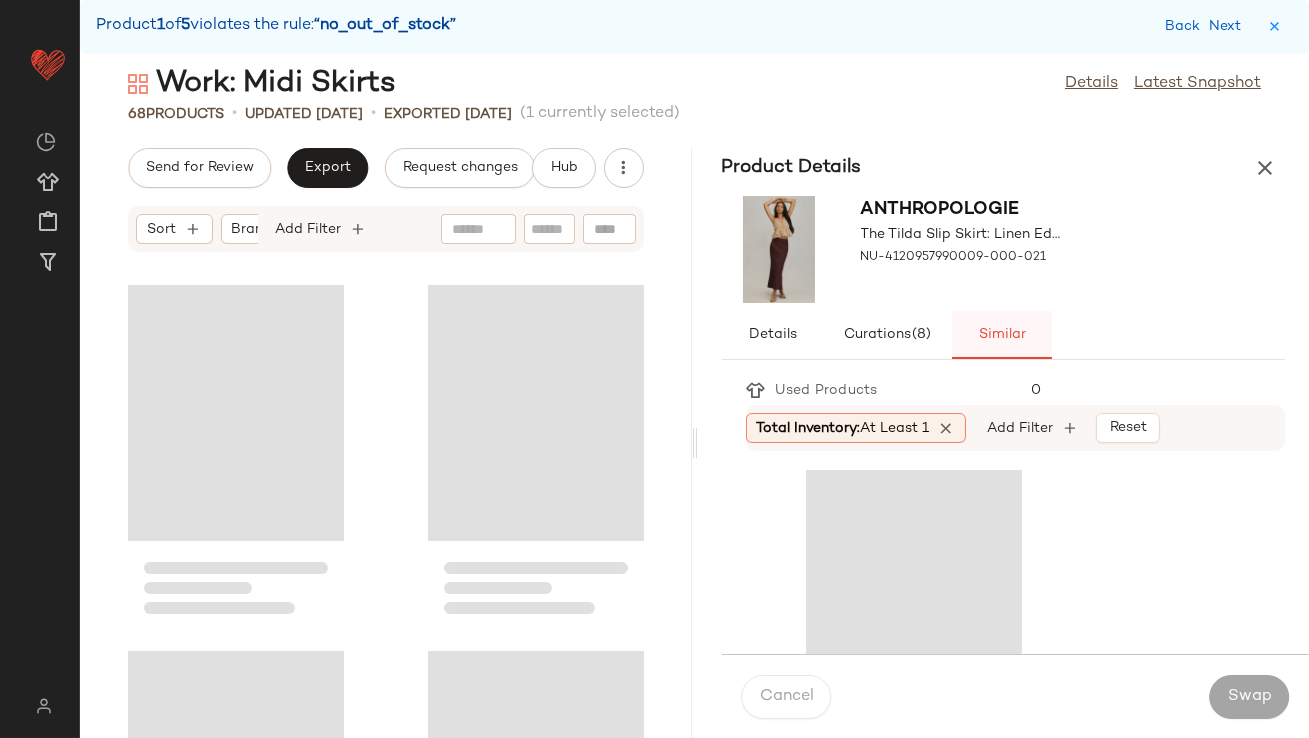 scroll, scrollTop: 381, scrollLeft: 0, axis: vertical 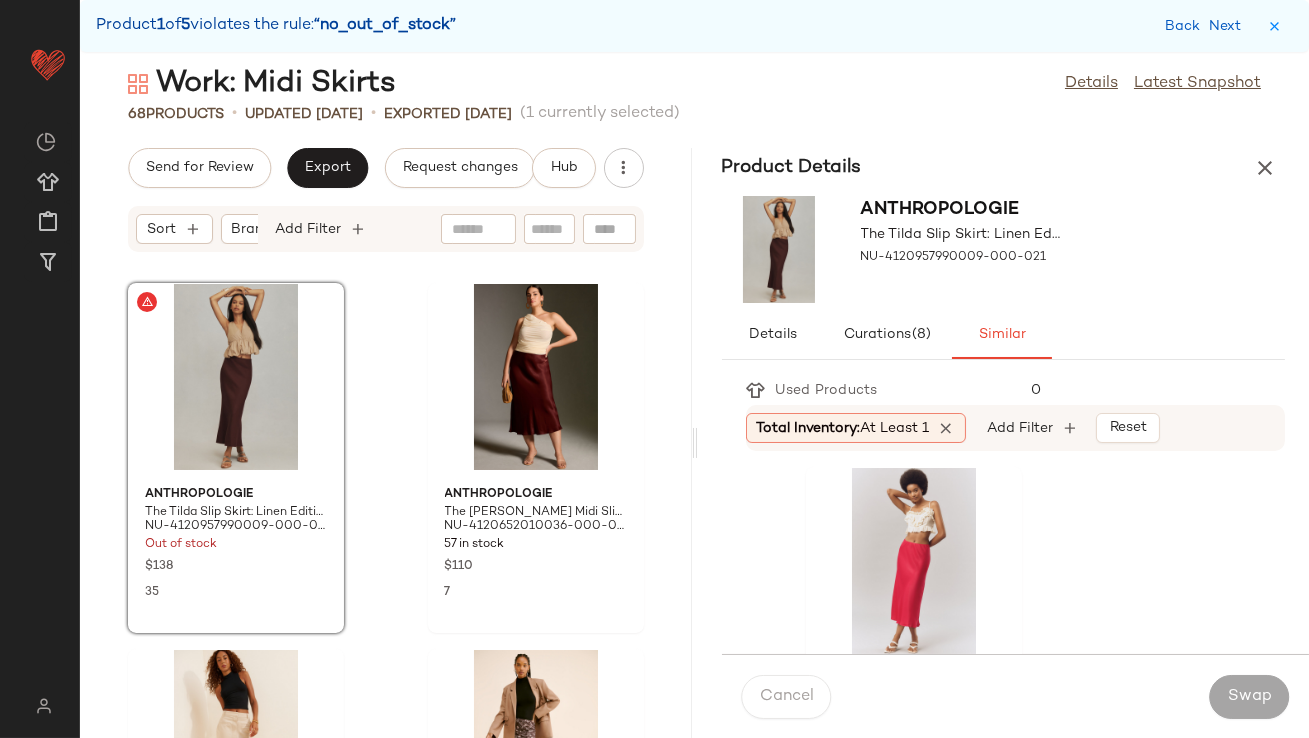 click on "At least 1" at bounding box center (895, 428) 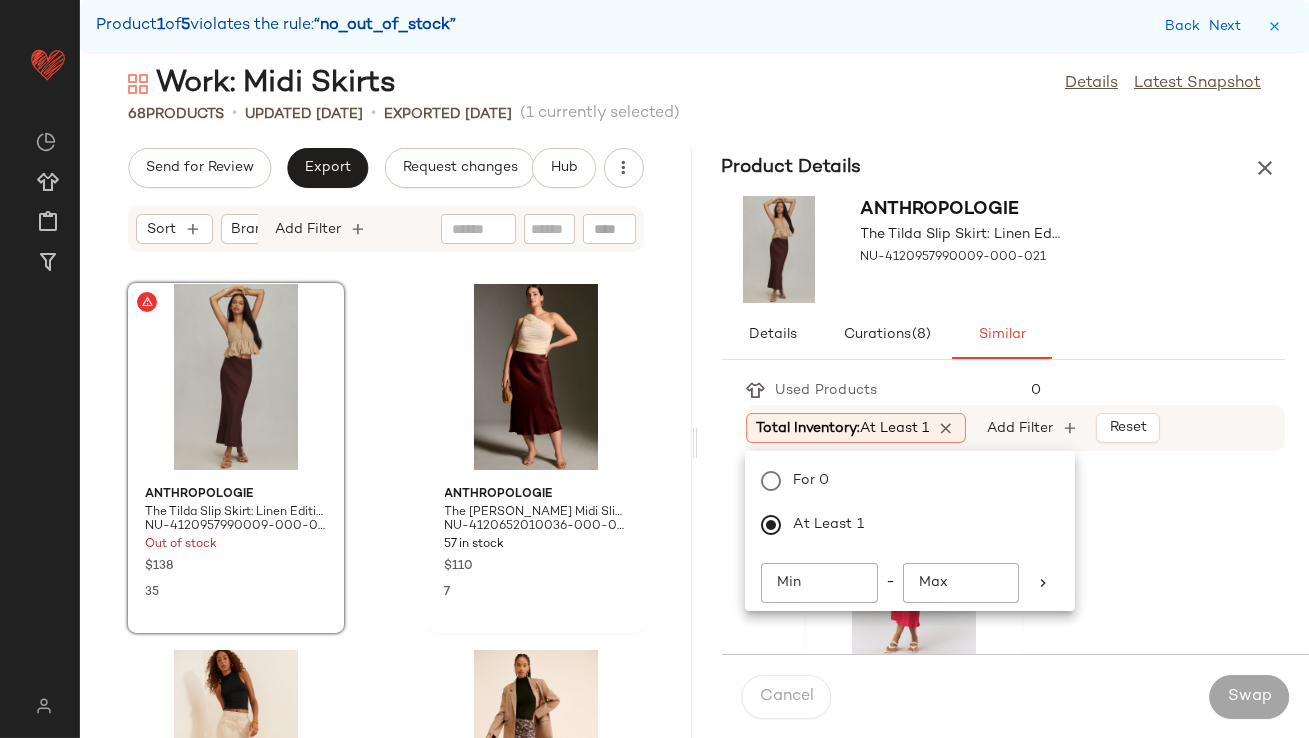 click on "Min" 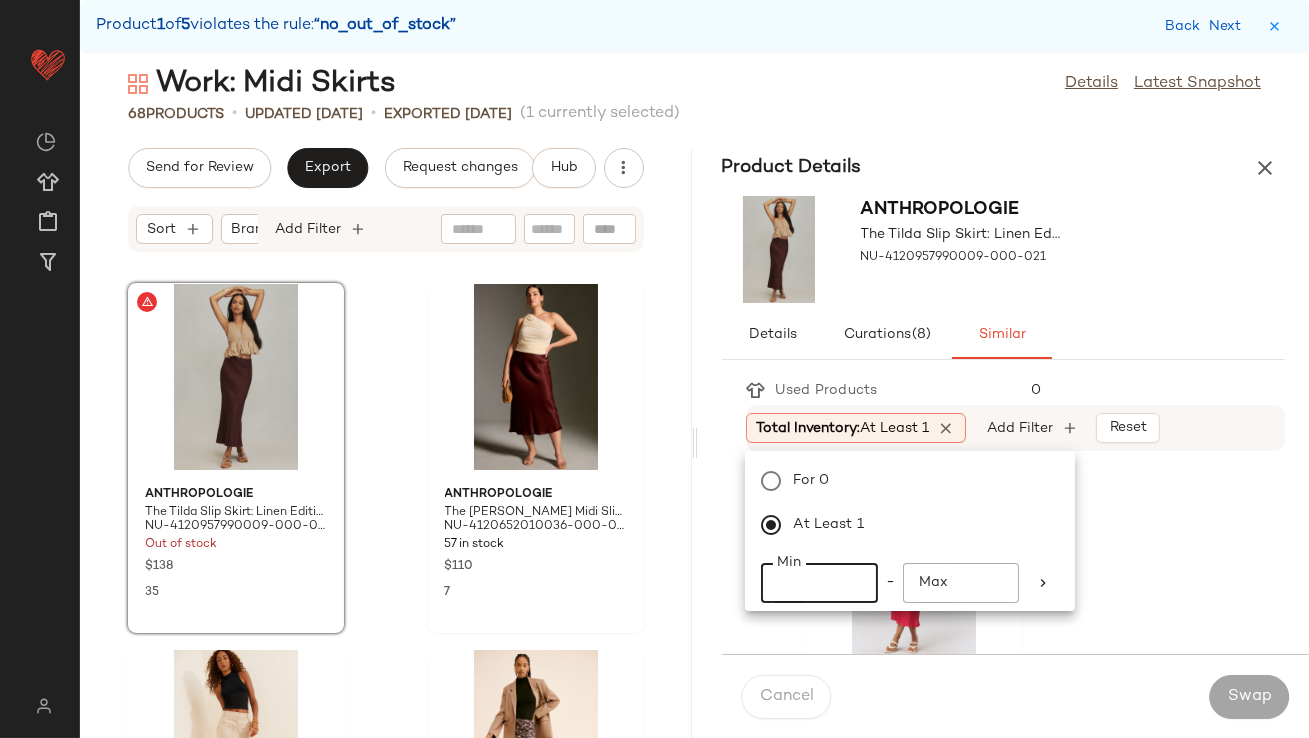 type on "*" 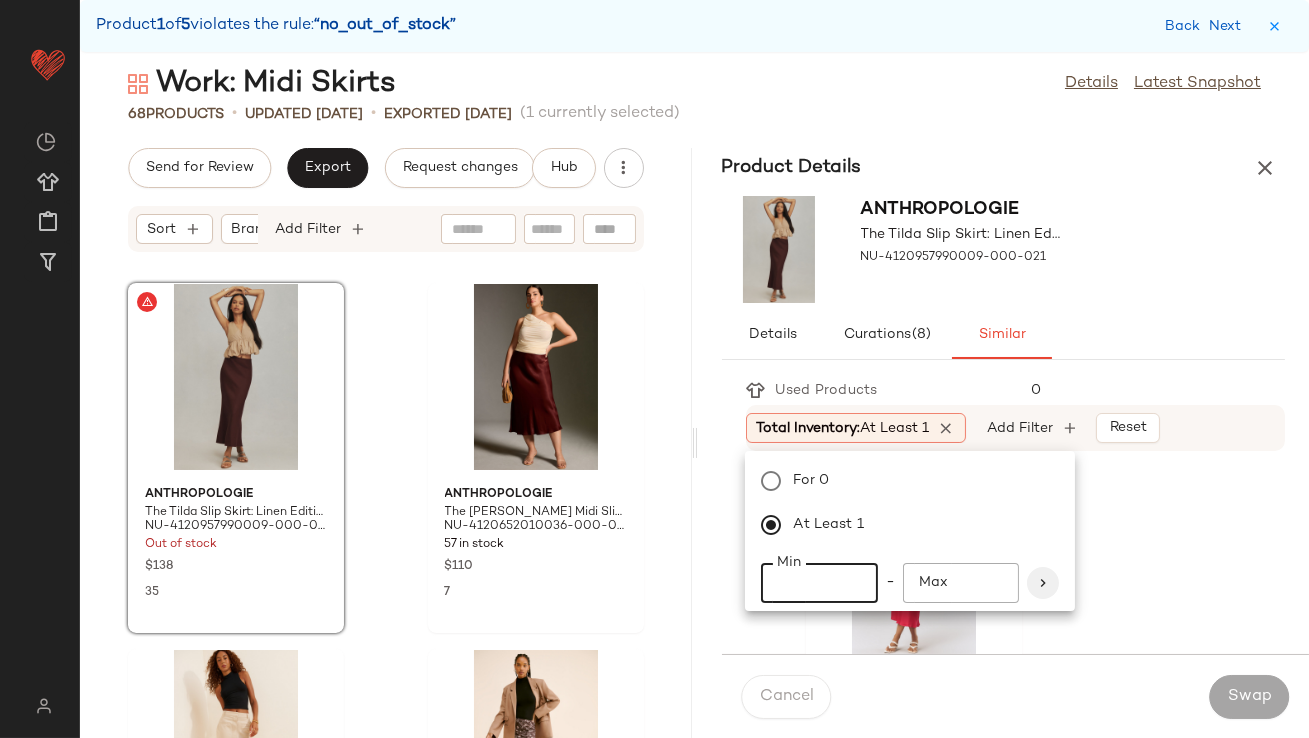 type on "**" 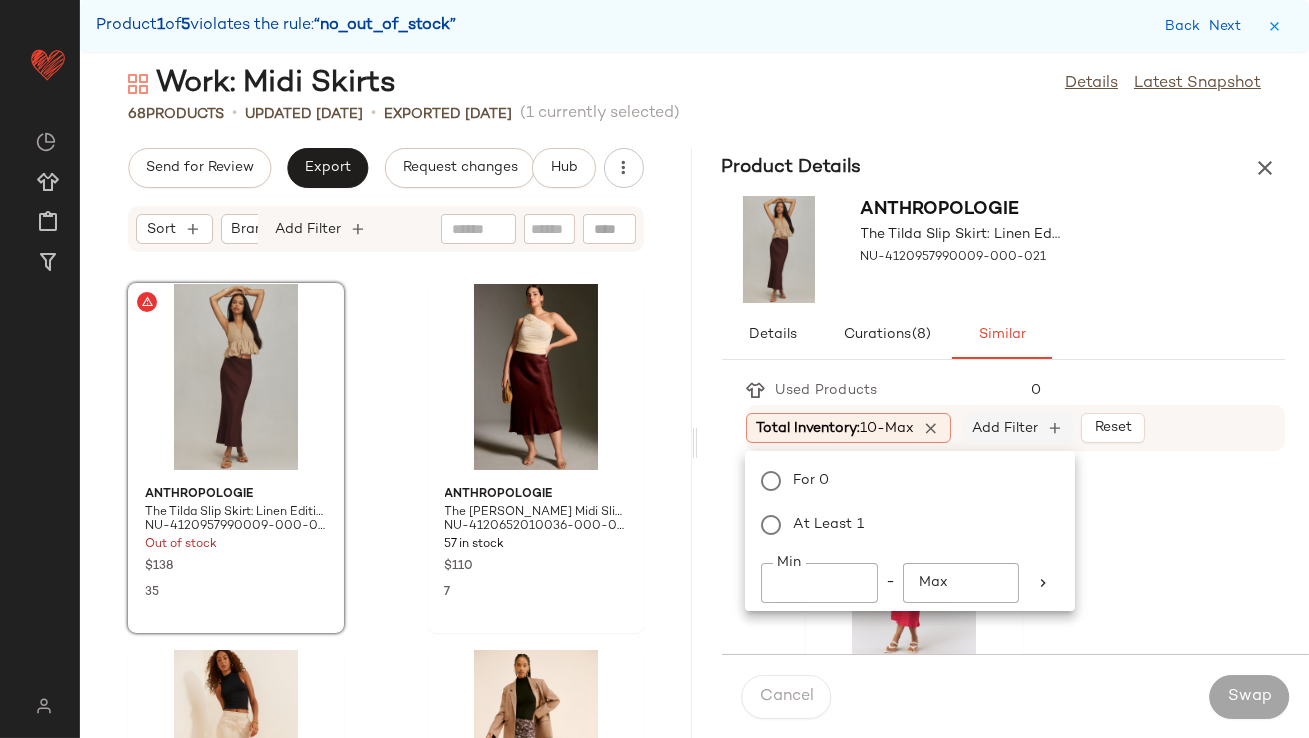 click on "Add Filter" at bounding box center [1005, 428] 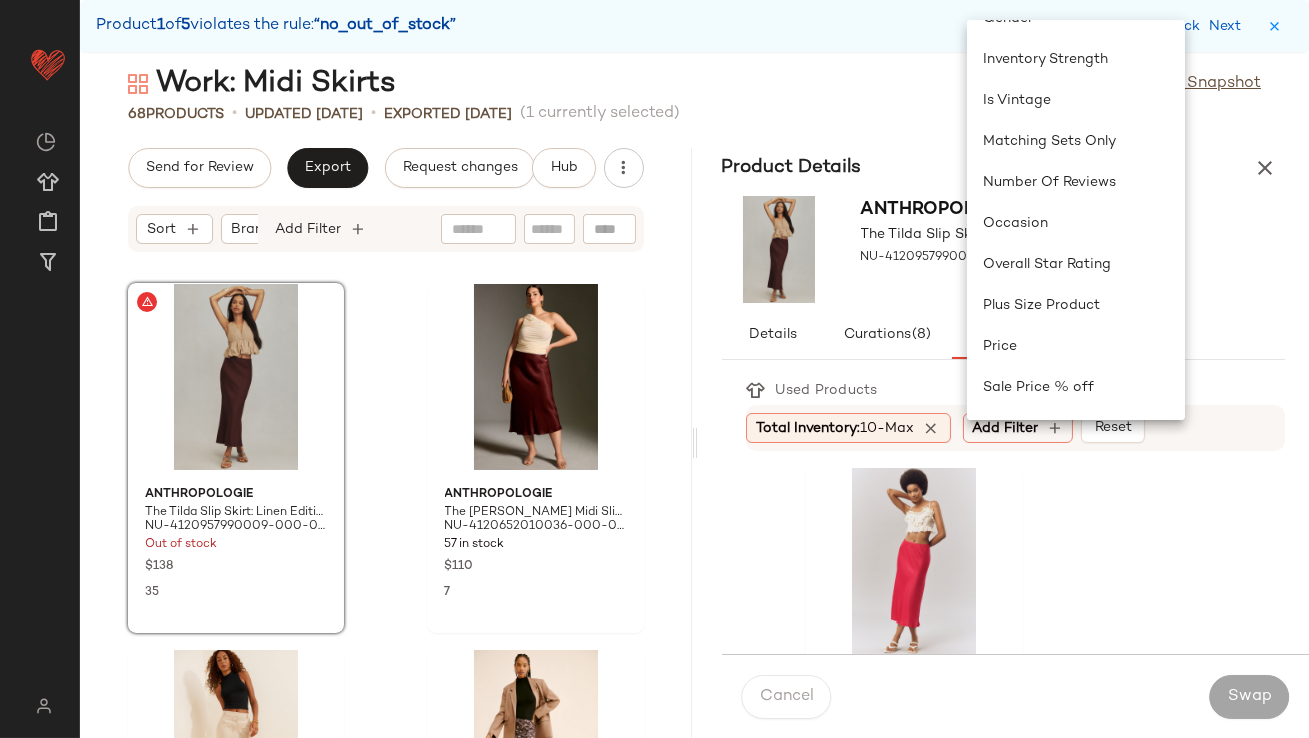 scroll, scrollTop: 476, scrollLeft: 0, axis: vertical 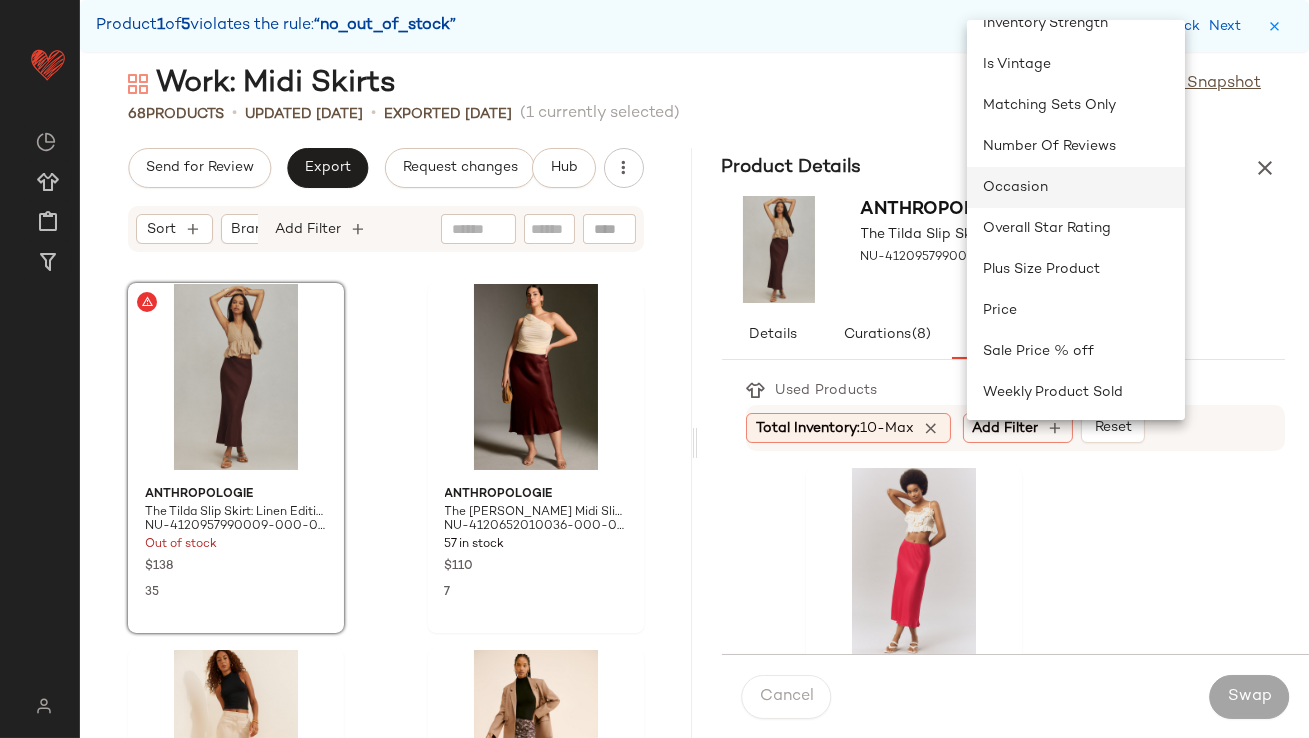click on "Occasion" 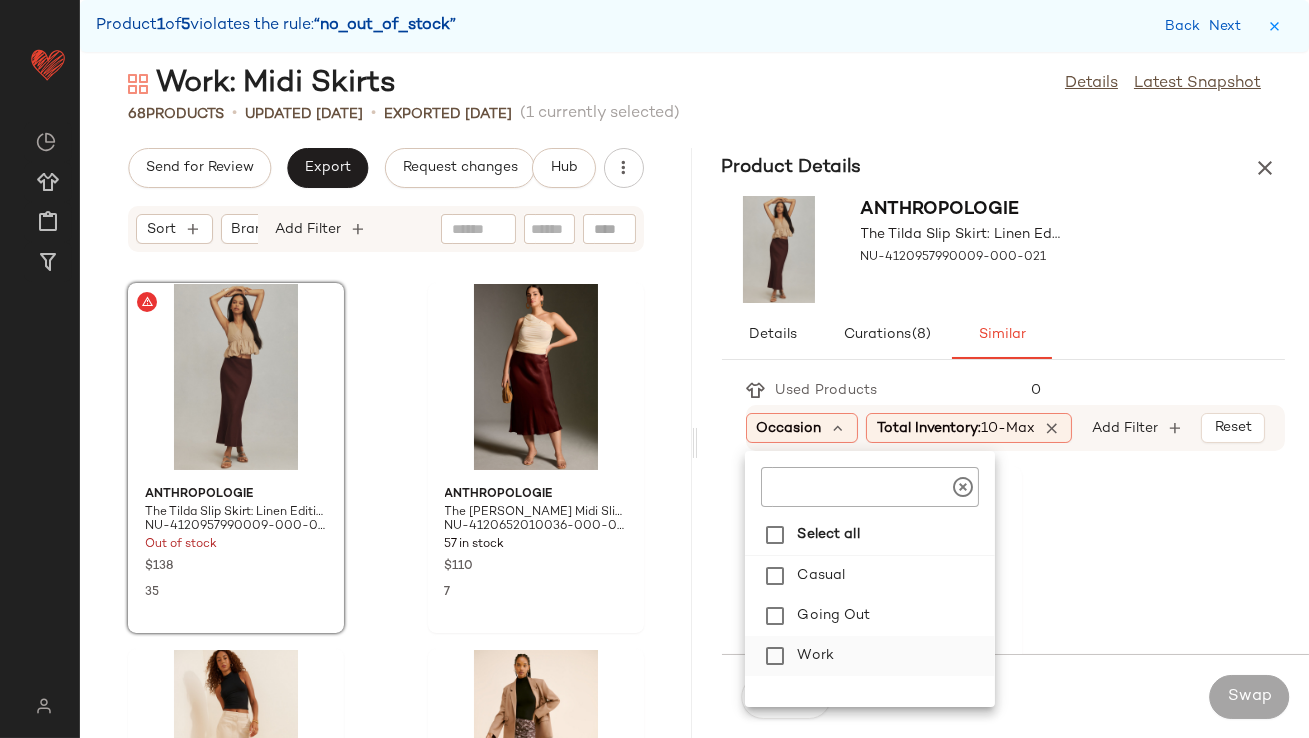 drag, startPoint x: 840, startPoint y: 653, endPoint x: 859, endPoint y: 642, distance: 21.954498 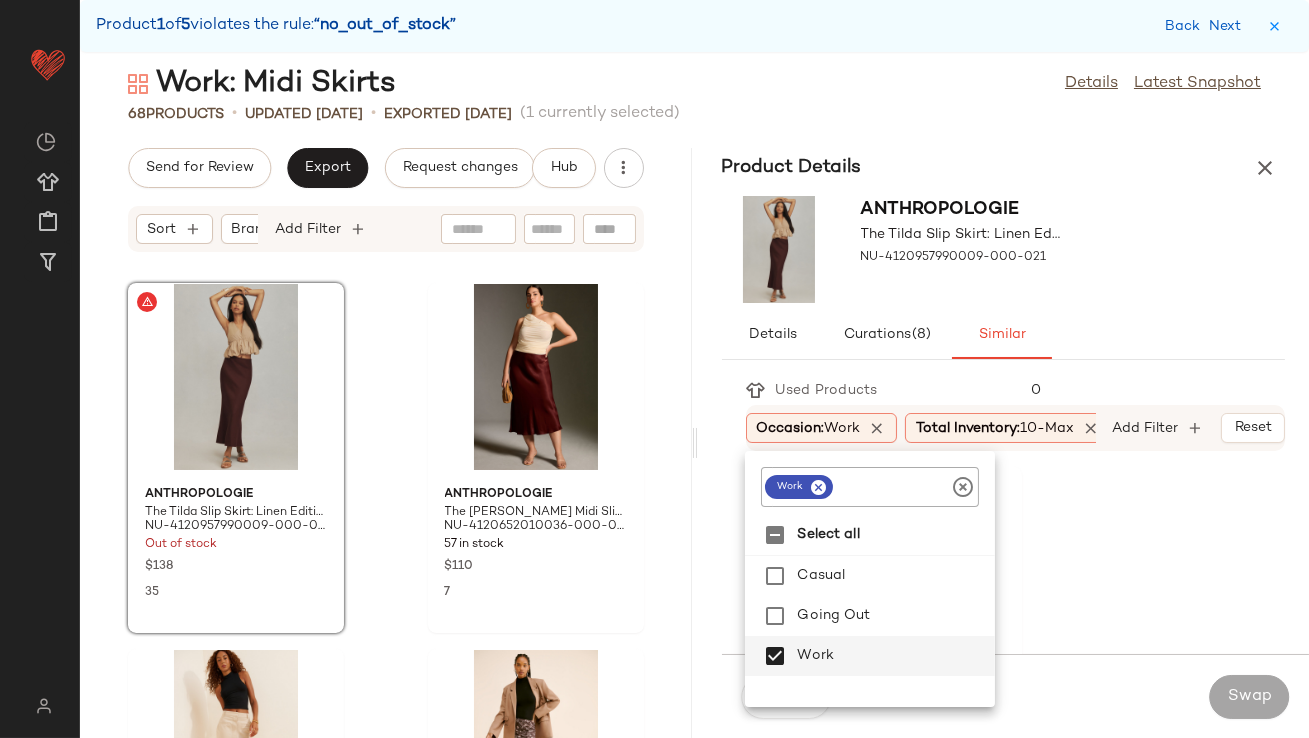 click on "Anthropologie The Tilda Slip Skirt NU-4120652010041-000-641 48 in stock $98 2 Anthropologie The Tilda Slip Skirt: Linen Edition NU-4120957990009-000-031 21 in stock $138 125 Free People Forevermore Long-Sleeve Top NU-94682457-000-010 12 in stock $98 17 Anthropologie Colette Sweater Maxi Skirt NU-4120086690009-000-027 19 in stock $118 Anthropologie The Tilda Slip Skirt: Linen Edition NU-4120957990009-000-010 21 in stock $138 12 Anthropologie The Tilda Slip Skirt NU-4120652010041-000-064 115 in stock $98 Anthropologie The Adaptive Colette Cropped Wide-Leg Pants NU-4123650590350-000-001 16 in stock $120 Anthropologie The Tilda Maxi Slip Skirt: Side Slit Edition NU-4120652010056-000-009 198 in stock $108 3 Anthropologie Sheer Pleated Maxi Skirt NU-4120326950010-000-020 71 in stock $148 1 4SI3NNA Sleeveless Colorblock Babydoll Top NU-4112326250025-000-029 26 in stock $88 4 Nia 90's Bias Maxi Skirt NU-84015890-000-004 16 in stock $62 Hutch Maternity Polka Dot Belted Maxi Skirt NU-101521862-000-029 17 in stock $178" 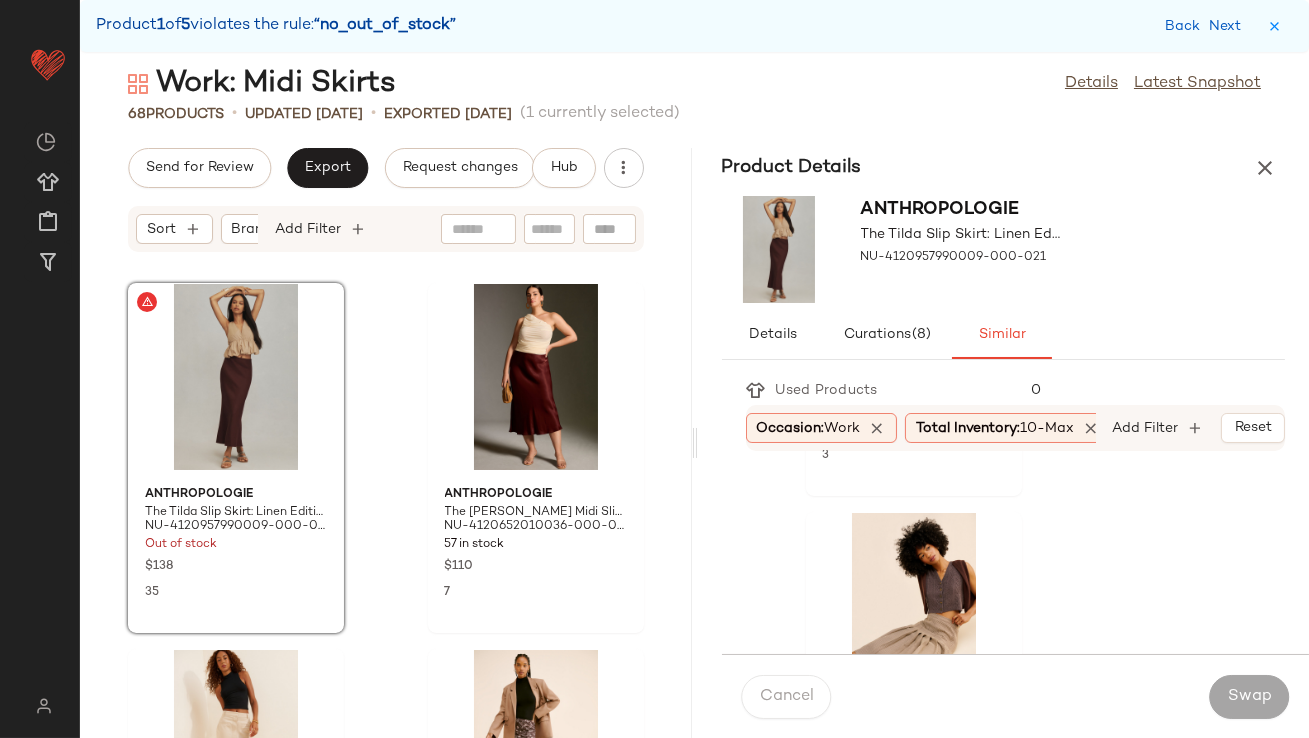 scroll, scrollTop: 694, scrollLeft: 0, axis: vertical 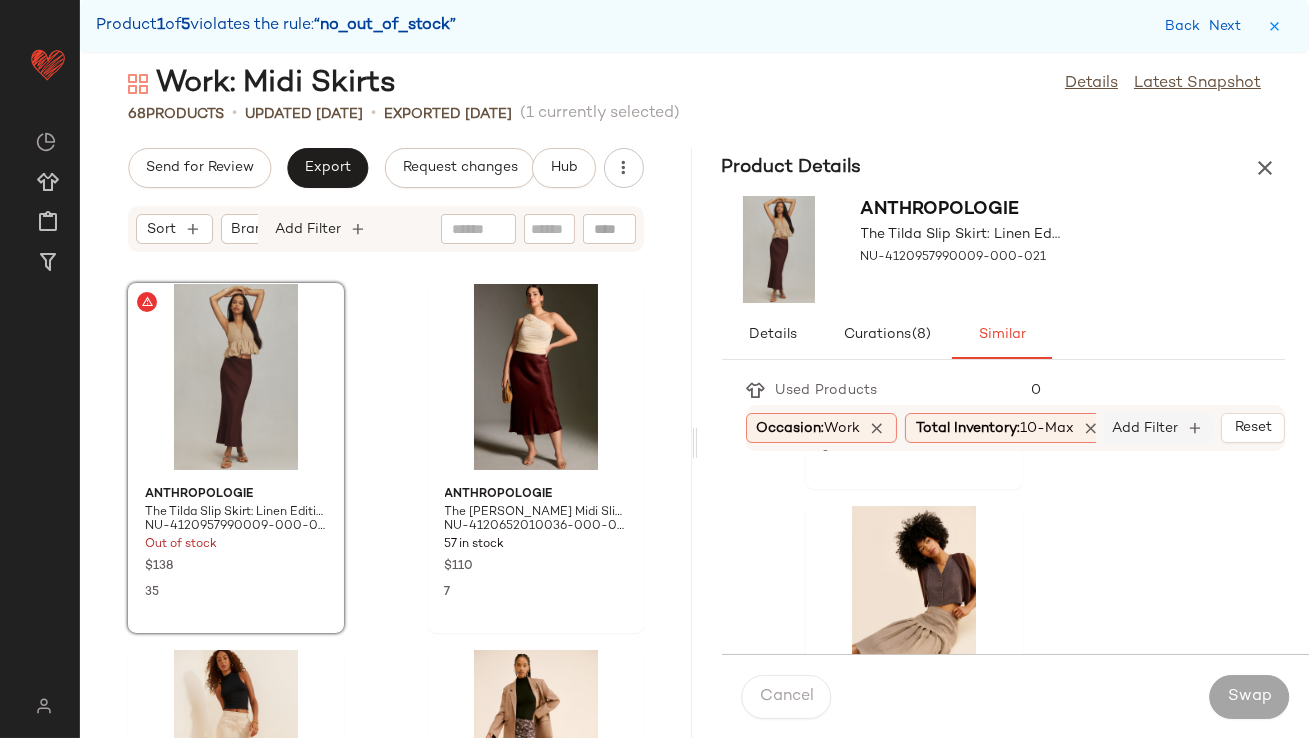 click on "Add Filter" at bounding box center (1146, 428) 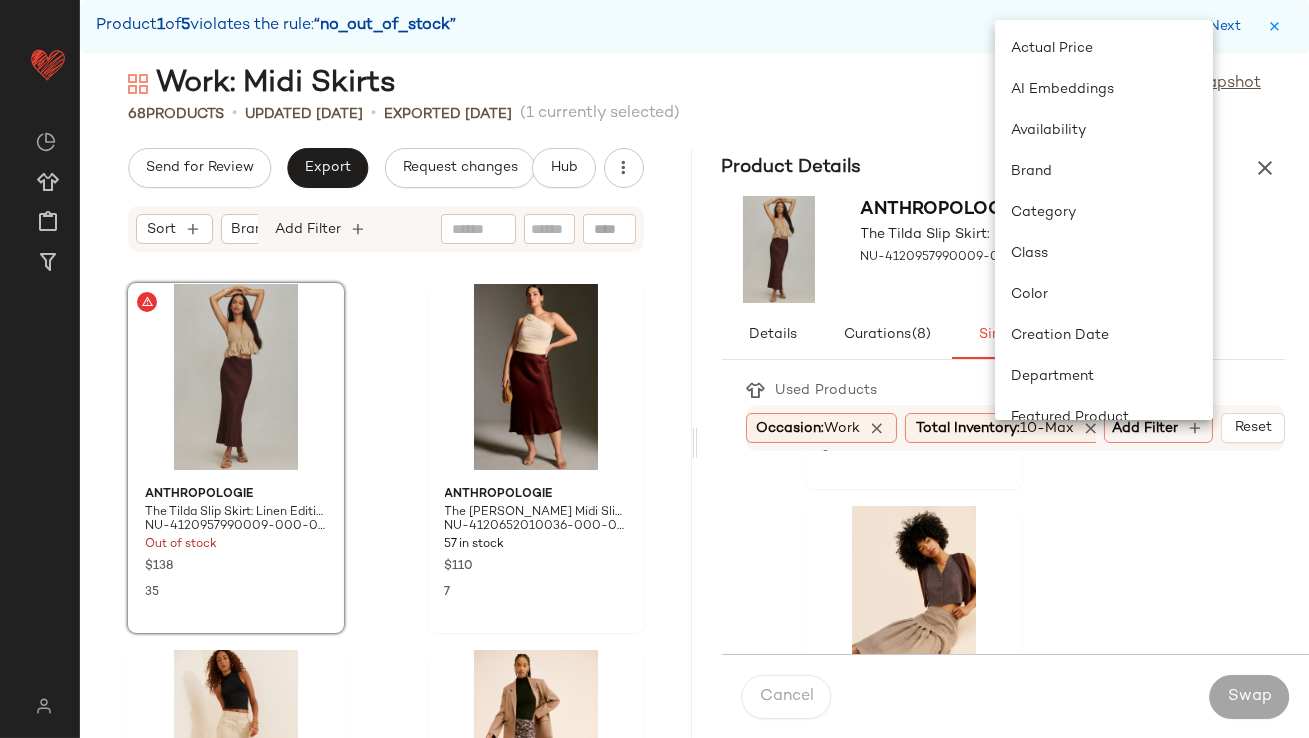 click on "Hutch Maternity Polka Dot Belted Maxi Skirt NU-101521862-000-029 17 in stock $178 16 Anthropologie Side-Slit Tunic Top NU-4112916210123-000-014 13 in stock $68 3 Free People Beatrice Cashmere Vest NU-92950534-000-050 186 in stock $128 4th & Reckless Karmin Vegan Leather Midi Skirt NU-93570323-000-020 40 in stock $79 Bayse Colbie Crossover Pants NU-84954007-000-016 55 in stock $140 2 ASTR The Label Linen Milani Pants NU-89382634-000-022 64 in stock $128 11 WeWoreWhat Scoop Tailored Vest NU-89175384-000-011 55 in stock $89 1 Anthropologie Classic Sculpted Blazer NU-4115929420041-000-001 12 in stock $168 Guizio Pamela Wide-Leg Trousers NU-95067096-000-000 101 in stock $248 1 Madewell Superwide Harlow Pants NU-94997988-000-001 39 in stock $128 Anthropologie The Somerset Linen Pull-On Pants NU-4123370060009-000-022 49 in stock $118 DL1961 Hepburn Wide Leg High-Rise Jeans NU-69990927-000-020 260 in stock $199 Anthropologie Colette Knit Full Length Pants NU-4123966060032-000-020 43 in stock $130 Anthropologie $148 3" 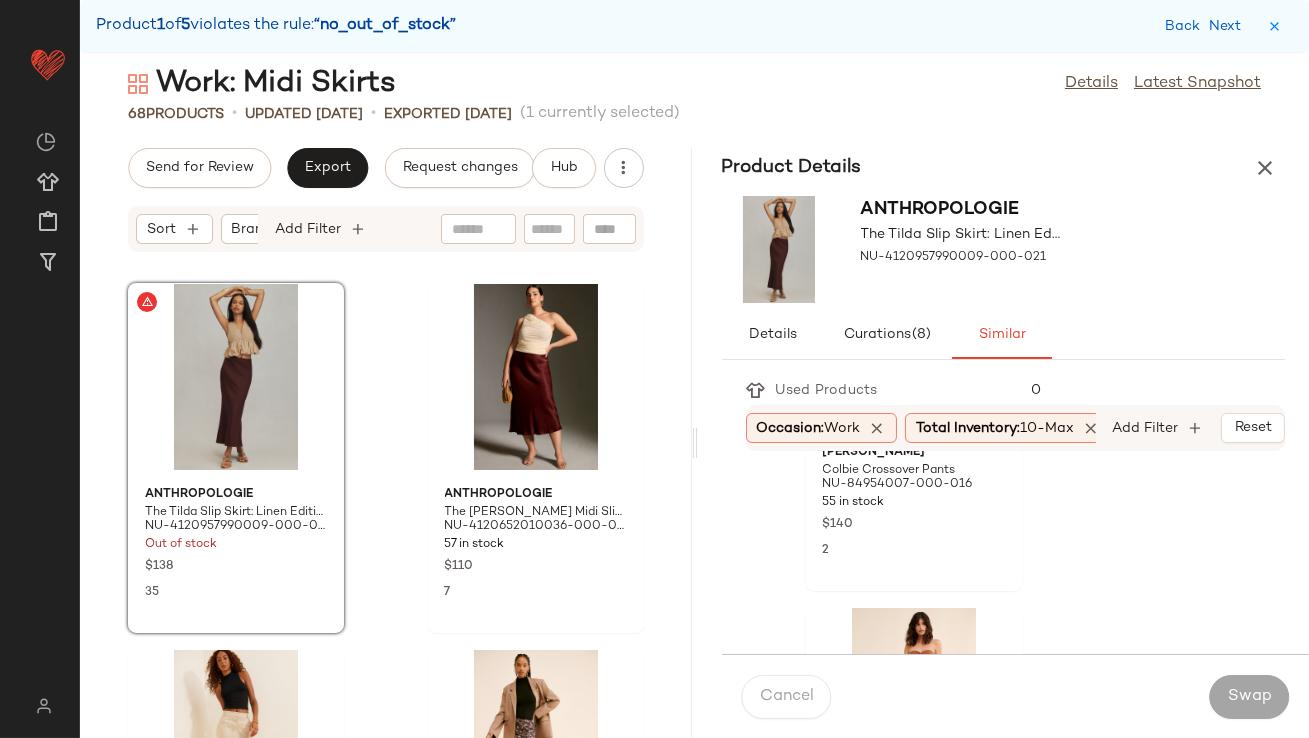 scroll, scrollTop: 1862, scrollLeft: 0, axis: vertical 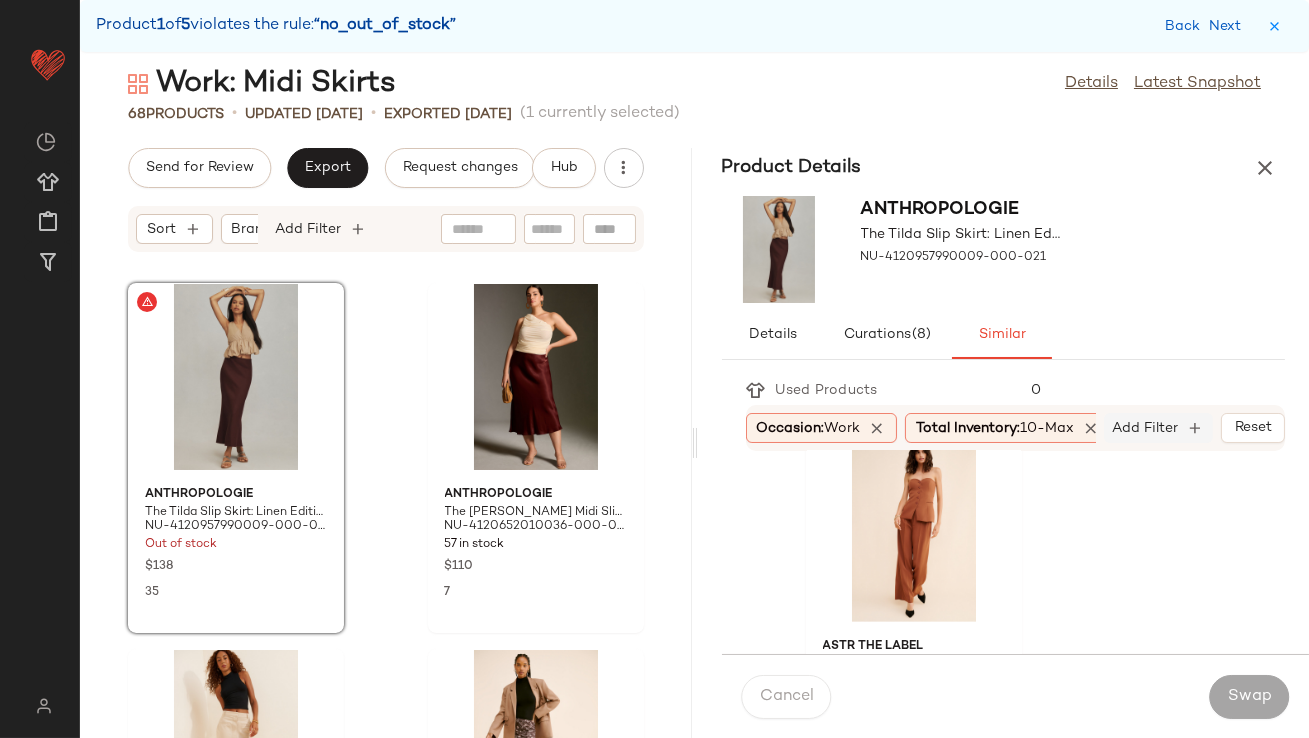 click on "Add Filter" 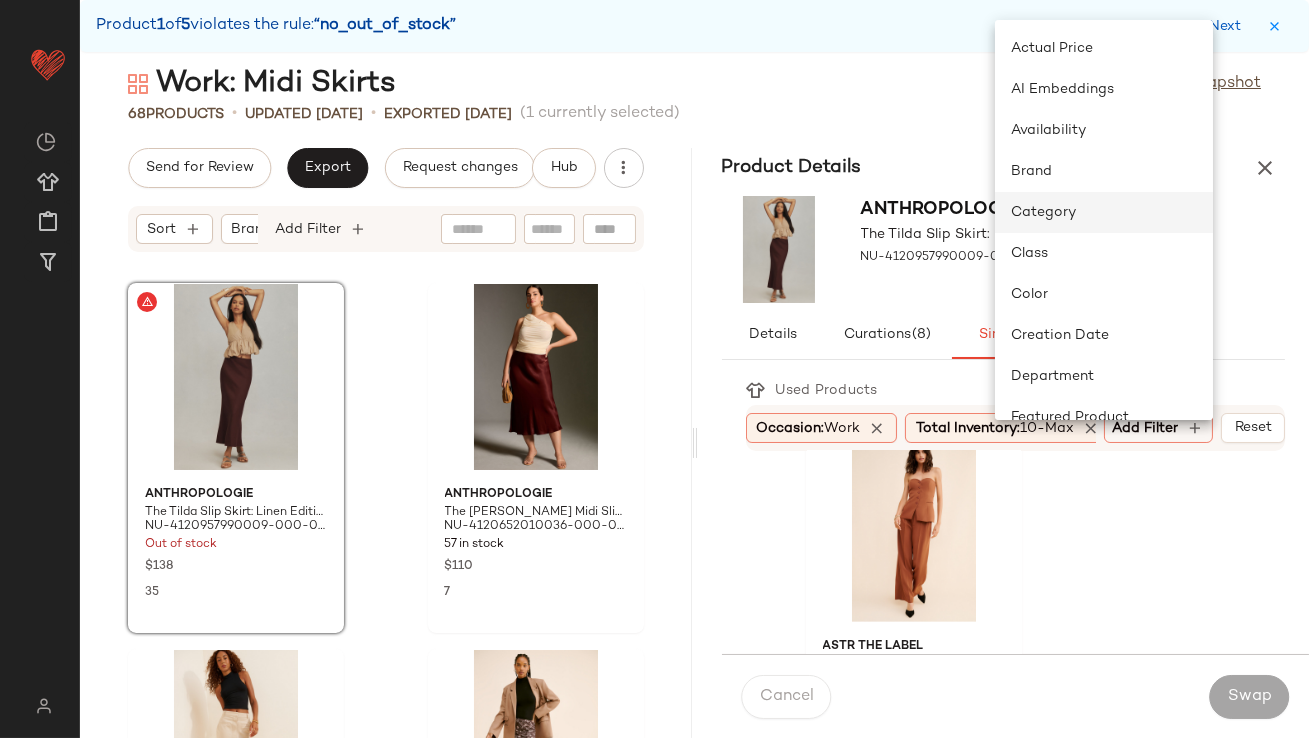 click on "Category" 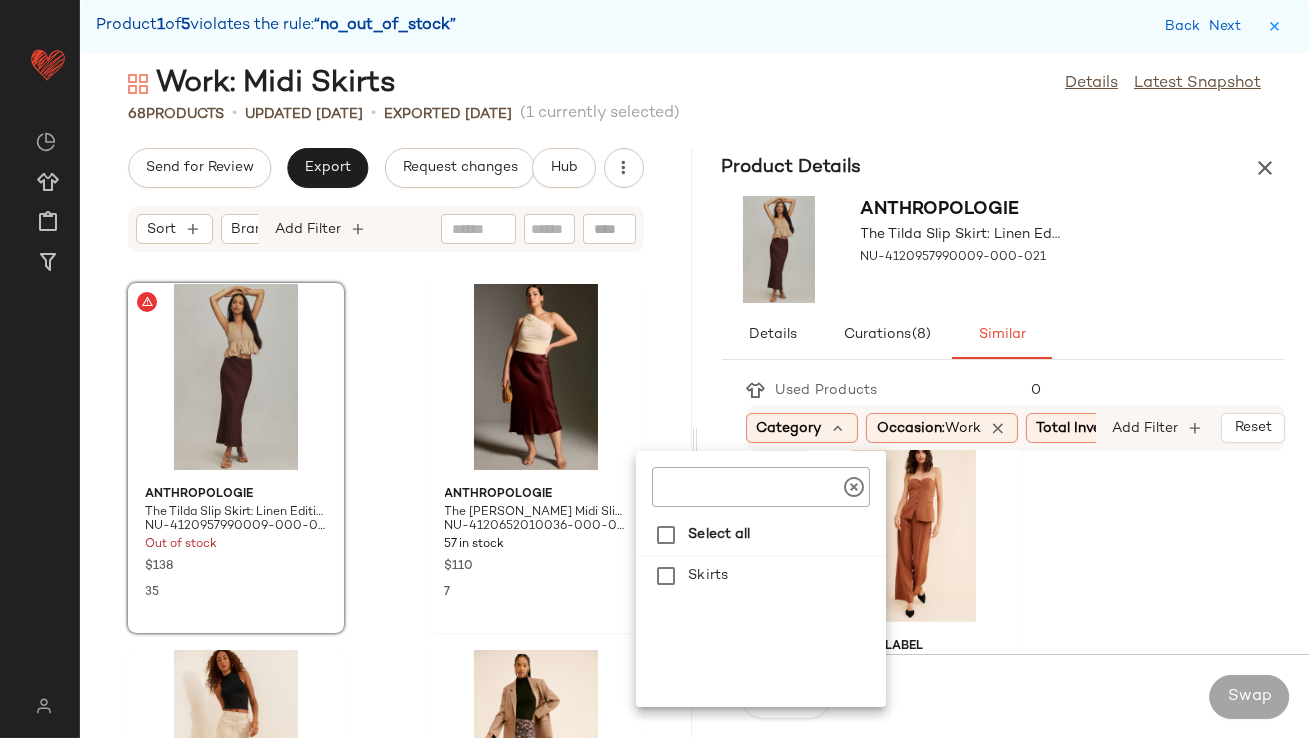 scroll, scrollTop: 0, scrollLeft: 109, axis: horizontal 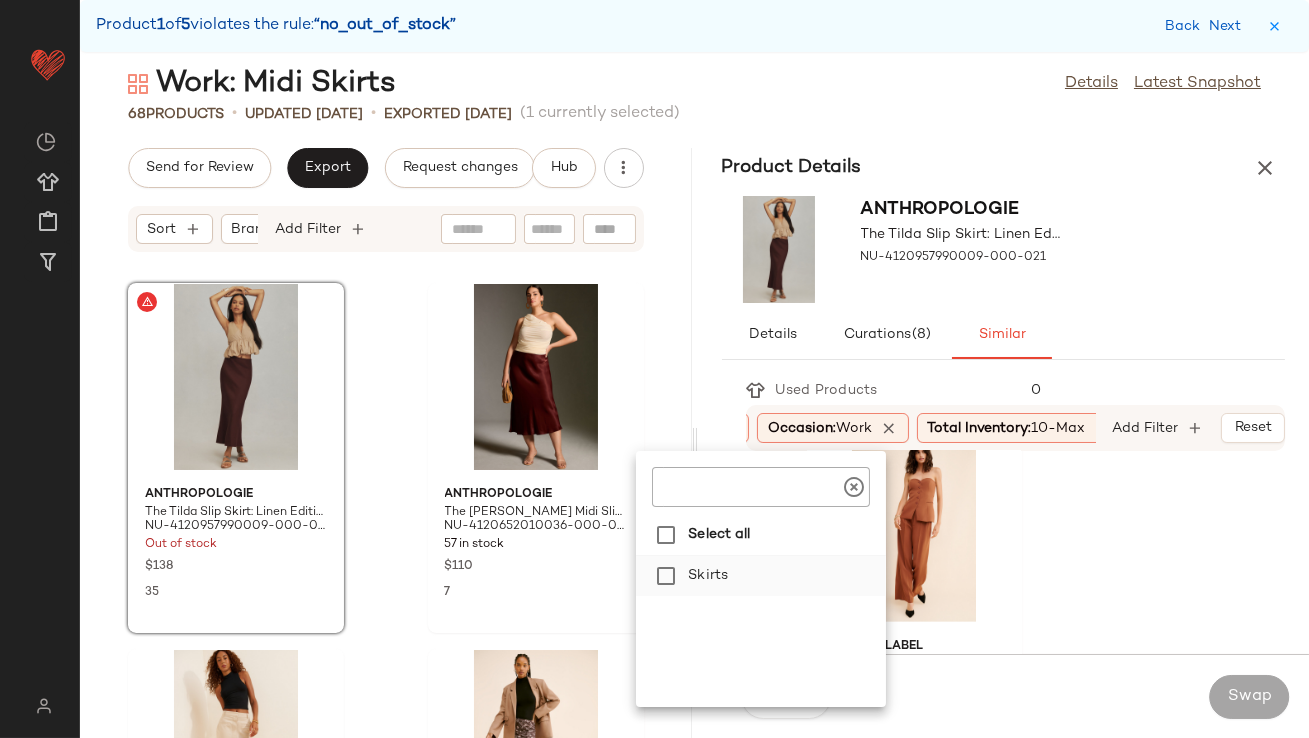 click on "Skirts" at bounding box center (783, 576) 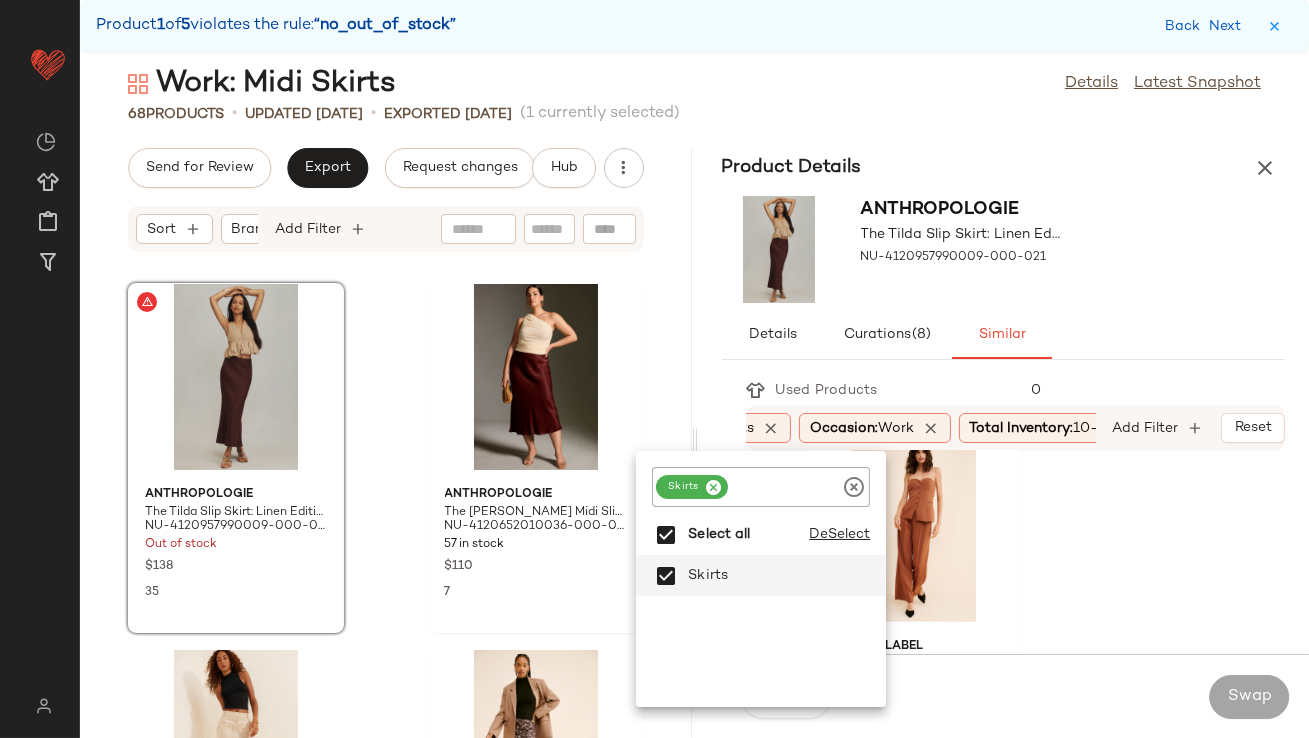 click on "Hutch Maternity Polka Dot Belted Maxi Skirt NU-101521862-000-029 17 in stock $178 16 Anthropologie Side-Slit Tunic Top NU-4112916210123-000-014 13 in stock $68 3 Free People Beatrice Cashmere Vest NU-92950534-000-050 186 in stock $128 4th & Reckless Karmin Vegan Leather Midi Skirt NU-93570323-000-020 40 in stock $79 Bayse Colbie Crossover Pants NU-84954007-000-016 55 in stock $140 2 ASTR The Label Linen Milani Pants NU-89382634-000-022 64 in stock $128 11 WeWoreWhat Scoop Tailored Vest NU-89175384-000-011 55 in stock $89 1 Anthropologie Classic Sculpted Blazer NU-4115929420041-000-001 12 in stock $168 Guizio Pamela Wide-Leg Trousers NU-95067096-000-000 101 in stock $248 1 Madewell Superwide Harlow Pants NU-94997988-000-001 39 in stock $128 Anthropologie The Somerset Linen Pull-On Pants NU-4123370060009-000-022 49 in stock $118 DL1961 Hepburn Wide Leg High-Rise Jeans NU-69990927-000-020 260 in stock $199 Anthropologie Colette Knit Full Length Pants NU-4123966060032-000-020 43 in stock $130 Anthropologie $148 3" 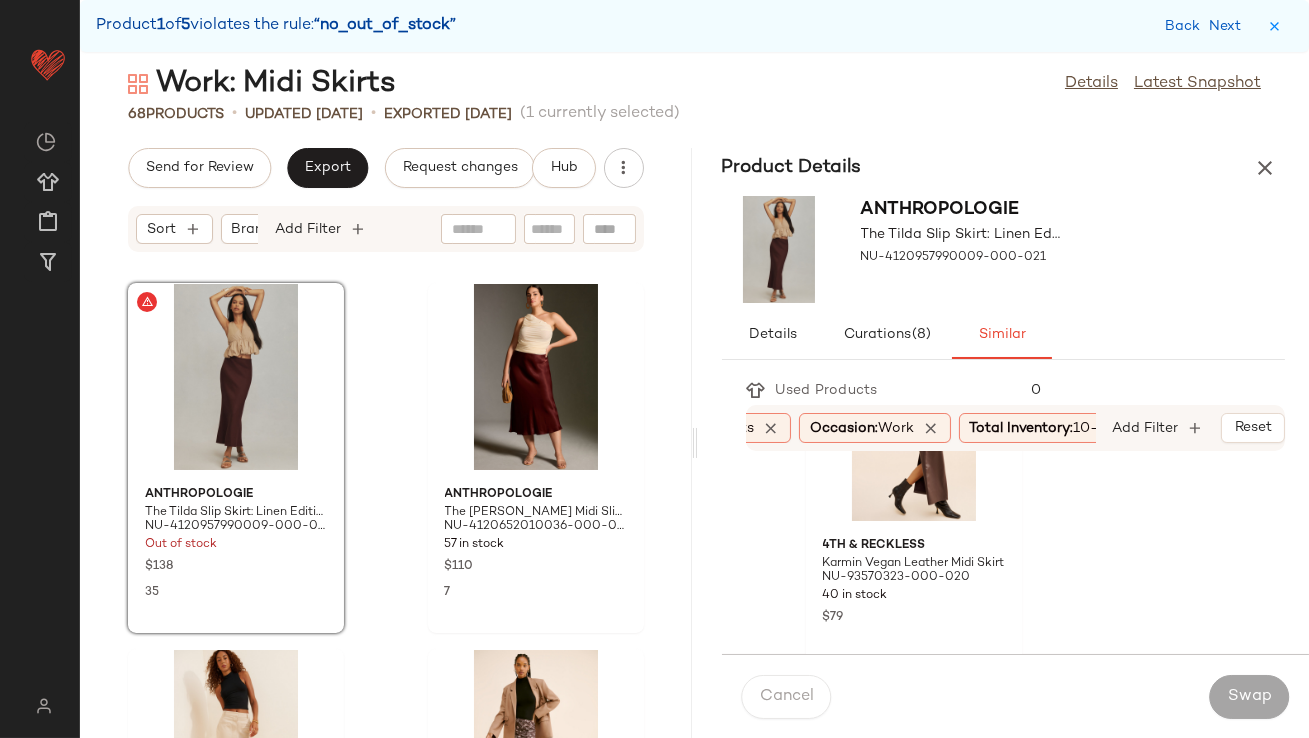 scroll, scrollTop: 0, scrollLeft: 0, axis: both 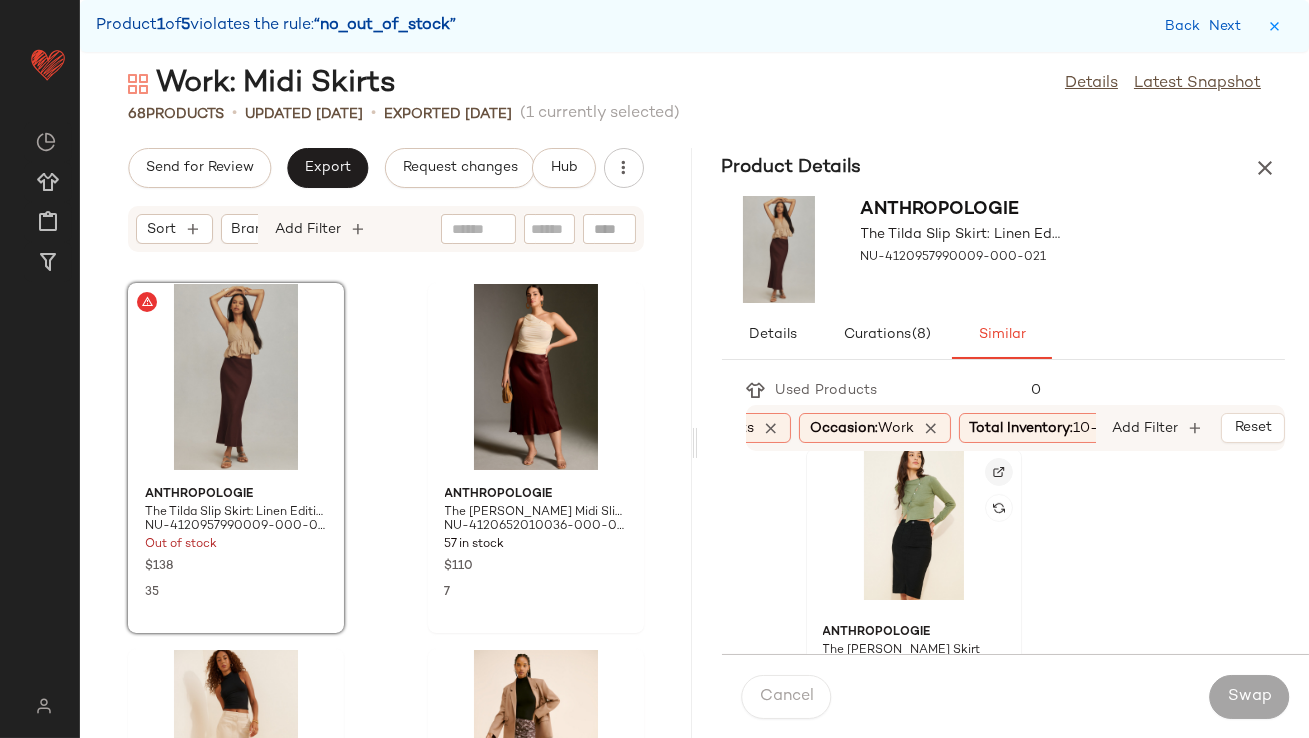 click 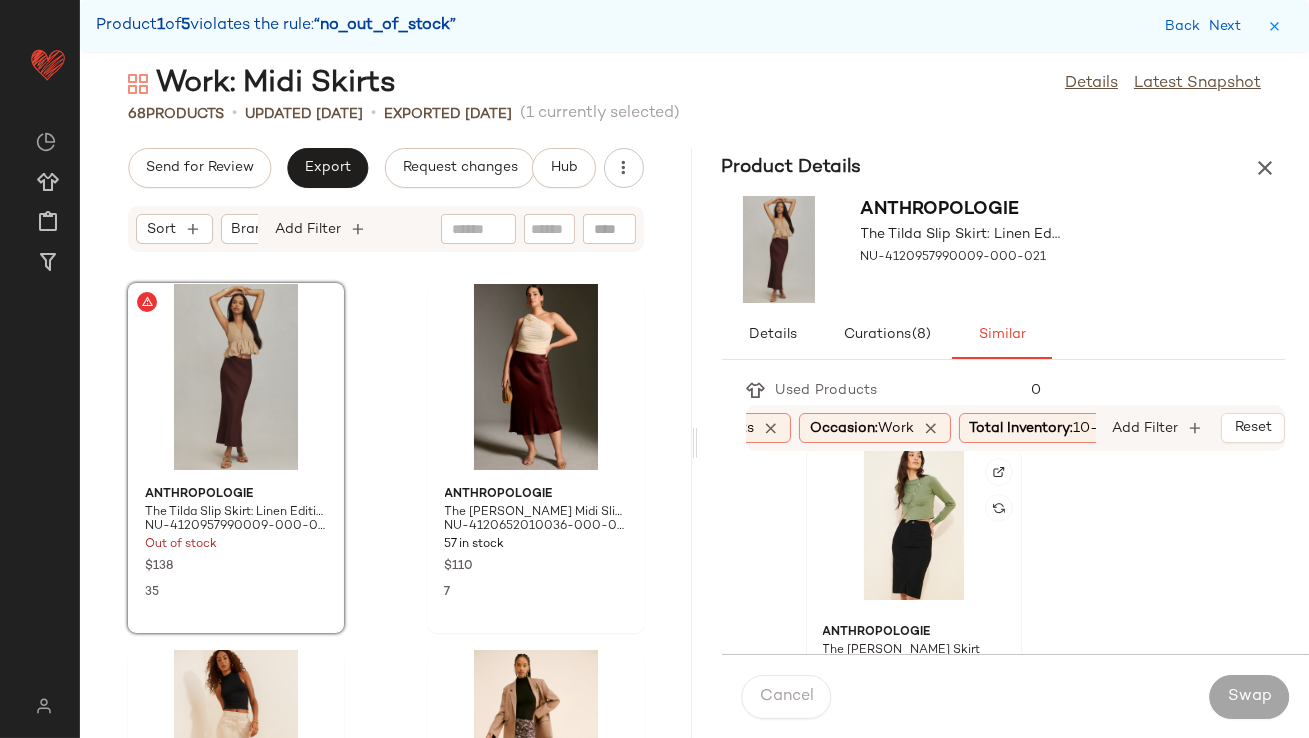 click 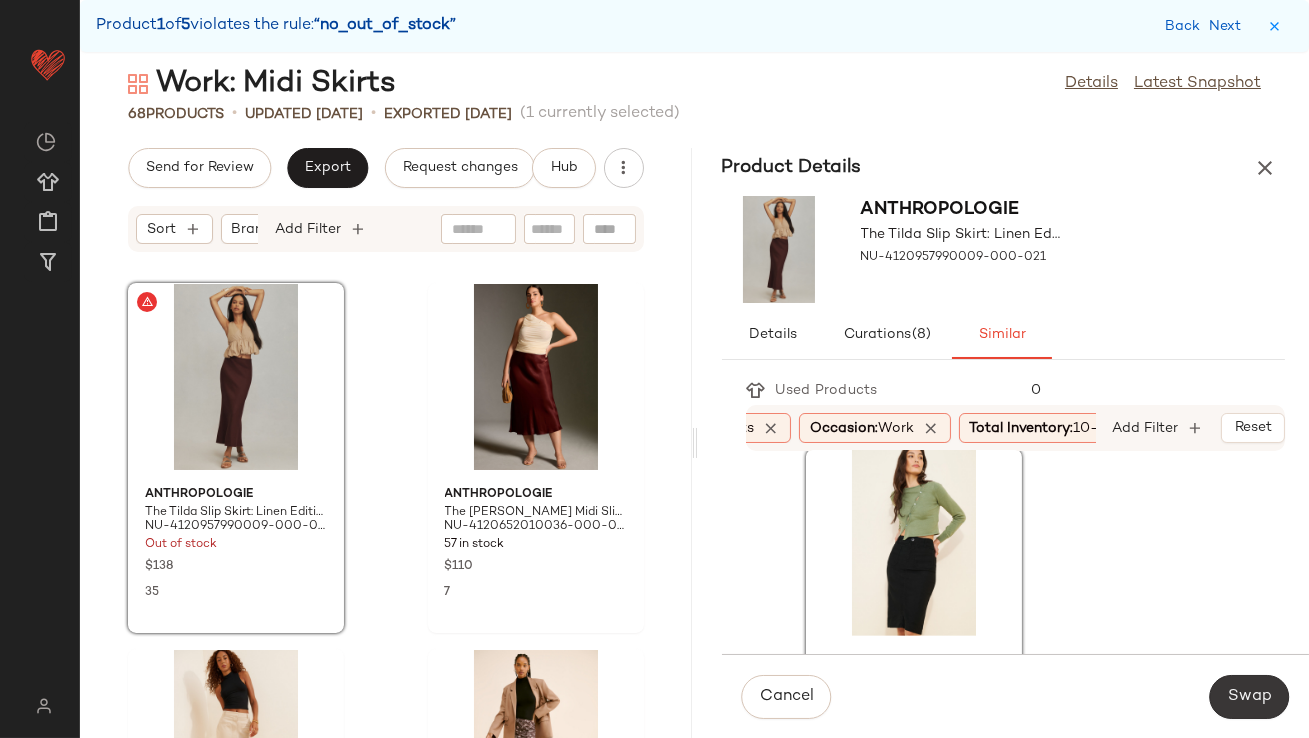 click on "Swap" 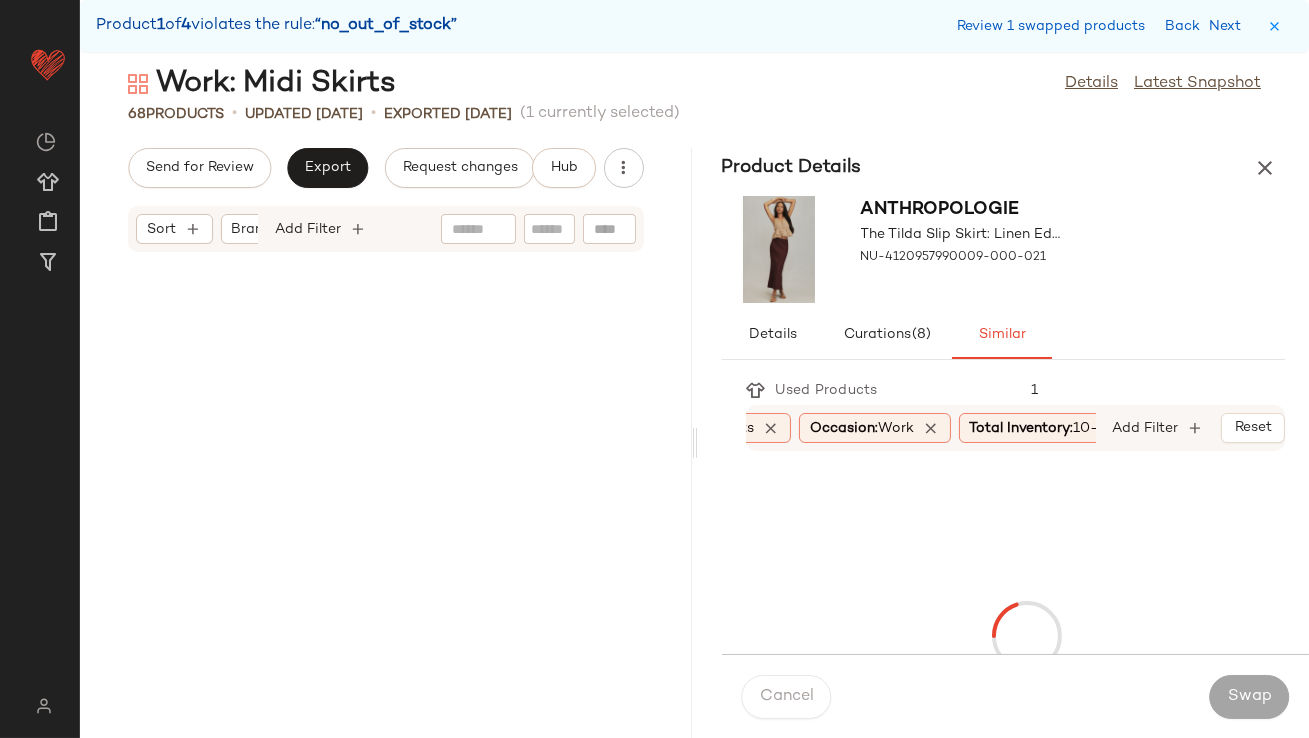 scroll, scrollTop: 2195, scrollLeft: 0, axis: vertical 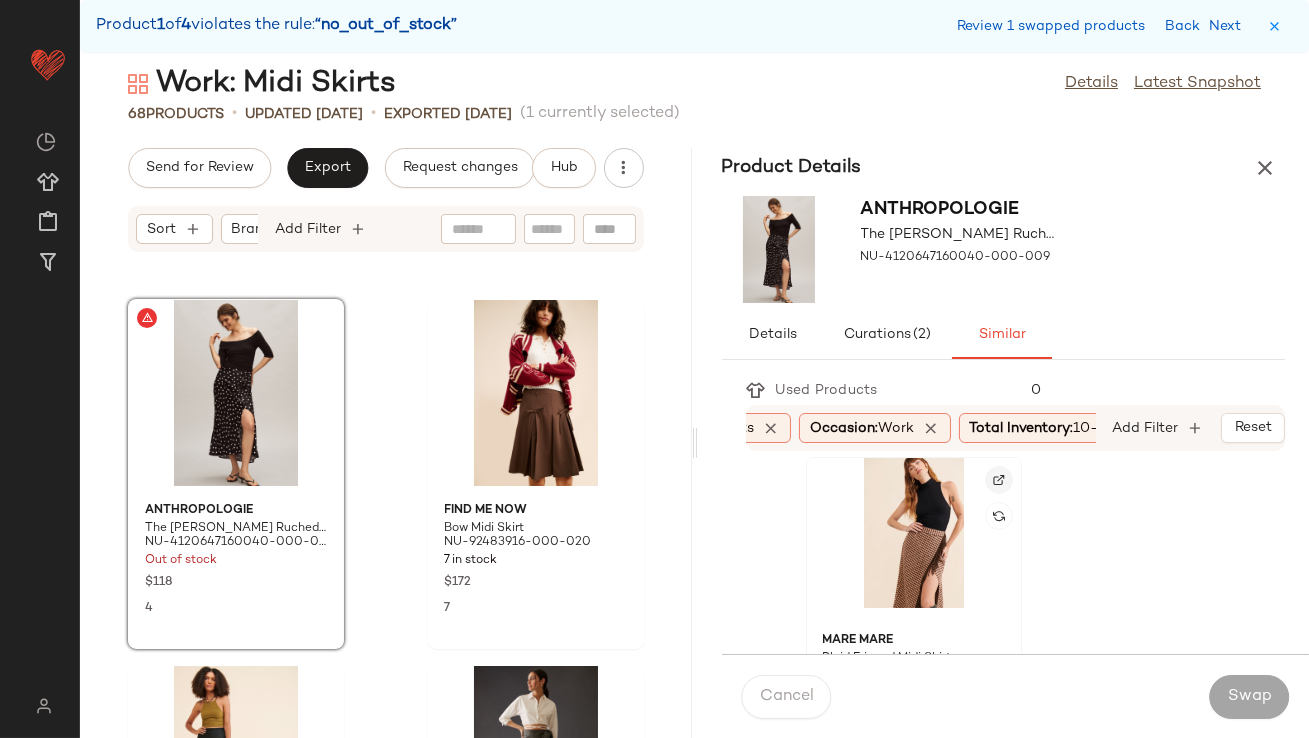 click 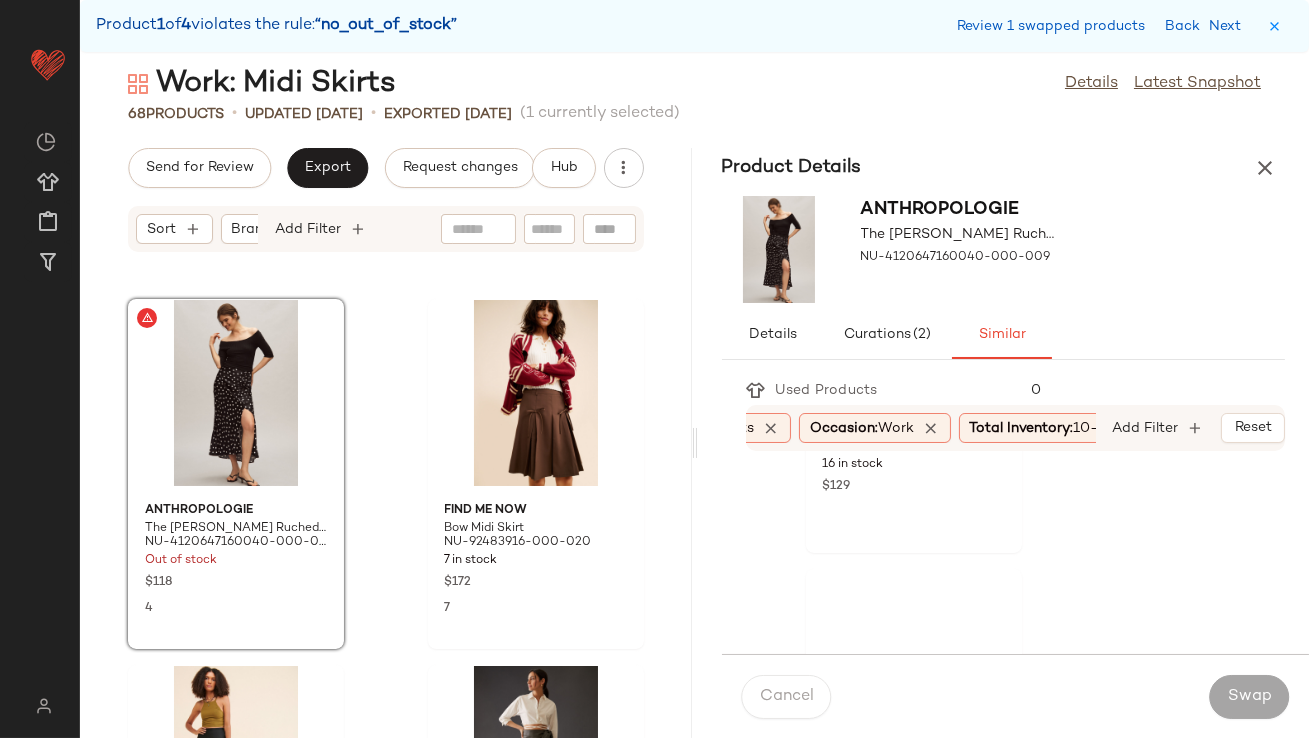 scroll, scrollTop: 2258, scrollLeft: 0, axis: vertical 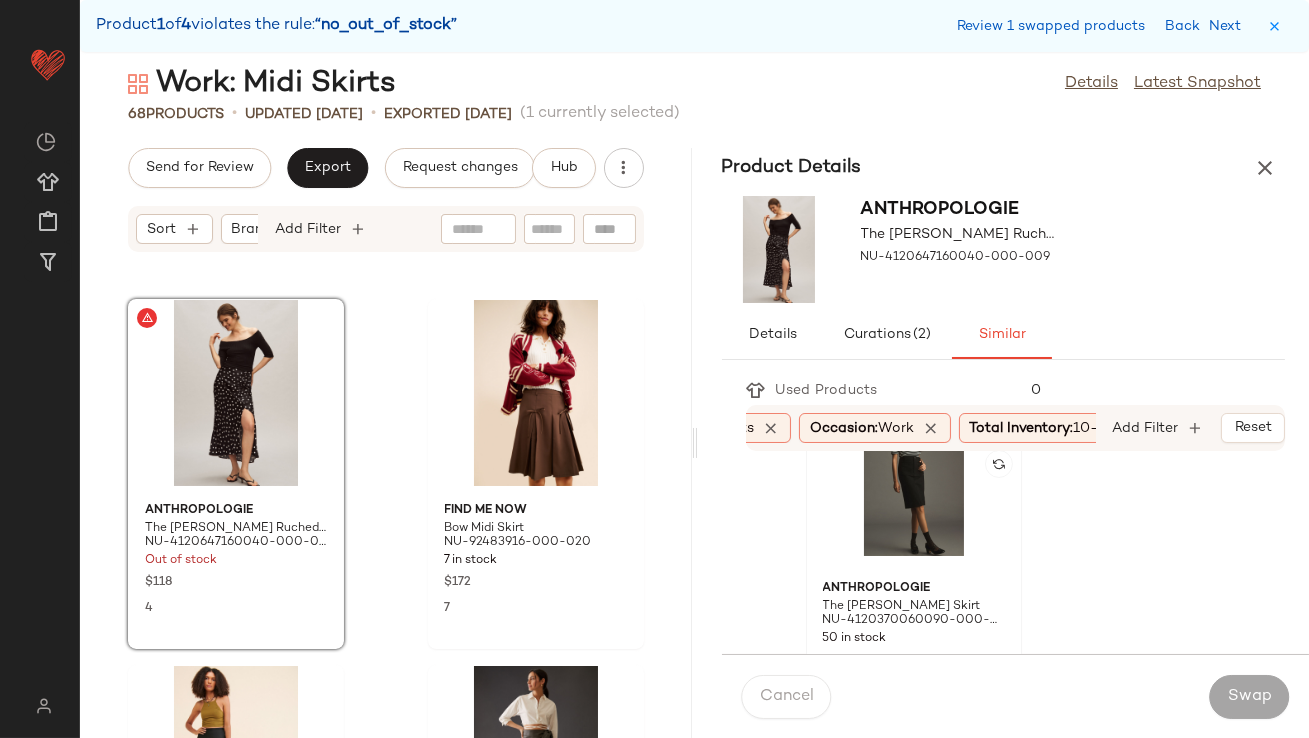 click 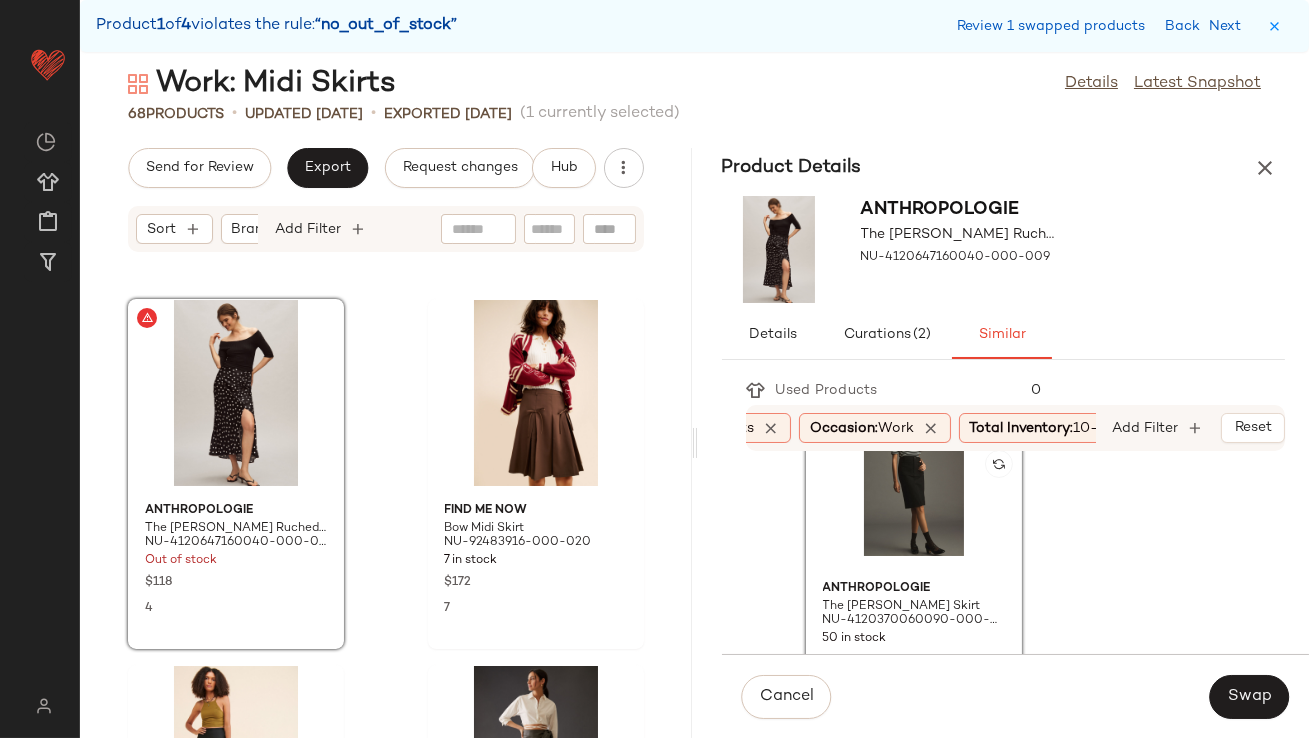 scroll, scrollTop: 2196, scrollLeft: 0, axis: vertical 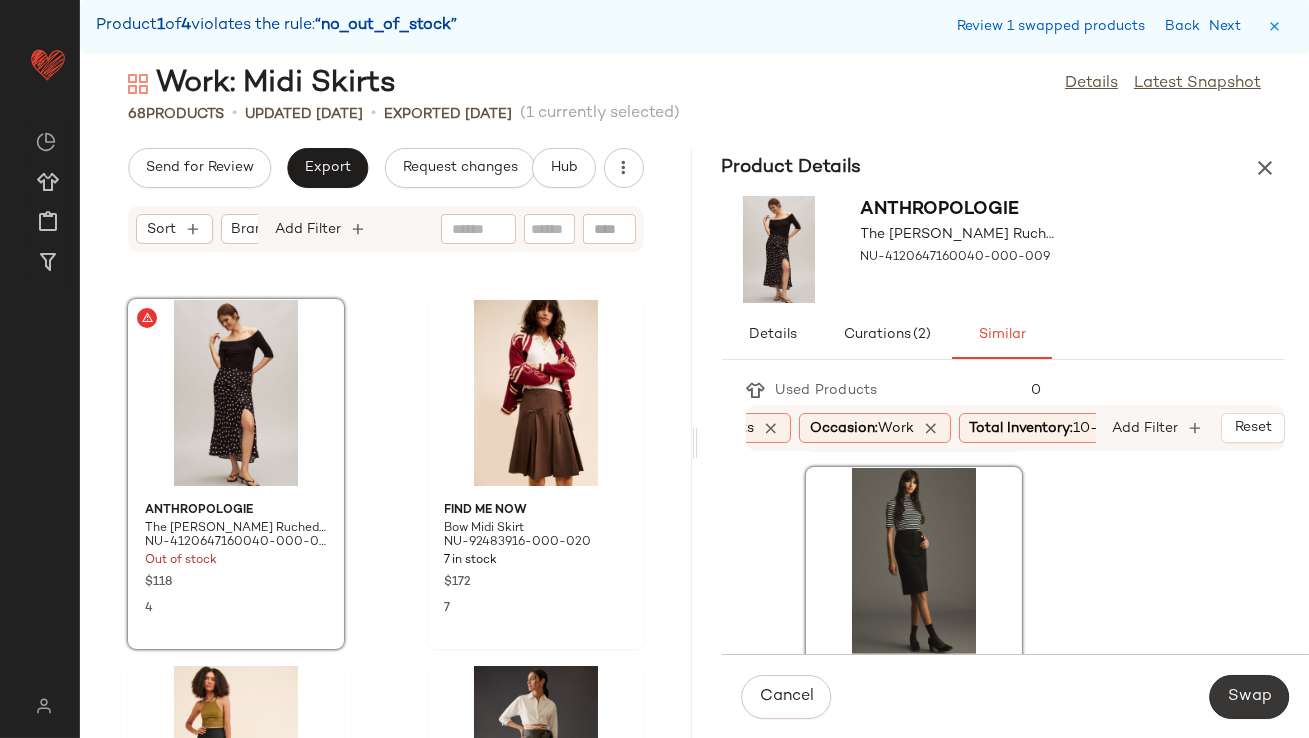 click on "Swap" at bounding box center (1249, 697) 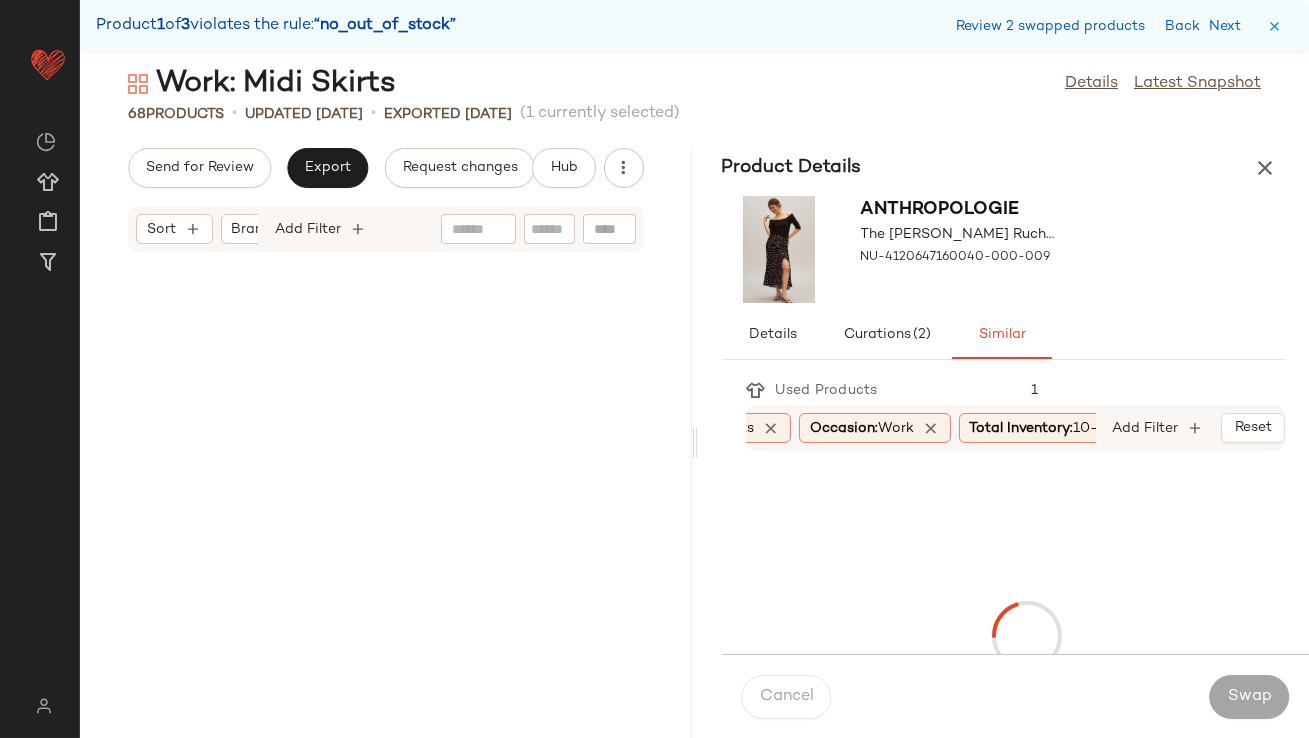 scroll, scrollTop: 3660, scrollLeft: 0, axis: vertical 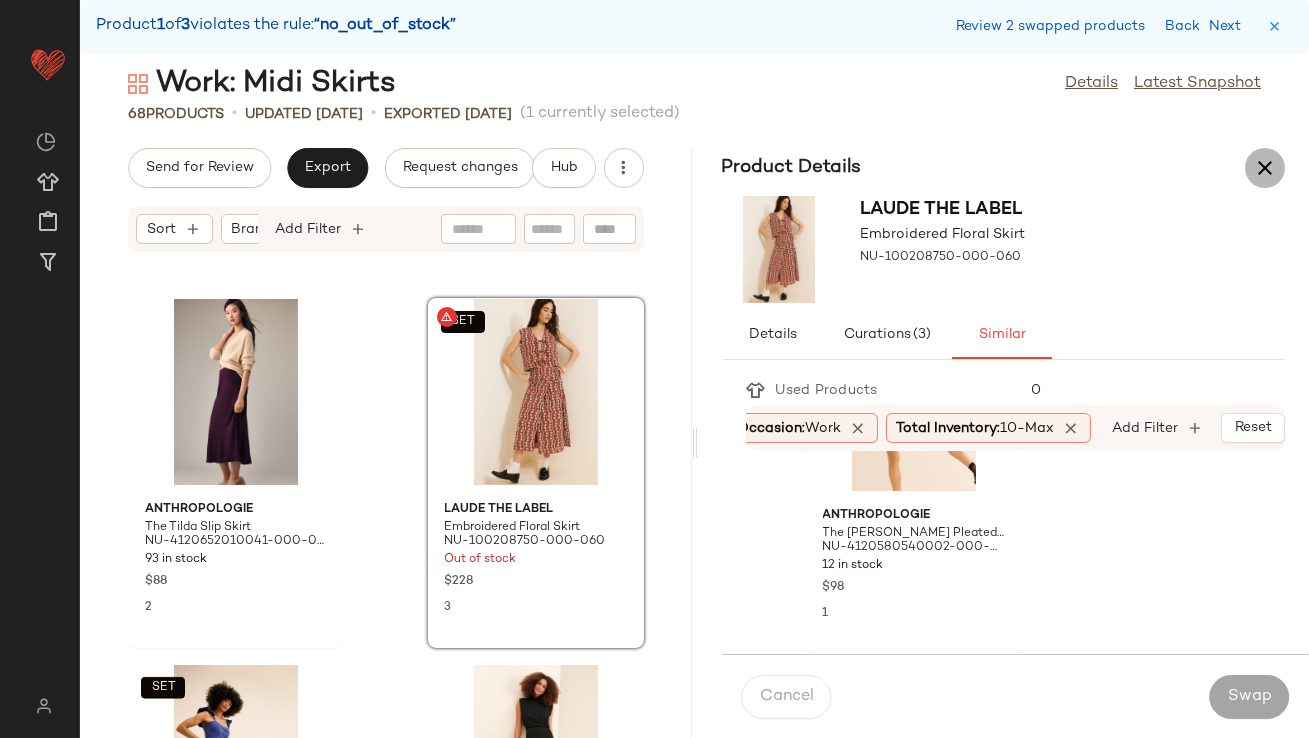 click at bounding box center (1265, 168) 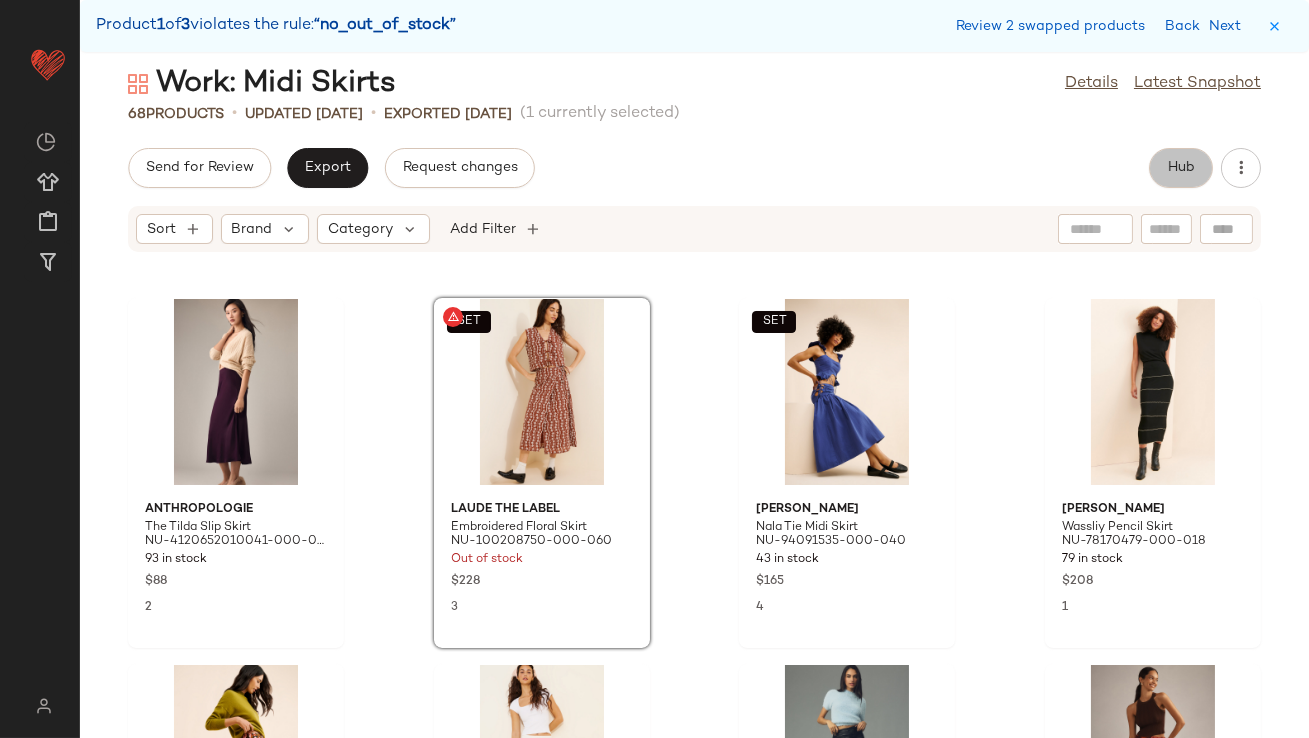 click on "Hub" at bounding box center (1181, 168) 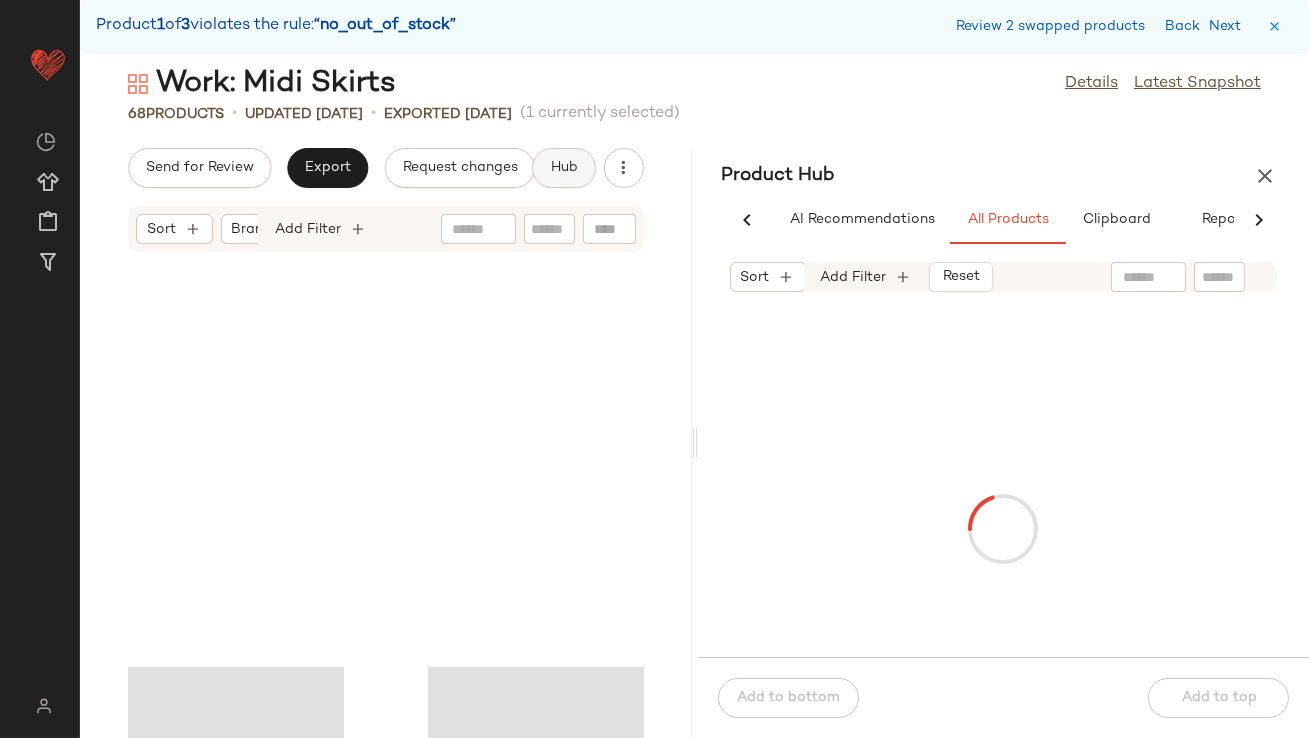 scroll, scrollTop: 2561, scrollLeft: 0, axis: vertical 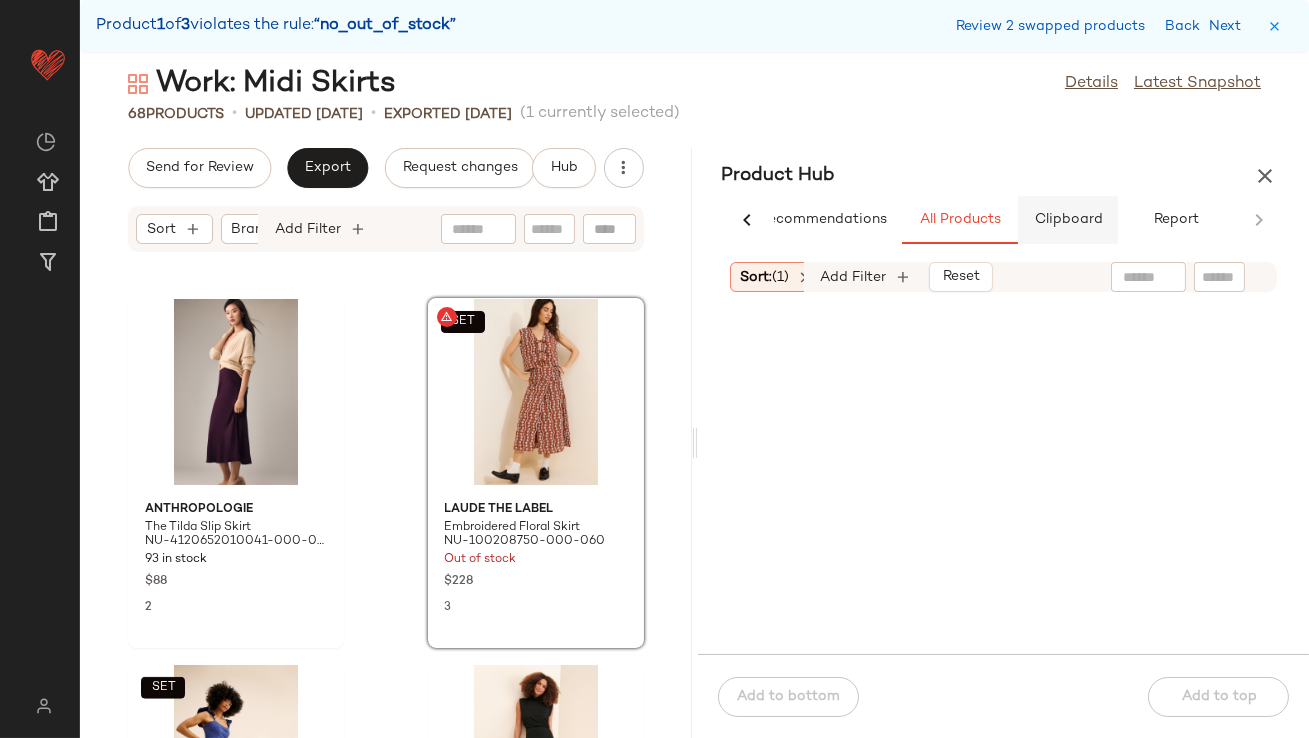 click on "Clipboard" 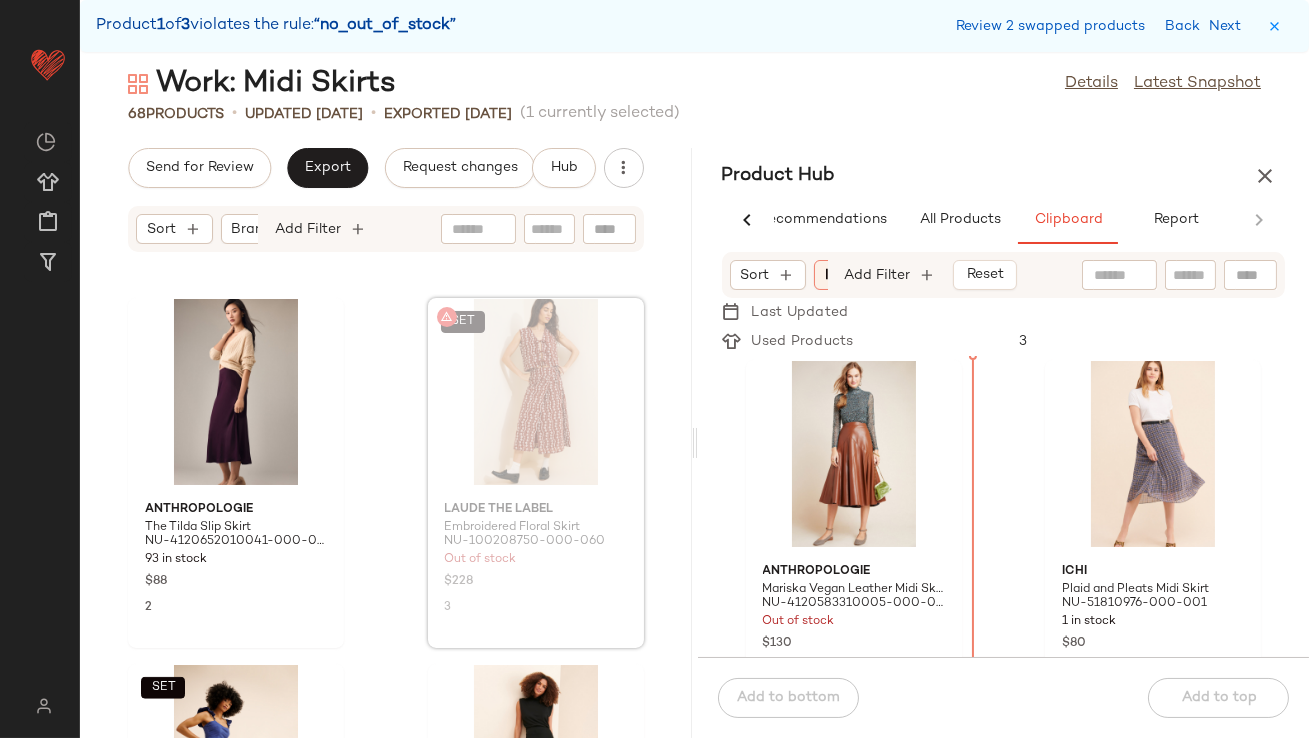 scroll, scrollTop: 3659, scrollLeft: 0, axis: vertical 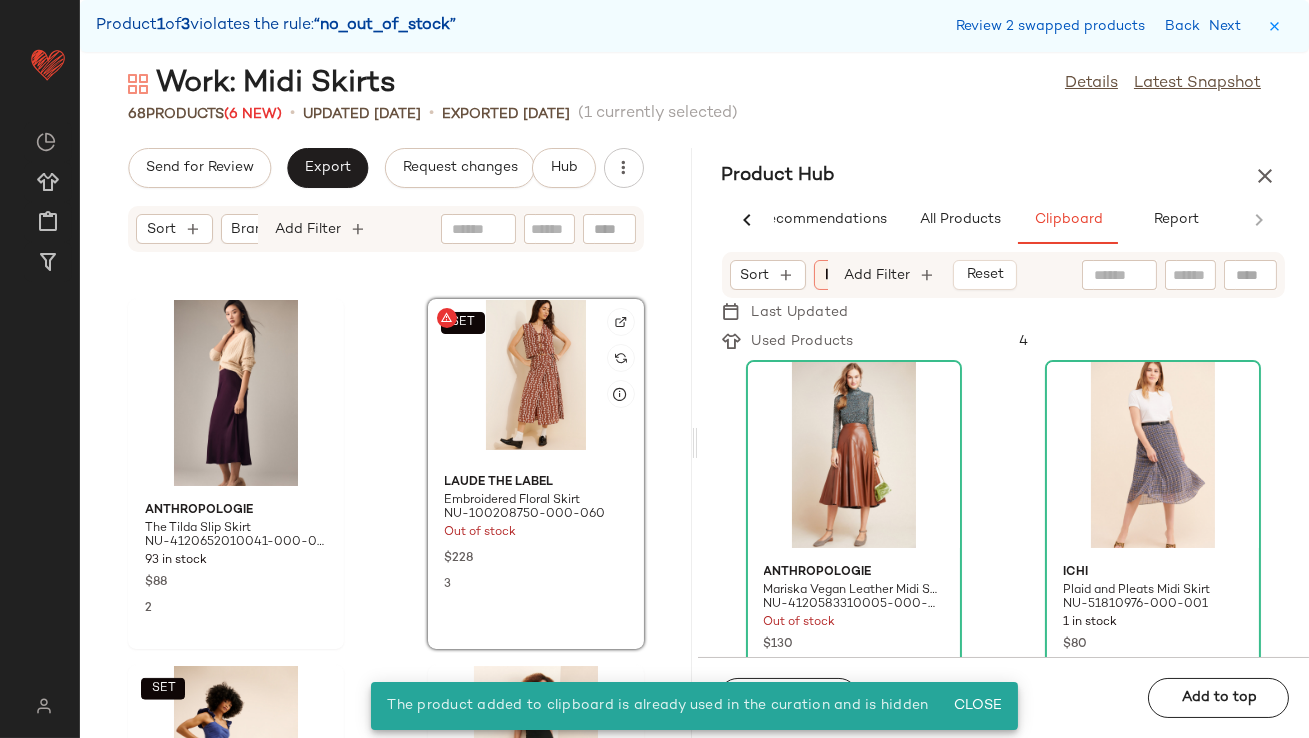 click on "SET" 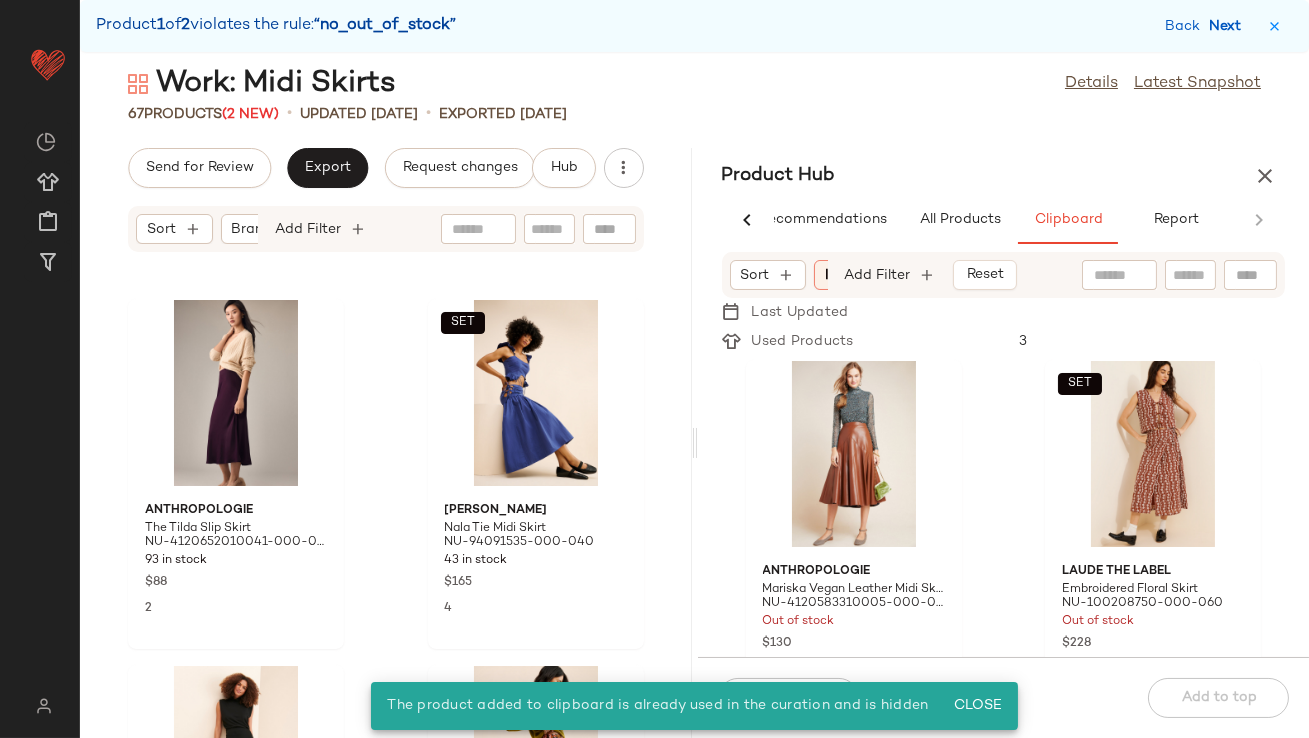 click on "Next" at bounding box center [1229, 26] 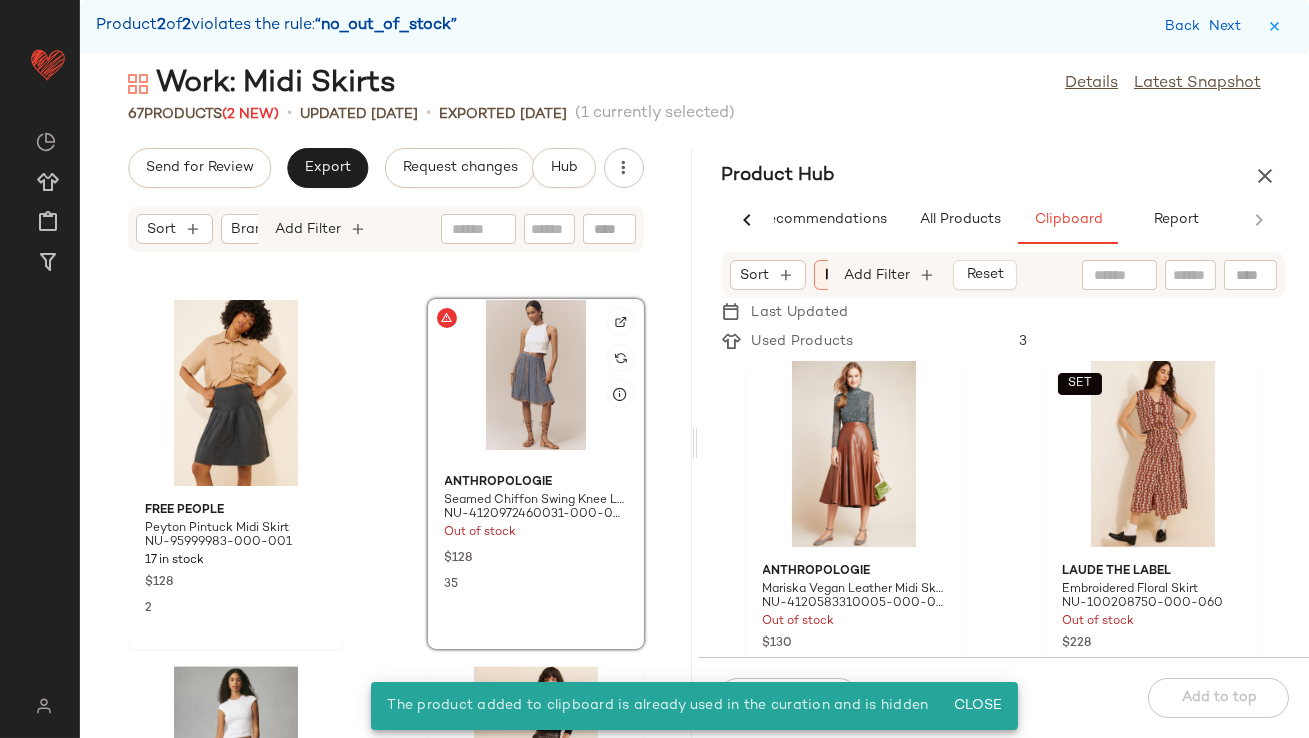 scroll, scrollTop: 9880, scrollLeft: 0, axis: vertical 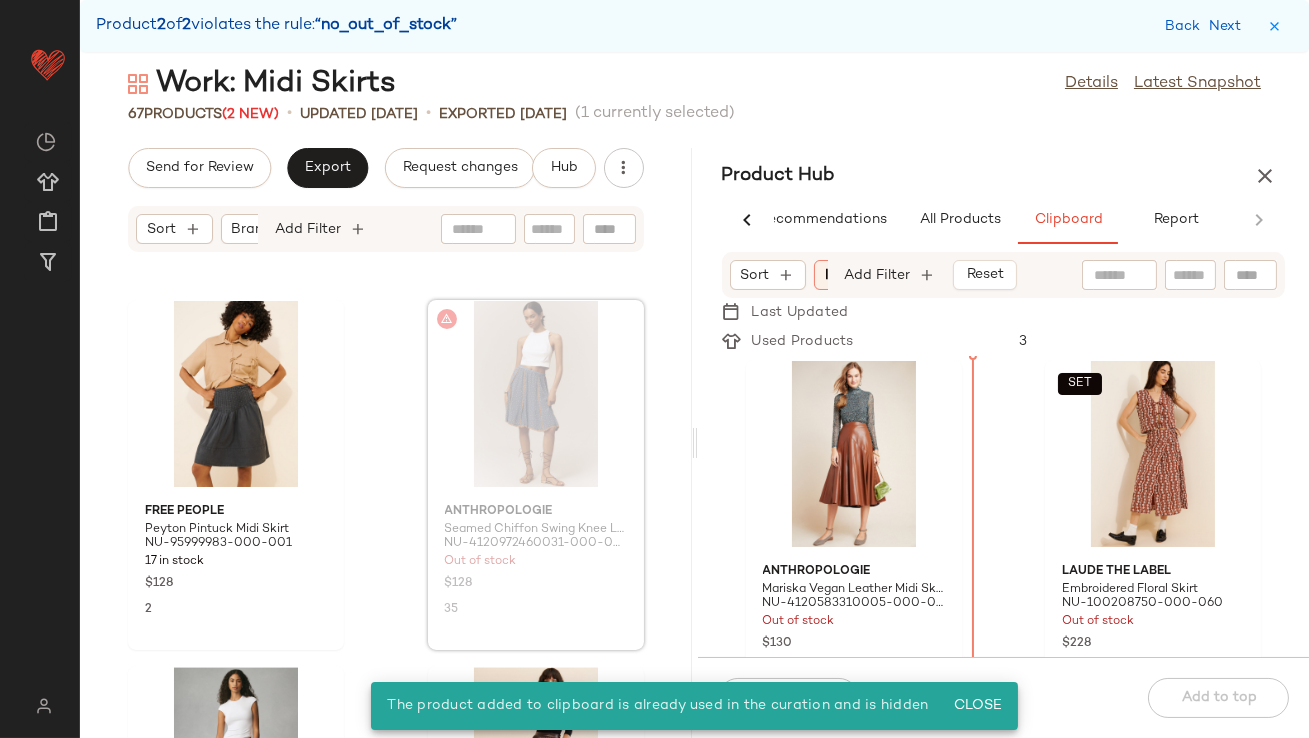 drag, startPoint x: 493, startPoint y: 391, endPoint x: 525, endPoint y: 391, distance: 32 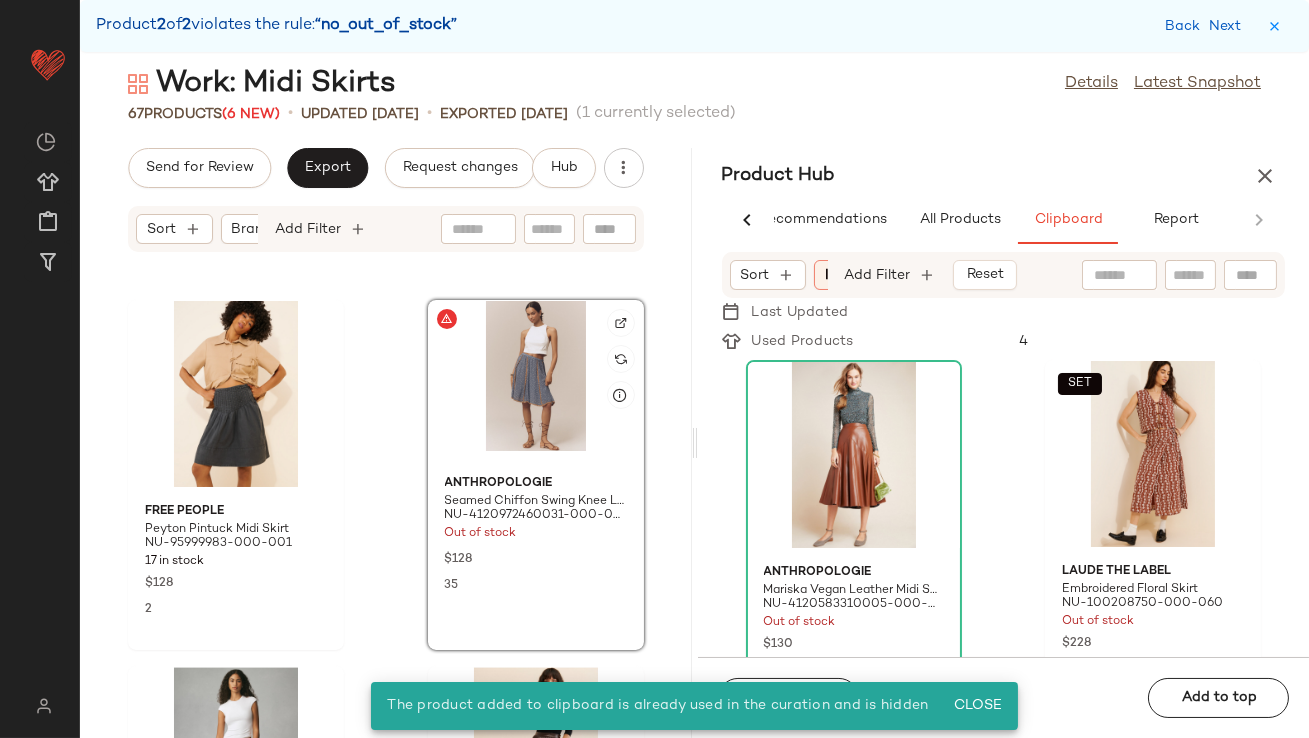 click 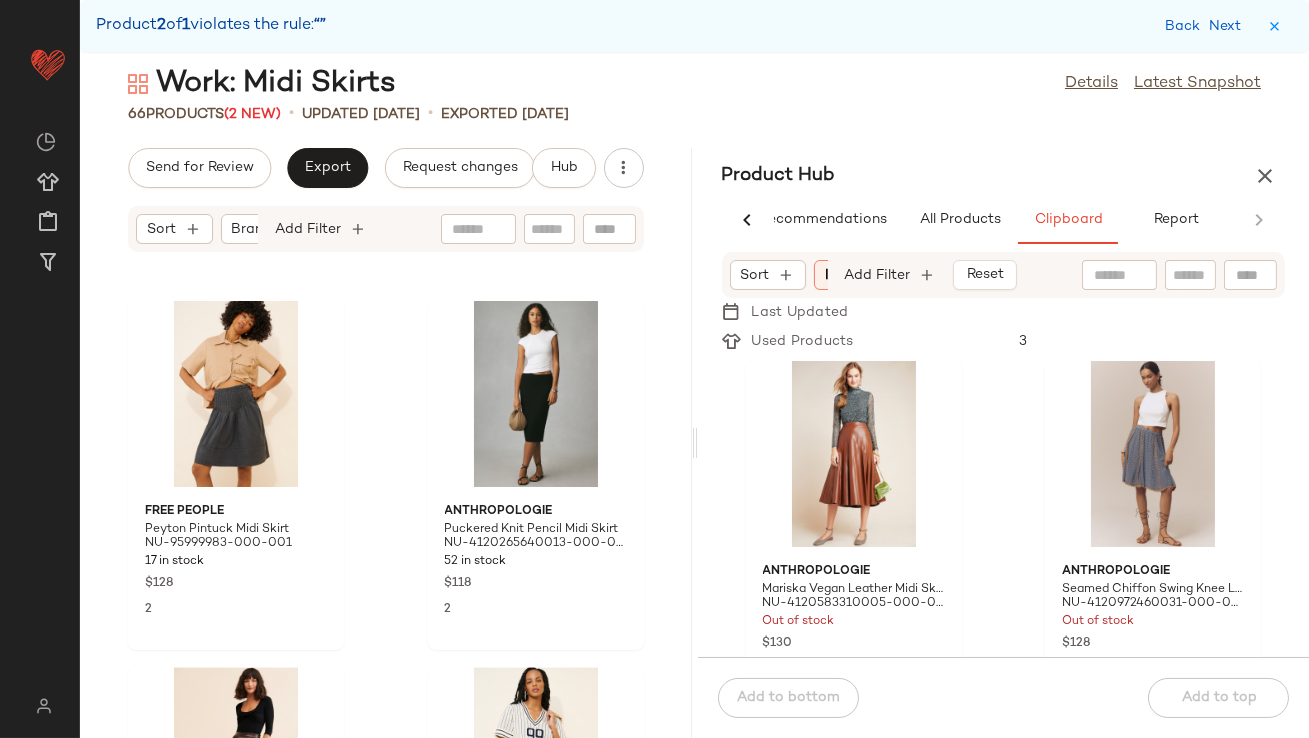 click on "Back Next" at bounding box center [1207, 26] 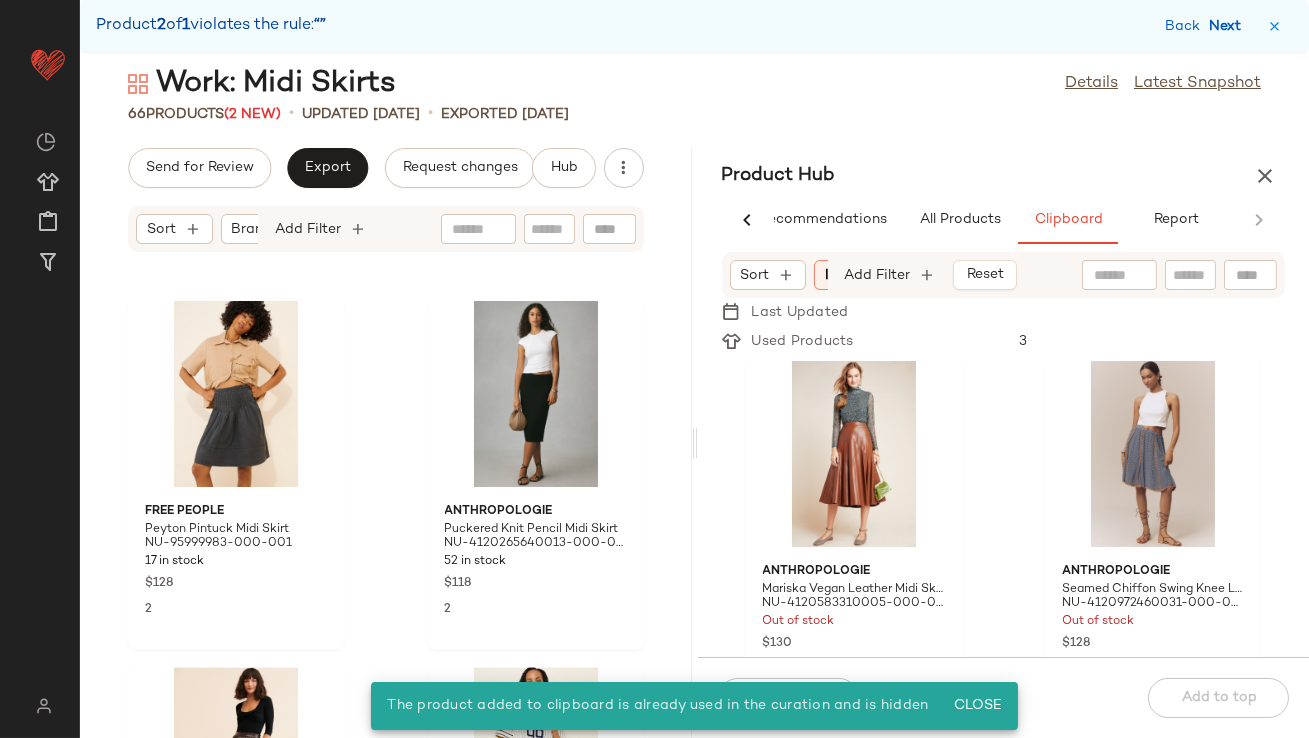 click on "Next" 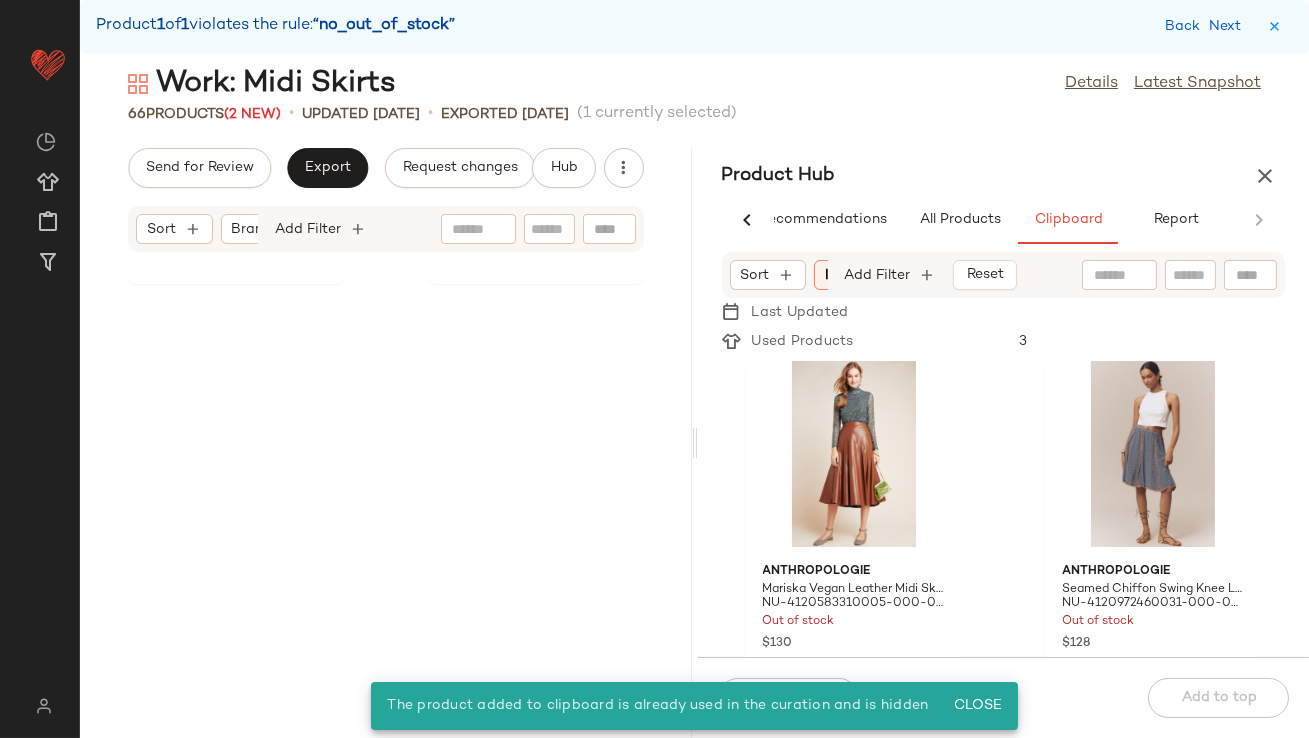 scroll, scrollTop: 8418, scrollLeft: 0, axis: vertical 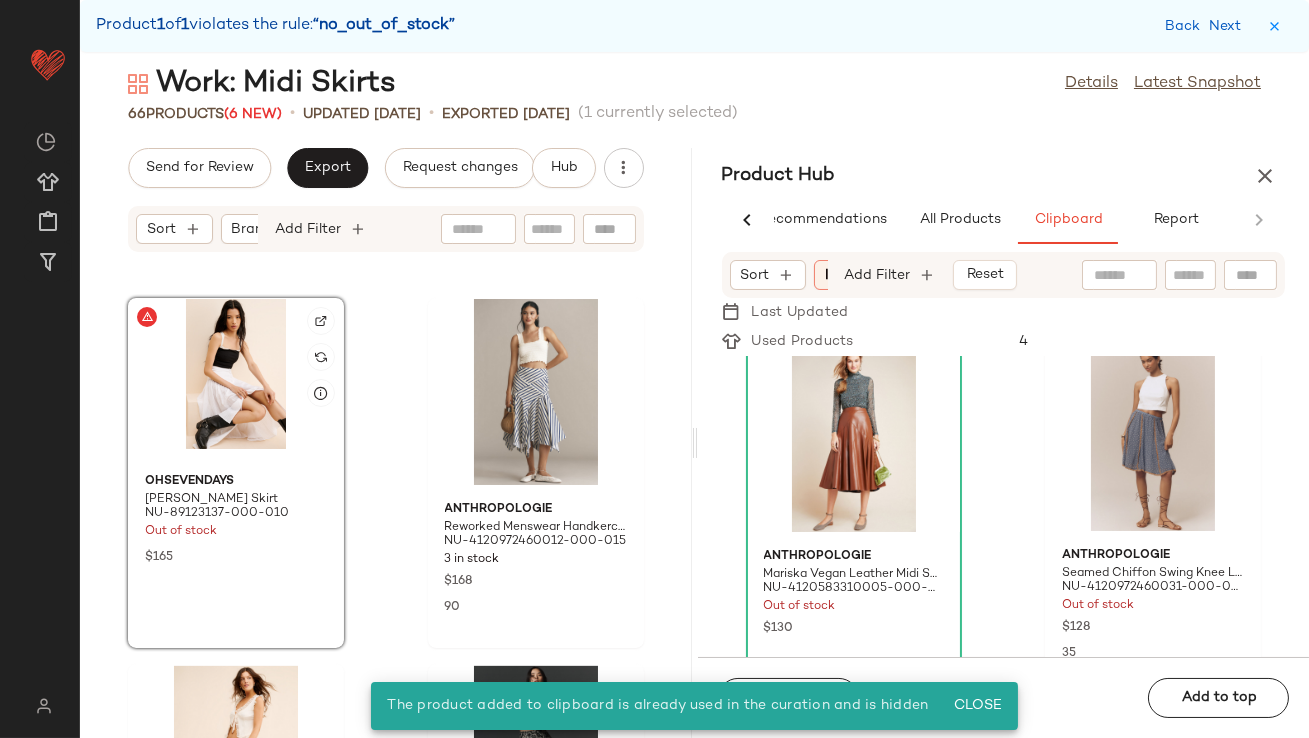 click 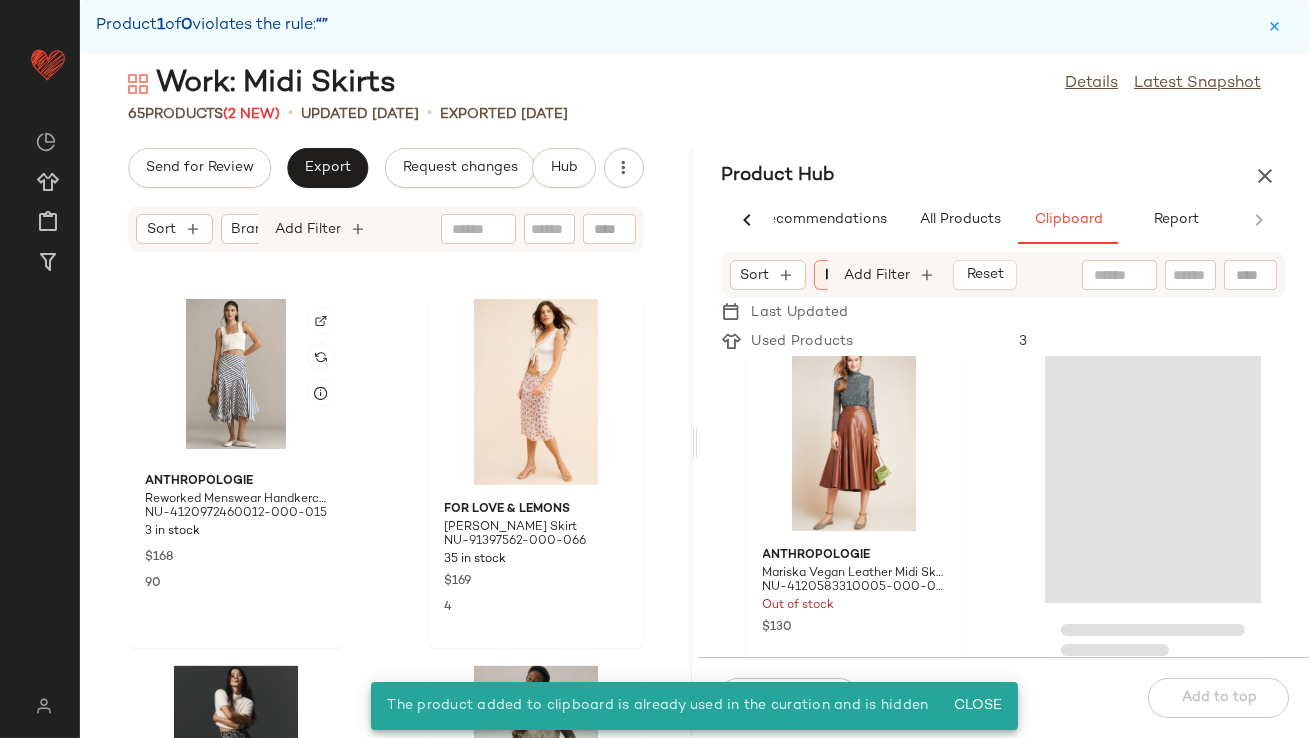 scroll, scrollTop: 15, scrollLeft: 0, axis: vertical 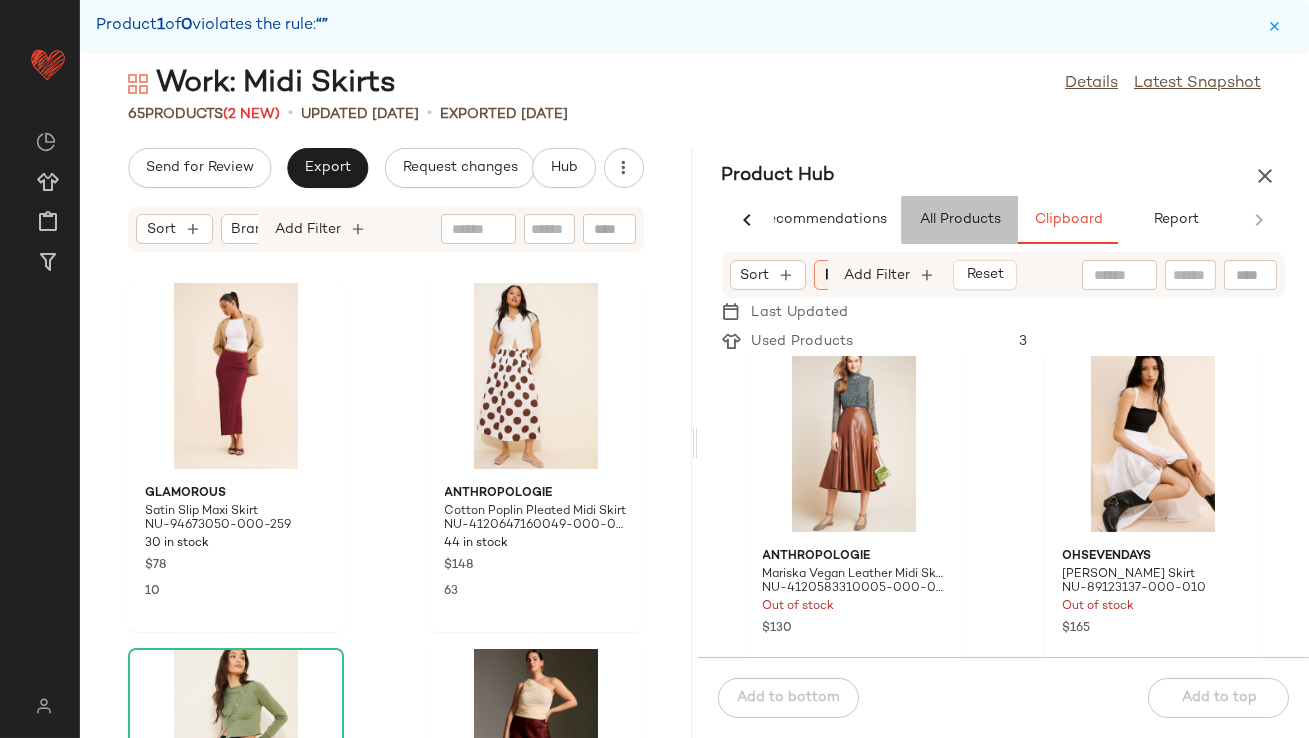 click on "All Products" 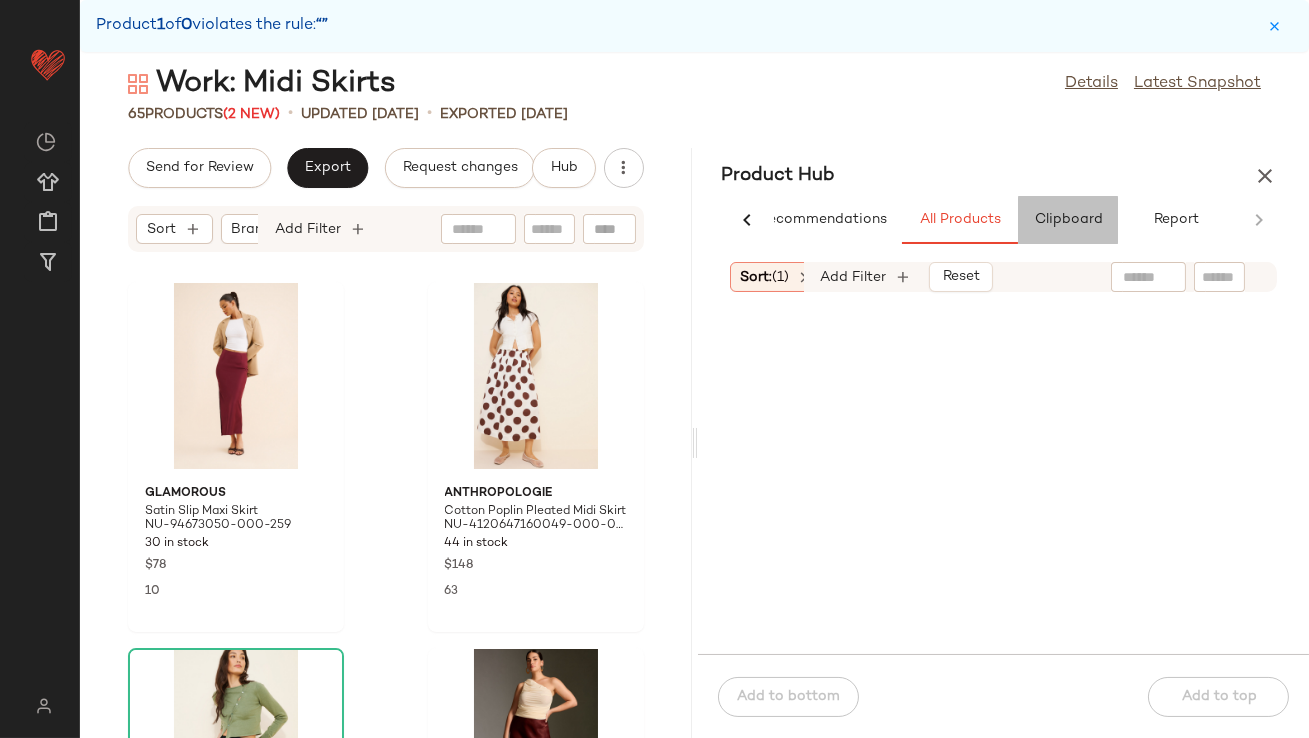 click on "Clipboard" 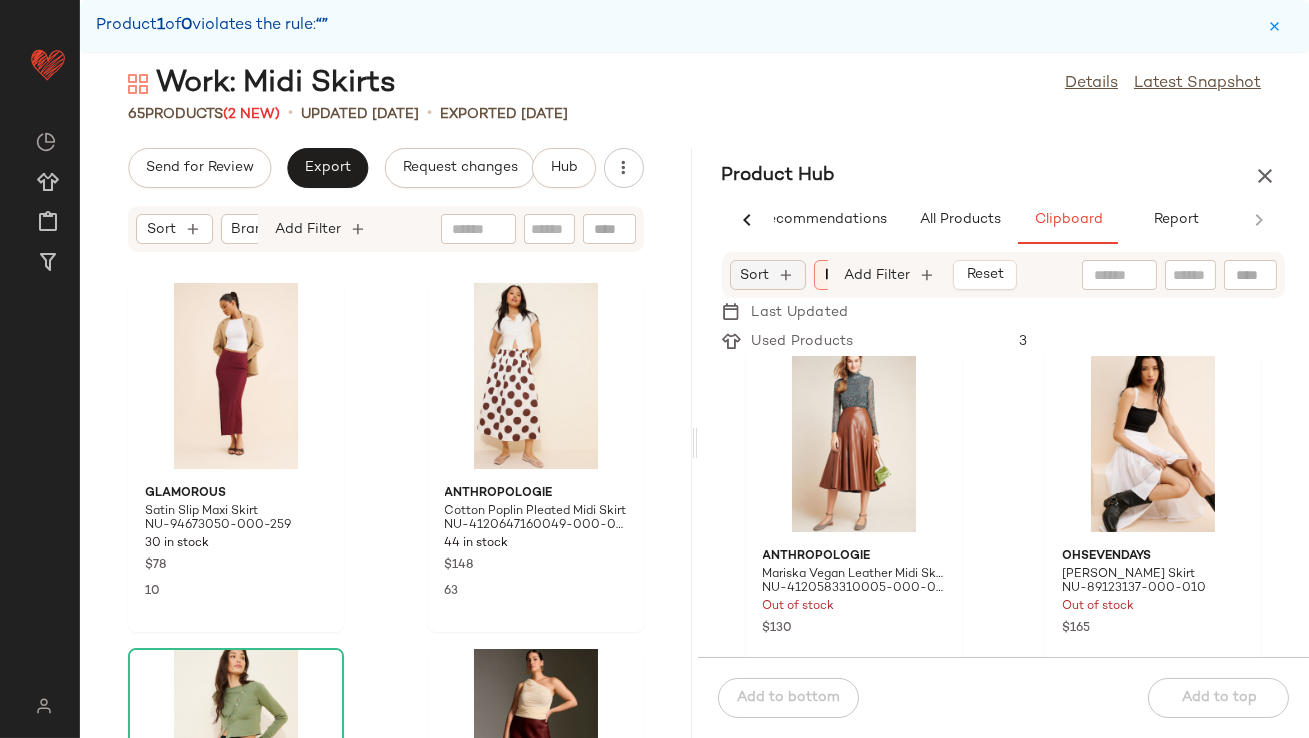 click on "Sort" 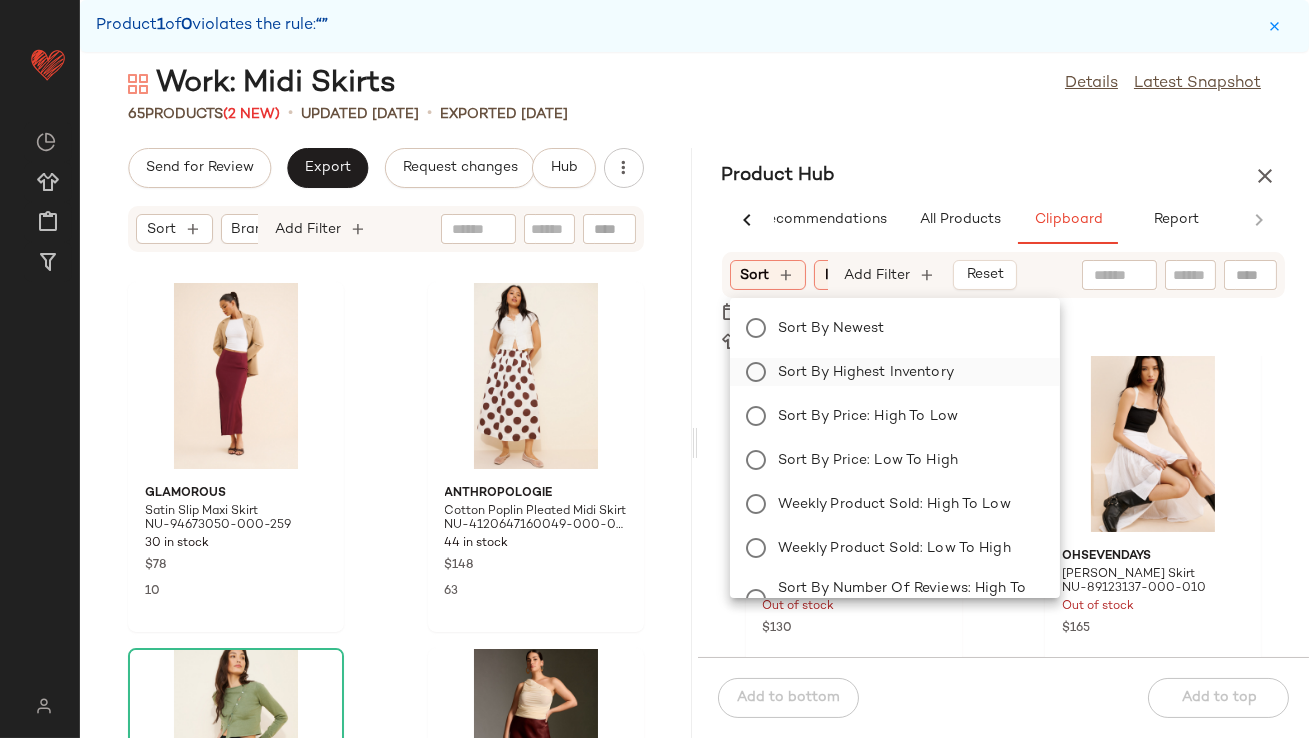 click on "Sort by Highest Inventory" 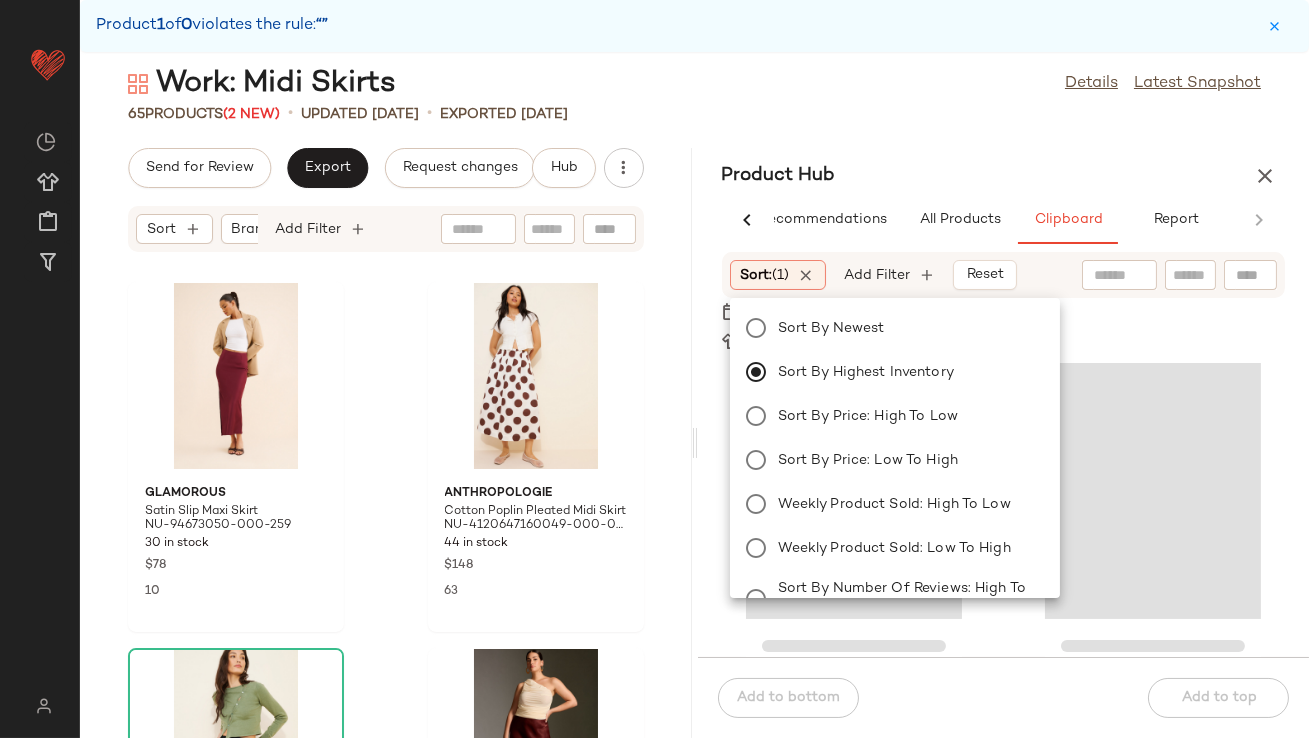 click on "Work: Midi Skirts  Details   Latest Snapshot  65   Products  (2 New)  •   updated Jul 9th  •  Exported Jul 2nd  Send for Review   Export   Request changes   Hub  Sort  Brand  Category  Add Filter  Glamorous Satin Slip Maxi Skirt NU-94673050-000-259 30 in stock $78 10 Anthropologie Cotton Poplin Pleated Midi Skirt NU-4120647160049-000-029 44 in stock $148 63 Anthropologie The Colette Skirt NU-4120348690098-000-001 14 in stock $98 Anthropologie The Elyse Midi Slip Skirt NU-4120652010036-000-022 57 in stock $110 7 Moon River Button Front Midi Skirt NU-102074044-000-024 46 in stock $90 23 Glamorous Floral Fitted Slip Midi Skirt NU-92660885-000-020 62 in stock $68 Muche et Muchette Banko Crochet Skirt NU-100616051-000-010 106 in stock $165 66 Resa Clyde Slip Midi Skirt NU-97242036-000-000 42 in stock $128 3 Product Hub  AI Recommendations   All Products   Clipboard   Report  Sort:   (1) Brand  Category:   skirts In Curation?:   No Availability:   in_stock Creation Date:   Last 7 days 10-Max Add Filter" 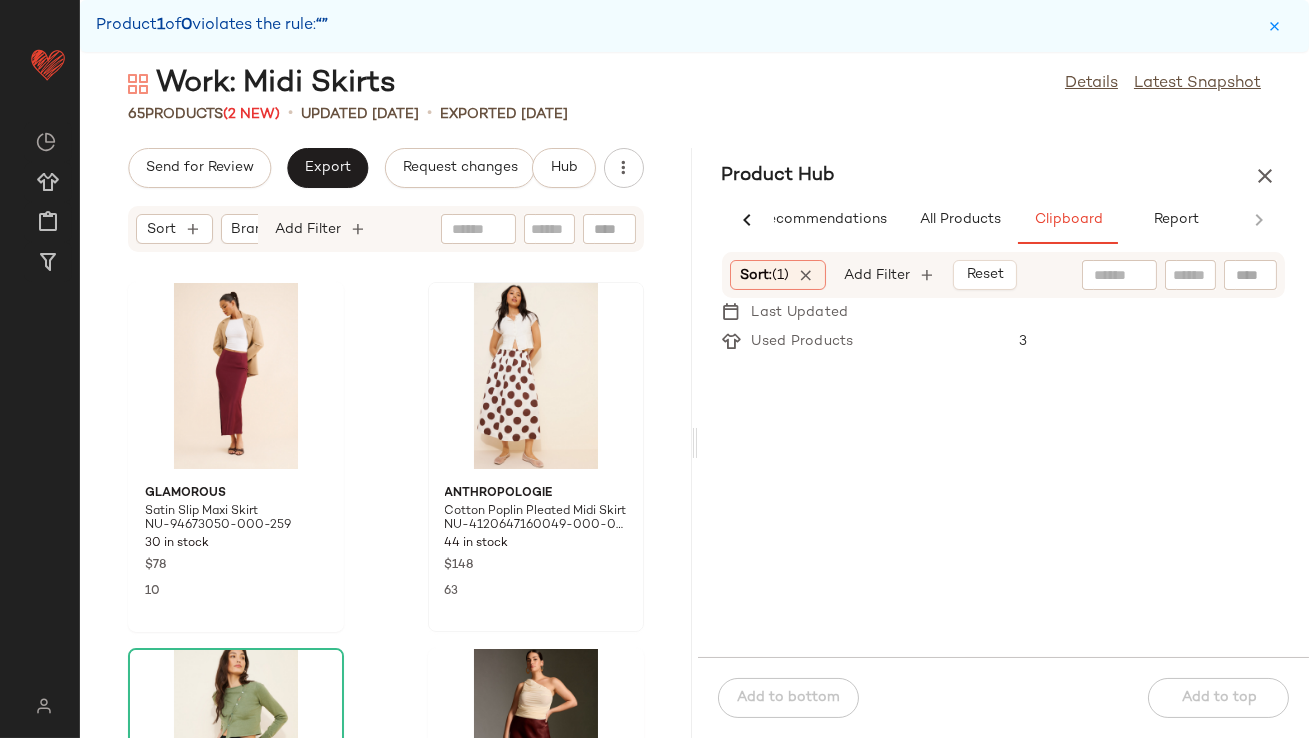 scroll, scrollTop: 1098, scrollLeft: 0, axis: vertical 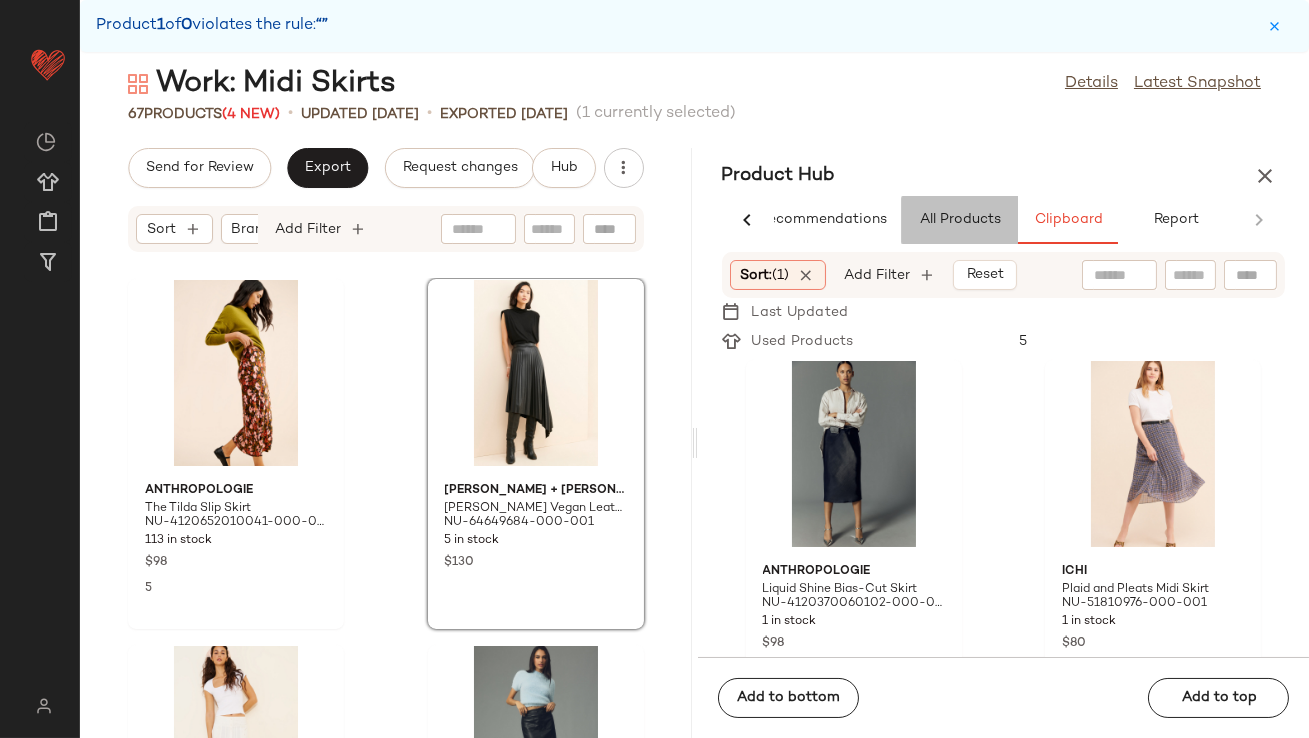 click on "All Products" 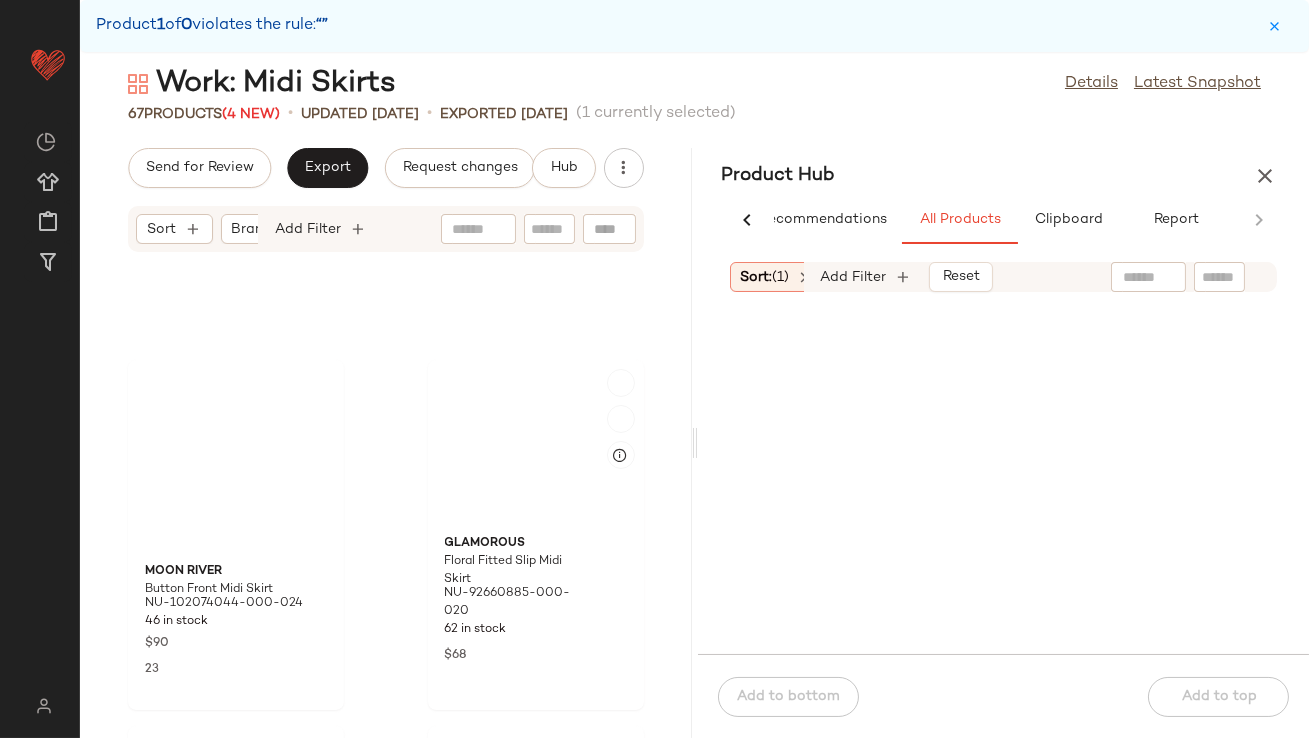 scroll, scrollTop: 0, scrollLeft: 0, axis: both 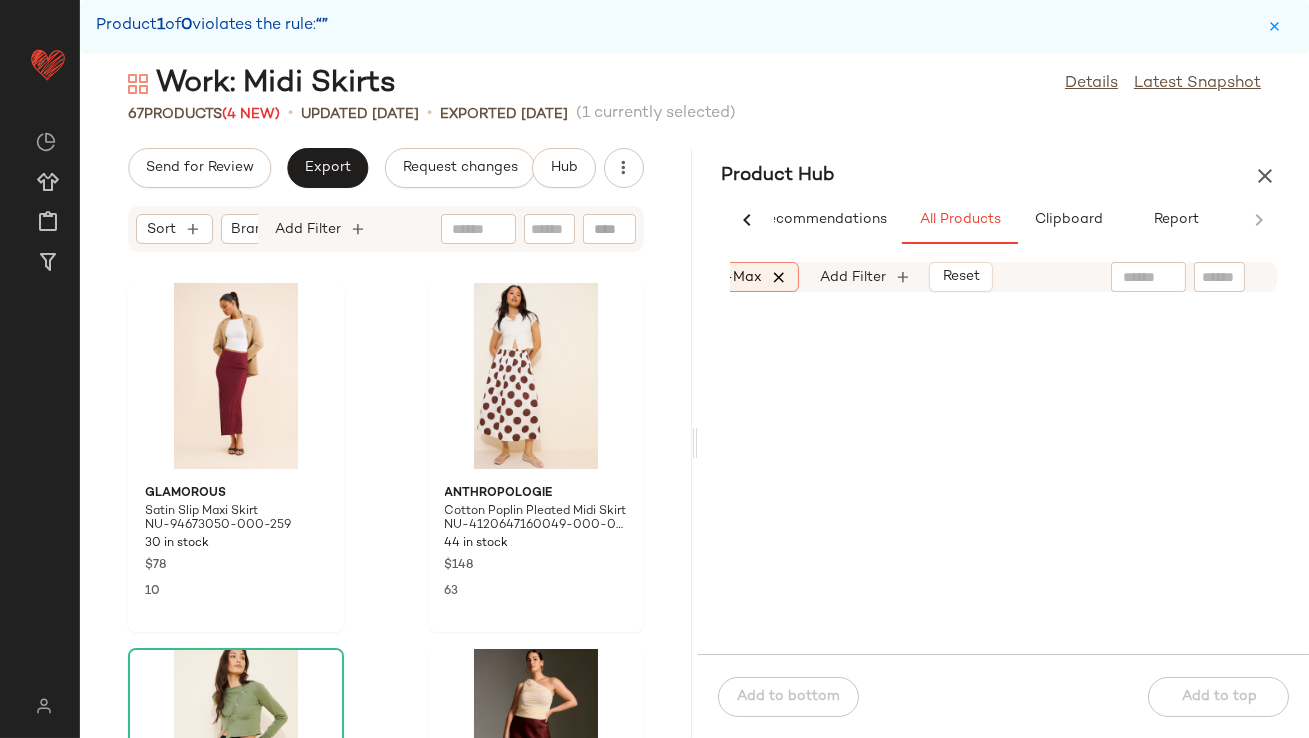 click 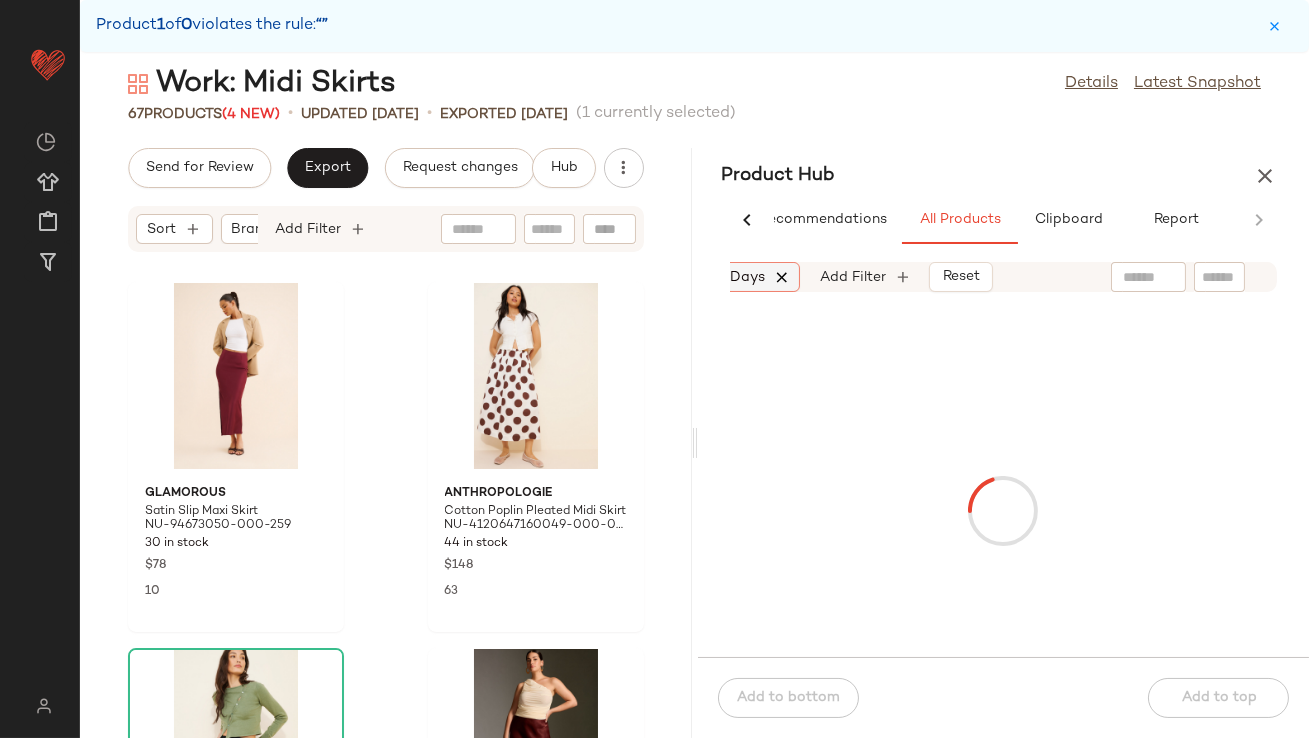 scroll, scrollTop: 0, scrollLeft: 895, axis: horizontal 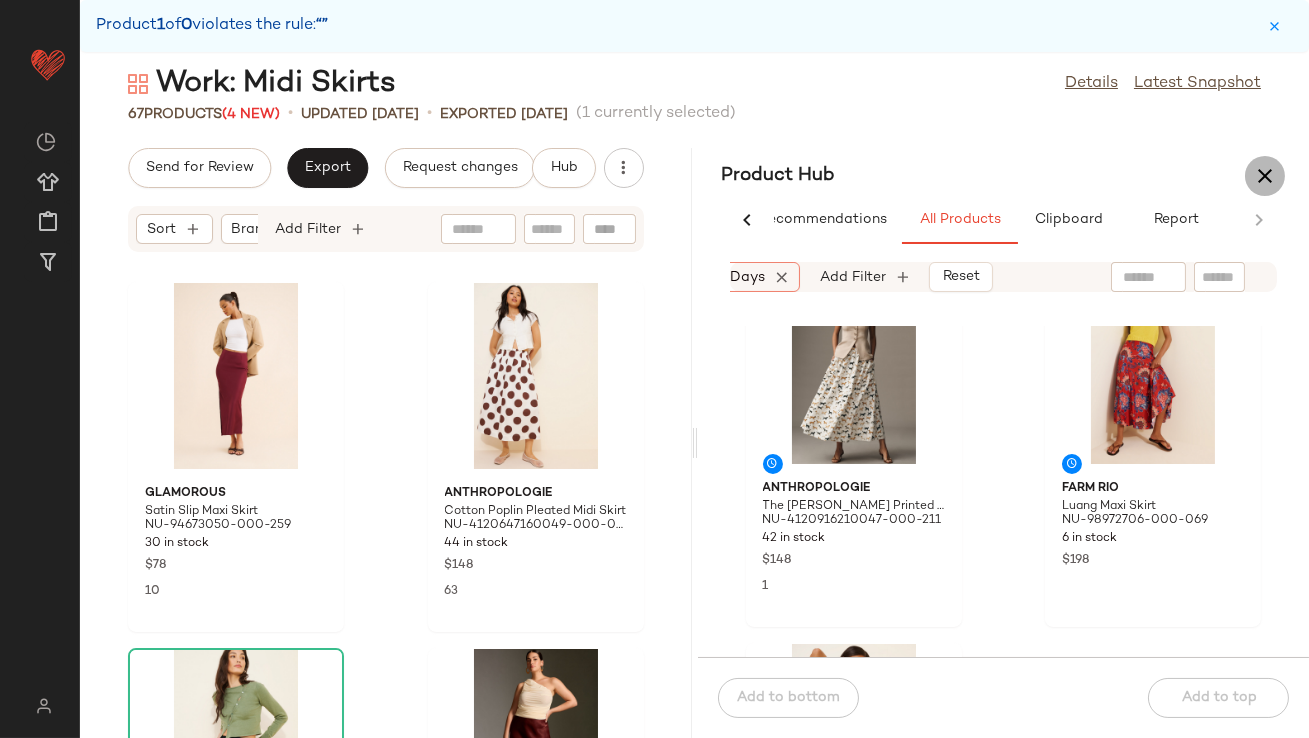 click 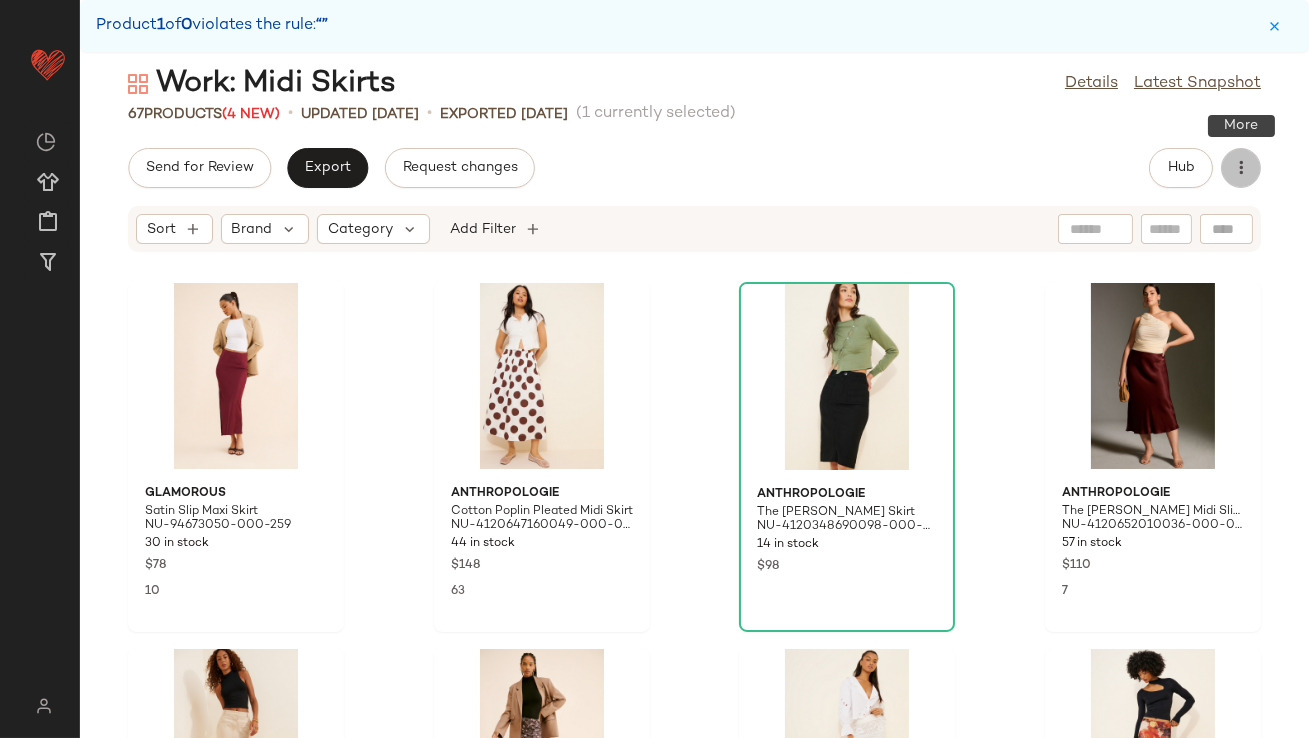 click 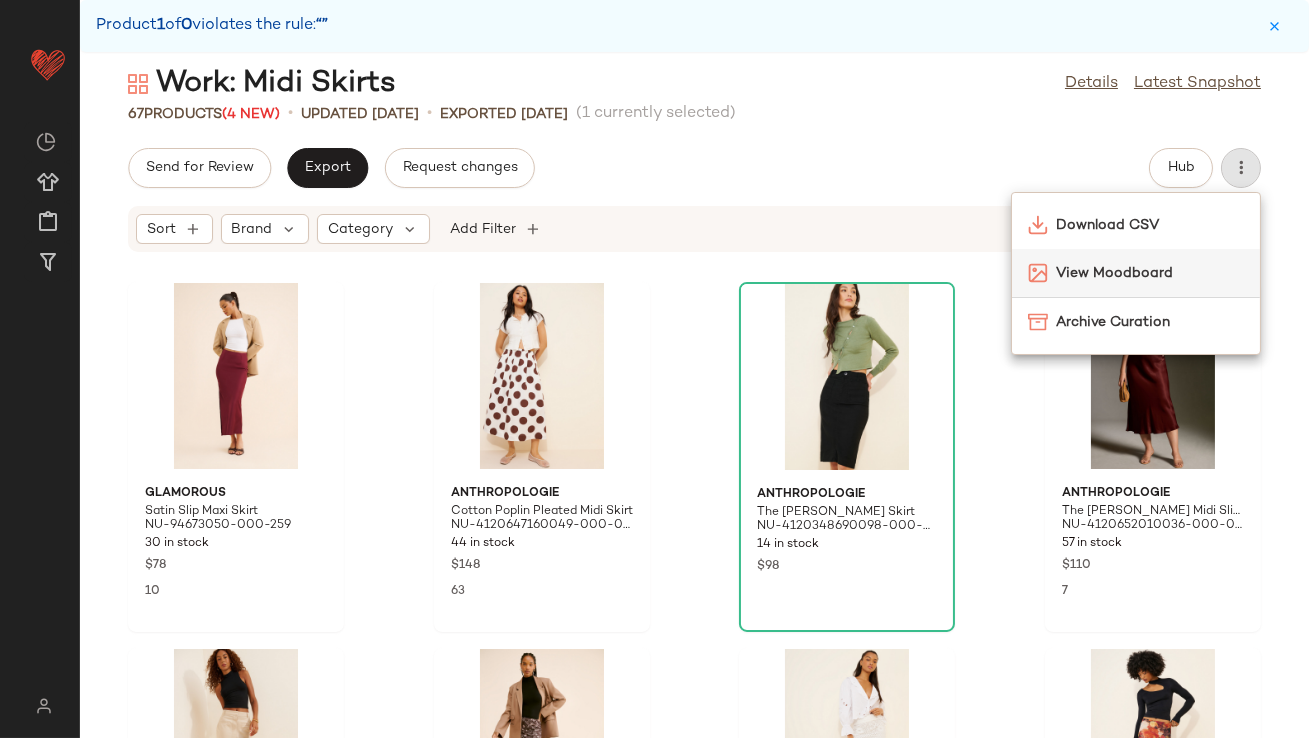 click on "View Moodboard" 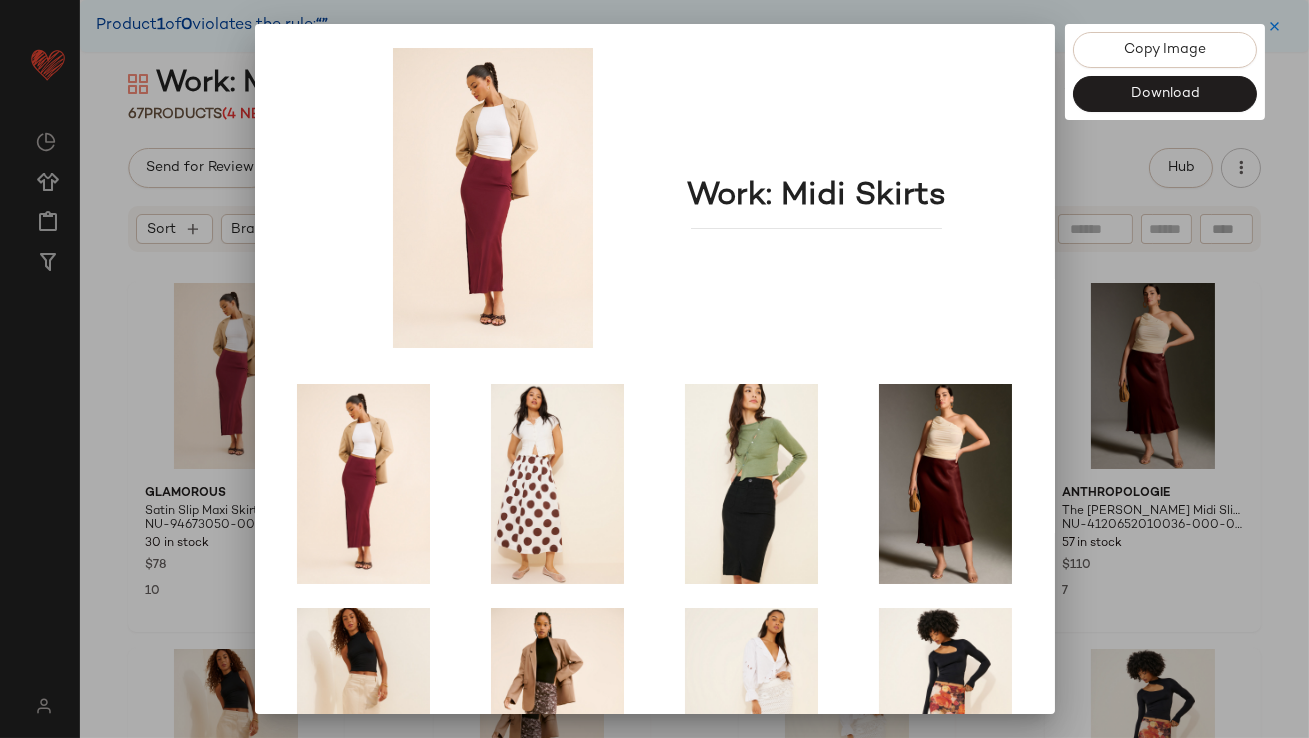 scroll, scrollTop: 341, scrollLeft: 0, axis: vertical 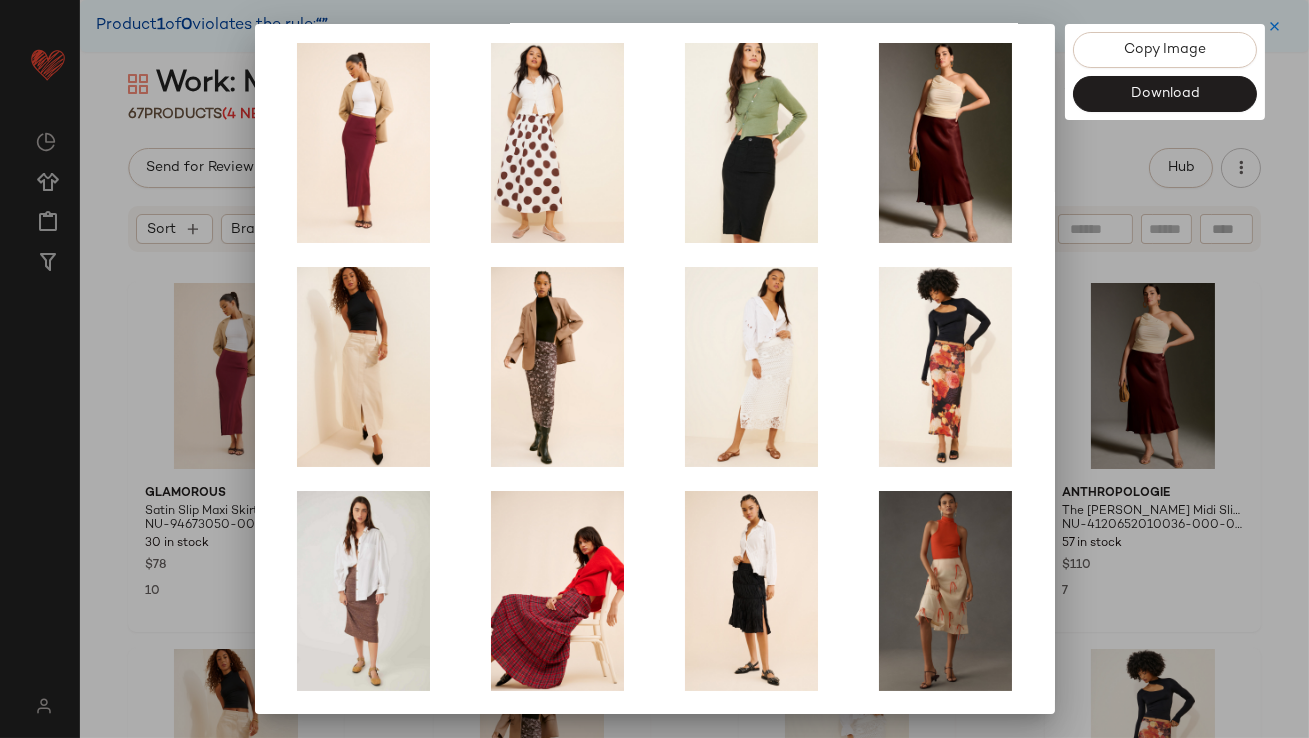 click 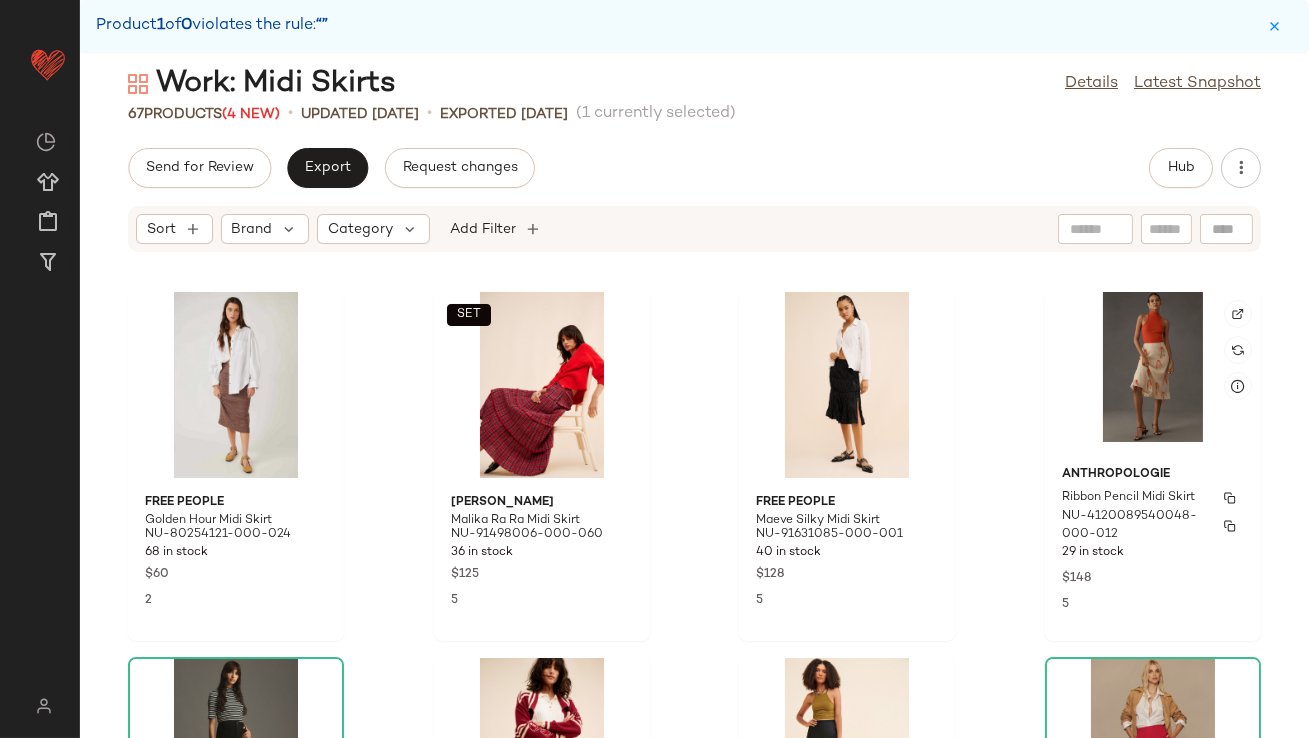 scroll, scrollTop: 1026, scrollLeft: 0, axis: vertical 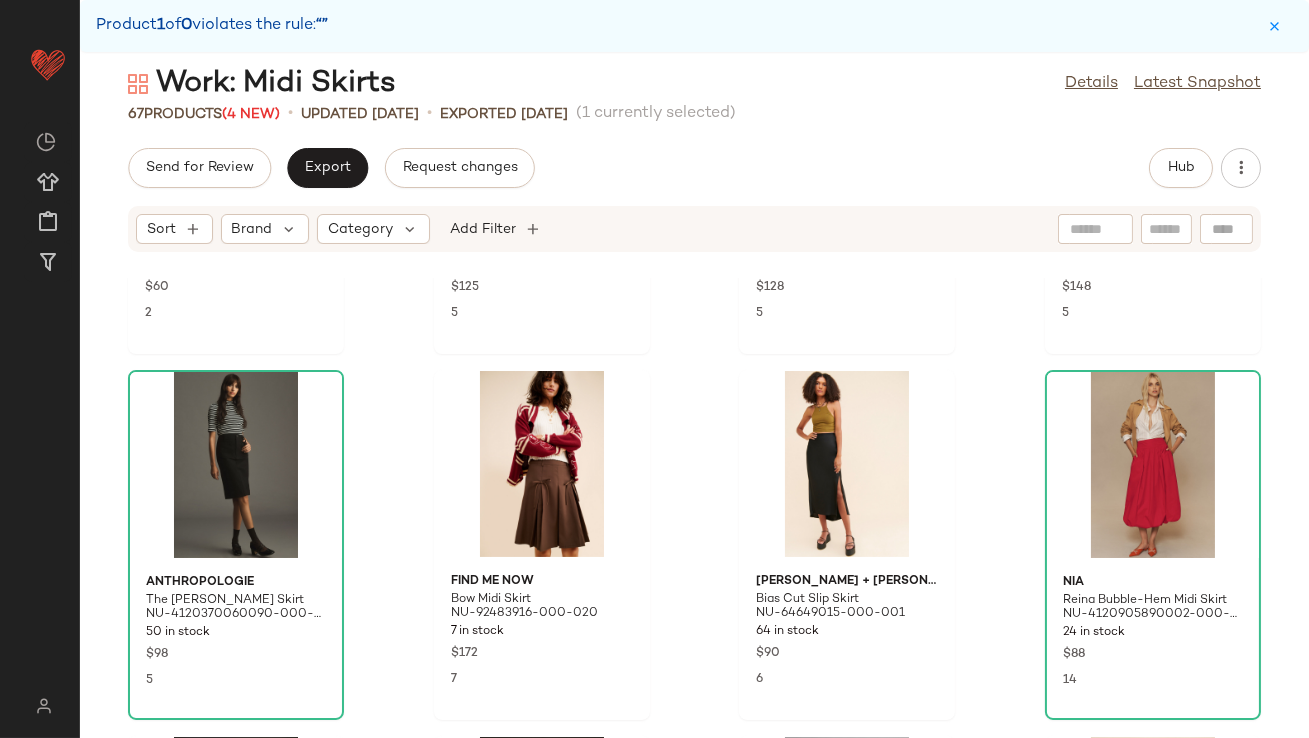 click on "Free People Golden Hour Midi Skirt NU-80254121-000-024 68 in stock $60 2  SET  Damson Madder Malika Ra Ra Midi Skirt NU-91498006-000-060 36 in stock $125 5 Free People Maeve Silky Midi Skirt NU-91631085-000-001 40 in stock $128 5 Anthropologie Ribbon Pencil Midi Skirt NU-4120089540048-000-012 29 in stock $148 5 Anthropologie The Colette Ponte Skirt NU-4120370060090-000-001 50 in stock $98 5 Find Me Now Bow Midi Skirt NU-92483916-000-020 7 in stock $172 7 Bishop + Young Bias Cut Slip Skirt NU-64649015-000-001 64 in stock $90 6 NIA Reina Bubble-Hem Midi Skirt NU-4120905890002-000-063 24 in stock $88 14 Current Air Vegan Leather Wrap Skirt NU-4120638570049-000-032 14 in stock $148 Anthropologie Tweed Midi Skirt NU-4120652010047-000-049 1 in stock $158 2 Urban Outfitters Vanessa Drop Waist Midi Skirt NU-92786318-000-040 36 in stock $89 4 Naya Rea Emery Midi Skirt NU-92444942-000-020 184 in stock $300 Free People Sweet Escape Skirt NU-98959646-000-048 65 in stock $128 1 Anthropologie The Tilda Slip Skirt $88 2 4 1" 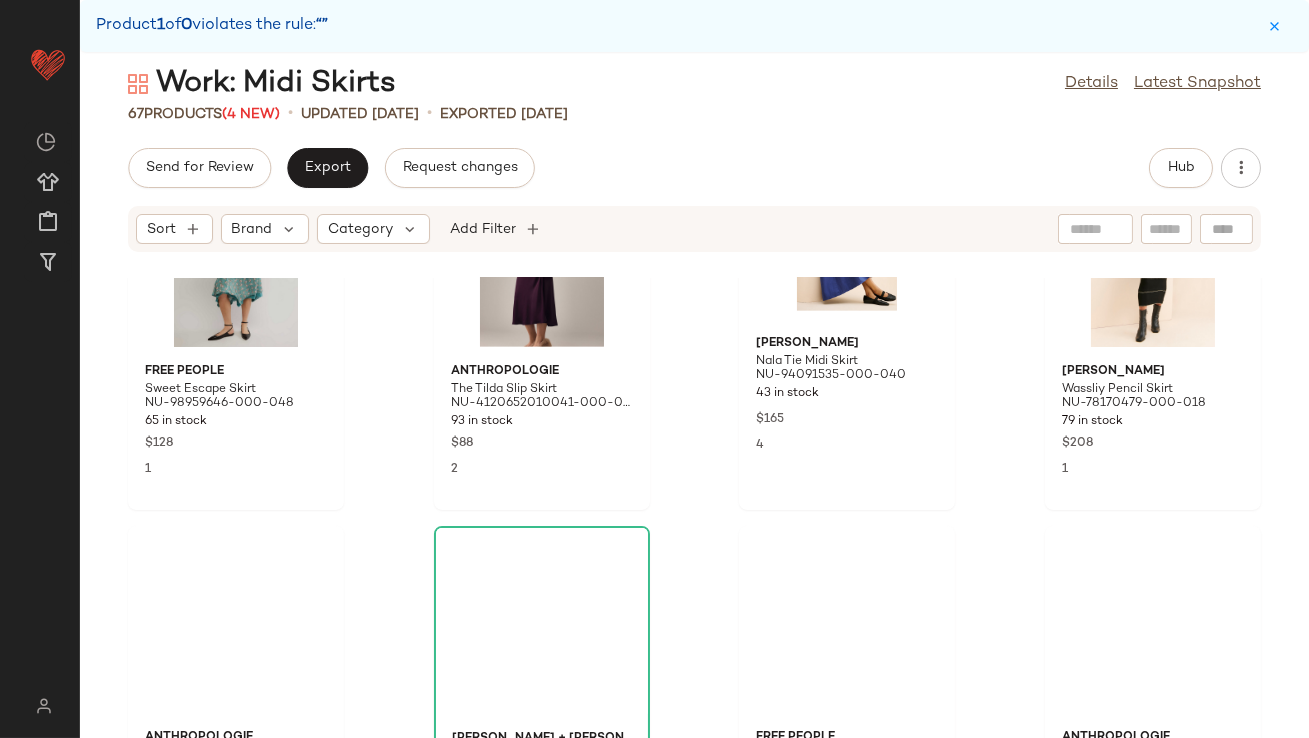 scroll, scrollTop: 2093, scrollLeft: 0, axis: vertical 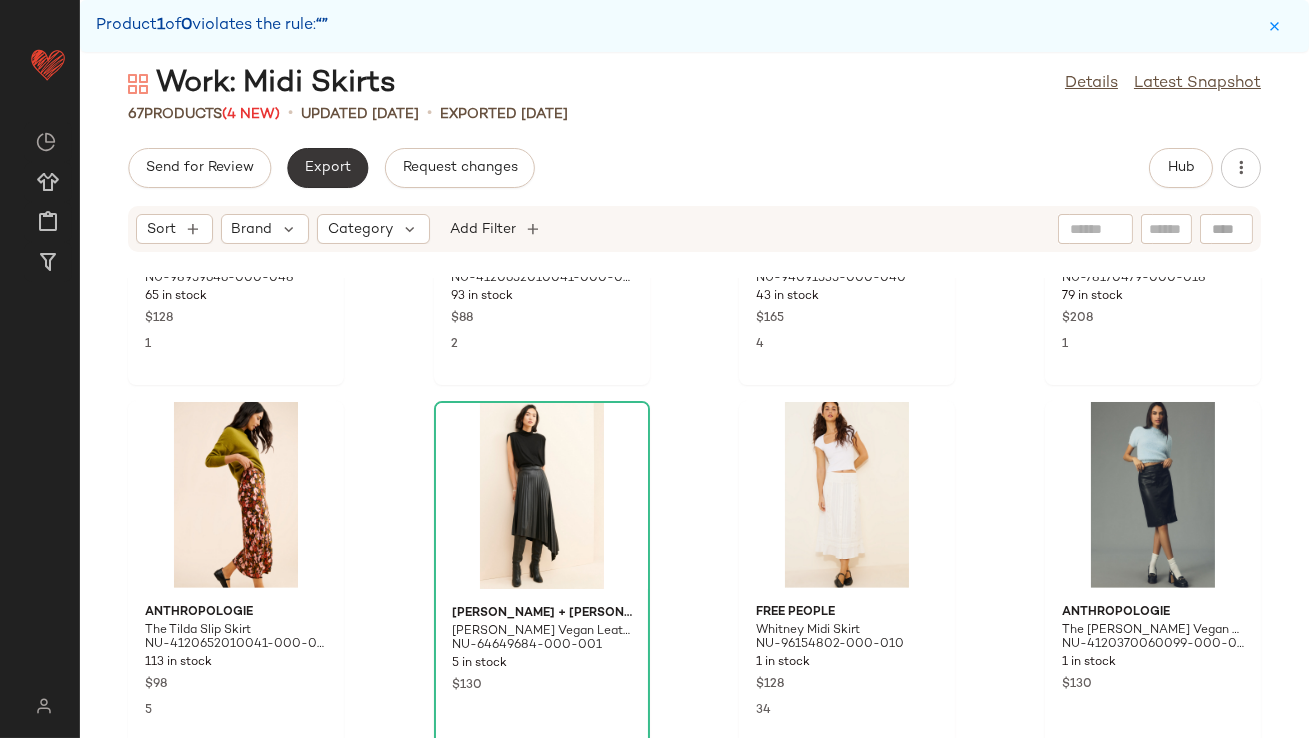 click on "Export" 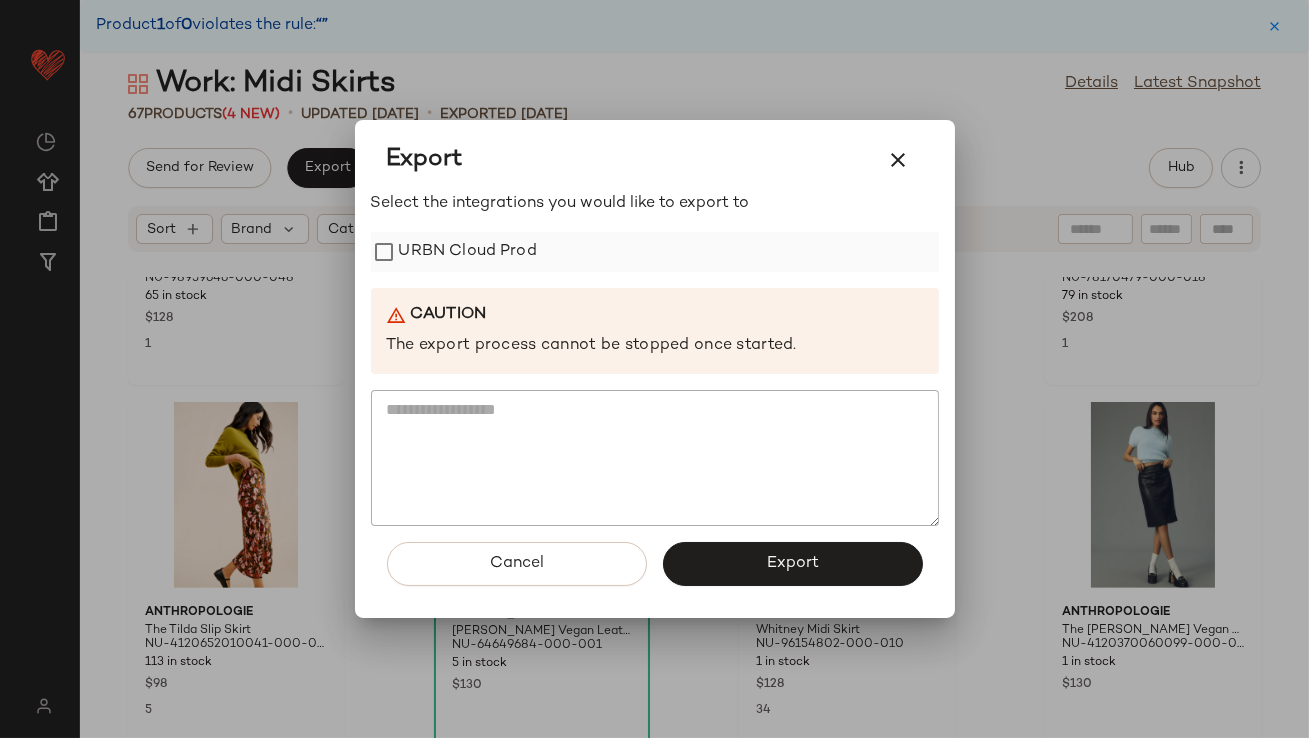click on "URBN Cloud Prod" 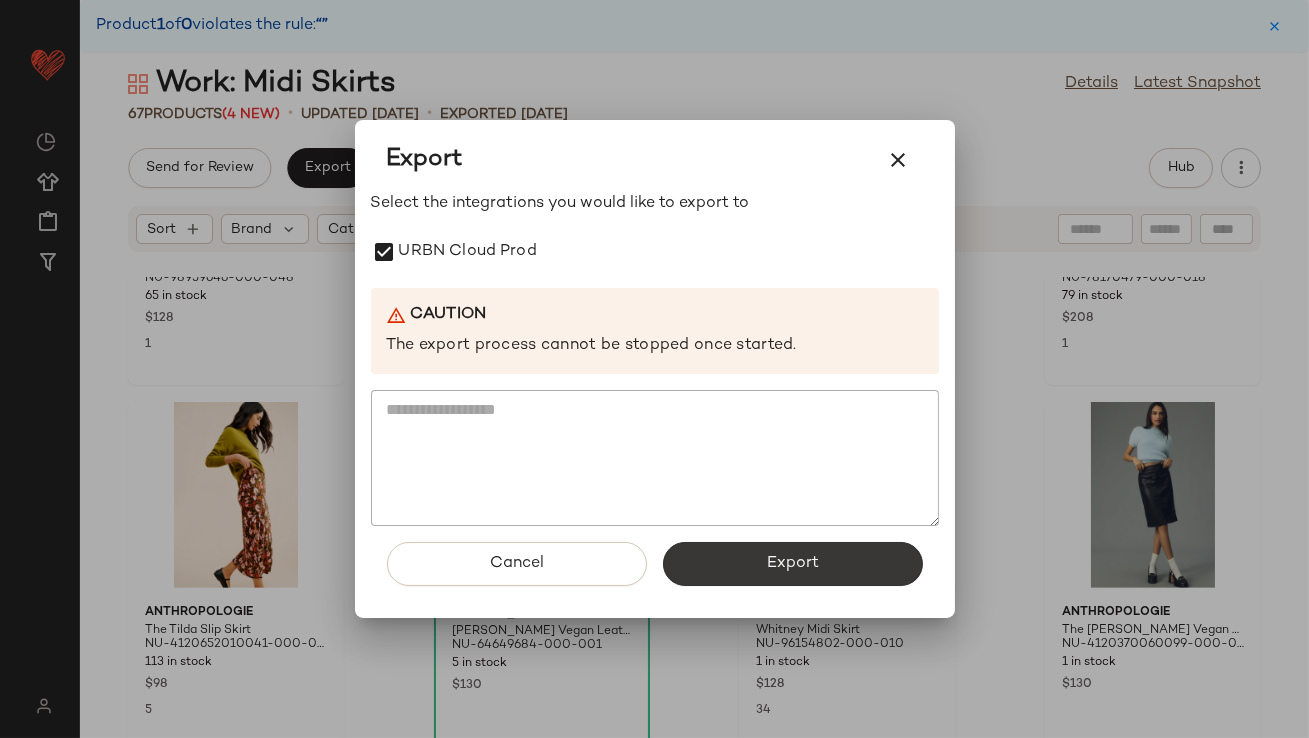 click on "Export" 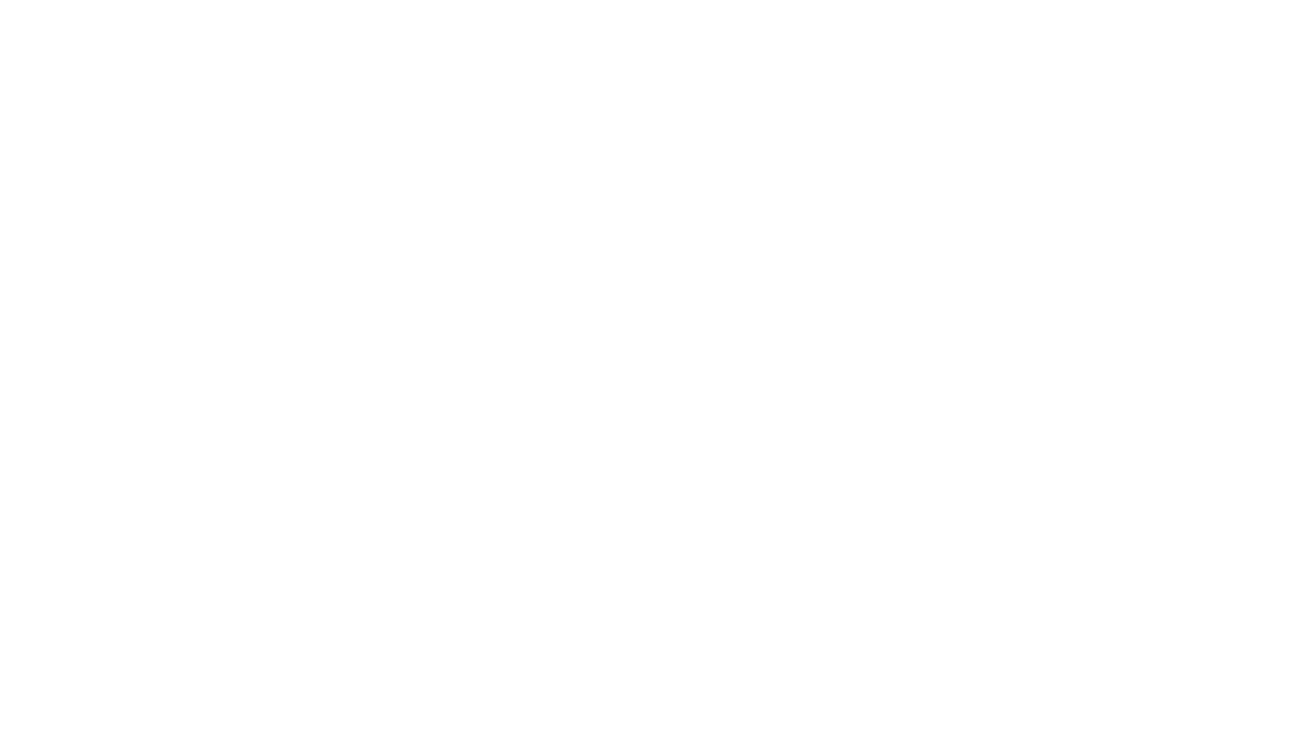 scroll, scrollTop: 0, scrollLeft: 0, axis: both 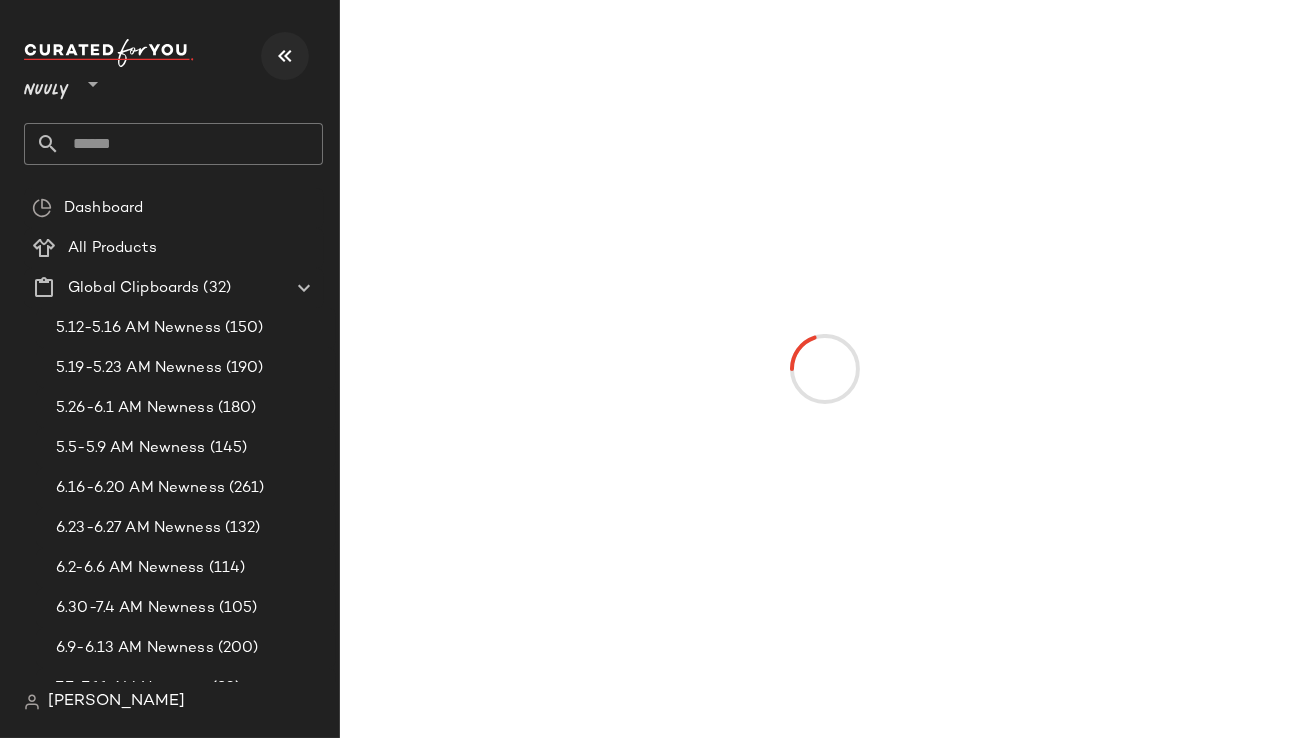 click at bounding box center [285, 56] 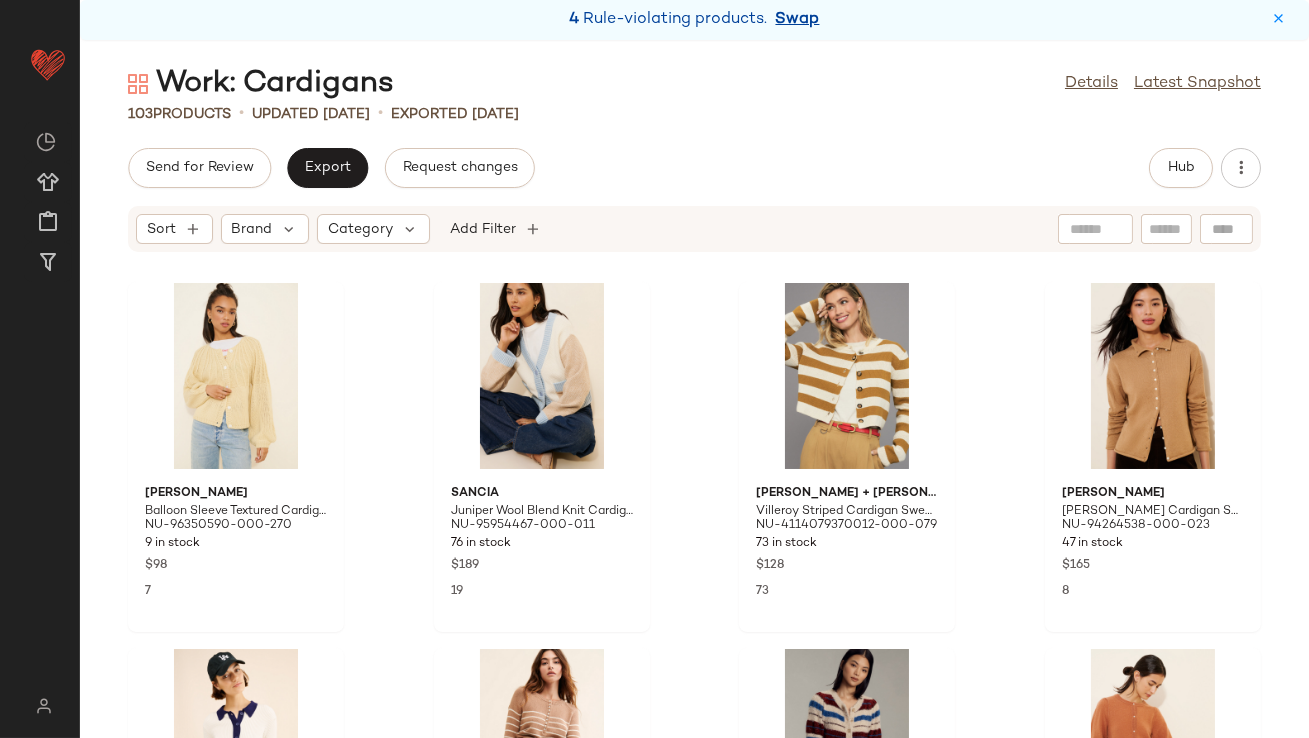 click on "Swap" at bounding box center (798, 20) 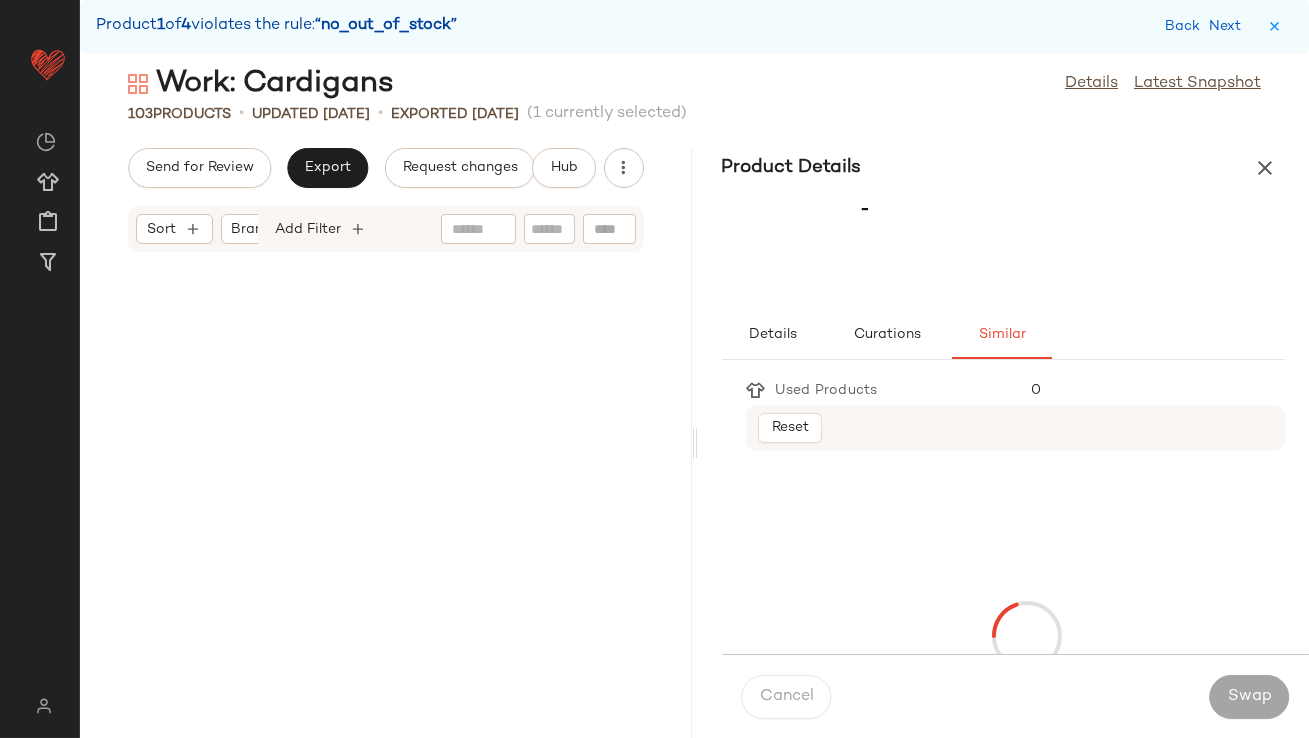 scroll, scrollTop: 7320, scrollLeft: 0, axis: vertical 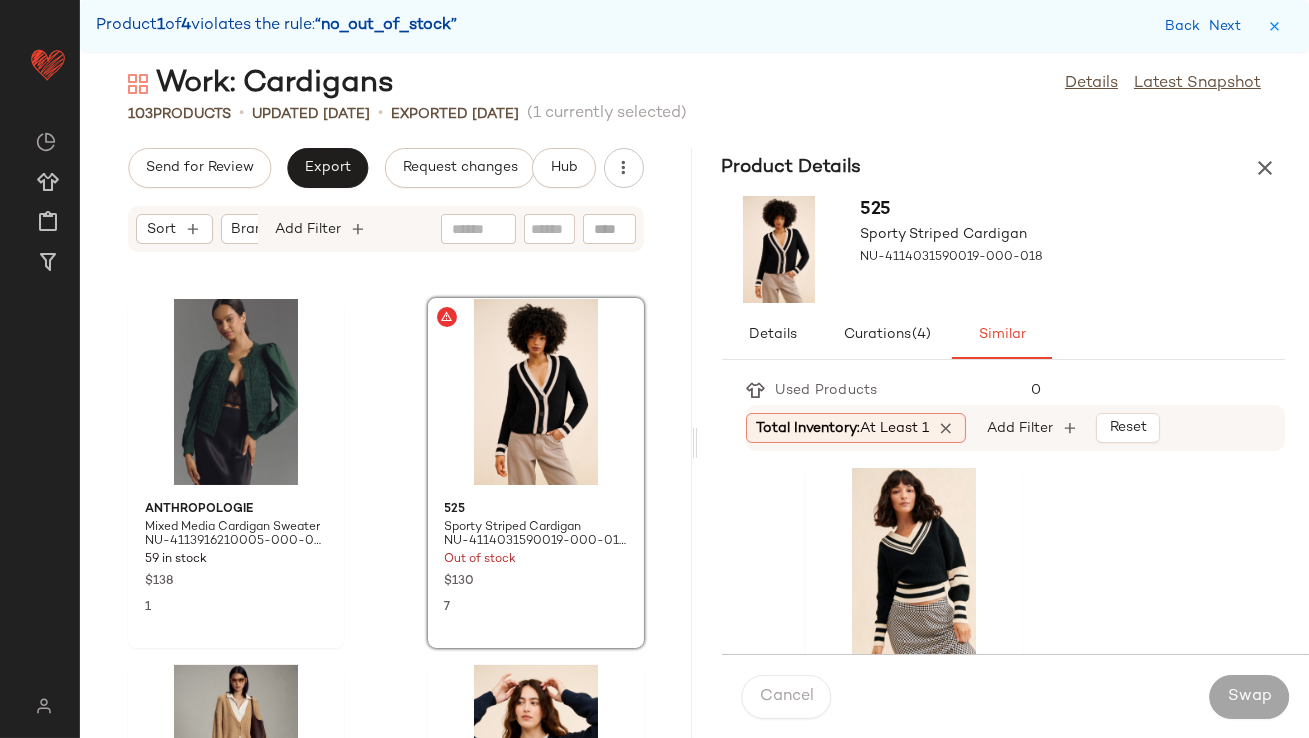 click on "Total Inventory:   At least 1" at bounding box center (843, 428) 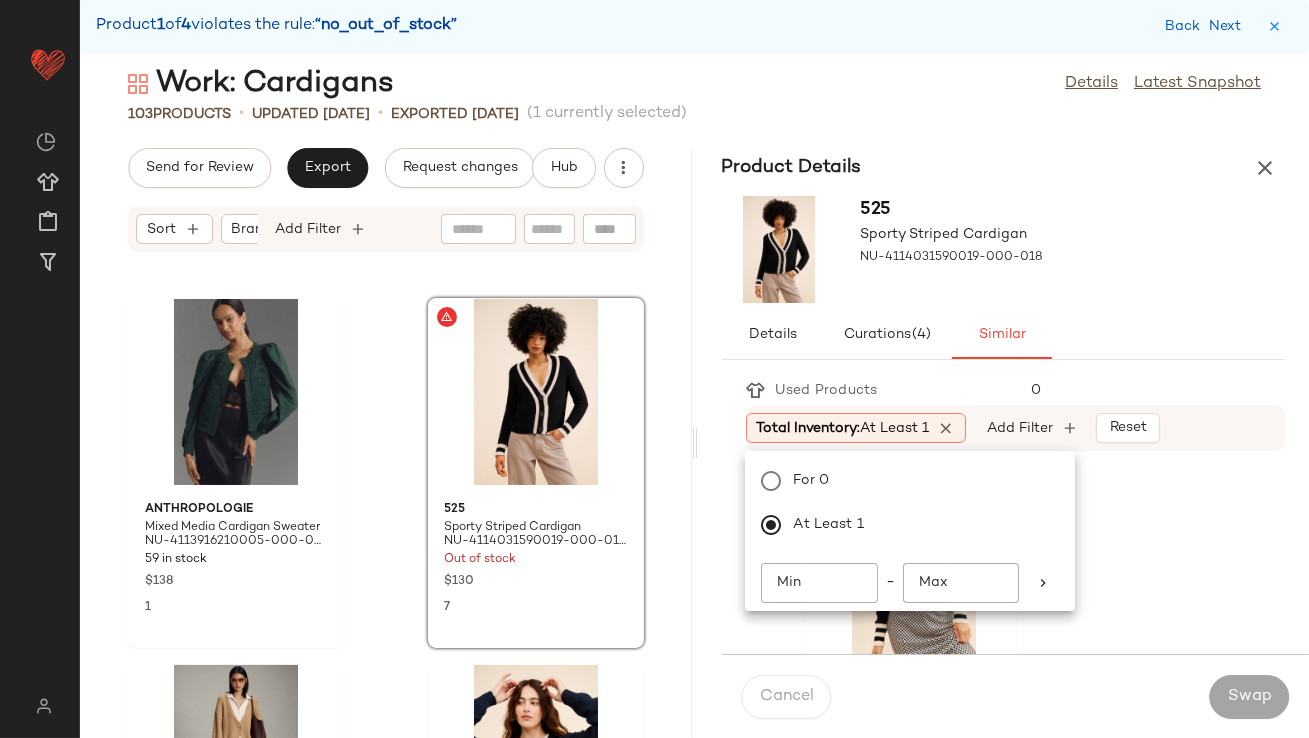 click on "Min" 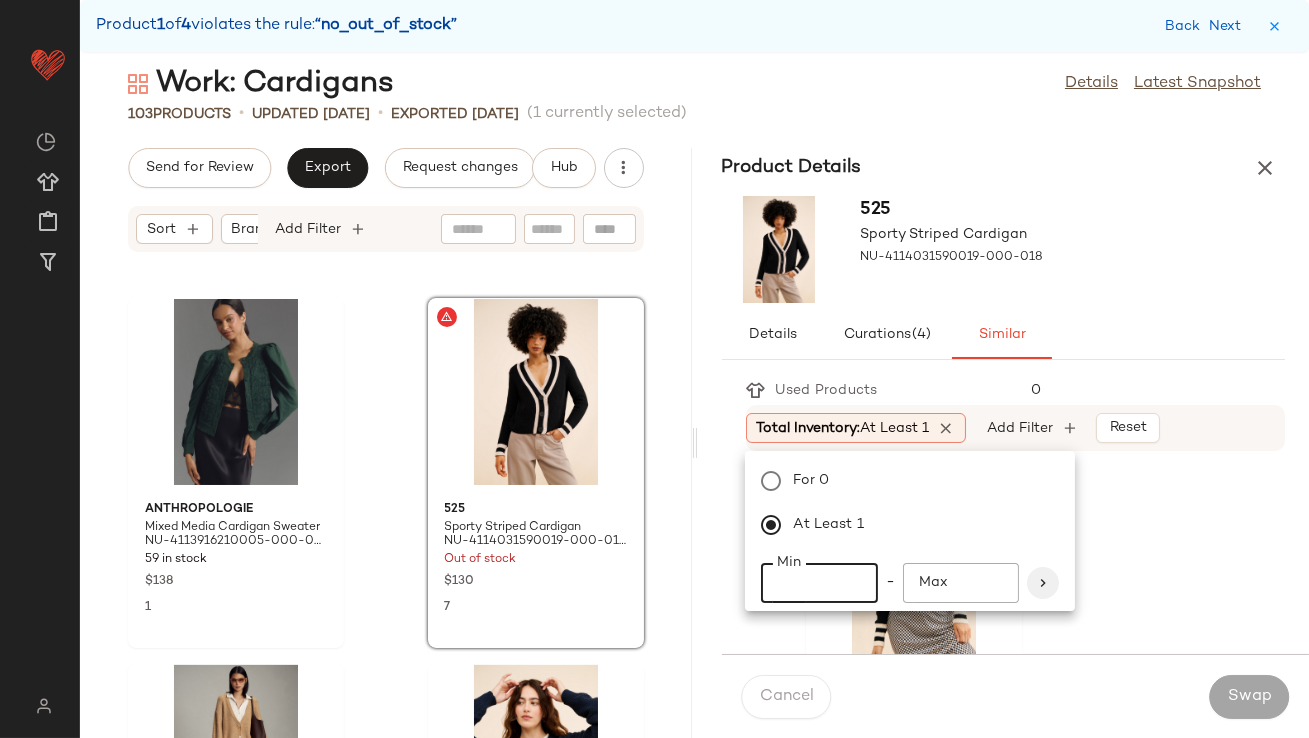 type on "**" 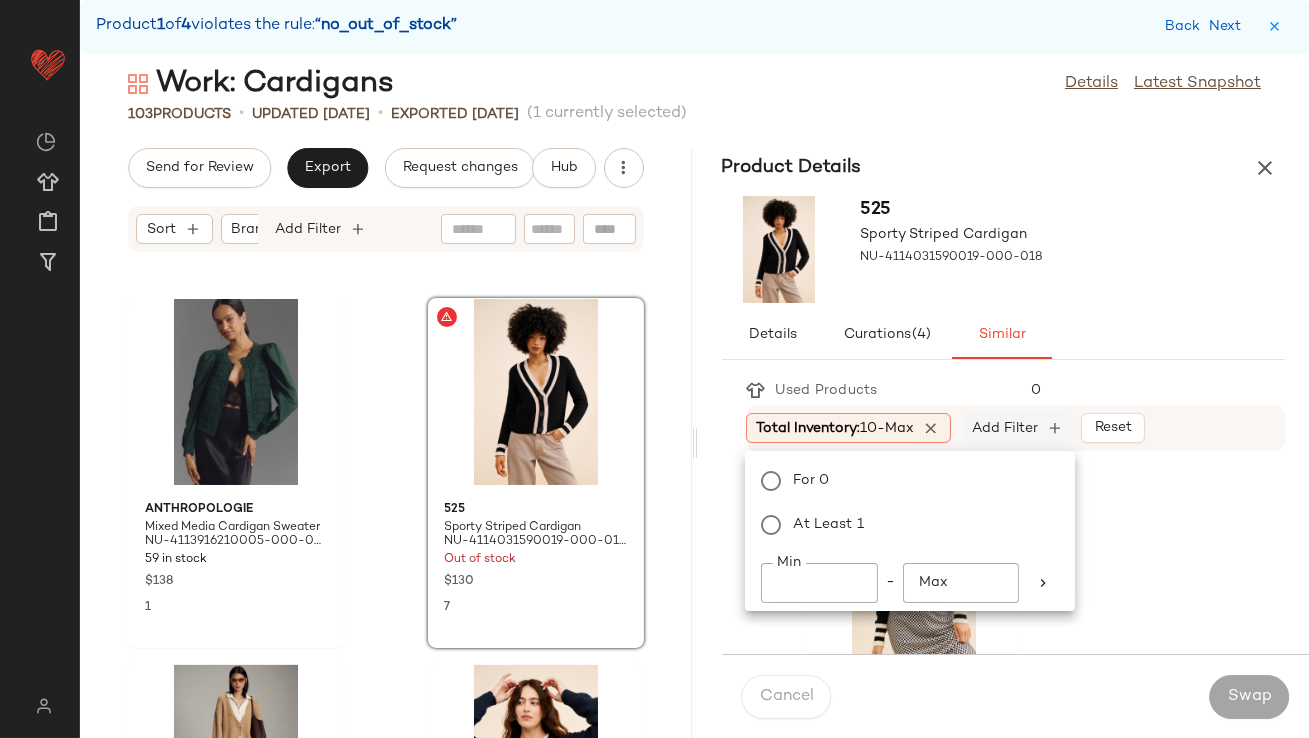 click on "Add Filter" 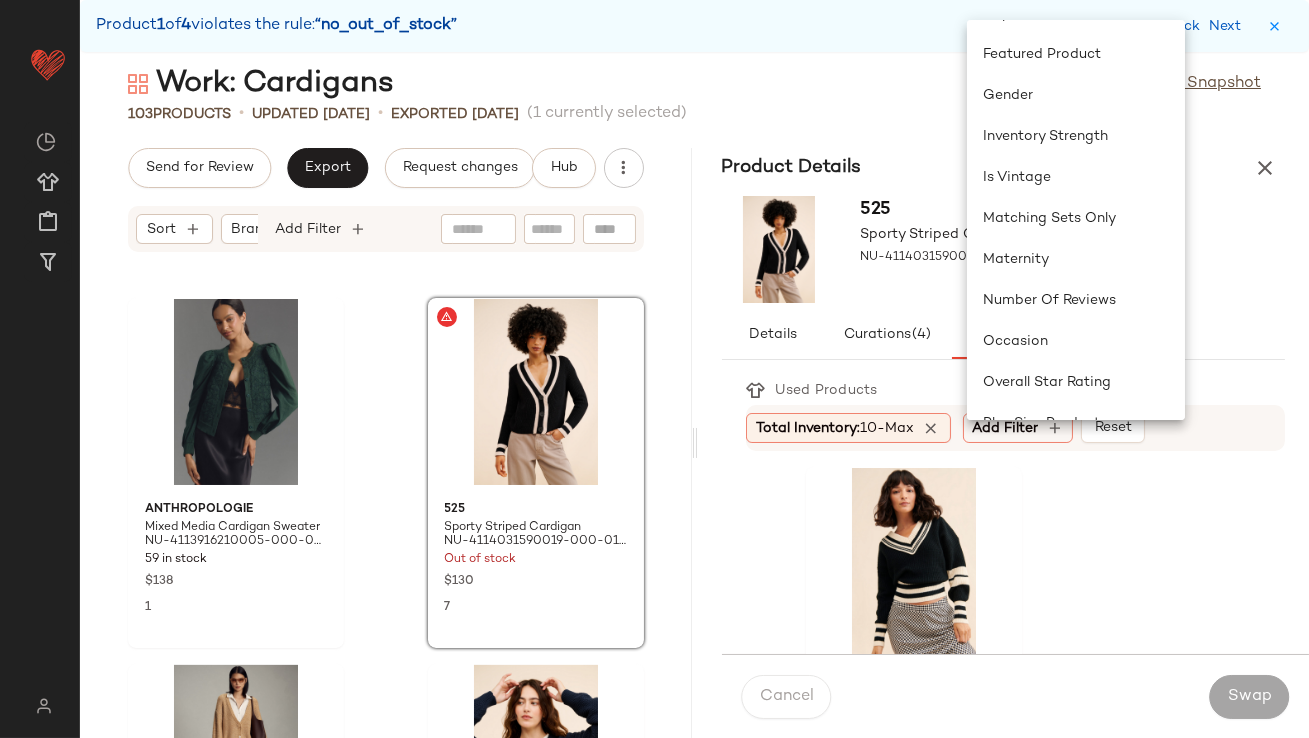 scroll, scrollTop: 517, scrollLeft: 0, axis: vertical 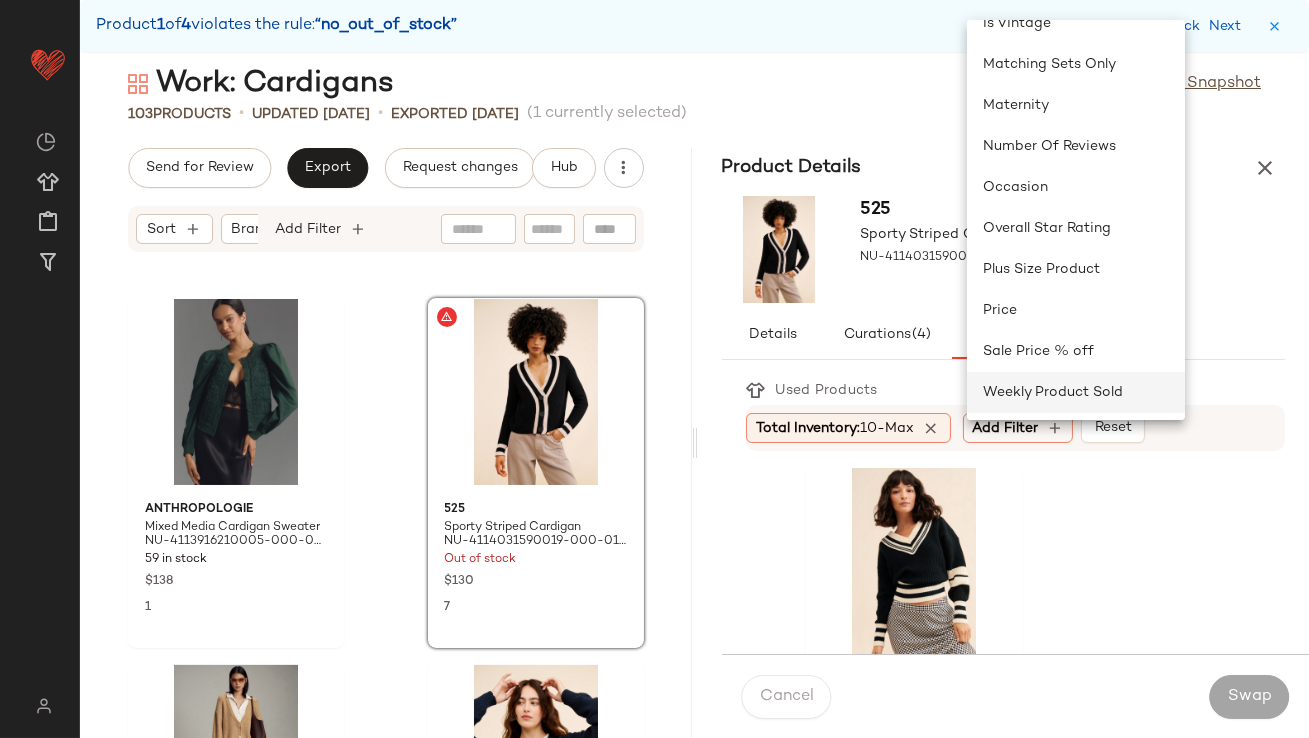 click on "Weekly Product Sold" 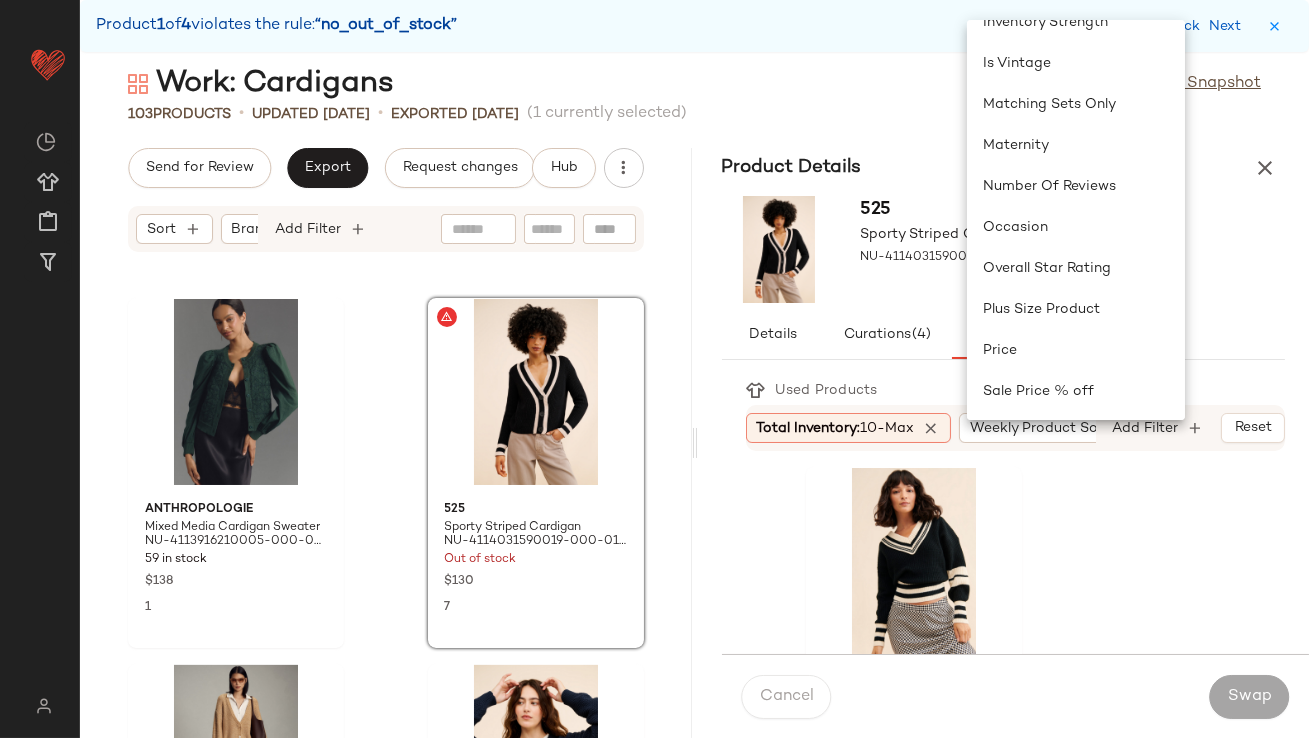 scroll, scrollTop: 476, scrollLeft: 0, axis: vertical 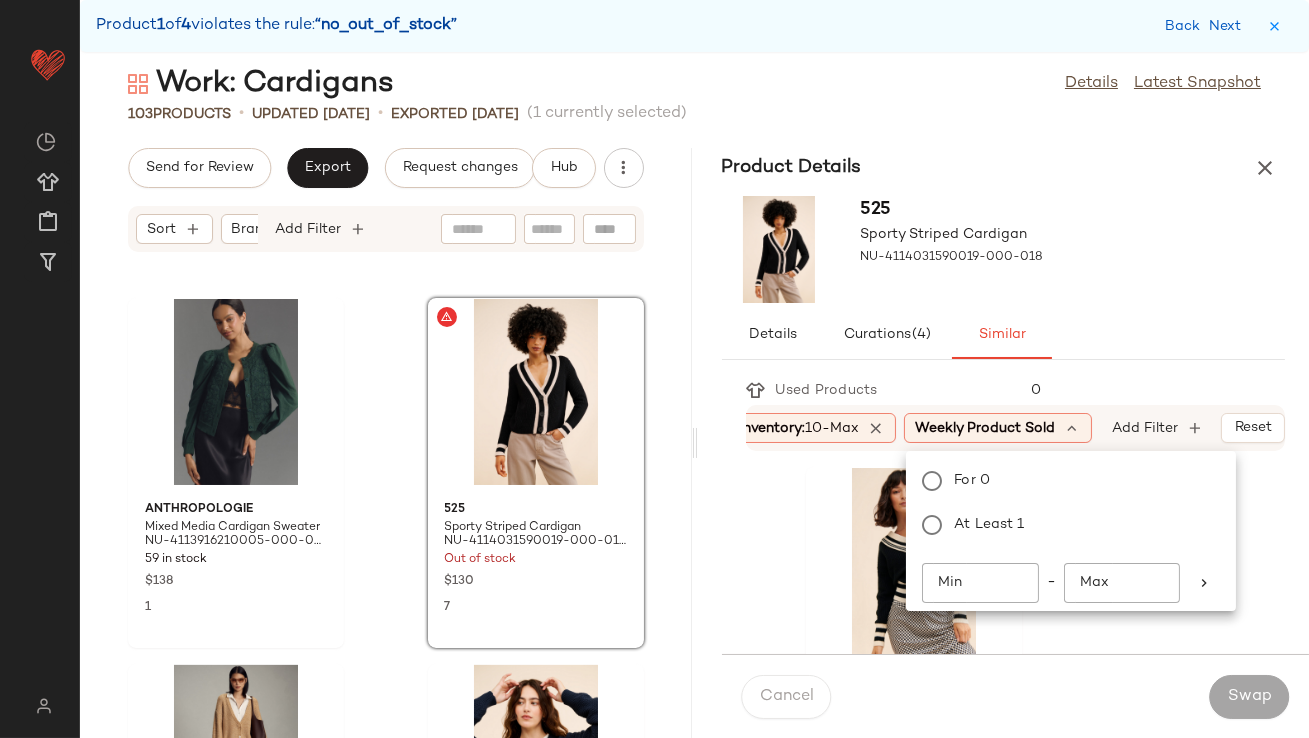 click on "Min" 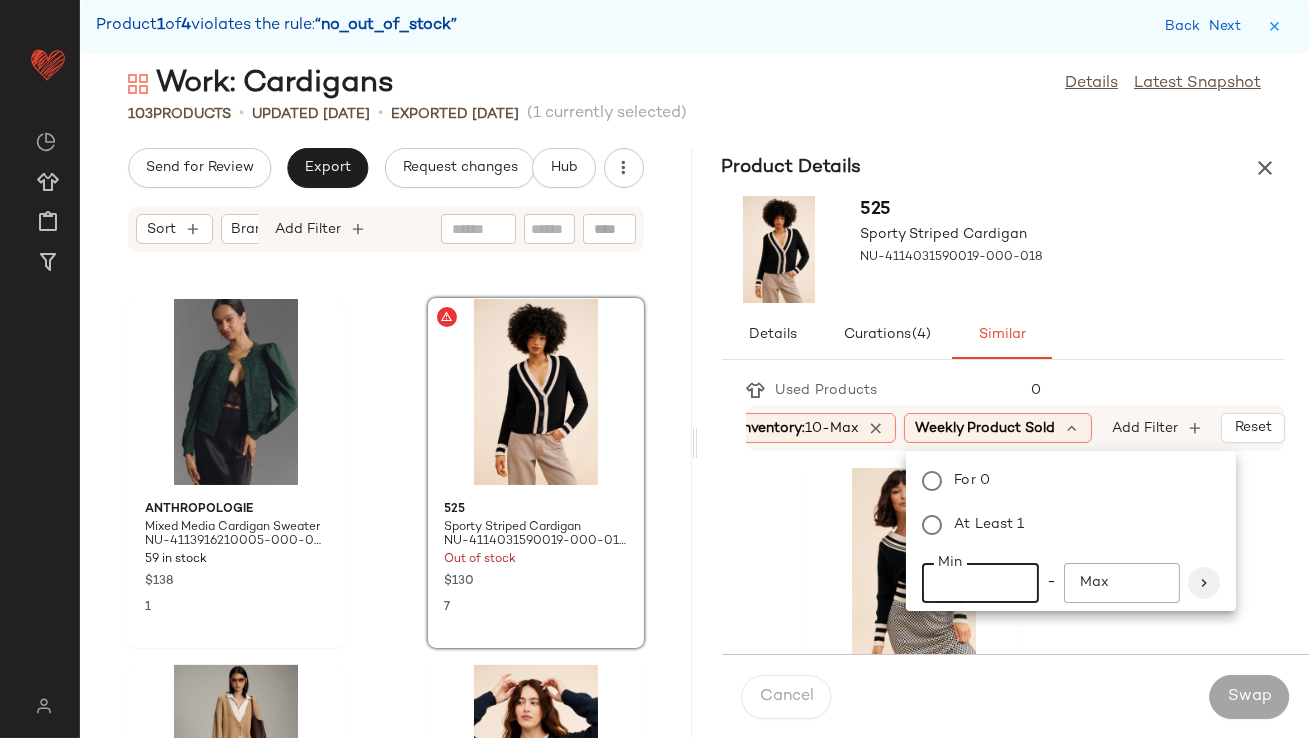type on "**" 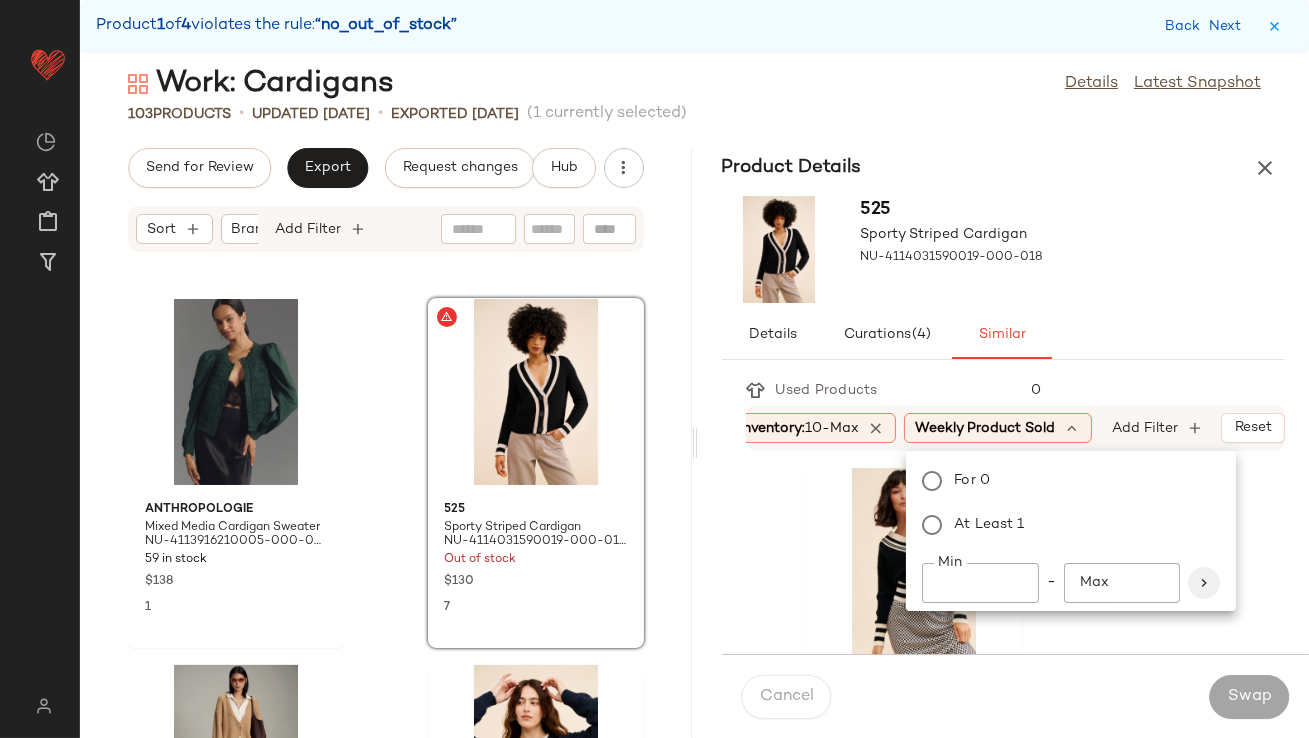 click at bounding box center [1204, 583] 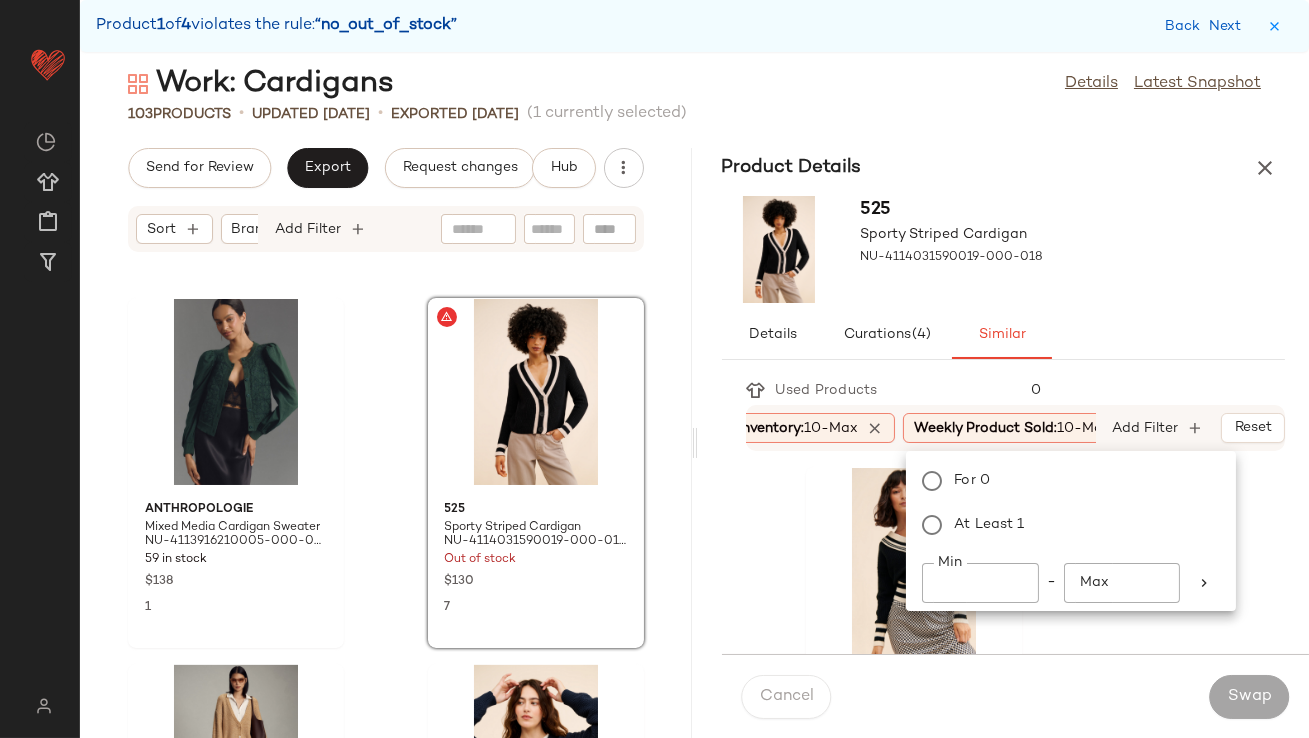 click on "0" at bounding box center (1150, 390) 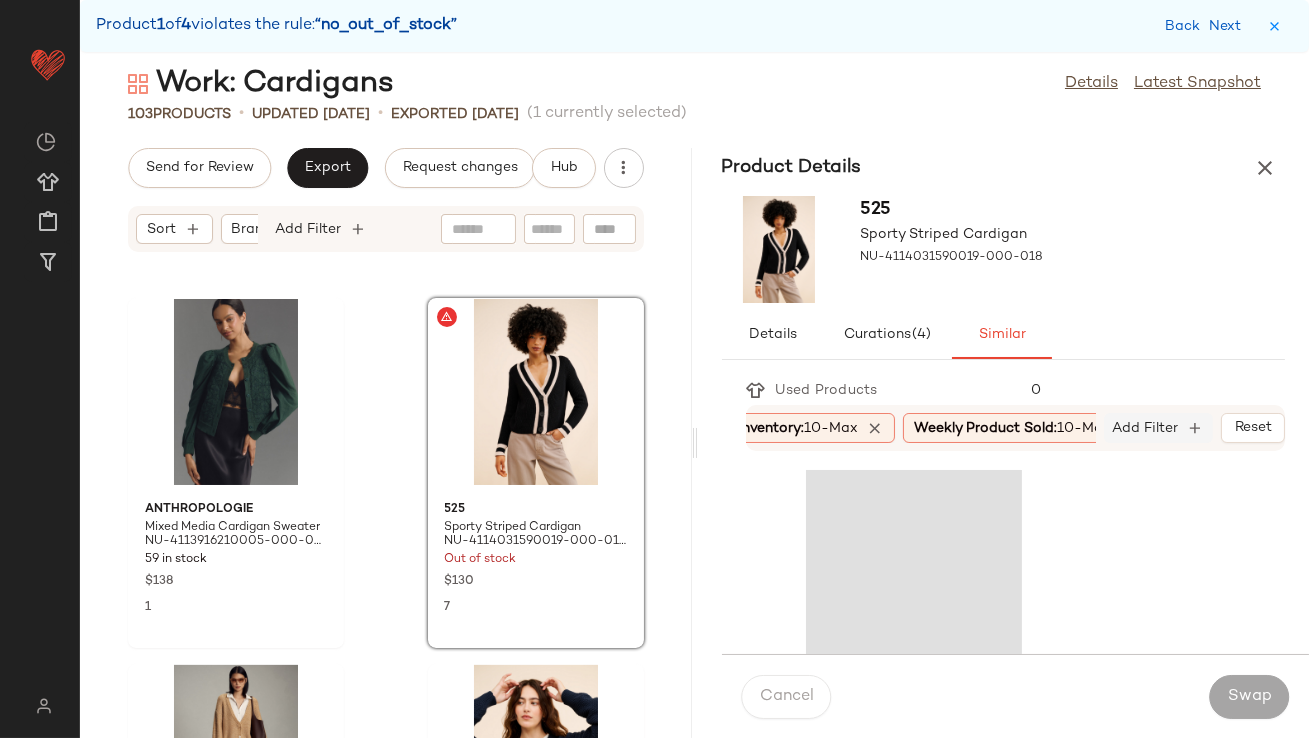 click on "Add Filter" at bounding box center (1146, 428) 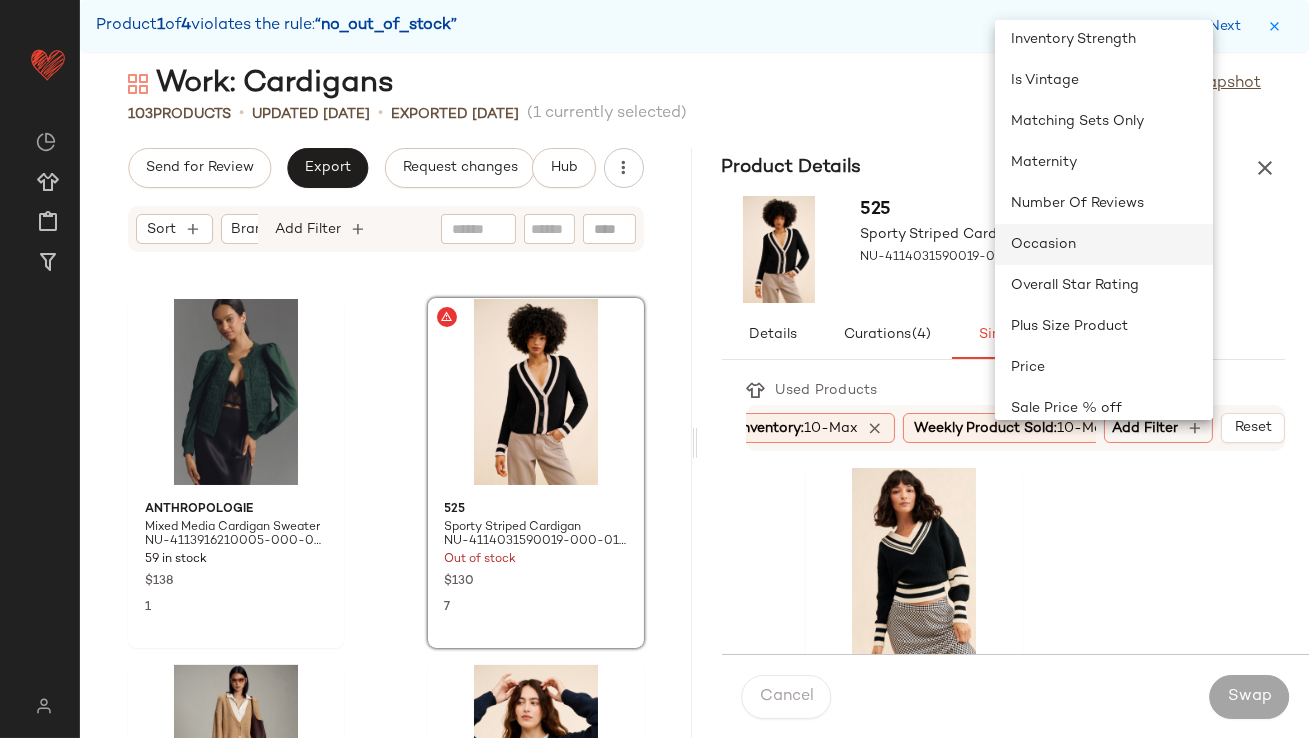 click on "Occasion" 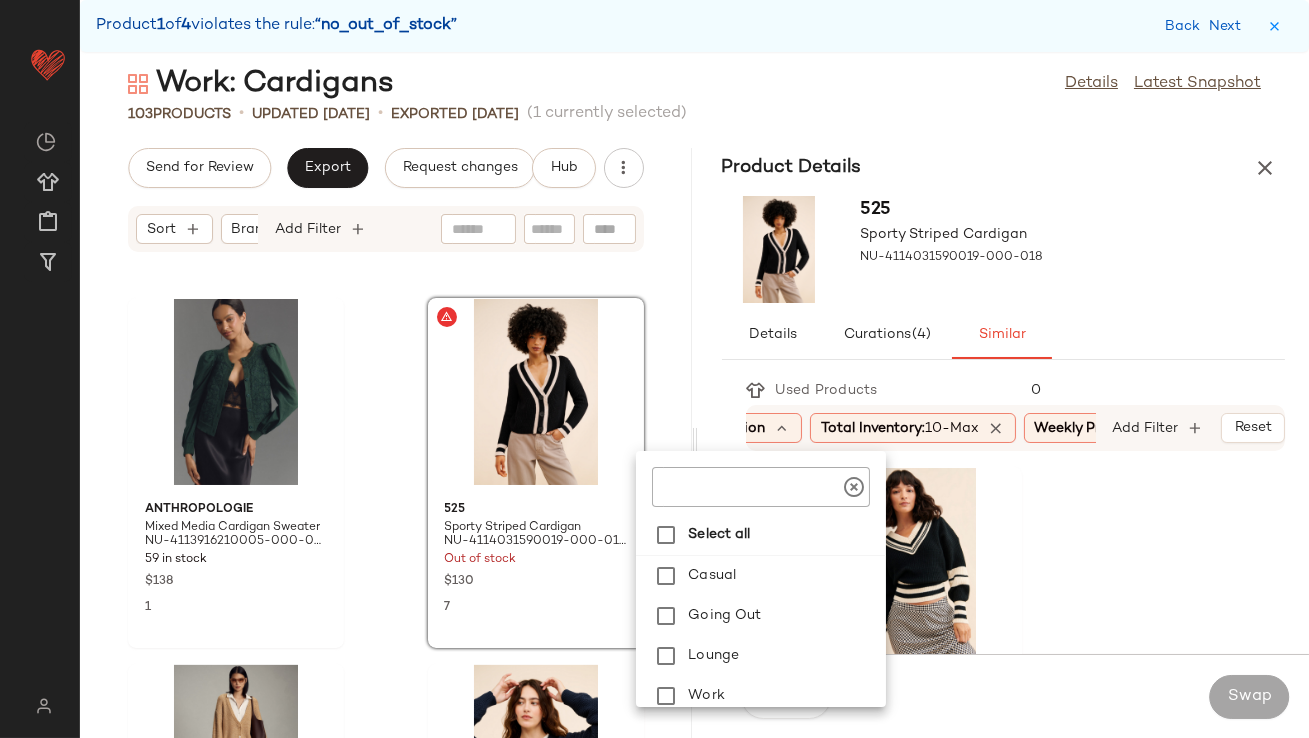 scroll, scrollTop: 0, scrollLeft: 109, axis: horizontal 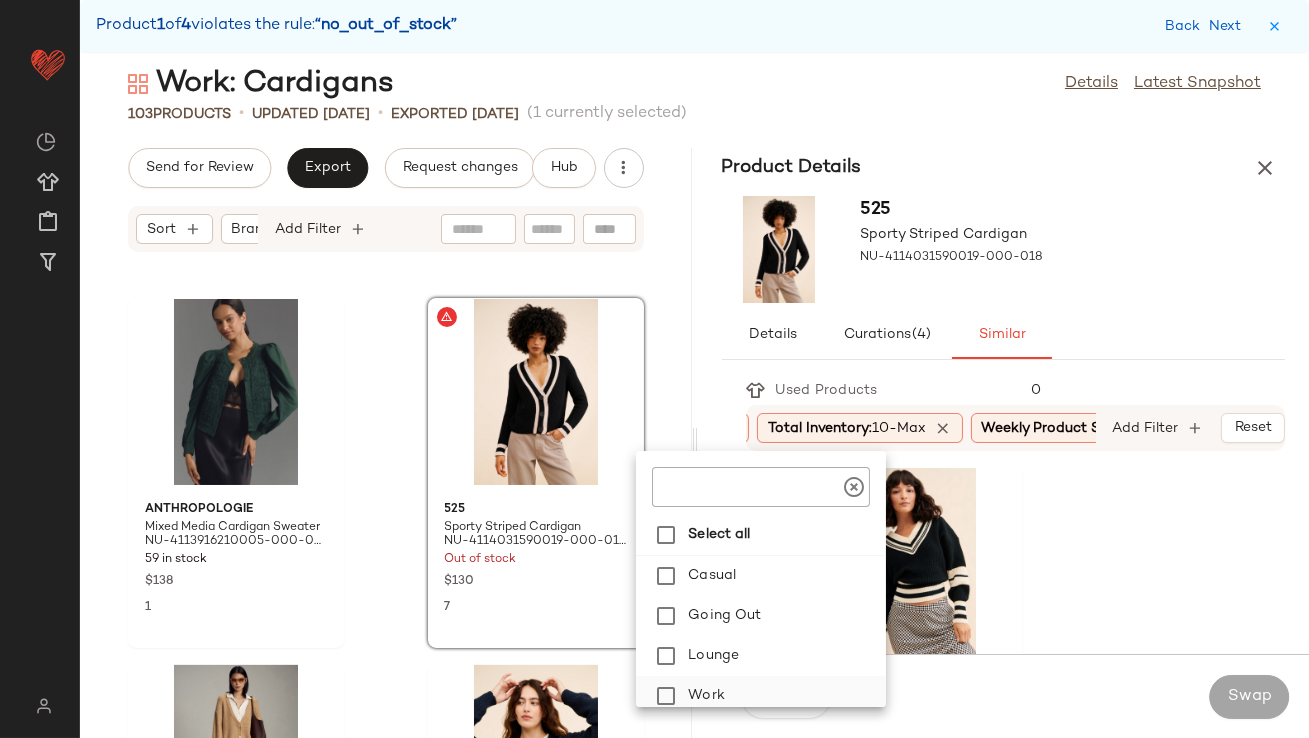 click on "Work" at bounding box center (783, 696) 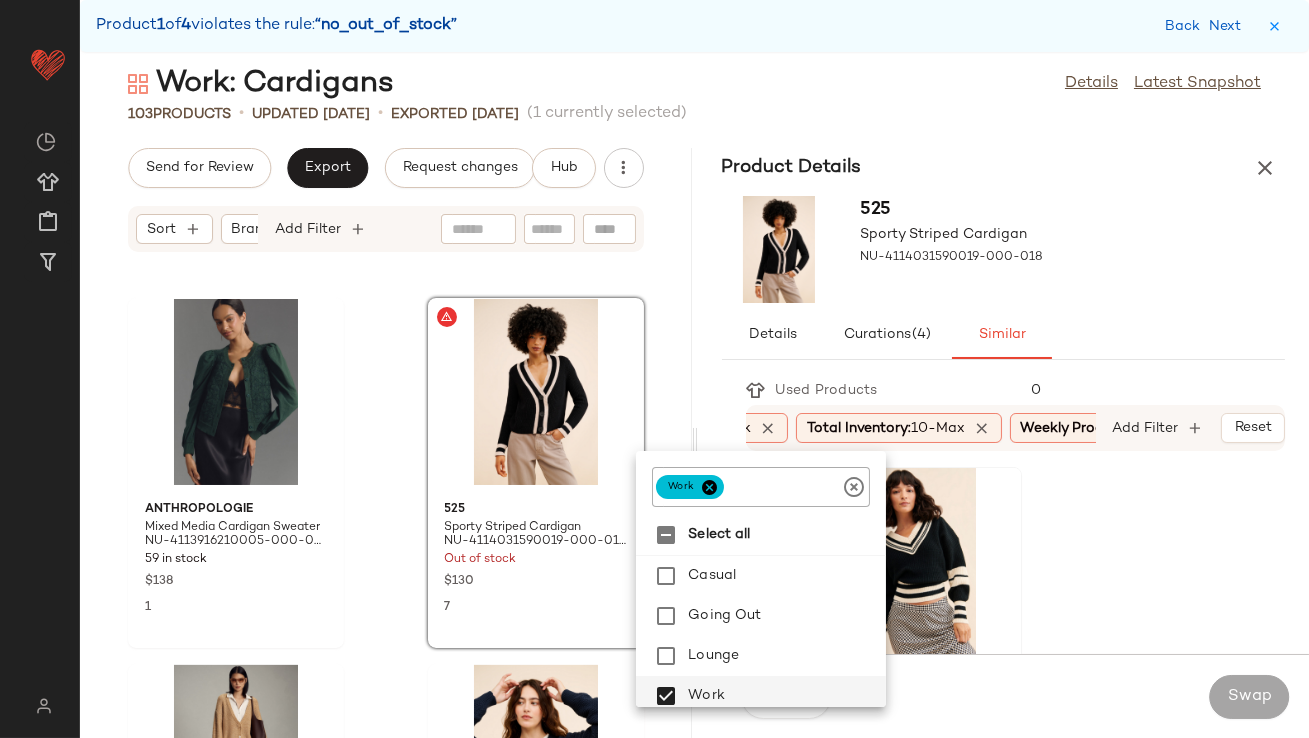 scroll, scrollTop: 2, scrollLeft: 0, axis: vertical 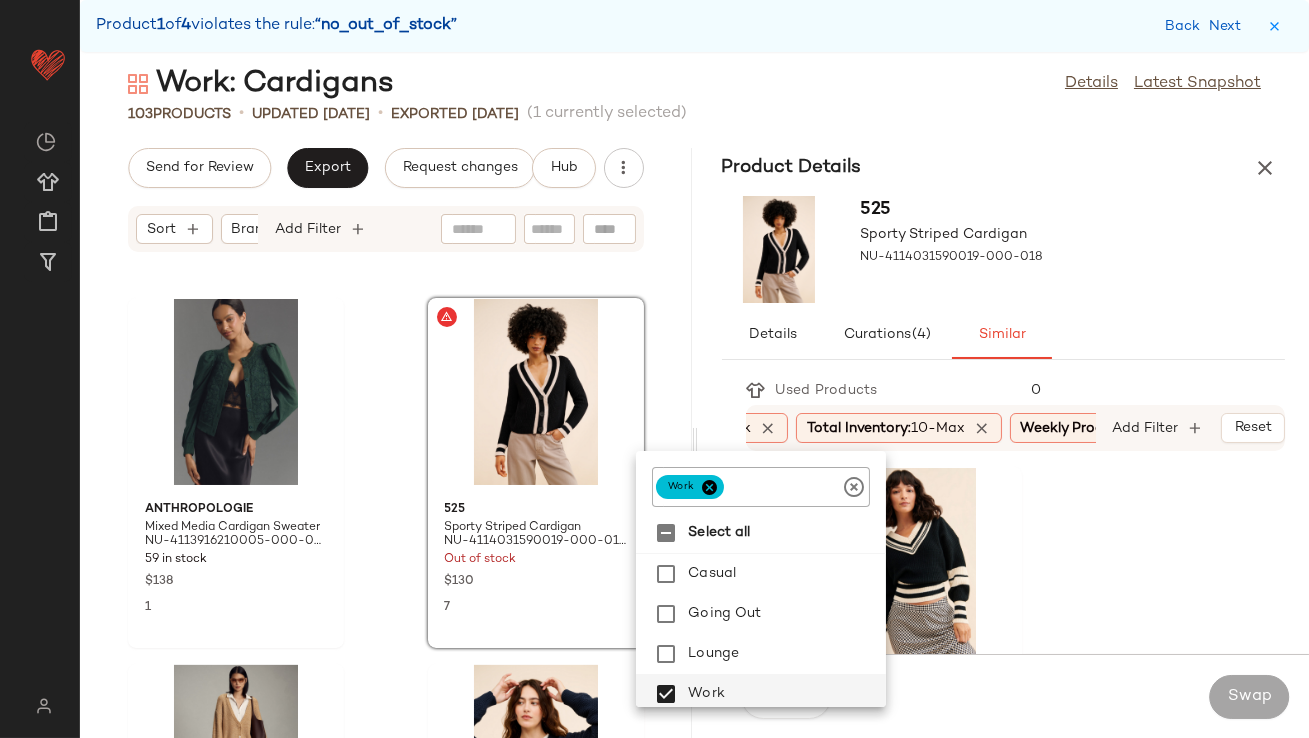 click on "Steve Madden Jen V-Neck Sweater NU-83764472-000-001 23 in stock $79 2 Little Lies Francesca Collared Cardigan NU-85614071-000-006 52 in stock $90 8 FRENCHMAUVE Cable Knit Oversized Cardigan NU-80766686-000-023 74 in stock $140 2 Little Lies Loren Patterned Cardigan NU-80756232-000-011 36 in stock $115 10 Madewell V-Neck Cozy Wedged Sweater NU-94938065-000-211 140 in stock $92 11 Sancia The Atalie Polo Sweater NU-4114448540001-000-012 34 in stock $139 29 Free People Kennedy Stripe Pullover Sweater NU-85086296-000-011 78 in stock $128 7 FRENCHMAUVE Pamela Oversized Sweater NU-83686212-000-018 28 in stock $175 3 Free People Nimbus Cashmere Henley NU-63426134-000-001 66 in stock $158 6 4th & Reckless Austel Sweater NU-65275836-000-012 42 in stock $68 3 525 Marina Striped Textured Pullover Sweater NU-91688457-000-018 104 in stock $119 5 Sage The Label Striped Button-Up Sweater NU-80806136-000-009 124 in stock $98 2 Free People Lila Cashmere Cardigan NU-95220976-000-010 26 in stock $198 3 Madewell 91 in stock $98 3" 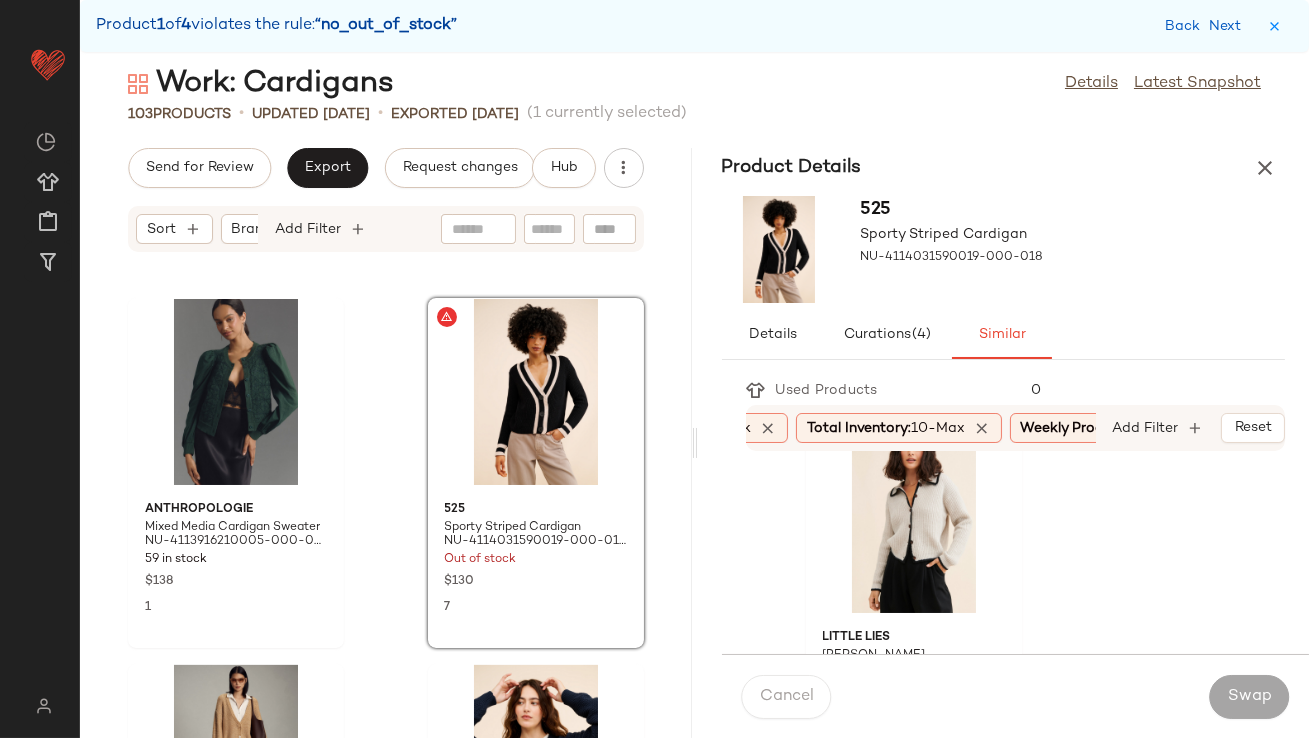 scroll, scrollTop: 40, scrollLeft: 0, axis: vertical 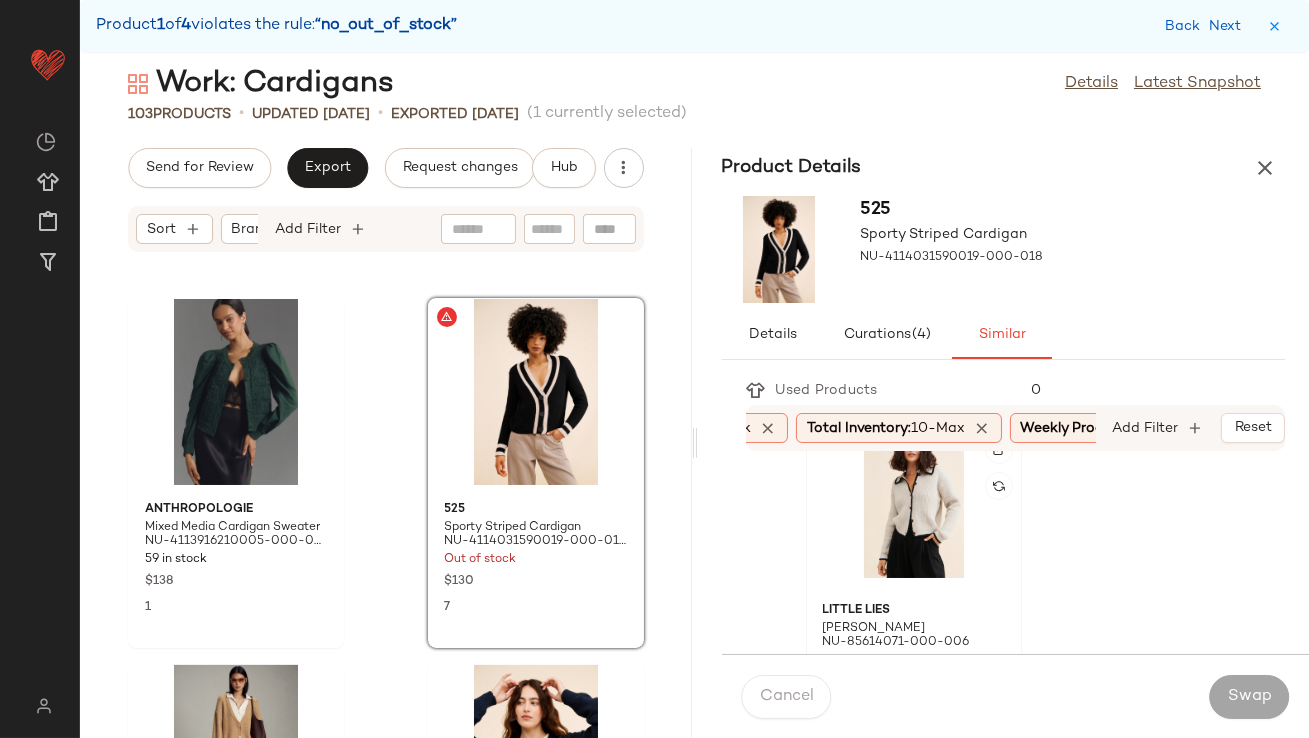 click 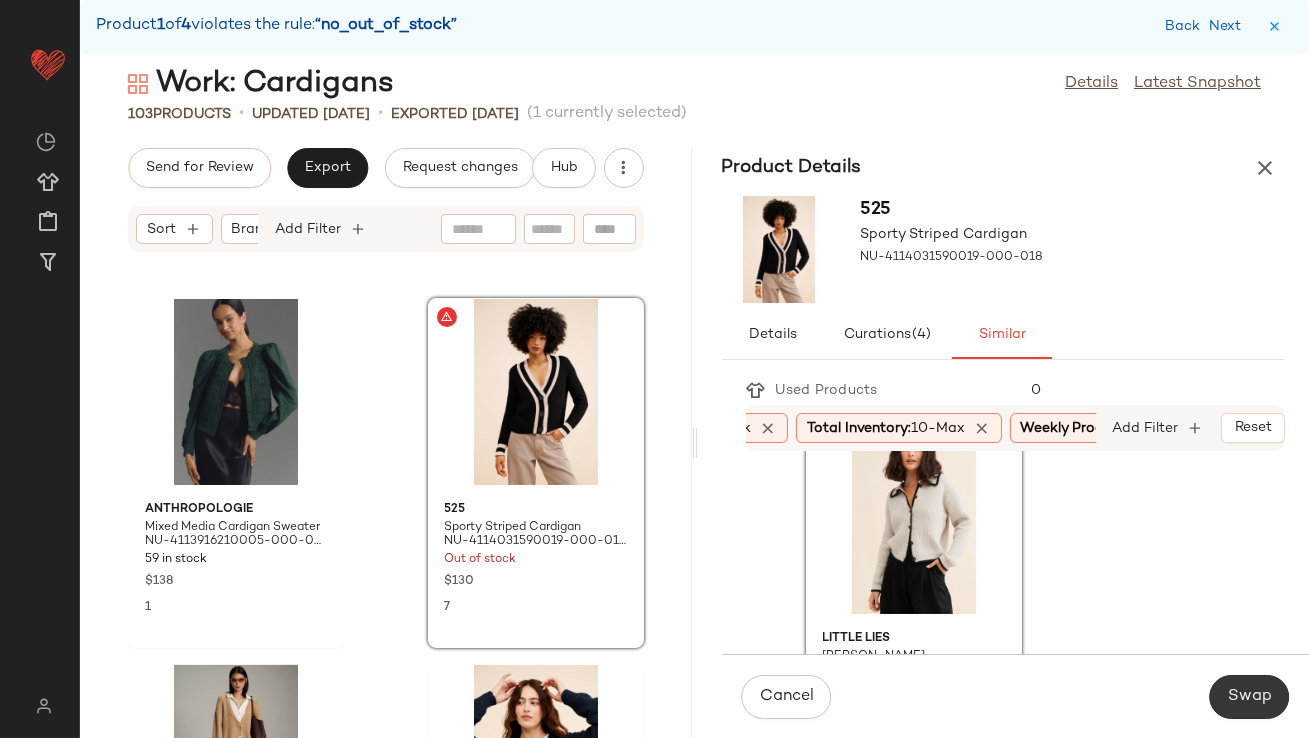 click on "Swap" at bounding box center (1249, 697) 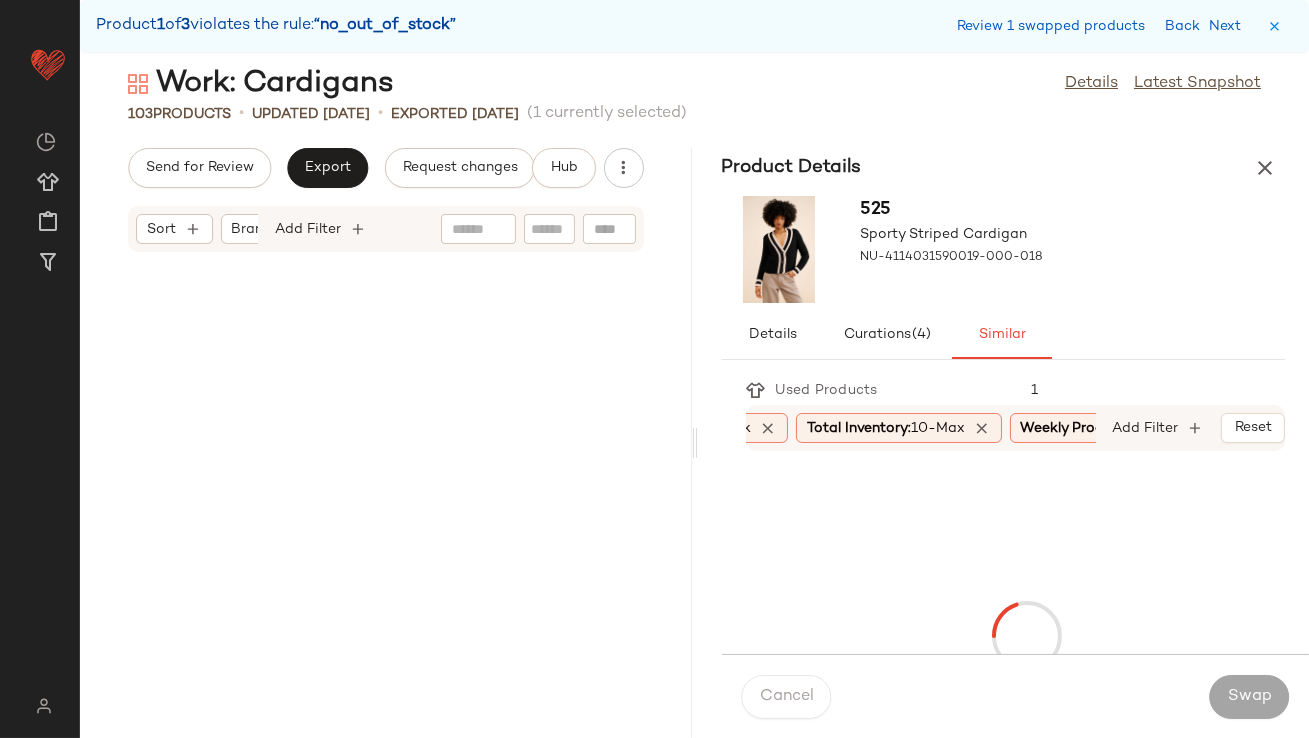 scroll, scrollTop: 9150, scrollLeft: 0, axis: vertical 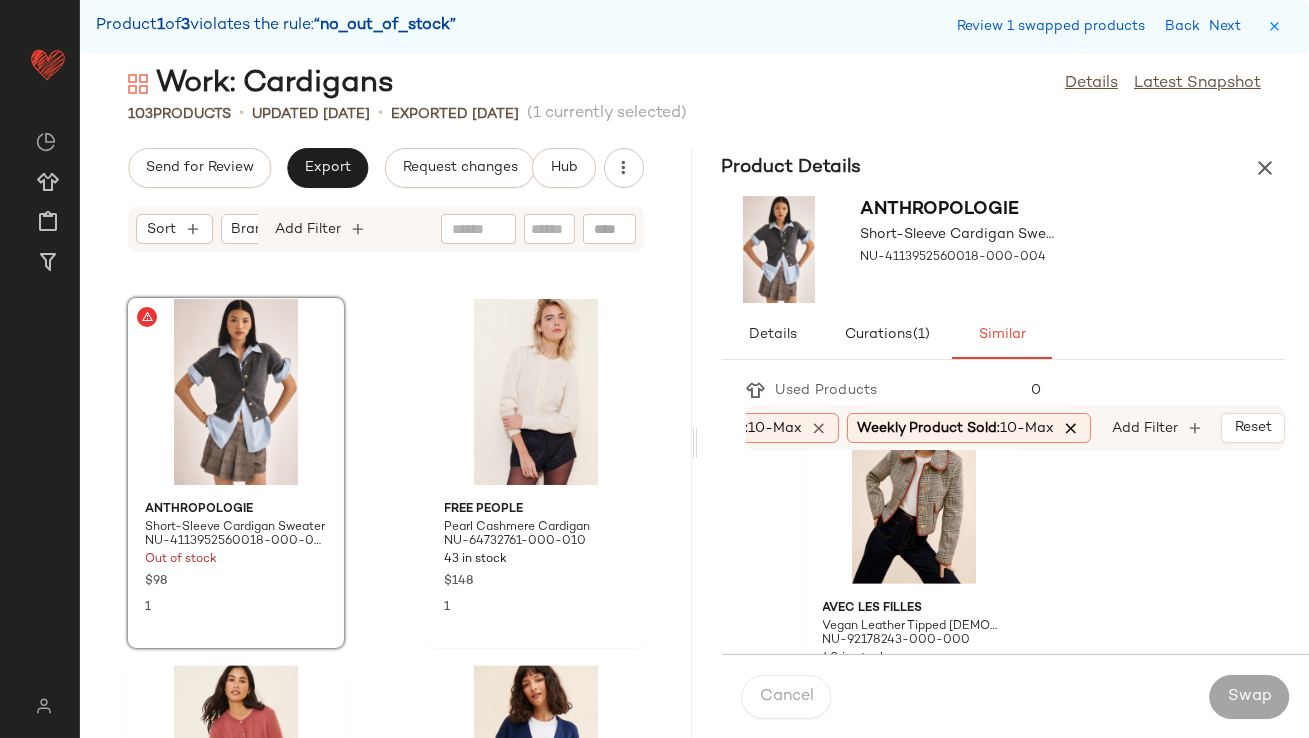 click at bounding box center (1072, 428) 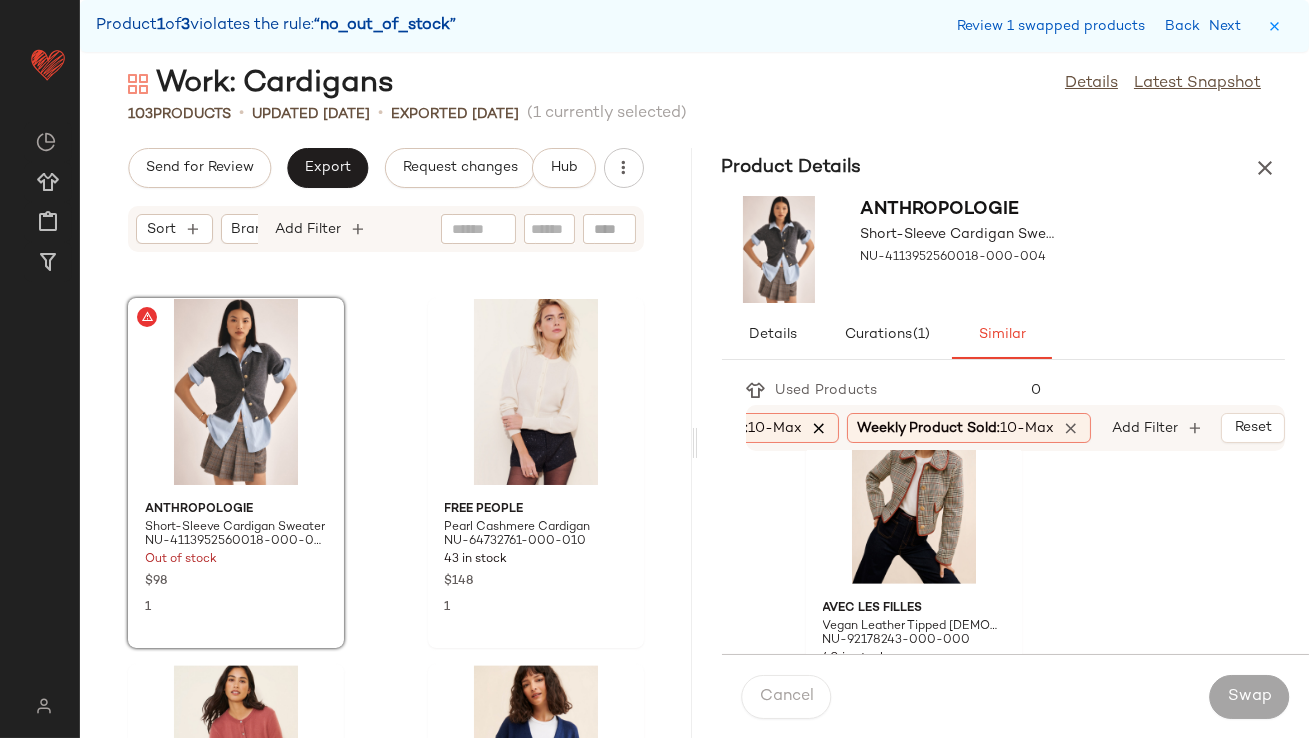scroll, scrollTop: 0, scrollLeft: 26, axis: horizontal 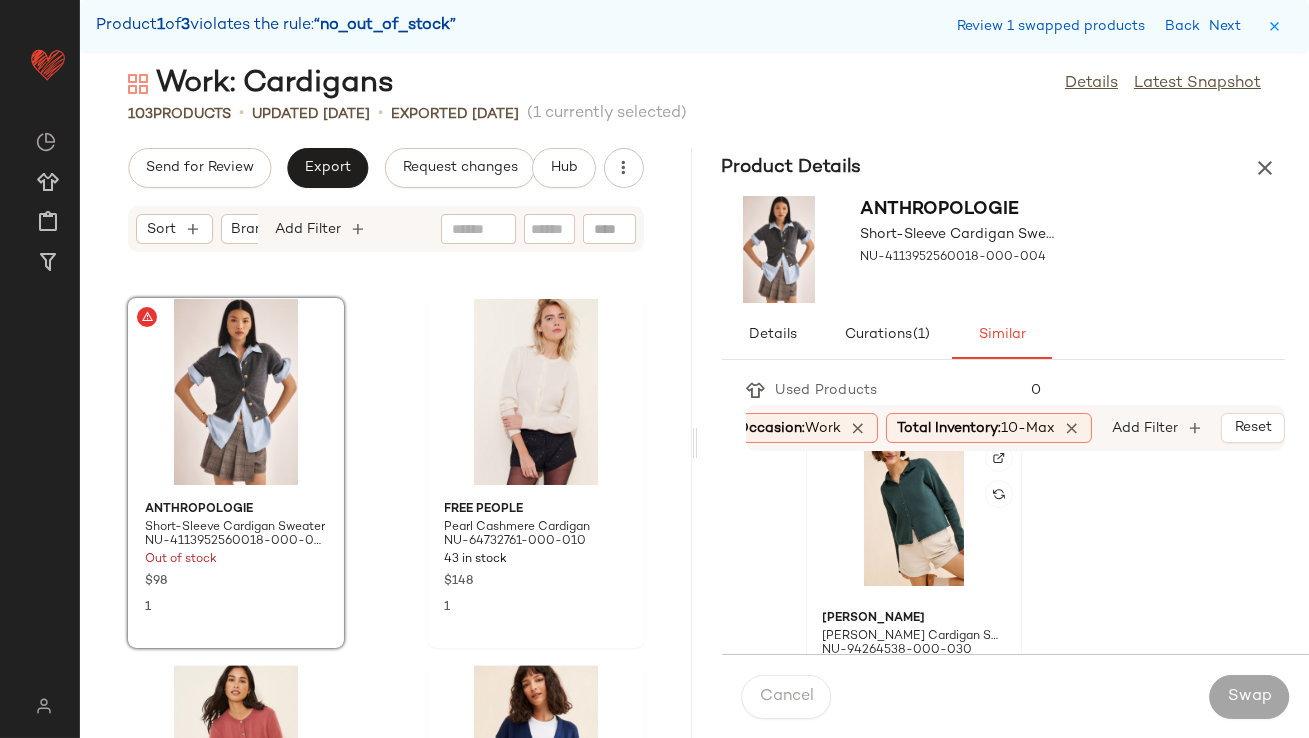 click 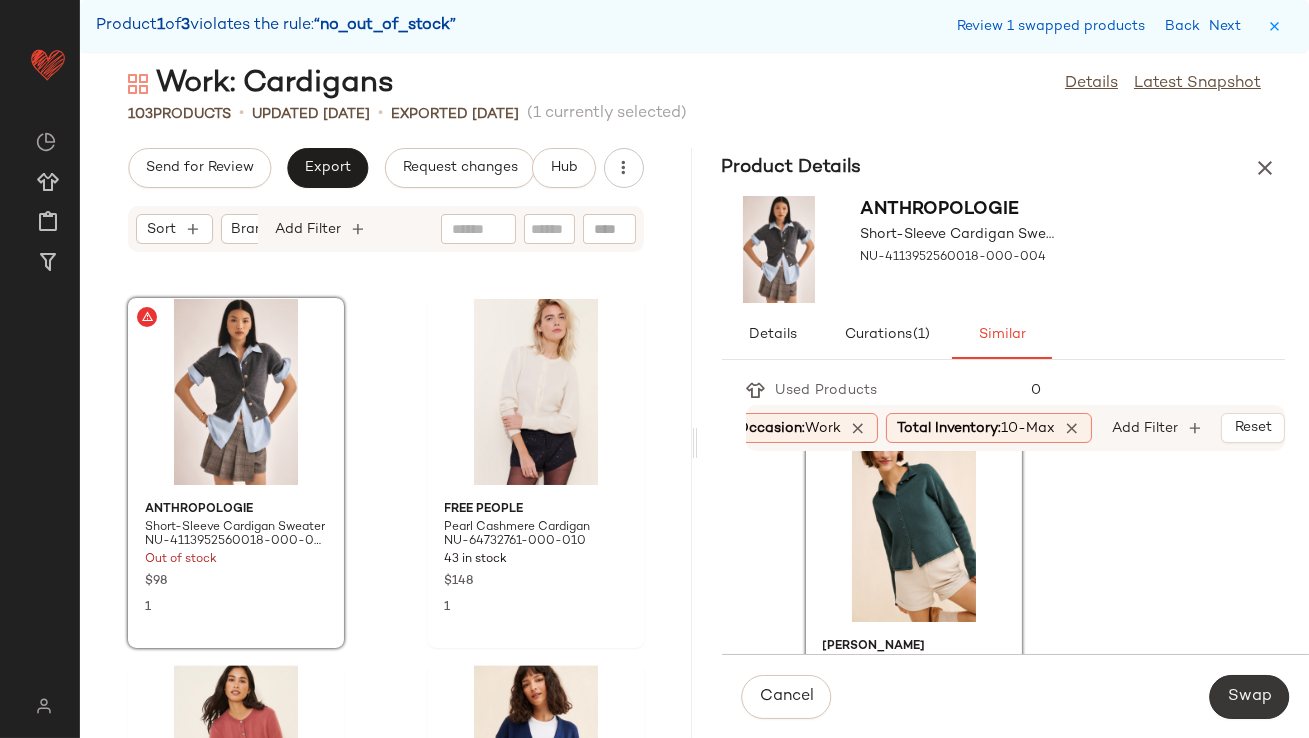 click on "Swap" at bounding box center (1249, 697) 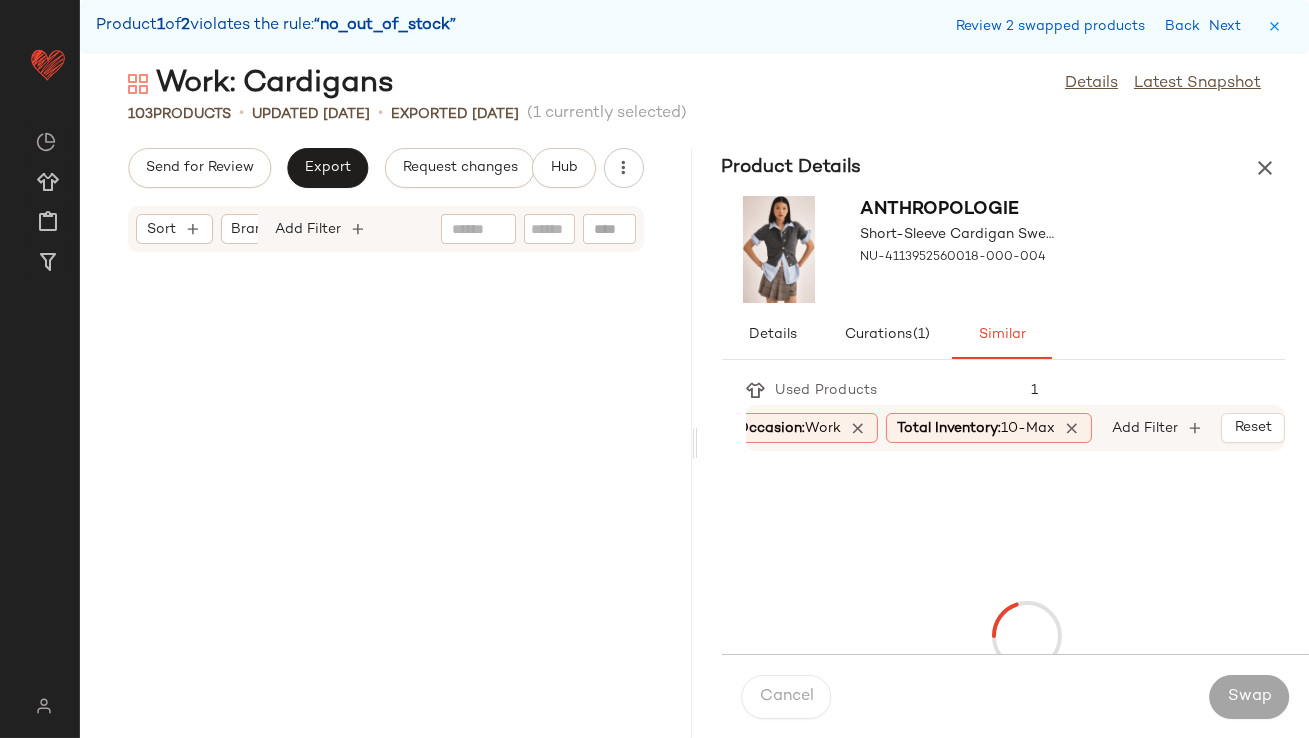 scroll, scrollTop: 10980, scrollLeft: 0, axis: vertical 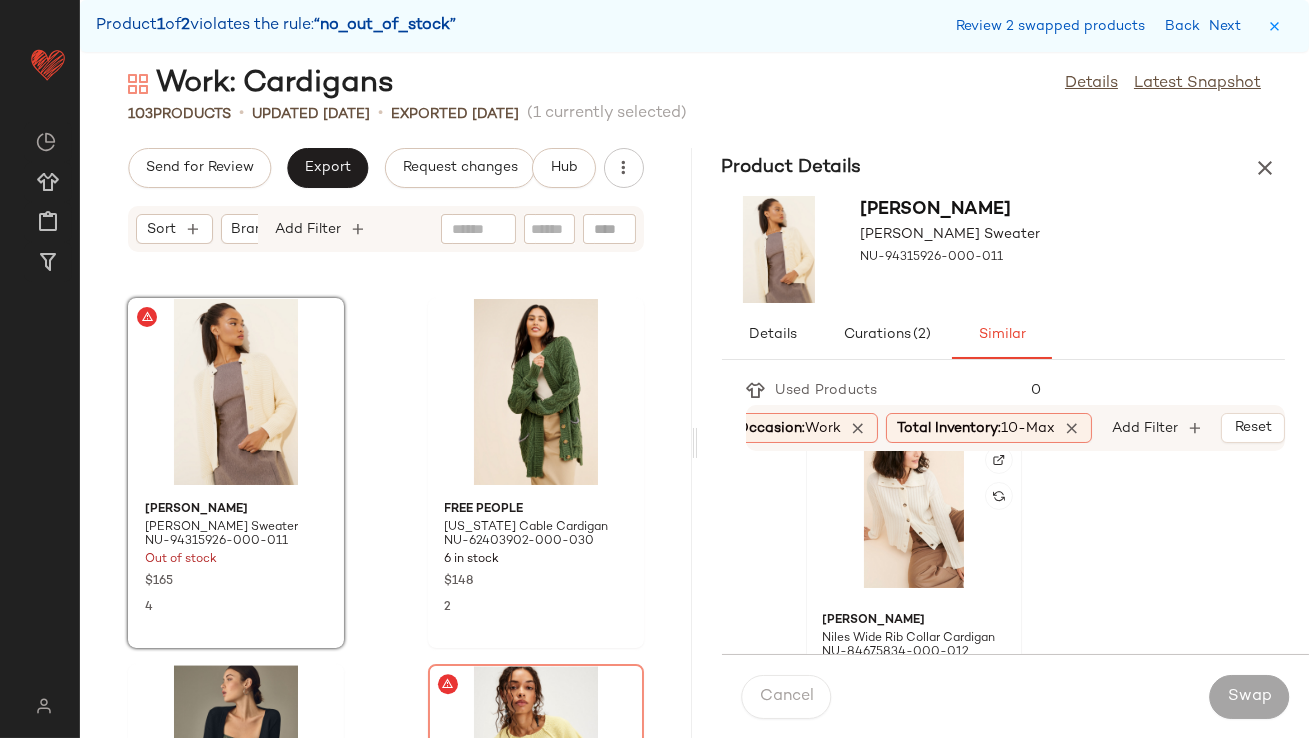 click 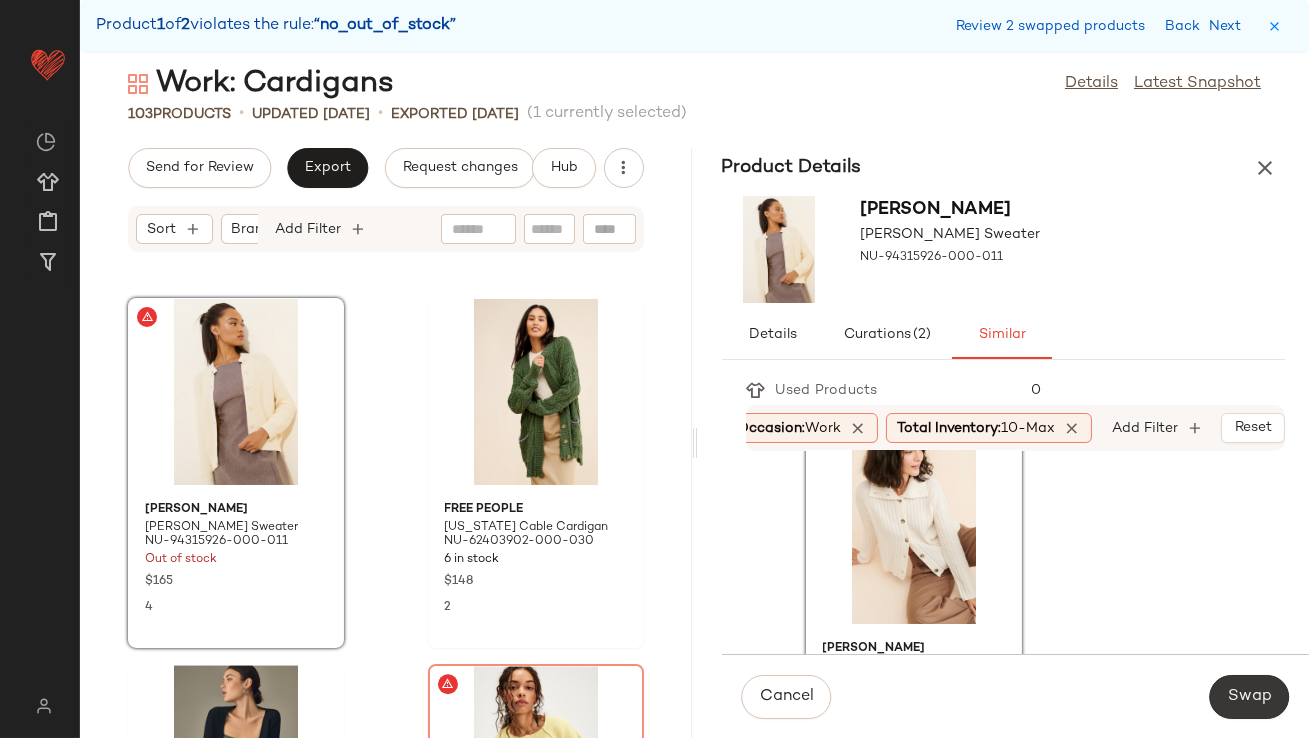 click on "Swap" 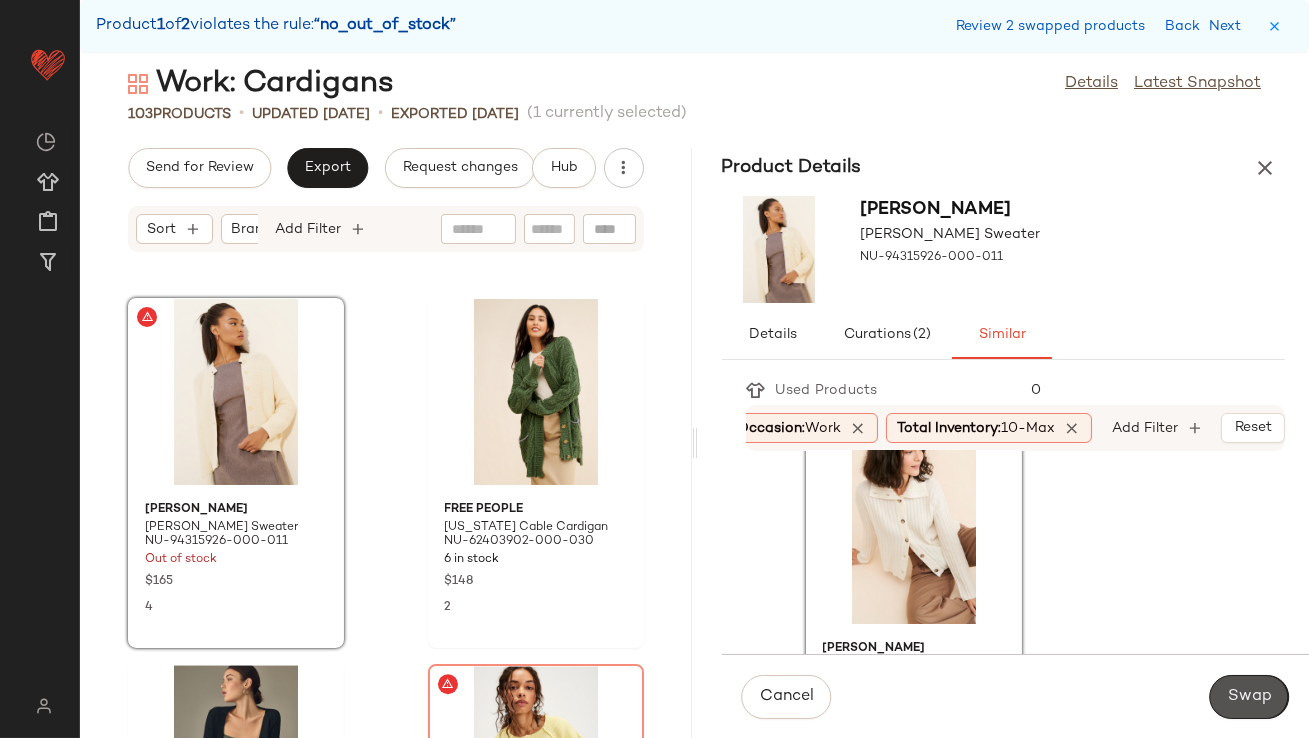 scroll, scrollTop: 11345, scrollLeft: 0, axis: vertical 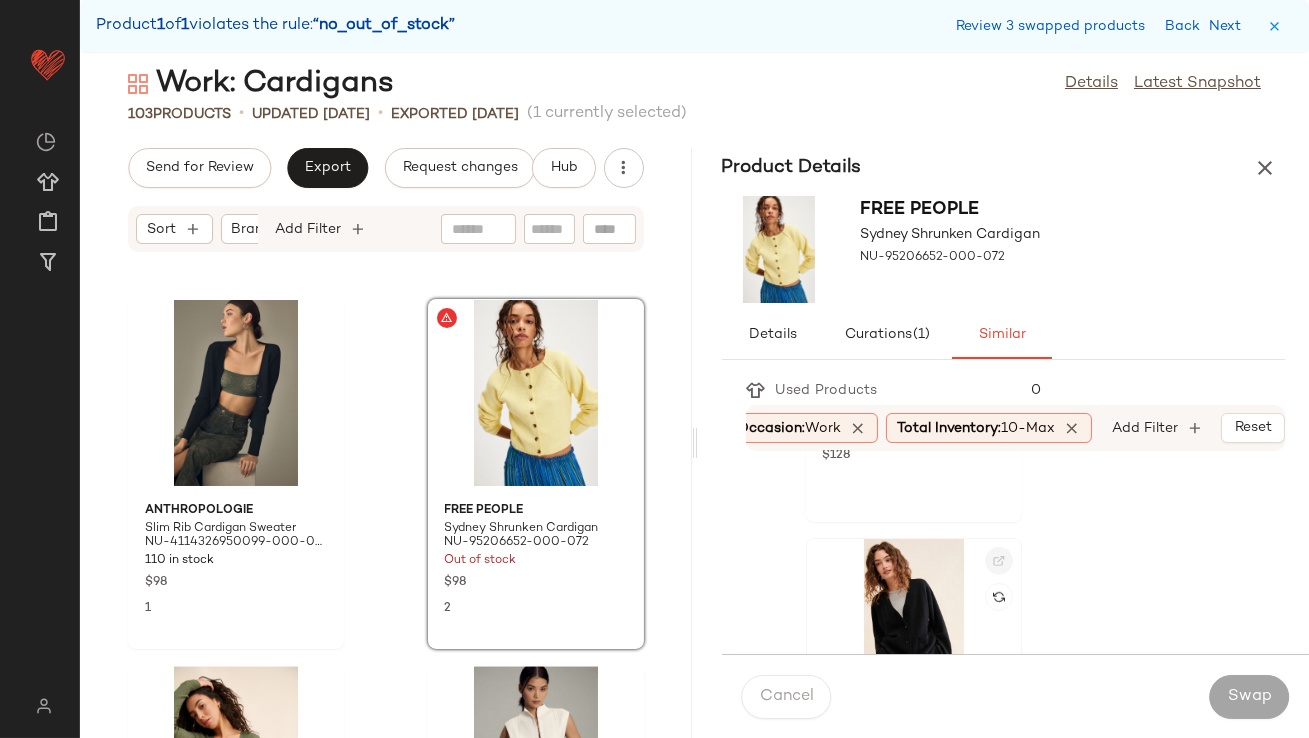click at bounding box center [999, 561] 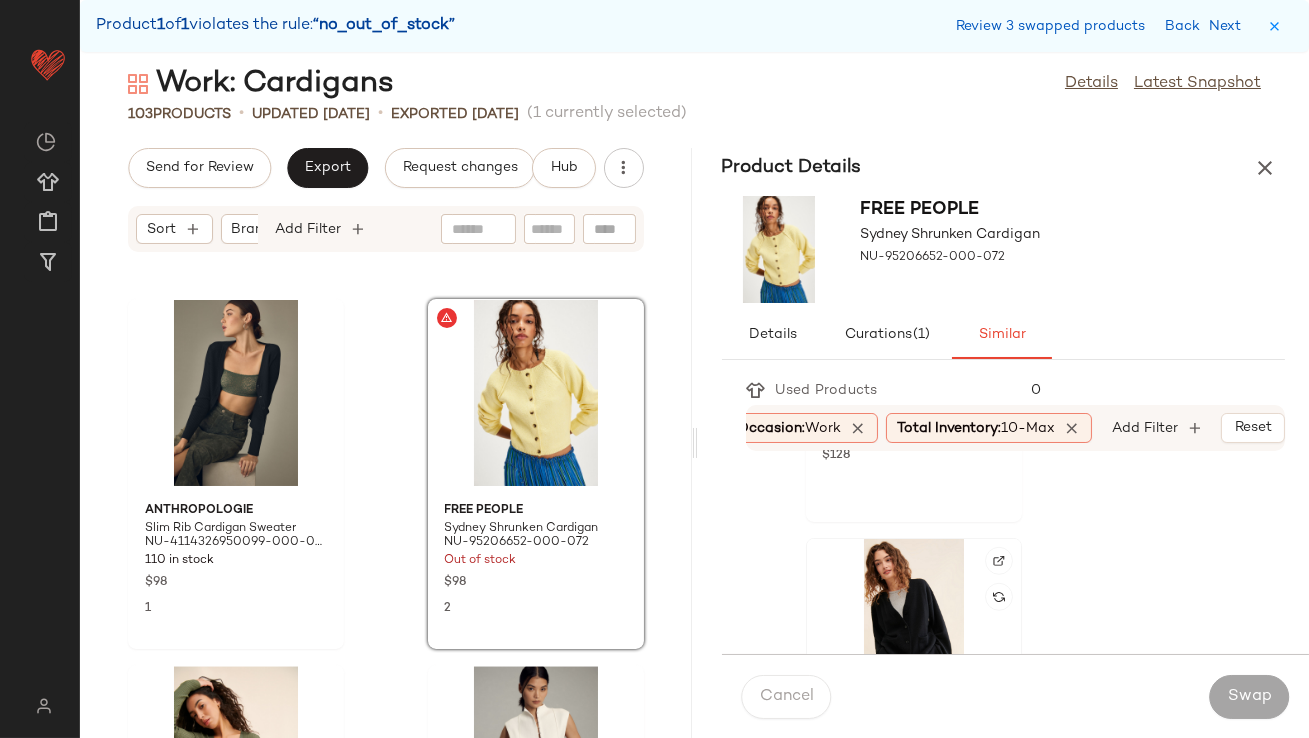 click 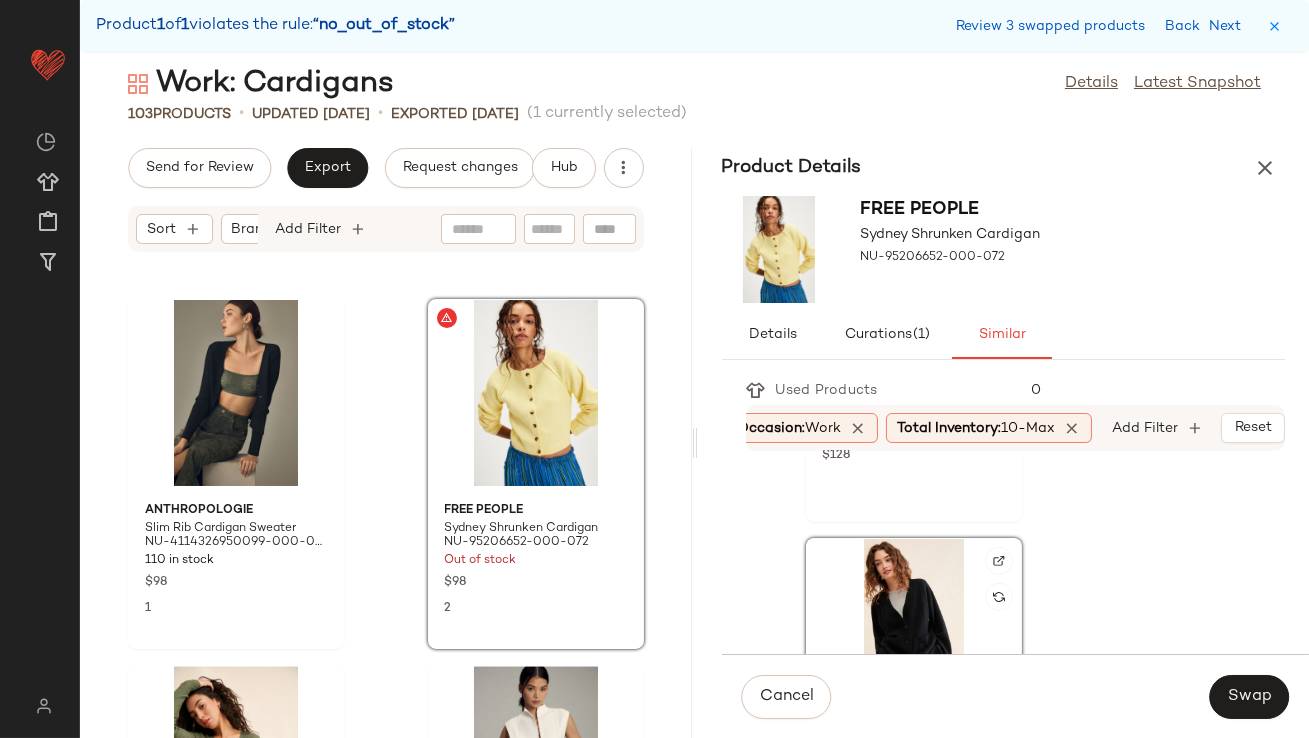 scroll, scrollTop: 3021, scrollLeft: 0, axis: vertical 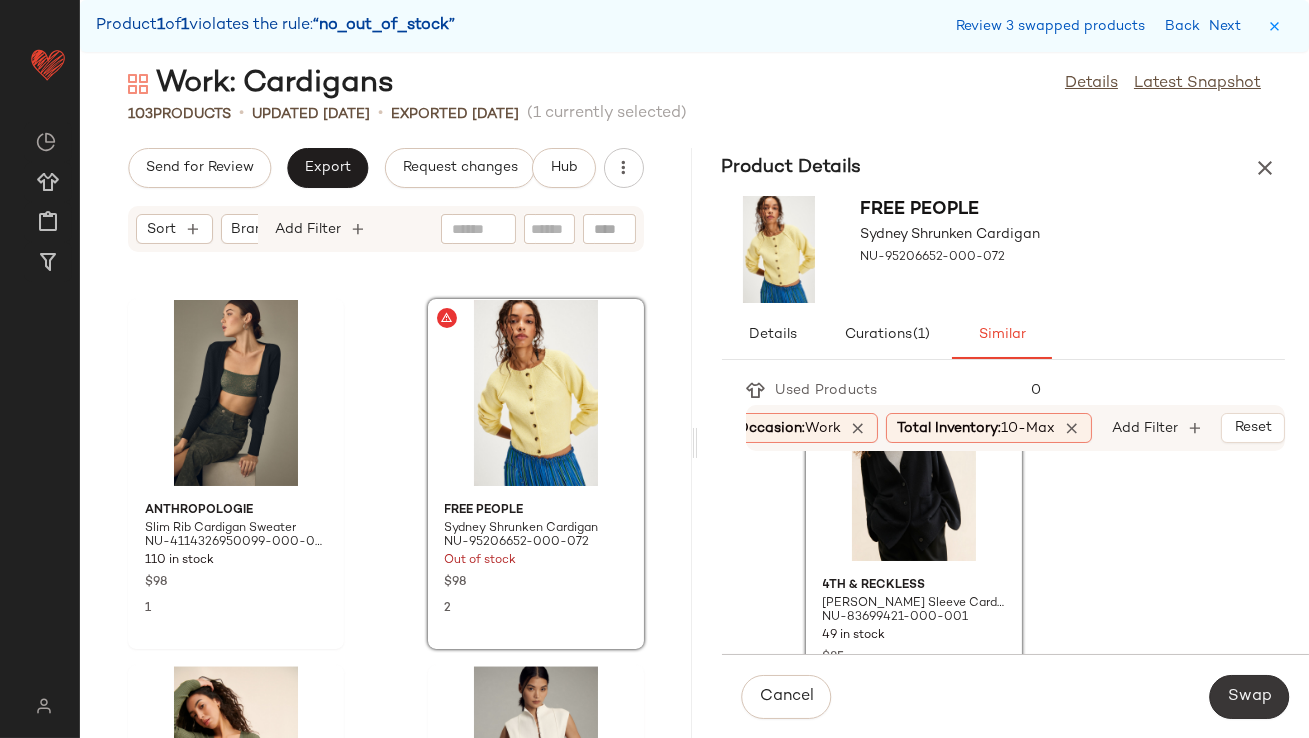 click on "Swap" at bounding box center (1249, 697) 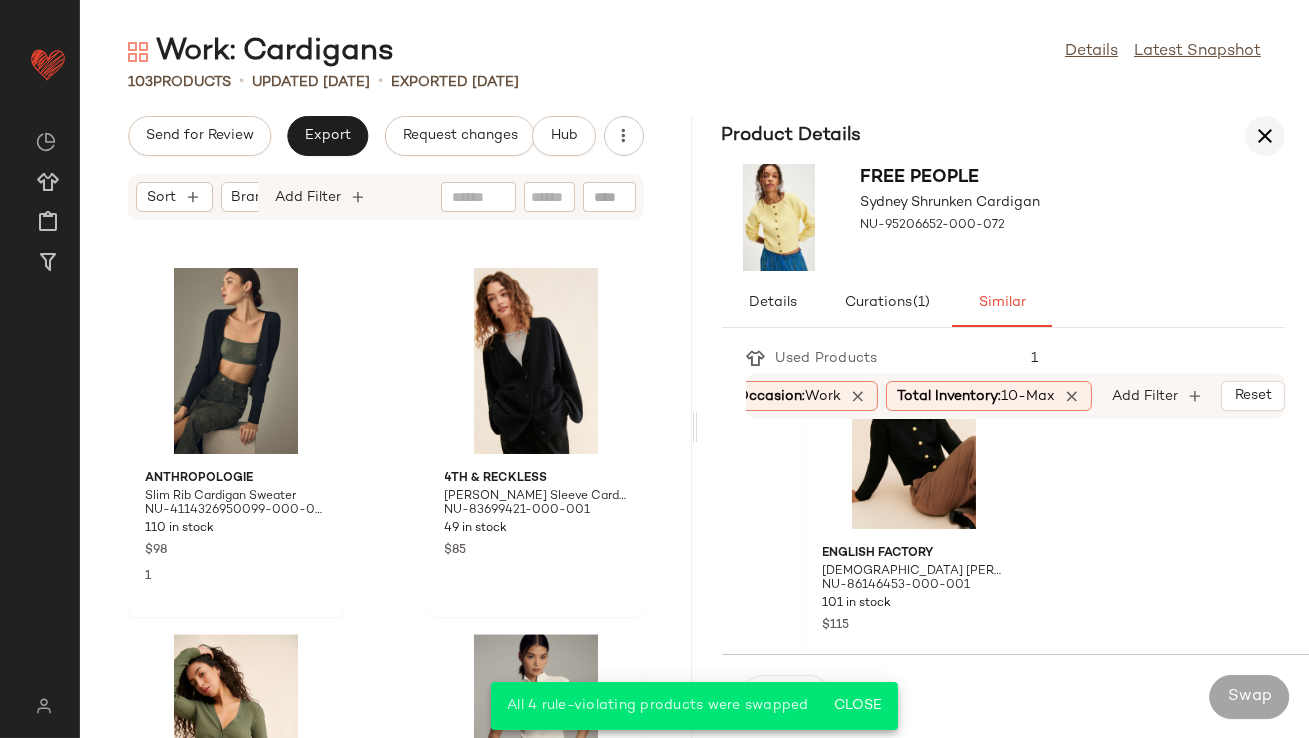 click at bounding box center [1265, 136] 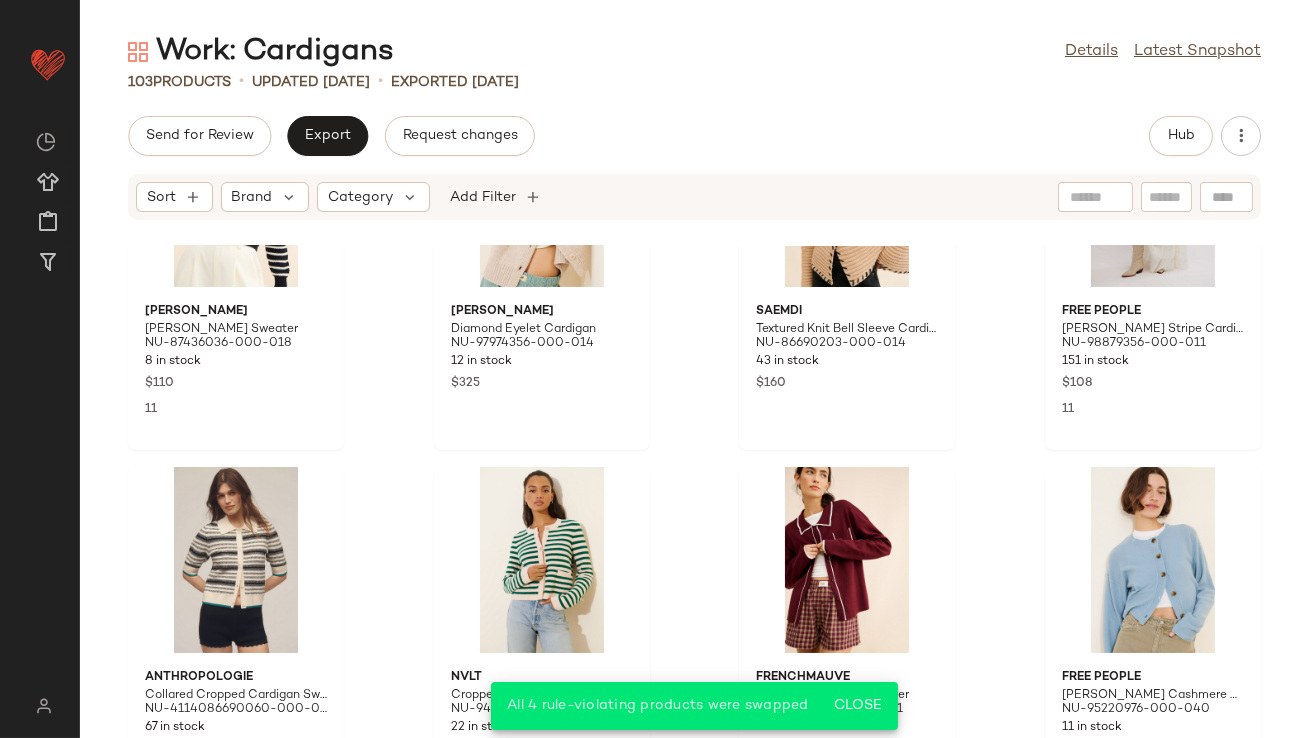 scroll, scrollTop: 0, scrollLeft: 0, axis: both 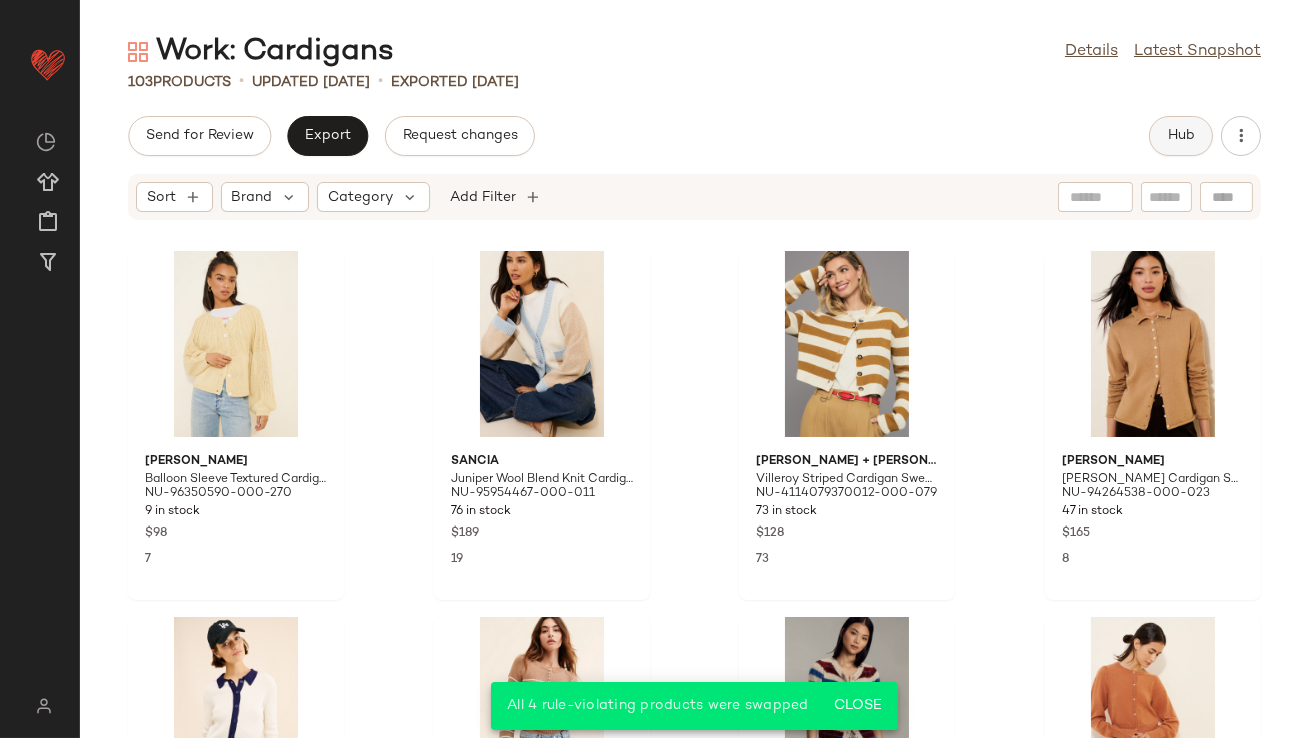 click on "Hub" 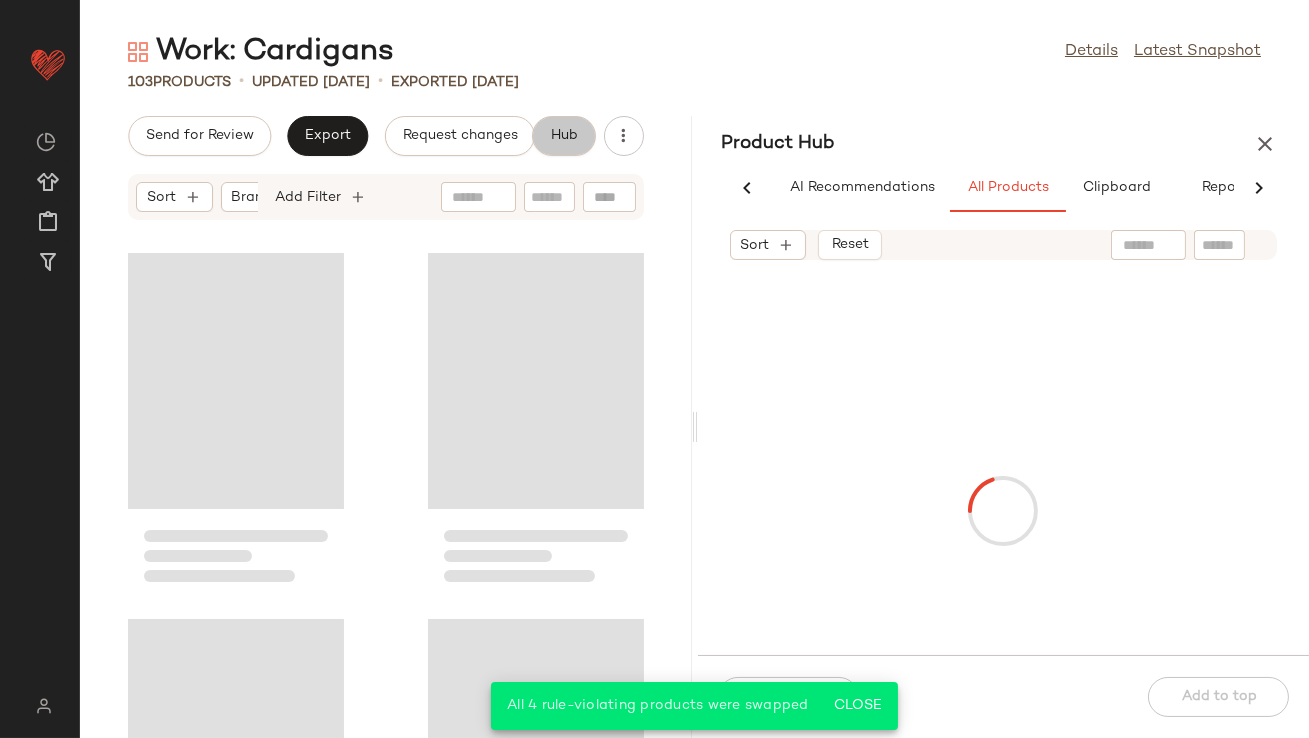 scroll, scrollTop: 0, scrollLeft: 48, axis: horizontal 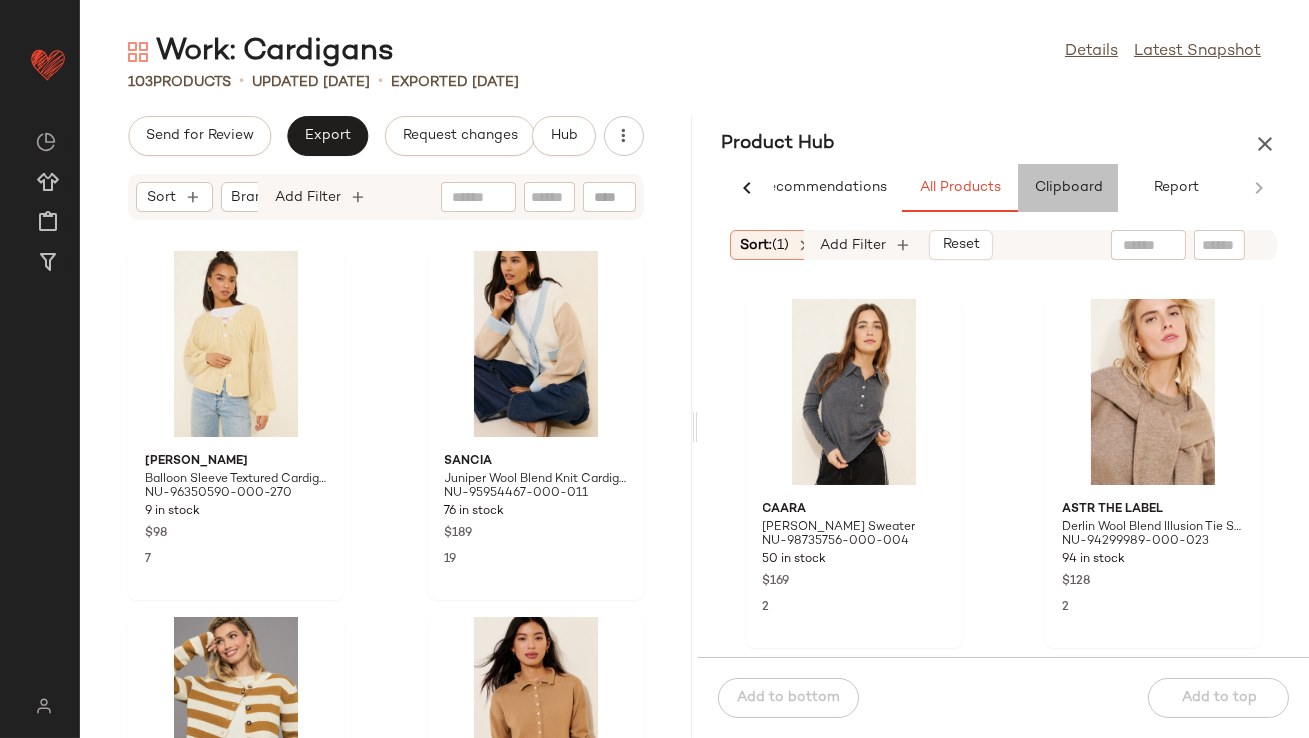 click on "Clipboard" 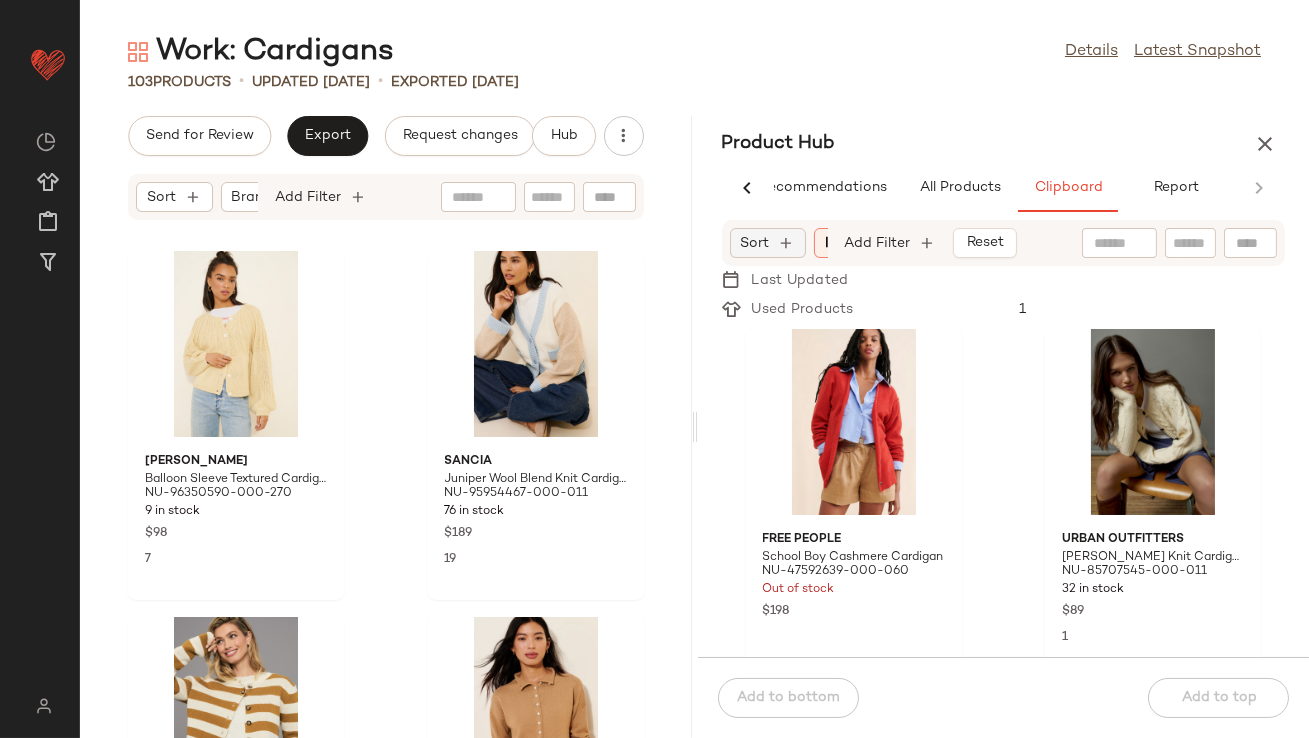 click on "Sort" 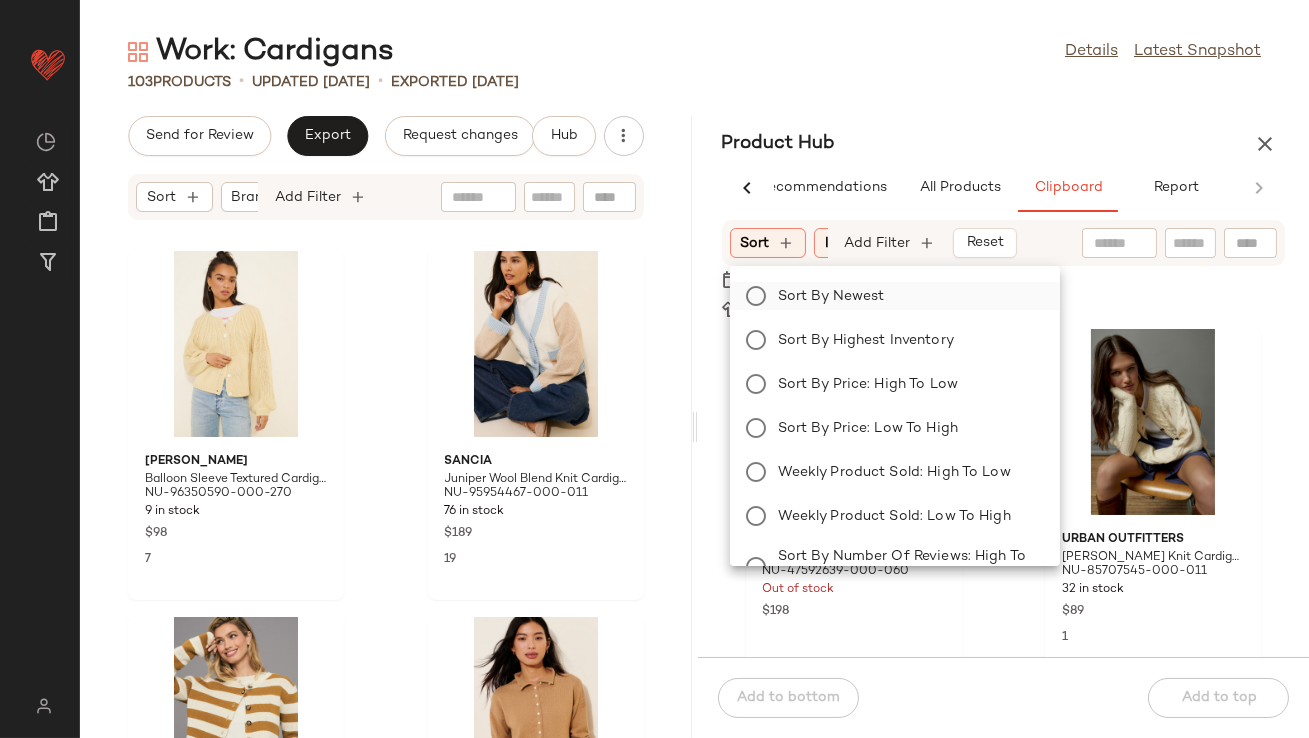 click on "Sort by Newest" 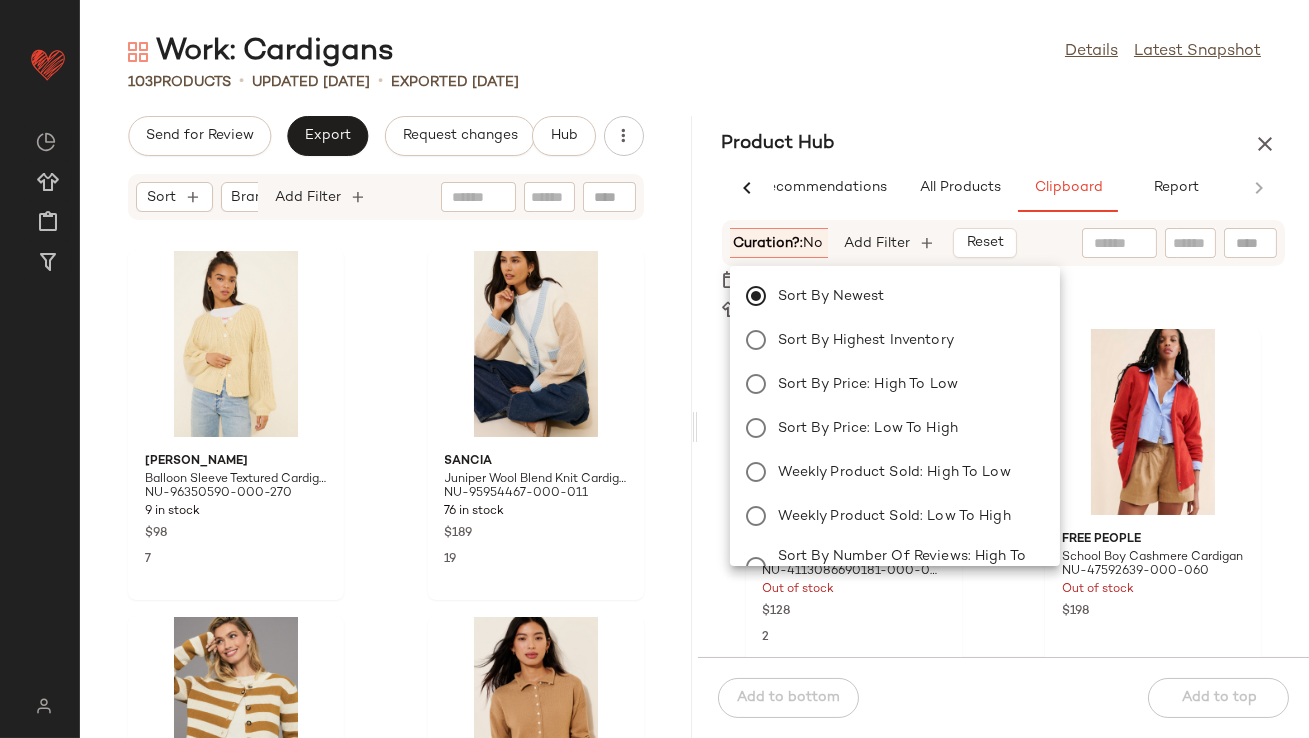 scroll, scrollTop: 0, scrollLeft: 138, axis: horizontal 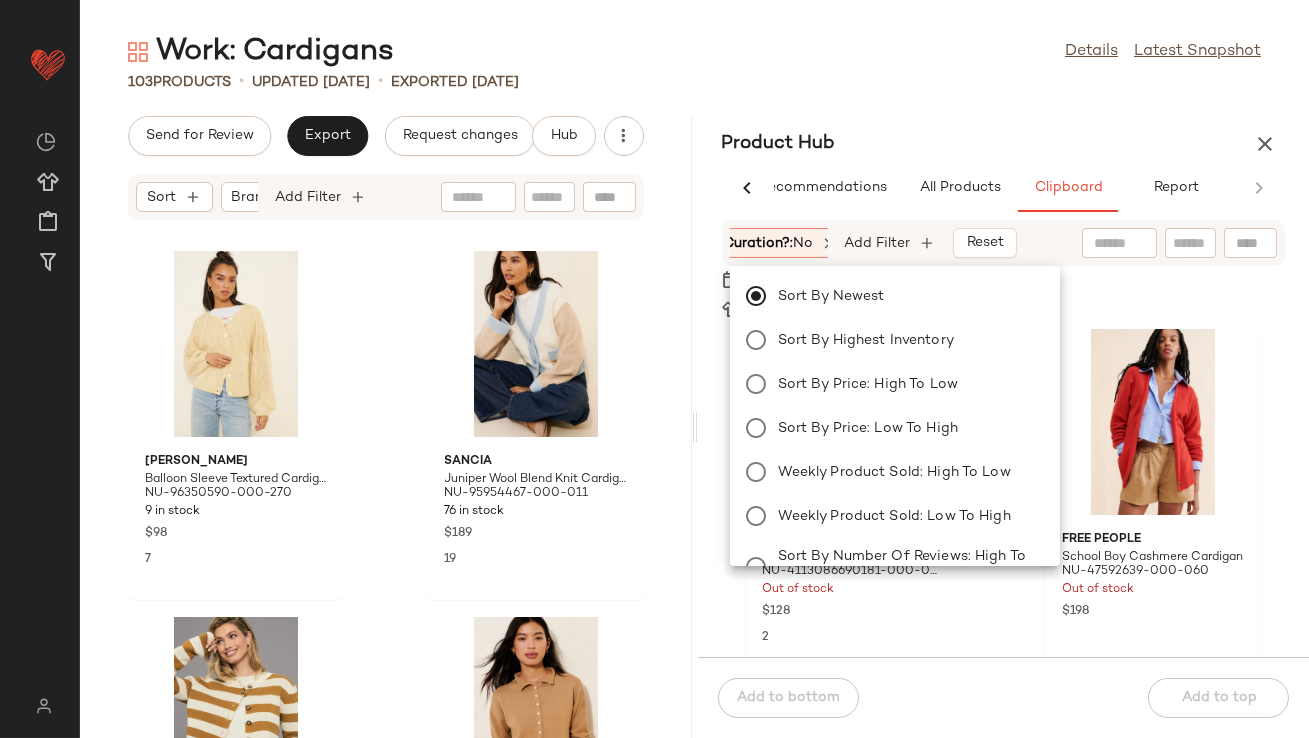 click on "Product Hub" at bounding box center (1004, 144) 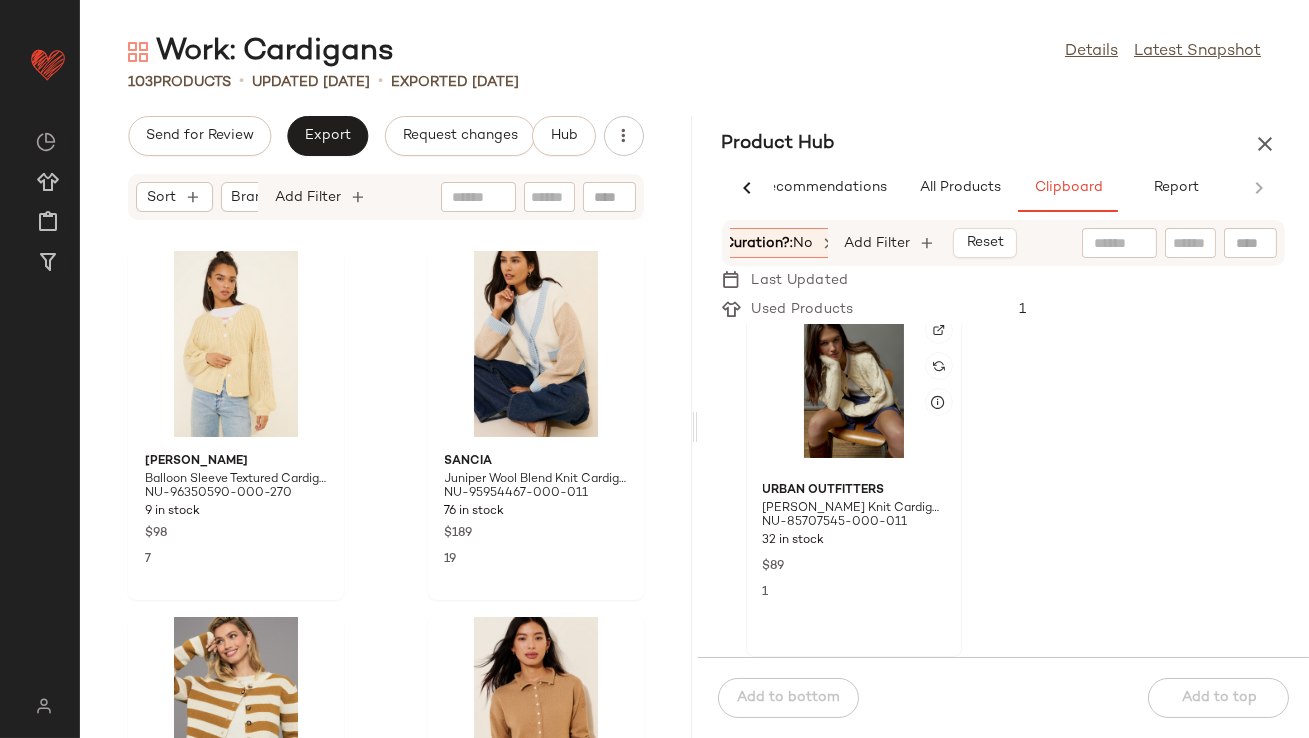 scroll, scrollTop: 0, scrollLeft: 0, axis: both 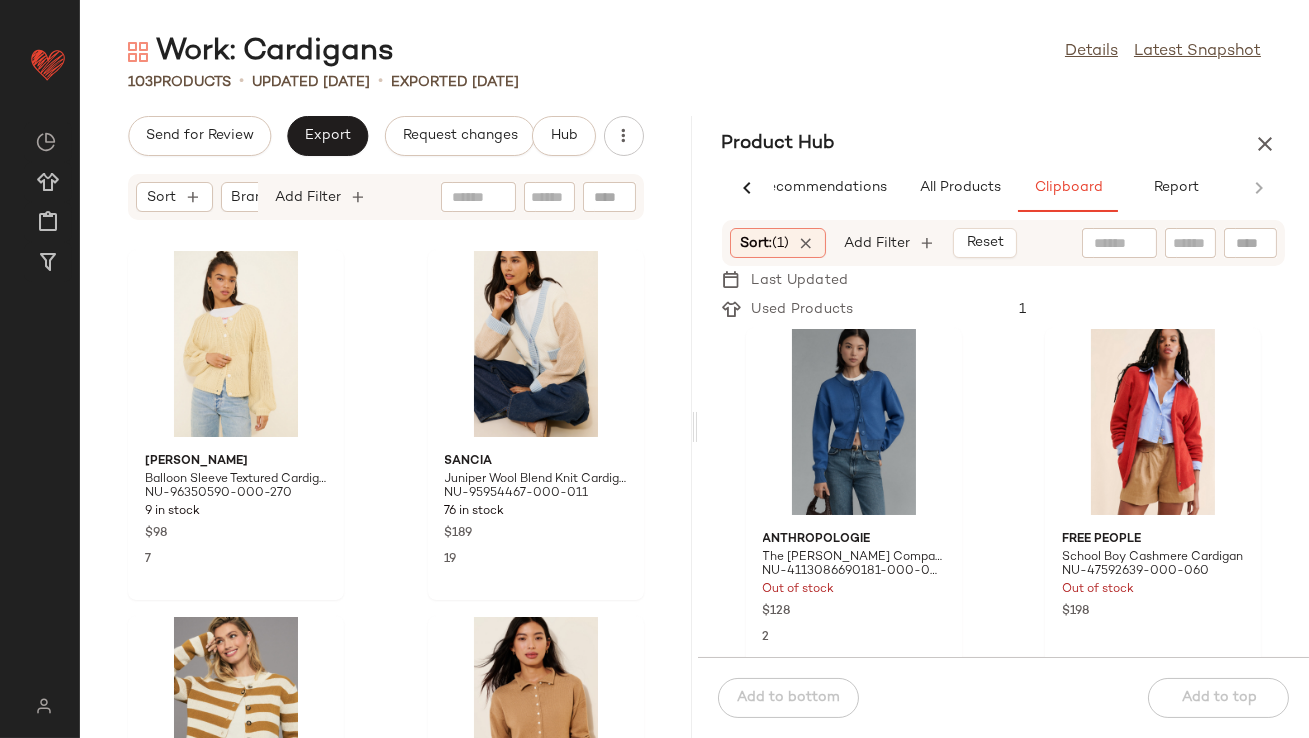 click on "Sort:   (1)" at bounding box center (765, 243) 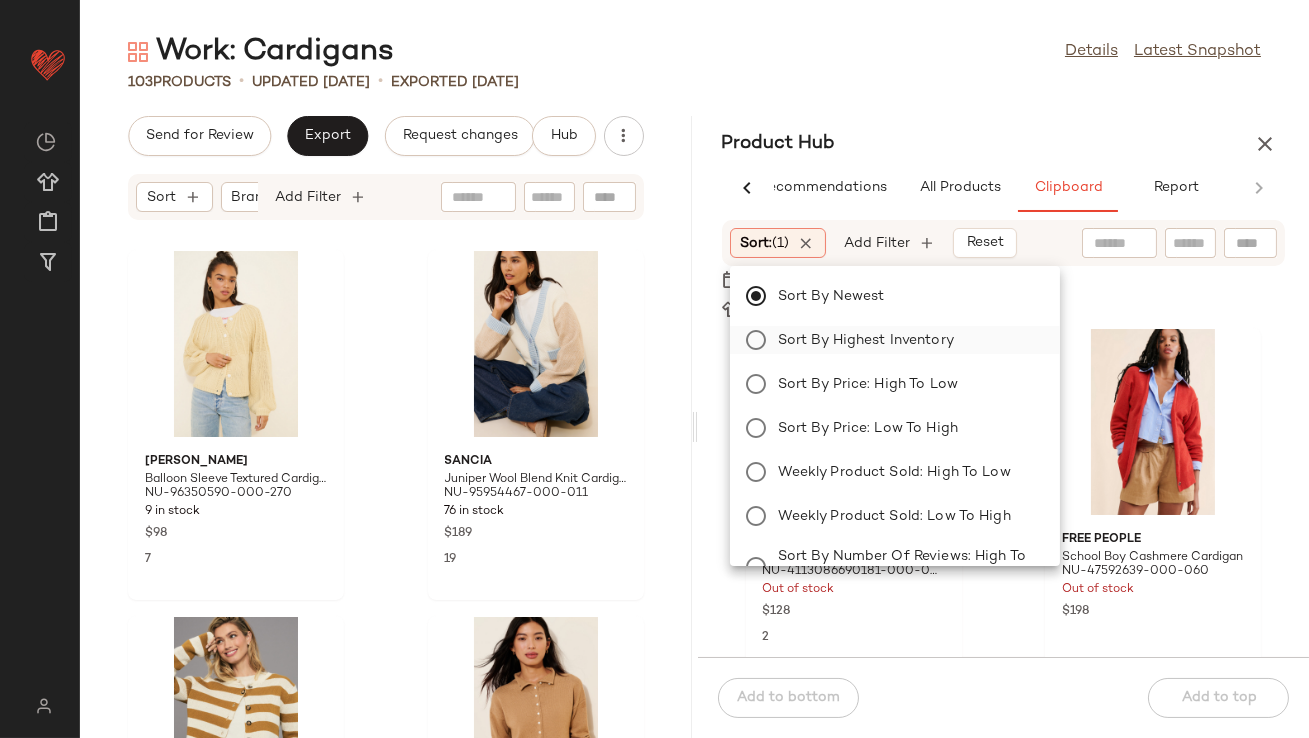 click on "Sort by Highest Inventory" 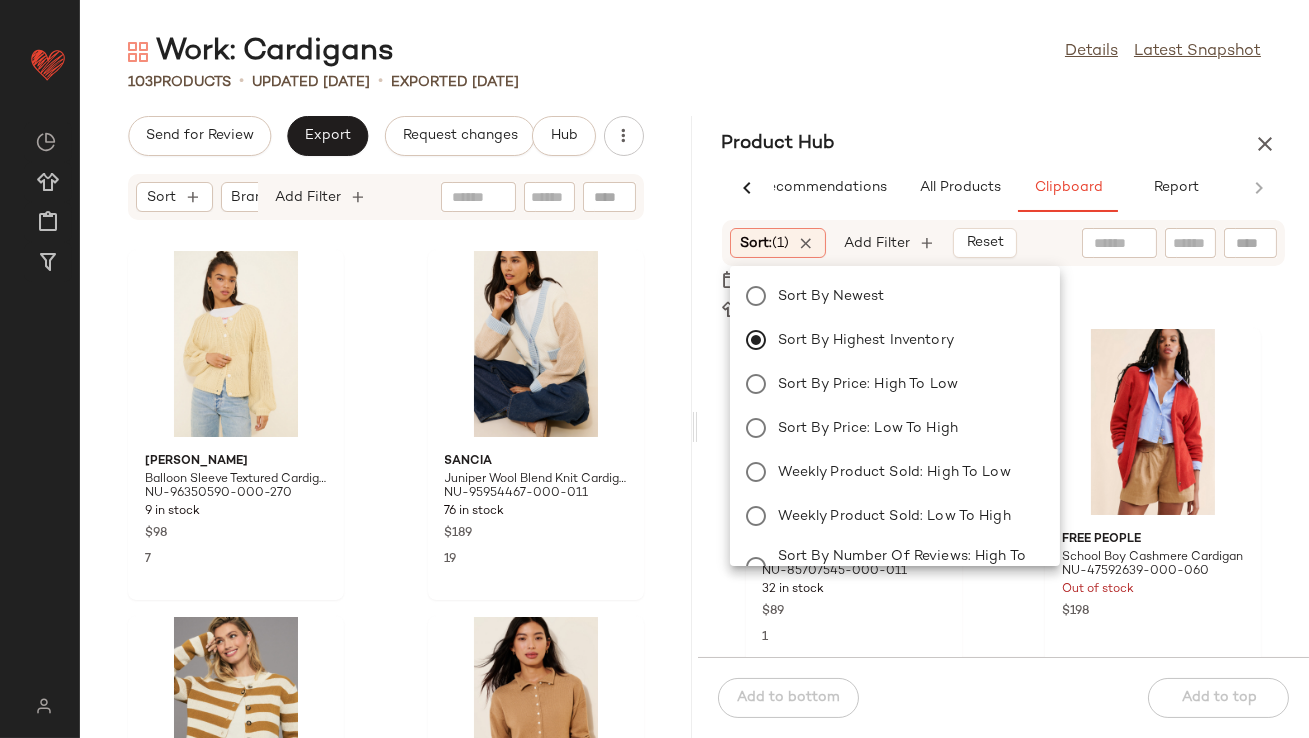 click on "Product Hub" at bounding box center [1004, 144] 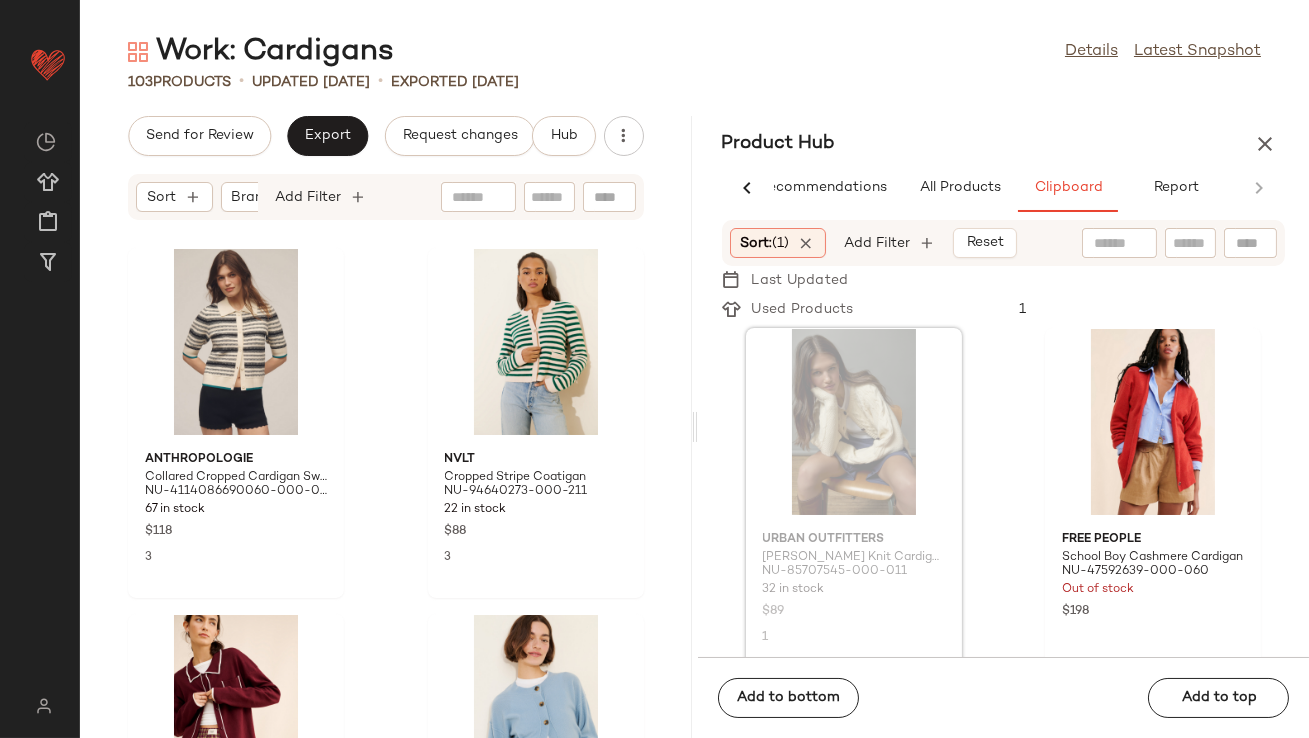scroll, scrollTop: 2236, scrollLeft: 0, axis: vertical 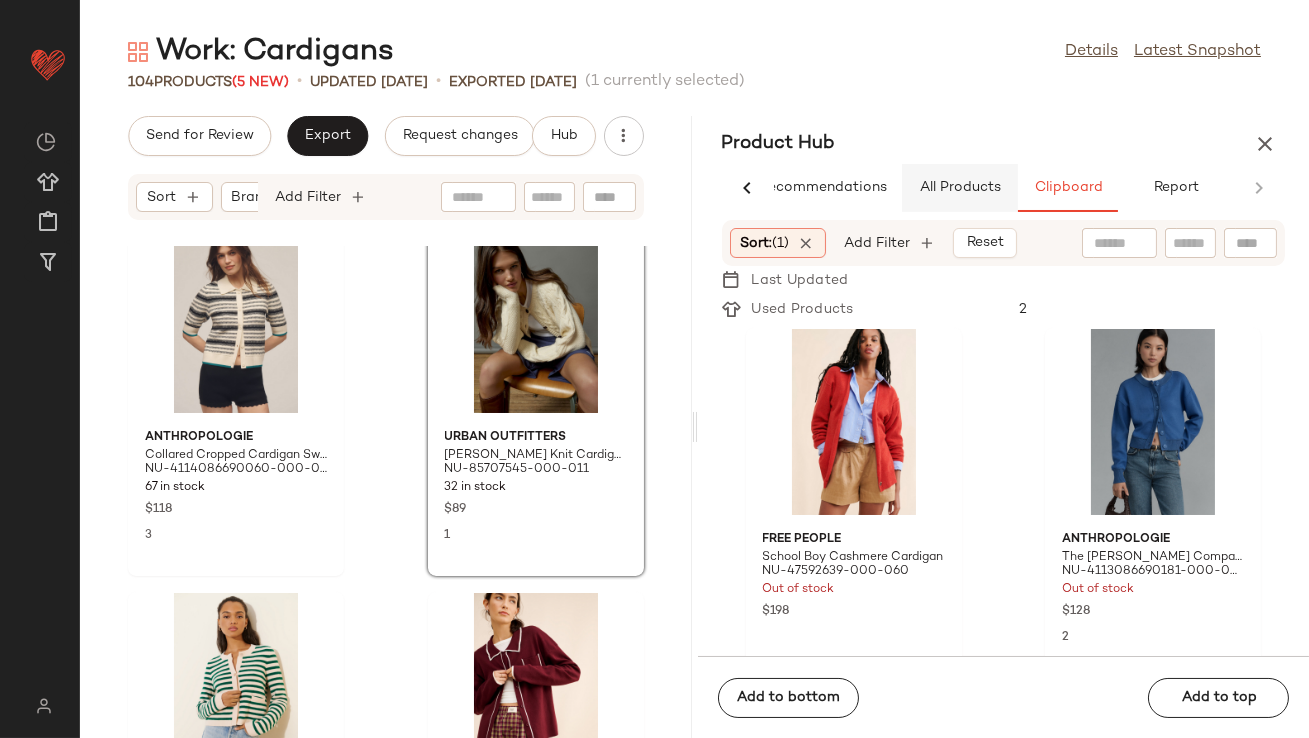 click on "All Products" 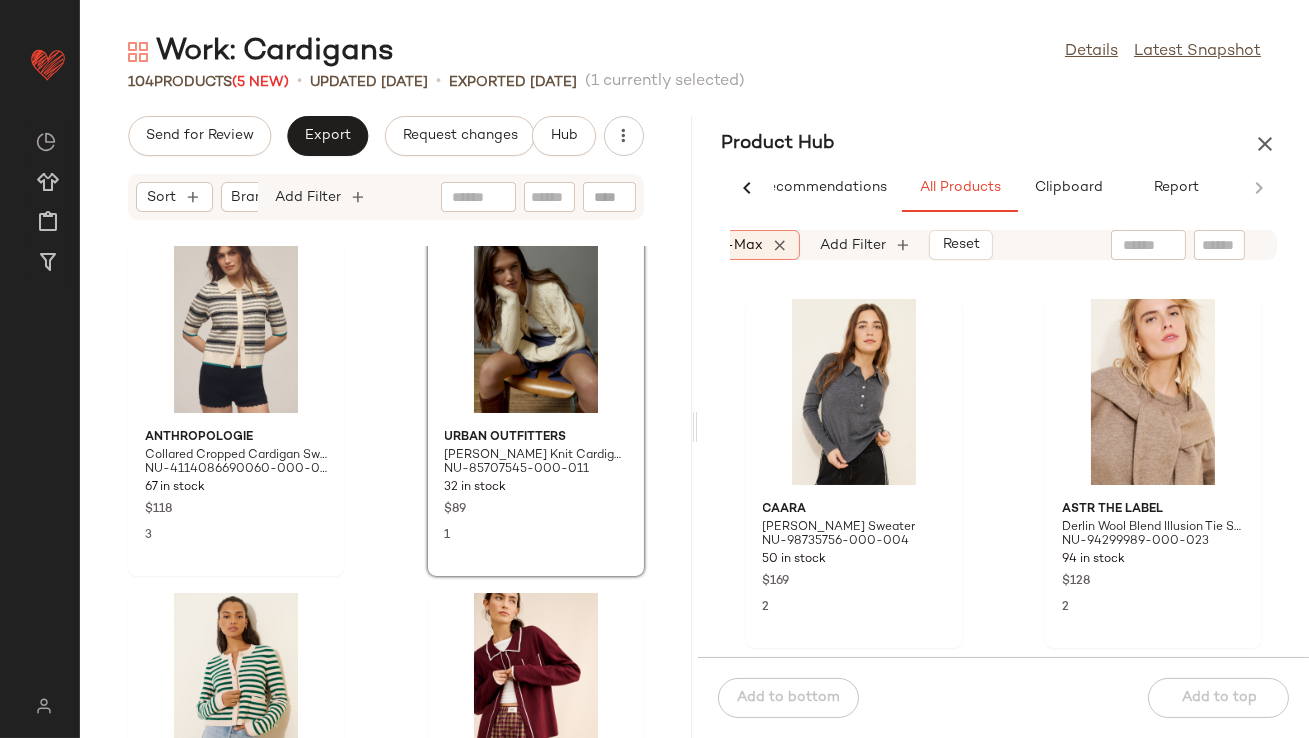 click at bounding box center (780, 245) 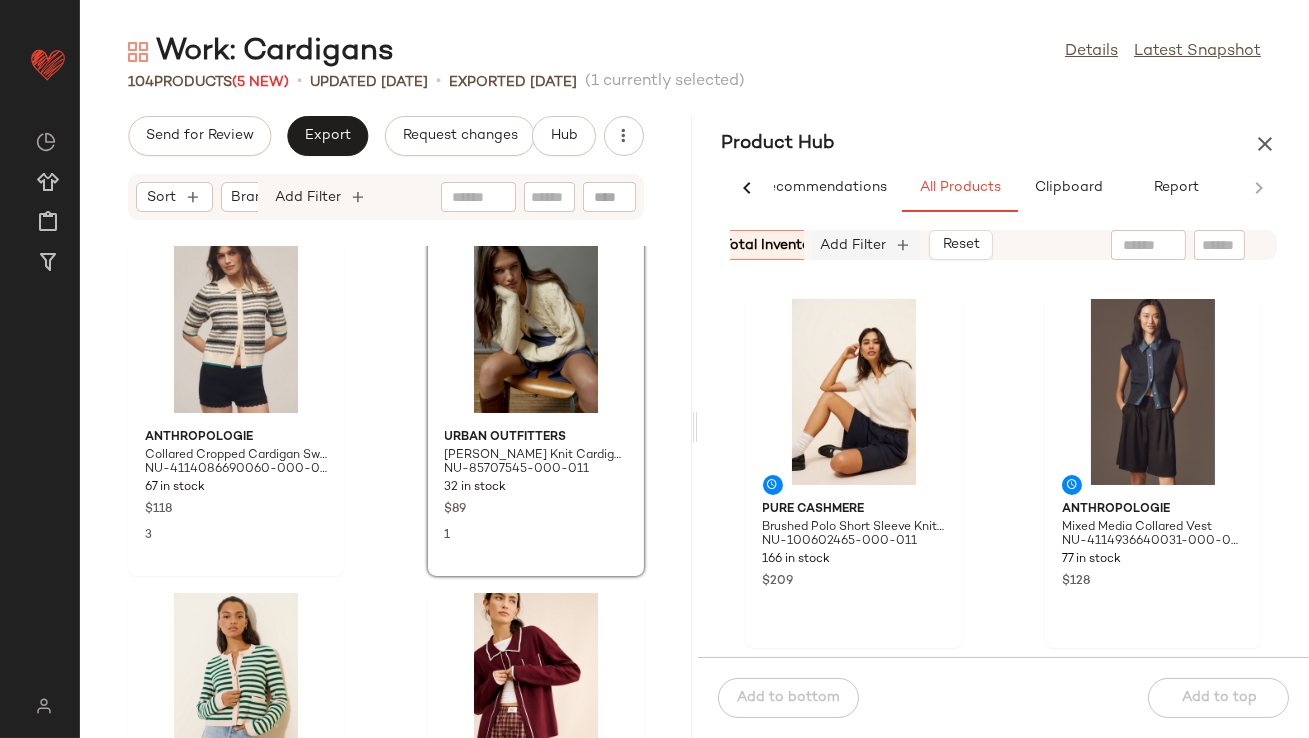 scroll, scrollTop: 0, scrollLeft: 922, axis: horizontal 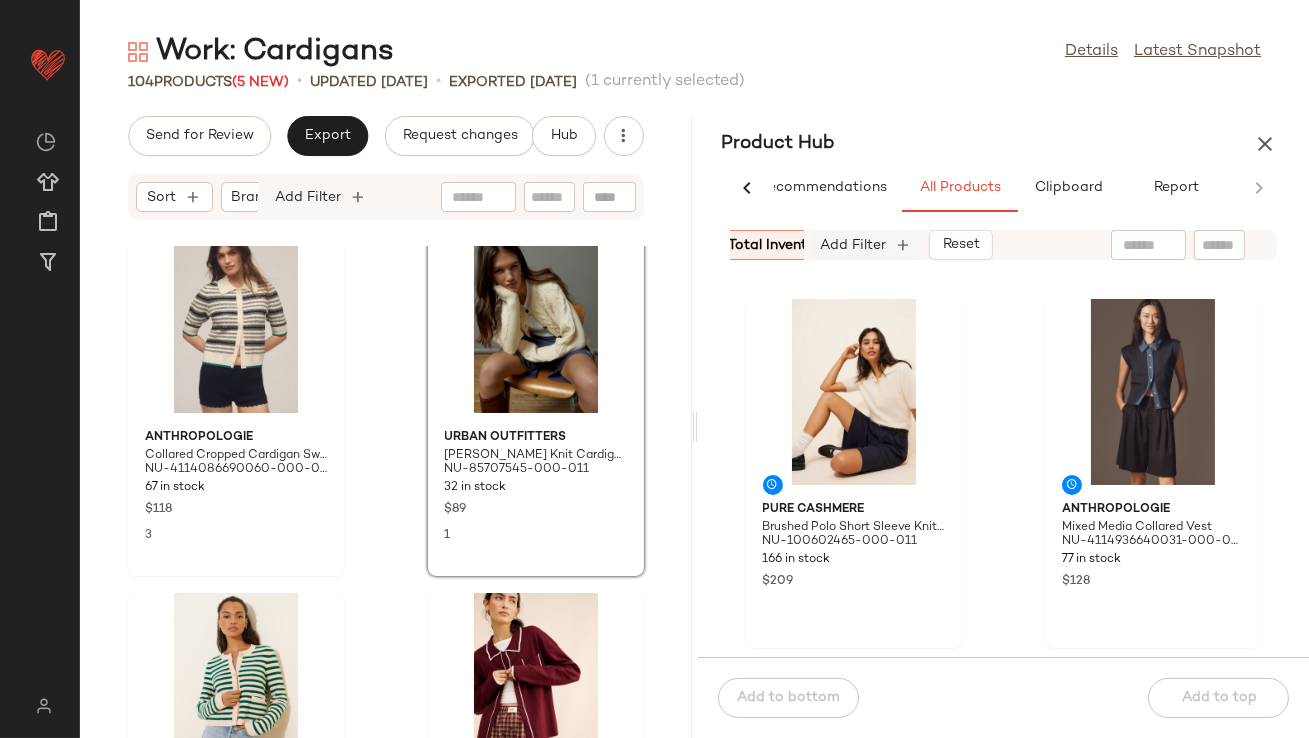 click on "Add Filter" at bounding box center [854, 245] 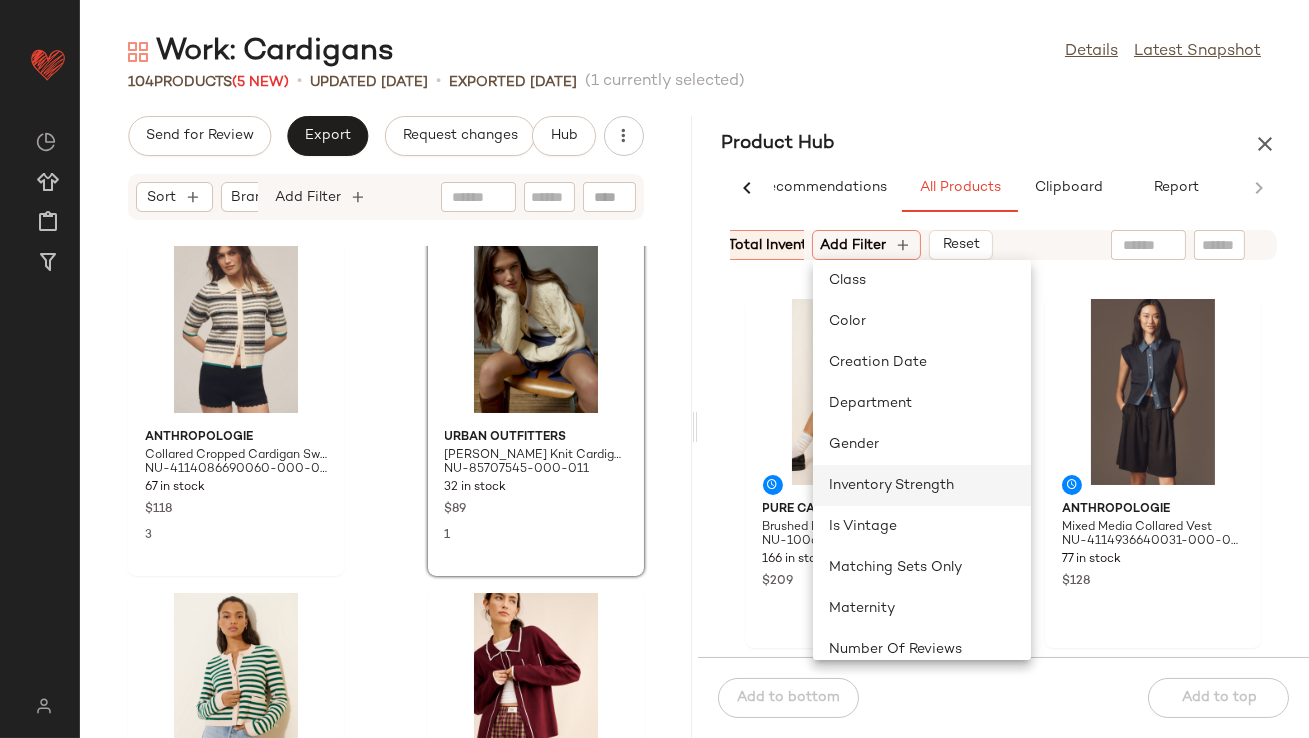 scroll, scrollTop: 0, scrollLeft: 0, axis: both 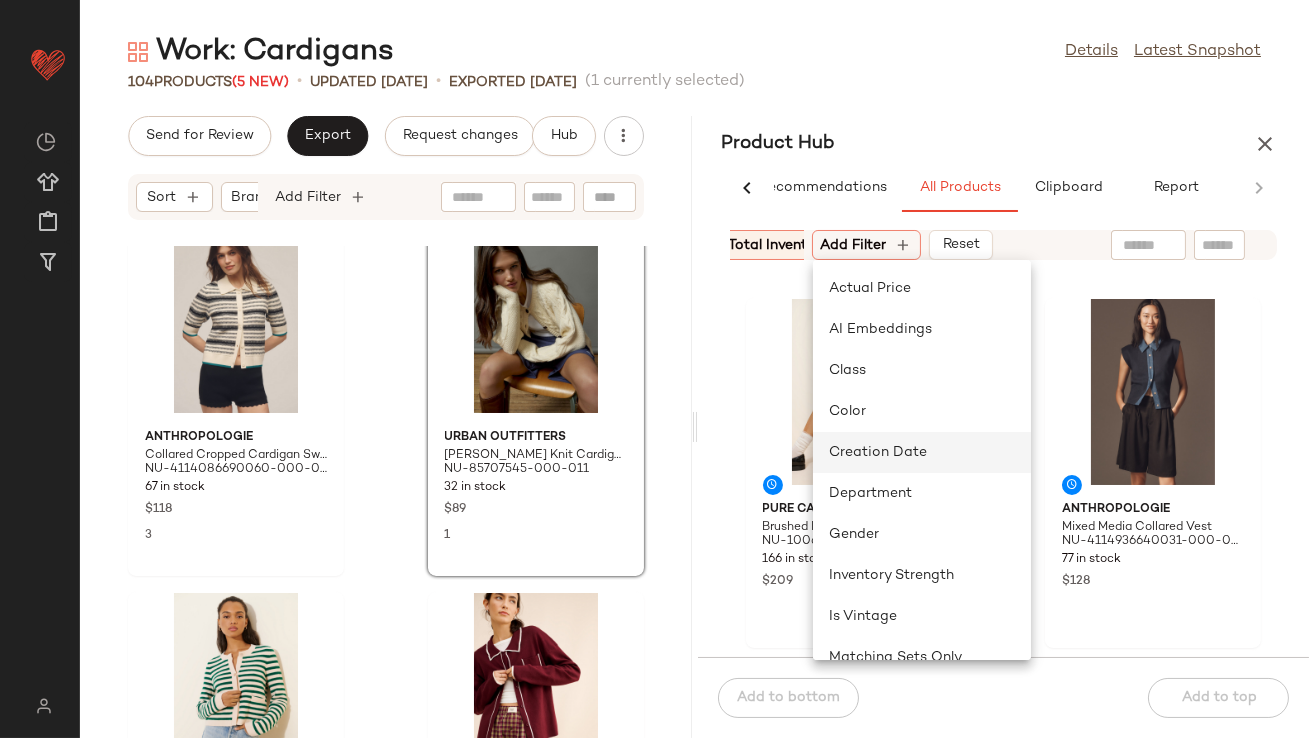 click on "Creation Date" 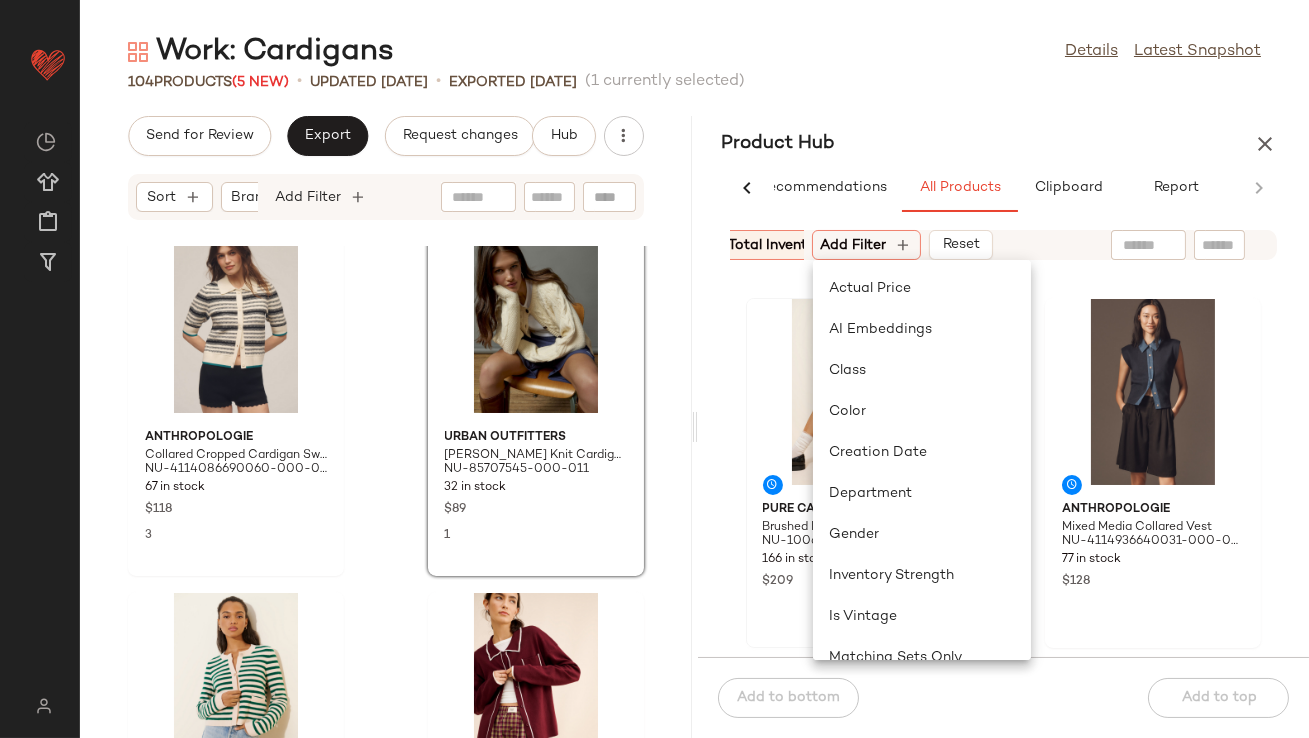 scroll, scrollTop: 0, scrollLeft: 720, axis: horizontal 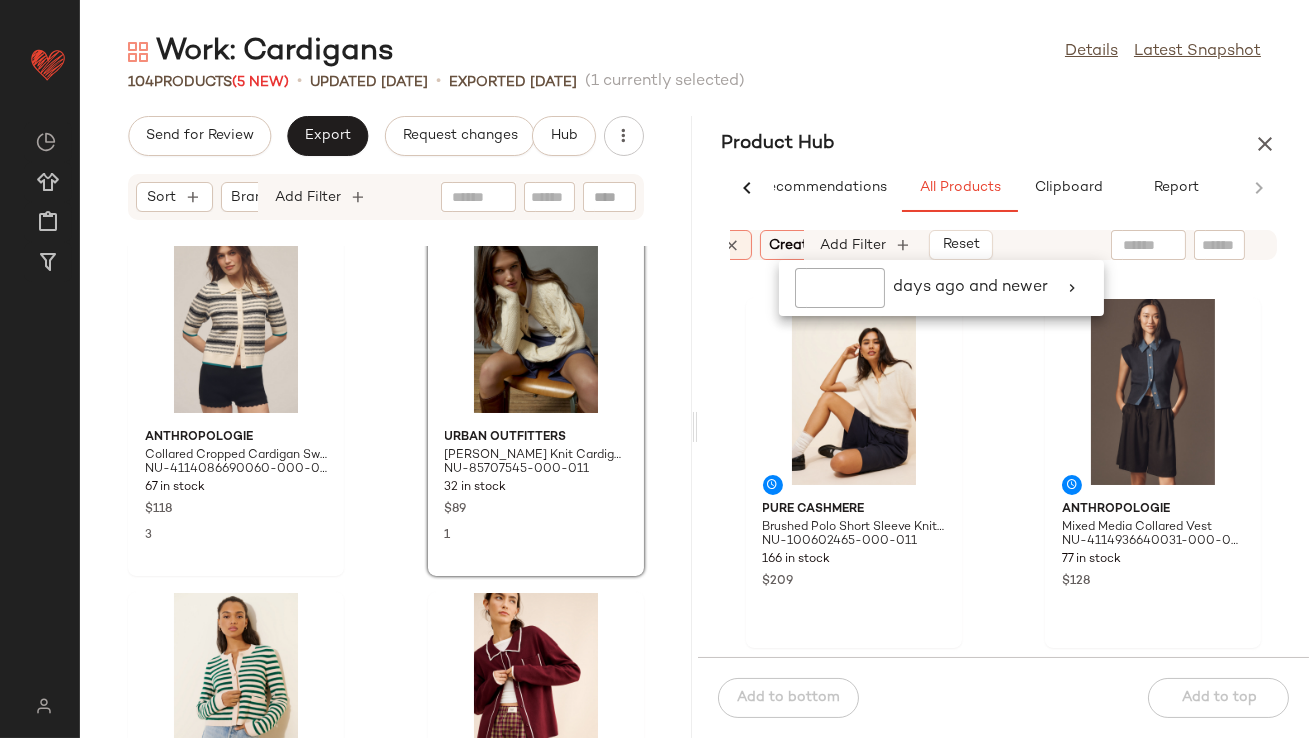 click 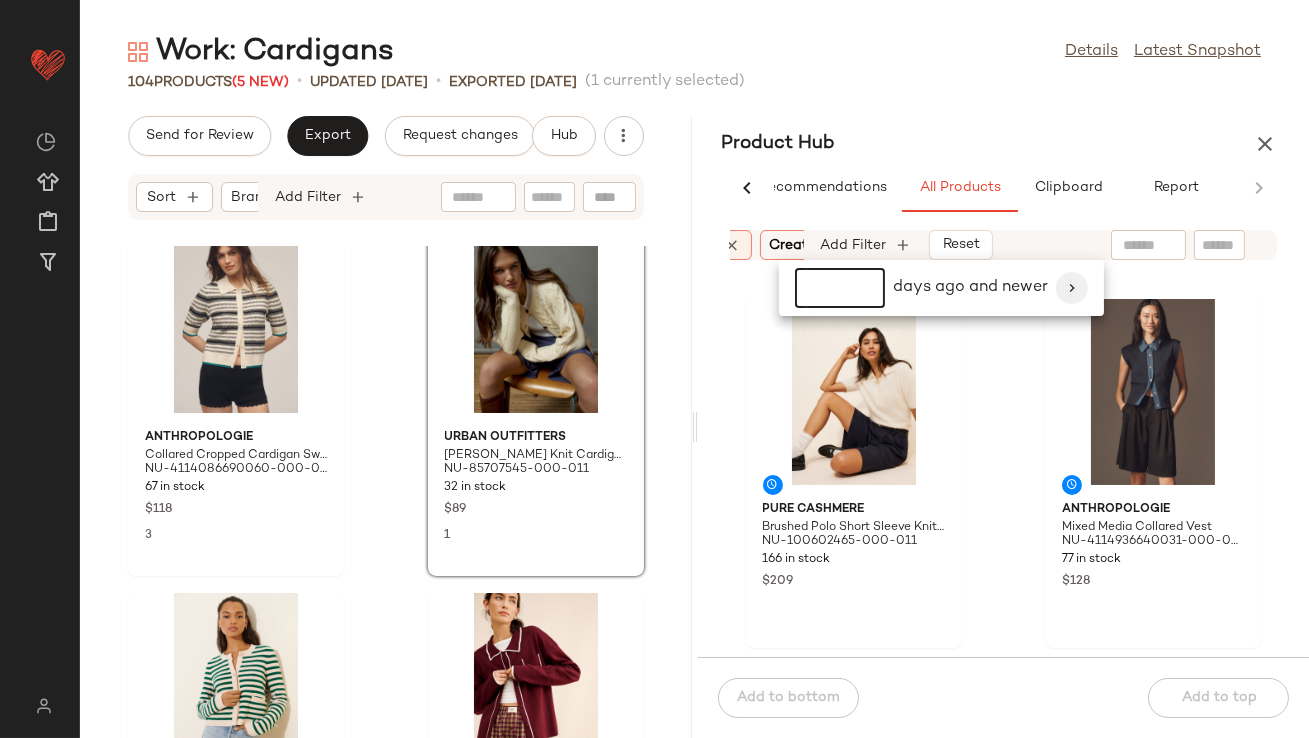 type on "**" 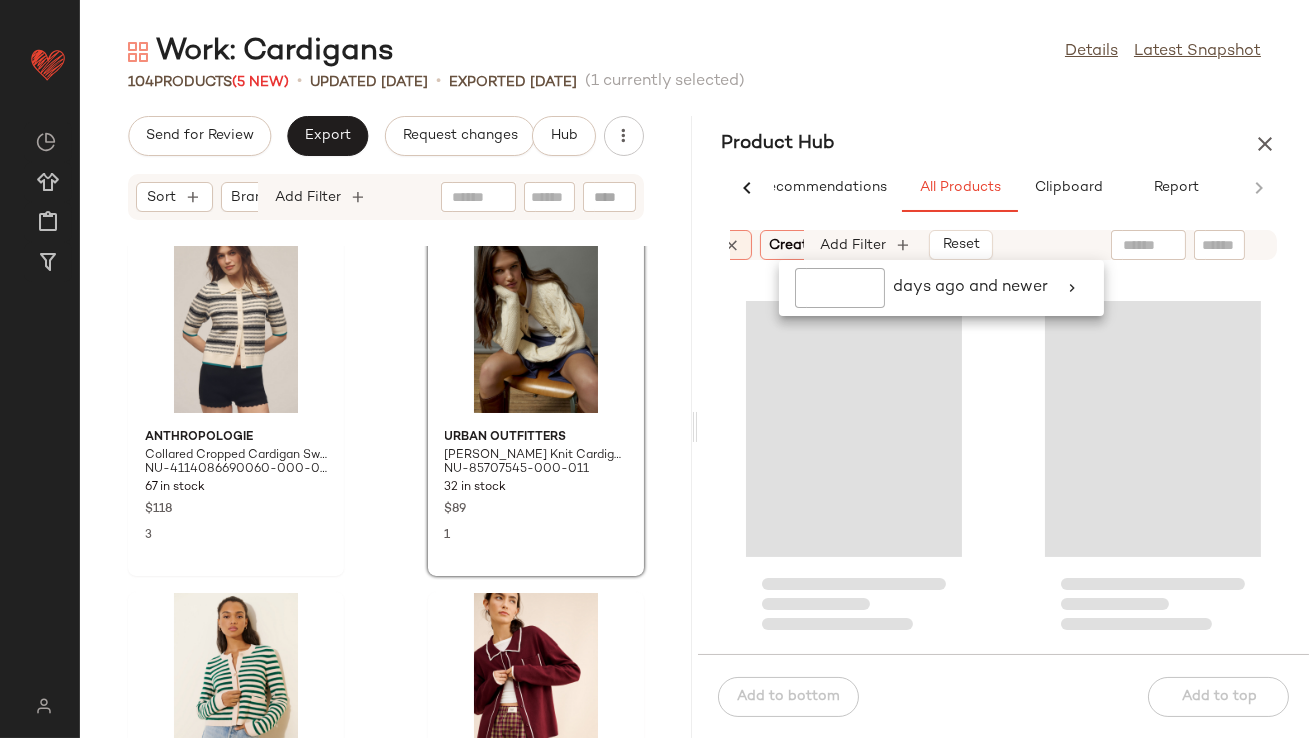 click on "Work: Cardigans  Details   Latest Snapshot  104   Products  (5 New)  •   updated Jul 9th  •  Exported Jul 2nd   (1 currently selected)   Send for Review   Export   Request changes   Hub  Sort  Brand  Category  Add Filter  Anthropologie Collared Cropped Cardigan Sweater NU-4114086690060-000-018 67 in stock $118 3 Urban Outfitters Alexandra Cable Knit Cardigan NU-85707545-000-011 32 in stock $89 1 NVLT Cropped Stripe Coatigan NU-94640273-000-211 22 in stock $88 3 FRENCHMAUVE Lilo Cardigan Sweater NU-95623450-000-061 108 in stock $150 Free People Lila Cashmere Cardigan NU-95220976-000-040 11 in stock $198 4 BB Dakota Cable-Knit Cardigan NU-4114203740061-000-061 7 in stock $120 Free People Nightingale Cardigan NU-43579580-000-011 9 in stock $108 5 Little Lies Maddie Stripe Wool Blend Cardigan NU-95648457-000-018 248 in stock $98 55 Product Hub  AI Recommendations   All Products   Clipboard   Report  Sort:   (1) Brand  Category:   sweaters... In Curation?:   No Availability:   in_stock Creation Date:" at bounding box center [694, 385] 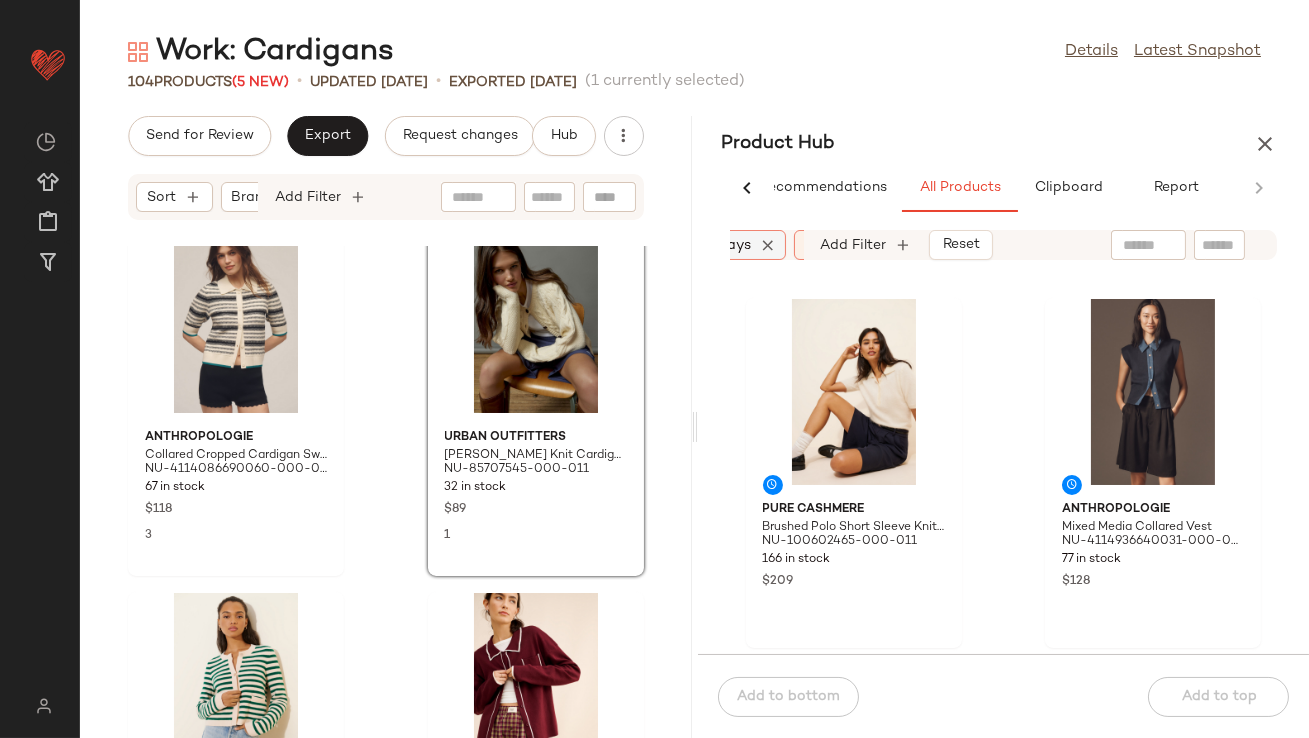 scroll, scrollTop: 0, scrollLeft: 973, axis: horizontal 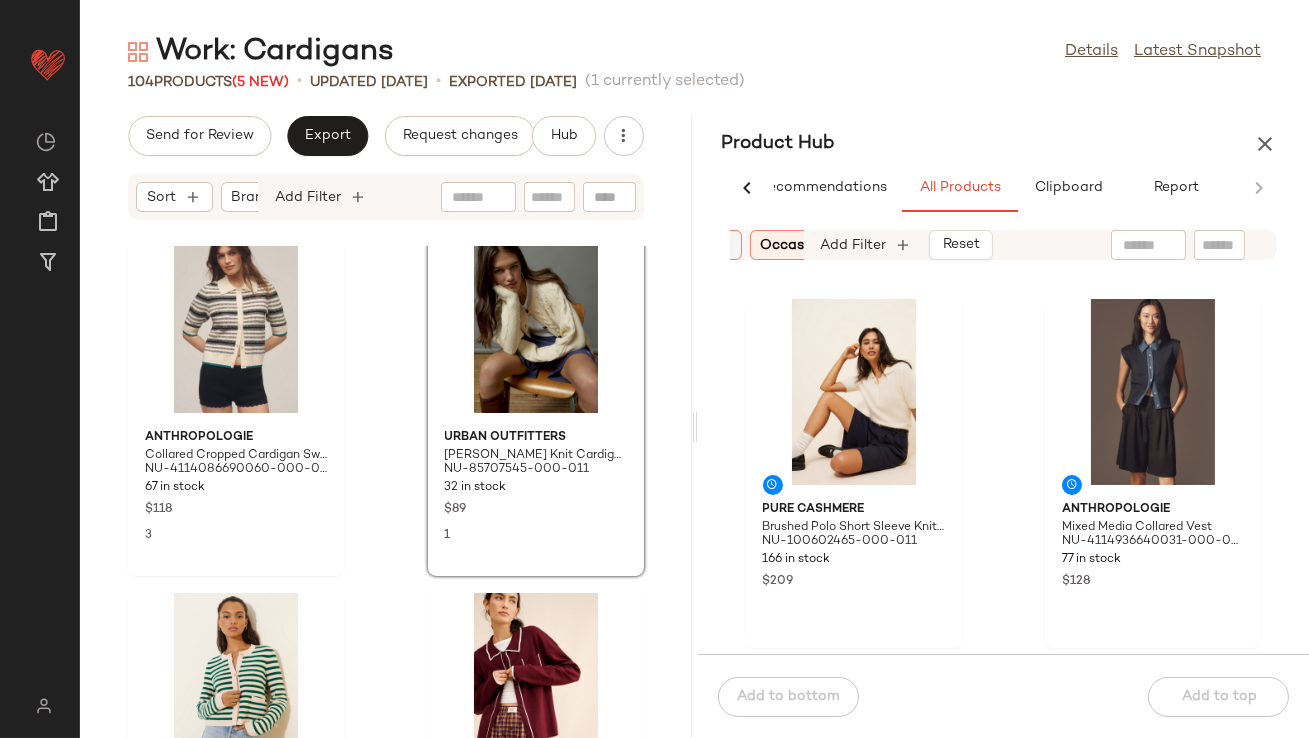click at bounding box center (724, 245) 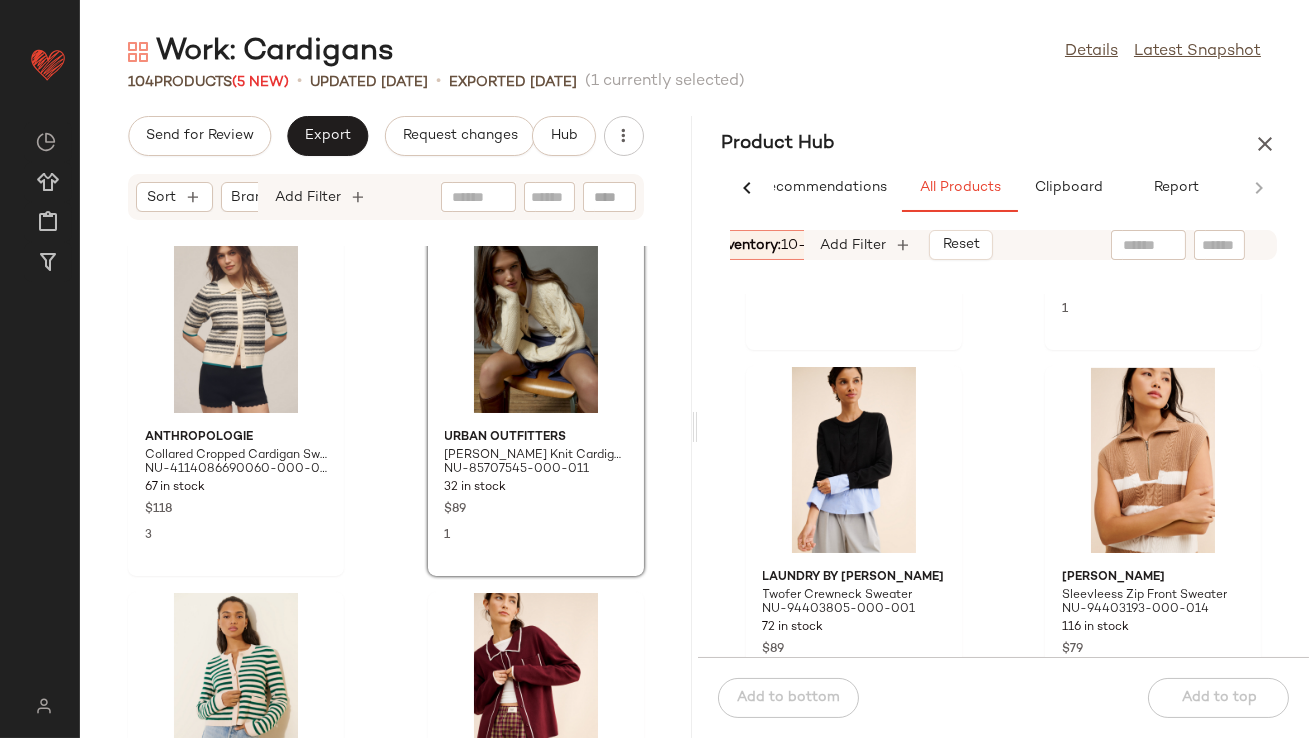 scroll, scrollTop: 8155, scrollLeft: 0, axis: vertical 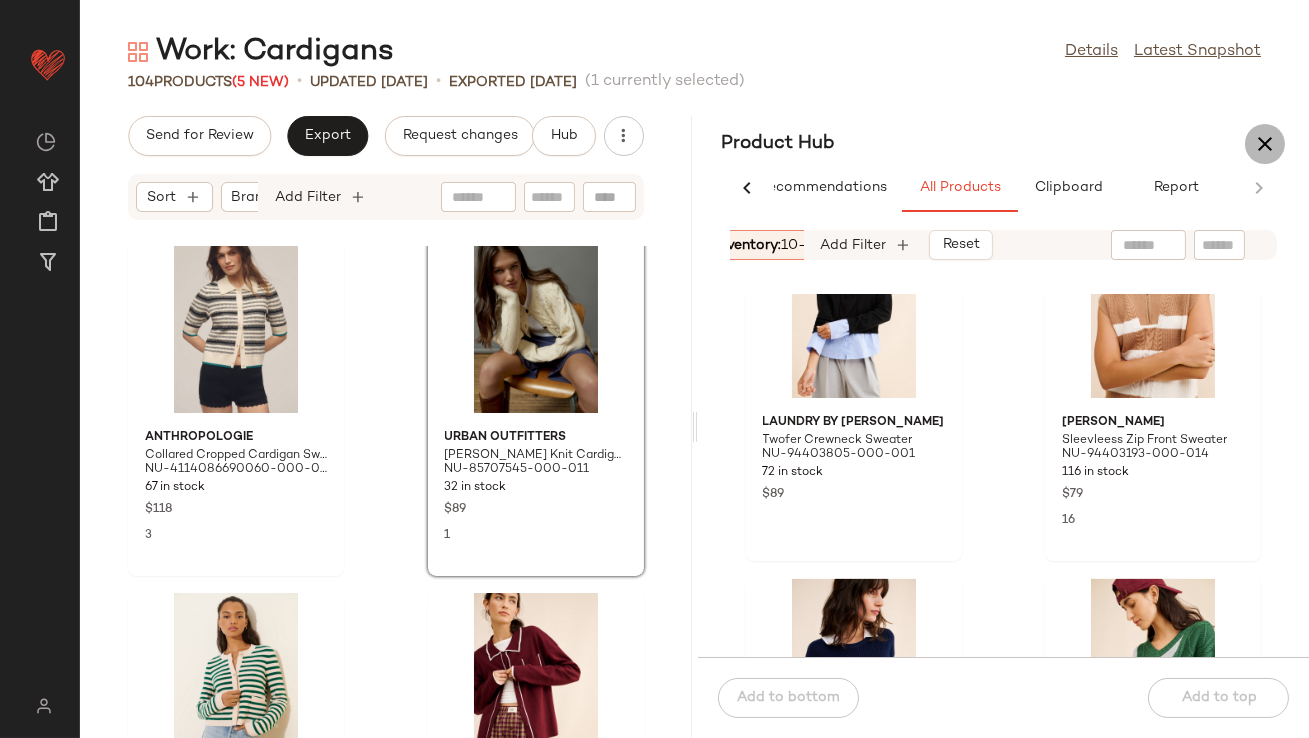 click at bounding box center (1265, 144) 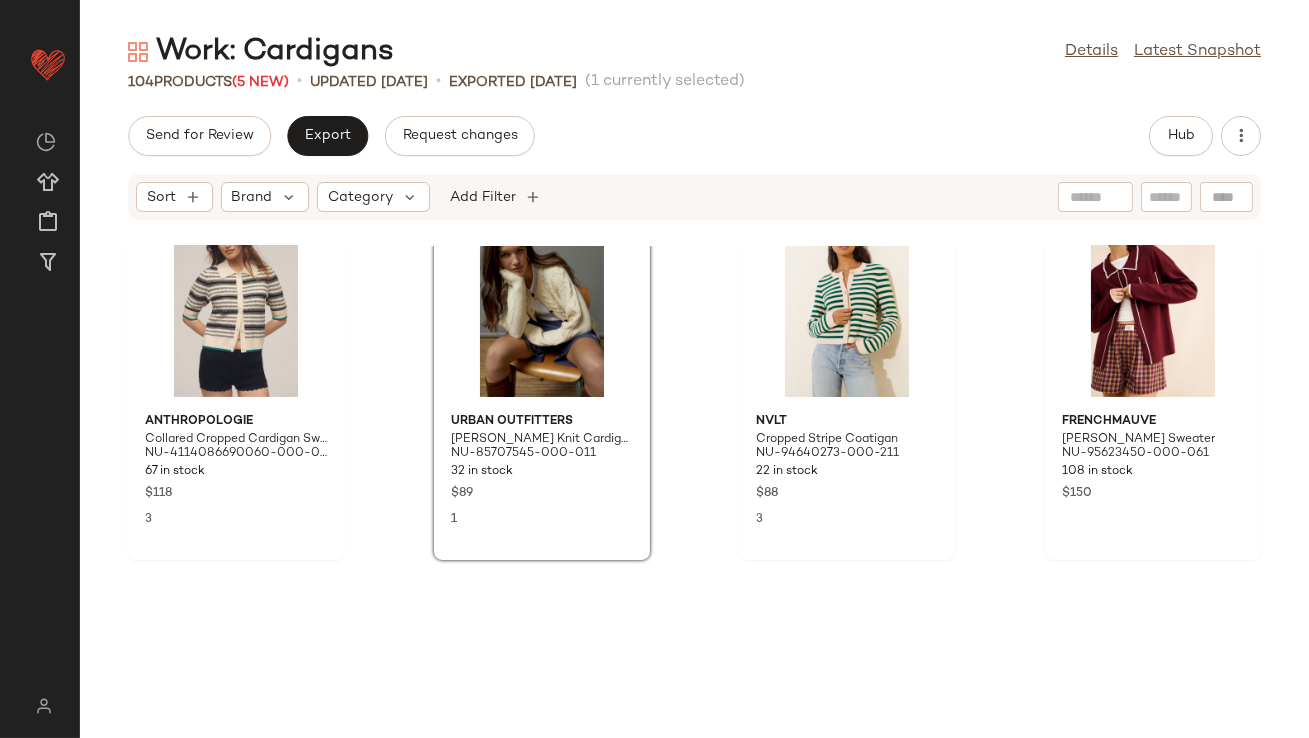scroll, scrollTop: 0, scrollLeft: 0, axis: both 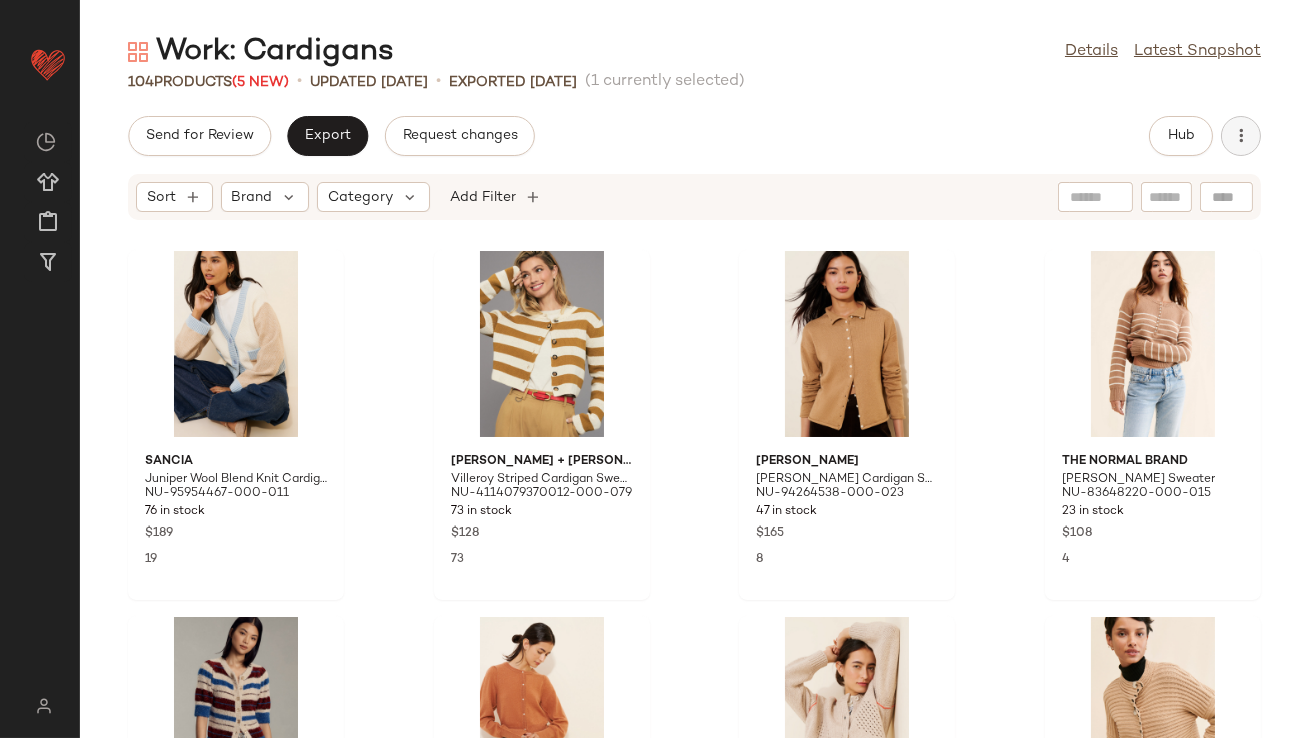 click 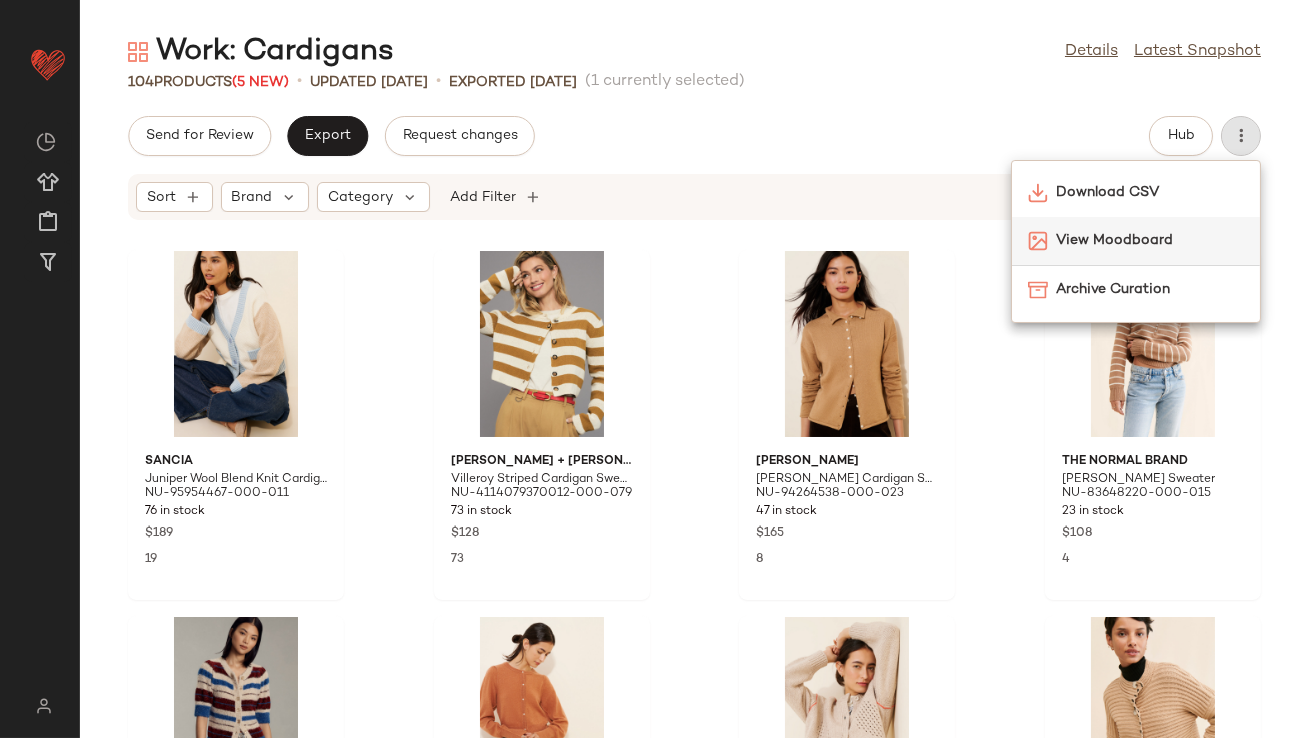 click on "View Moodboard" at bounding box center [1150, 240] 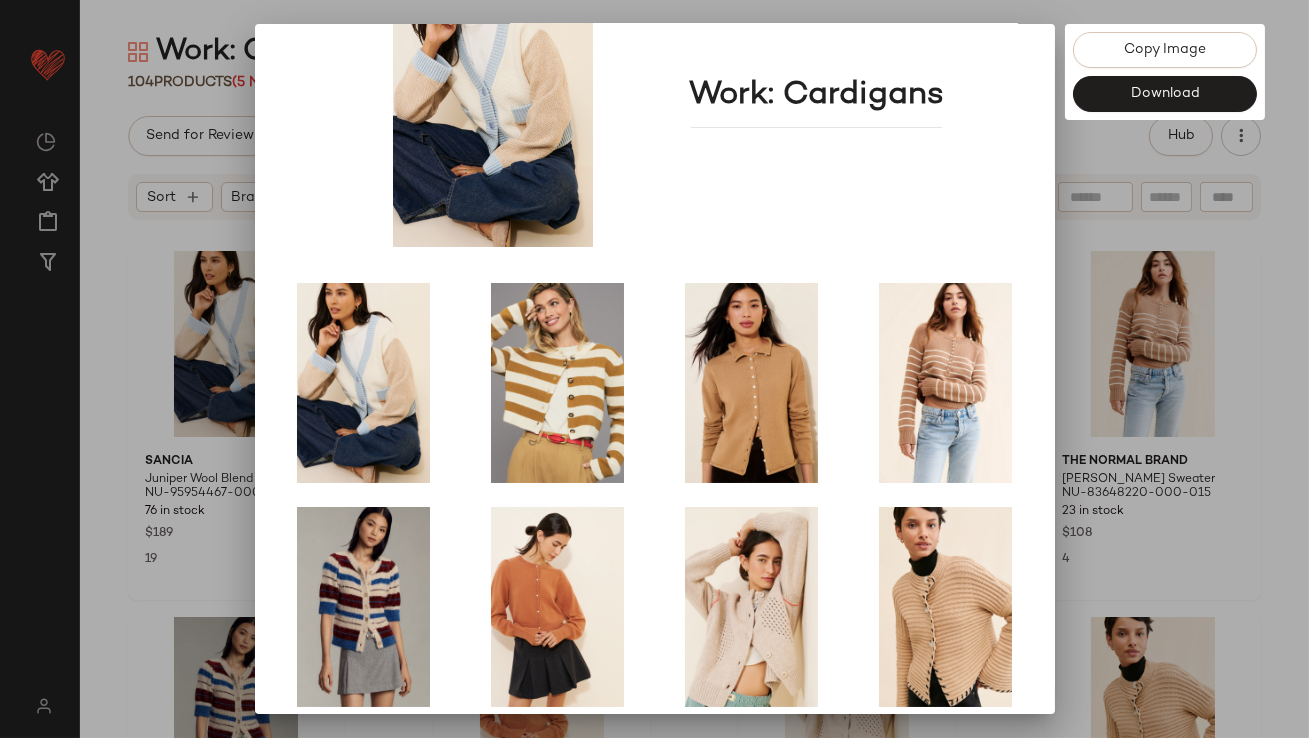 scroll, scrollTop: 341, scrollLeft: 0, axis: vertical 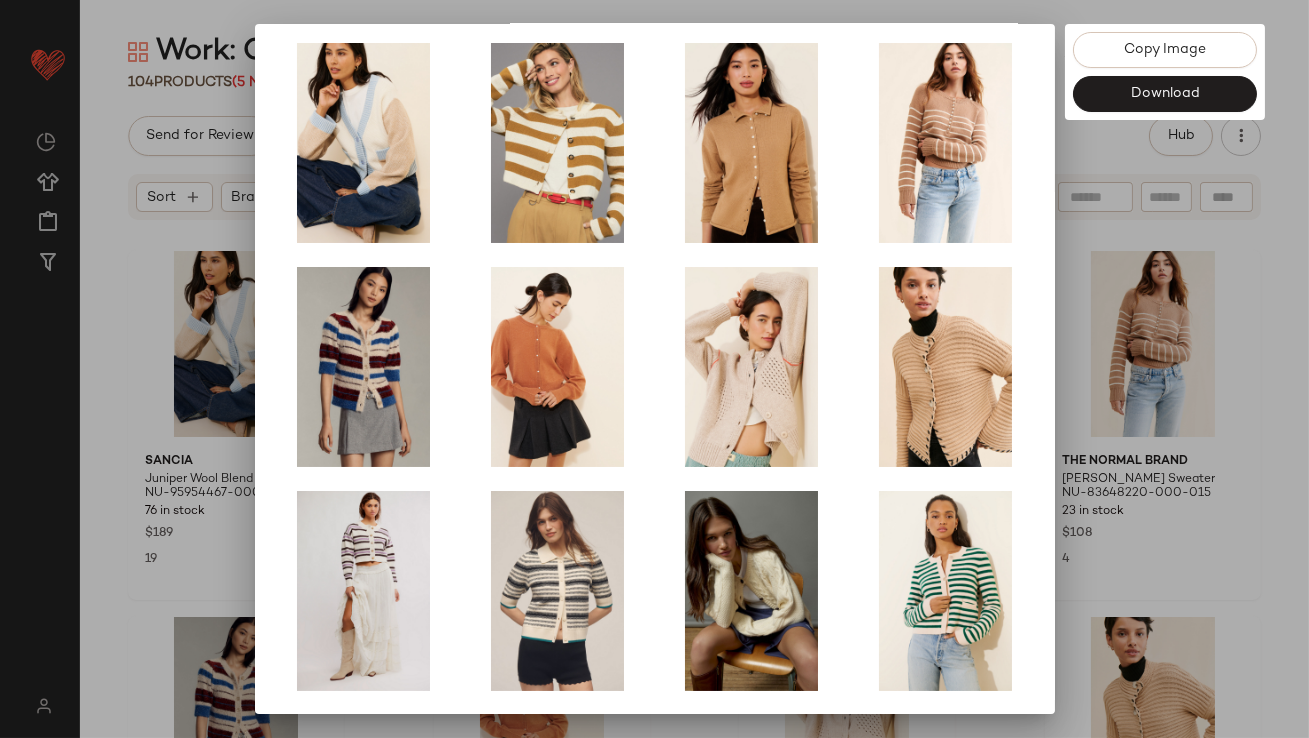 click at bounding box center [654, 369] 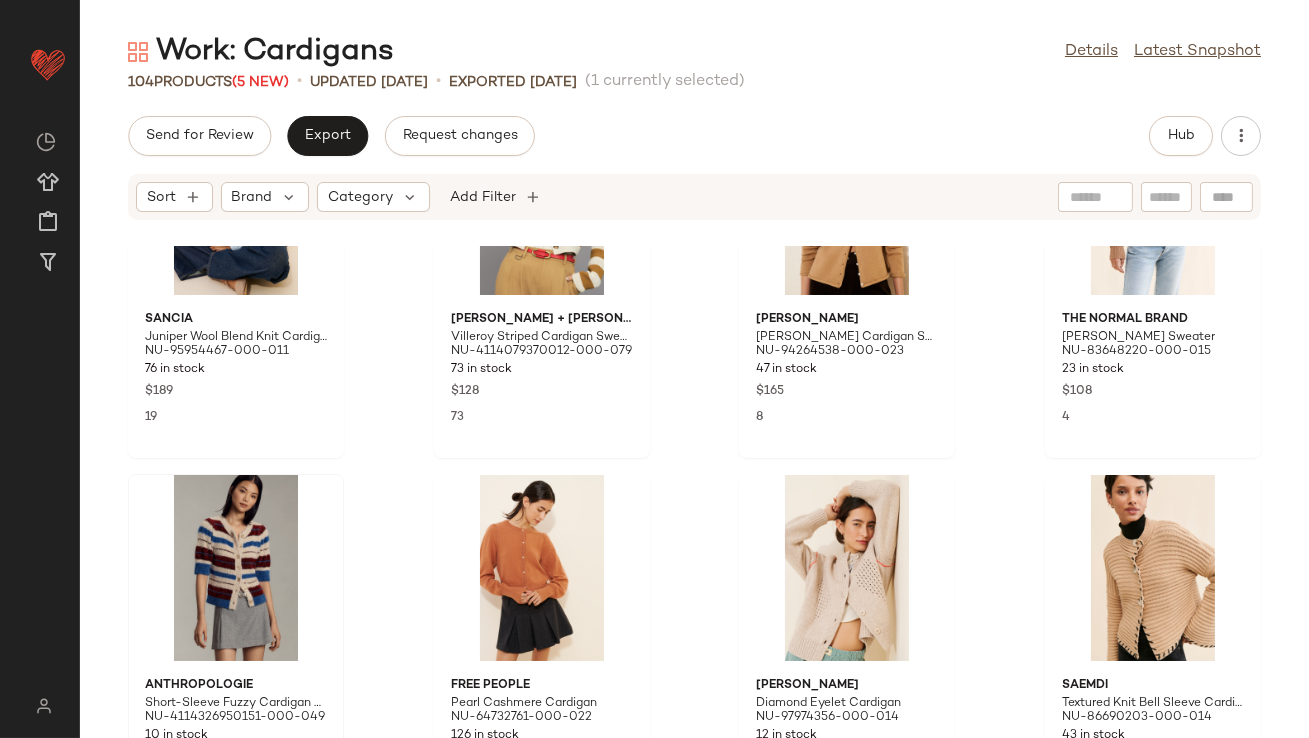 scroll, scrollTop: 161, scrollLeft: 0, axis: vertical 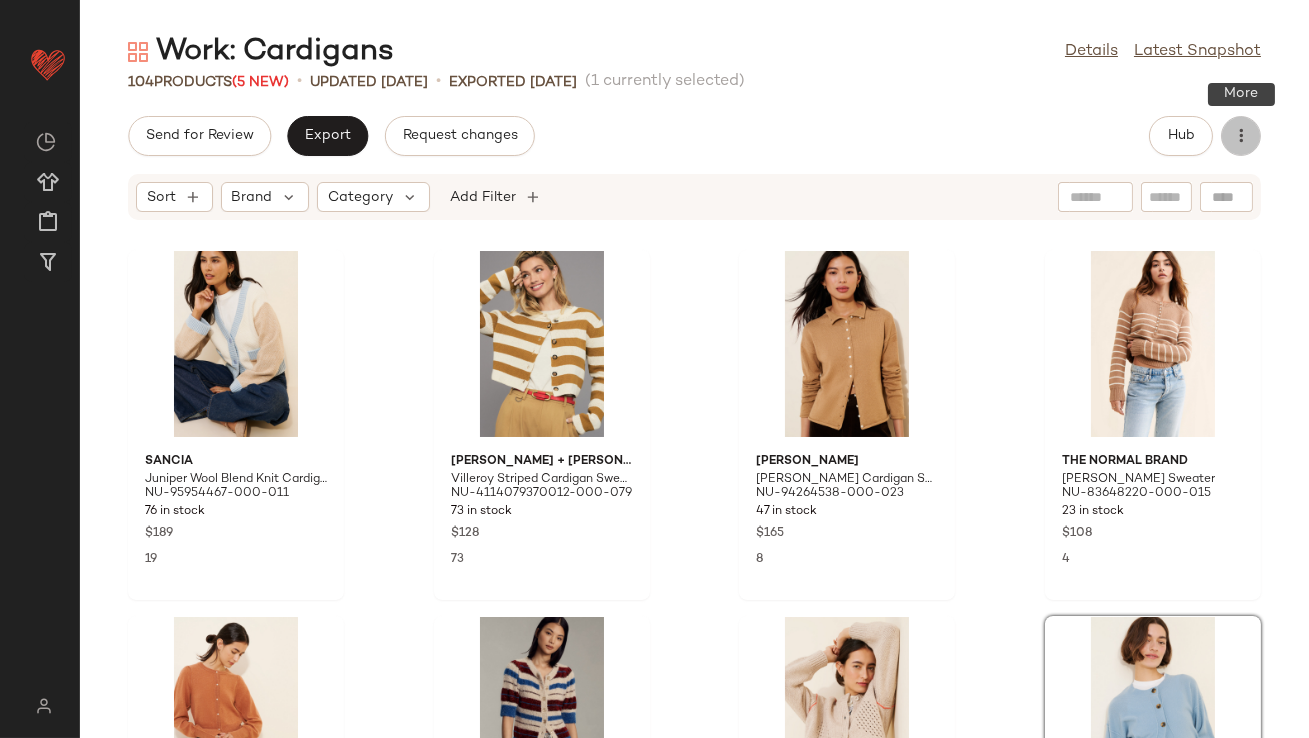 click 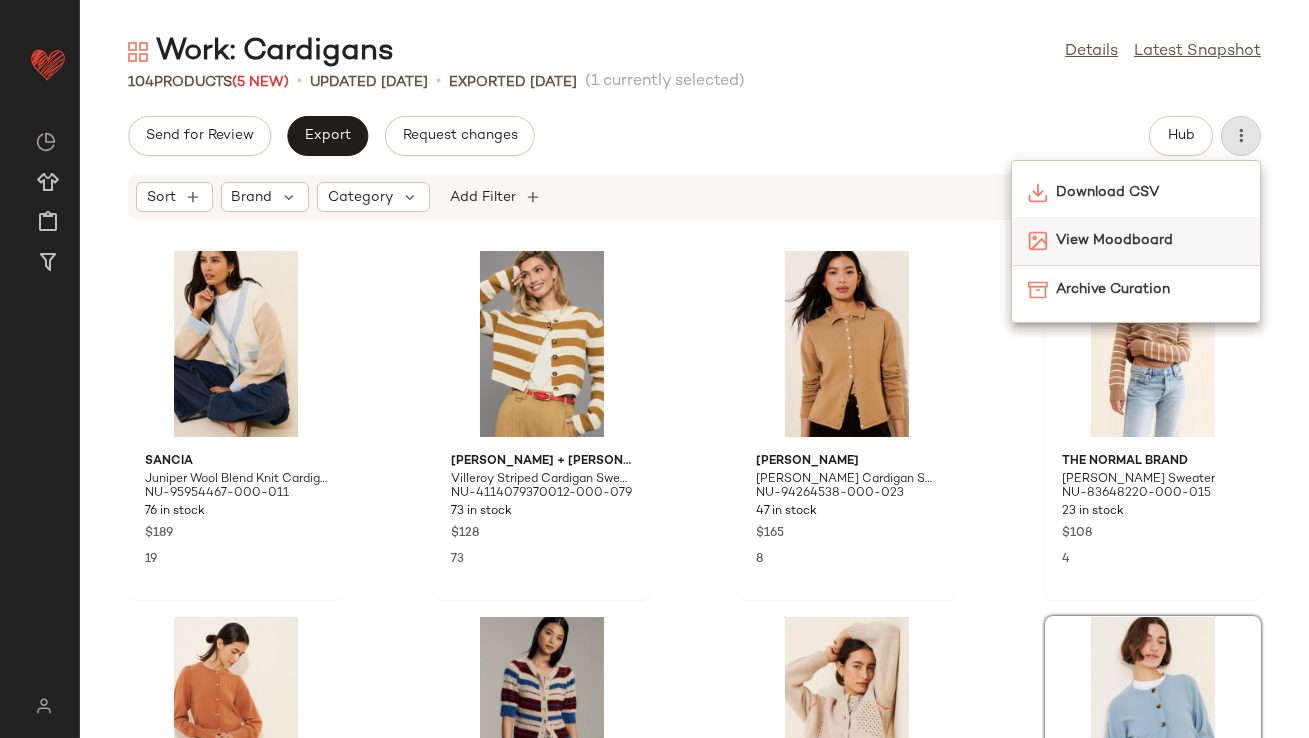click on "View Moodboard" at bounding box center (1150, 240) 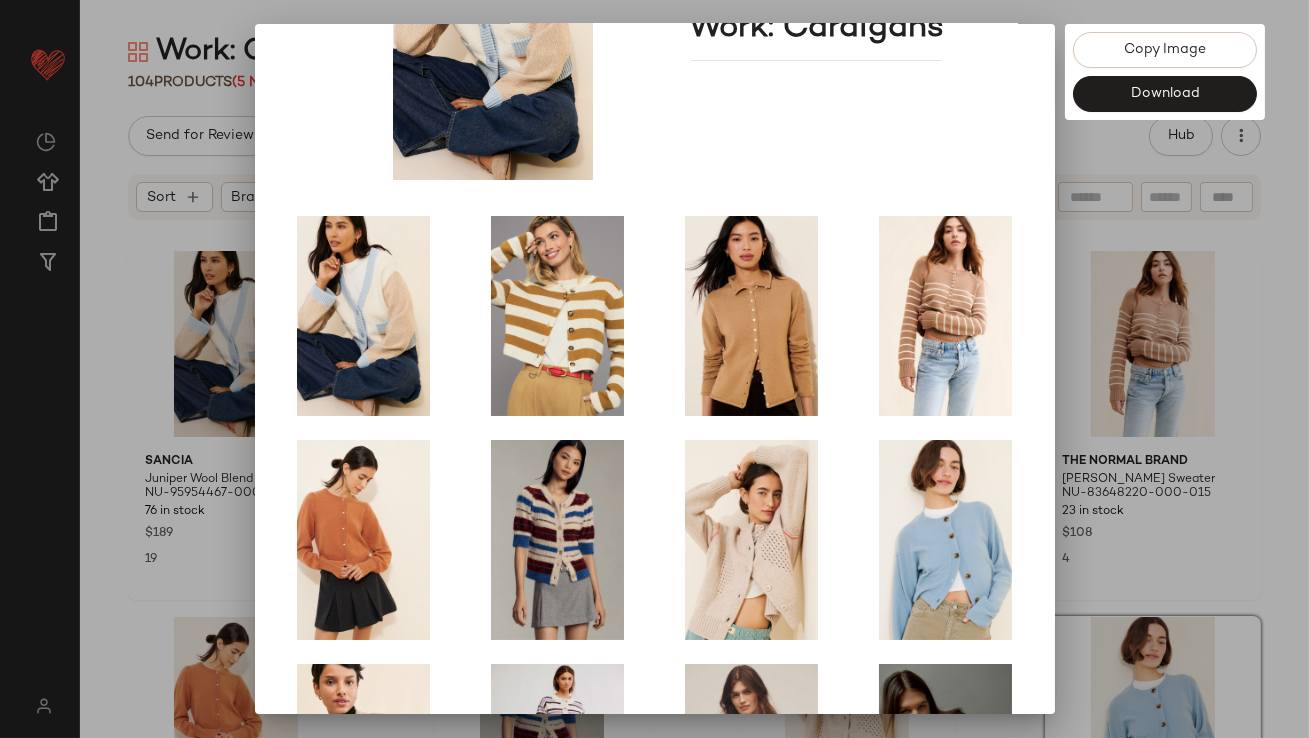 scroll, scrollTop: 341, scrollLeft: 0, axis: vertical 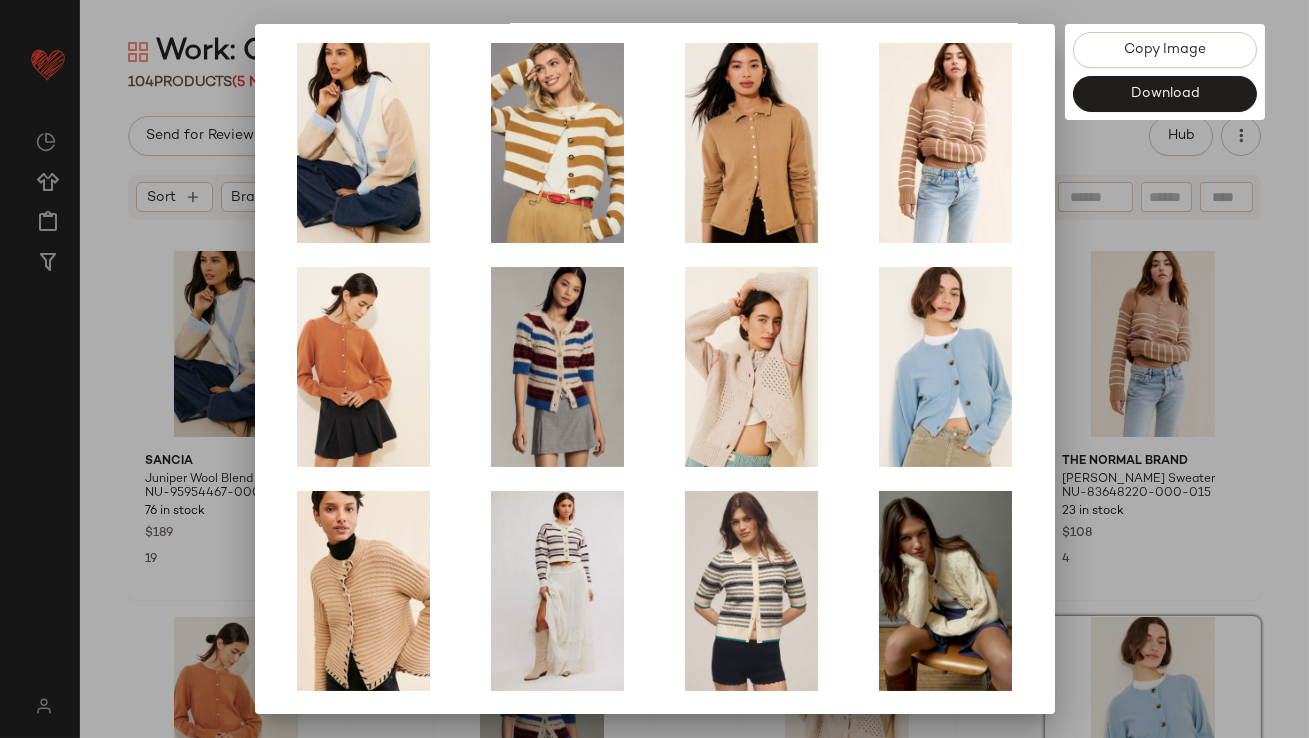 click at bounding box center [654, 369] 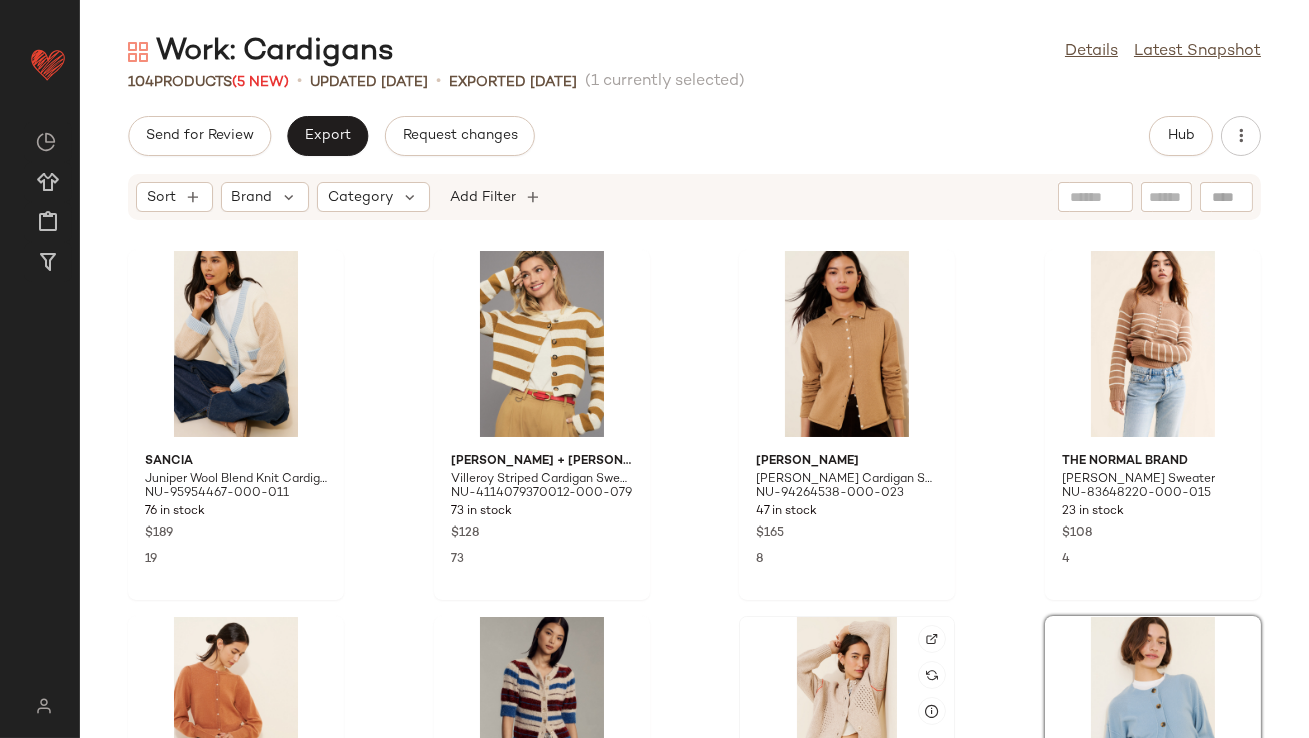 scroll, scrollTop: 526, scrollLeft: 0, axis: vertical 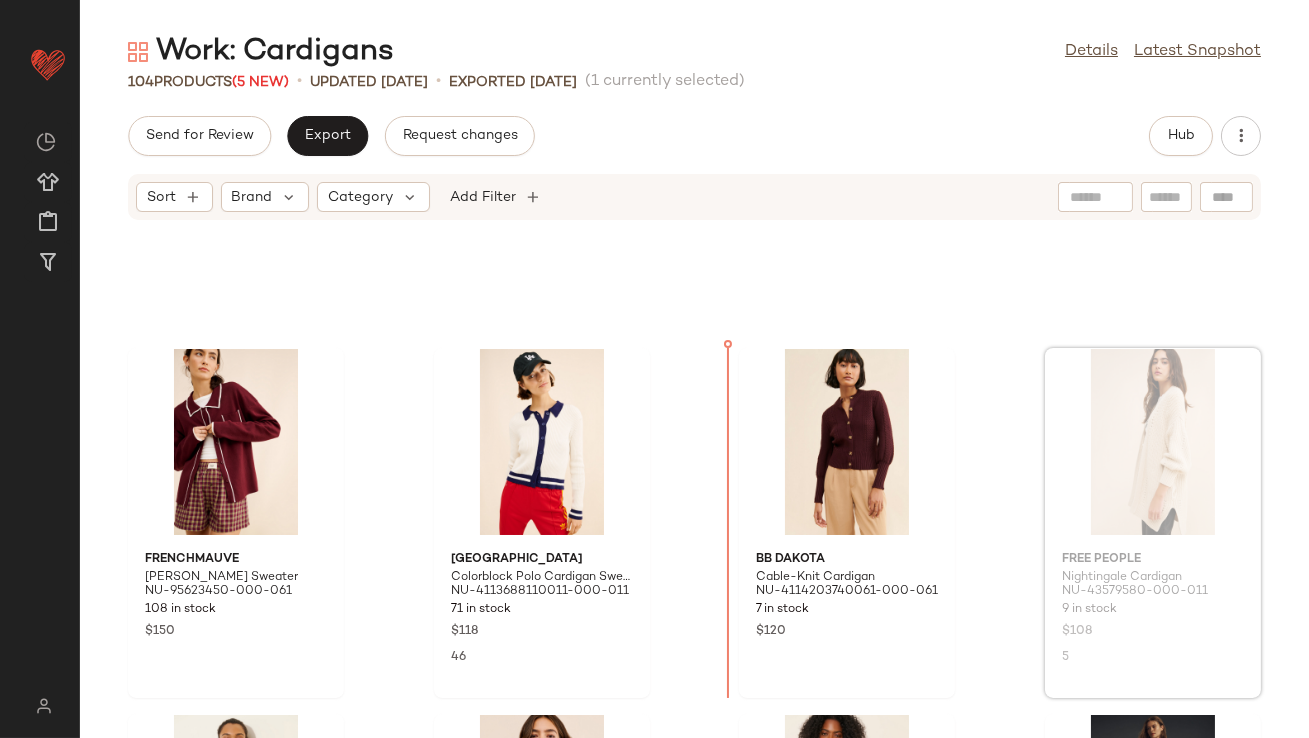 drag, startPoint x: 1165, startPoint y: 465, endPoint x: 1143, endPoint y: 465, distance: 22 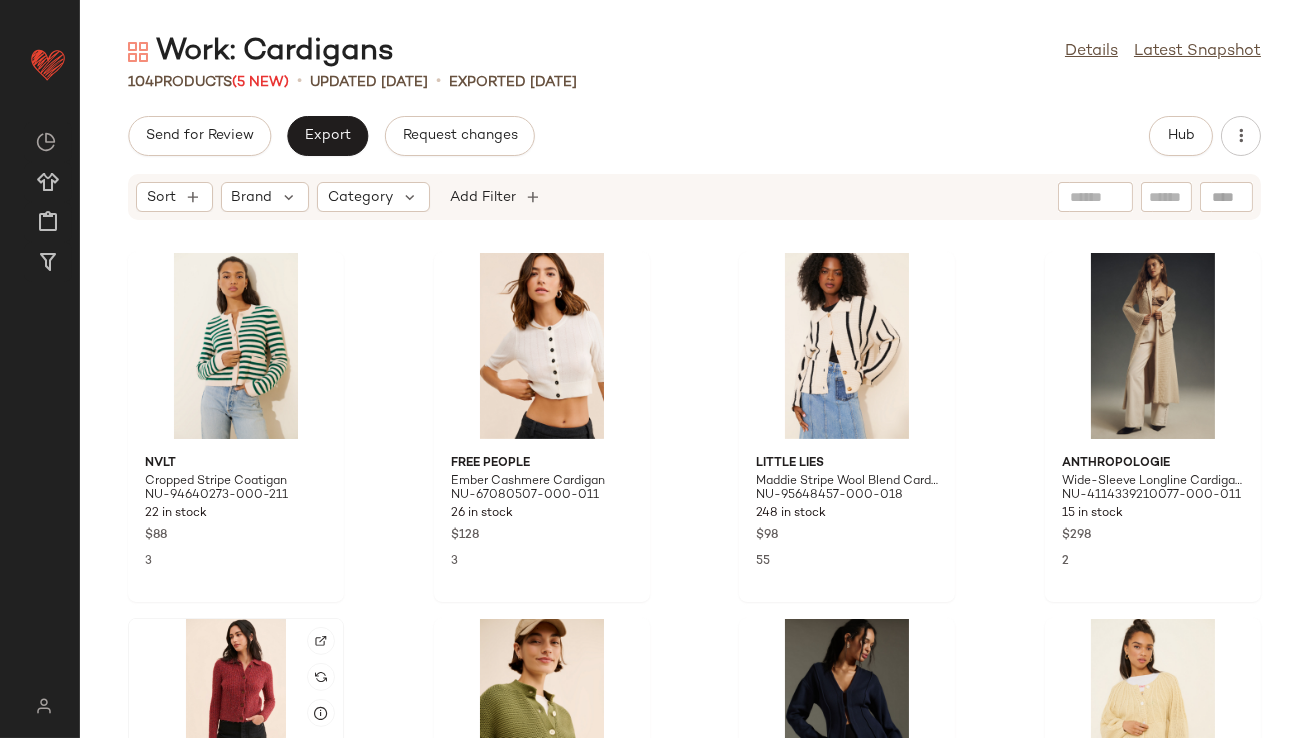 scroll, scrollTop: 1483, scrollLeft: 0, axis: vertical 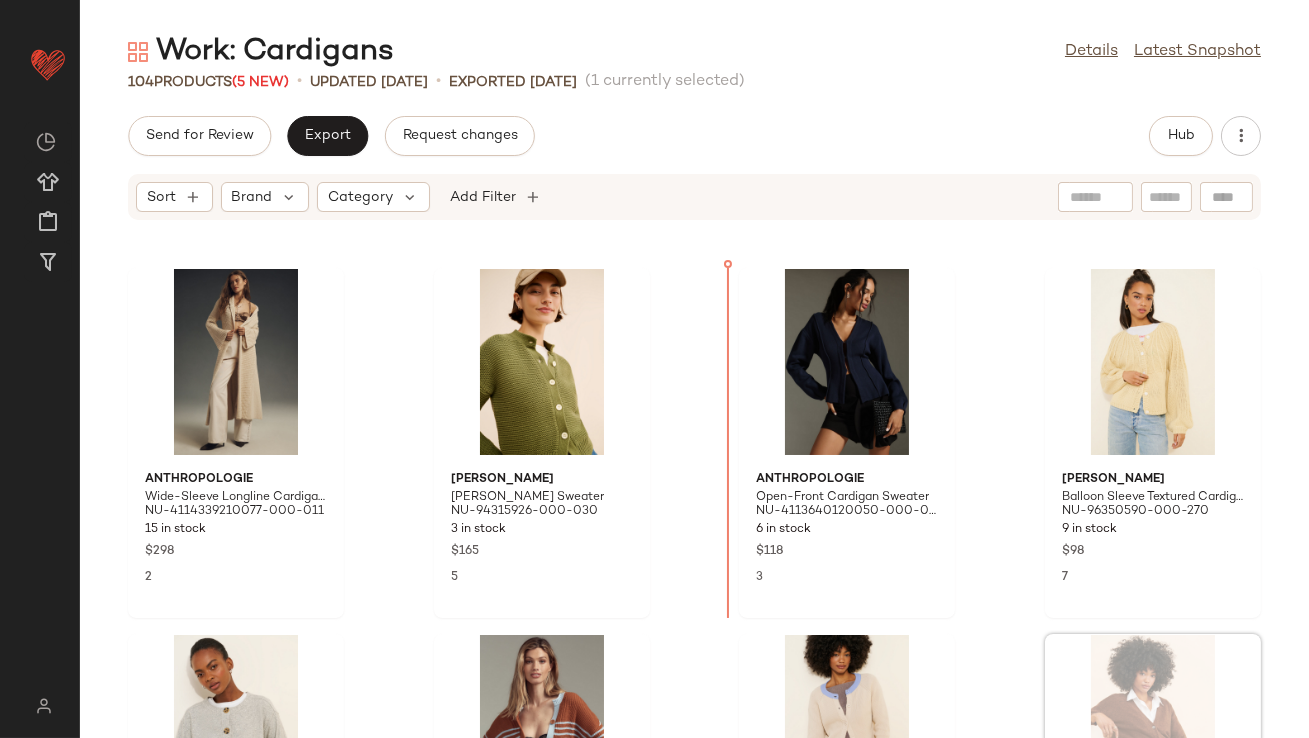 drag, startPoint x: 1116, startPoint y: 659, endPoint x: 1103, endPoint y: 655, distance: 13.601471 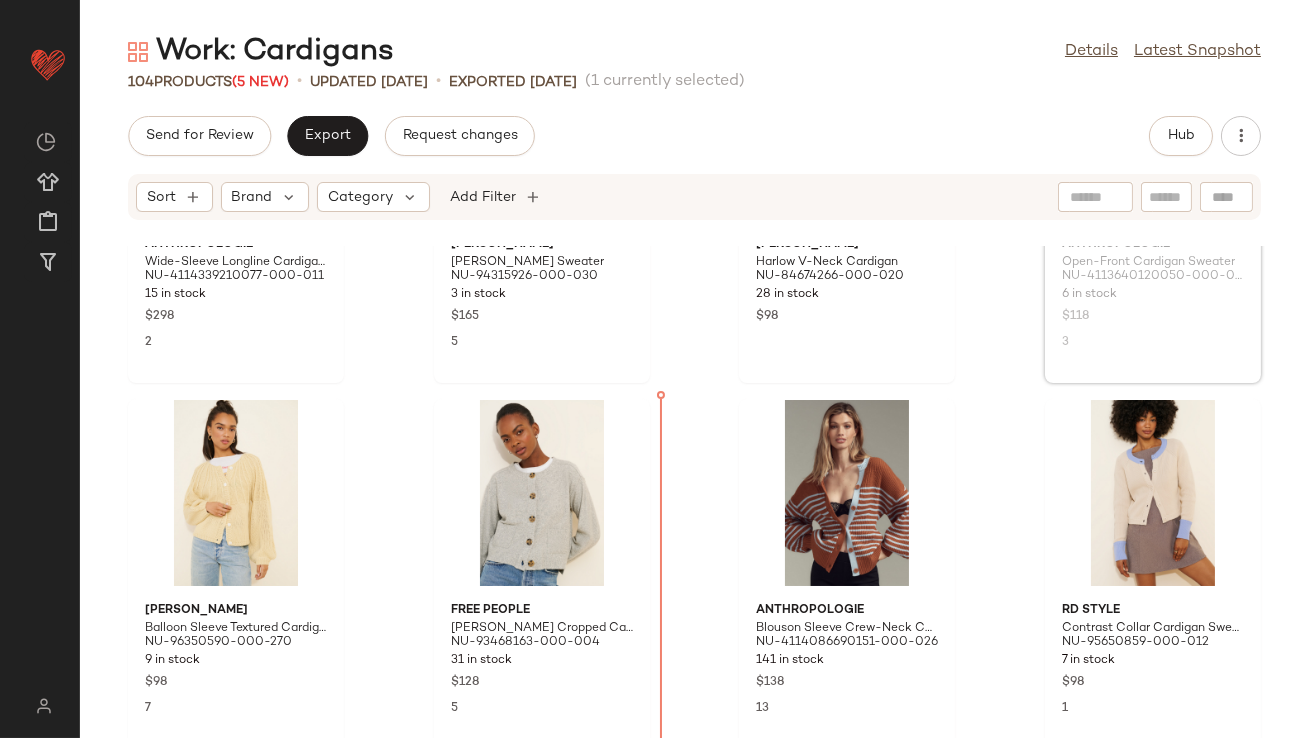scroll, scrollTop: 2065, scrollLeft: 0, axis: vertical 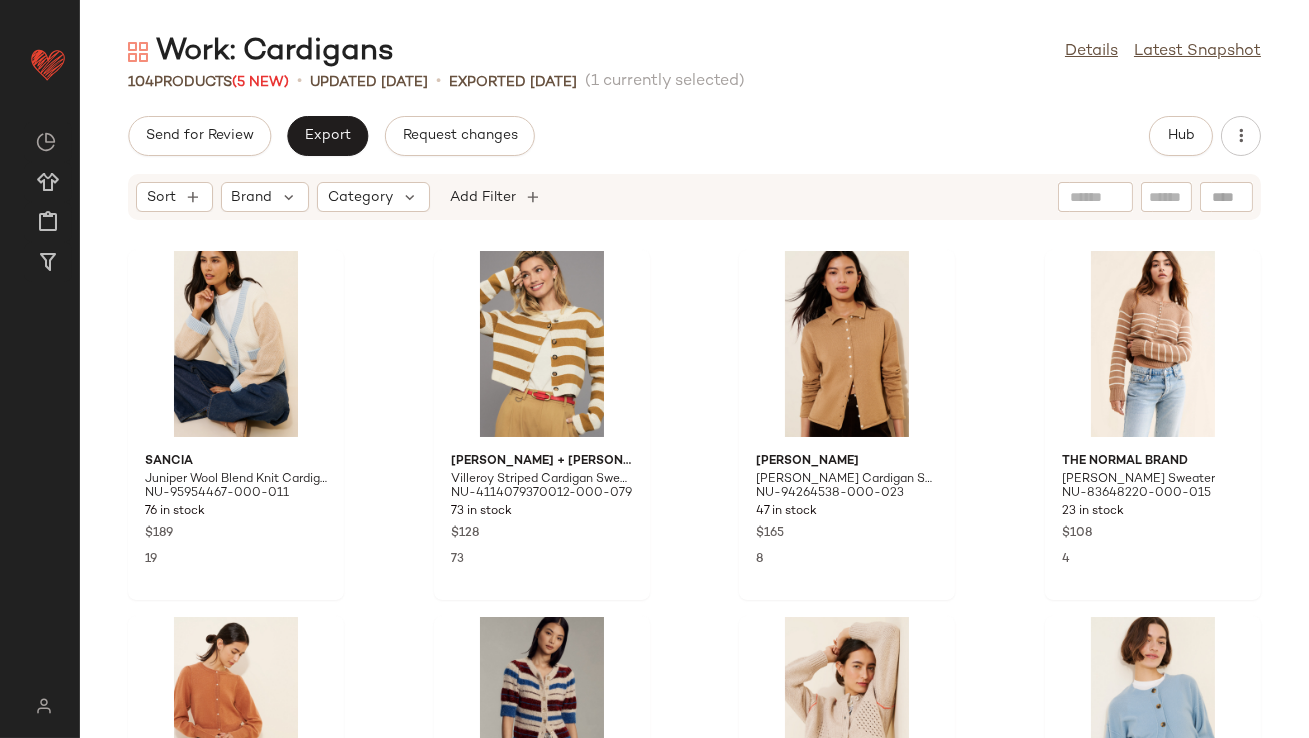drag, startPoint x: 1134, startPoint y: 380, endPoint x: 675, endPoint y: 120, distance: 527.52344 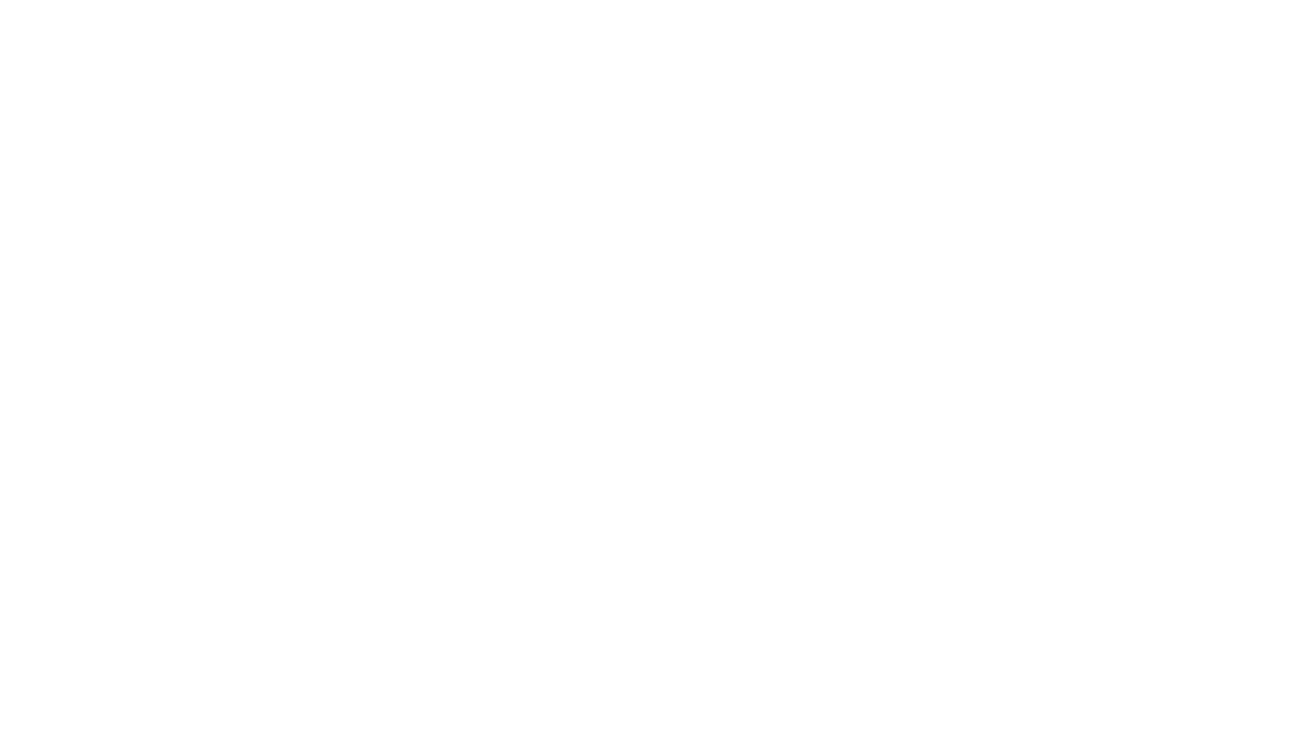 scroll, scrollTop: 0, scrollLeft: 0, axis: both 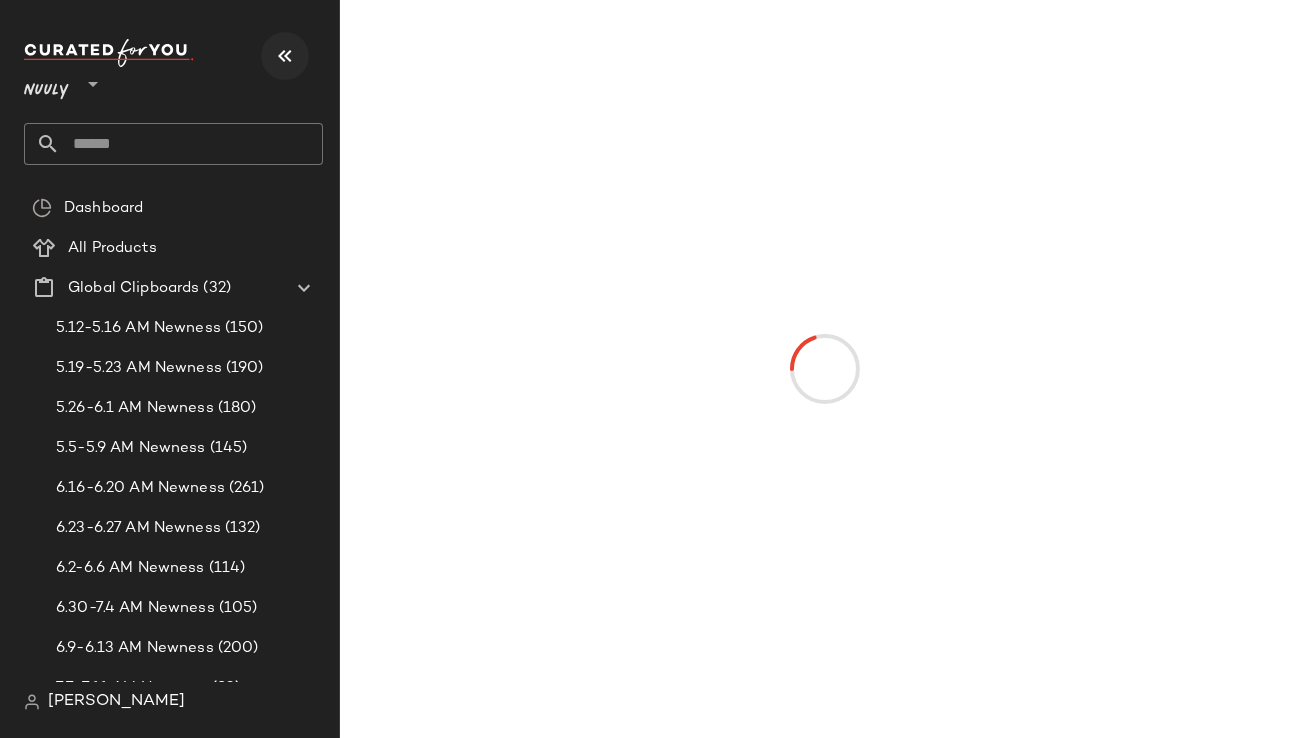click at bounding box center (285, 56) 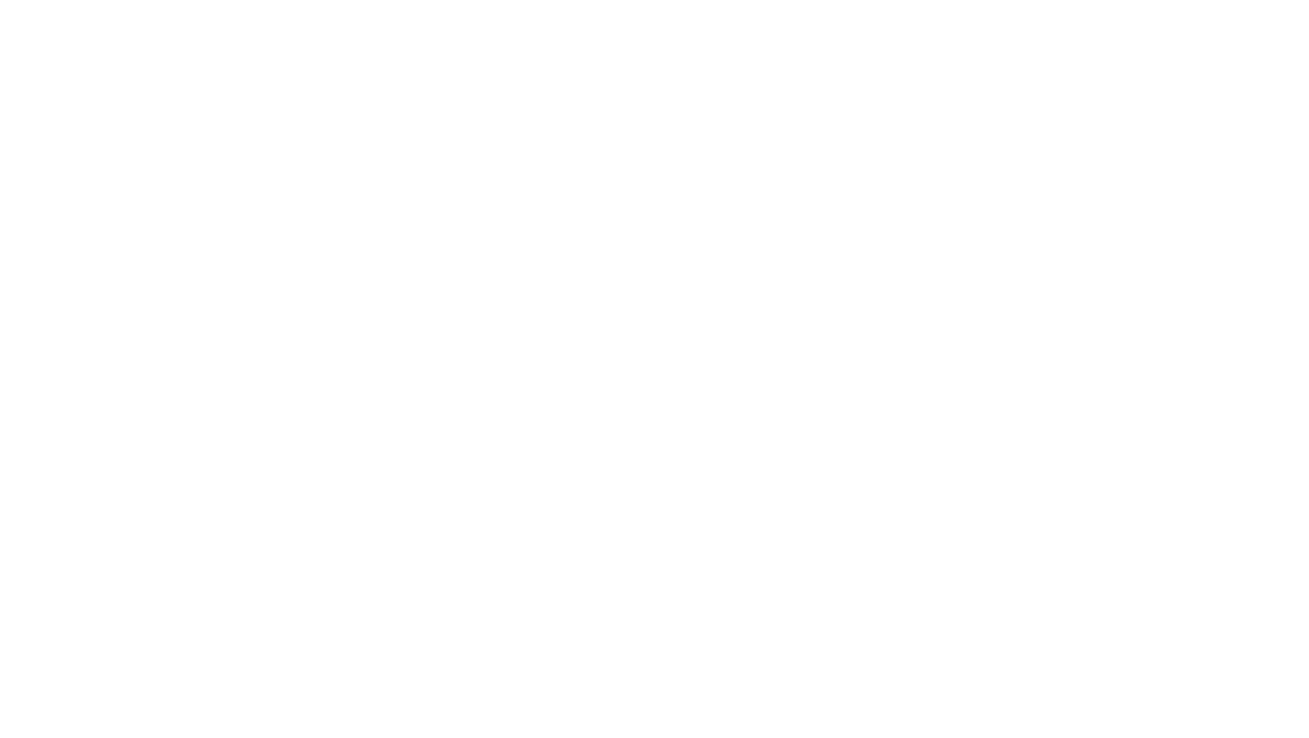 scroll, scrollTop: 0, scrollLeft: 0, axis: both 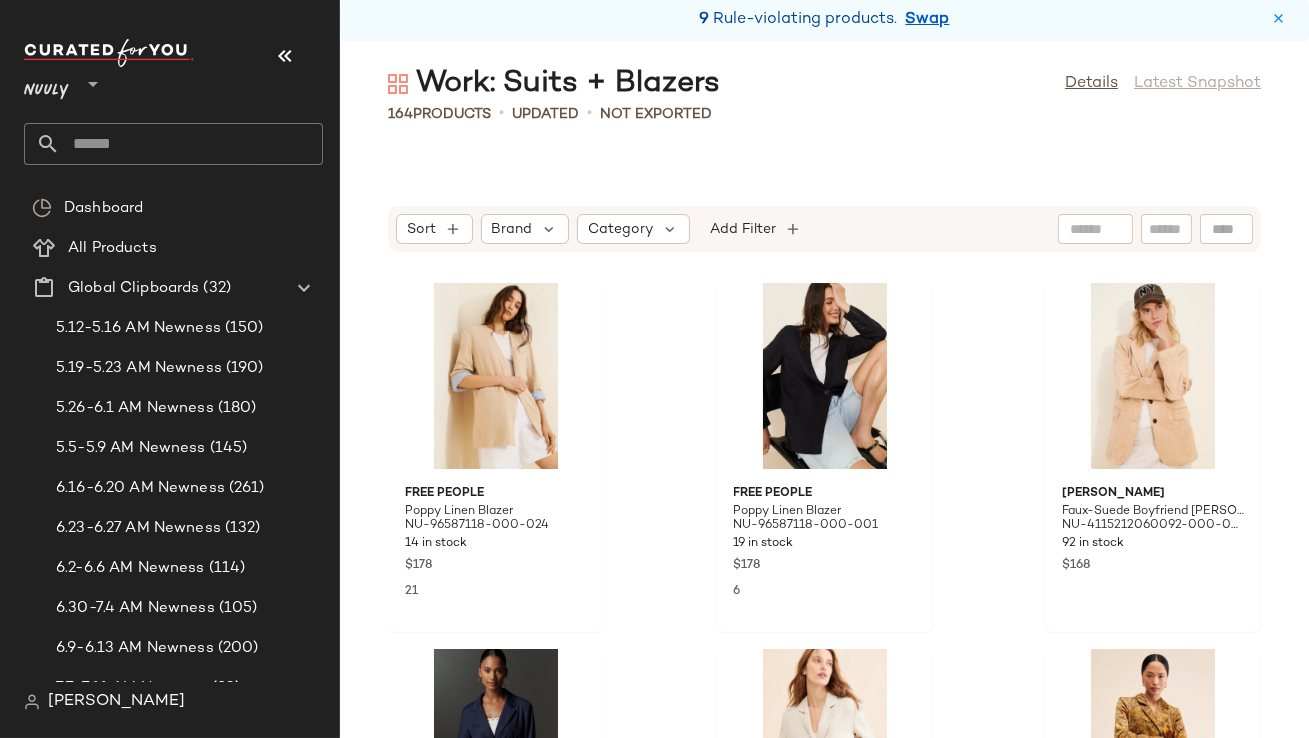click at bounding box center (285, 56) 